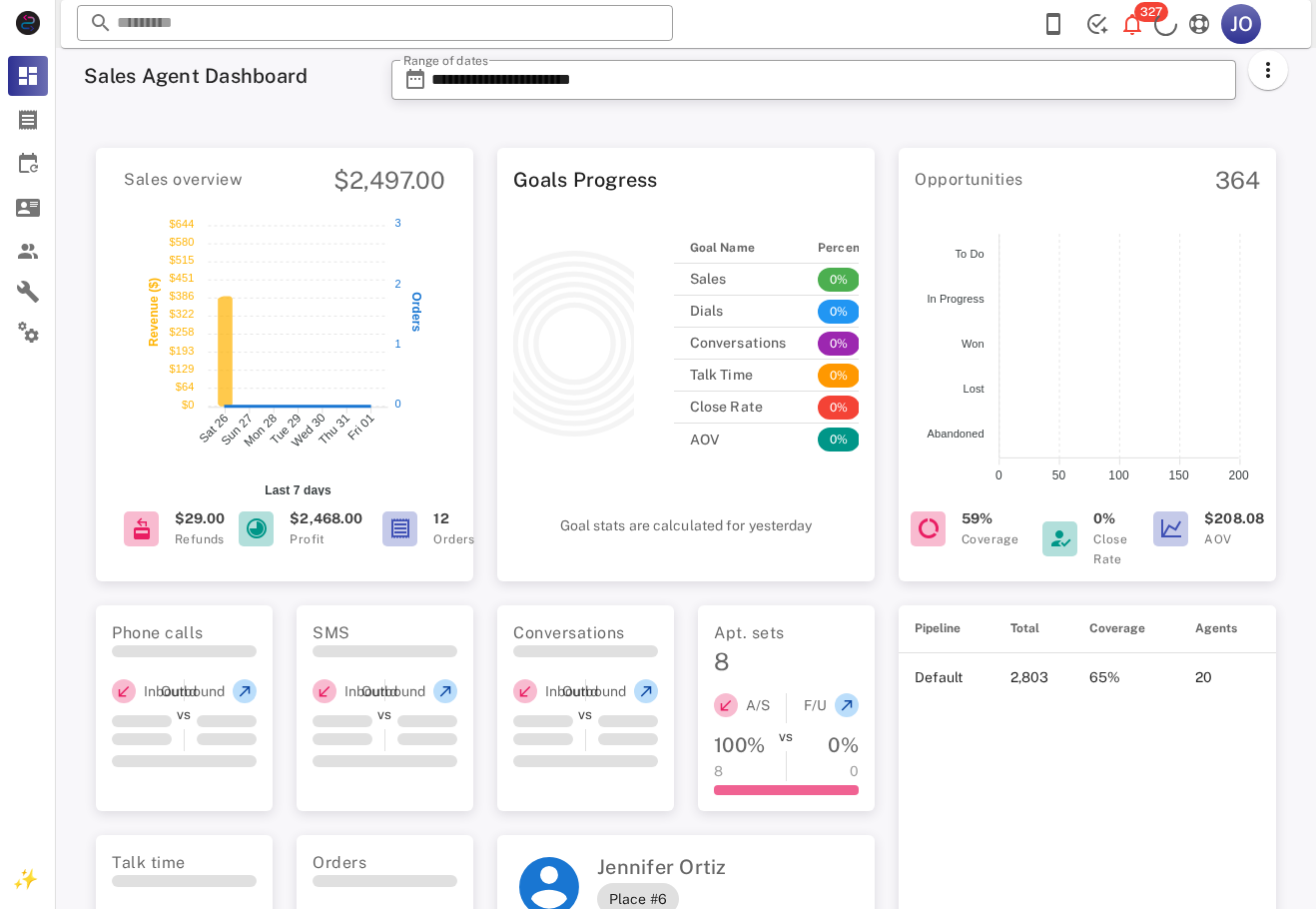scroll, scrollTop: 0, scrollLeft: 0, axis: both 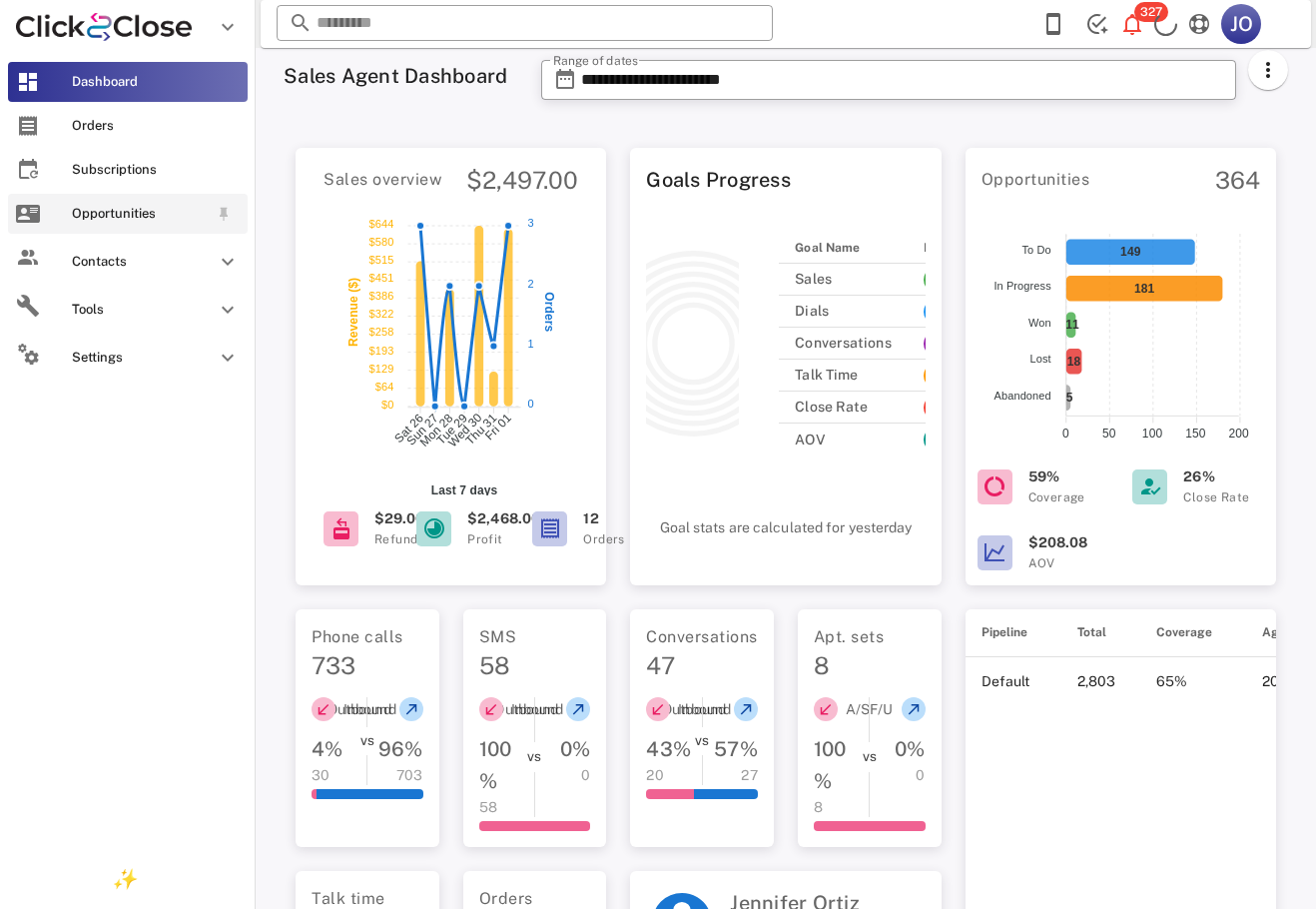 click on "Opportunities" at bounding box center [128, 214] 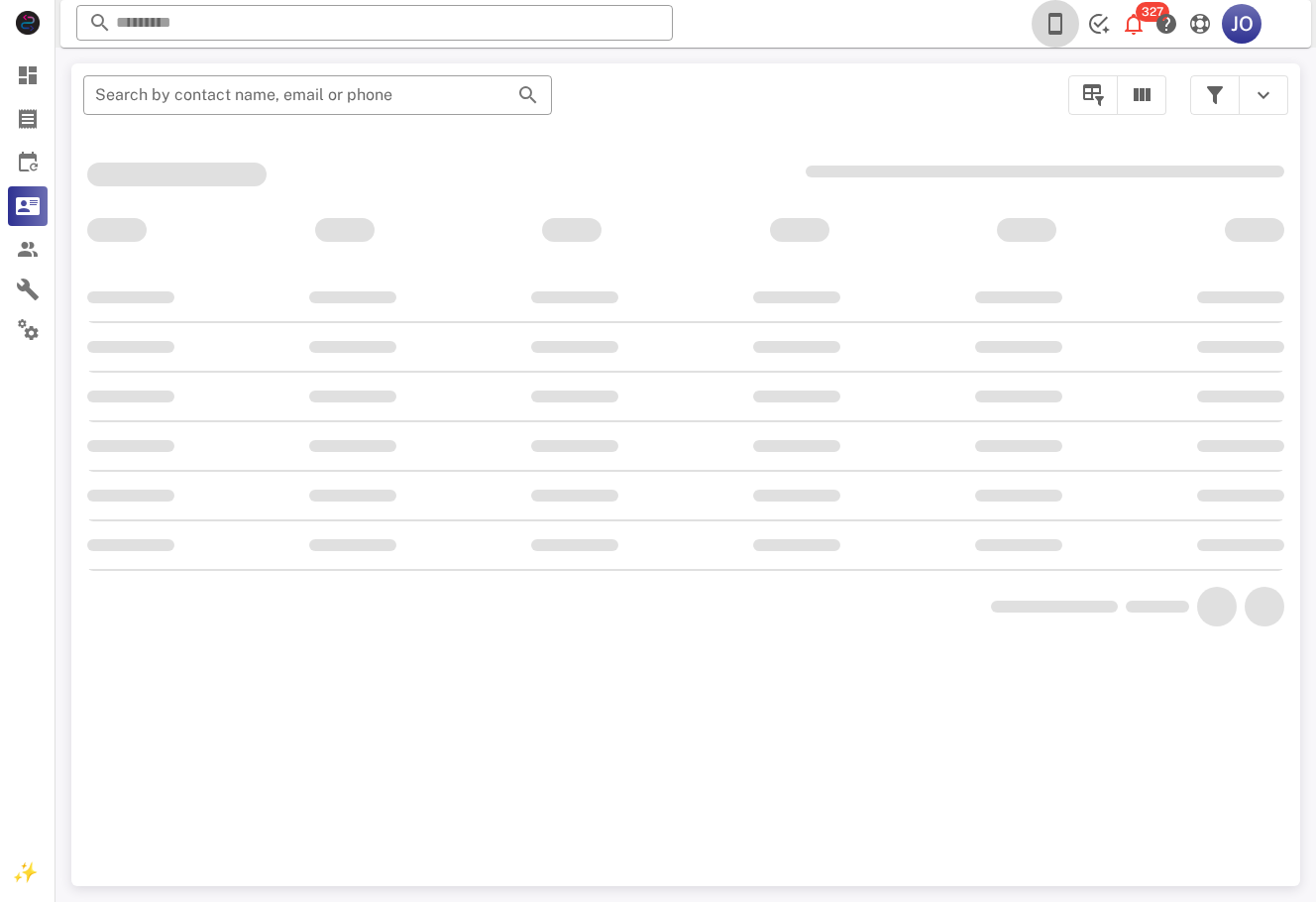 click at bounding box center [1055, 24] 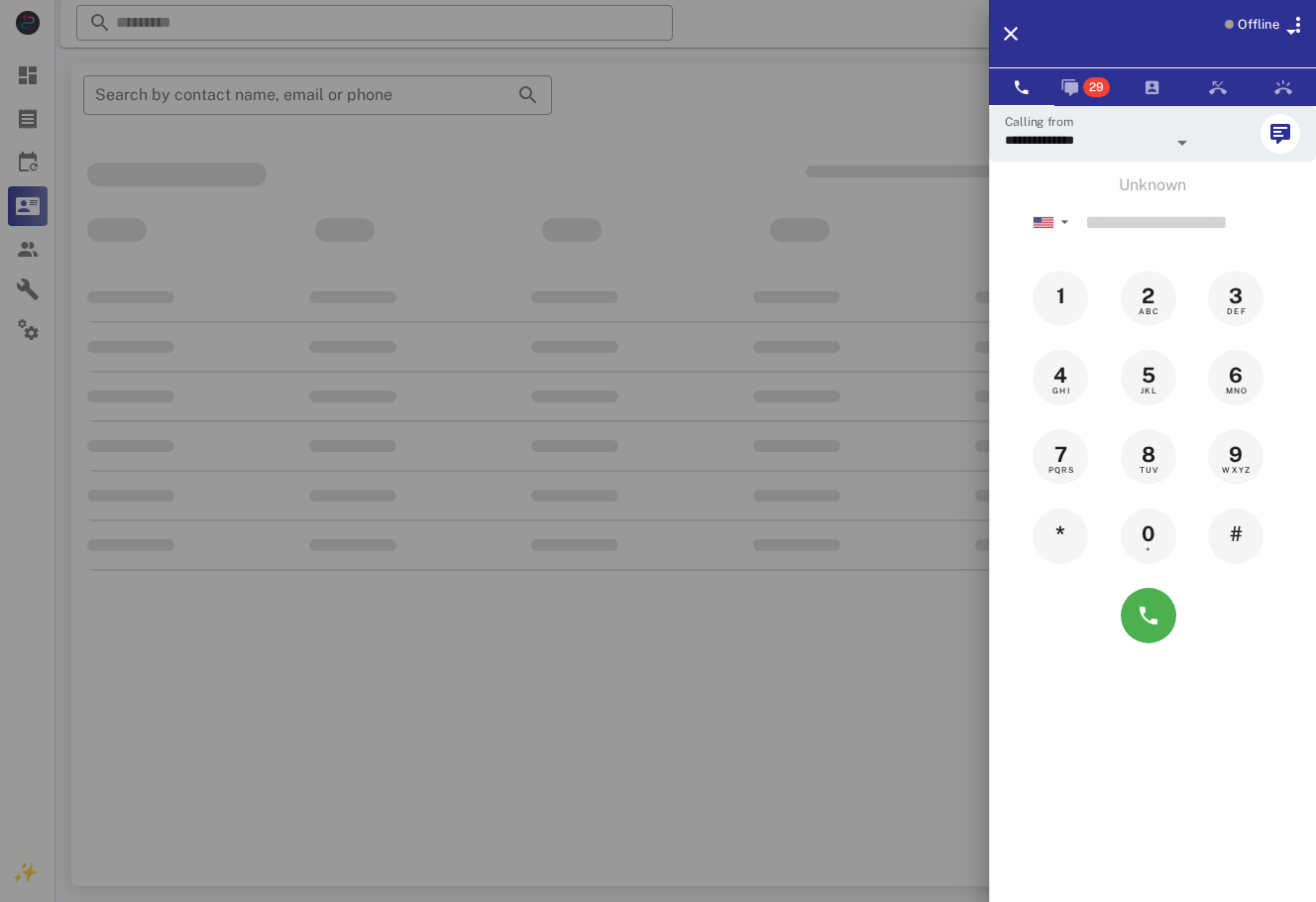 click on "Offline" at bounding box center [1257, 38] 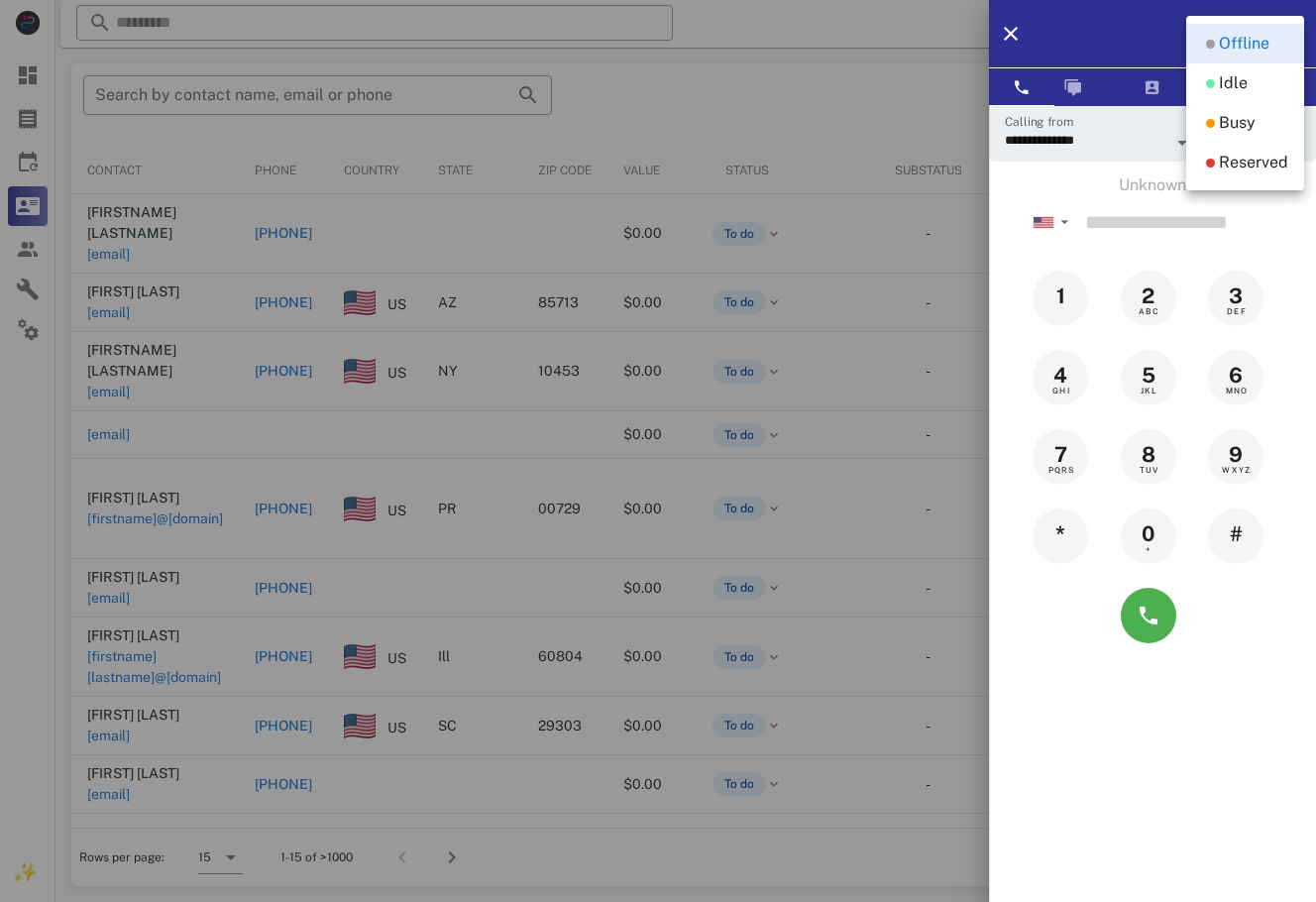 click on "Offline" at bounding box center (1245, 44) 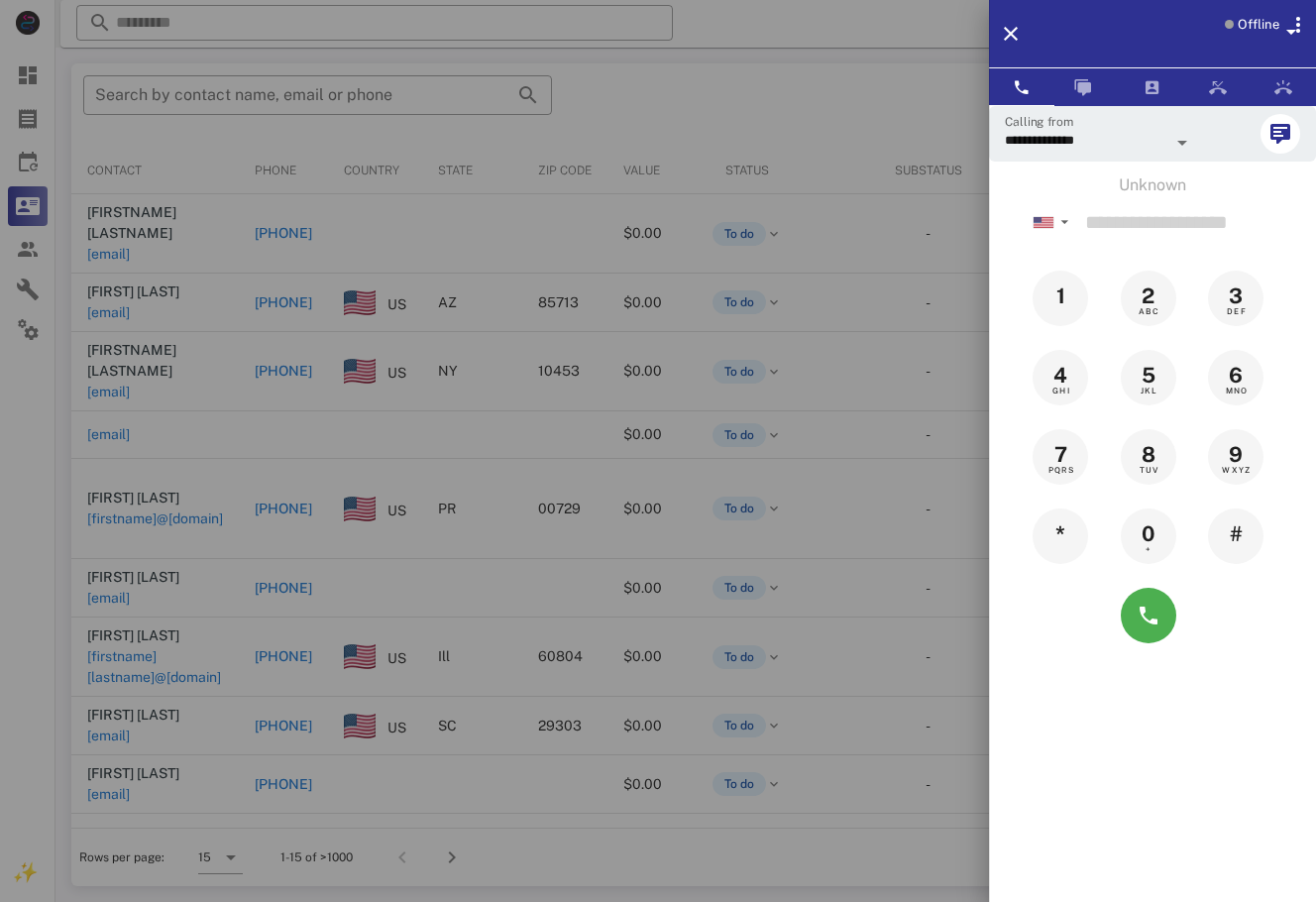 click on "Offline" at bounding box center [1257, 38] 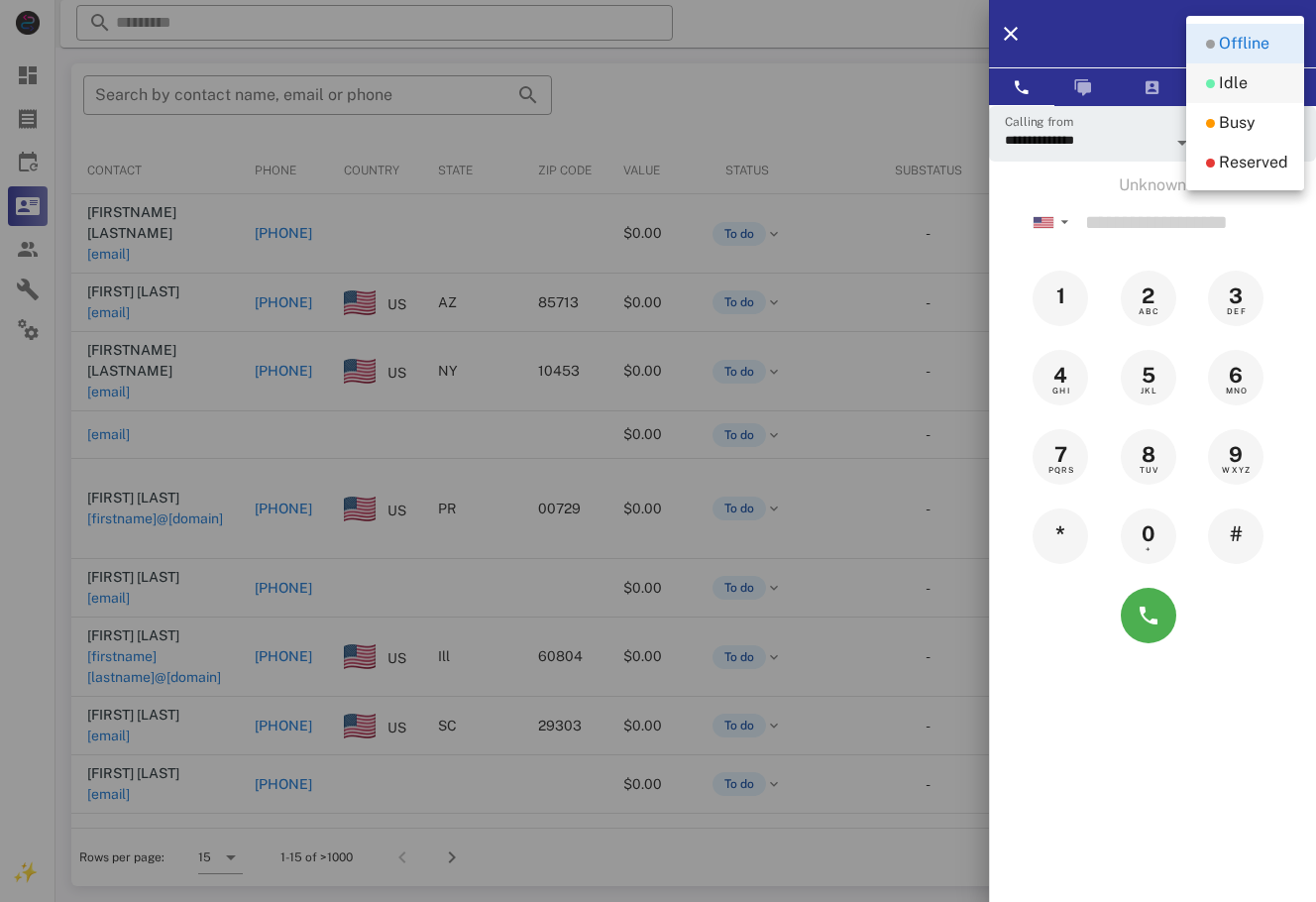 click on "Idle" at bounding box center [1233, 83] 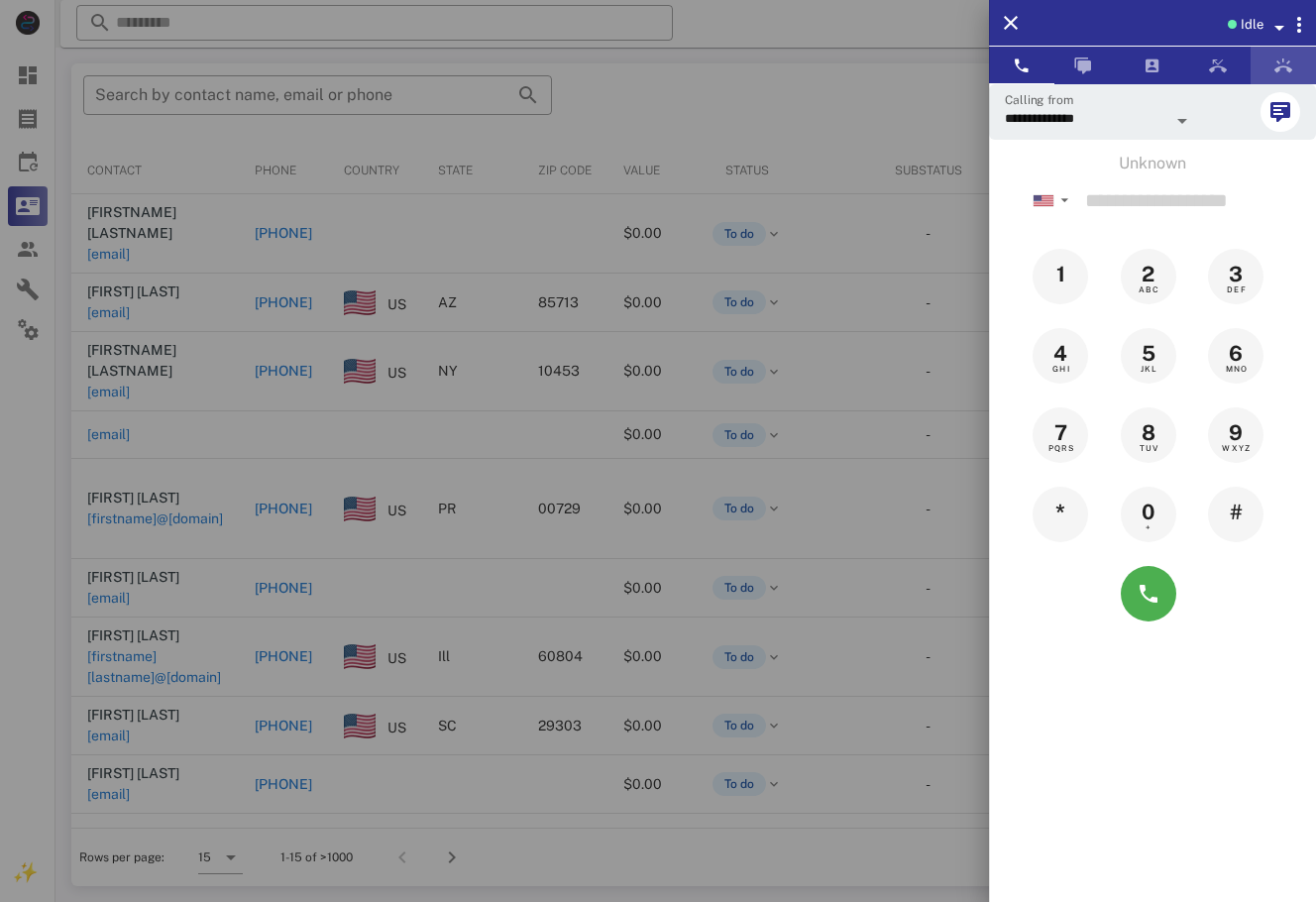 click at bounding box center (1283, 65) 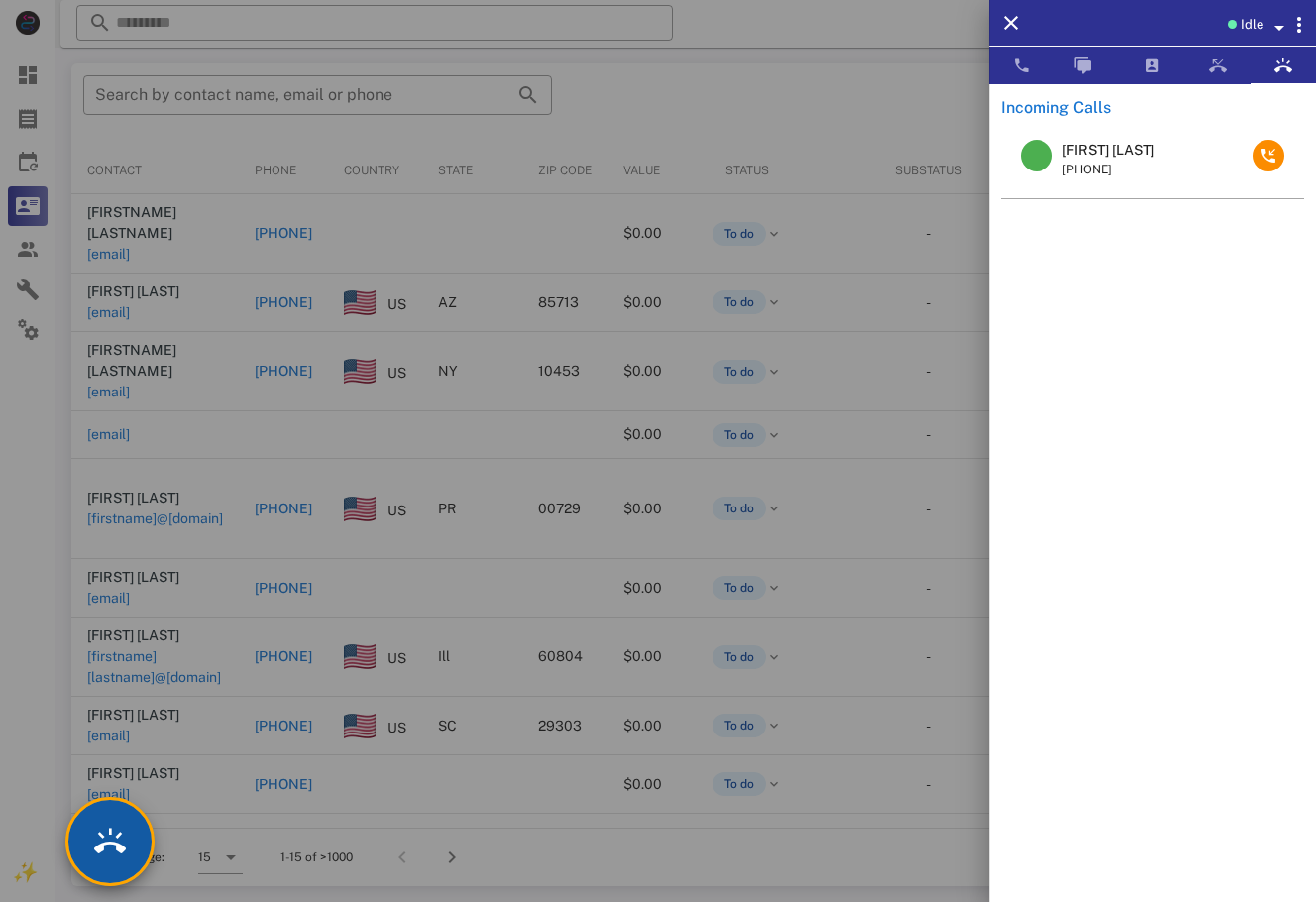 click at bounding box center [110, 842] 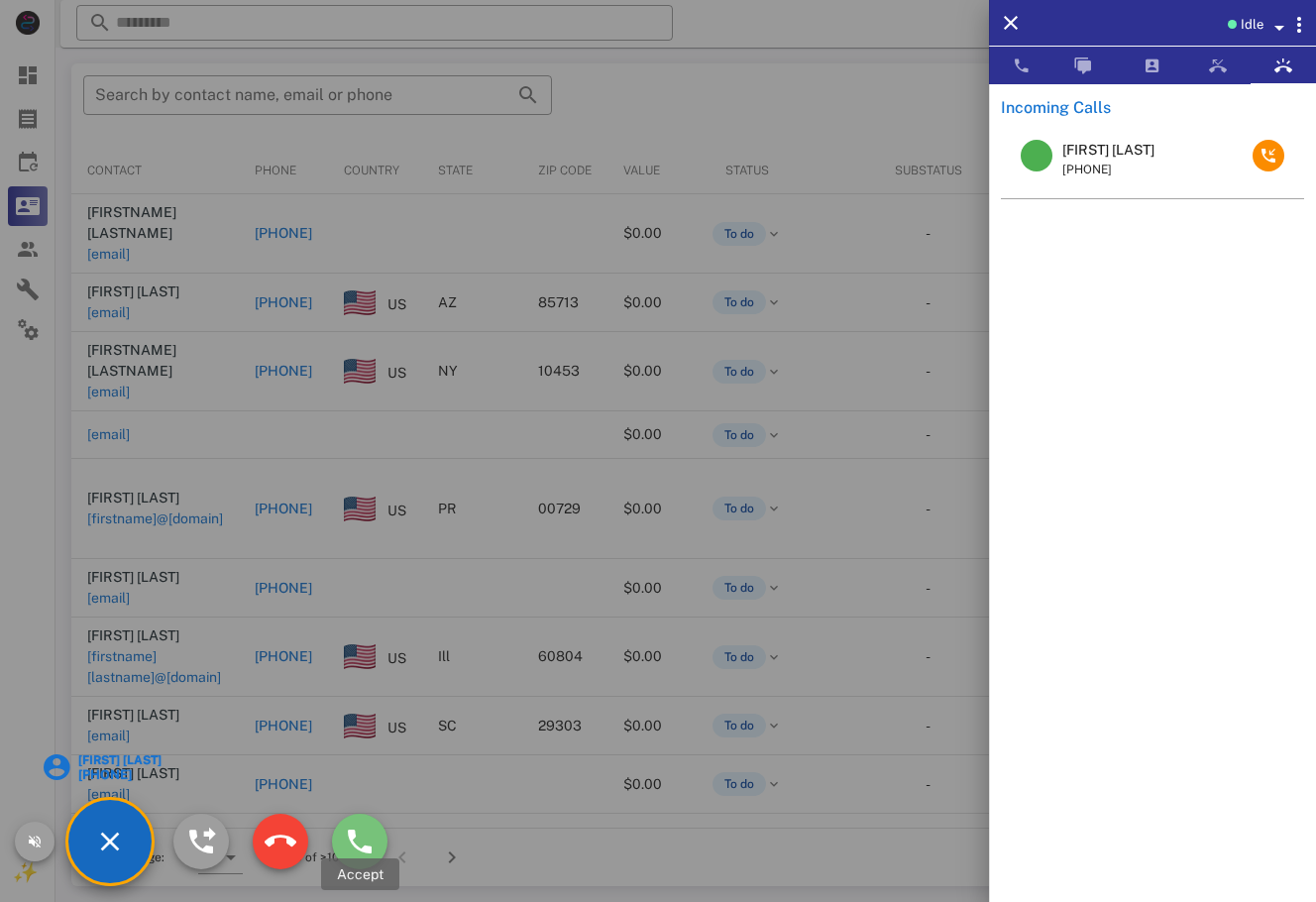 click at bounding box center (360, 842) 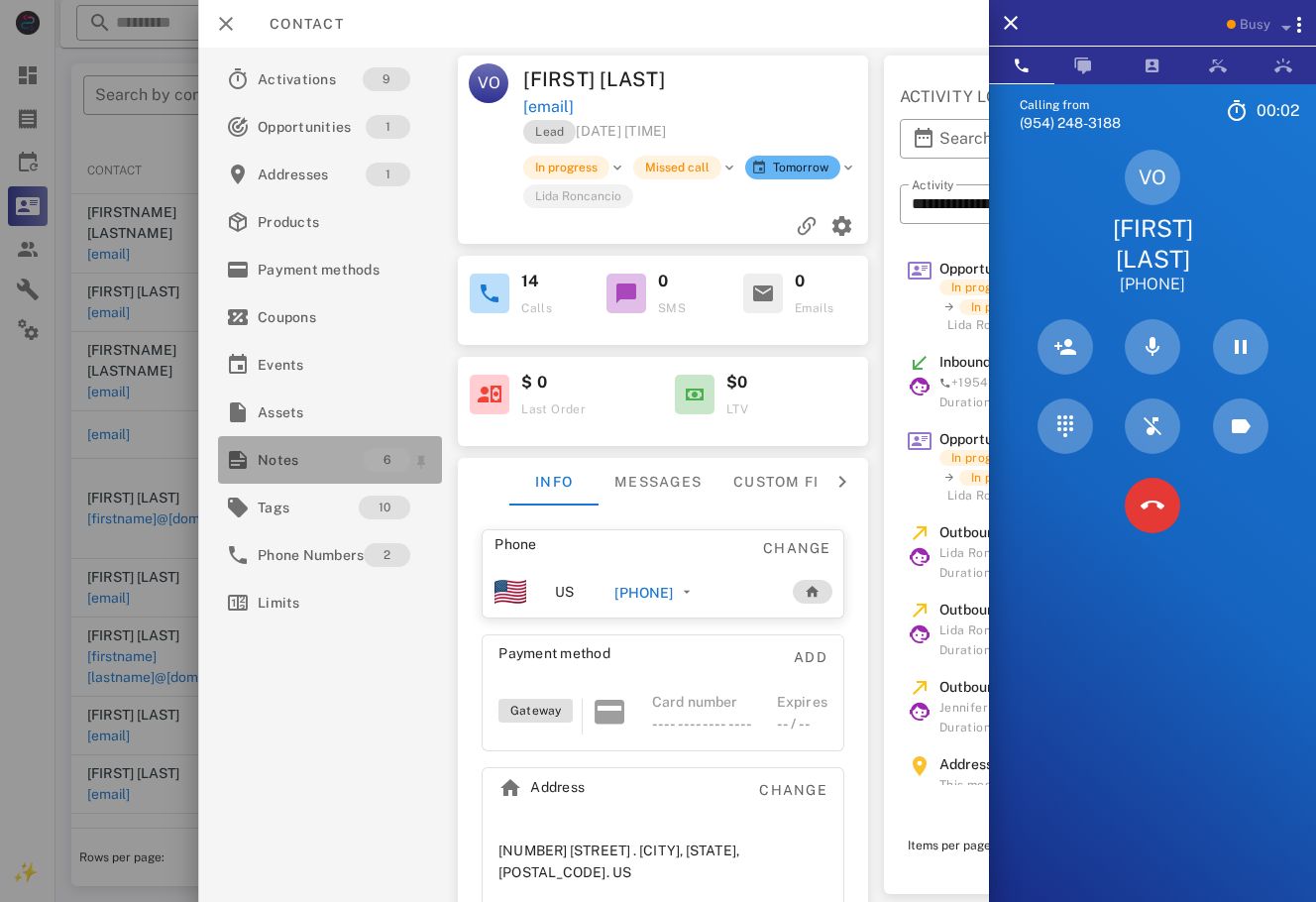 click on "Notes" at bounding box center (310, 460) 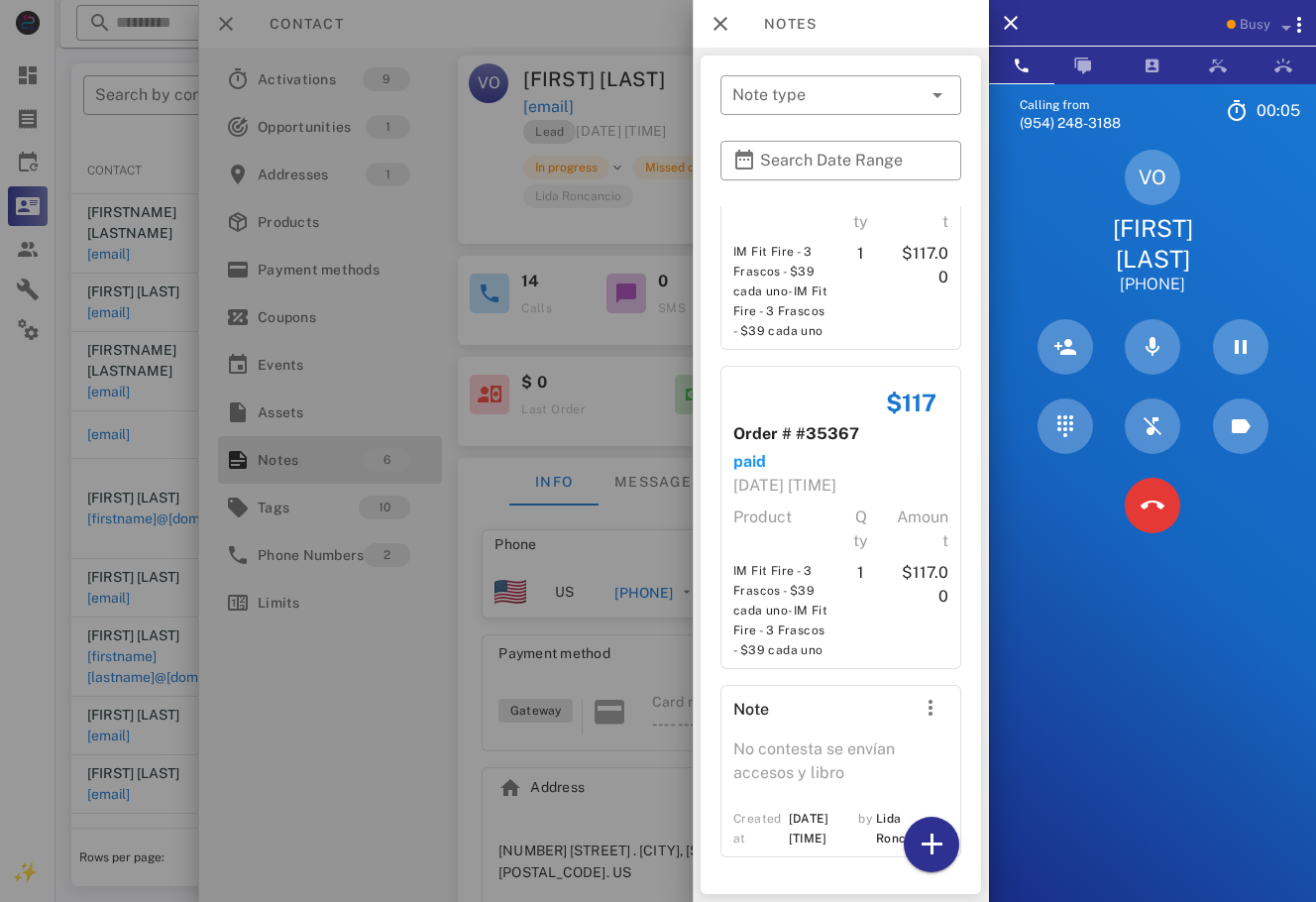 scroll, scrollTop: 1296, scrollLeft: 0, axis: vertical 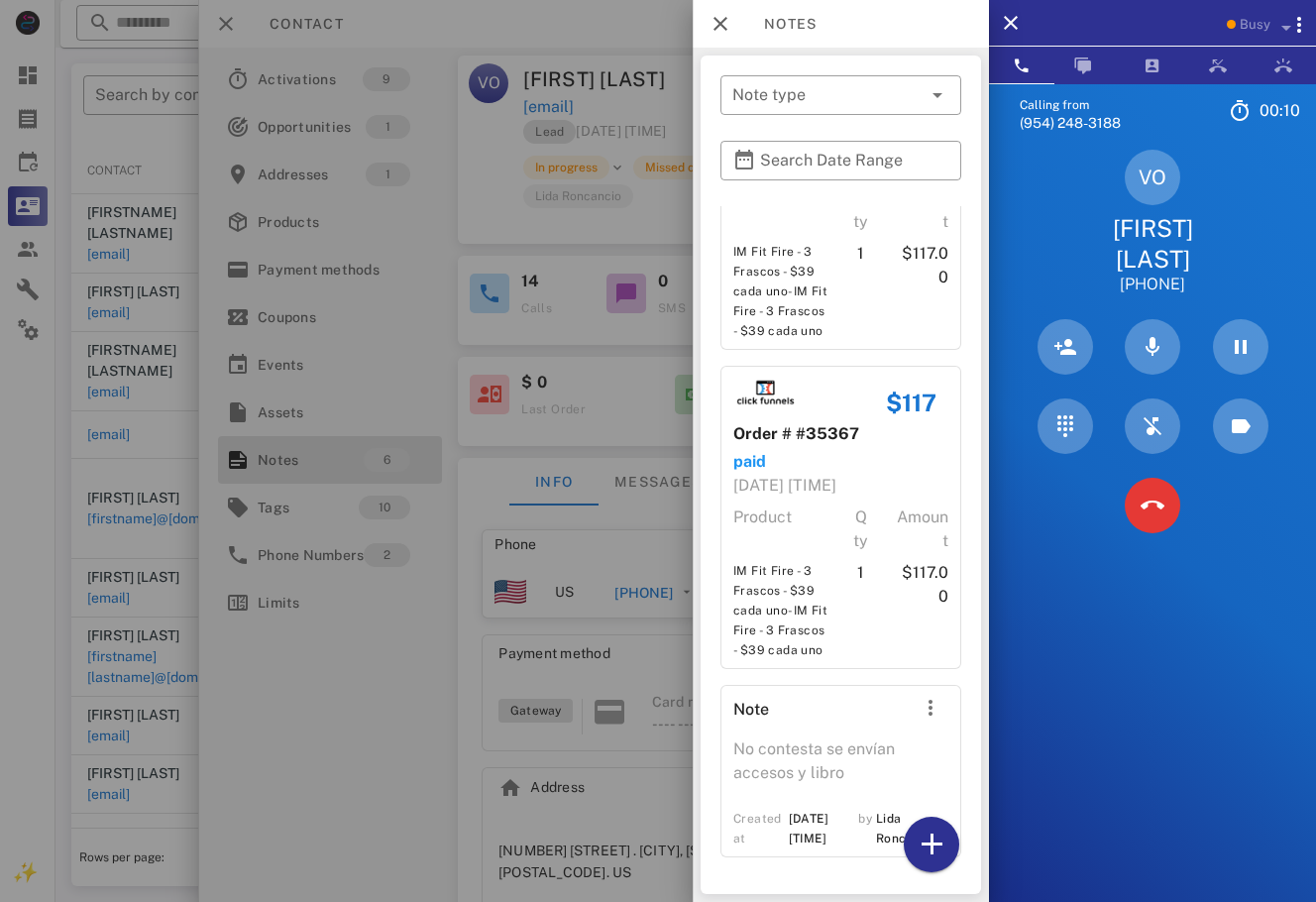 click at bounding box center (658, 451) 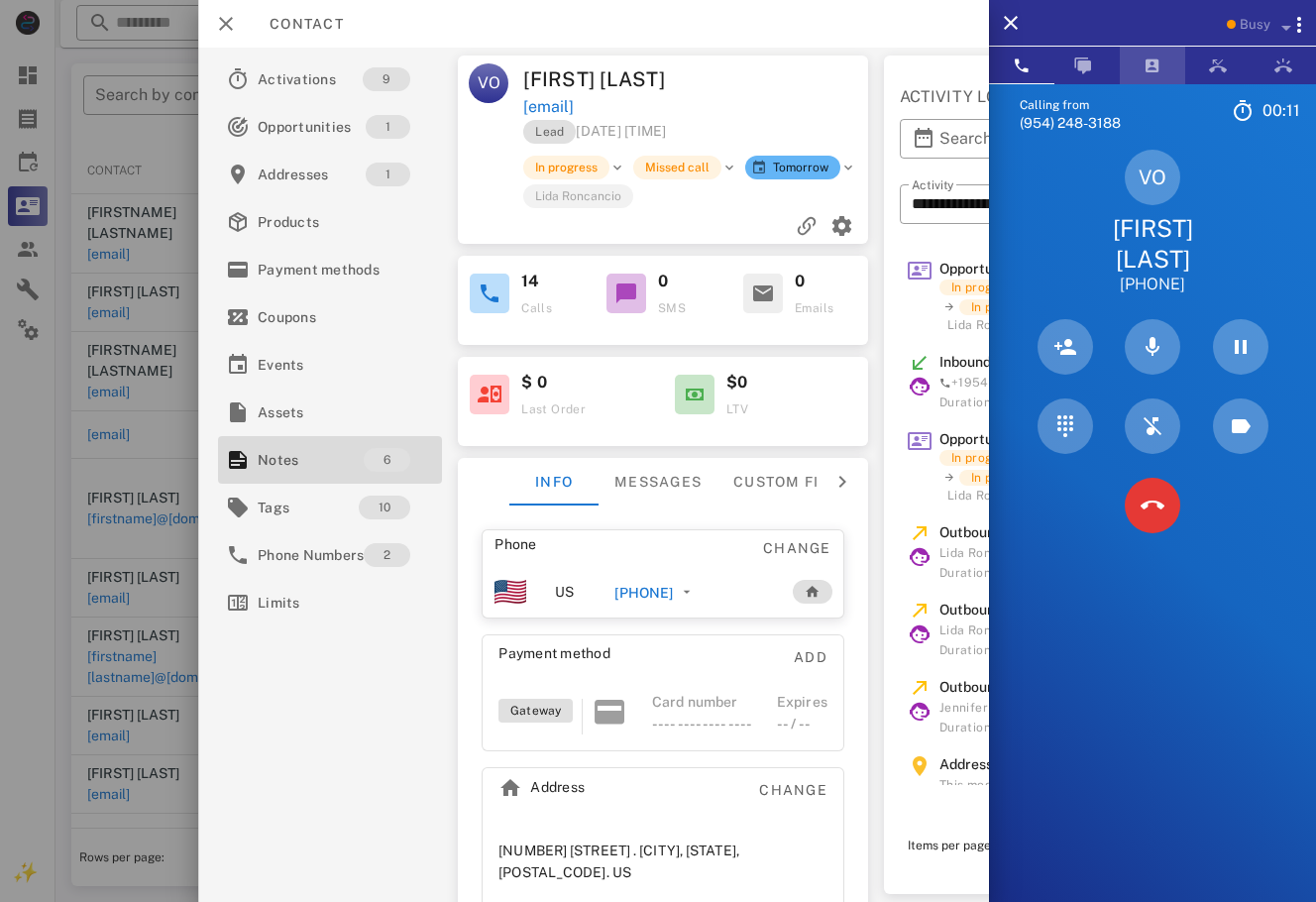 click at bounding box center [1152, 65] 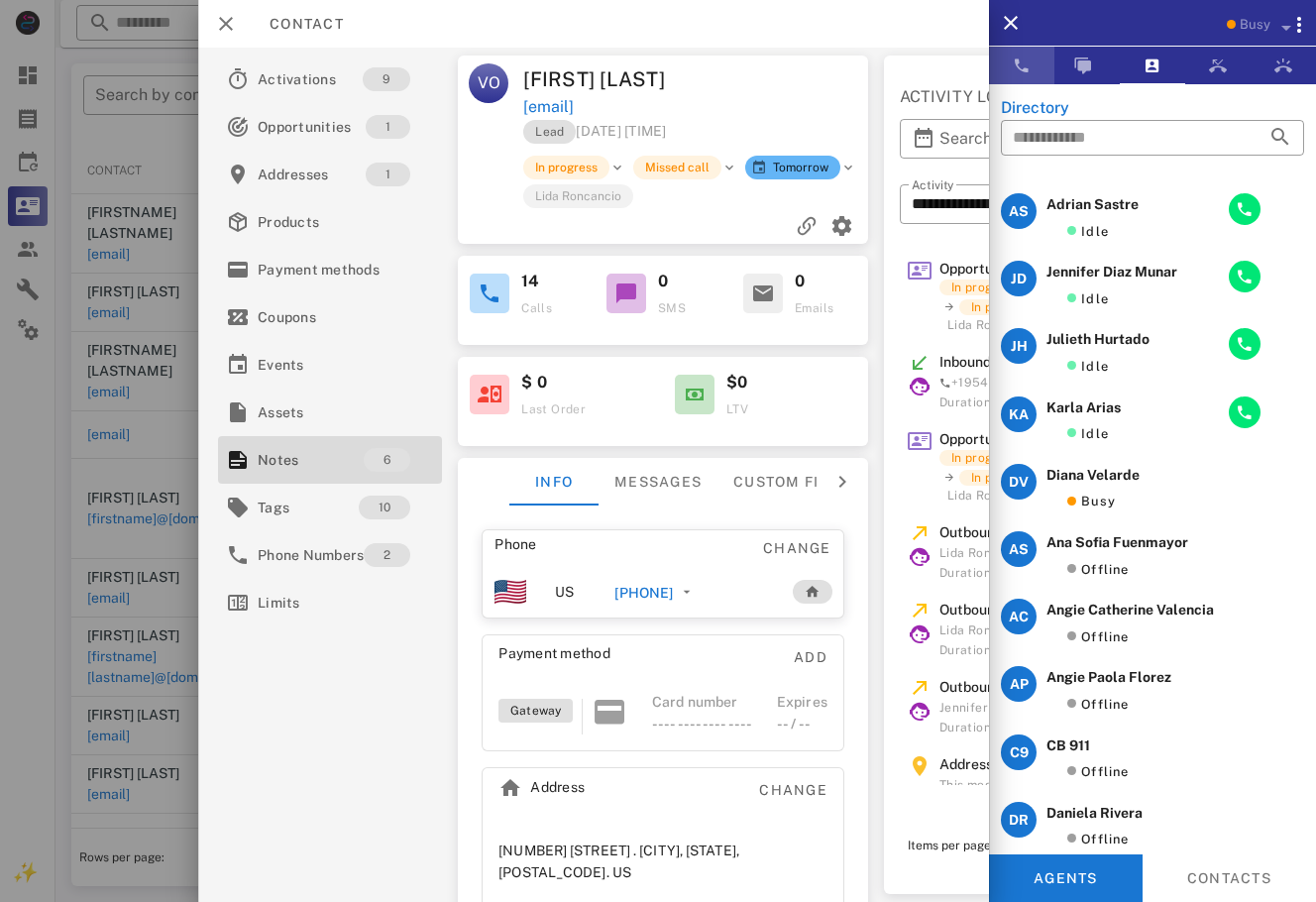 click at bounding box center [1022, 65] 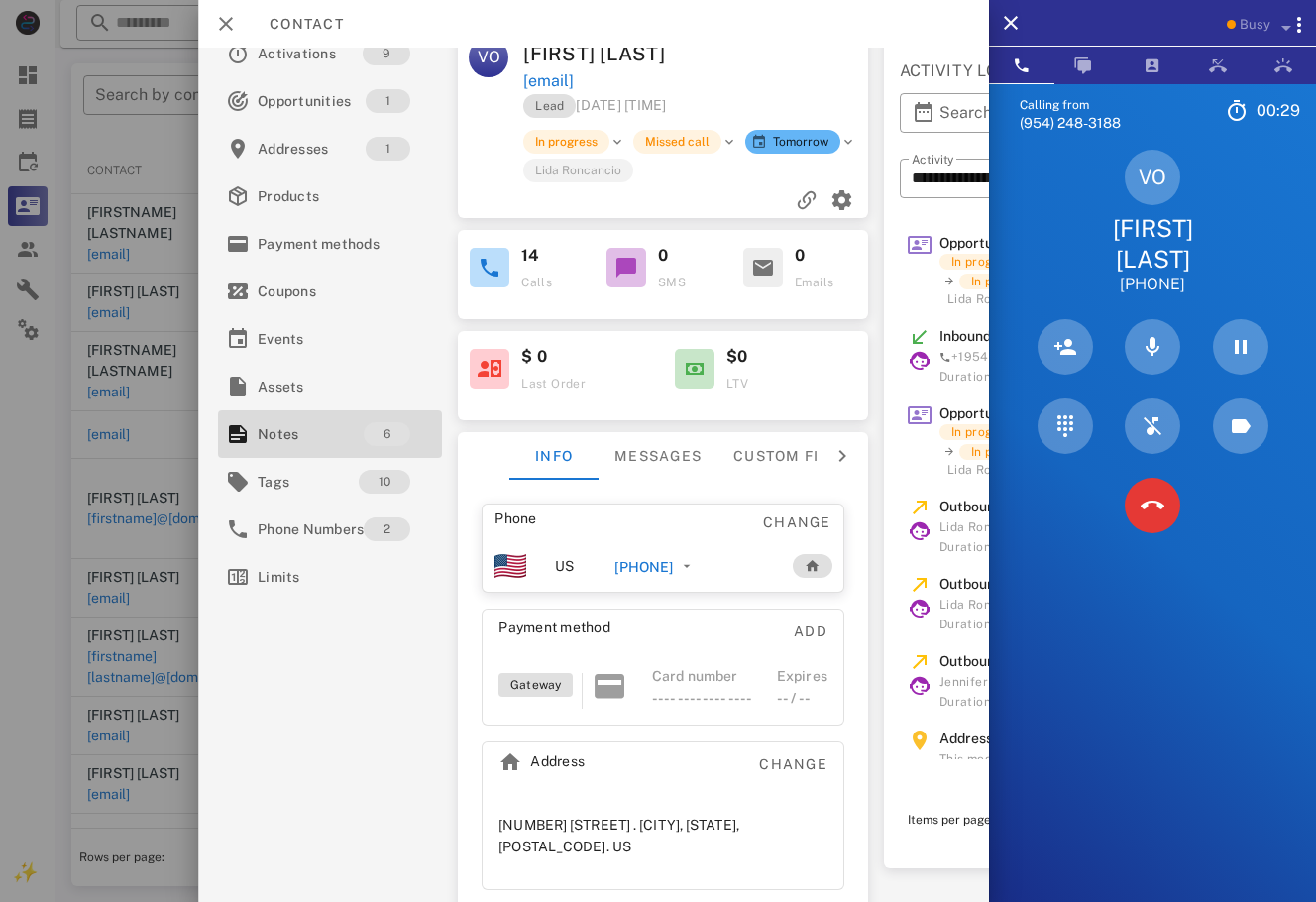 scroll, scrollTop: 0, scrollLeft: 0, axis: both 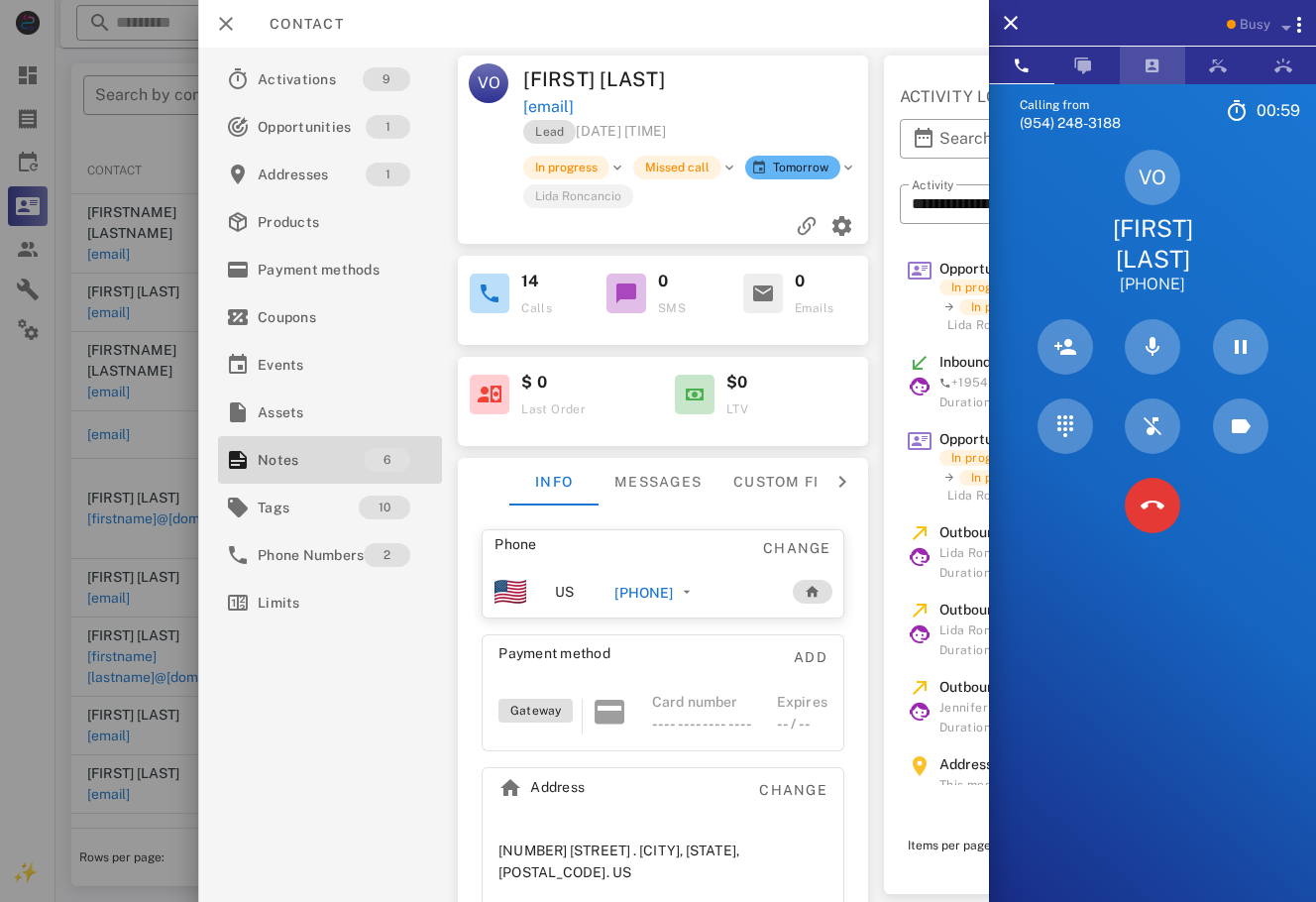 click at bounding box center [1152, 65] 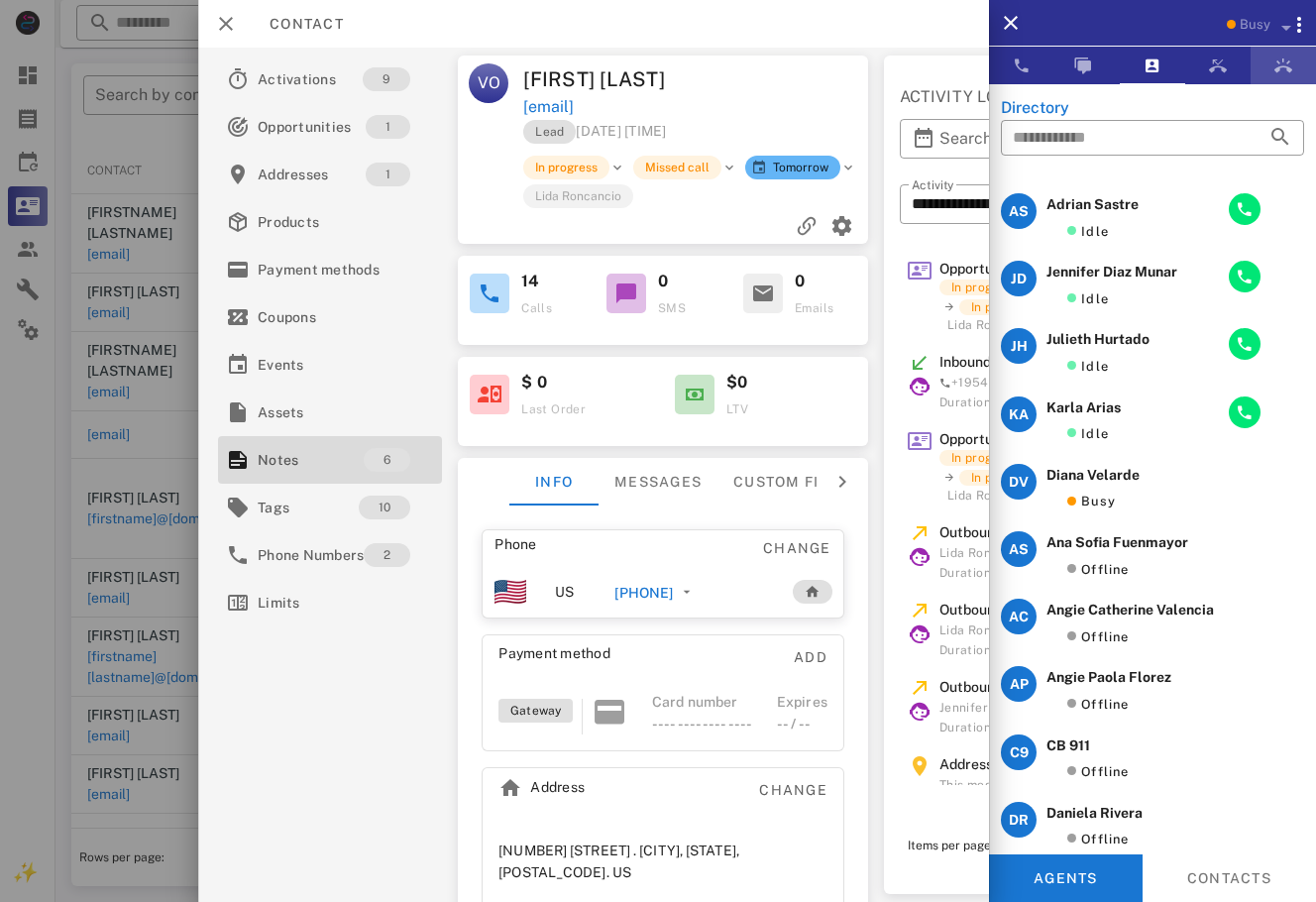 click at bounding box center (1283, 65) 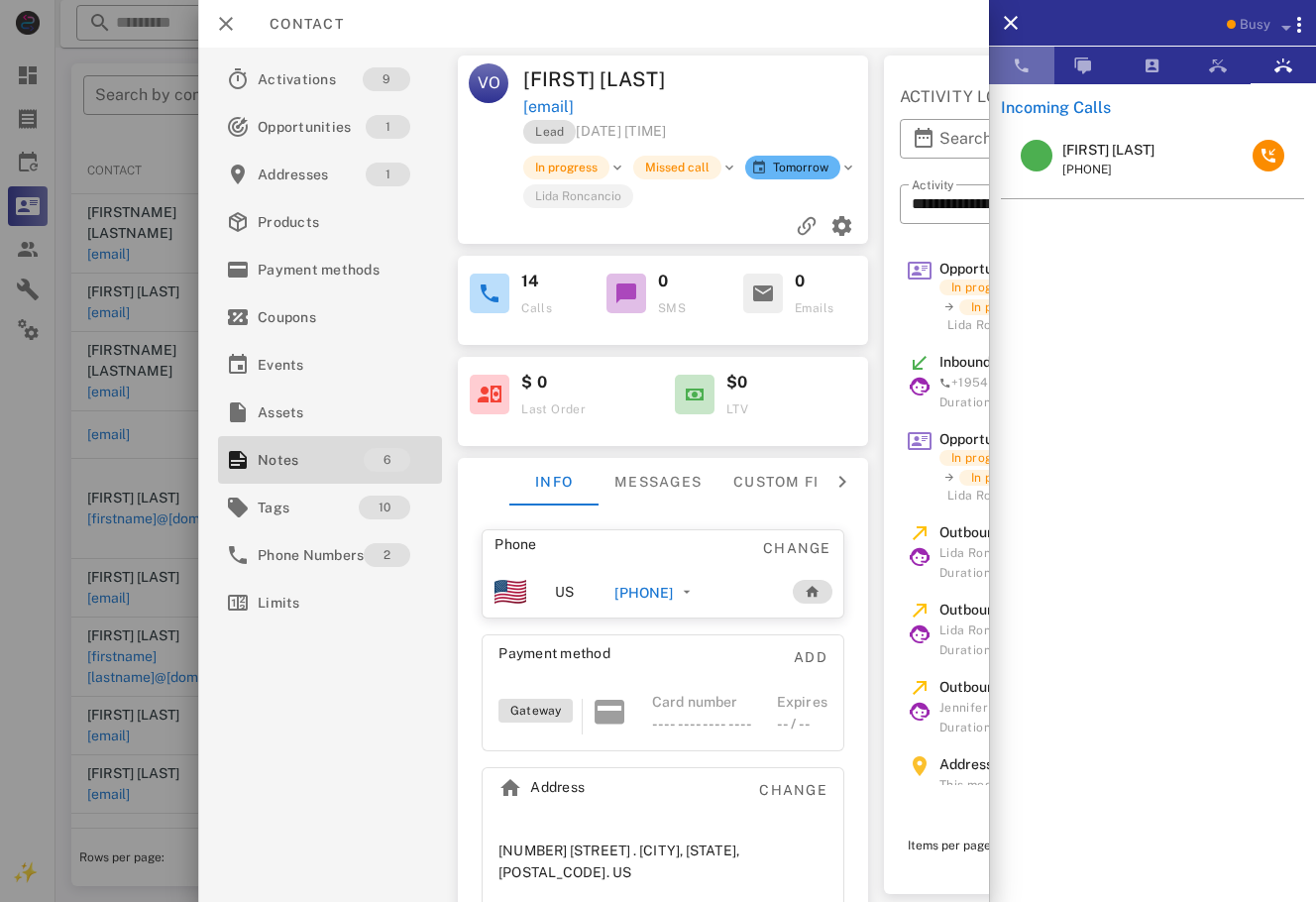 click at bounding box center (1022, 65) 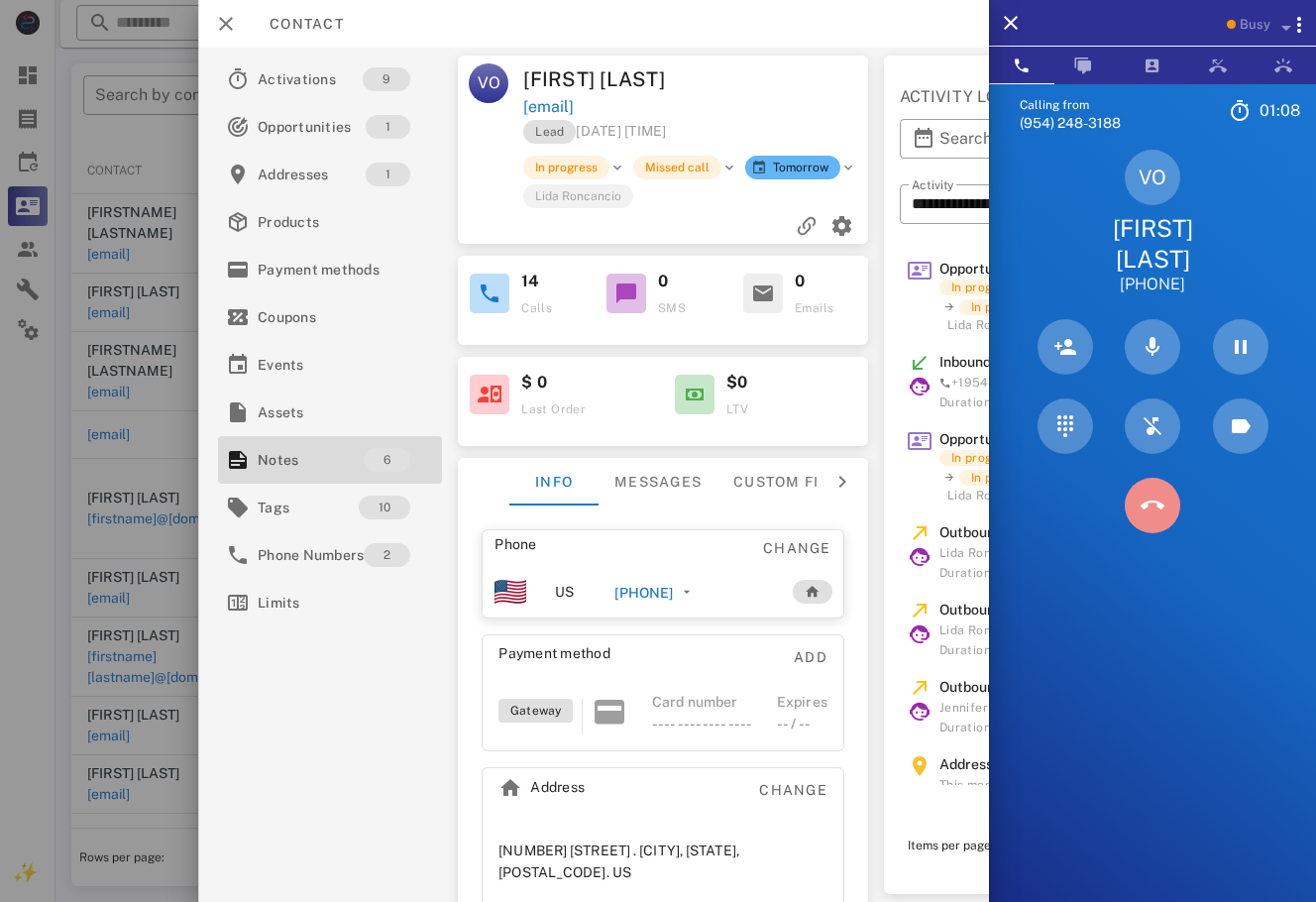 click at bounding box center [1152, 506] 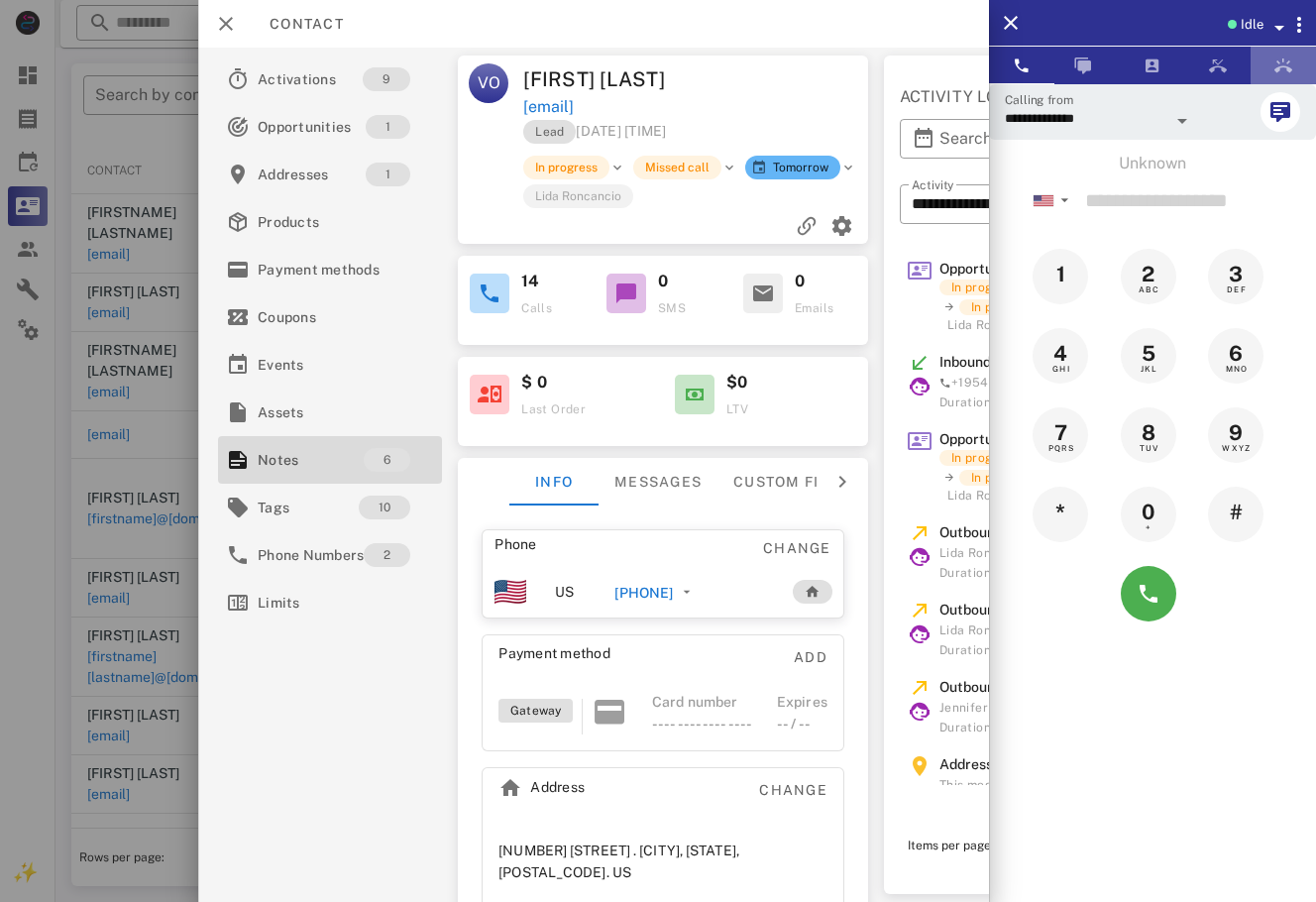click at bounding box center (1283, 65) 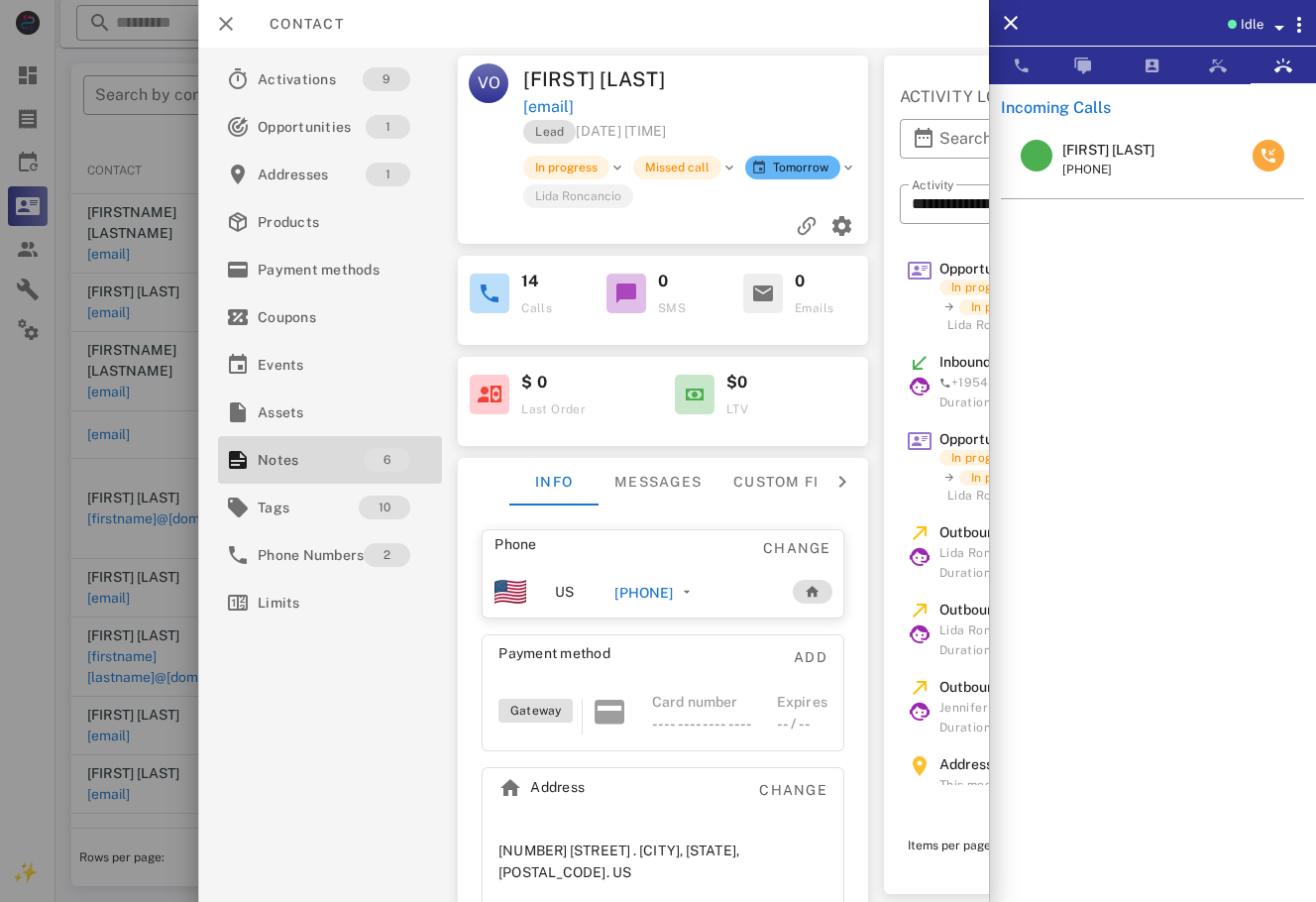 click at bounding box center (1268, 156) 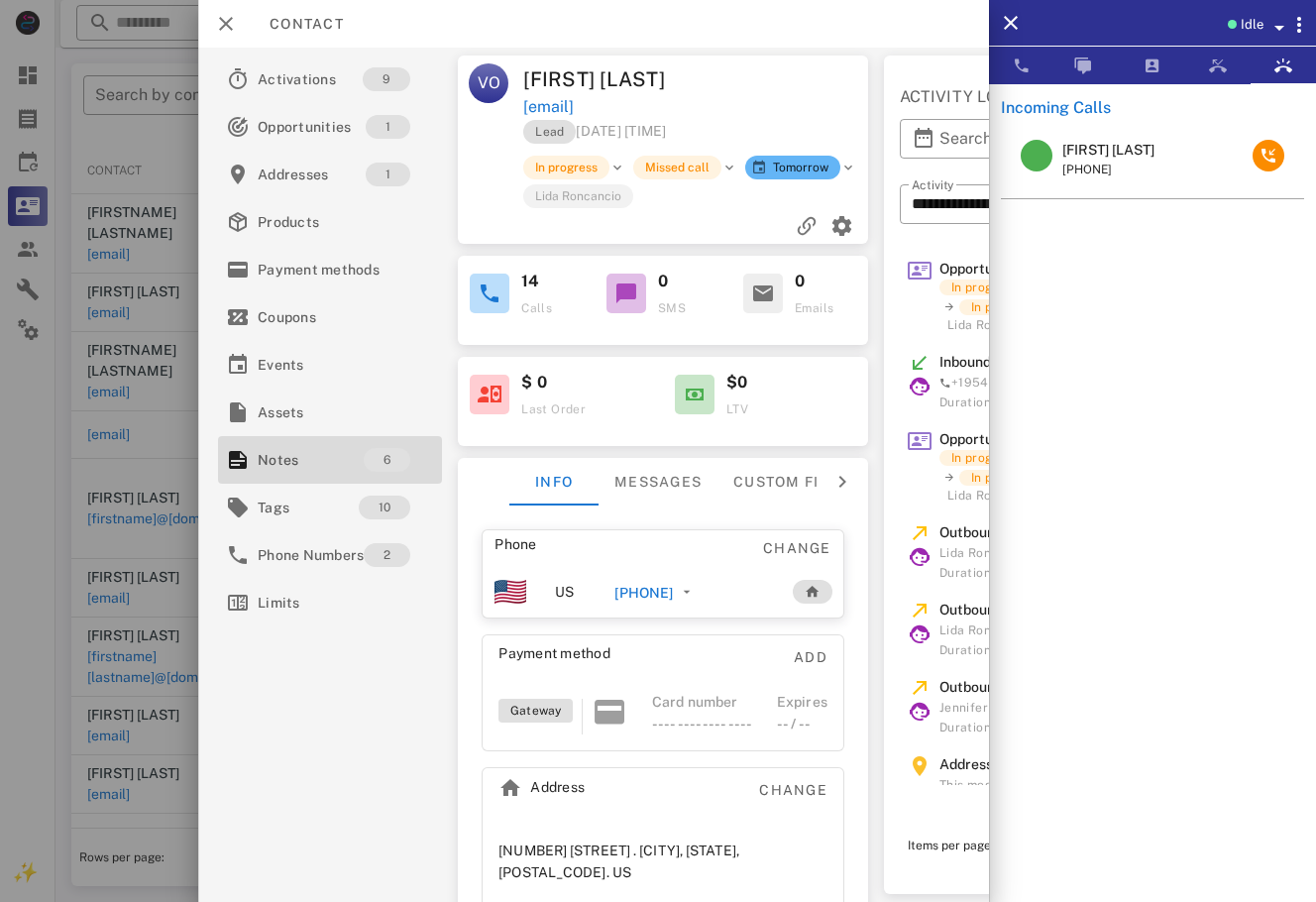 click at bounding box center (658, 451) 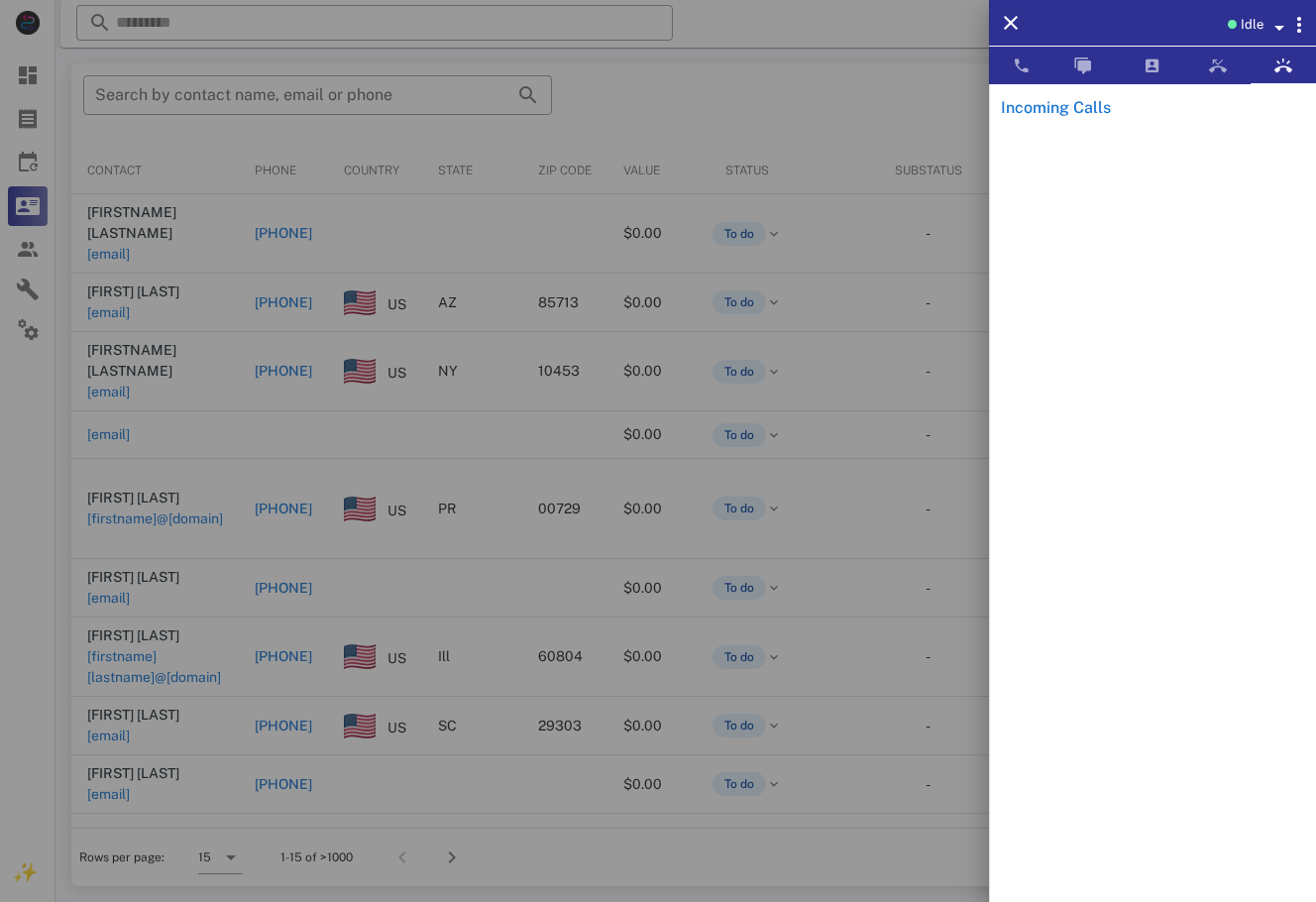 click at bounding box center (1152, 485) 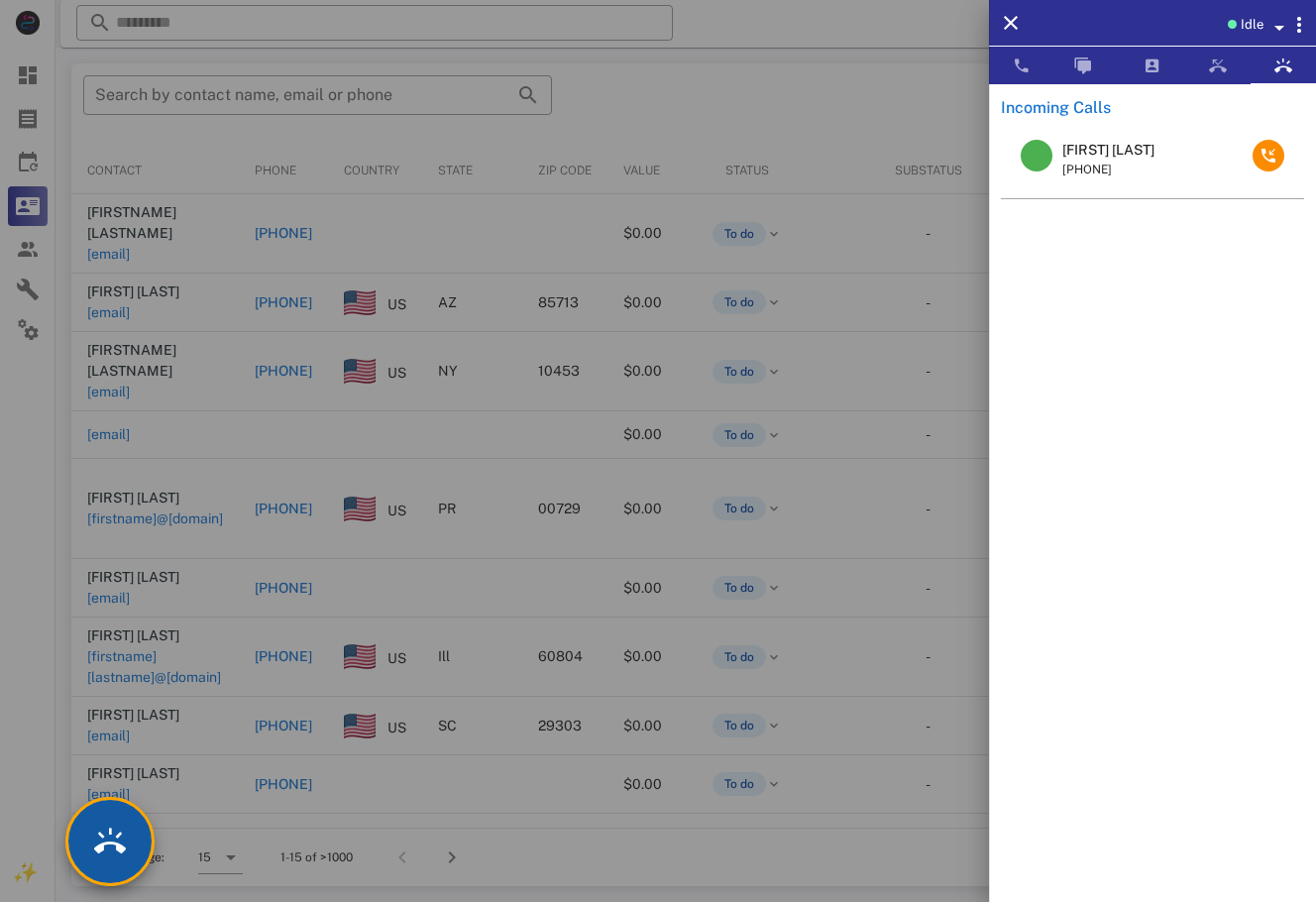 click at bounding box center [110, 842] 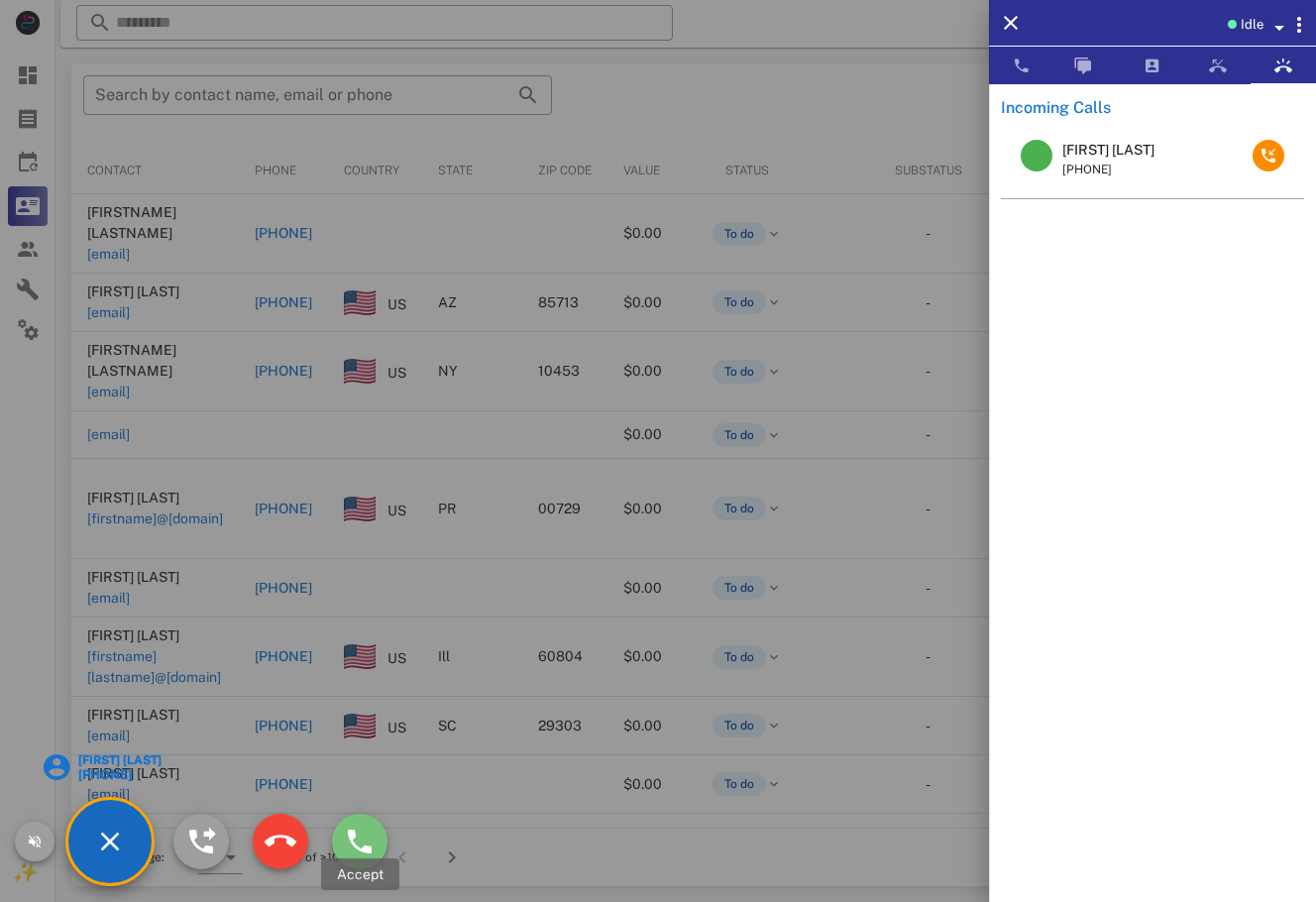 click at bounding box center (360, 842) 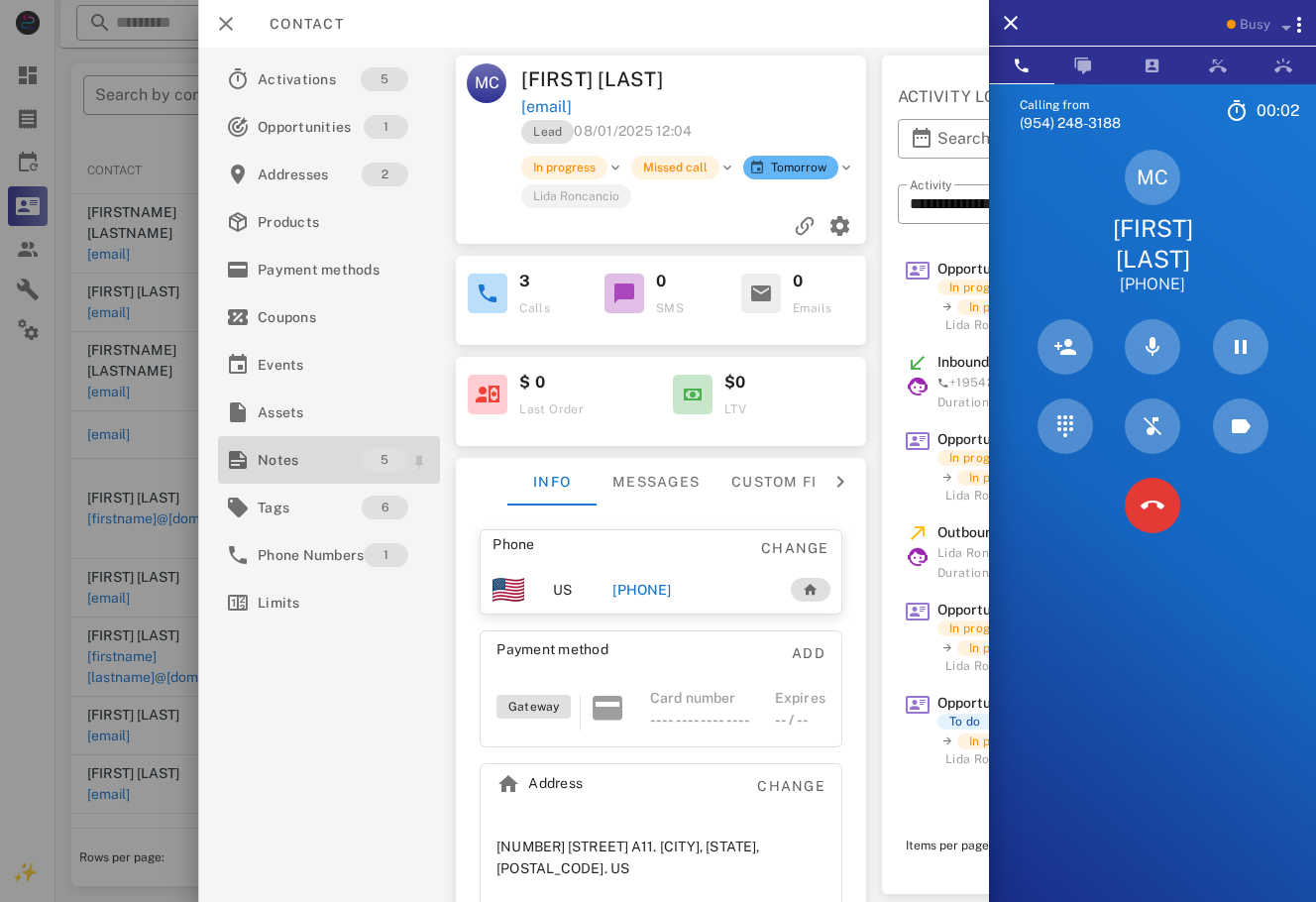 click on "Notes" at bounding box center (309, 460) 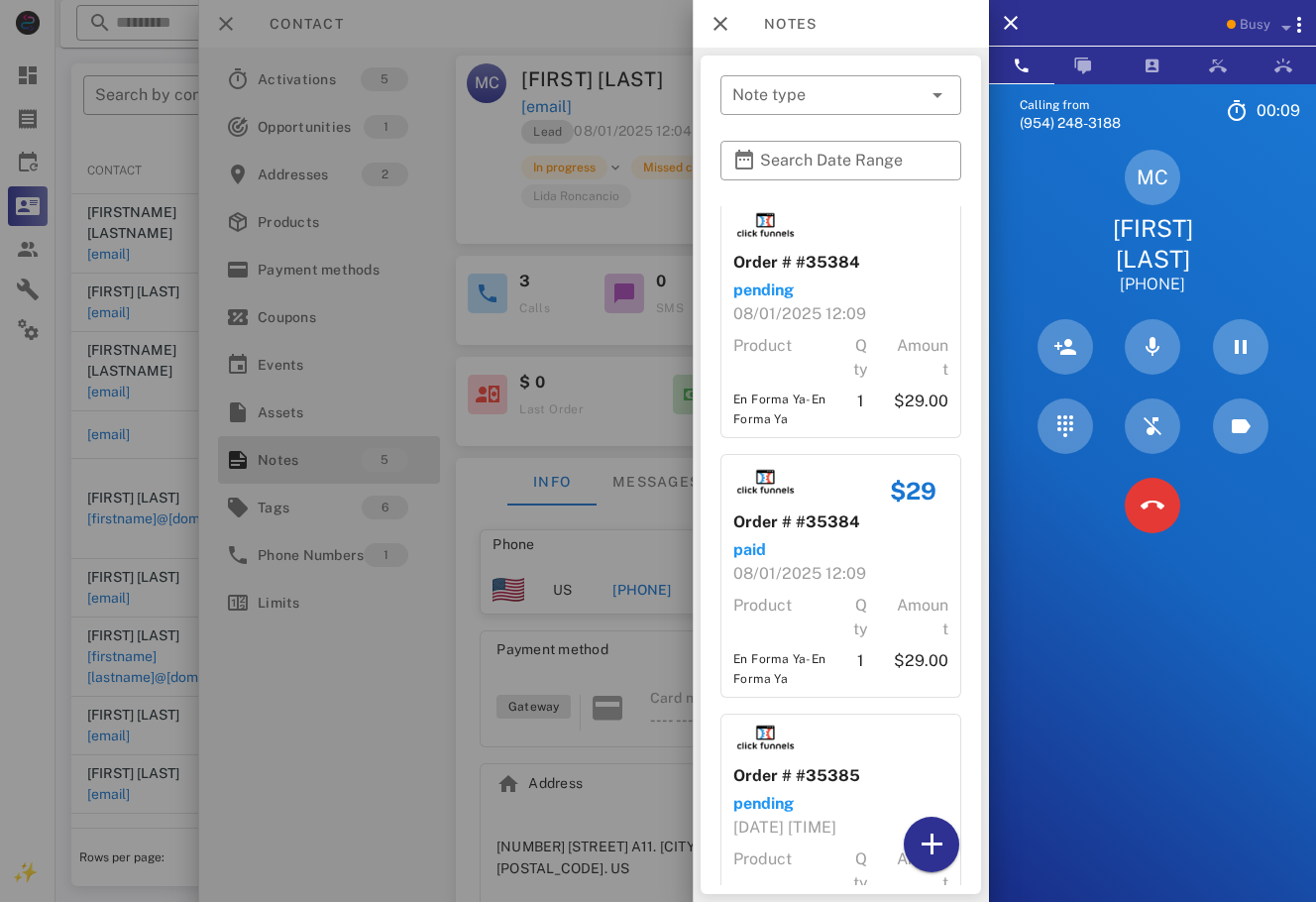 scroll, scrollTop: 0, scrollLeft: 0, axis: both 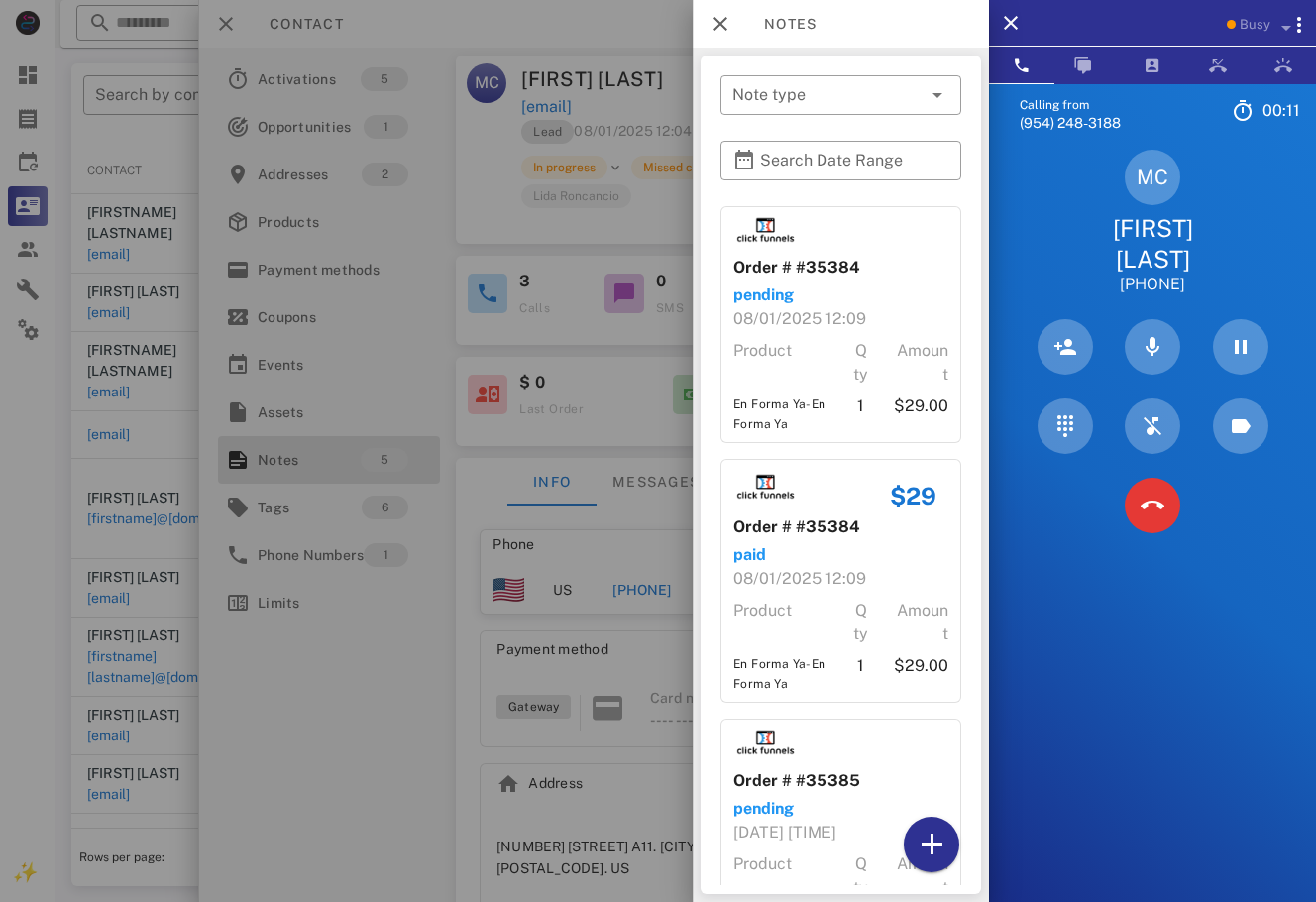 click at bounding box center (658, 451) 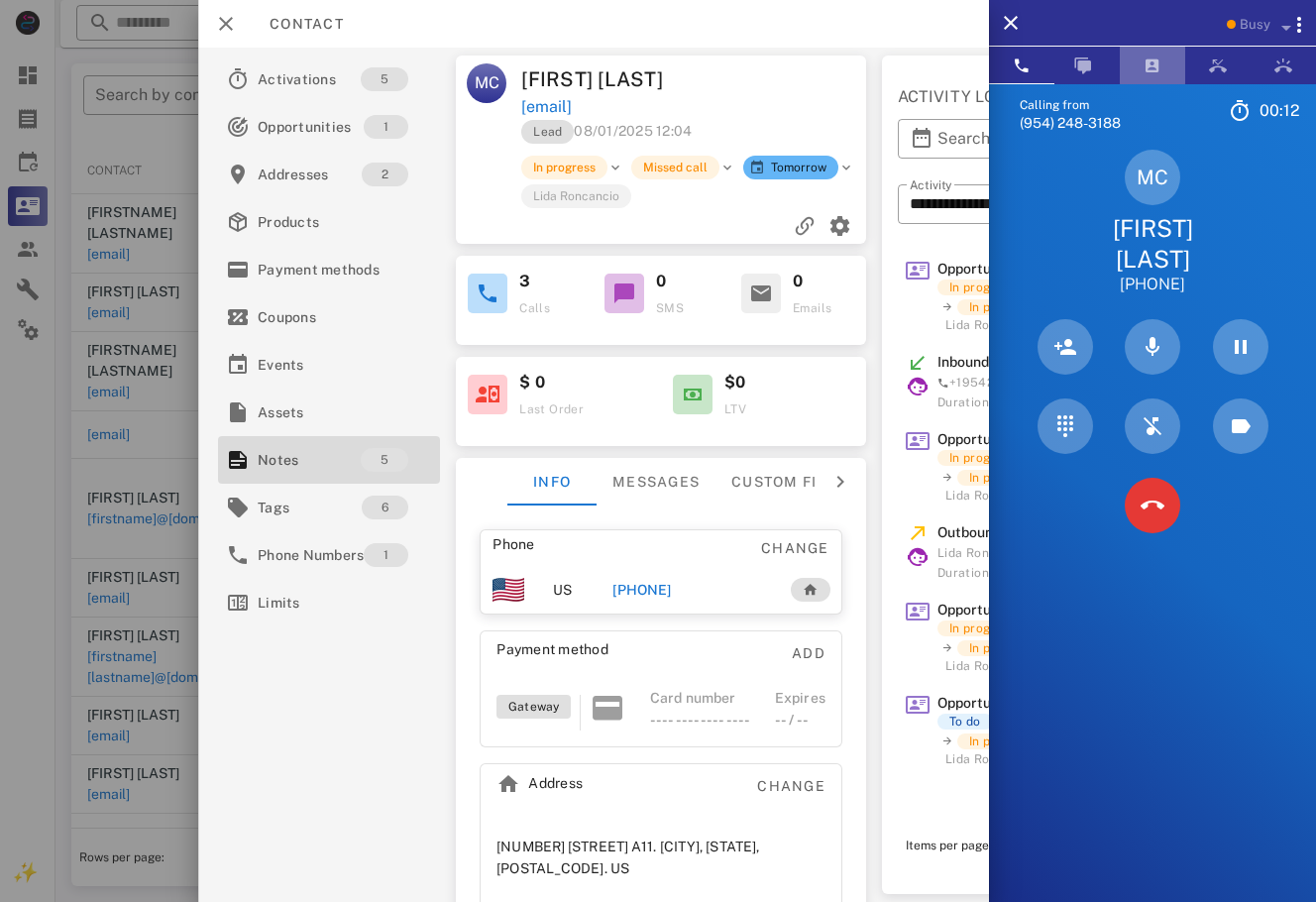 click at bounding box center (1152, 65) 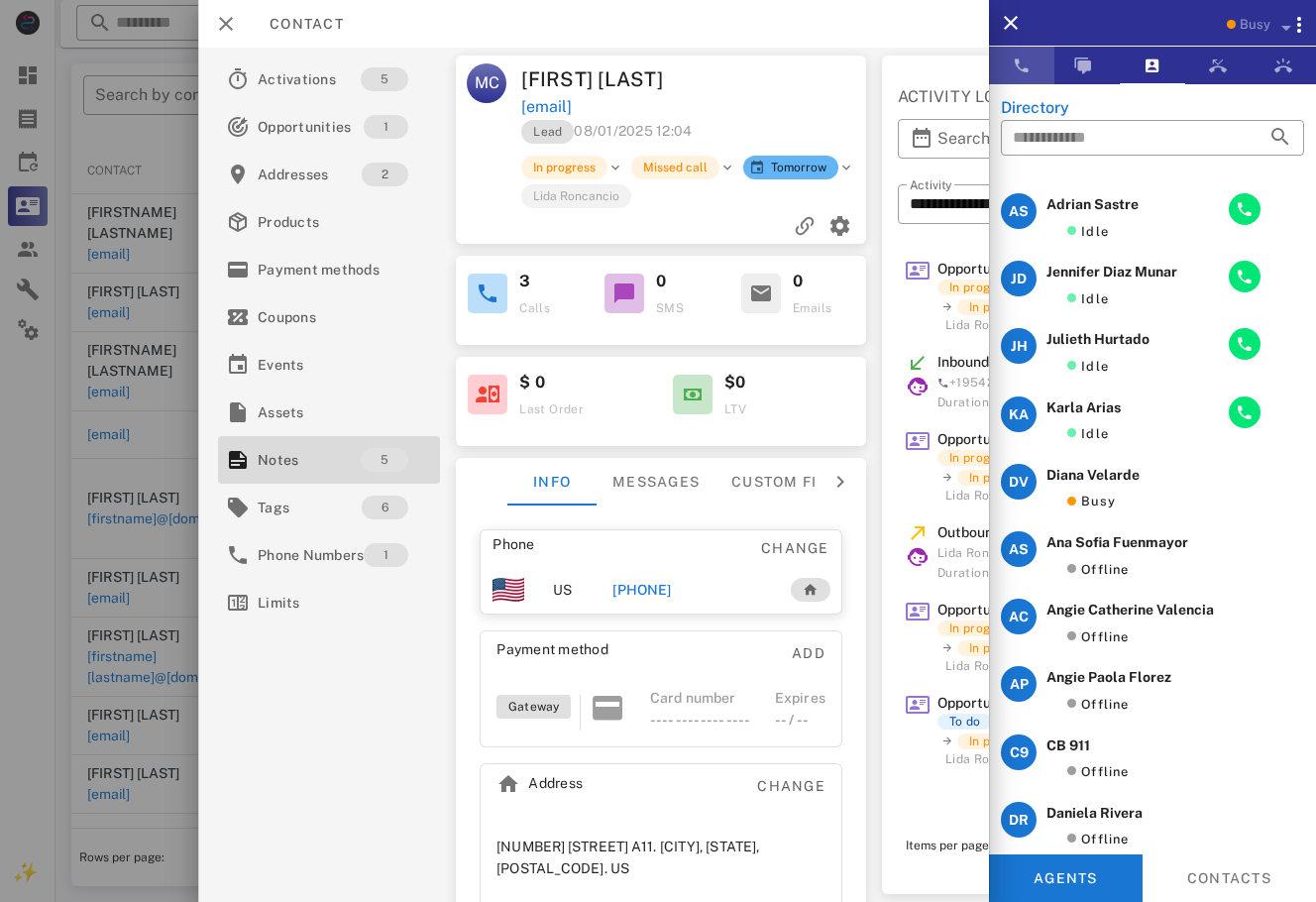 click at bounding box center [1022, 65] 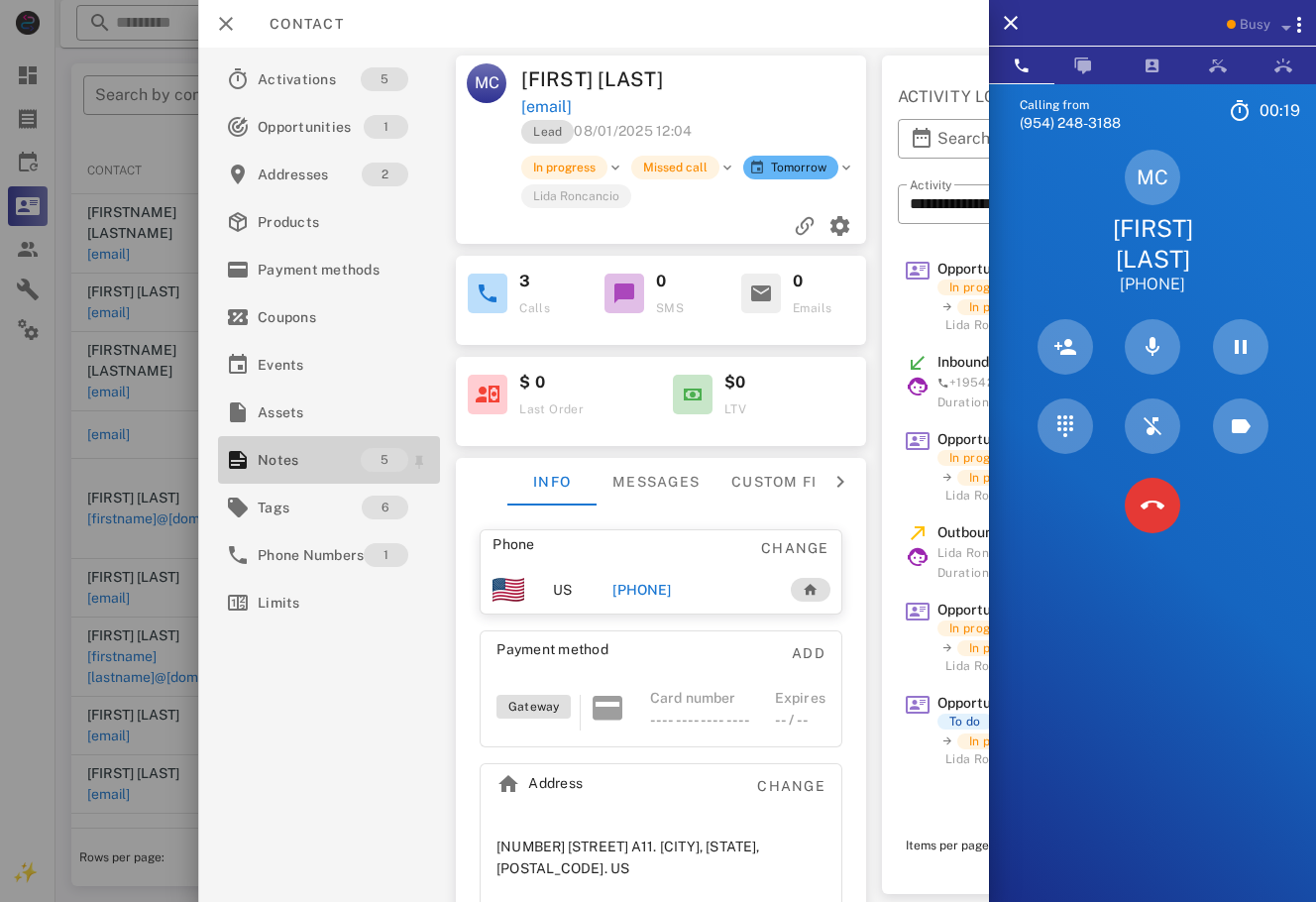click on "5" at bounding box center [384, 460] 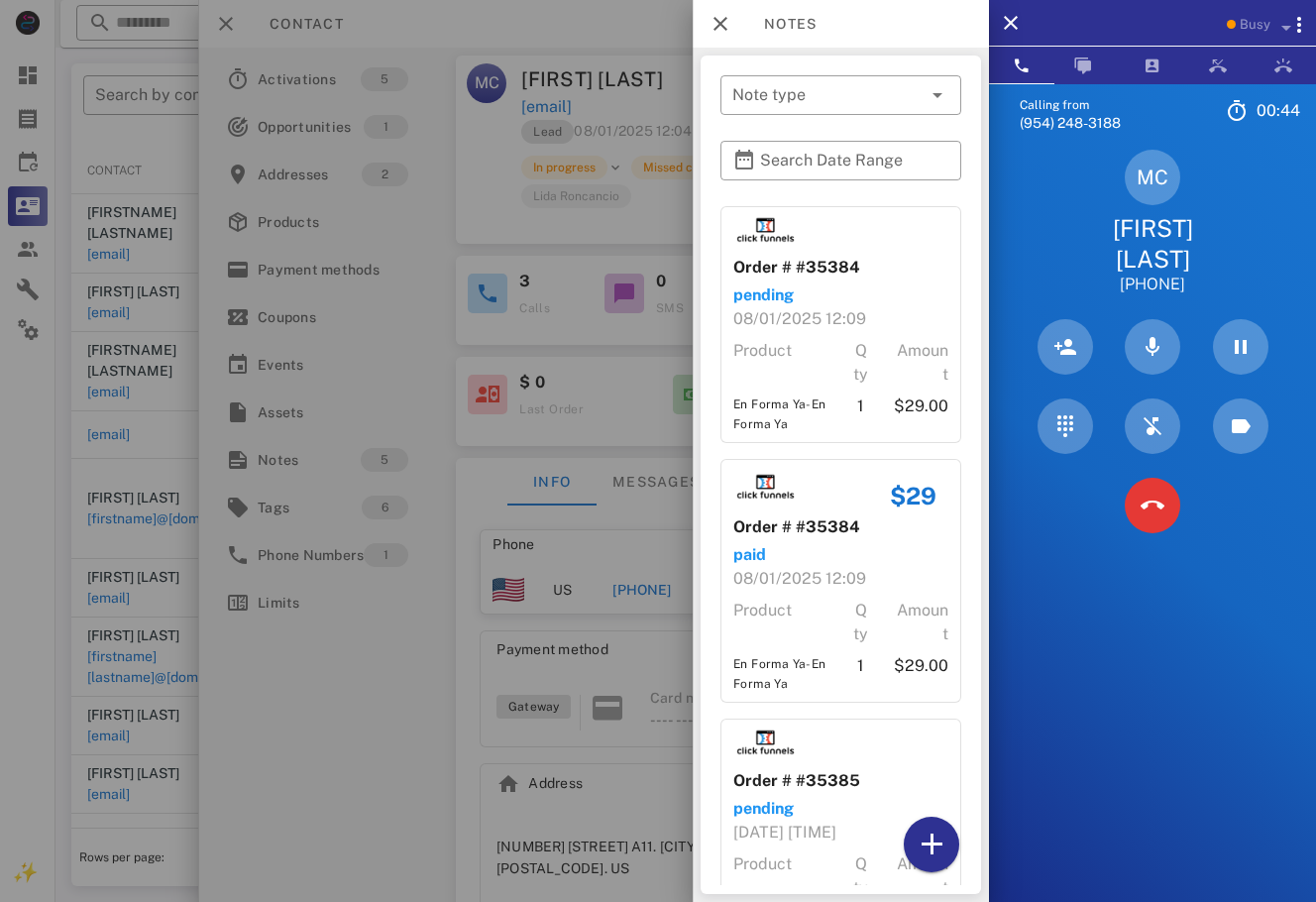 scroll, scrollTop: 814, scrollLeft: 0, axis: vertical 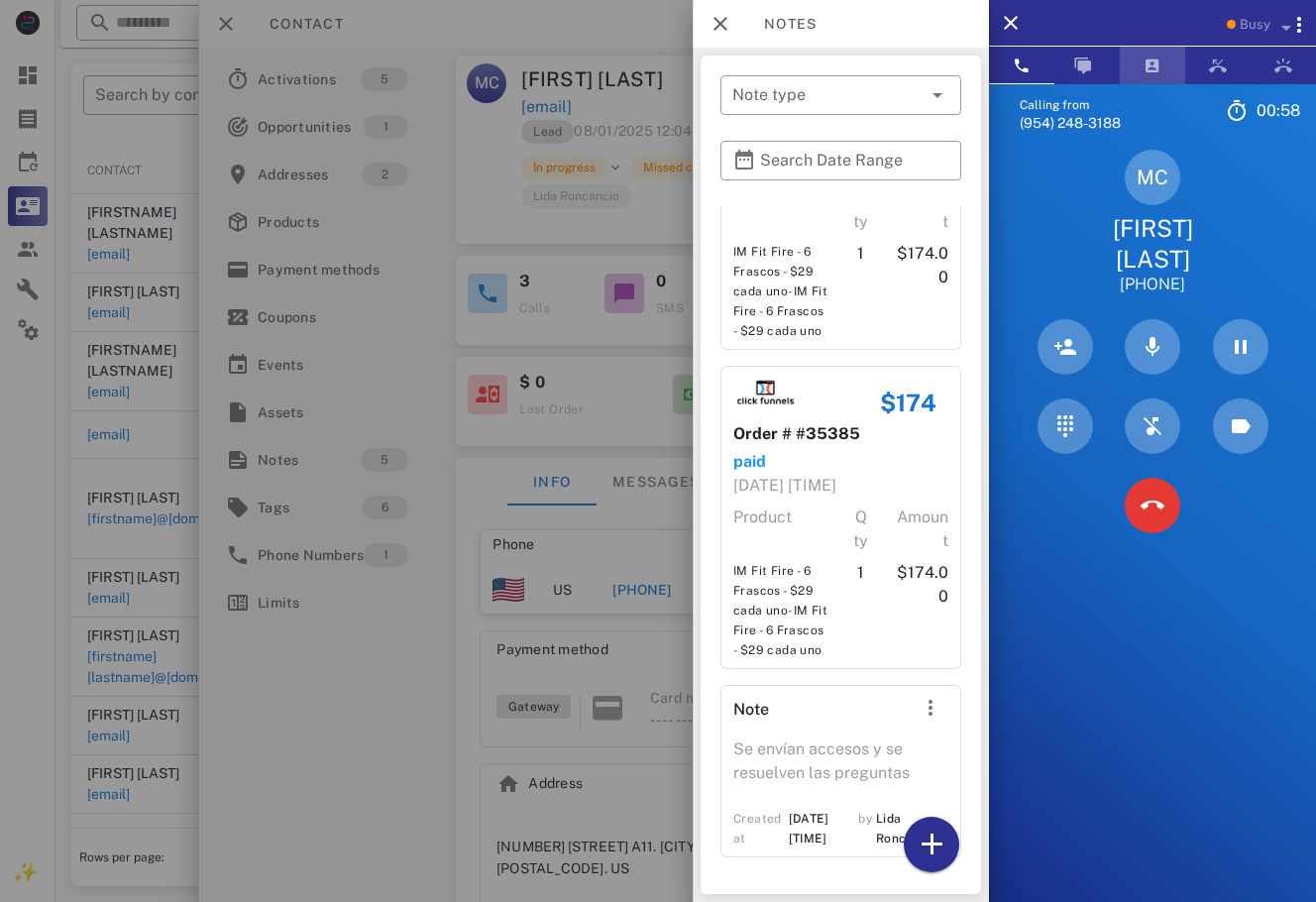 click at bounding box center (1152, 65) 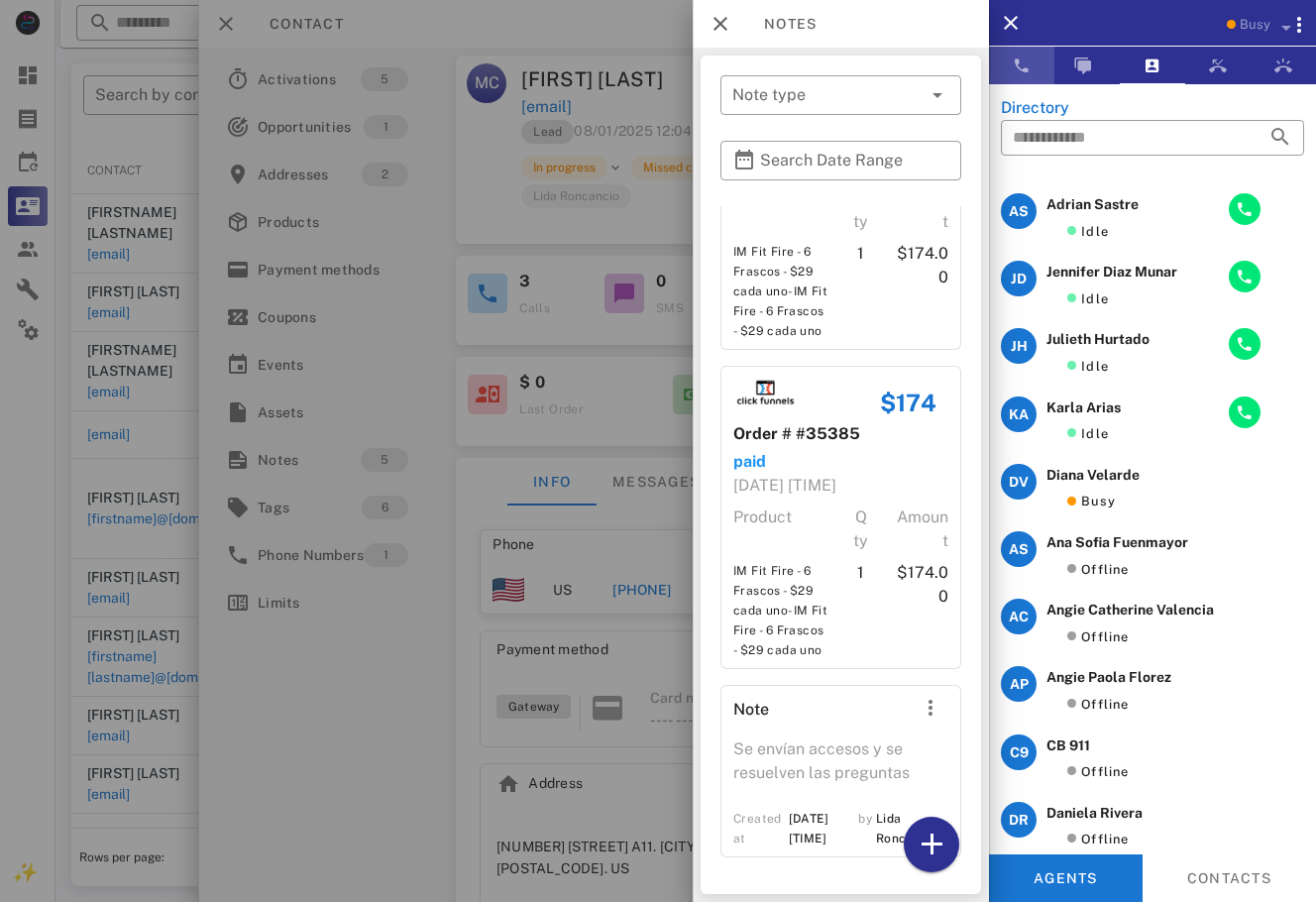 click at bounding box center (1022, 65) 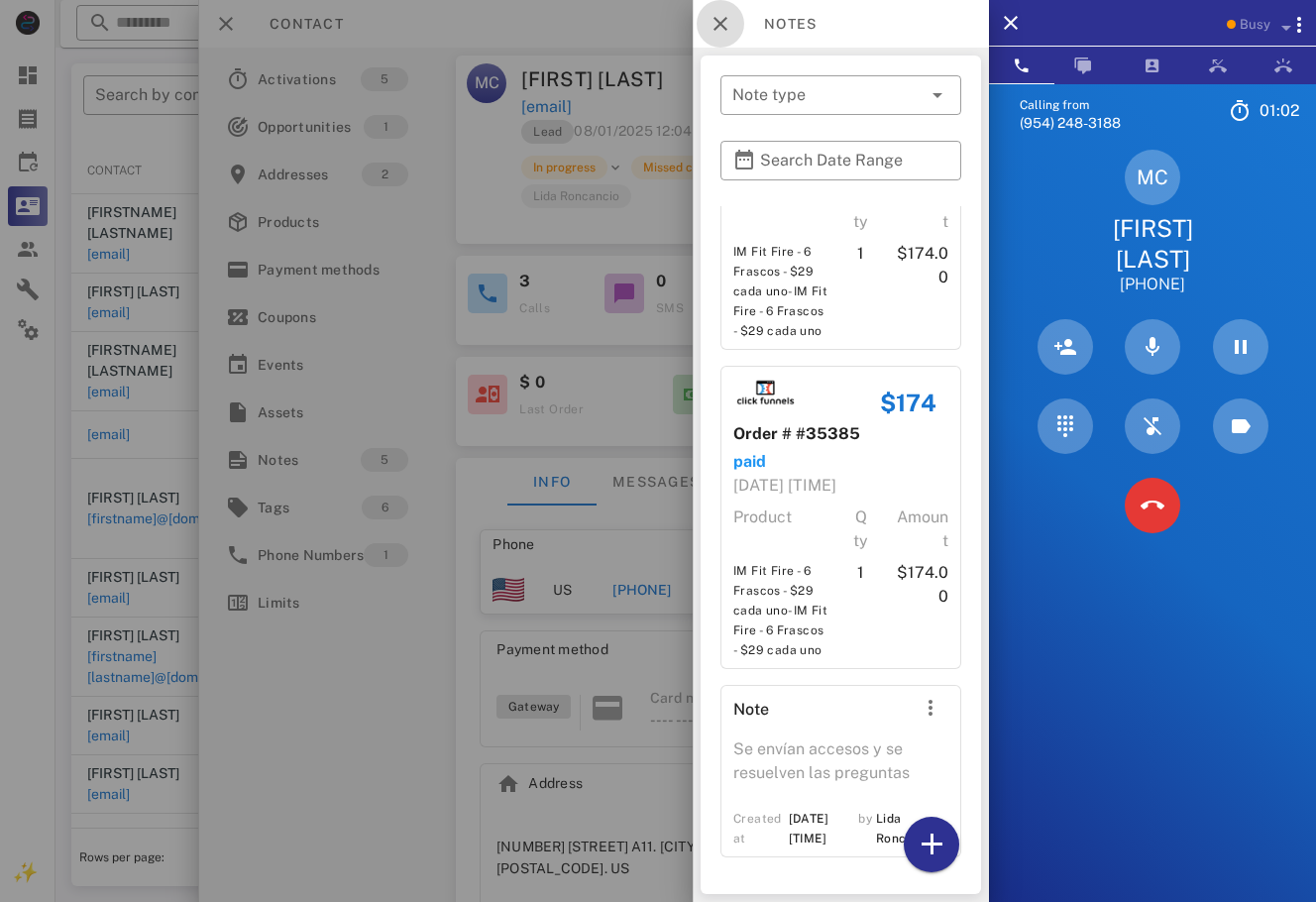 click at bounding box center (720, 24) 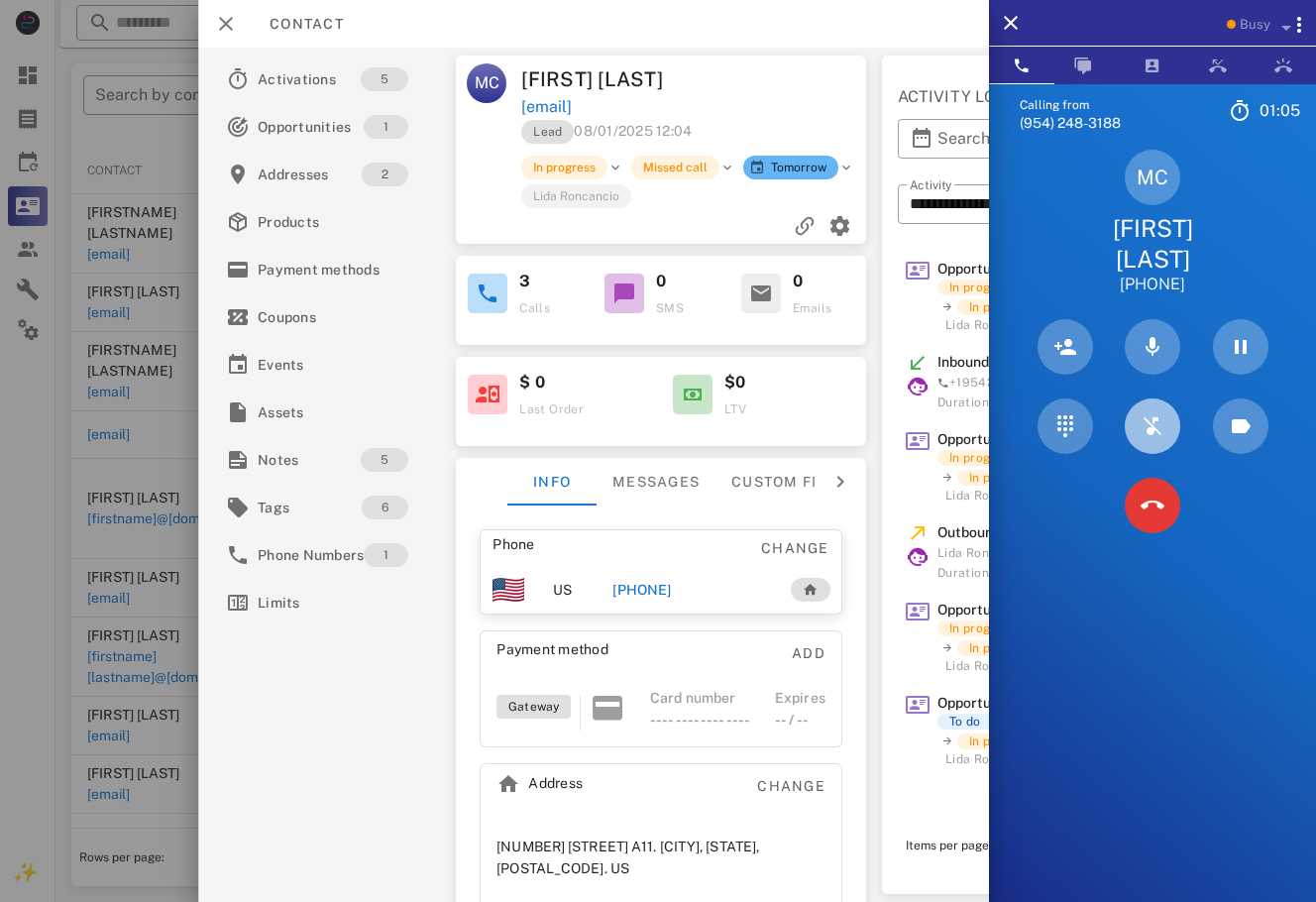 click at bounding box center (1152, 426) 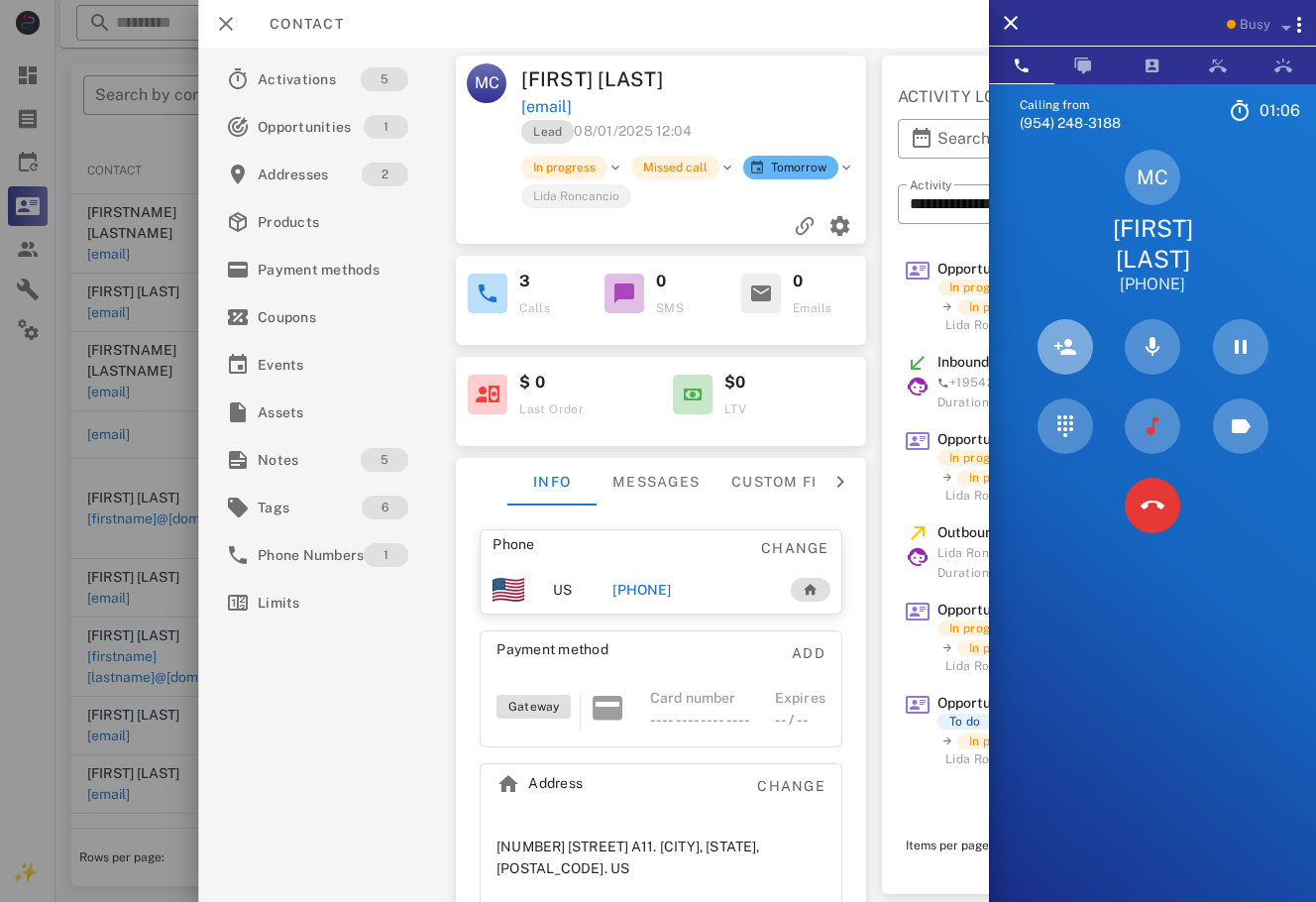 click at bounding box center [1065, 347] 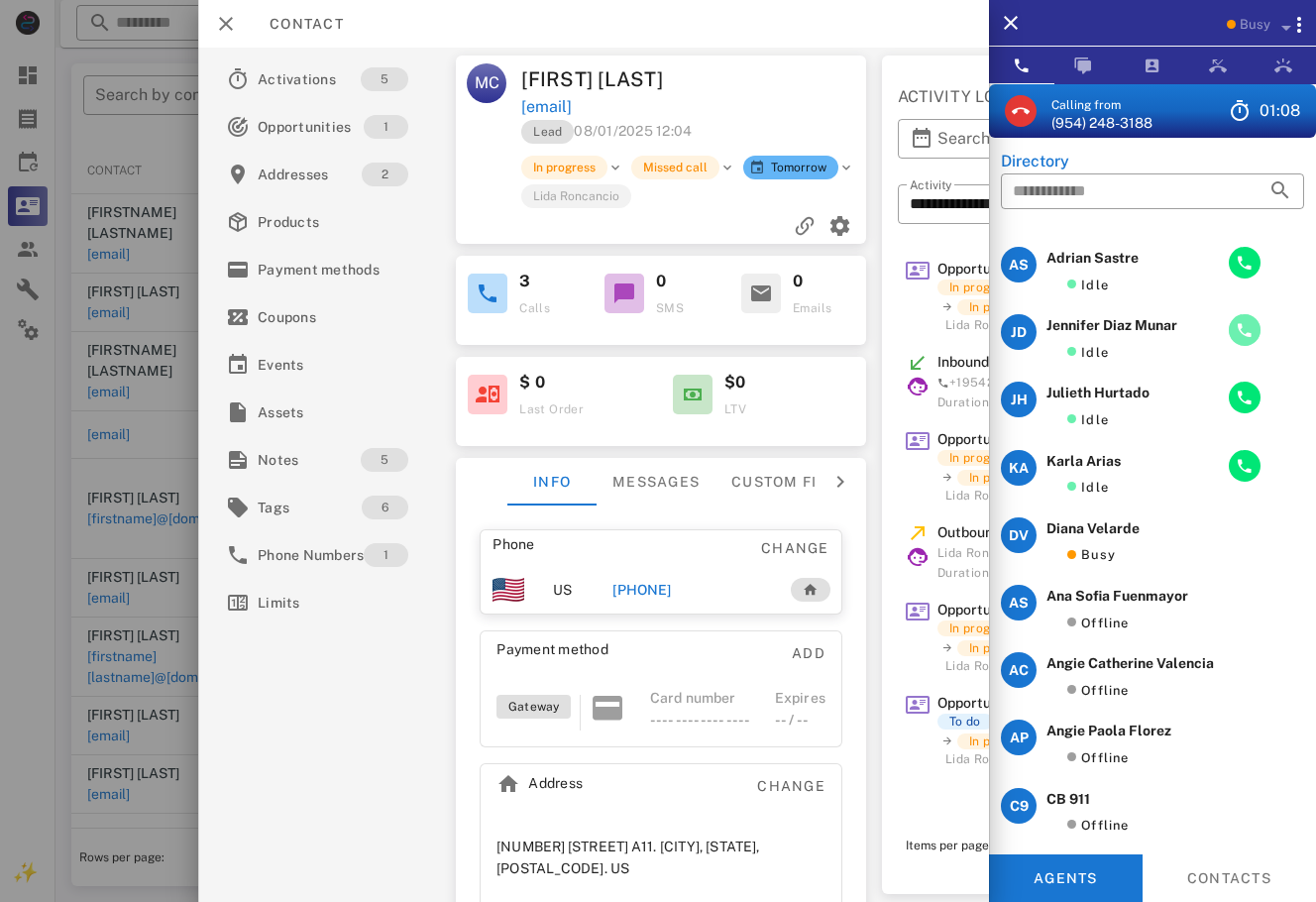click at bounding box center (1245, 330) 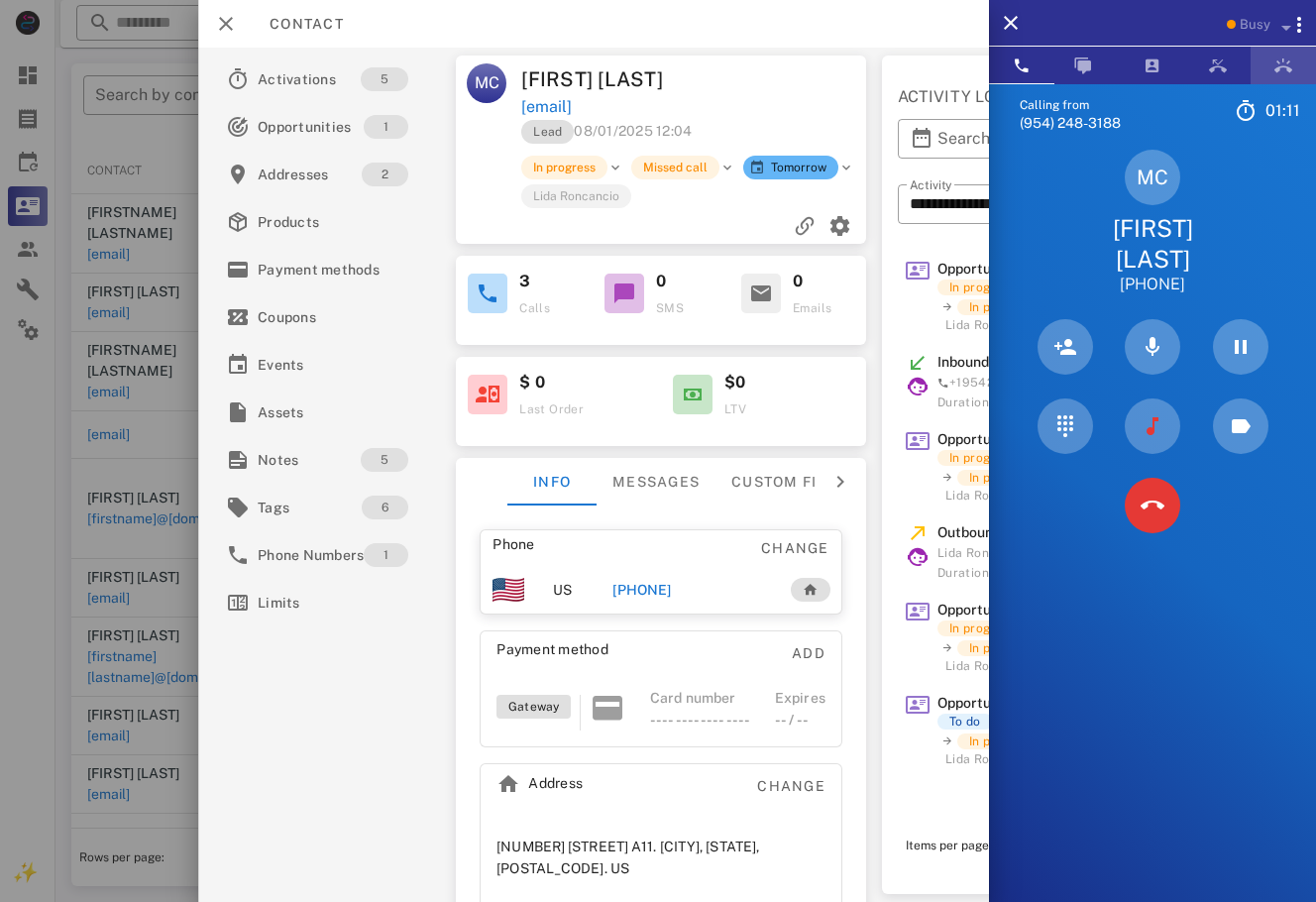 click at bounding box center (1283, 65) 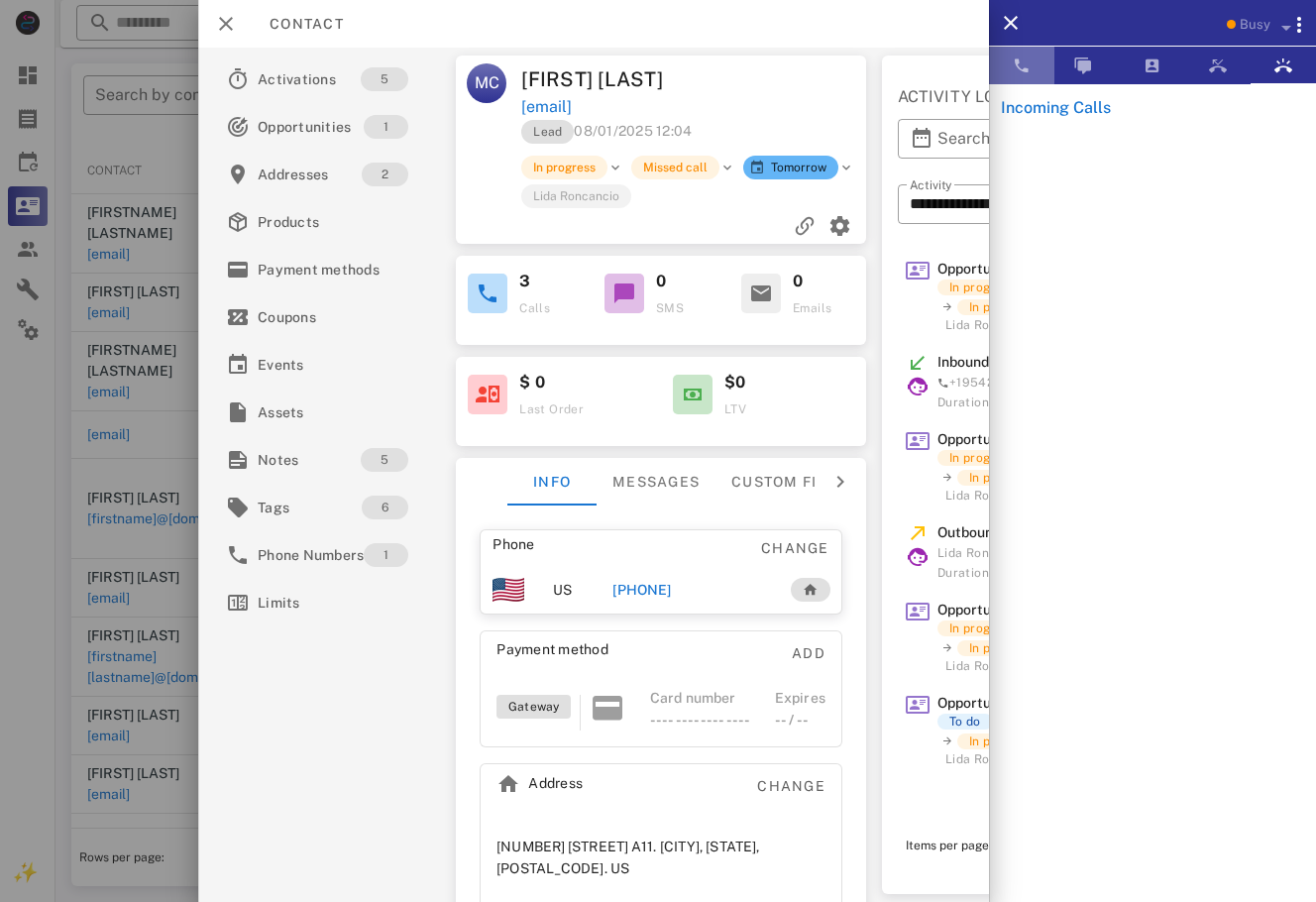 click at bounding box center [1022, 65] 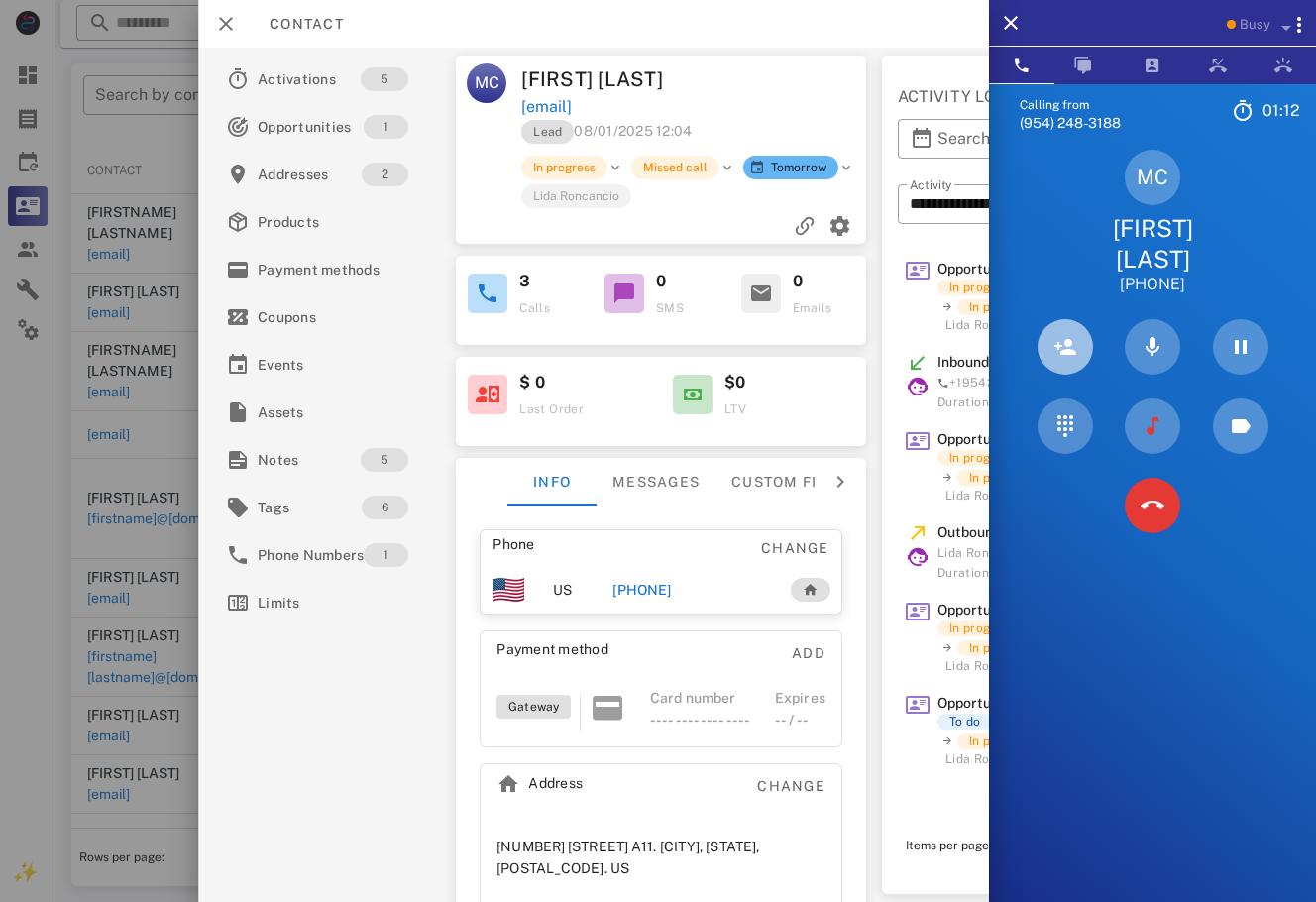 click at bounding box center (1065, 347) 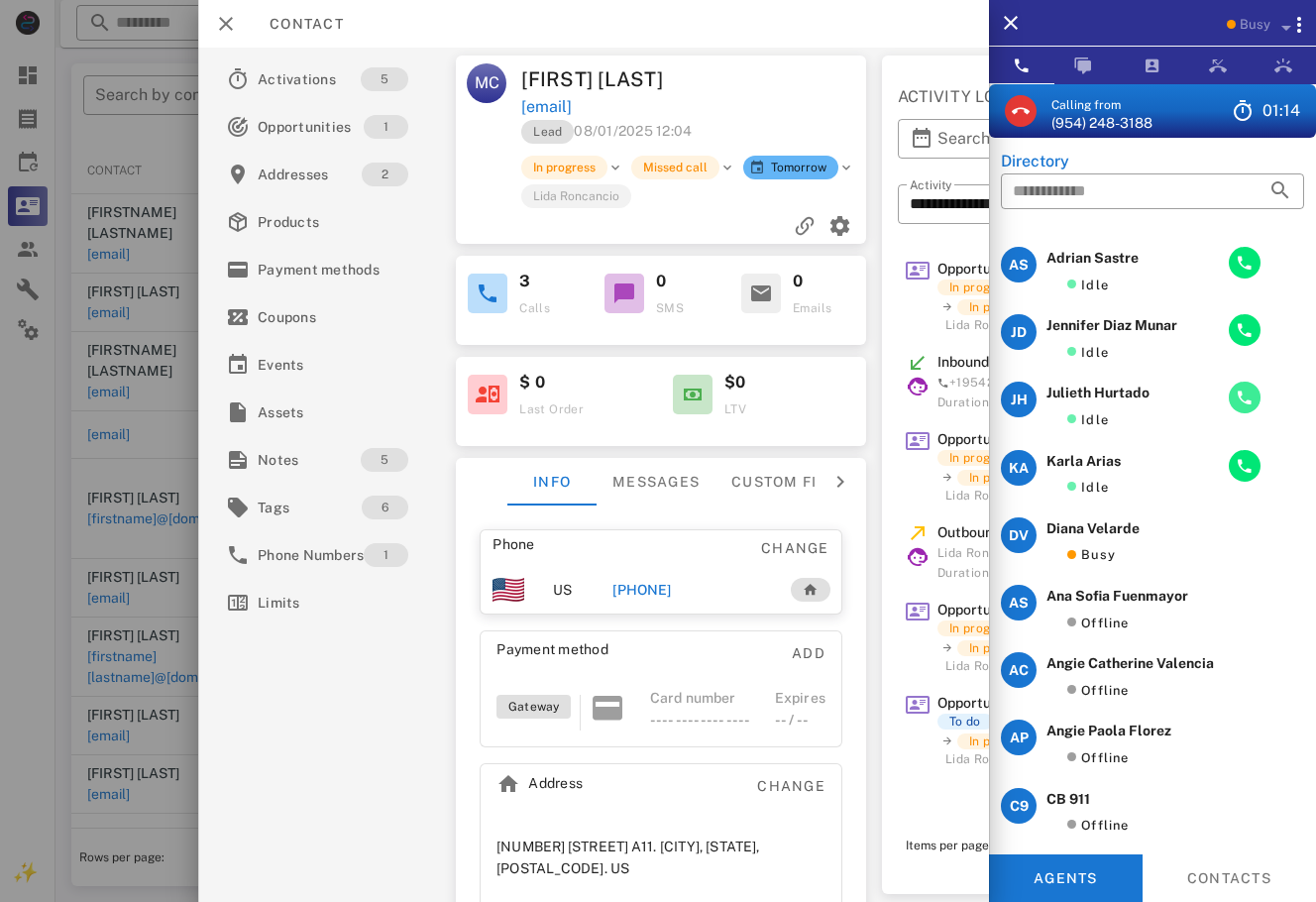 click at bounding box center [1245, 397] 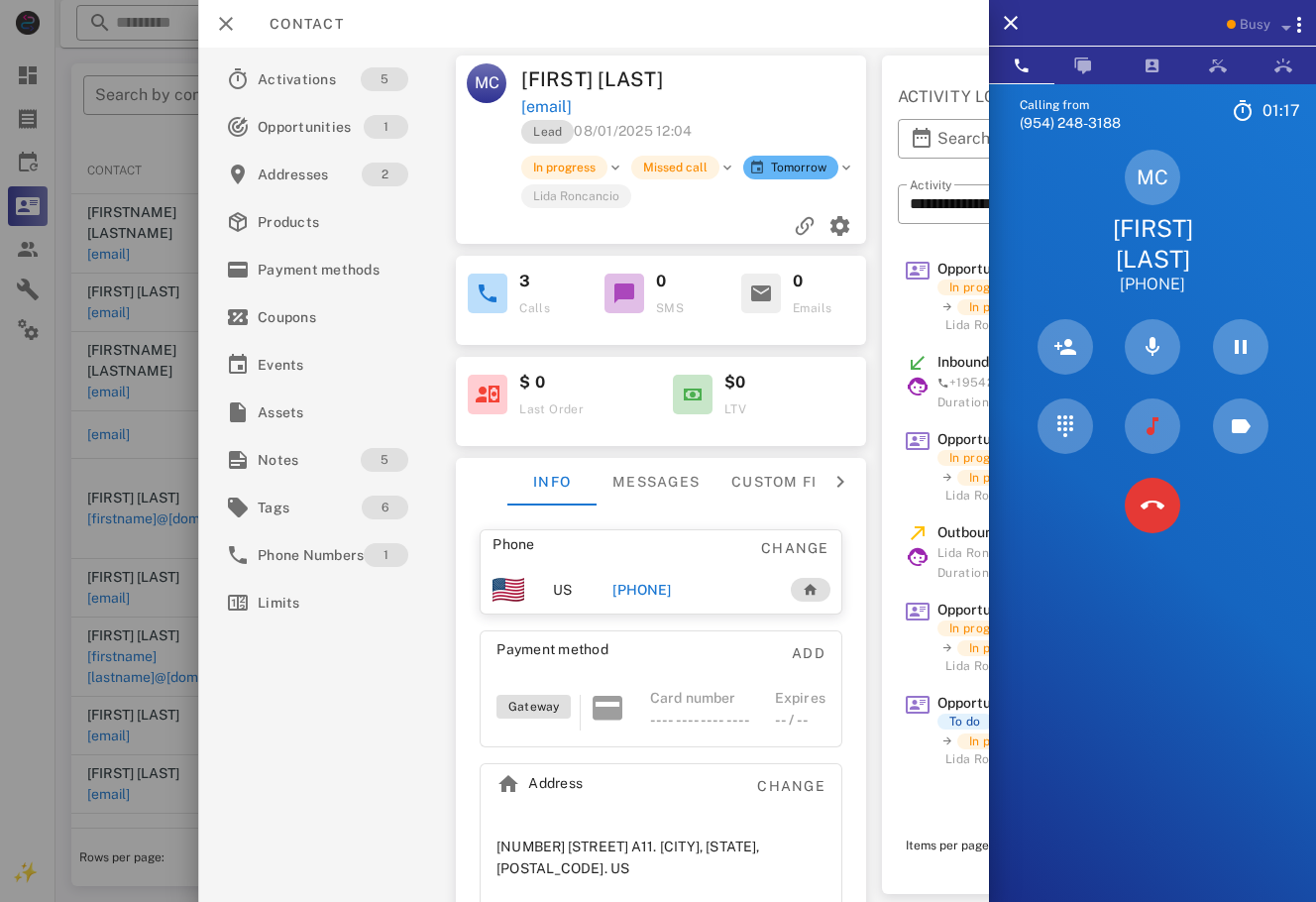 click at bounding box center (1064, 347) 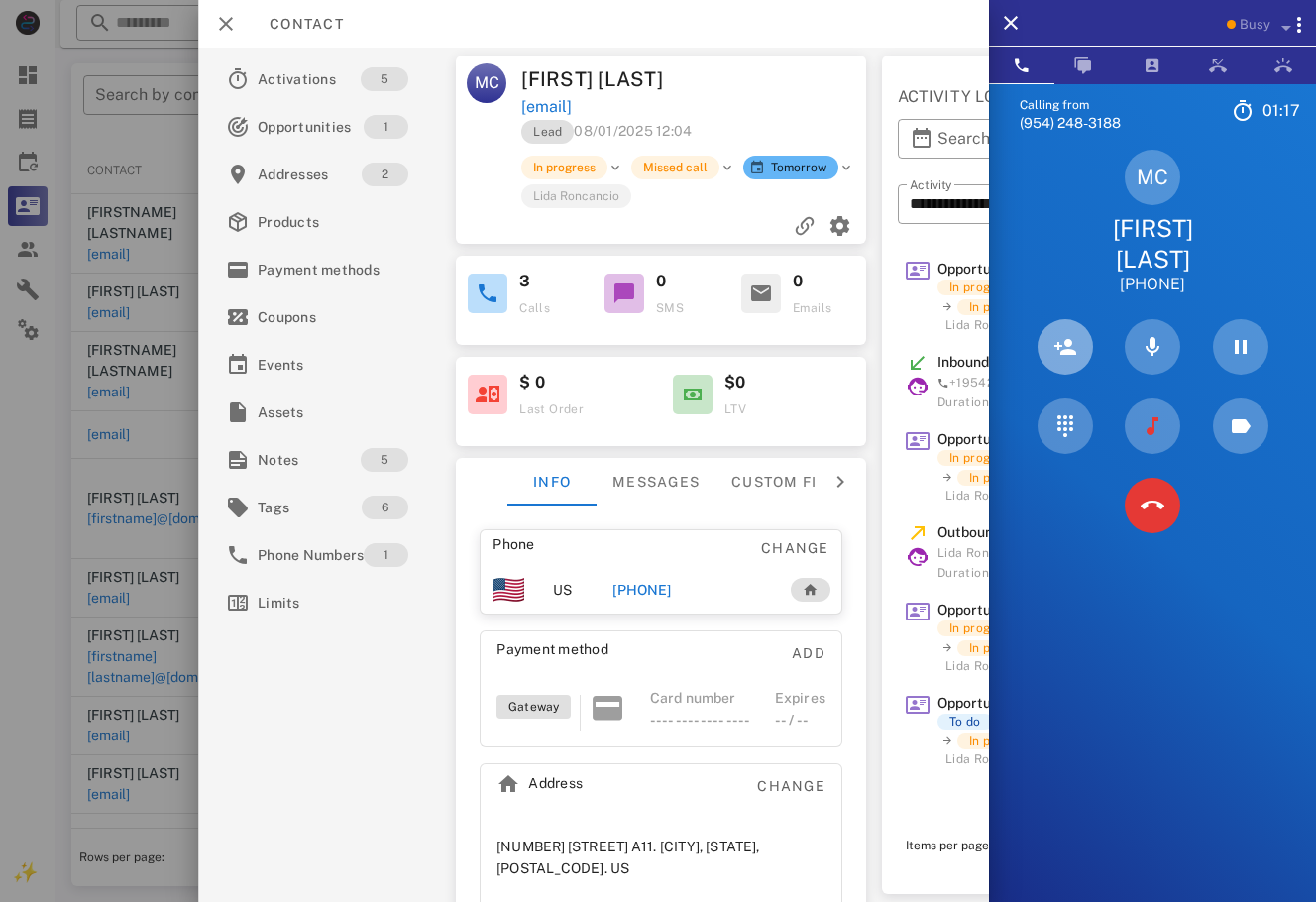 click at bounding box center (1065, 347) 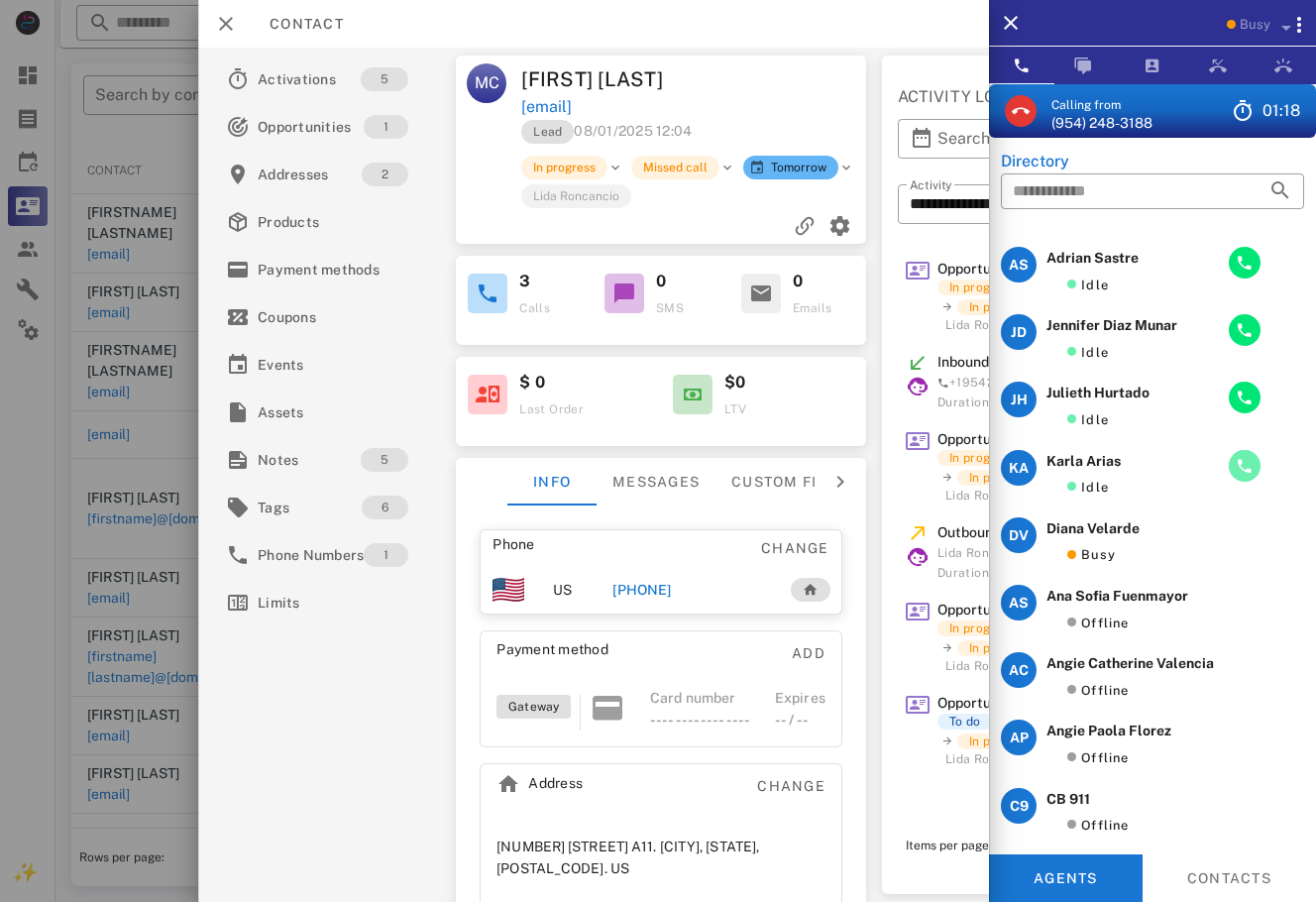 click at bounding box center [1245, 466] 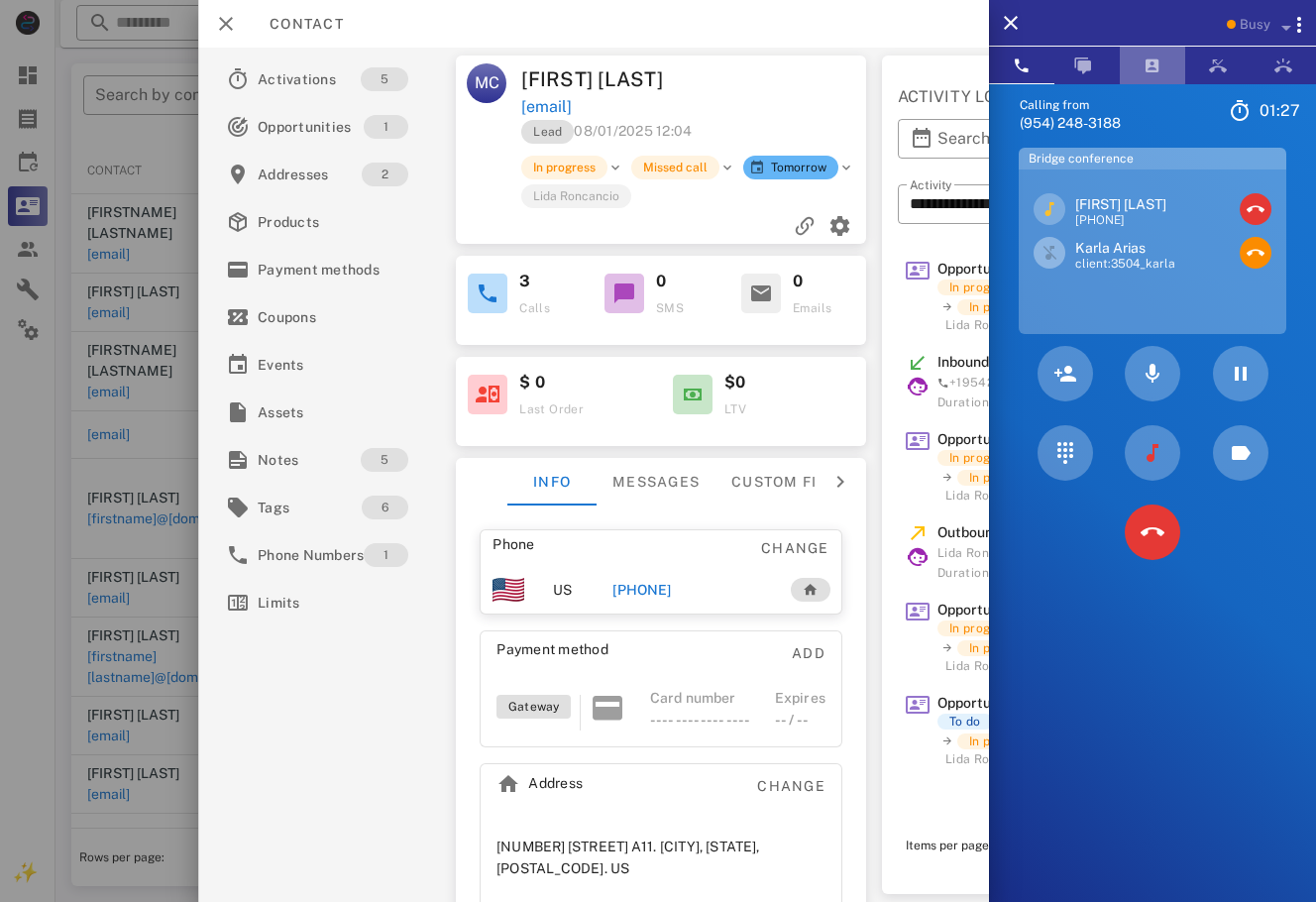 click at bounding box center [1152, 65] 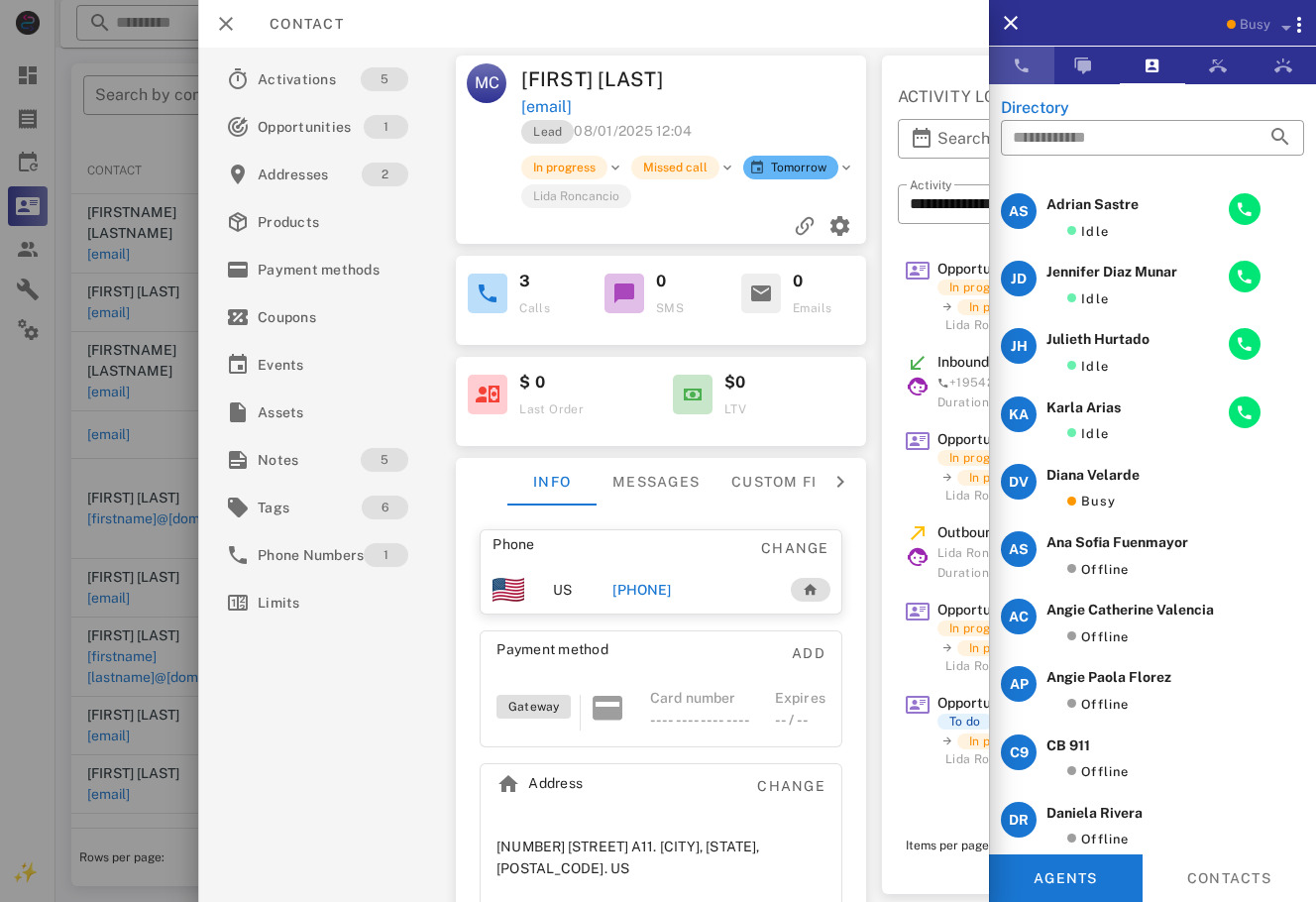 click at bounding box center [1022, 65] 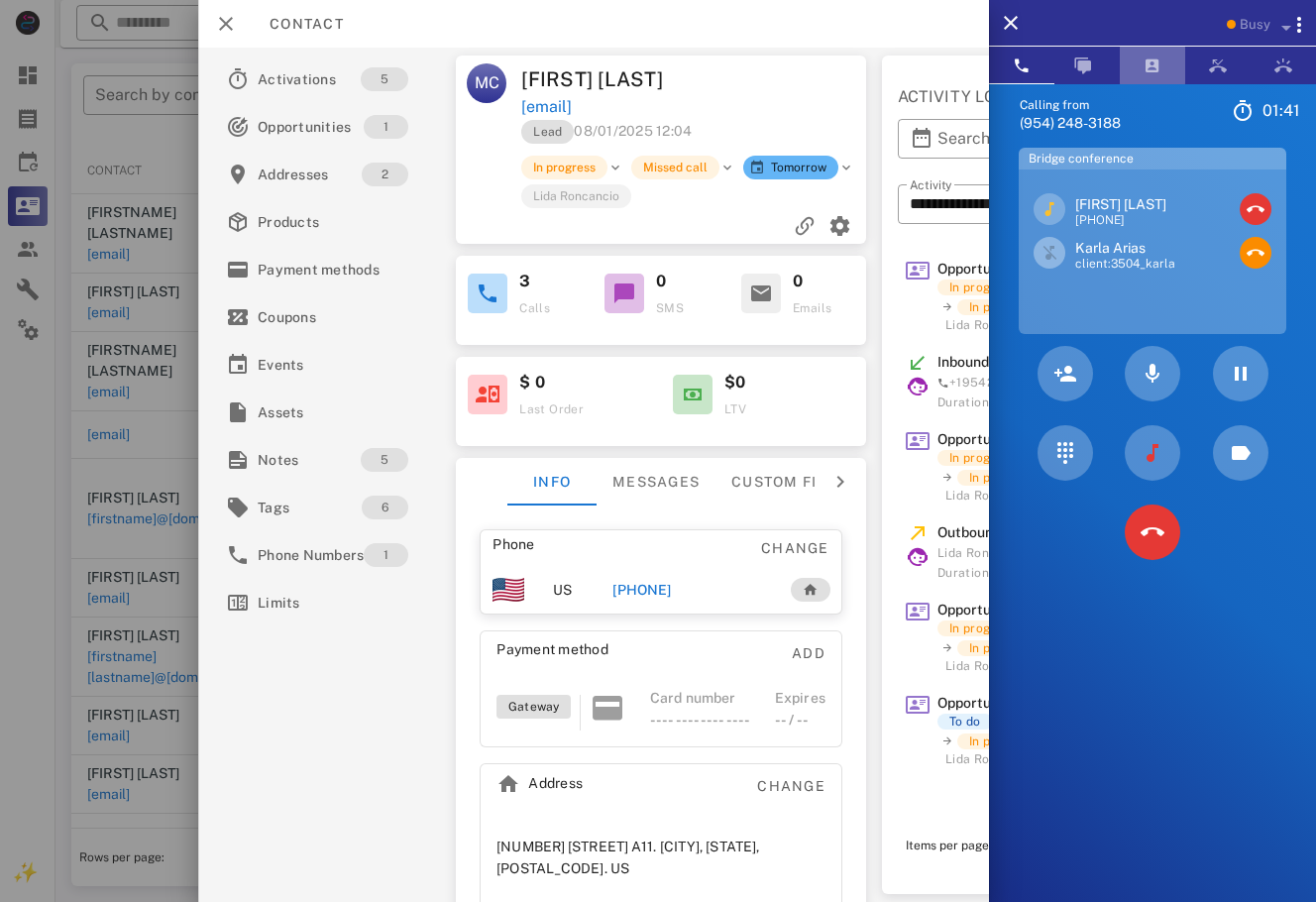 click at bounding box center [1152, 65] 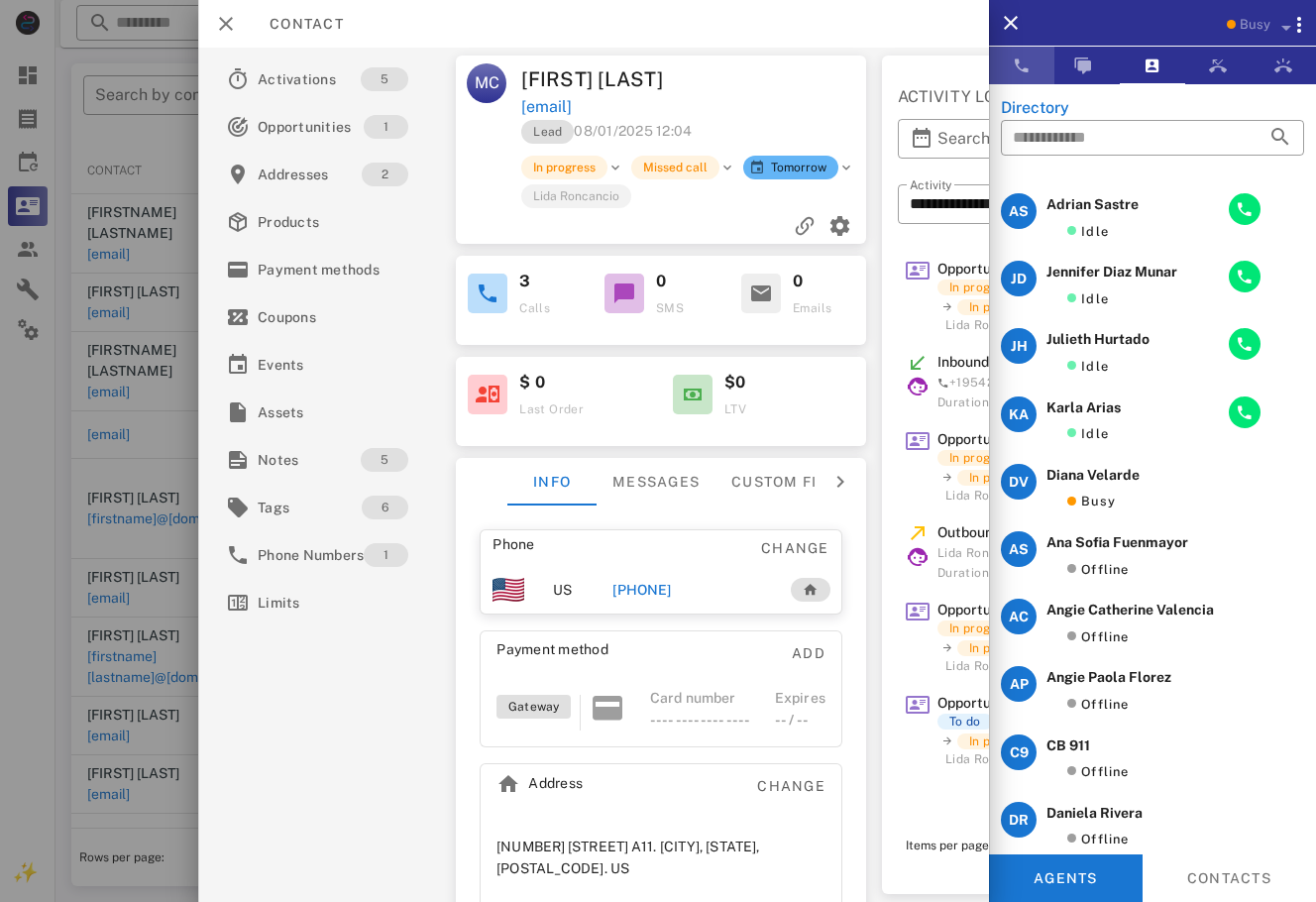 click at bounding box center (1022, 65) 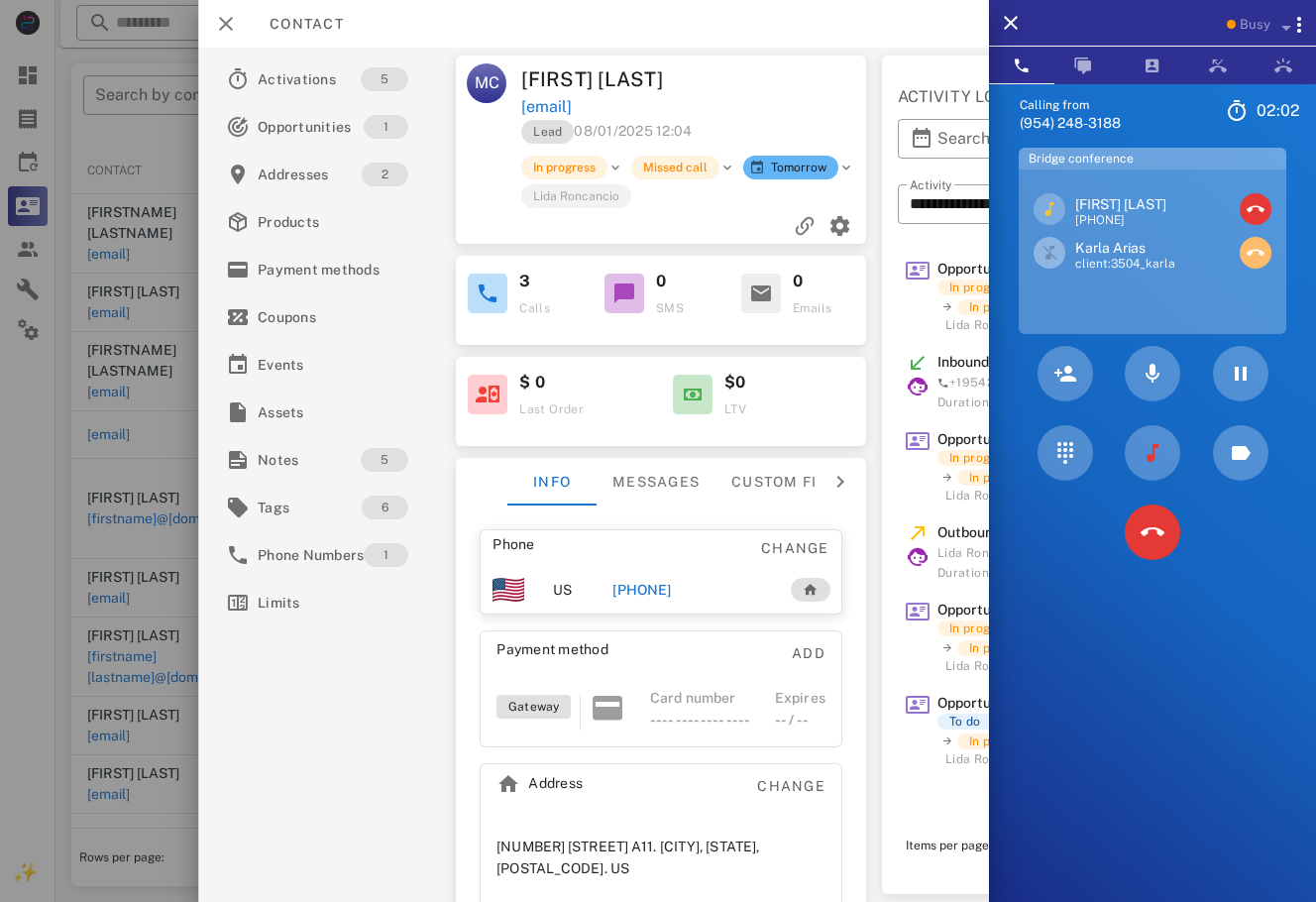 click at bounding box center [1256, 253] 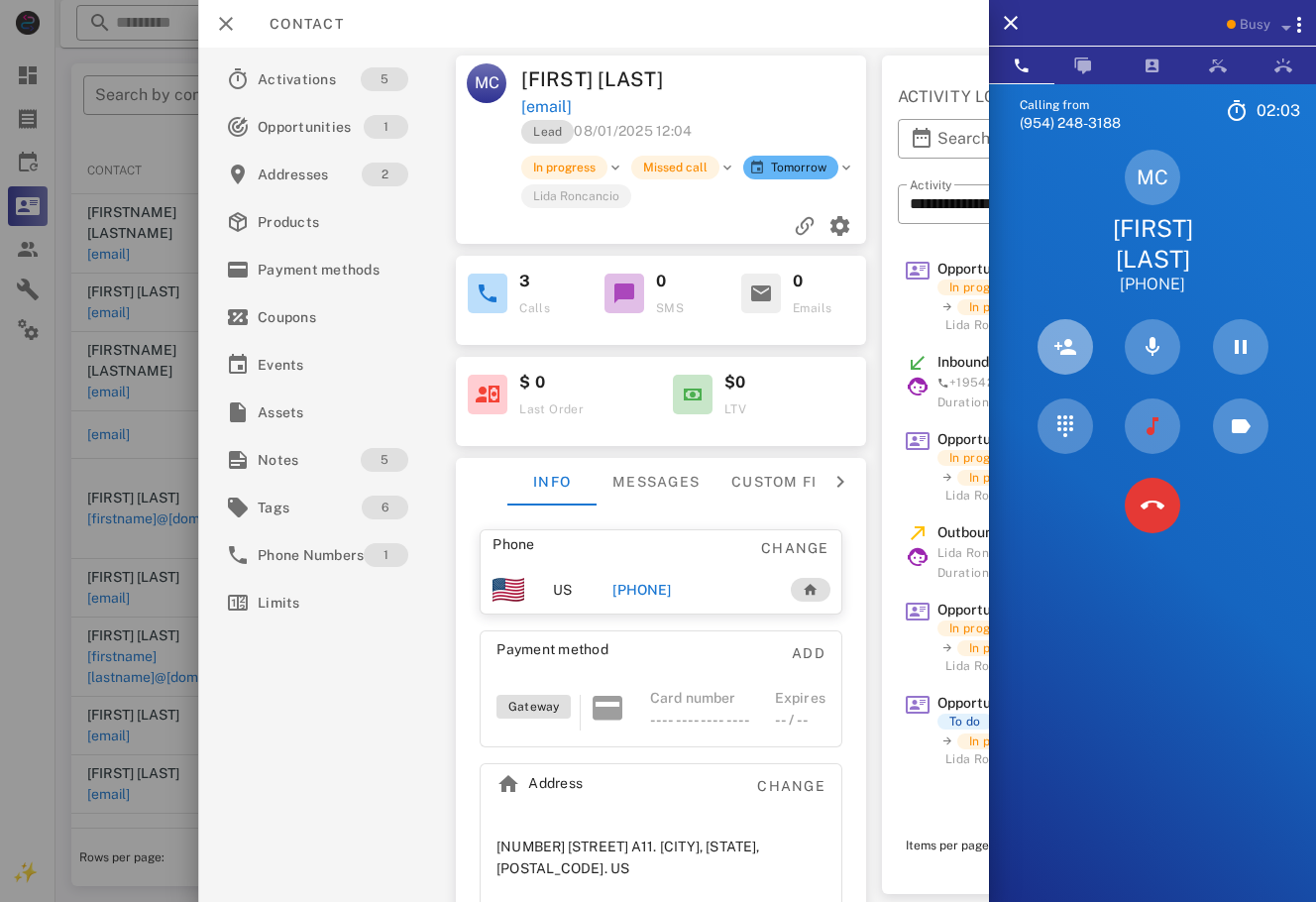 click at bounding box center (1065, 347) 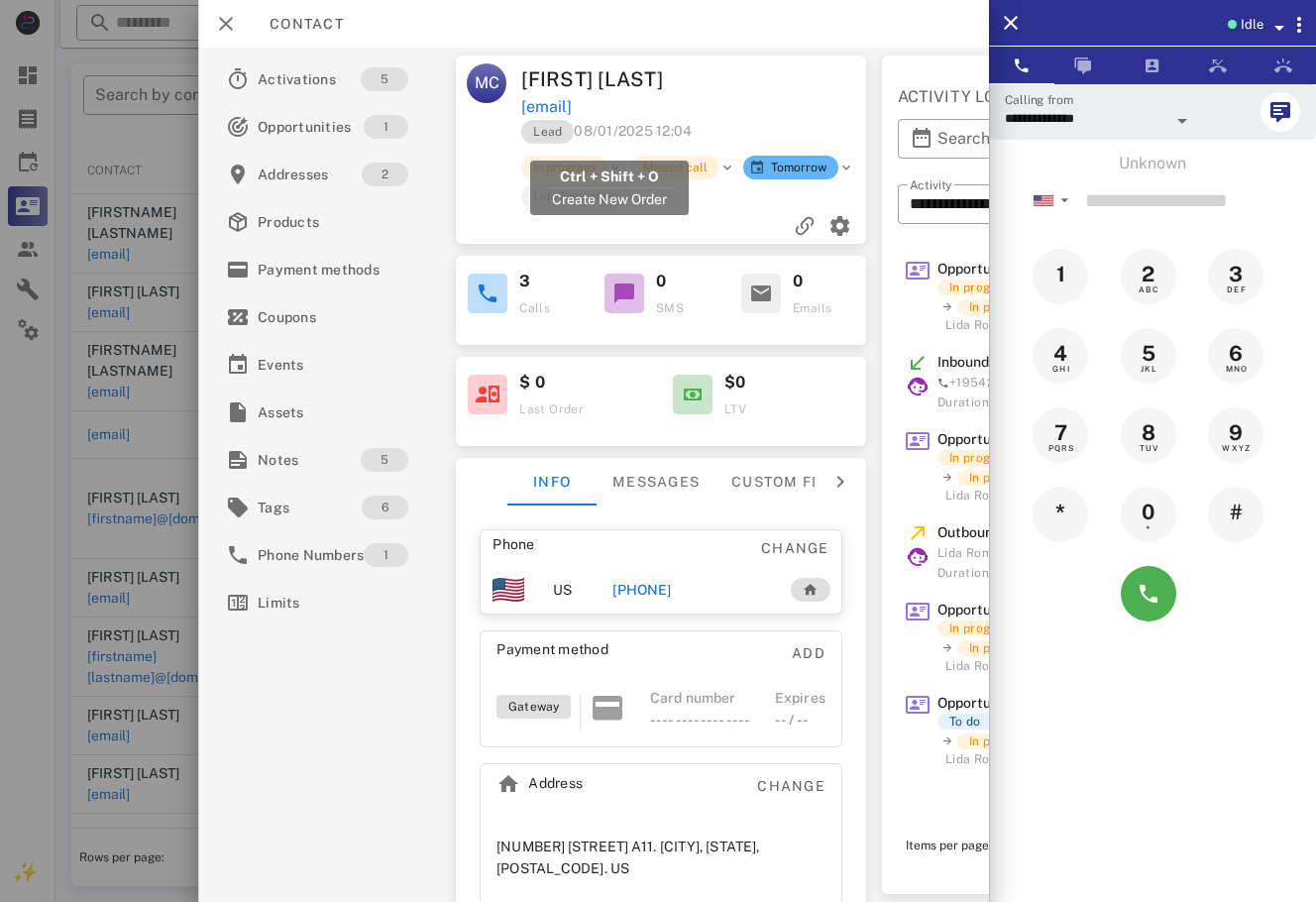 drag, startPoint x: 723, startPoint y: 143, endPoint x: 521, endPoint y: 138, distance: 202.06187 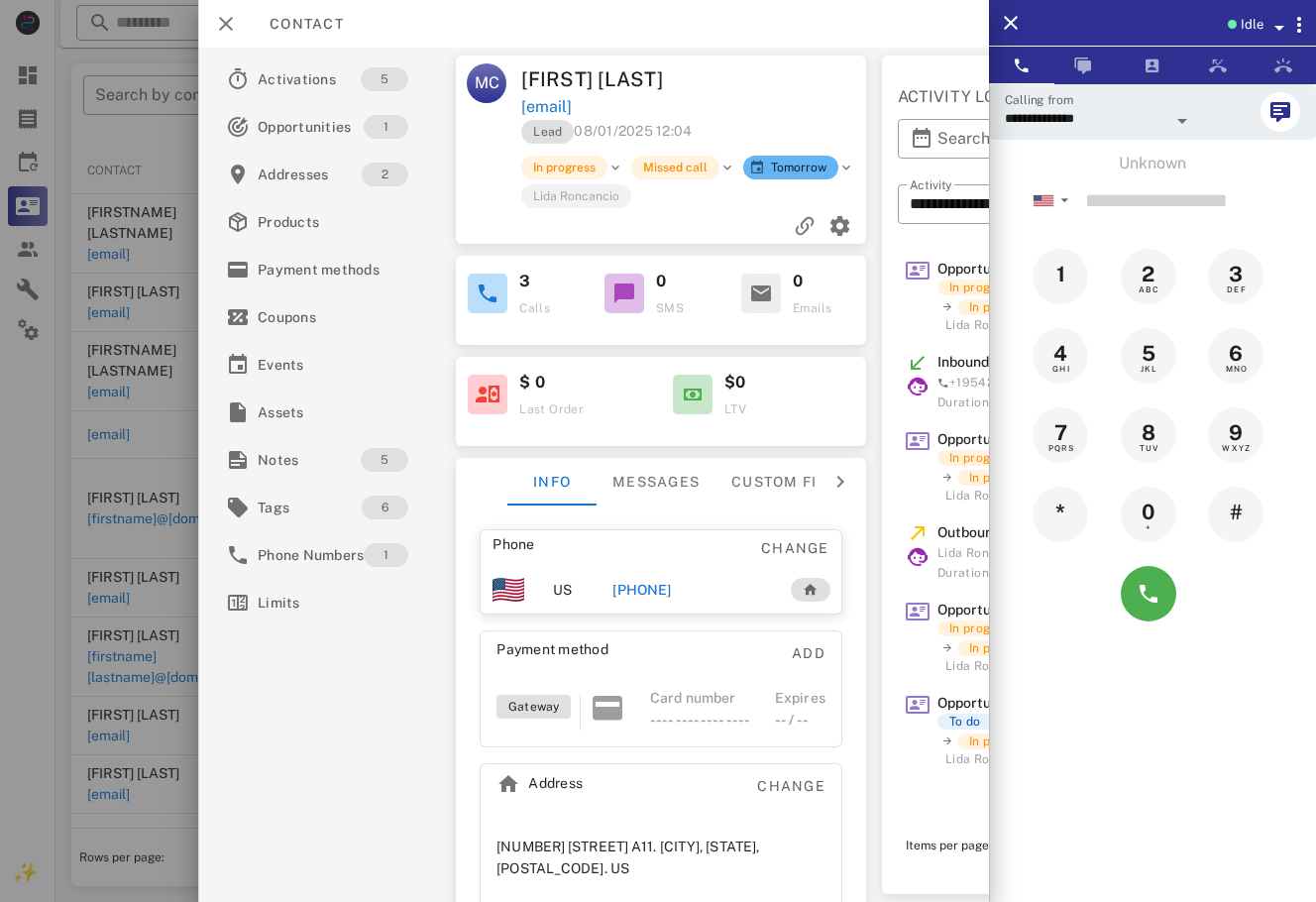 click at bounding box center (783, 79) 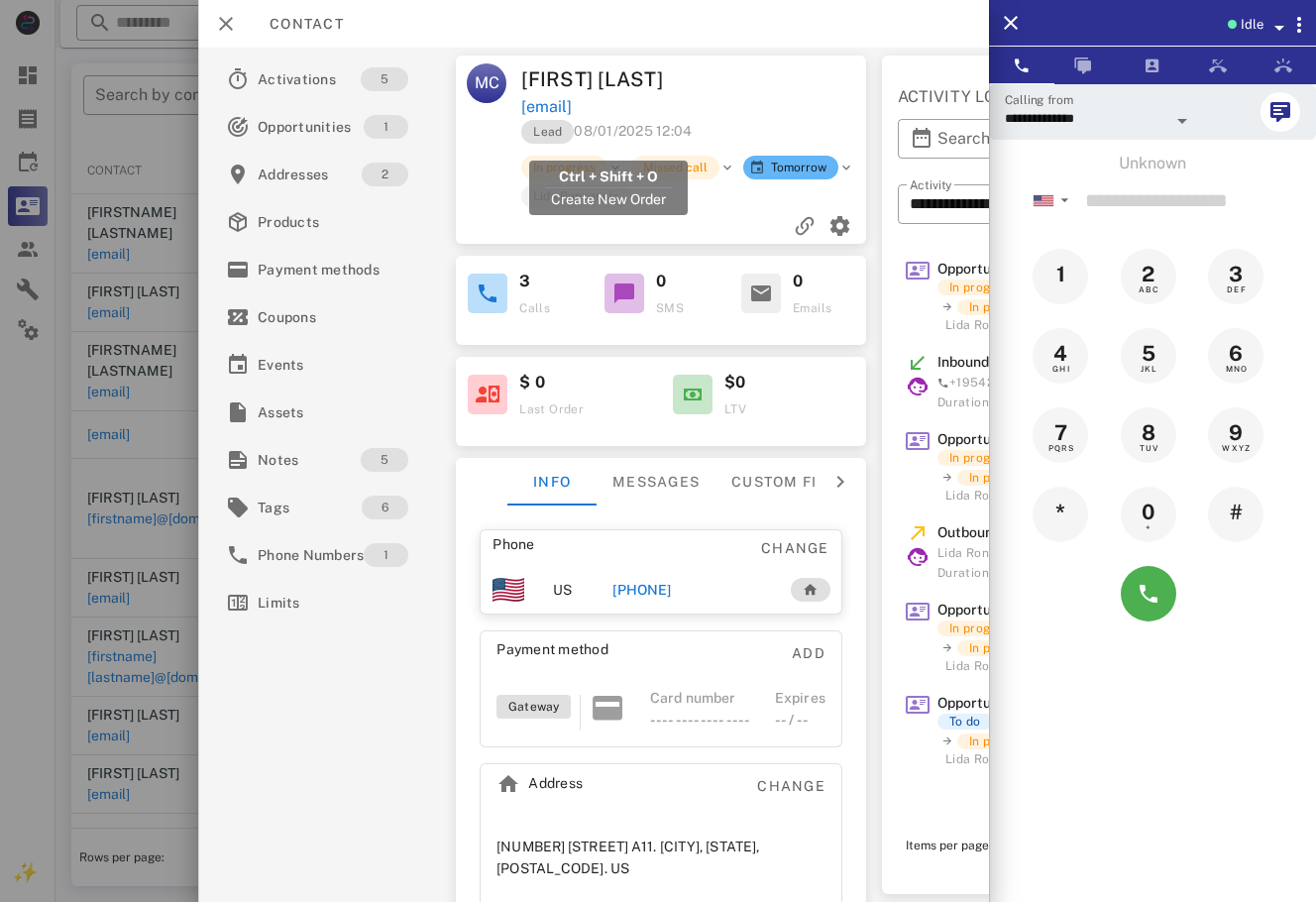 drag, startPoint x: 698, startPoint y: 139, endPoint x: 525, endPoint y: 145, distance: 173.10401 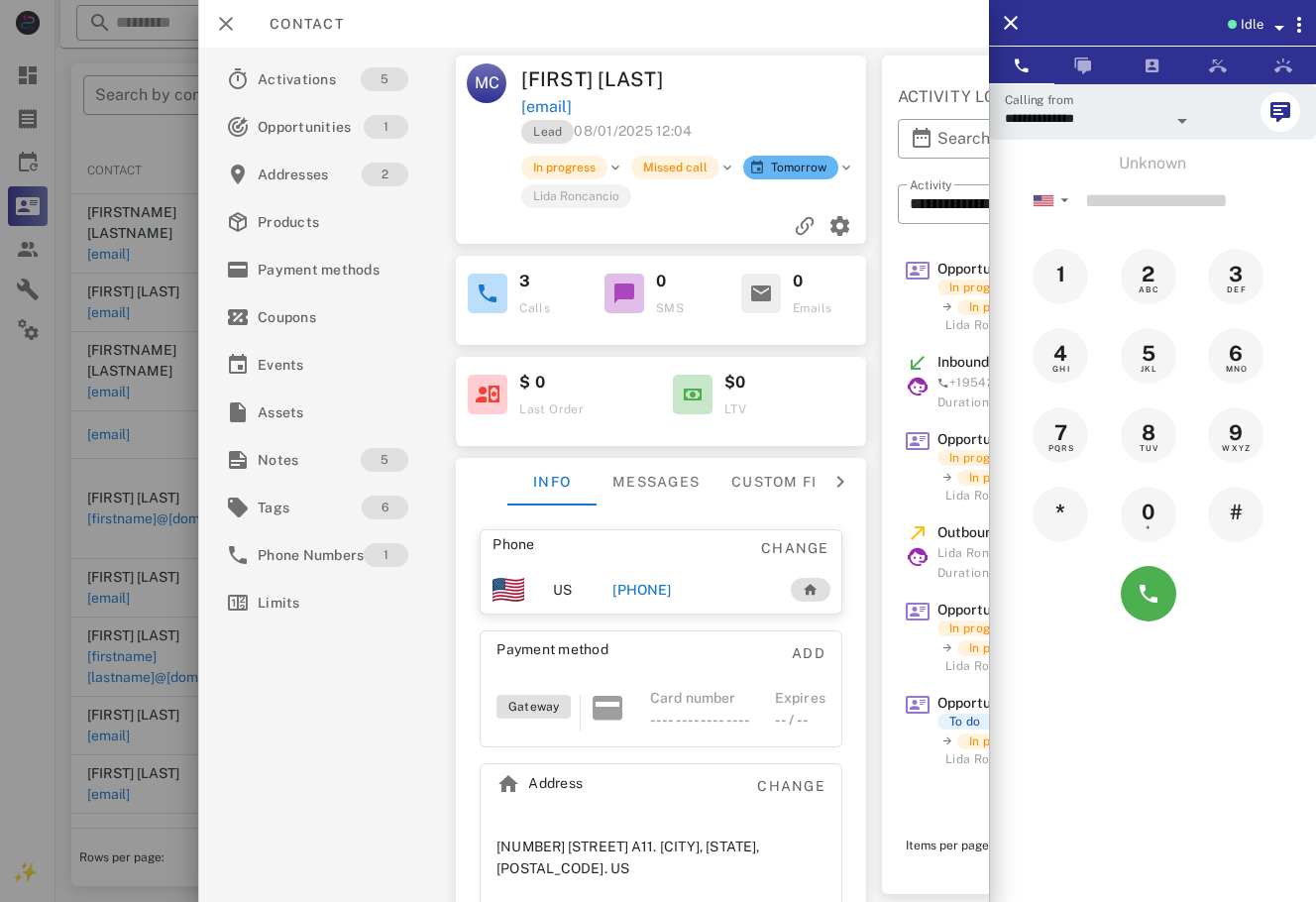 copy on "[EMAIL]" 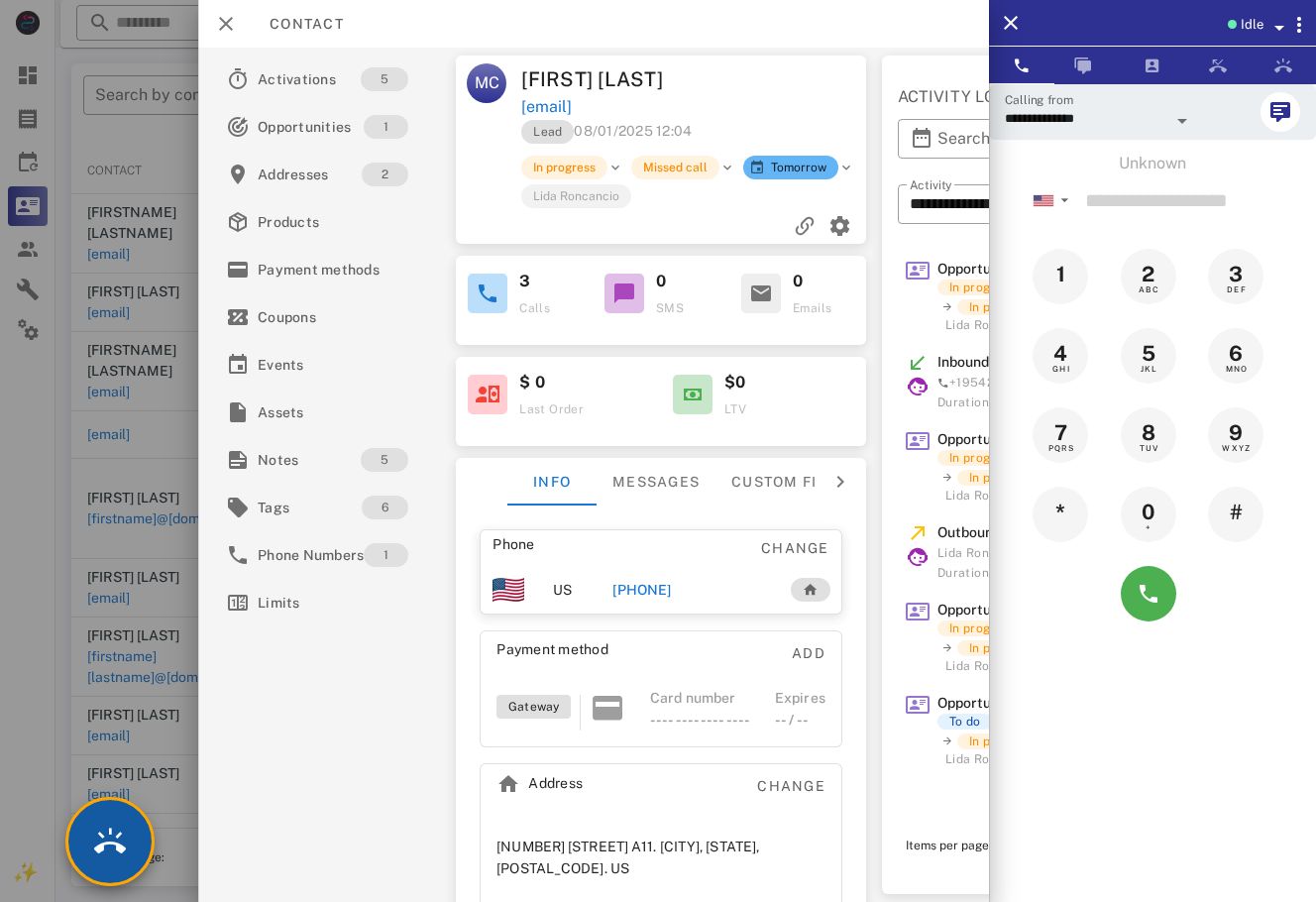 click at bounding box center [110, 842] 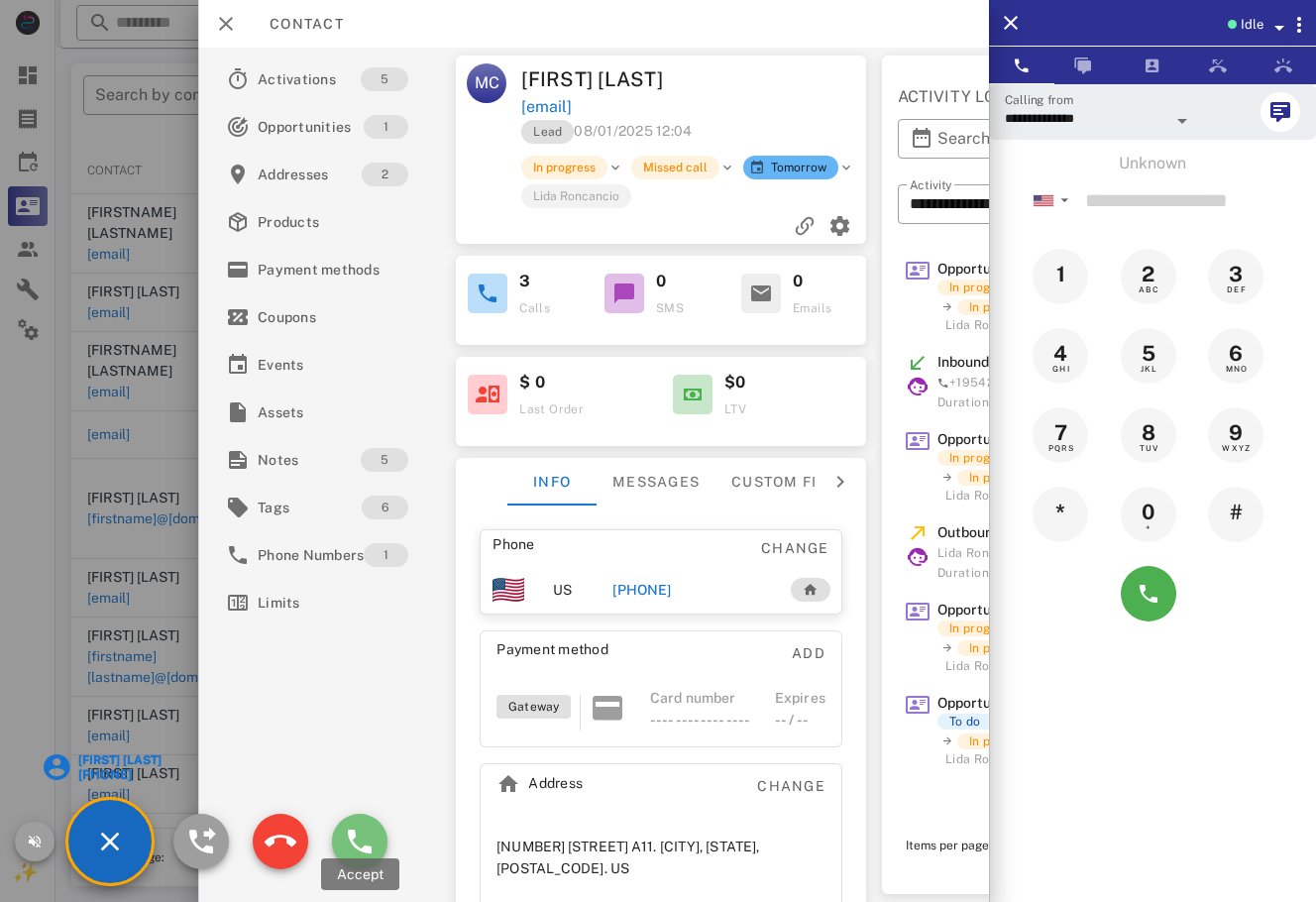 click at bounding box center [360, 842] 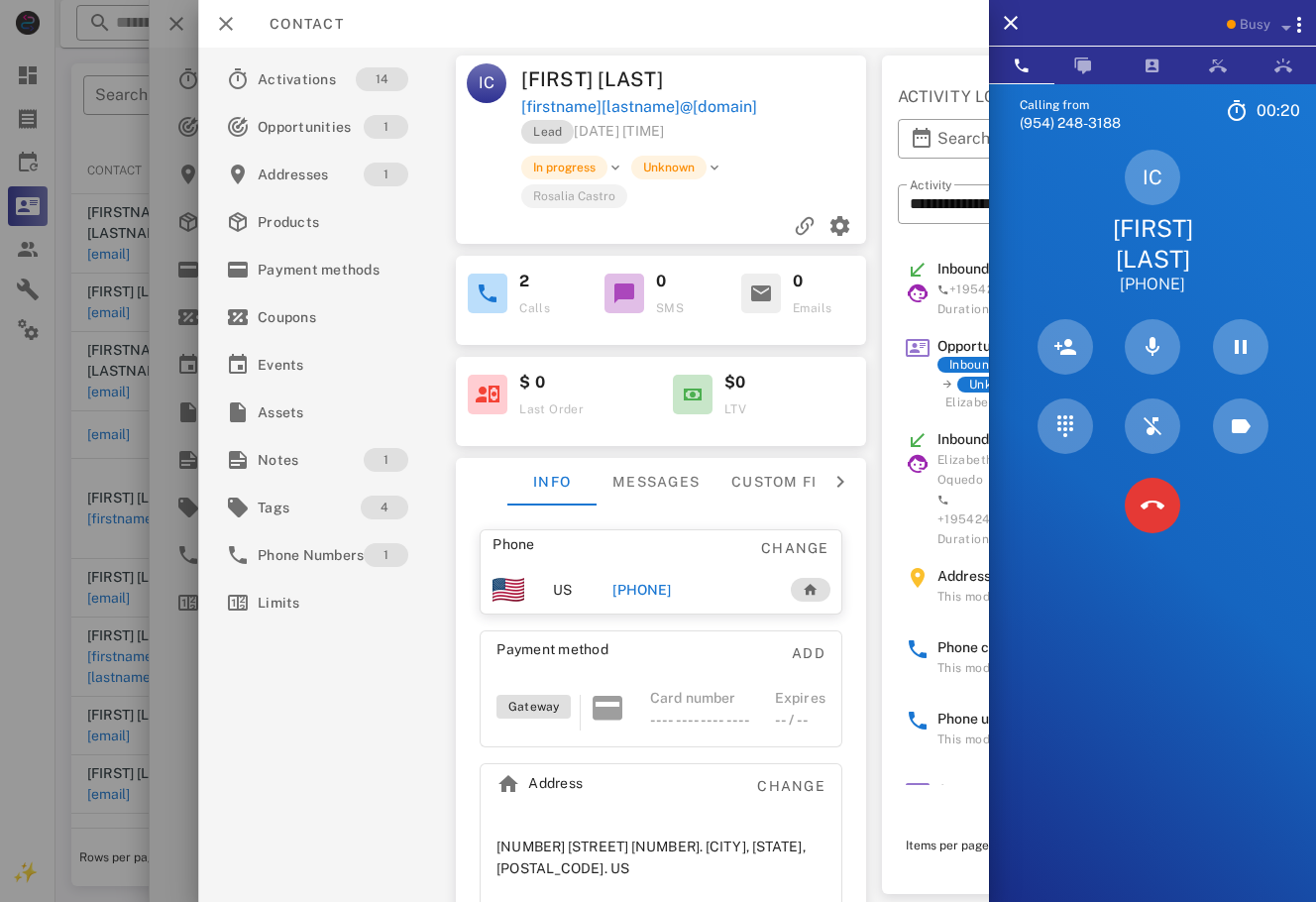 click on "Calling from [PHONE] [TIME]  Unknown      ▼     Andorra
+376
Argentina
+54
Aruba
+297
Australia
+61
Belgium (België)
+32
Bolivia
+591
Brazil (Brasil)
+55
Canada
+1
Chile
+56
Colombia
+57
Costa Rica
+506
Dominican Republic (República Dominicana)
+1
Ecuador
+593
El Salvador
+503
France
+33
Germany (Deutschland)
+49
Guadeloupe
+590
Guatemala
+502
Honduras
+504
Iceland (Ísland)
+354
India (भारत)
+91
Israel (‫ישראל‬‎)
+972
Italy (Italia)
+39" at bounding box center [1152, 534] 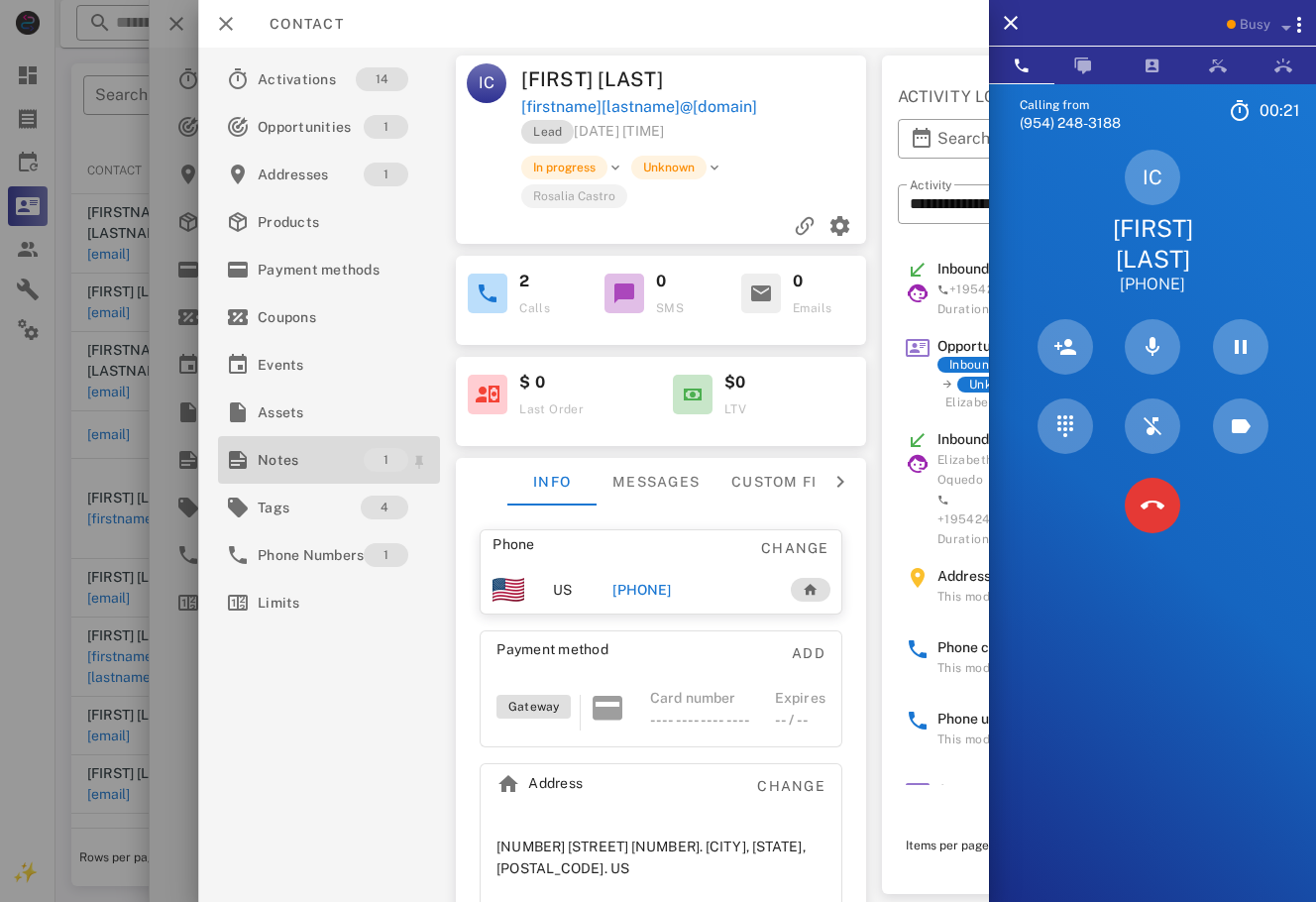 click at bounding box center (238, 460) 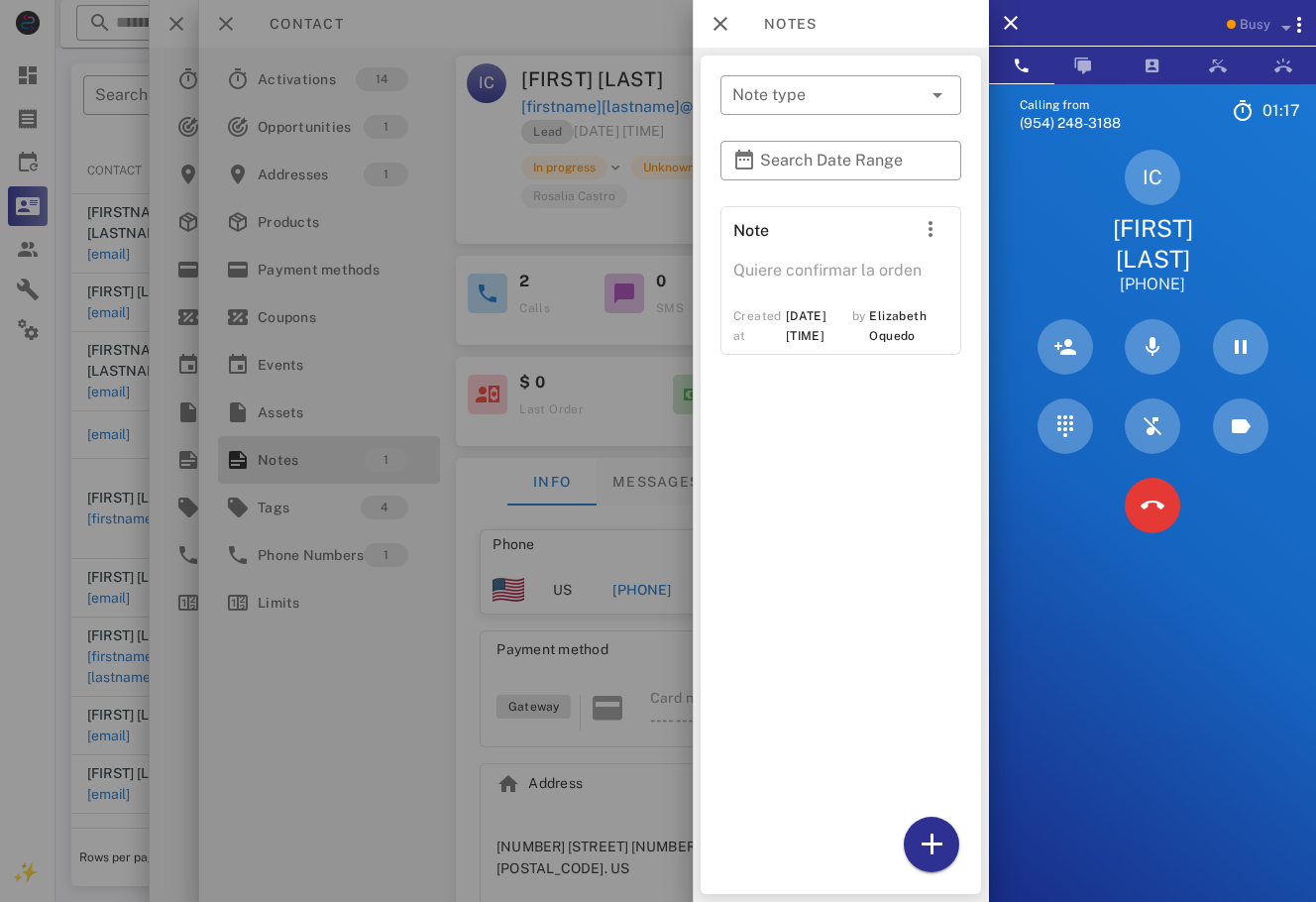 drag, startPoint x: 645, startPoint y: 713, endPoint x: 666, endPoint y: 500, distance: 214.03271 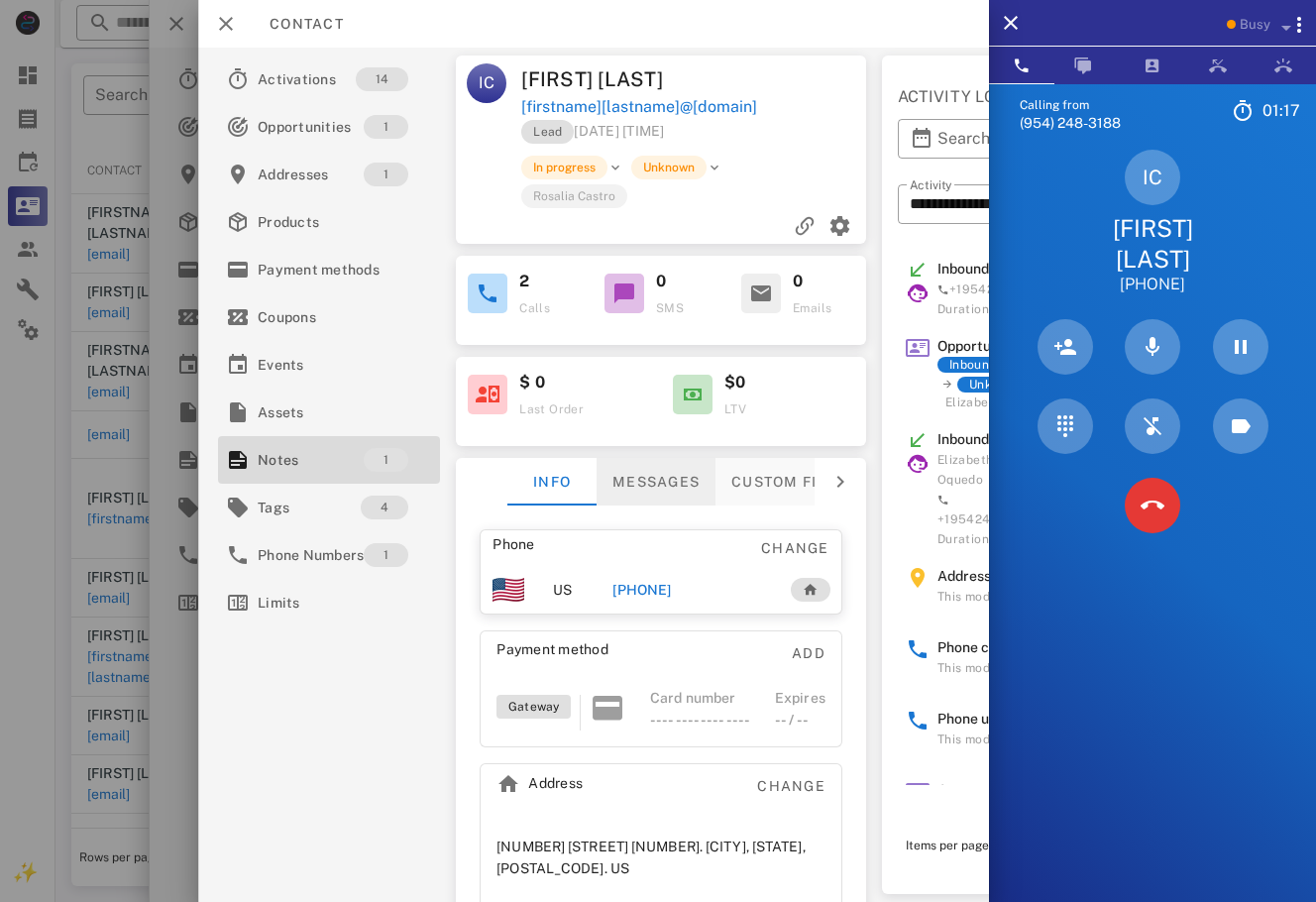 click on "Messages" at bounding box center [656, 482] 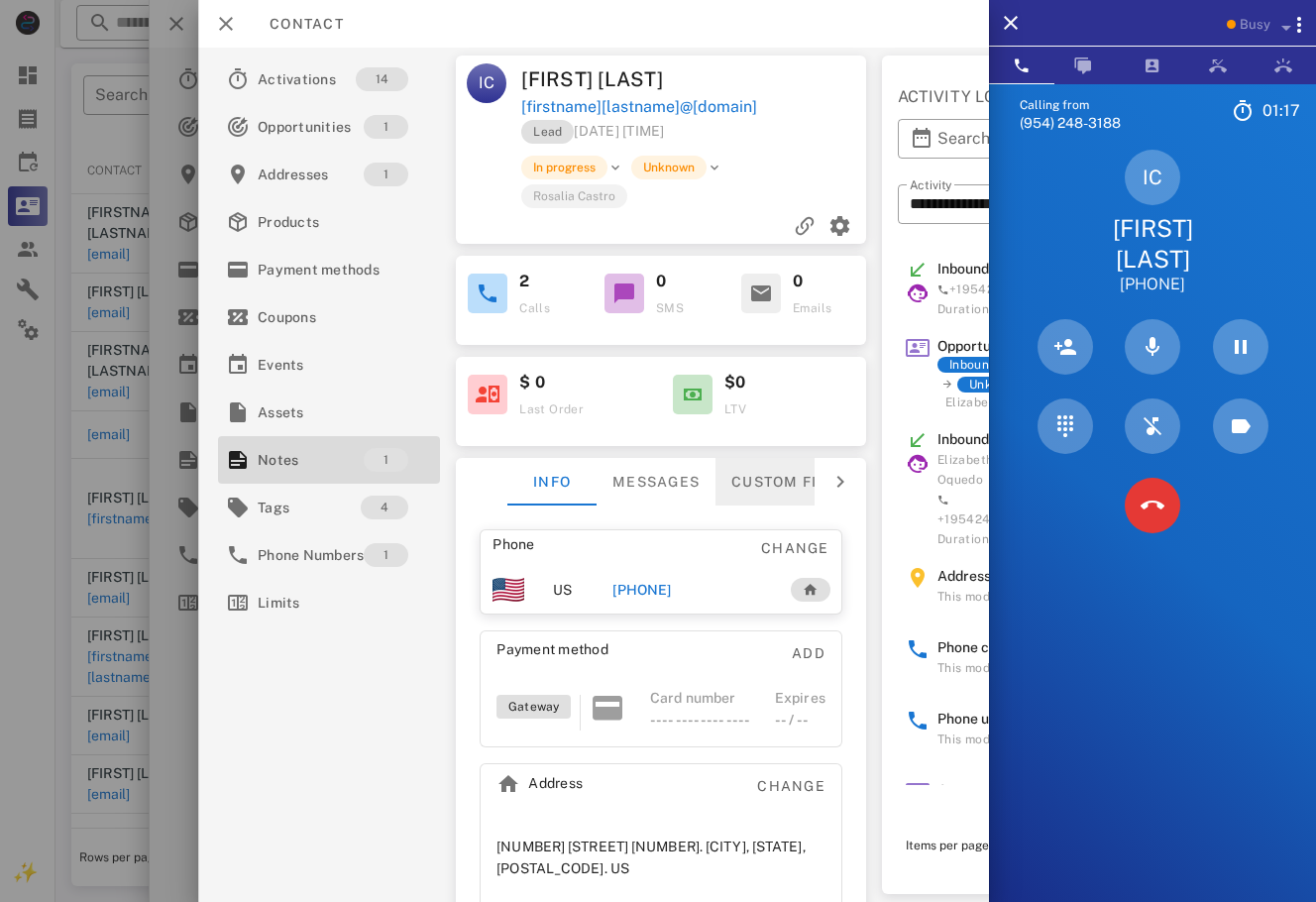 click on "Custom fields" at bounding box center (794, 482) 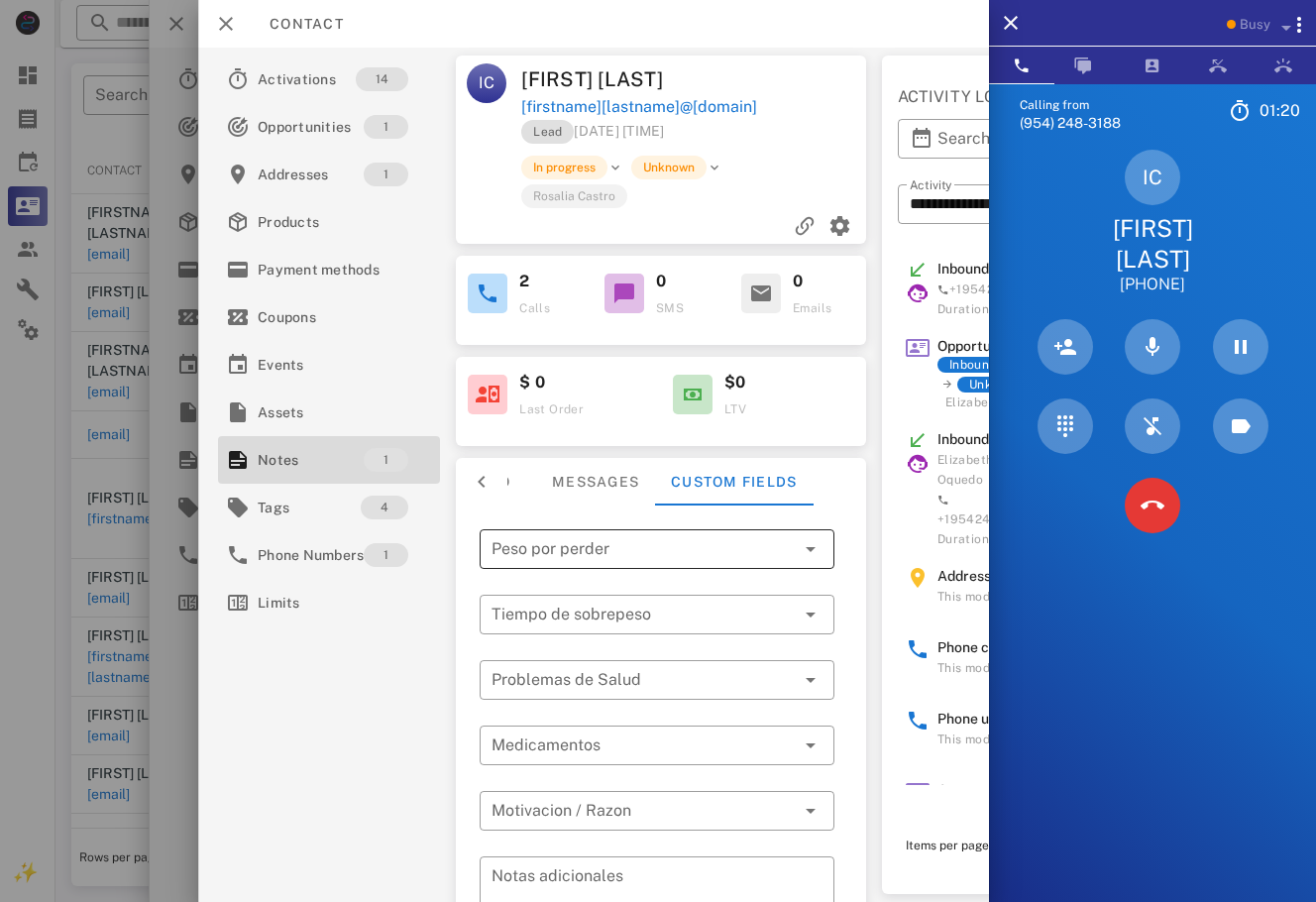 click at bounding box center (643, 549) 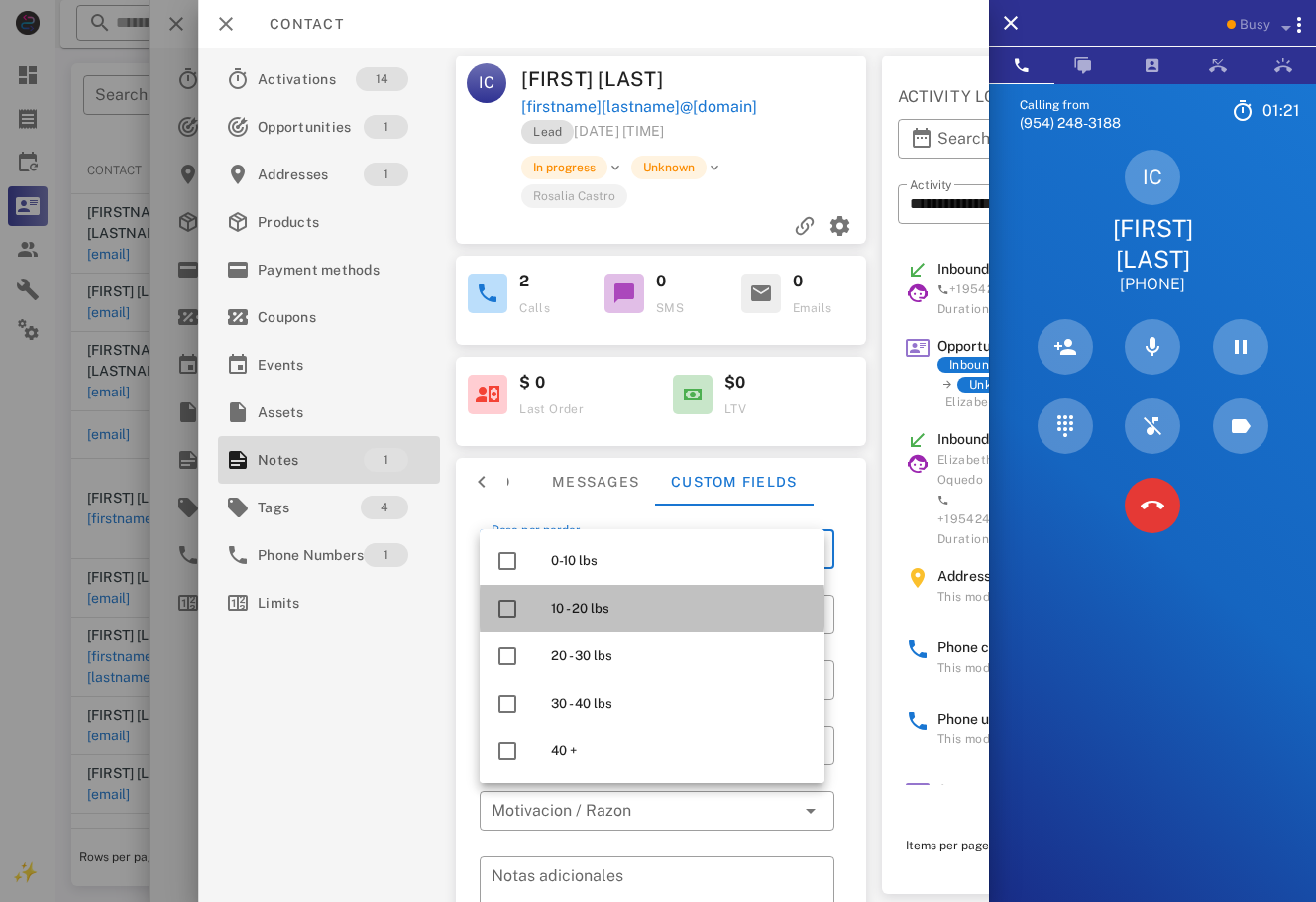 click on "10 - 20 lbs" at bounding box center (680, 609) 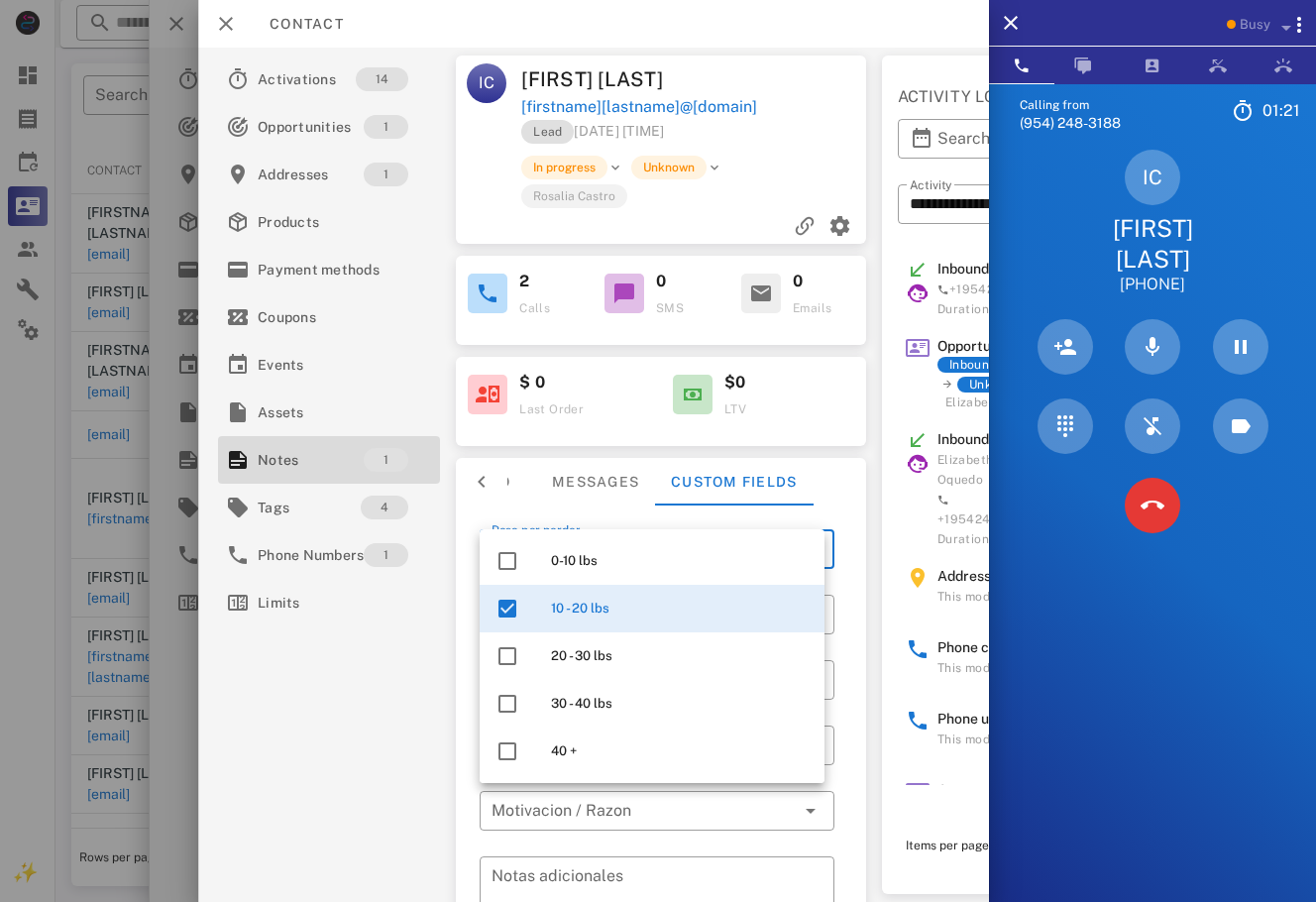 click on "​ Peso por perder 10 - 20 lbs ​ Tiempo de sobrepeso ​ Problemas de Salud ​ Medicamentos ​ Motivacion / Razon ​ Notas adicionales 0  Save" at bounding box center (661, 790) 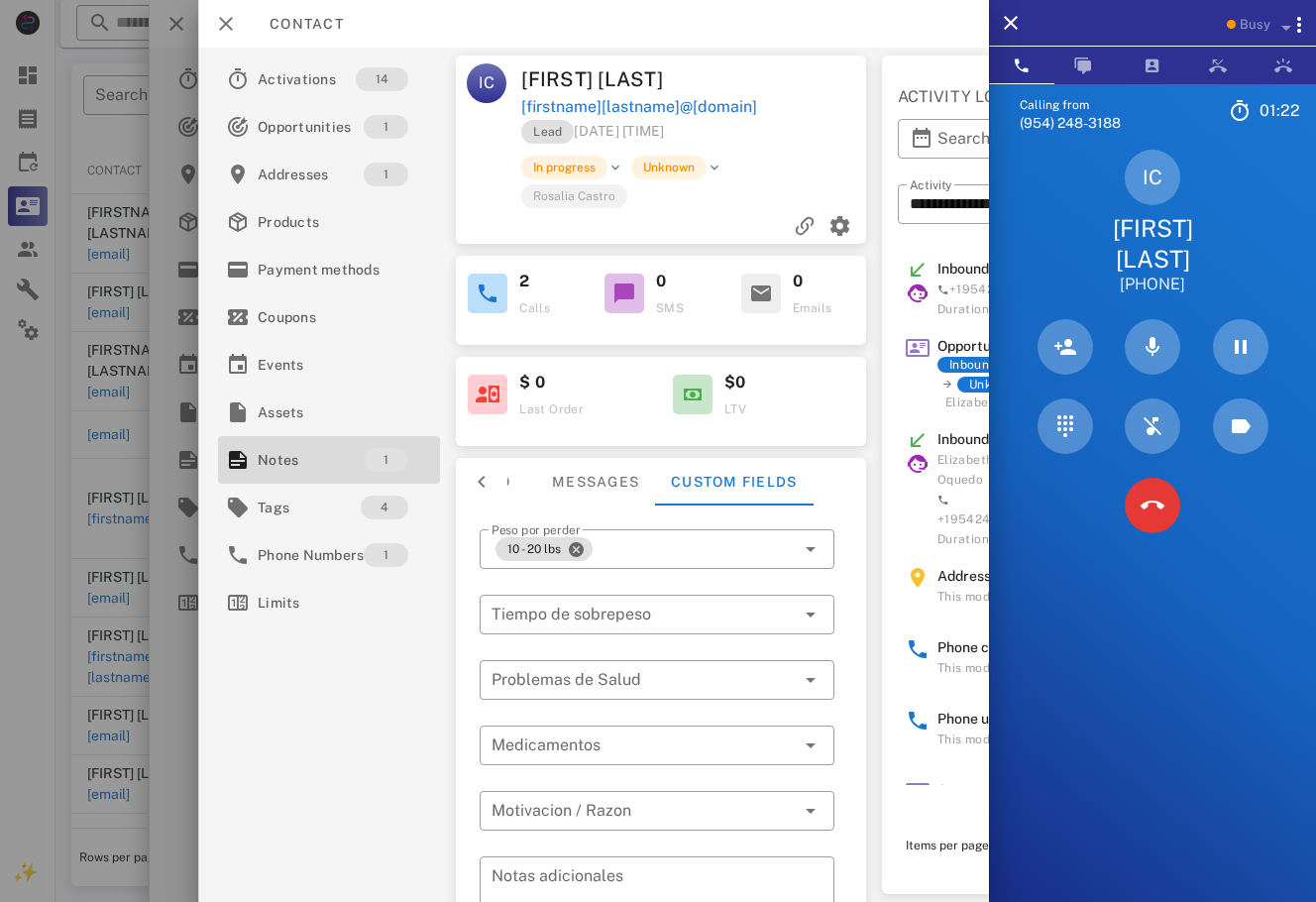 scroll, scrollTop: 182, scrollLeft: 0, axis: vertical 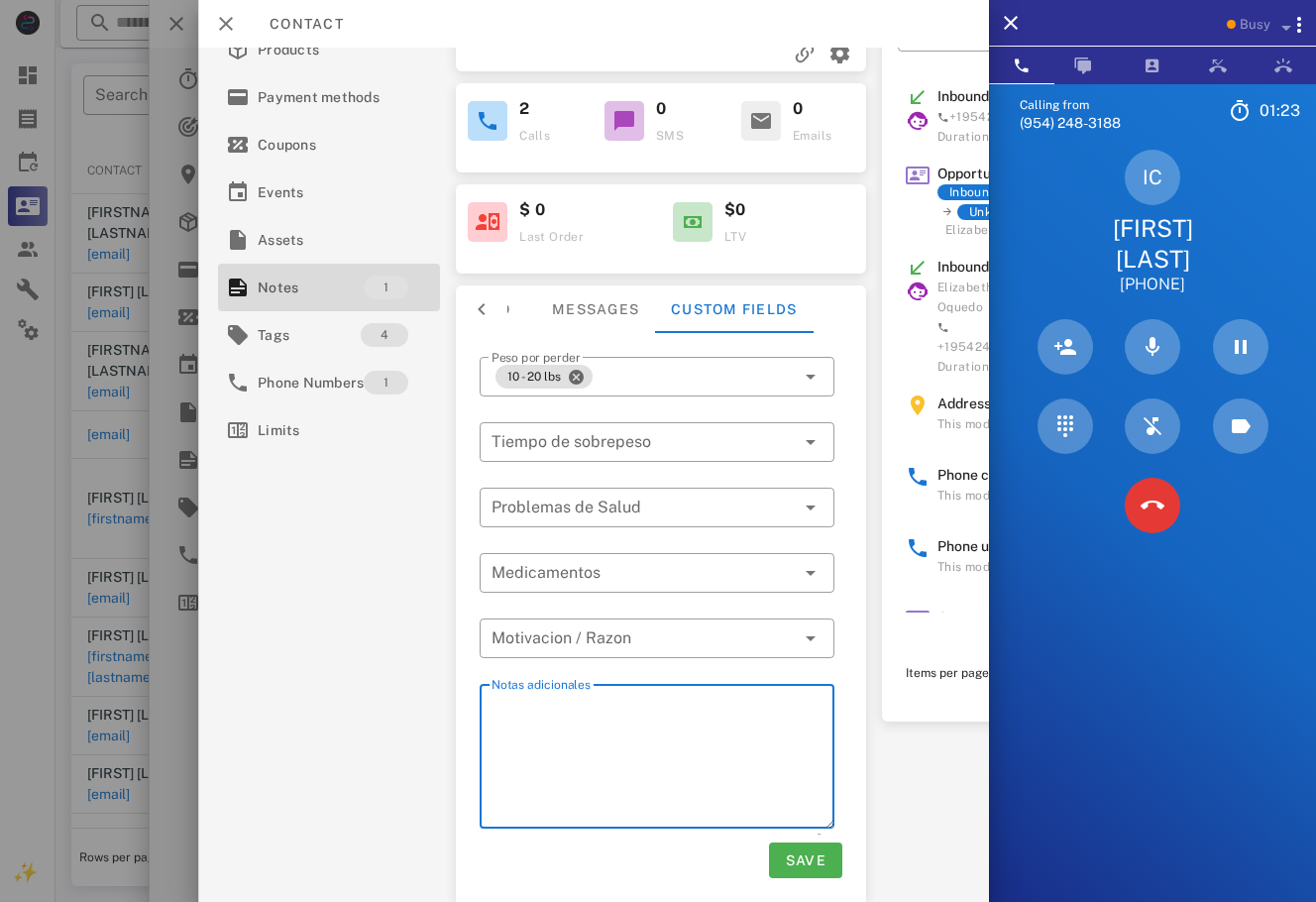 click on "Notas adicionales" at bounding box center (663, 759) 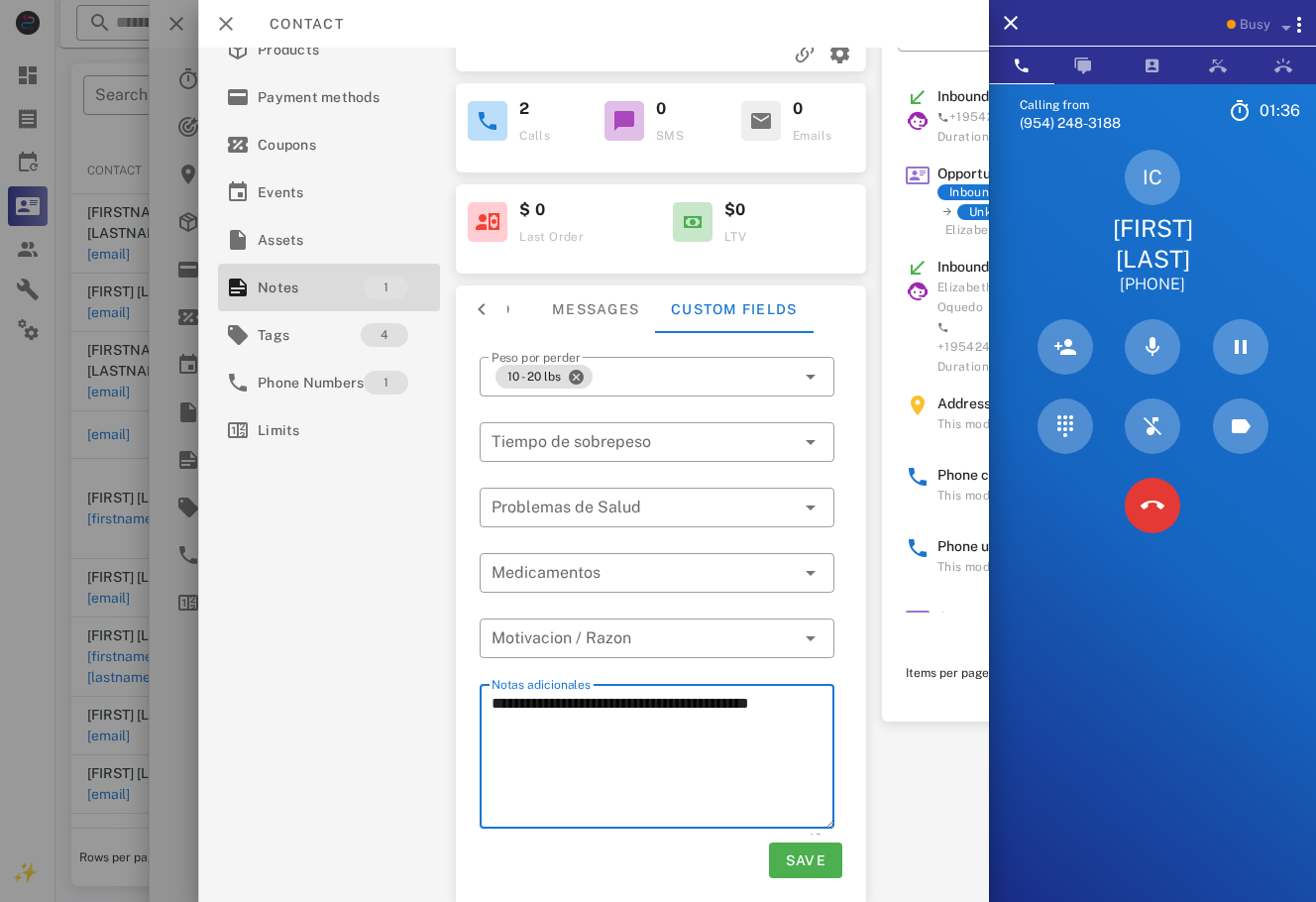 drag, startPoint x: 650, startPoint y: 689, endPoint x: 703, endPoint y: 743, distance: 75.66373 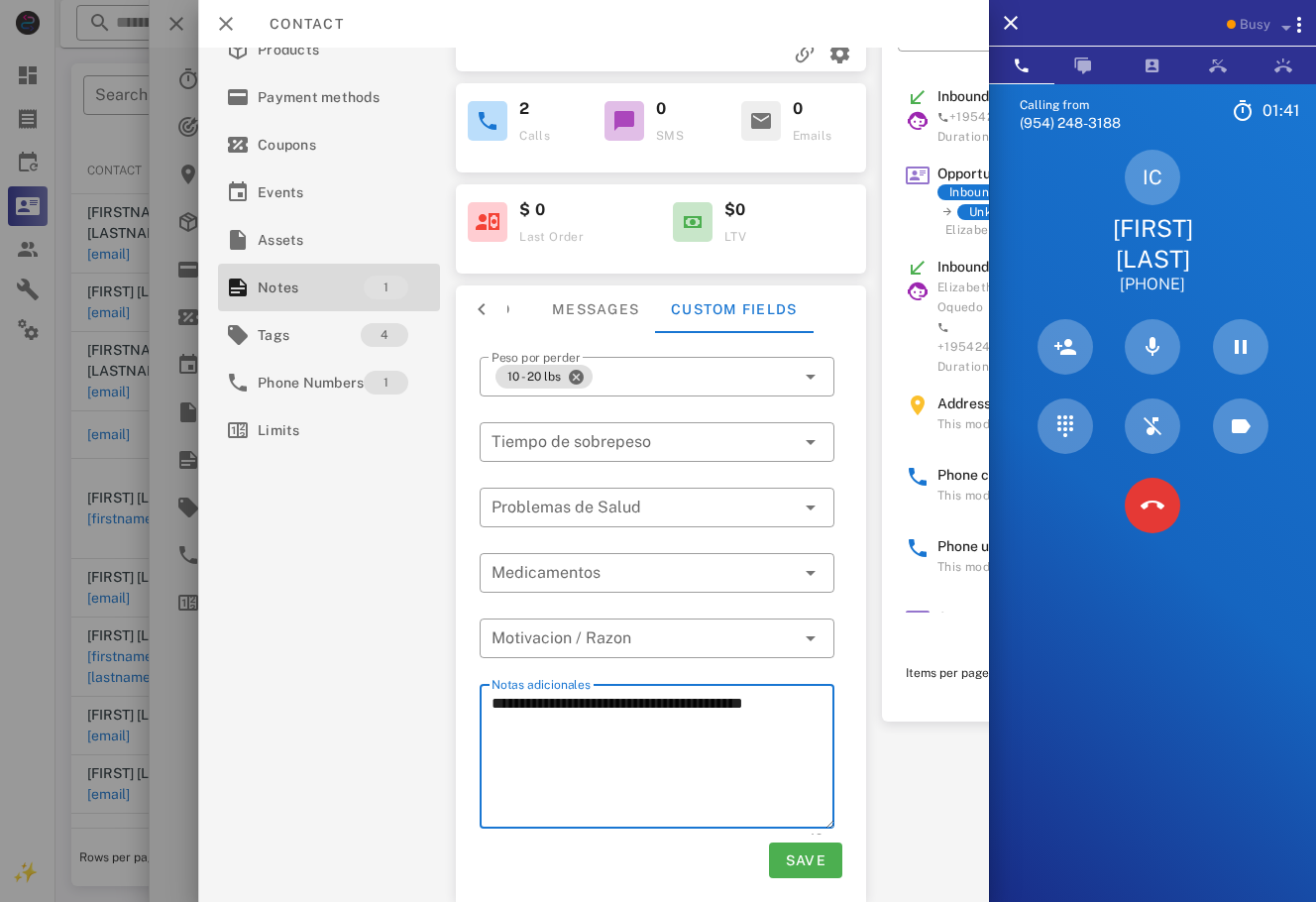 click on "**********" at bounding box center (663, 759) 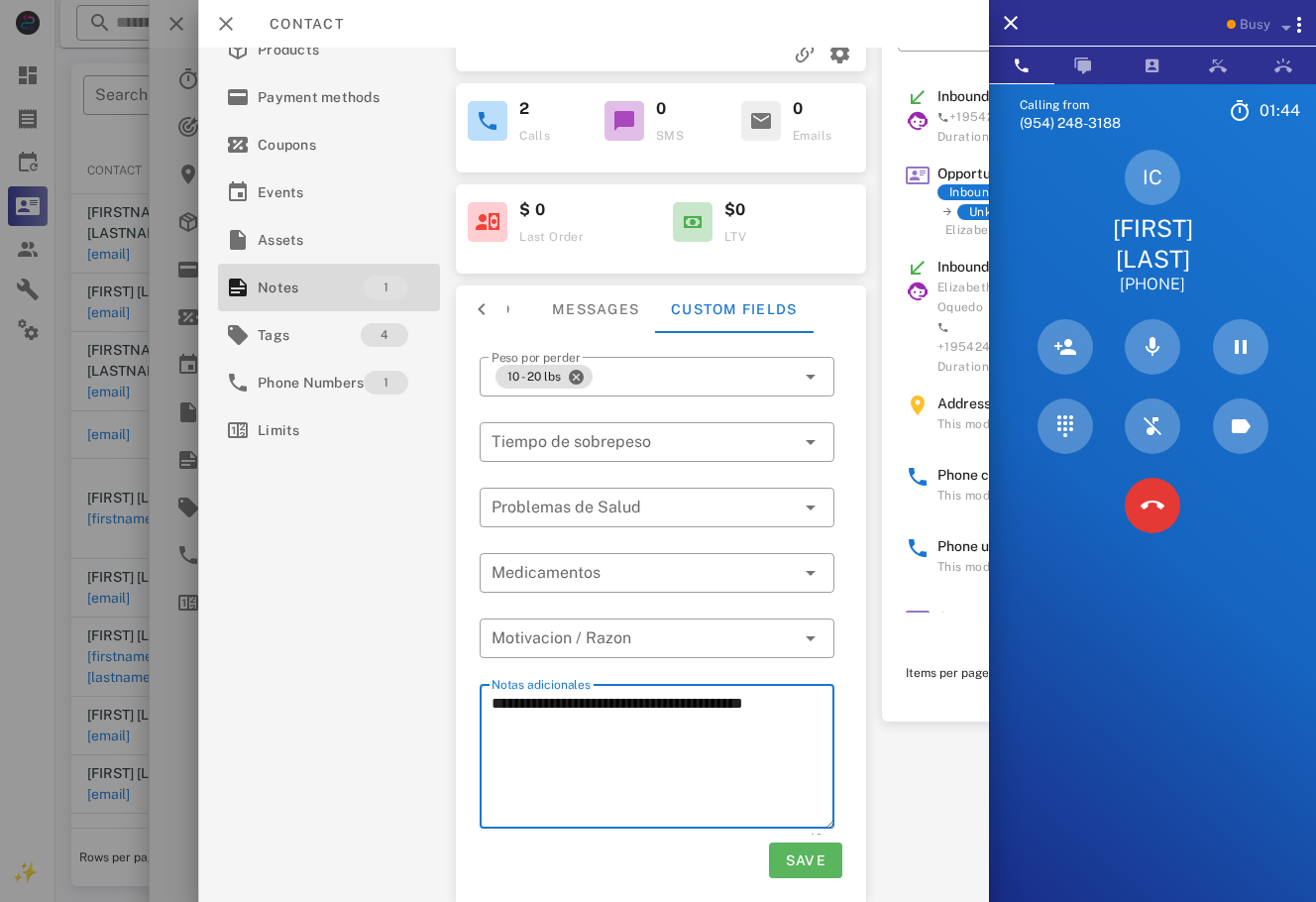 type on "**********" 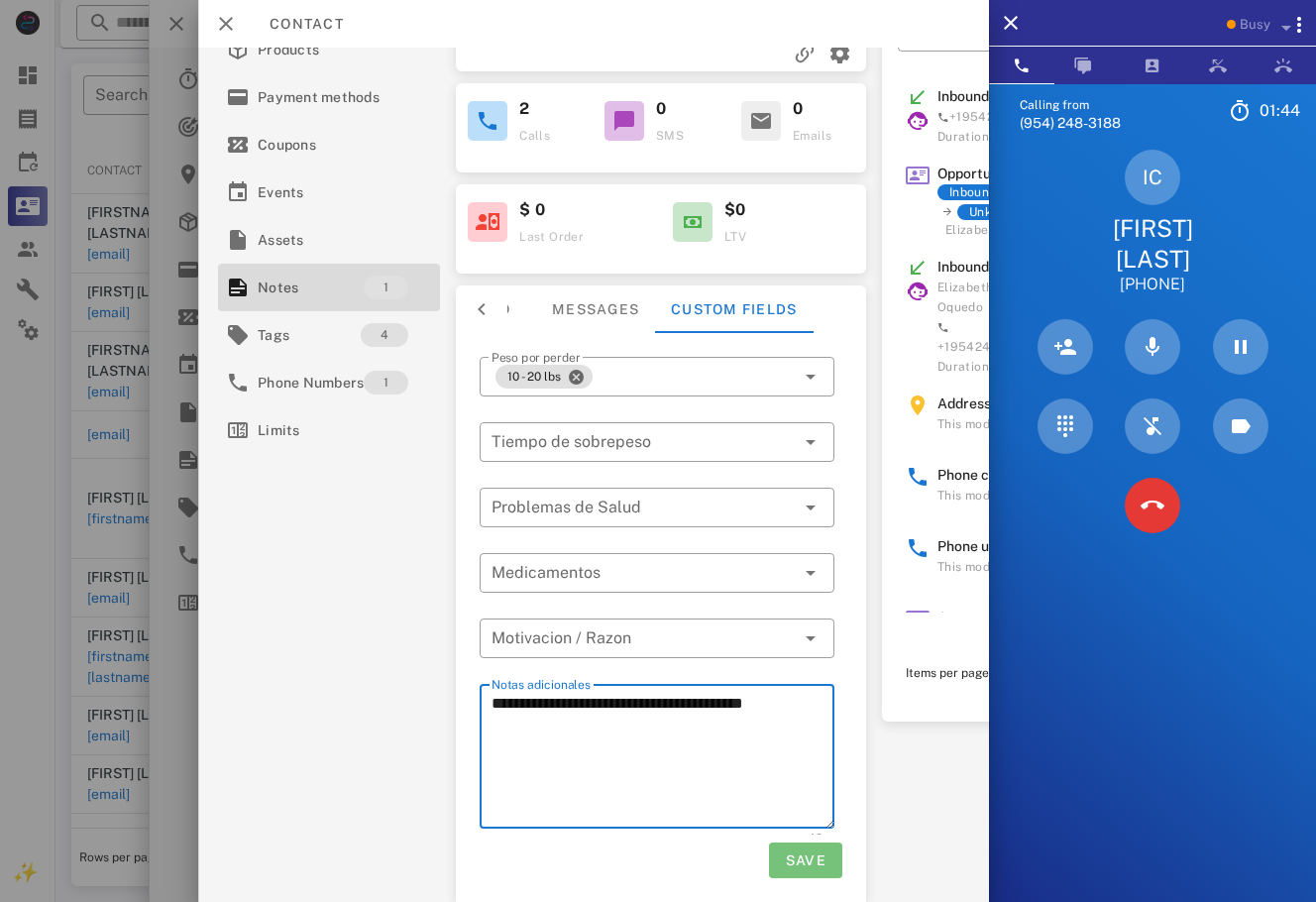 click on "Save" at bounding box center (805, 860) 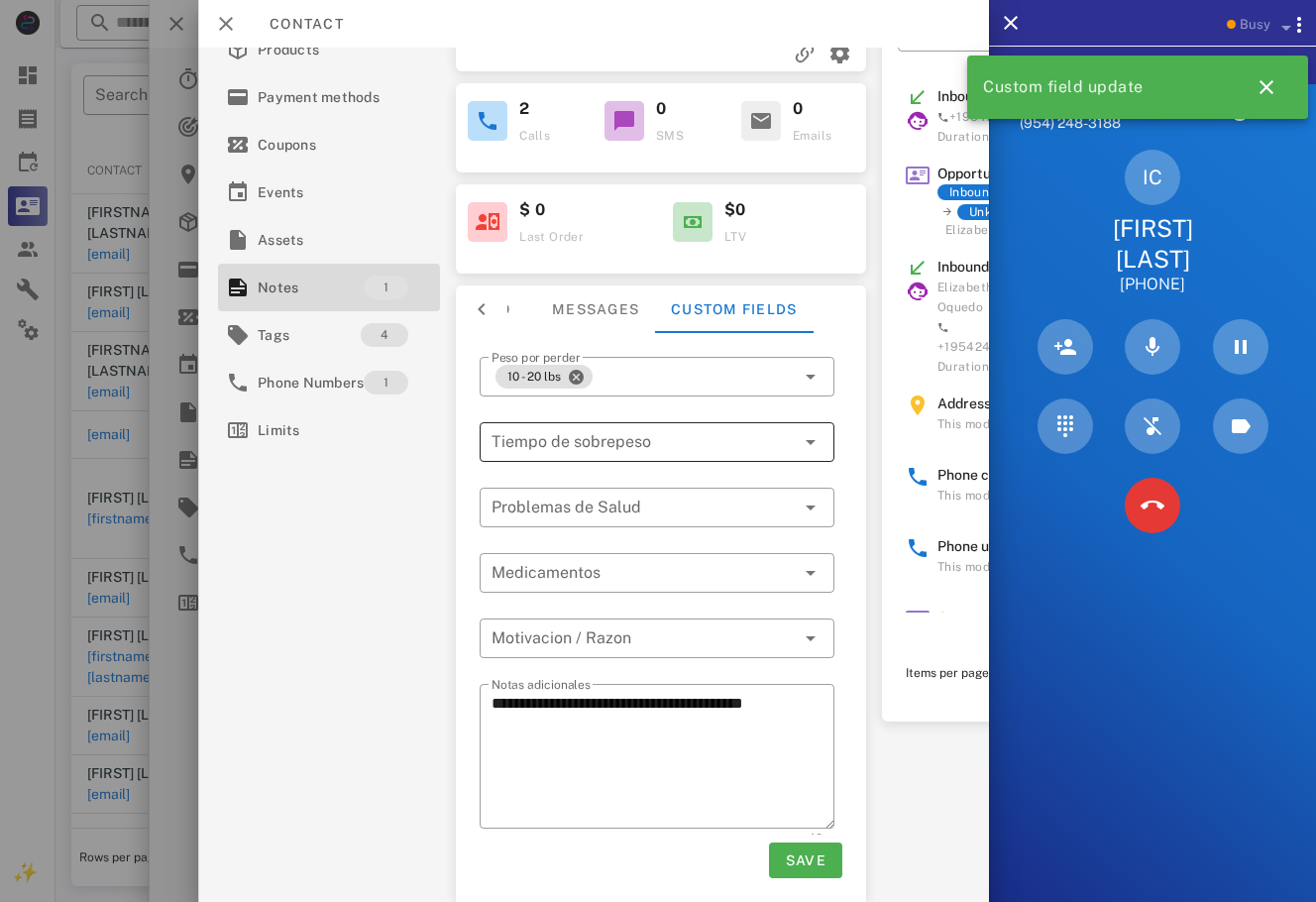 click at bounding box center [629, 442] 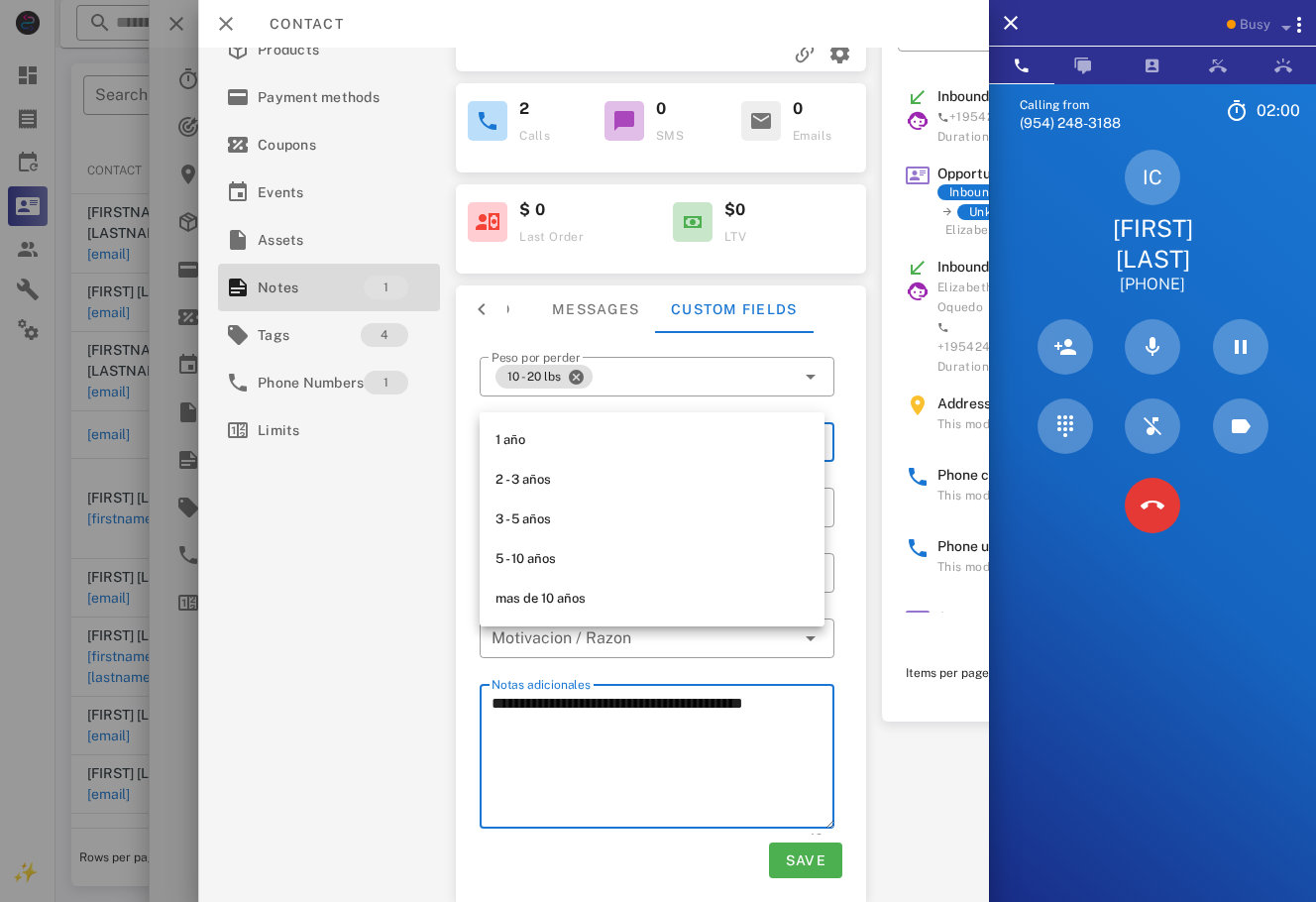 click on "**********" at bounding box center [663, 759] 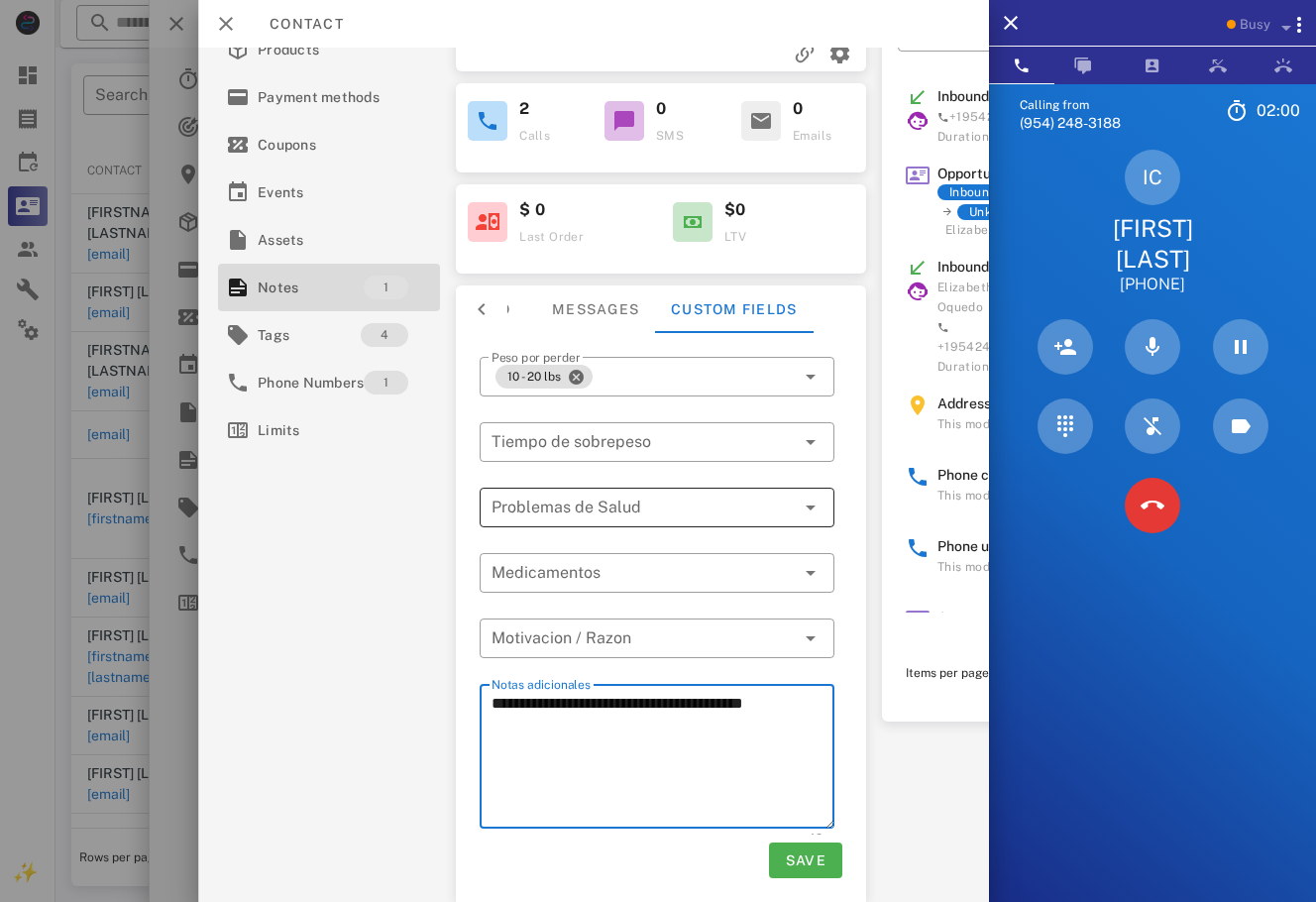 click at bounding box center (643, 507) 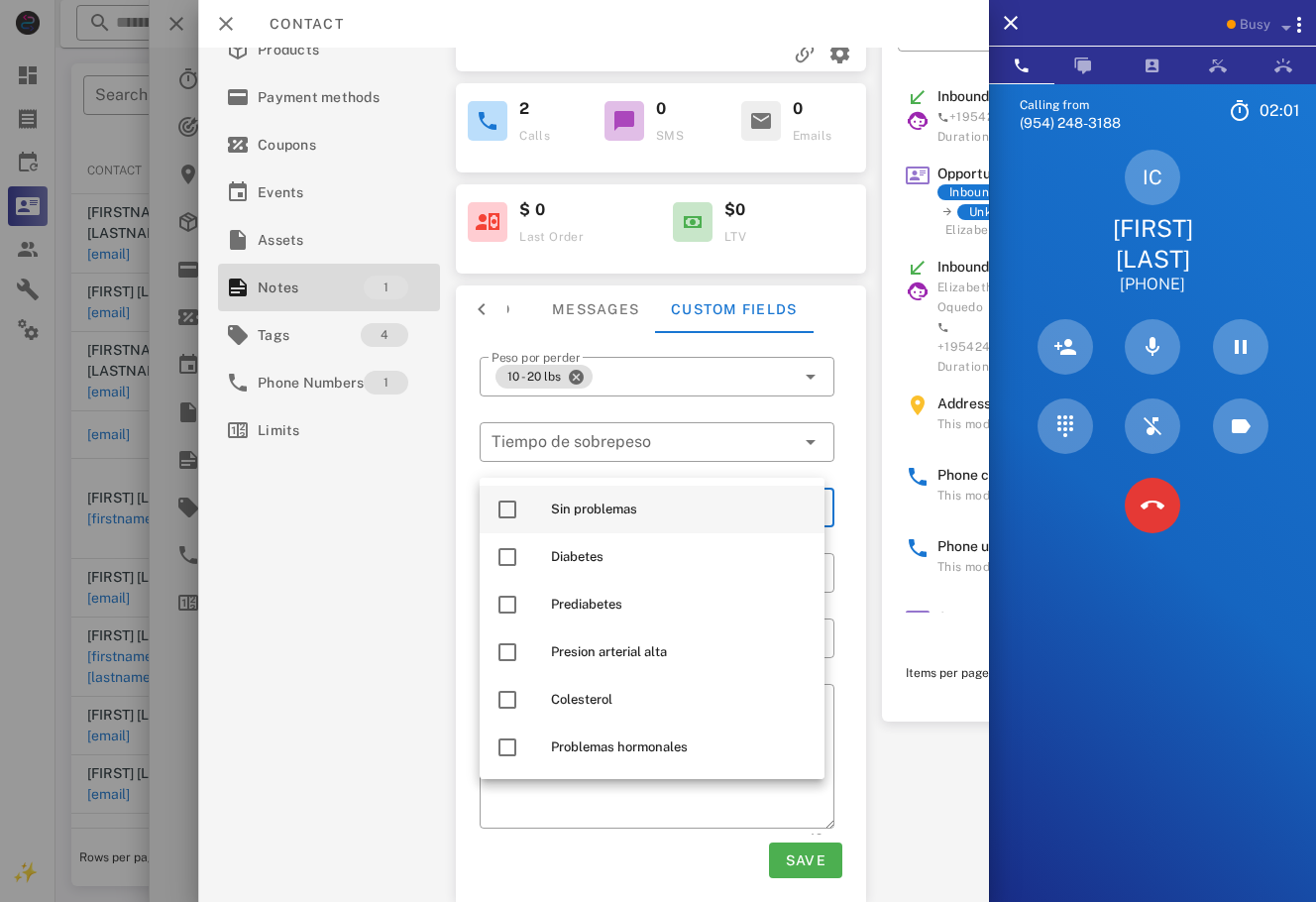click on "Sin problemas" at bounding box center [680, 509] 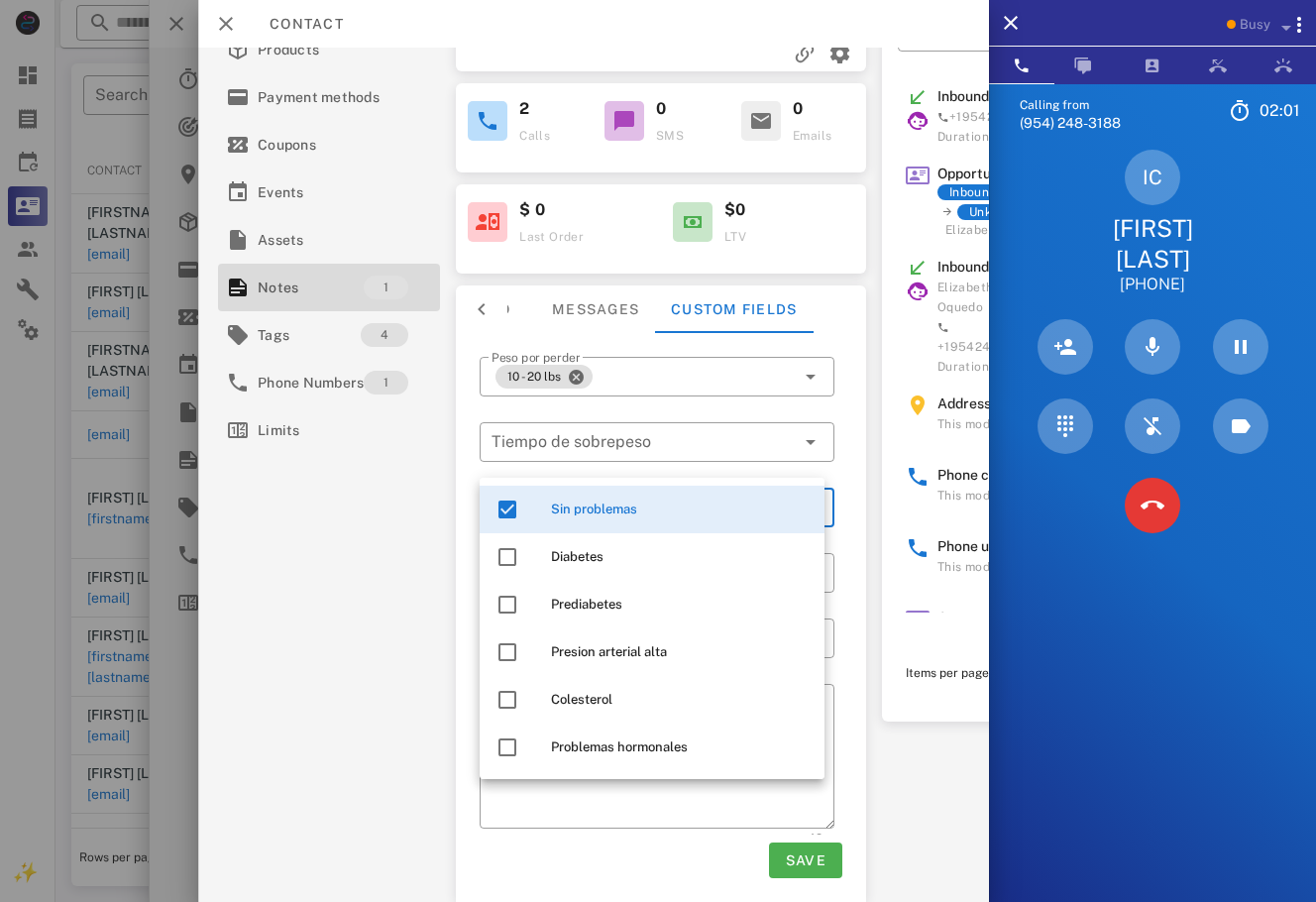 click on "Activations  14  Opportunities  1  Addresses  1  Products Payment methods Coupons Events Assets Notes  1  Tags  4  Phone Numbers  1  Limits" at bounding box center [329, 302] 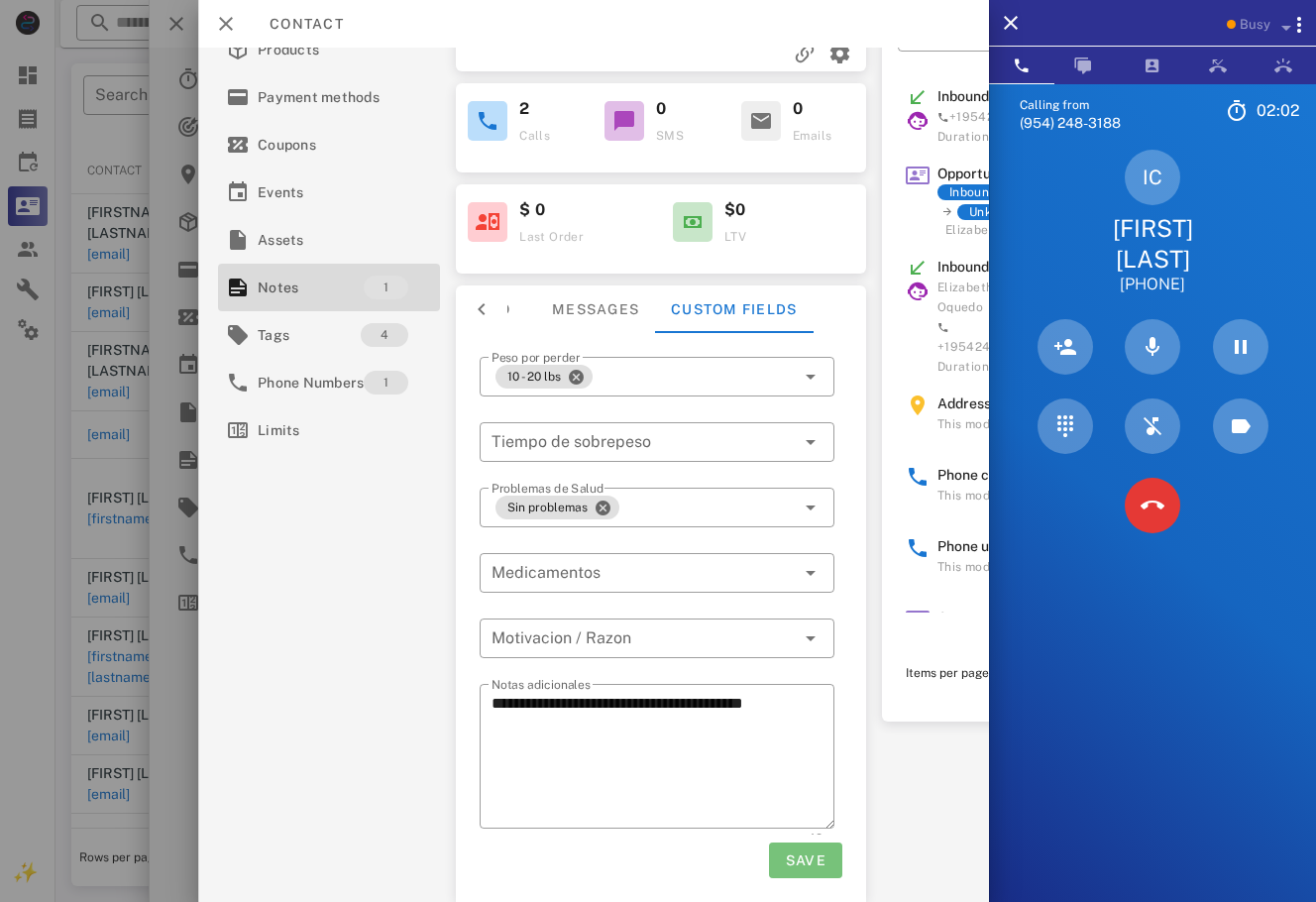 click on "Save" at bounding box center (805, 860) 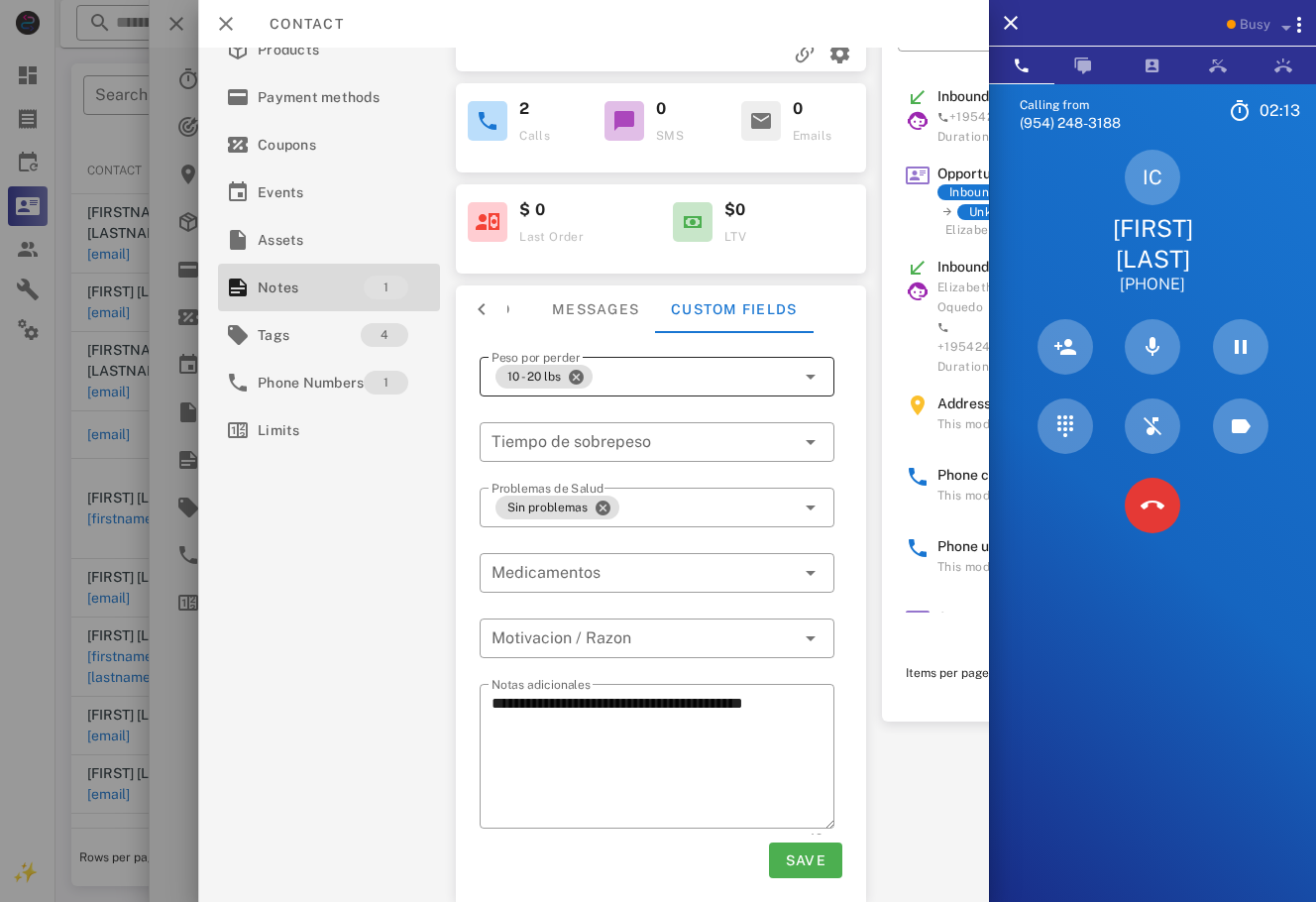 click at bounding box center [576, 377] 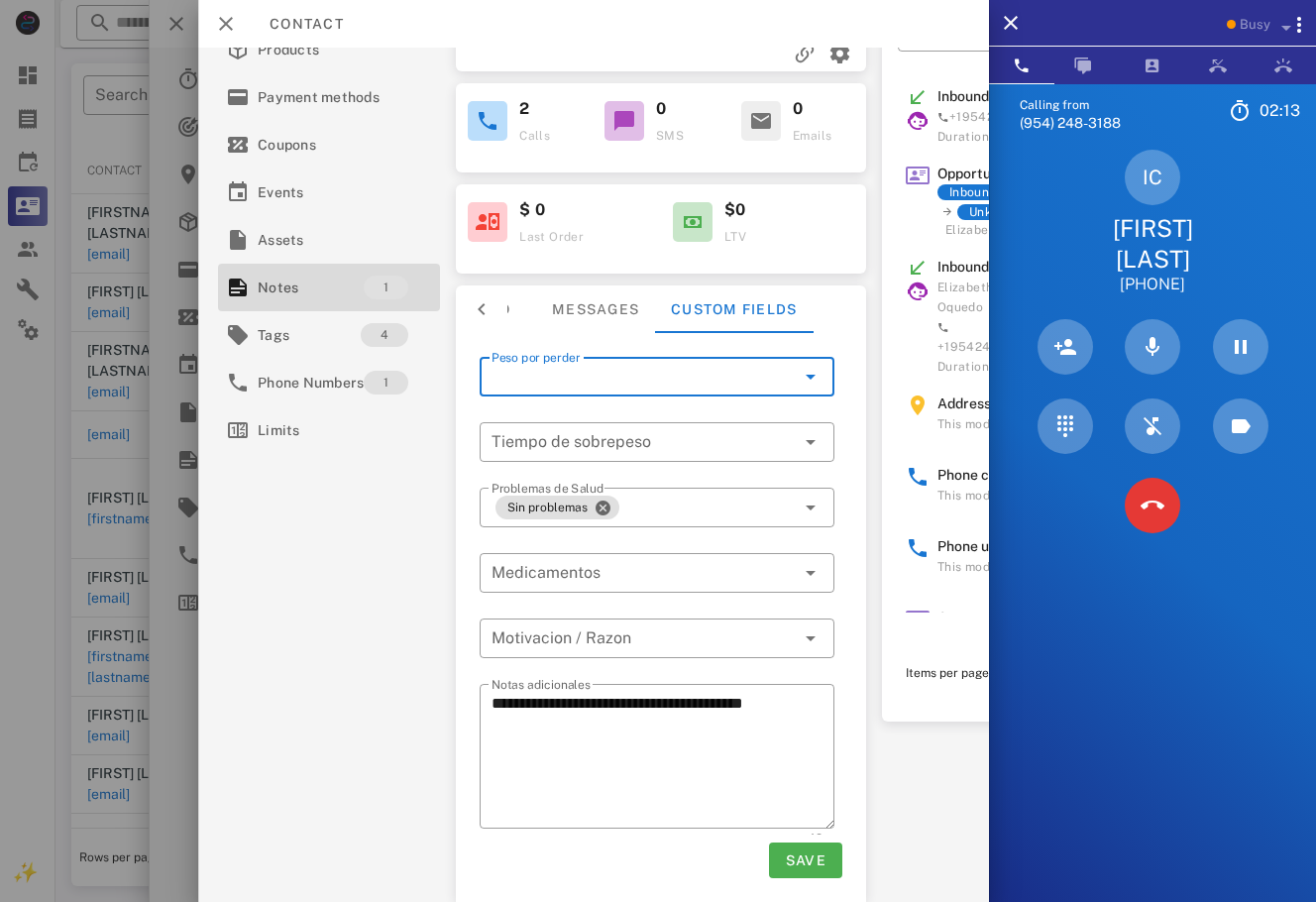 click at bounding box center (643, 377) 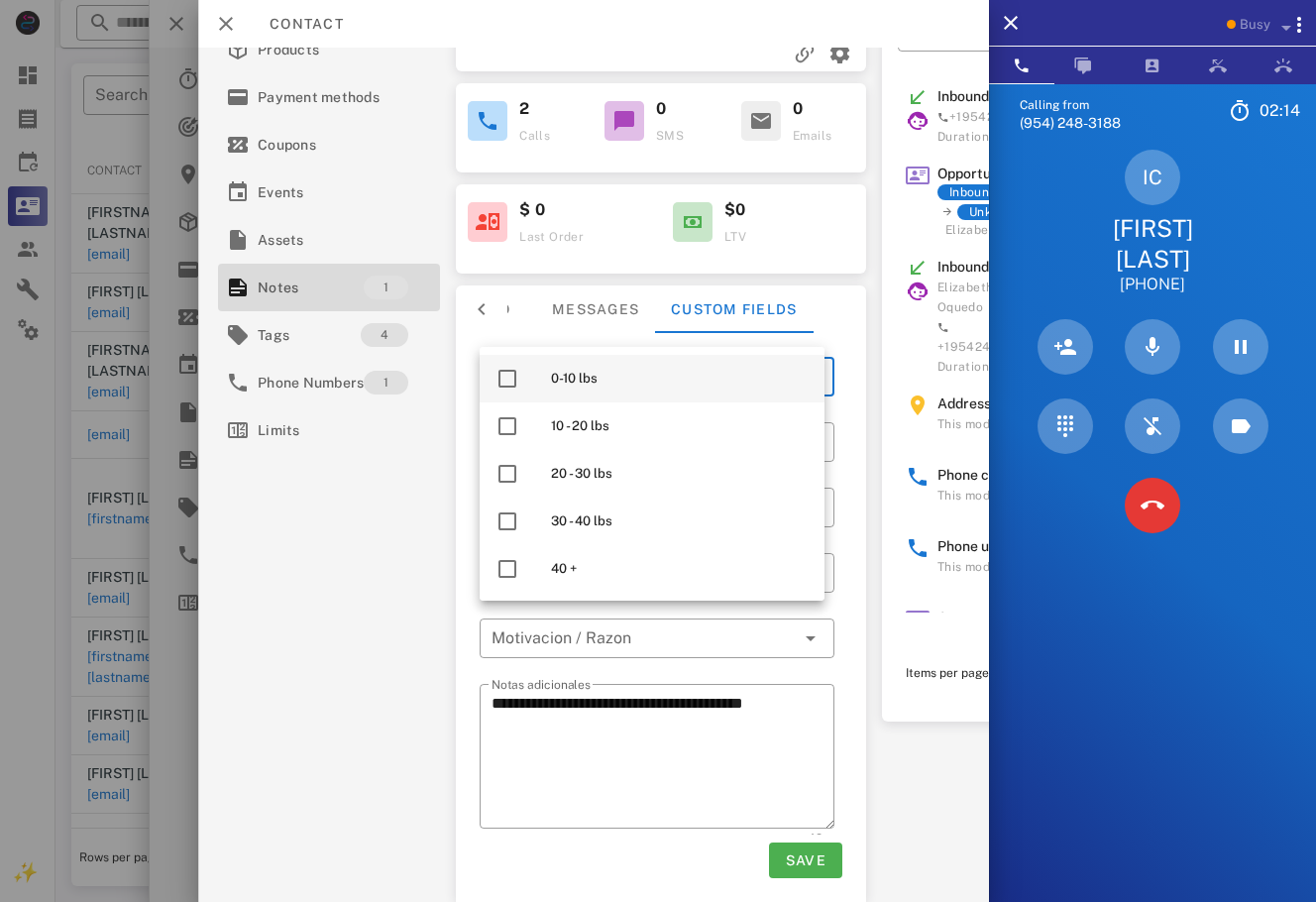 click on "0-10 lbs" at bounding box center (680, 379) 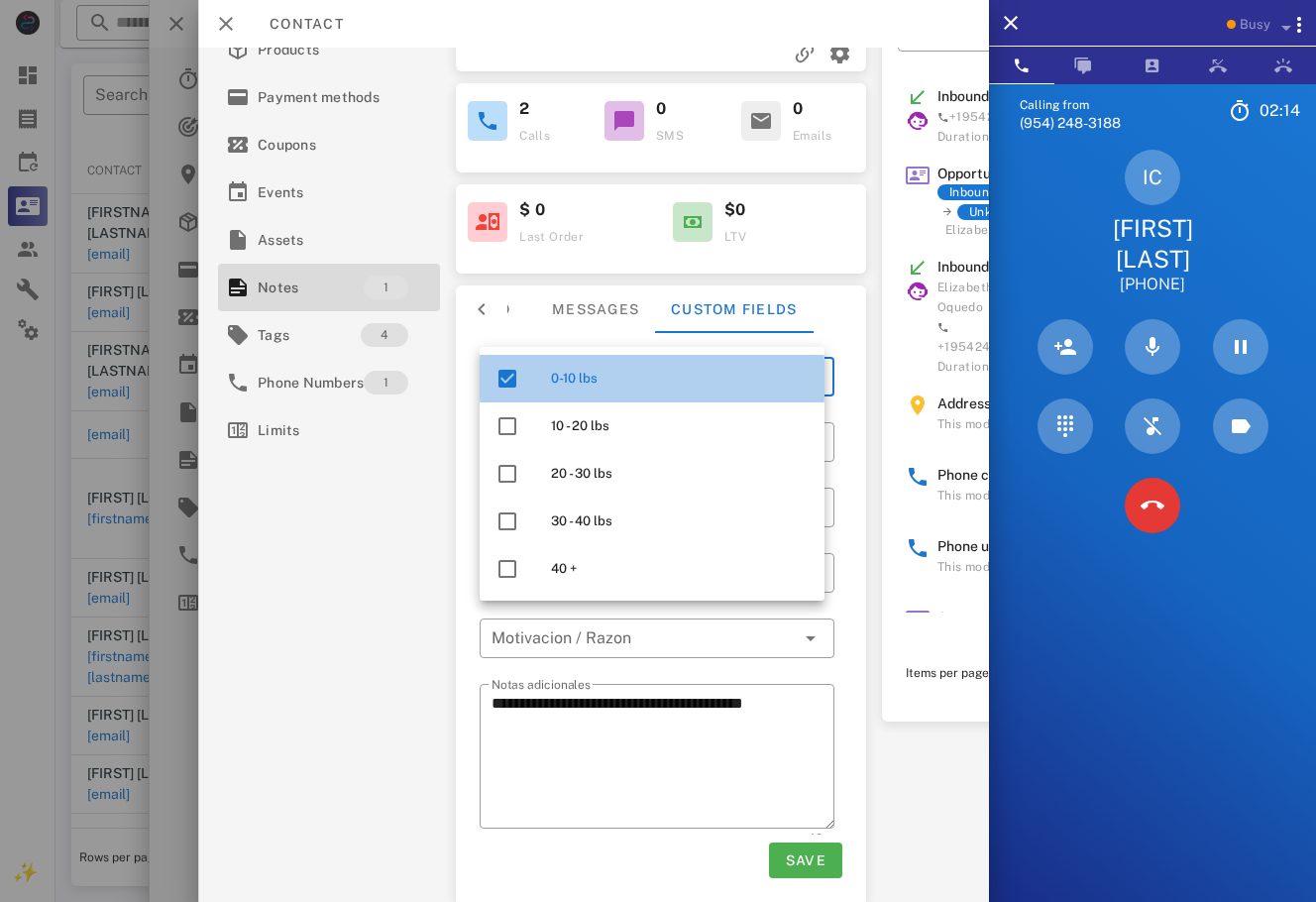 click on "Activations  14  Opportunities  1  Addresses  1  Products Payment methods Coupons Events Assets Notes  1  Tags  4  Phone Numbers  1  Limits" at bounding box center [329, 302] 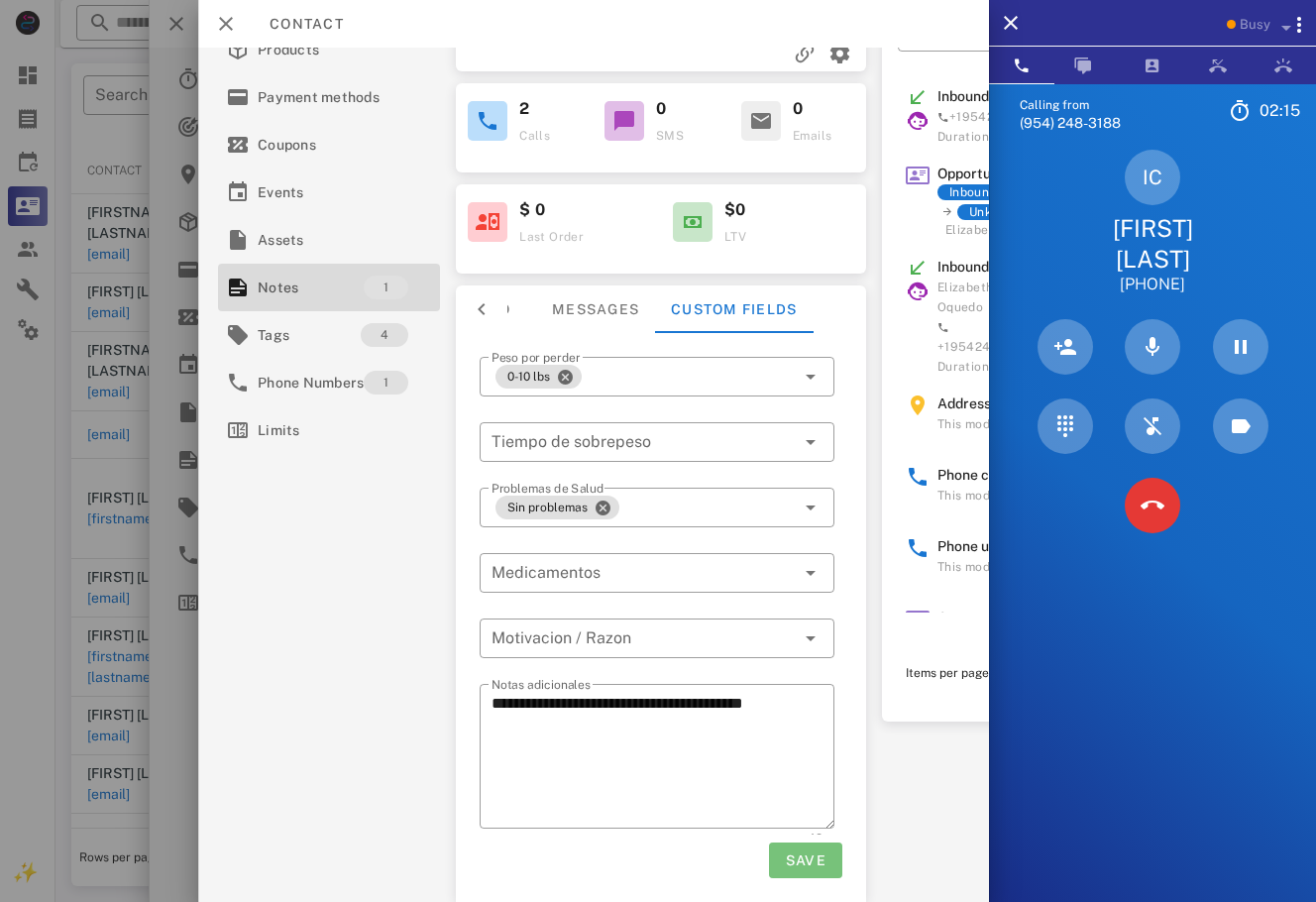 click on "Save" at bounding box center [805, 860] 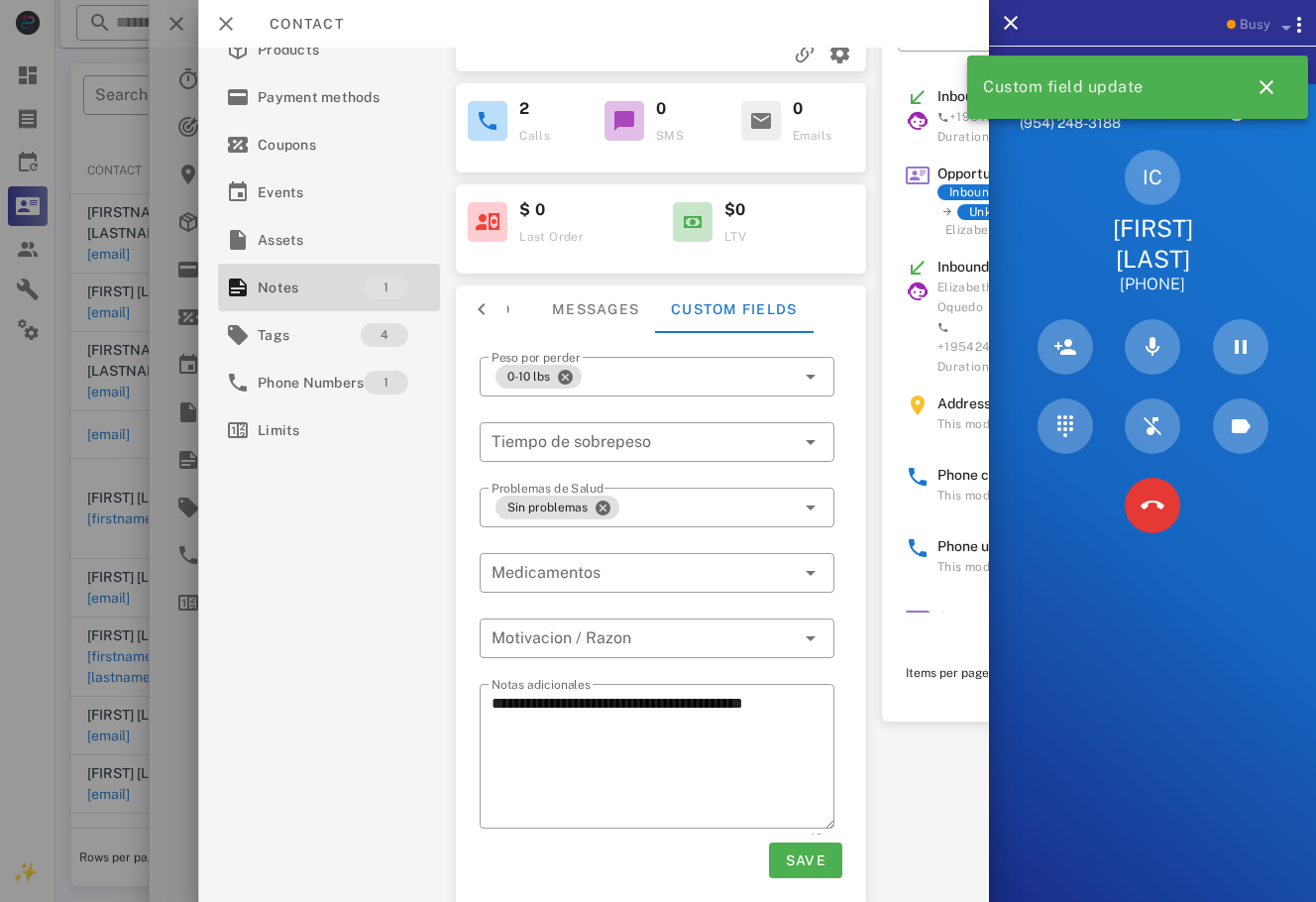 scroll, scrollTop: 0, scrollLeft: 0, axis: both 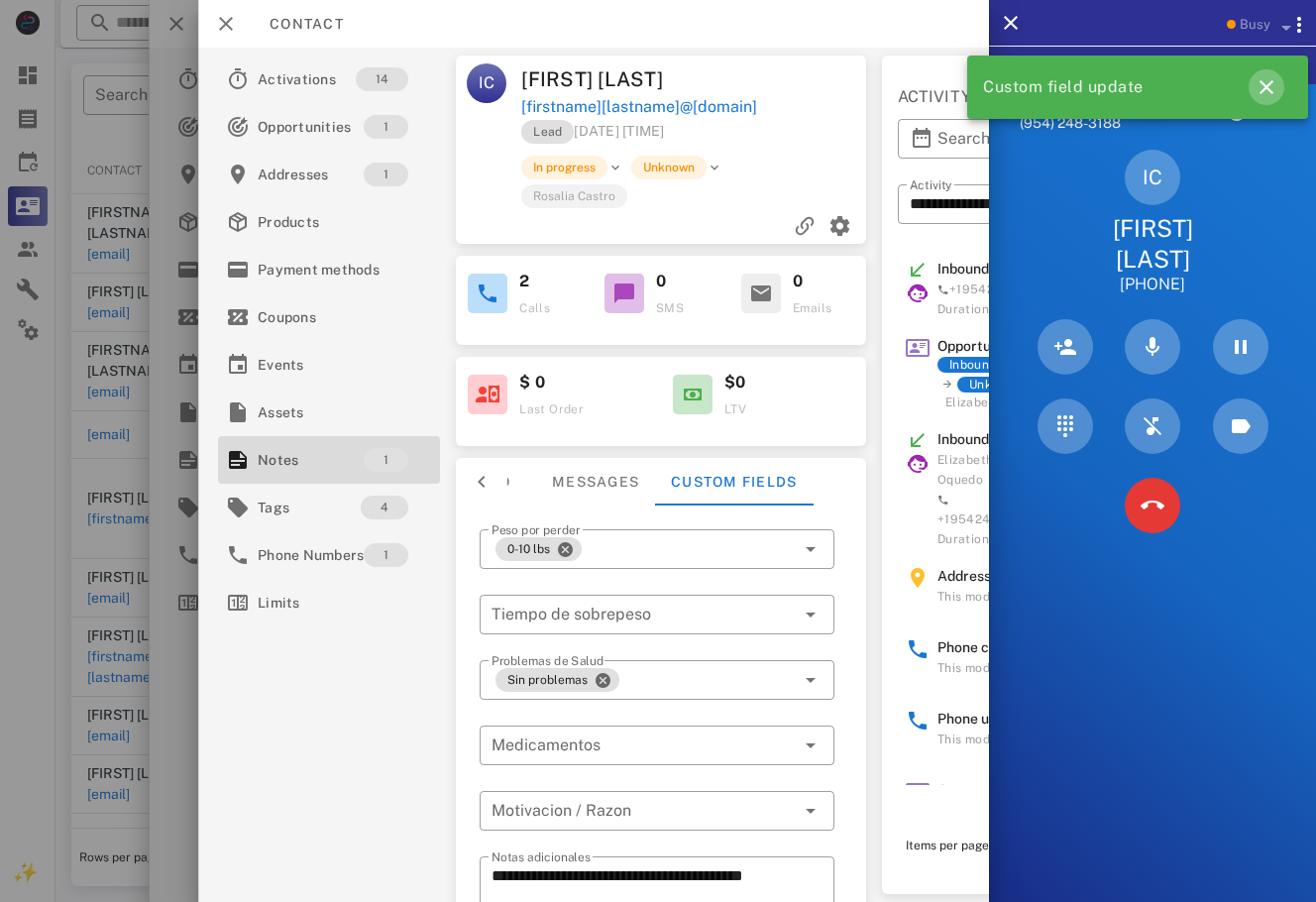 click at bounding box center (1266, 87) 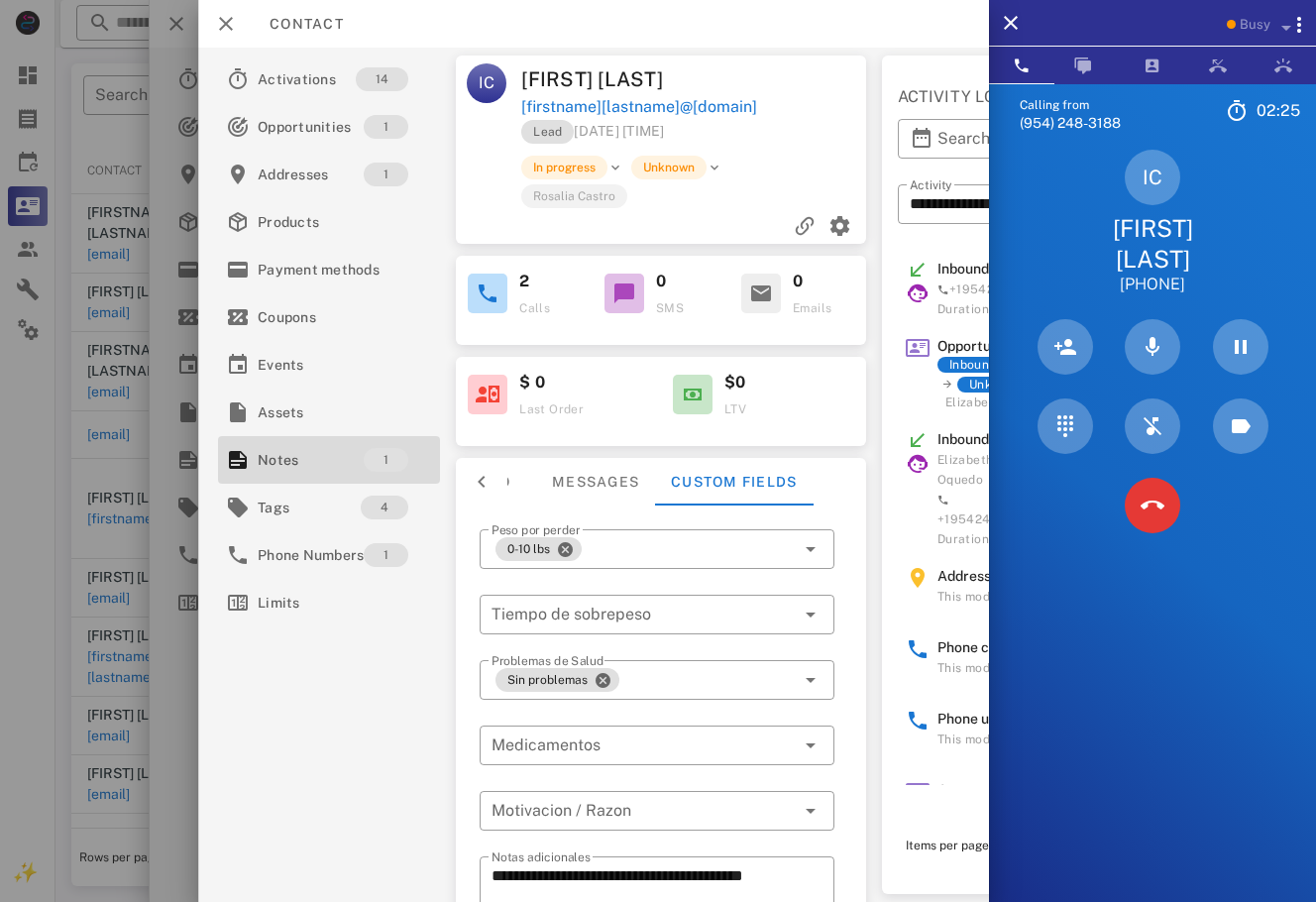 click at bounding box center [783, 79] 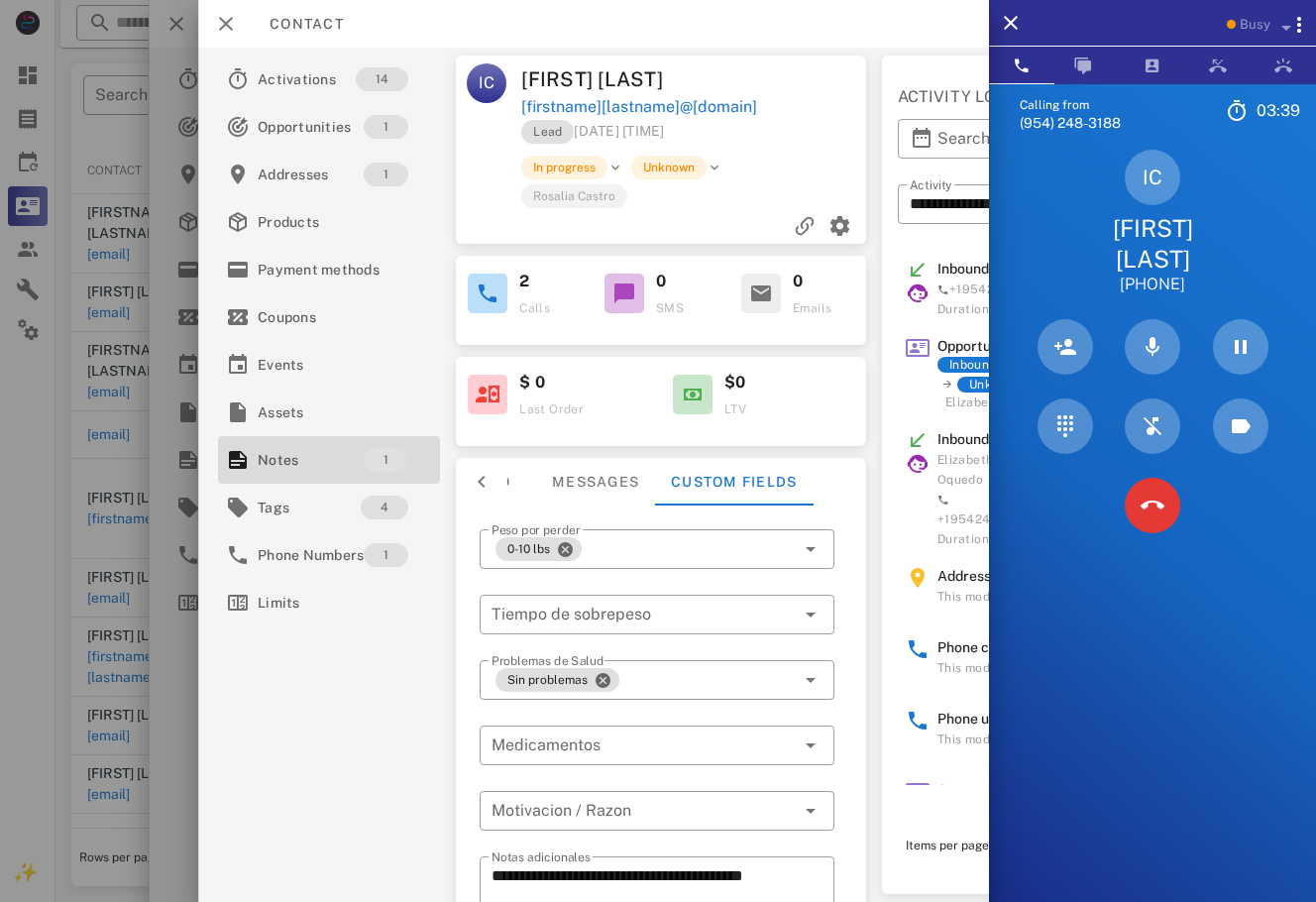 click on "Lead   [DATE] [TIME]" at bounding box center (695, 137) 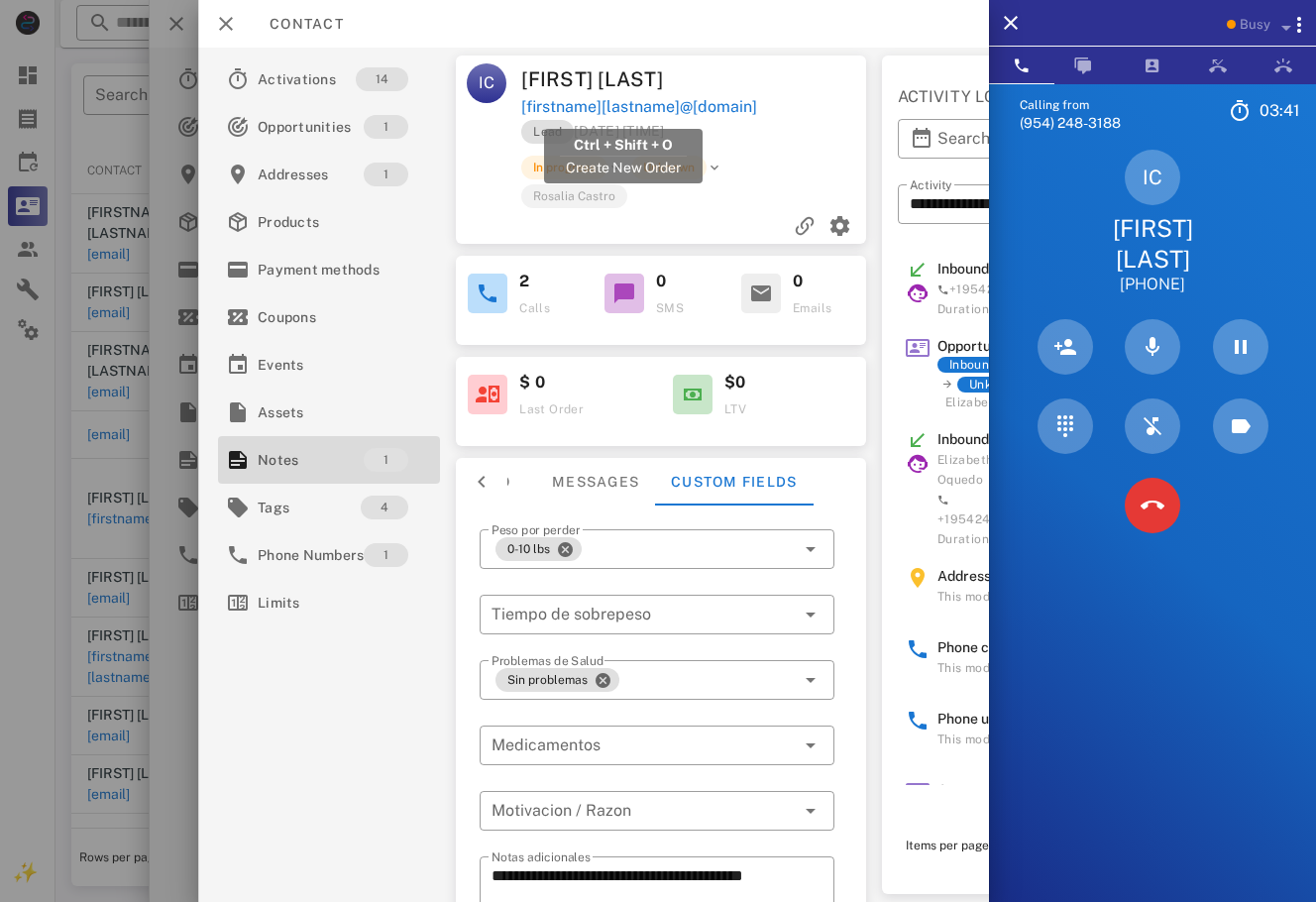 click on "[FIRSTNAME][LASTNAME]@[DOMAIN]" at bounding box center [639, 107] 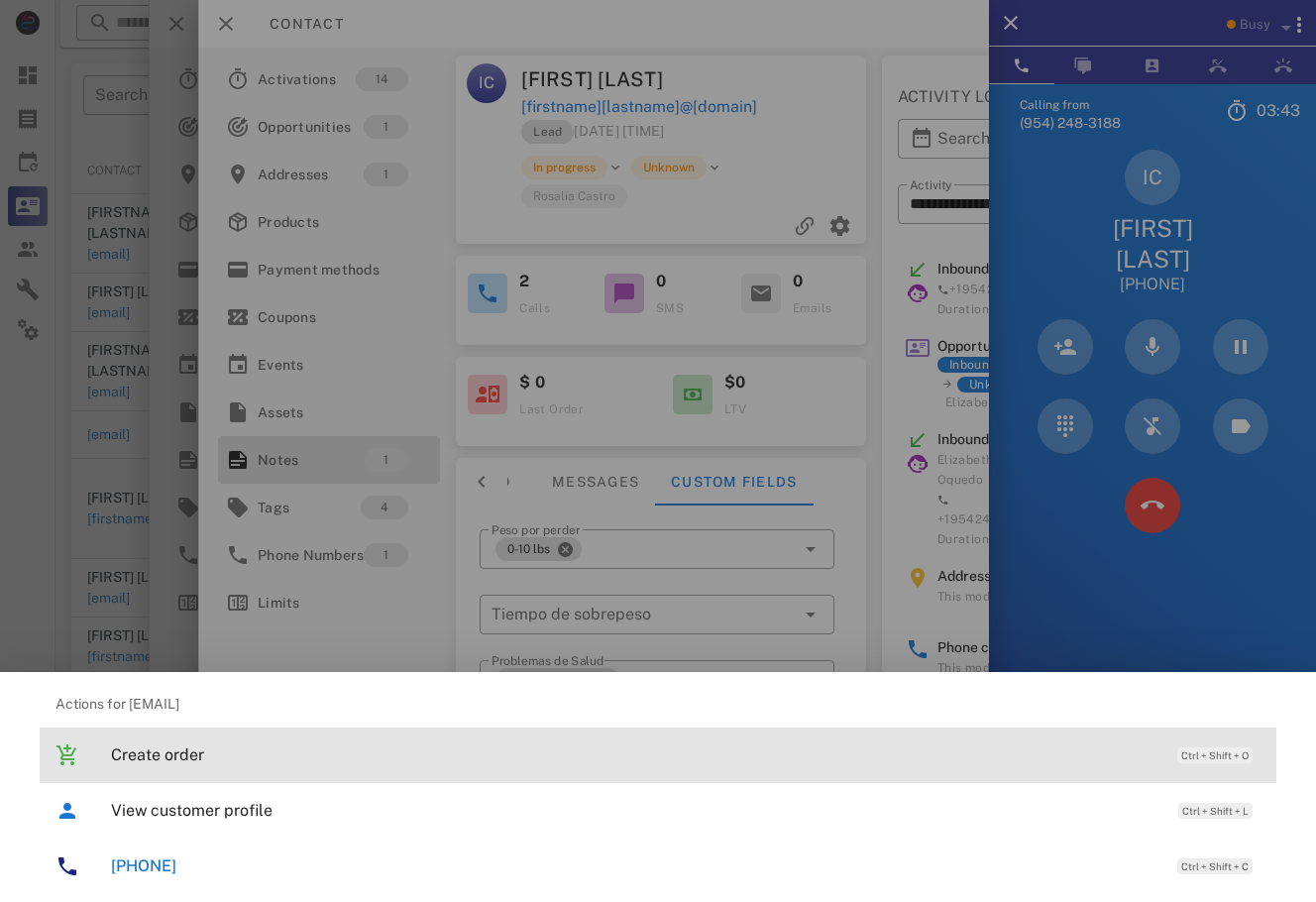 click on "Create order" at bounding box center (634, 754) 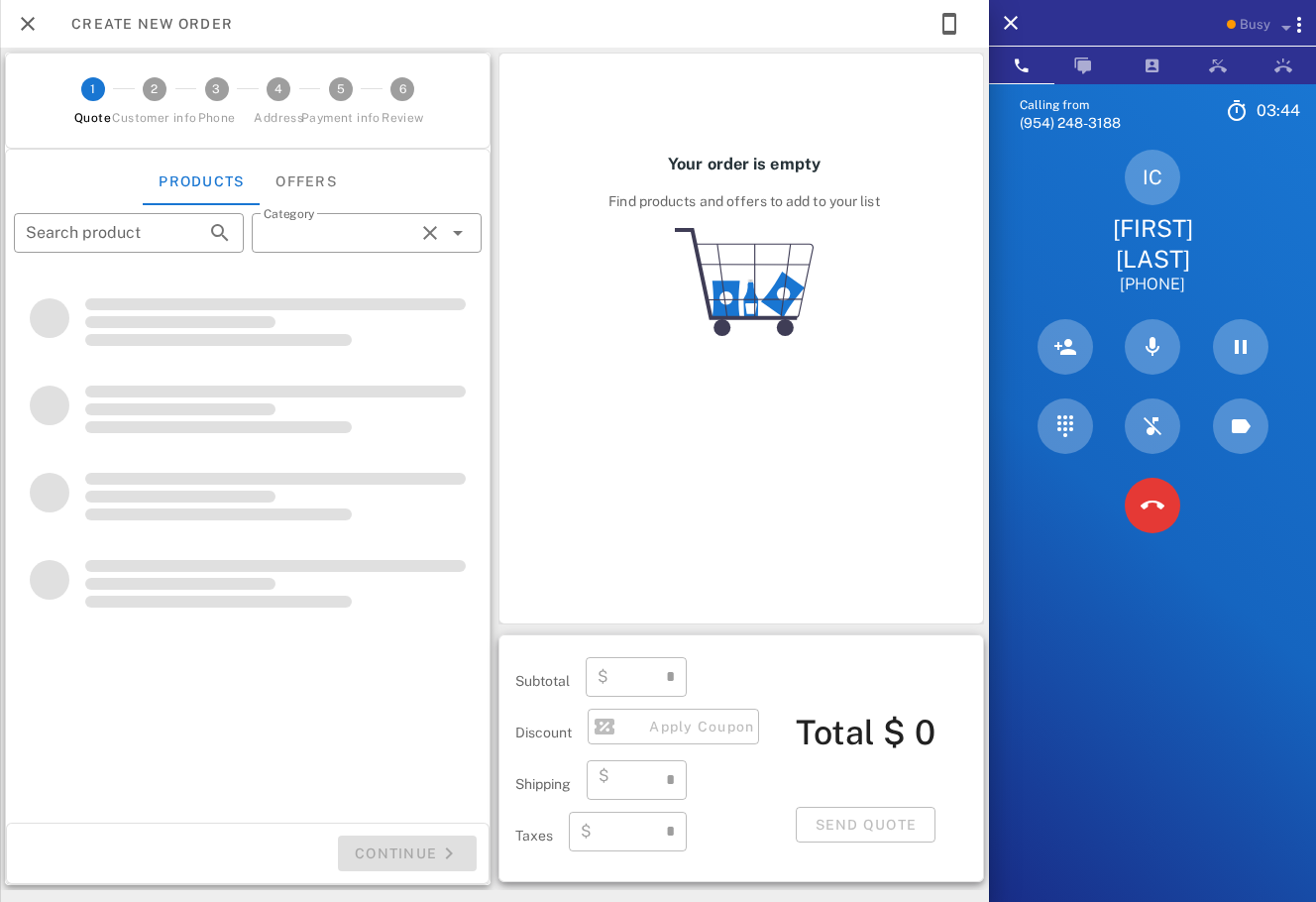 type on "**********" 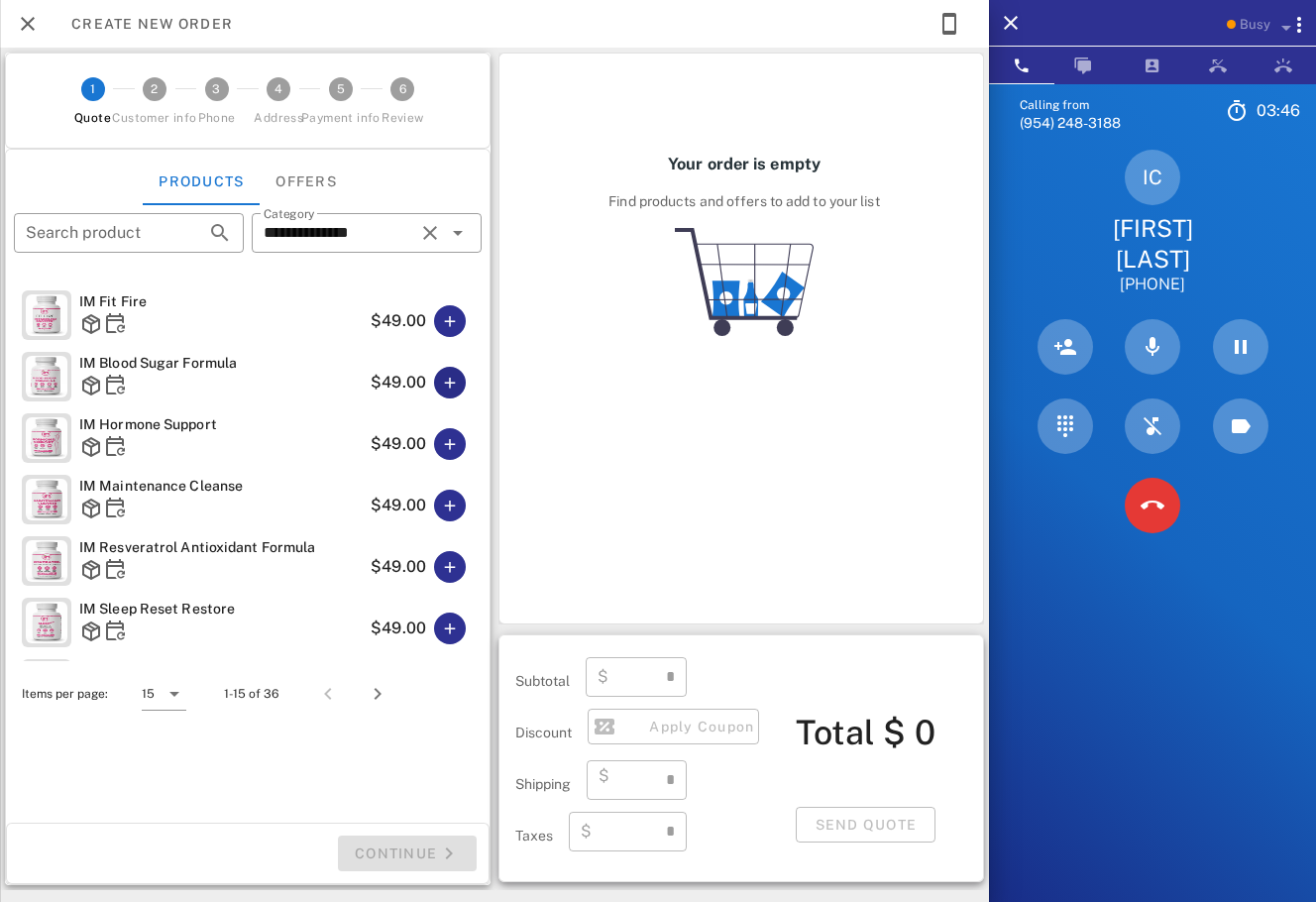 type on "****" 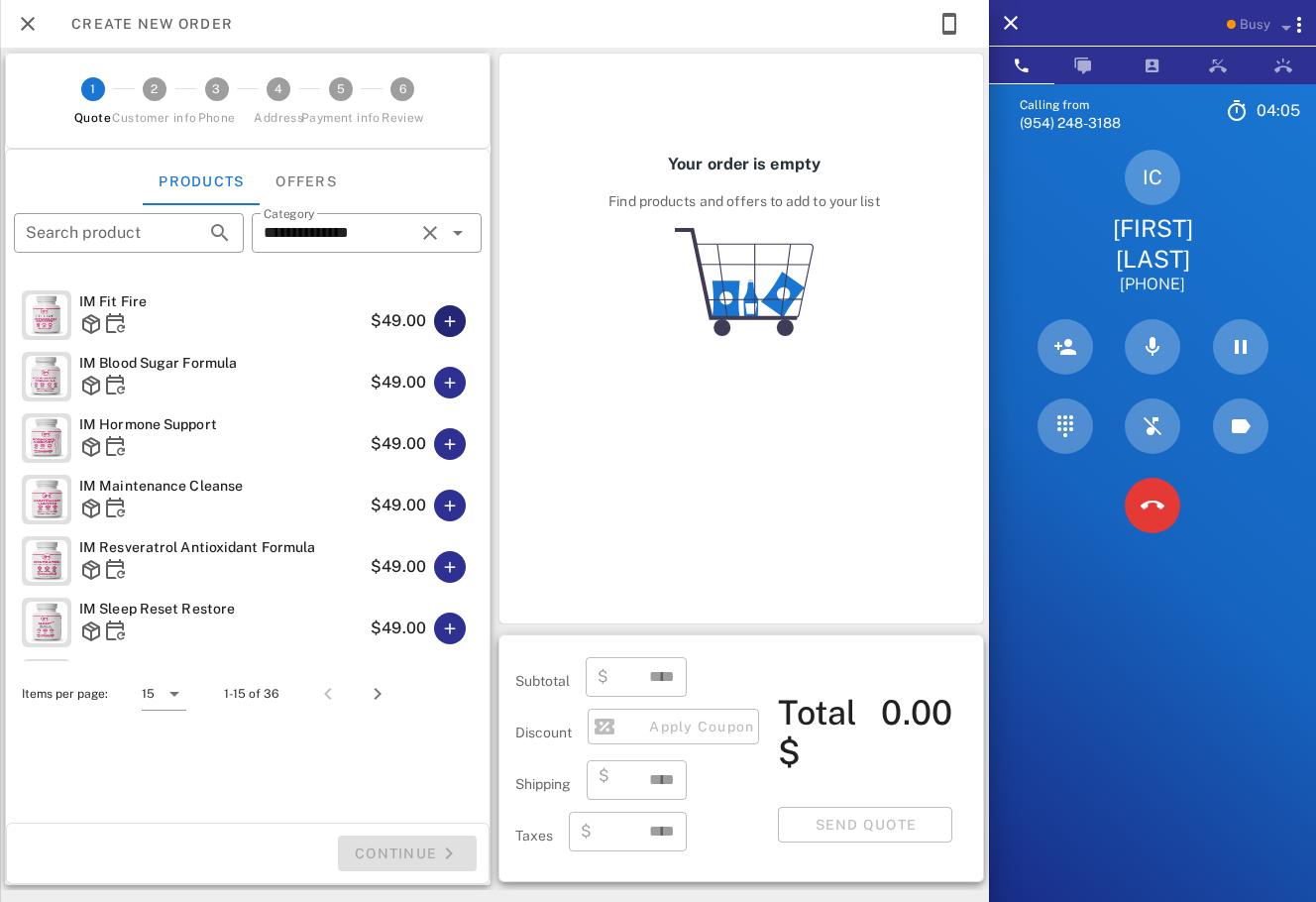 click at bounding box center (450, 321) 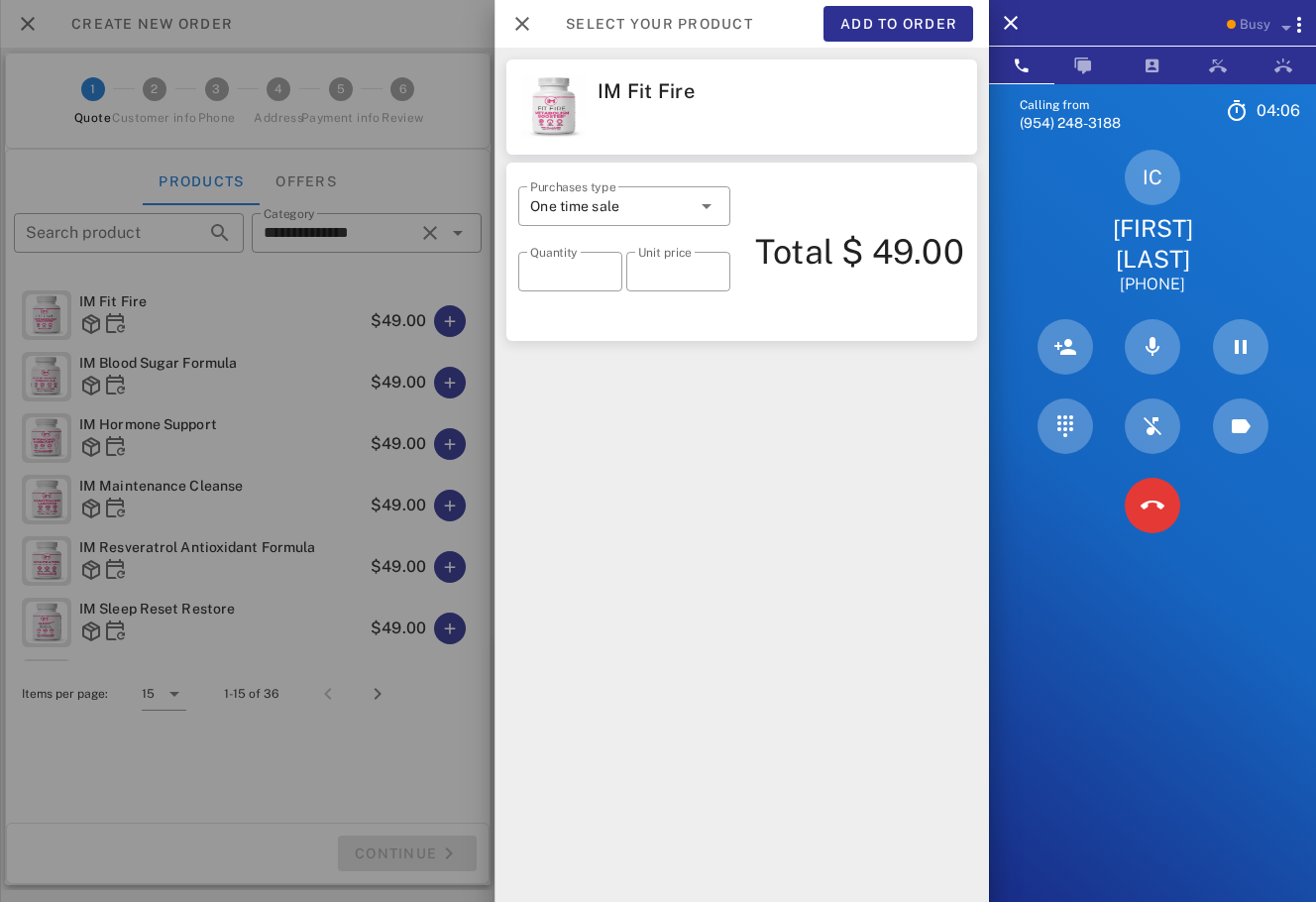 click at bounding box center (658, 451) 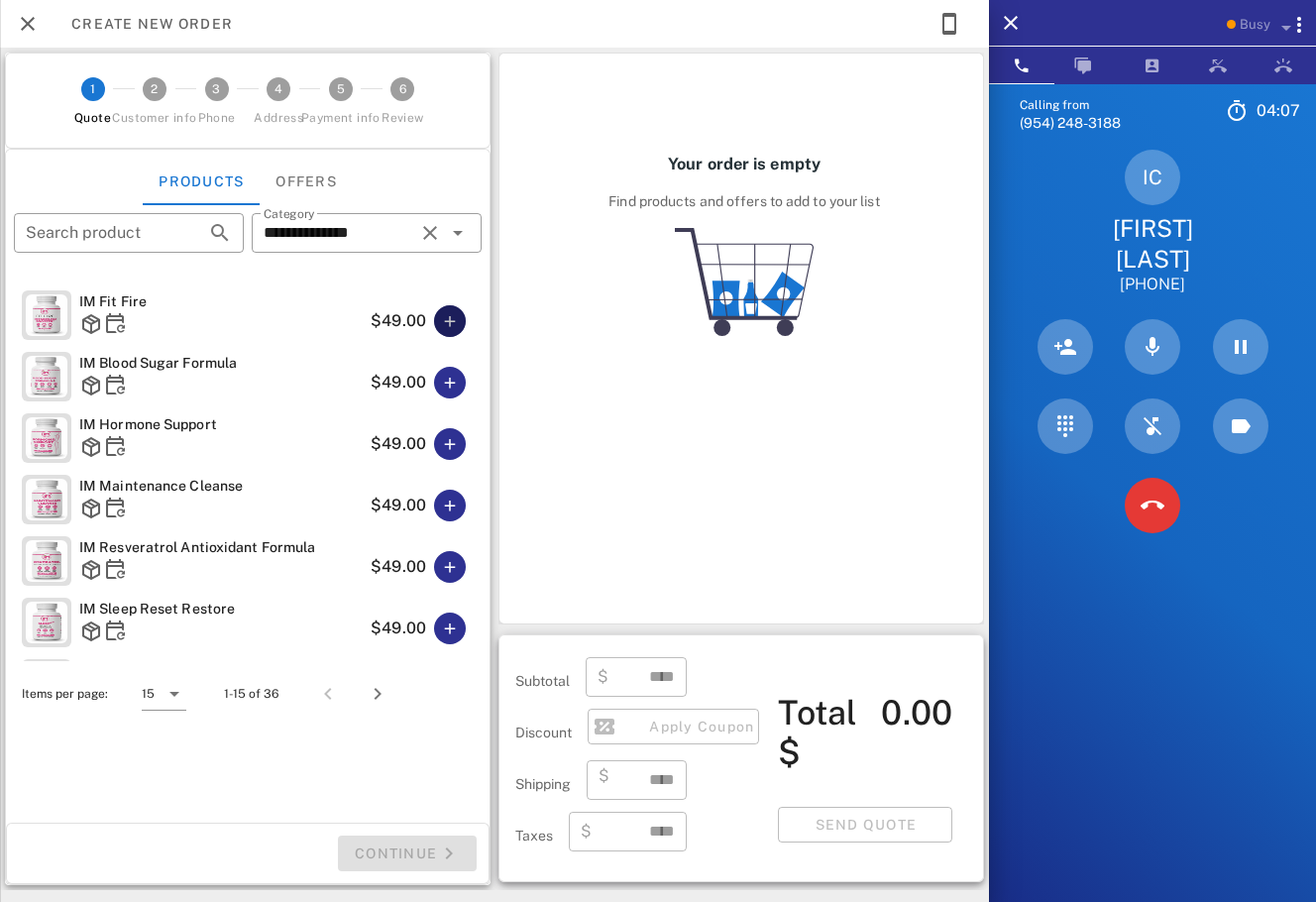 click at bounding box center [450, 321] 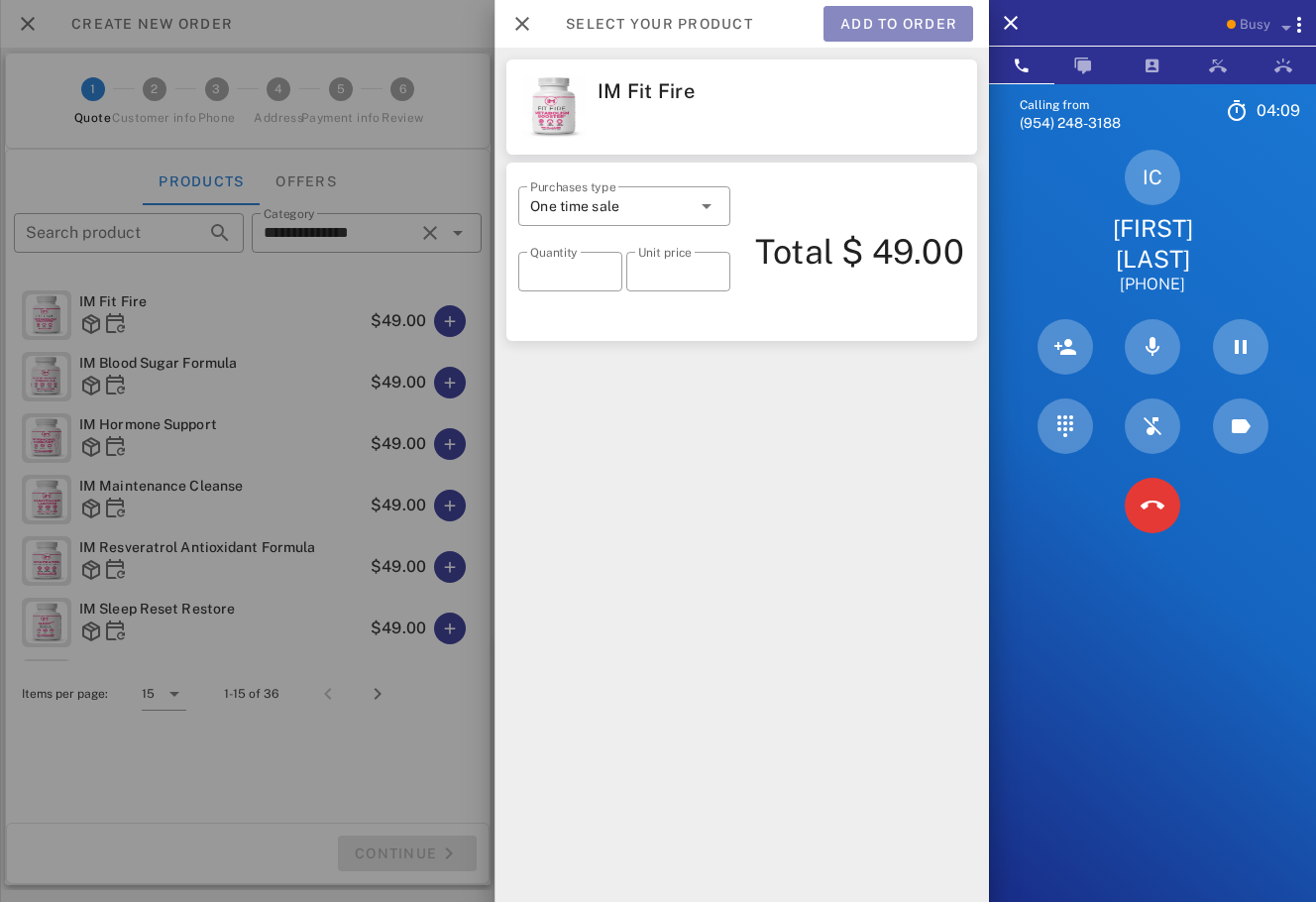 click on "Add to order" at bounding box center (898, 24) 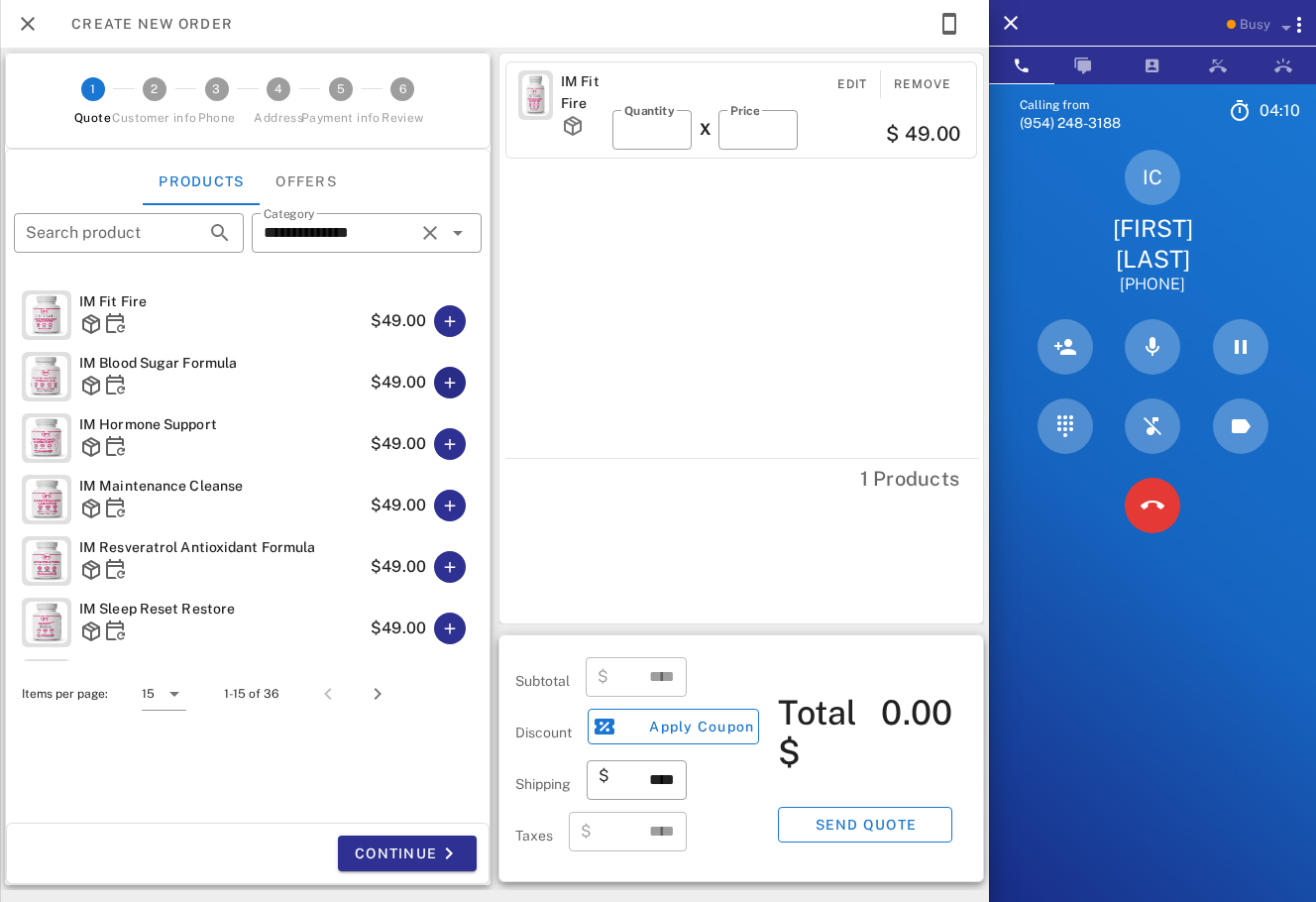 type on "*****" 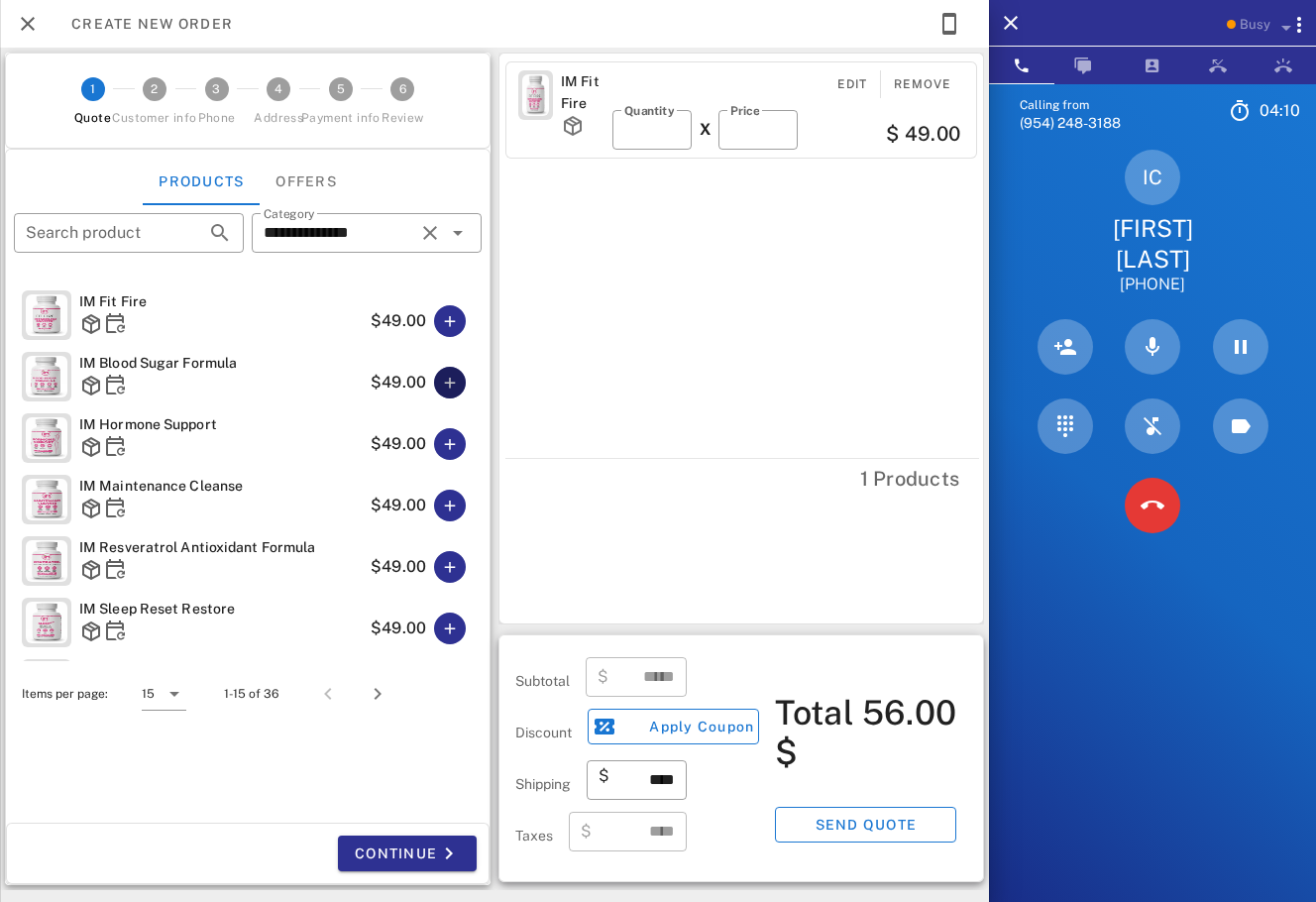 click at bounding box center [450, 383] 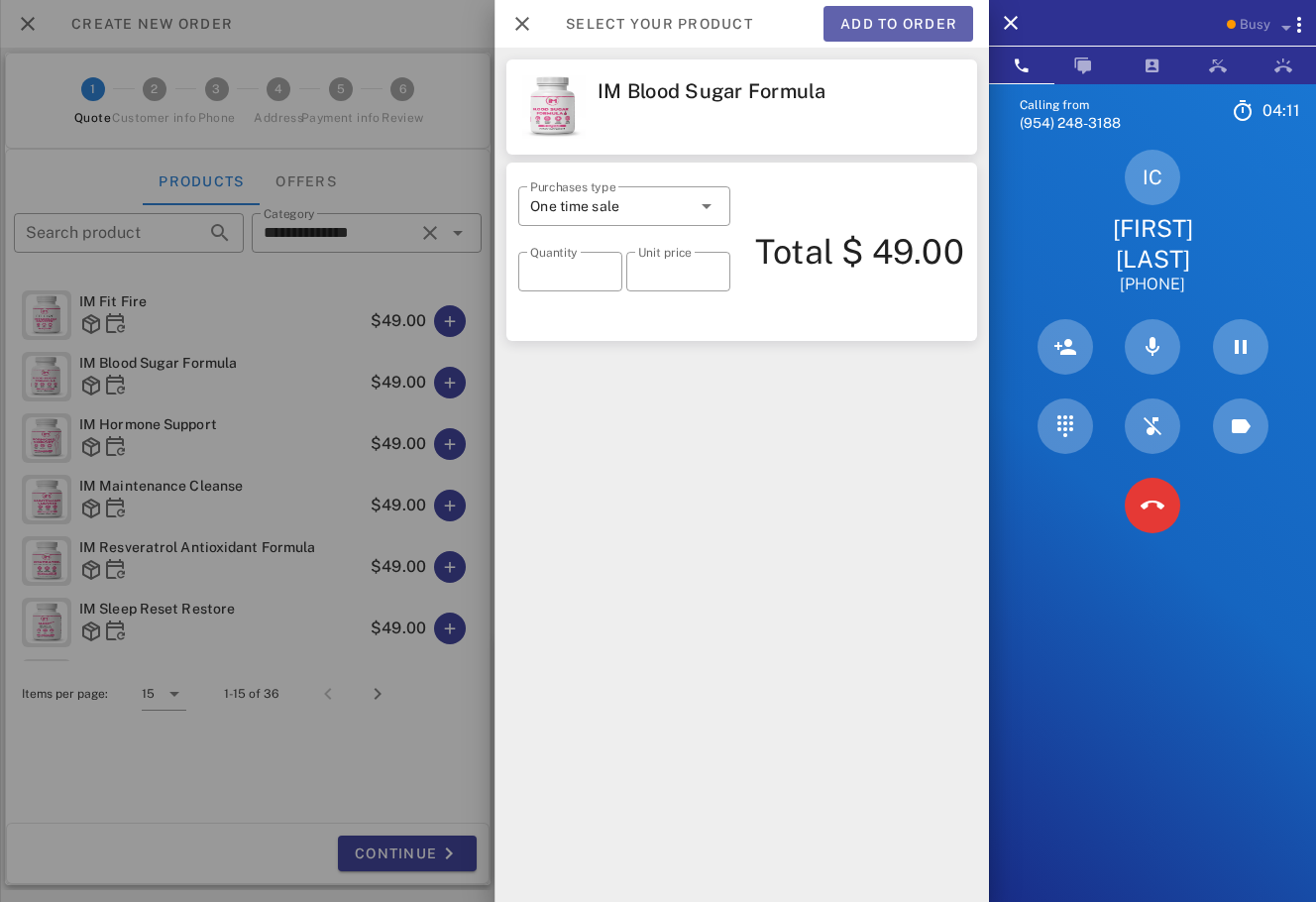 click on "Add to order" at bounding box center (898, 24) 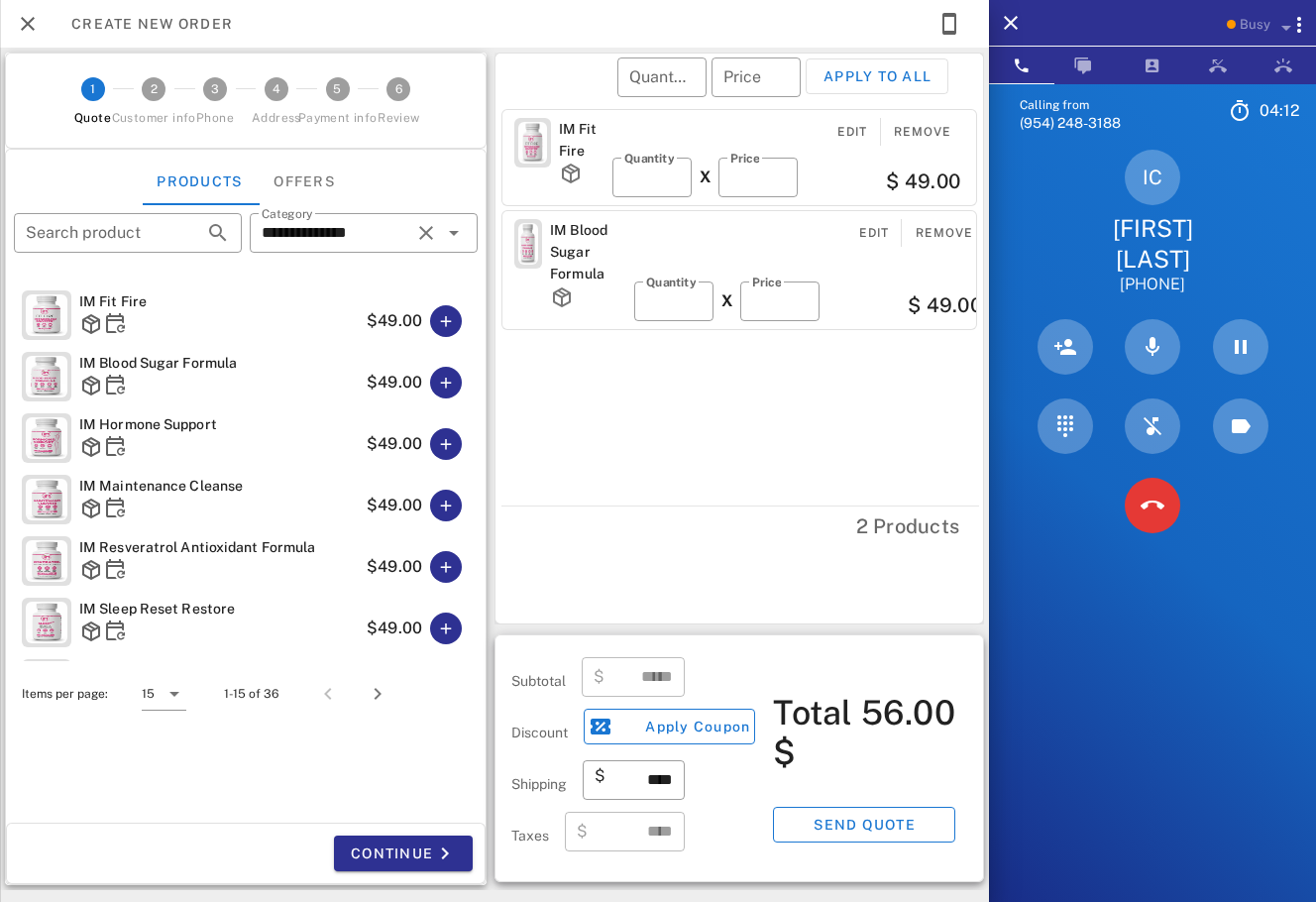 type on "*****" 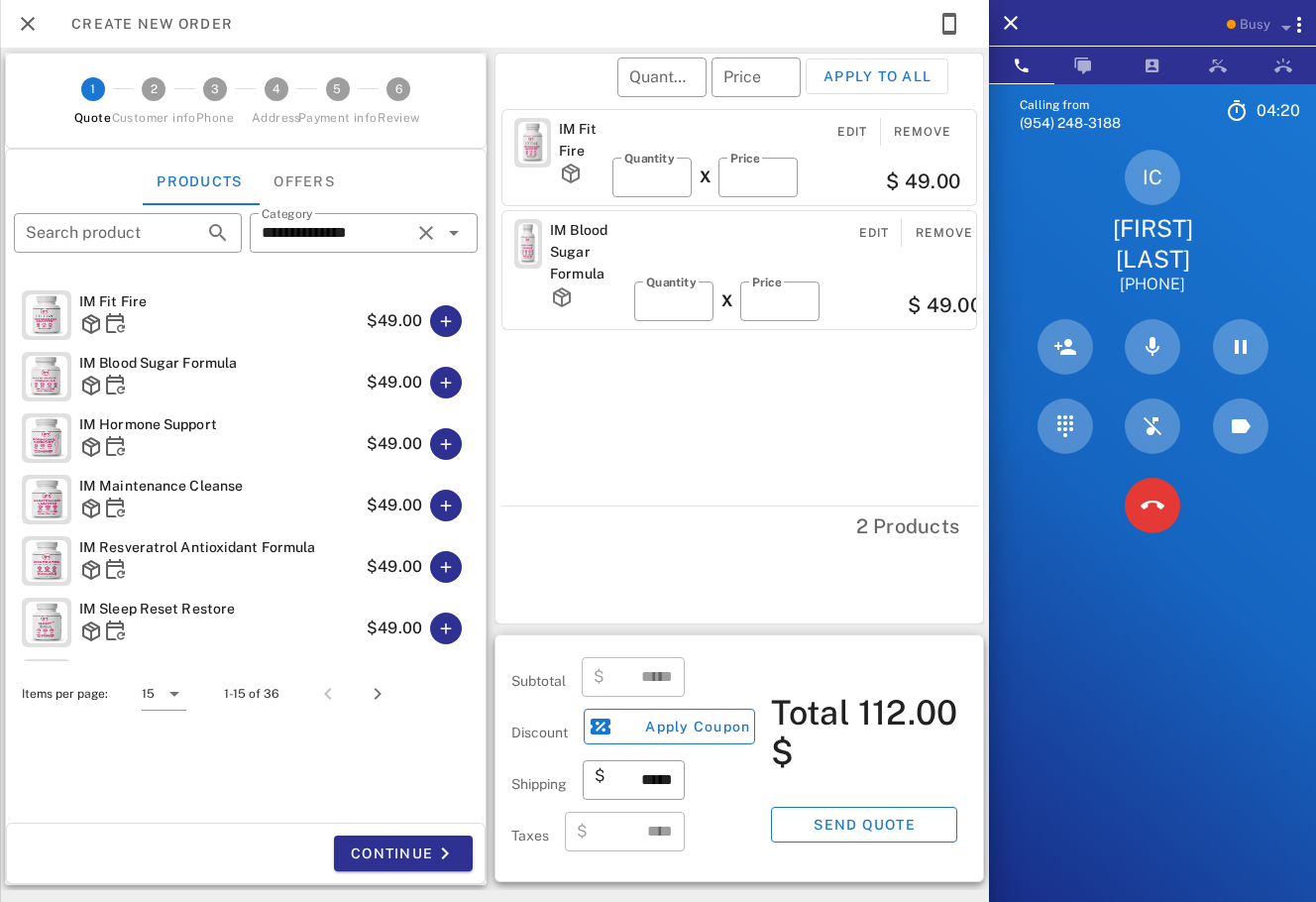 drag, startPoint x: 911, startPoint y: 182, endPoint x: 961, endPoint y: 193, distance: 51.1957 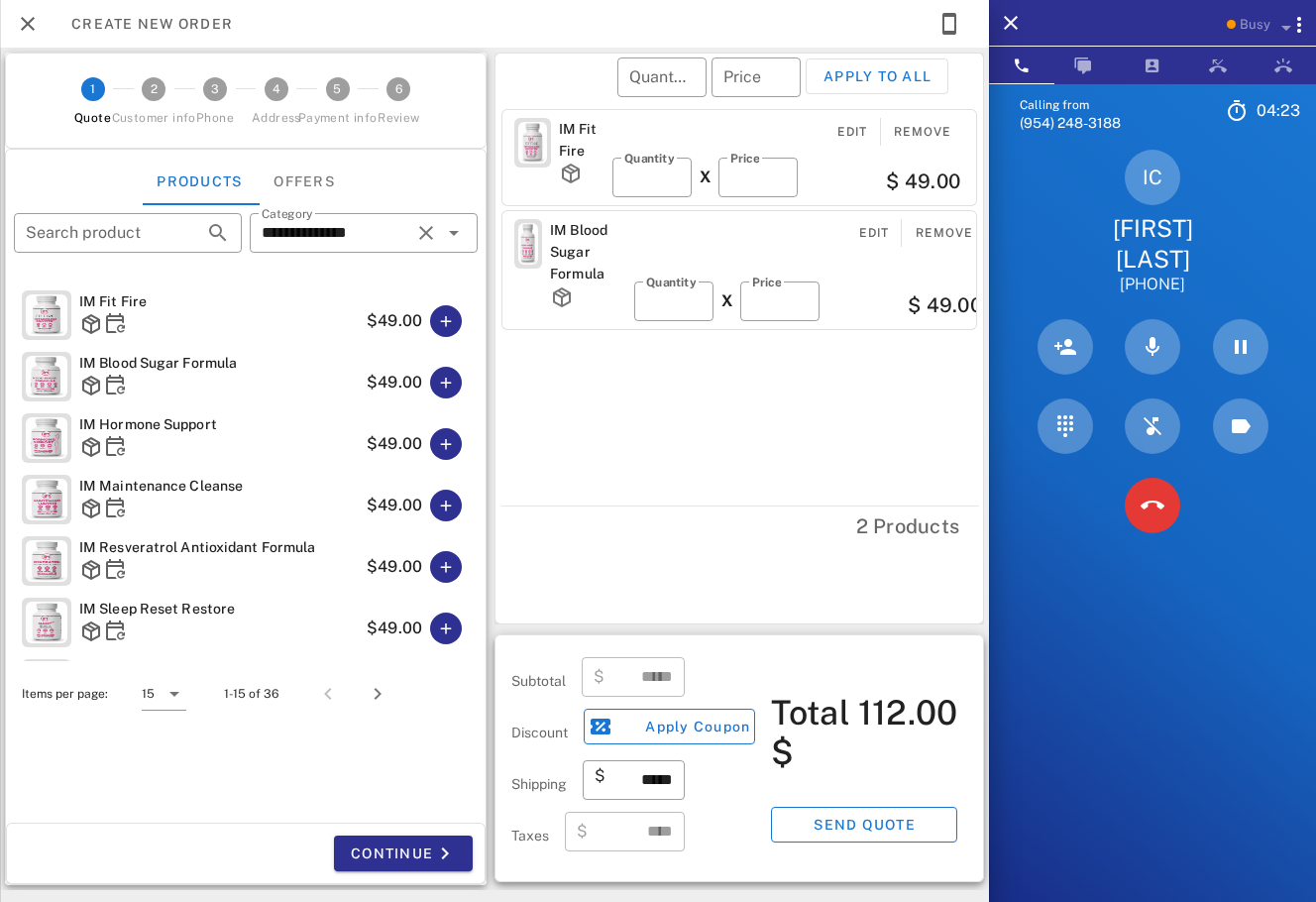 drag, startPoint x: 930, startPoint y: 295, endPoint x: 977, endPoint y: 315, distance: 51 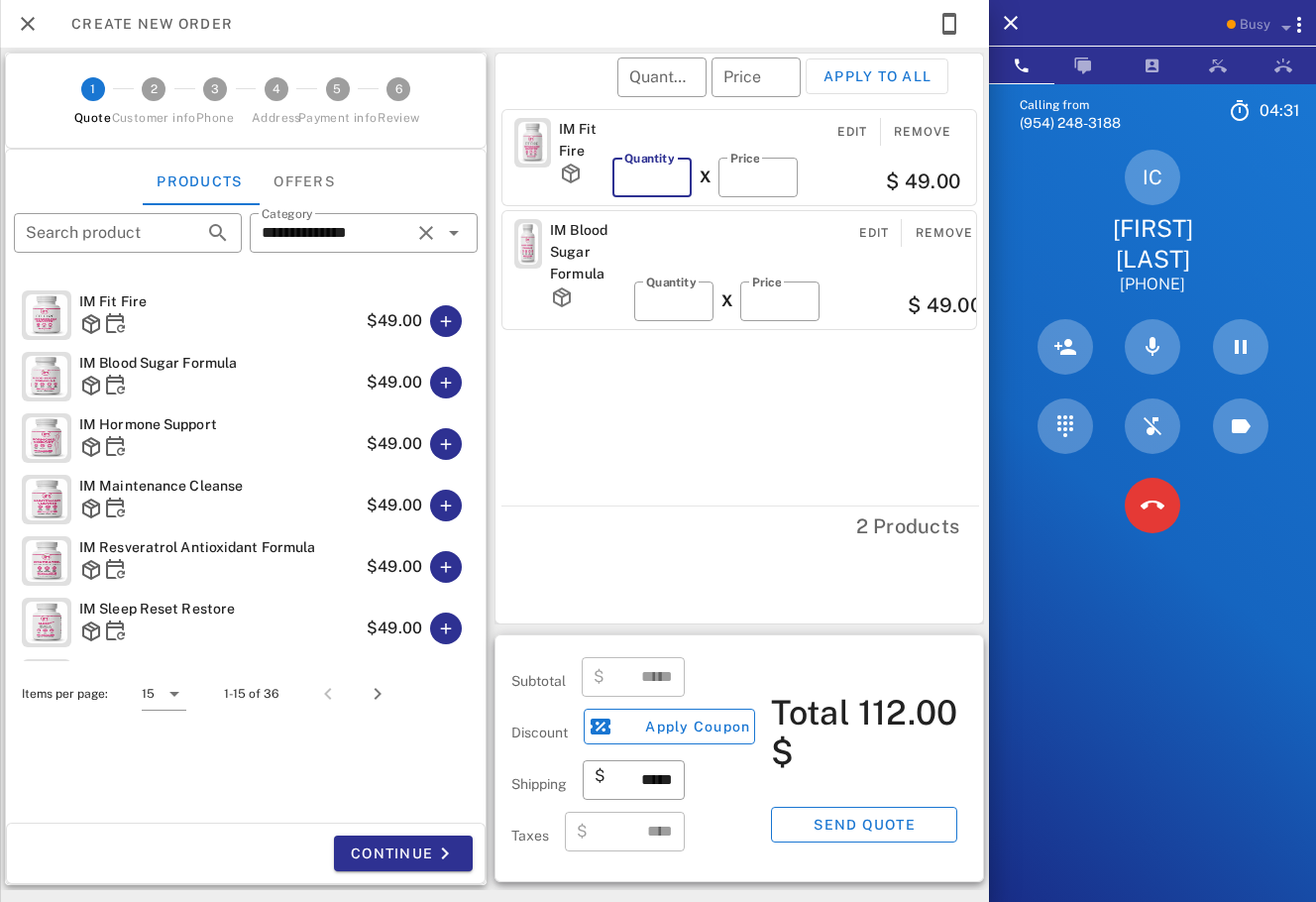 click on "*" at bounding box center (652, 177) 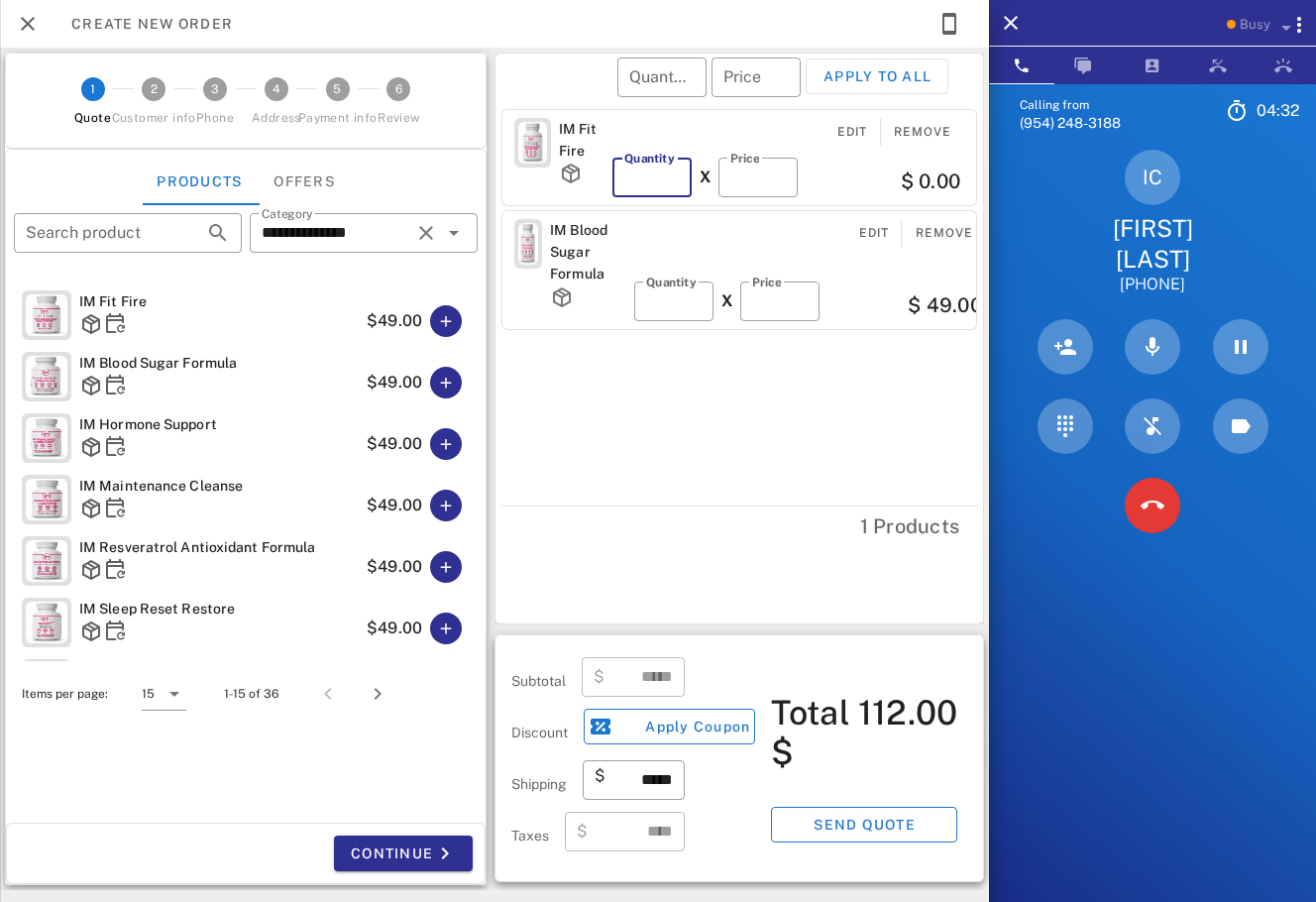 type on "*" 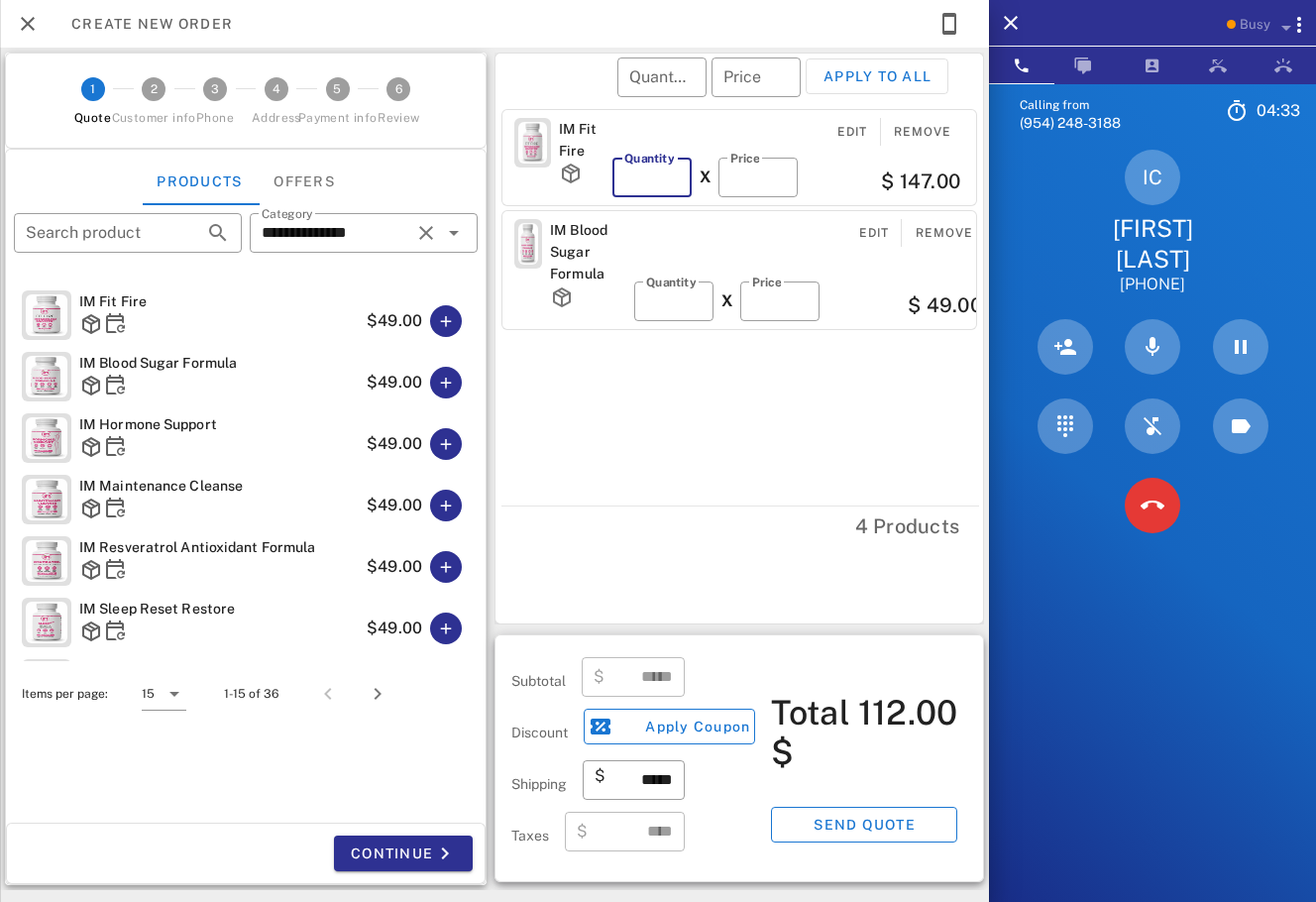 type on "******" 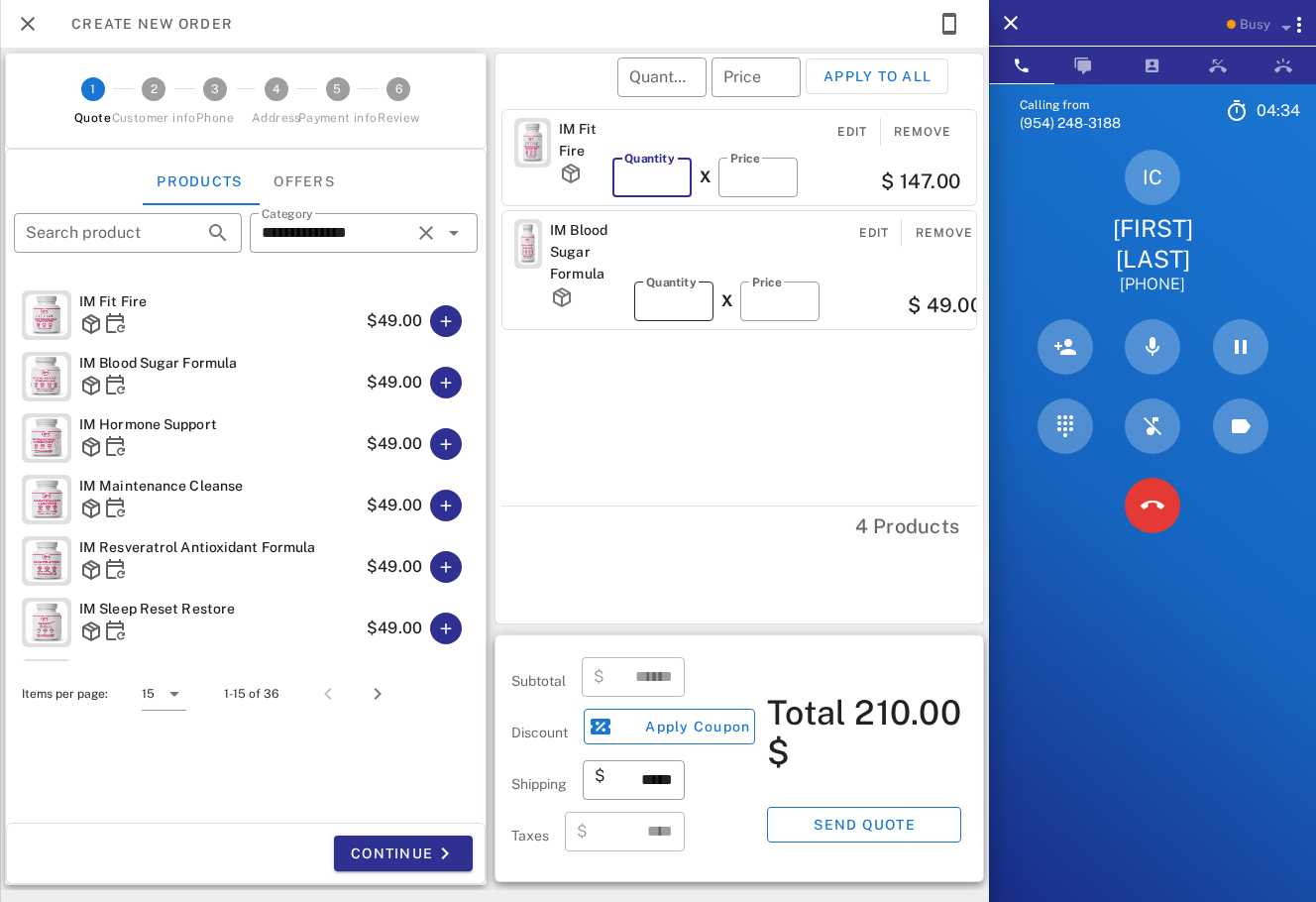 type on "*" 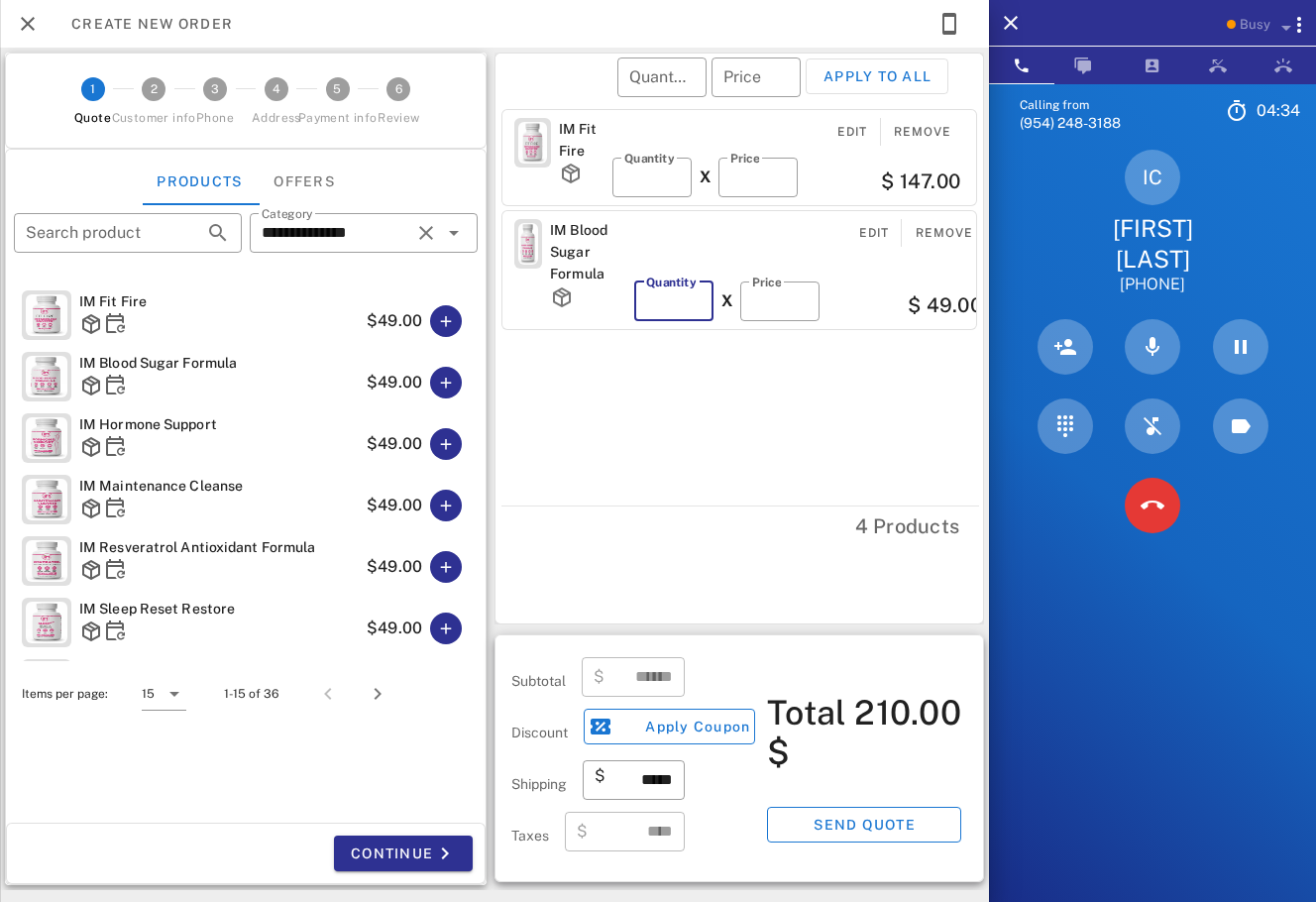 click on "*" at bounding box center (674, 301) 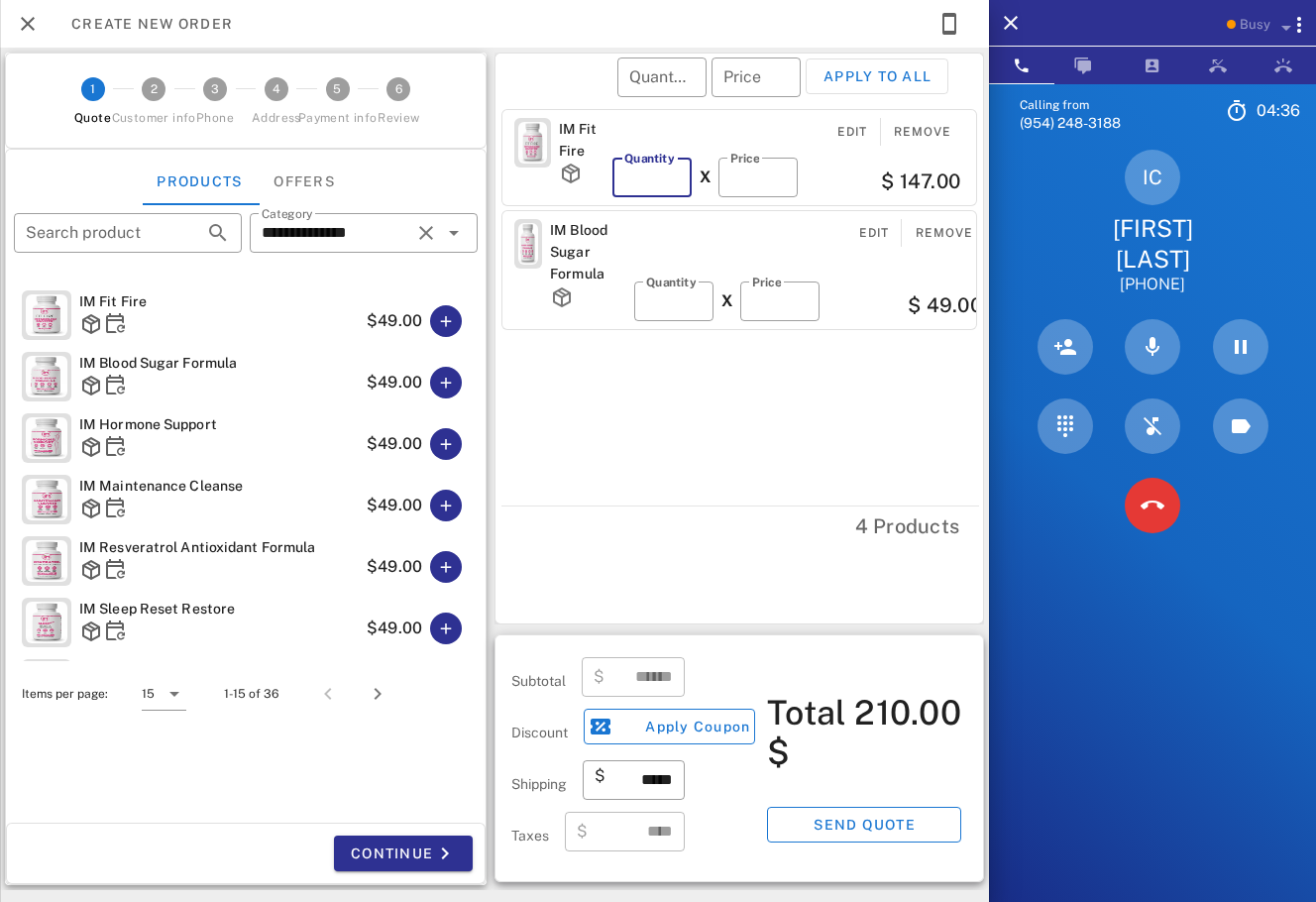 click on "*" at bounding box center [652, 177] 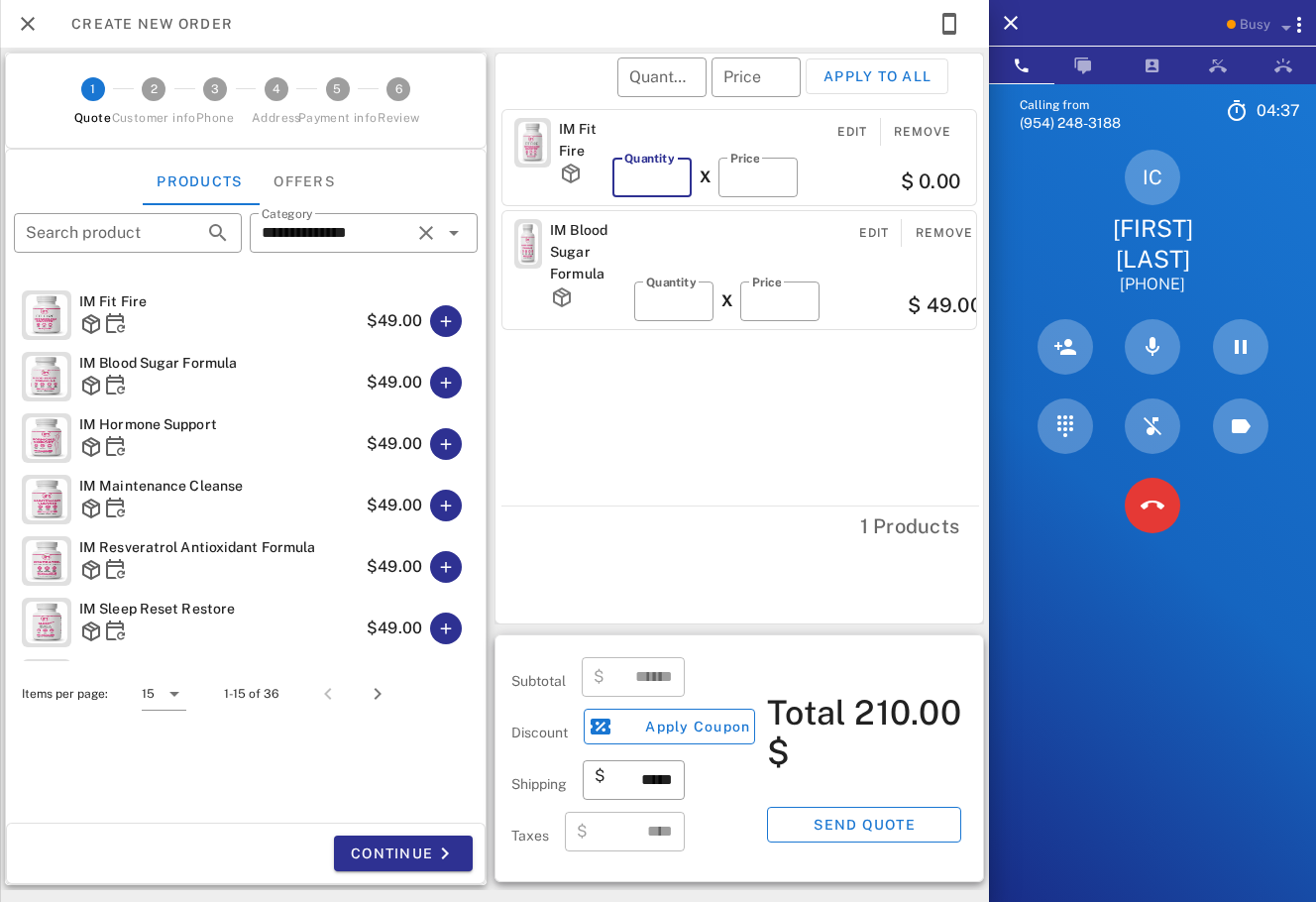type on "*" 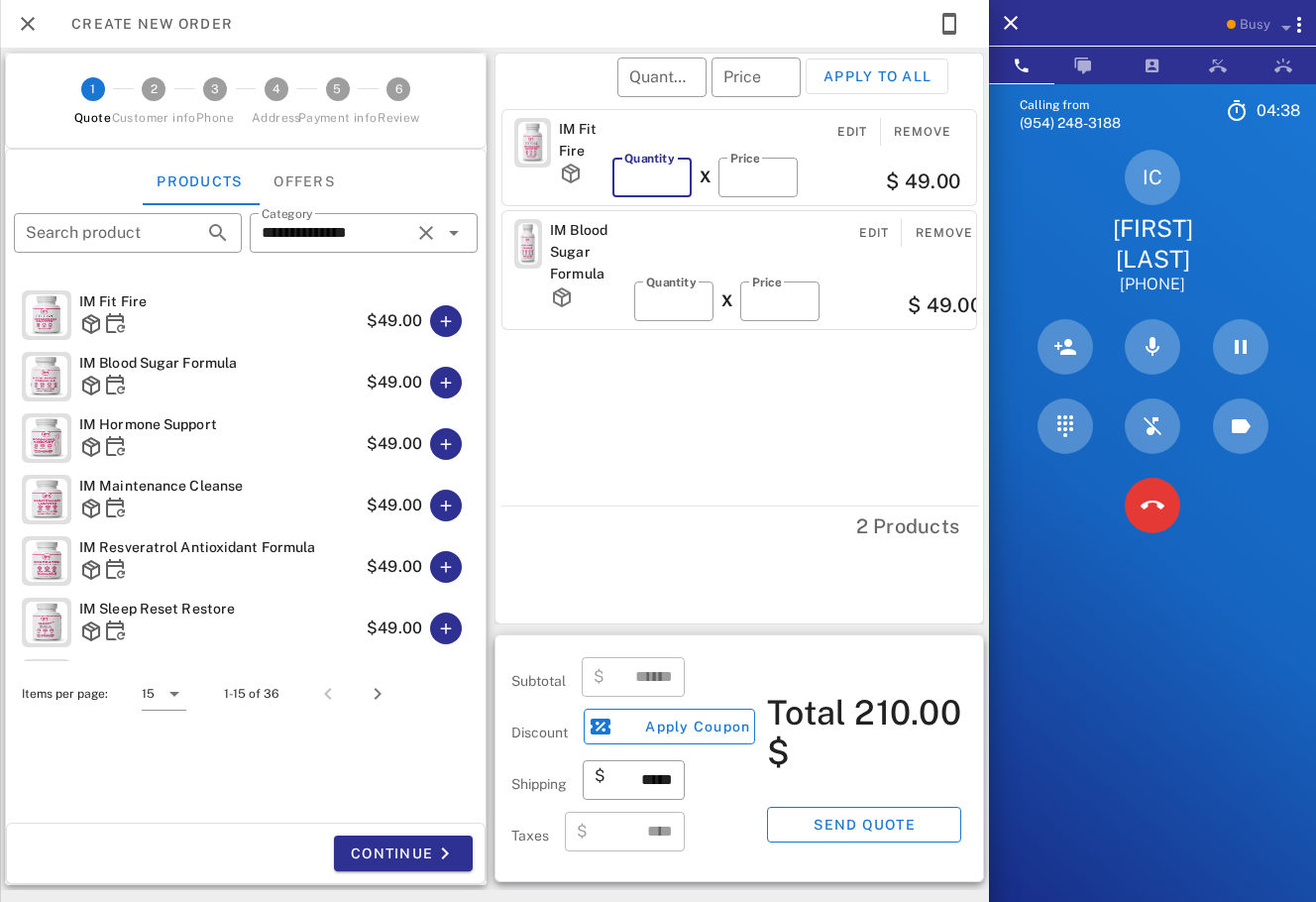 type on "*****" 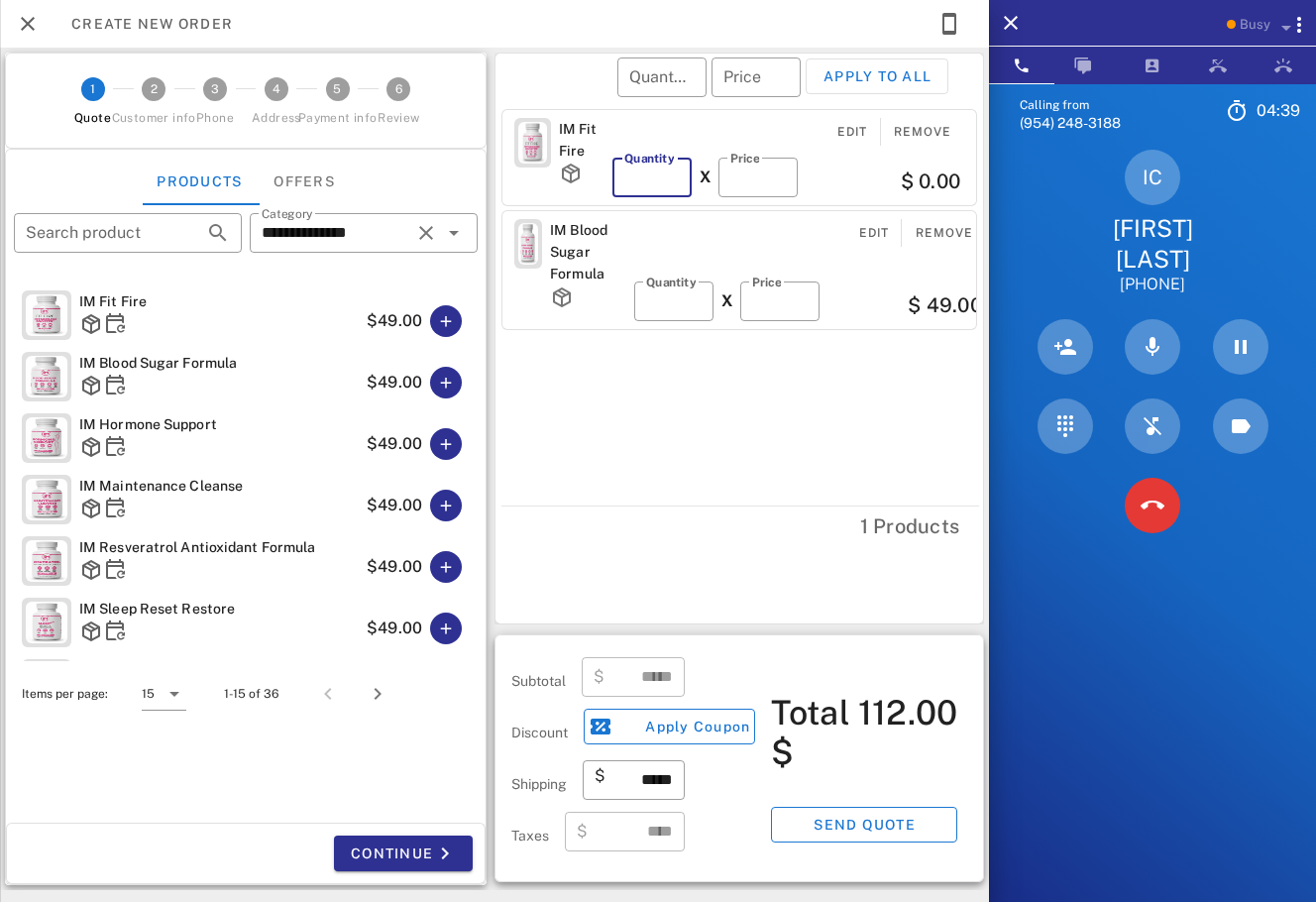 type on "*" 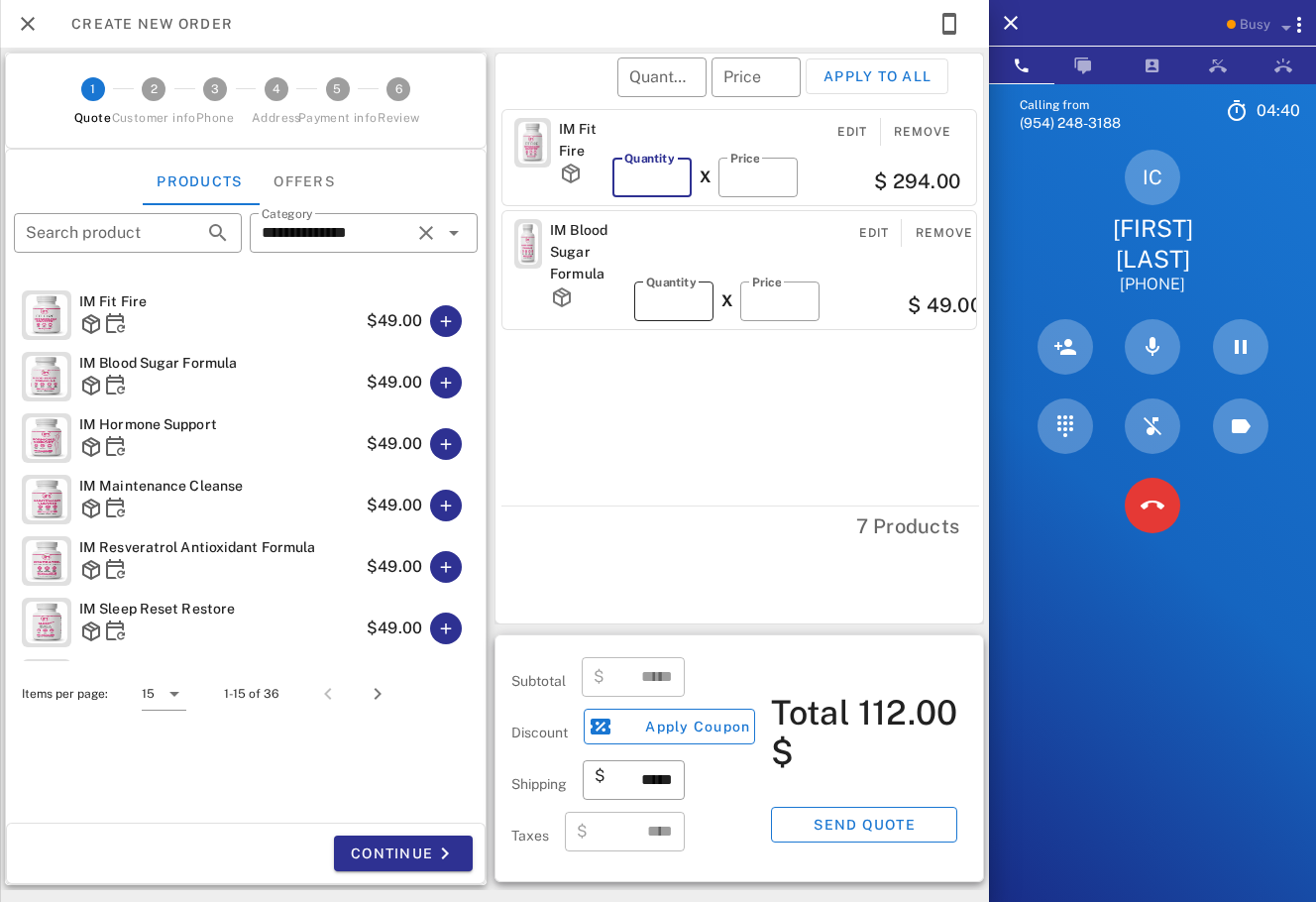 type on "******" 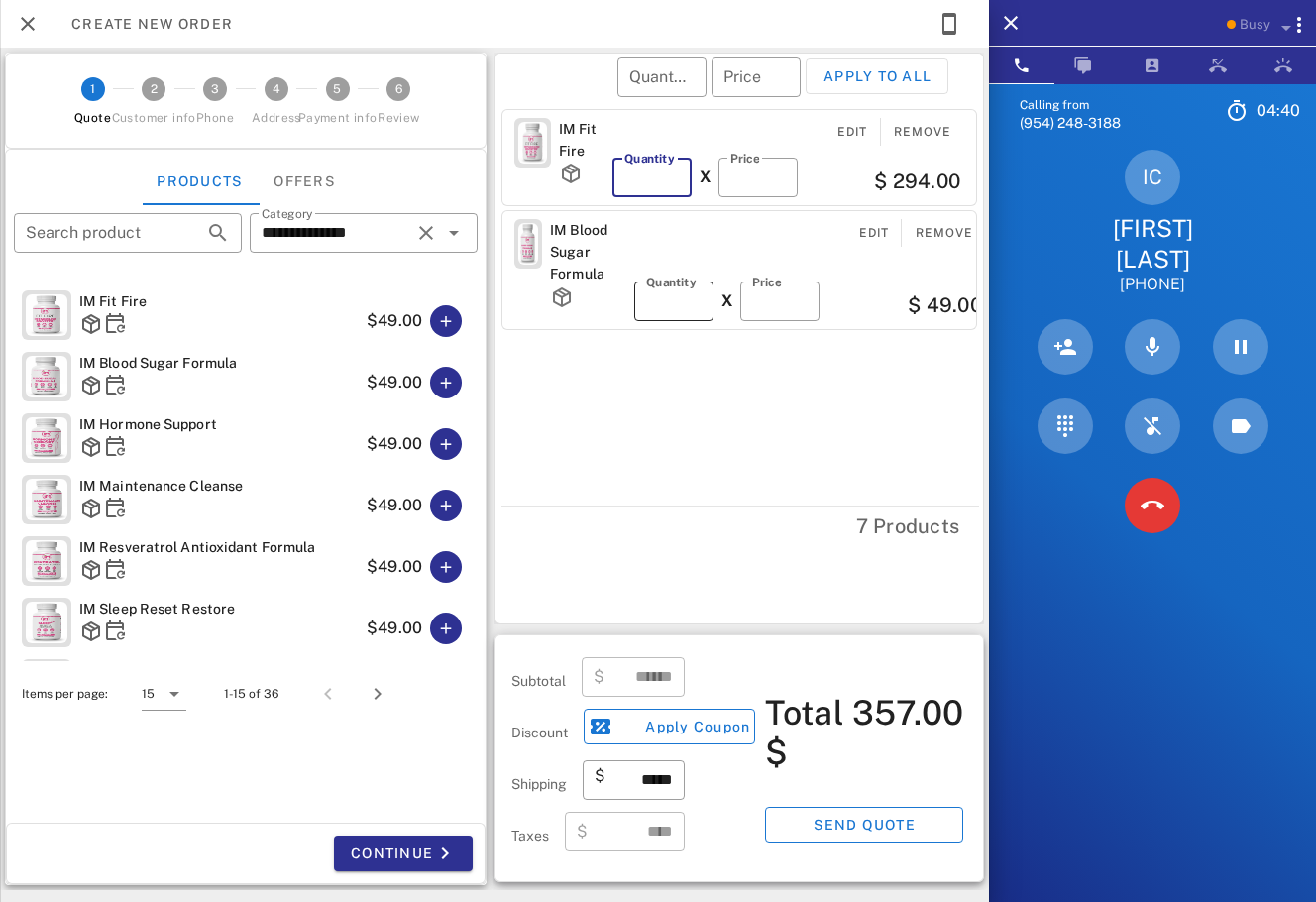 type on "*" 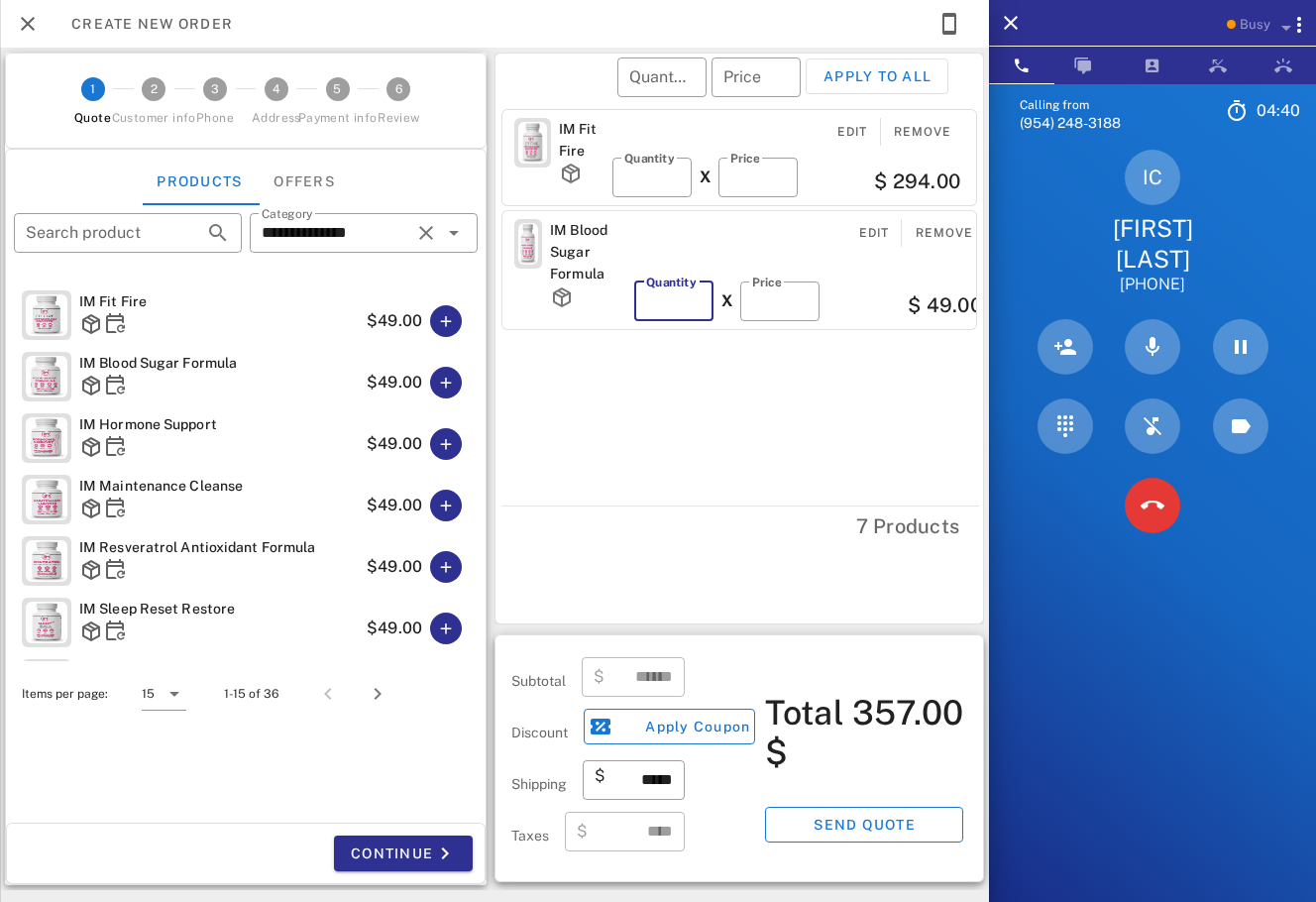 drag, startPoint x: 670, startPoint y: 297, endPoint x: 630, endPoint y: 299, distance: 40.04997 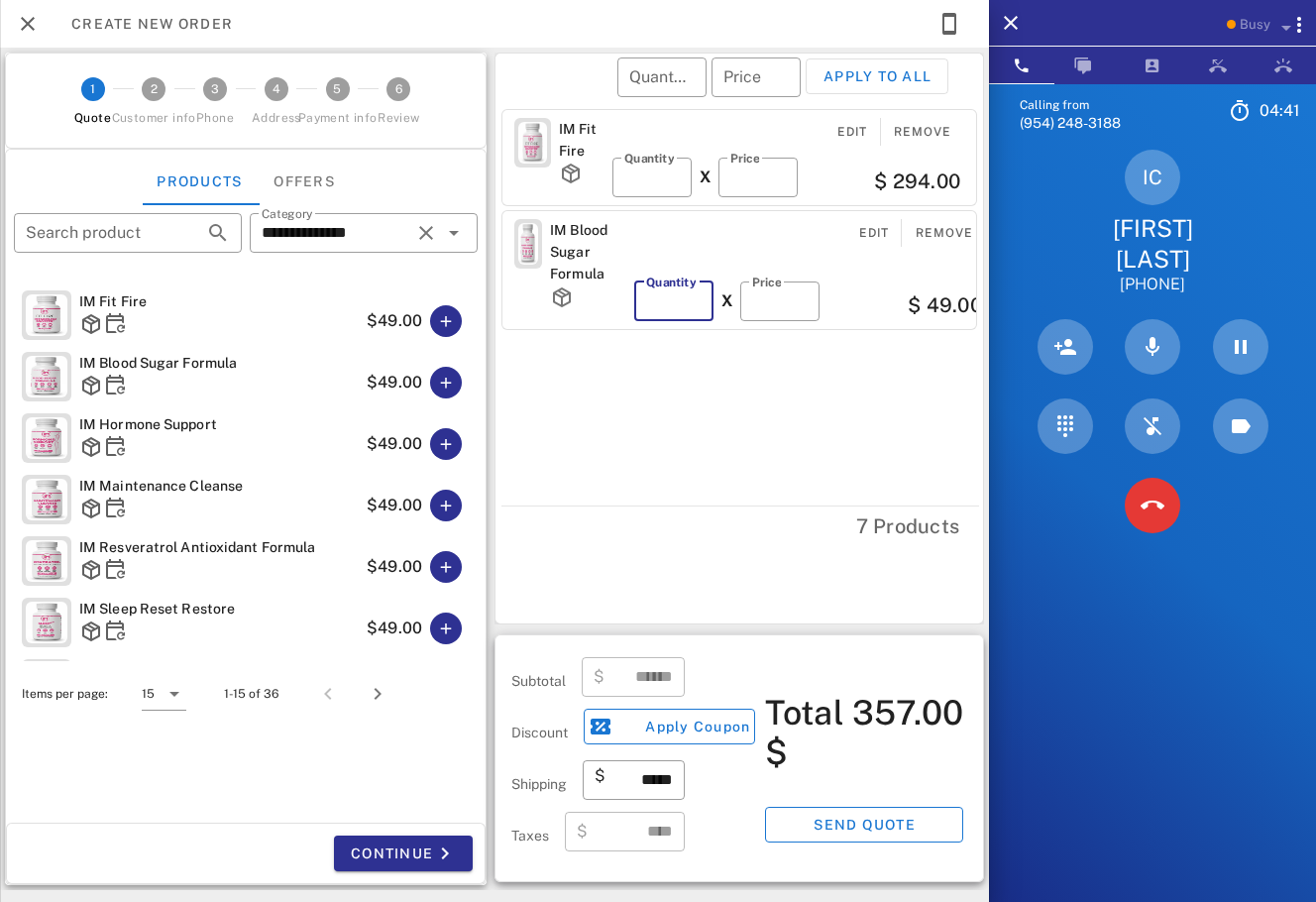 type 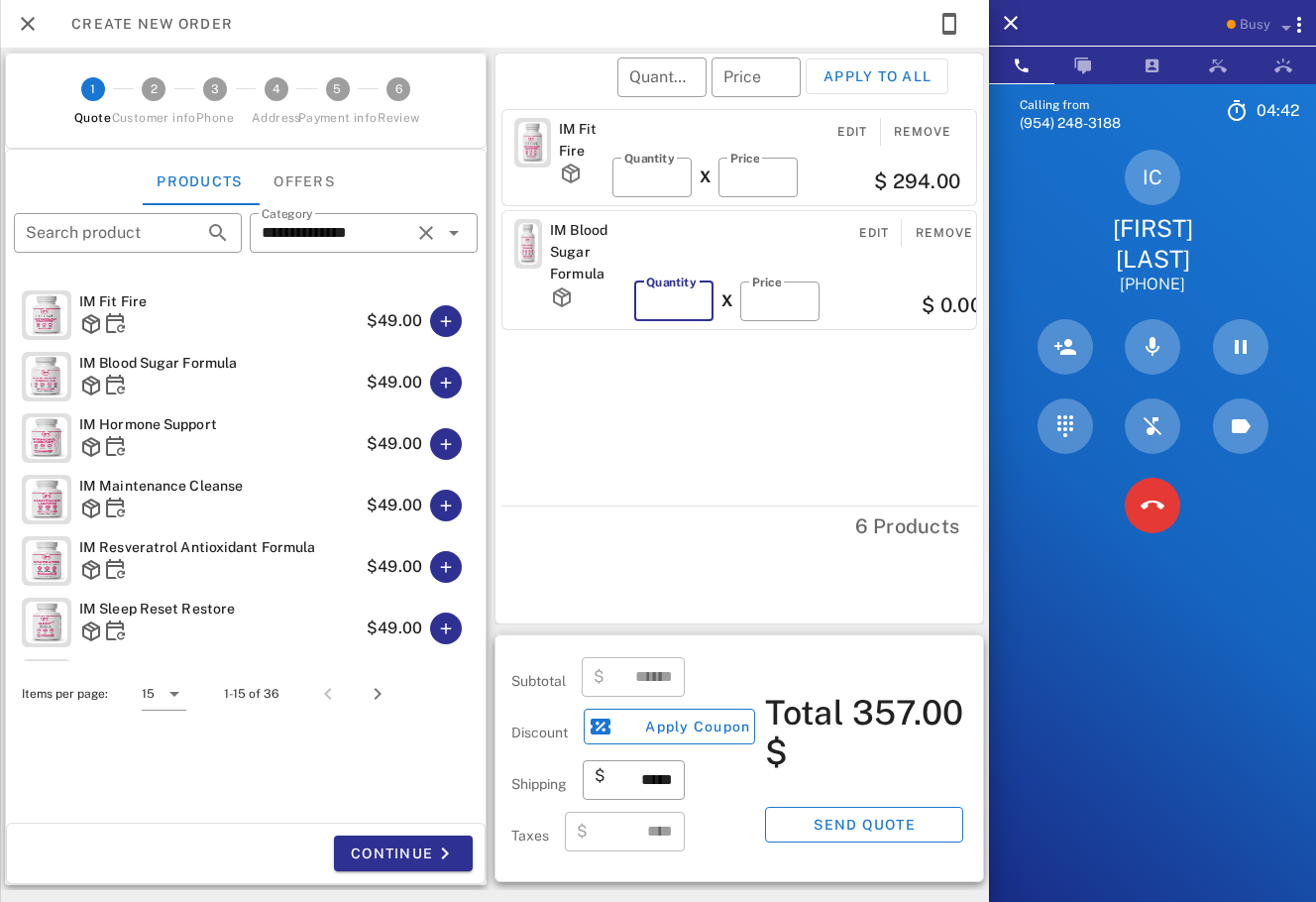 type on "***" 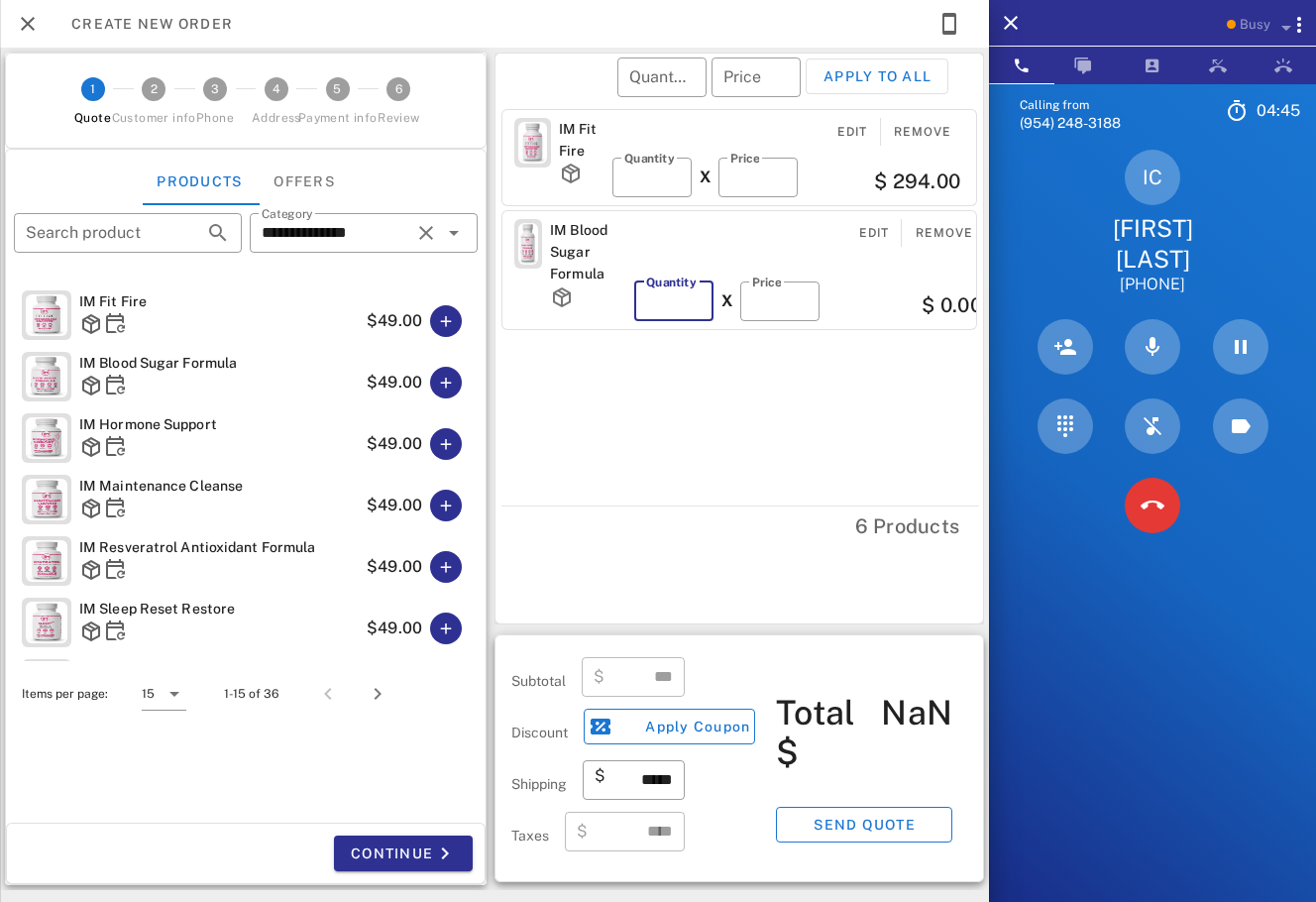 type on "*" 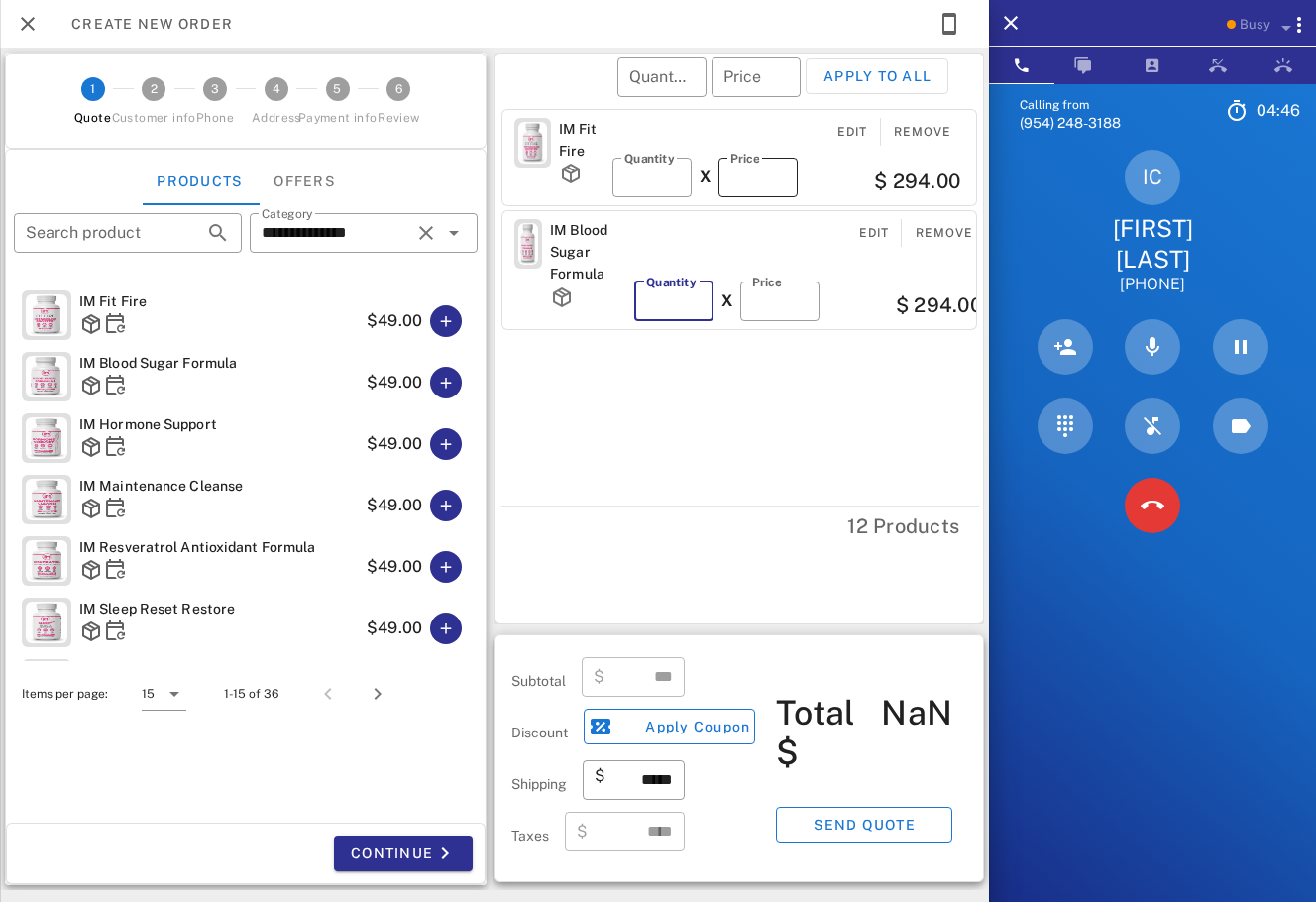 type on "******" 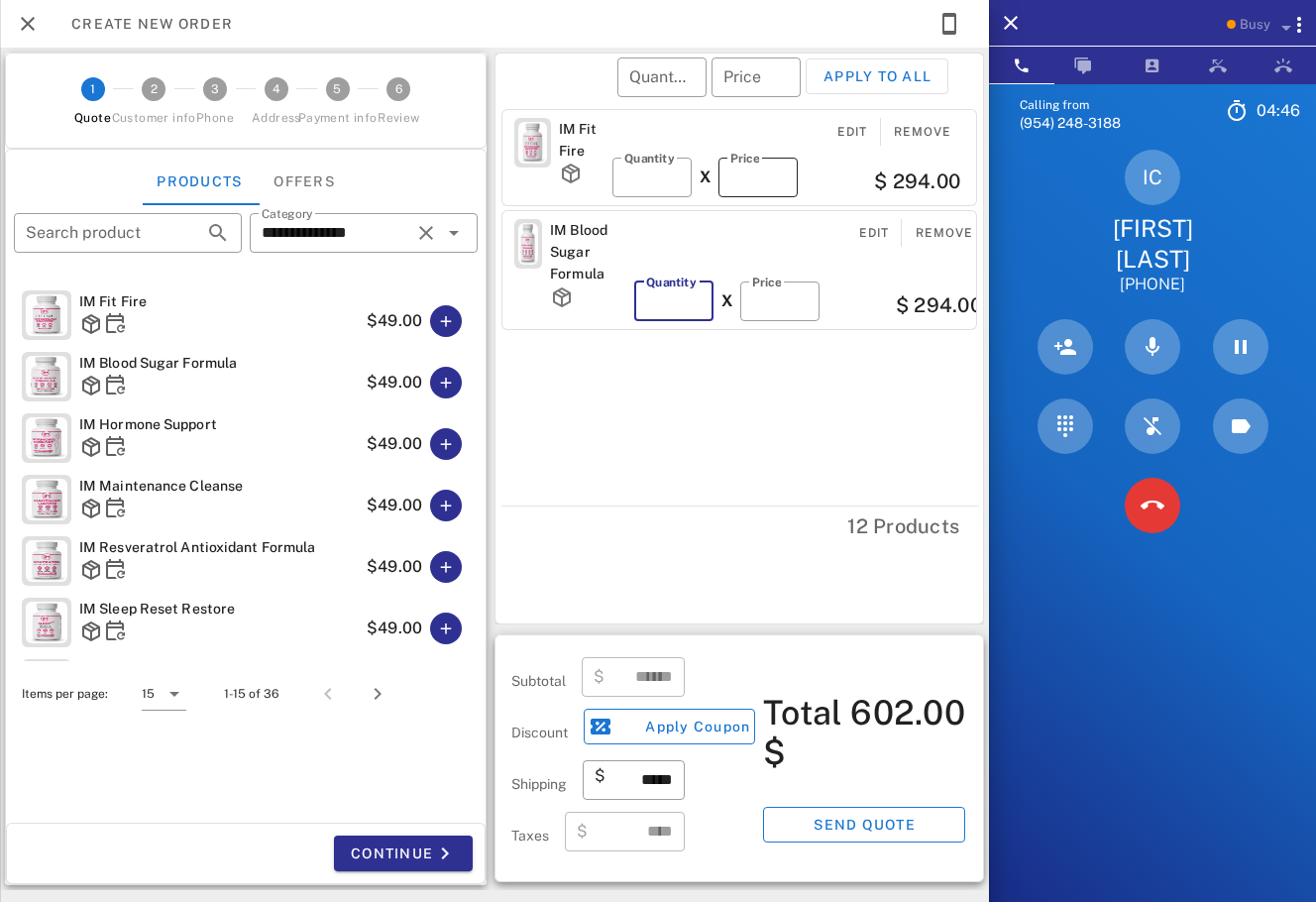type on "*" 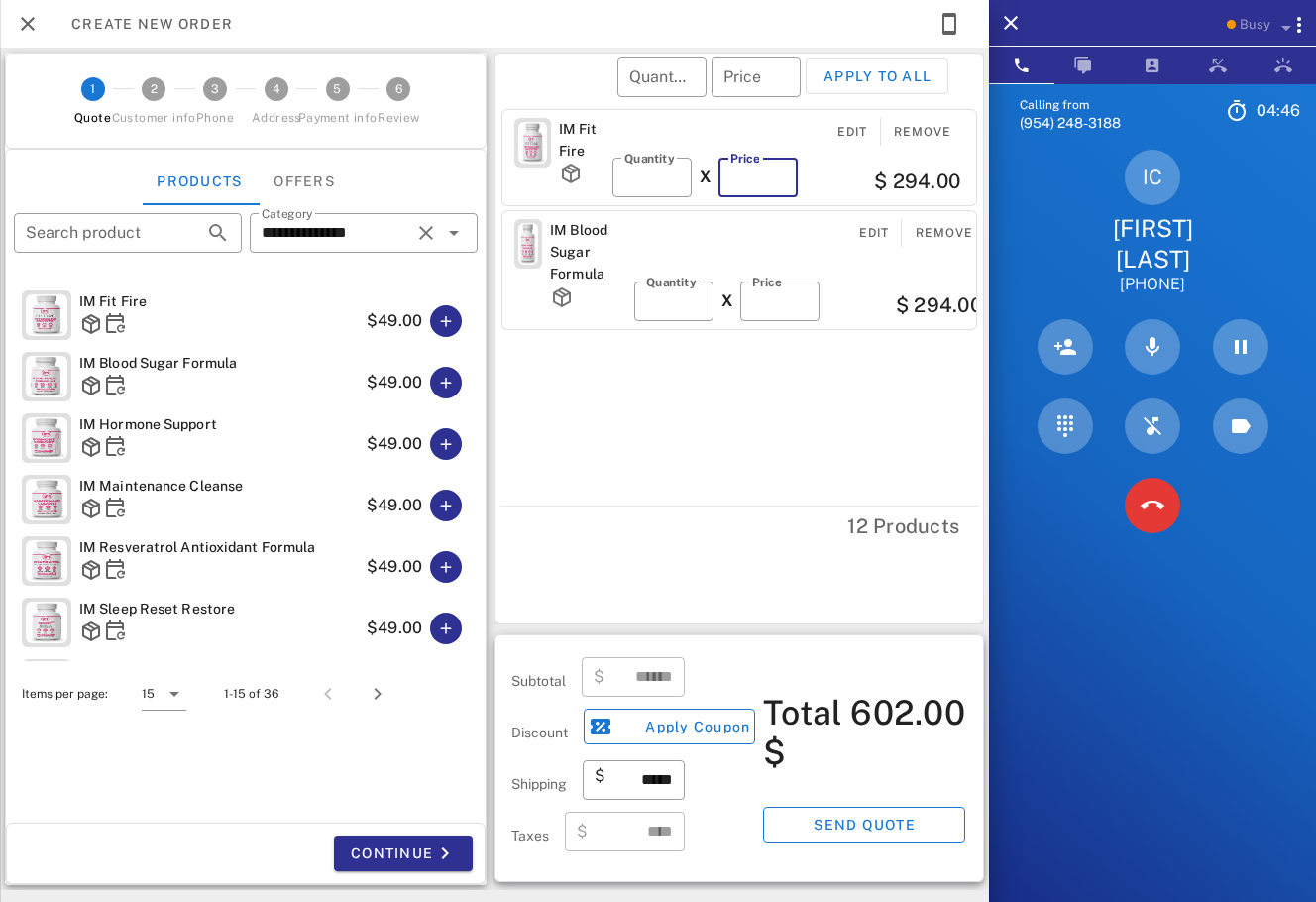 drag, startPoint x: 745, startPoint y: 181, endPoint x: 734, endPoint y: 184, distance: 11.401754 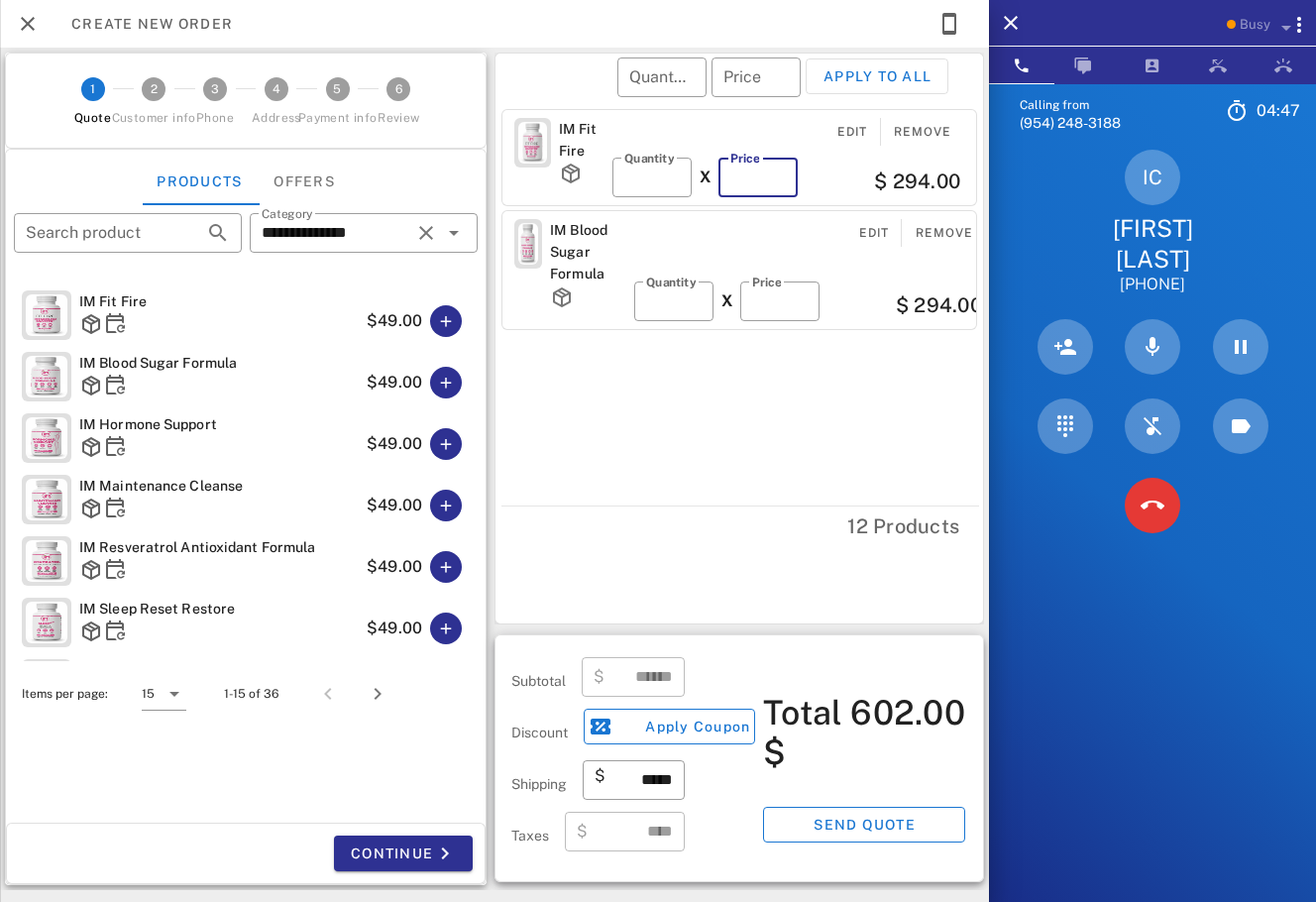 type on "****" 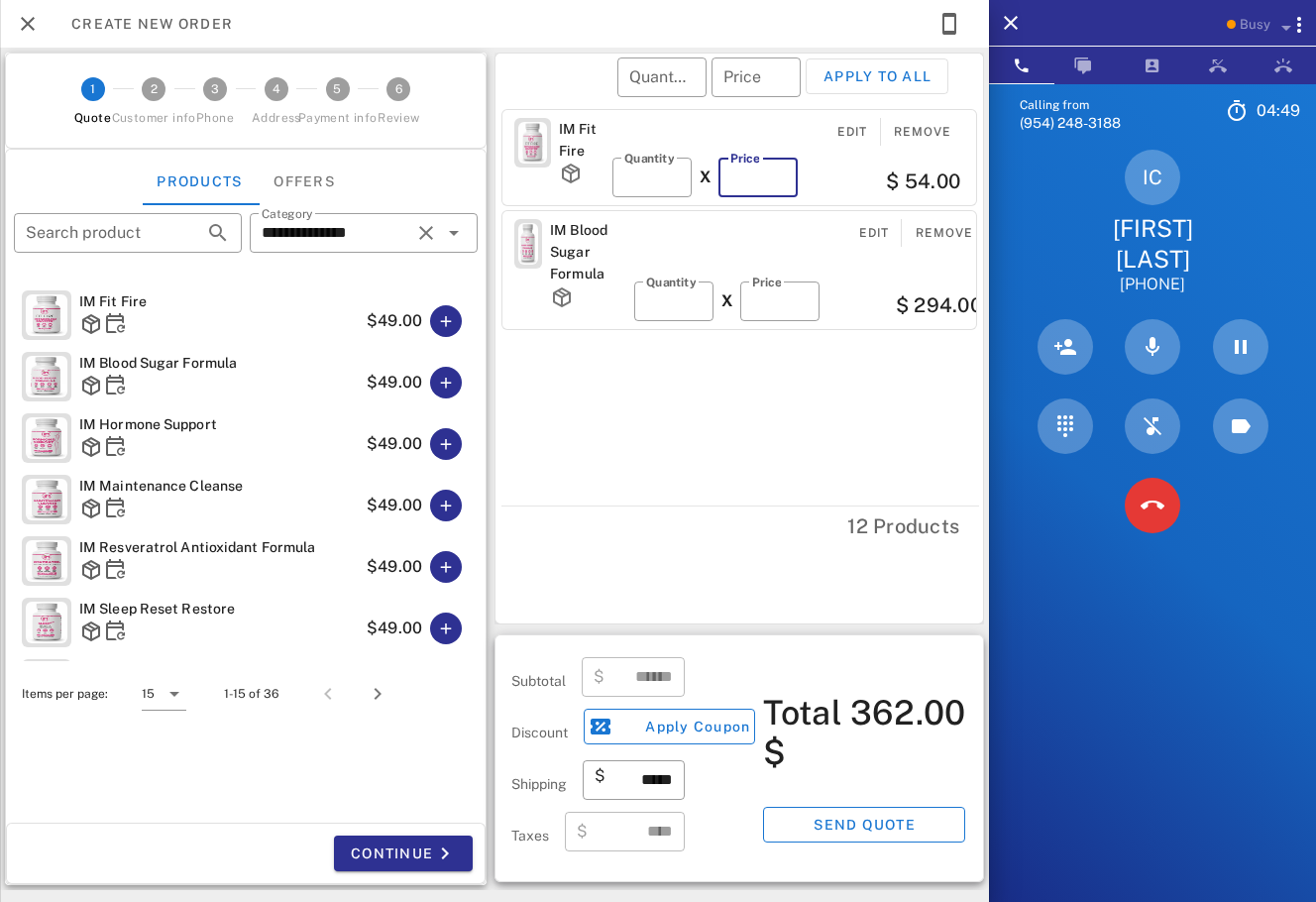 type on "******" 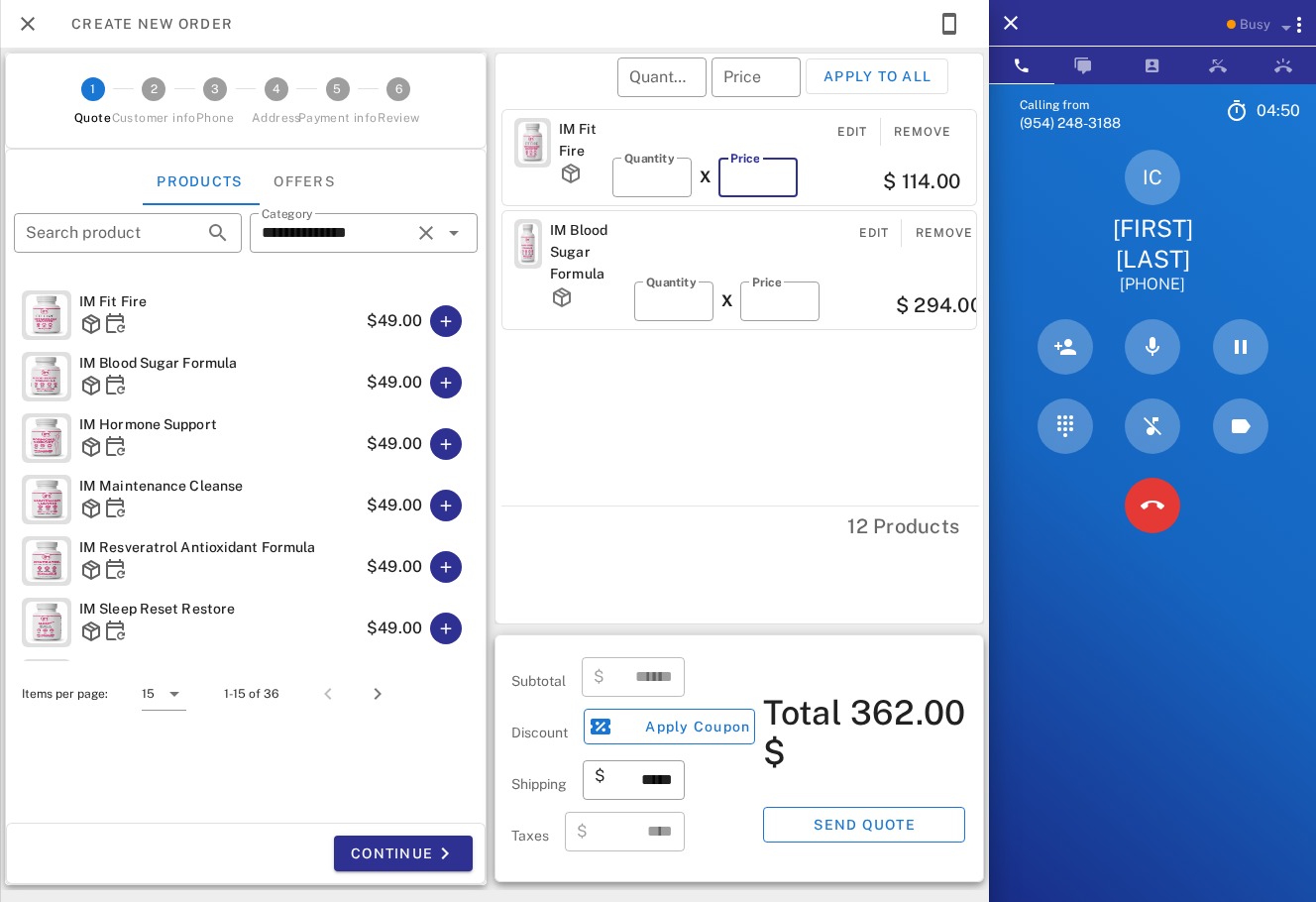 type on "******" 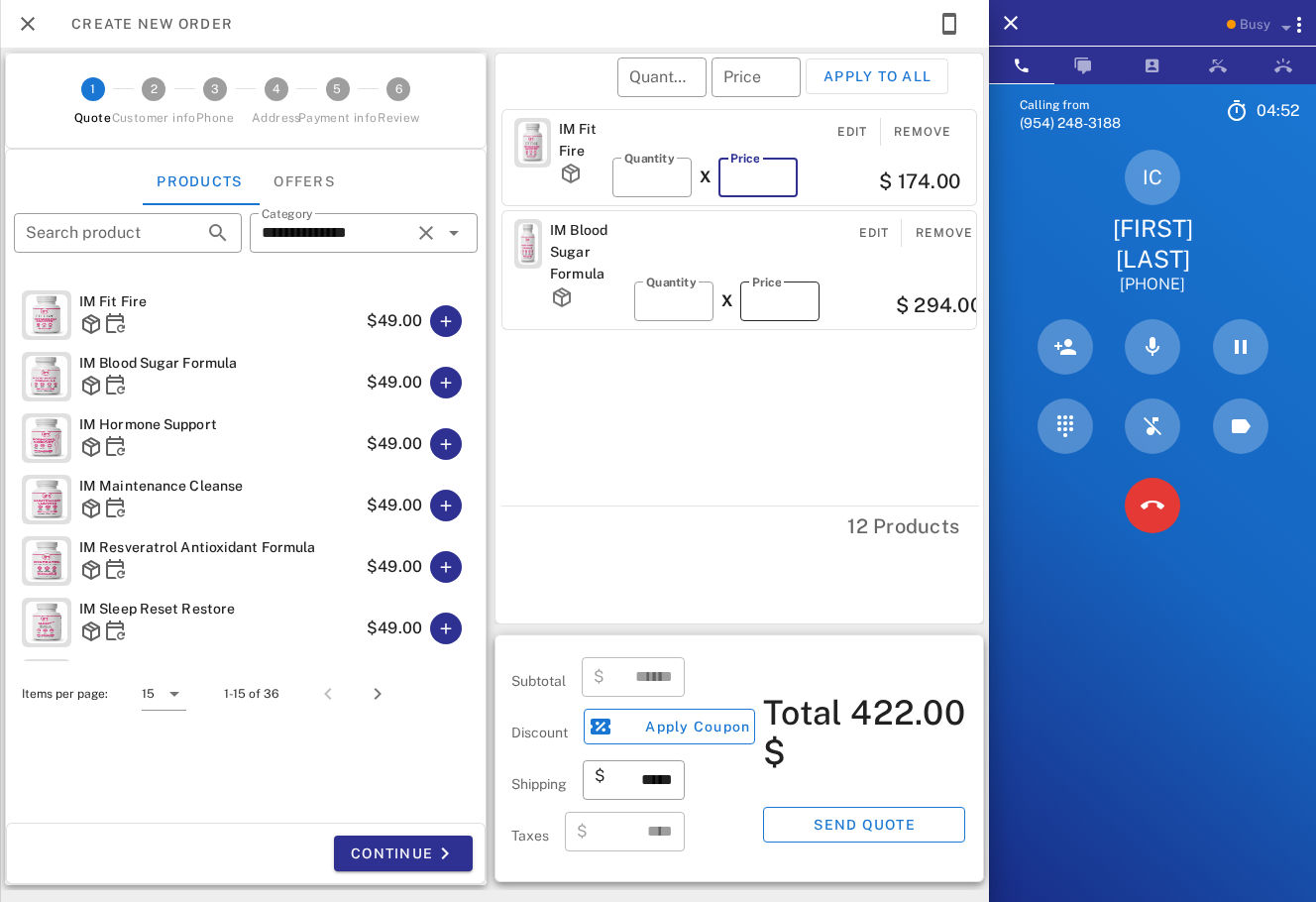 type on "*****" 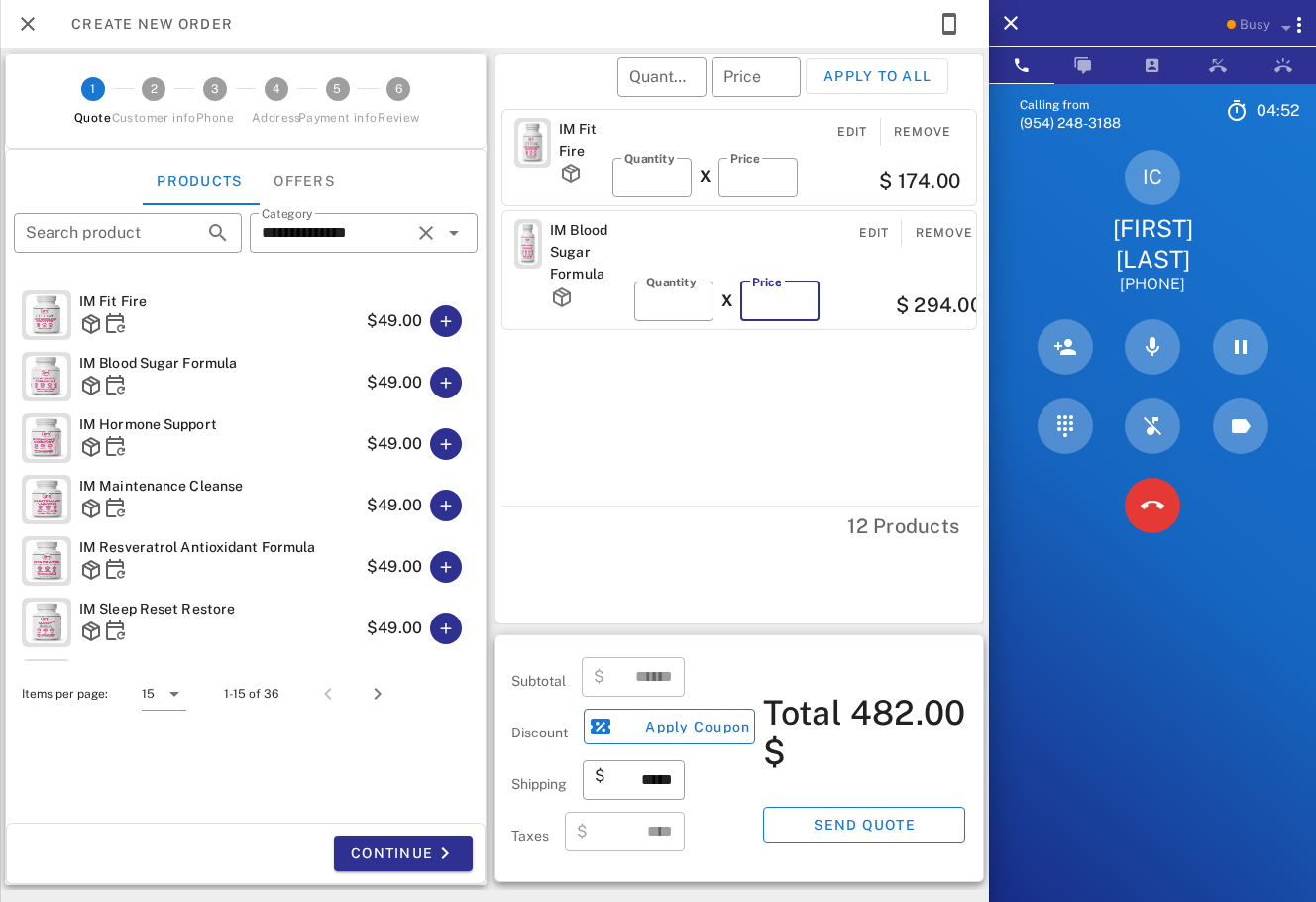 click on "*****" at bounding box center [780, 301] 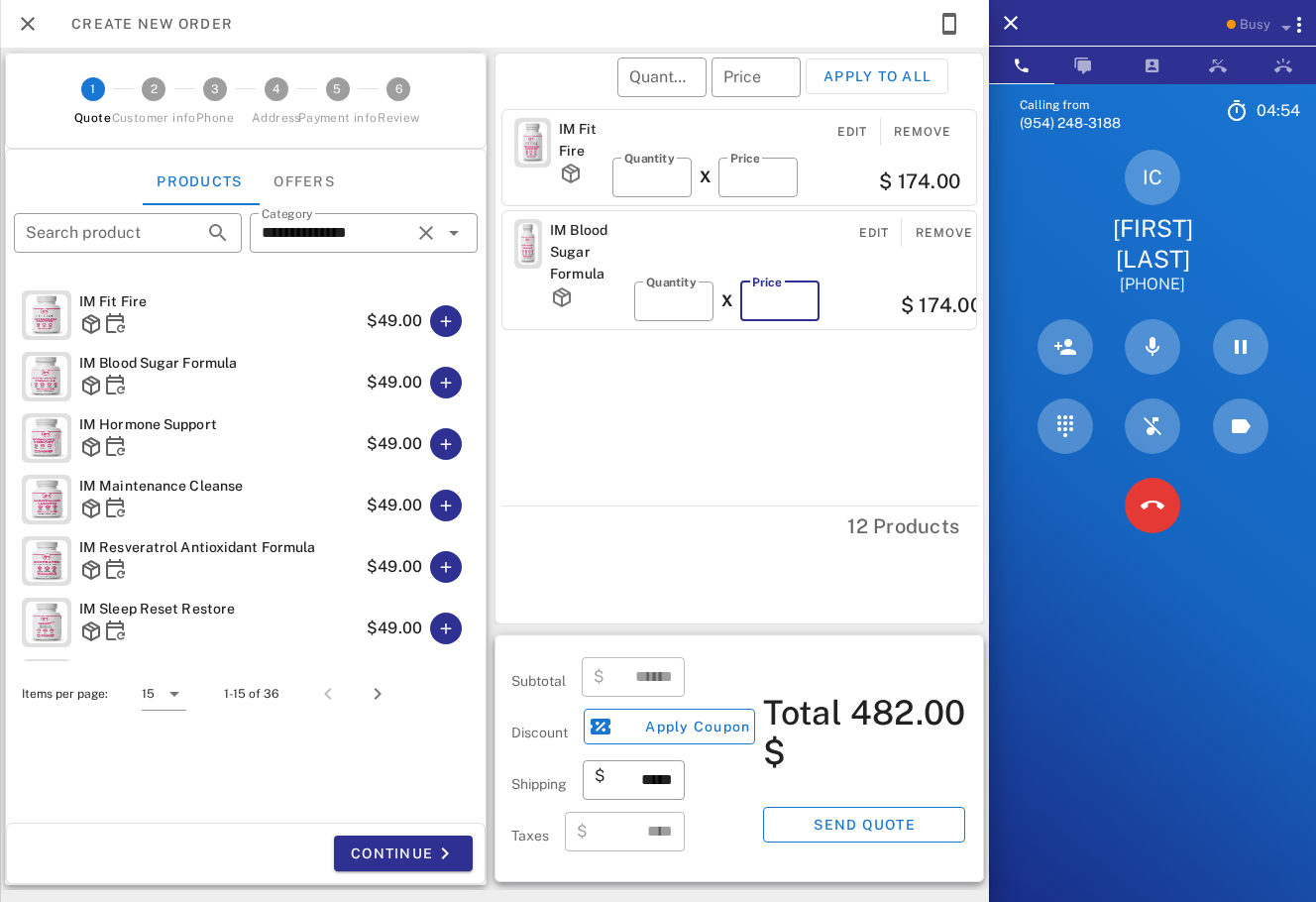 type on "*****" 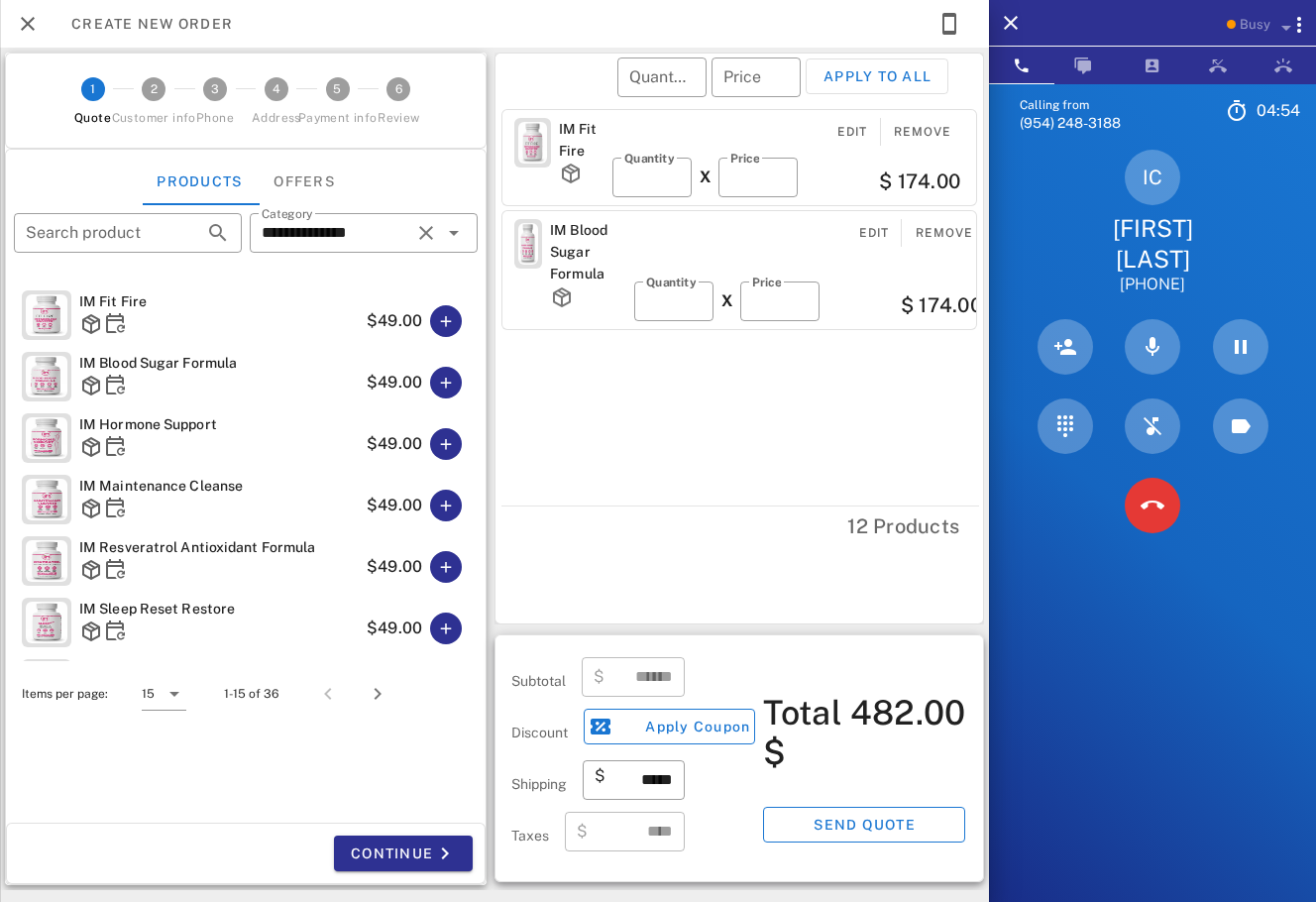 click on "IM Fit Fire  Edit   Remove  ​ Quantity * X ​ Price *****  $ 174.00  IM Blood Sugar Formula  Edit   Remove  ​ Quantity * X ​ Price *****  $ 174.00" at bounding box center [742, 303] 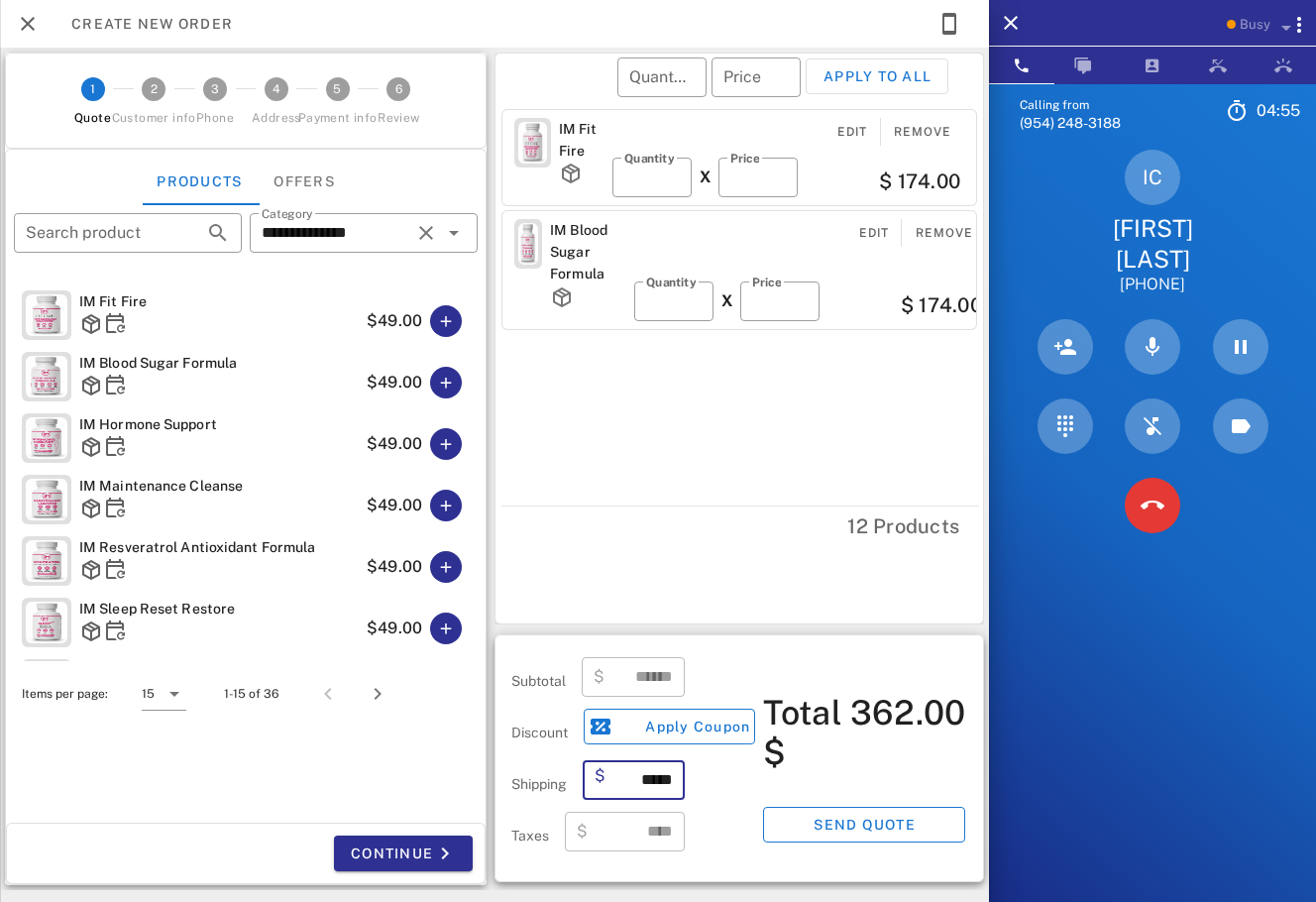 drag, startPoint x: 652, startPoint y: 771, endPoint x: 615, endPoint y: 772, distance: 37.01351 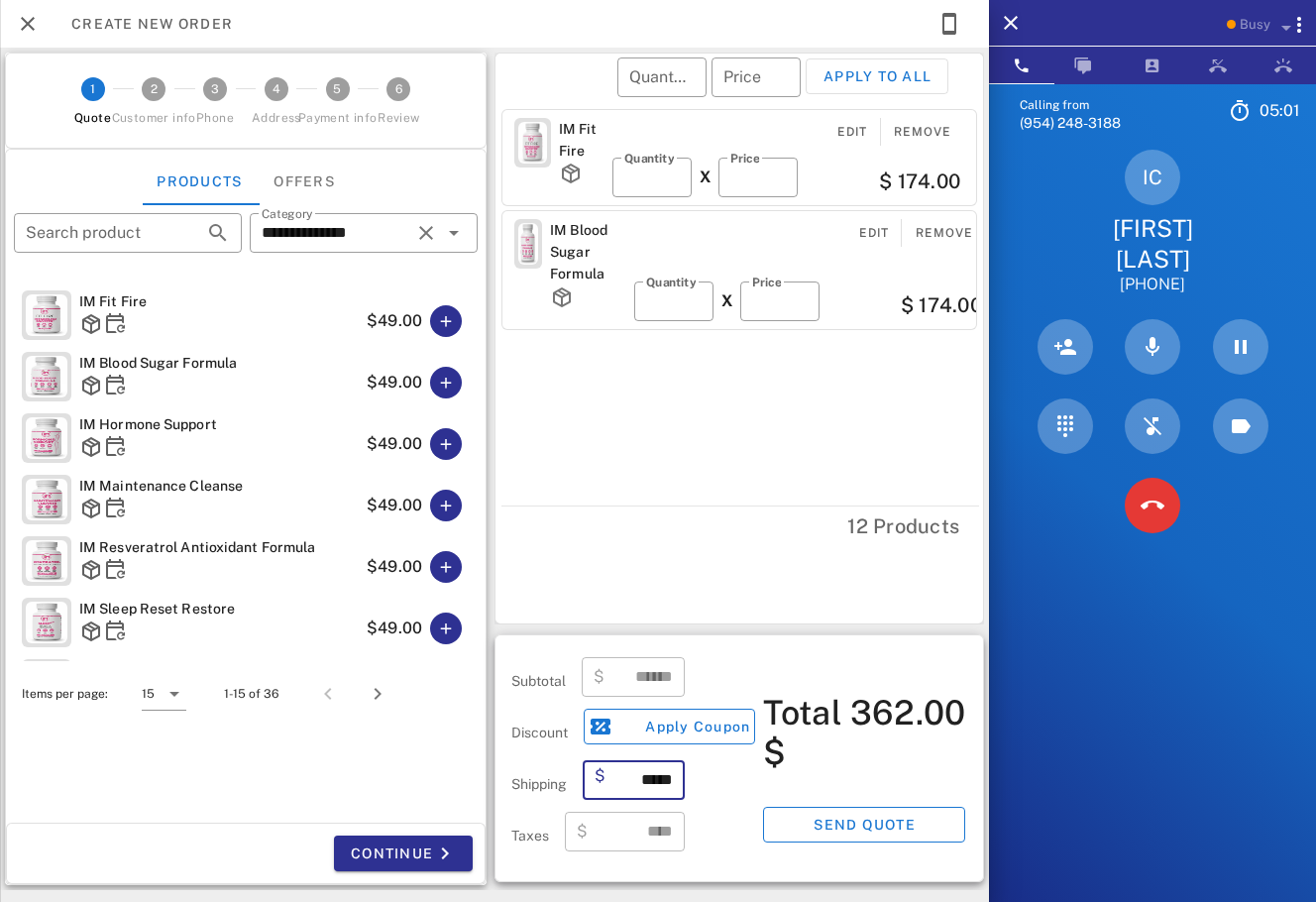 type on "*****" 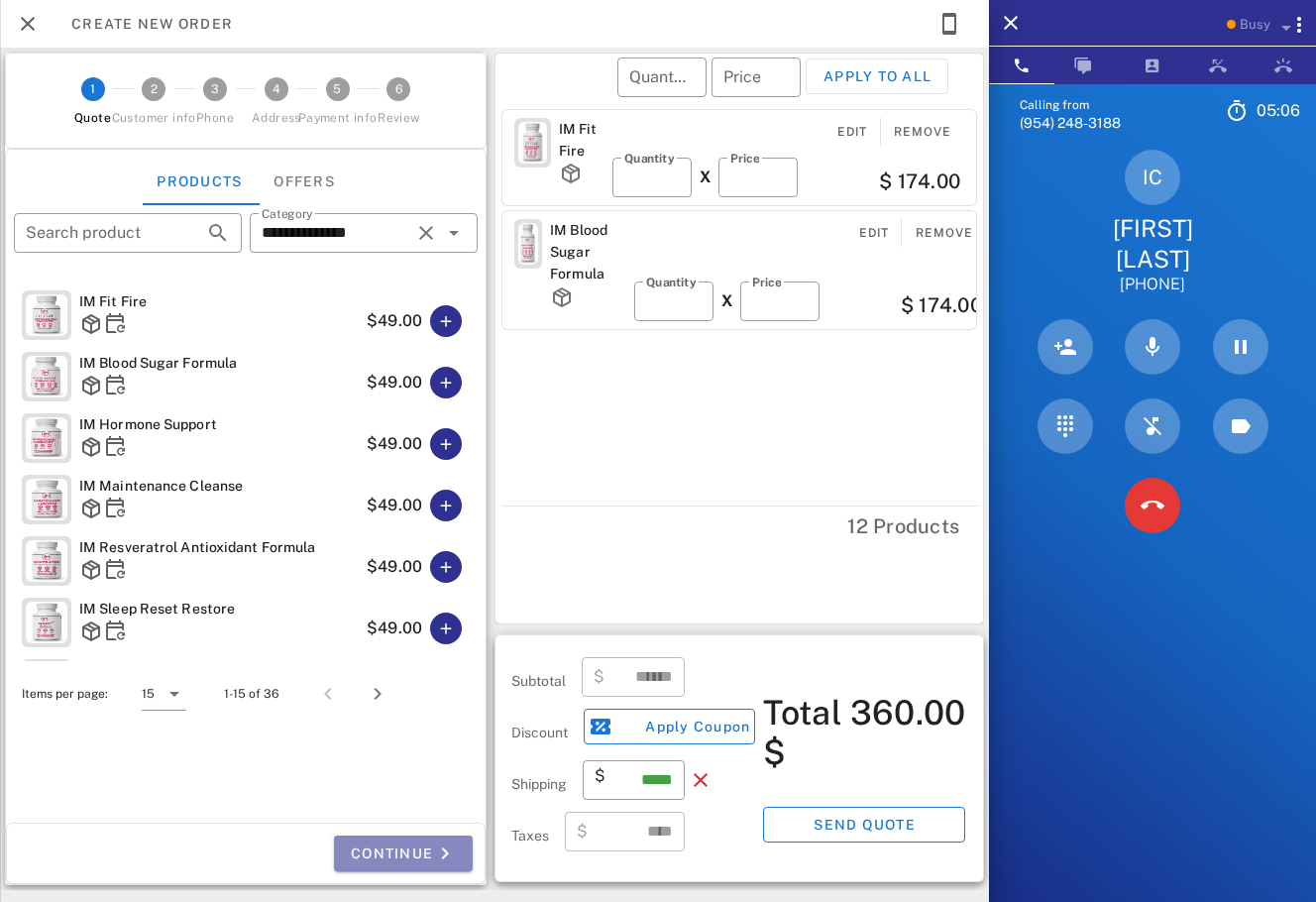 click at bounding box center (445, 853) 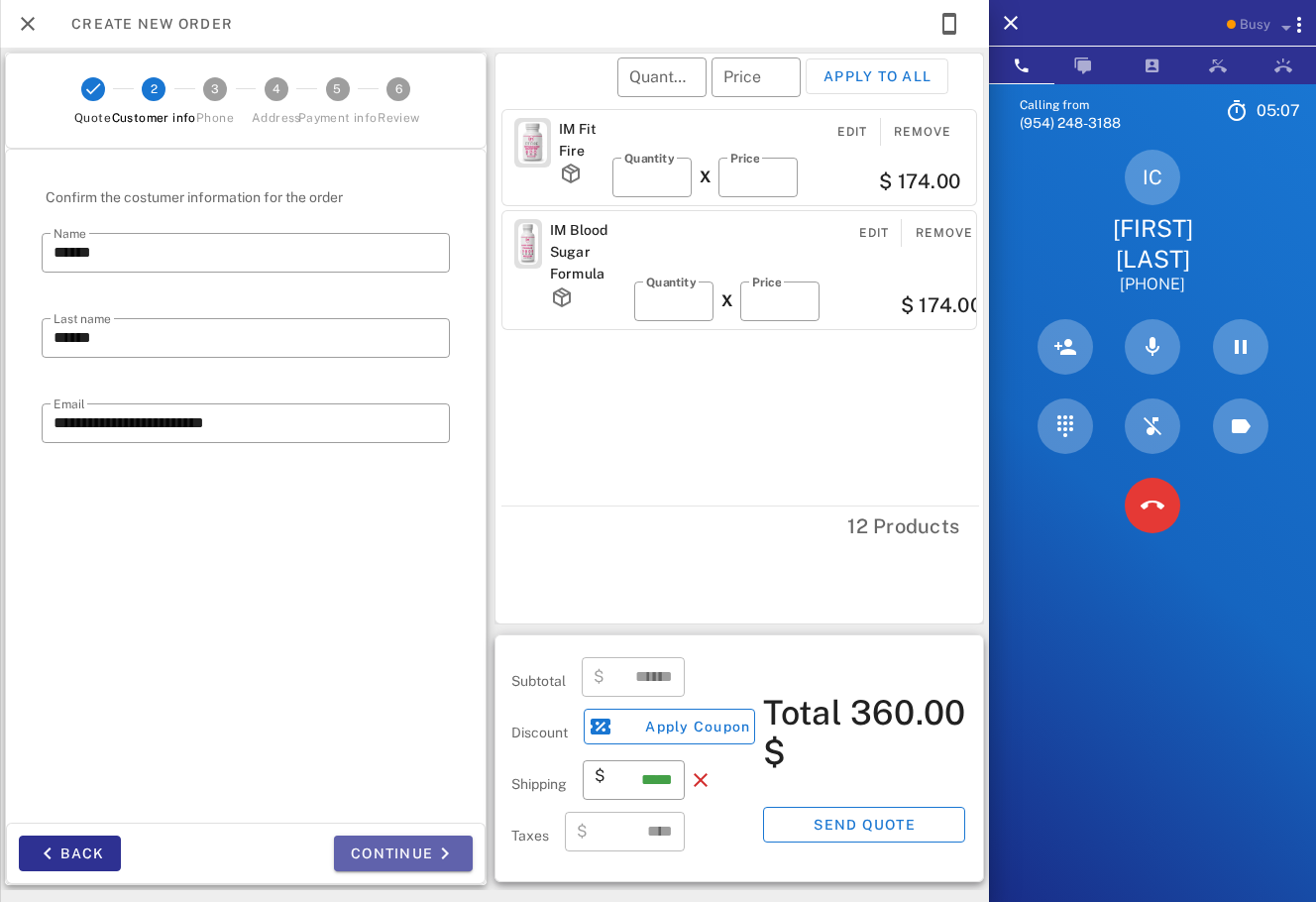 click at bounding box center (445, 853) 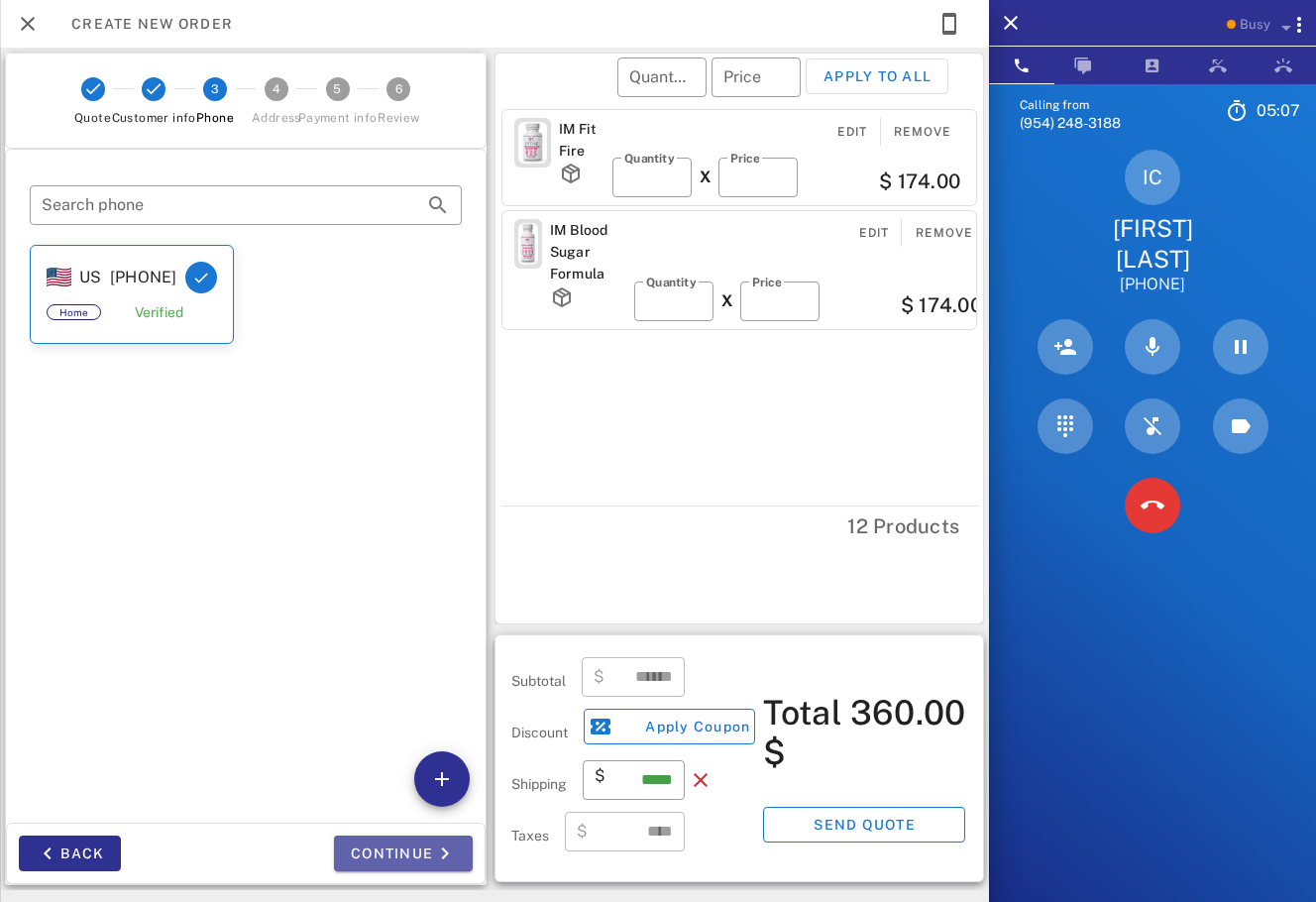 click at bounding box center (445, 853) 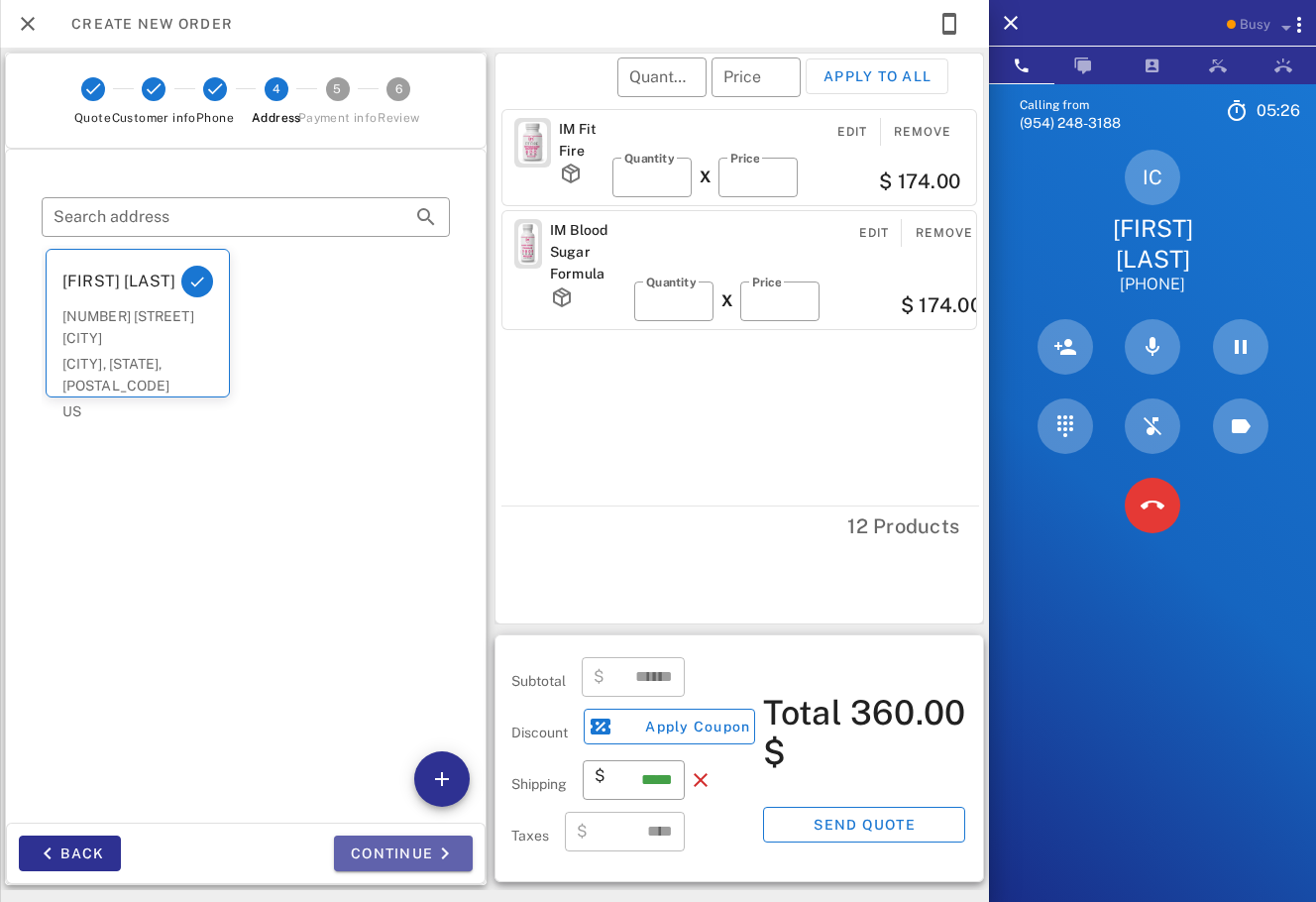 click on "Continue" at bounding box center (403, 853) 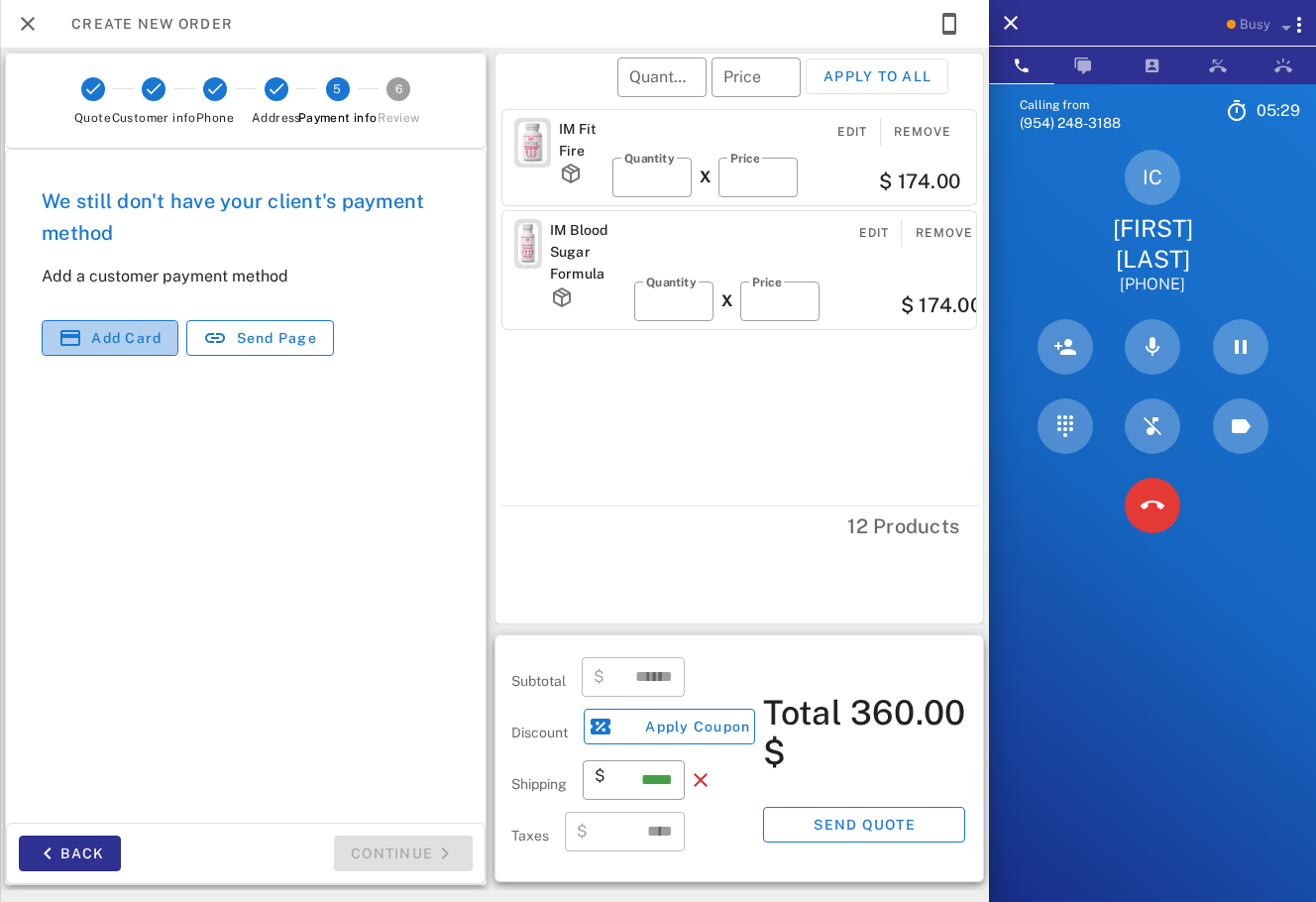 click on "Add card" at bounding box center (110, 338) 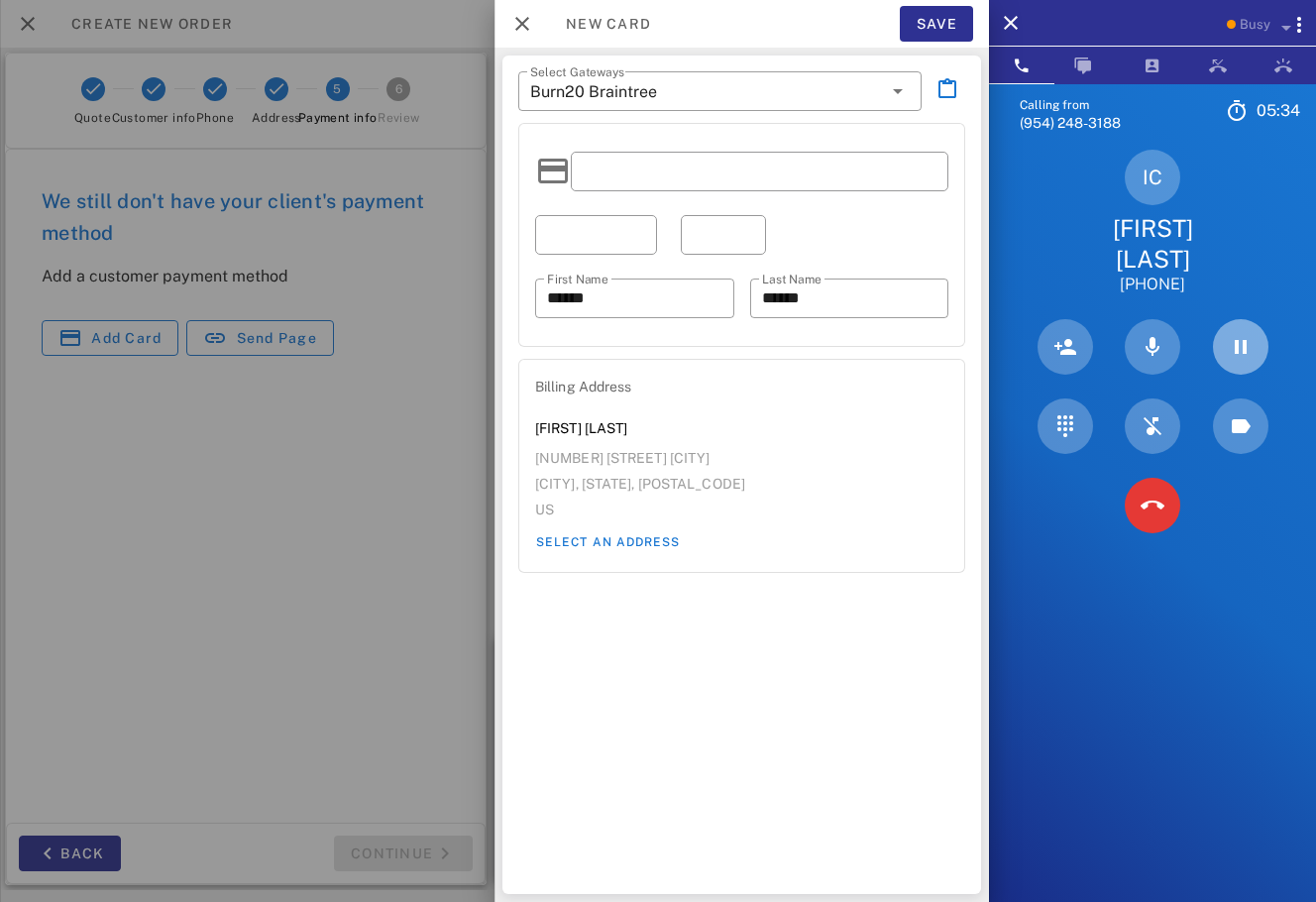 click at bounding box center (1241, 347) 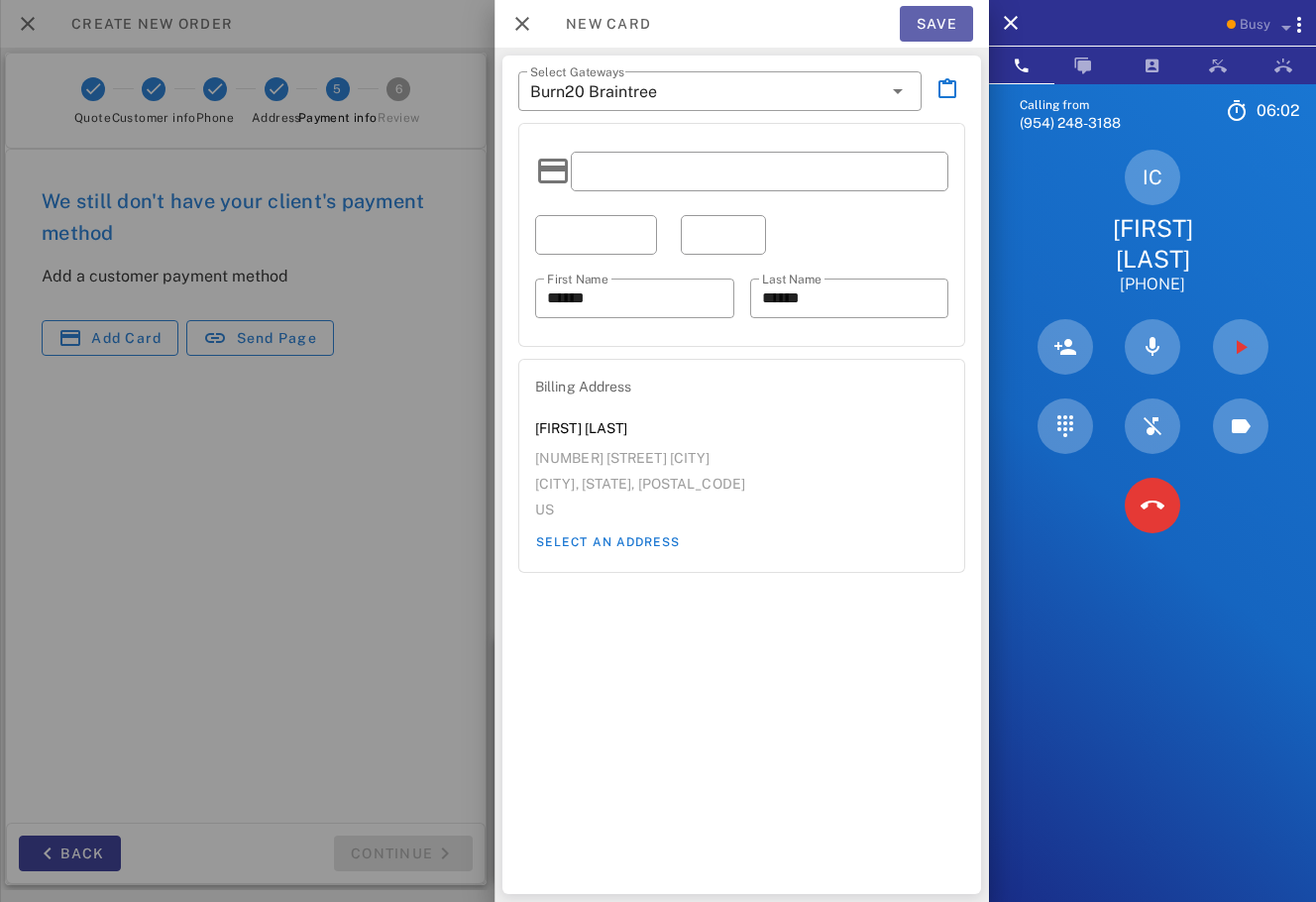 click on "Save" at bounding box center [936, 24] 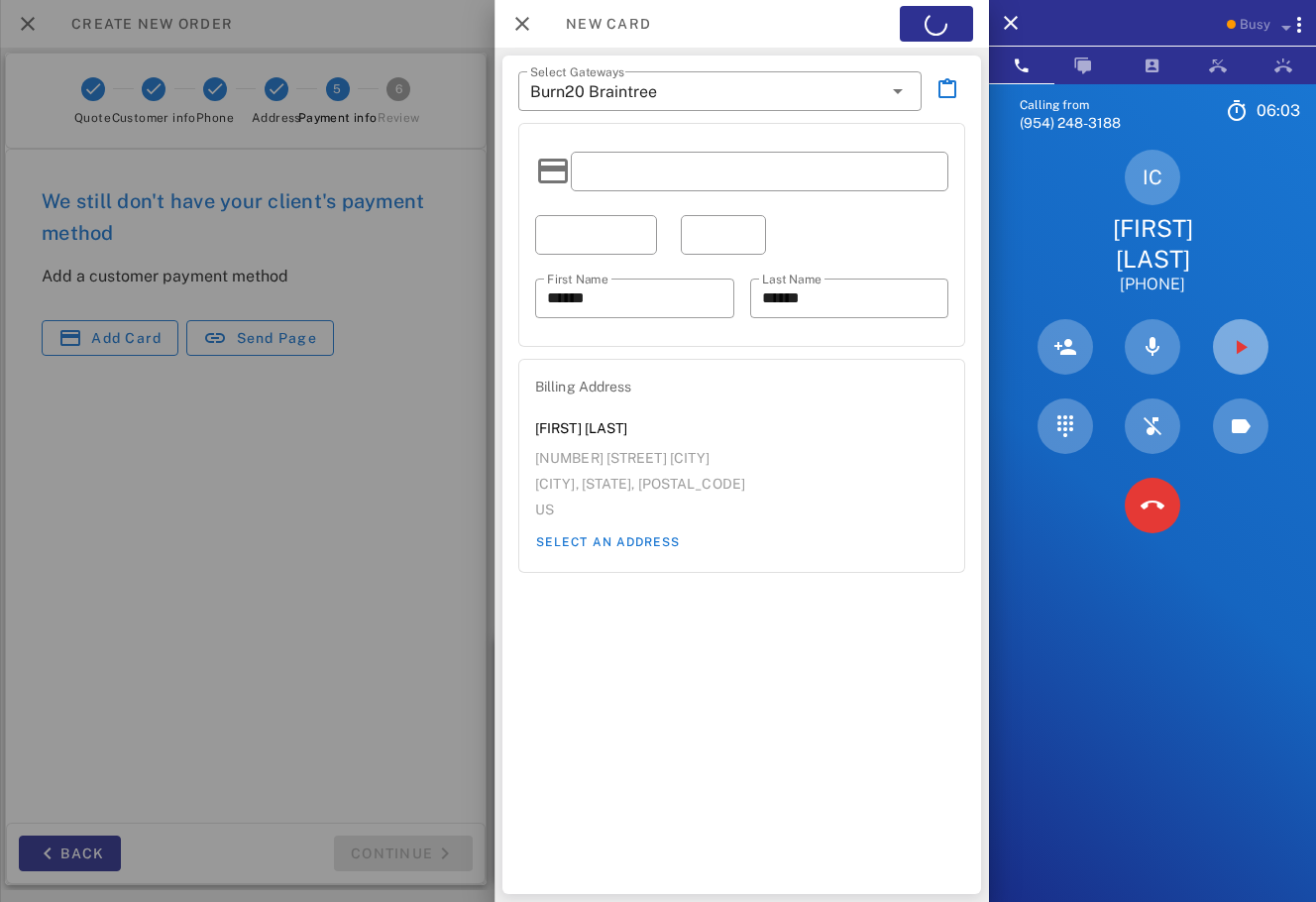 click at bounding box center (1241, 347) 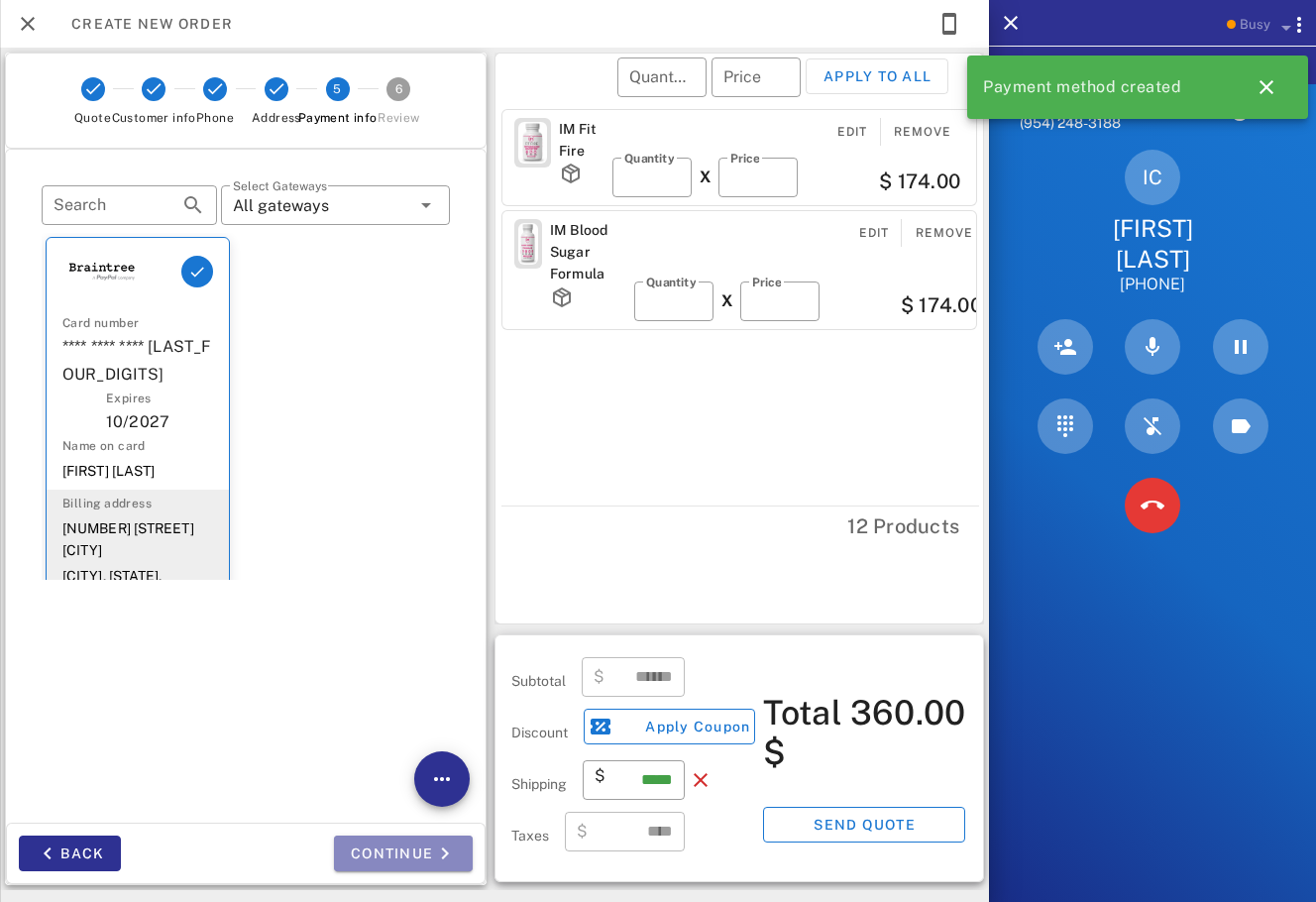 click on "Continue" at bounding box center [403, 853] 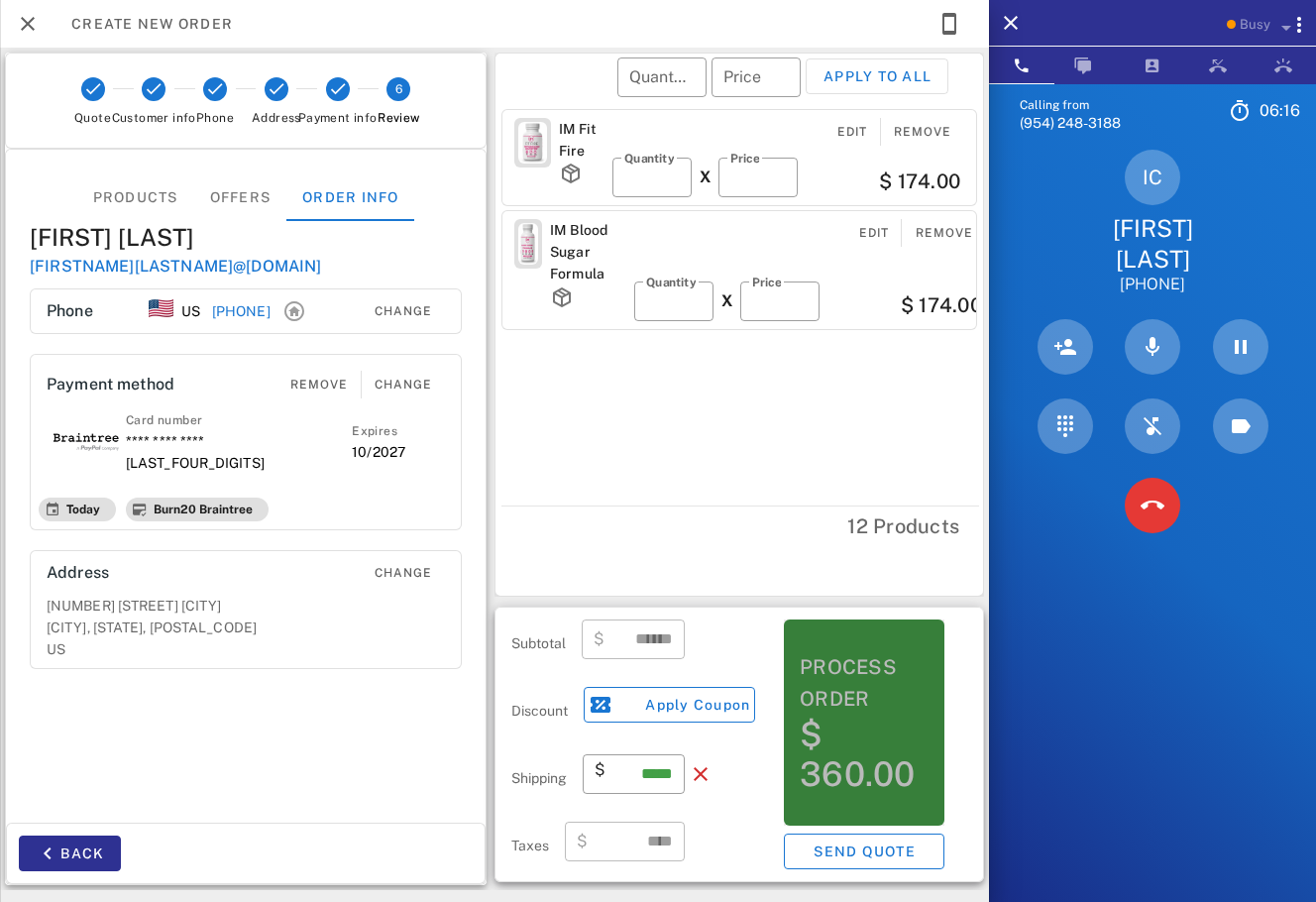 click on "Process order" at bounding box center (864, 683) 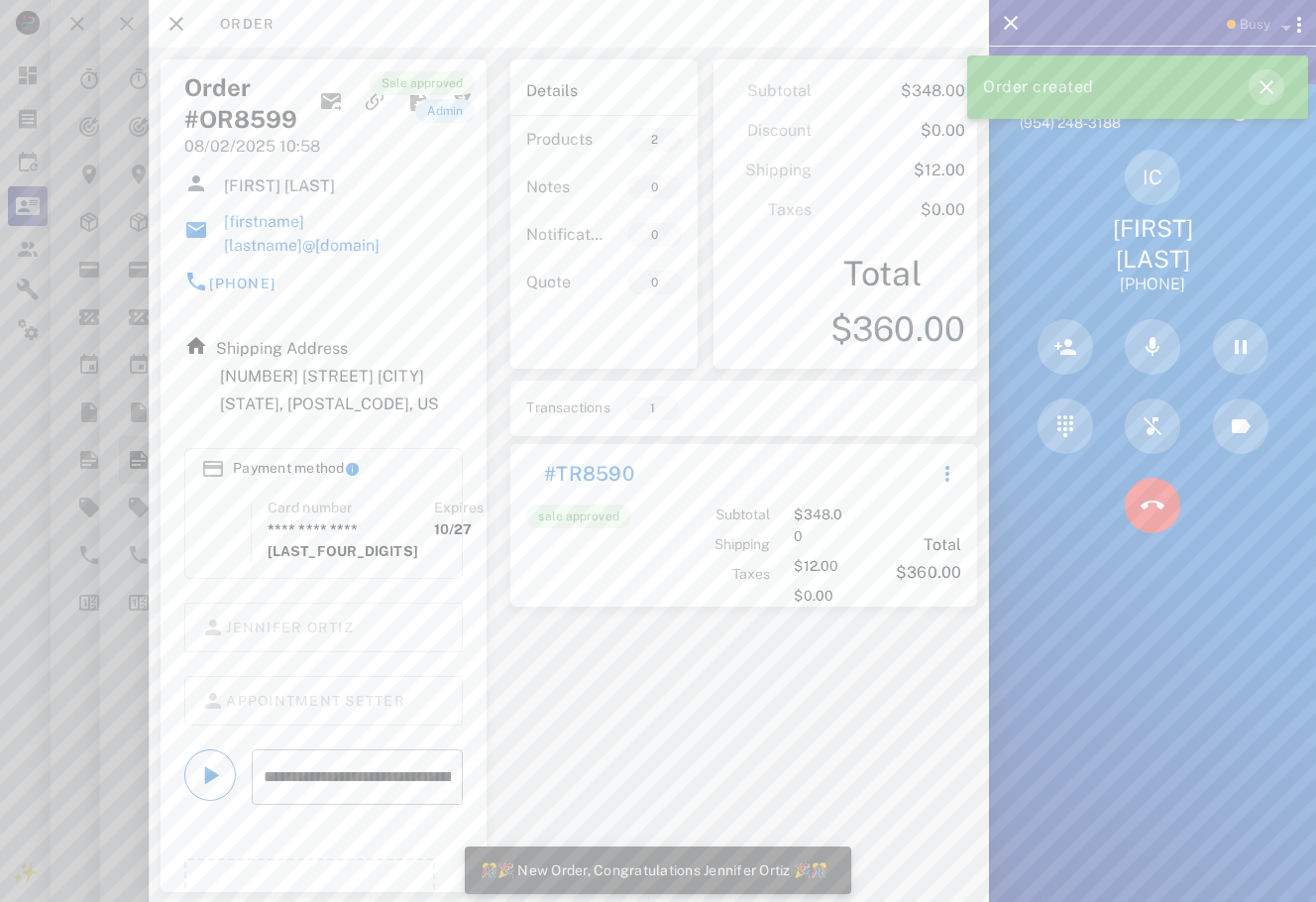 click at bounding box center [1266, 87] 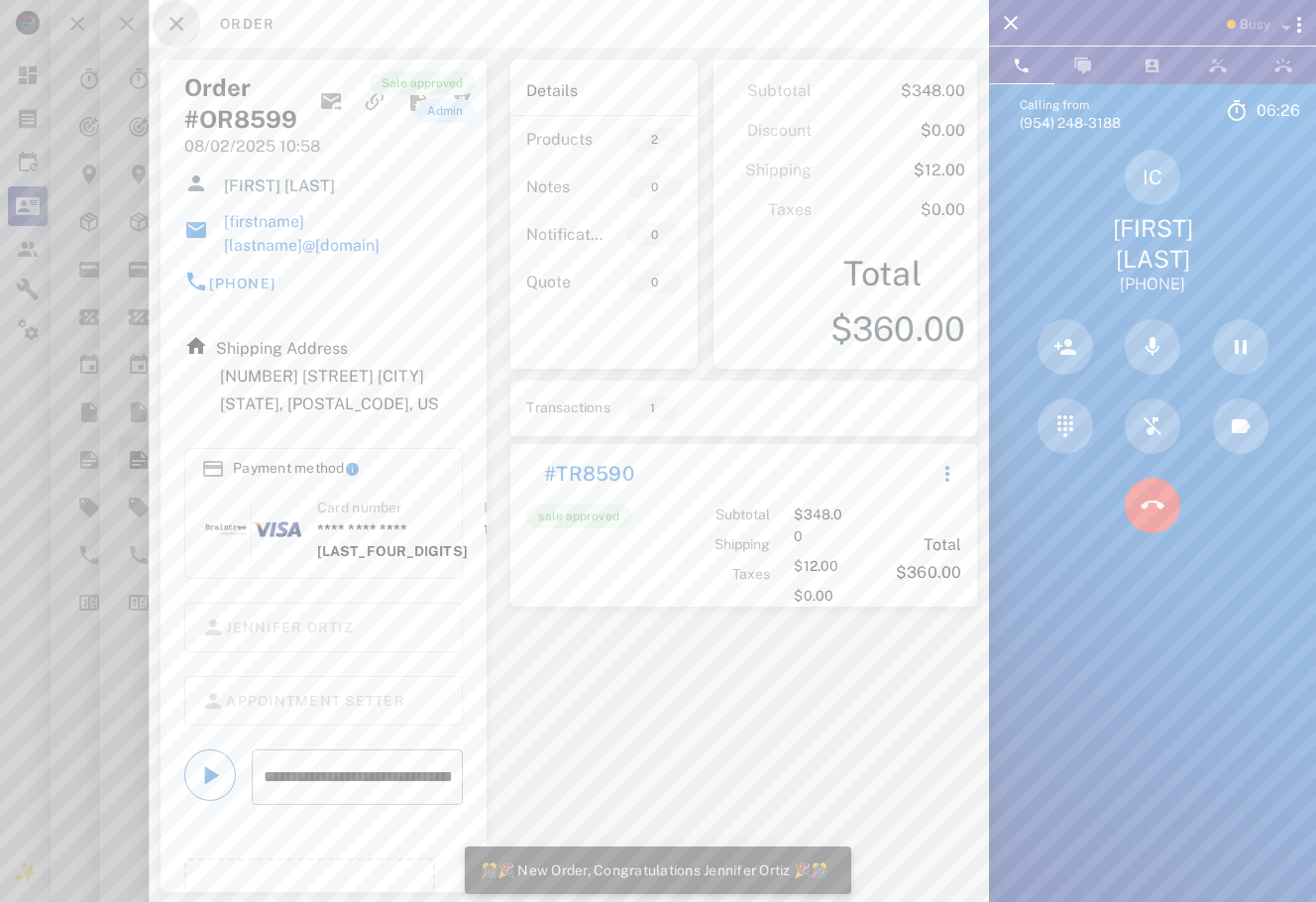 click at bounding box center (176, 24) 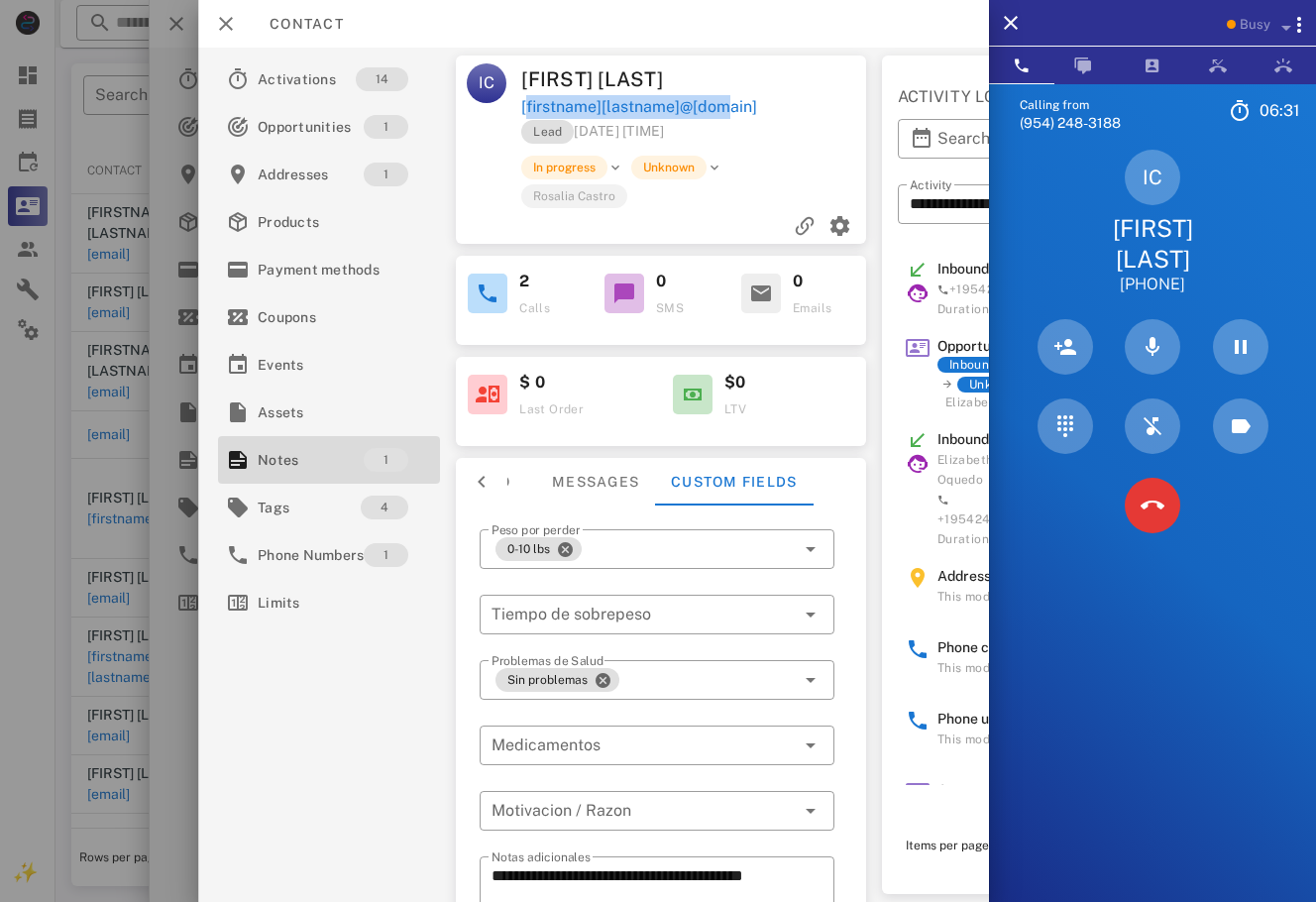drag, startPoint x: 720, startPoint y: 104, endPoint x: 525, endPoint y: 98, distance: 195.09229 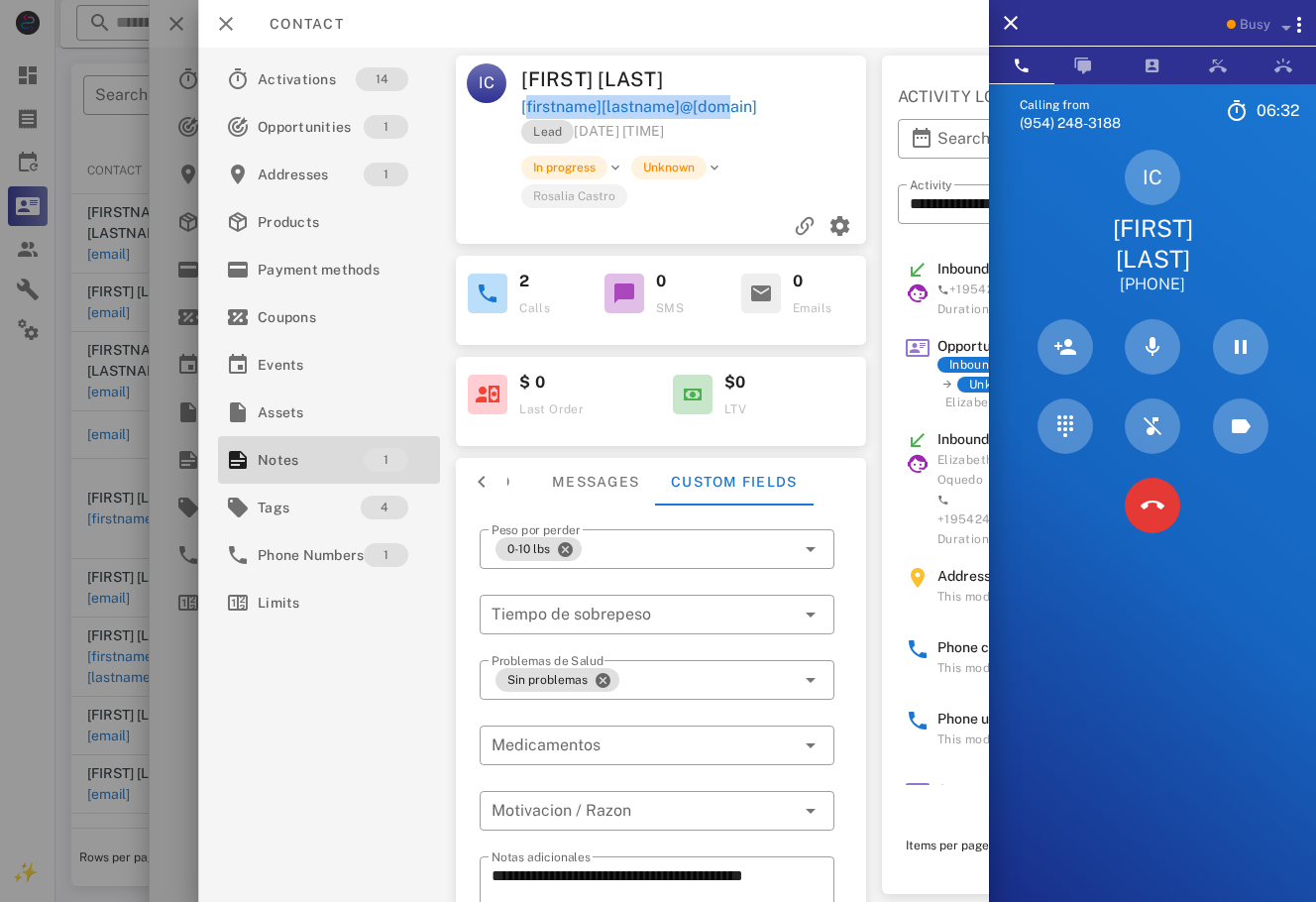 copy on "[FIRSTNAME][LASTNAME]@[DOMAIN]" 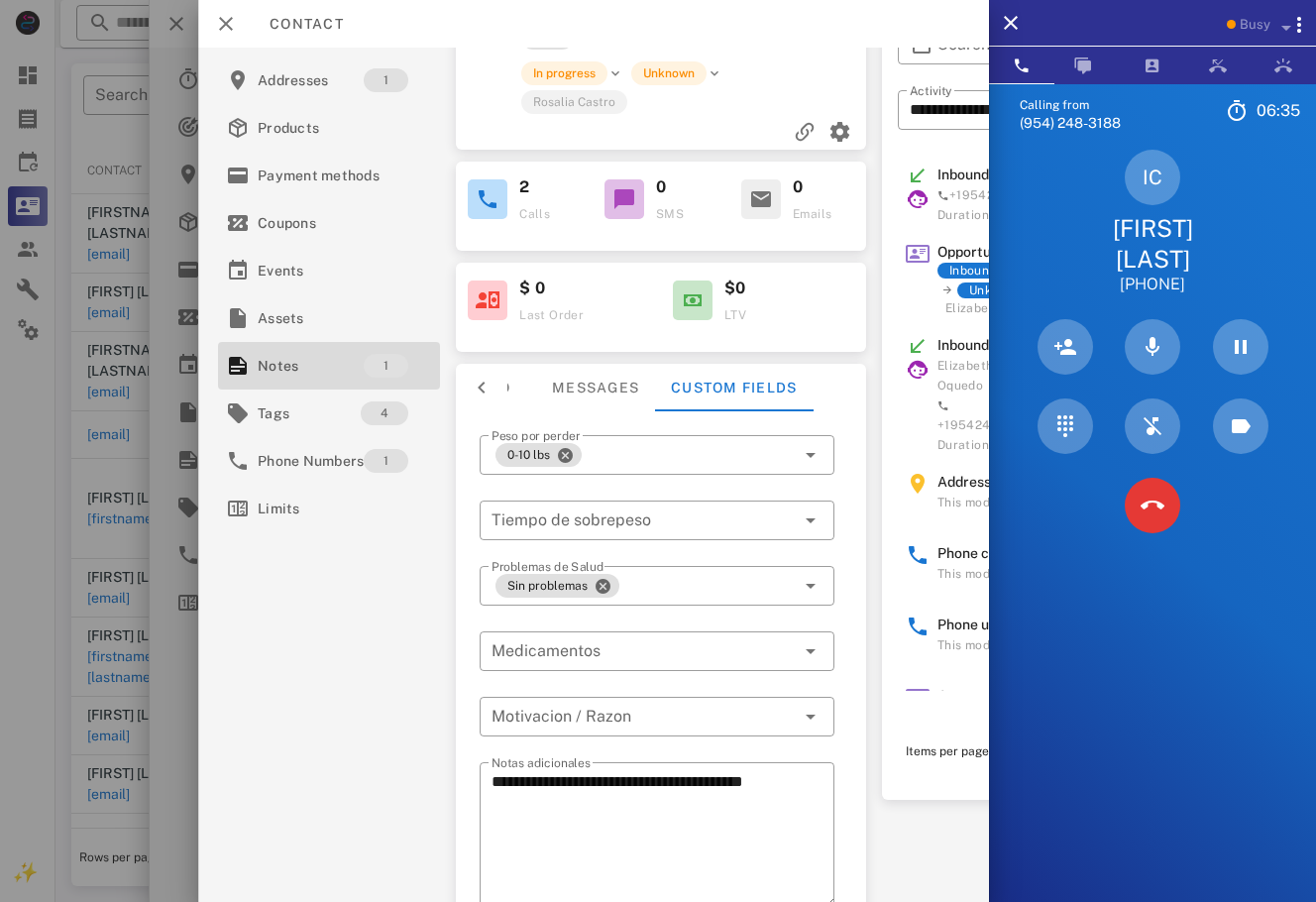 scroll, scrollTop: 182, scrollLeft: 0, axis: vertical 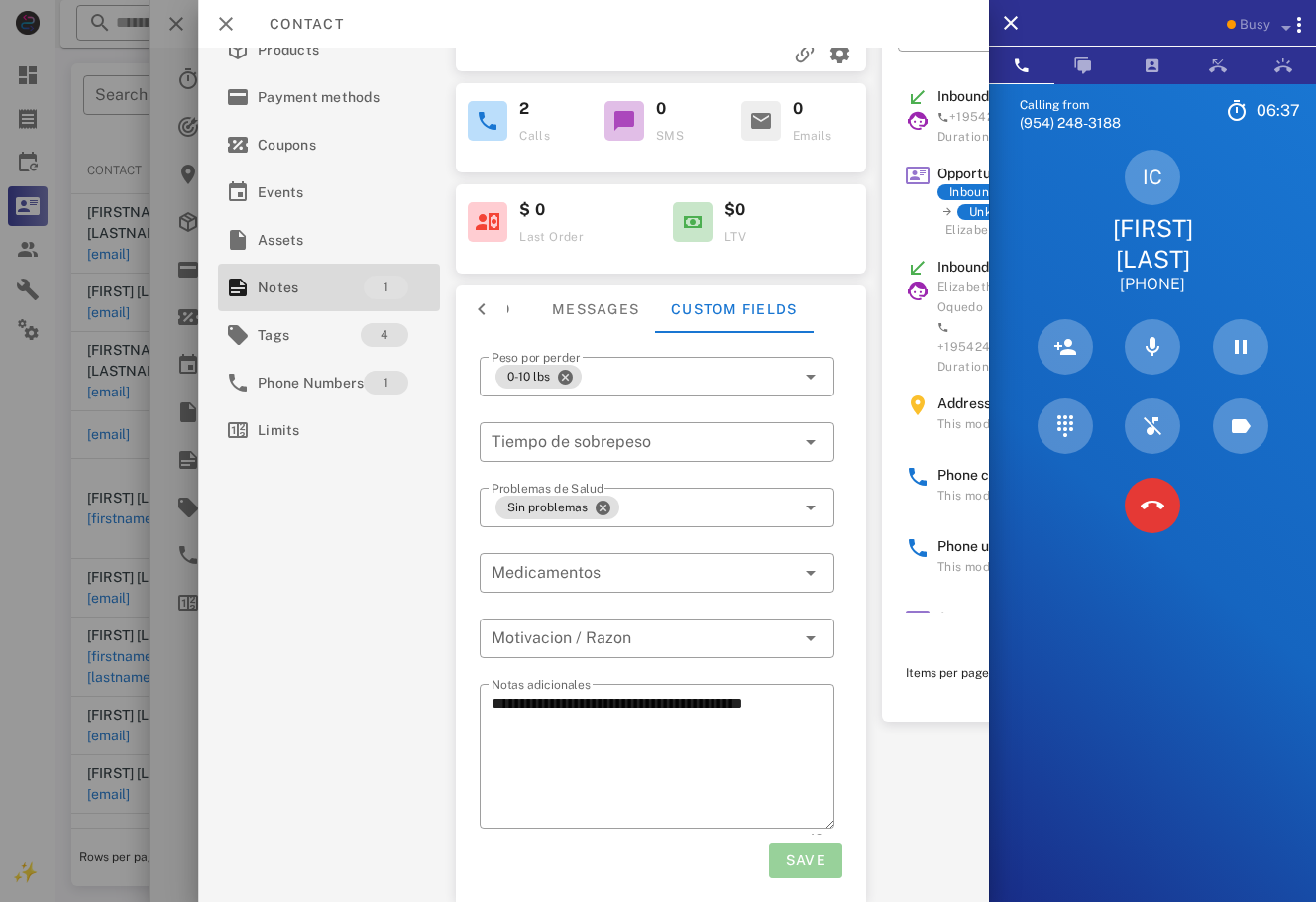 click on "Save" at bounding box center (805, 860) 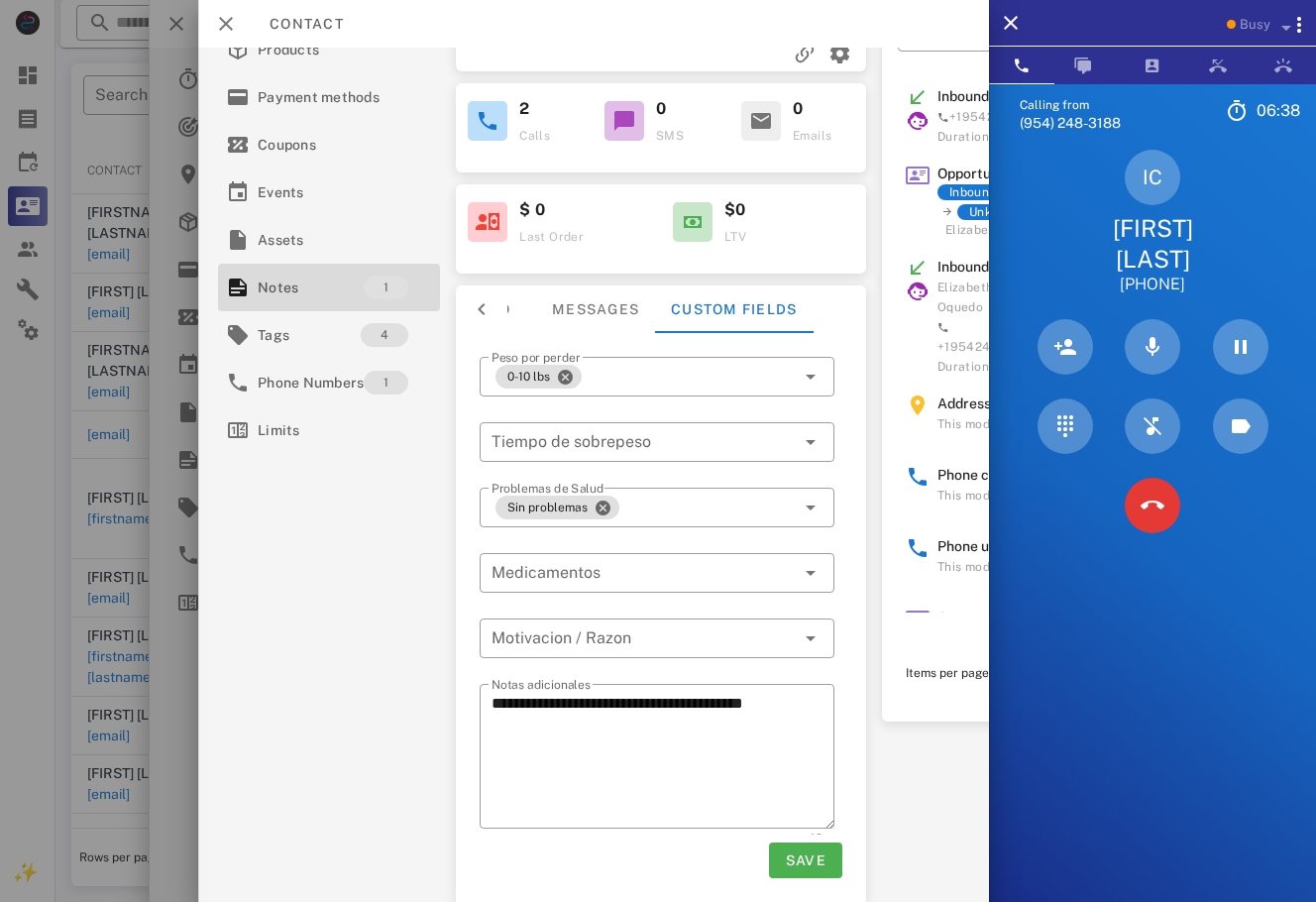 click at bounding box center (482, 309) 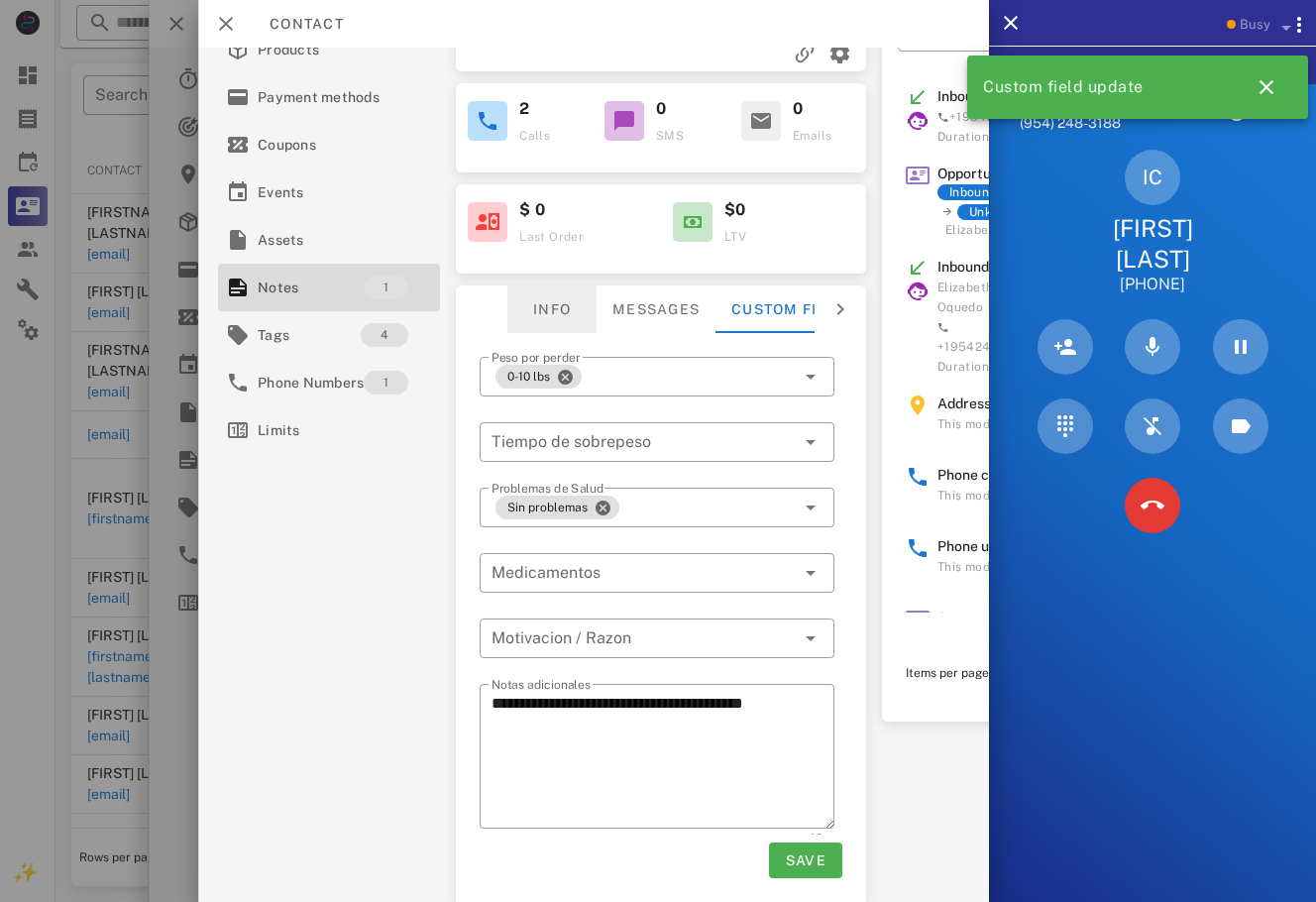 click on "Info" at bounding box center [552, 309] 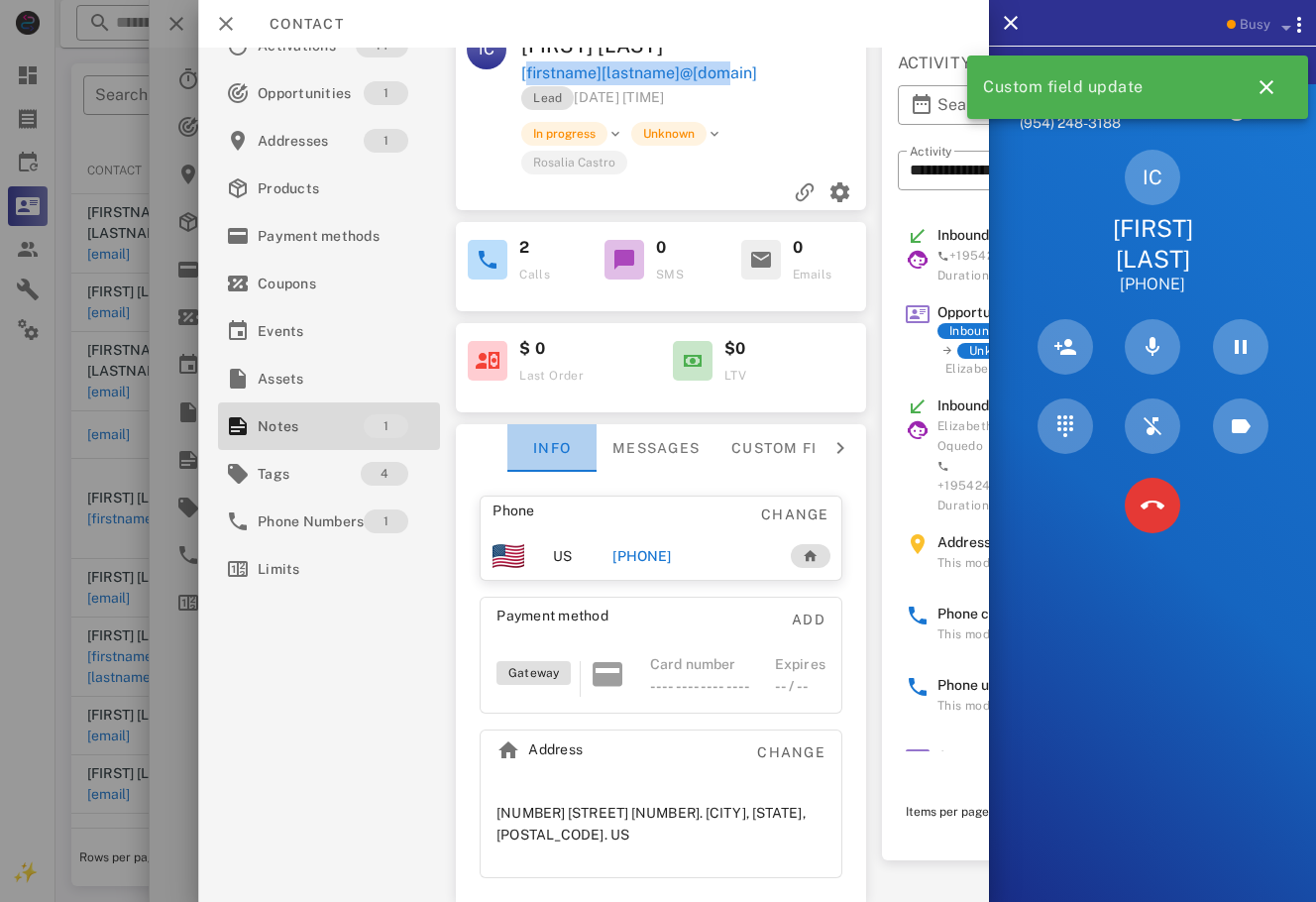 scroll, scrollTop: 44, scrollLeft: 0, axis: vertical 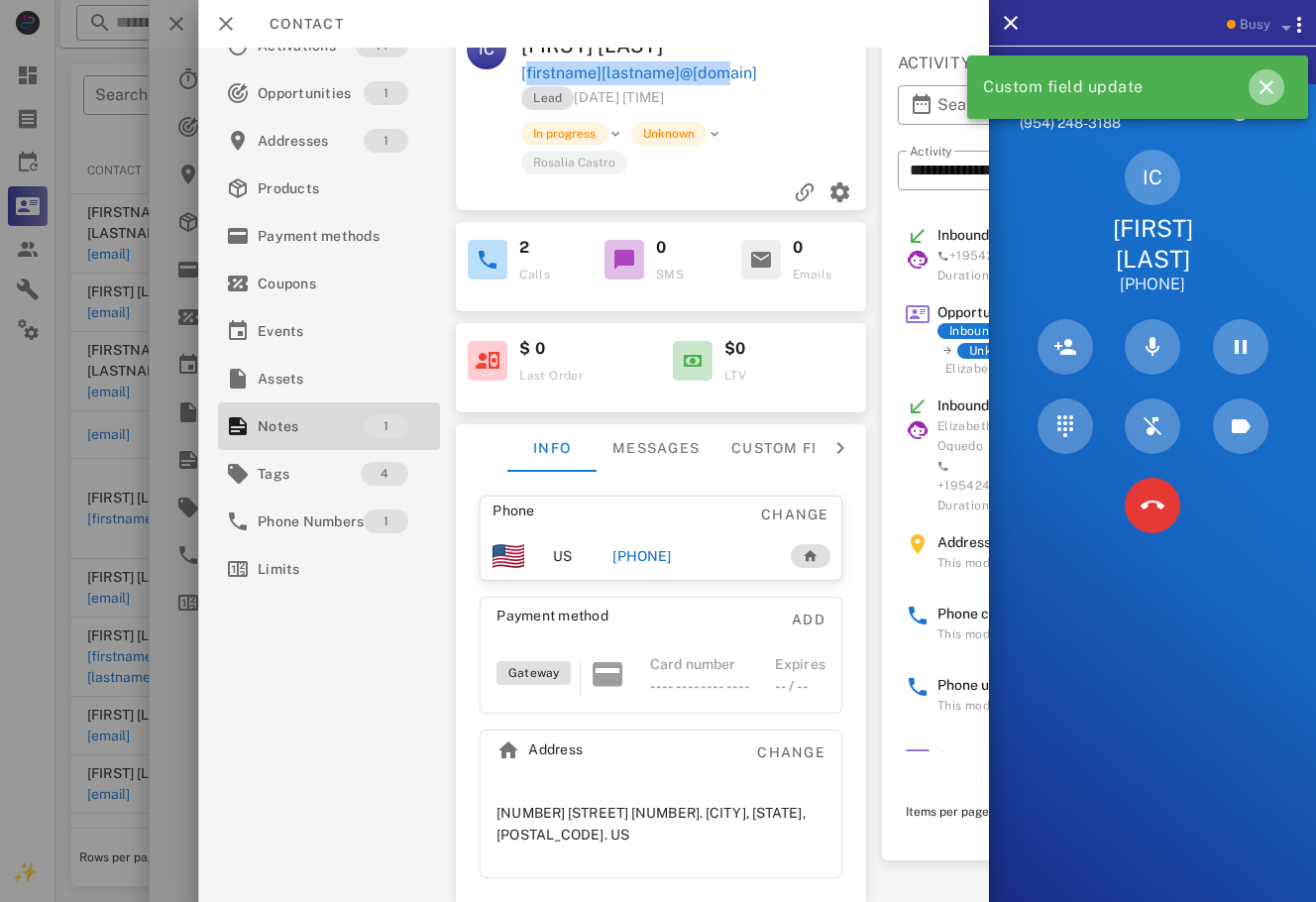 click at bounding box center [1266, 87] 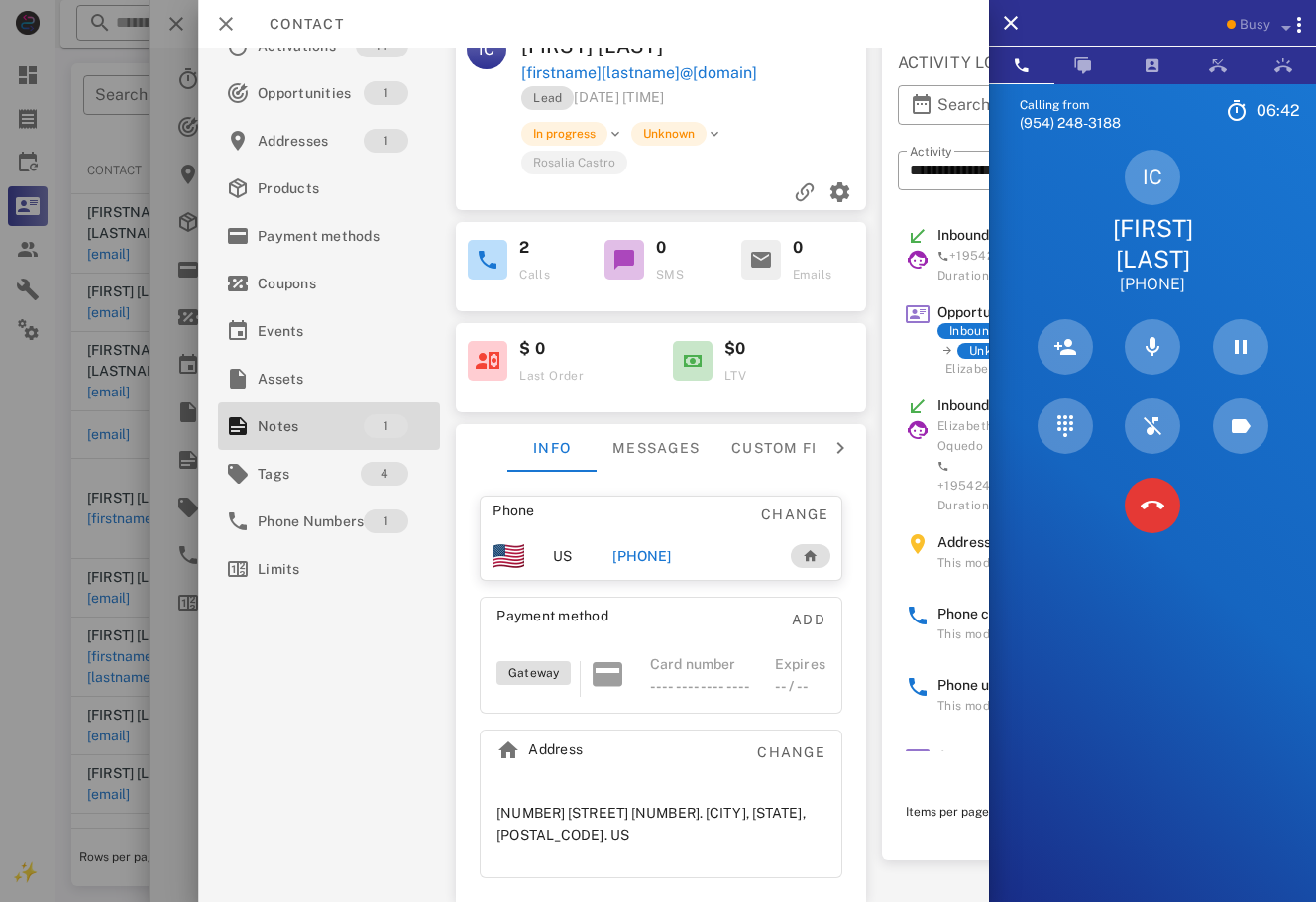 click on "IC   [FIRST] [LAST]  [PHONE]" at bounding box center [1152, 222] 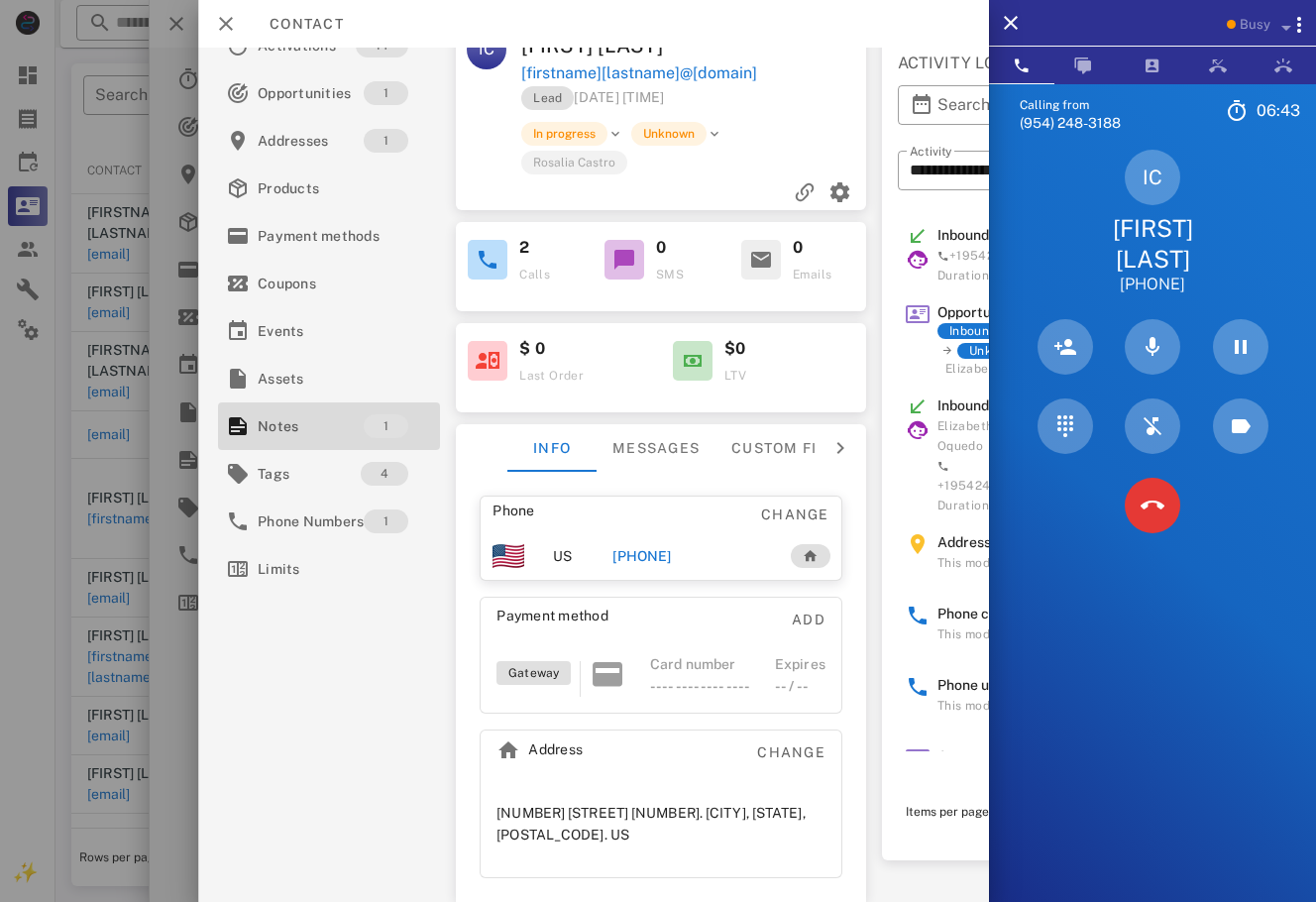 scroll, scrollTop: 0, scrollLeft: 0, axis: both 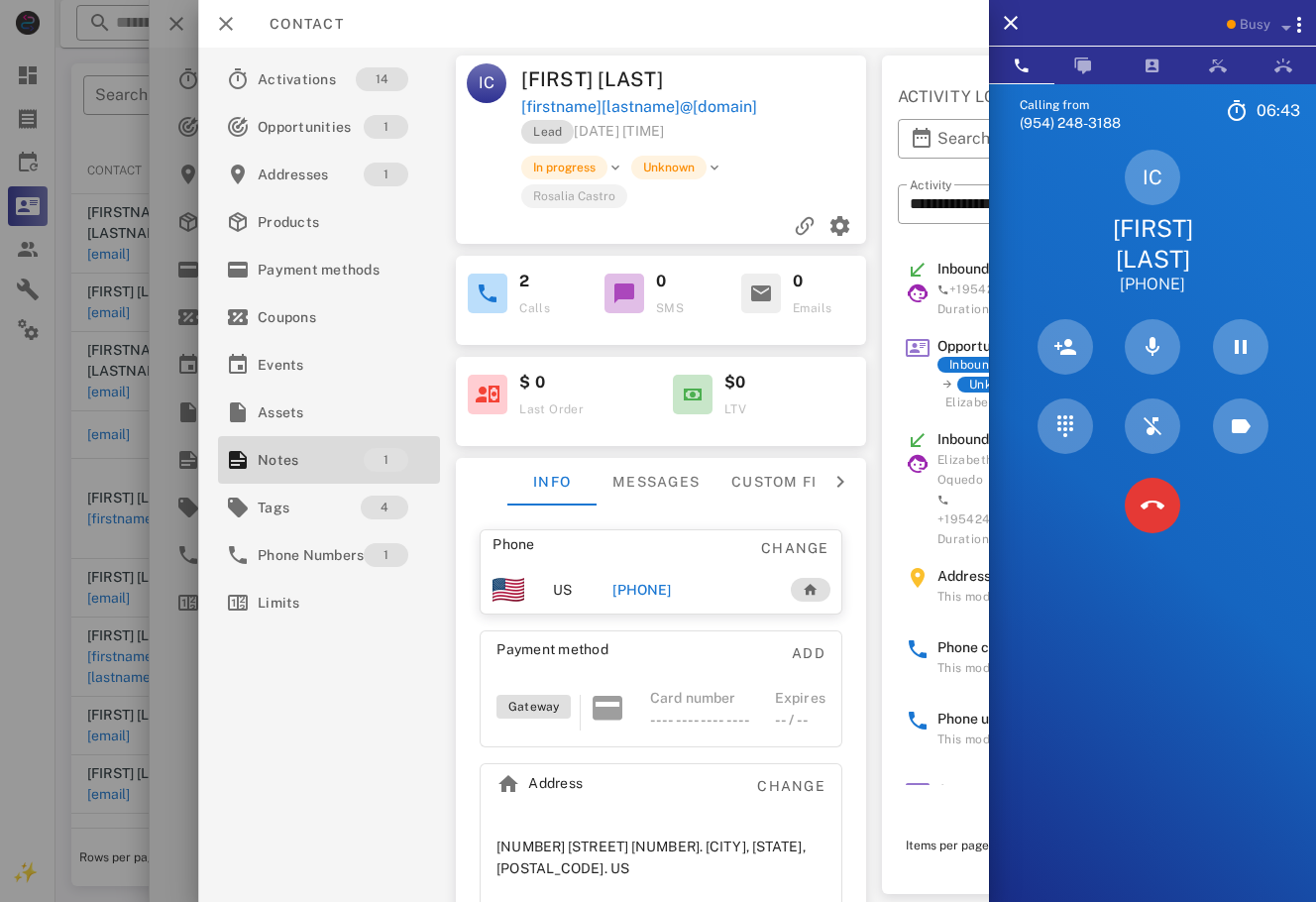 drag, startPoint x: 760, startPoint y: 133, endPoint x: 708, endPoint y: 124, distance: 52.7731 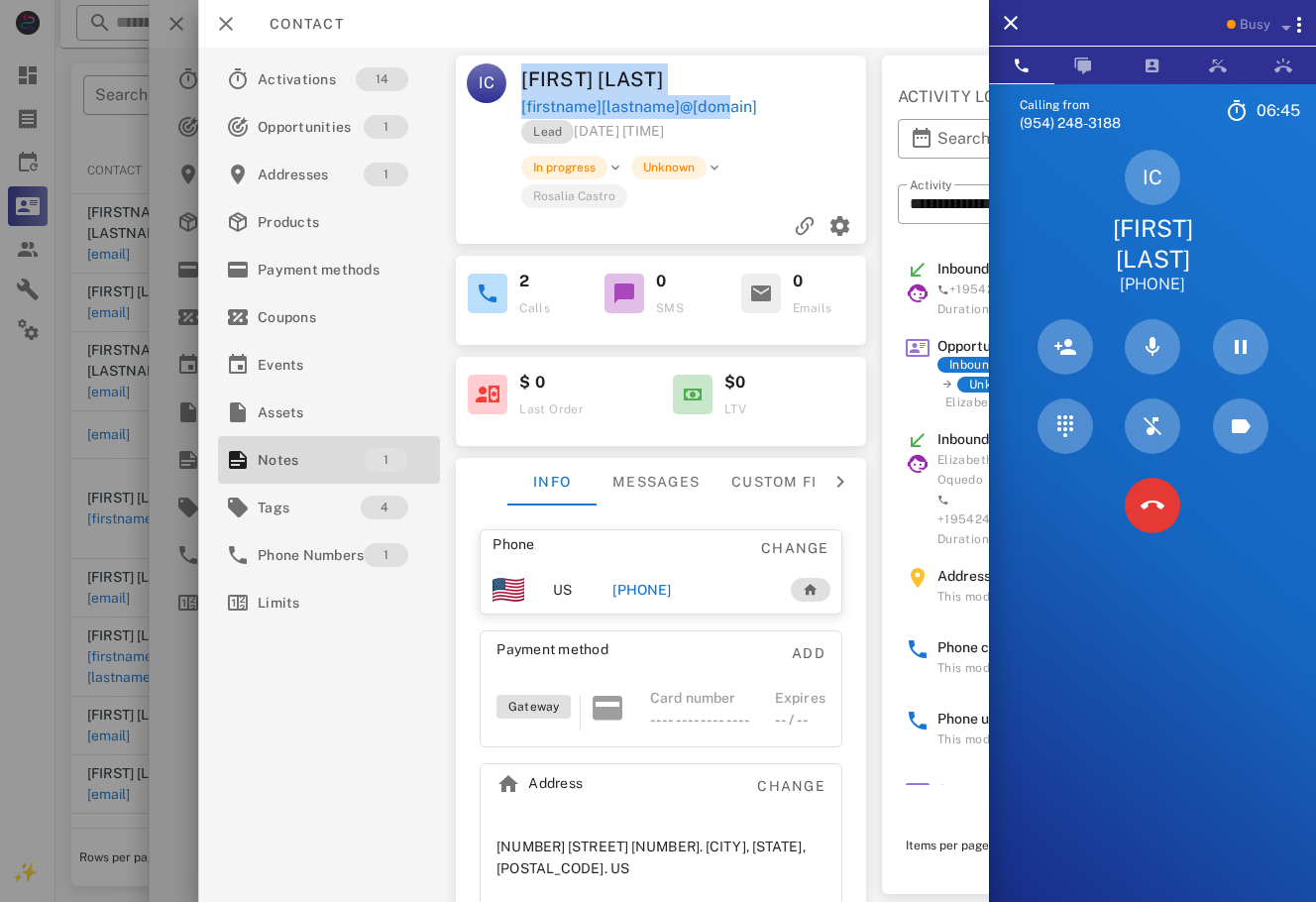 drag, startPoint x: 696, startPoint y: 107, endPoint x: 521, endPoint y: 110, distance: 175.02571 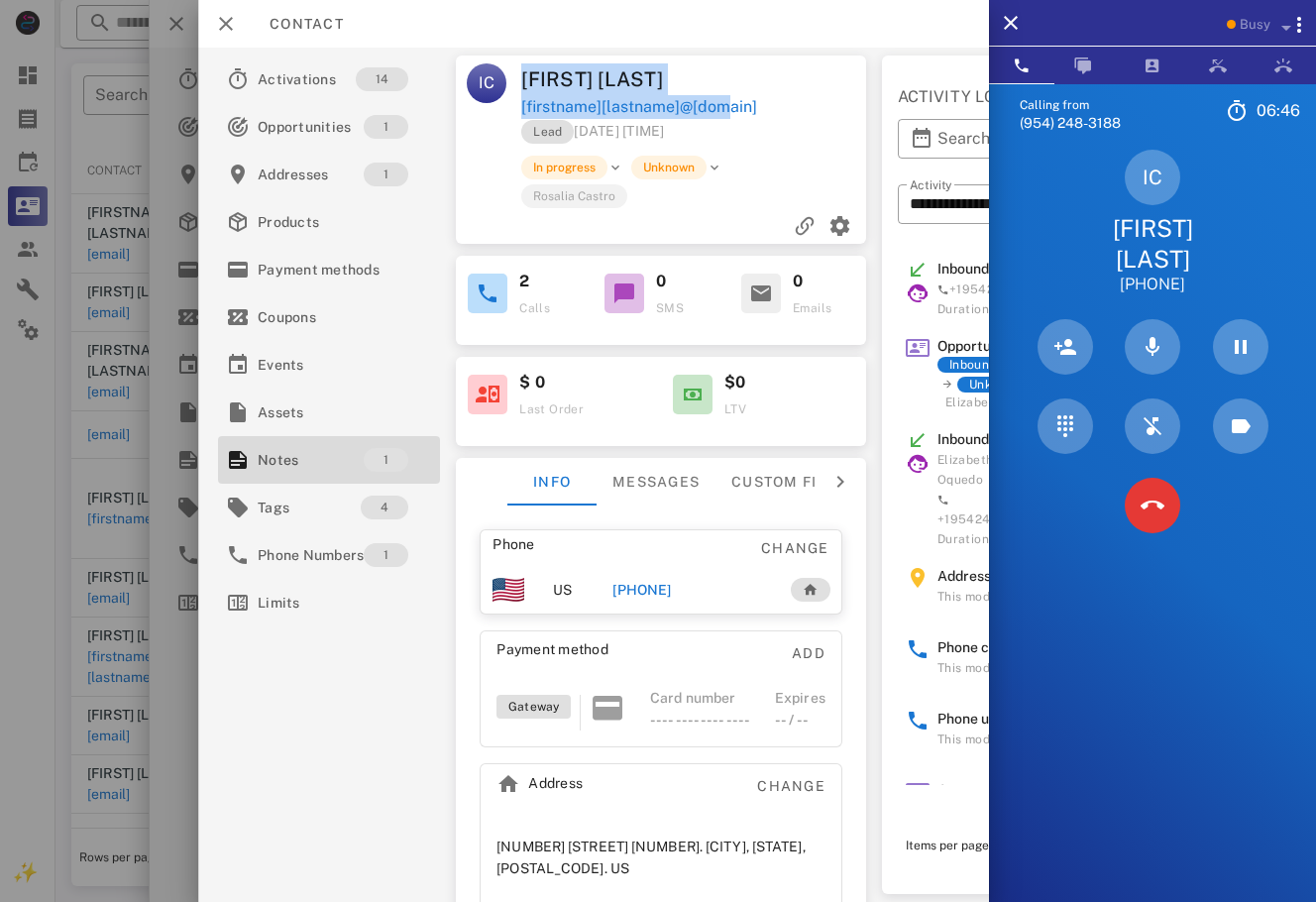 drag, startPoint x: 786, startPoint y: 86, endPoint x: 757, endPoint y: 96, distance: 30.675723 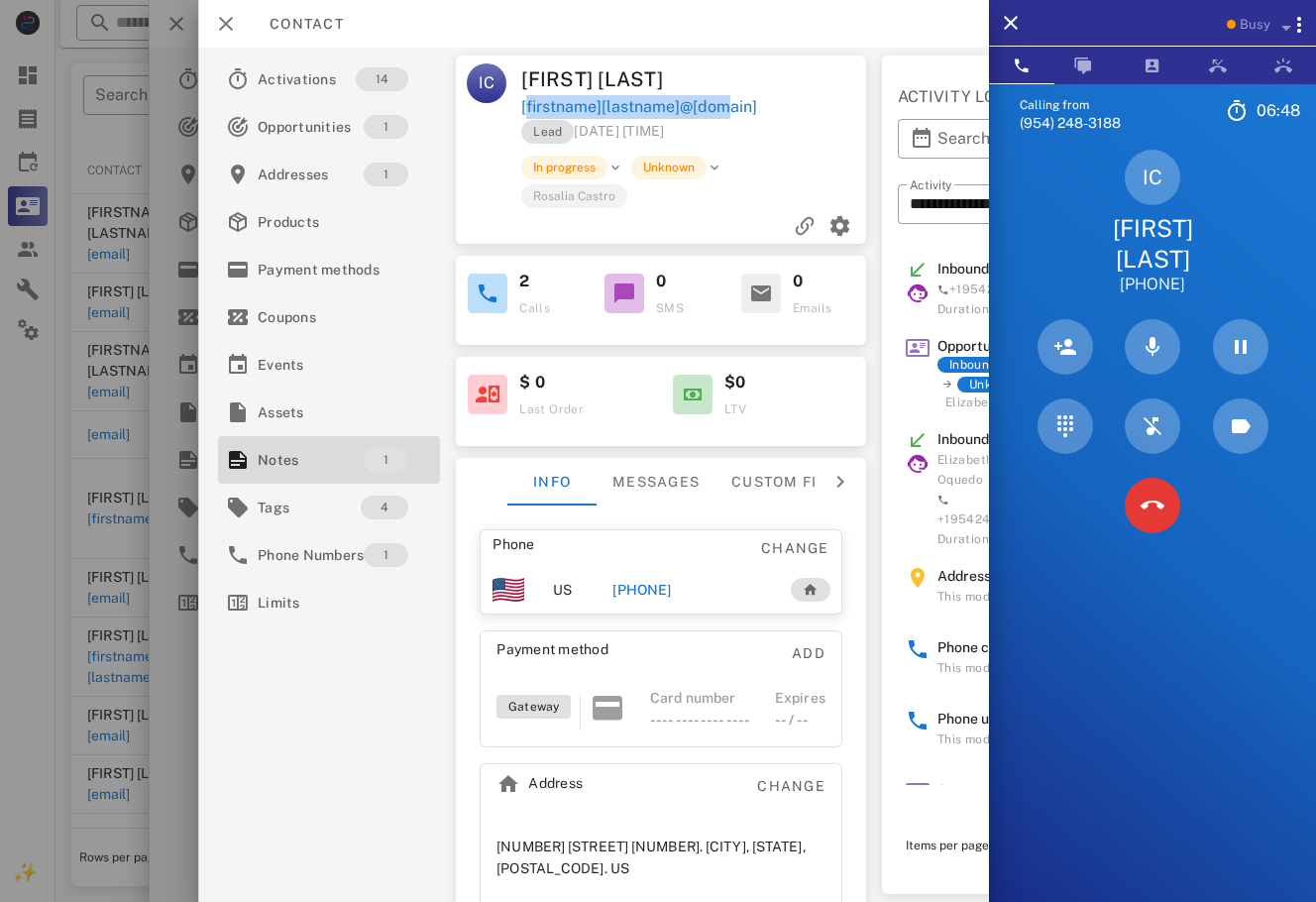 drag, startPoint x: 730, startPoint y: 105, endPoint x: 526, endPoint y: 110, distance: 204.06127 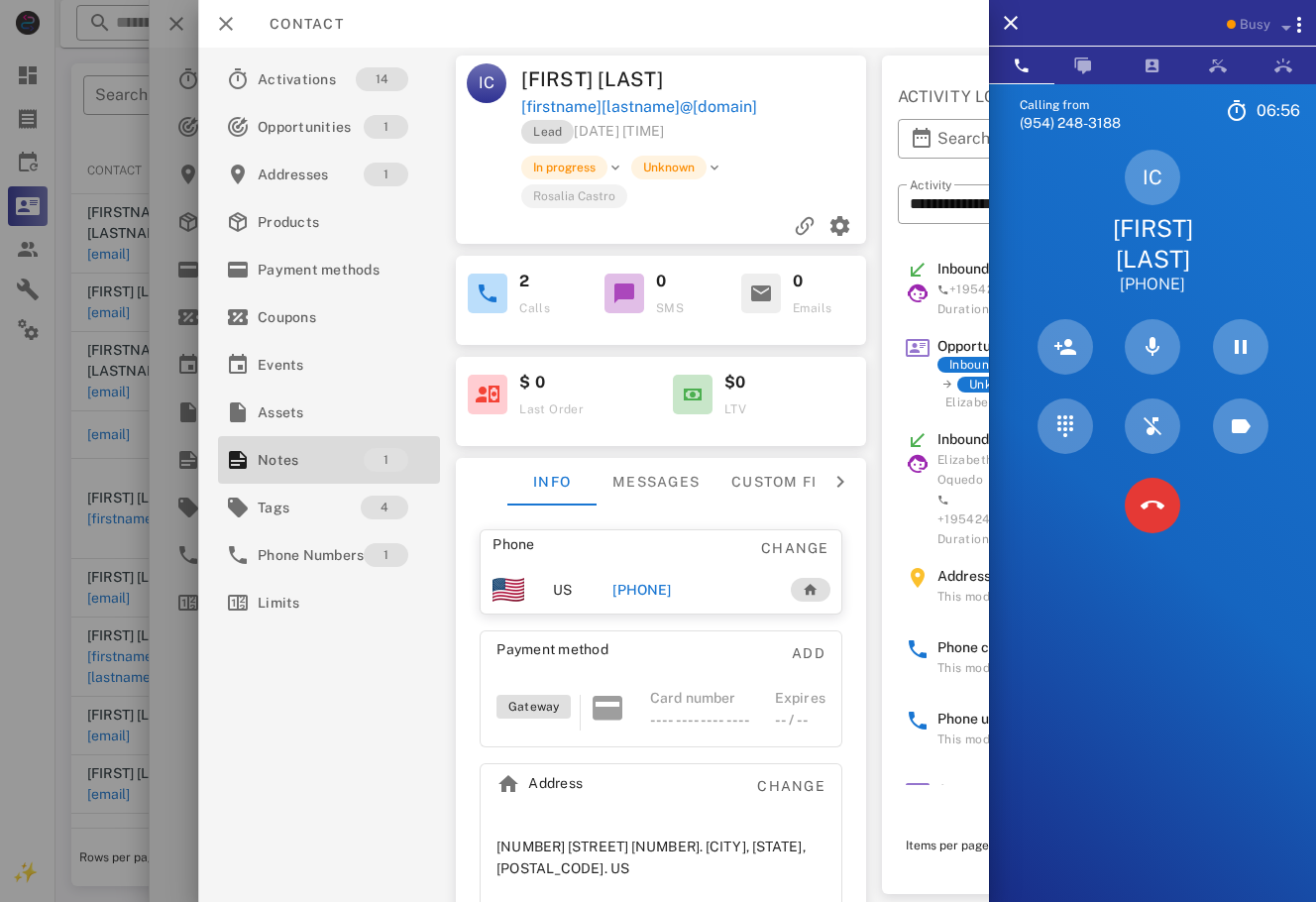 click at bounding box center (658, 451) 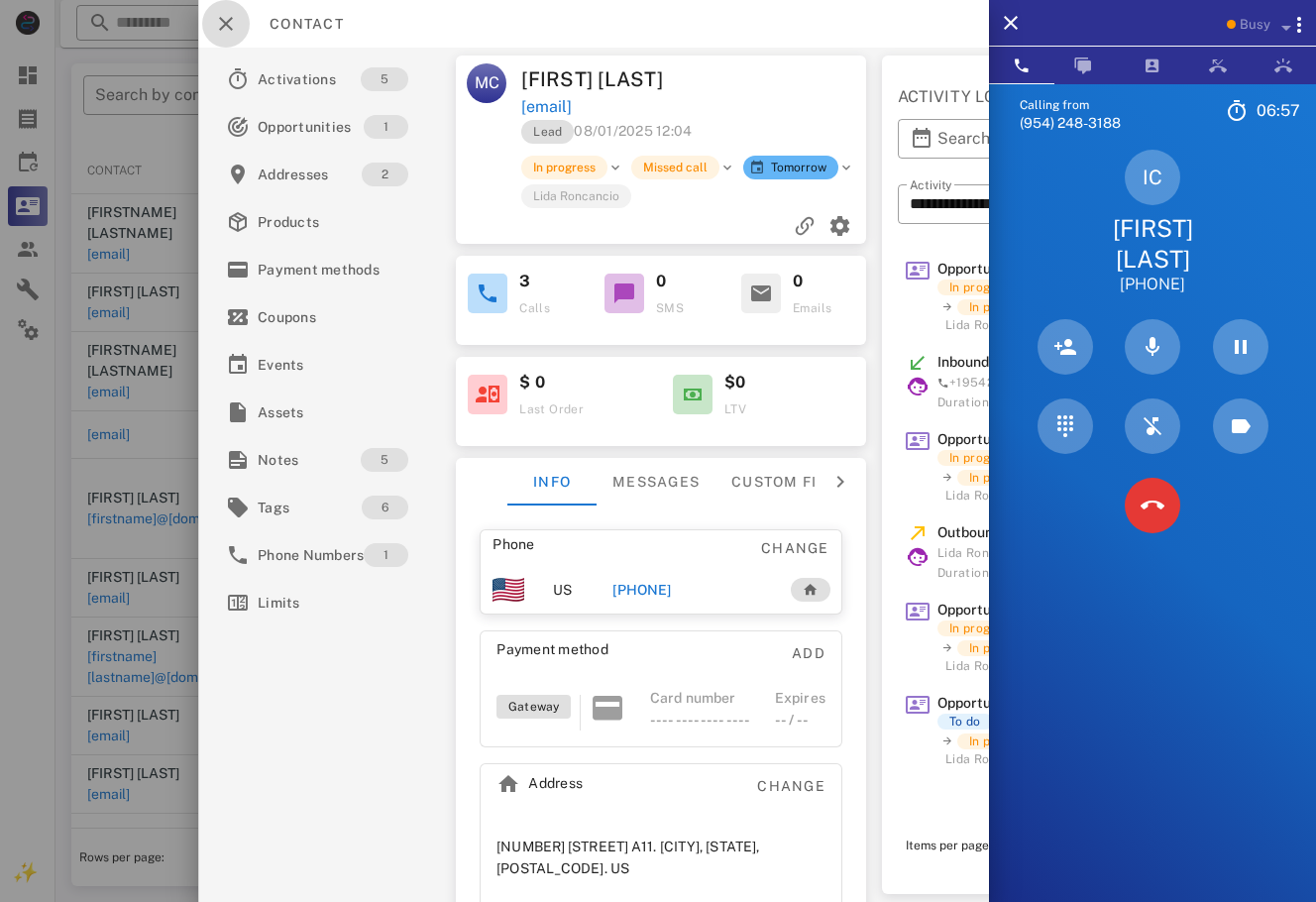 click at bounding box center [226, 24] 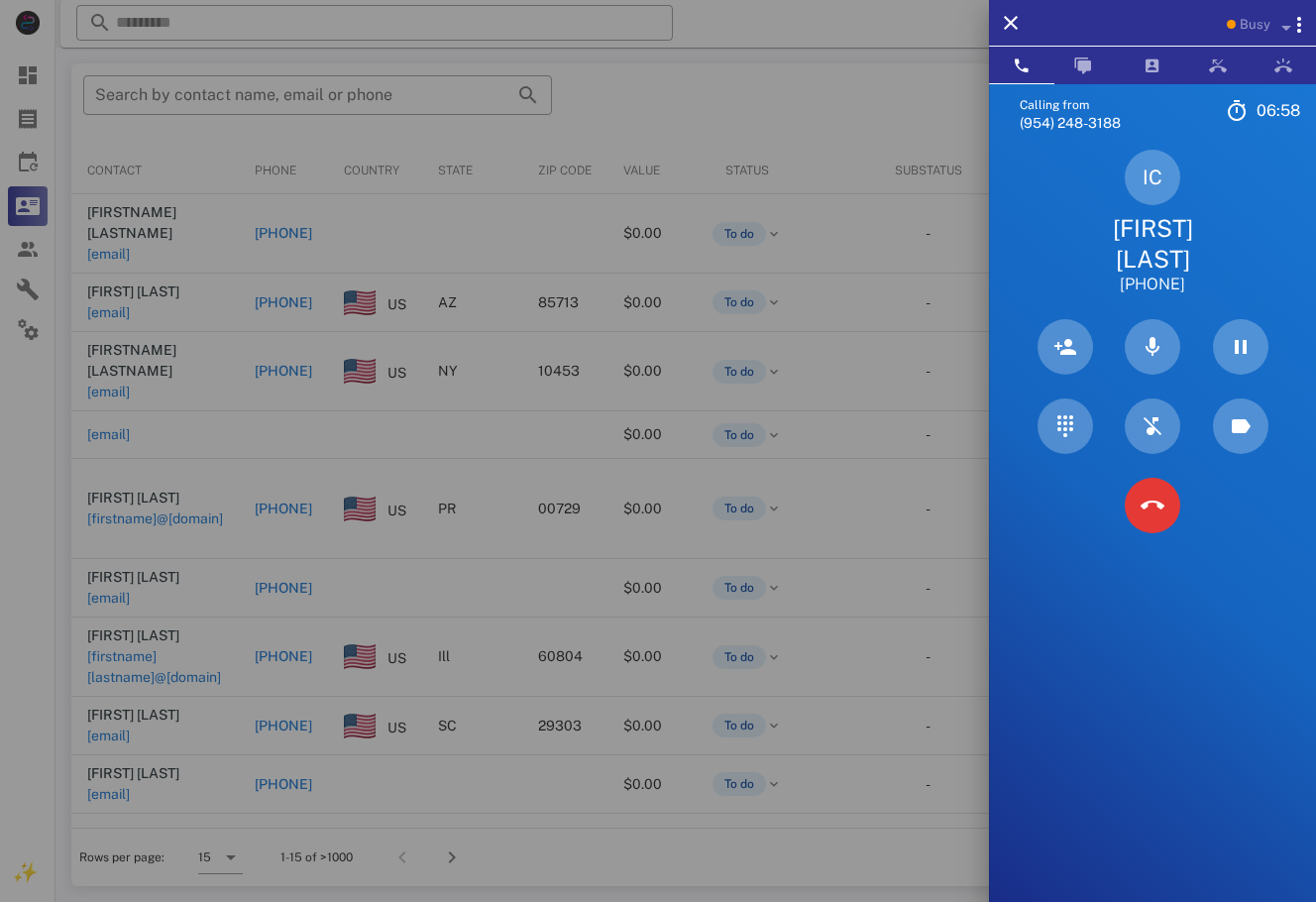 click at bounding box center (658, 451) 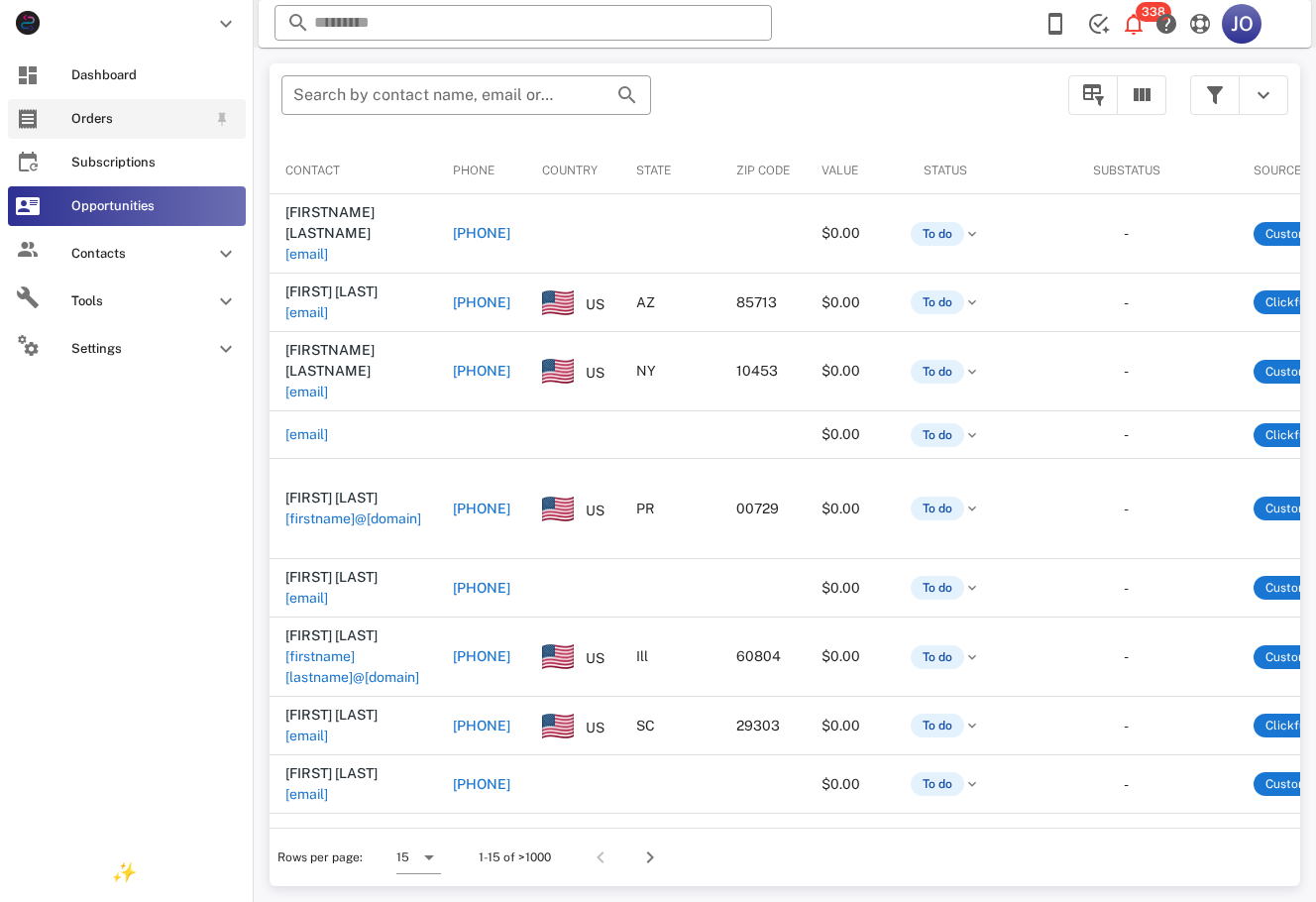 click on "Orders" at bounding box center (127, 119) 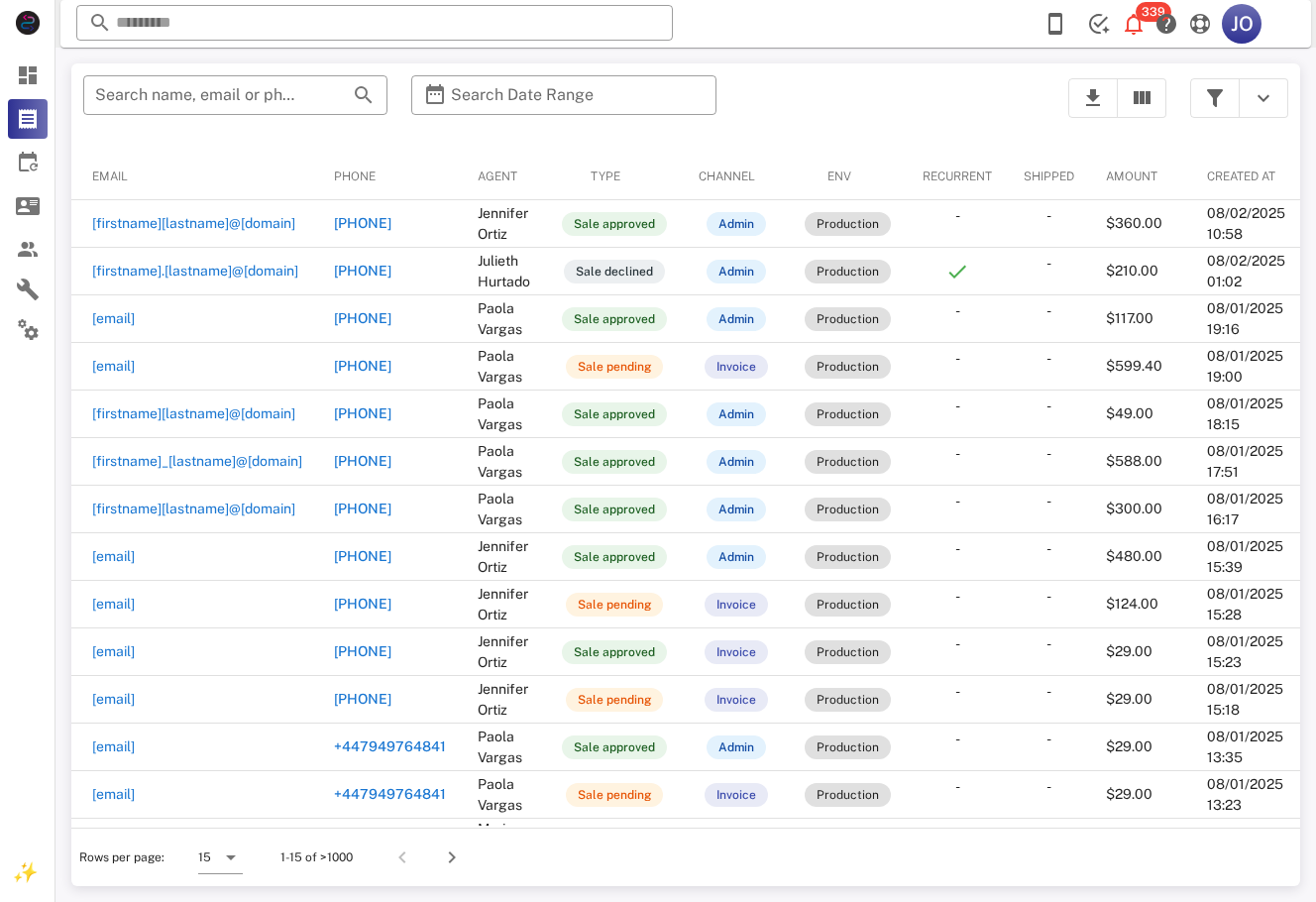scroll, scrollTop: 0, scrollLeft: 0, axis: both 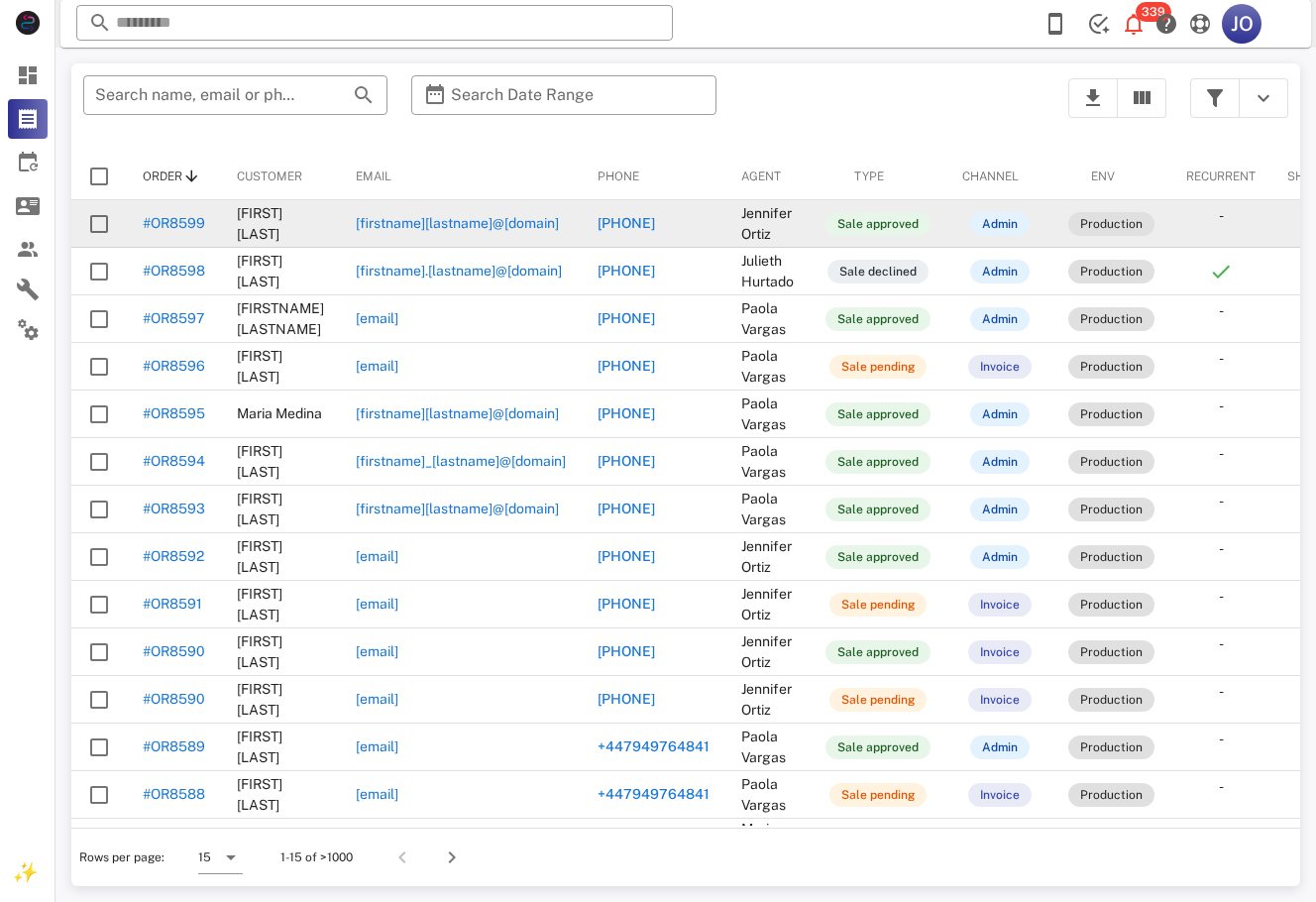drag, startPoint x: 186, startPoint y: 224, endPoint x: 119, endPoint y: 222, distance: 67.0298 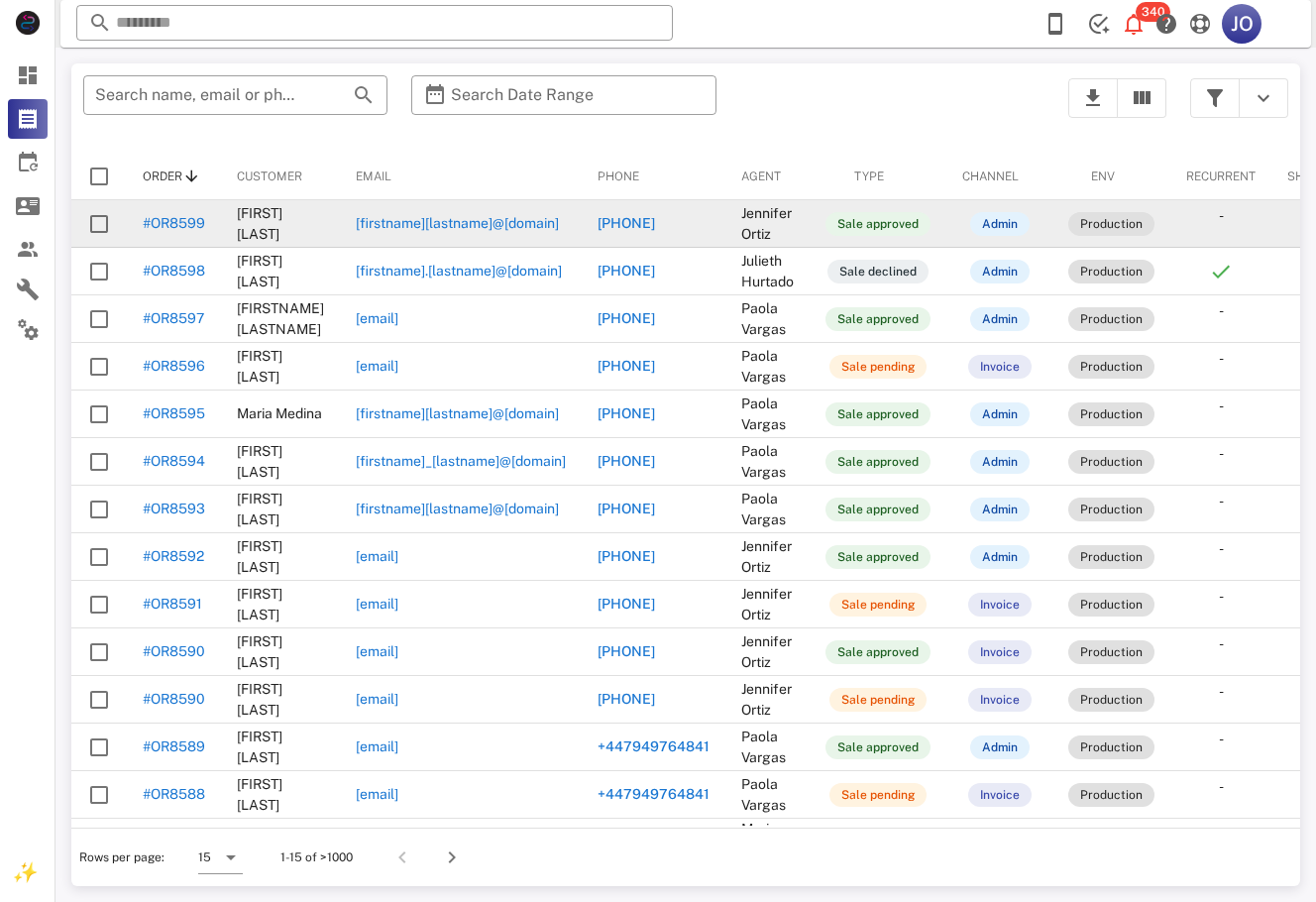 click on "#OR8599" at bounding box center (173, 224) 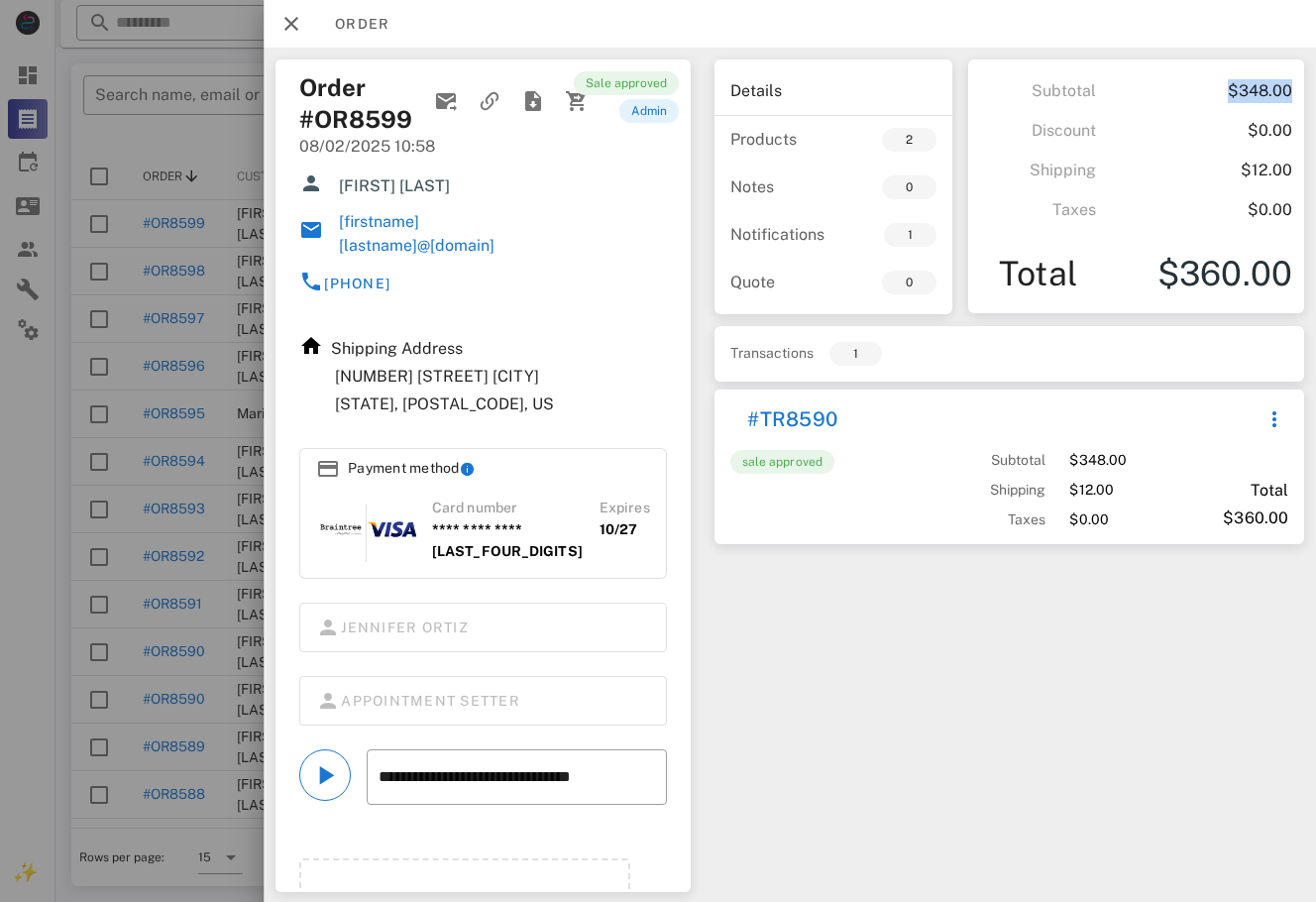drag, startPoint x: 1297, startPoint y: 84, endPoint x: 1213, endPoint y: 97, distance: 85 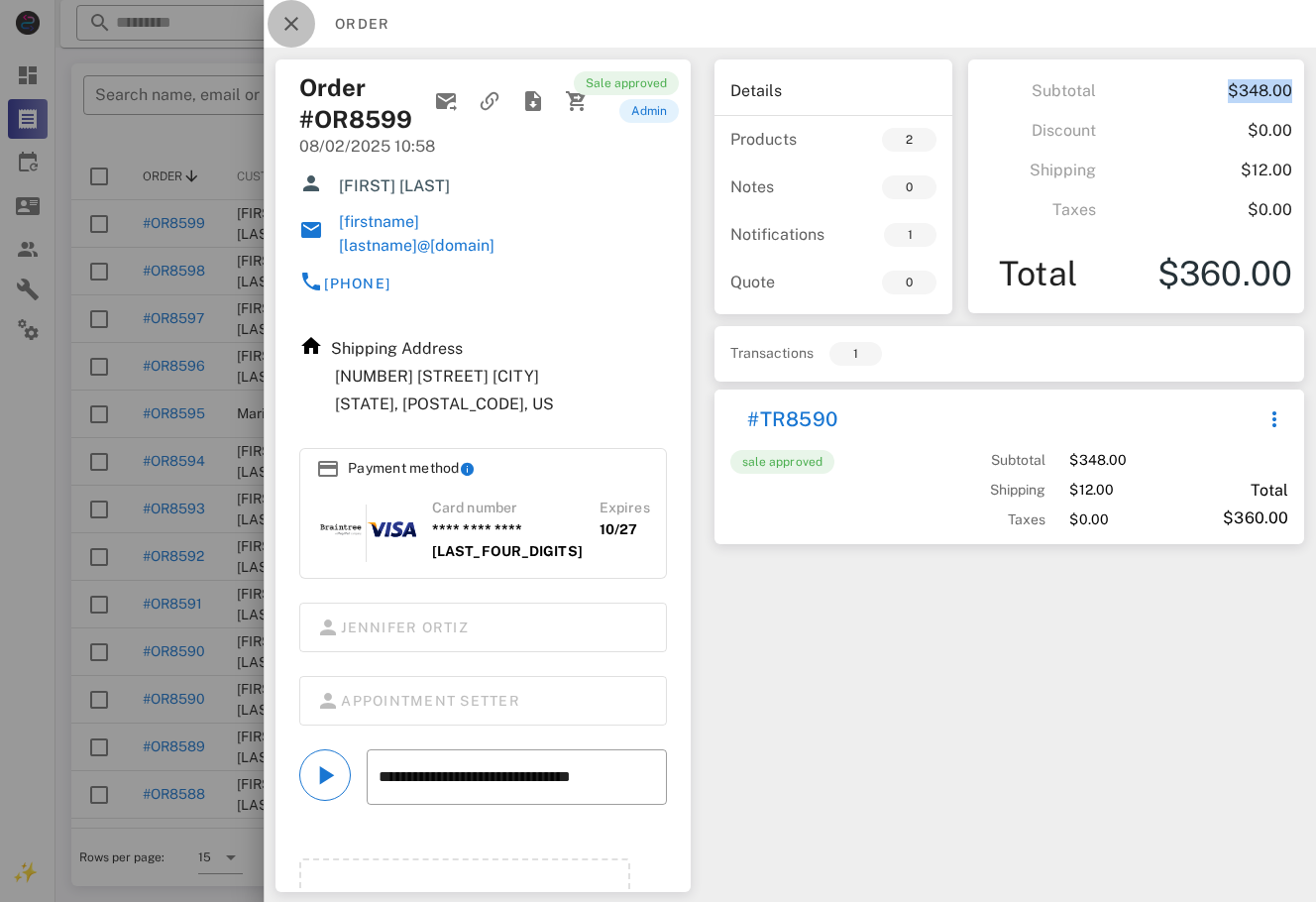 click at bounding box center [291, 24] 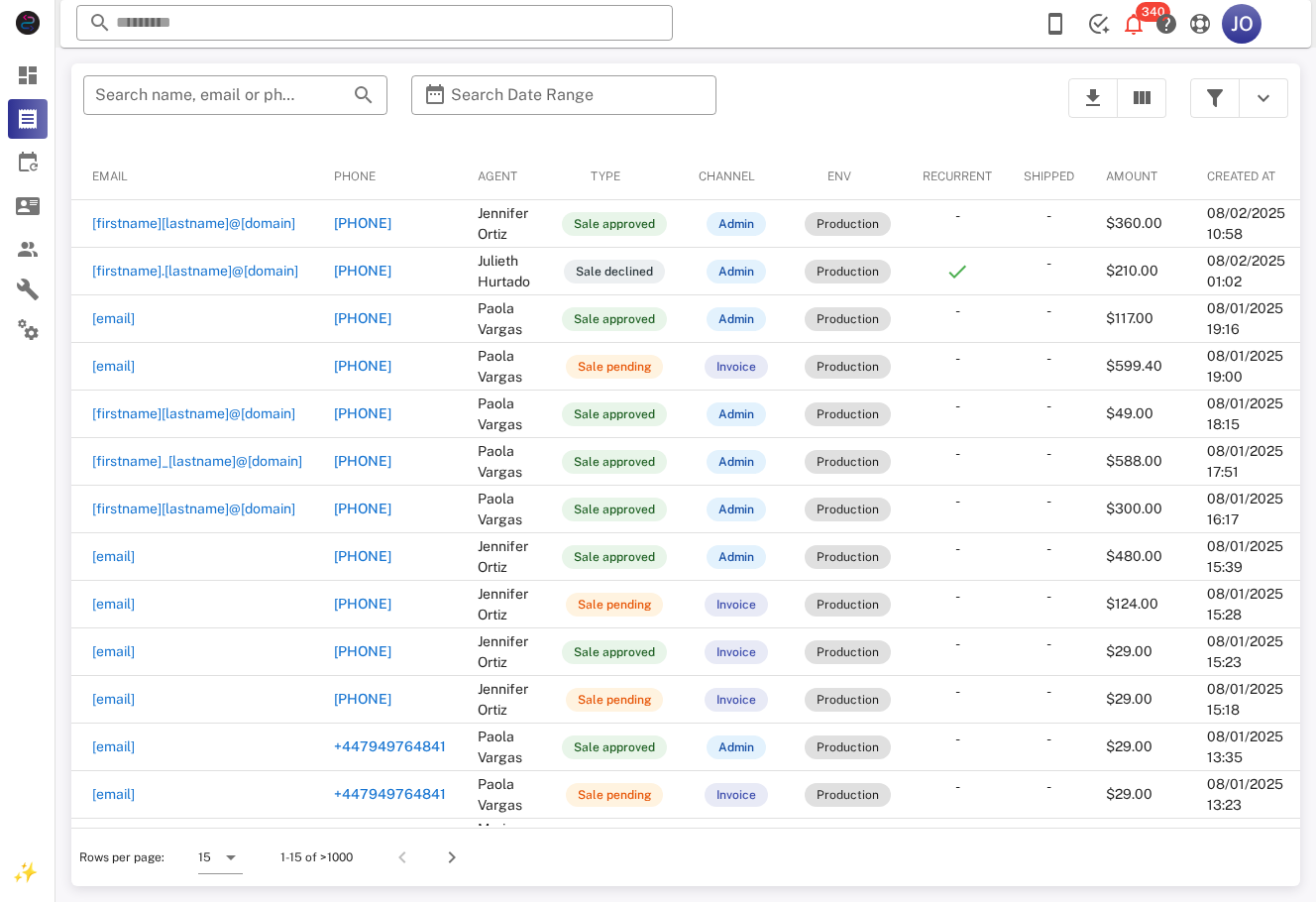 scroll, scrollTop: 0, scrollLeft: 0, axis: both 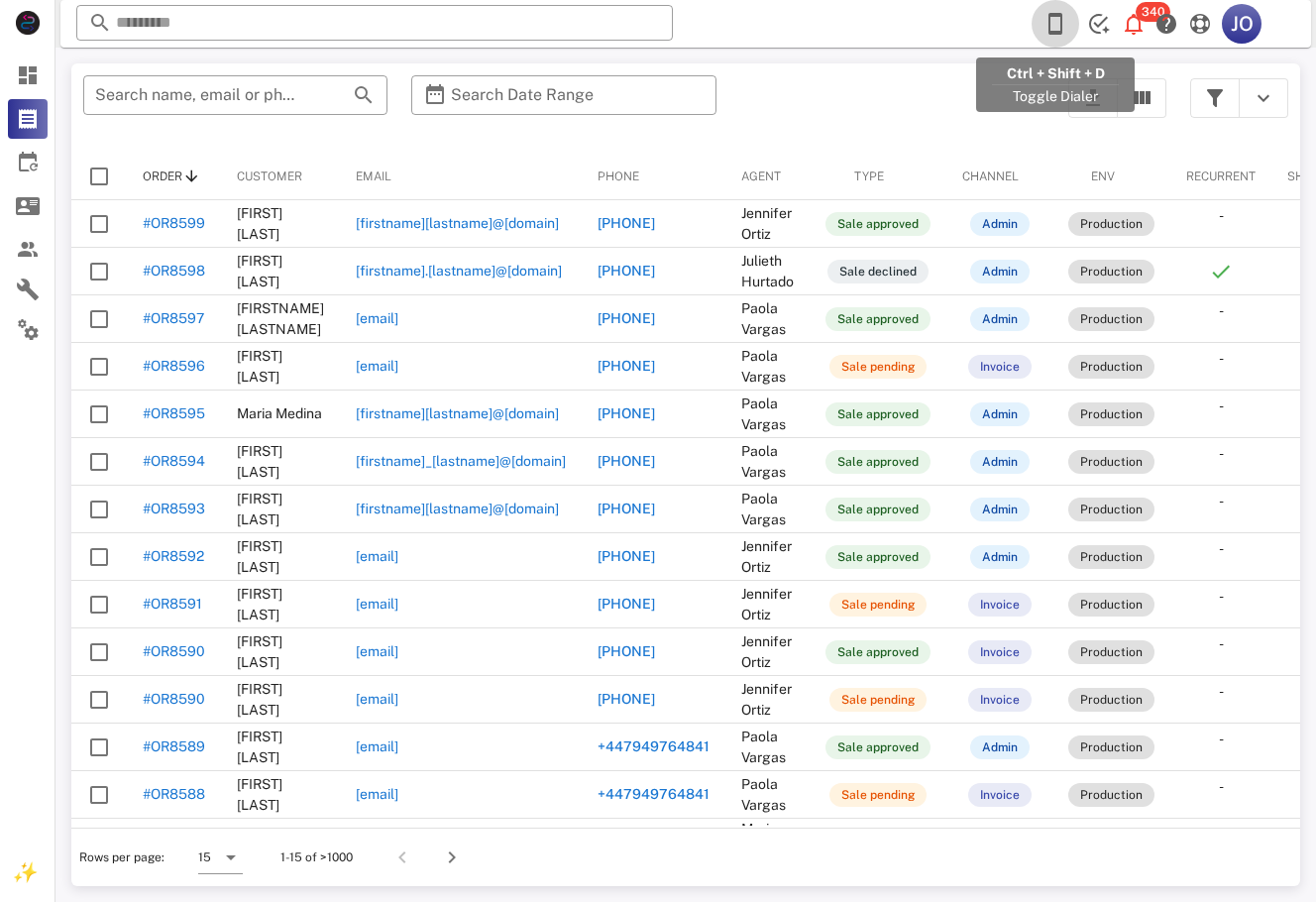 click at bounding box center [1055, 24] 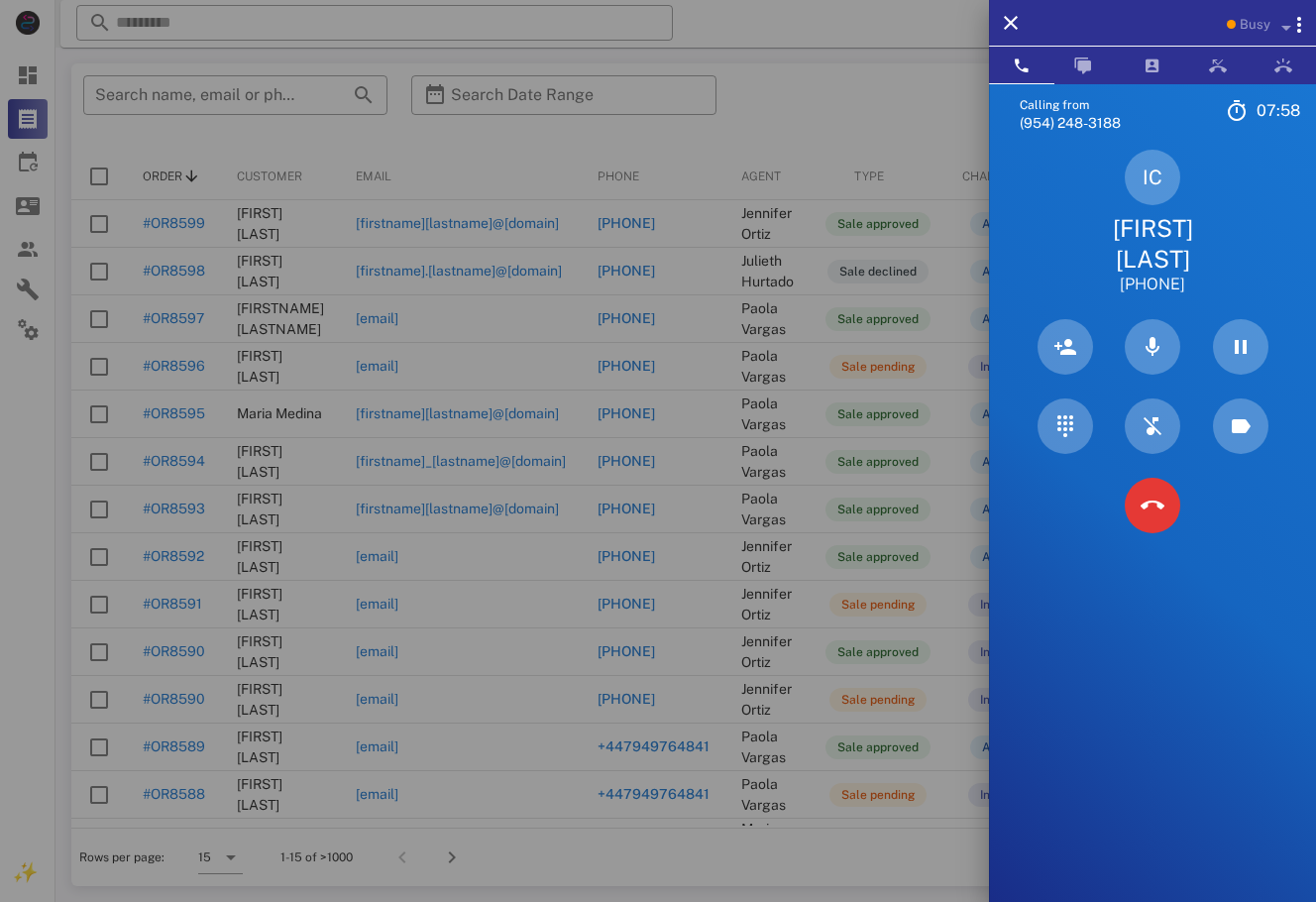 click on "[FIRST] [LAST]" at bounding box center [1152, 244] 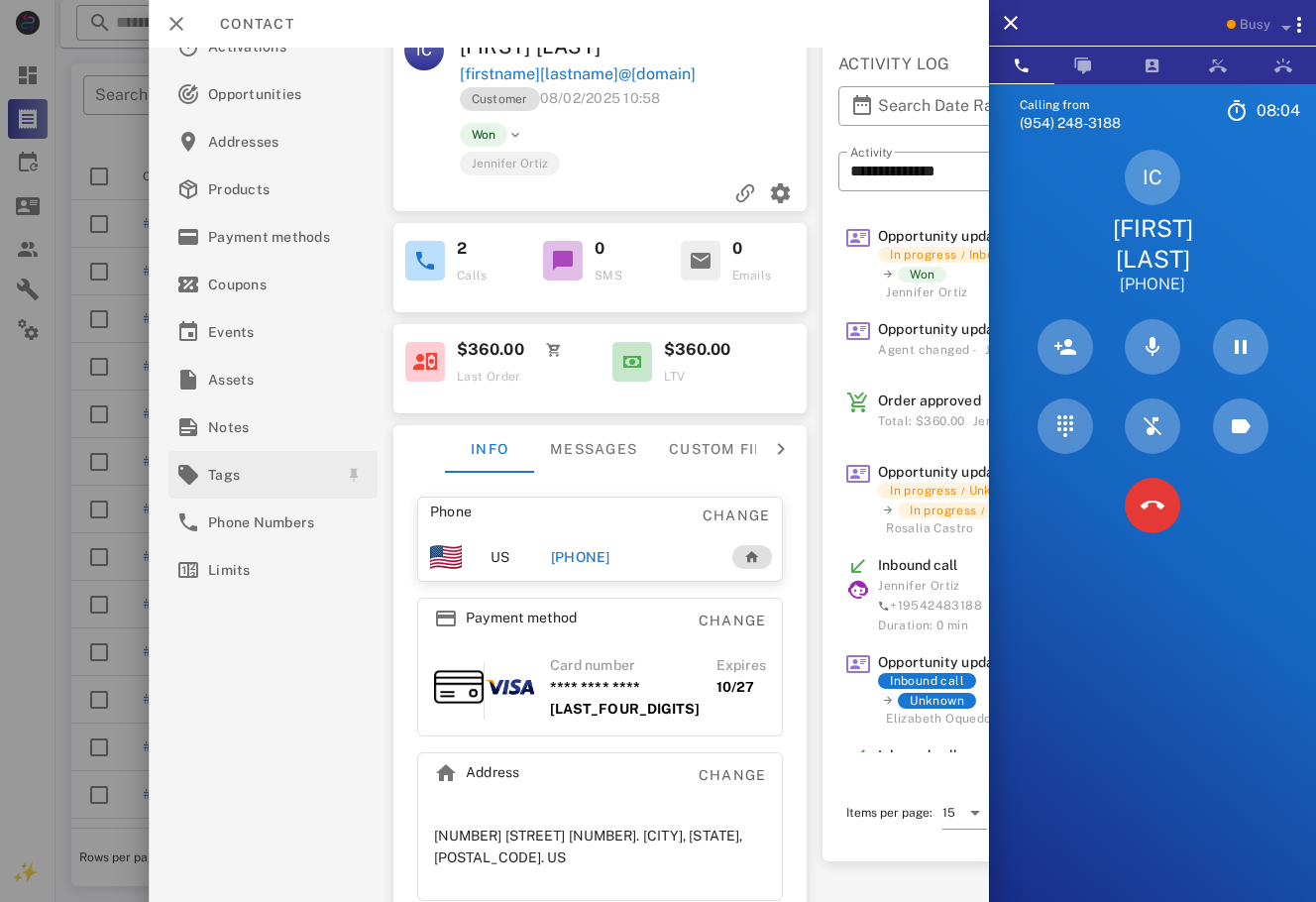 scroll, scrollTop: 50, scrollLeft: 0, axis: vertical 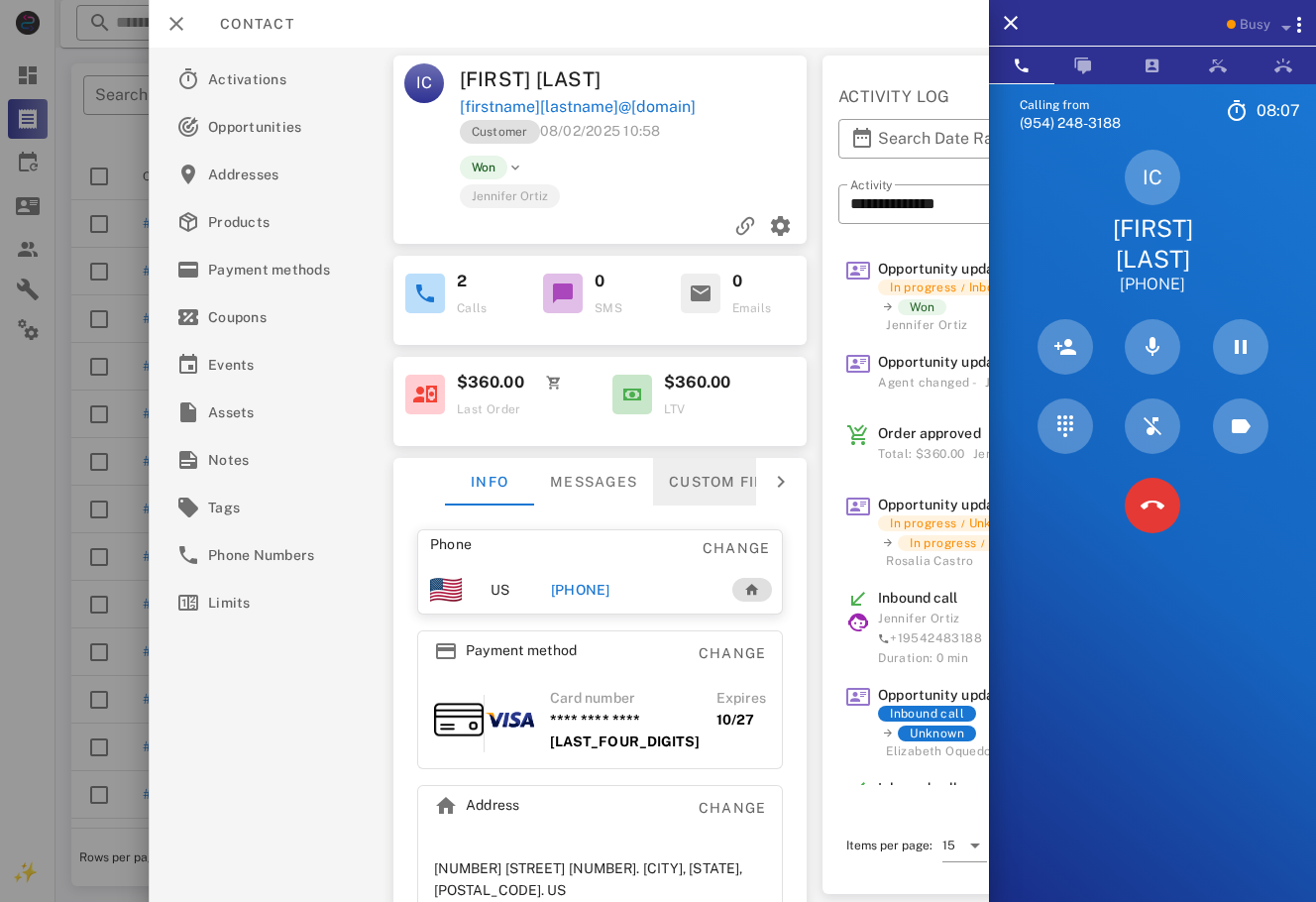 click on "Custom fields" at bounding box center [730, 482] 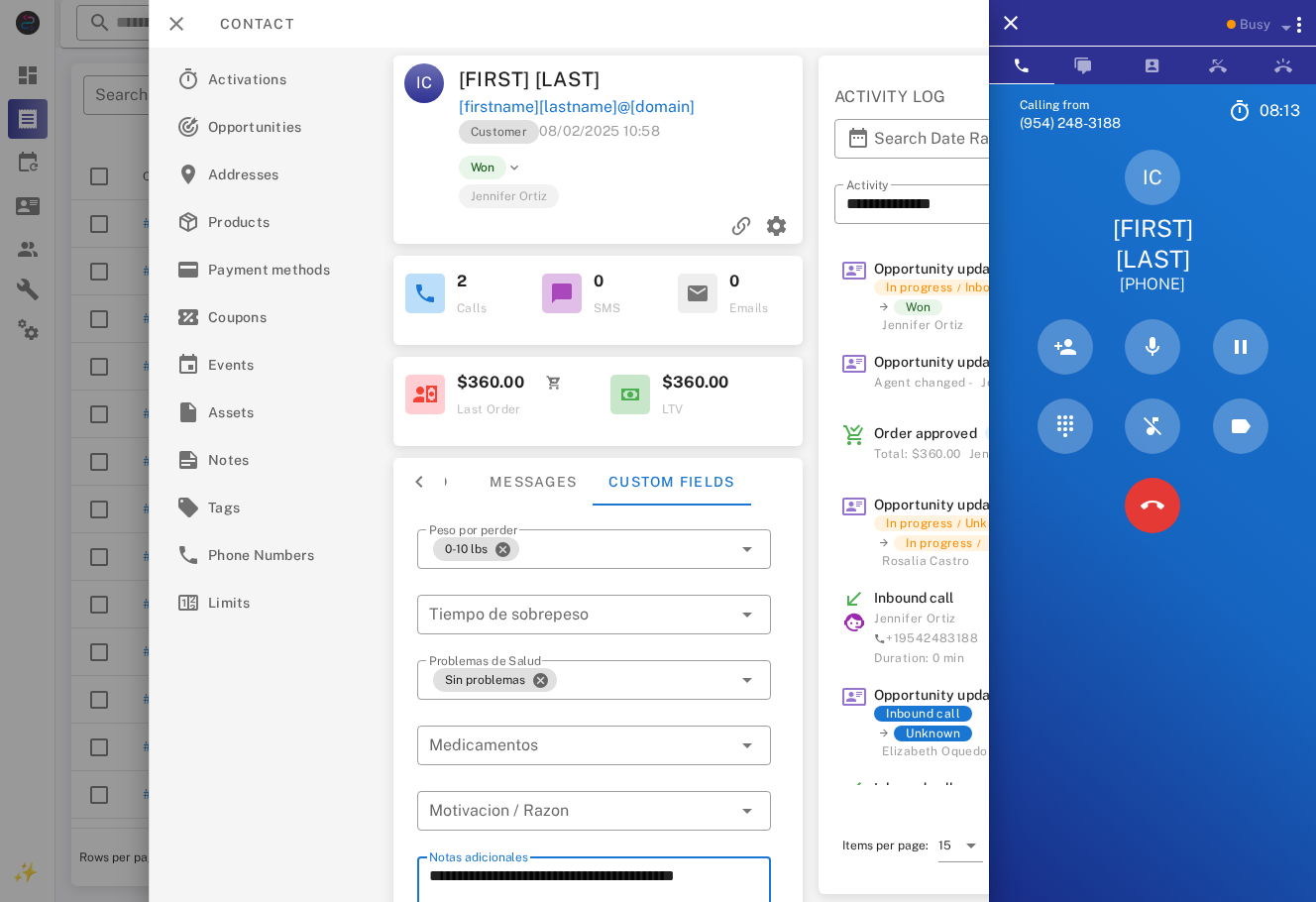 click on "**********" at bounding box center (600, 932) 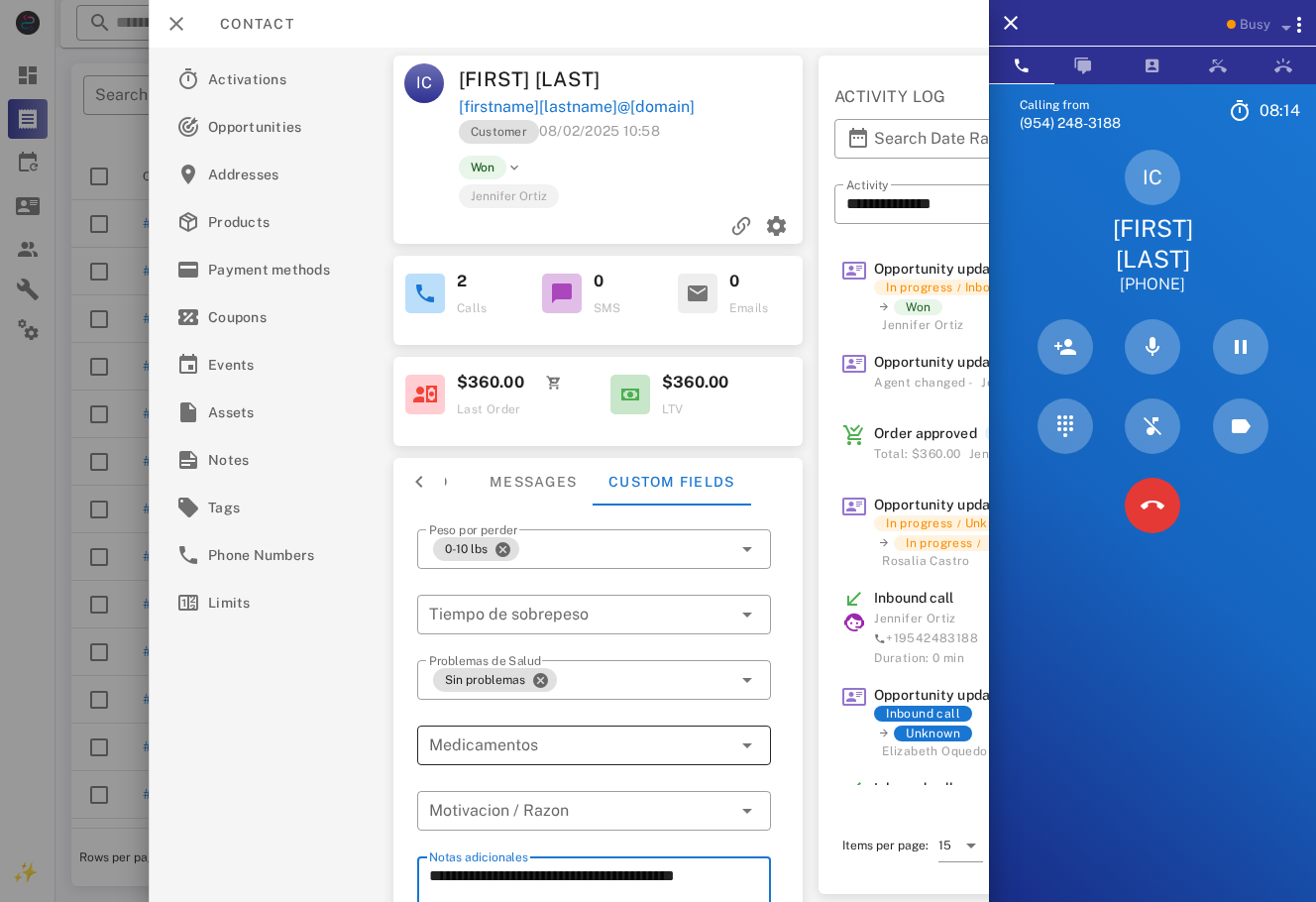 click at bounding box center [580, 745] 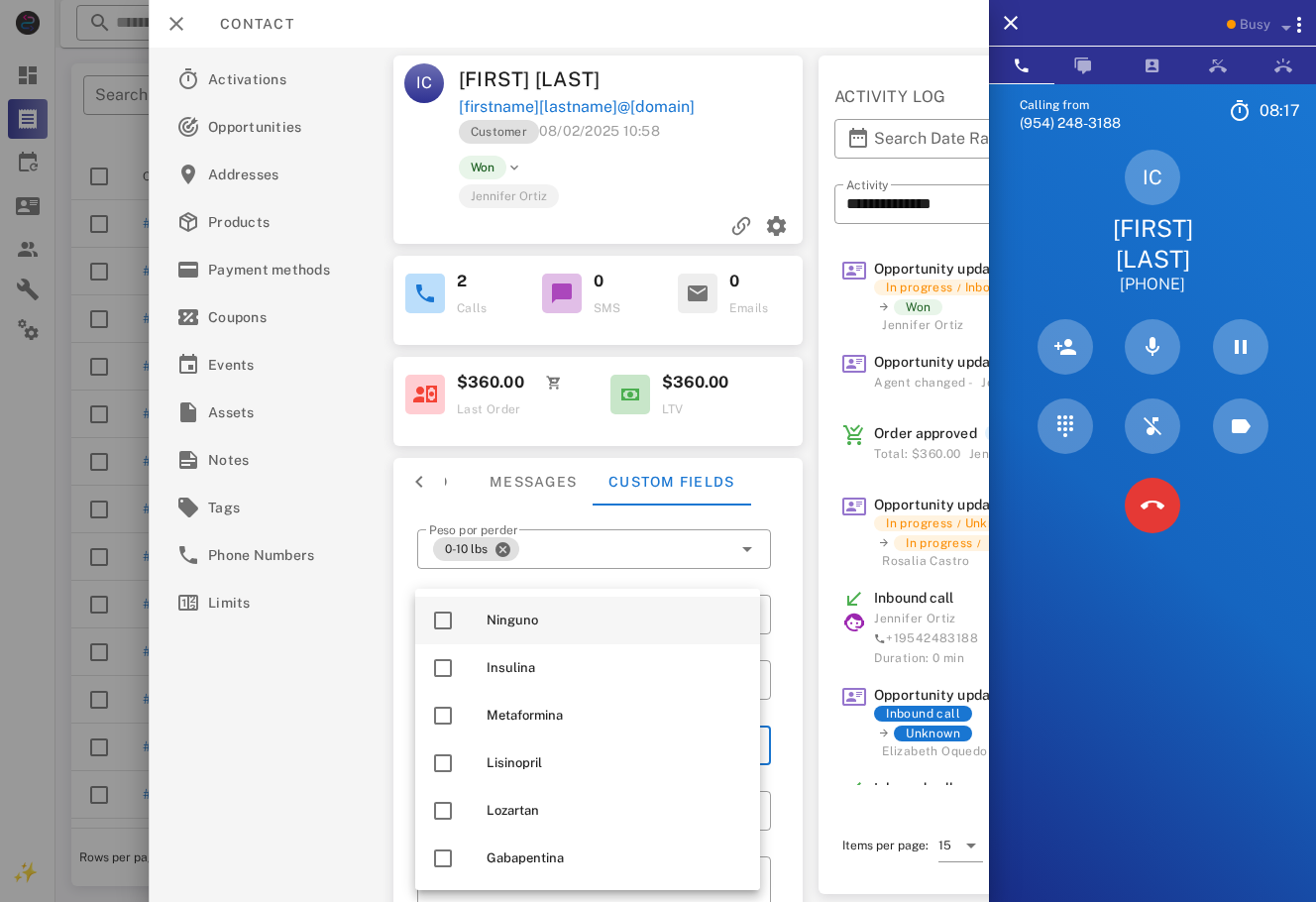 click on "Ninguno" at bounding box center [615, 620] 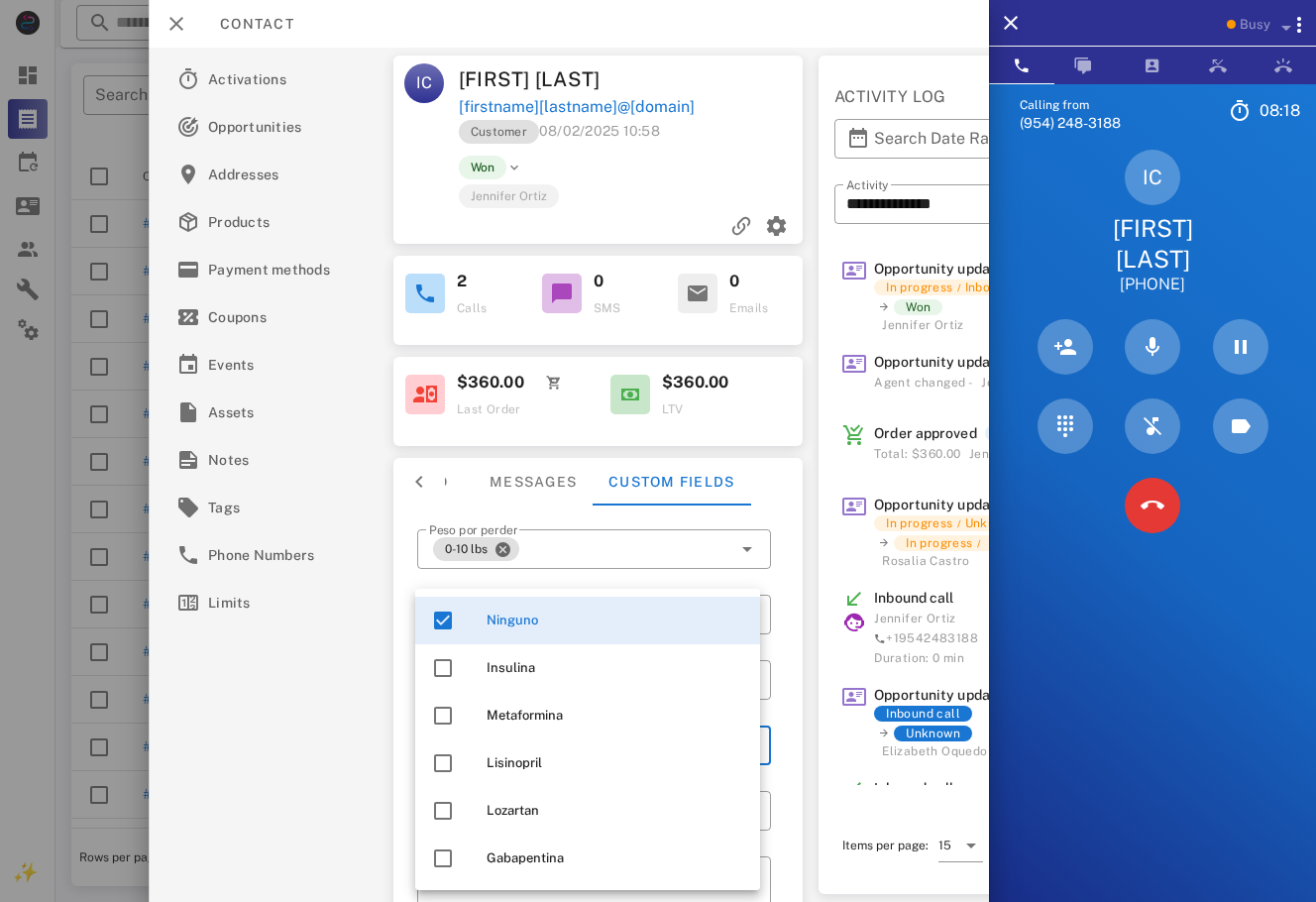 click on "Activations Opportunities Addresses Products Payment methods Coupons Events Assets Notes Tags Phone Numbers Limits" at bounding box center [273, 475] 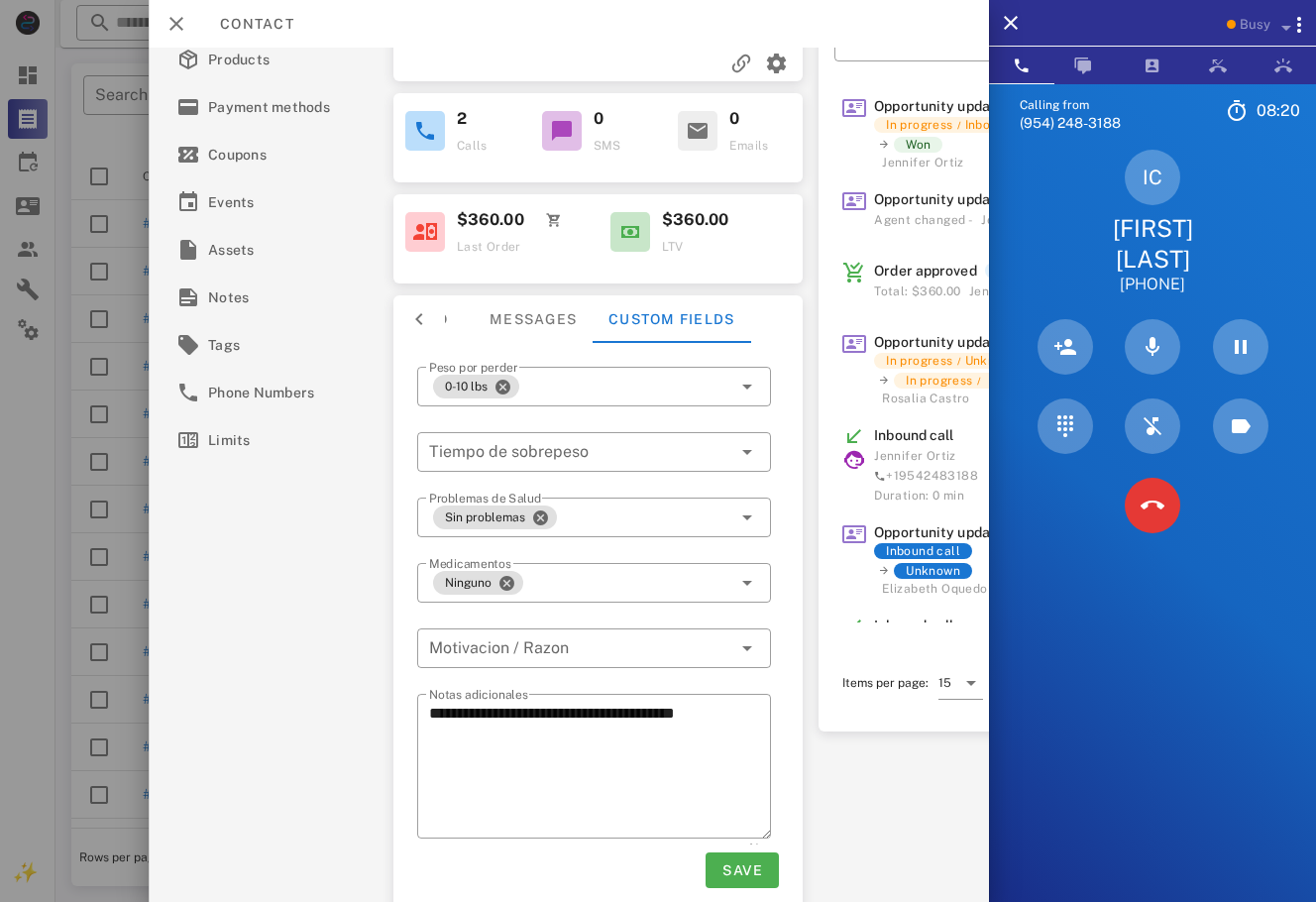 scroll, scrollTop: 182, scrollLeft: 0, axis: vertical 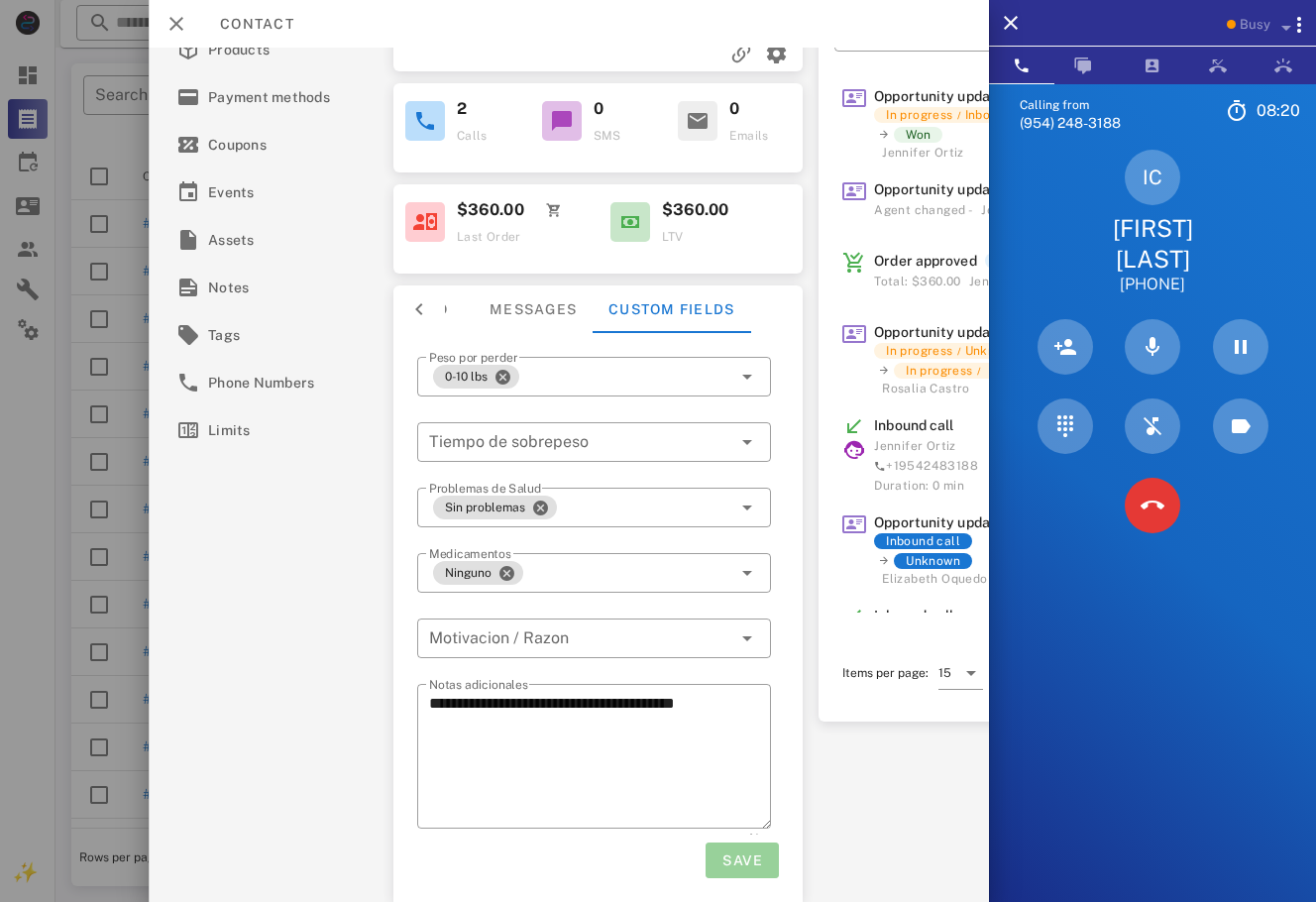 click on "Save" at bounding box center [742, 860] 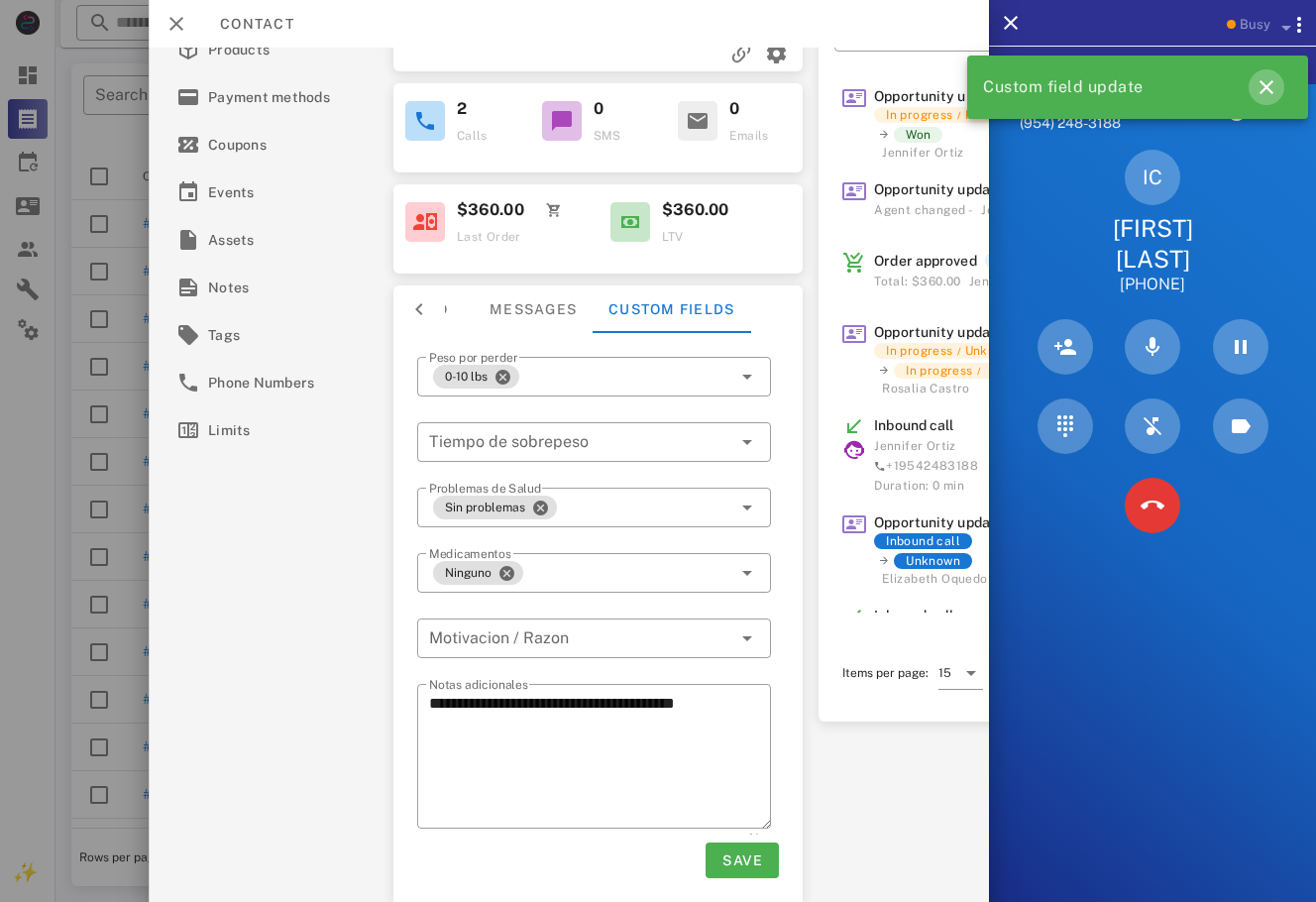 click at bounding box center (1266, 87) 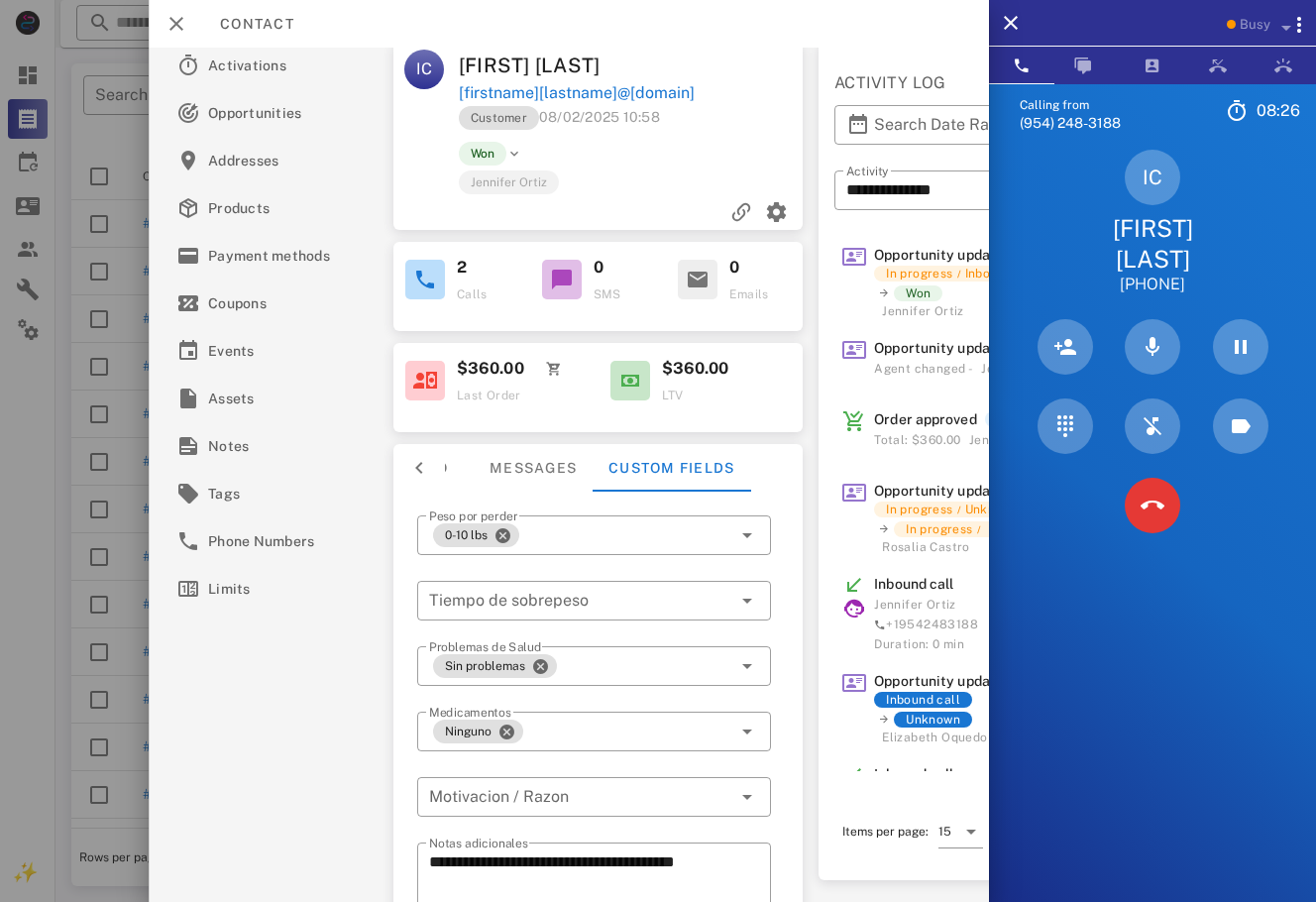scroll, scrollTop: 0, scrollLeft: 0, axis: both 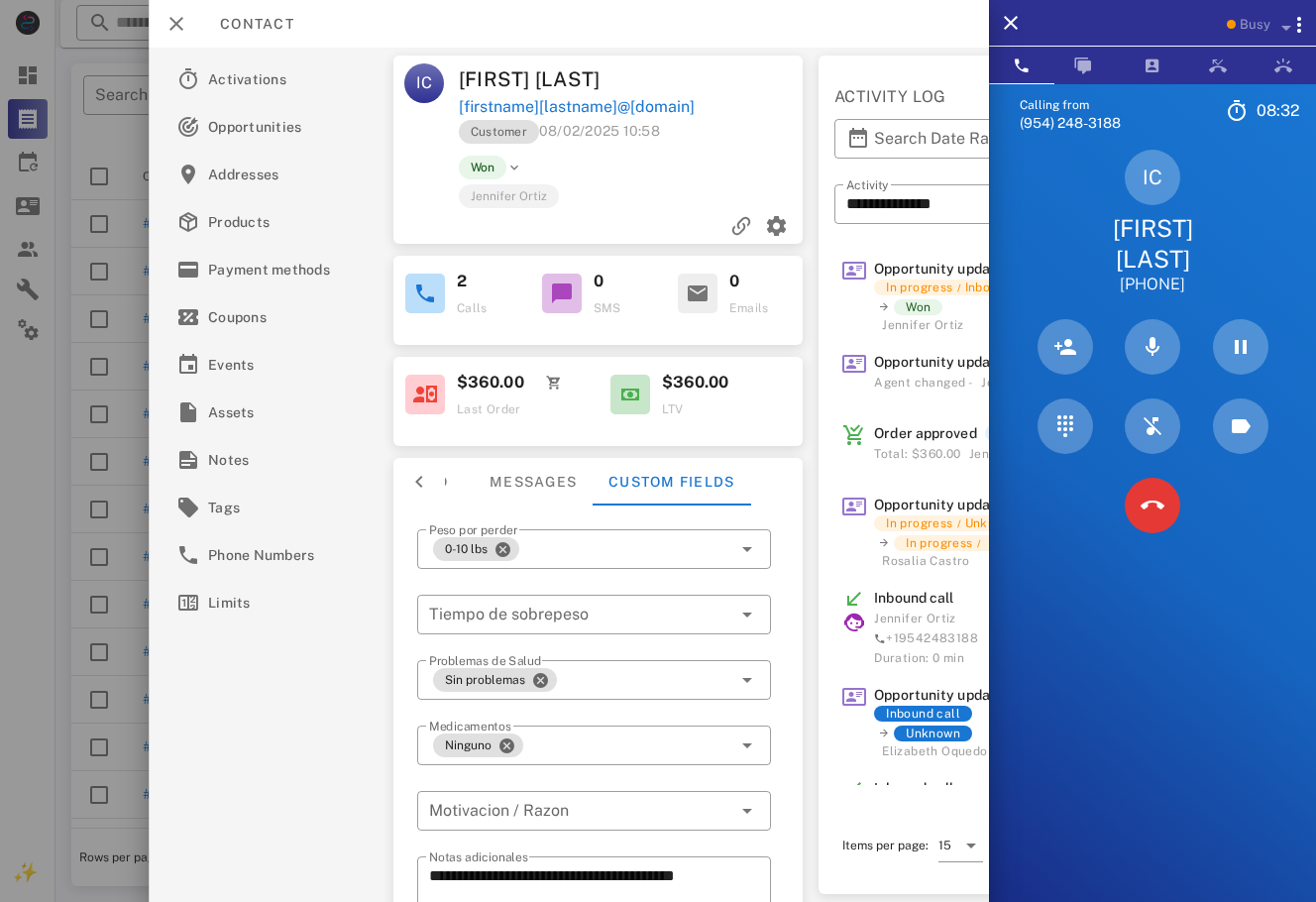 click on "Calling from [PHONE] [TIME] Unknown      ▼     Andorra
[COUNTRY_CODE]
Argentina
[COUNTRY_CODE]
Aruba
[COUNTRY_CODE]
Australia
[COUNTRY_CODE]
Belgium (België)
[COUNTRY_CODE]
Bolivia
[COUNTRY_CODE]
Brazil (Brasil)
[COUNTRY_CODE]
Canada
[COUNTRY_CODE]
Chile
[COUNTRY_CODE]
Colombia
[COUNTRY_CODE]
Costa Rica
[COUNTRY_CODE]
Dominican Republic (República Dominicana)
[COUNTRY_CODE]
Ecuador
[COUNTRY_CODE]
El Salvador
[COUNTRY_CODE]
France
[COUNTRY_CODE]
Germany (Deutschland)
[COUNTRY_CODE]
Guadeloupe
[COUNTRY_CODE]
Guatemala
[COUNTRY_CODE]
Honduras
[COUNTRY_CODE]
Iceland (Ísland)
[COUNTRY_CODE]
India (भारत)
[COUNTRY_CODE]
Israel (‫ישראל‬‎)
[COUNTRY_CODE]
Italy (Italia)
[COUNTRY_CODE]" at bounding box center (1152, 534) 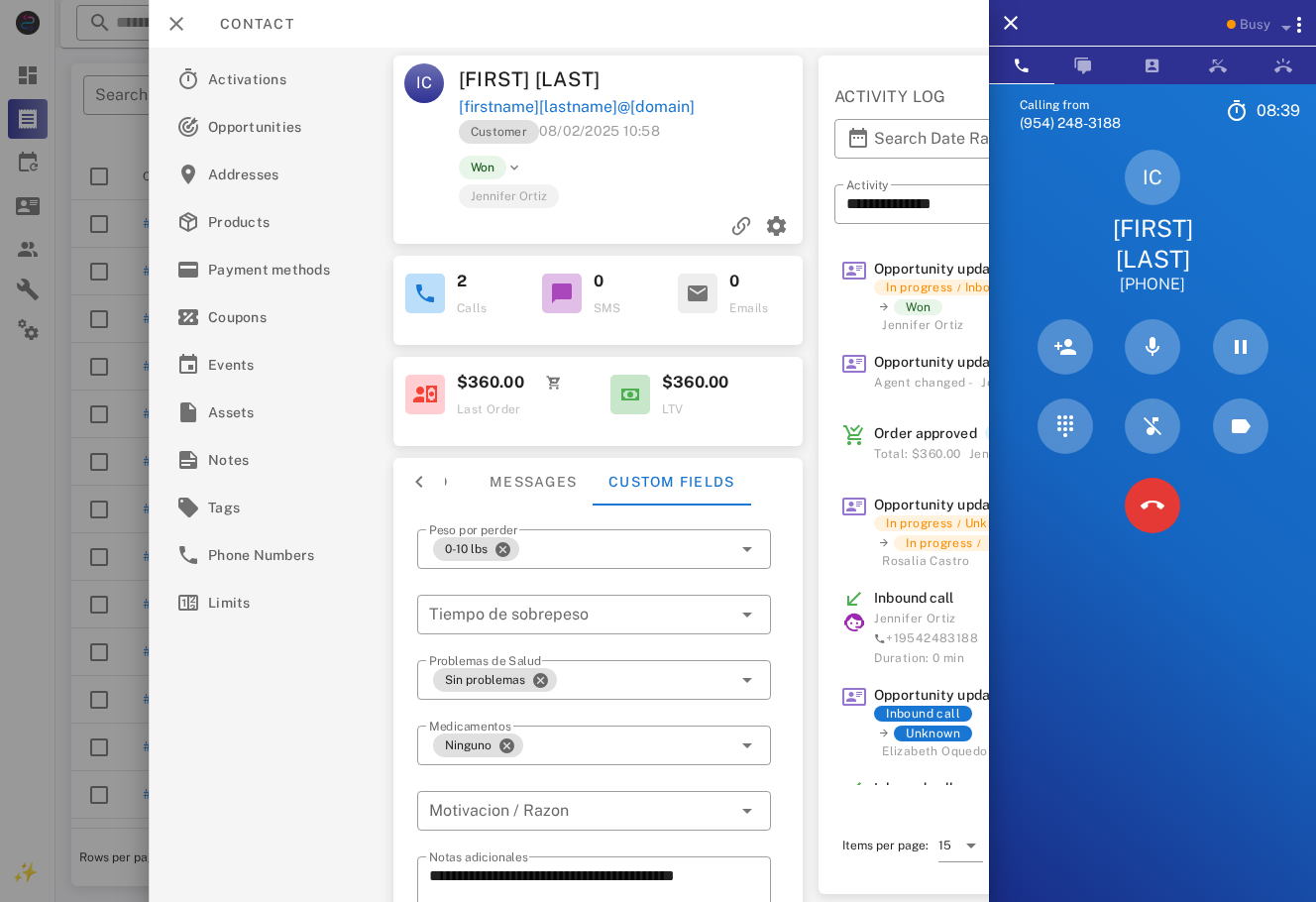 click on "IC   [FIRST] [LAST]  [PHONE]" at bounding box center (1152, 222) 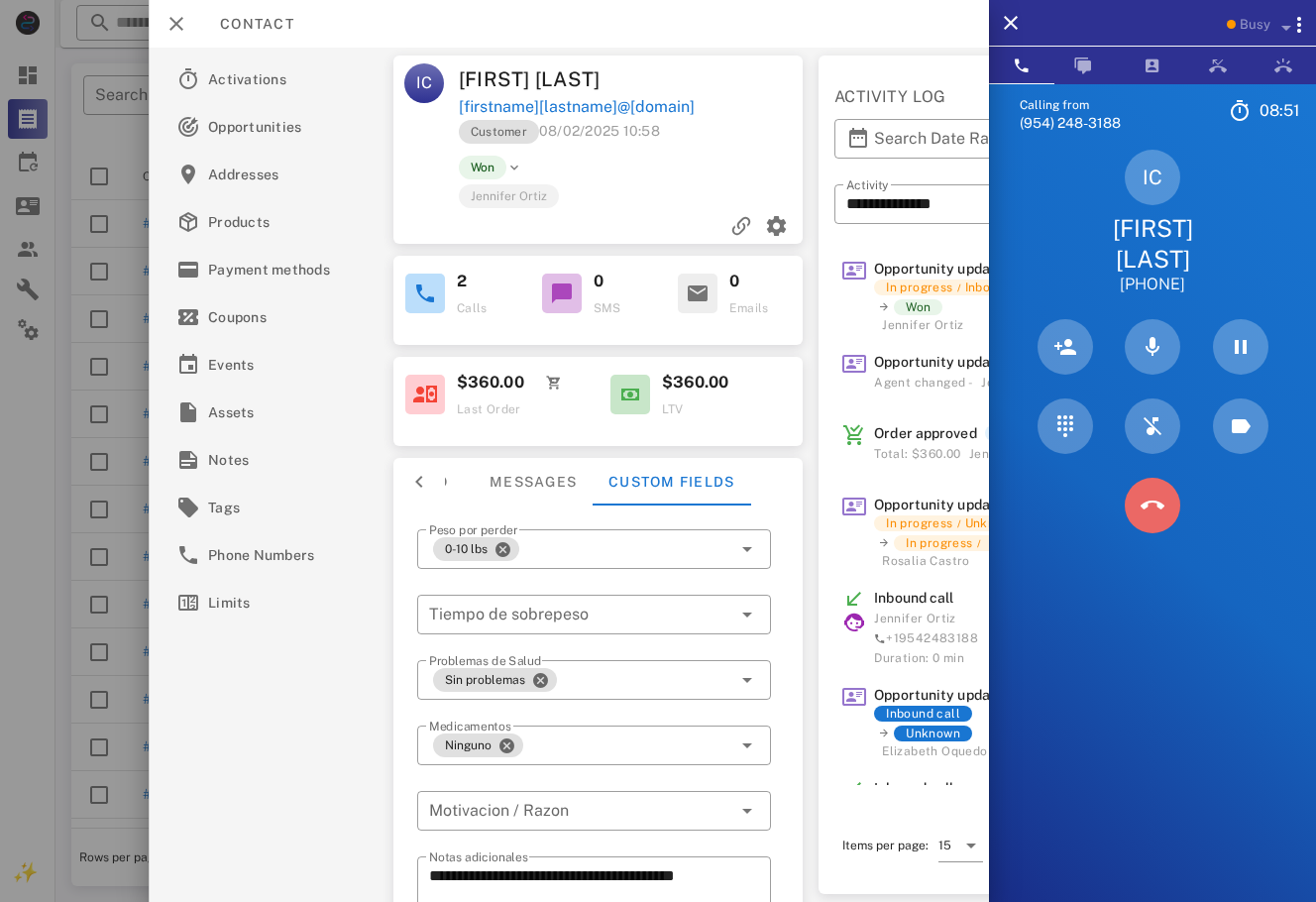 click at bounding box center (1152, 506) 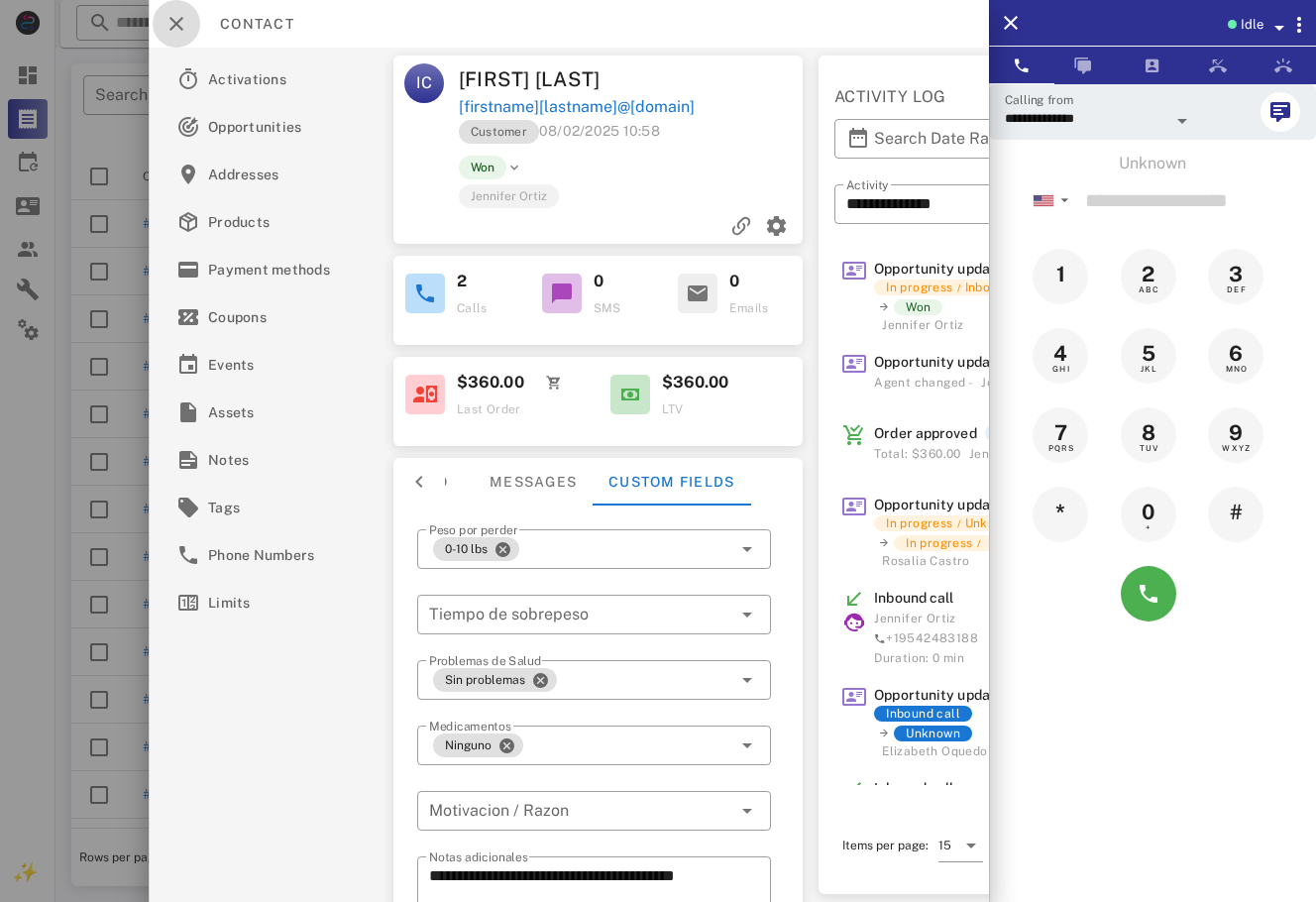 click at bounding box center [176, 24] 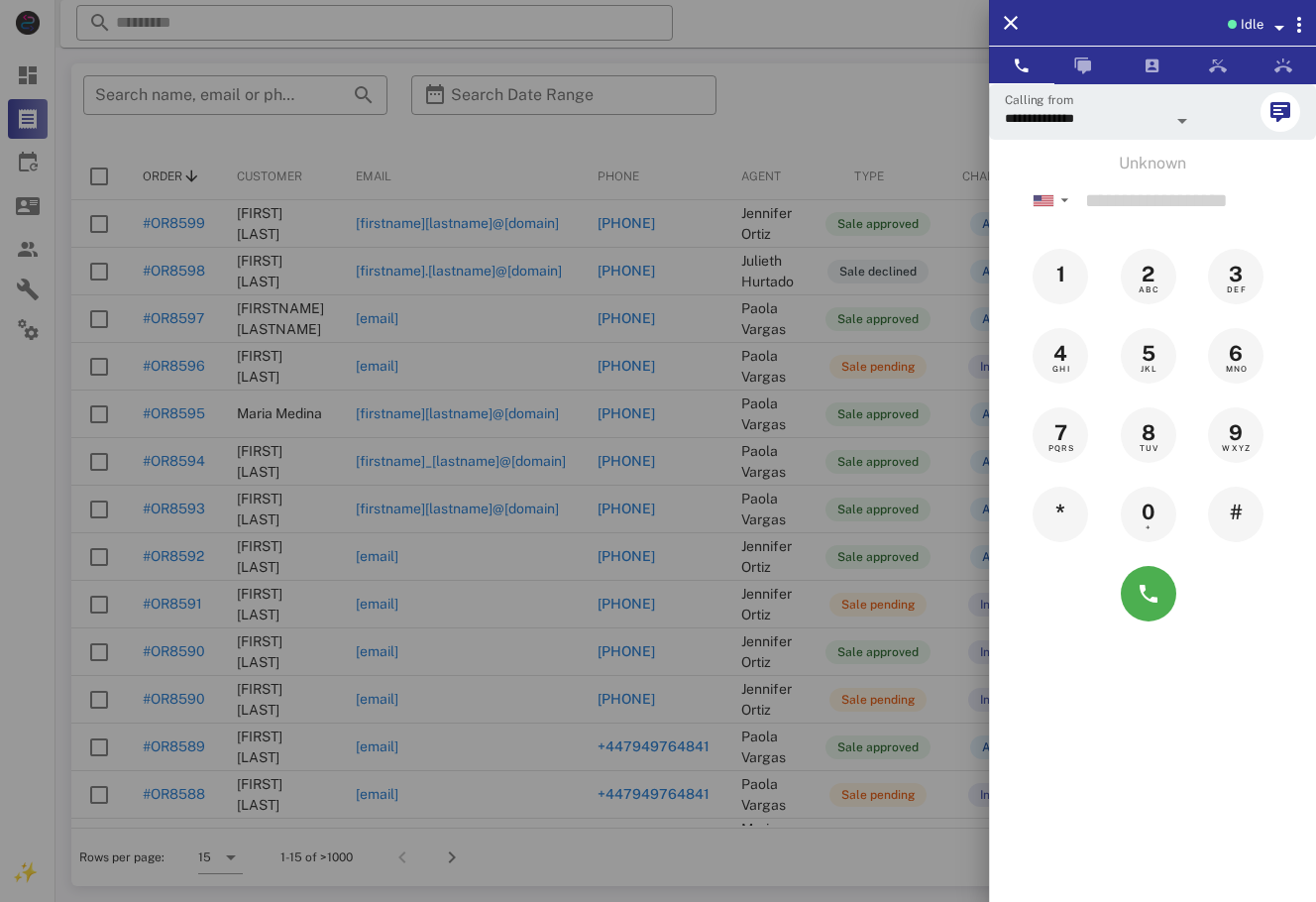 click at bounding box center (658, 451) 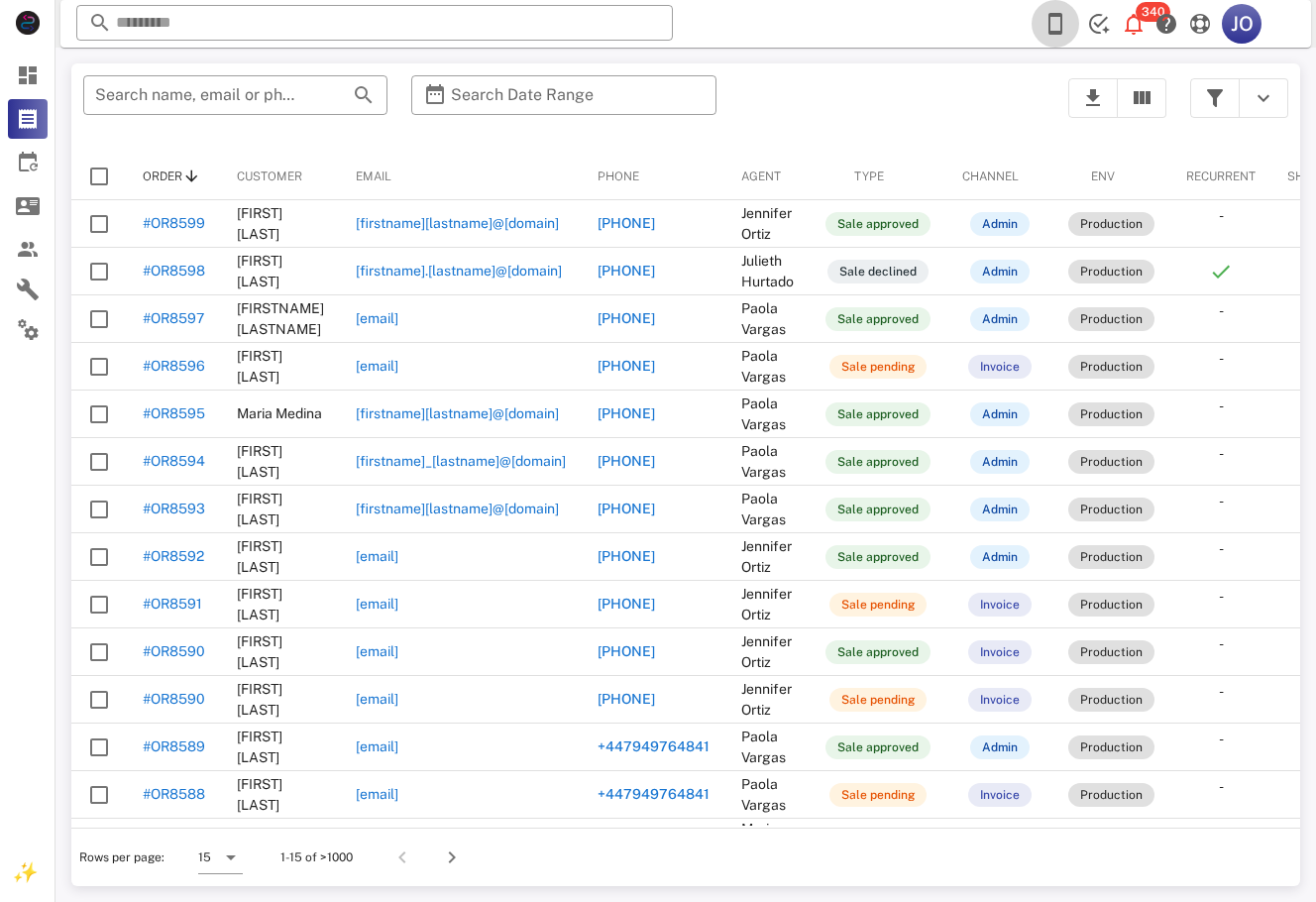 click at bounding box center [1055, 24] 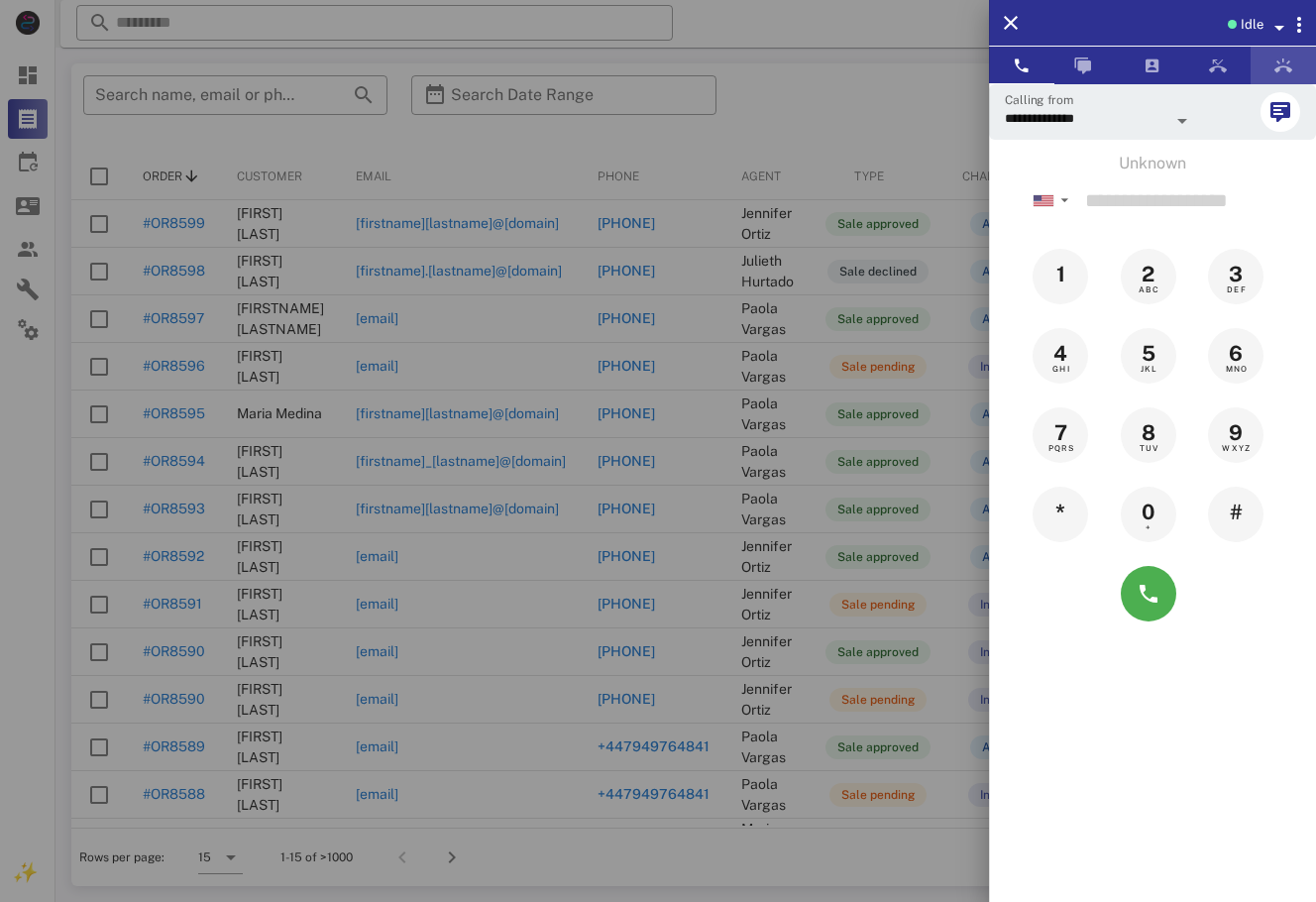 click at bounding box center (1283, 65) 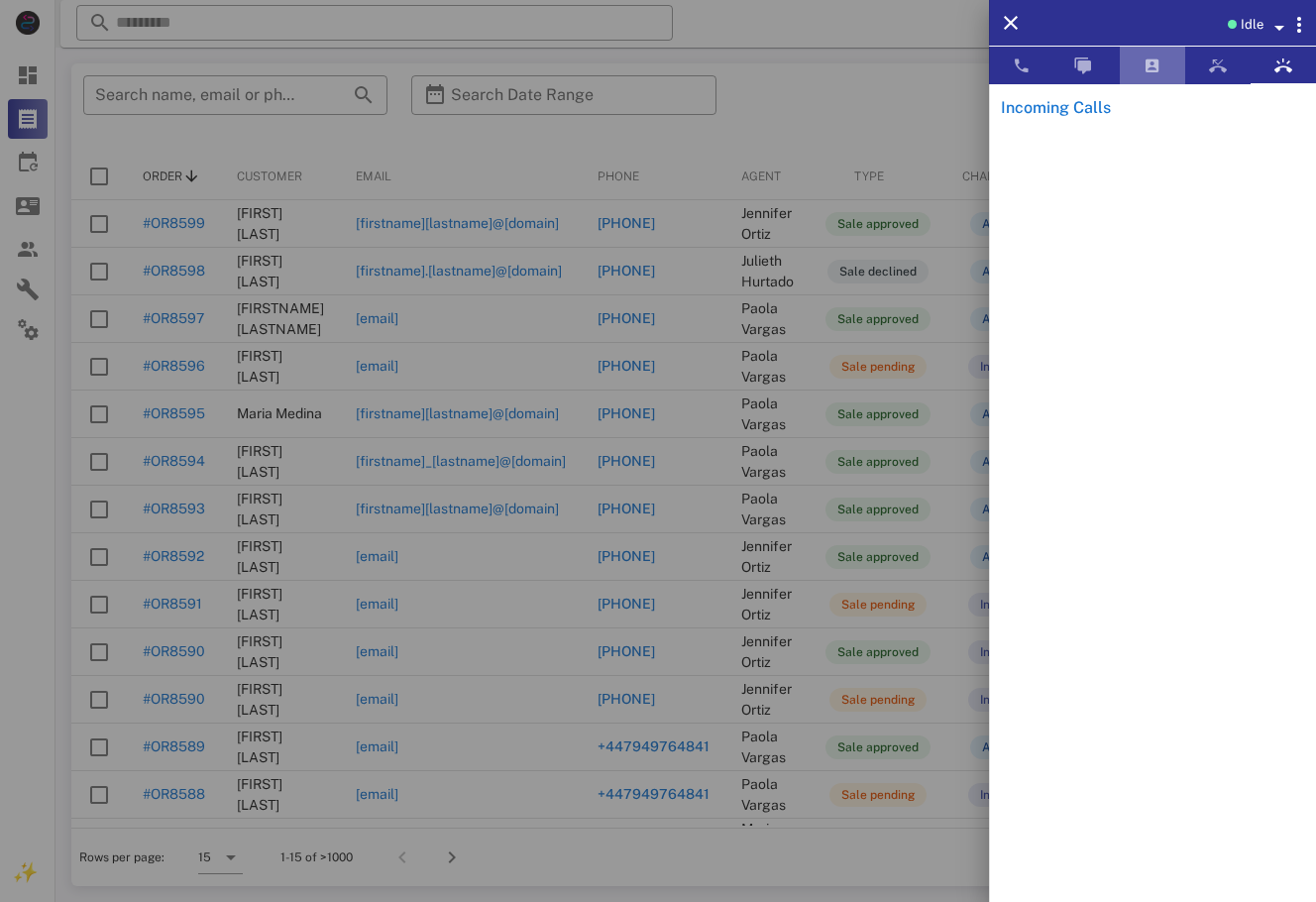 click at bounding box center [1152, 65] 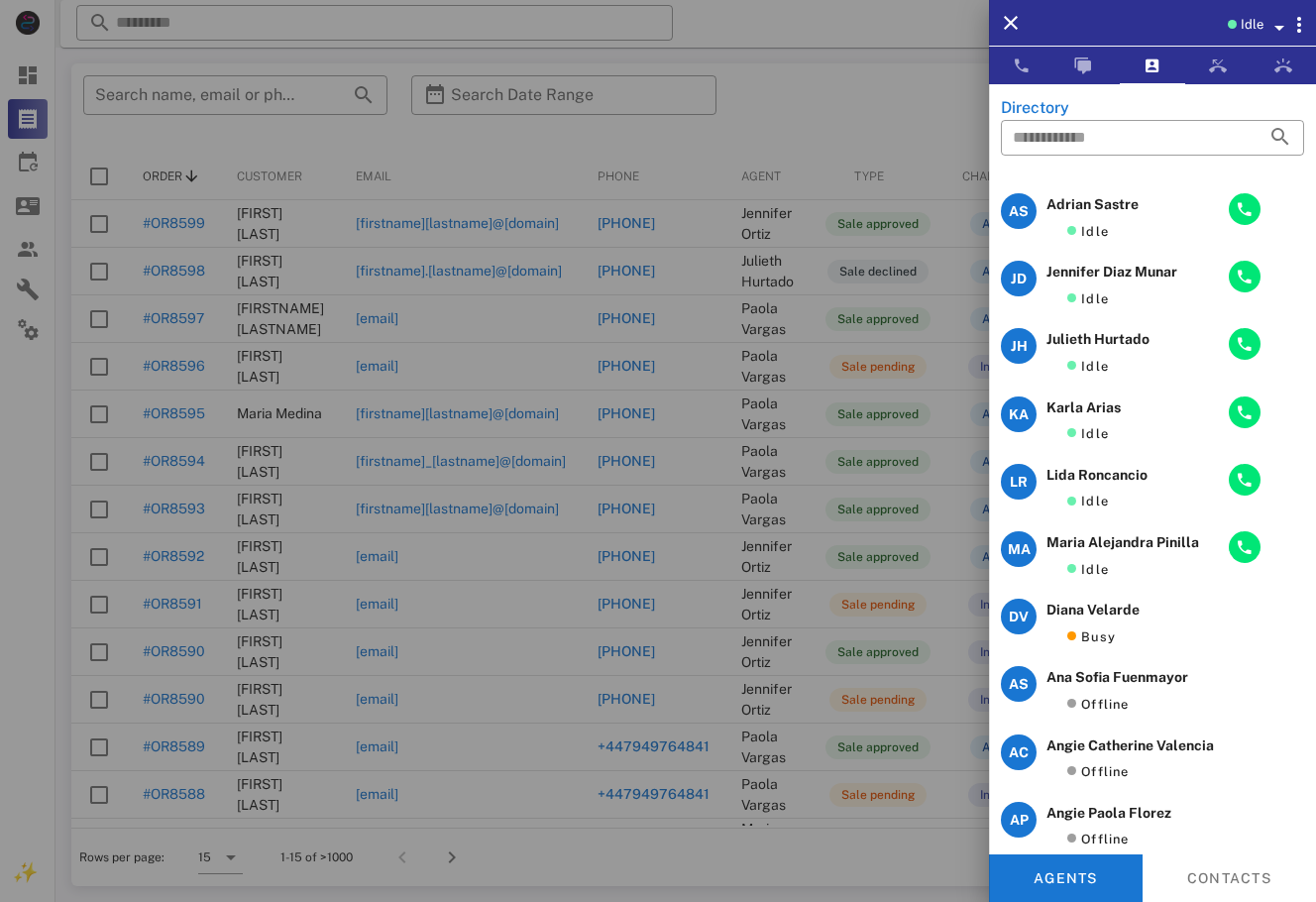 click at bounding box center [658, 451] 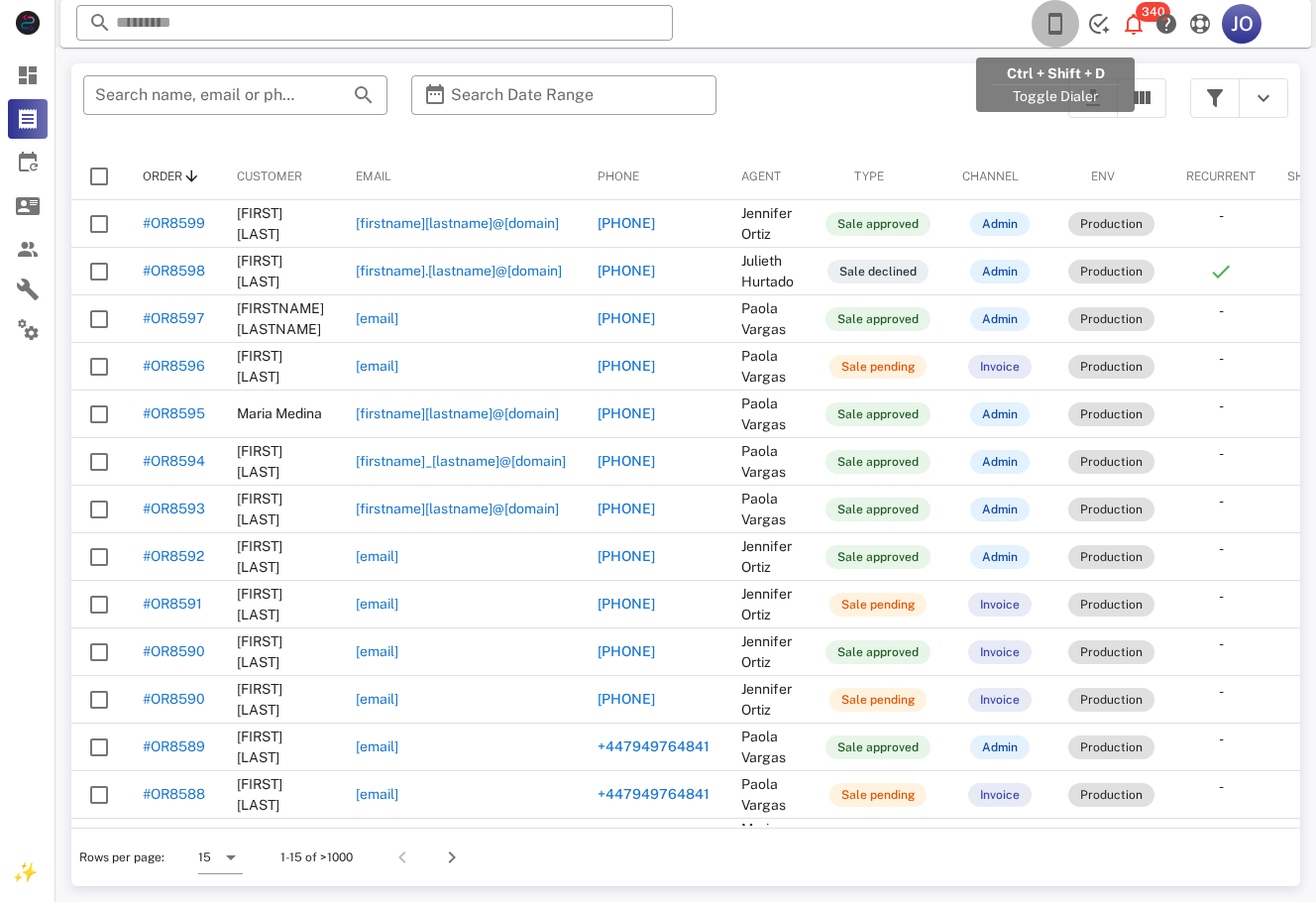 click at bounding box center [1055, 24] 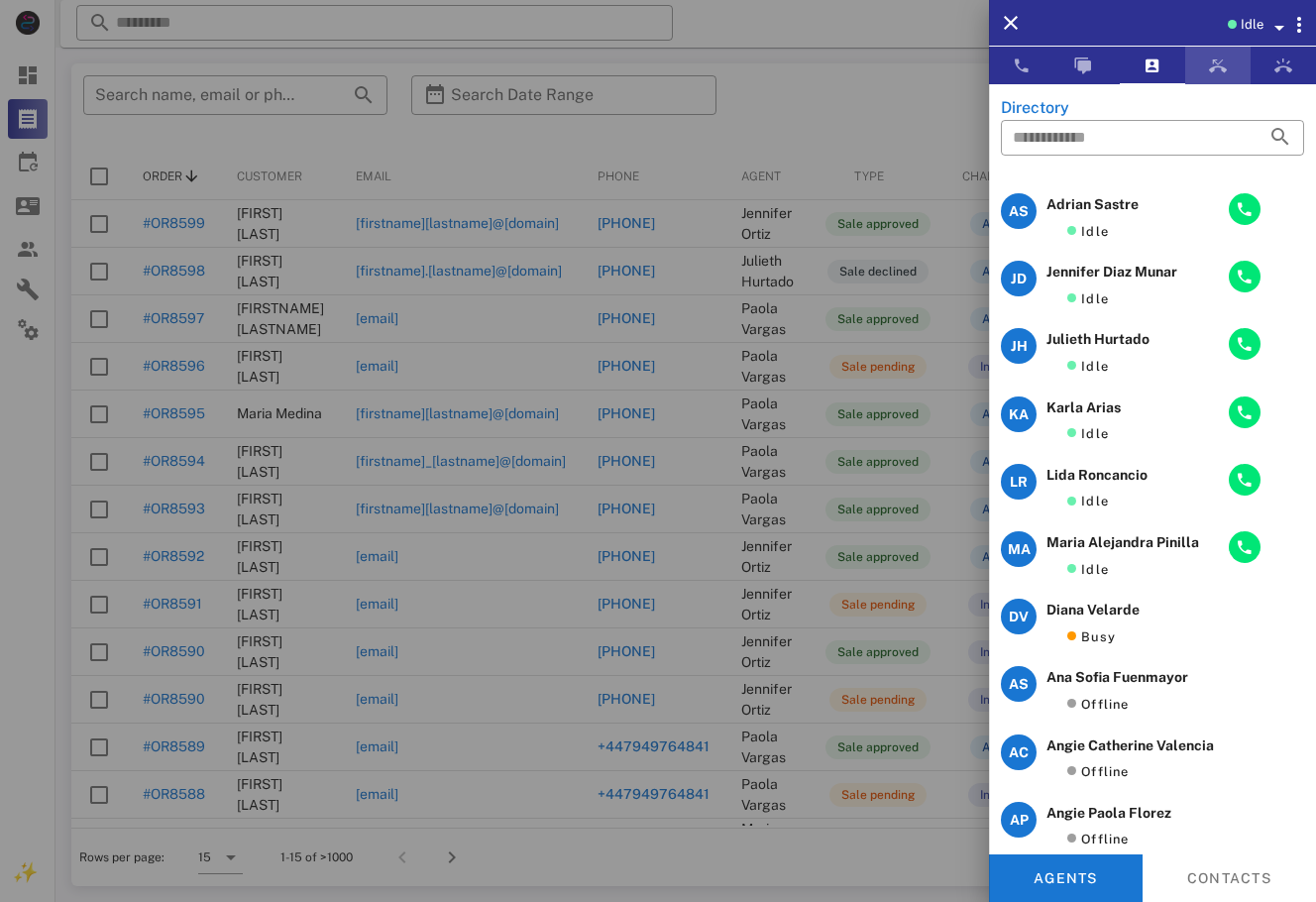 click at bounding box center [1218, 65] 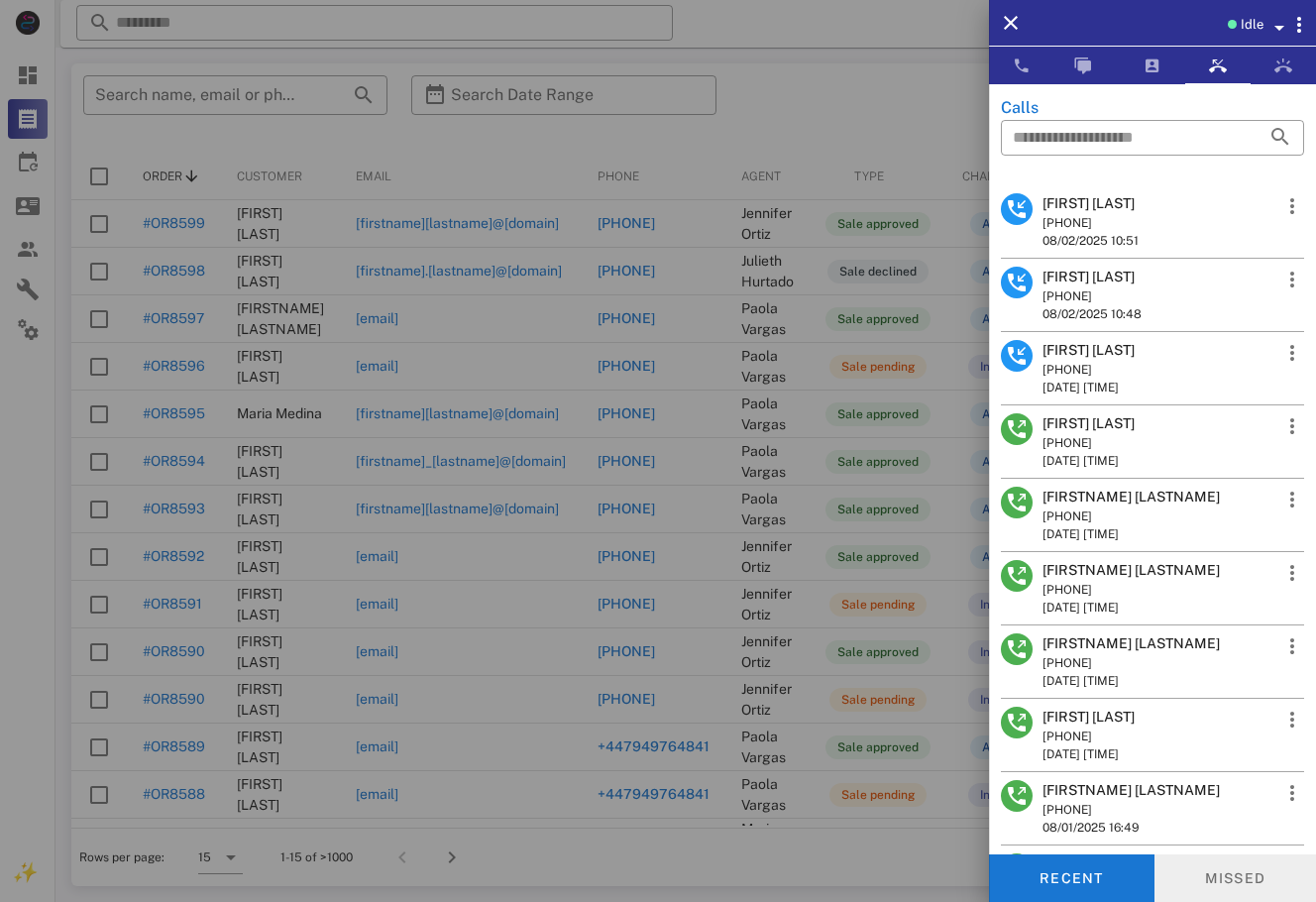 click on "Missed" at bounding box center (1236, 878) 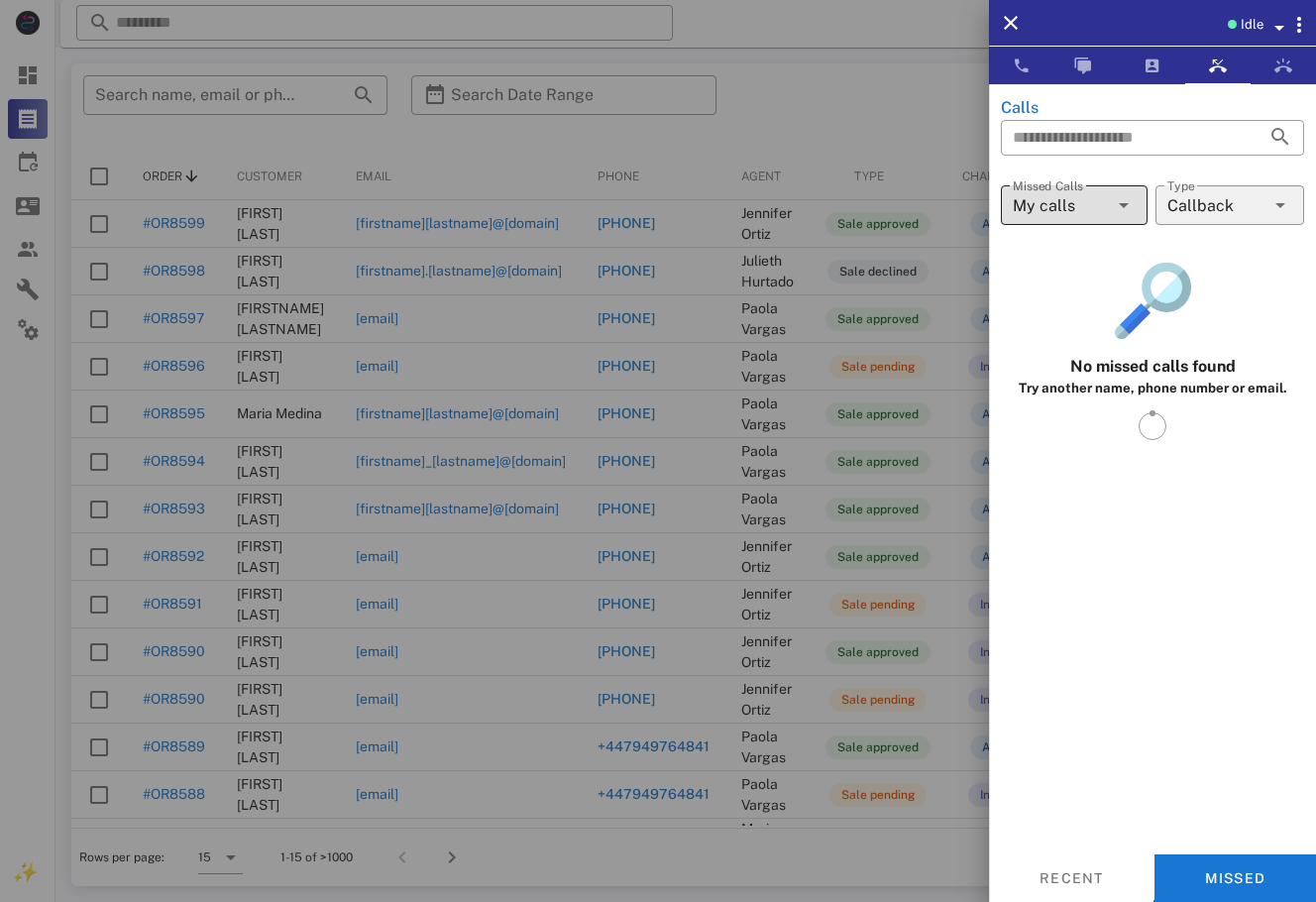 click on "My calls" at bounding box center [1060, 205] 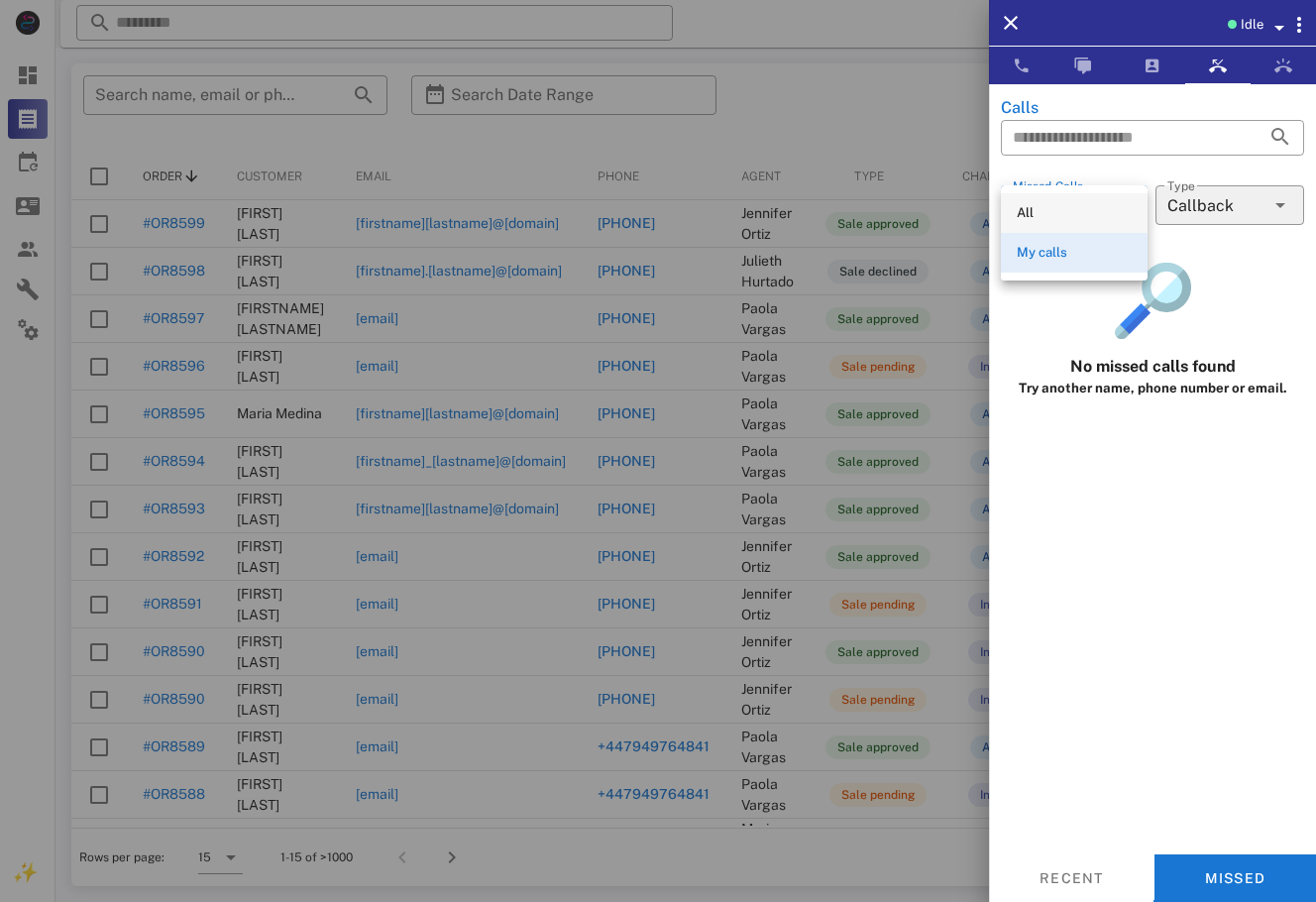 click on "All" at bounding box center (1074, 213) 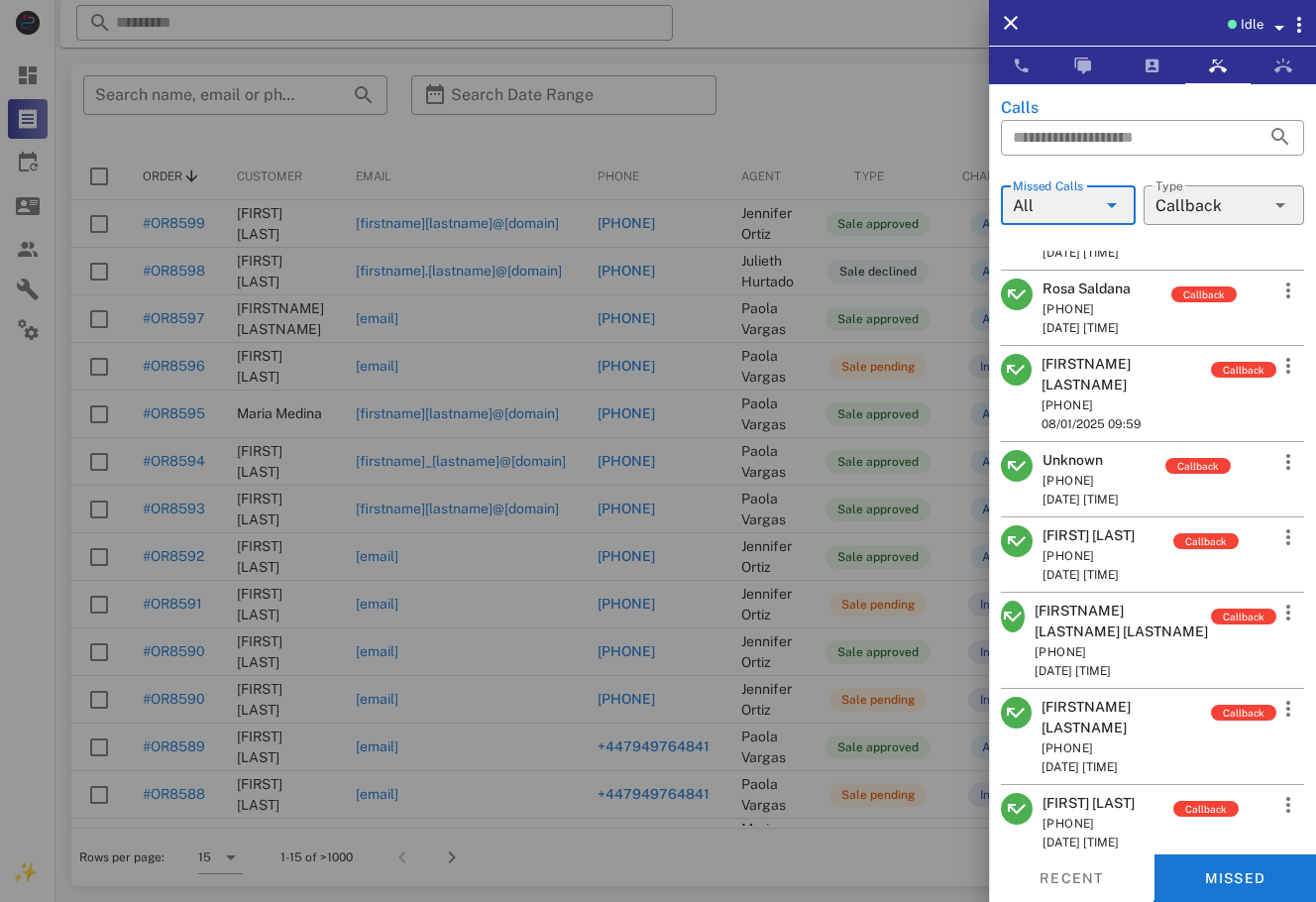scroll, scrollTop: 1989, scrollLeft: 0, axis: vertical 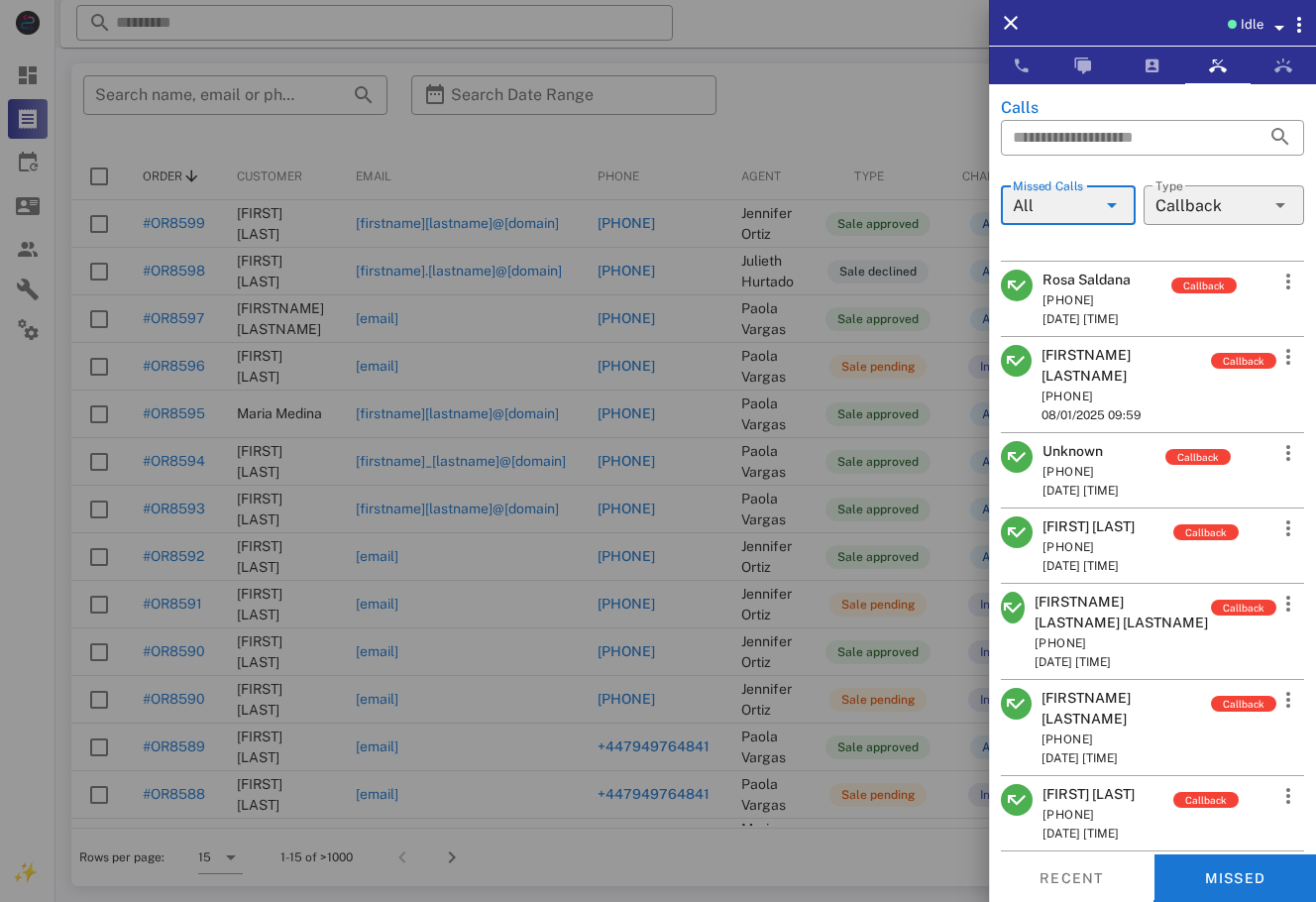 click at bounding box center [658, 451] 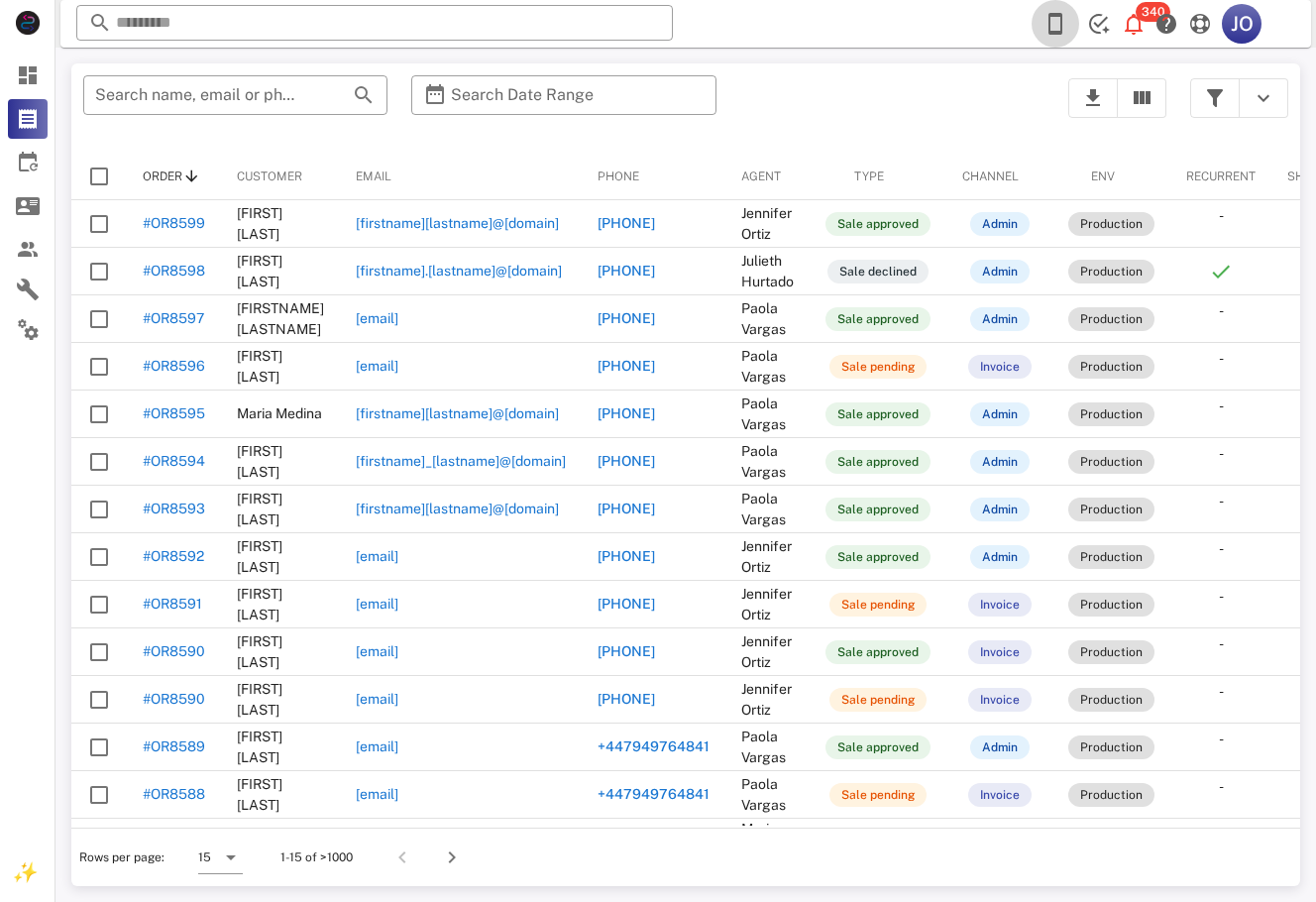 click at bounding box center (1055, 24) 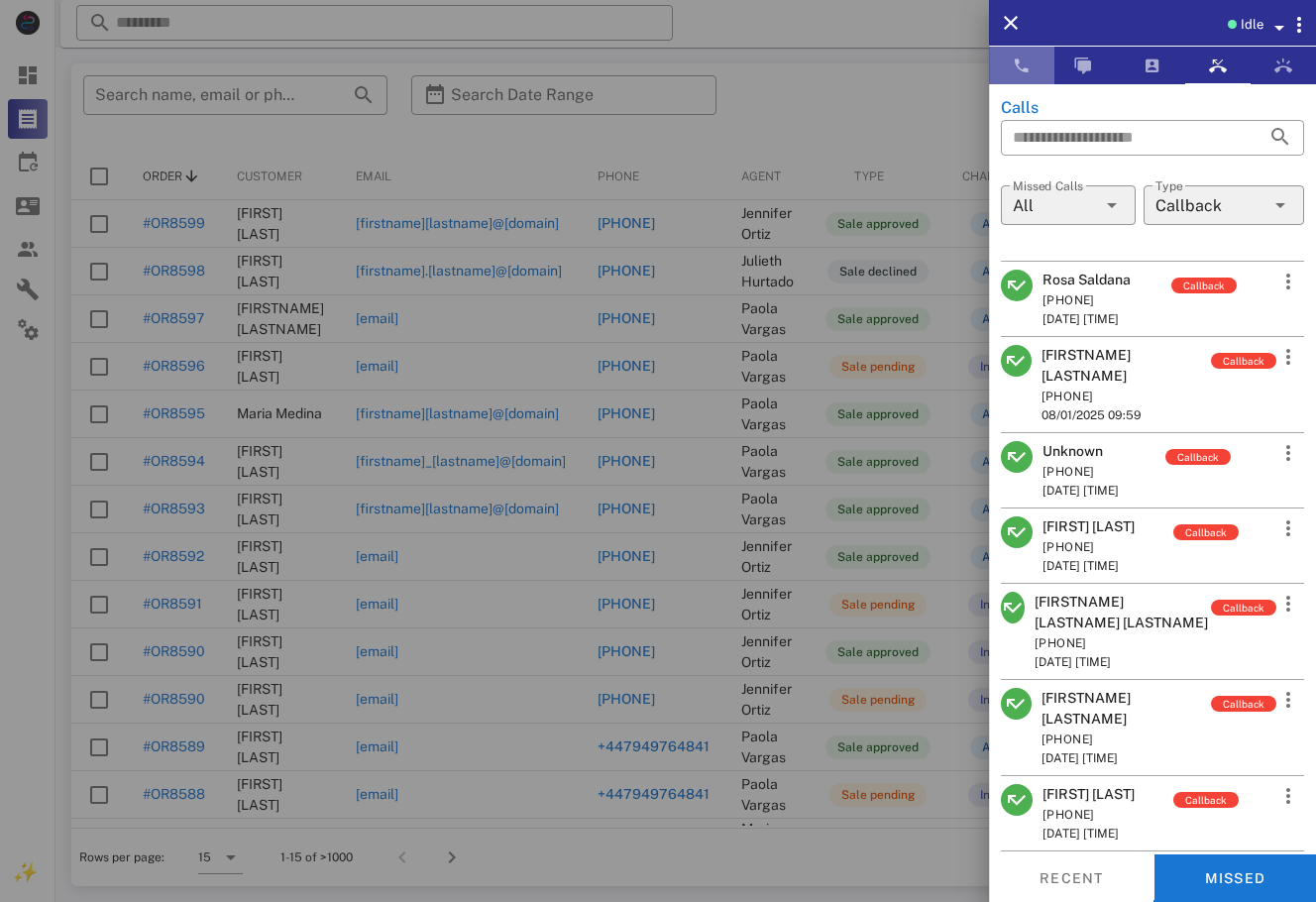 click at bounding box center (1022, 65) 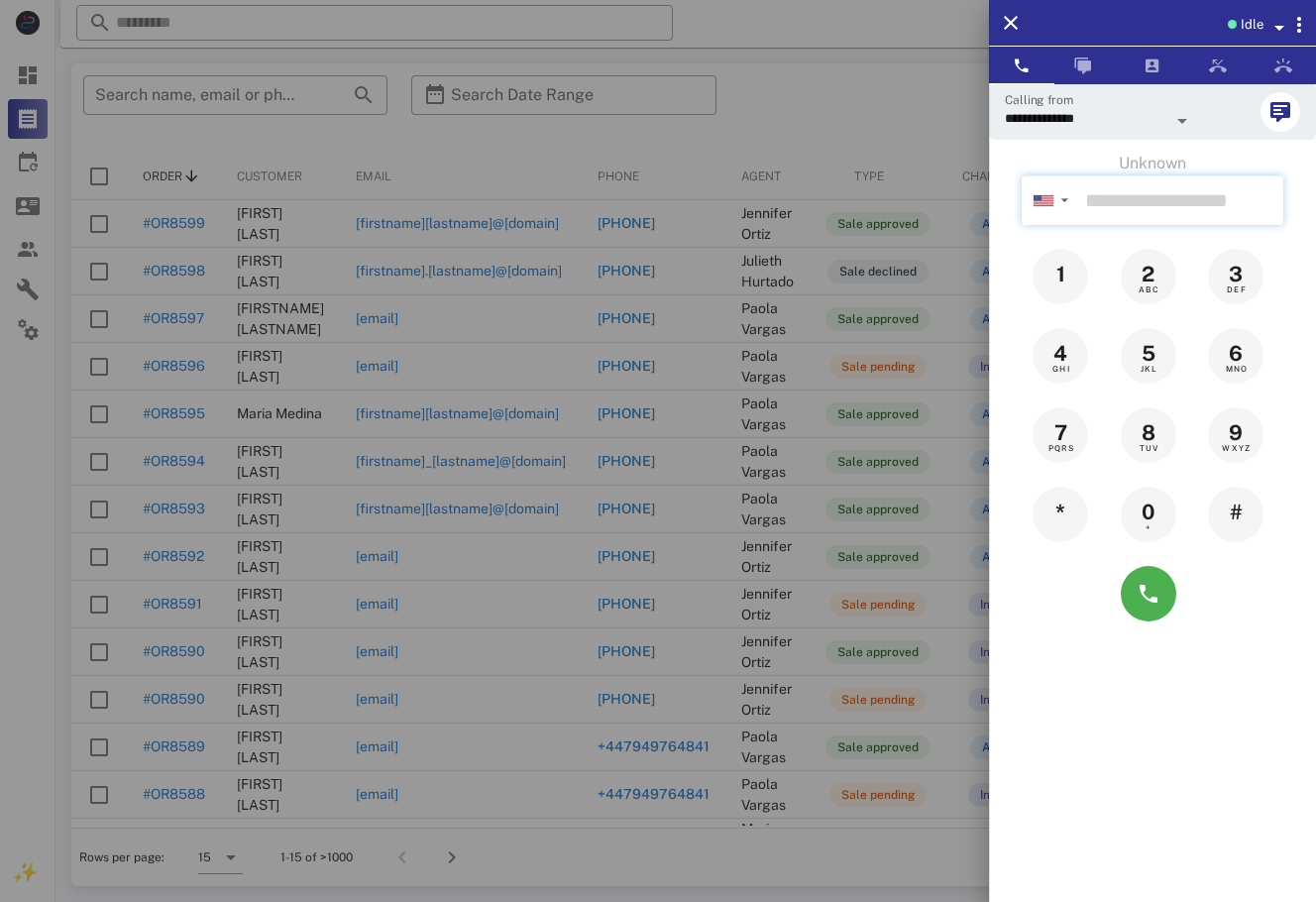 click at bounding box center [1180, 200] 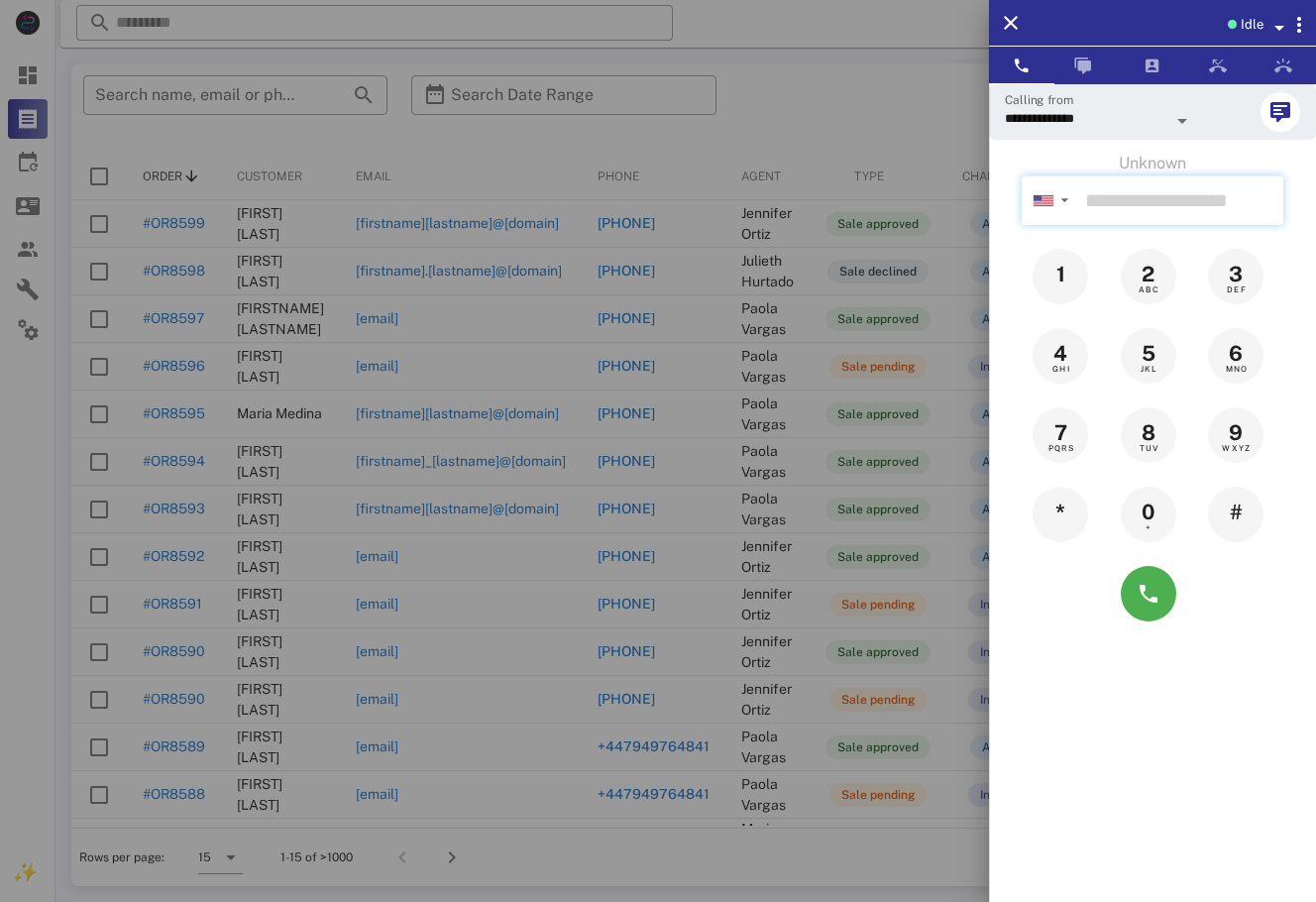 paste on "**********" 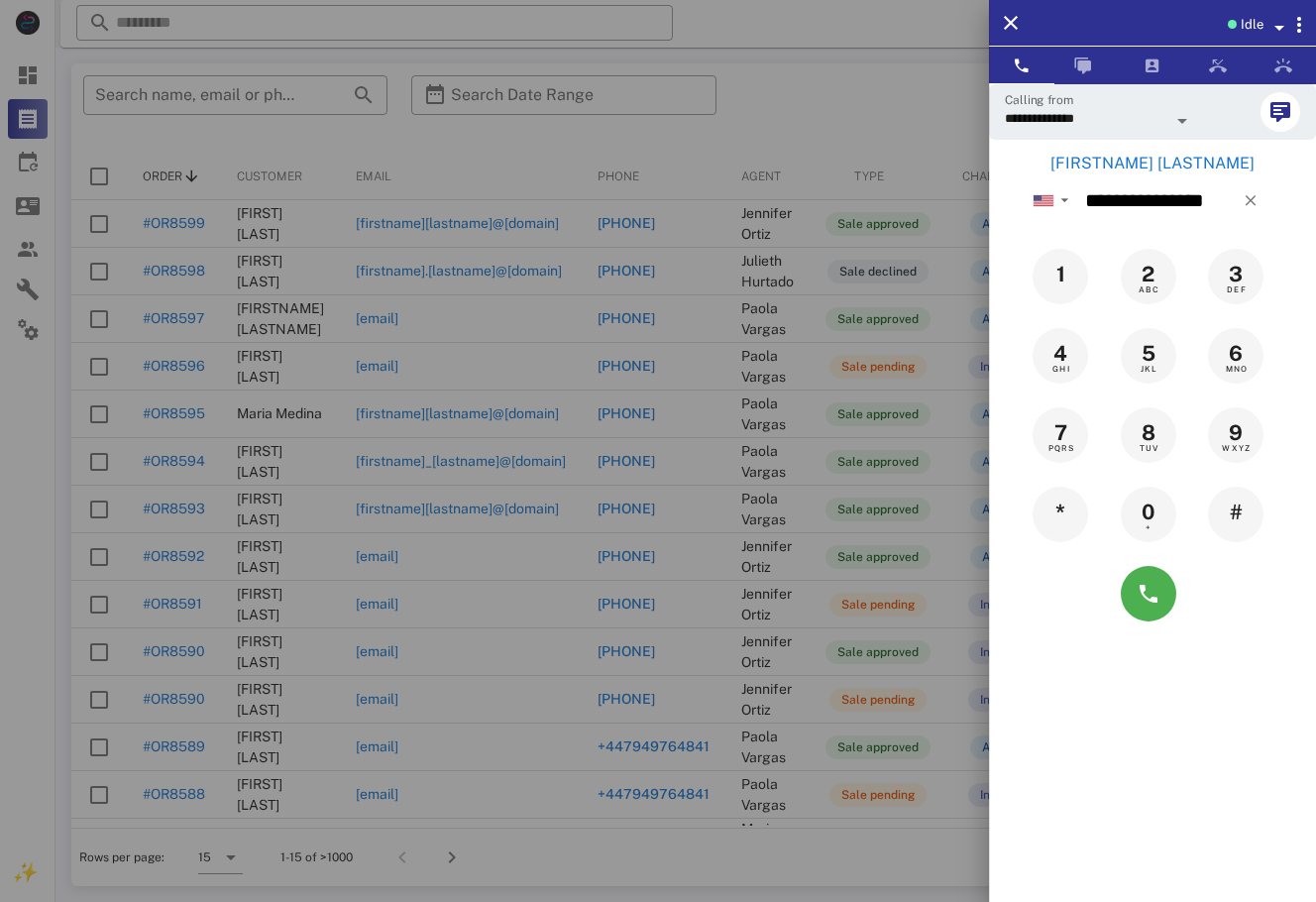 click on "[FIRSTNAME] [LASTNAME]" at bounding box center [1152, 164] 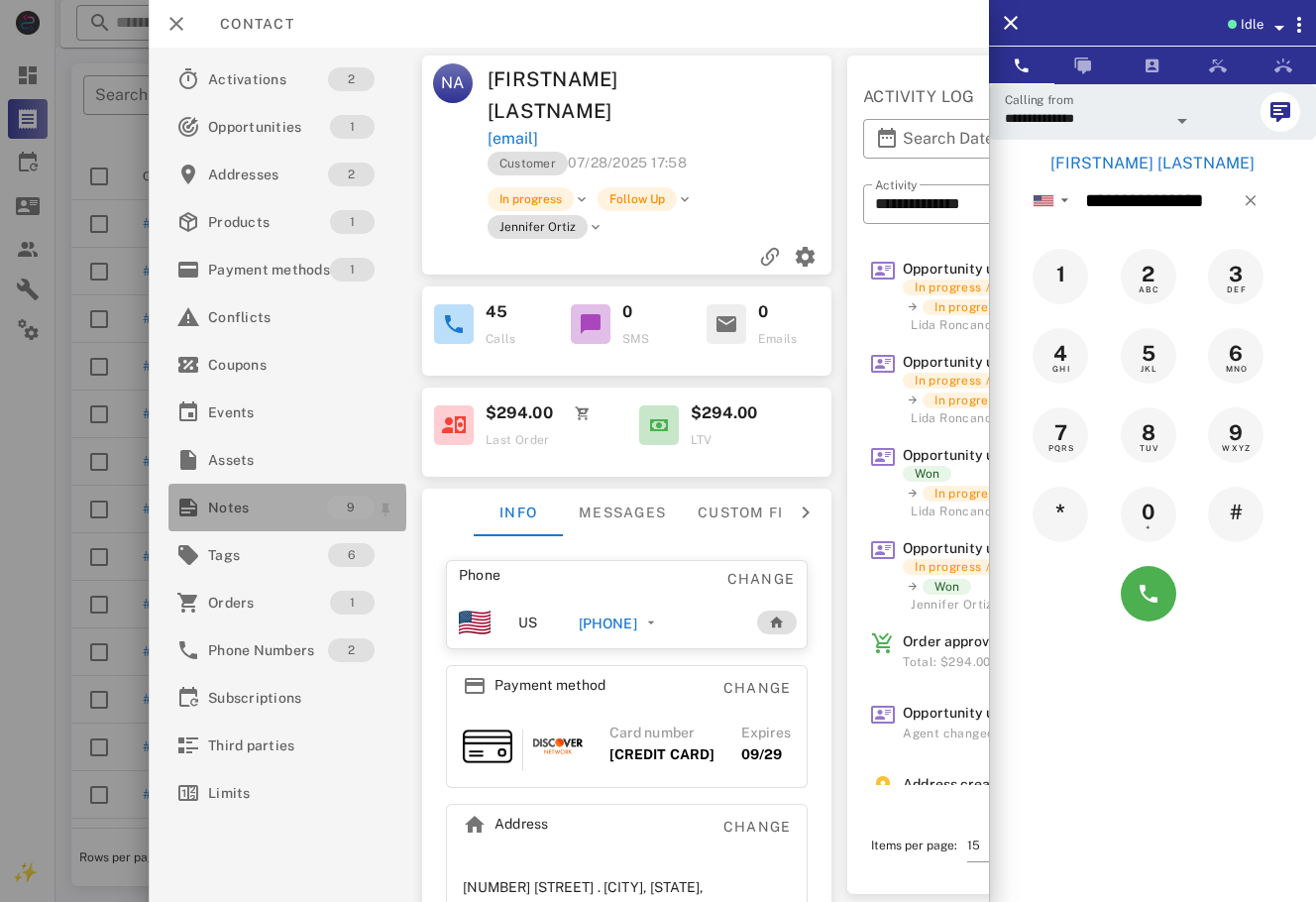 click on "Notes" at bounding box center (268, 507) 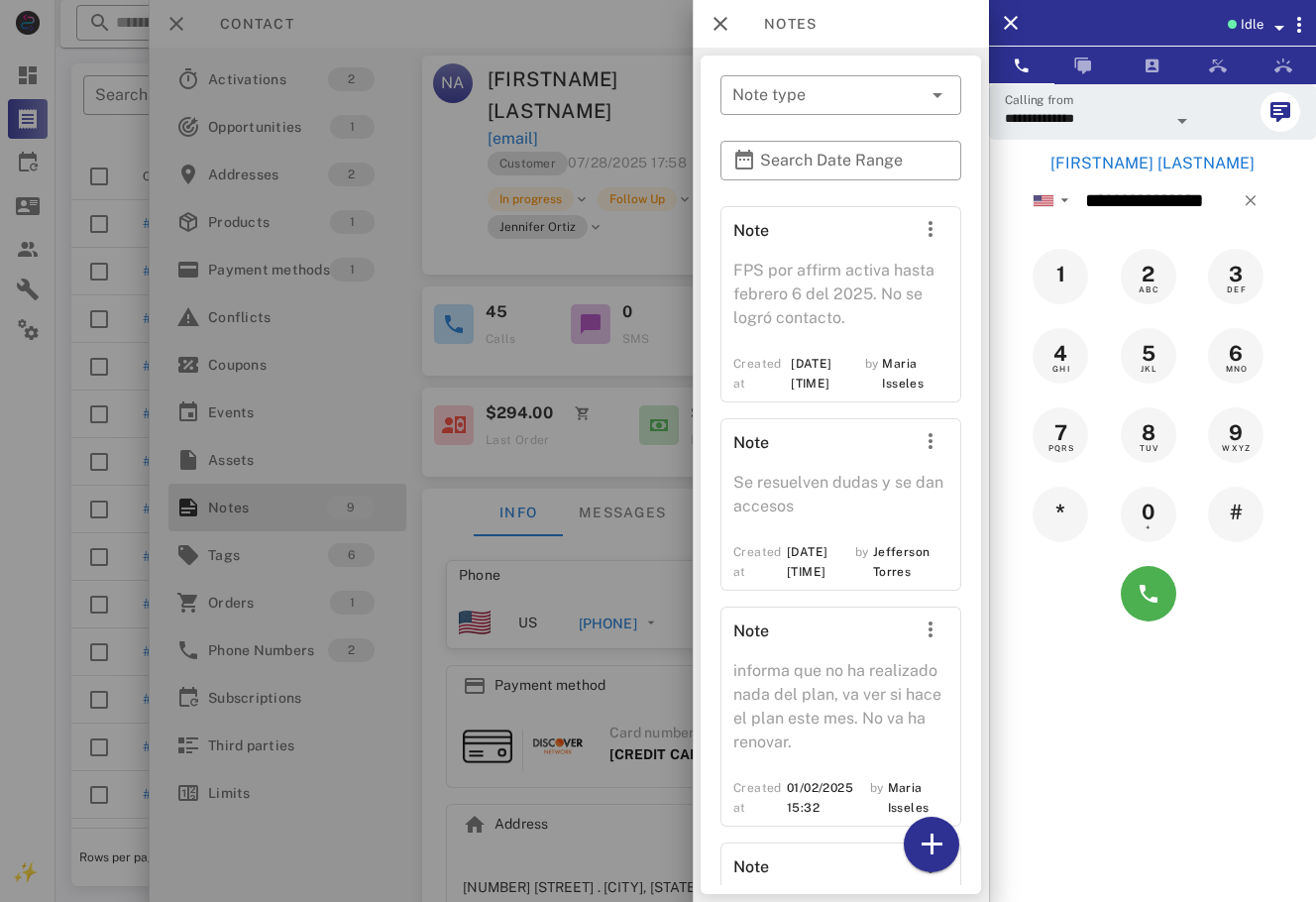 scroll, scrollTop: 1488, scrollLeft: 0, axis: vertical 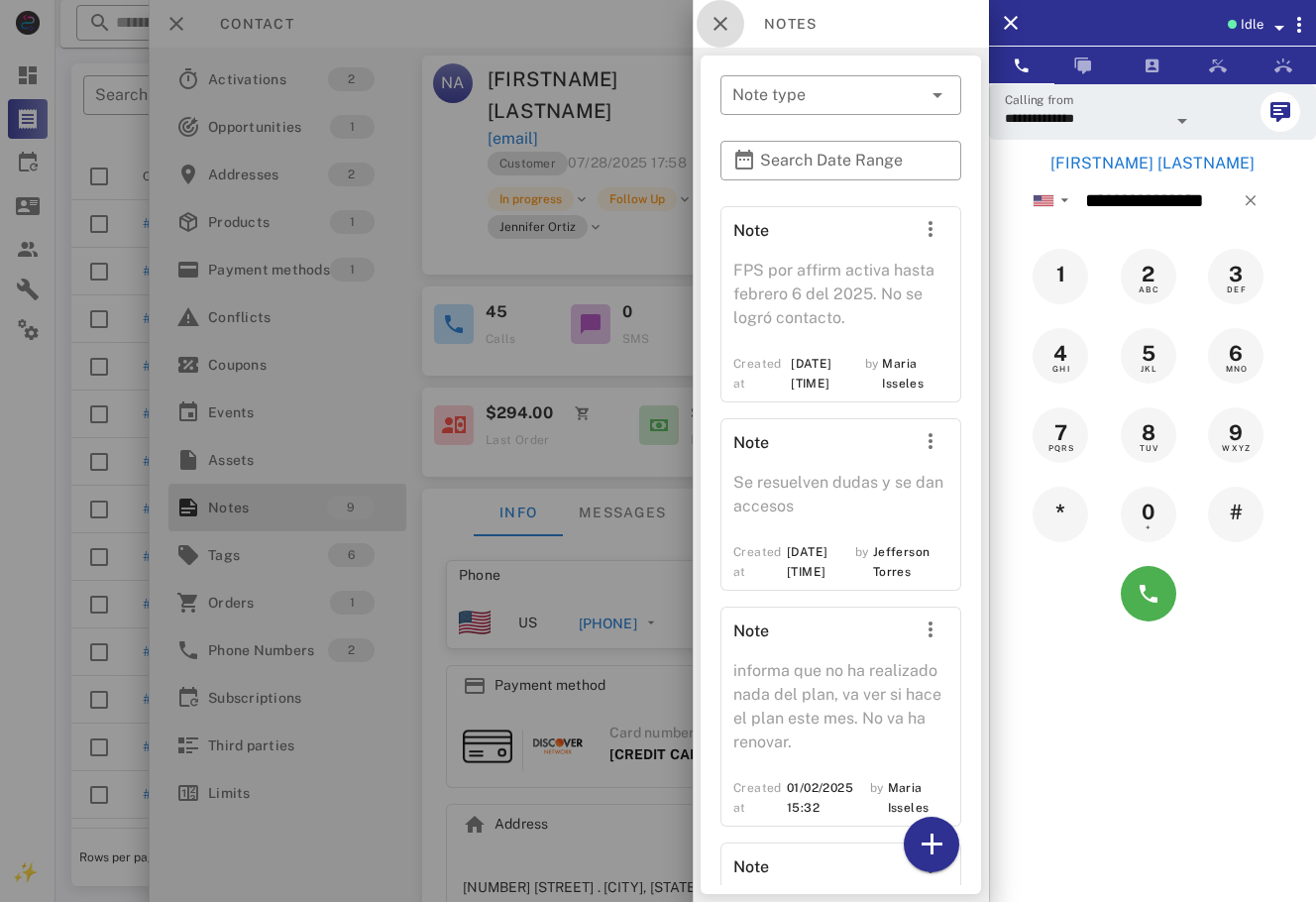 click at bounding box center (720, 24) 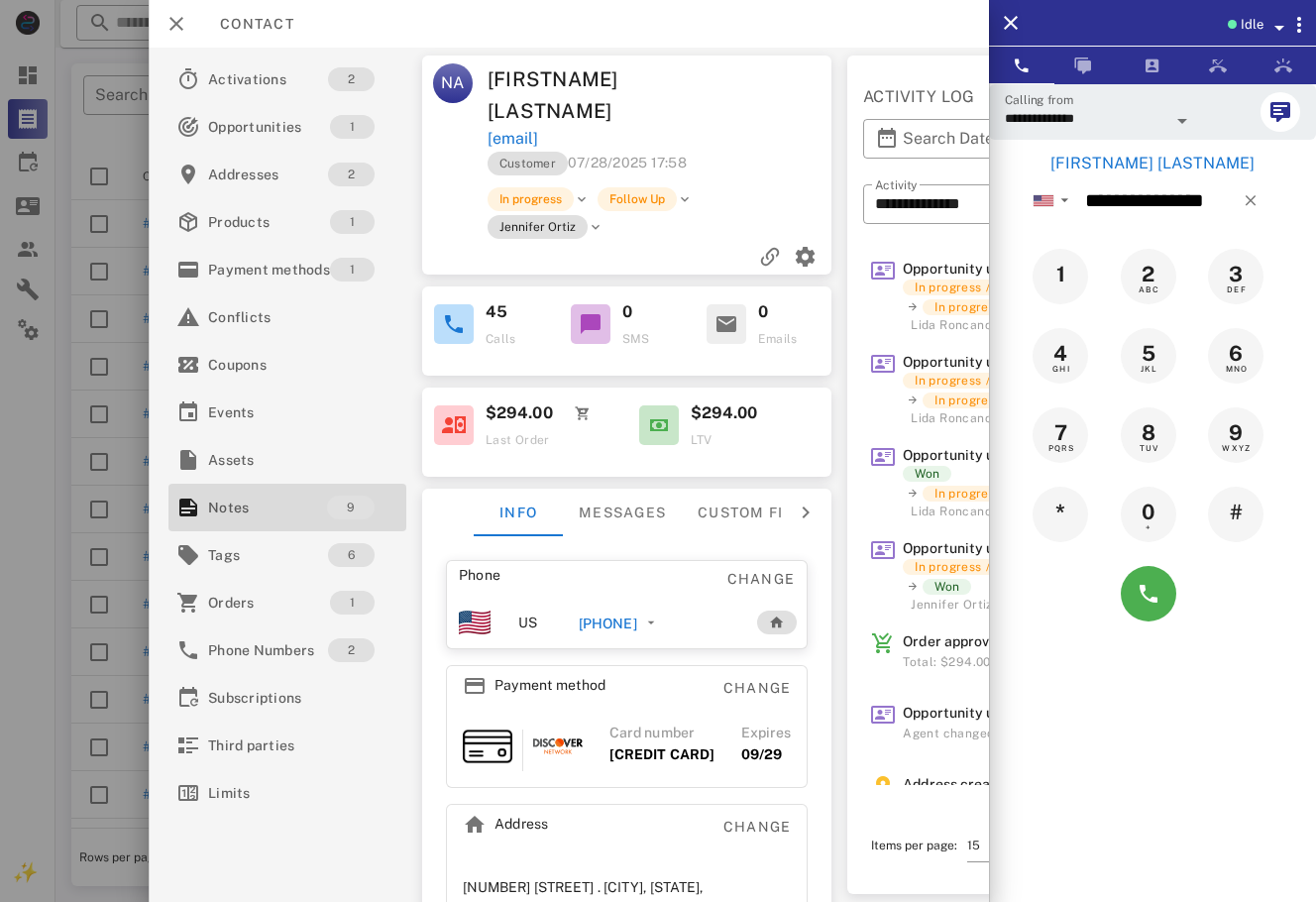 drag, startPoint x: 1057, startPoint y: 162, endPoint x: 1126, endPoint y: 121, distance: 80.26207 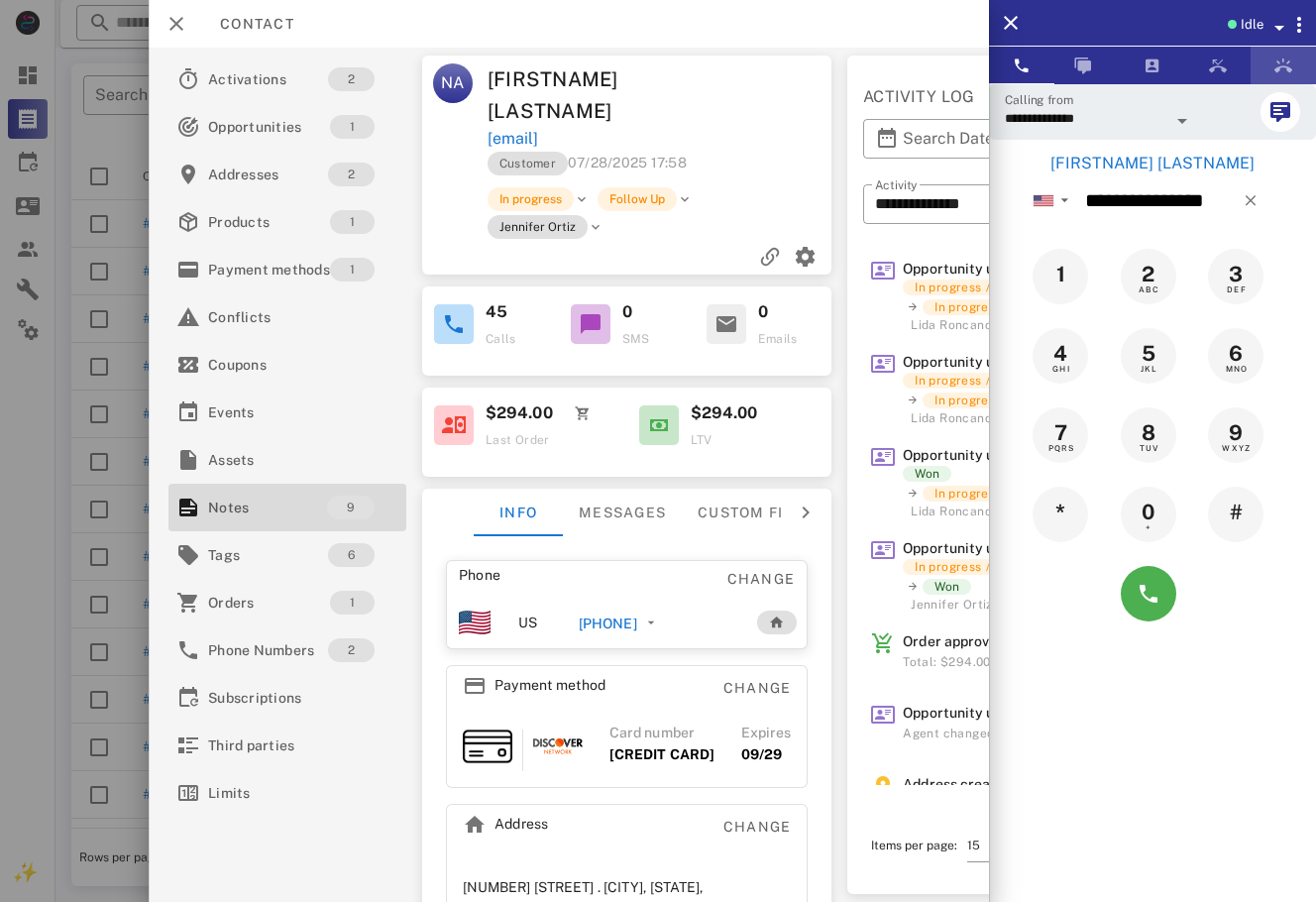 click at bounding box center (1283, 65) 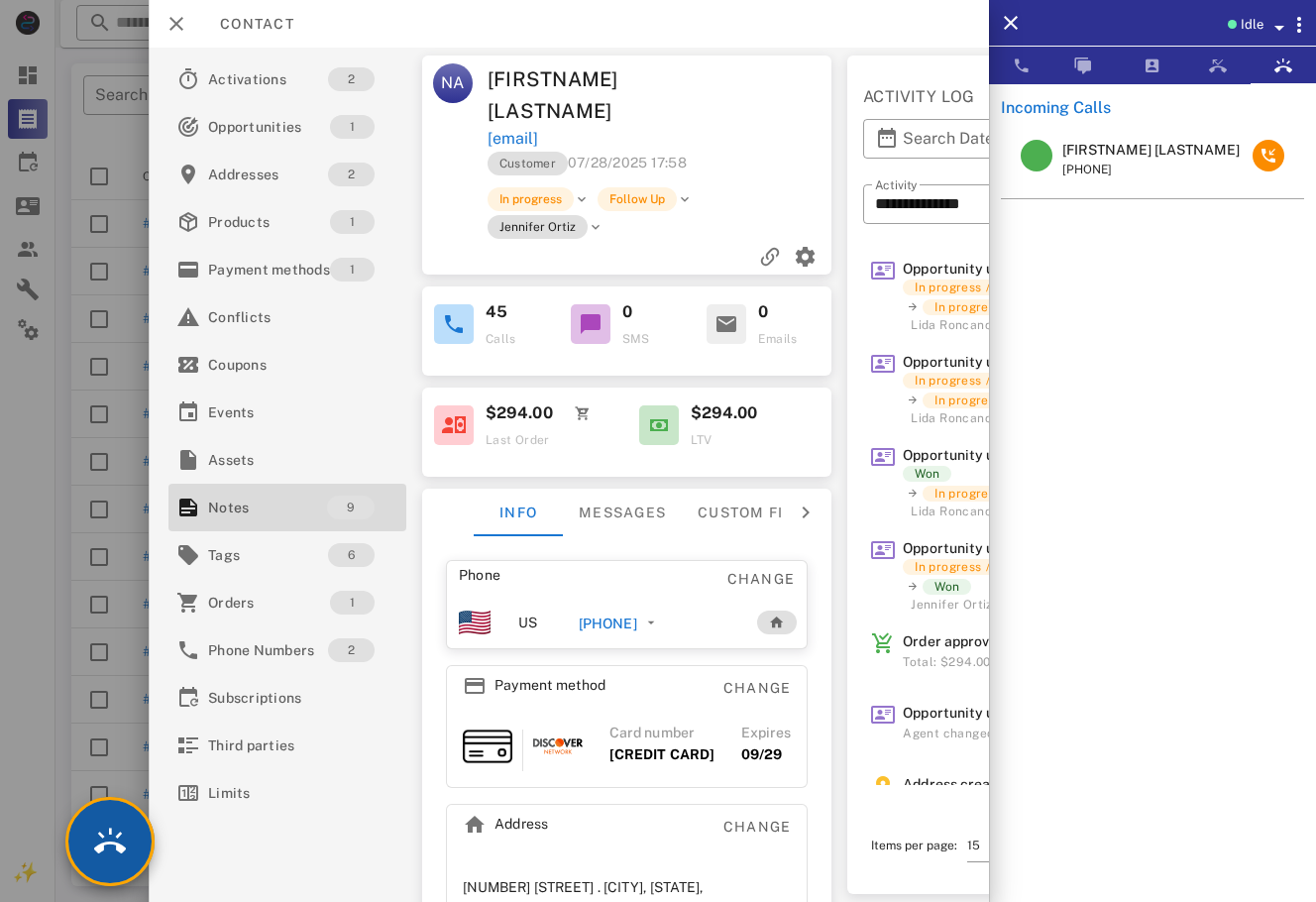 click at bounding box center [110, 842] 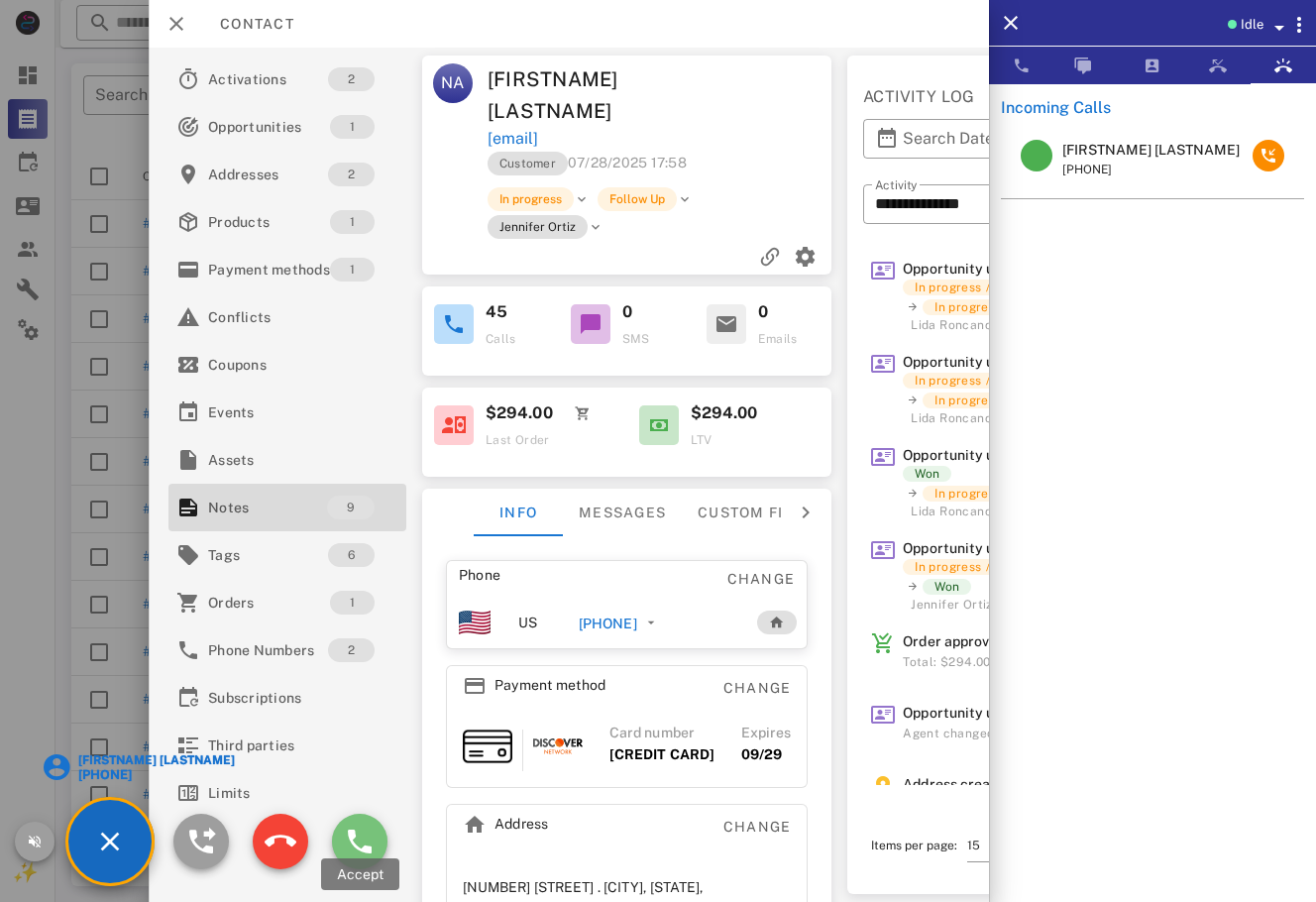 click at bounding box center (360, 842) 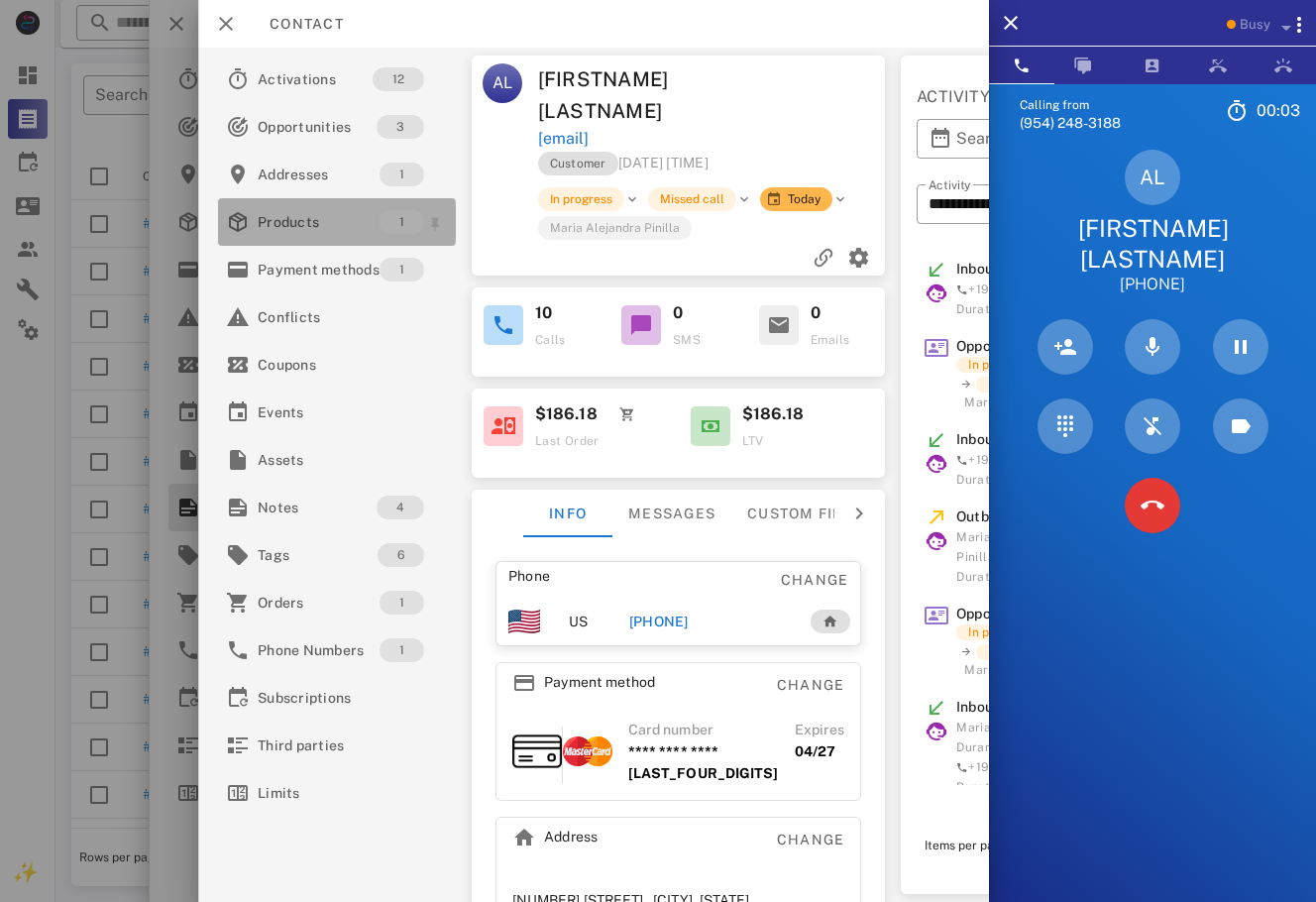 click on "Products" at bounding box center [318, 222] 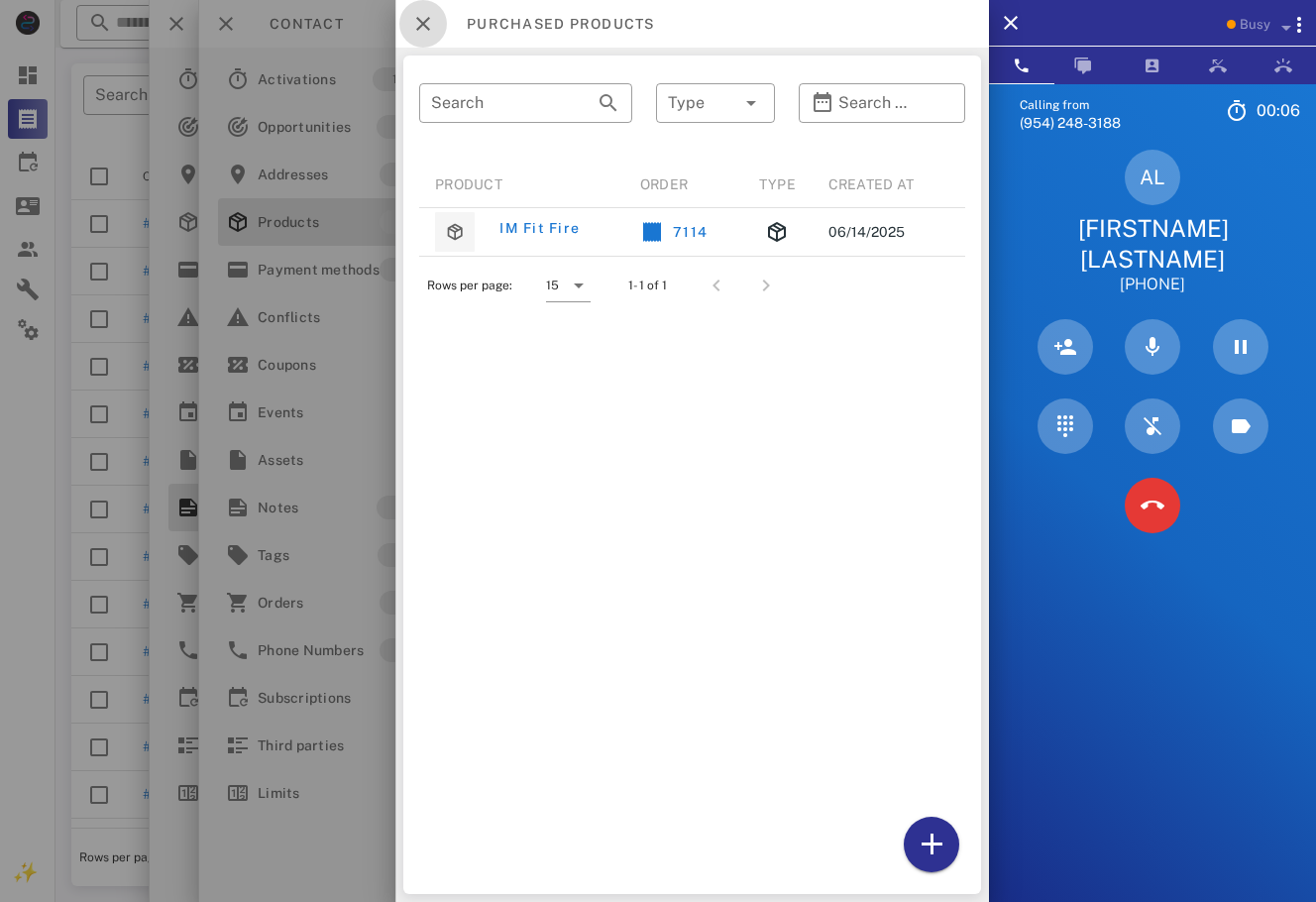 click at bounding box center [423, 24] 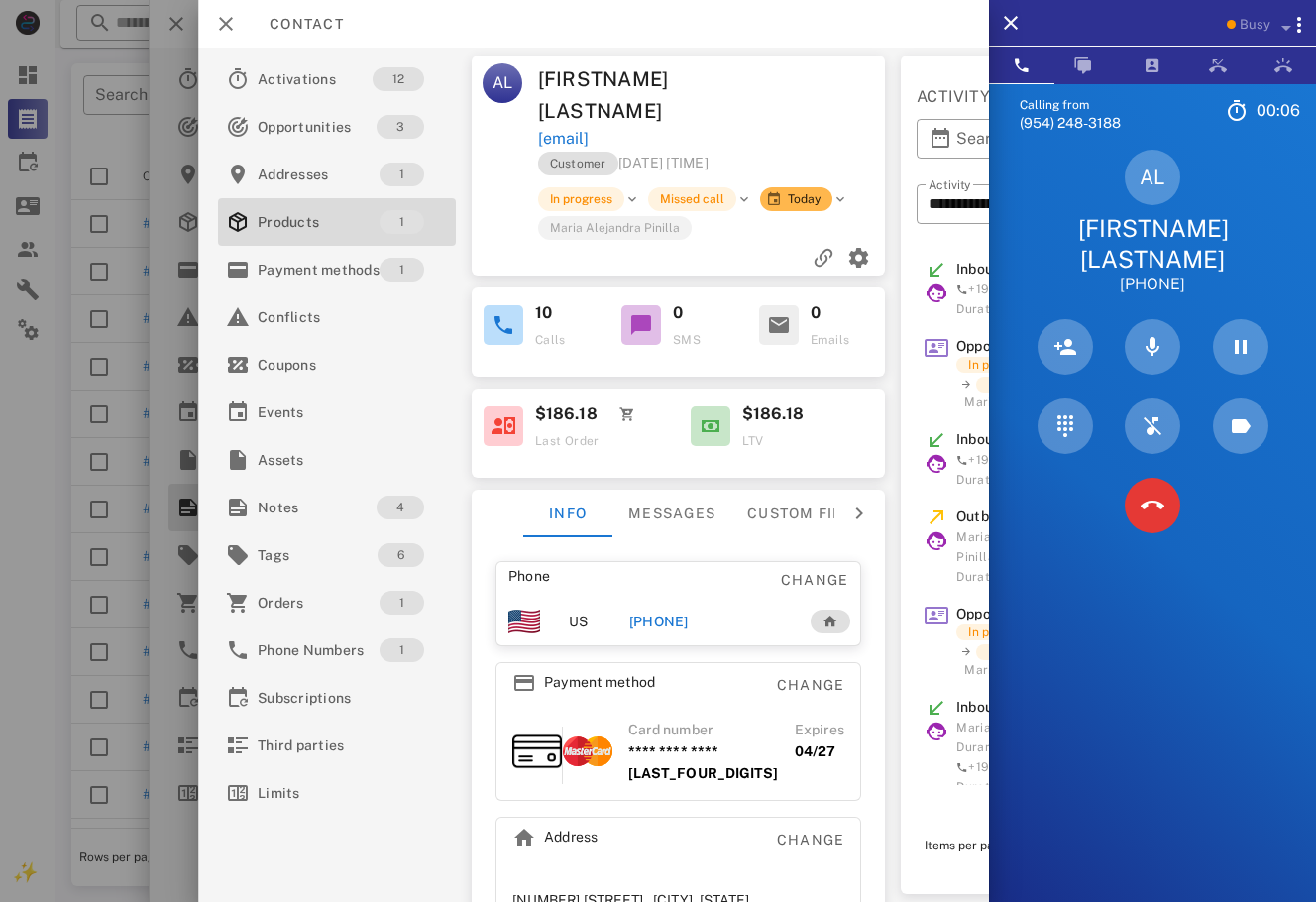 click on "Customer   [DATE] [TIME]" at bounding box center [713, 169] 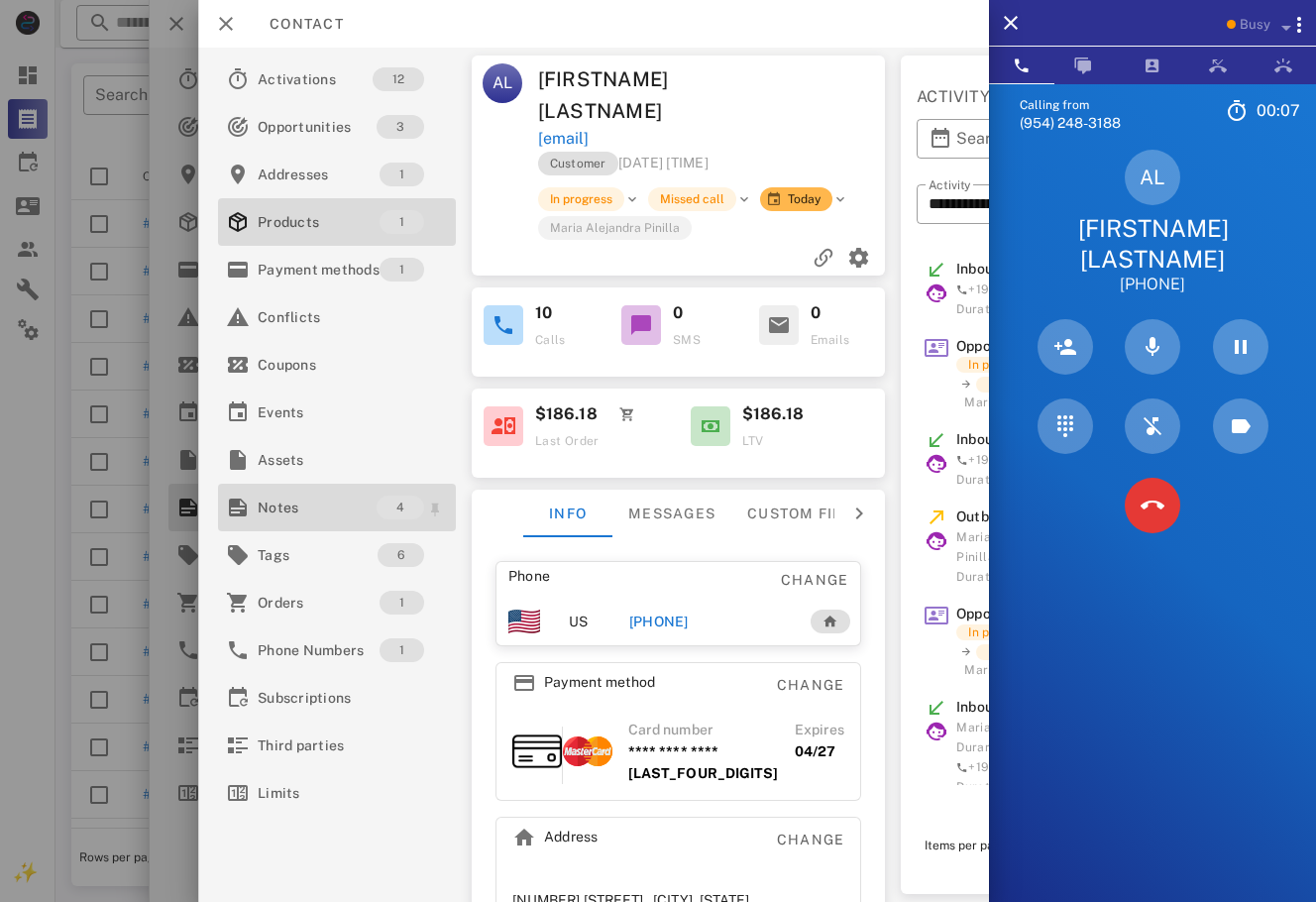 click on "Notes" at bounding box center [317, 507] 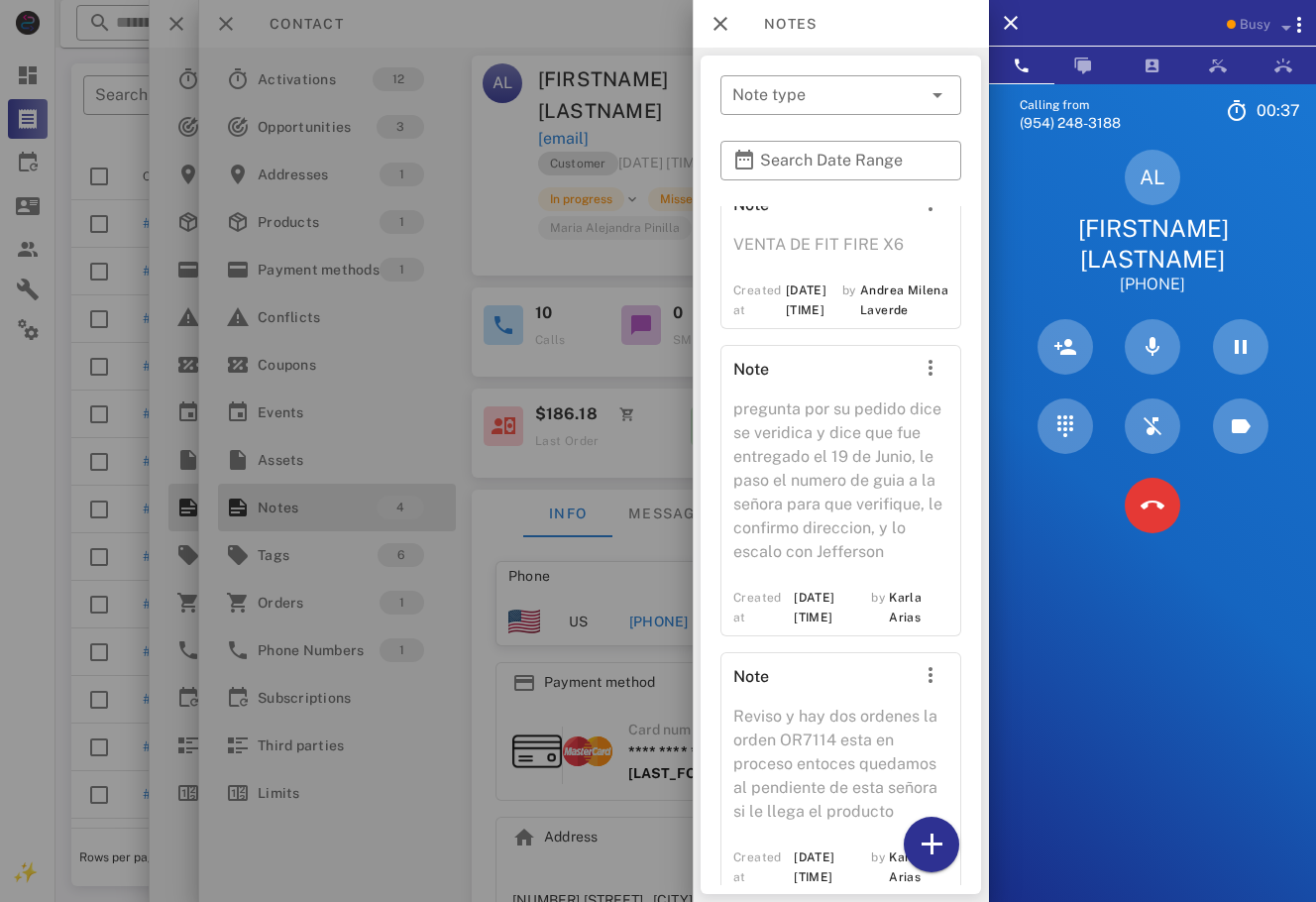 scroll, scrollTop: 0, scrollLeft: 0, axis: both 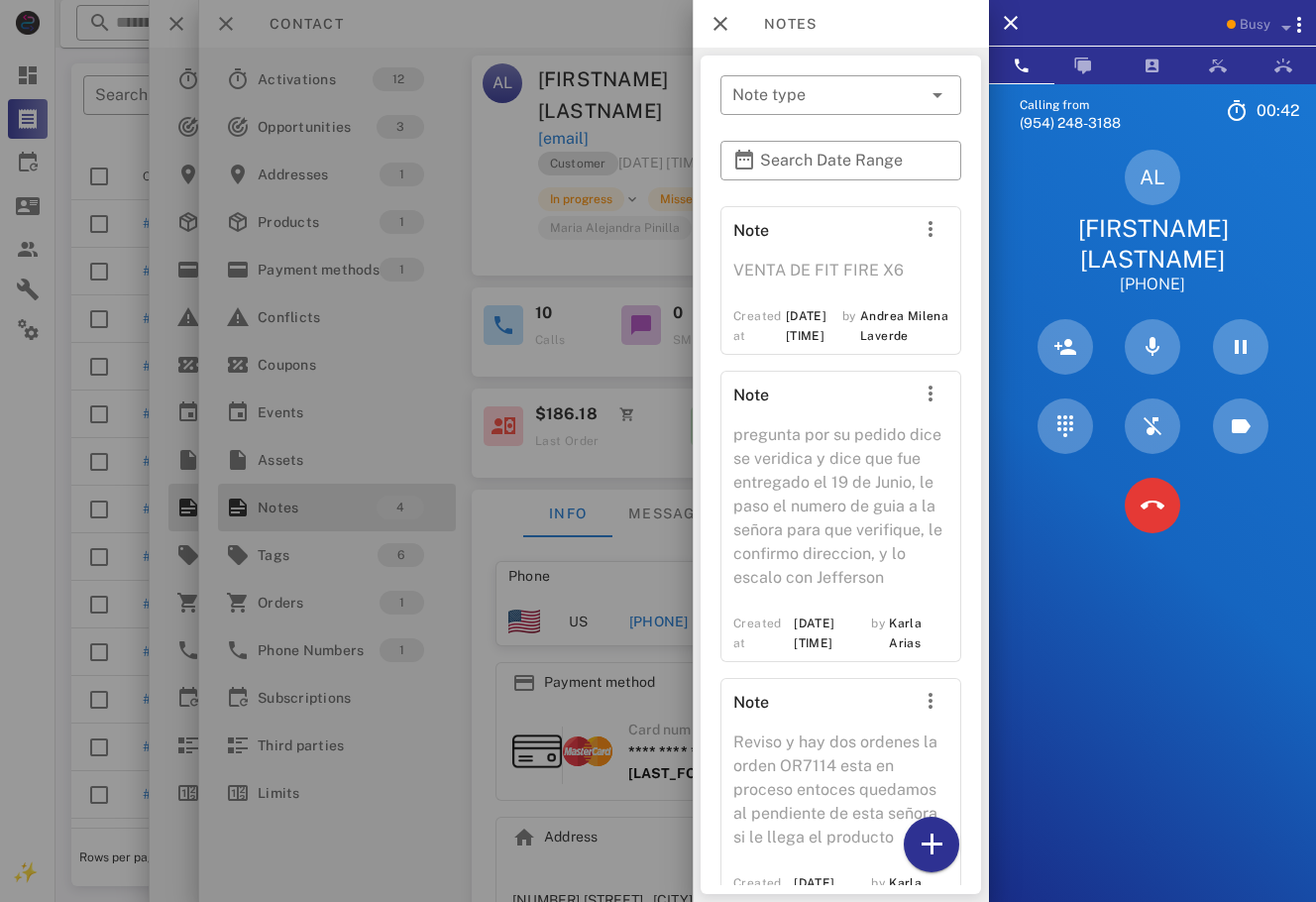 click at bounding box center (658, 451) 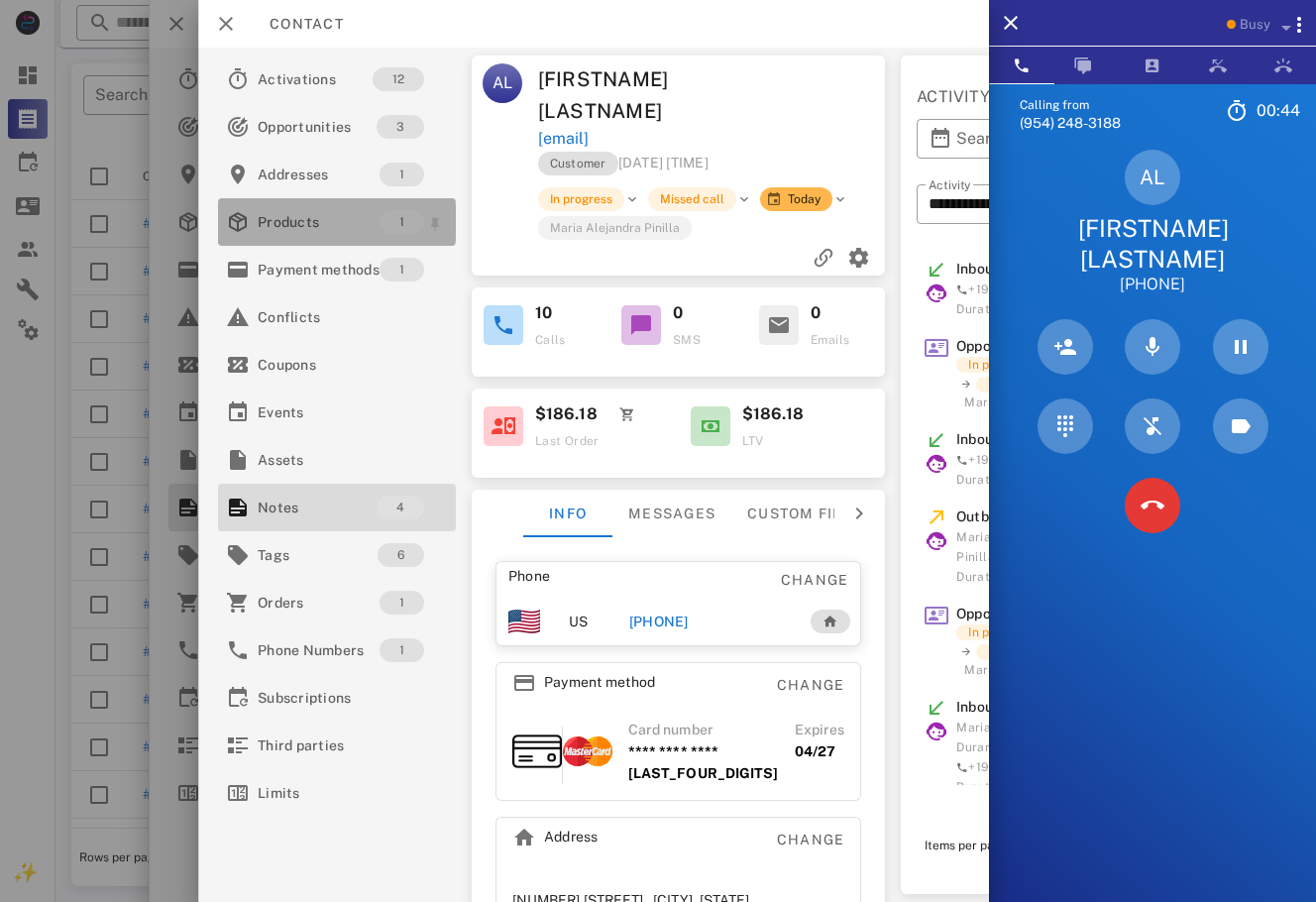 click on "Products" at bounding box center [318, 222] 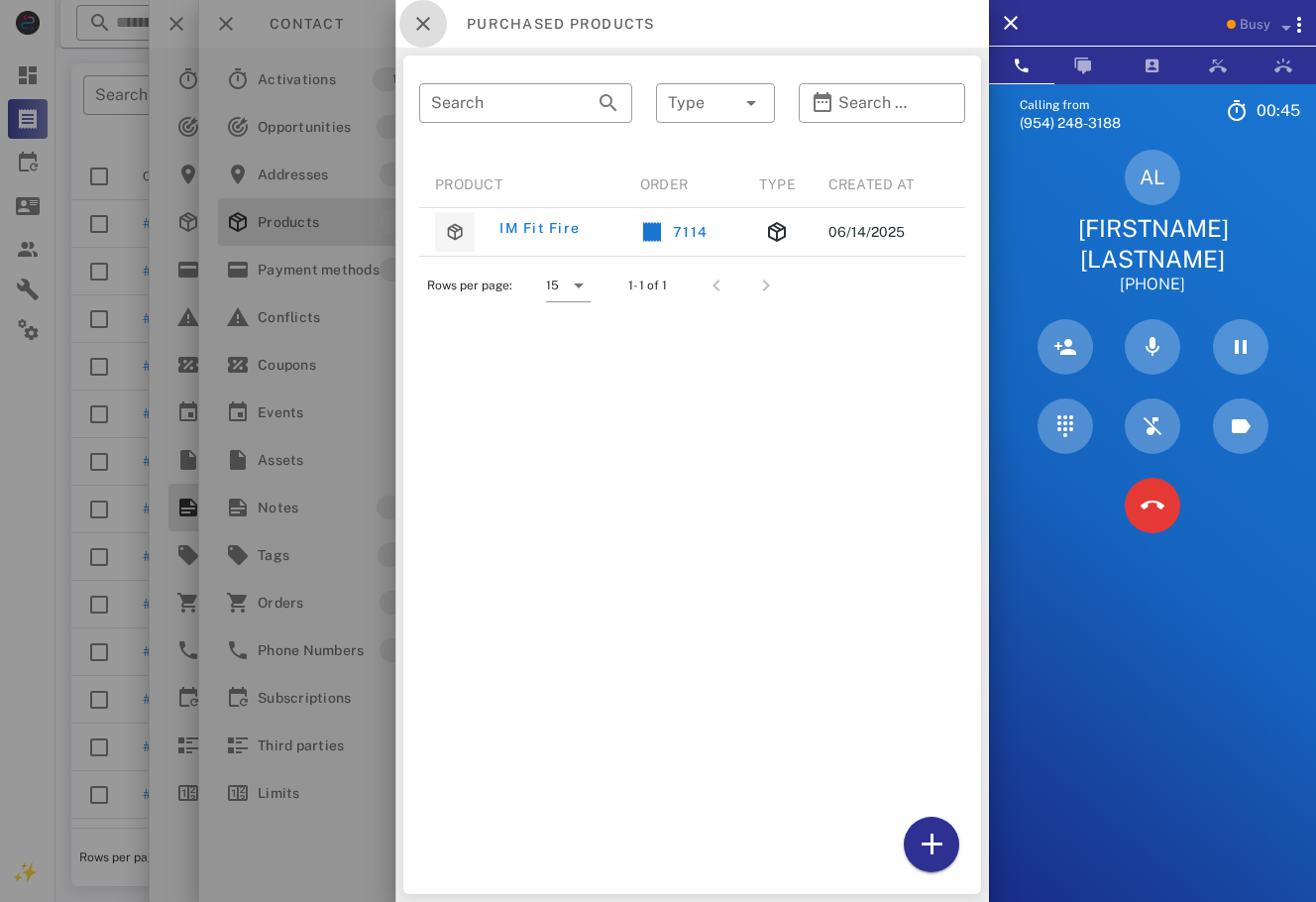 click at bounding box center [423, 24] 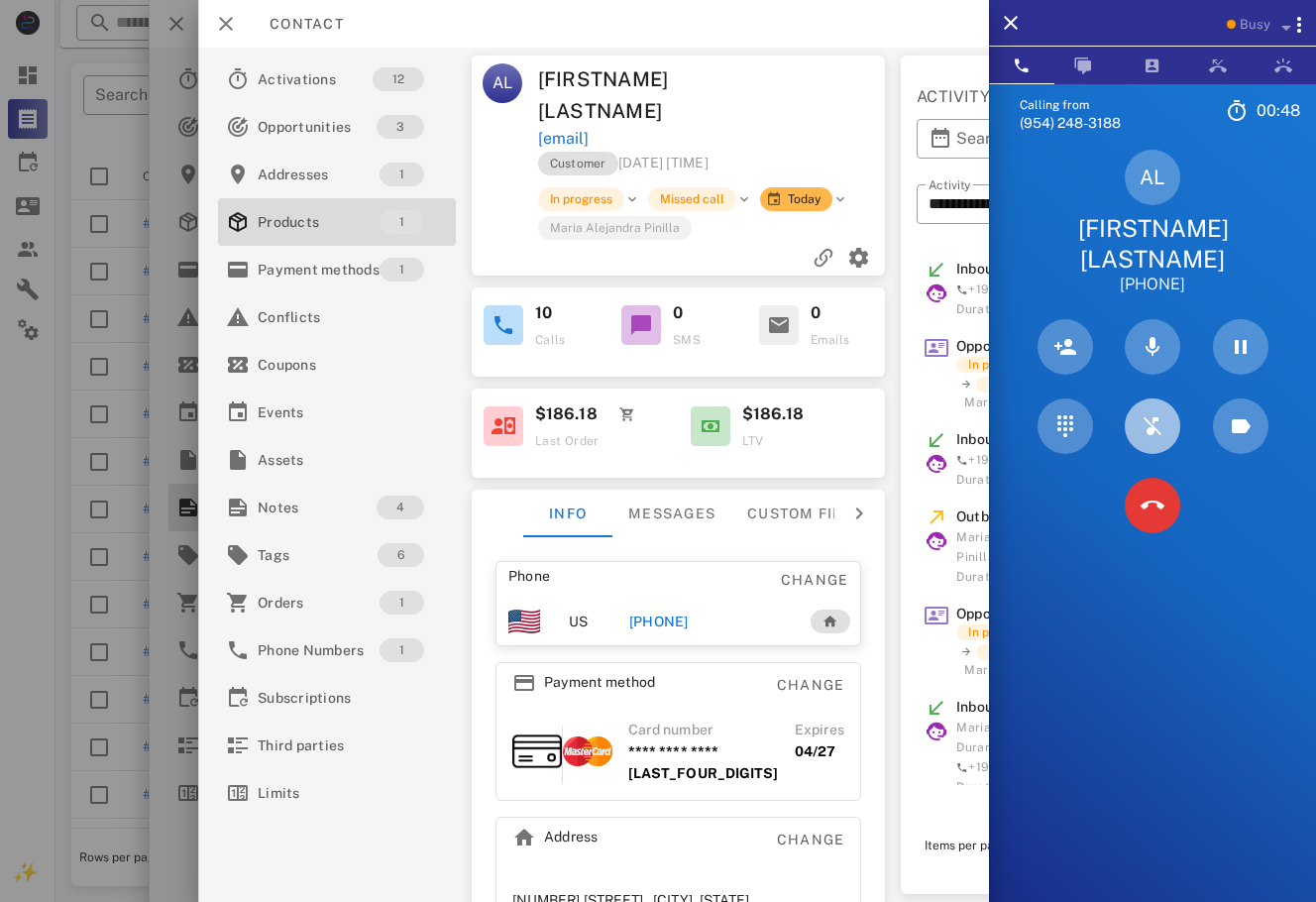 click at bounding box center [1152, 426] 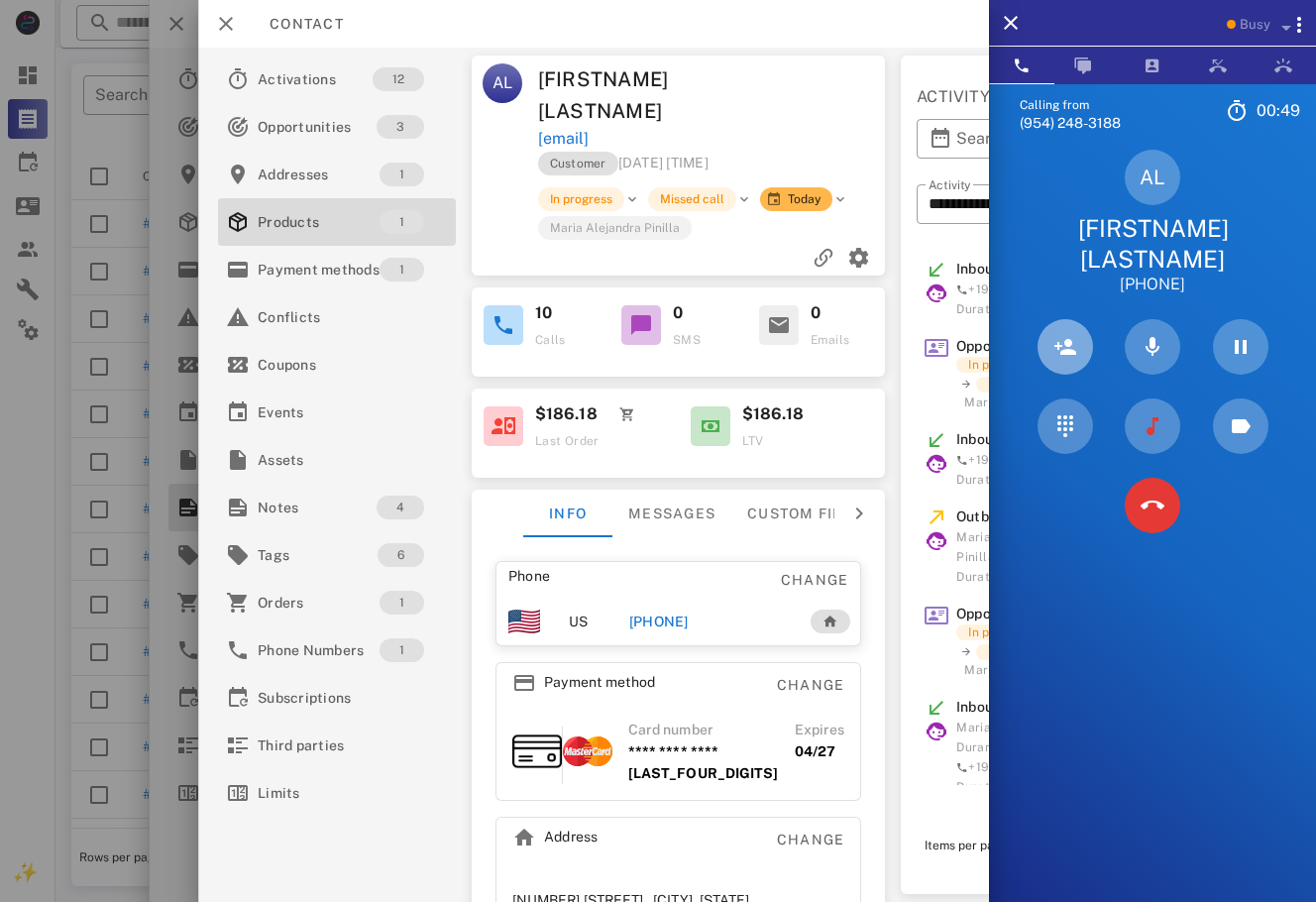 click at bounding box center (1065, 347) 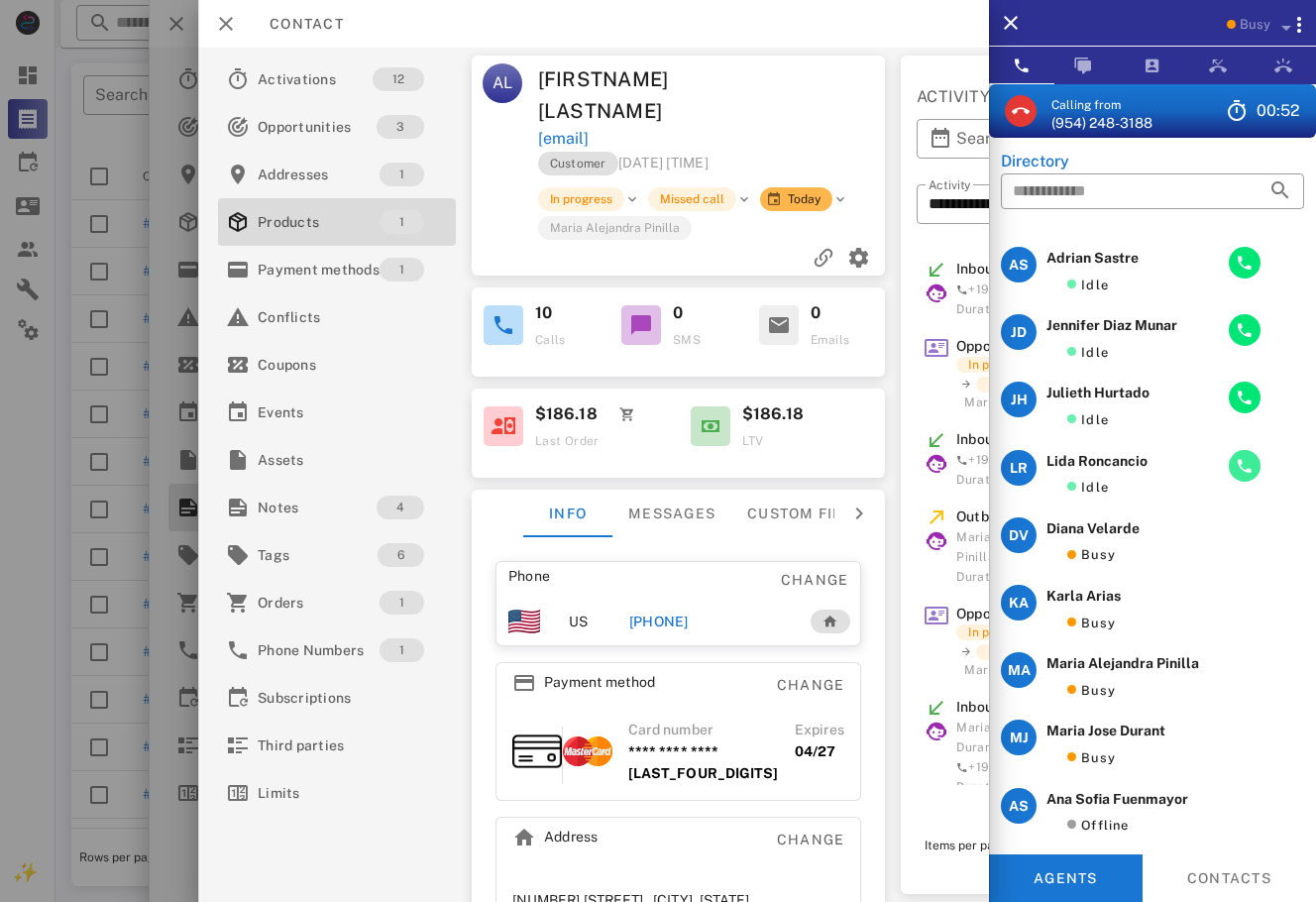 click at bounding box center (1245, 466) 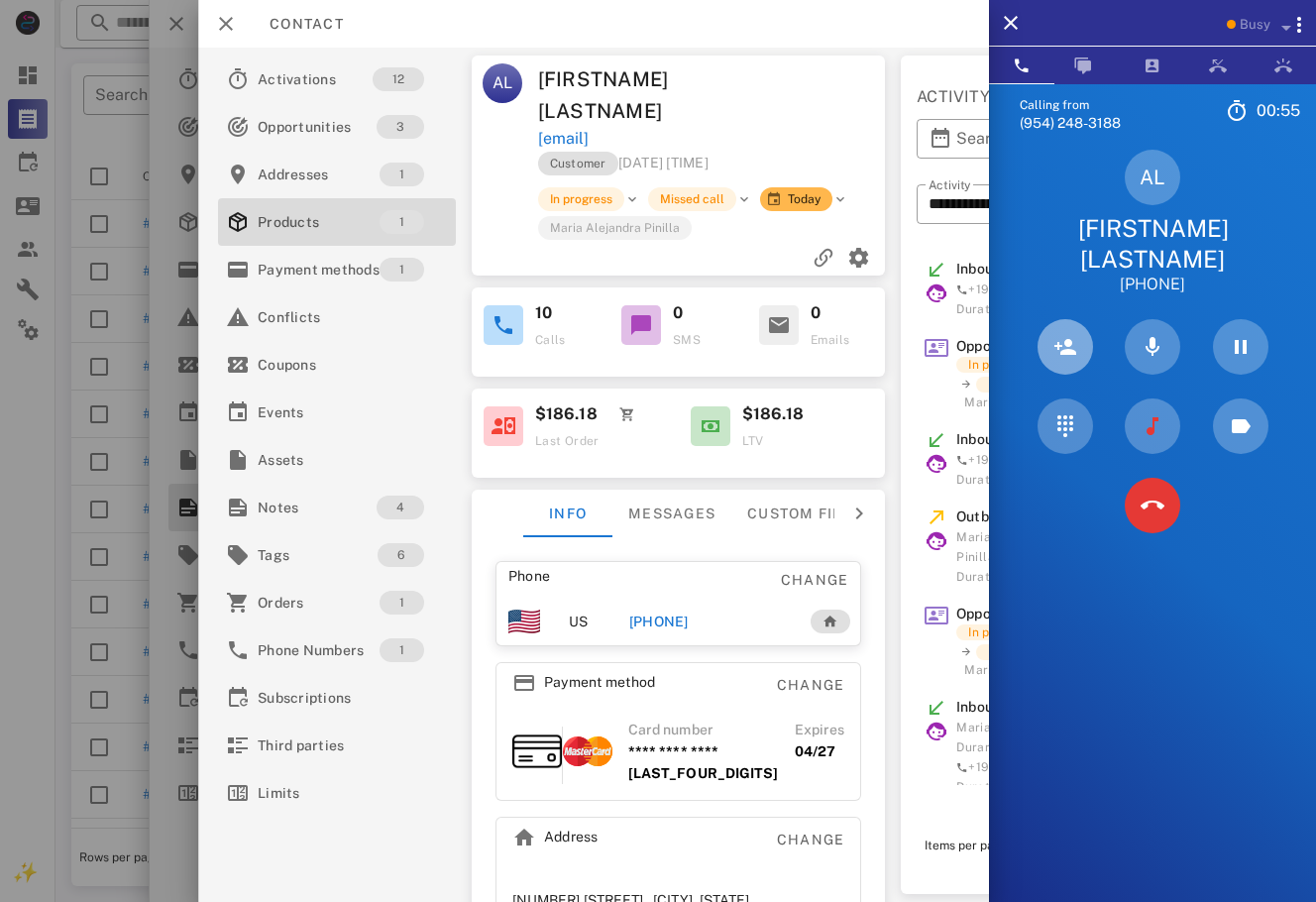 click at bounding box center (1065, 347) 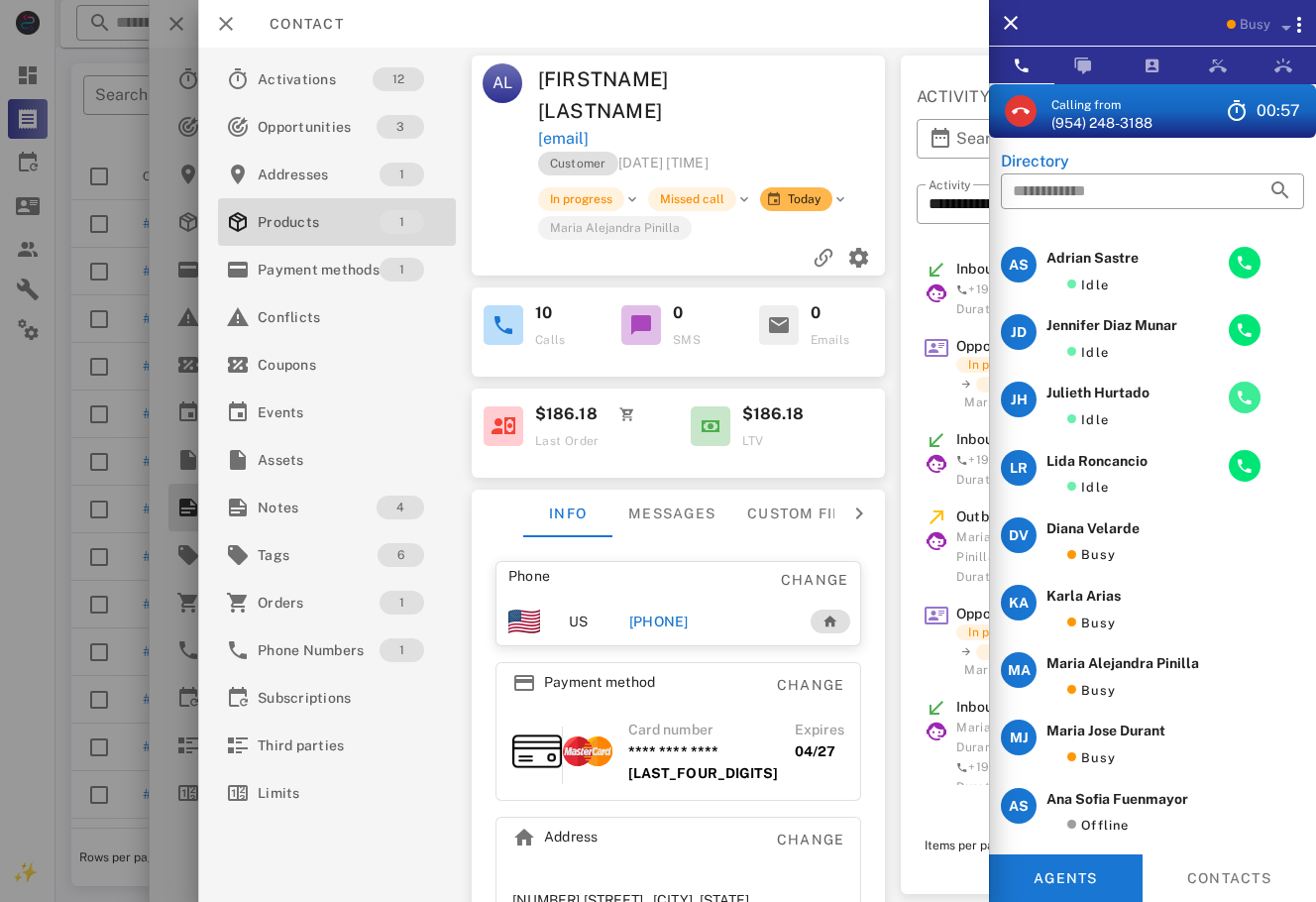 click at bounding box center (1245, 397) 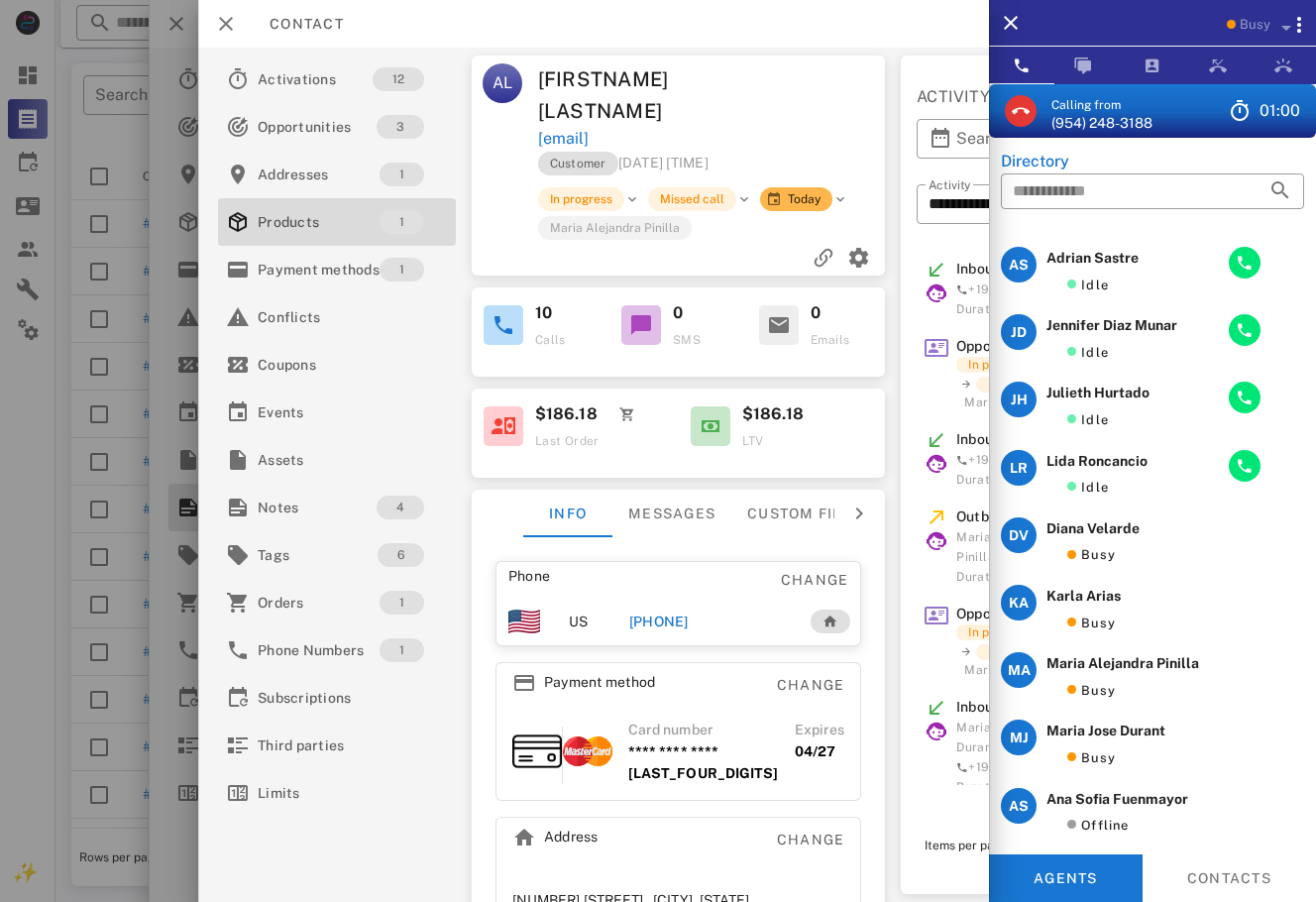 click on "(954) 248-3188" at bounding box center (1102, 123) 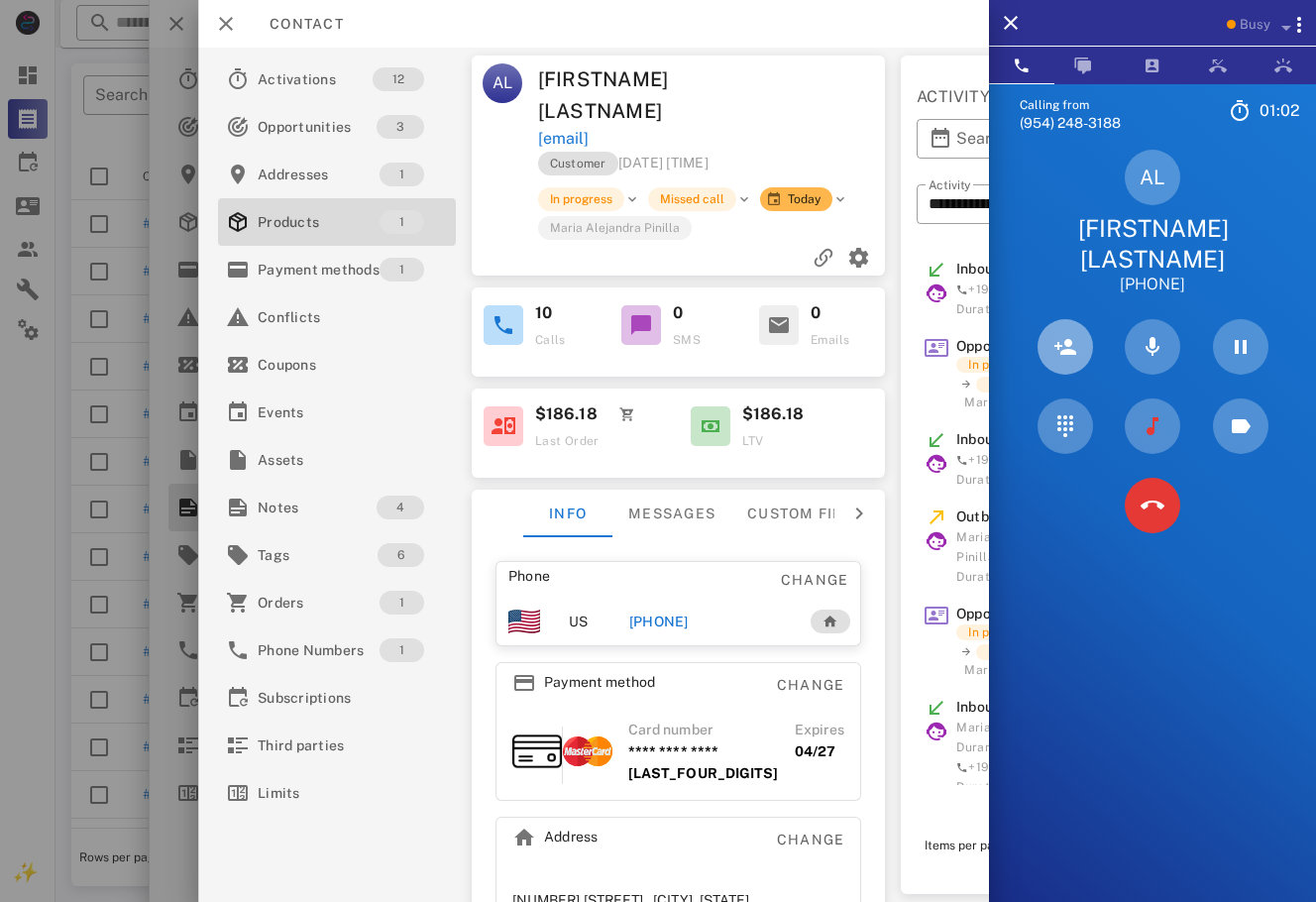click at bounding box center (1065, 347) 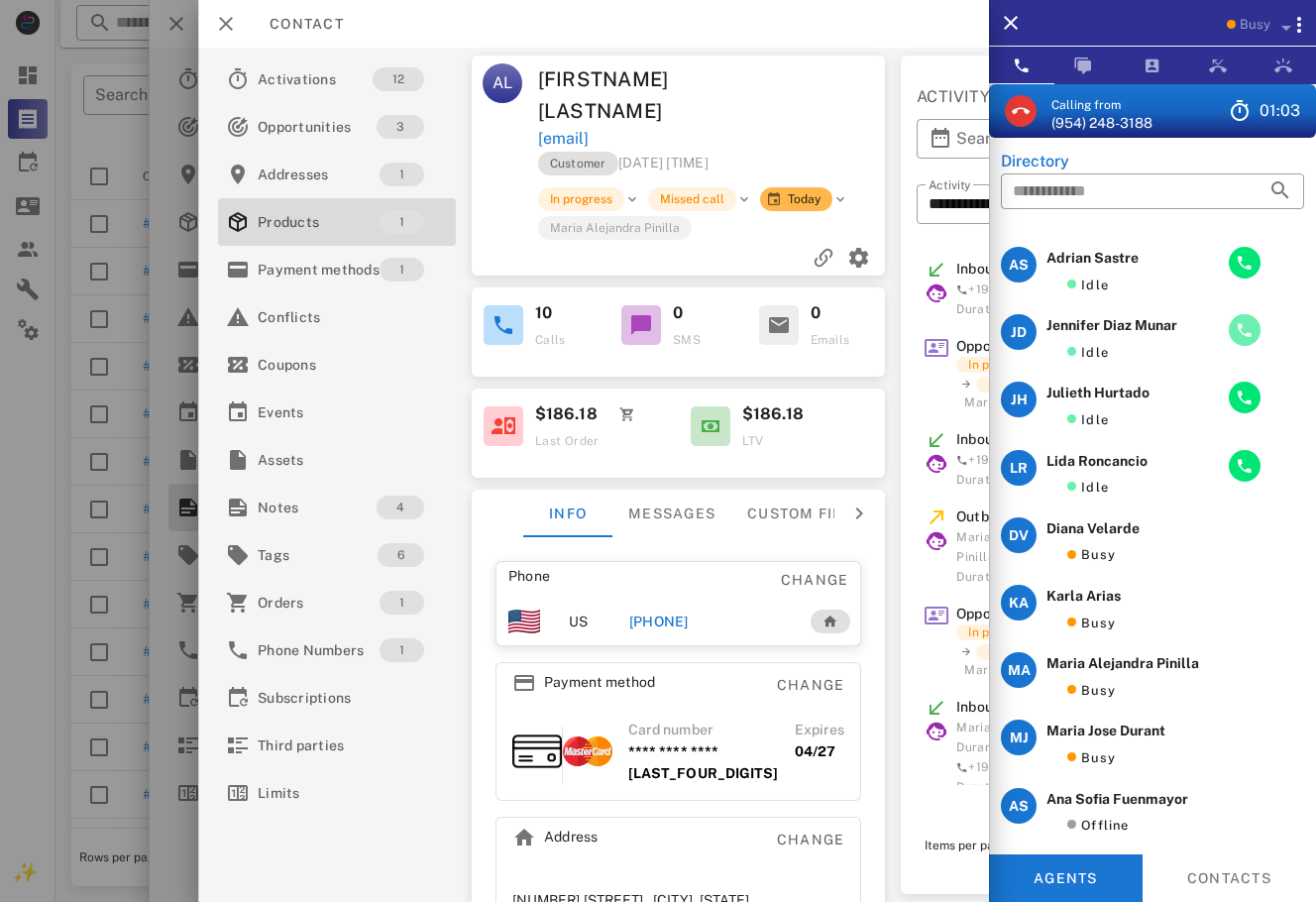 click at bounding box center [1245, 330] 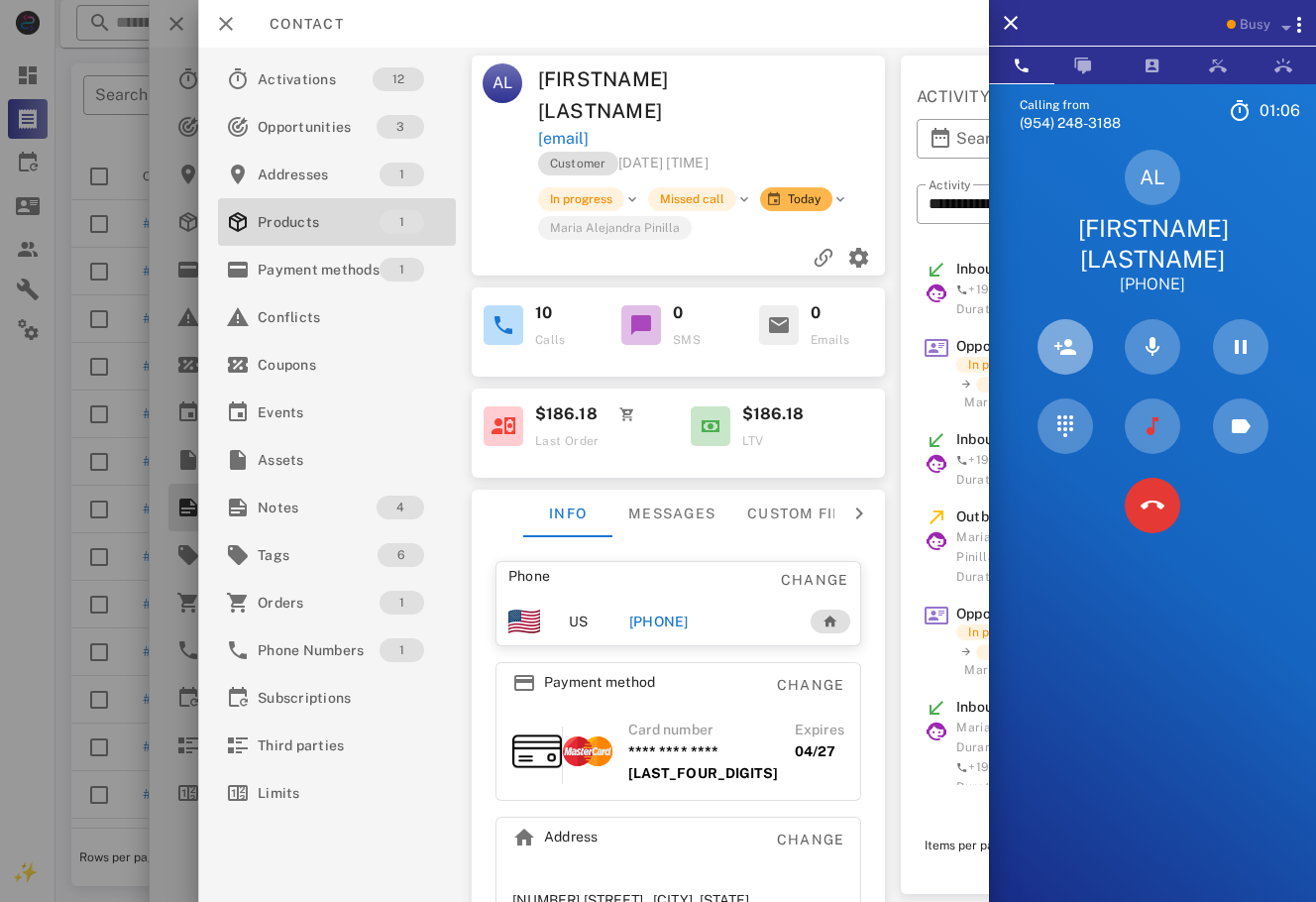 click at bounding box center (1065, 347) 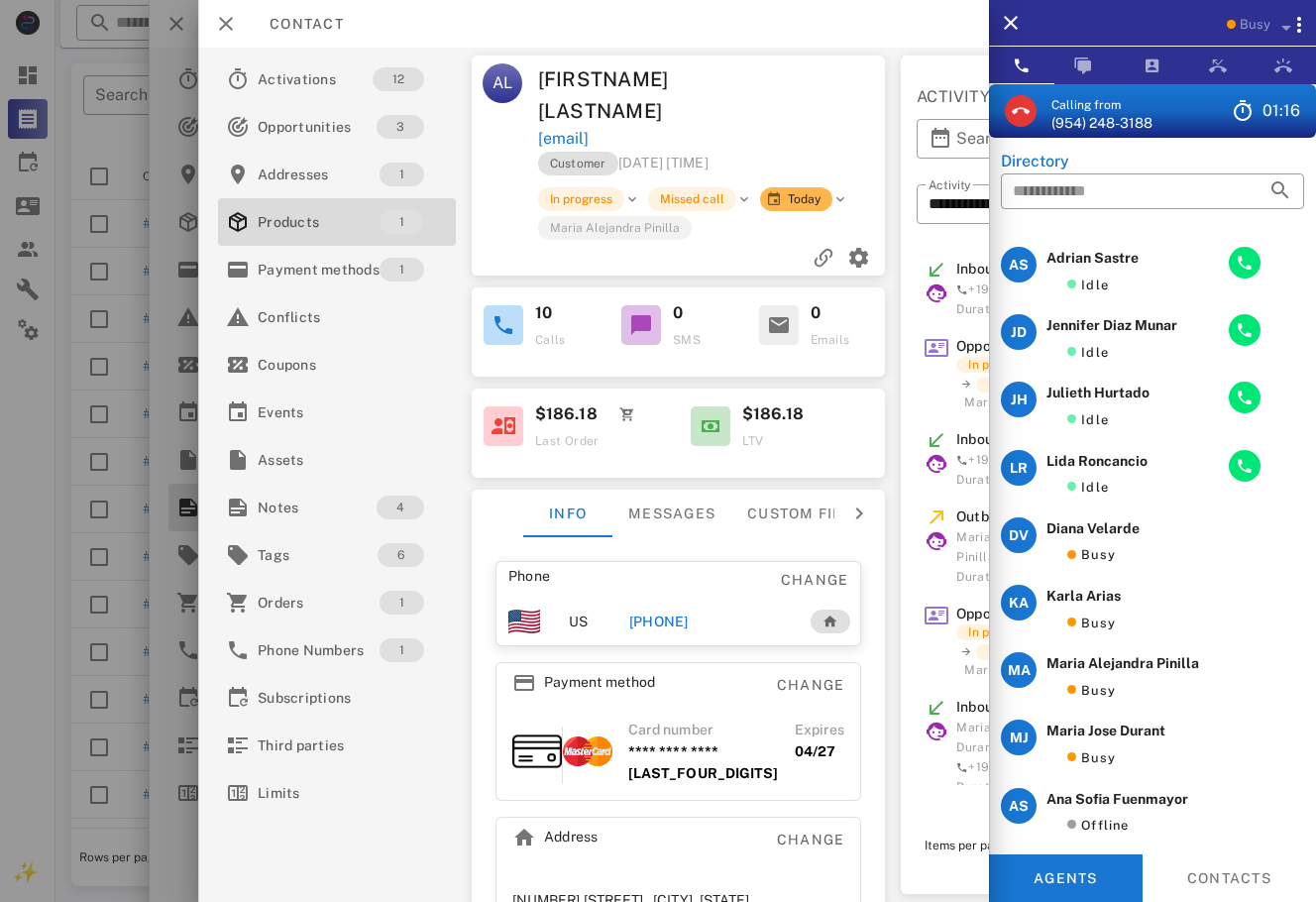 click on "Directory ​  AS  [FIRST] [LAST]  Idle   JD  [FIRST] [LAST]  Idle   JH  [FIRST] [LAST]  Idle   LR  [FIRST] [LAST]  Idle   DV  [FIRST] [LAST]  Busy   KA  [FIRST] [LAST]  Busy   MA  [FIRST] [LAST]  Busy   MJ  [FIRST] [LAST]  Busy   AS  [FIRST] [LAST]  Offline   AC  [FIRST] [LAST]  Offline   AP  [FIRST] [LAST]  Offline   C9  CB 911  Offline   DR  [FIRST] [LAST]  Offline   DR  [FIRST] [LAST]  Offline   I  Imfitstore  Offline   JM  [FIRST] [LAST]  Offline   JT  [FIRST] [LAST]  Offline   LA  [FIRST] [LAST]  Offline   MI  [FIRST] [LAST]  Offline   PV  [FIRST] [LAST]  Offline   PL  [FIRST] [LAST]  Offline   RC  [FIRST] [LAST]  Offline   RC  [FIRST] [LAST]  Offline   SP  [FIRST] [LAST]  Offline   SC  [FIRST] [LAST]  Offline   SL  [FIRST] [LAST]  Offline   SF  [FIRST] [LAST]  Offline   VT  [FIRST] [LAST]  Offline   WV  [FIRST] [LAST]  Offline   YM  [FIRST] [LAST]  Offline   YM  [FIRST] [LAST]  Offline       No more data
Opps, something went wrong :(
Retry Agents" at bounding box center (1152, 563) 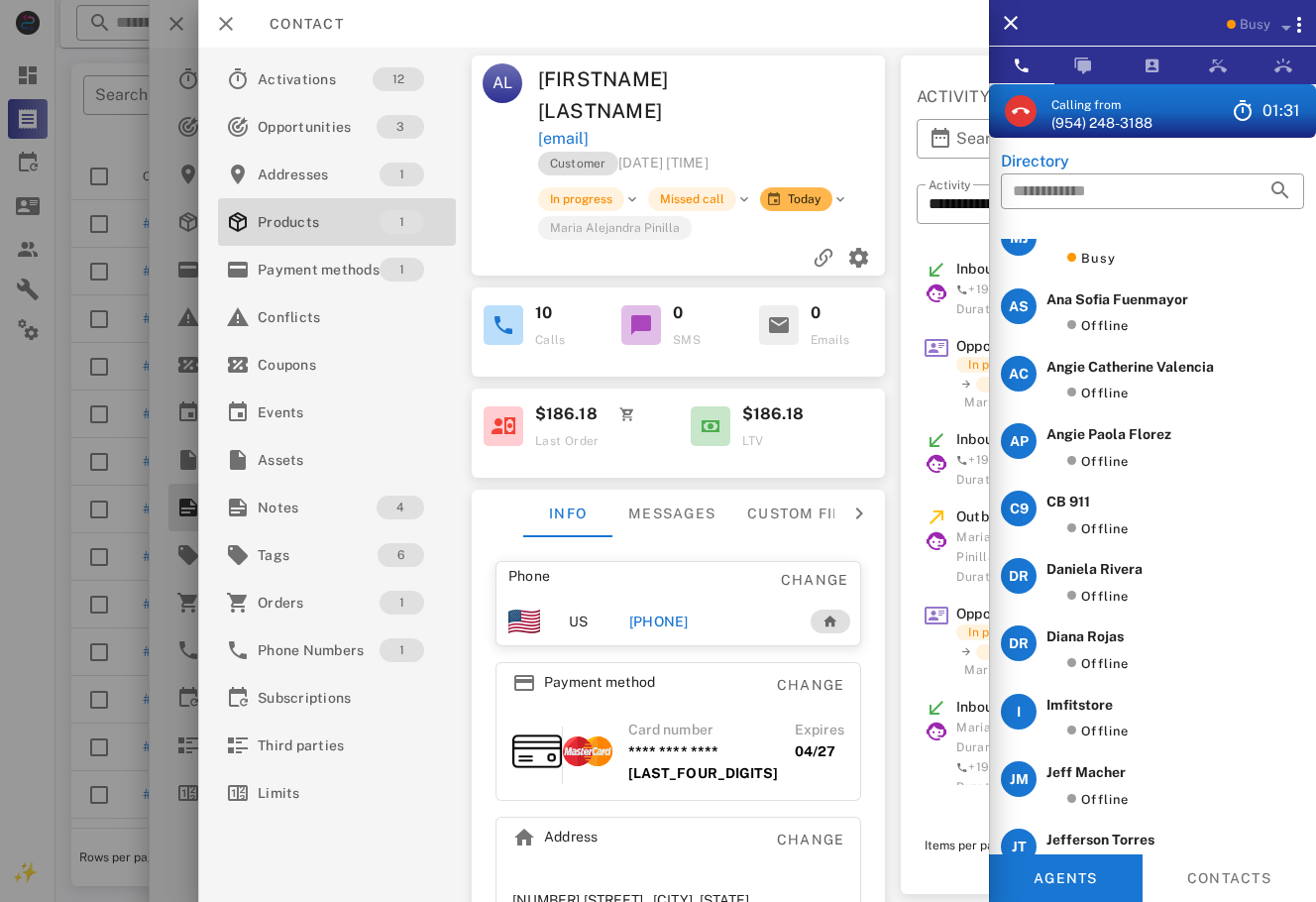 scroll, scrollTop: 0, scrollLeft: 0, axis: both 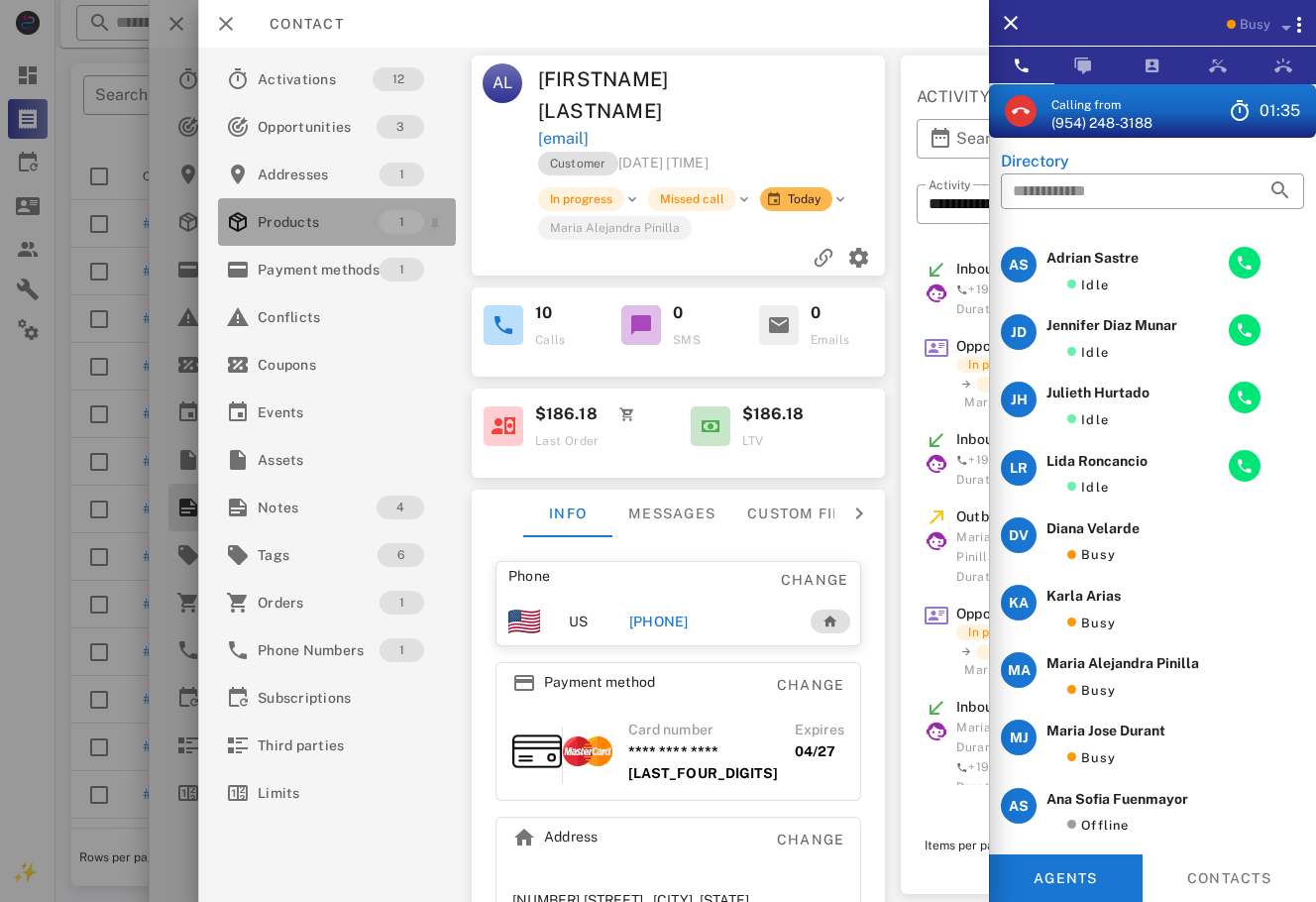 click on "Products" at bounding box center [318, 222] 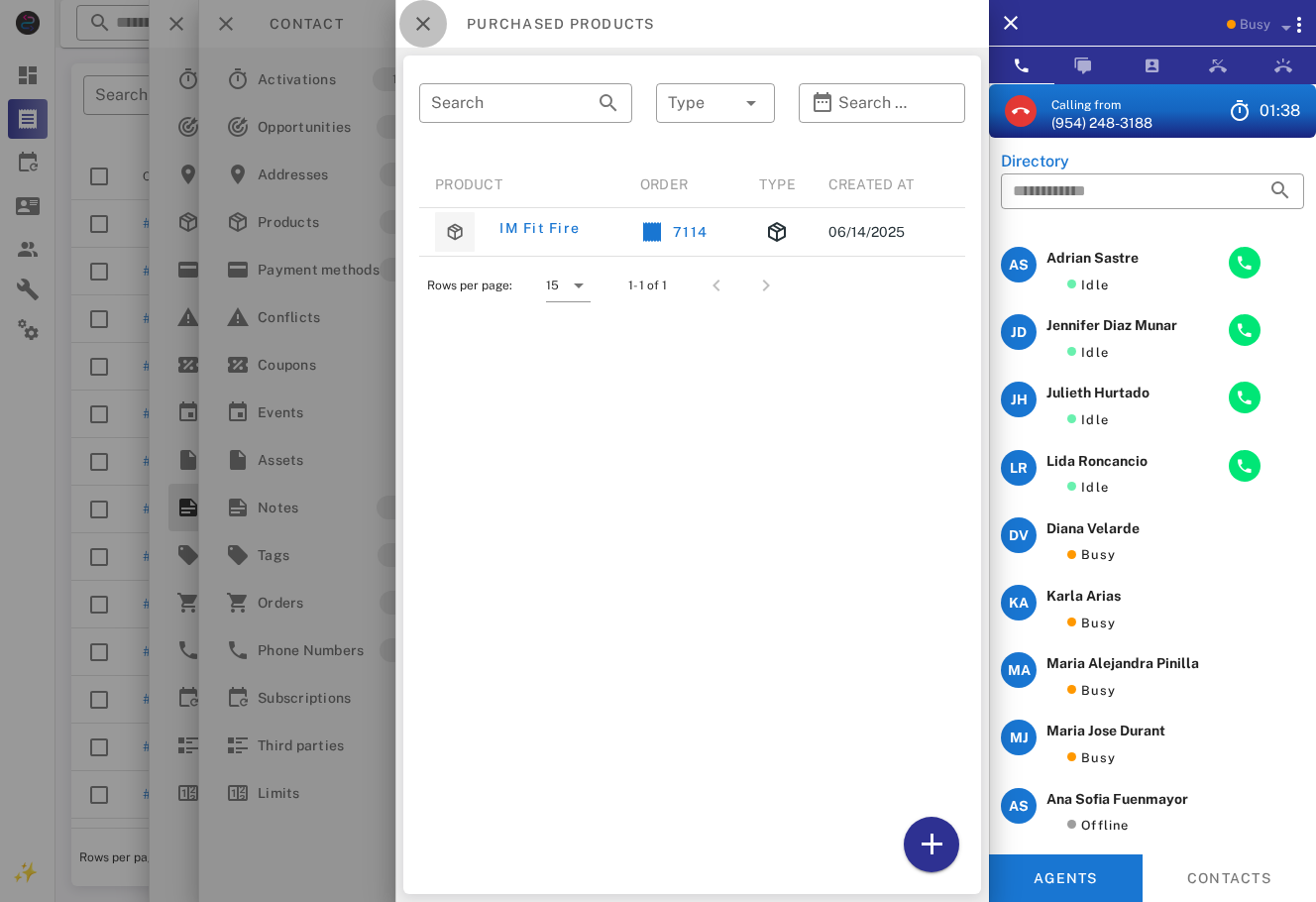 click at bounding box center (423, 24) 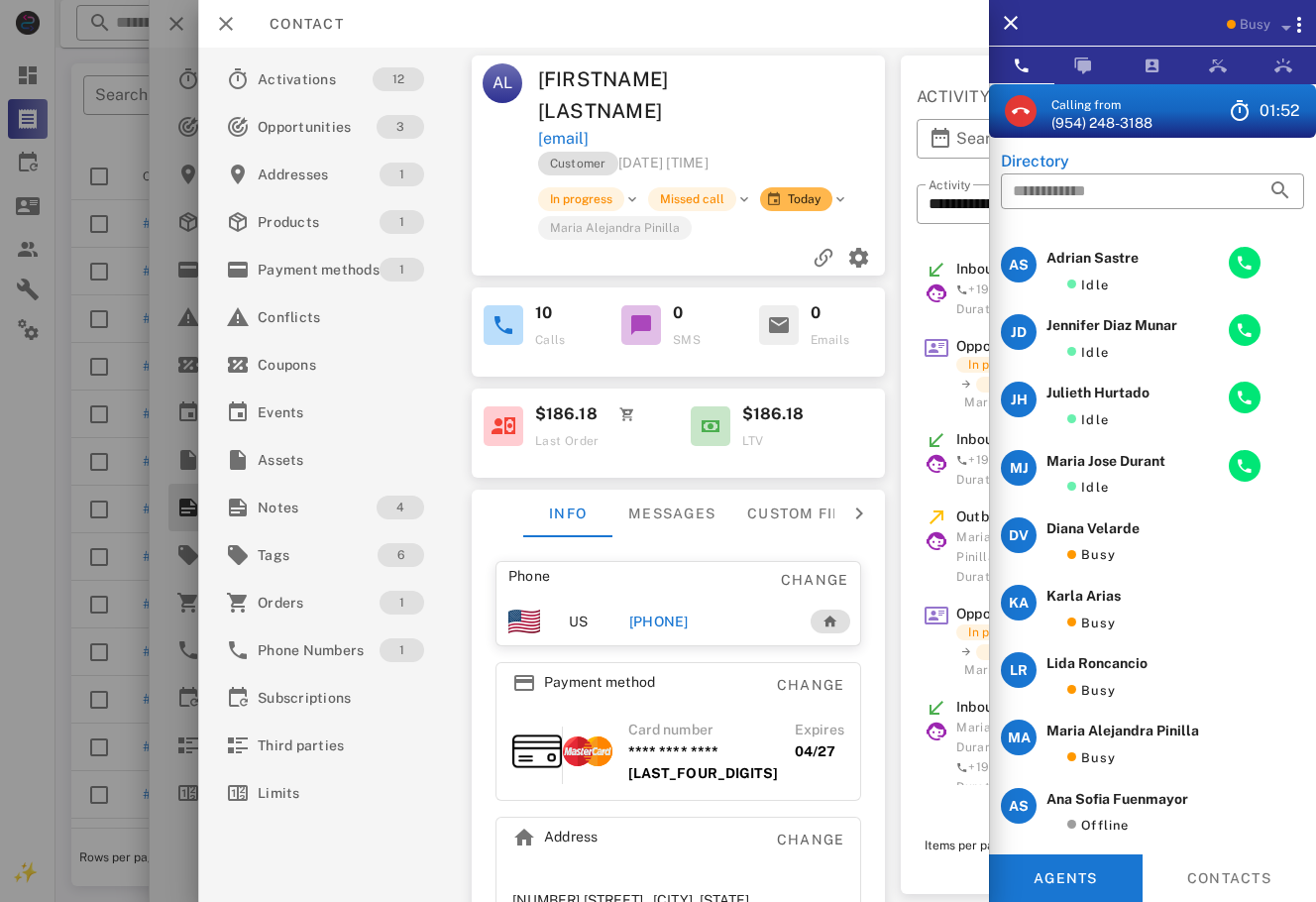 click on "[EMAIL]" at bounding box center [713, 139] 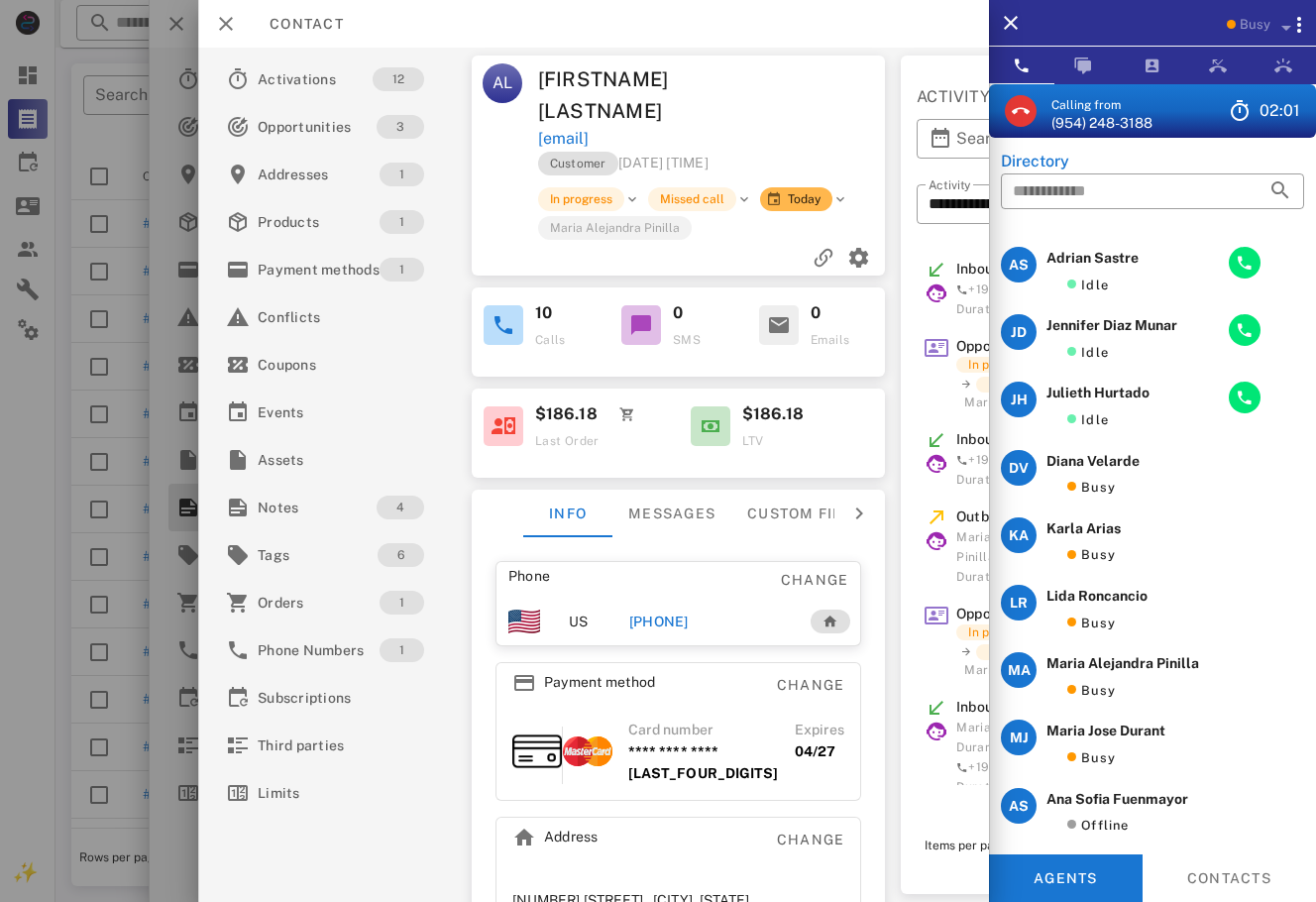 click on "Calling from" at bounding box center (1086, 105) 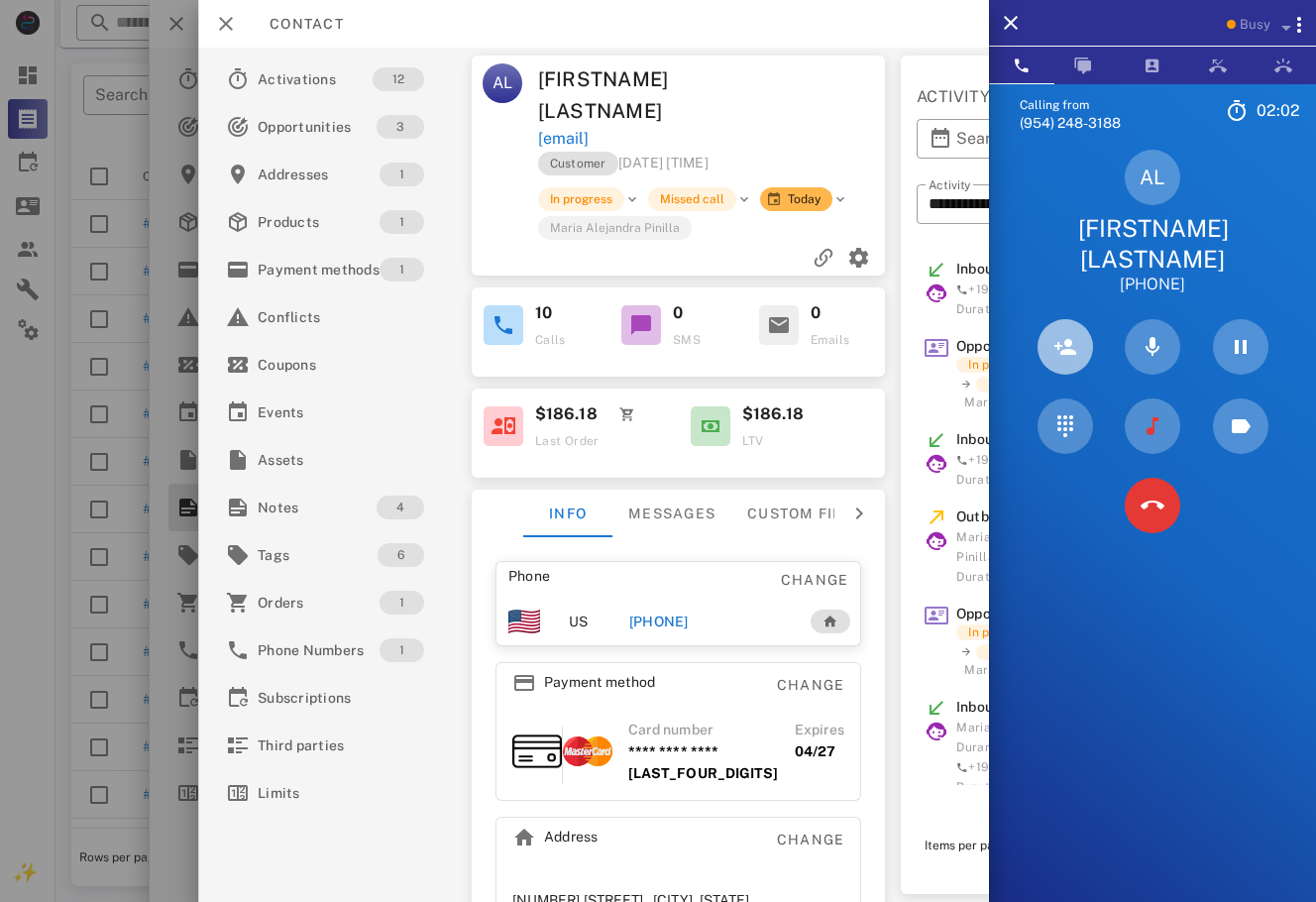 click at bounding box center [1065, 347] 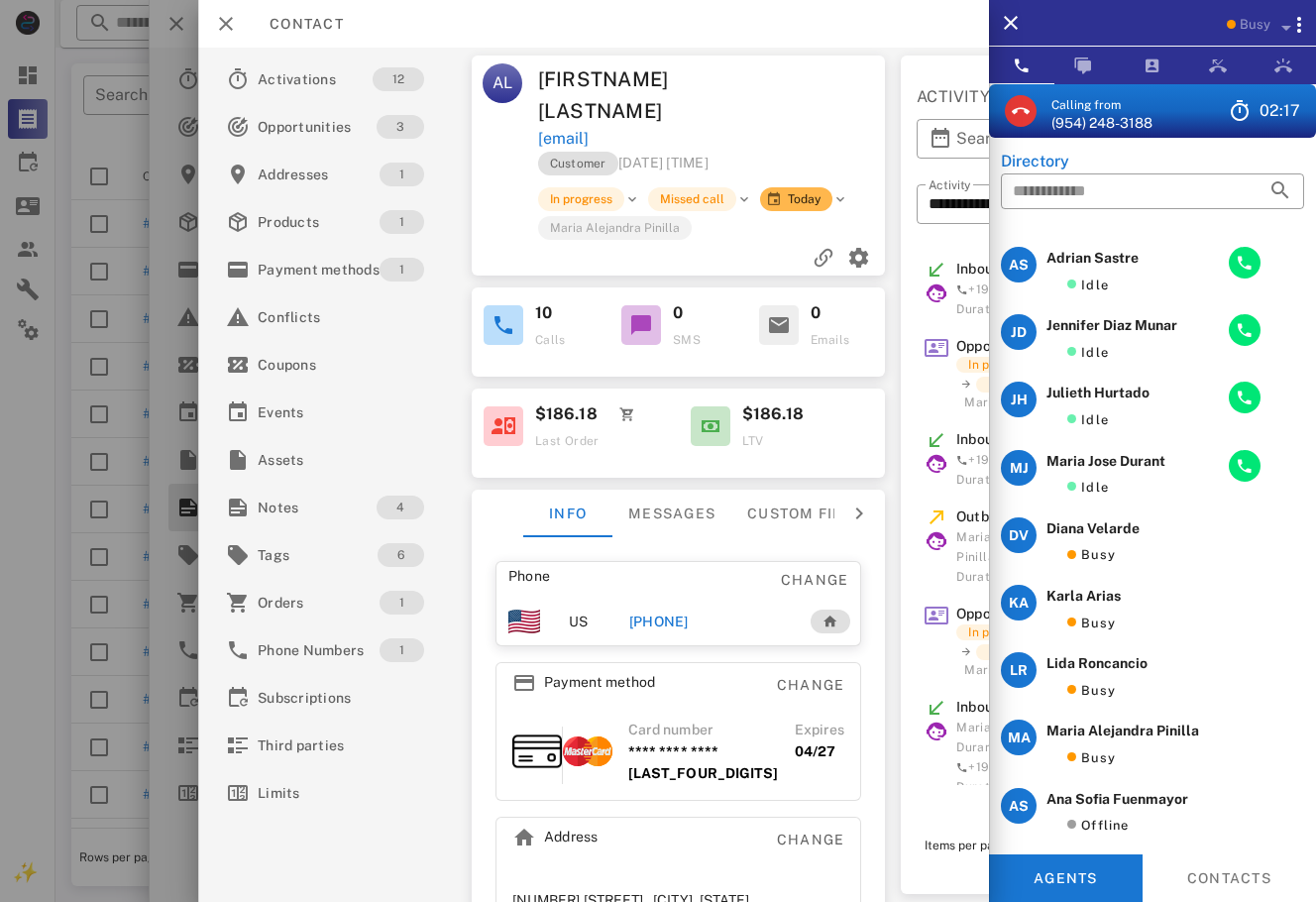 click on "Calling from [PHONE] [TIME]" at bounding box center [1152, 111] 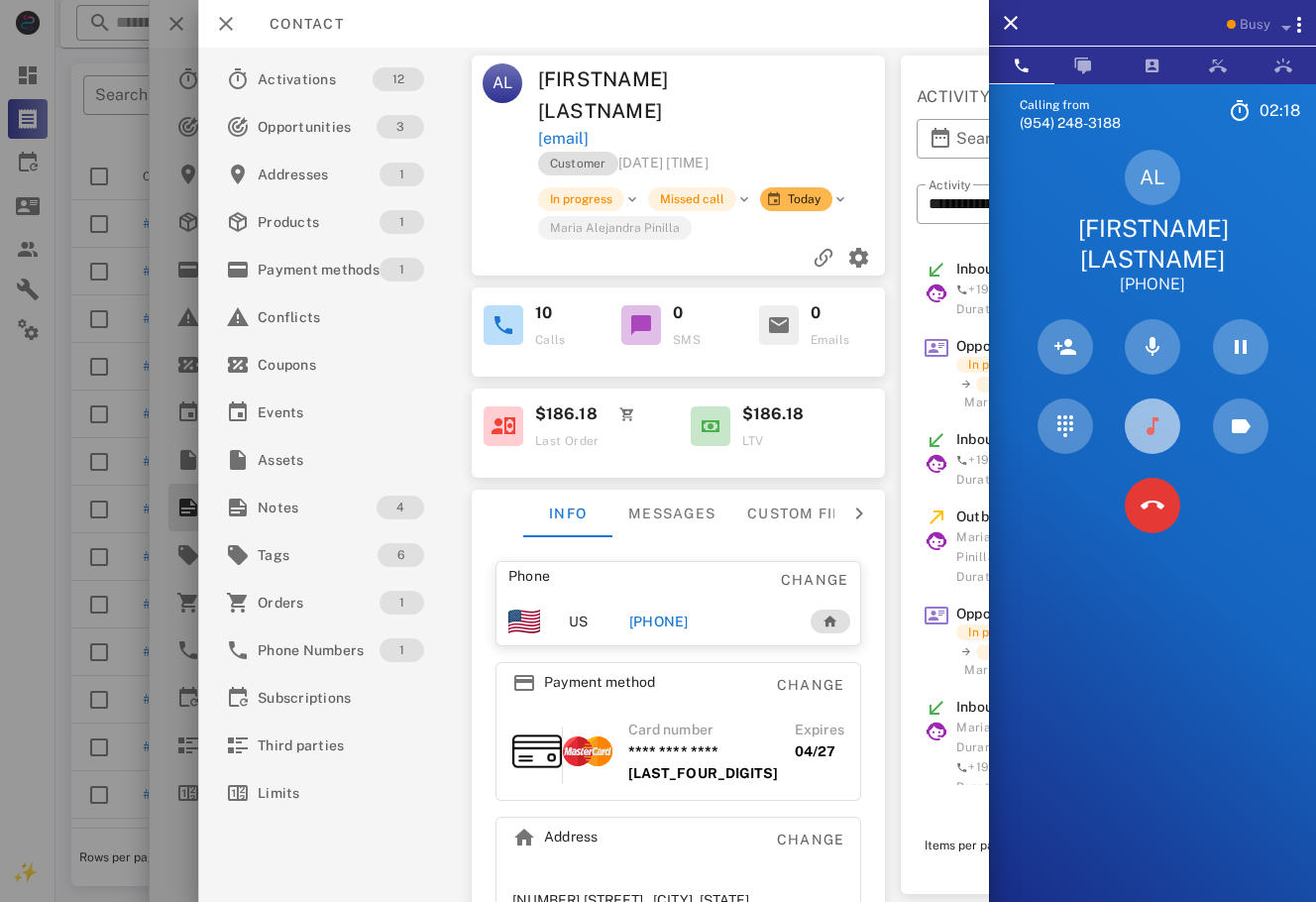 click at bounding box center [1152, 426] 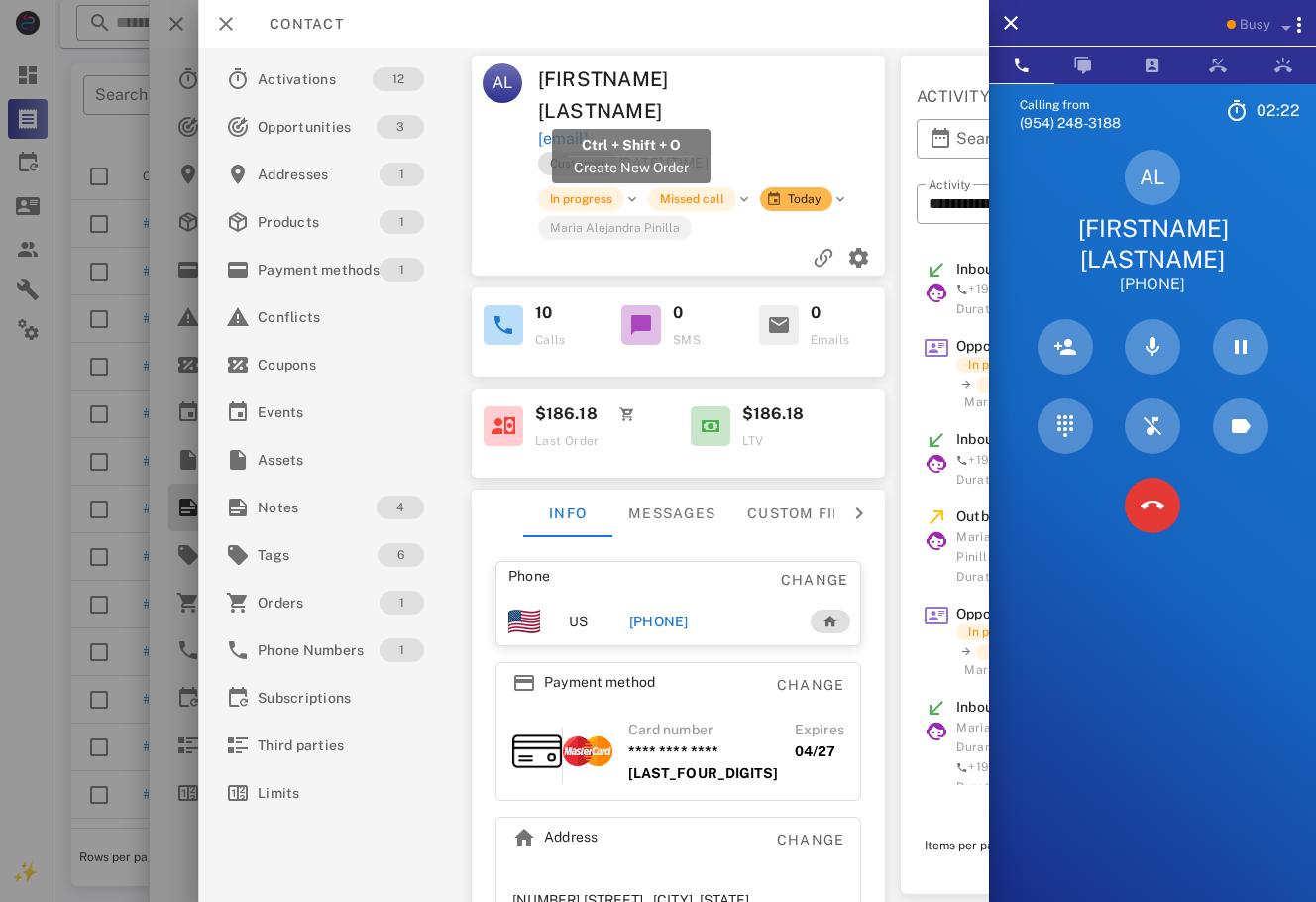 drag, startPoint x: 765, startPoint y: 109, endPoint x: 539, endPoint y: 100, distance: 226.17913 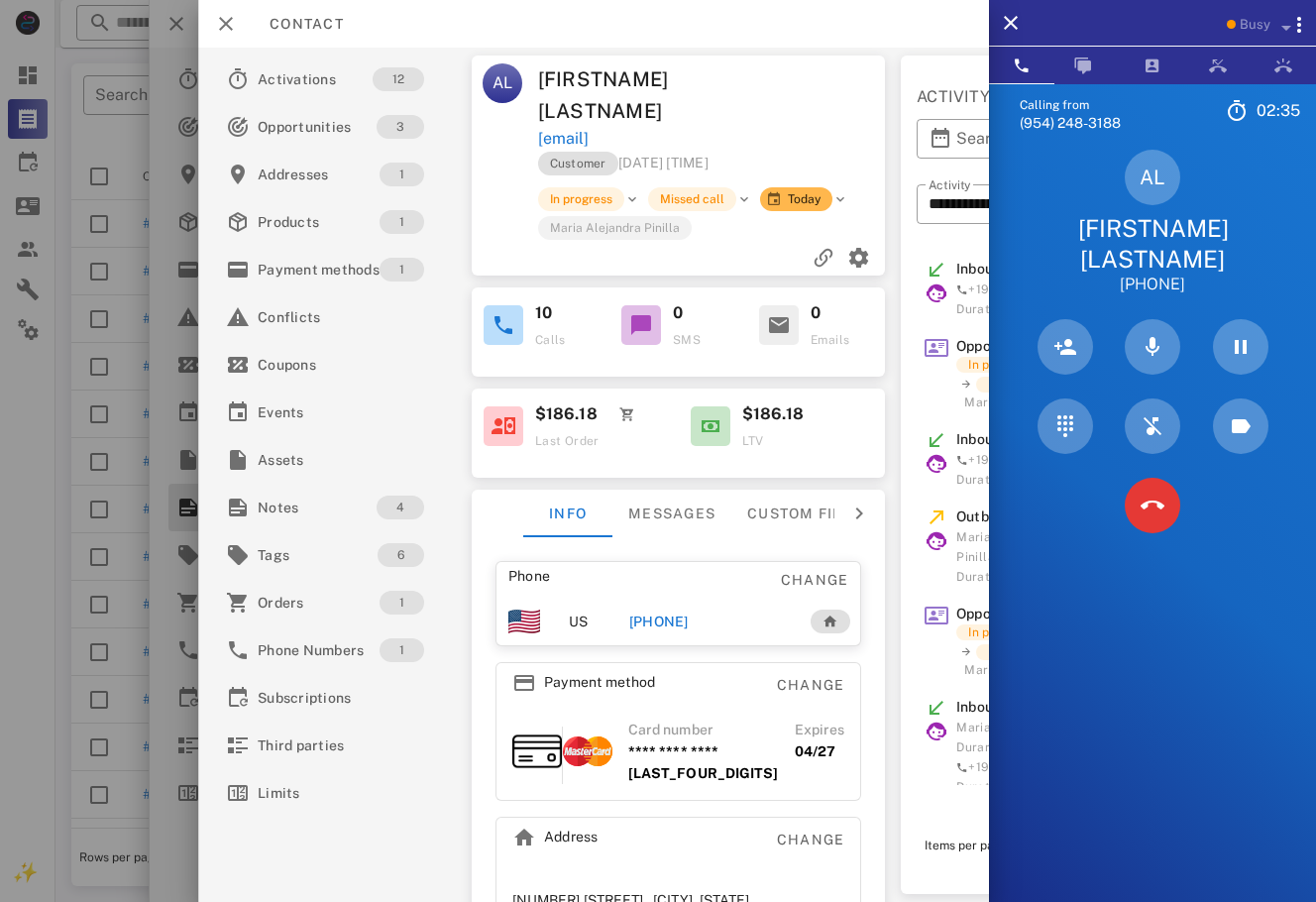drag, startPoint x: 1042, startPoint y: 639, endPoint x: 1120, endPoint y: 577, distance: 99.63935 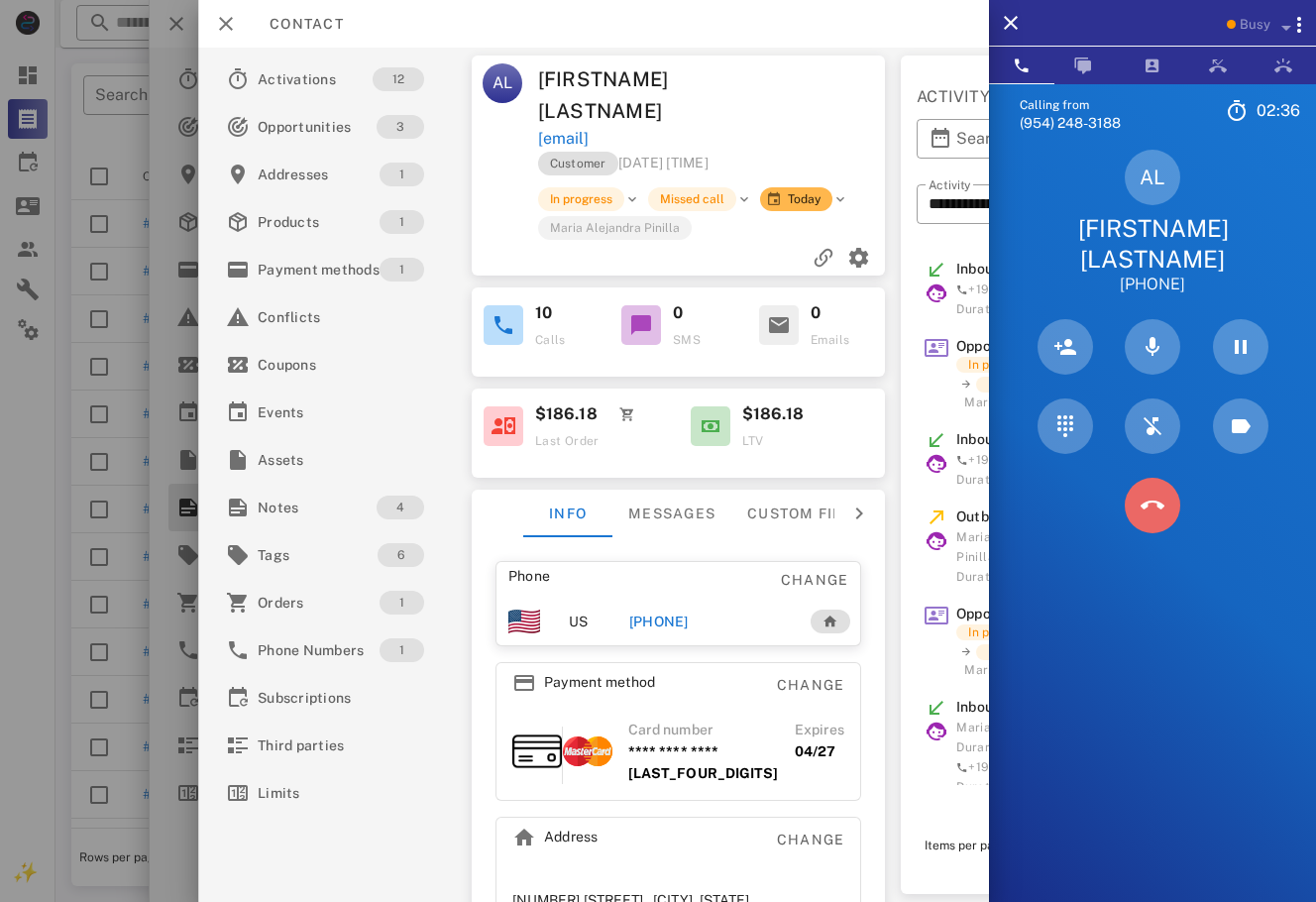 click at bounding box center (1152, 506) 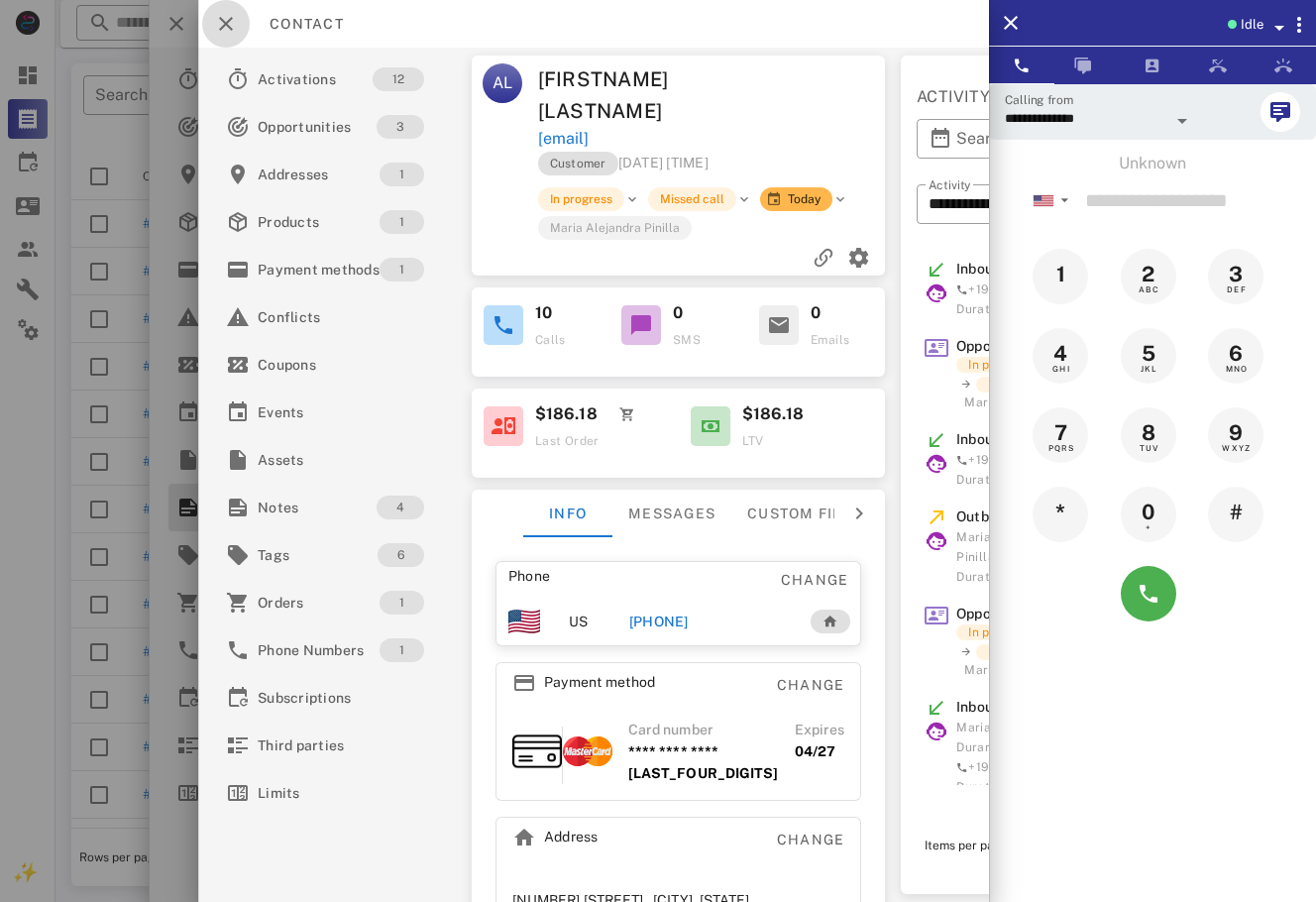 click at bounding box center [226, 24] 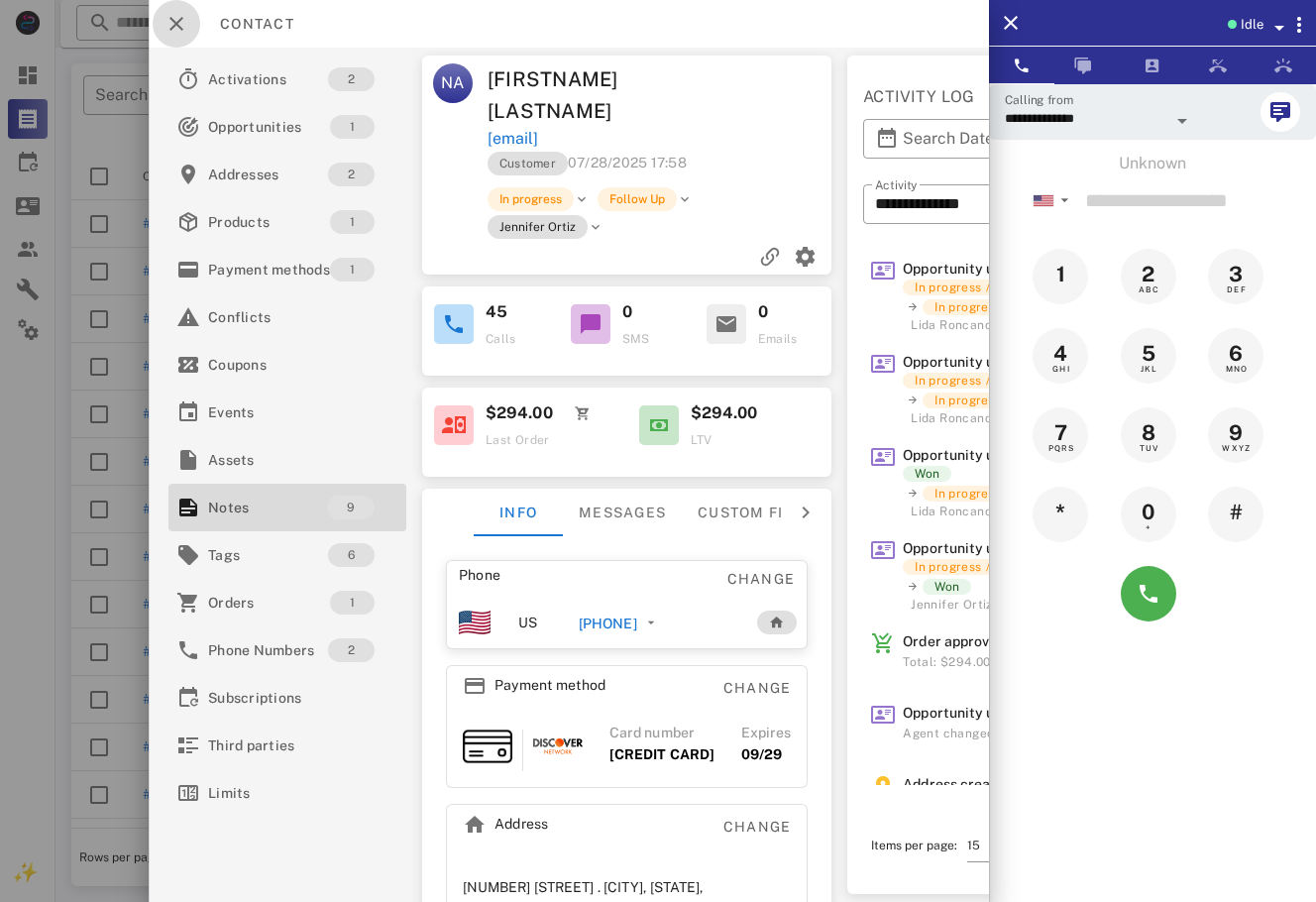 click at bounding box center (176, 24) 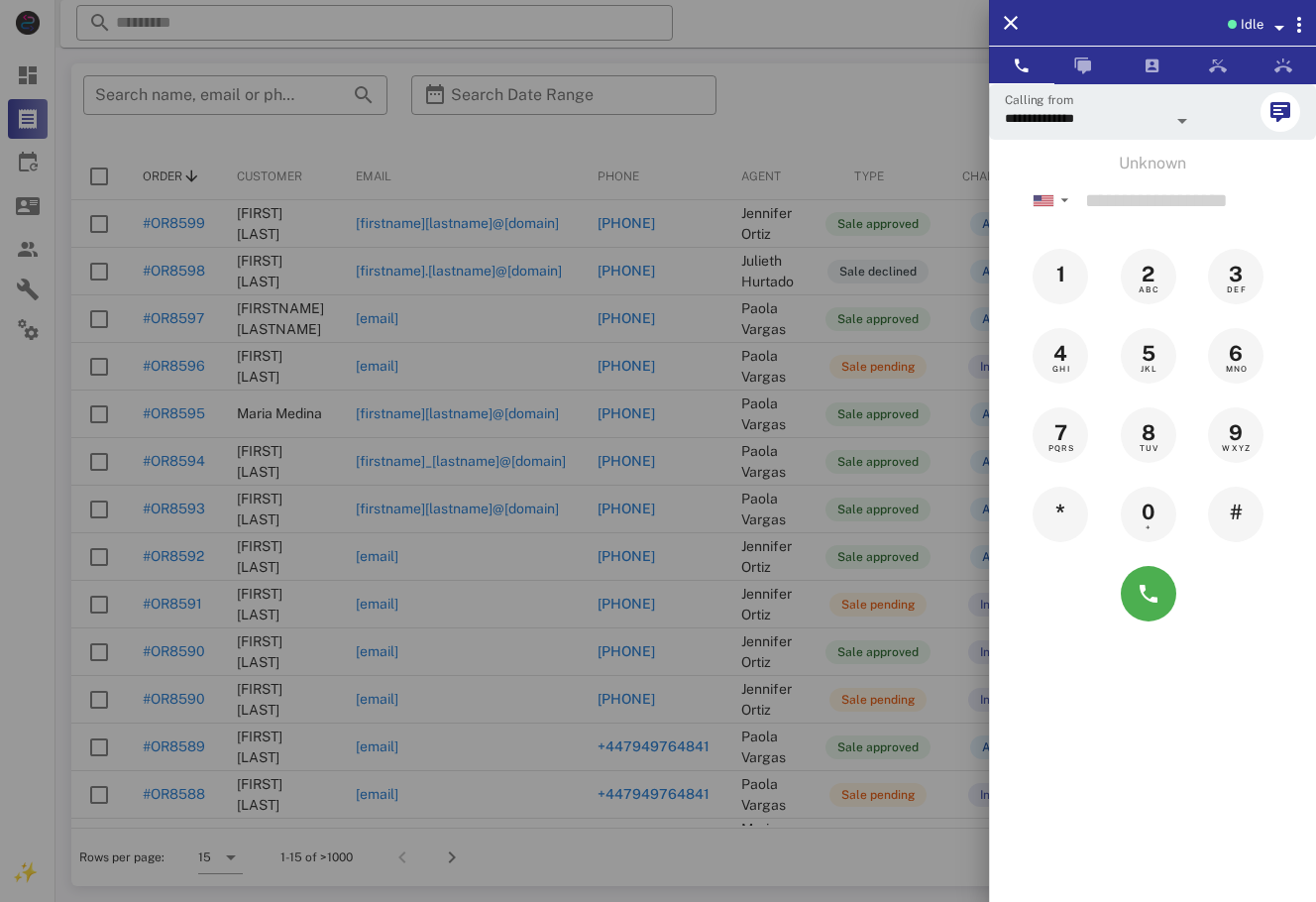 click at bounding box center [658, 451] 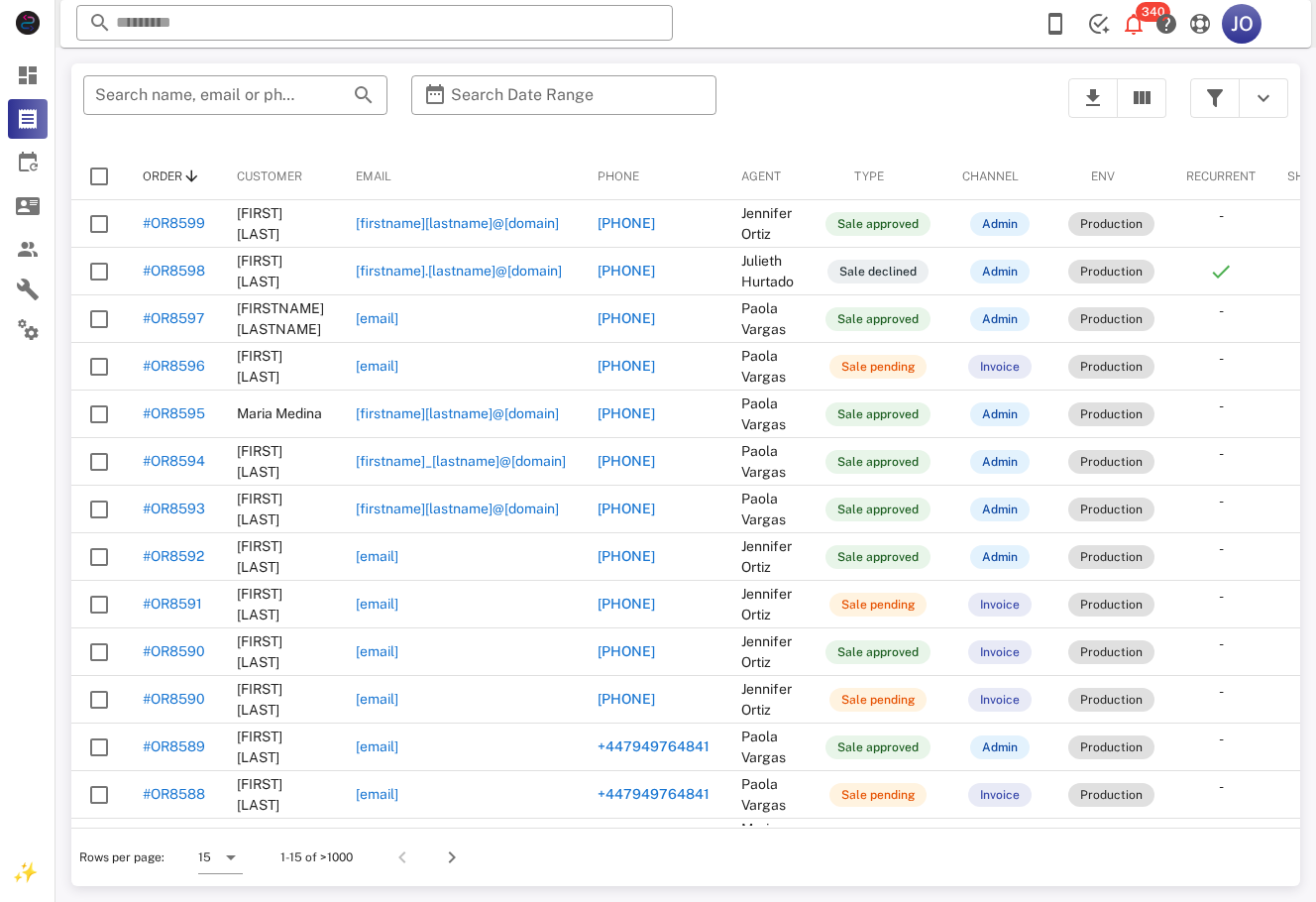 scroll, scrollTop: 0, scrollLeft: 264, axis: horizontal 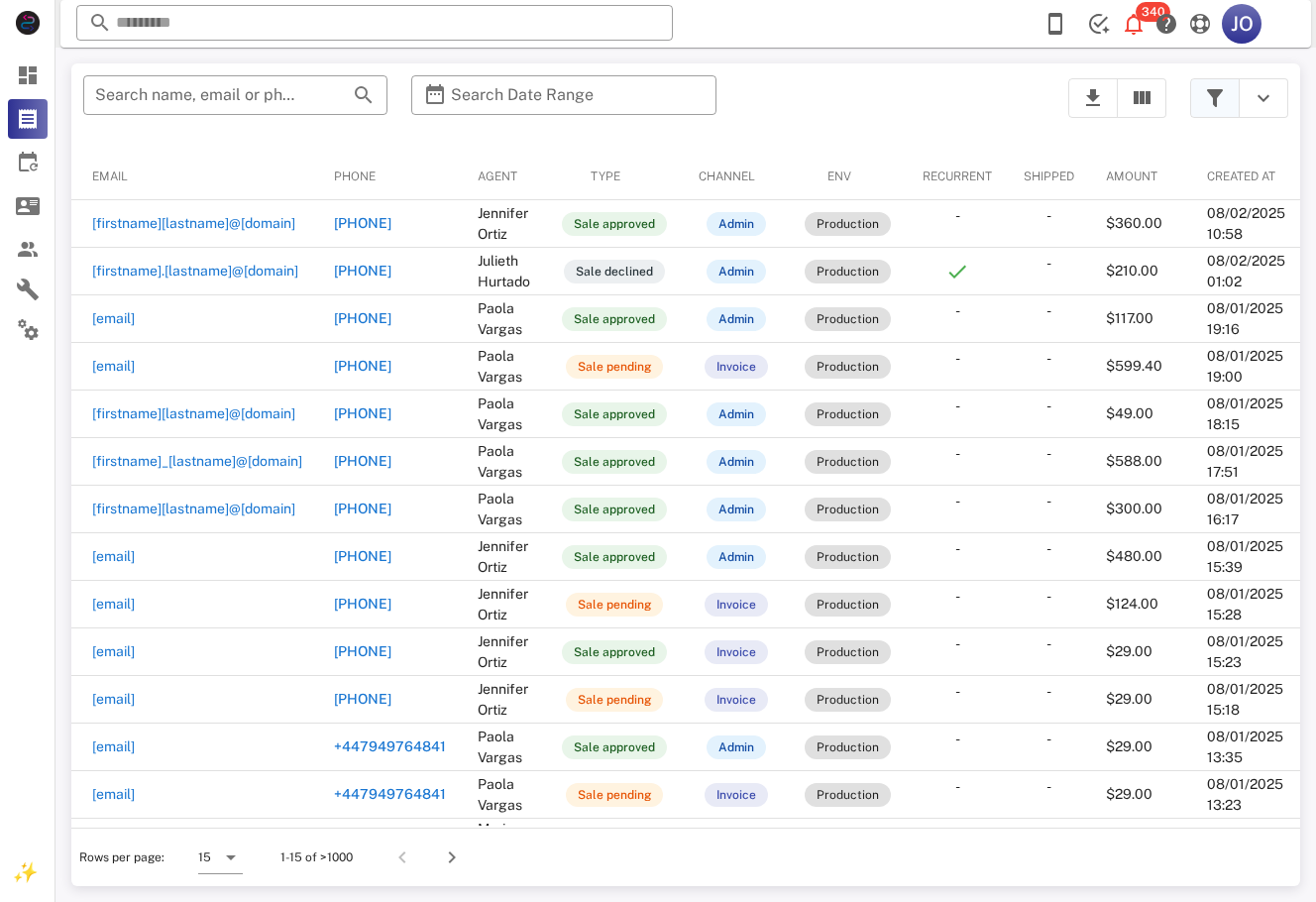 click at bounding box center (1215, 98) 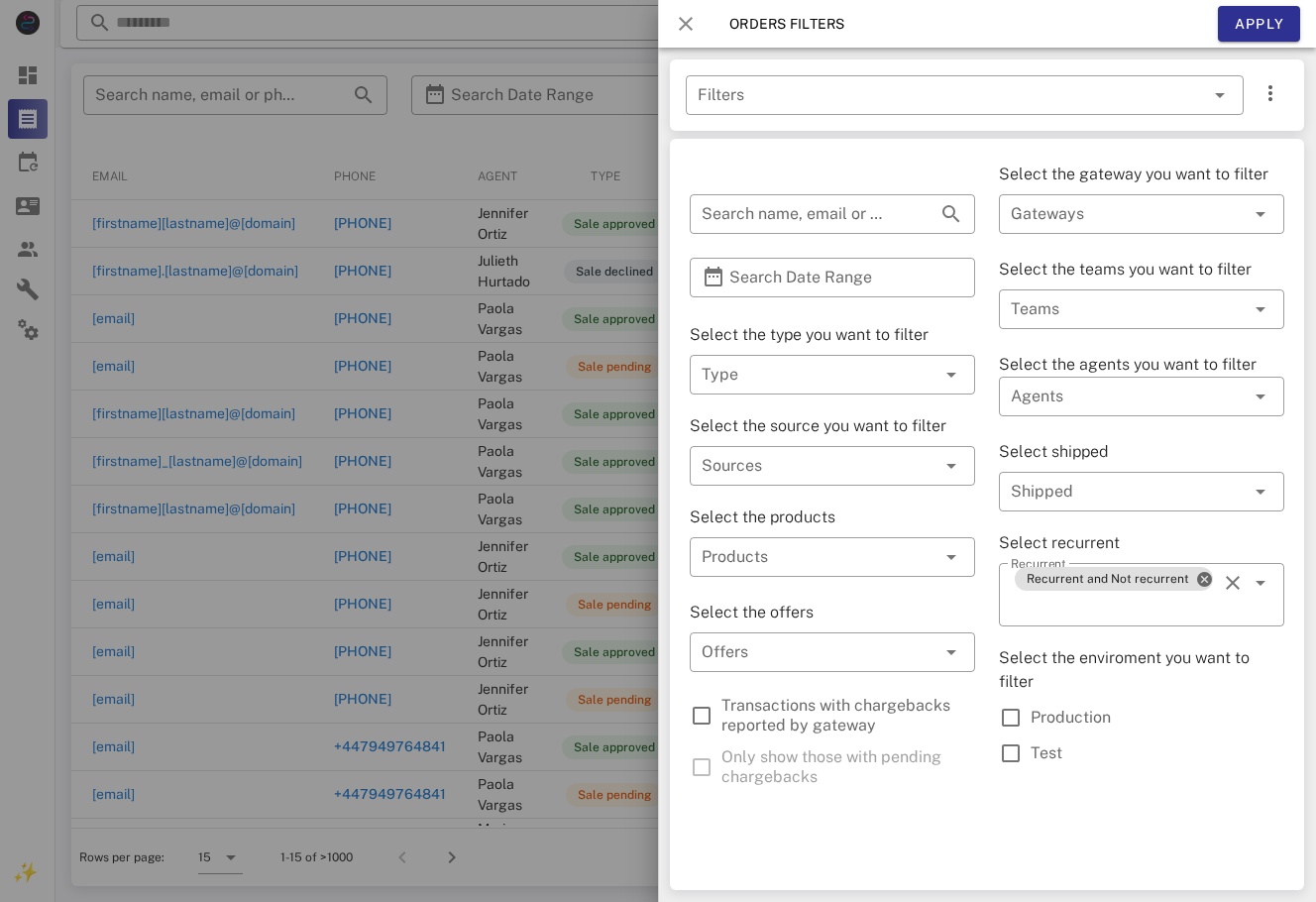 click at bounding box center [686, 24] 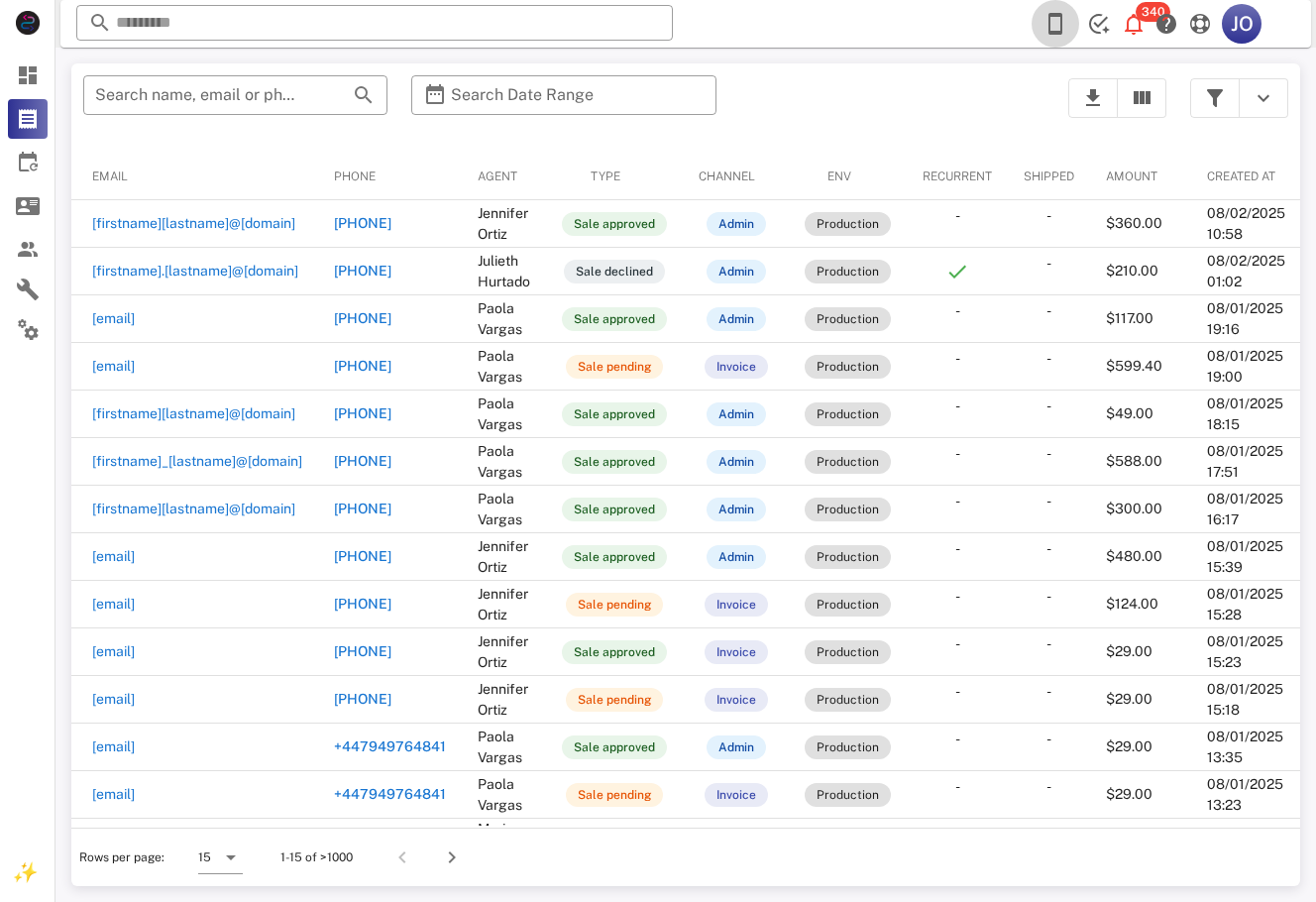 click at bounding box center (1055, 24) 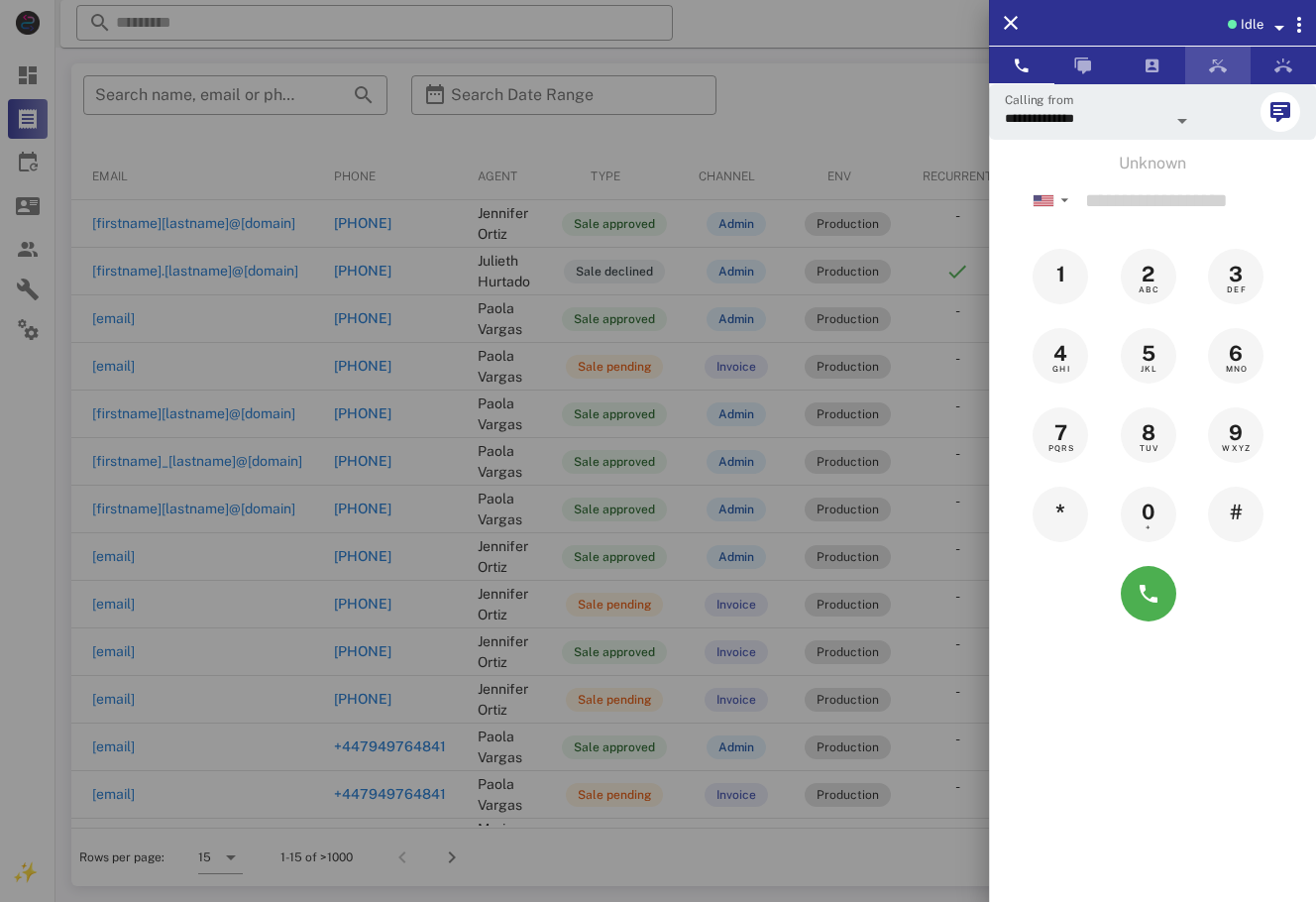 click at bounding box center (1218, 65) 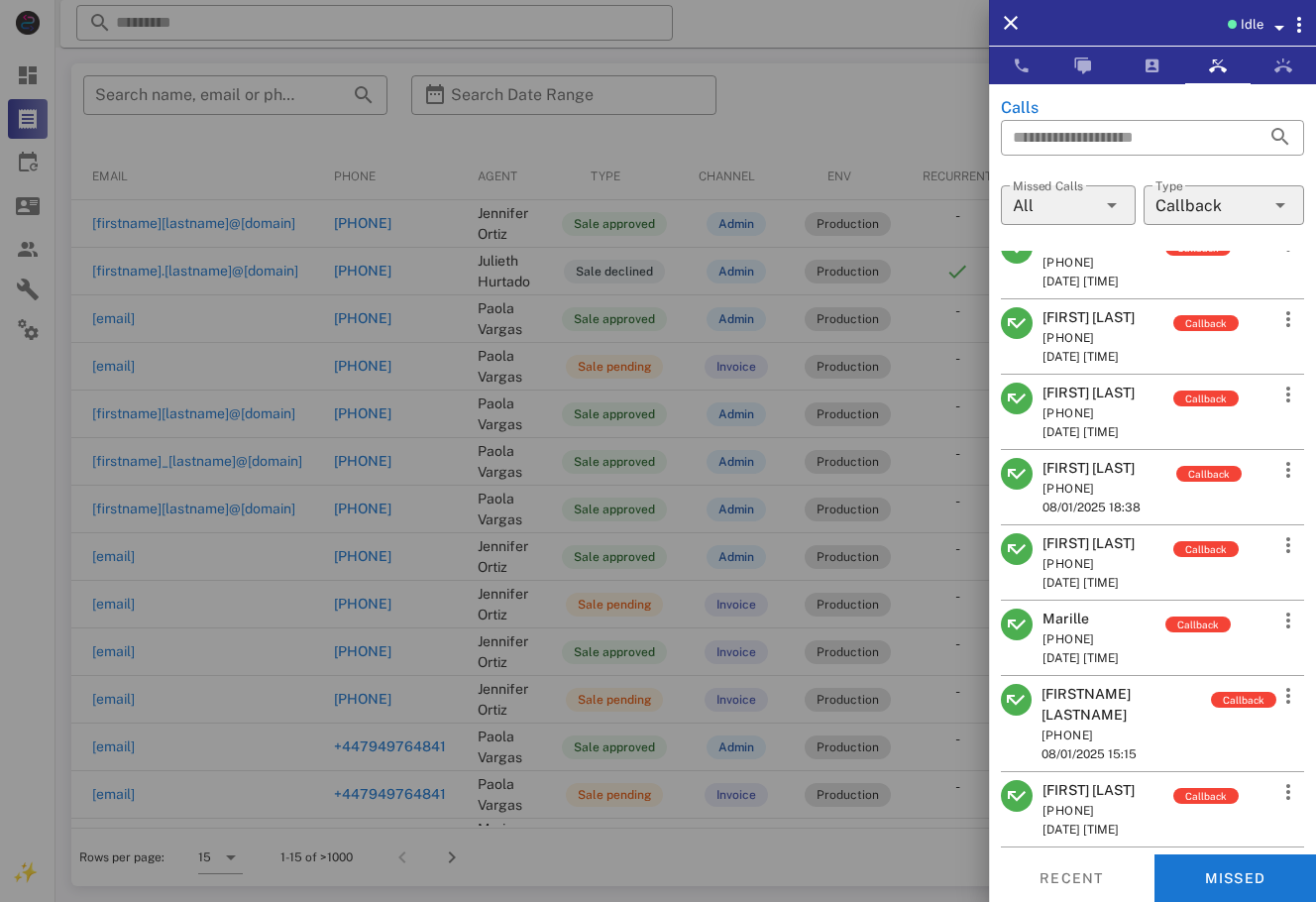 scroll, scrollTop: 0, scrollLeft: 0, axis: both 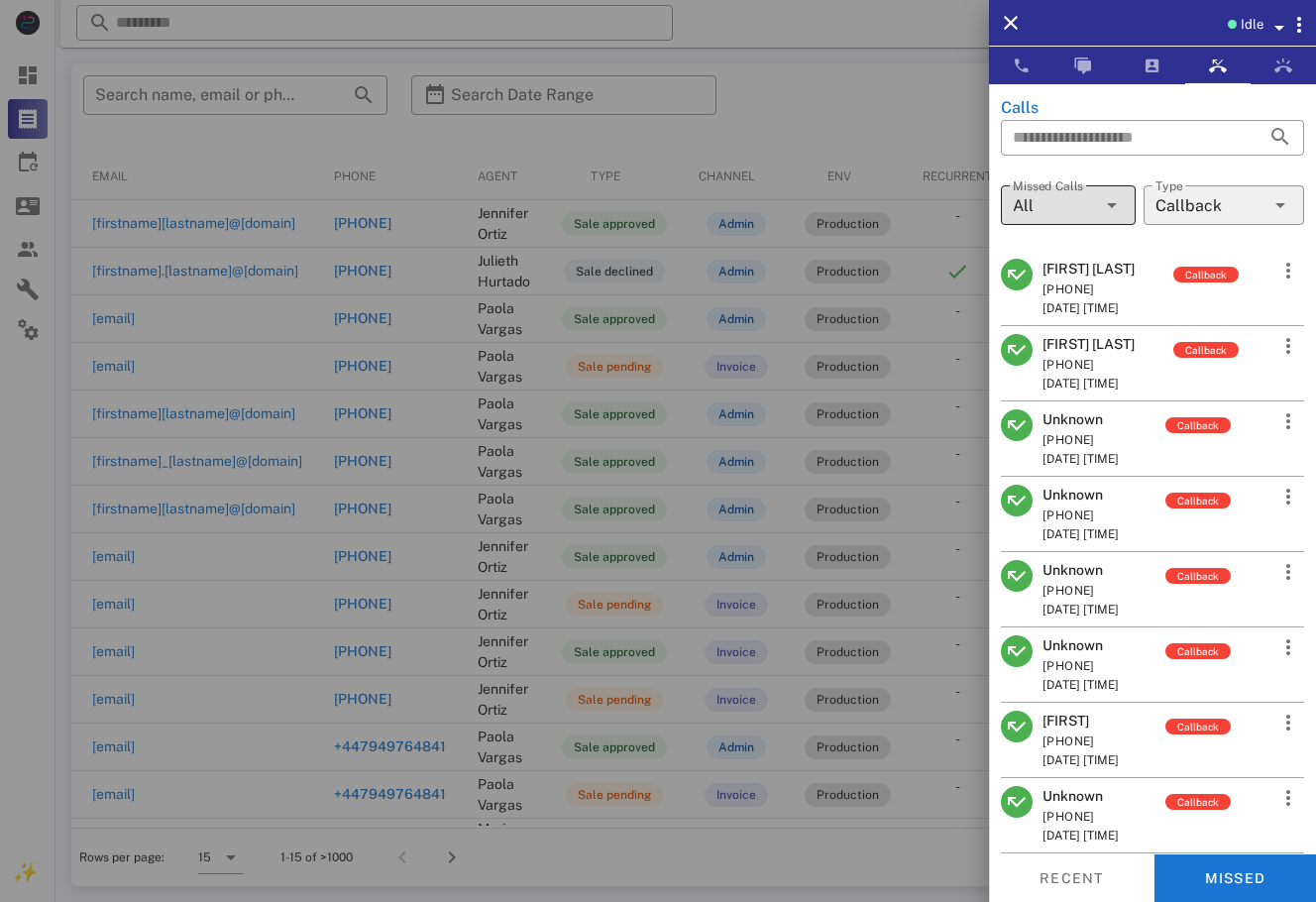 click on "​ Missed Calls All" at bounding box center (1068, 205) 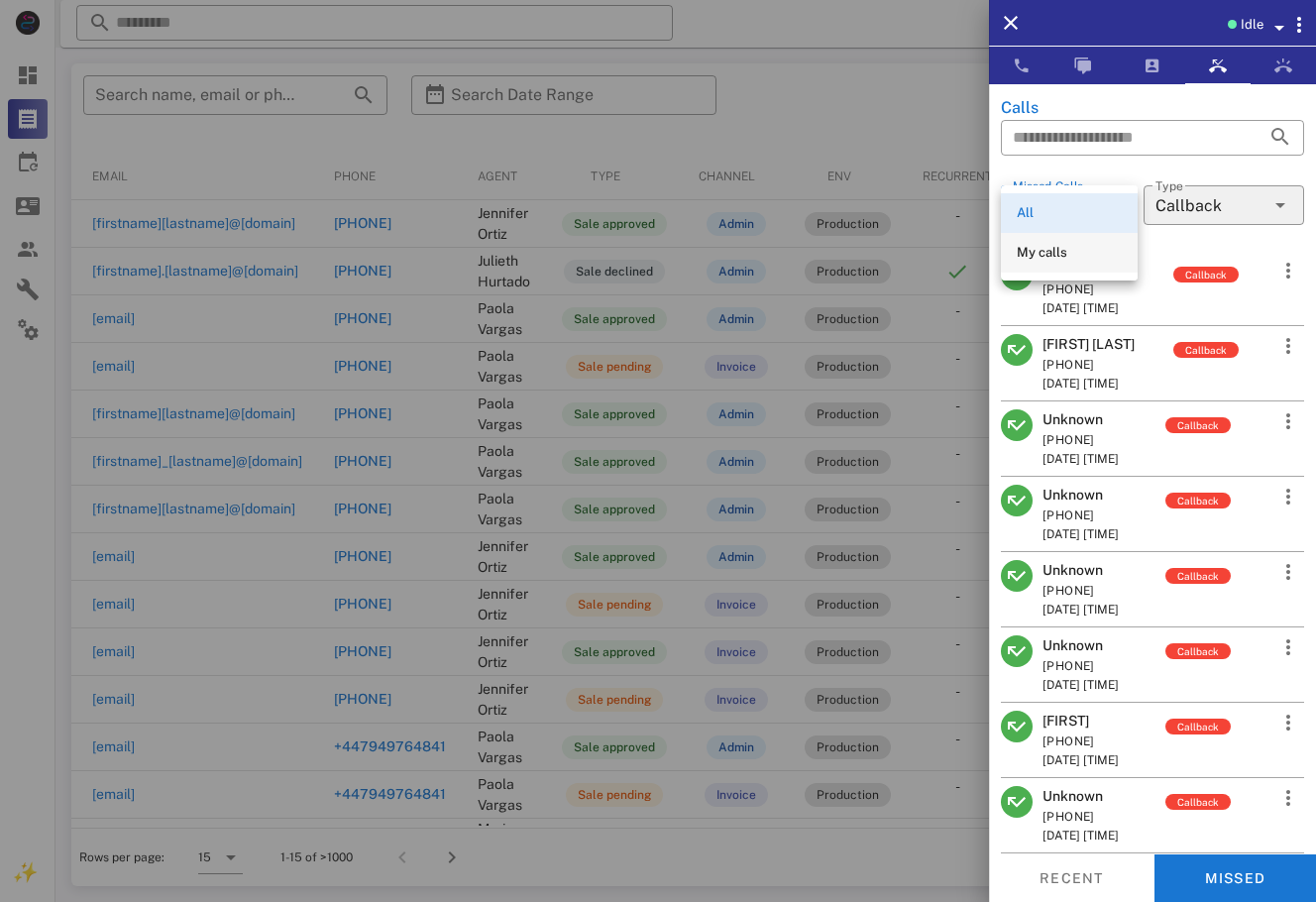 click on "My calls" at bounding box center (1069, 253) 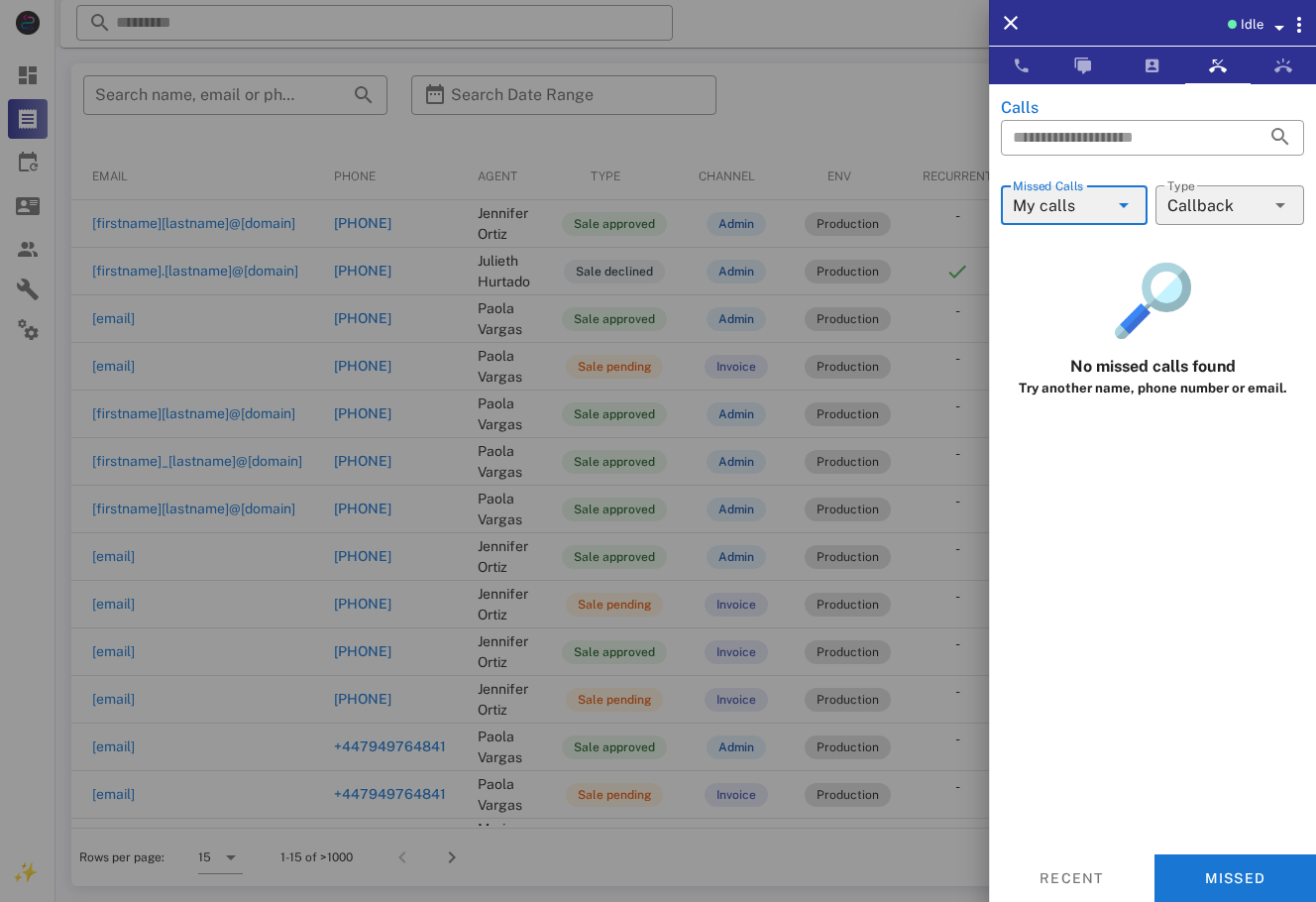 click on "My calls" at bounding box center [1060, 205] 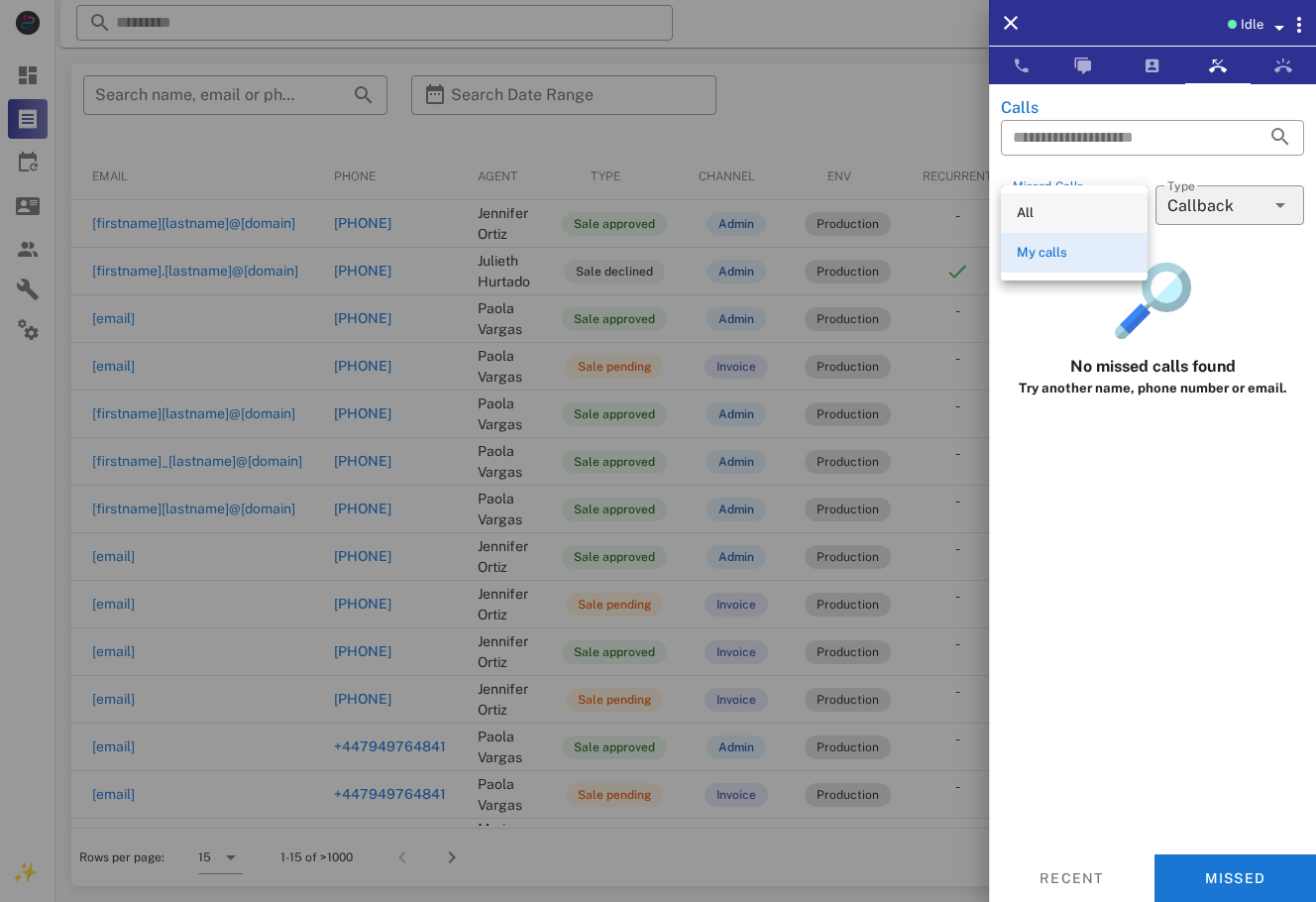 click on "All" at bounding box center (1074, 213) 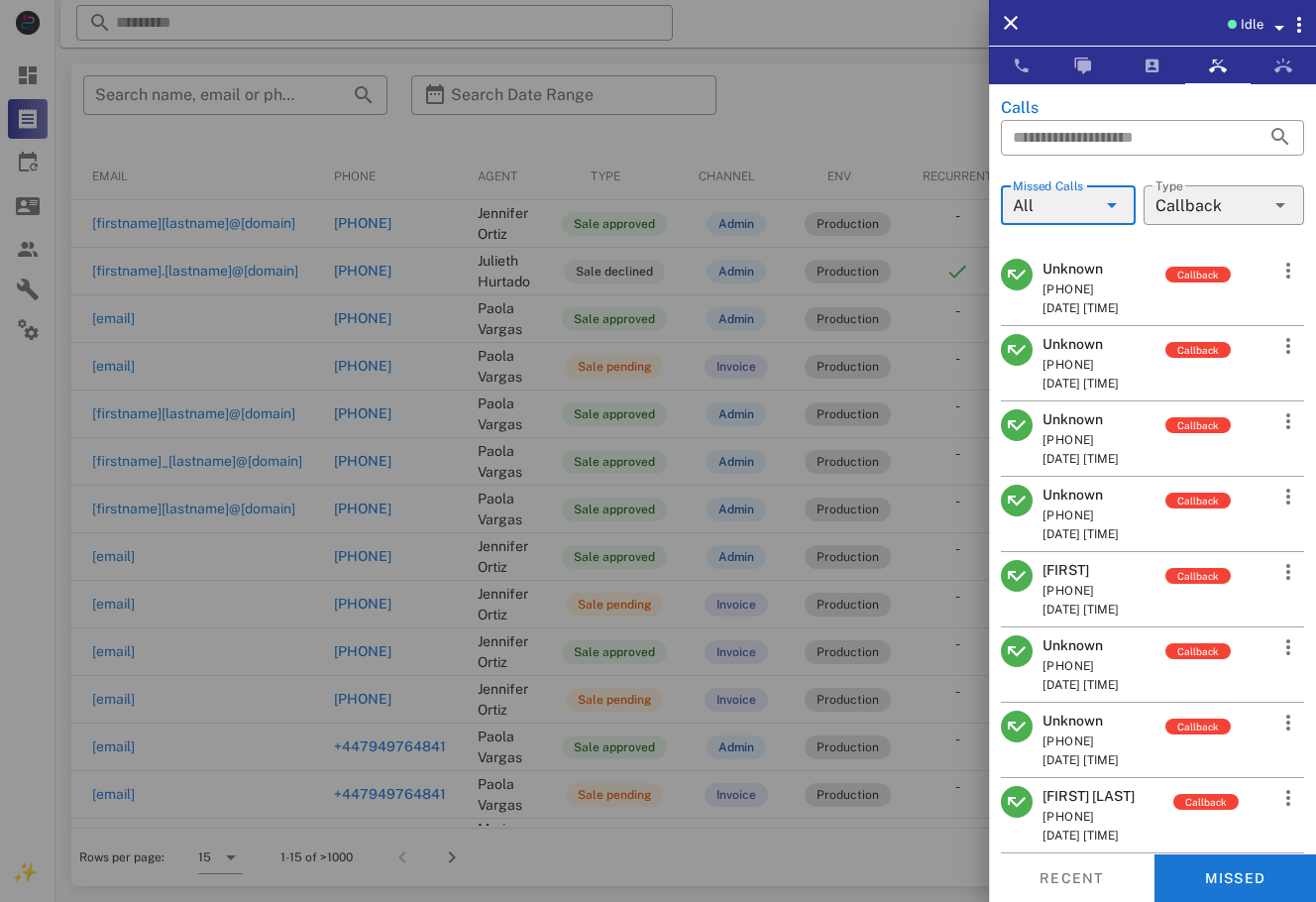 click on "[FIRST]" at bounding box center [1080, 570] 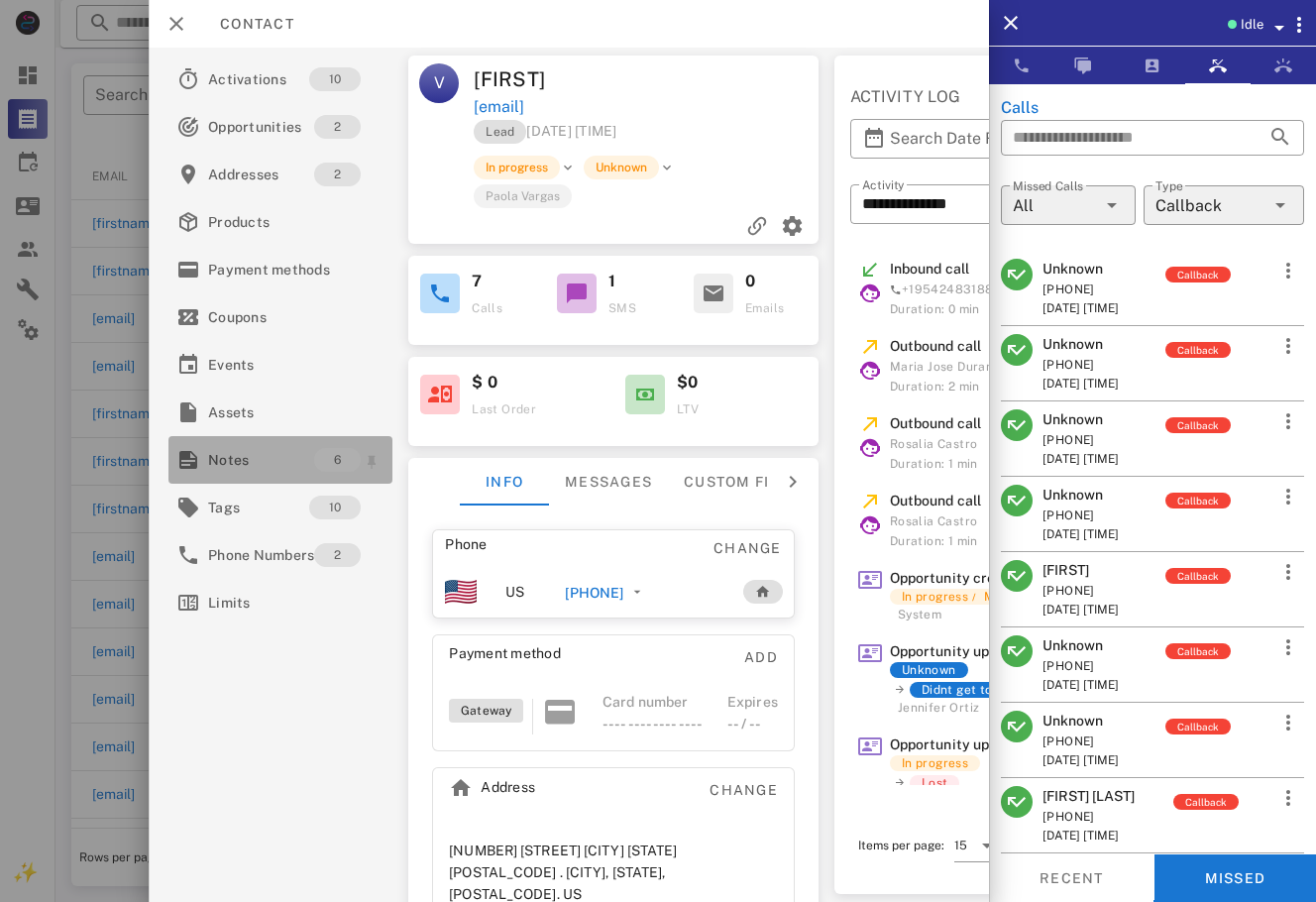 click on "Notes  6" at bounding box center (280, 460) 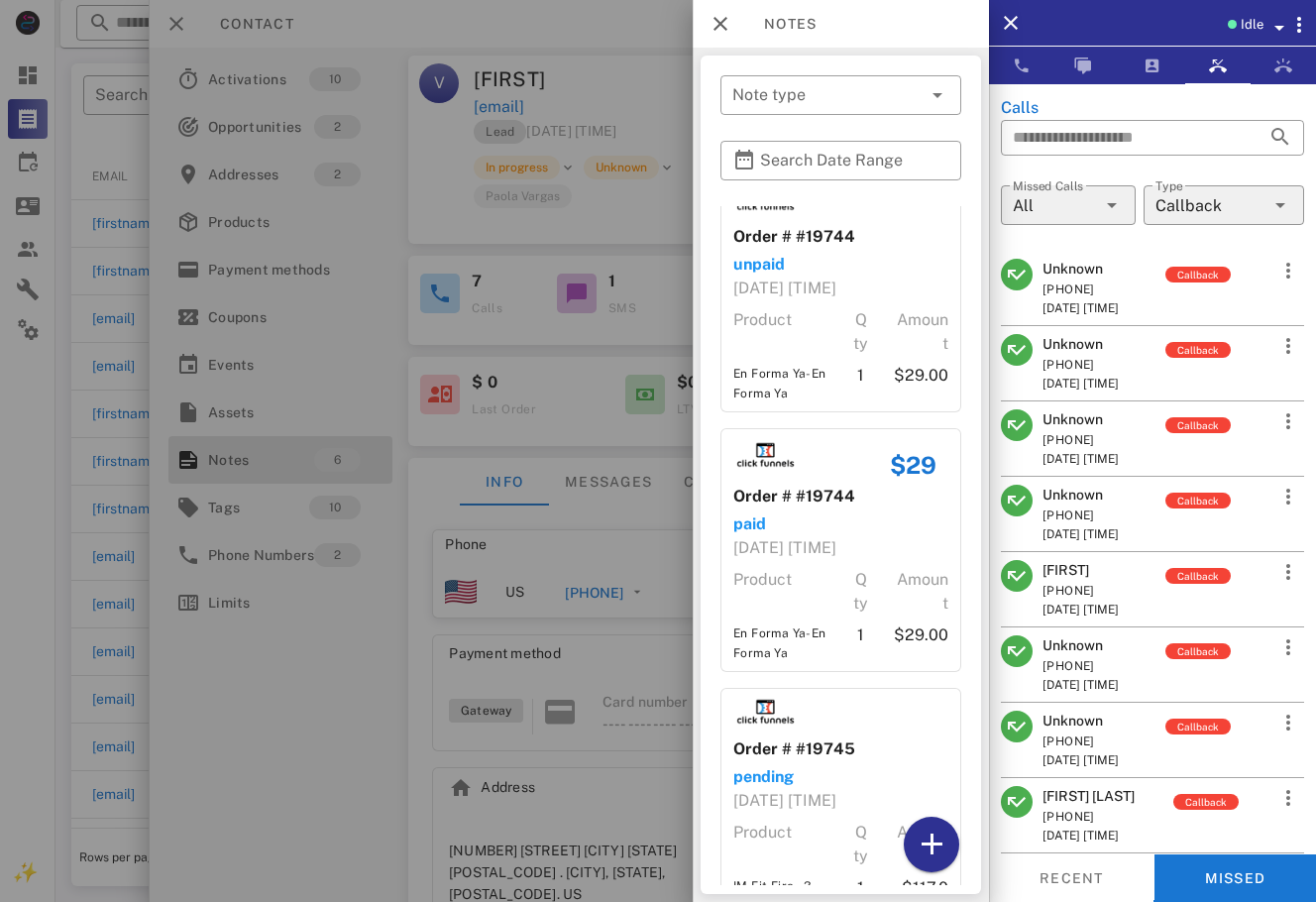 scroll, scrollTop: 0, scrollLeft: 0, axis: both 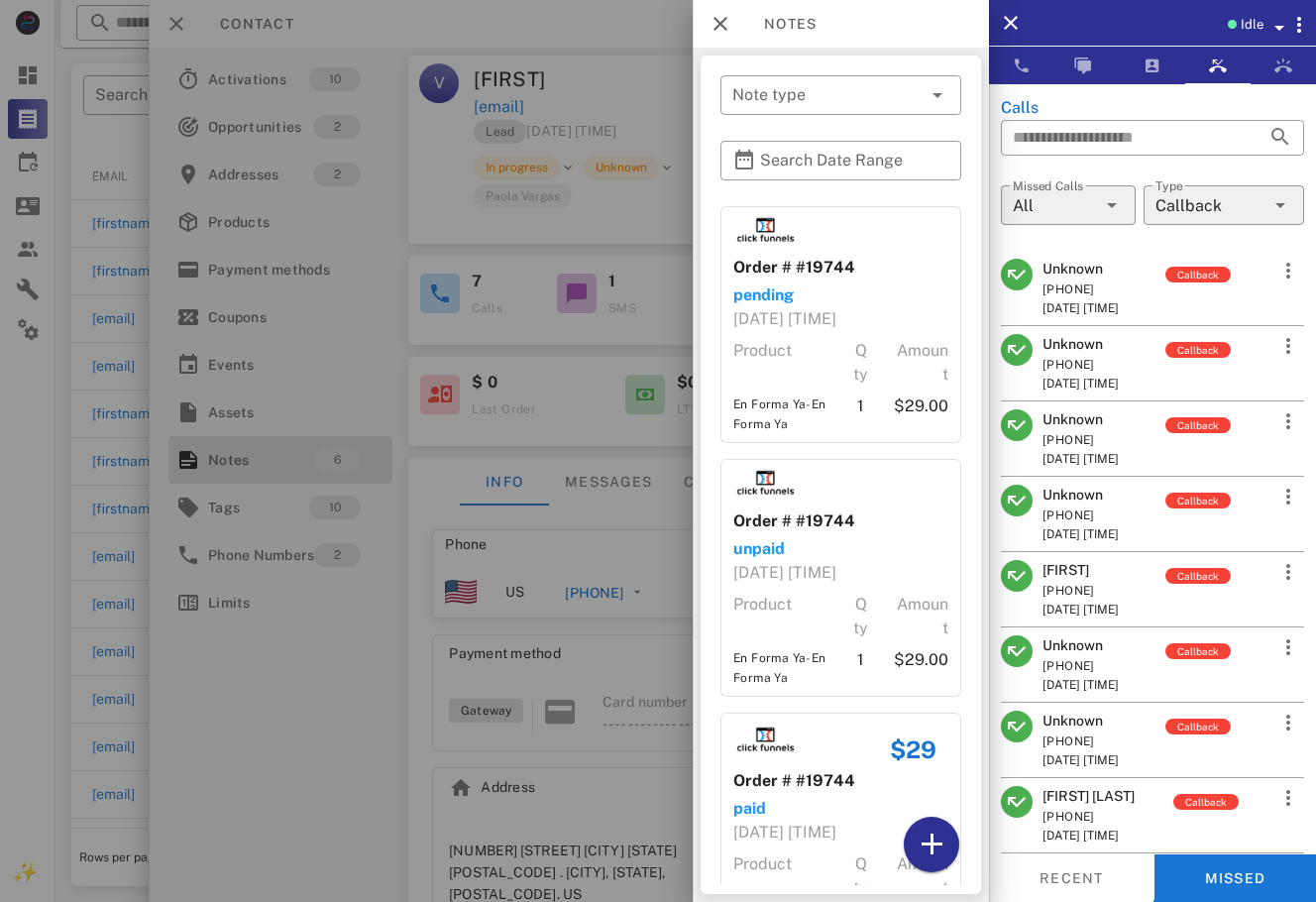 click at bounding box center (658, 451) 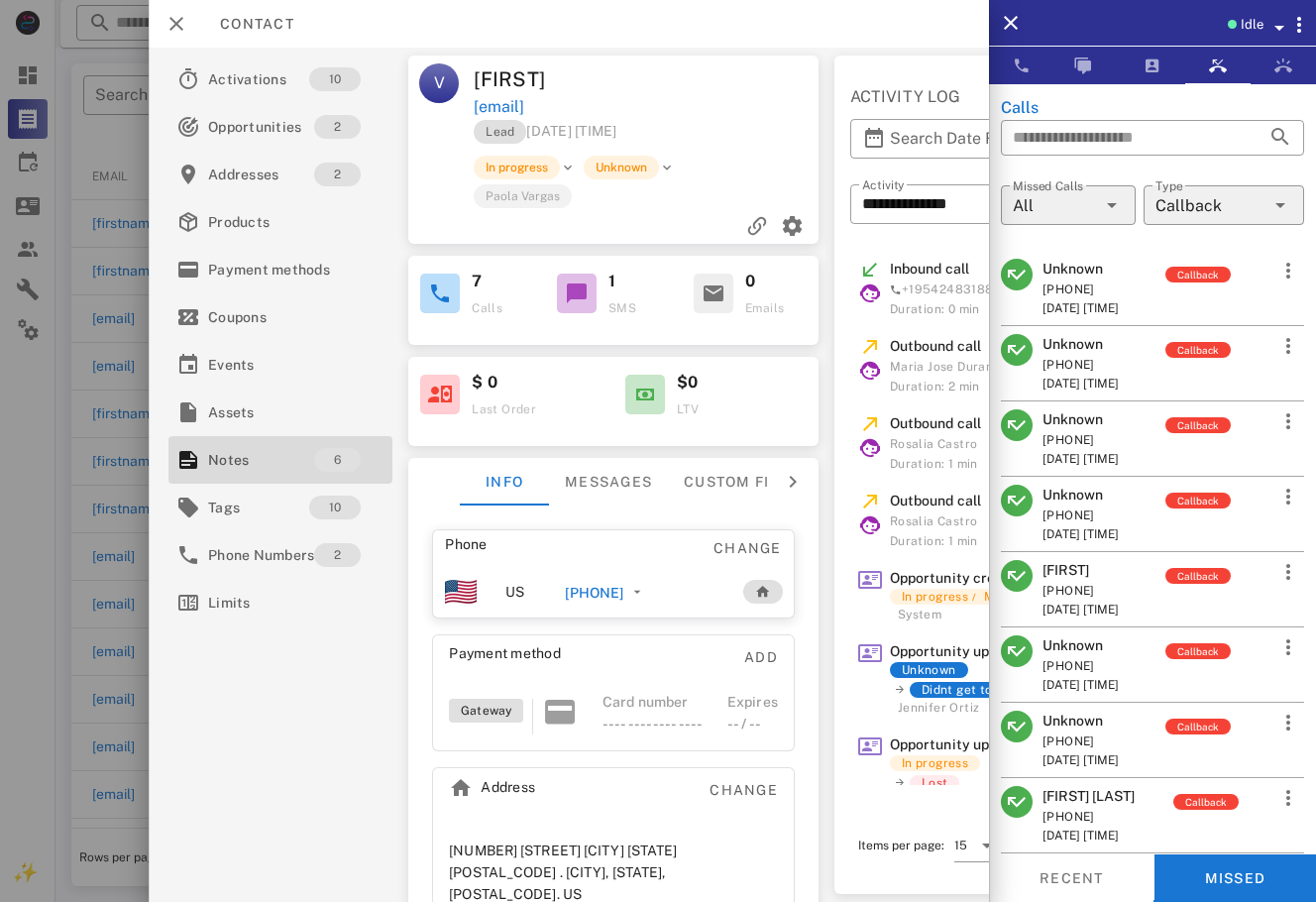 click on "[PHONE]" at bounding box center [594, 593] 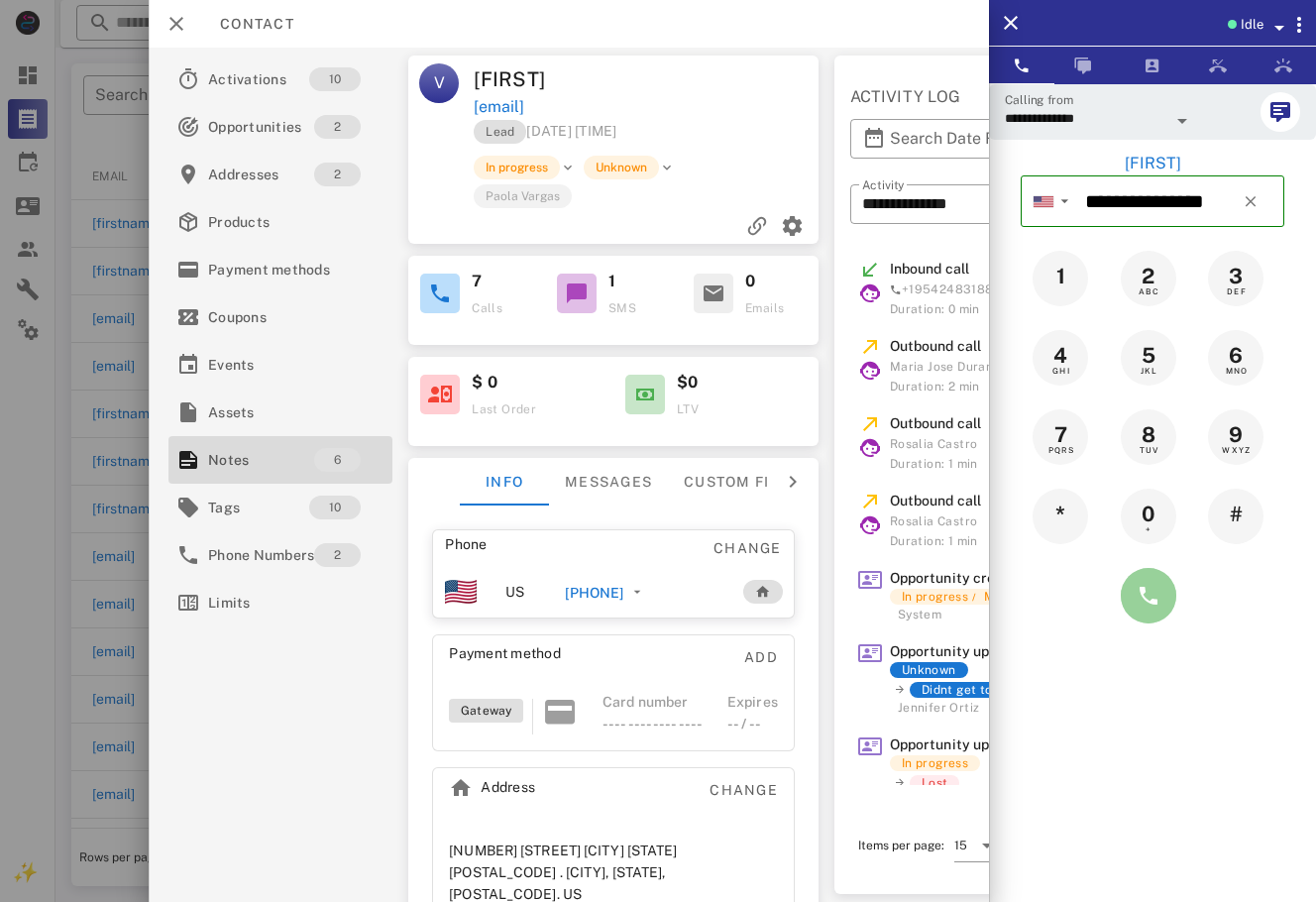 click at bounding box center [1149, 596] 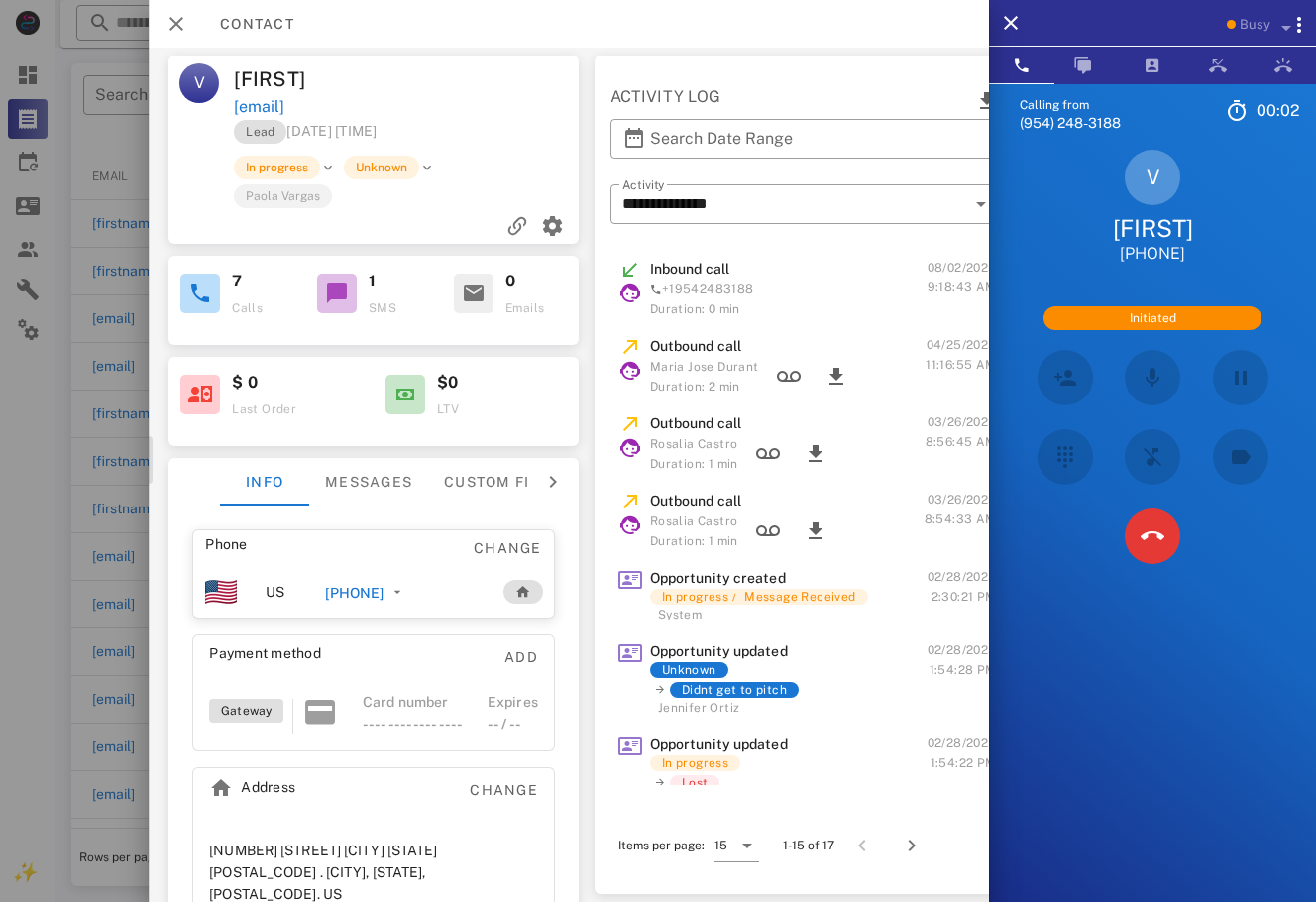 scroll, scrollTop: 0, scrollLeft: 0, axis: both 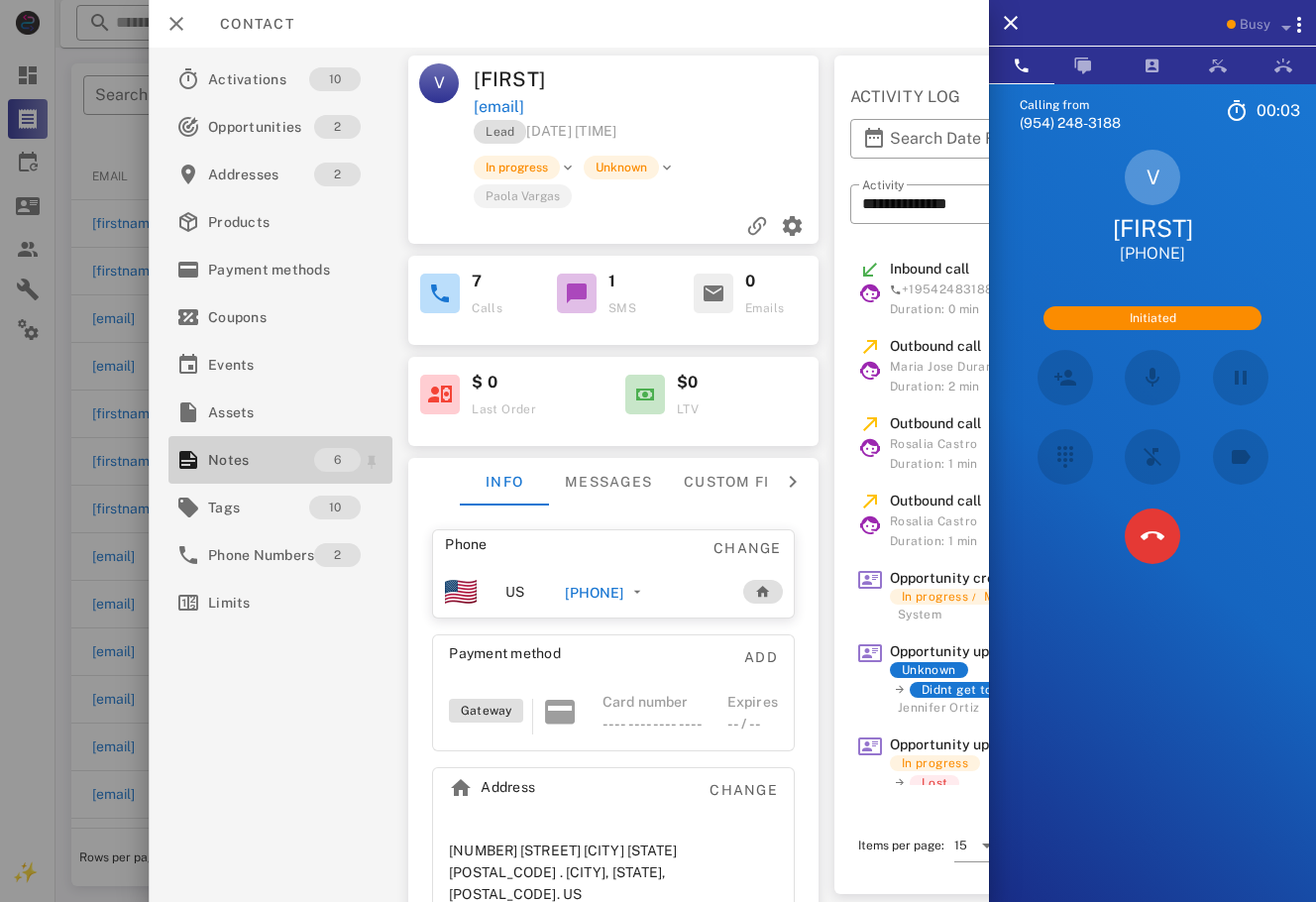 click on "Notes" at bounding box center [261, 460] 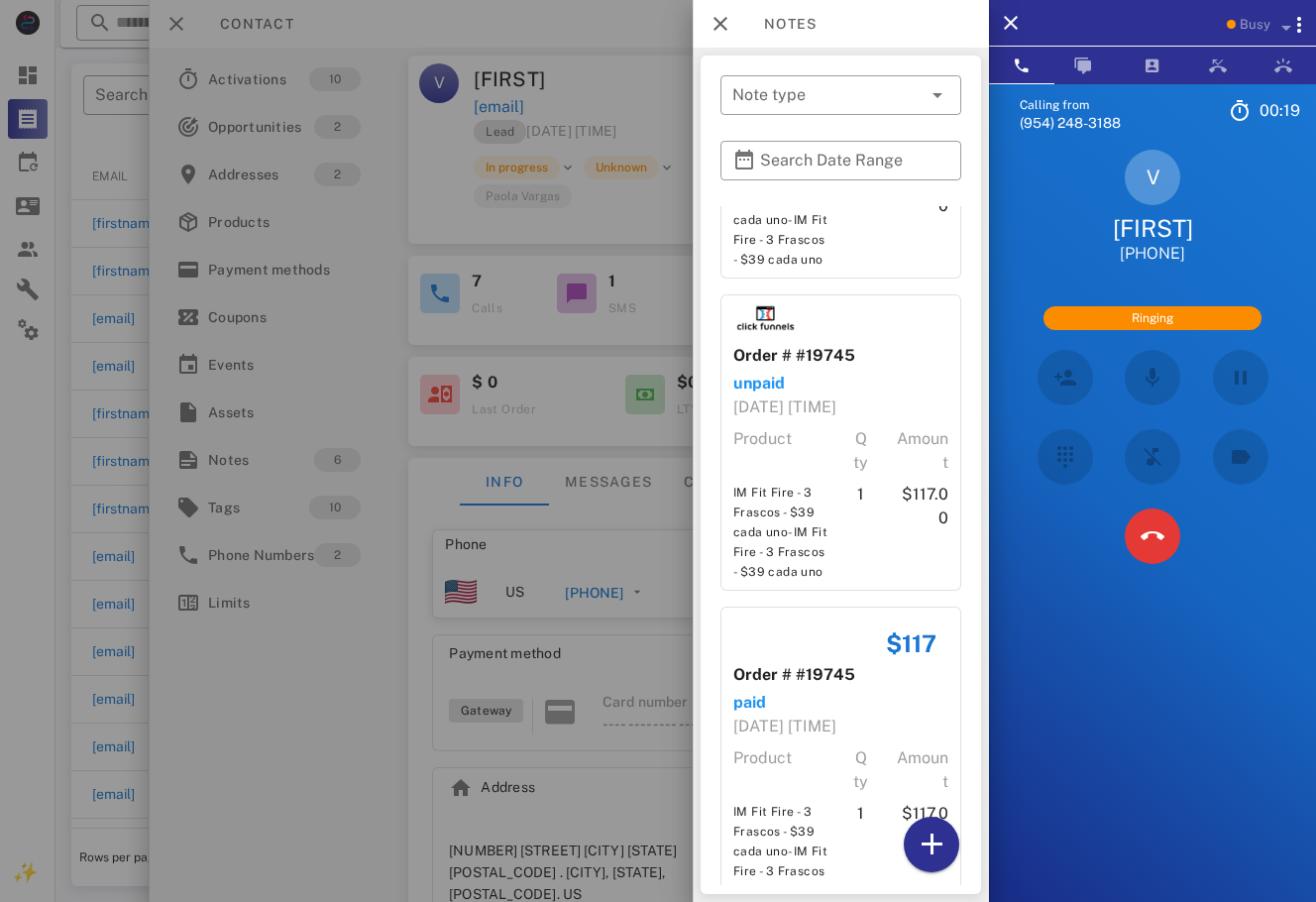 scroll, scrollTop: 1264, scrollLeft: 0, axis: vertical 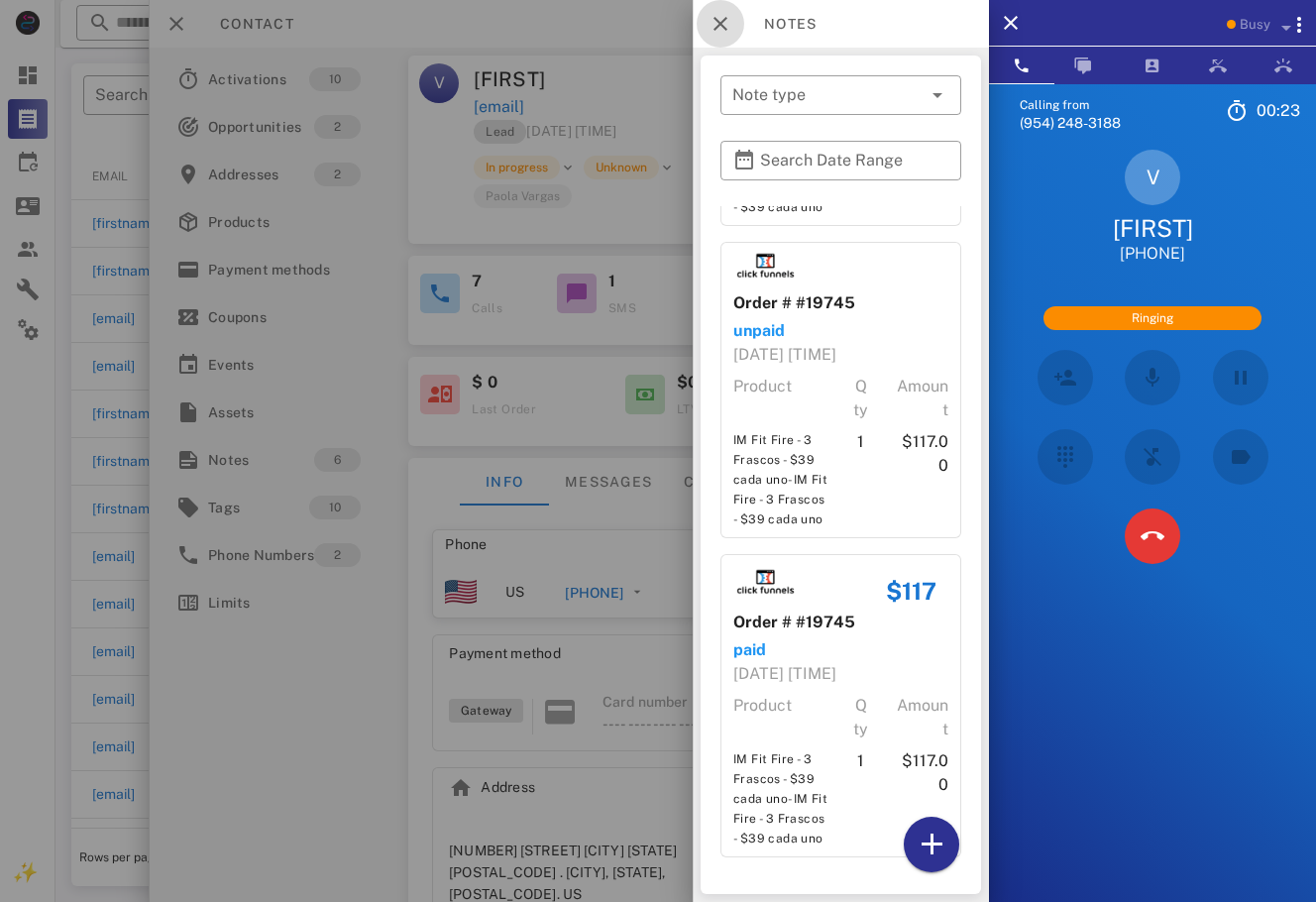 click at bounding box center (720, 24) 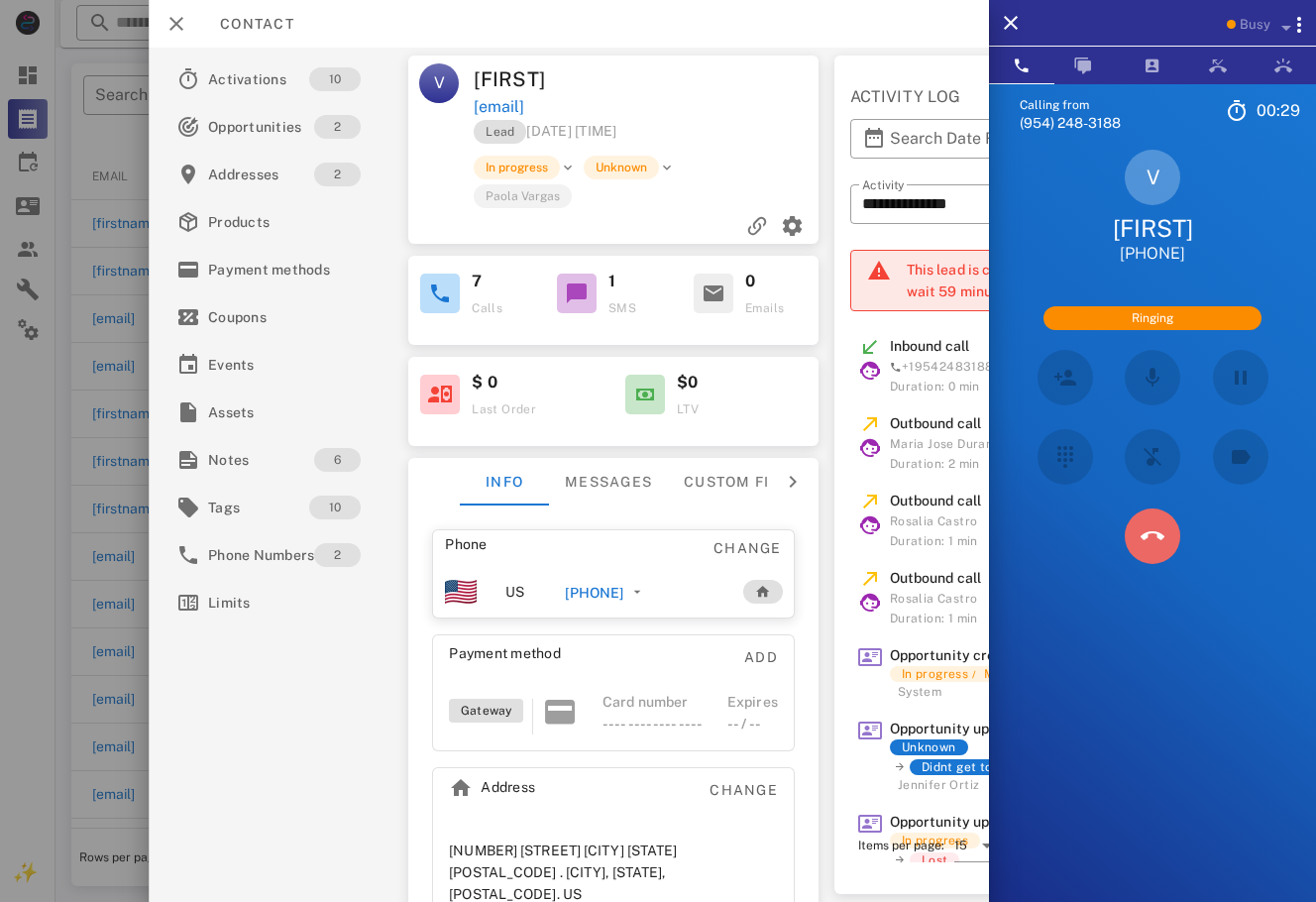 click at bounding box center [1152, 536] 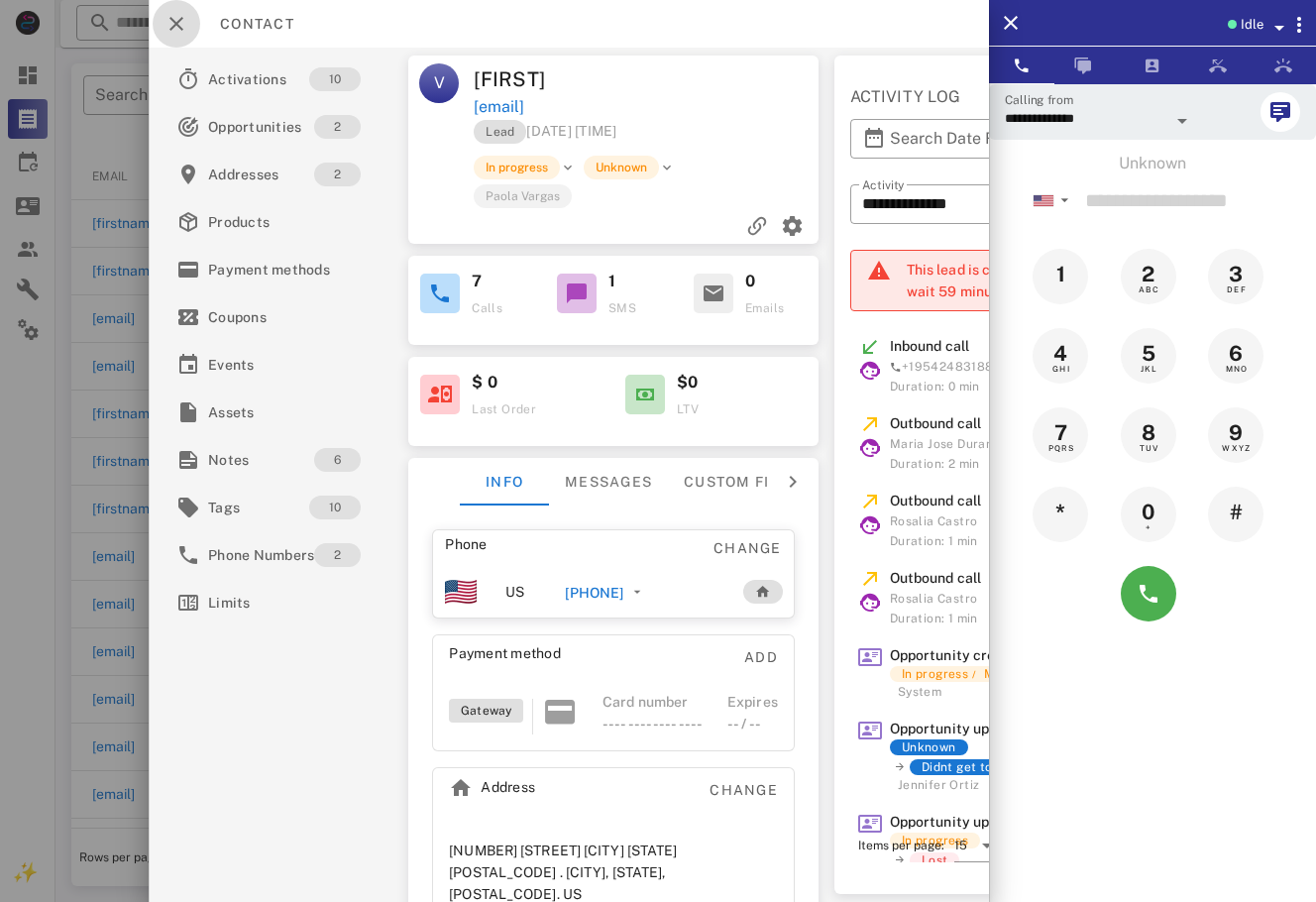 click at bounding box center [176, 24] 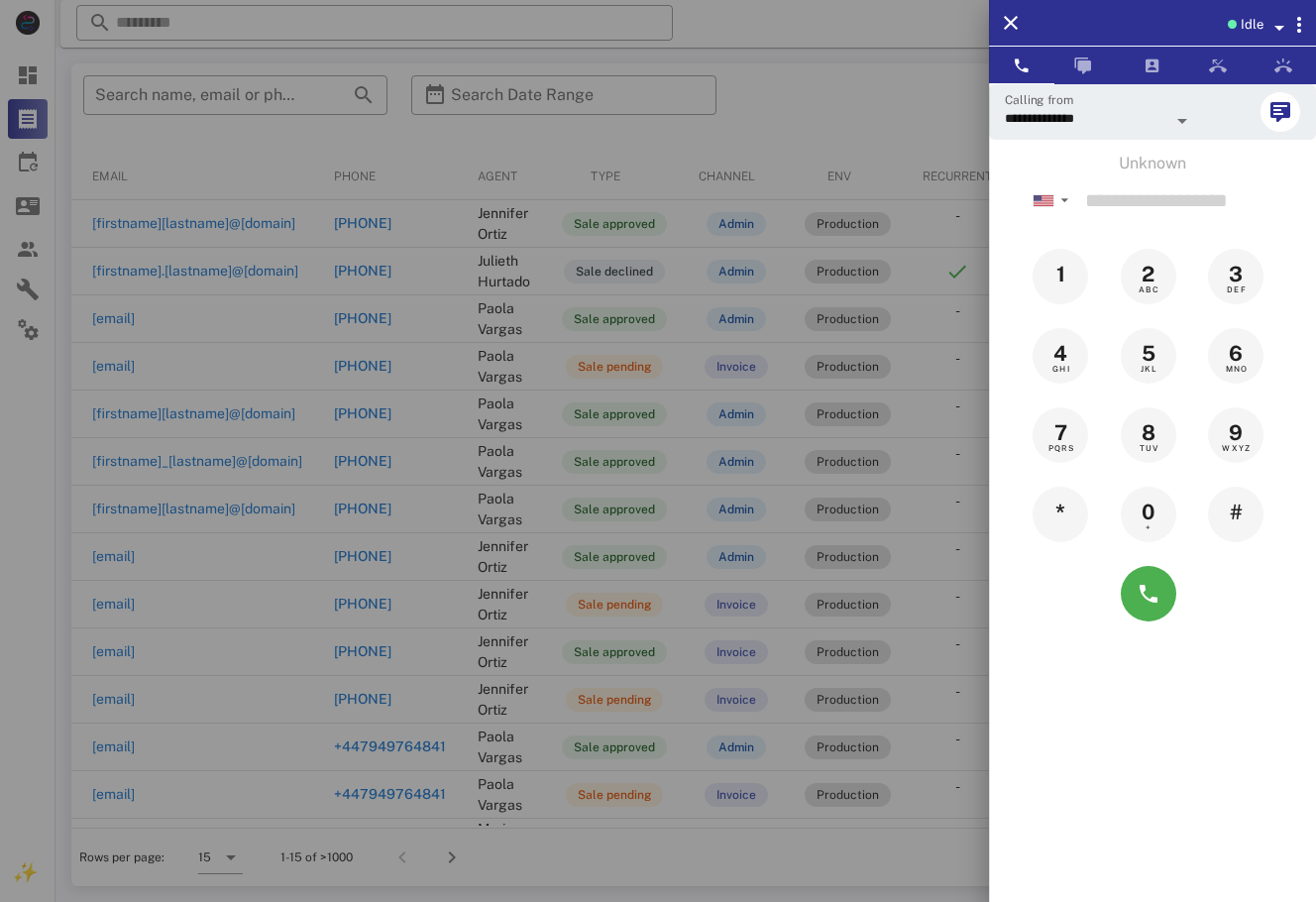 click at bounding box center [658, 451] 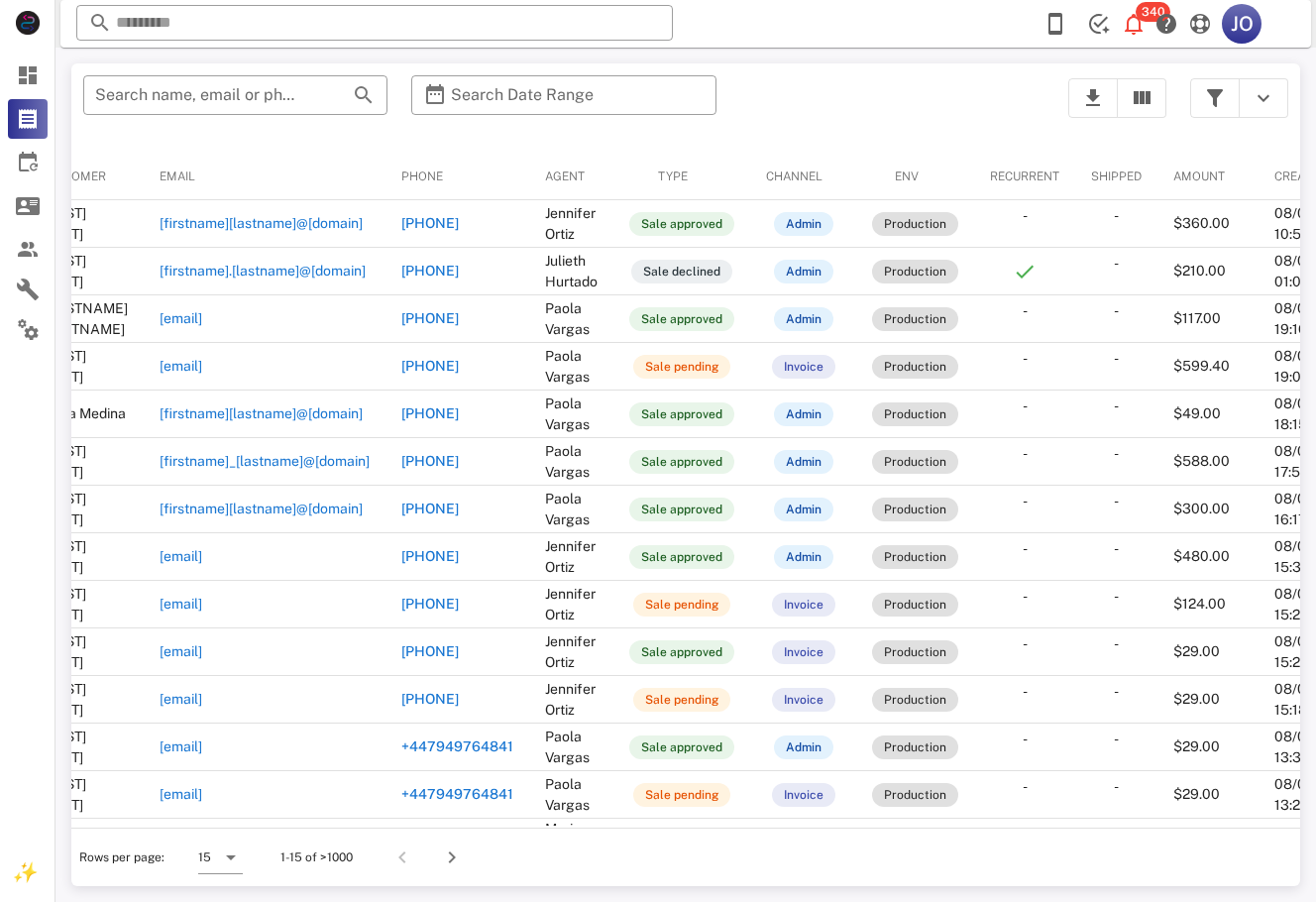 scroll, scrollTop: 0, scrollLeft: 0, axis: both 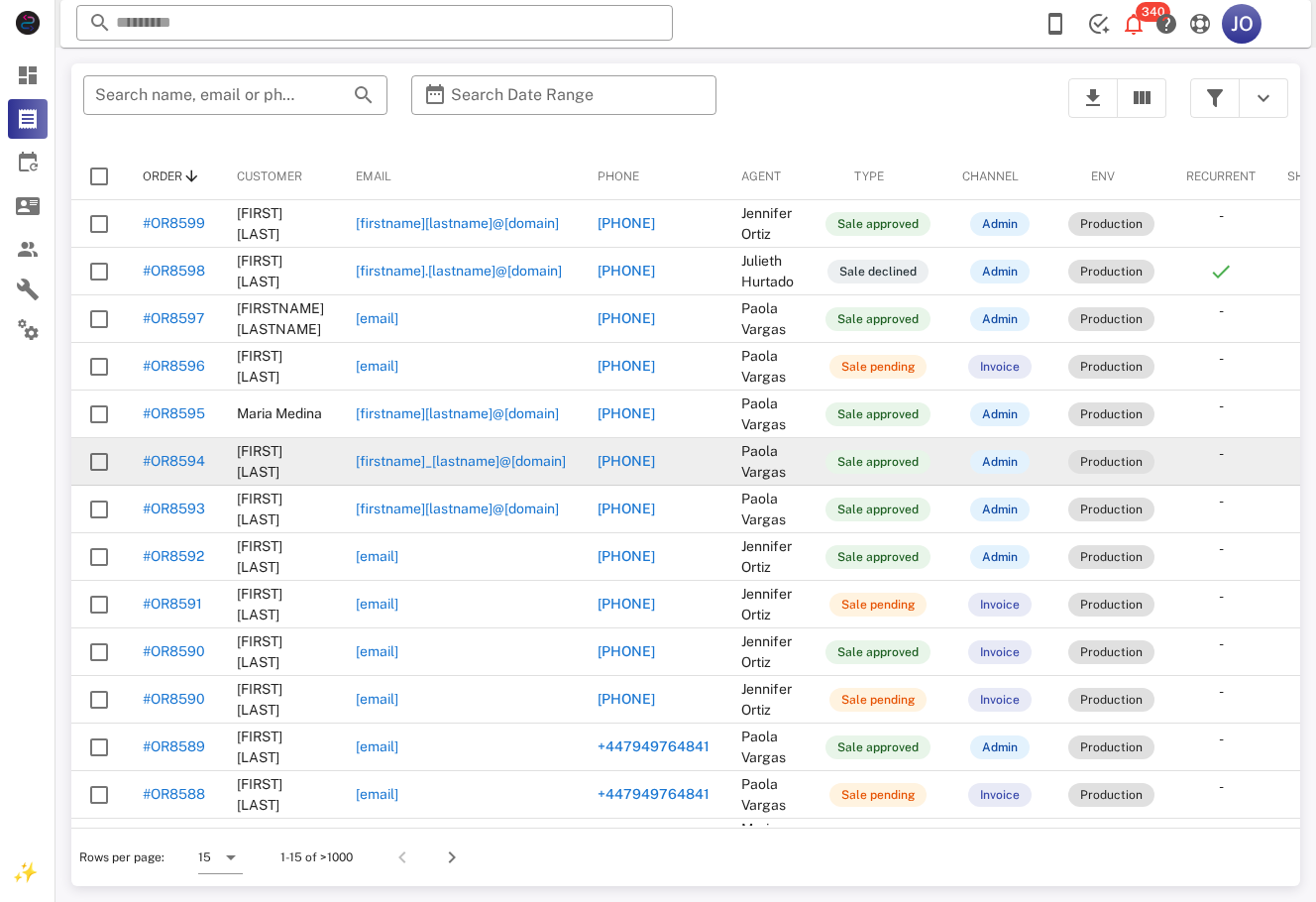 click on "[FIRSTNAME]_[LASTNAME]@[DOMAIN]" at bounding box center [461, 461] 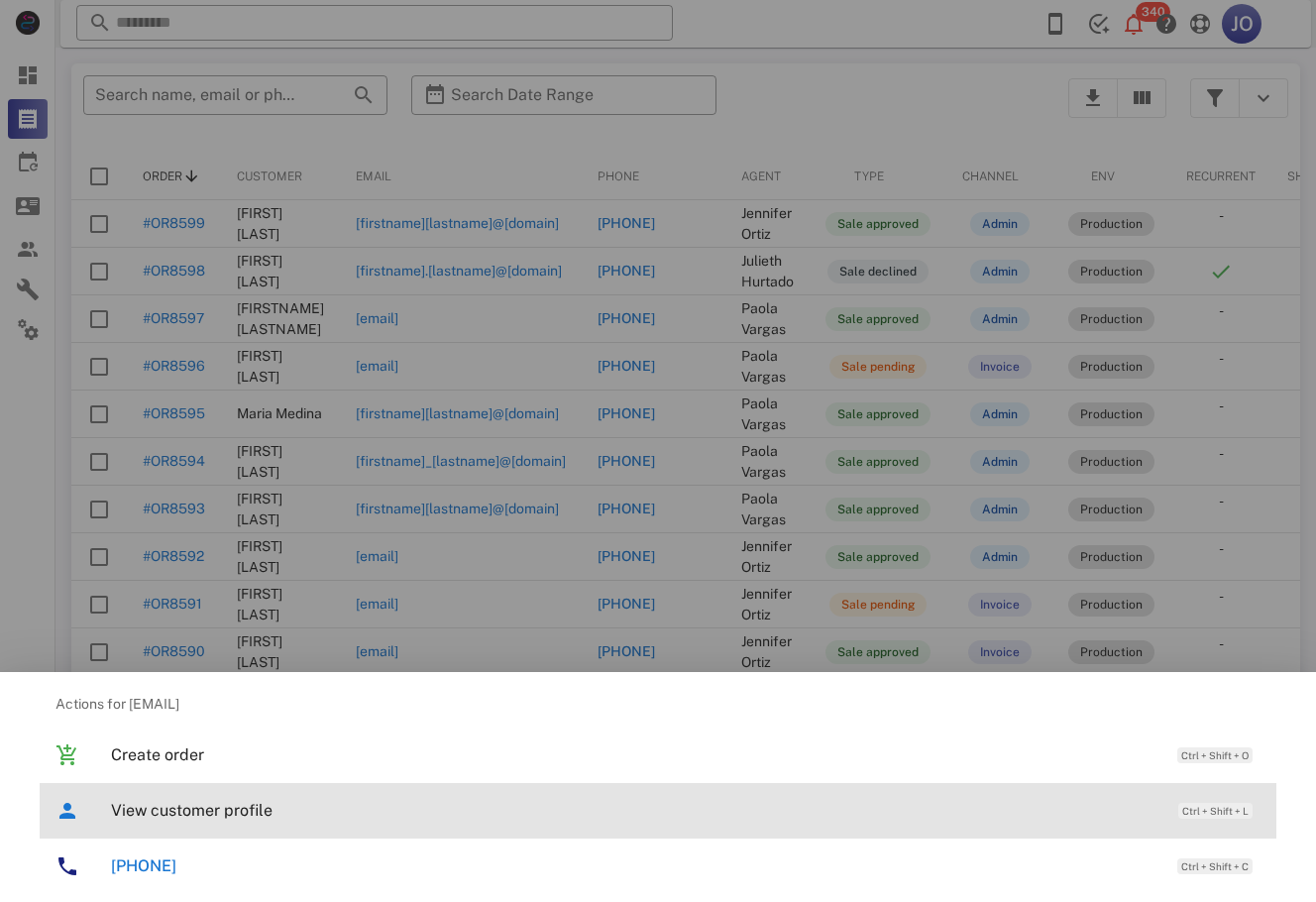 click on "View customer profile" at bounding box center (634, 810) 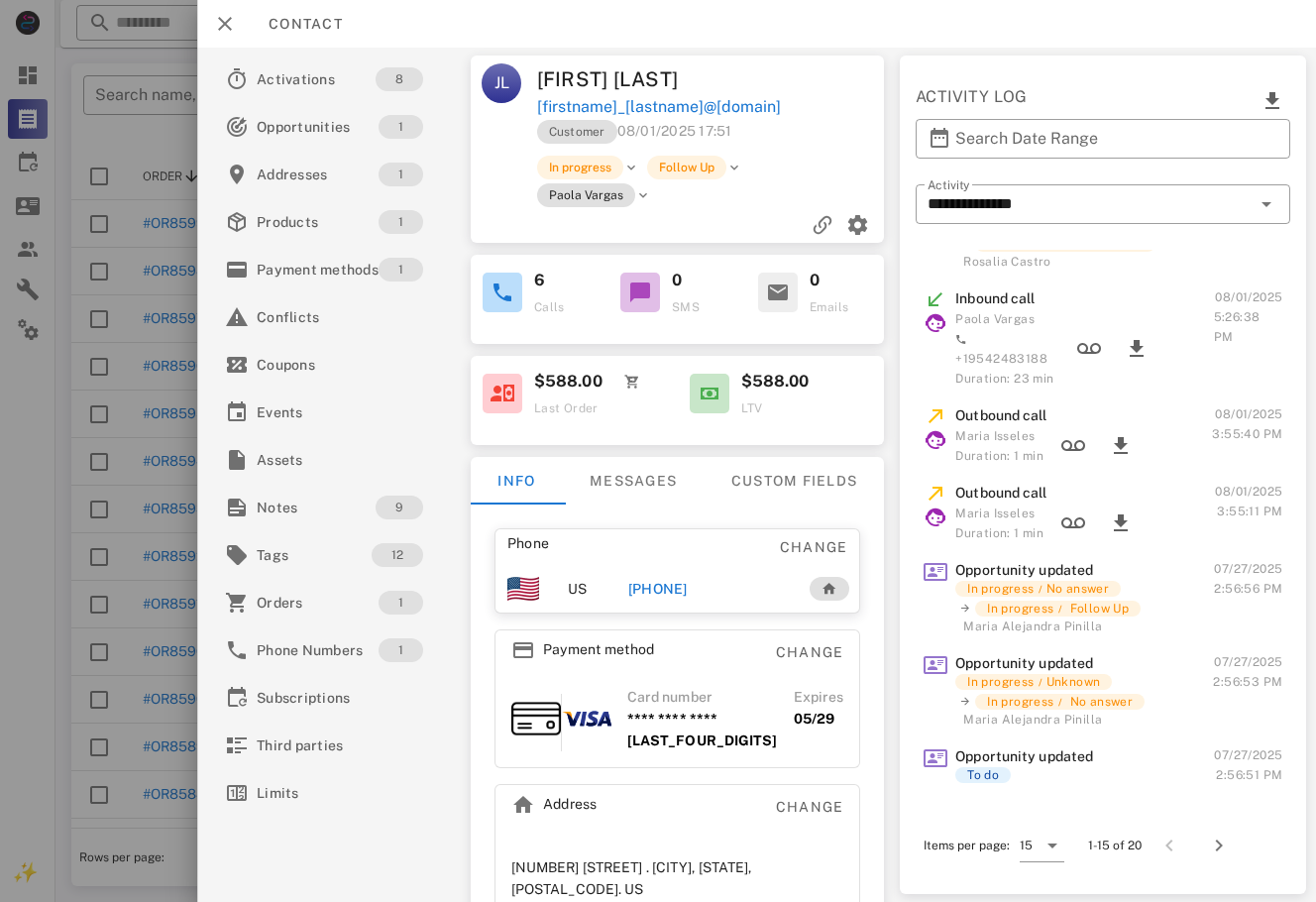 scroll, scrollTop: 666, scrollLeft: 0, axis: vertical 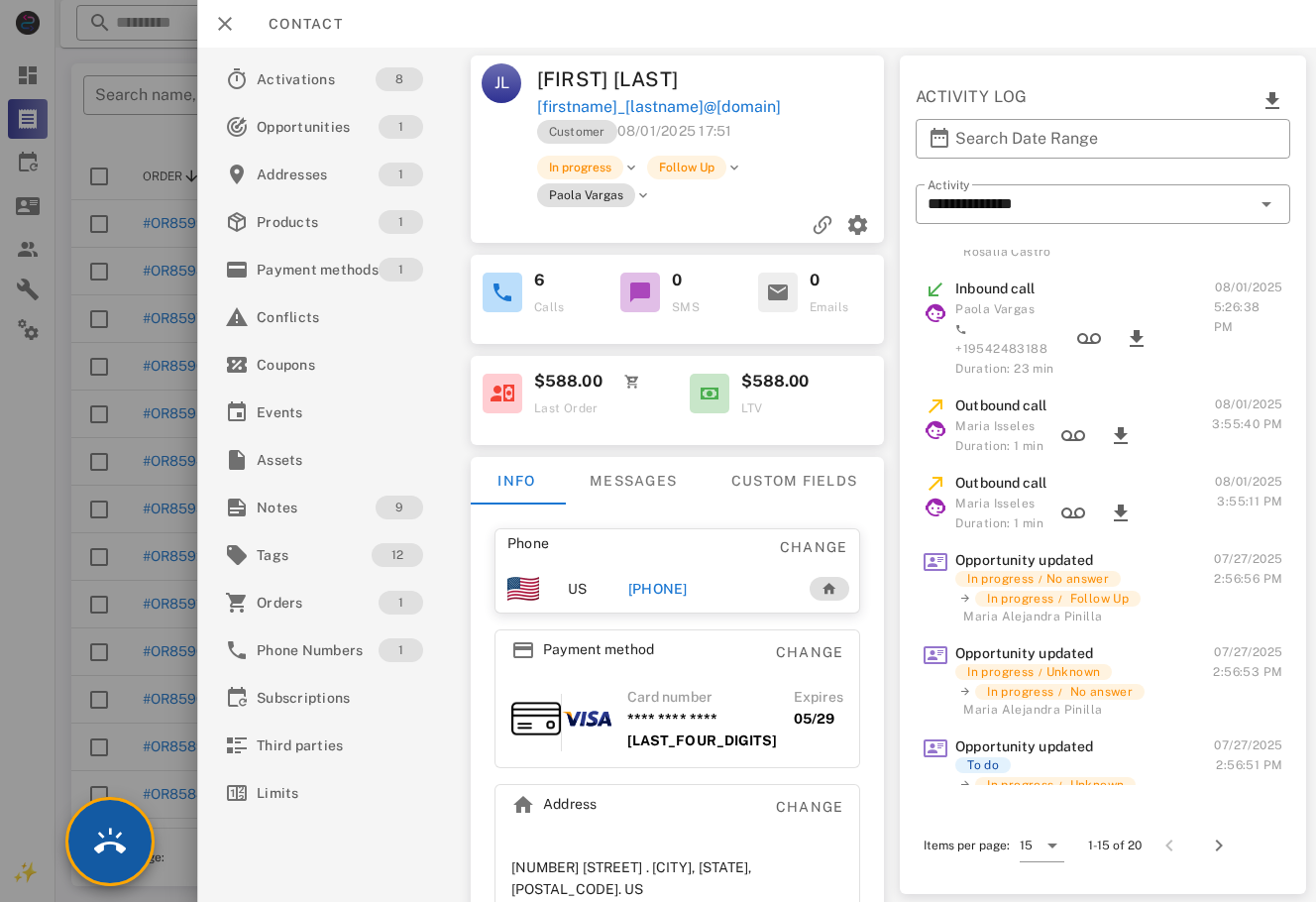 click at bounding box center [110, 842] 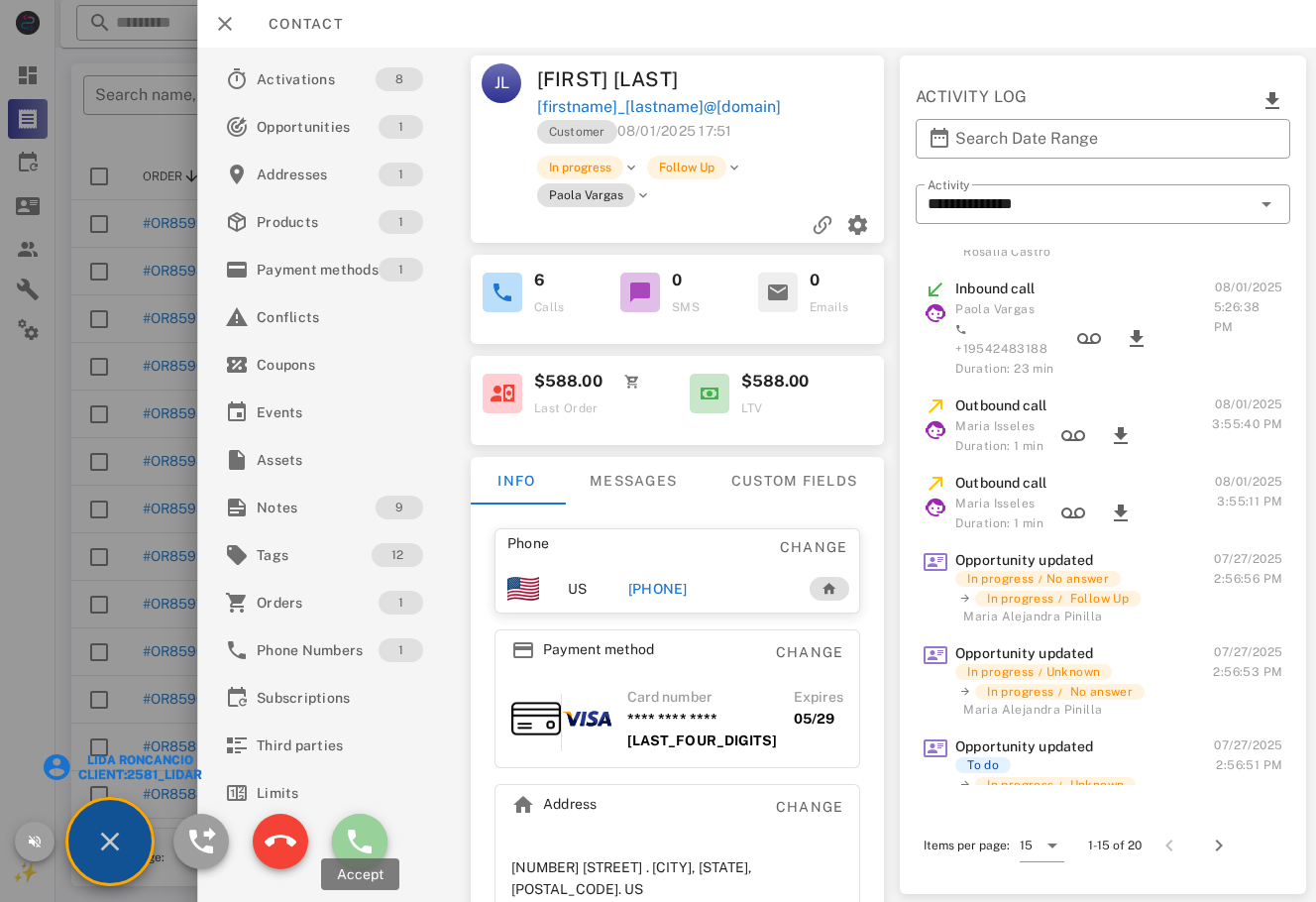 click at bounding box center [360, 842] 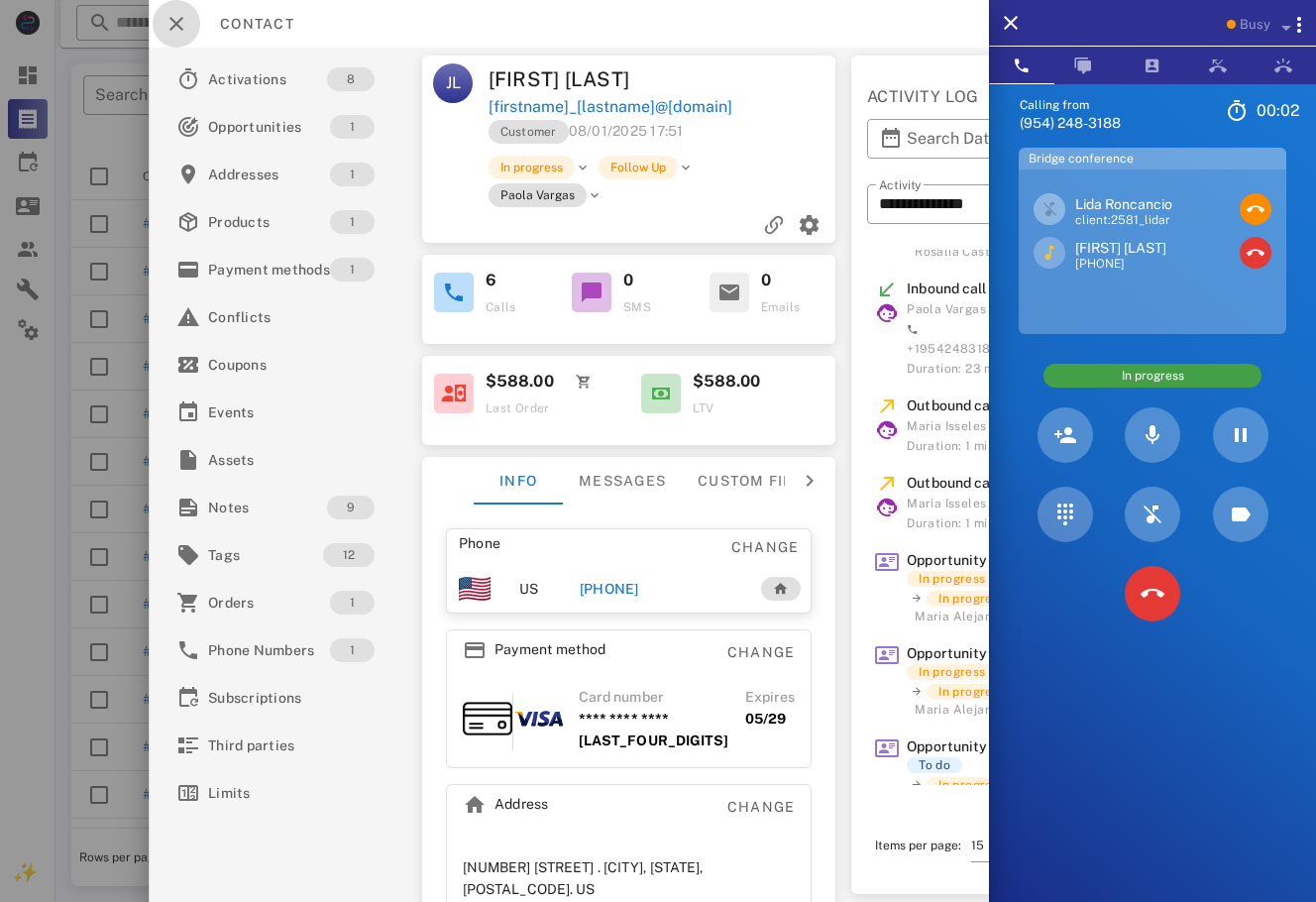 click at bounding box center [176, 24] 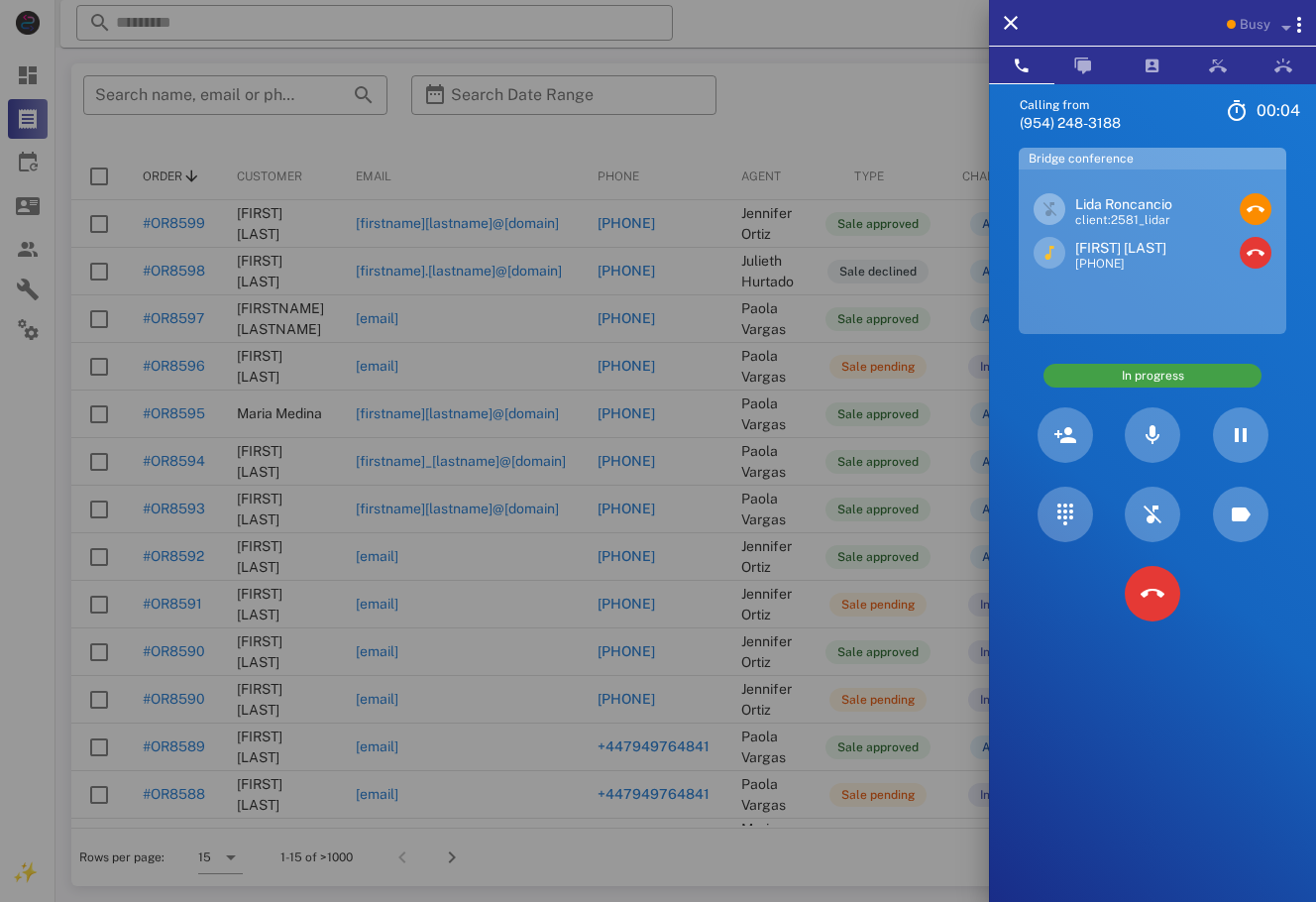 click on "[FIRST] [LAST]" at bounding box center (1121, 248) 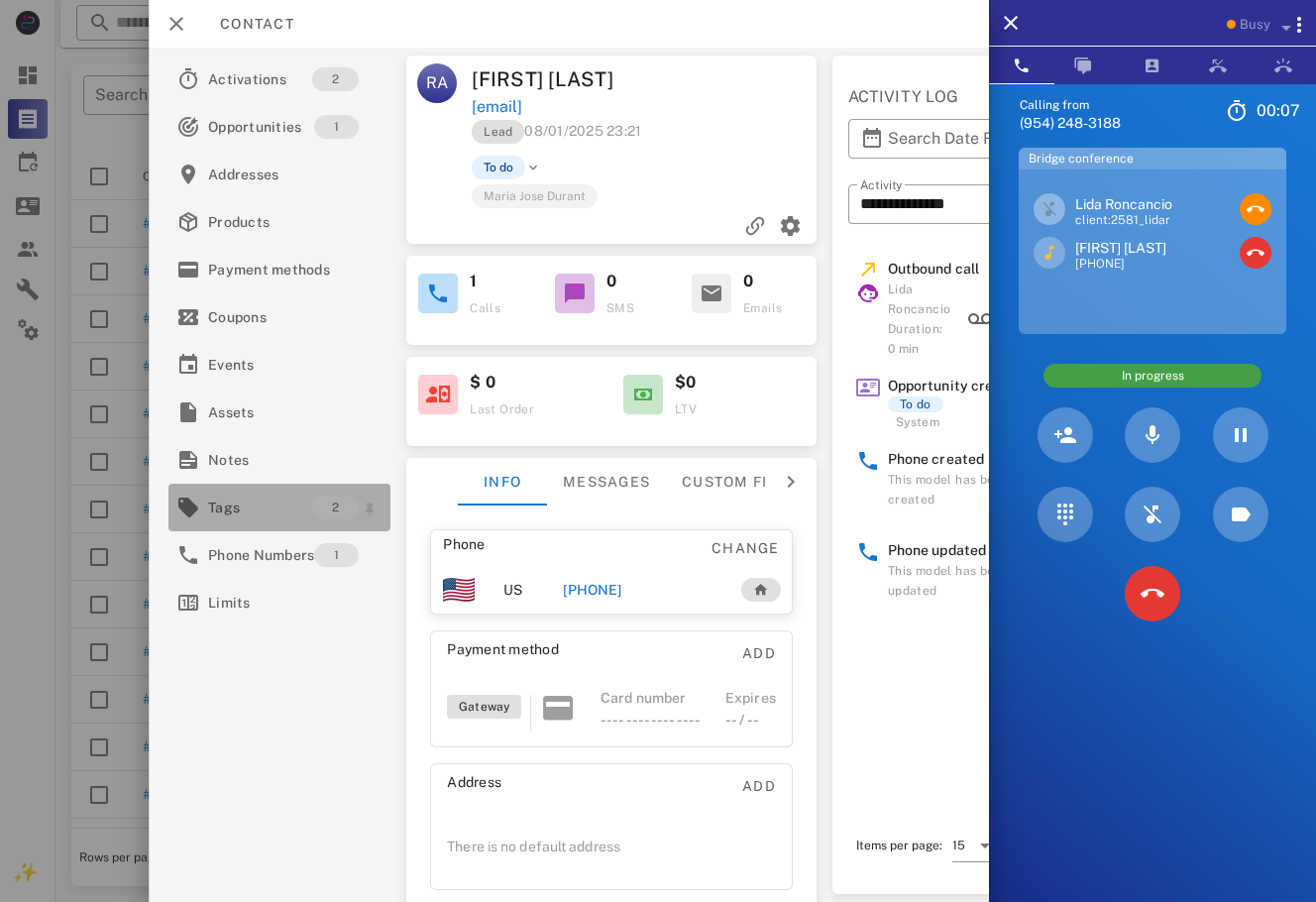 click on "Tags" at bounding box center [260, 507] 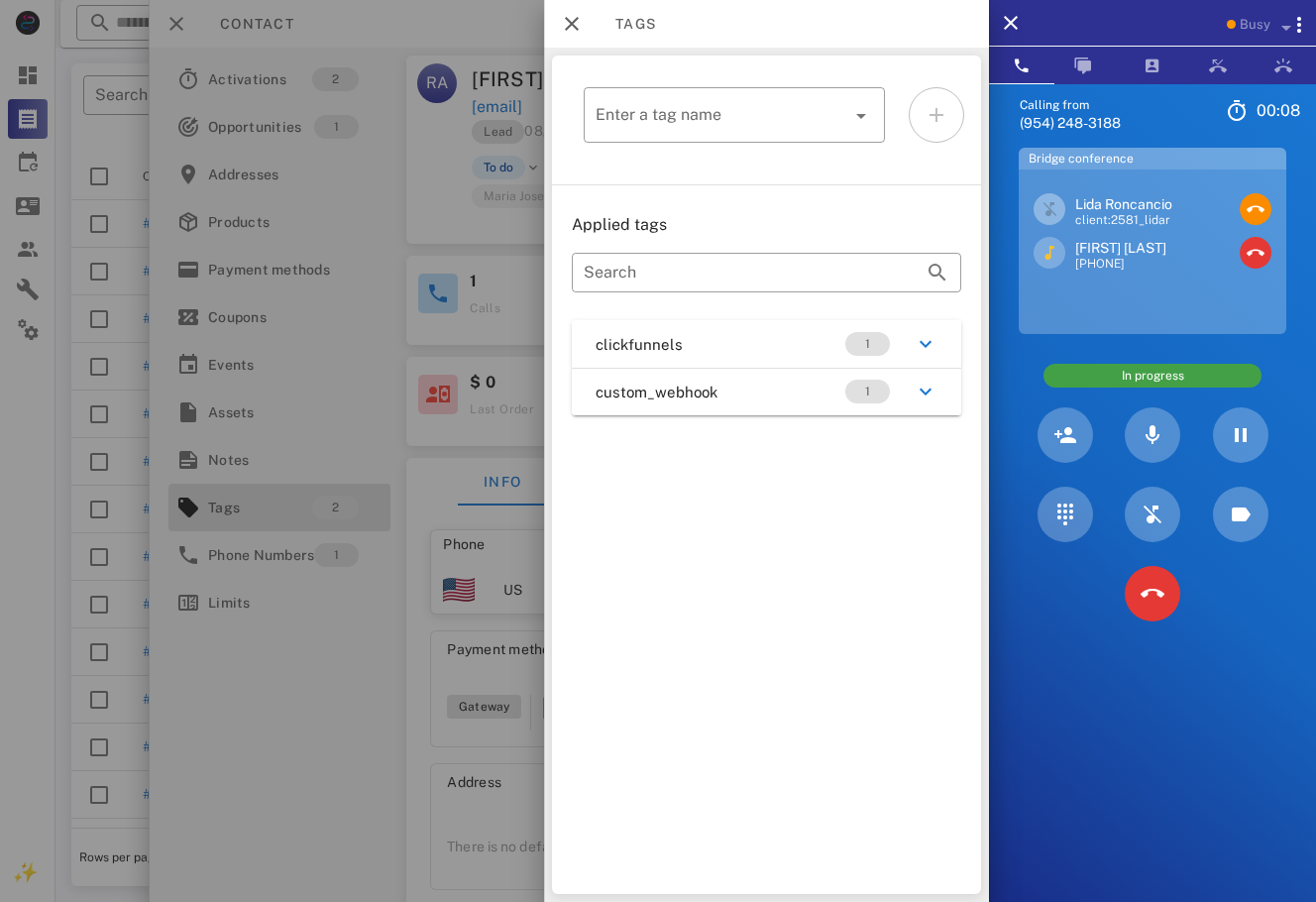 click on "clickfunnels  1" at bounding box center [766, 344] 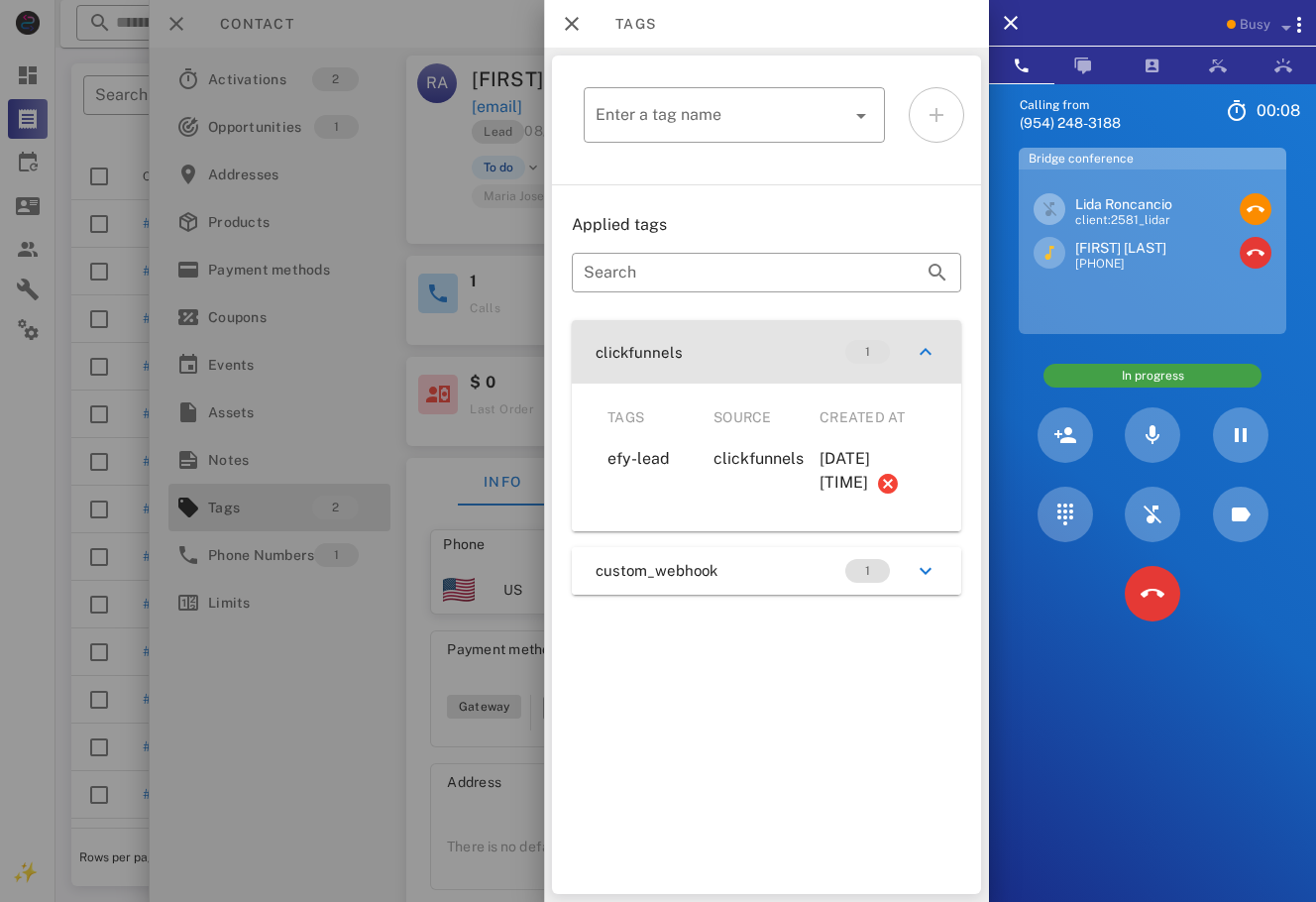 click on "clickfunnels  1" at bounding box center [766, 352] 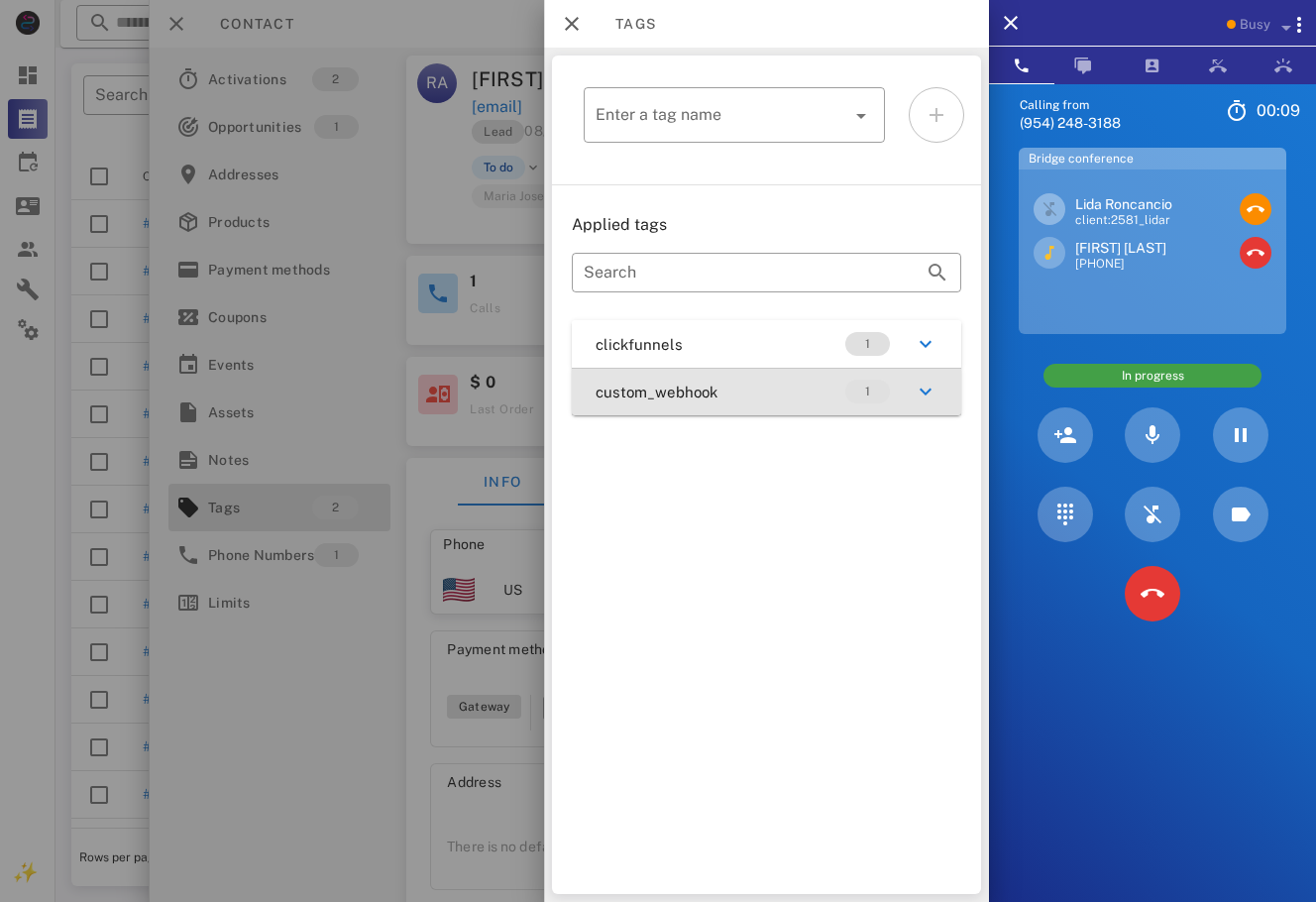 click on "custom_webhook  1" at bounding box center [766, 392] 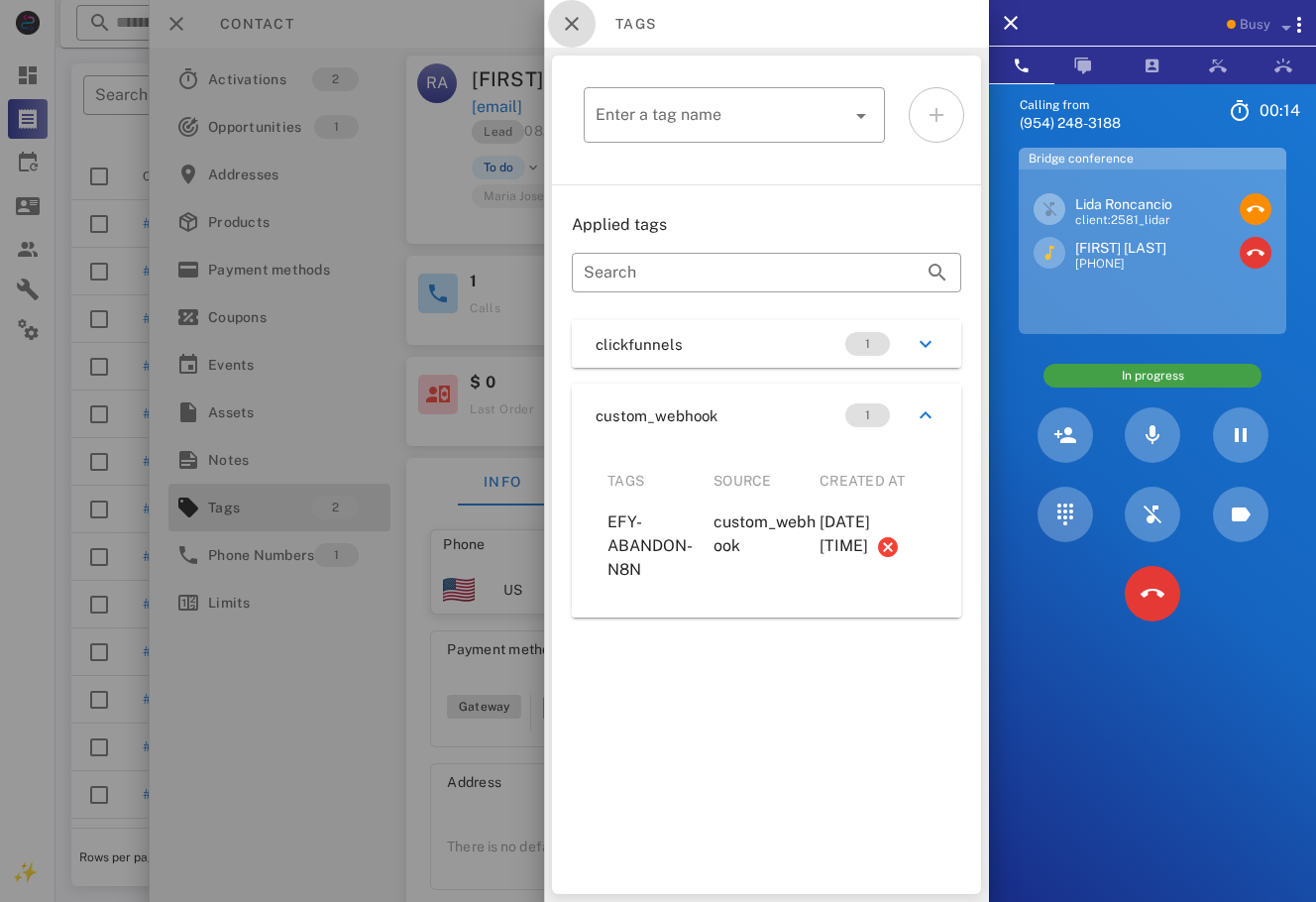 drag, startPoint x: 564, startPoint y: 23, endPoint x: 602, endPoint y: 31, distance: 38.832976 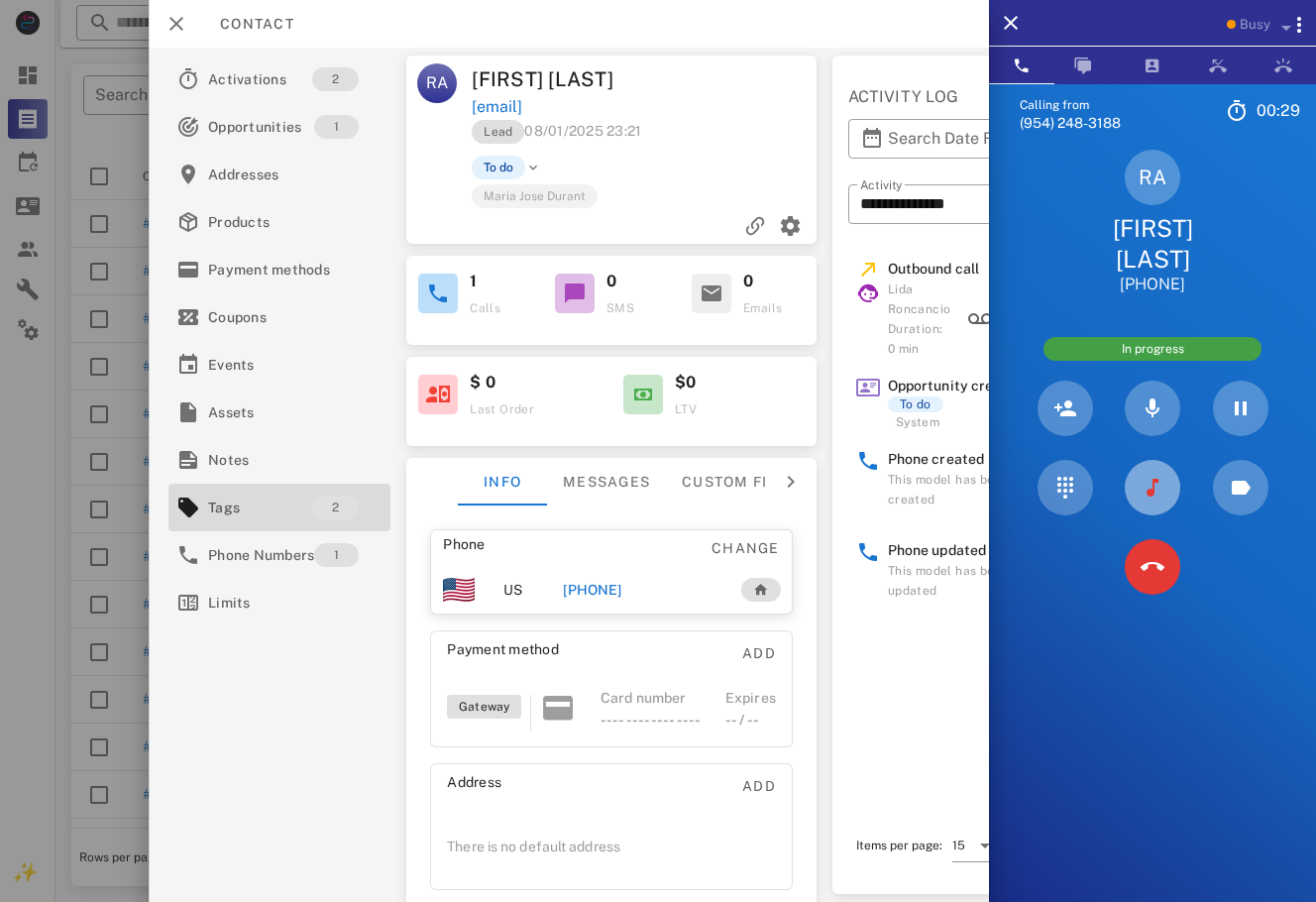 click at bounding box center (1152, 488) 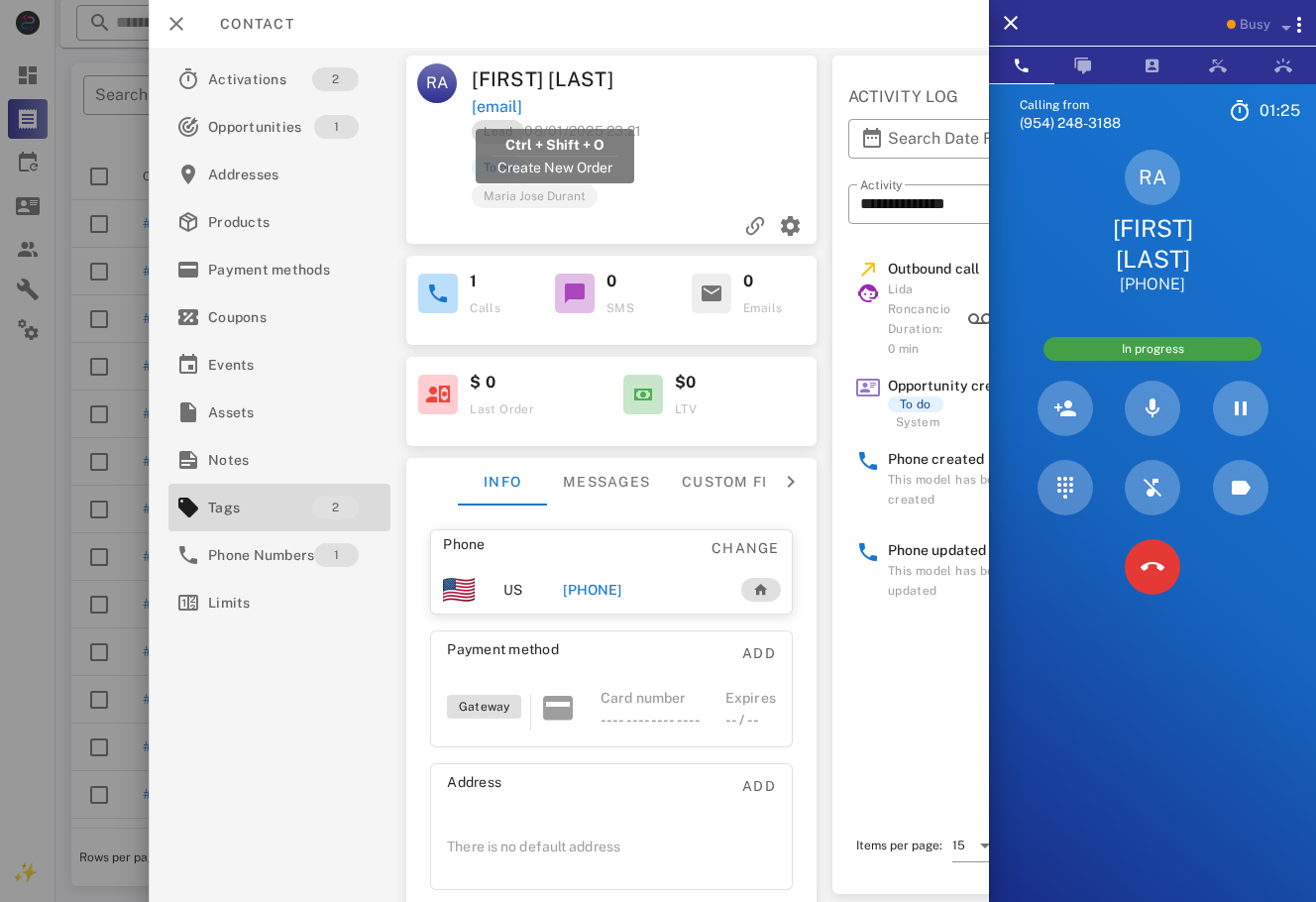click on "[EMAIL]" at bounding box center [496, 107] 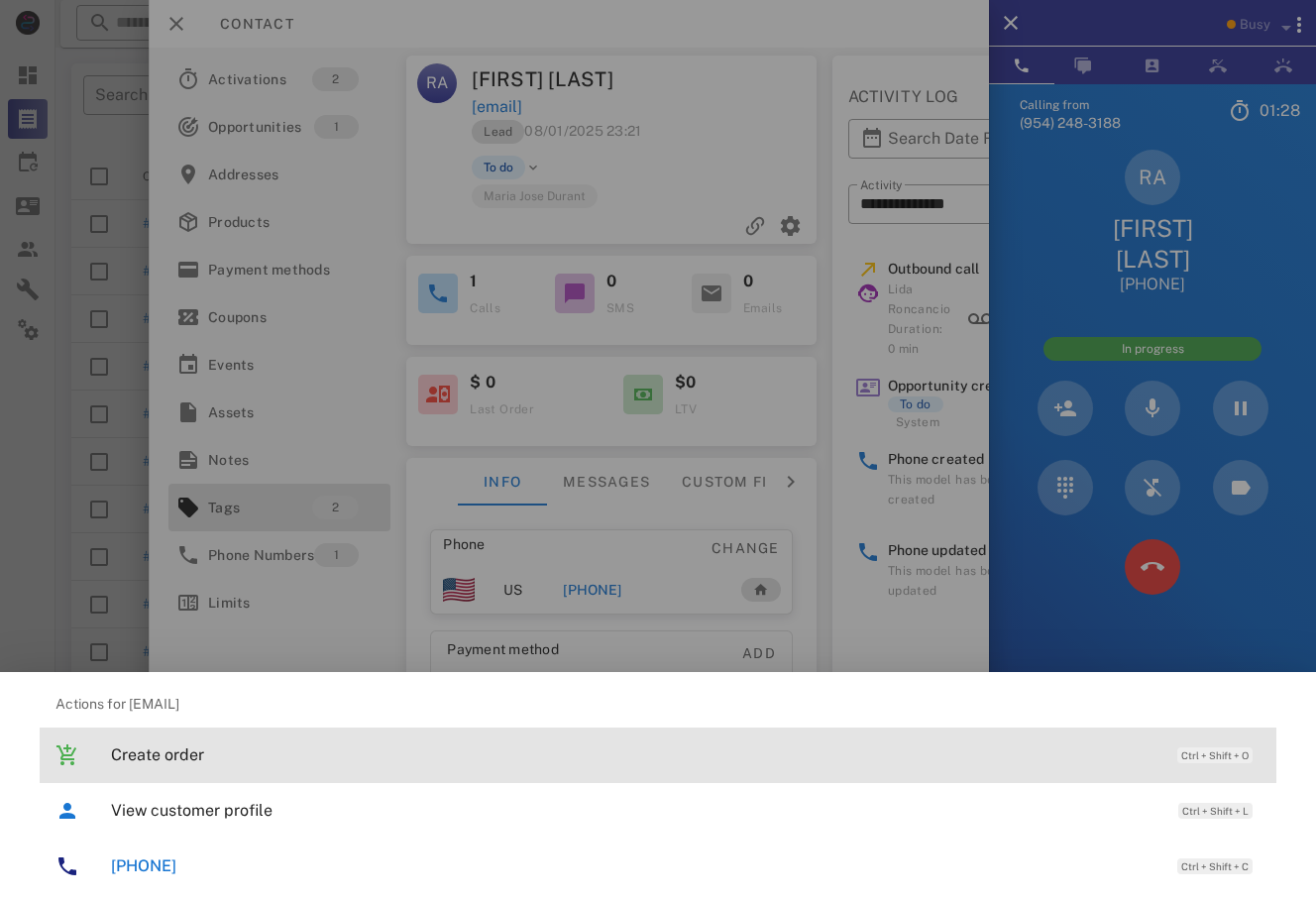 click on "Create order" at bounding box center (634, 754) 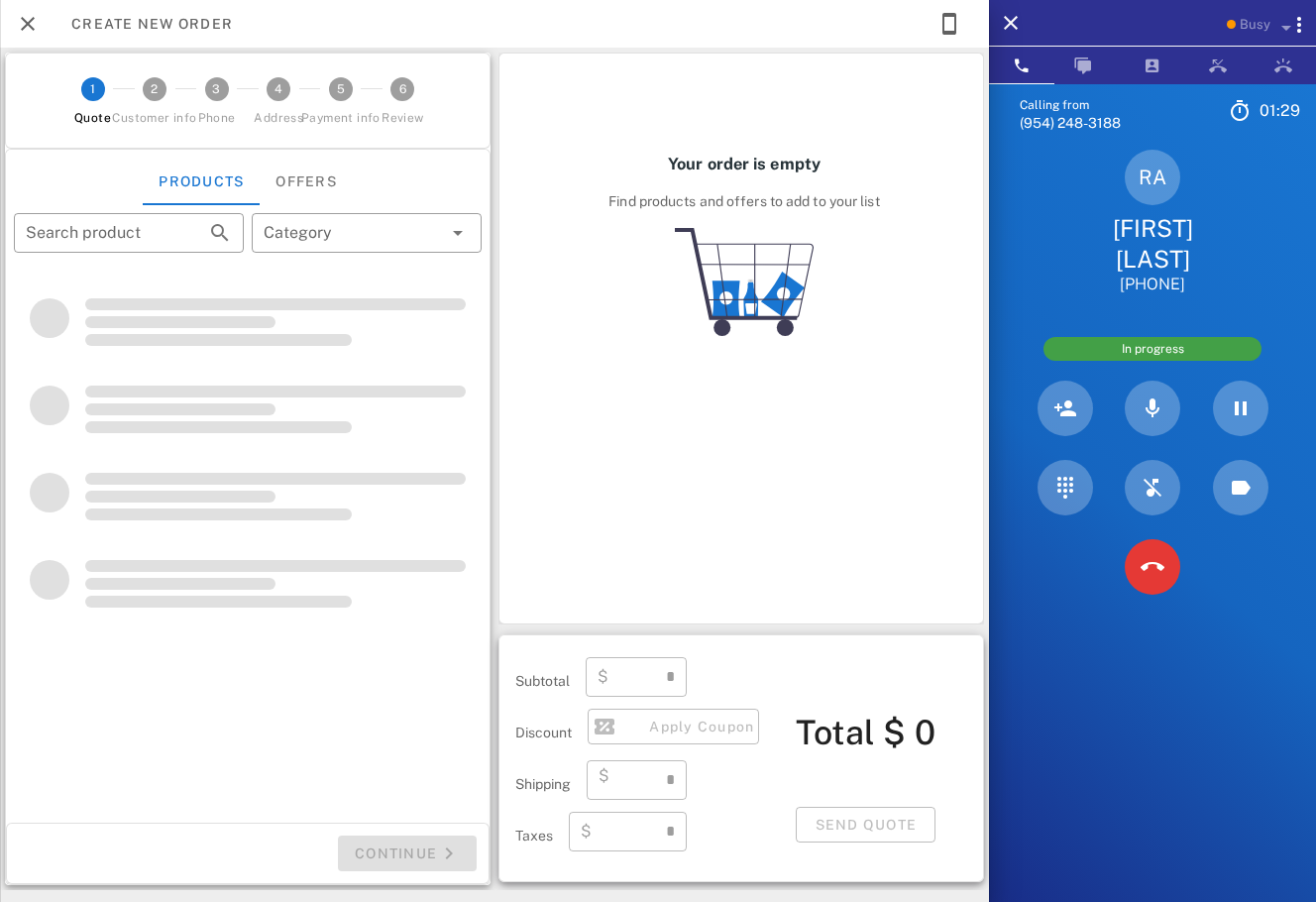 type on "**********" 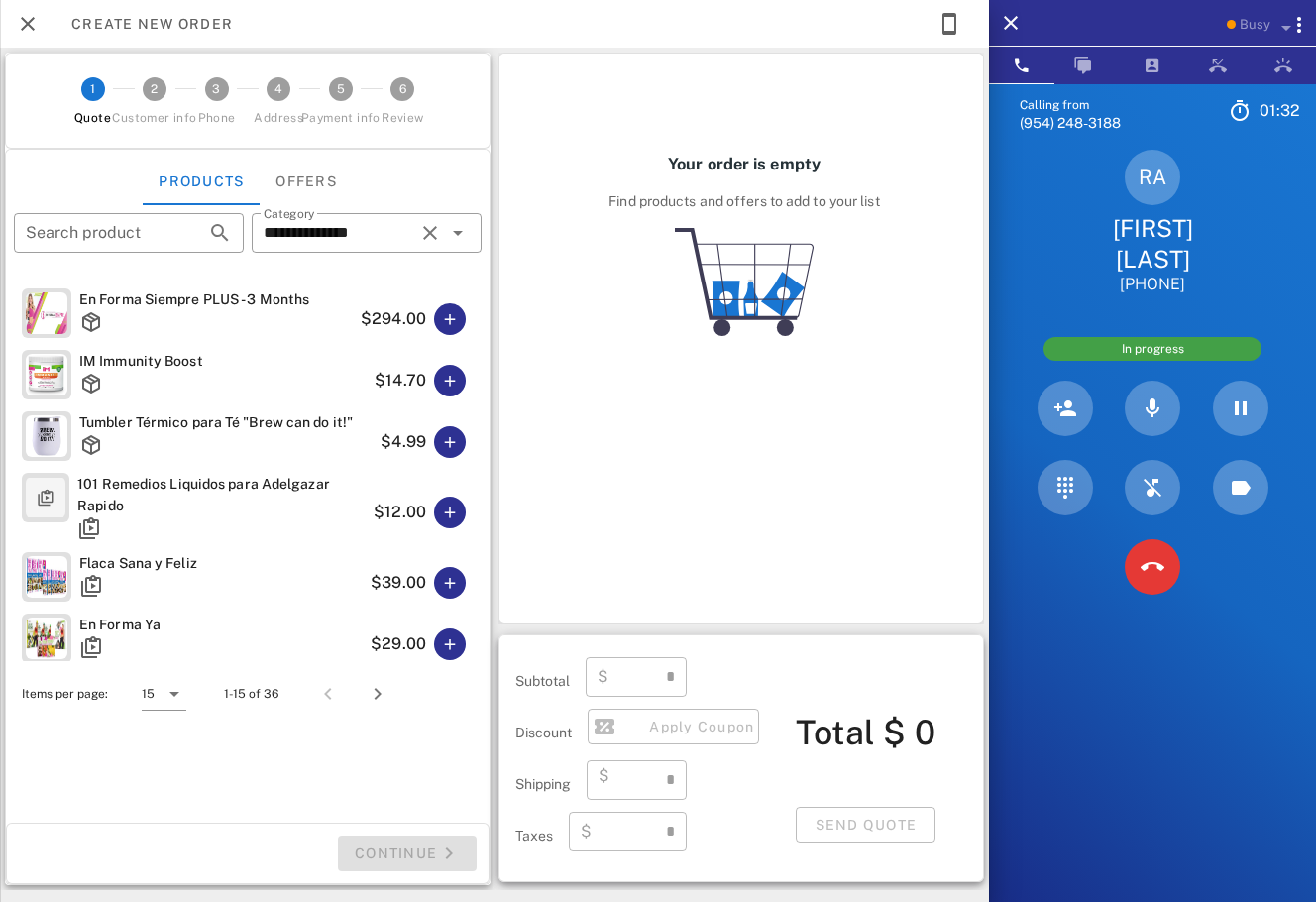 scroll, scrollTop: 577, scrollLeft: 0, axis: vertical 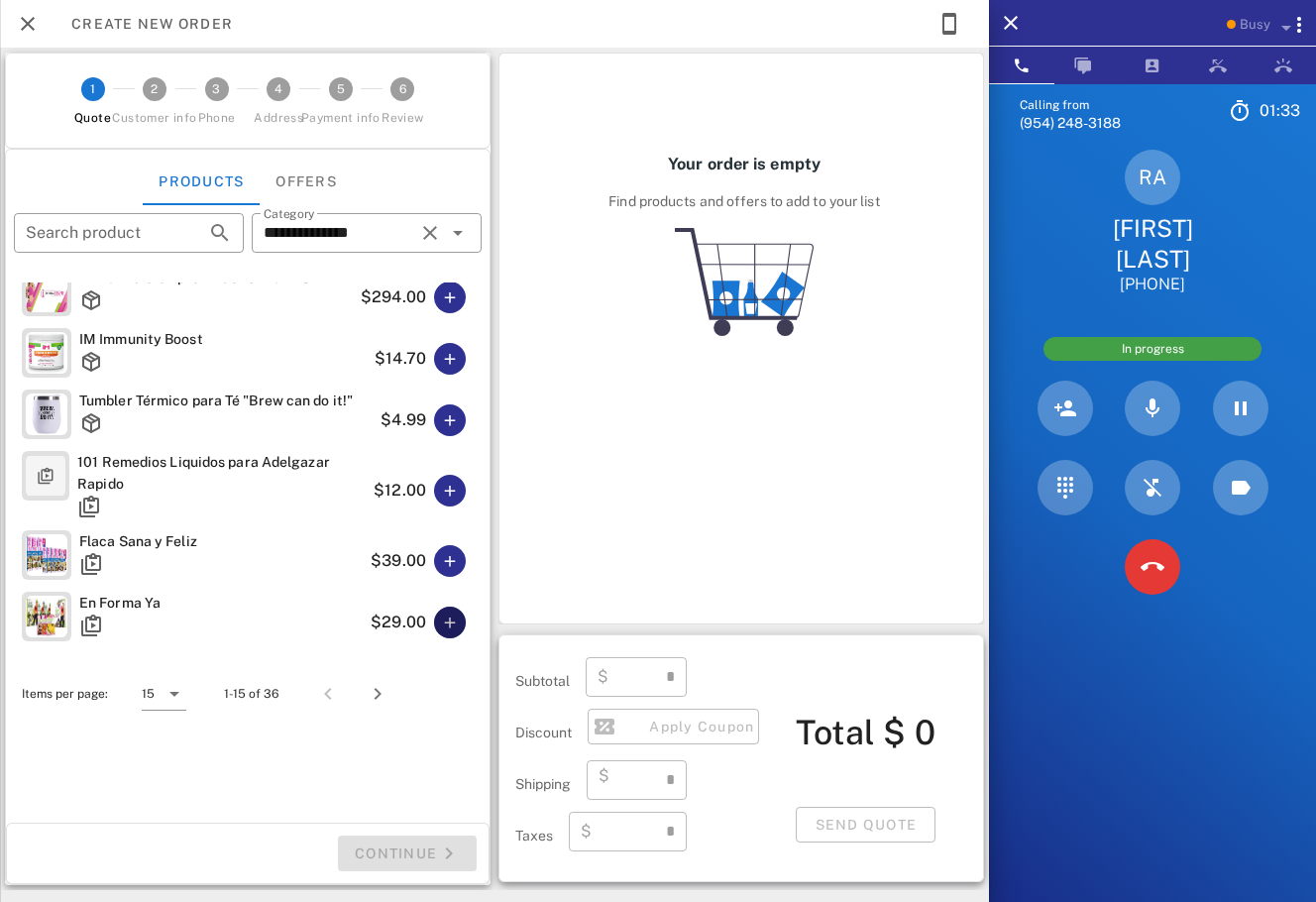 click at bounding box center [450, 622] 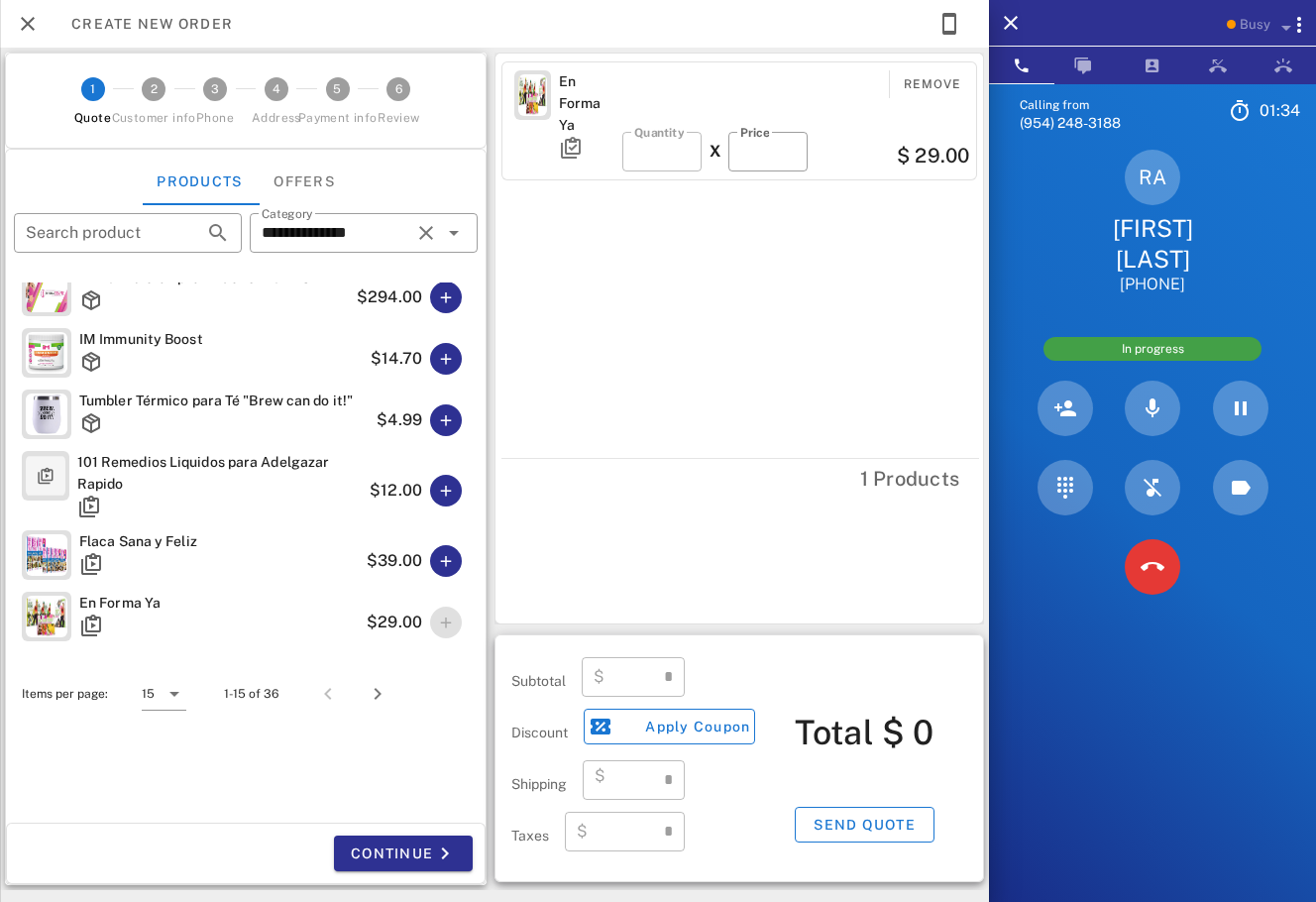 type on "*****" 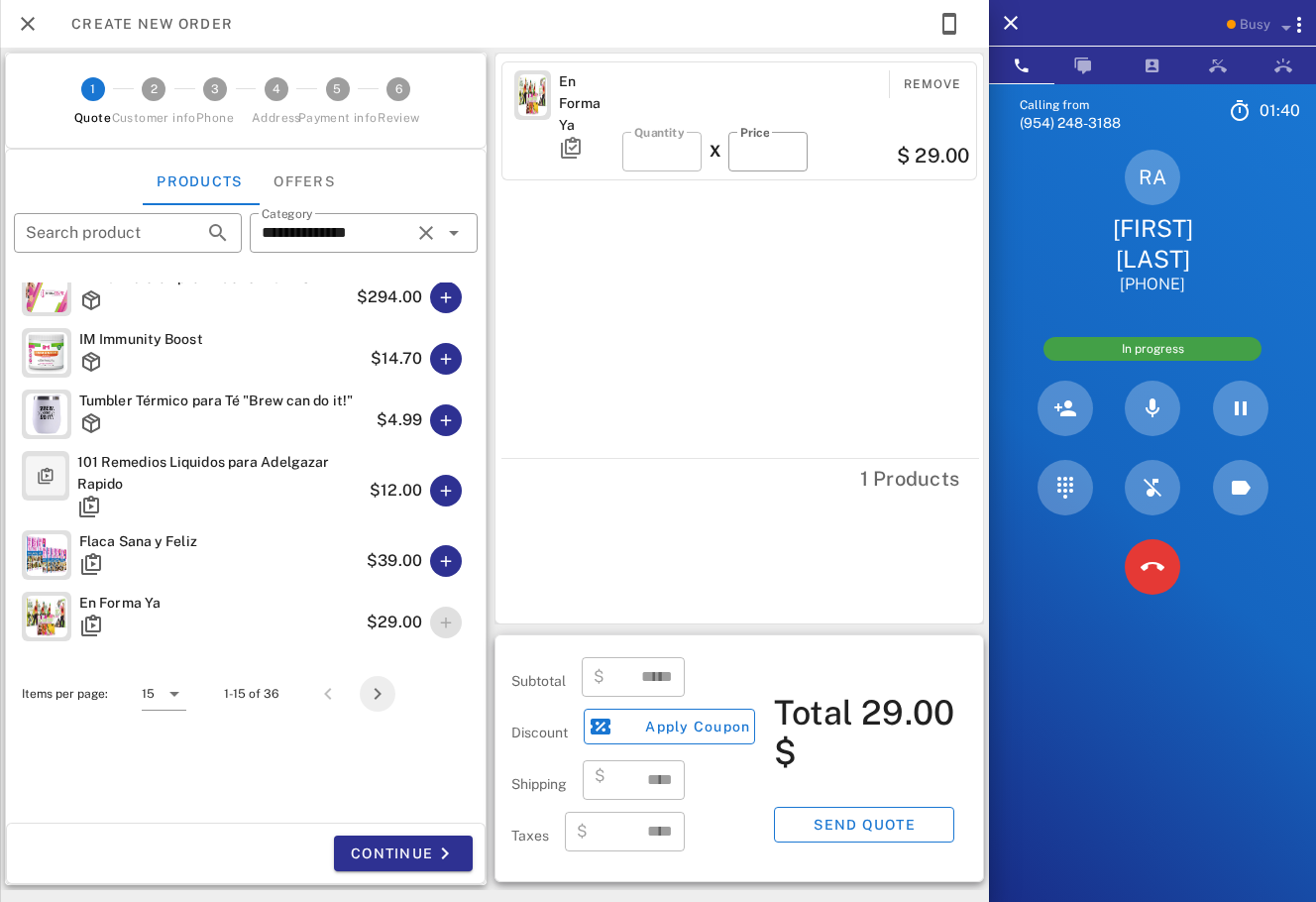 click at bounding box center [378, 694] 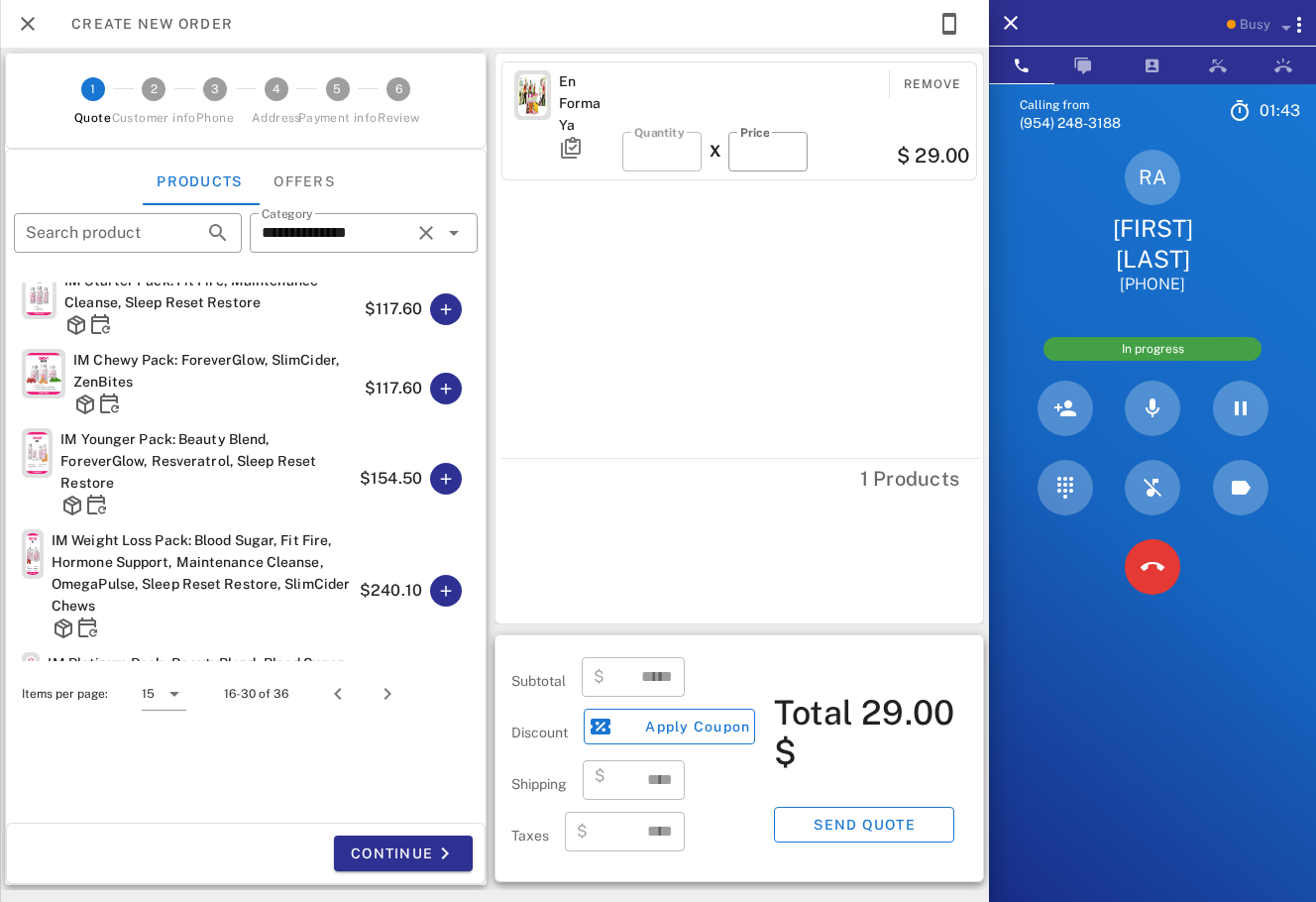 scroll, scrollTop: 0, scrollLeft: 0, axis: both 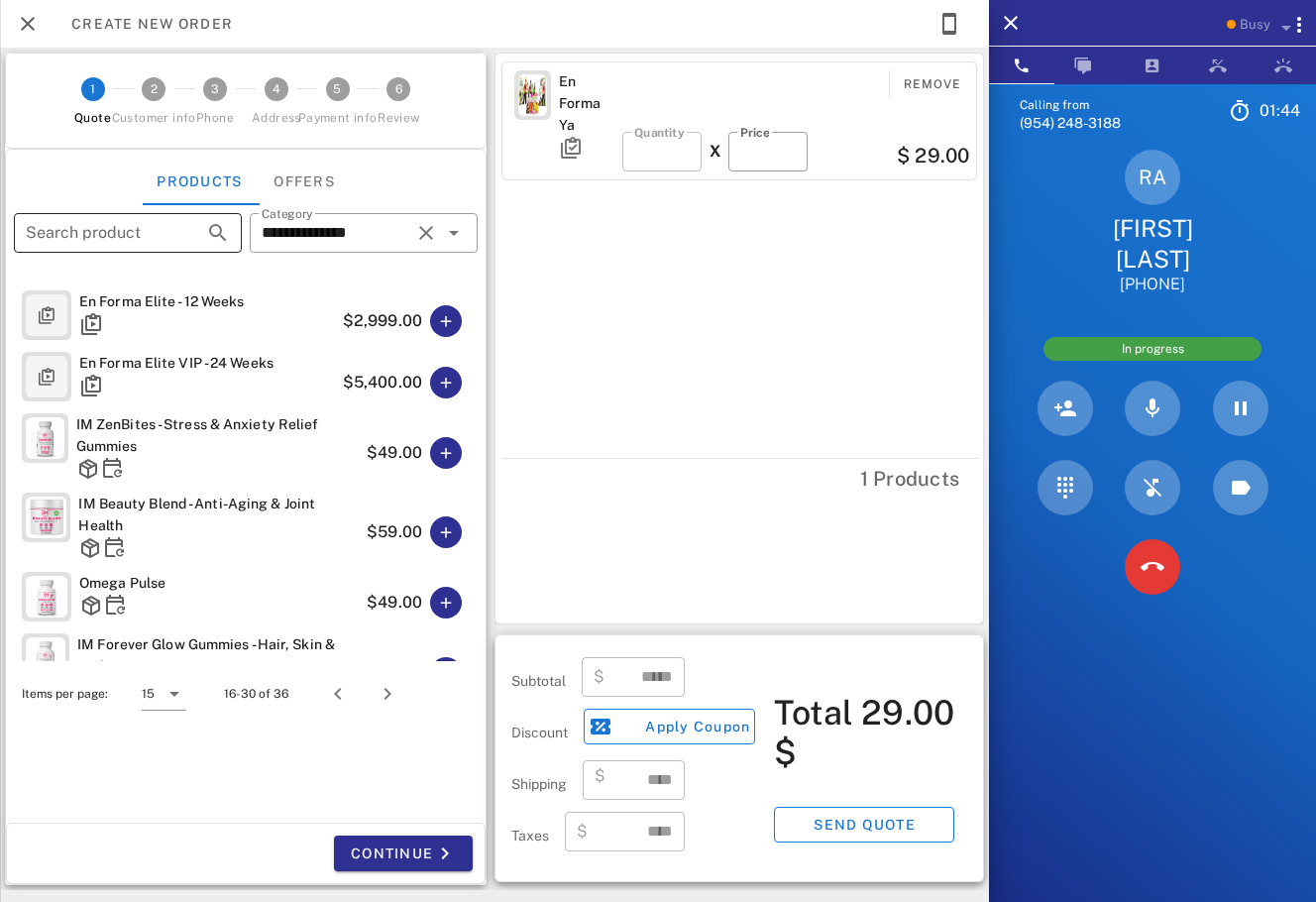 click on "Search product" at bounding box center (100, 233) 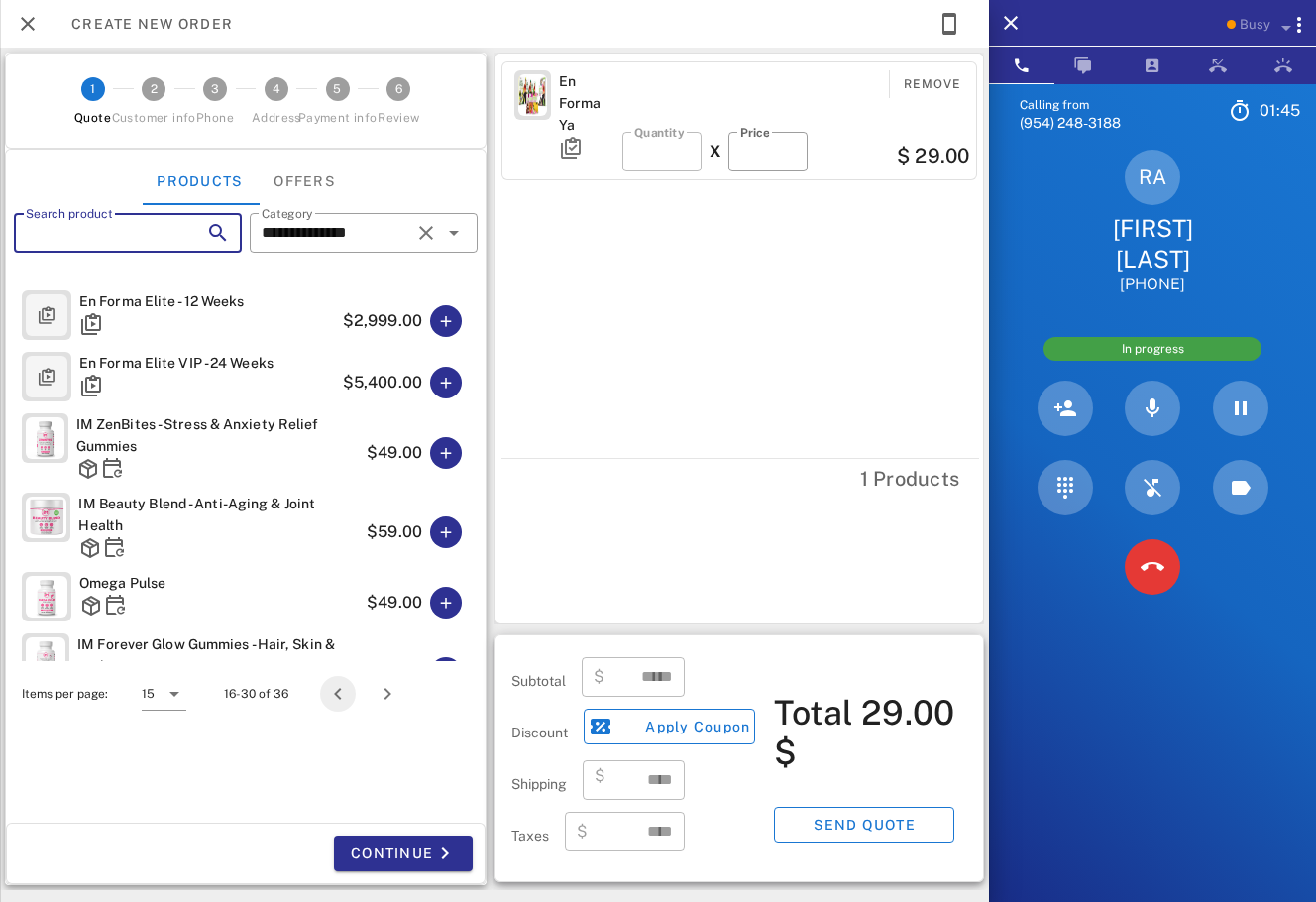 click at bounding box center (338, 694) 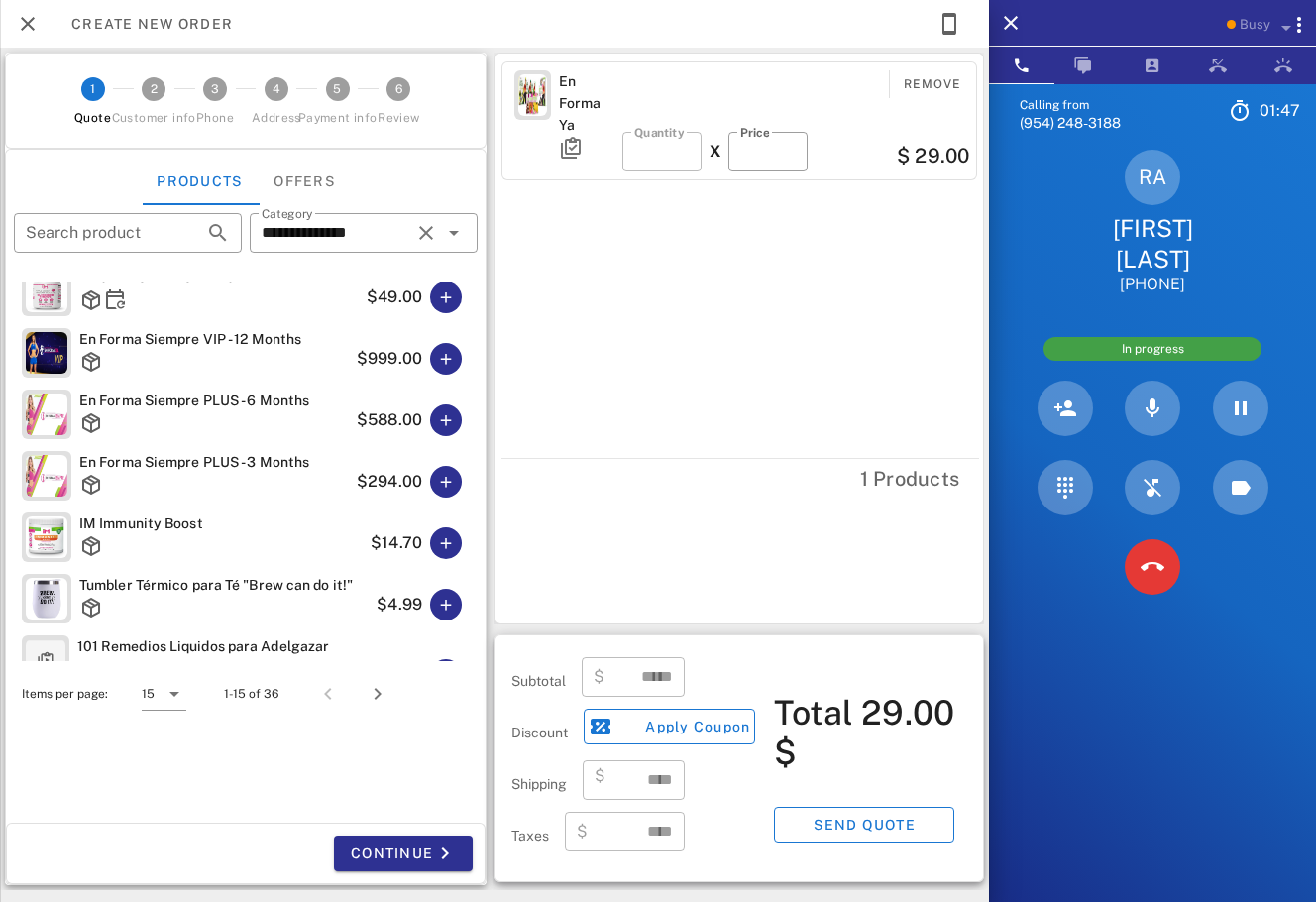 scroll, scrollTop: 577, scrollLeft: 0, axis: vertical 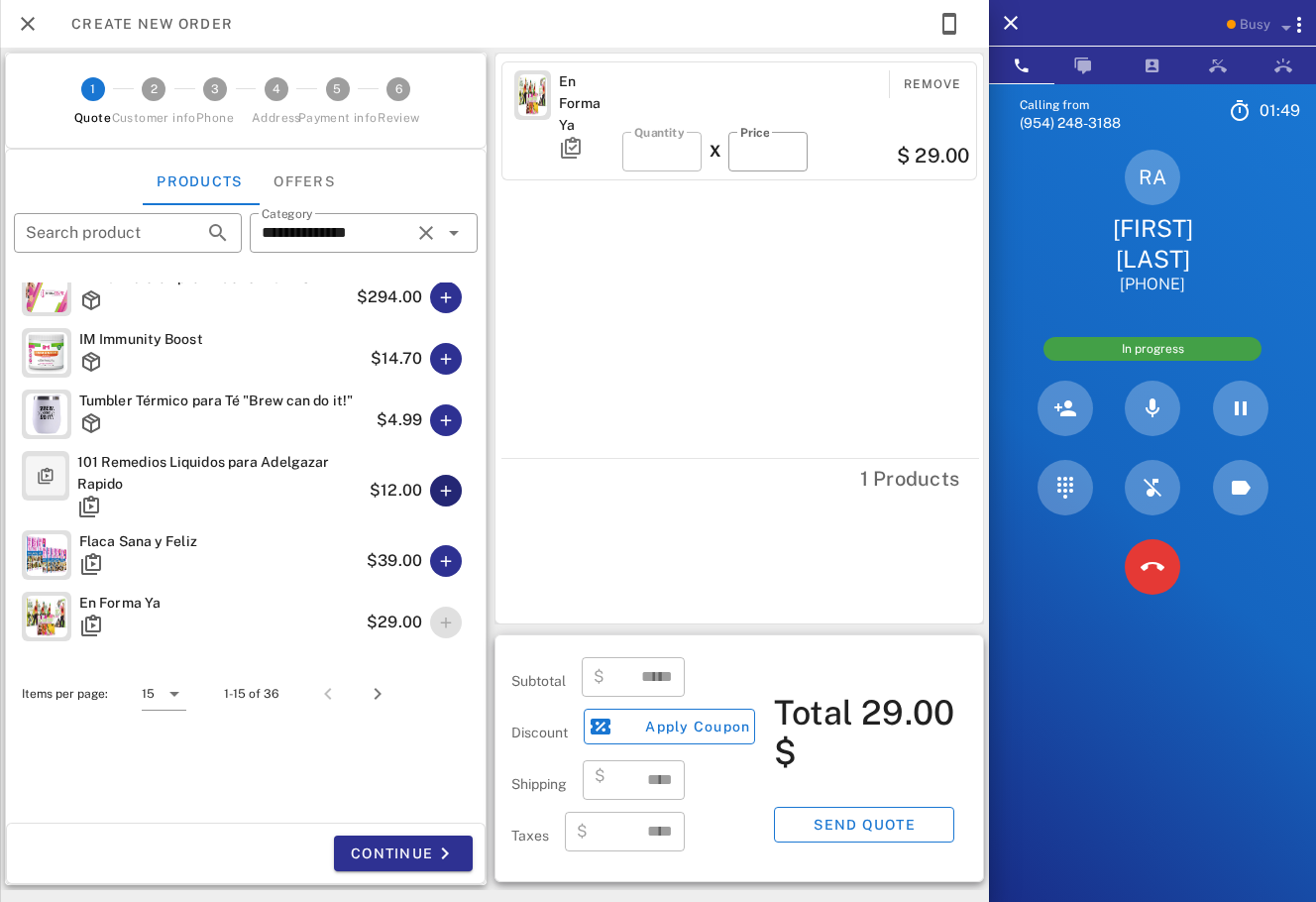 click at bounding box center [446, 491] 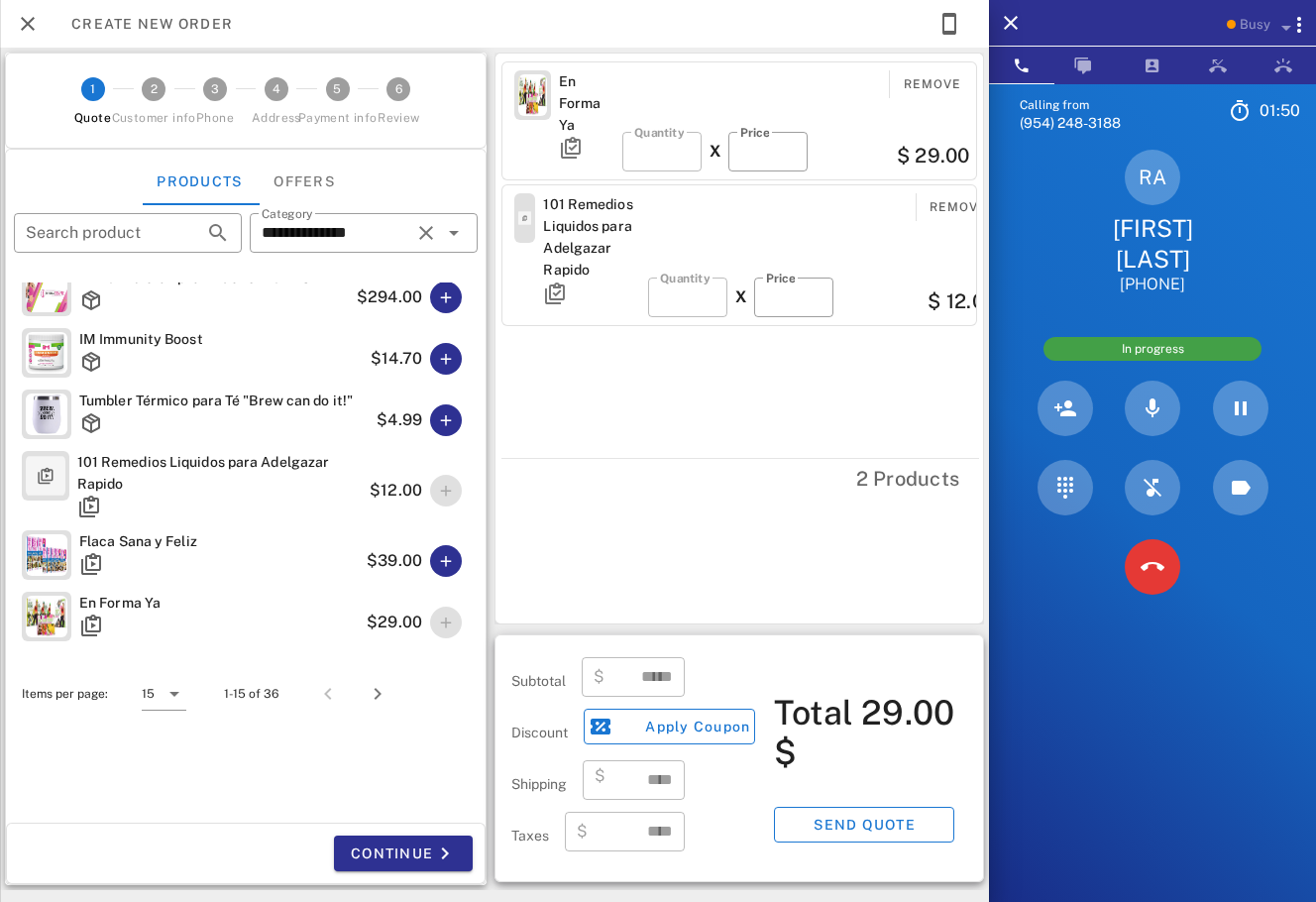 type on "*****" 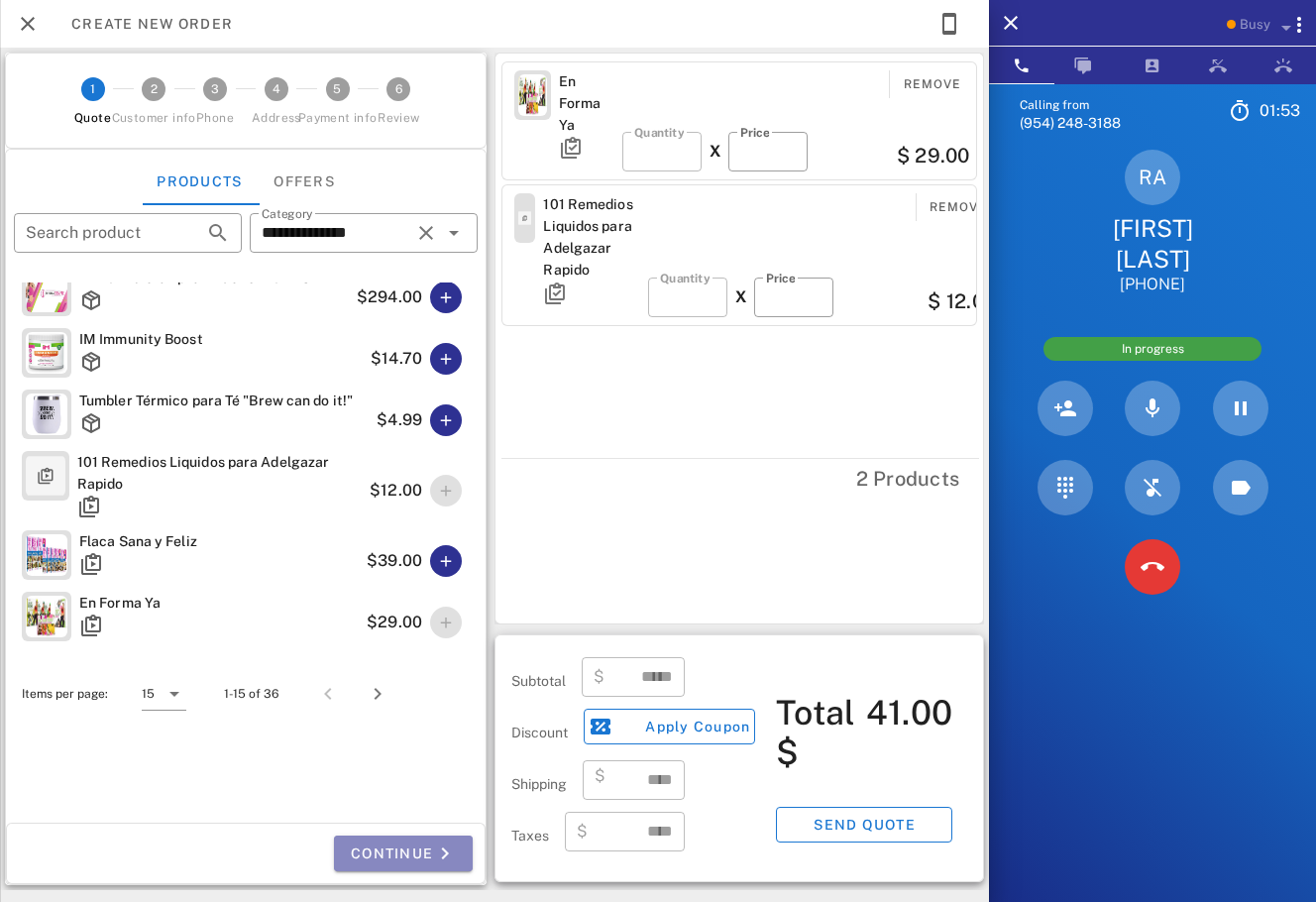 click on "Continue" at bounding box center [403, 853] 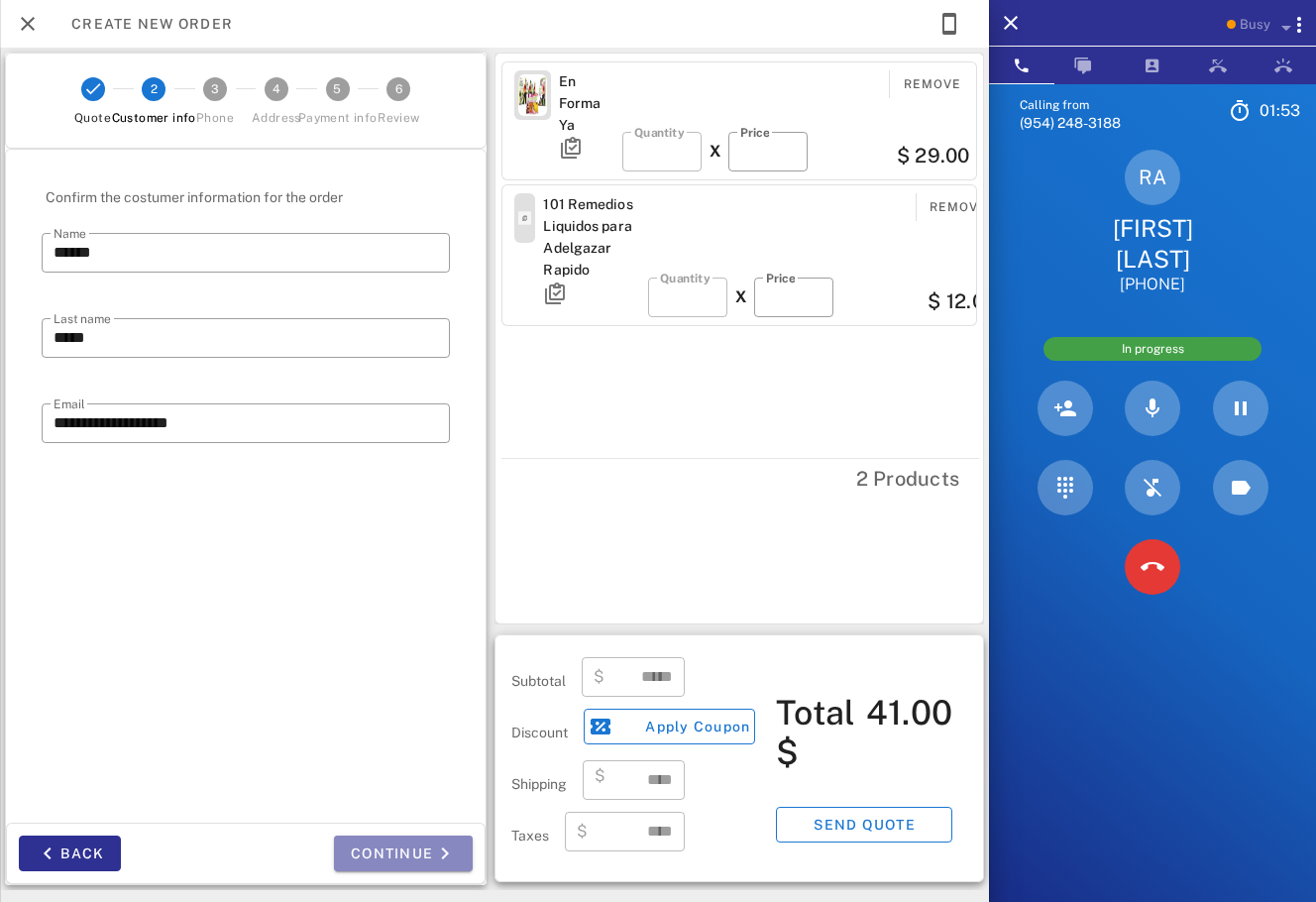 click on "Continue" at bounding box center (403, 853) 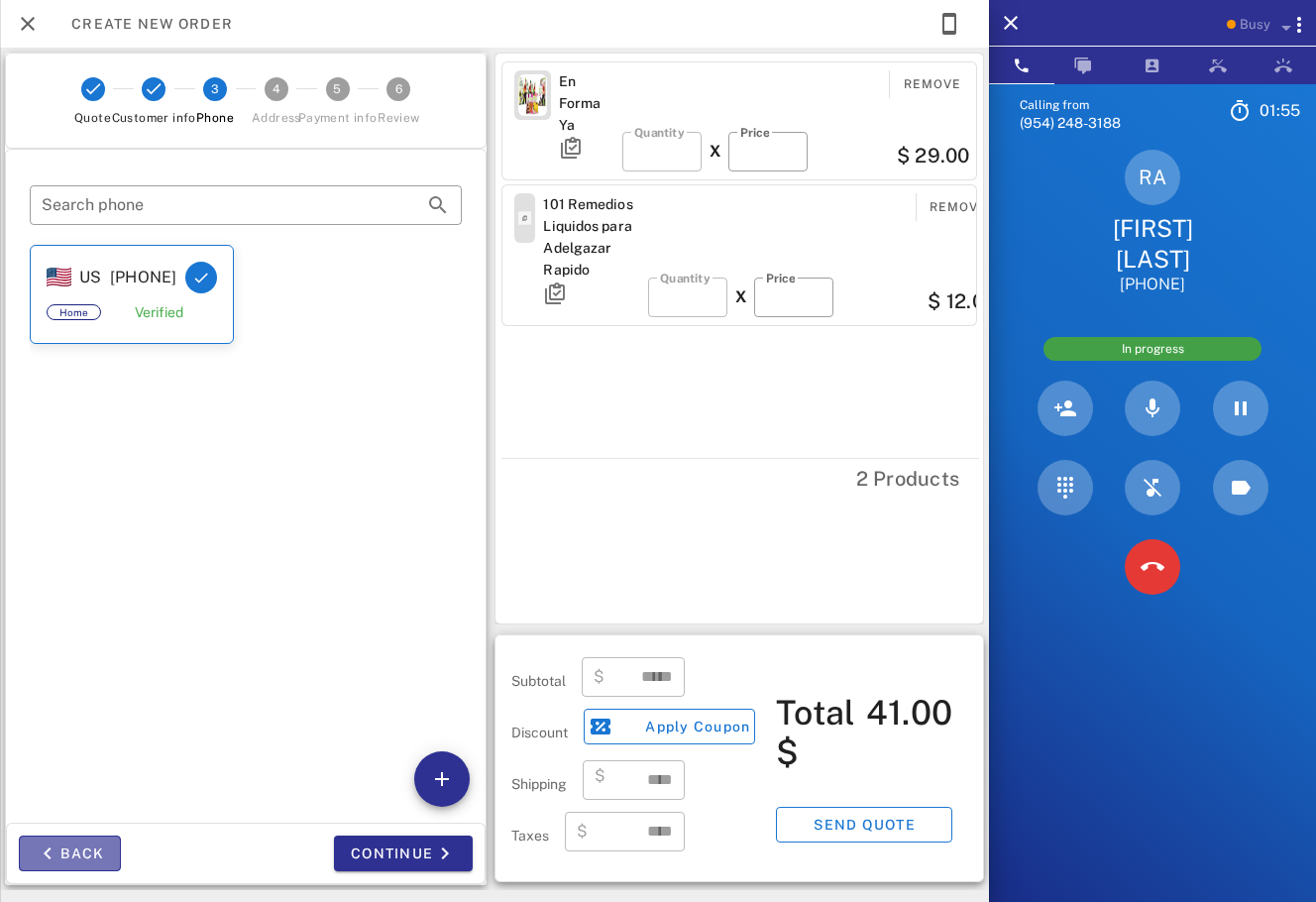 click on "Back" at bounding box center (69, 853) 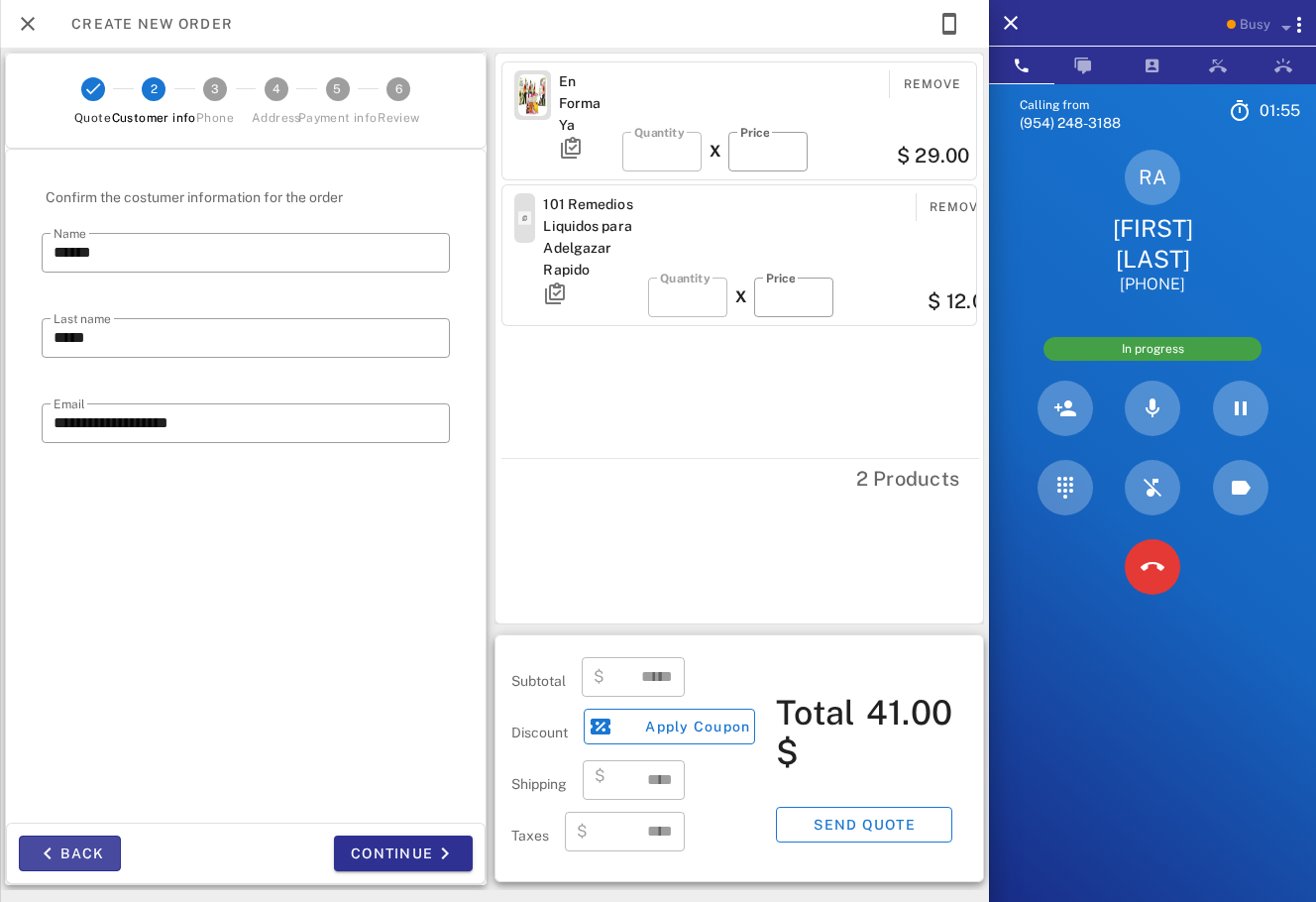click on "Back" at bounding box center (69, 853) 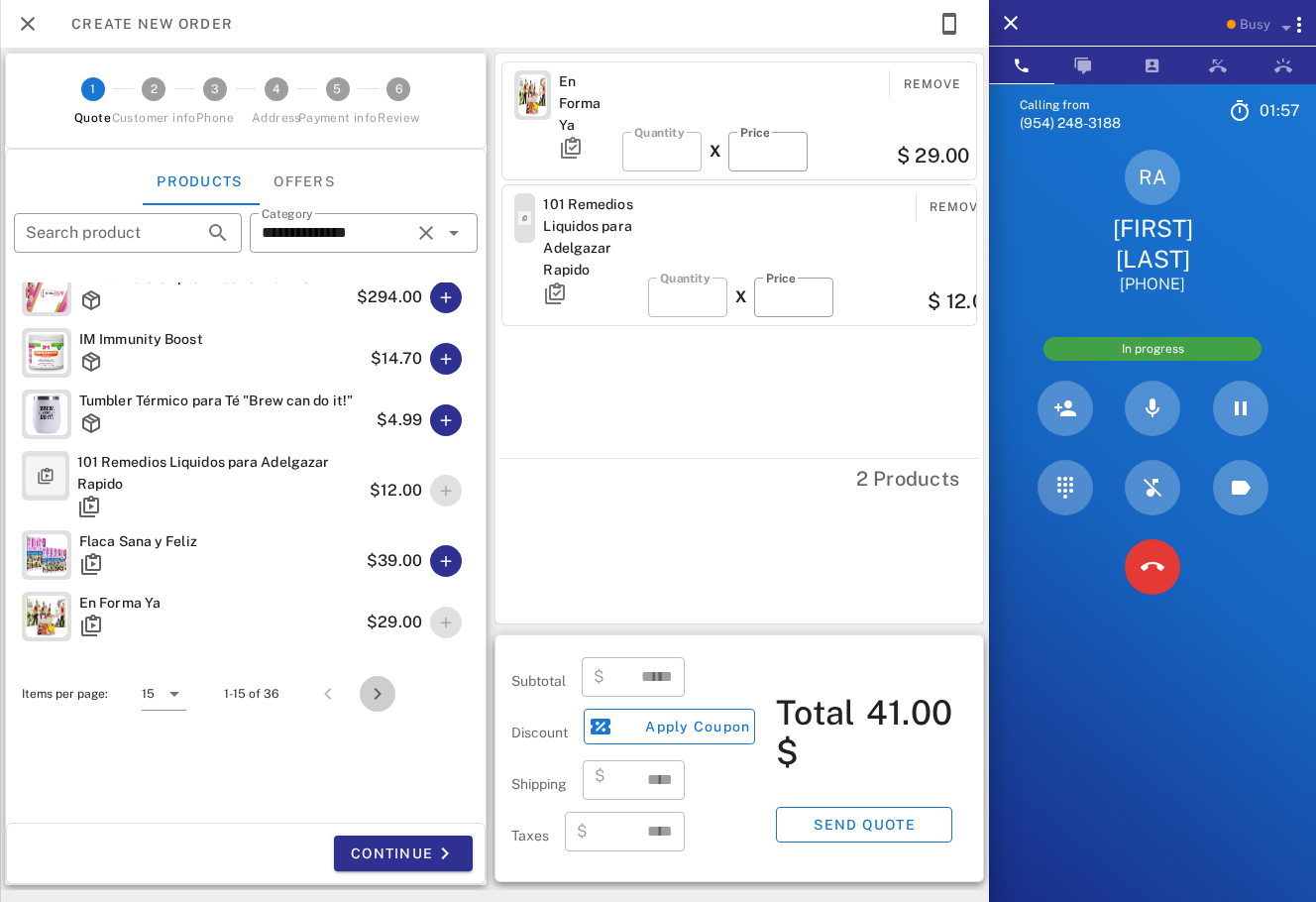 click at bounding box center (378, 694) 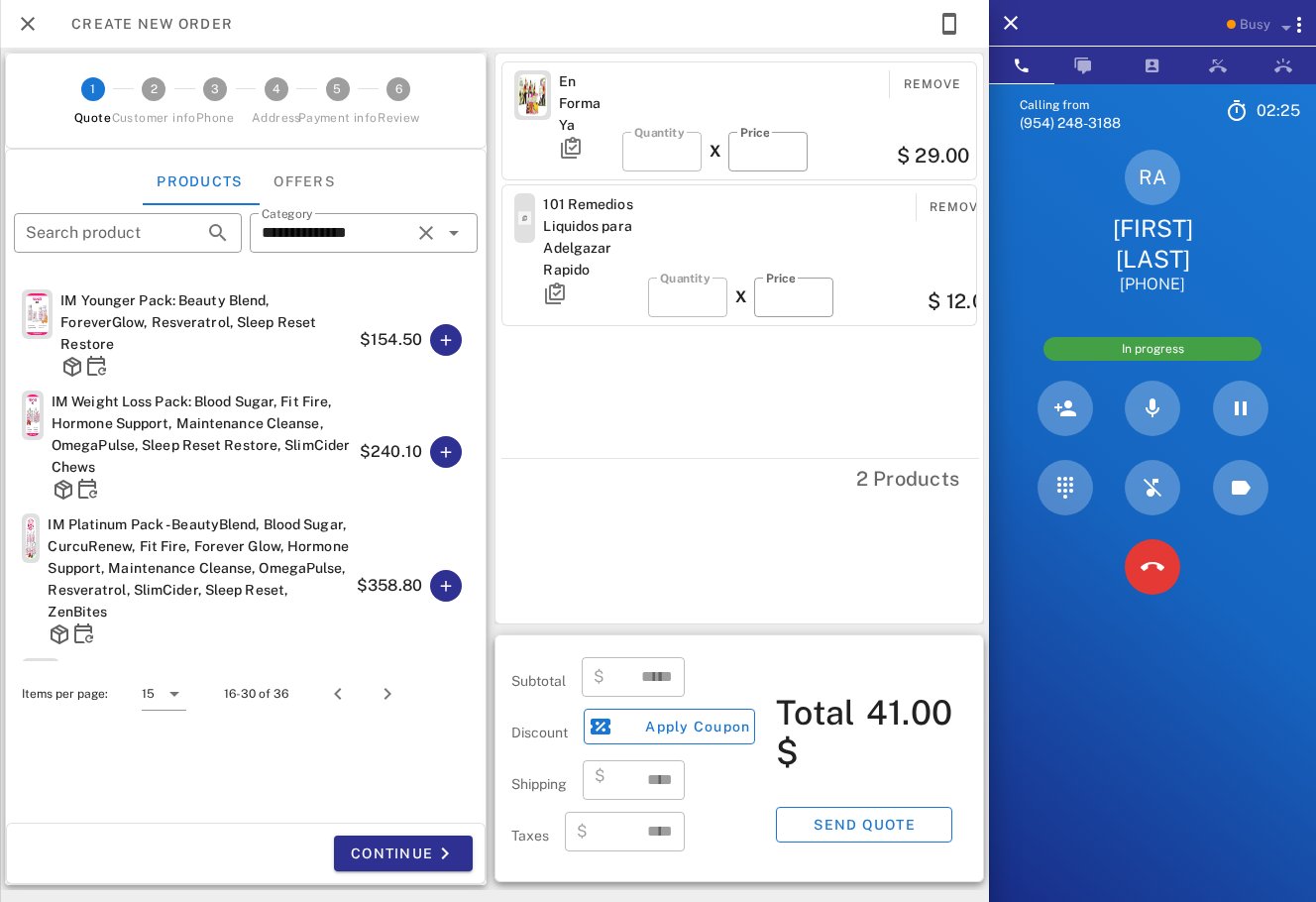 scroll, scrollTop: 504, scrollLeft: 0, axis: vertical 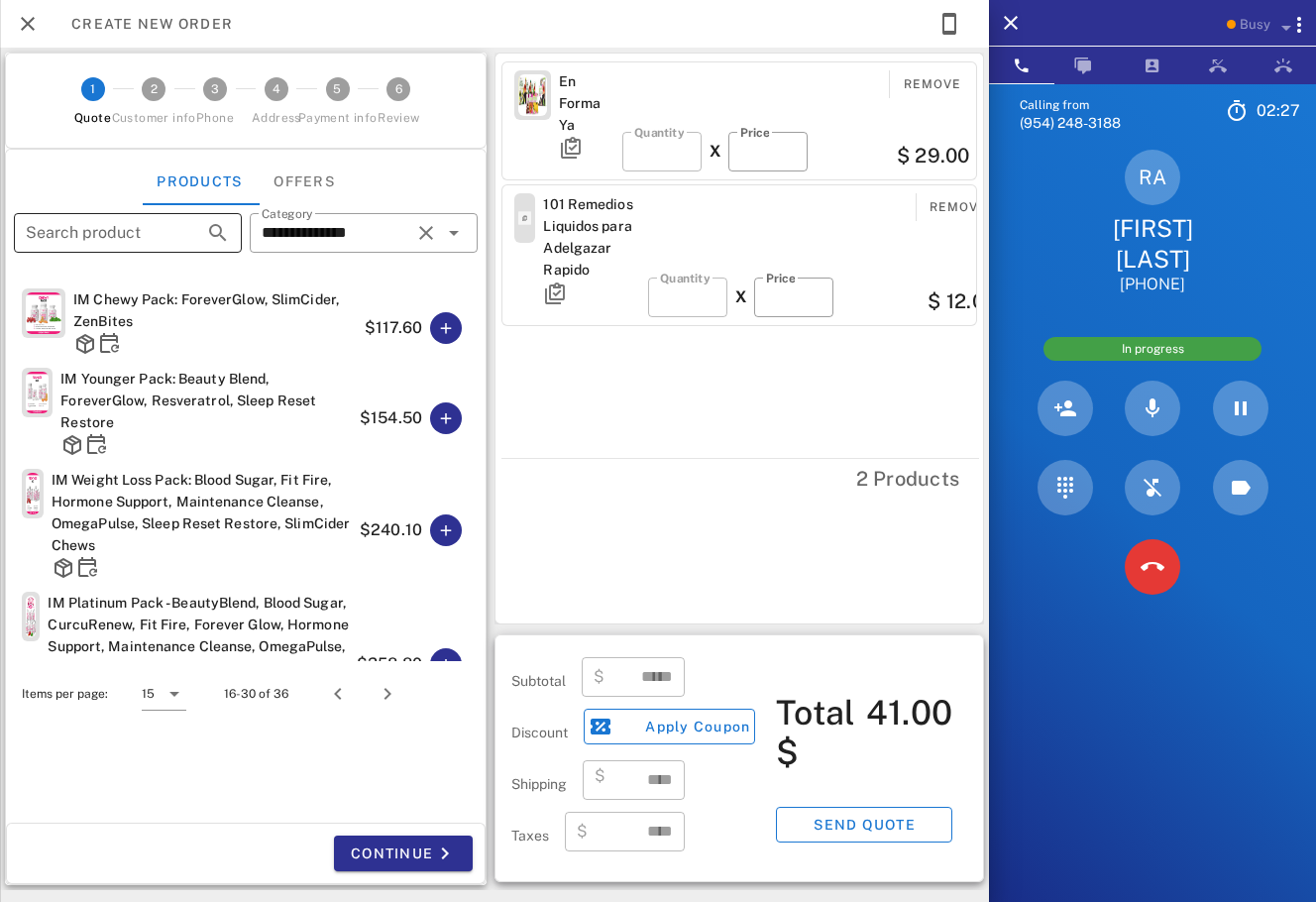click on "Search product" at bounding box center [100, 233] 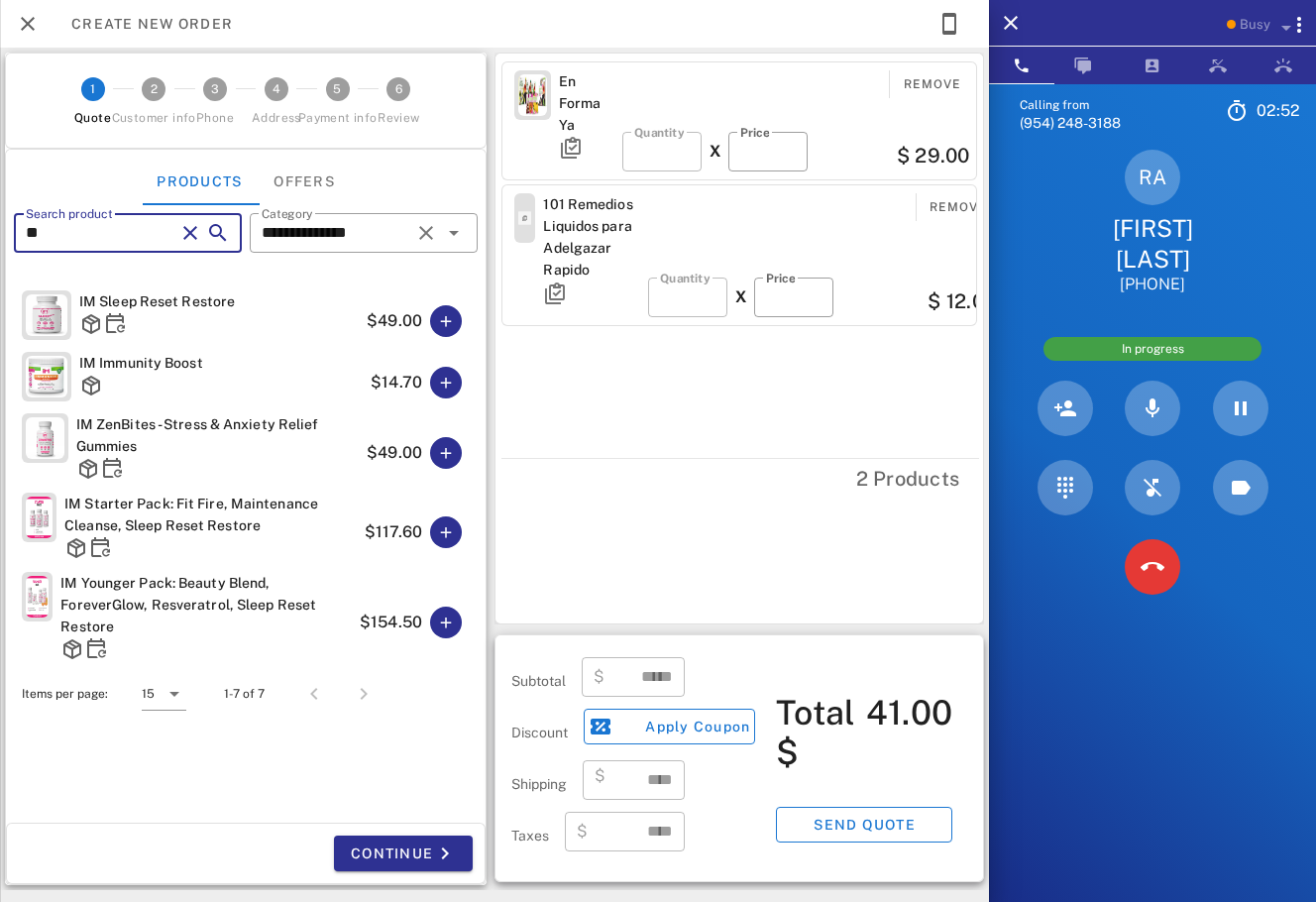 type on "**" 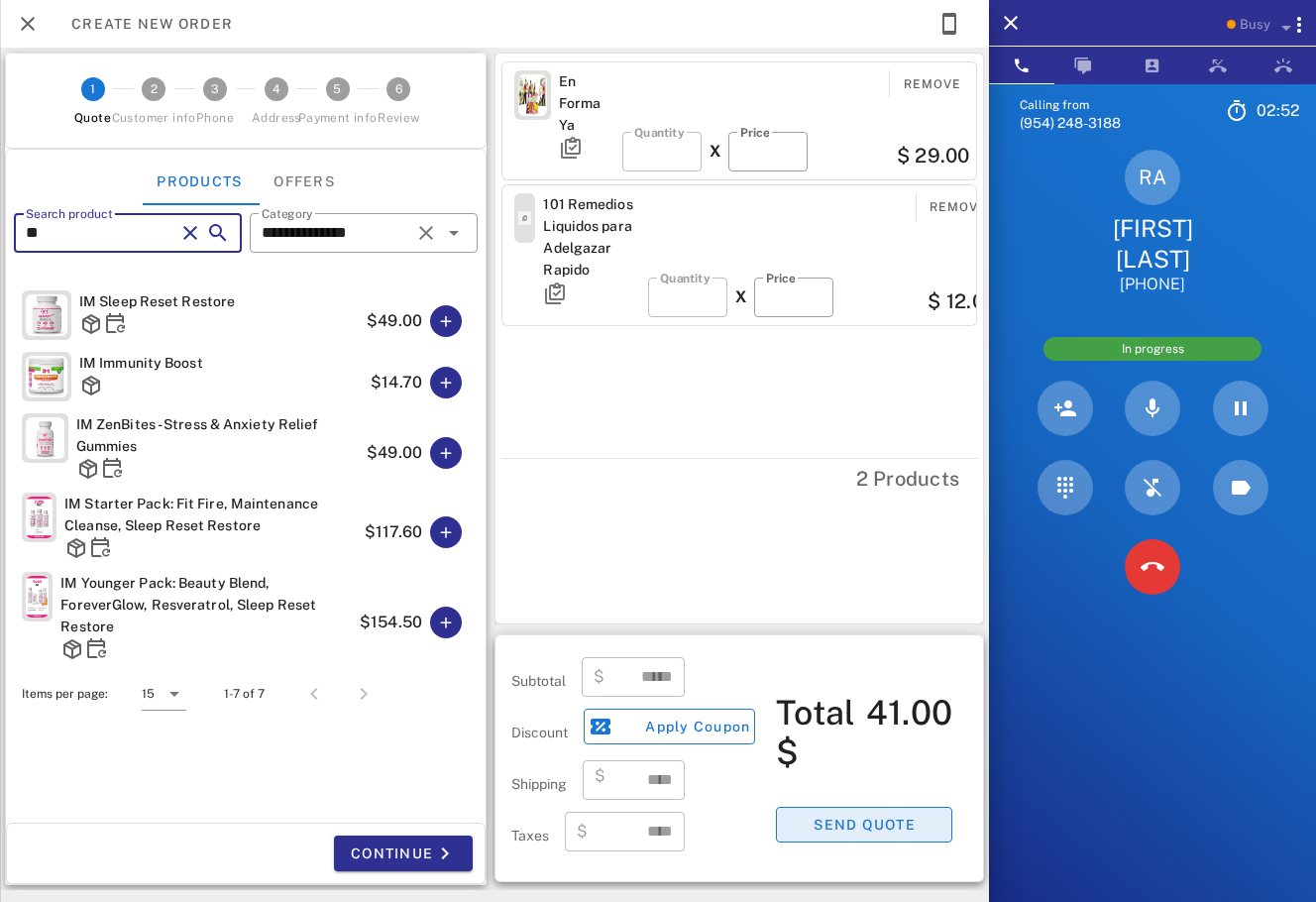 click on "Send quote" at bounding box center (864, 825) 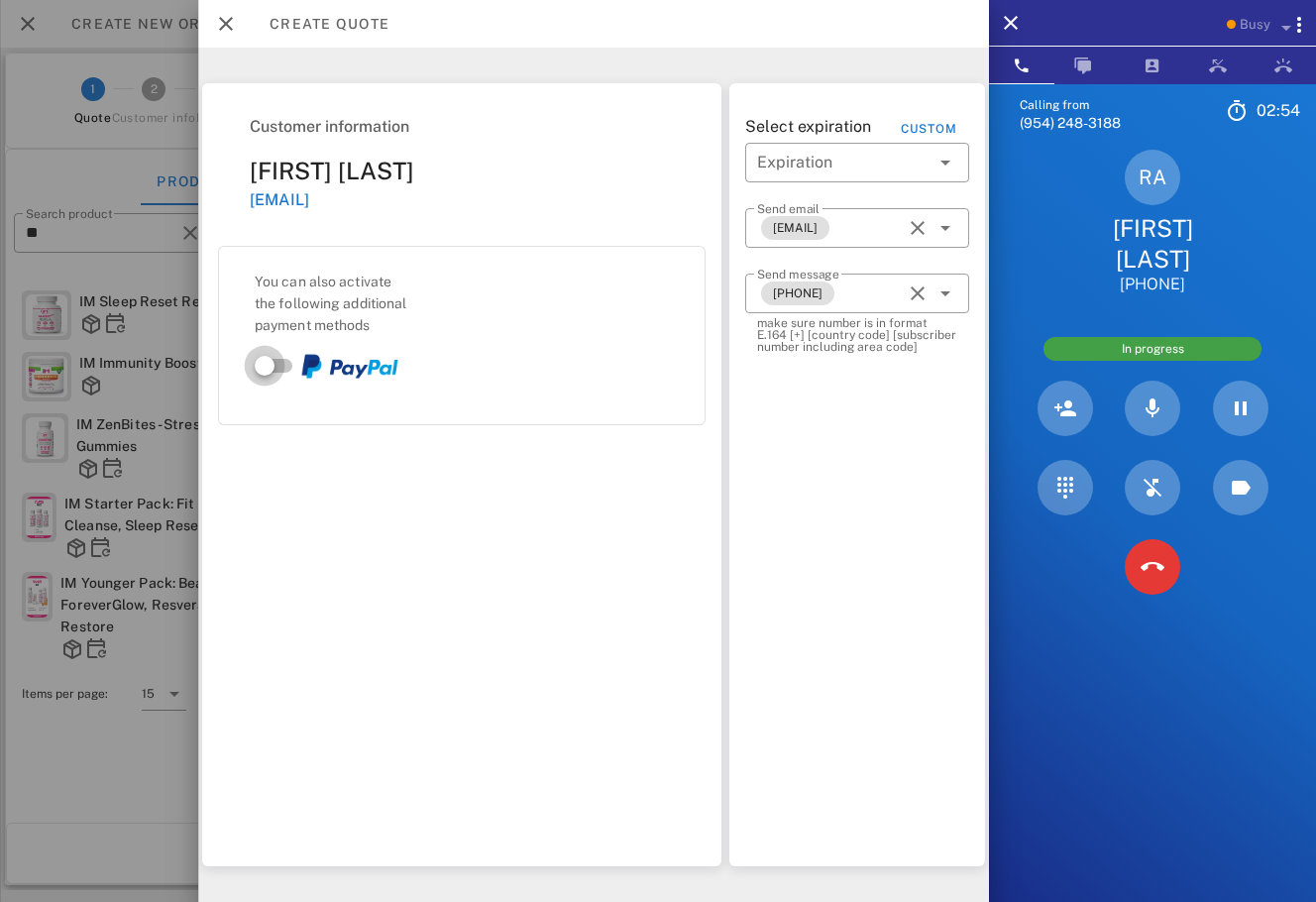 click at bounding box center (265, 366) 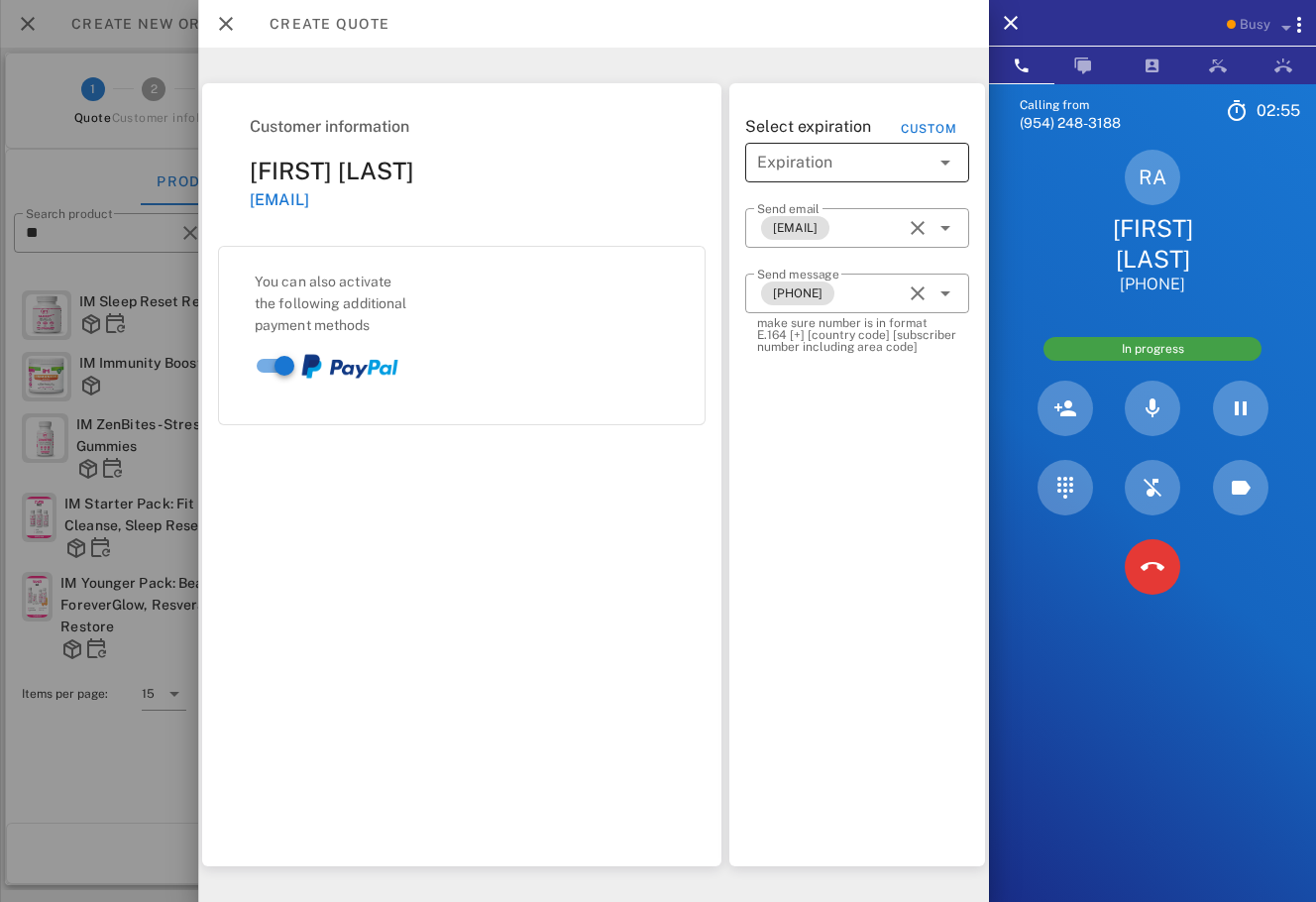 click at bounding box center (843, 163) 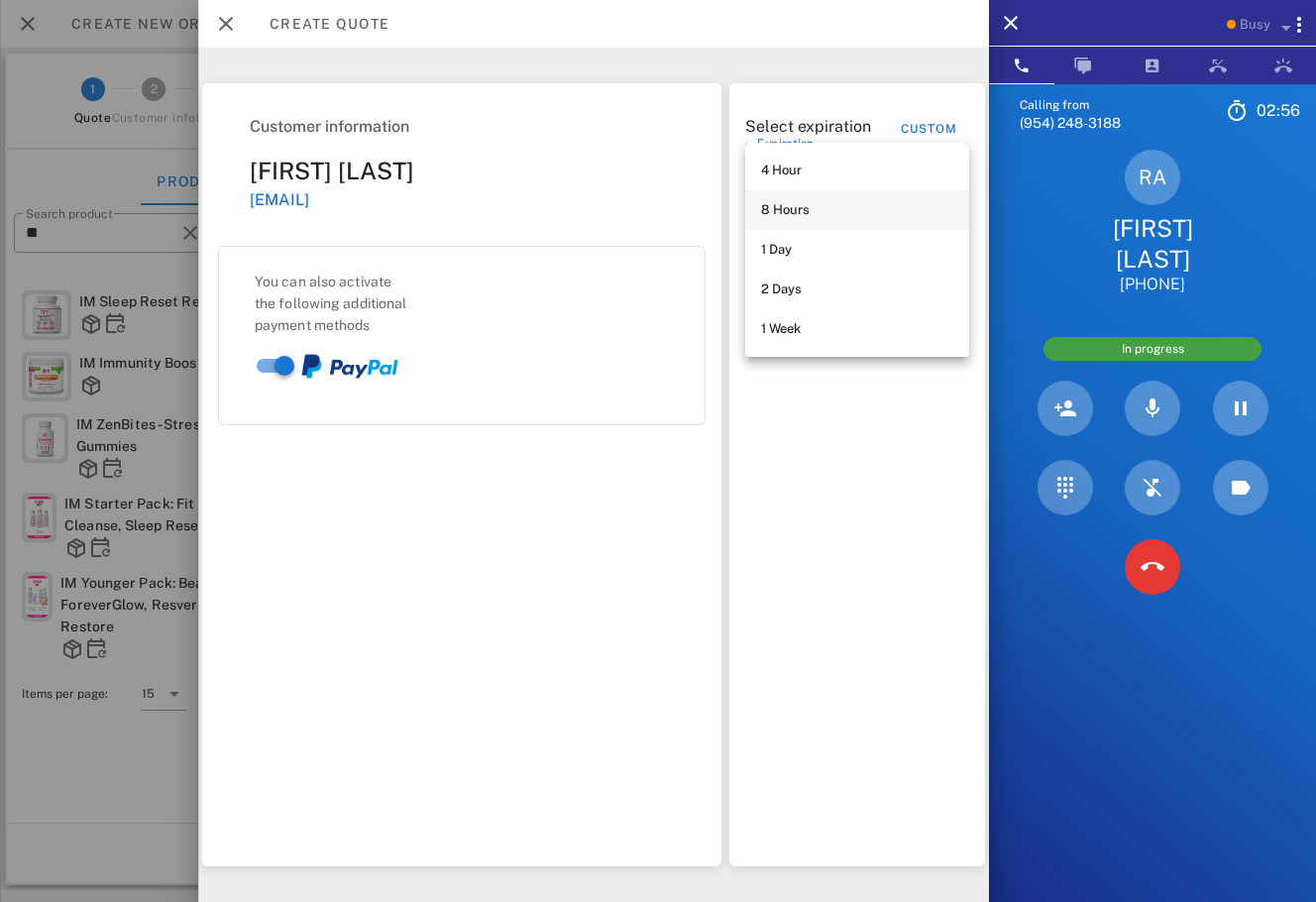 click on "8 Hours" at bounding box center (857, 210) 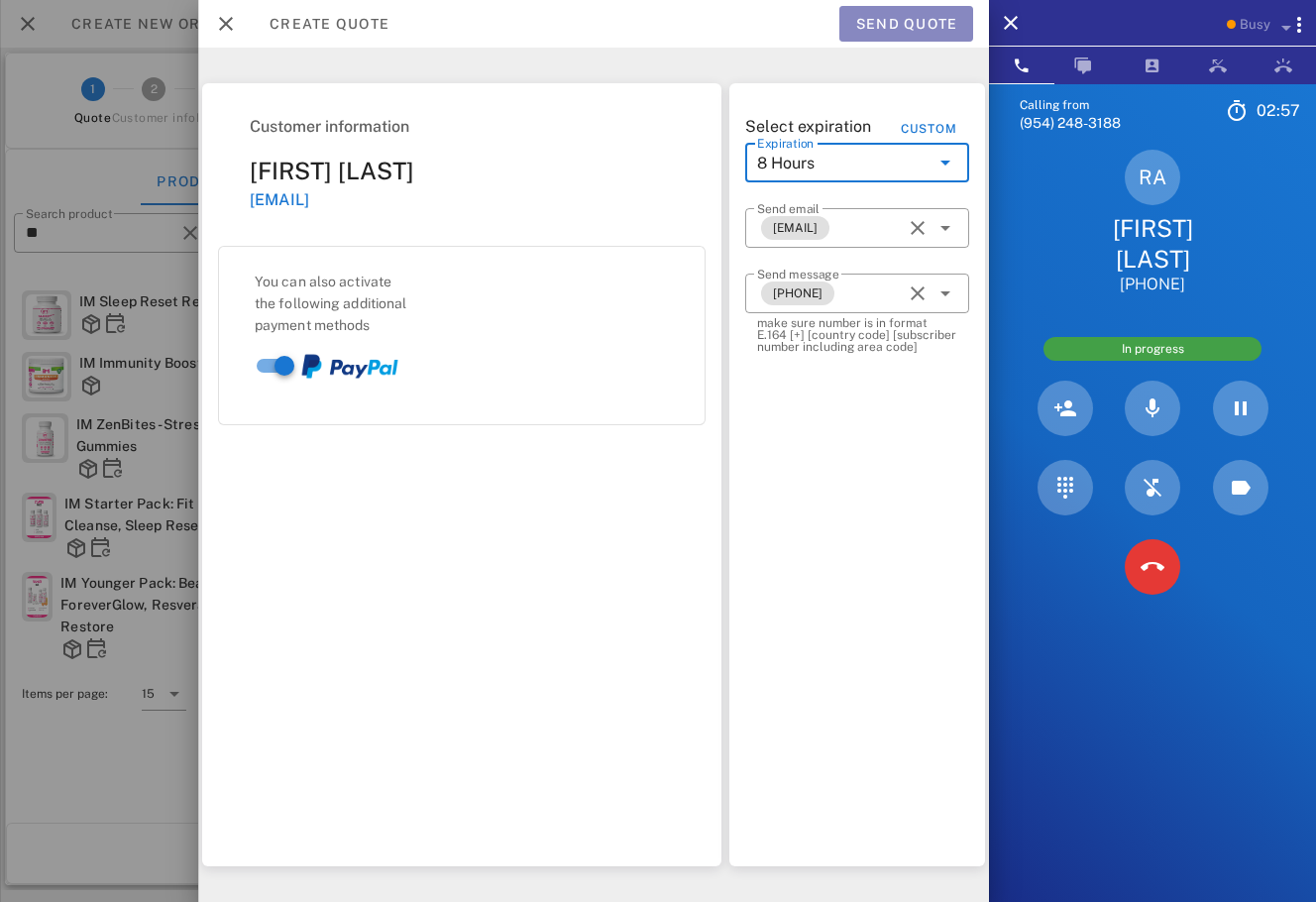 click on "Send quote" at bounding box center [906, 24] 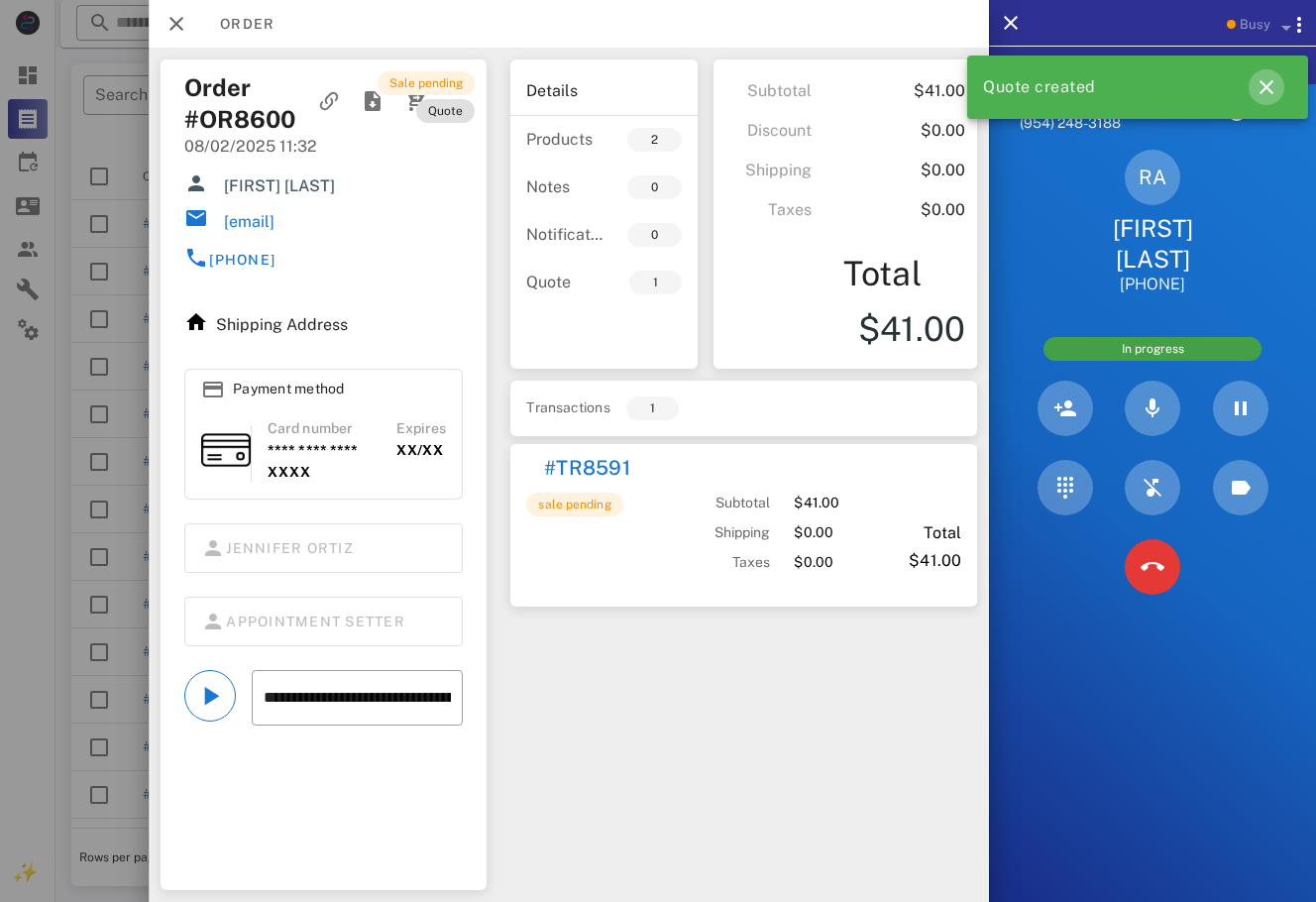 click at bounding box center [1266, 87] 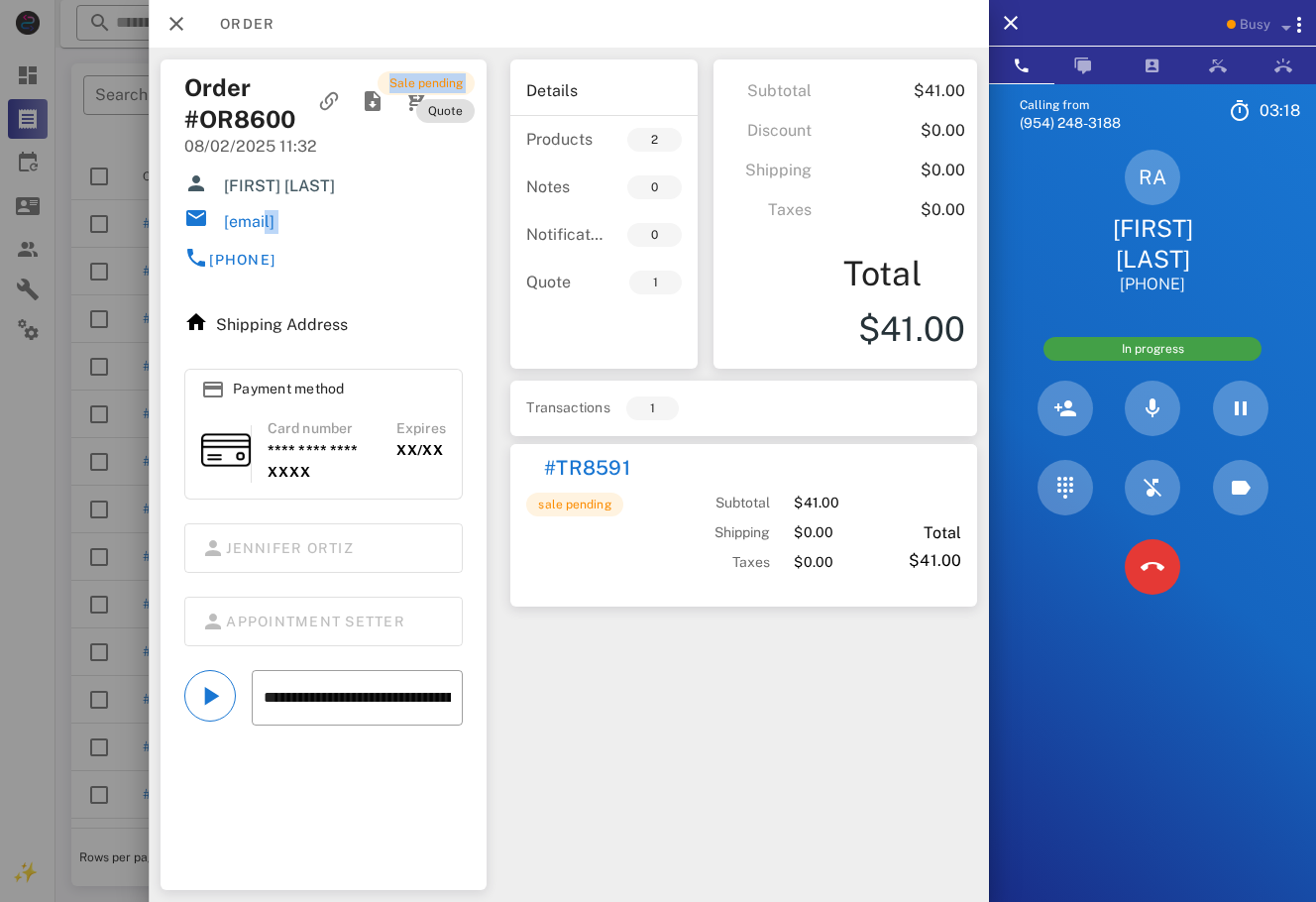 drag, startPoint x: 386, startPoint y: 220, endPoint x: 257, endPoint y: 233, distance: 129.65338 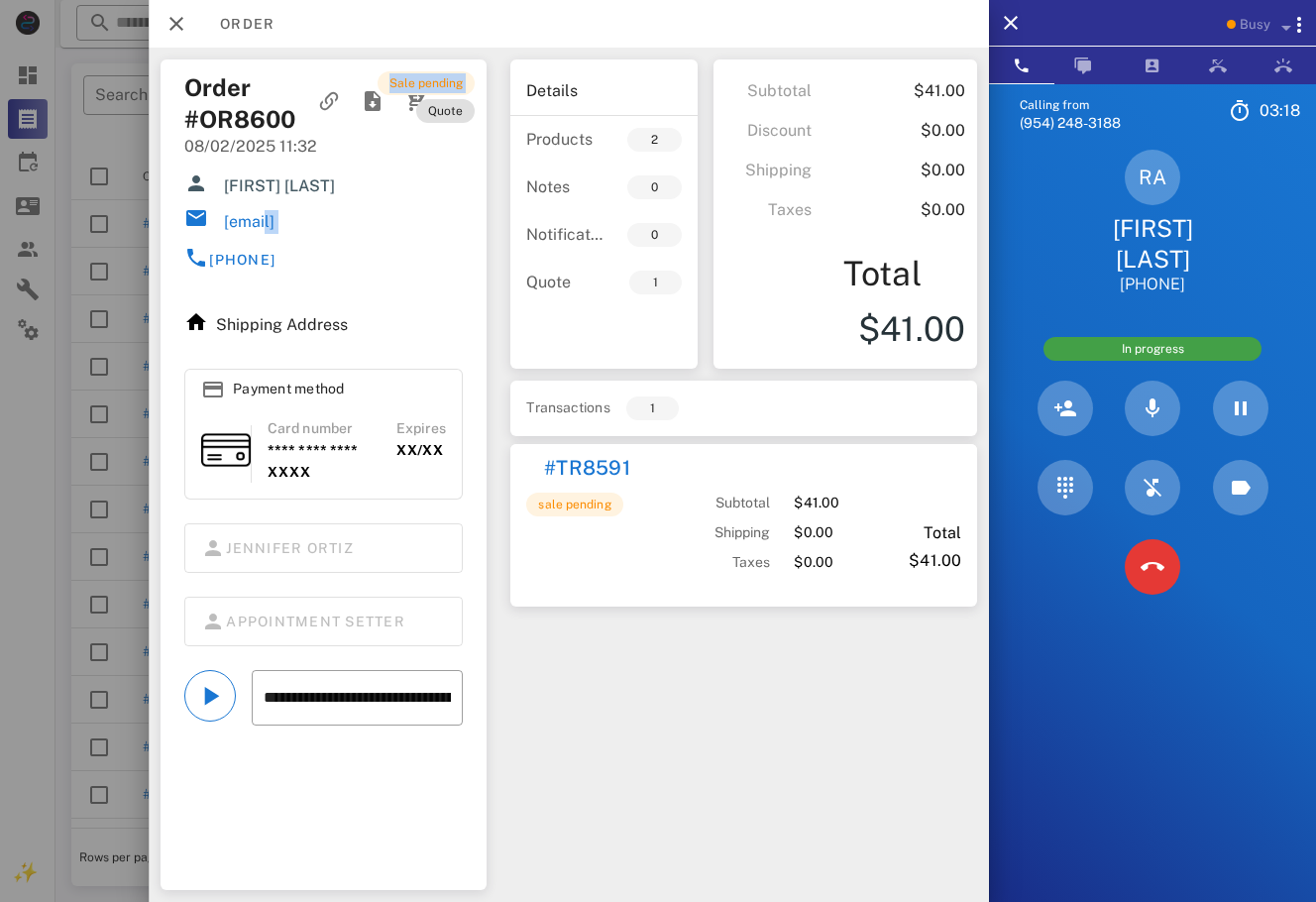 click on "Order #OR8600   [DATE] [TIME]   [FIRSTNAME] [LASTNAME]   [FIRSTNAME][LASTNAME]@[DOMAIN]   [PHONE]" at bounding box center (270, 180) 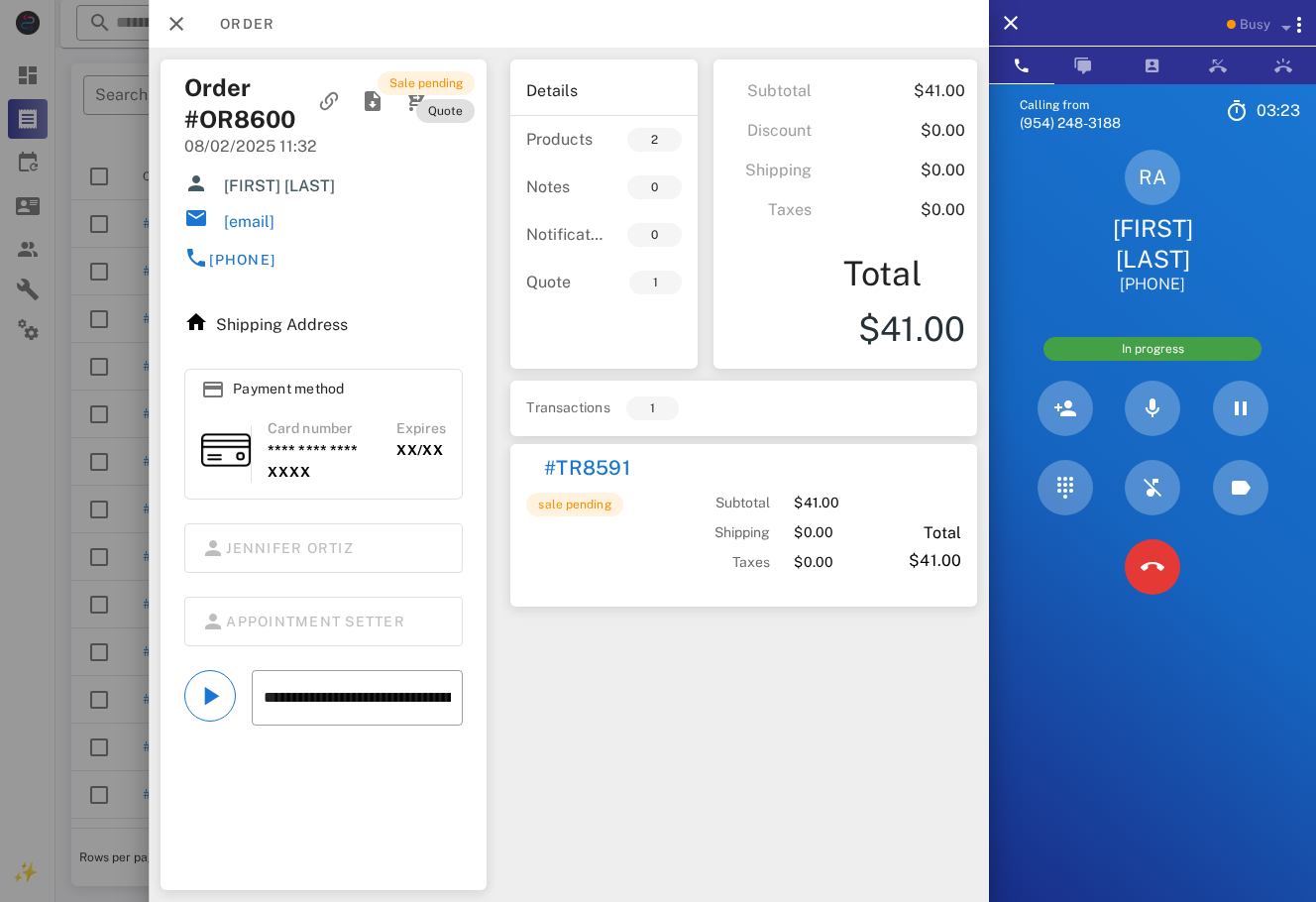 copy on "[EMAIL]" 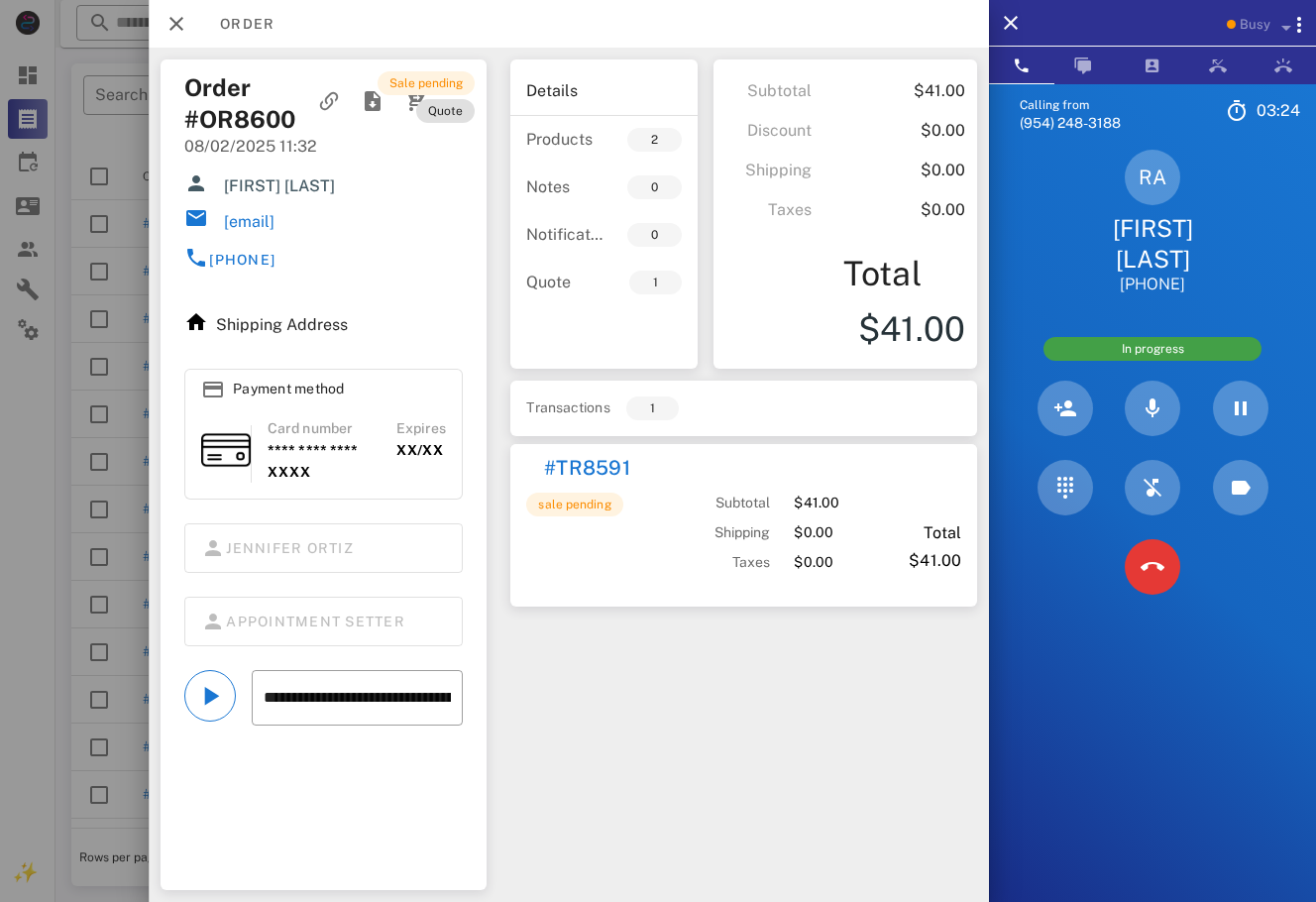 drag, startPoint x: 223, startPoint y: 228, endPoint x: 375, endPoint y: 226, distance: 152.01316 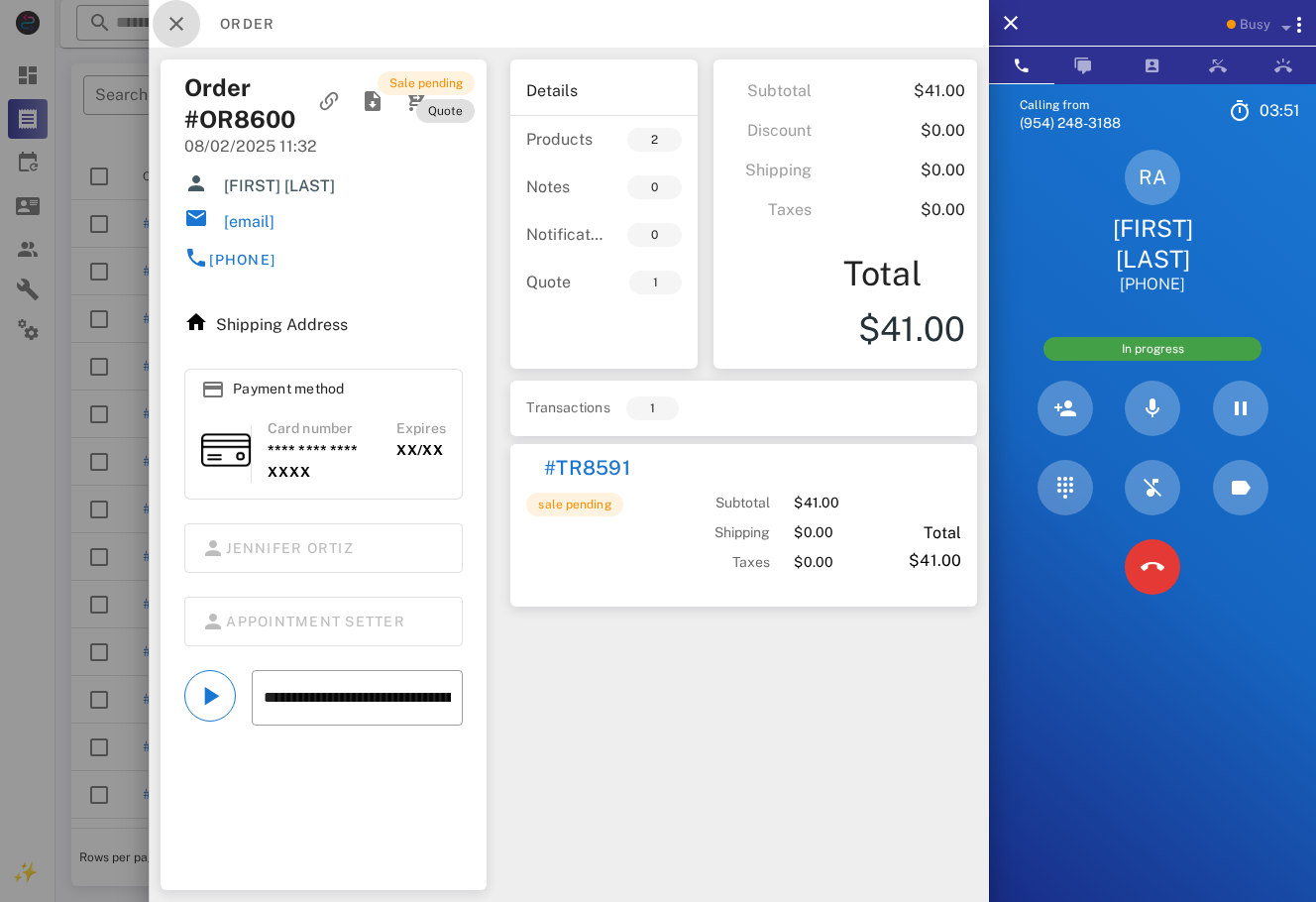 click at bounding box center (176, 24) 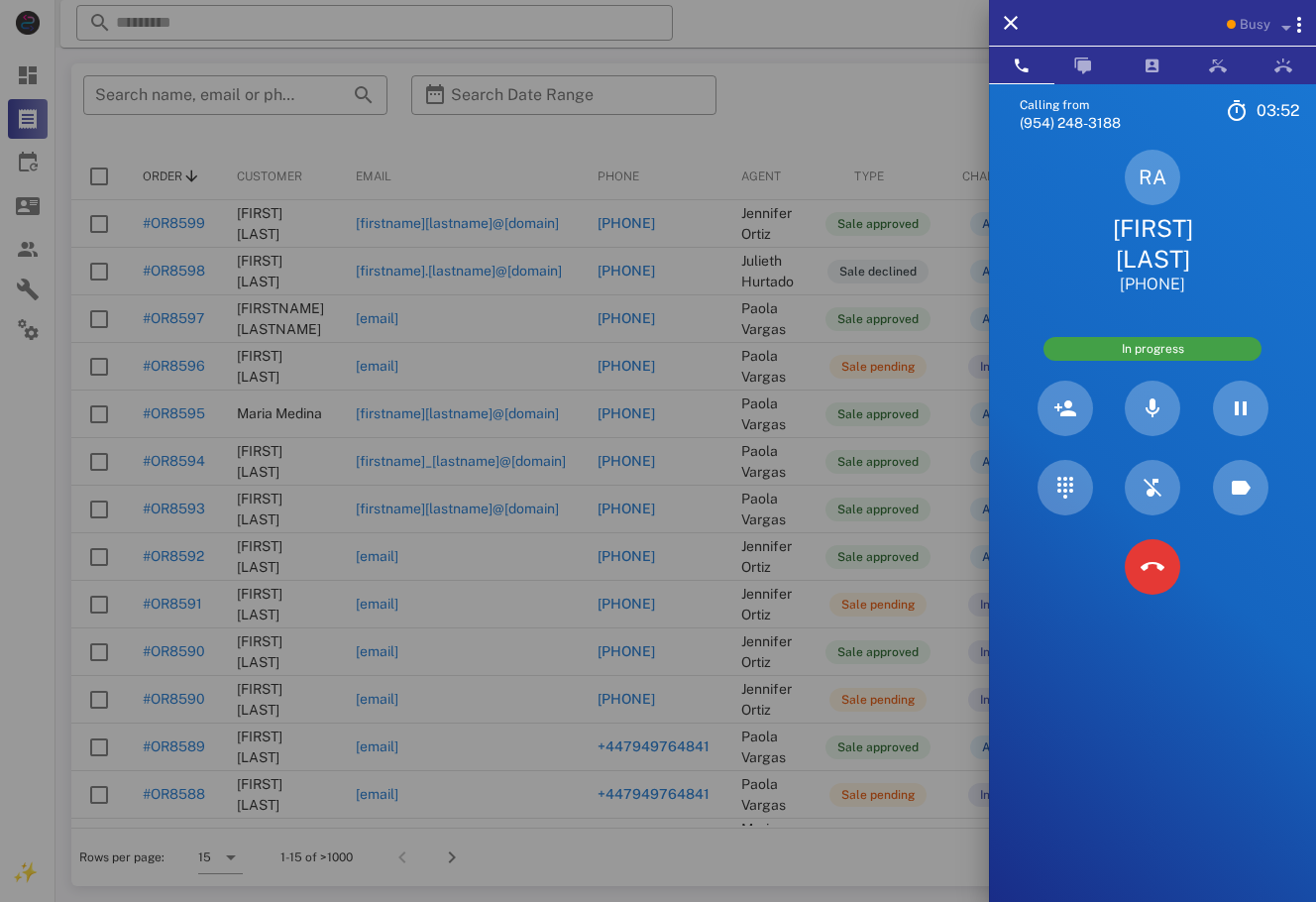 click at bounding box center (658, 451) 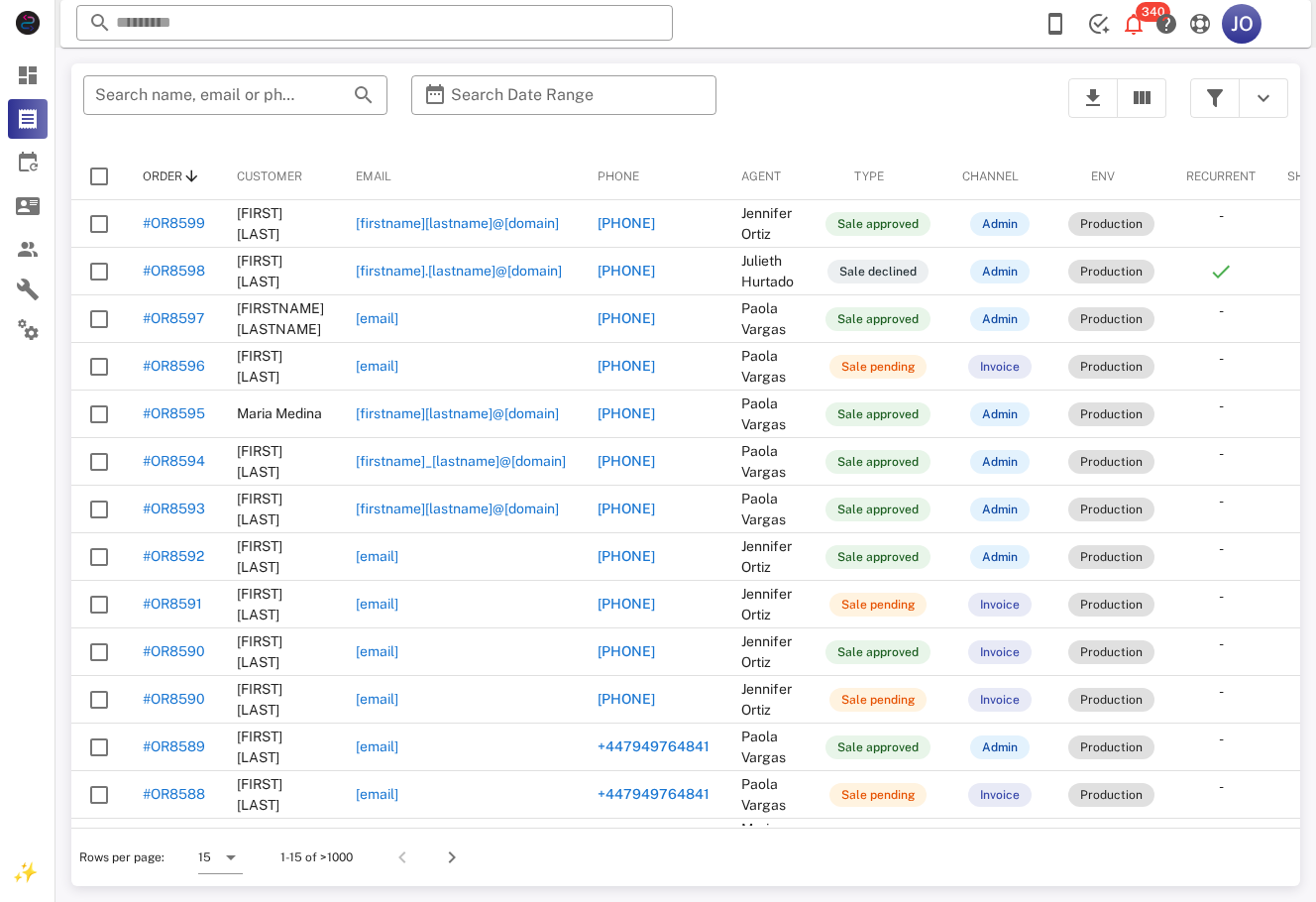 scroll, scrollTop: 0, scrollLeft: 264, axis: horizontal 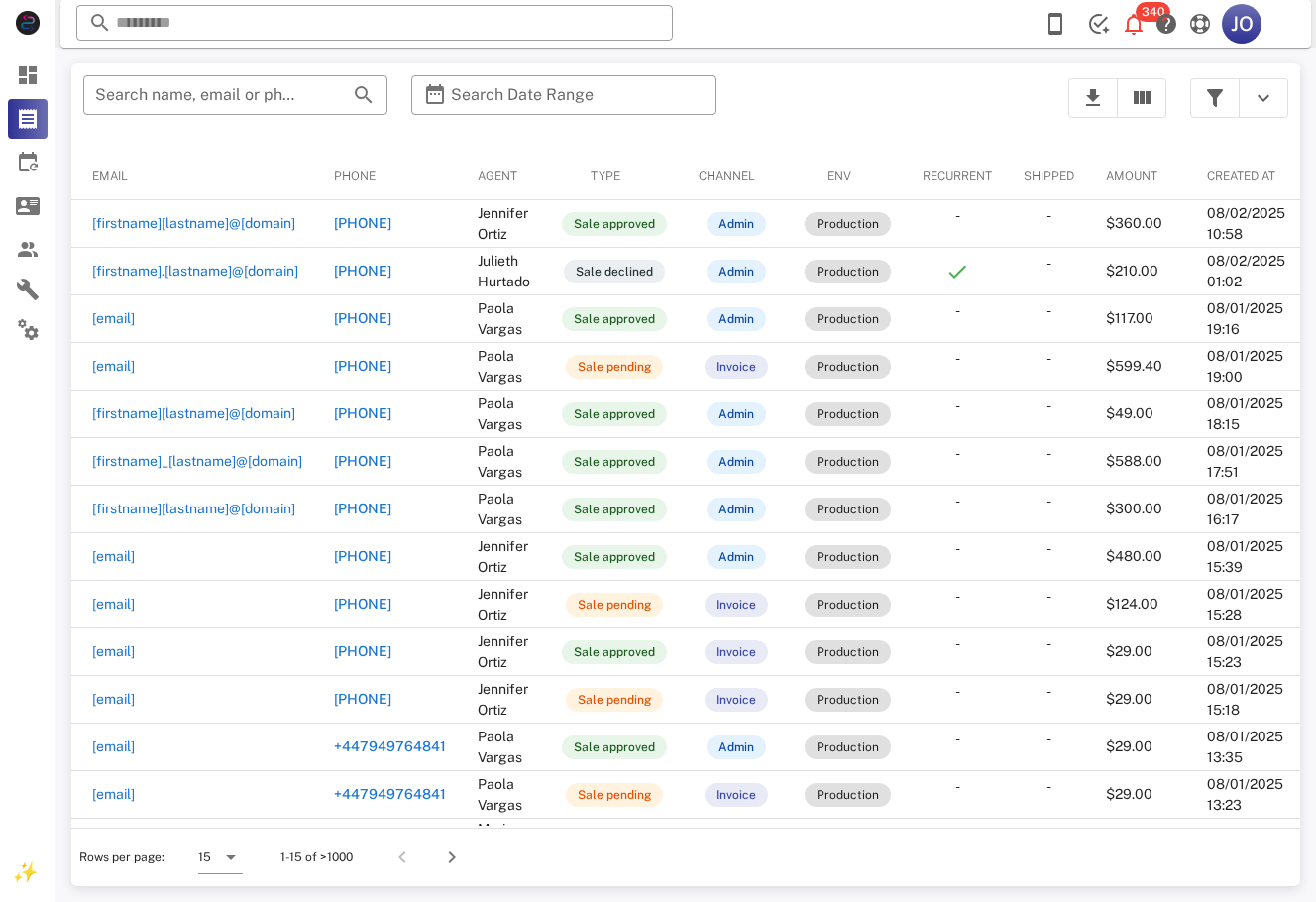 click on "​ Search name, email or phone ​ Search Date Range" at bounding box center (564, 108) 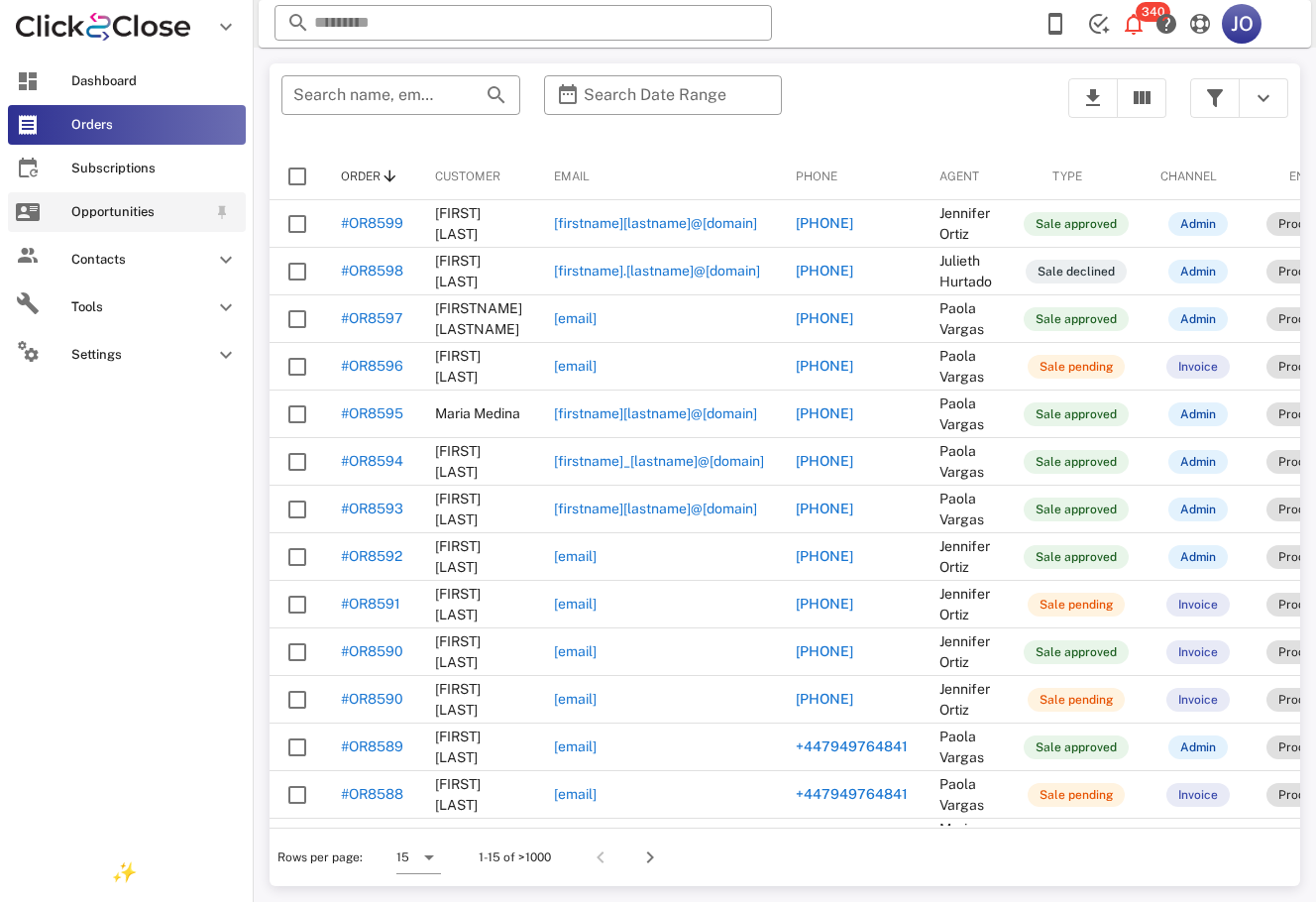 click at bounding box center [28, 212] 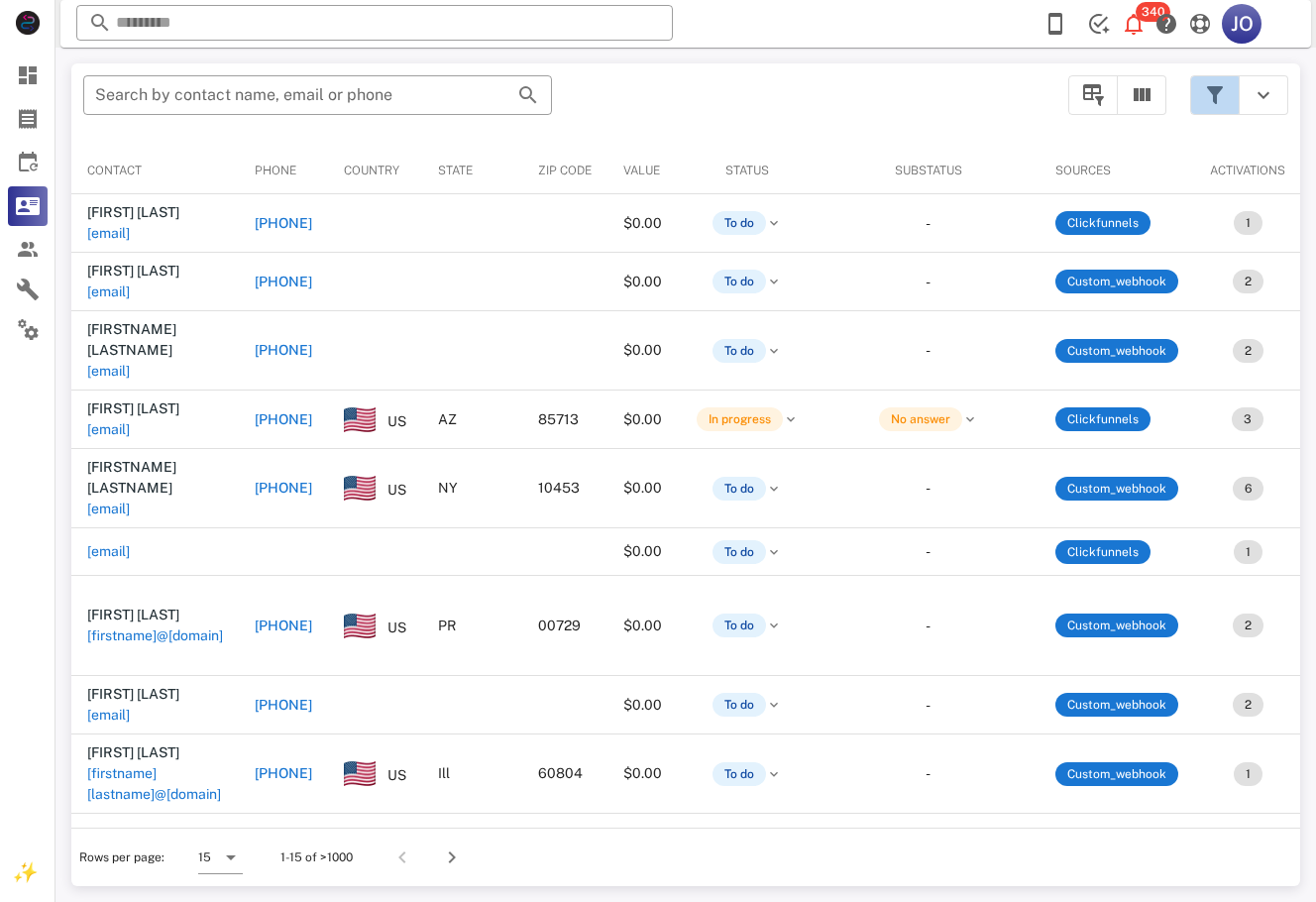 click at bounding box center (1215, 95) 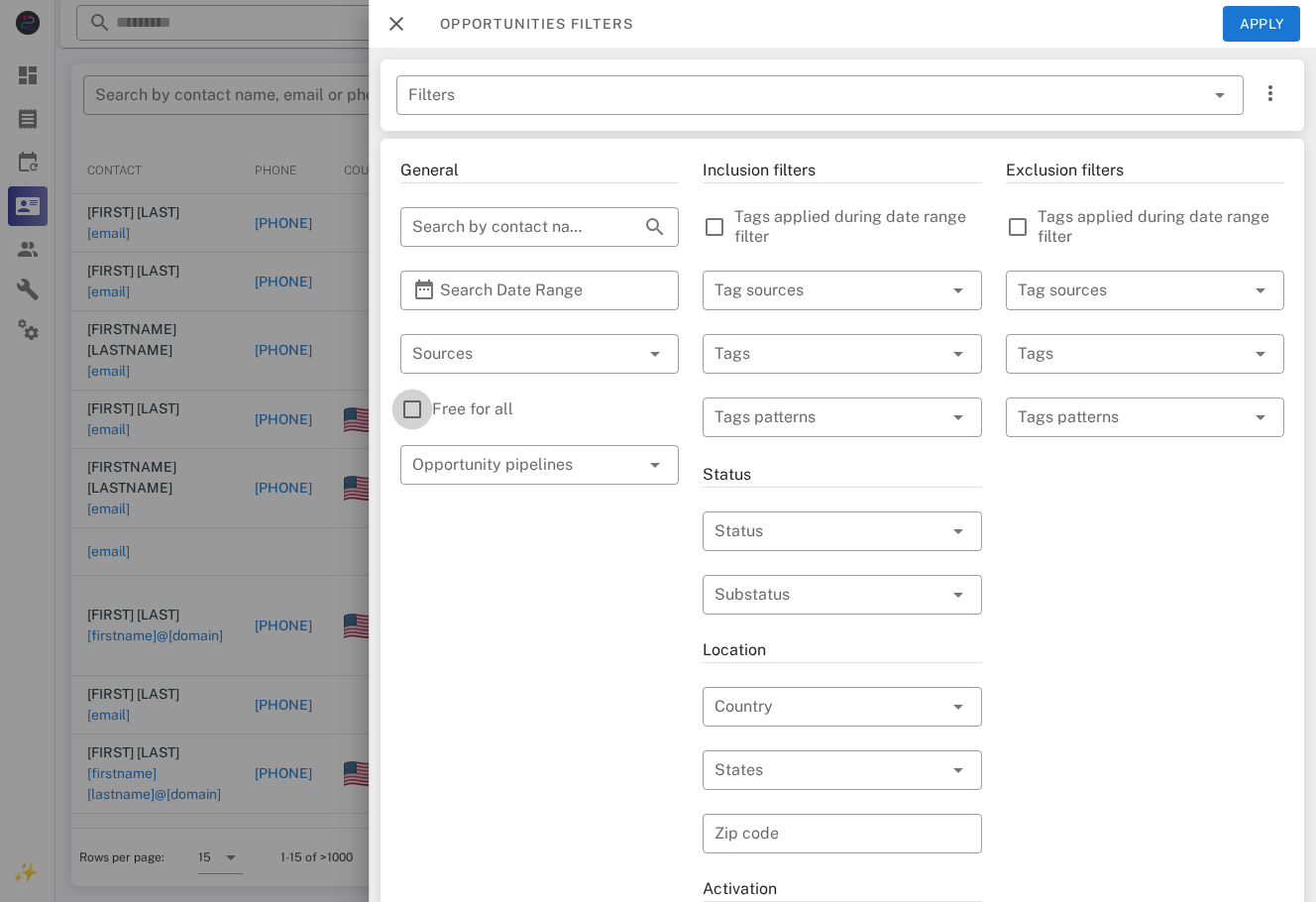 click at bounding box center (412, 409) 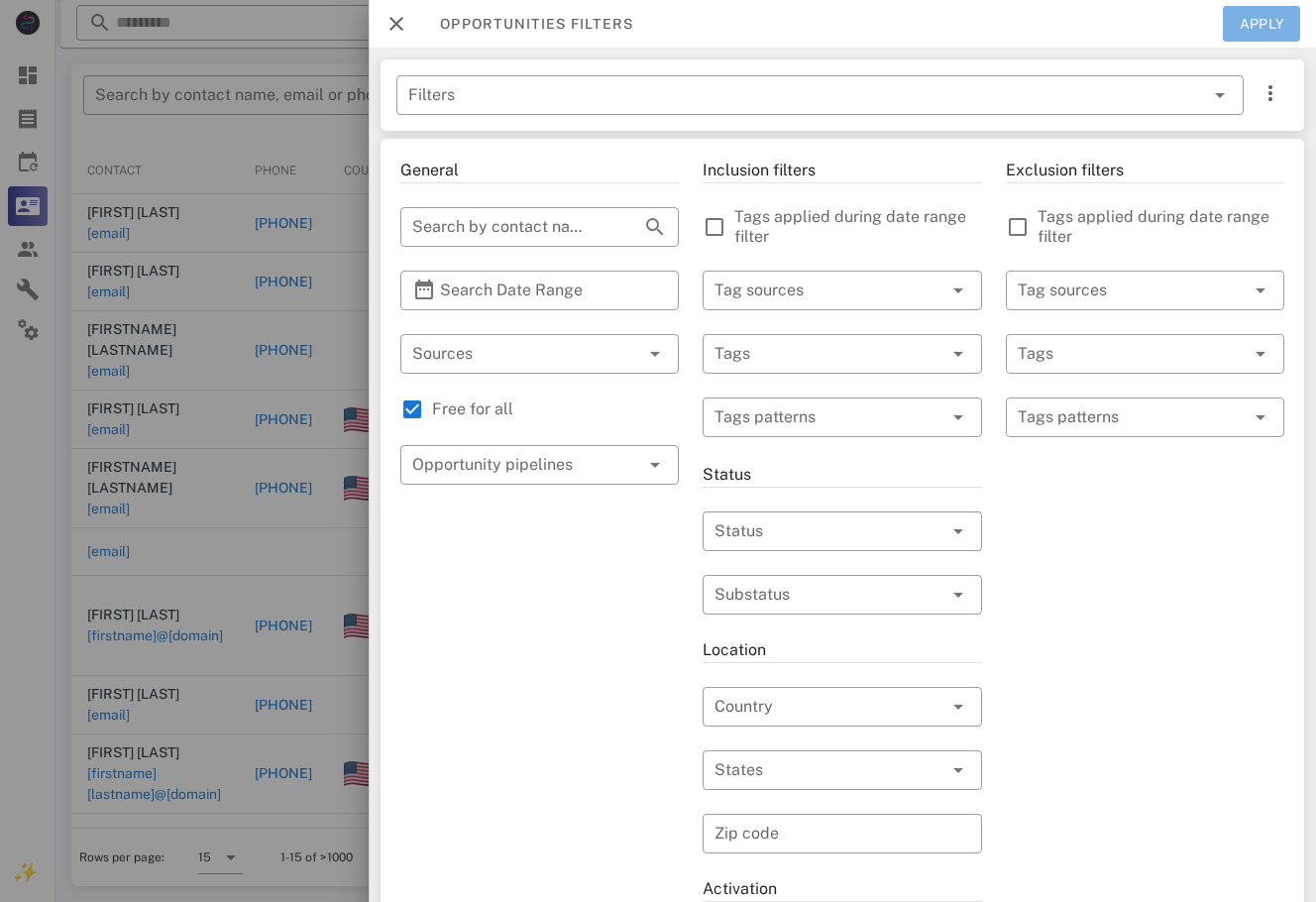 click on "Apply" at bounding box center [1261, 24] 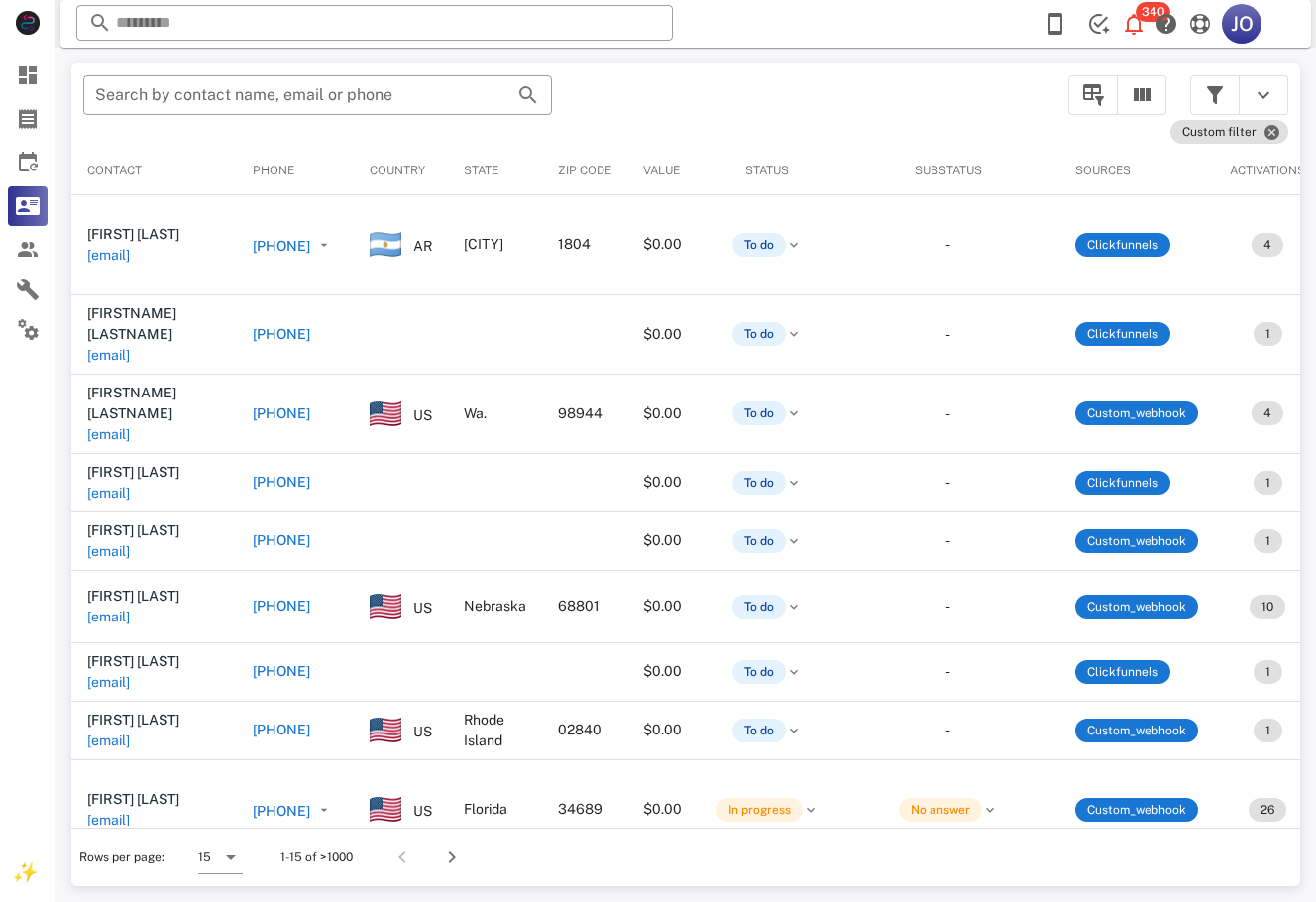 scroll, scrollTop: 0, scrollLeft: 571, axis: horizontal 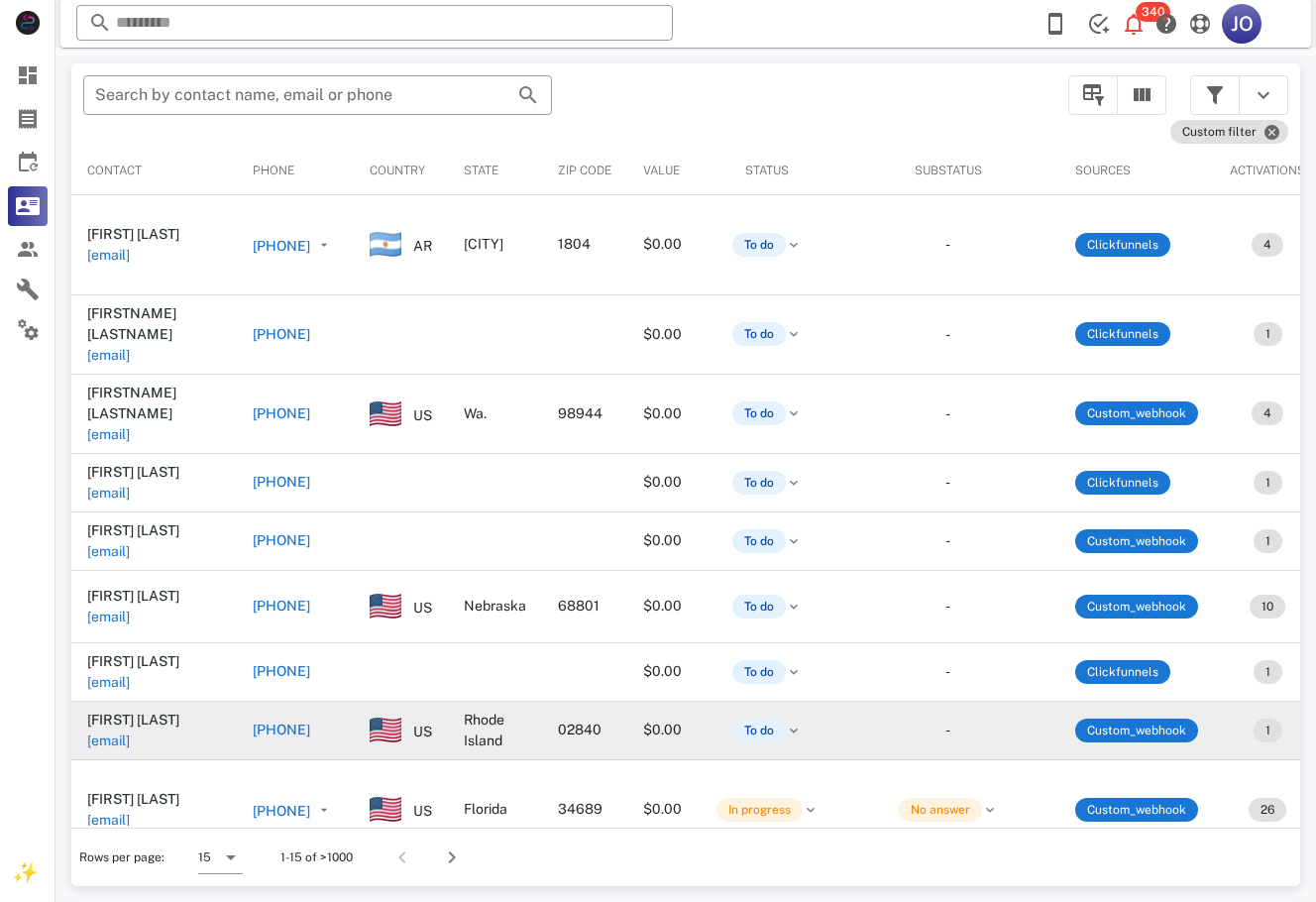 click on "[EMAIL]" at bounding box center (108, 740) 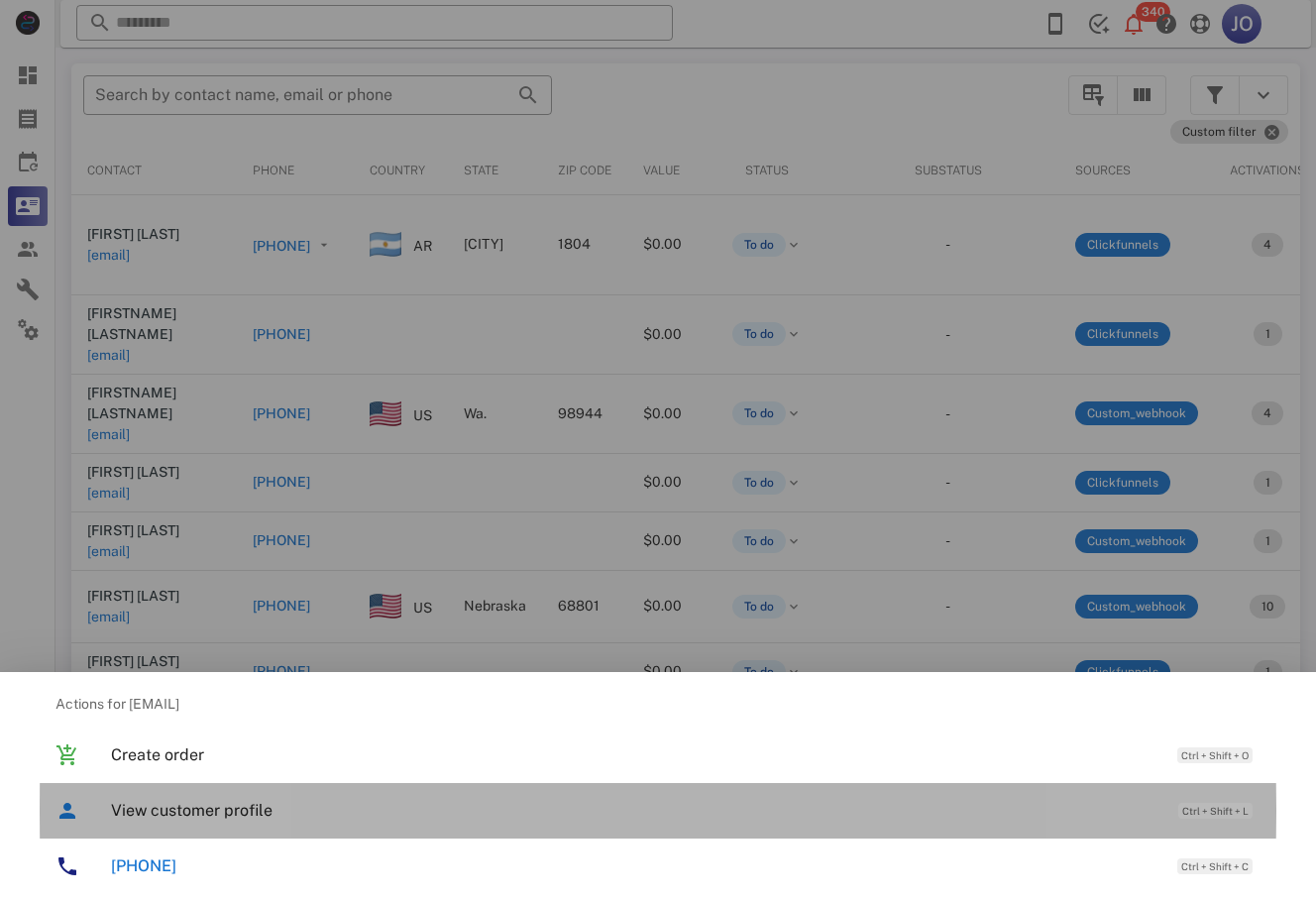 click on "View customer profile Ctrl + Shift + L" at bounding box center (686, 810) 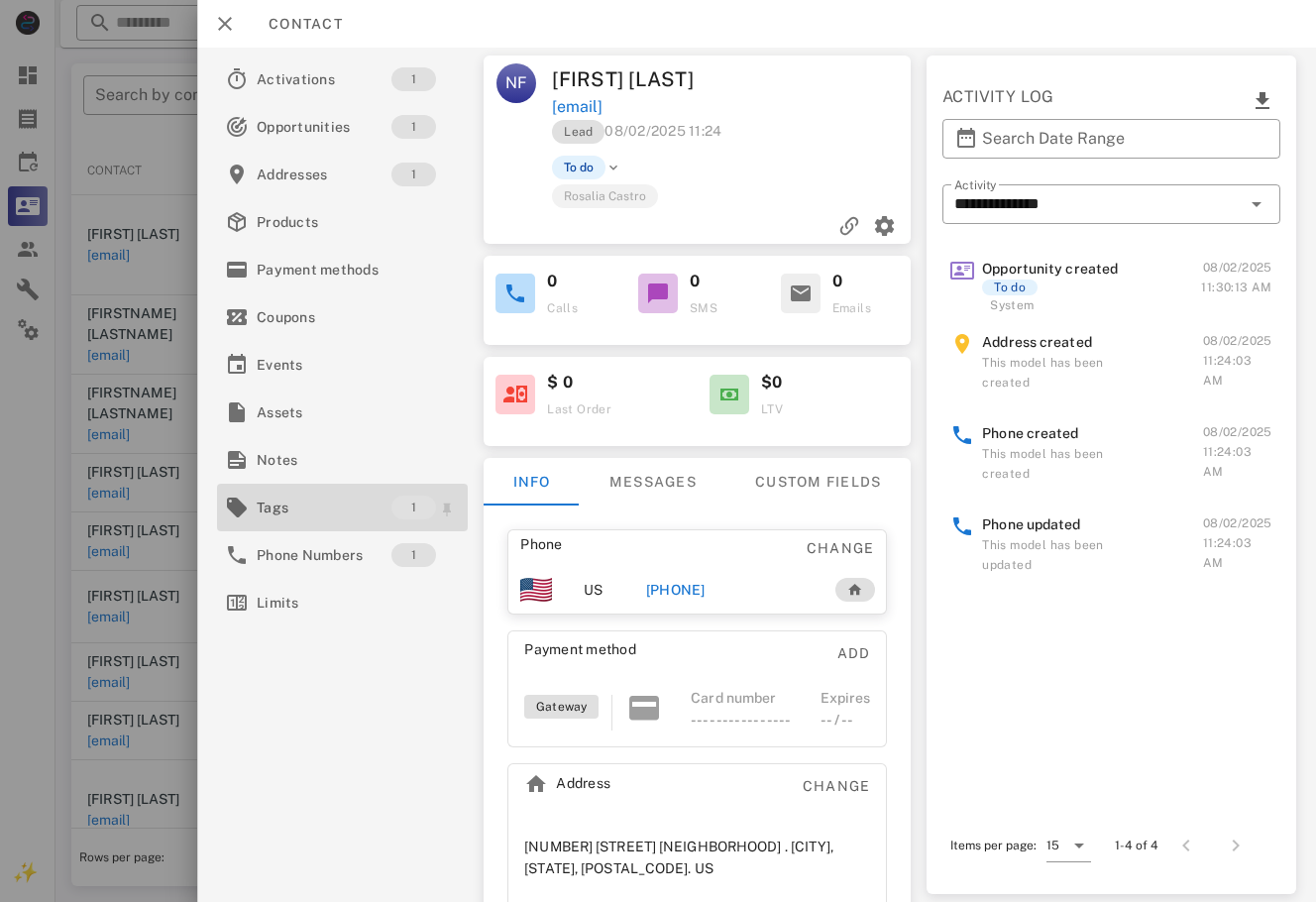 click on "Tags" at bounding box center (324, 507) 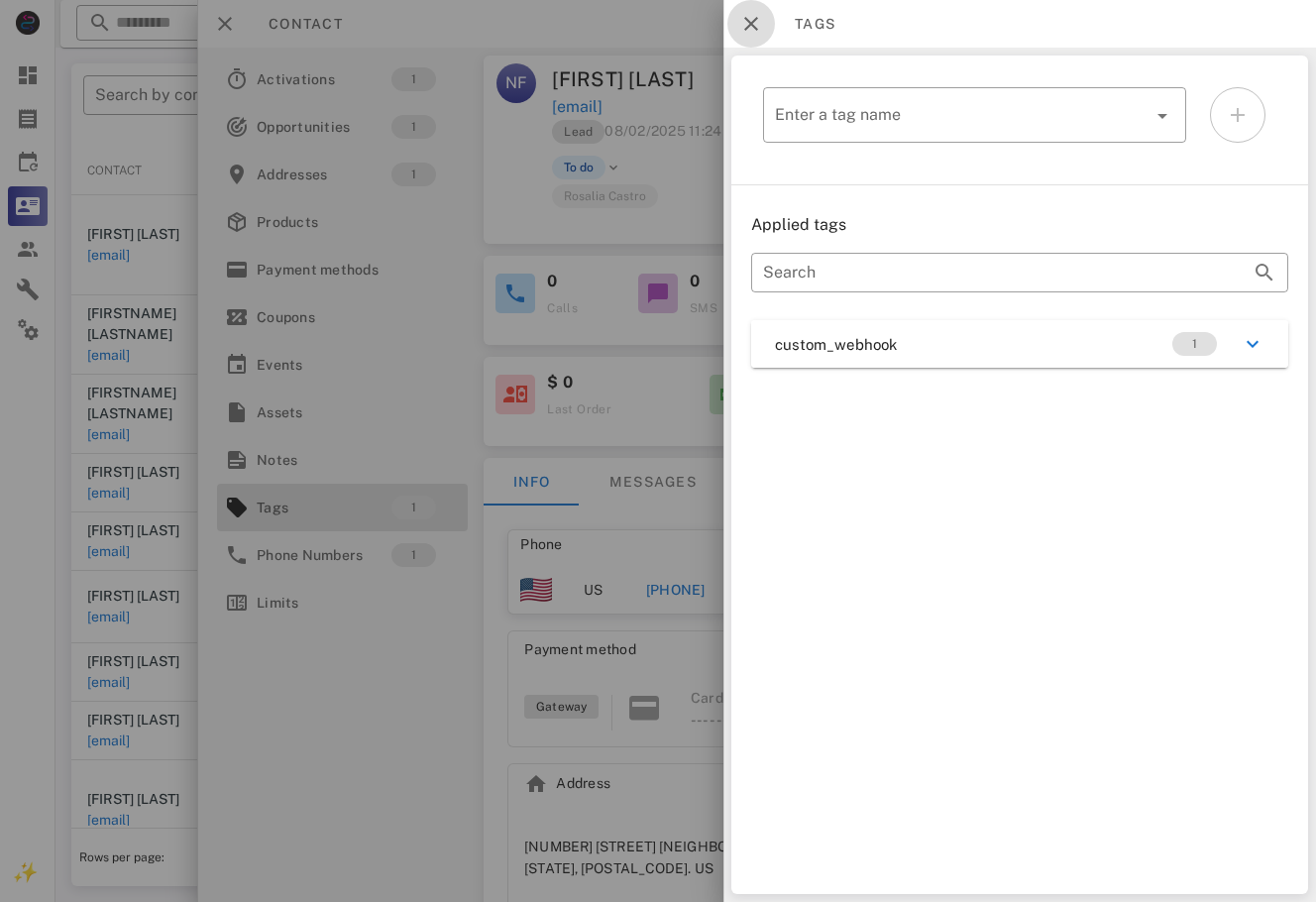 click at bounding box center (751, 24) 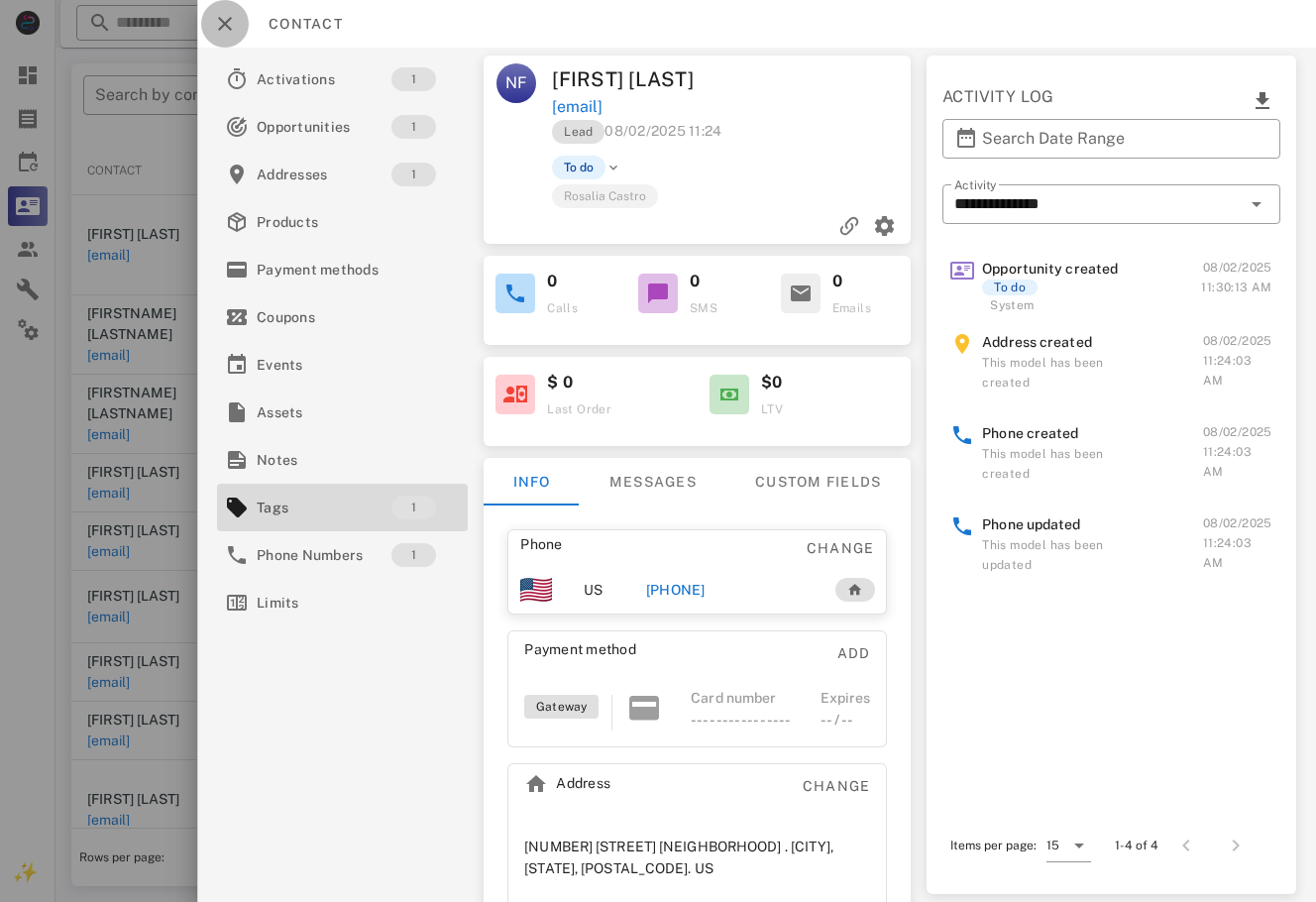 click at bounding box center [225, 24] 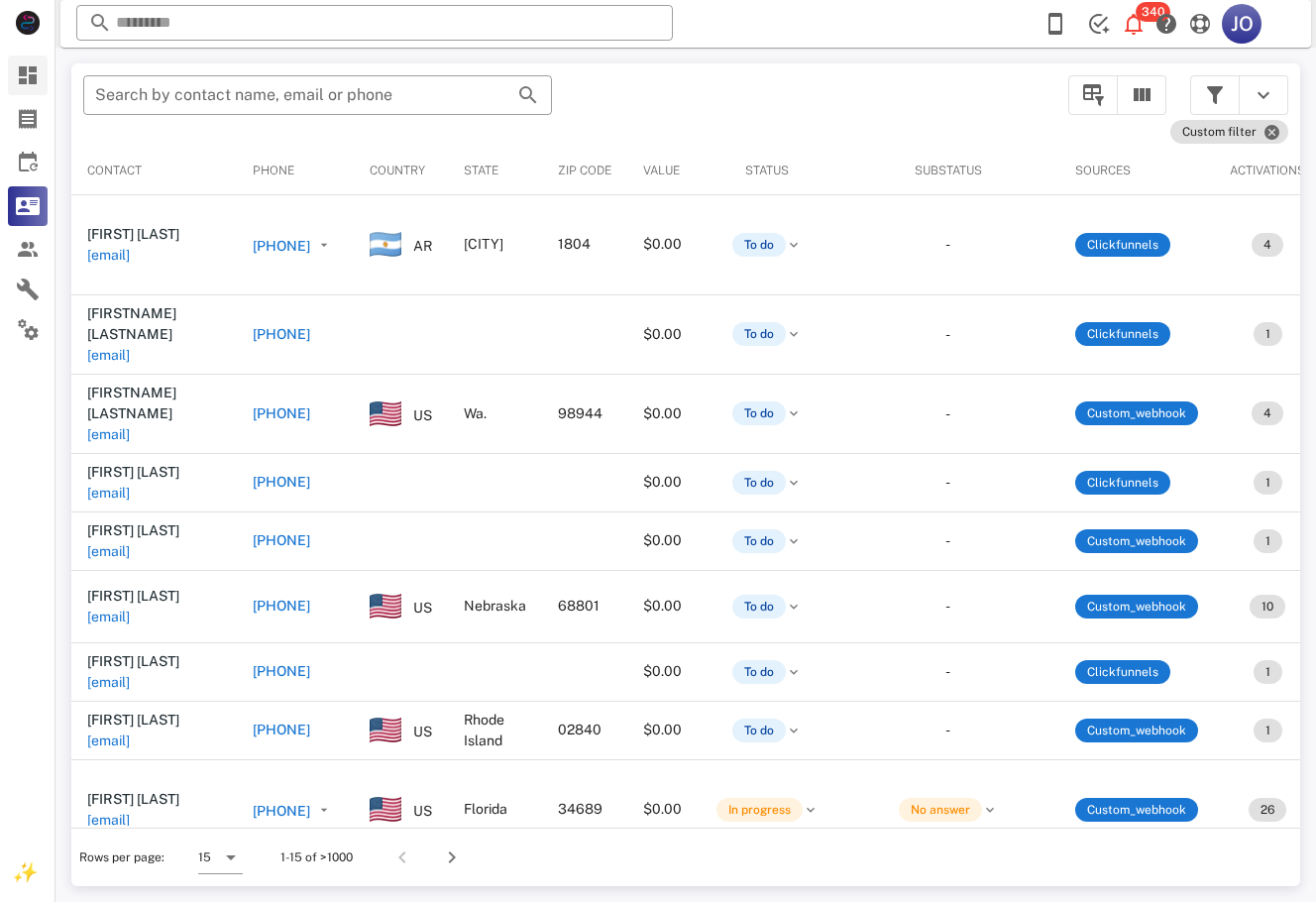 click on "Dashboard" at bounding box center [28, 75] 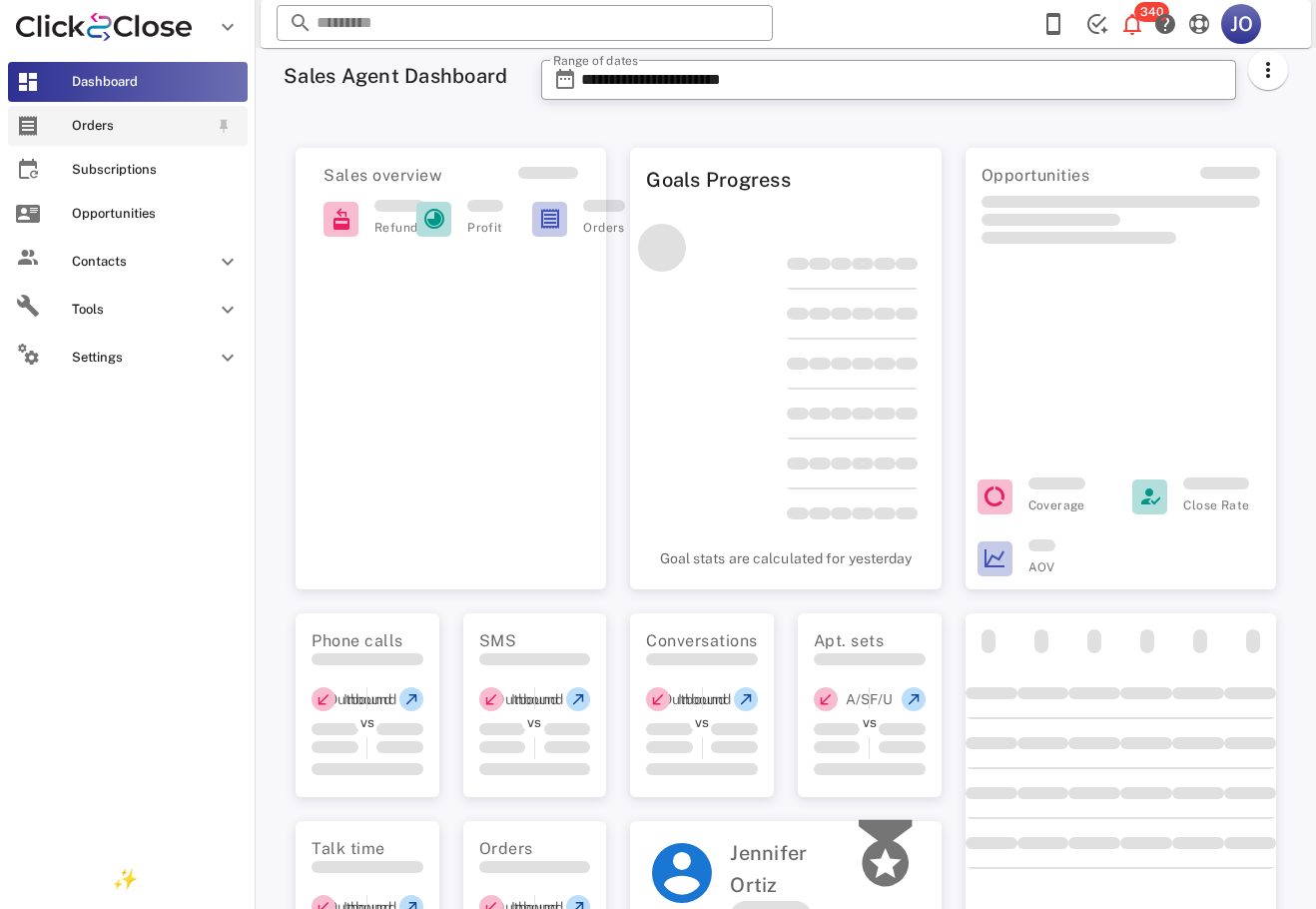 click on "Orders" at bounding box center [128, 126] 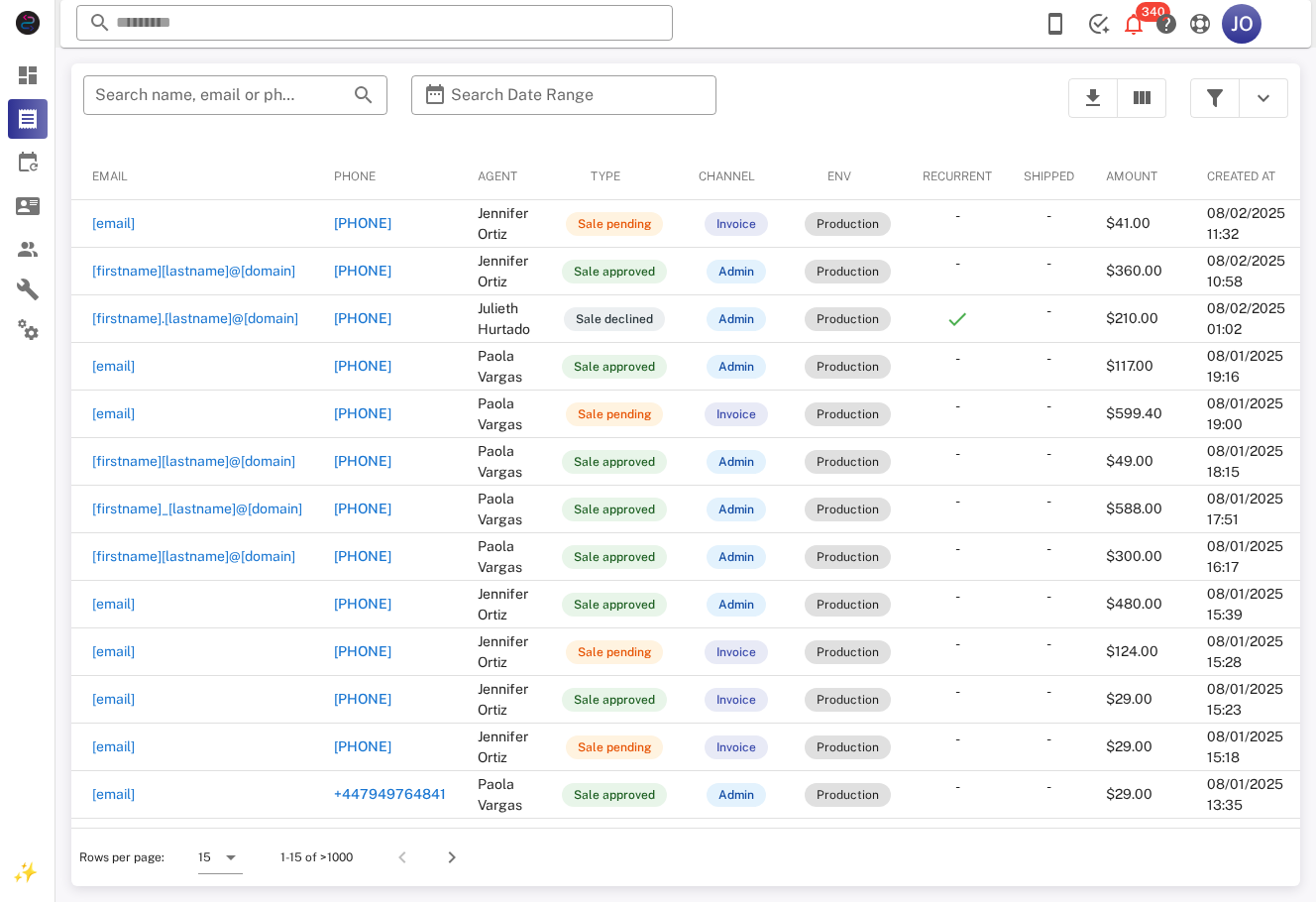scroll, scrollTop: 0, scrollLeft: 0, axis: both 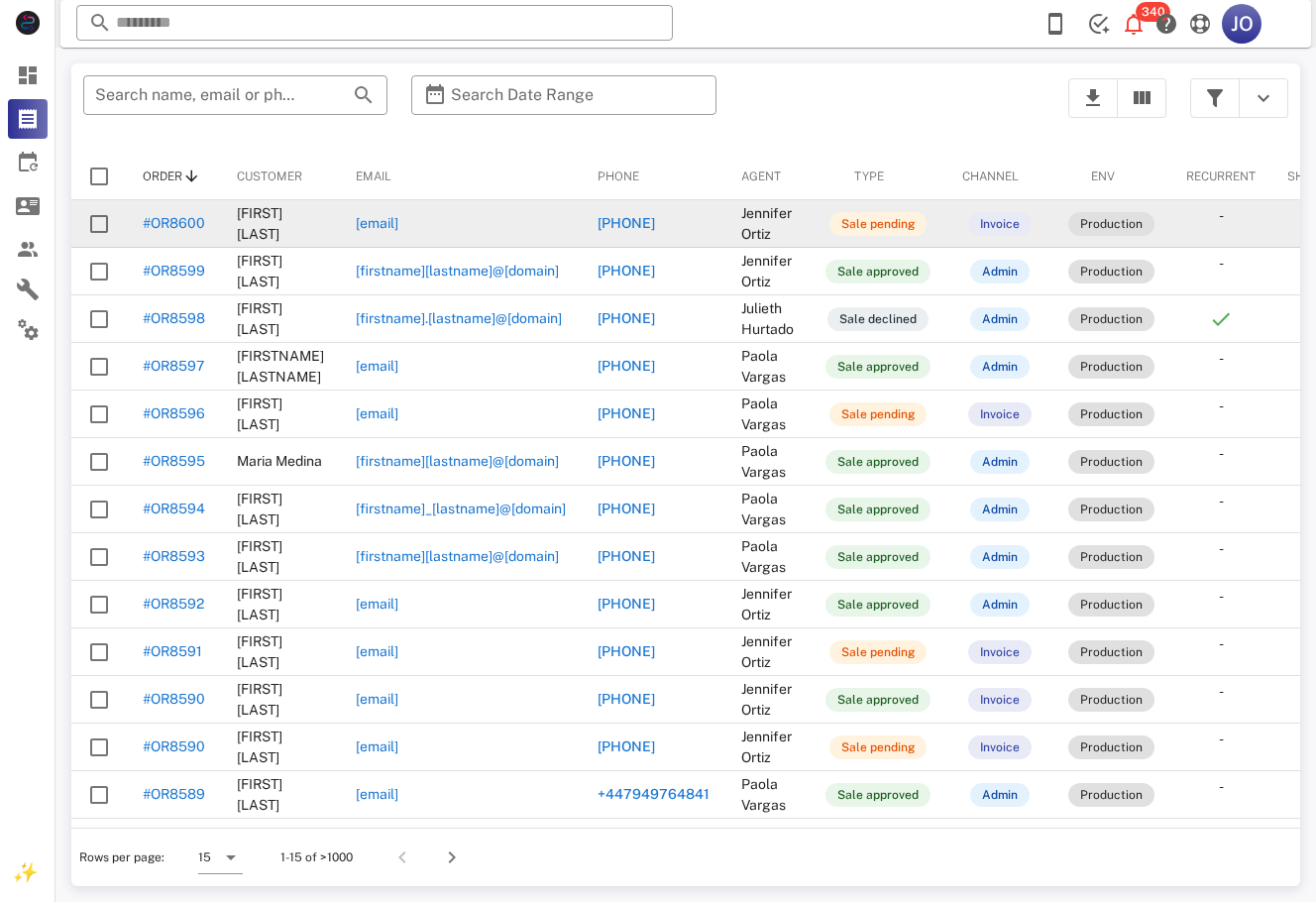 click on "[EMAIL]" at bounding box center [377, 223] 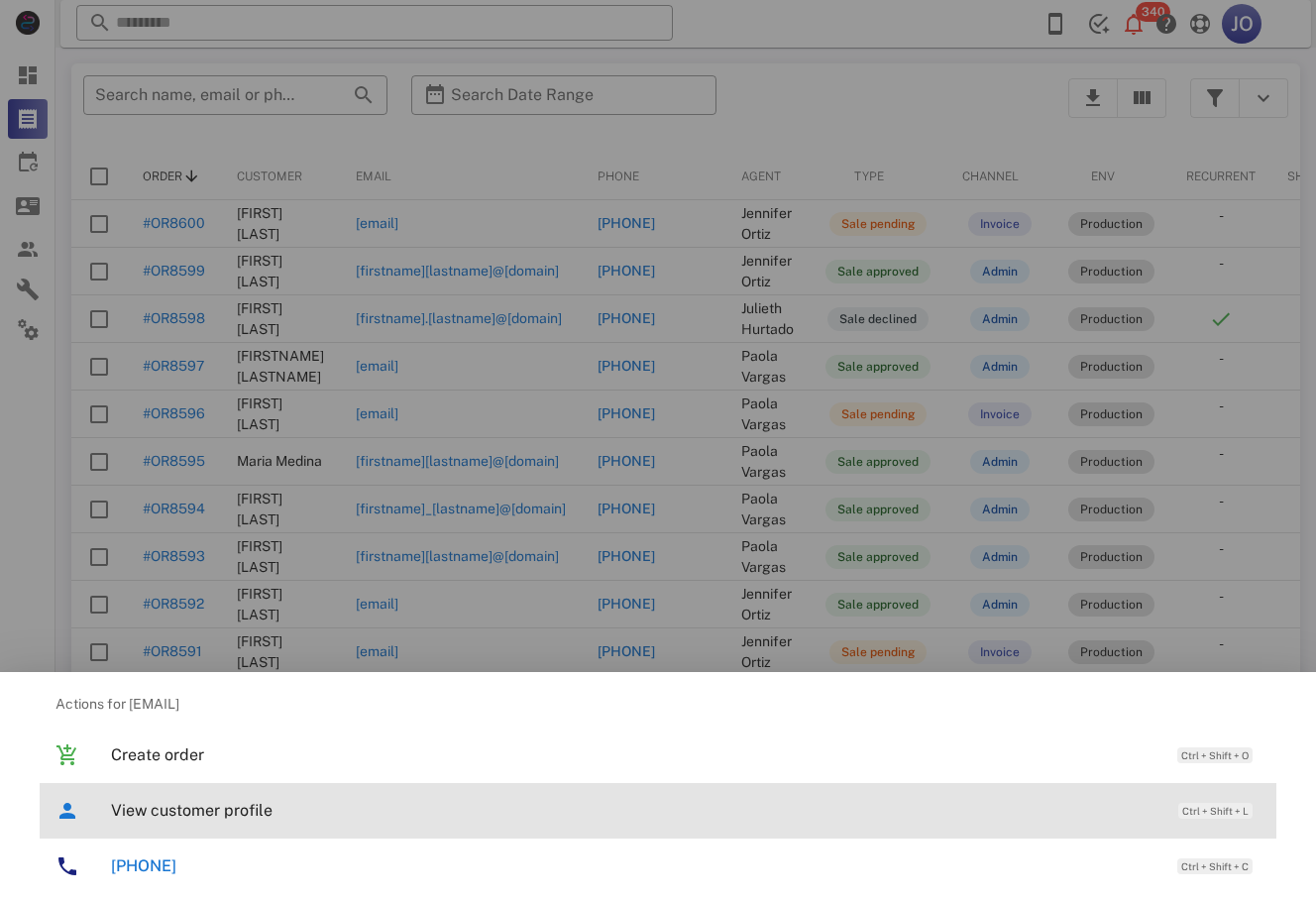 click on "View customer profile" at bounding box center [634, 810] 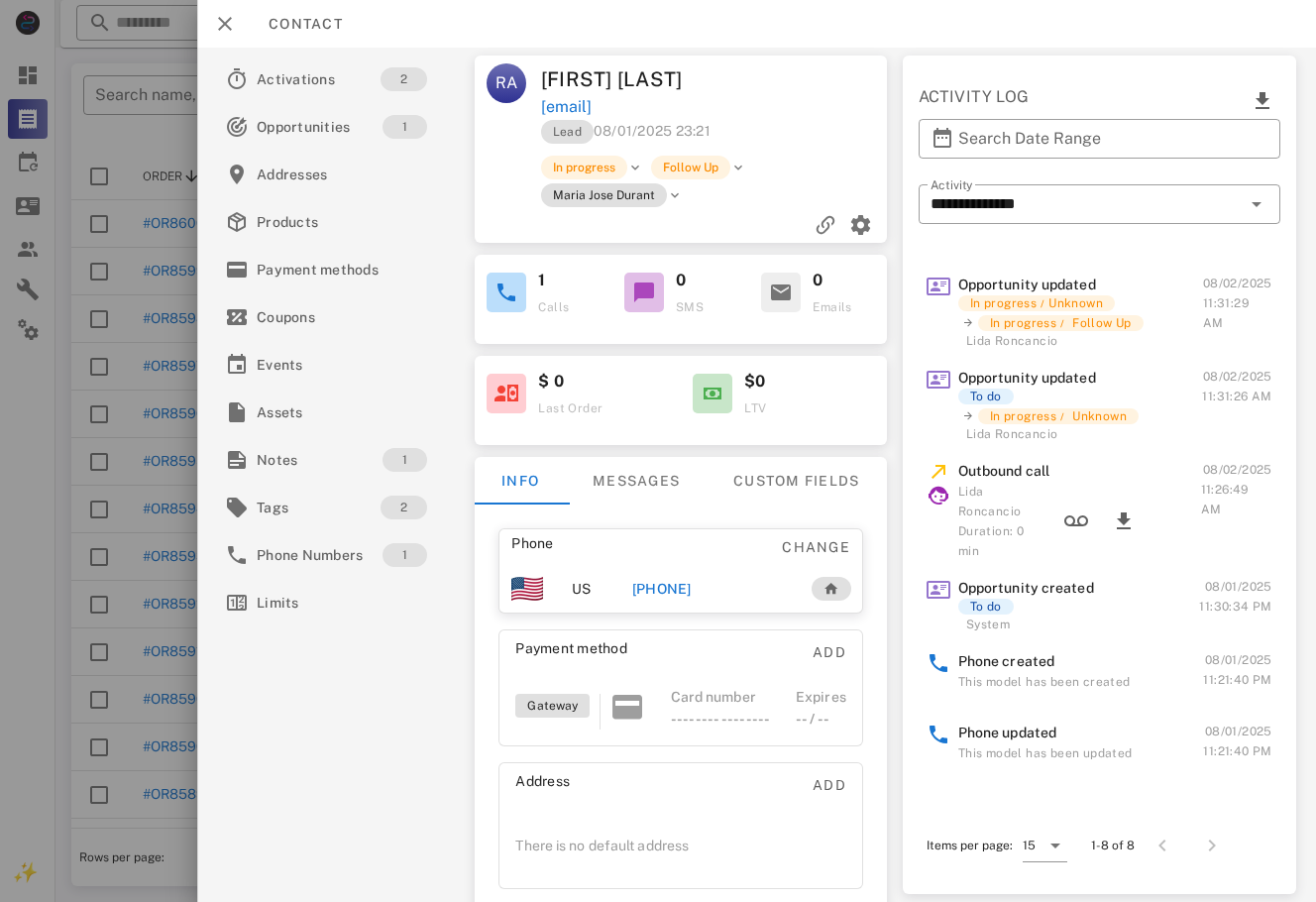 scroll, scrollTop: 0, scrollLeft: 0, axis: both 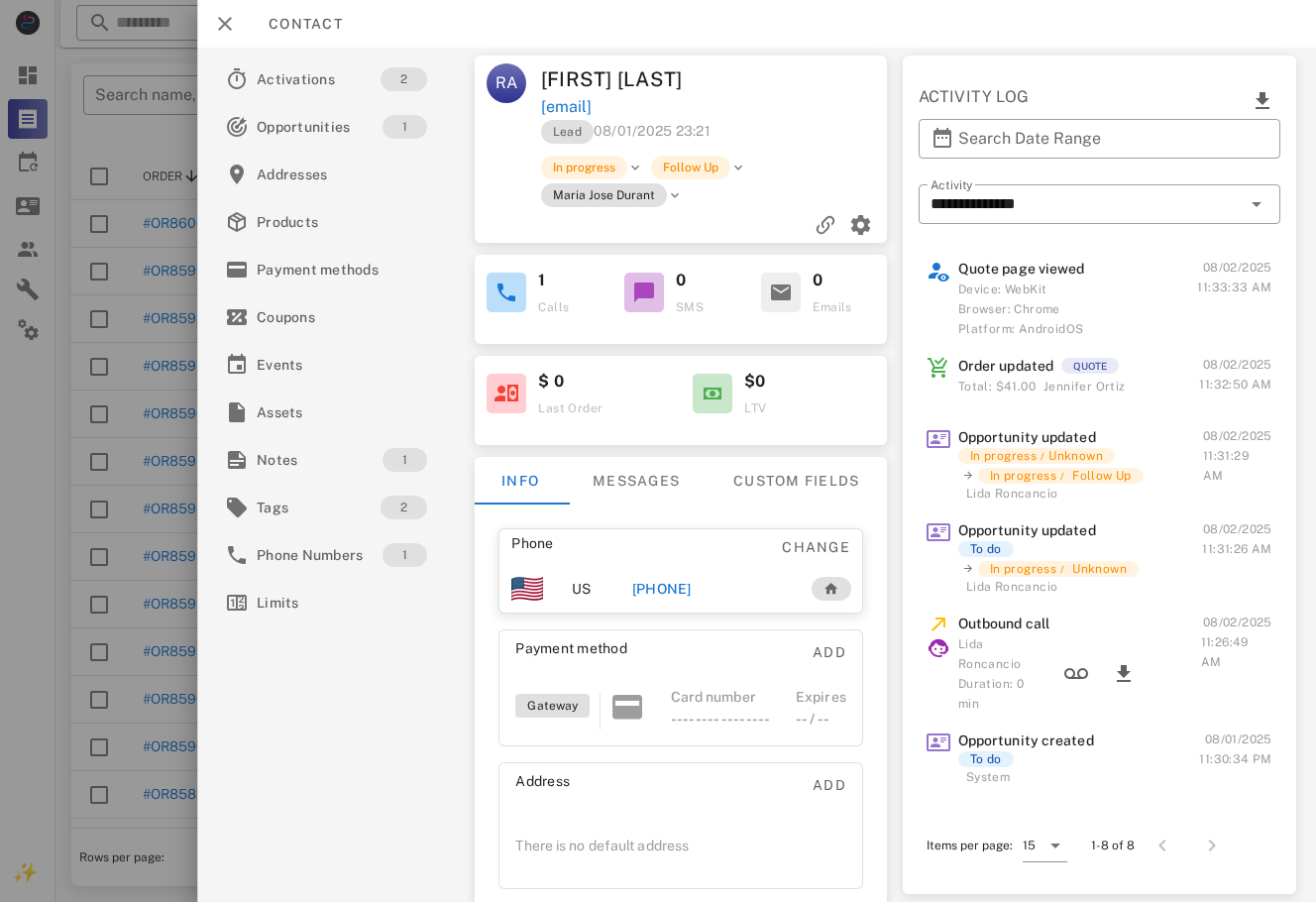 click on "Lead   [DATE] [TIME]" at bounding box center (715, 137) 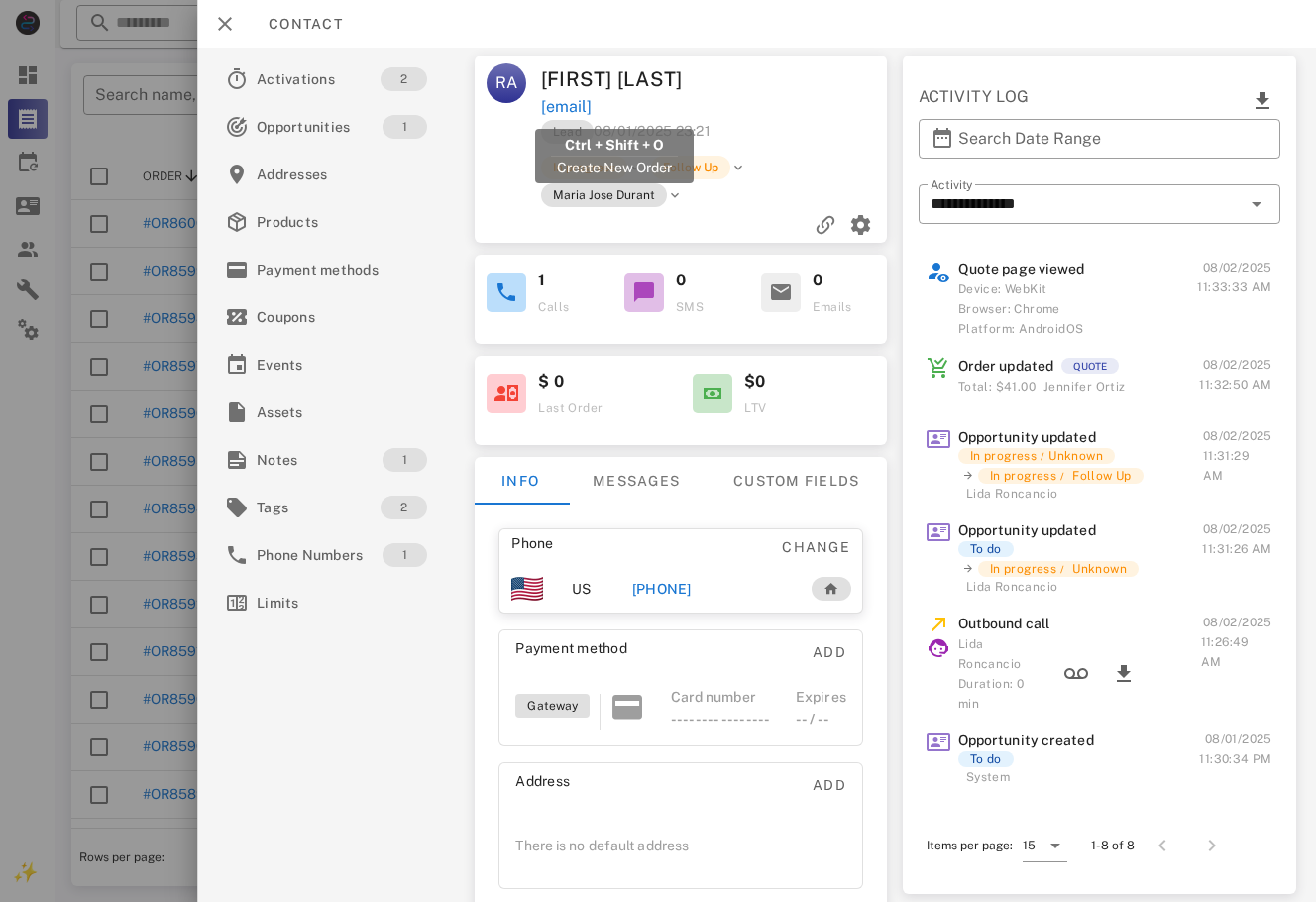 click on "[EMAIL]" at bounding box center (566, 107) 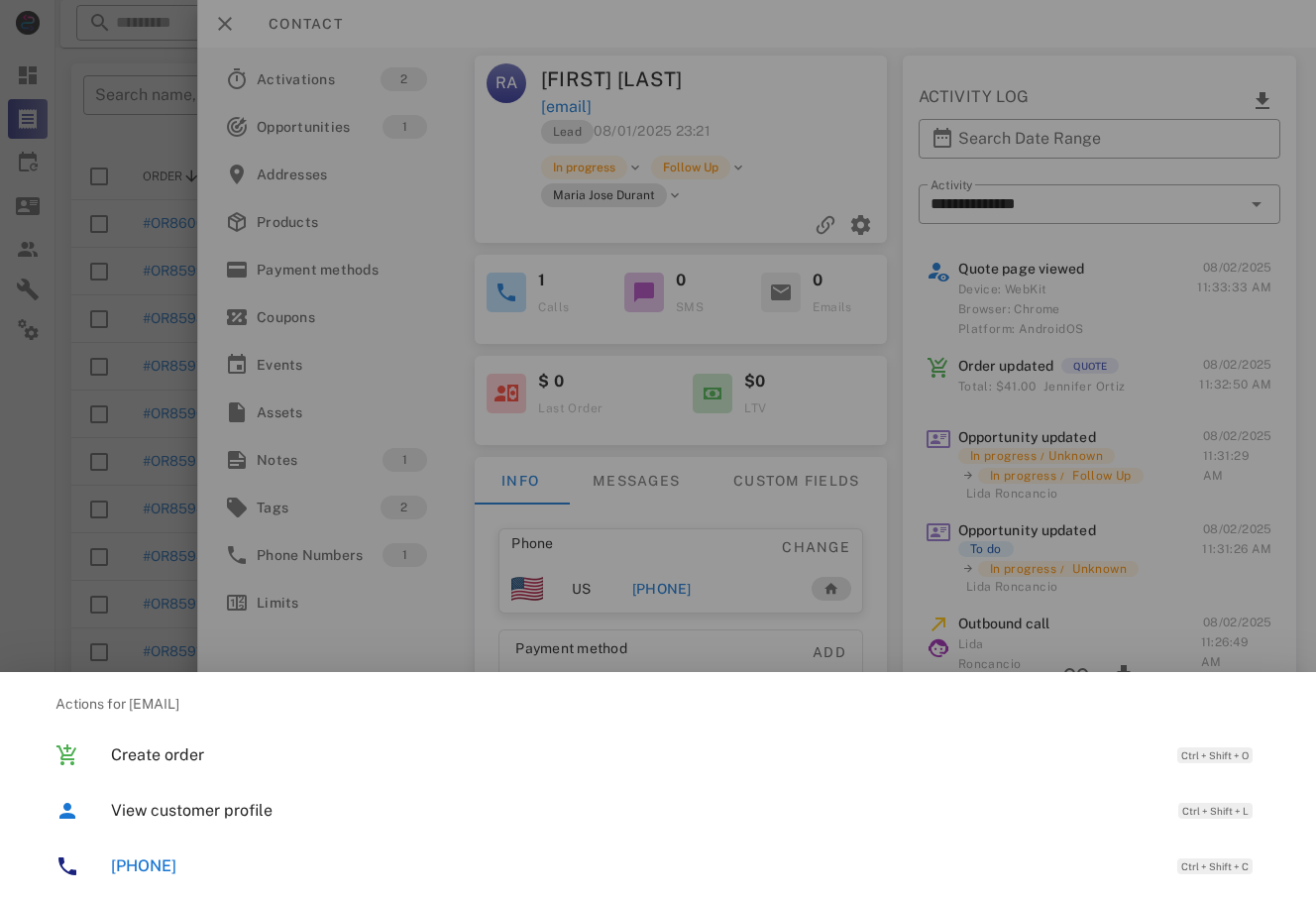 click at bounding box center (658, 451) 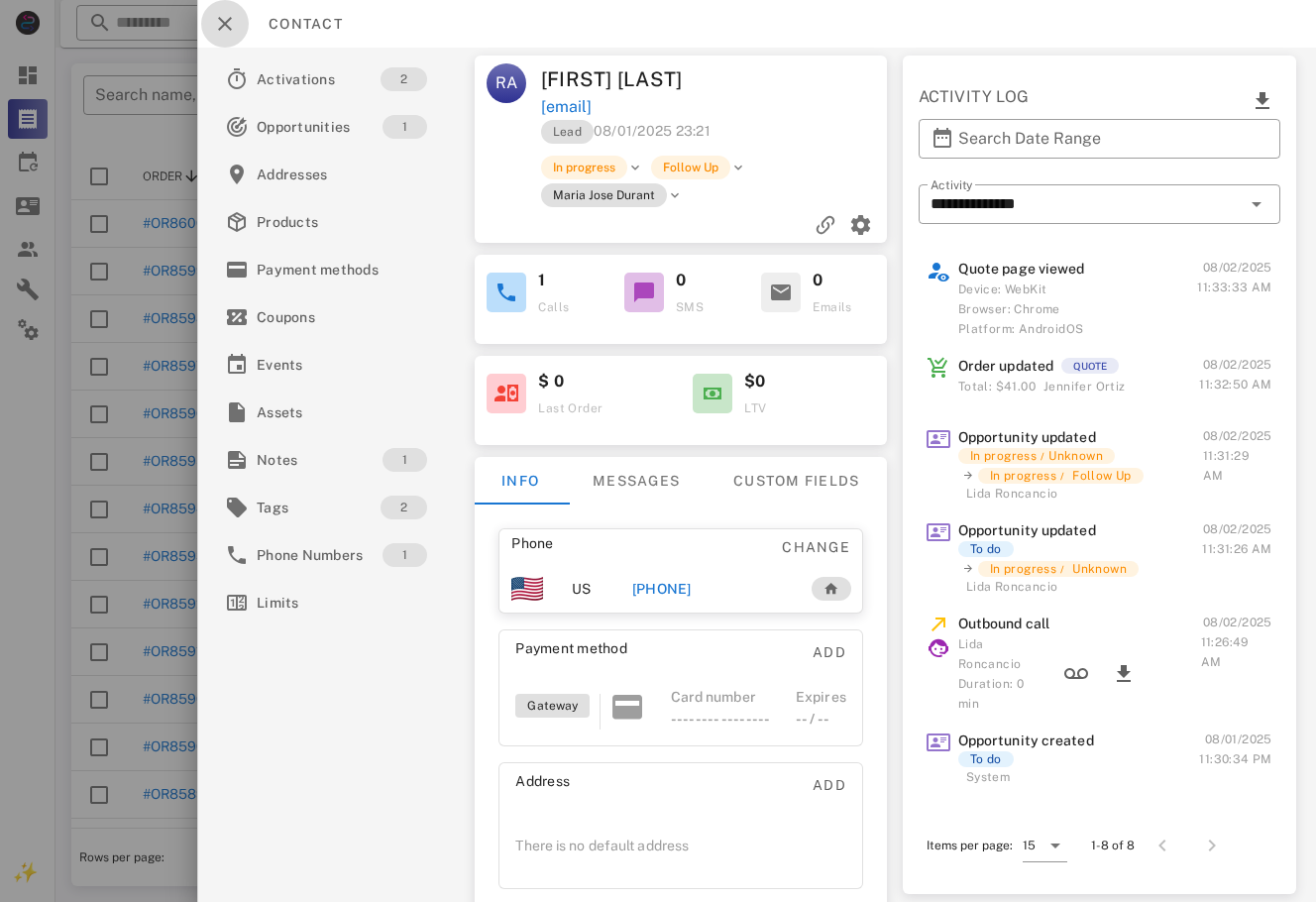 click at bounding box center [225, 24] 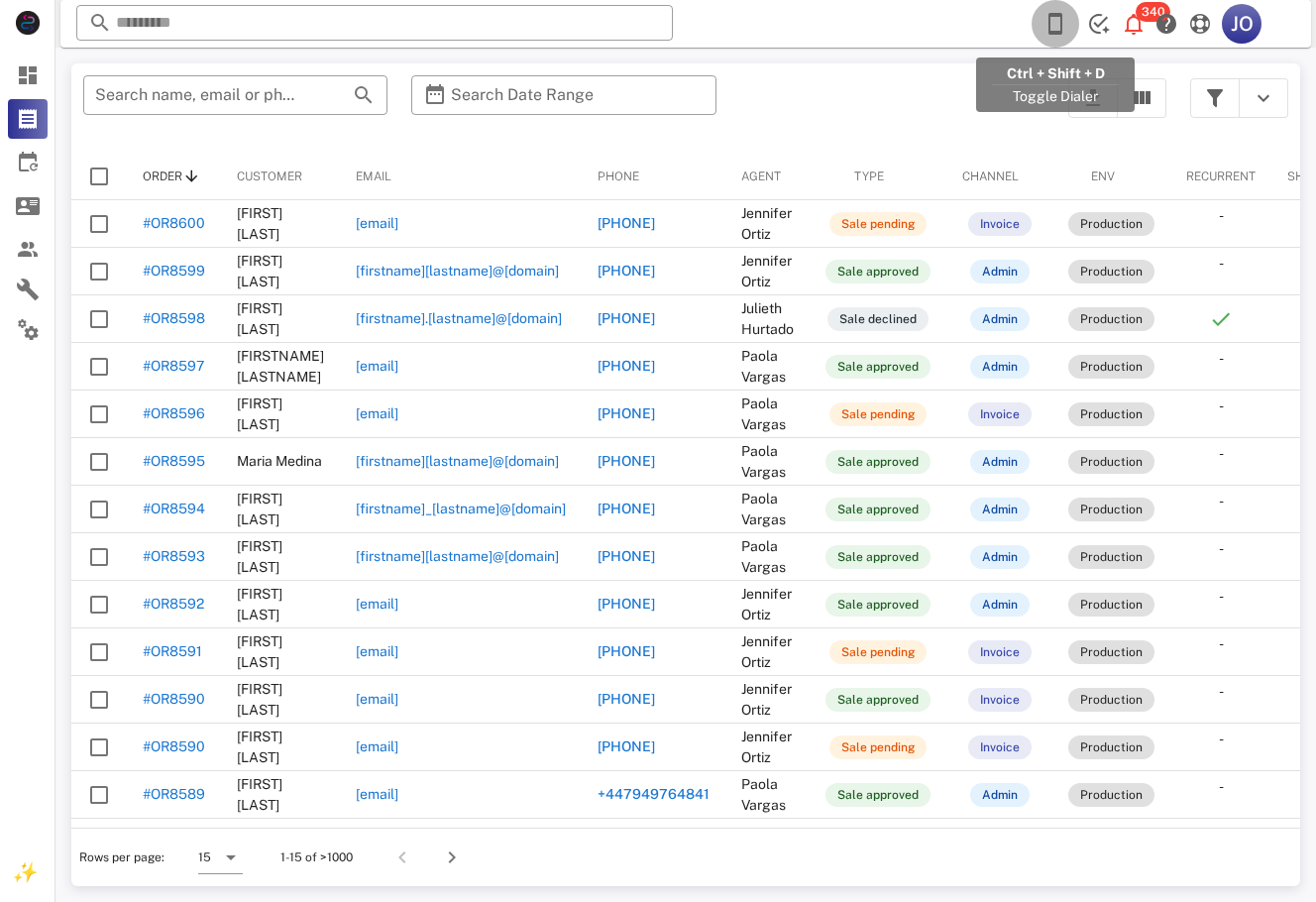 click at bounding box center (1055, 24) 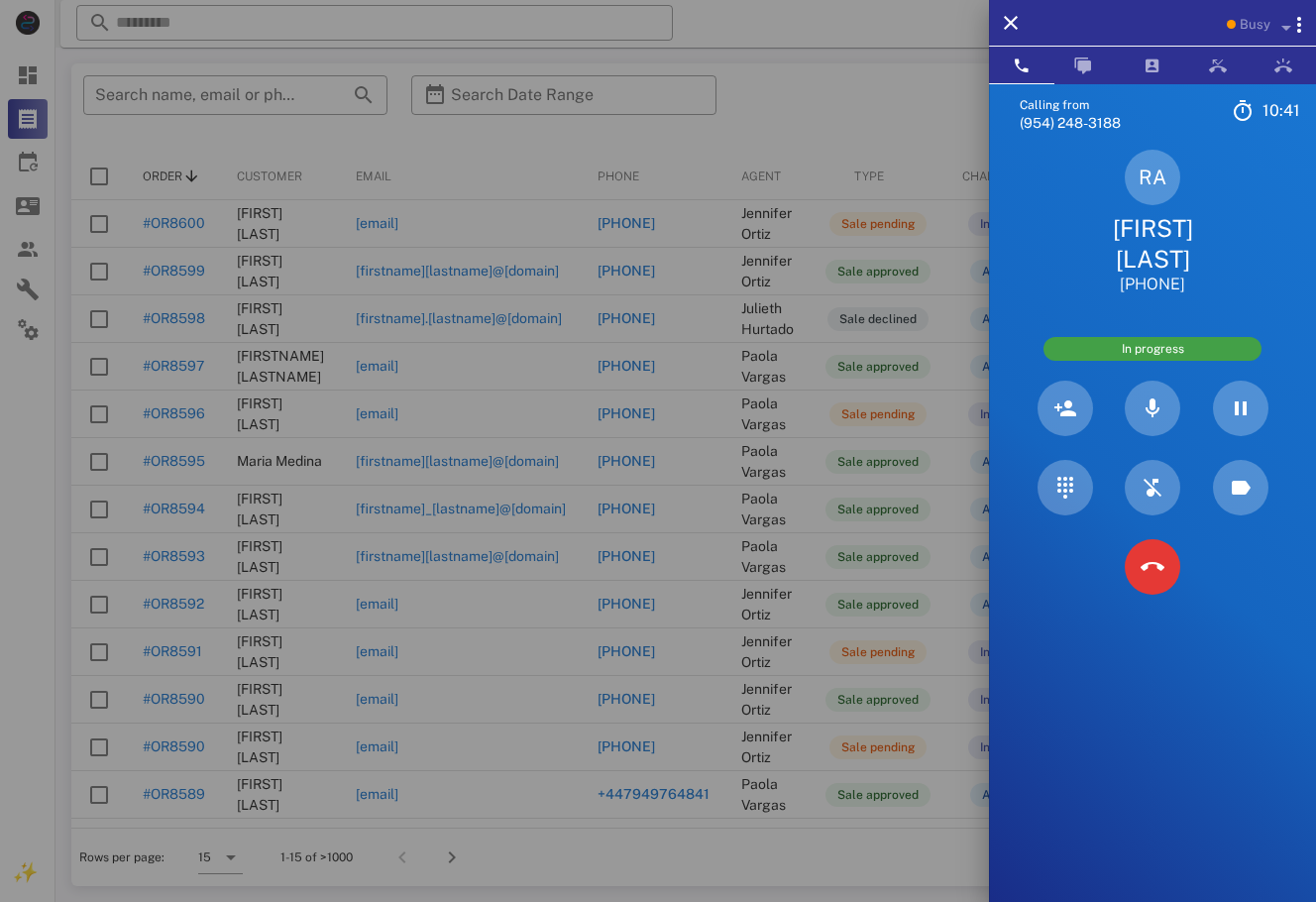 click on "Calling from [PHONE] [TIME]  Unknown      ▼     Andorra
+376
Argentina
+54
Aruba
+297
Australia
+61
Belgium (België)
+32
Bolivia
+591
Brazil (Brasil)
+55
Canada
+1
Chile
+56
Colombia
+57
Costa Rica
+506
Dominican Republic (República Dominicana)
+1
Ecuador
+593
El Salvador
+503
France
+33
Germany (Deutschland)
+49
Guadeloupe
+590
Guatemala
+502
Honduras
+504
Iceland (Ísland)
+354
India (भारत)
+91
Israel (‫ישראל‬‎)
+972
Italy (Italia)
+39" at bounding box center (1152, 534) 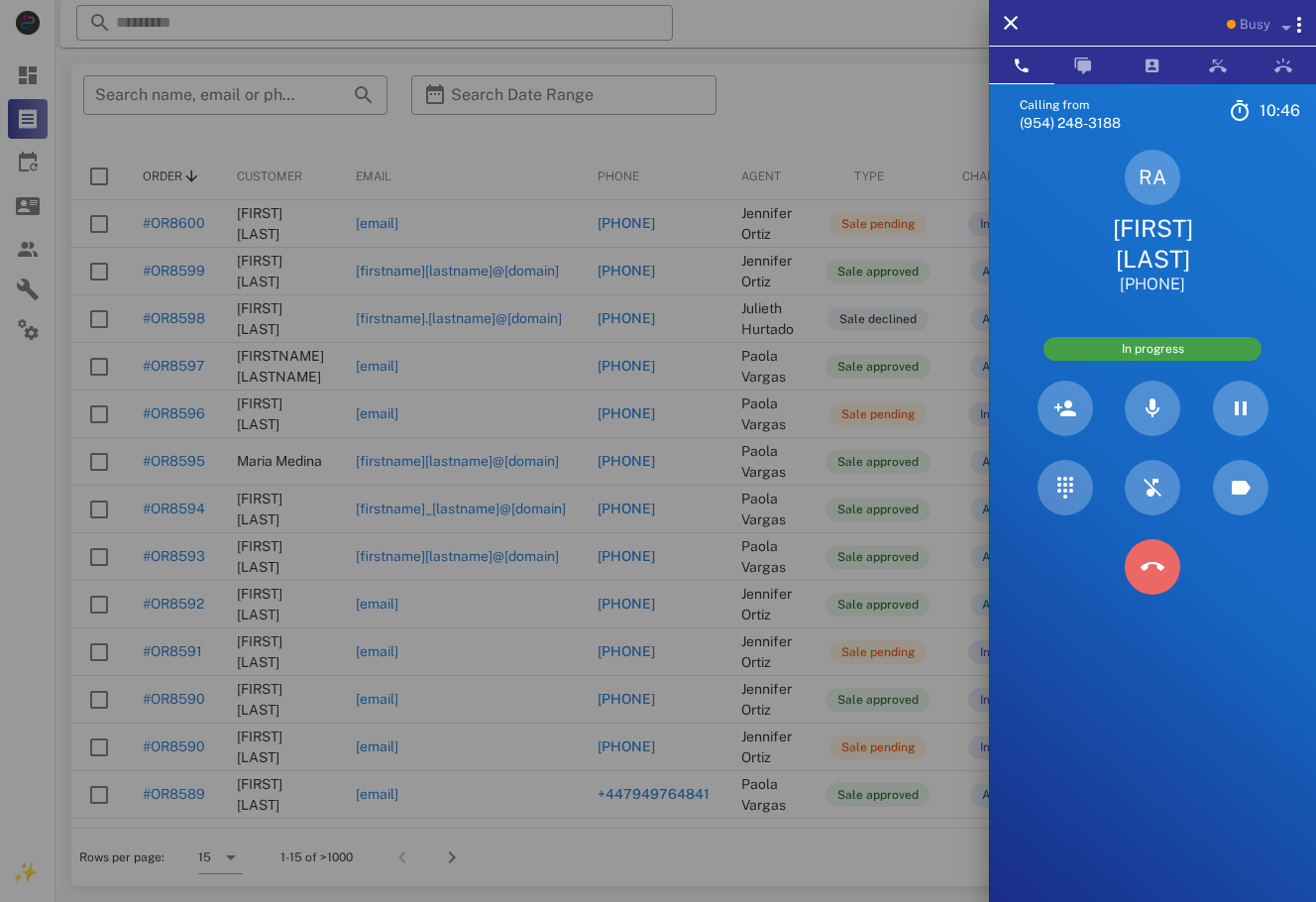click at bounding box center [1152, 567] 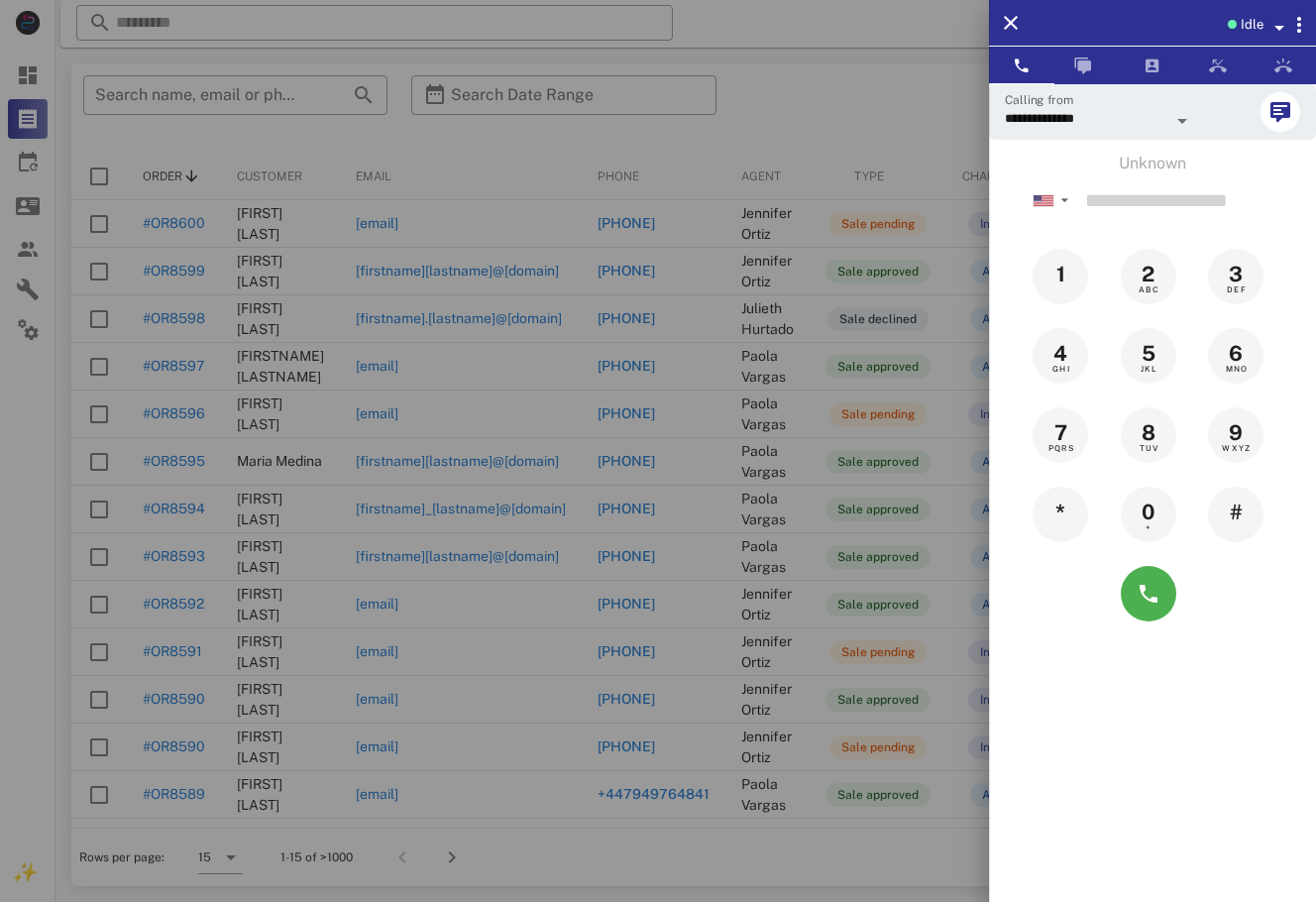 click at bounding box center [658, 451] 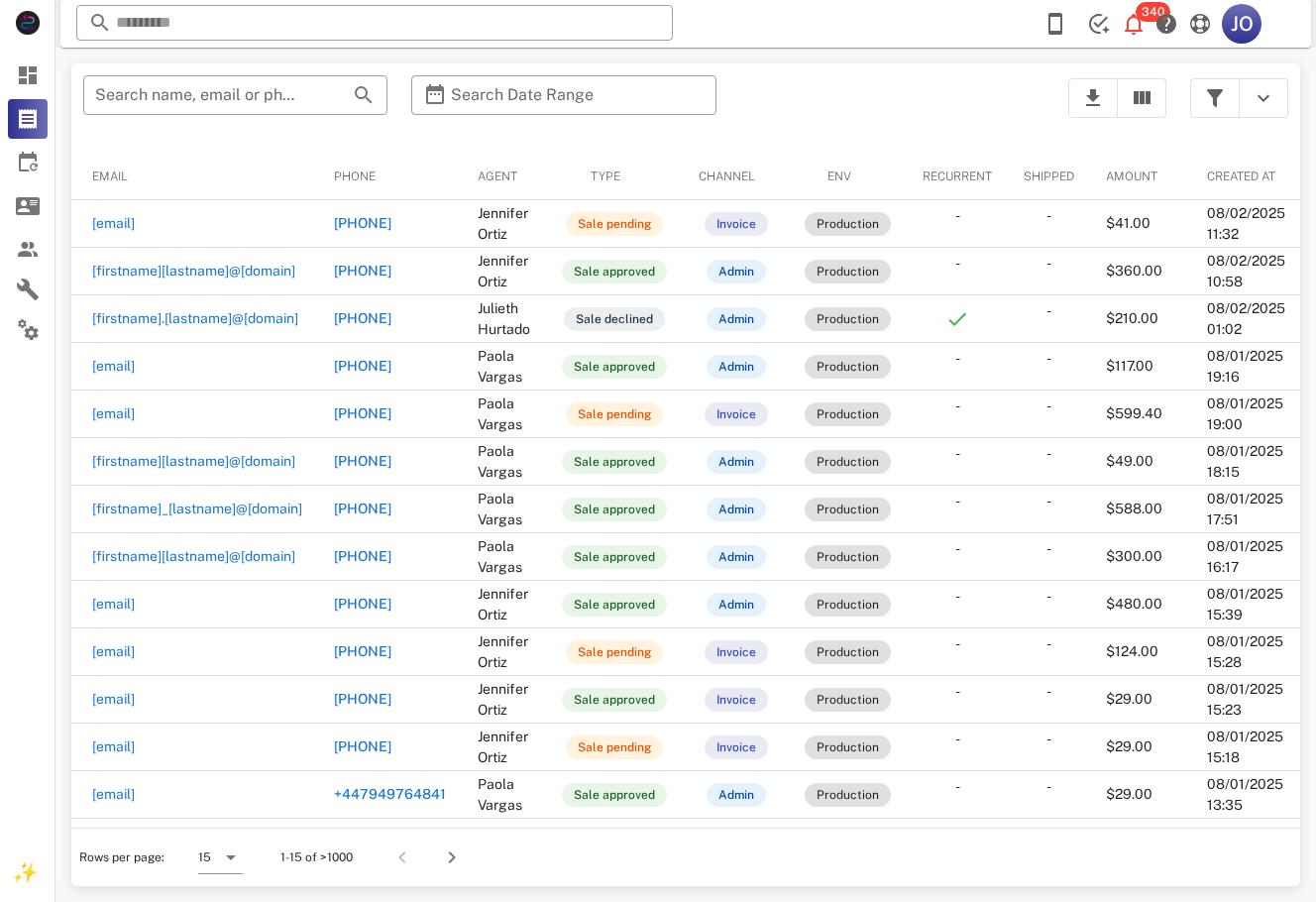 scroll, scrollTop: 0, scrollLeft: 0, axis: both 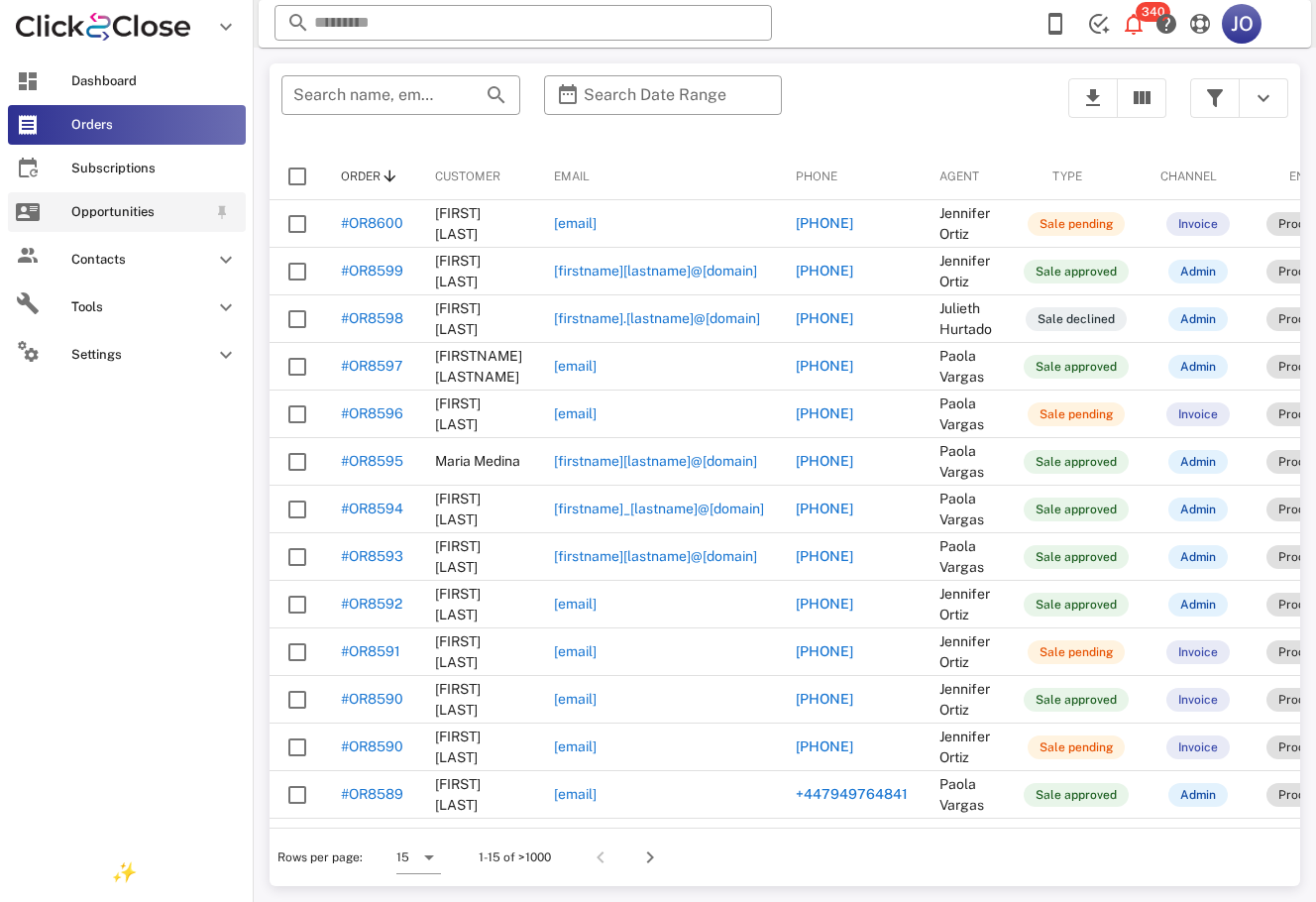 click on "Opportunities" at bounding box center (127, 212) 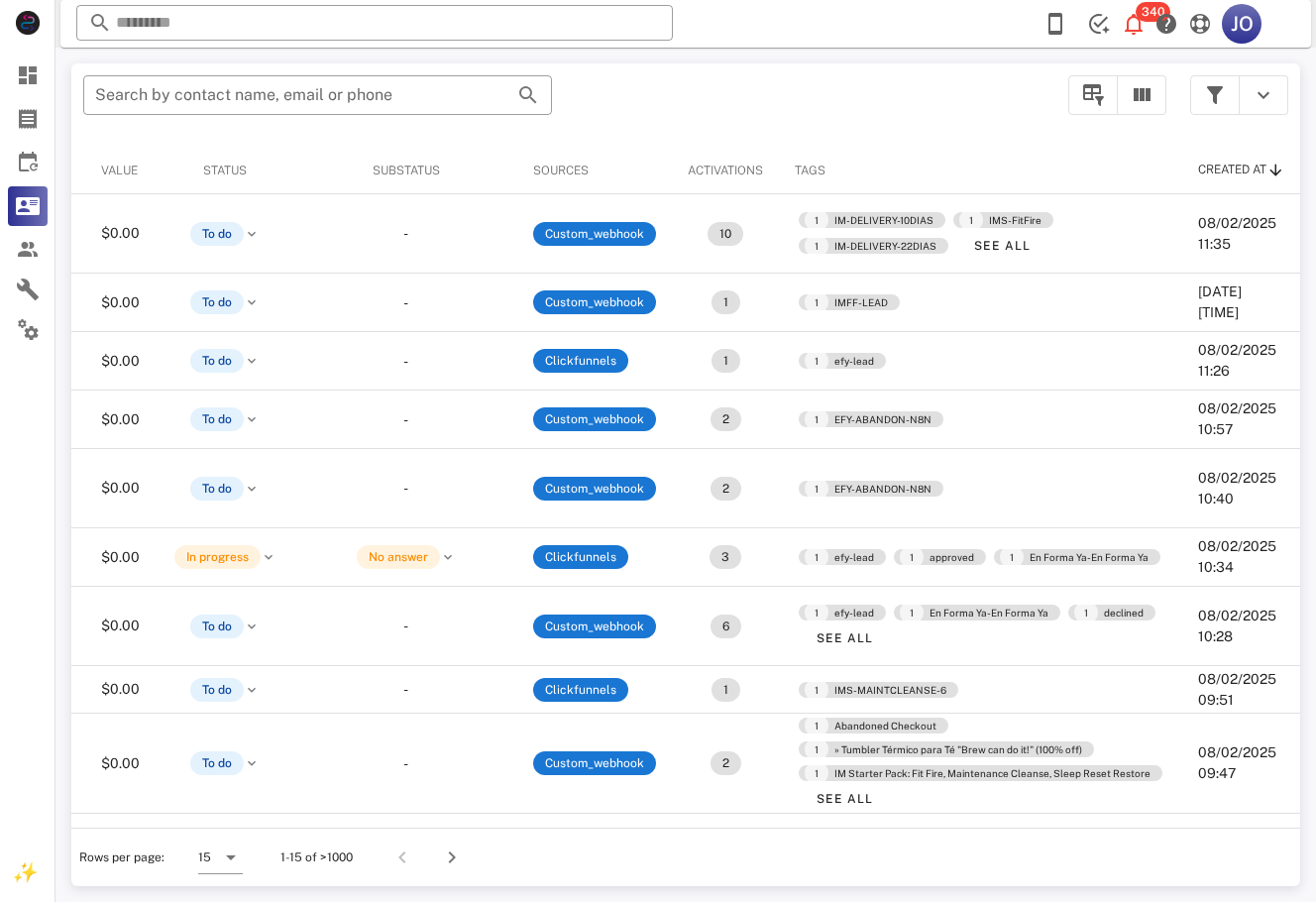 scroll, scrollTop: 0, scrollLeft: 0, axis: both 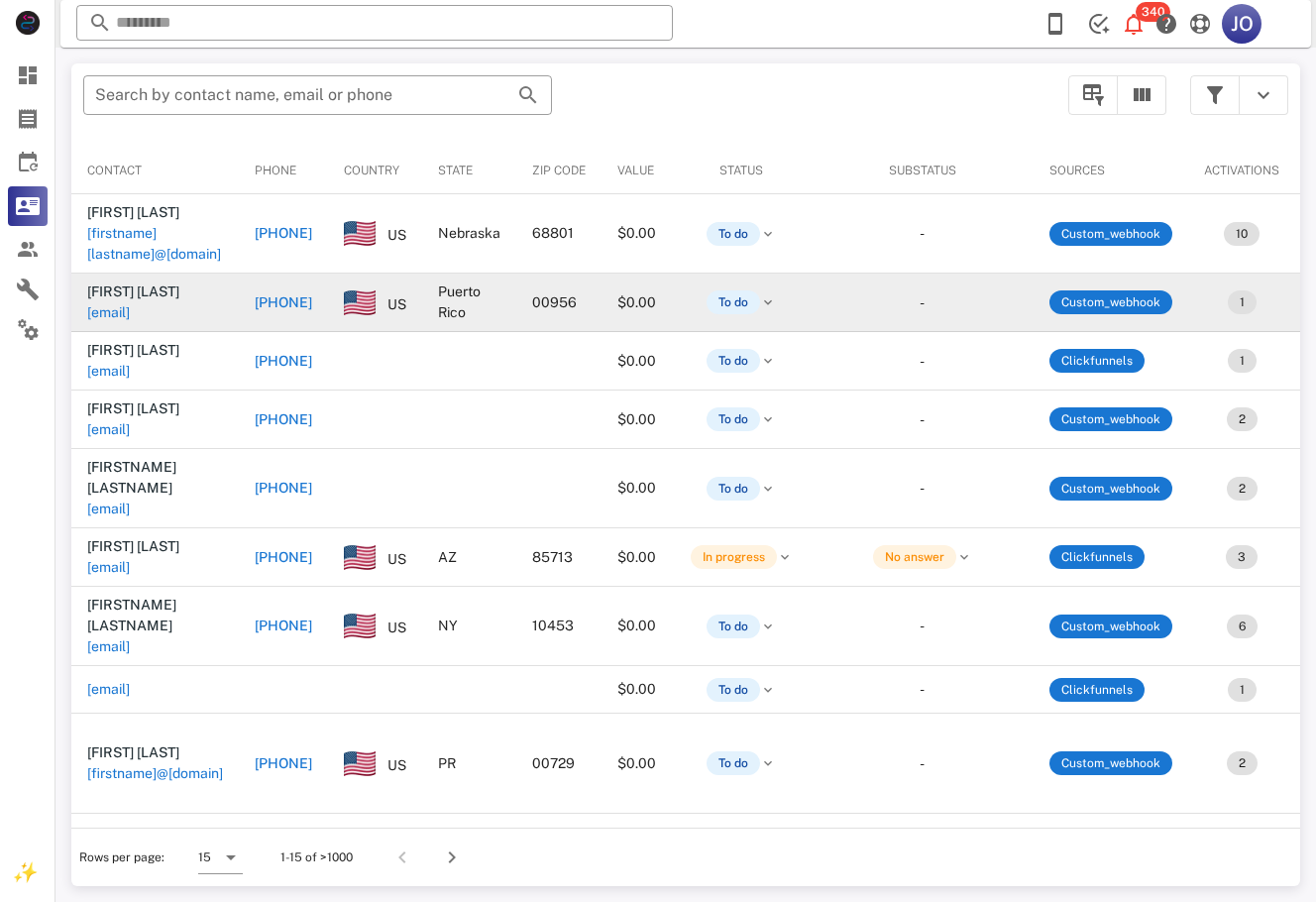 click on "[EMAIL]" at bounding box center (108, 312) 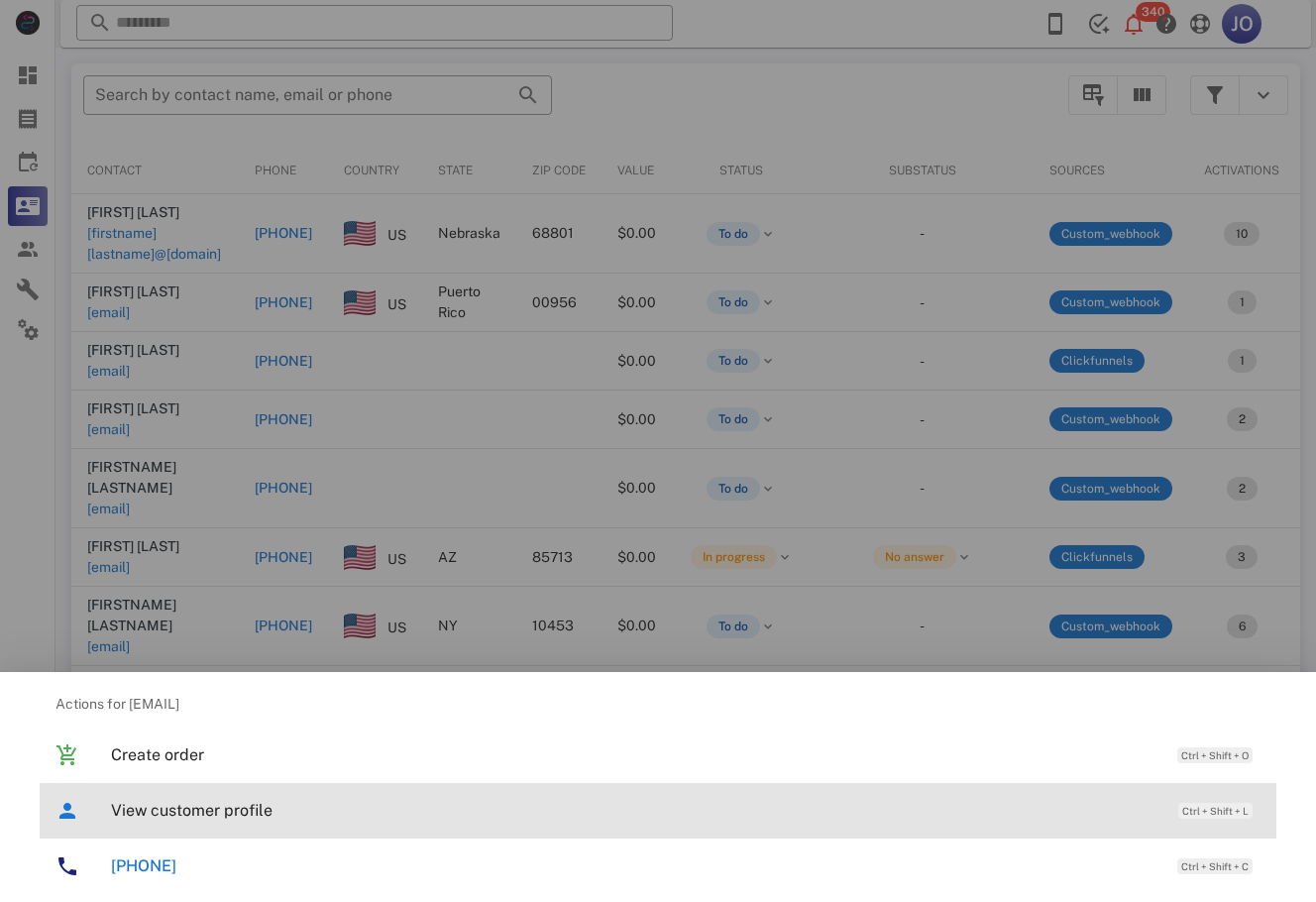 click on "View customer profile Ctrl + Shift + L" at bounding box center [686, 810] 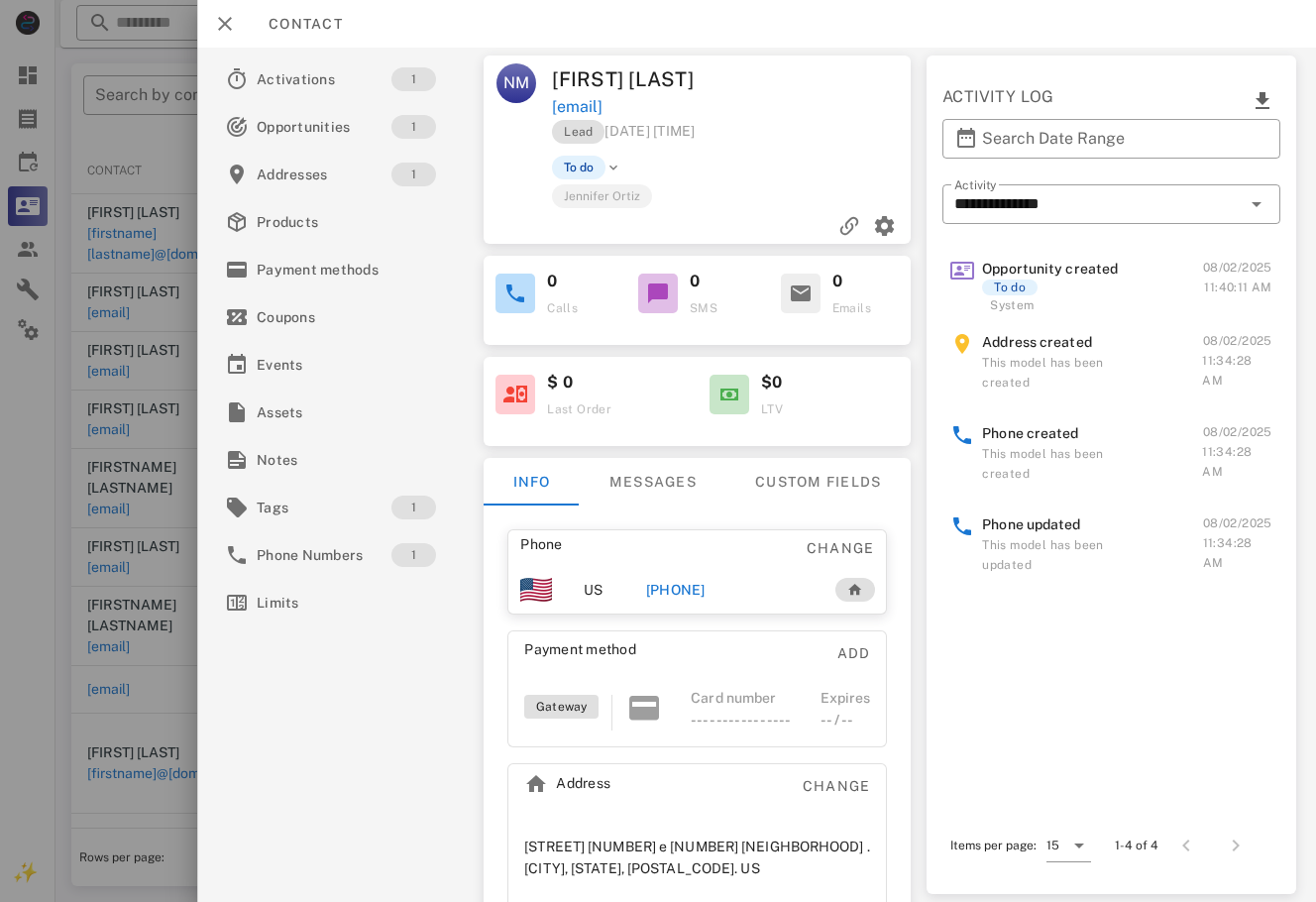 click on "[PHONE]" at bounding box center (676, 590) 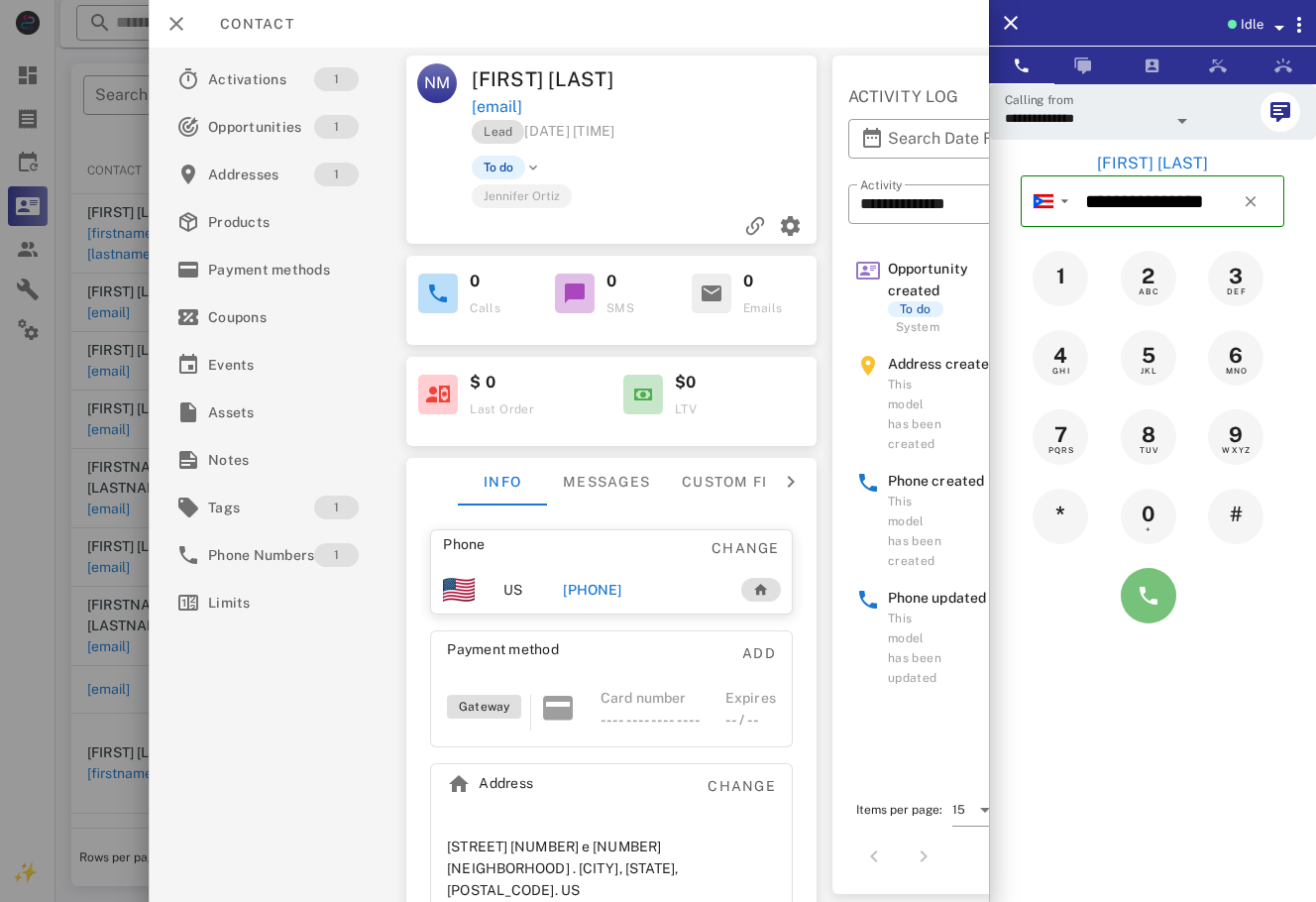 click at bounding box center [1149, 596] 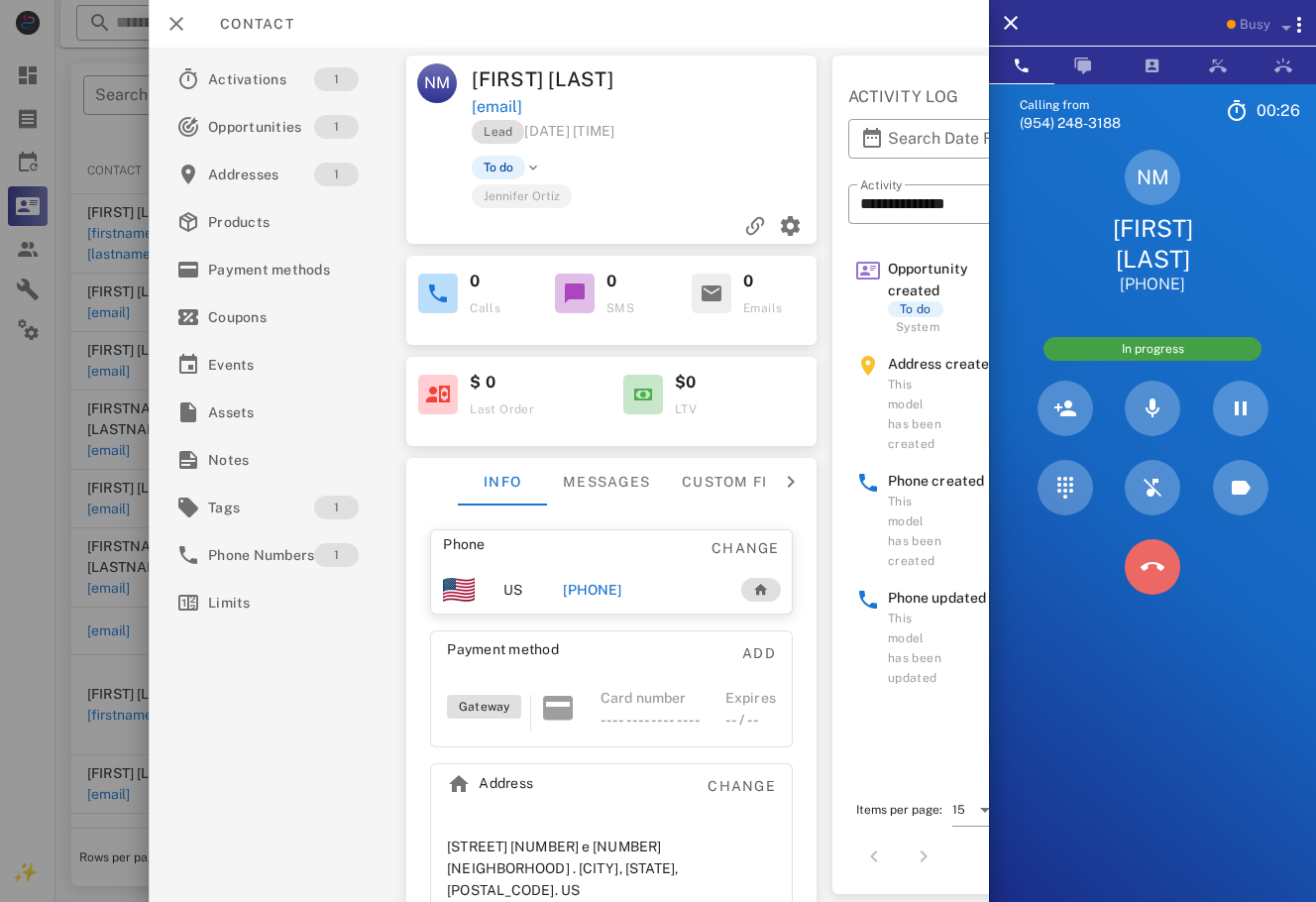 click at bounding box center [1152, 567] 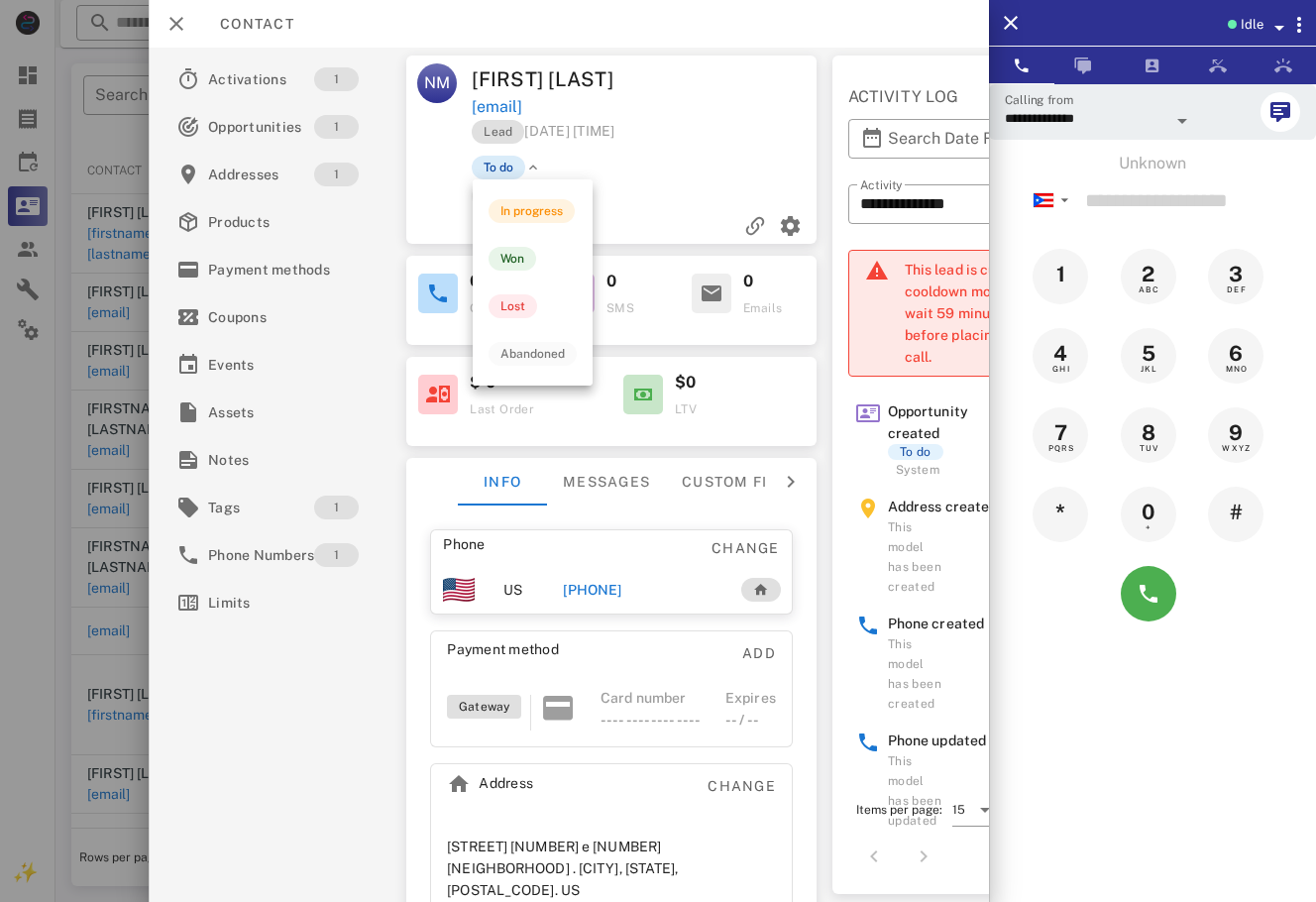 click on "To do" at bounding box center (498, 168) 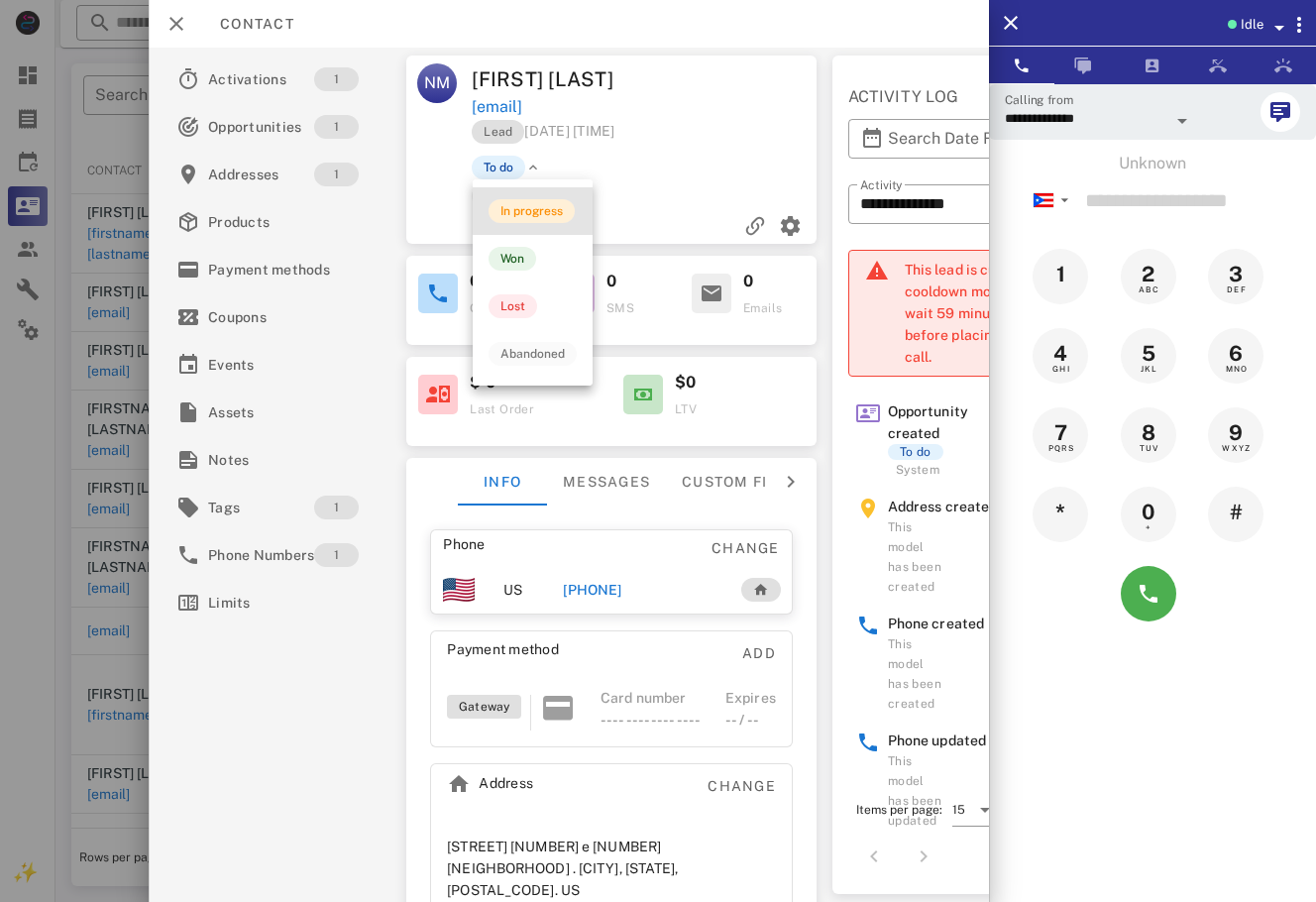 click on "In progress" at bounding box center [531, 211] 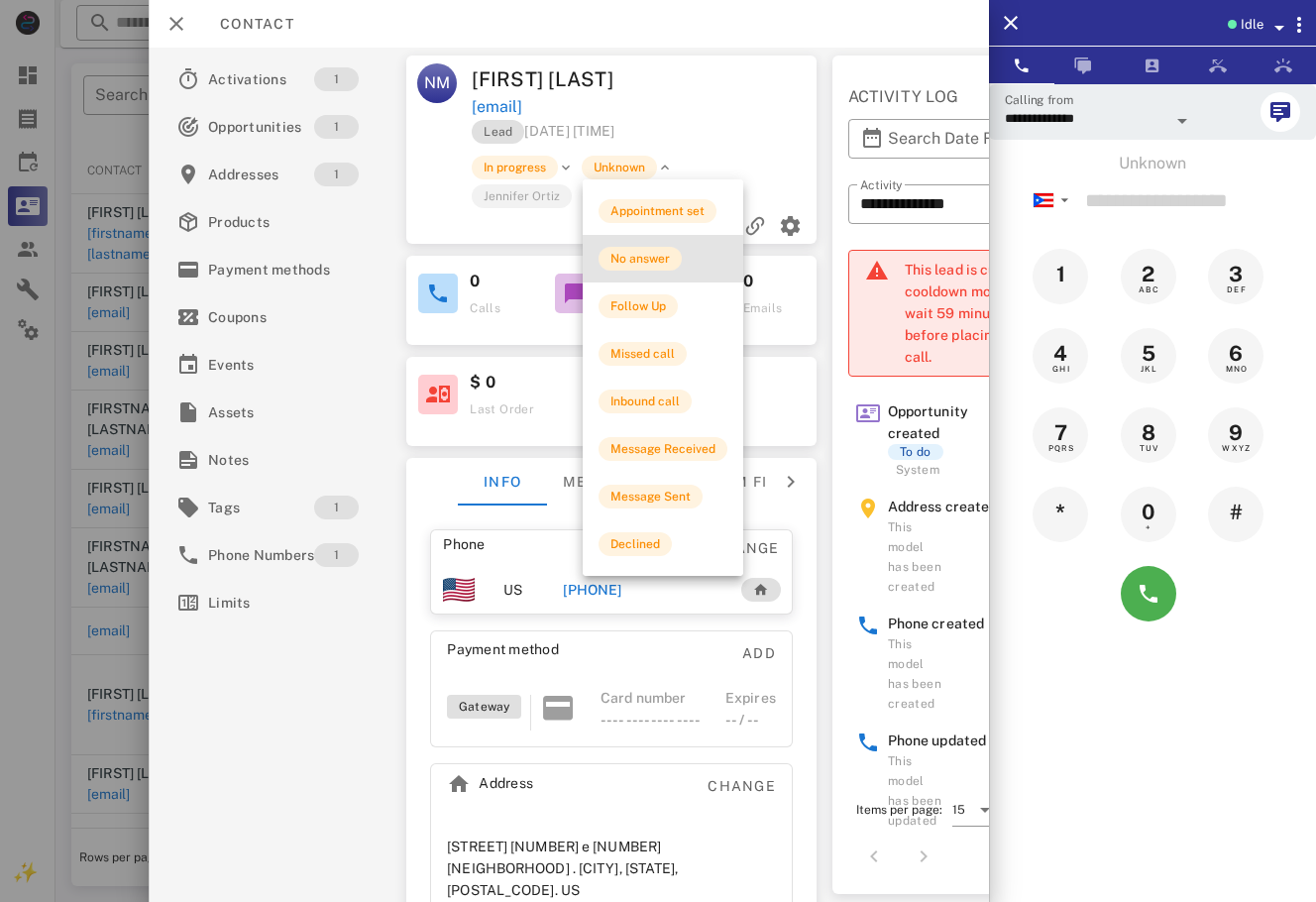 click on "No answer" at bounding box center [640, 259] 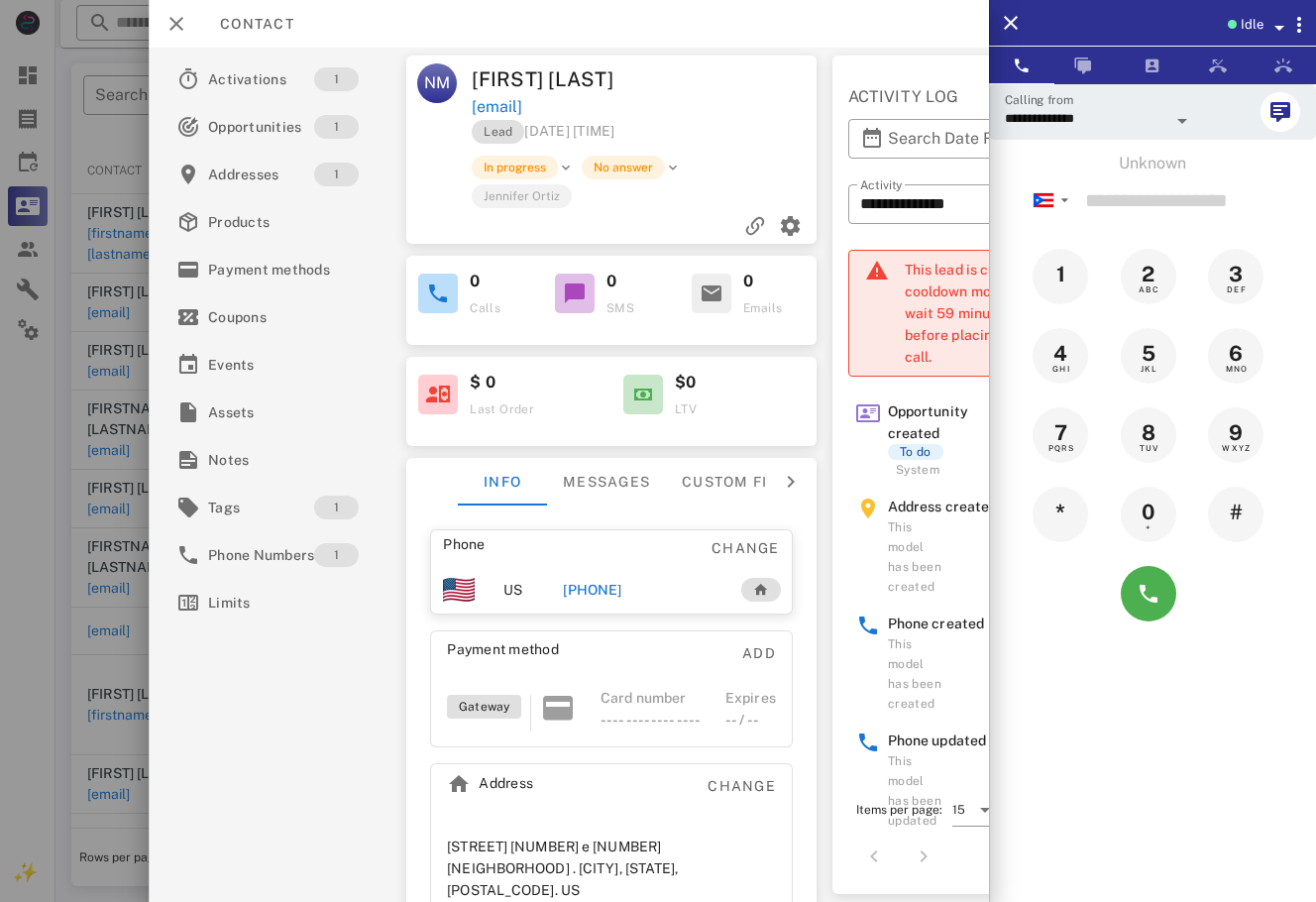 click at bounding box center (658, 451) 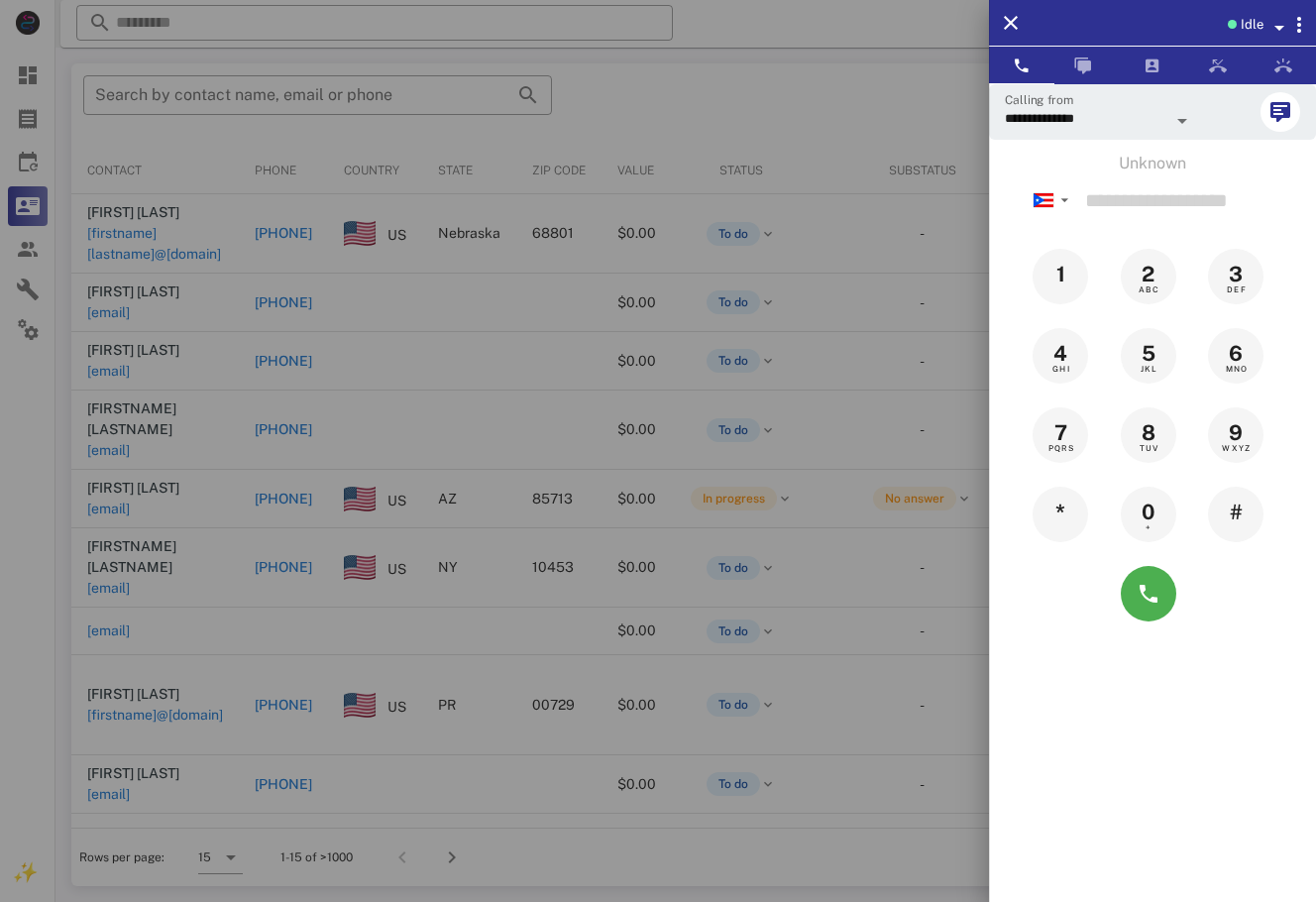 click at bounding box center [658, 451] 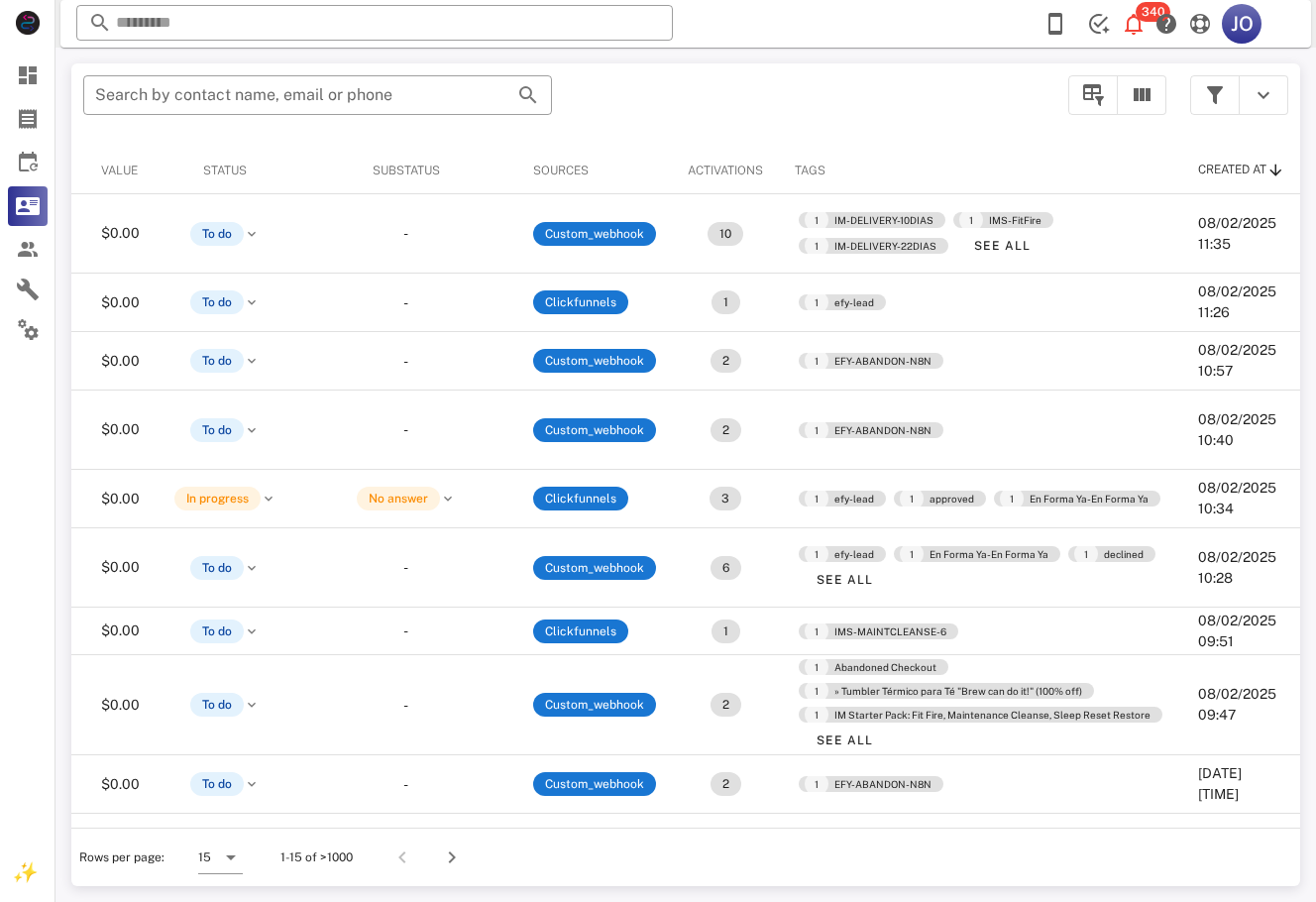 scroll, scrollTop: 0, scrollLeft: 0, axis: both 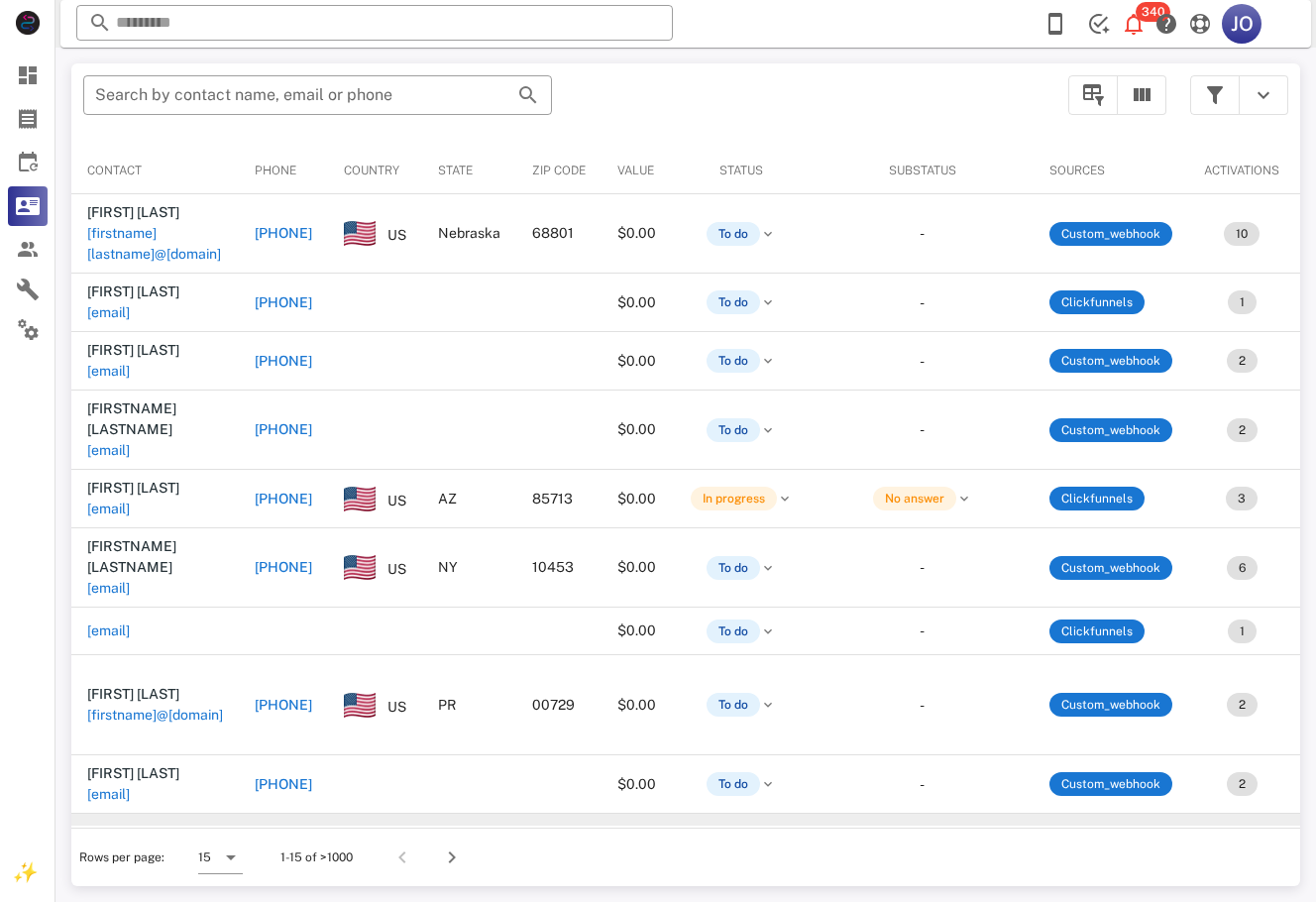 click on "[FIRSTNAME][LASTNAME]@[DOMAIN]" at bounding box center (155, 863) 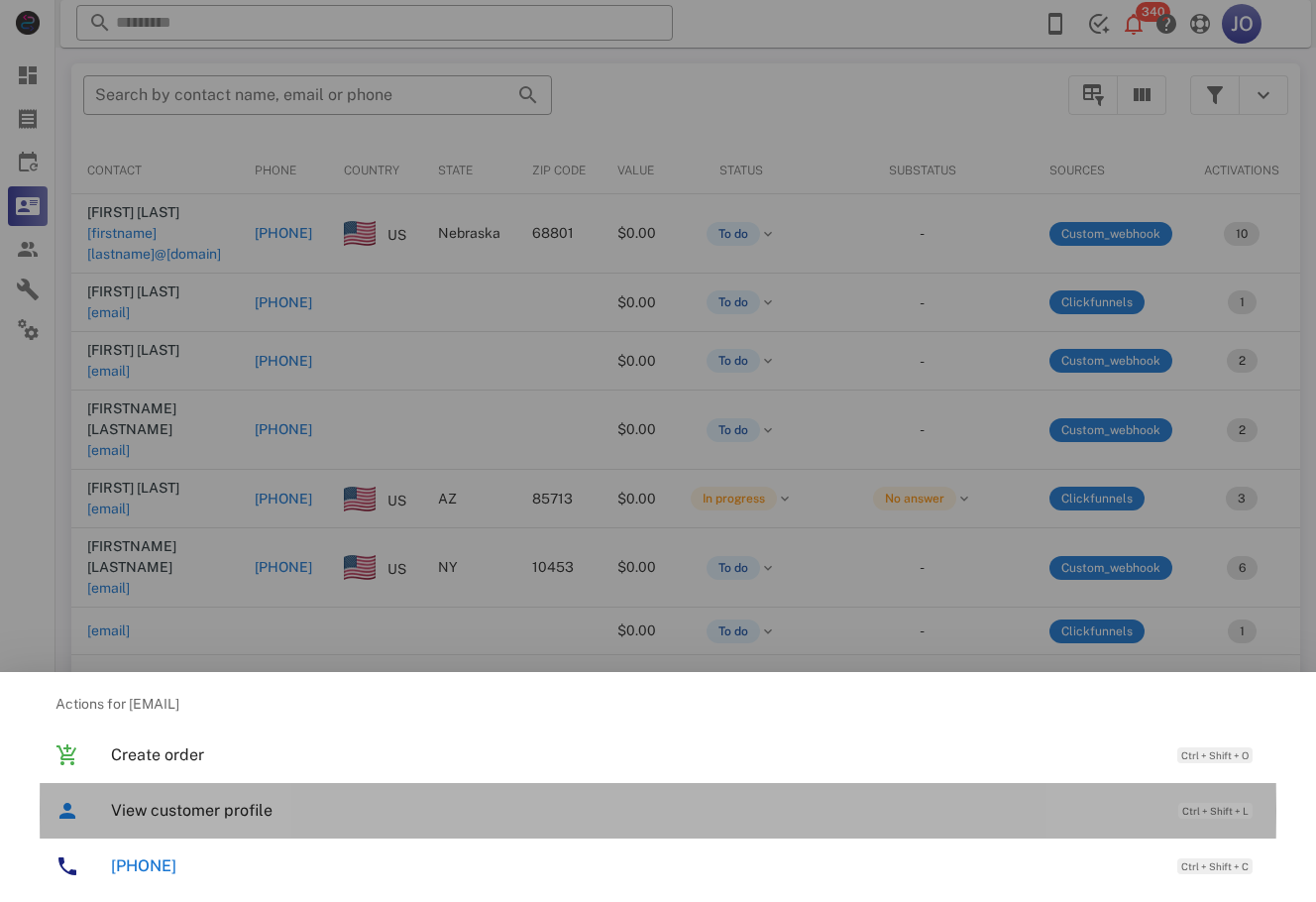 click on "View customer profile Ctrl + Shift + L" at bounding box center (686, 810) 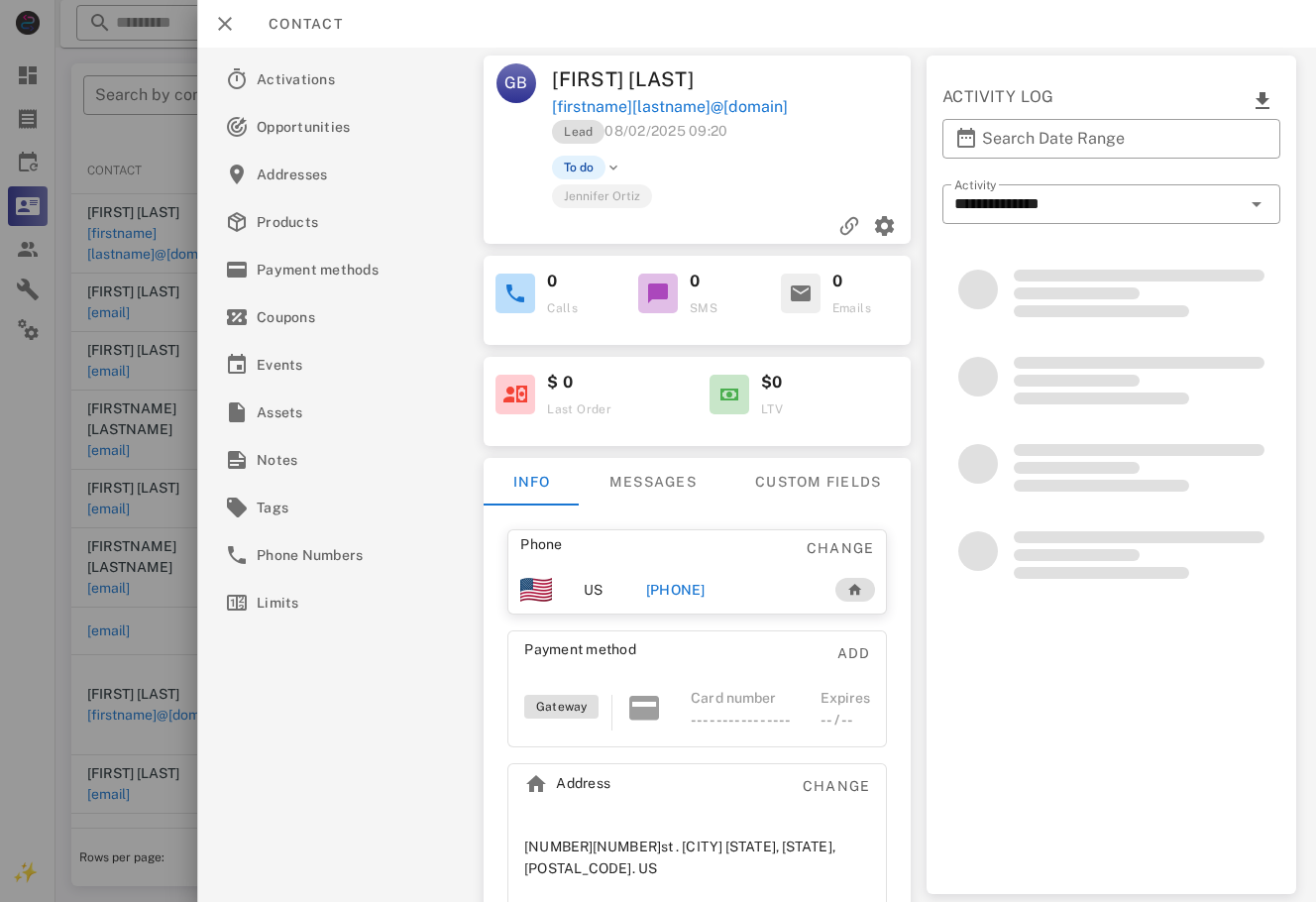 click on "[PHONE]" at bounding box center [676, 590] 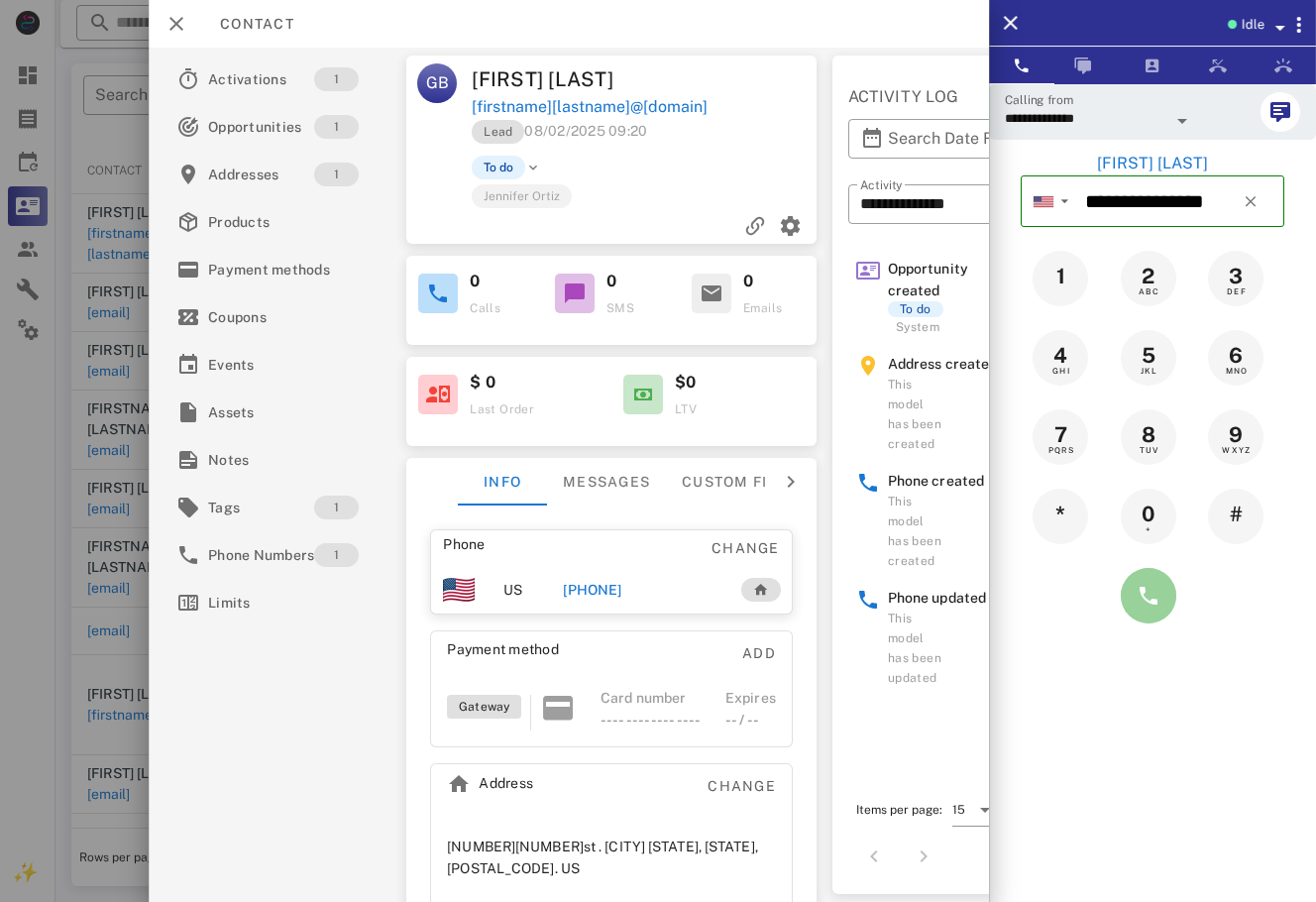click at bounding box center (1149, 596) 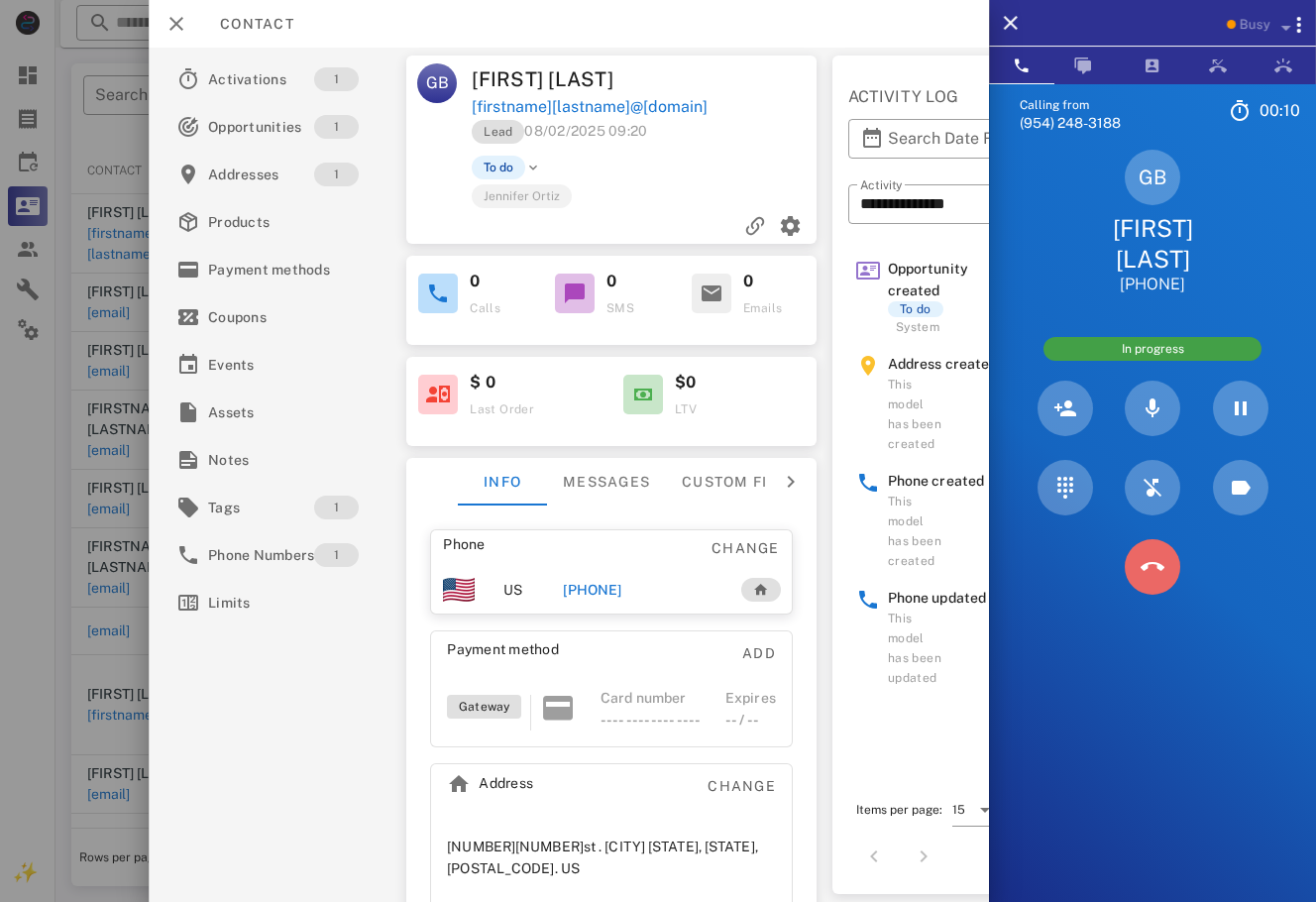 click at bounding box center (1152, 567) 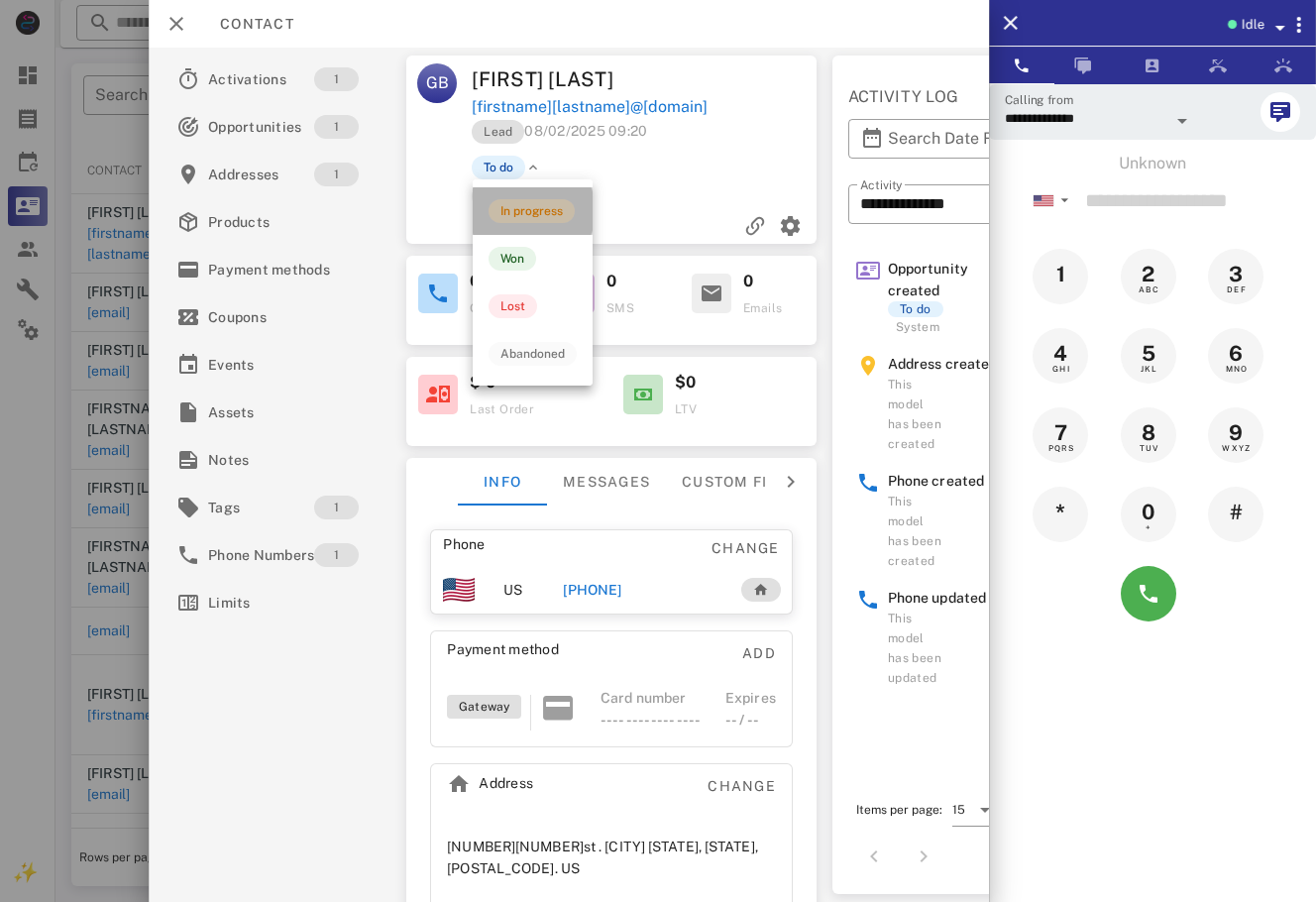 click on "In progress" at bounding box center [531, 211] 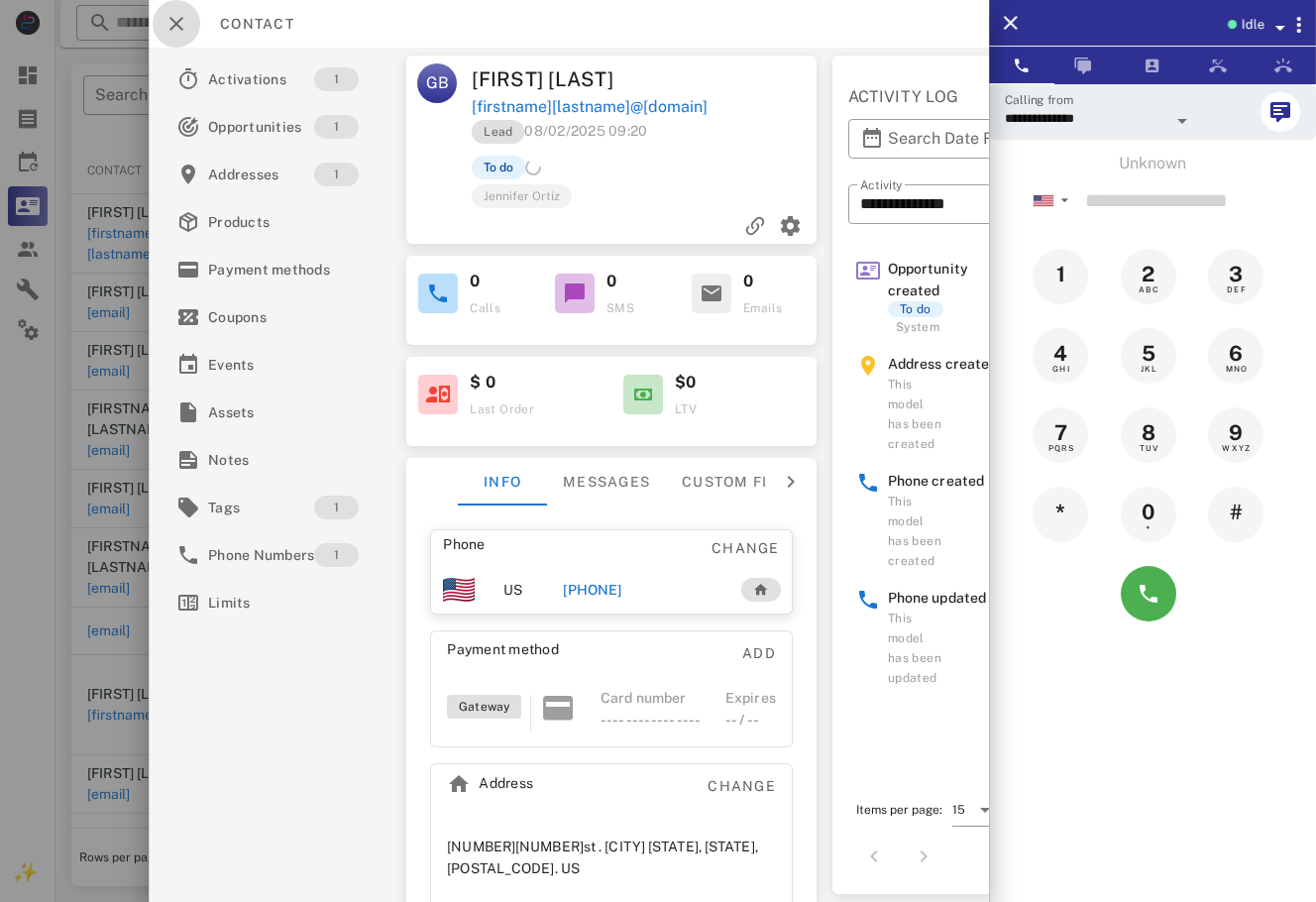 click at bounding box center [176, 24] 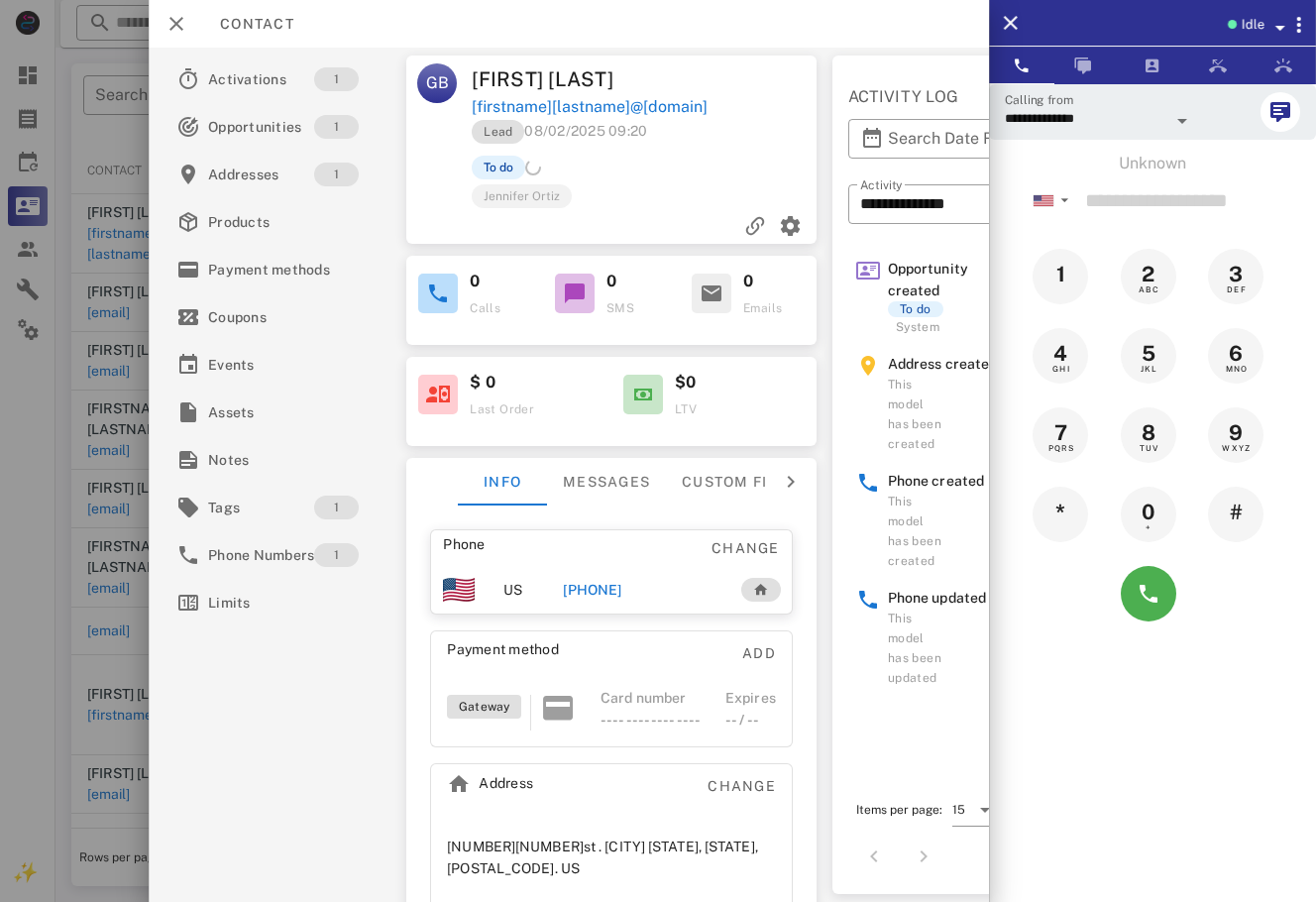 click at bounding box center [658, 451] 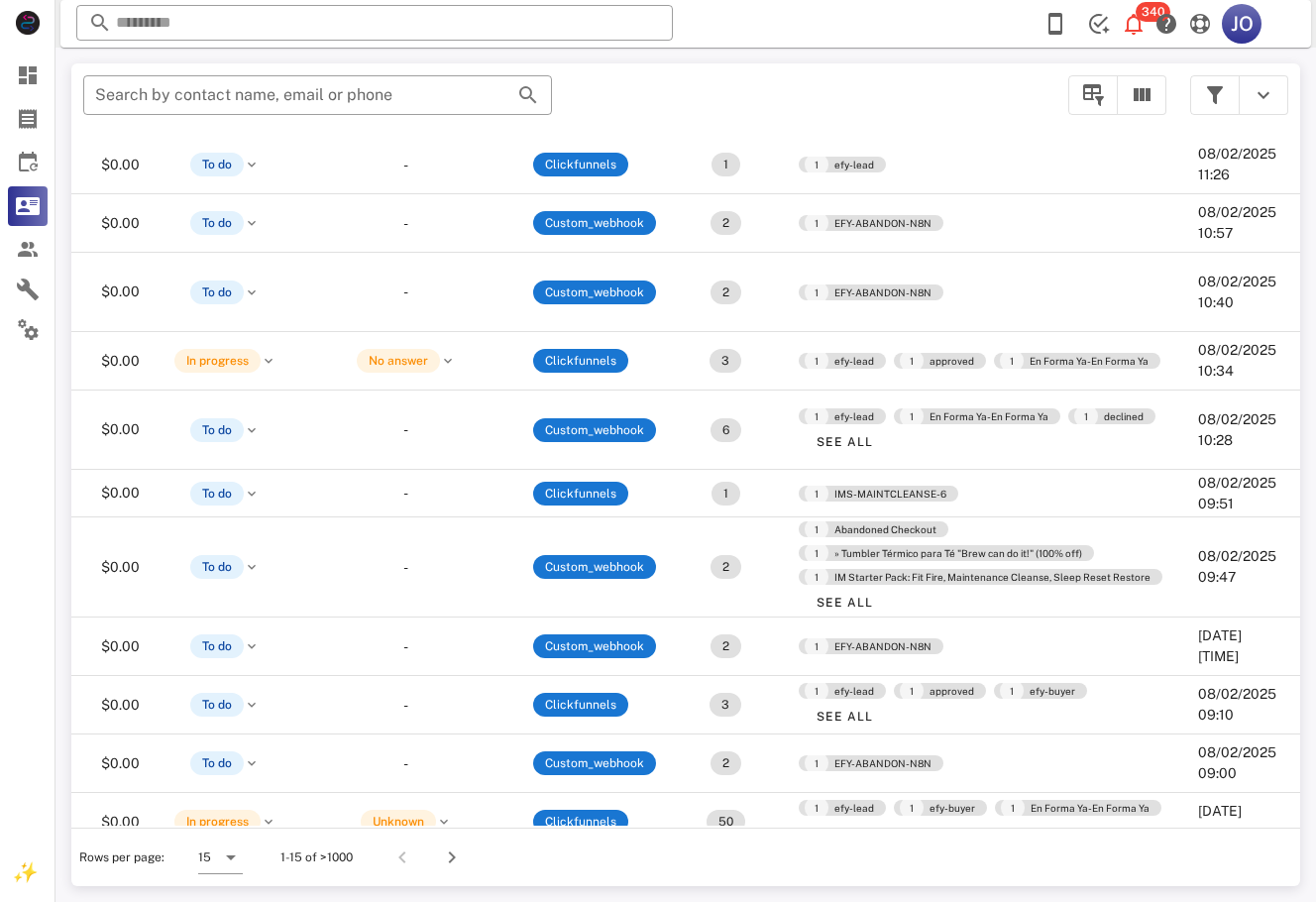 scroll, scrollTop: 169, scrollLeft: 644, axis: both 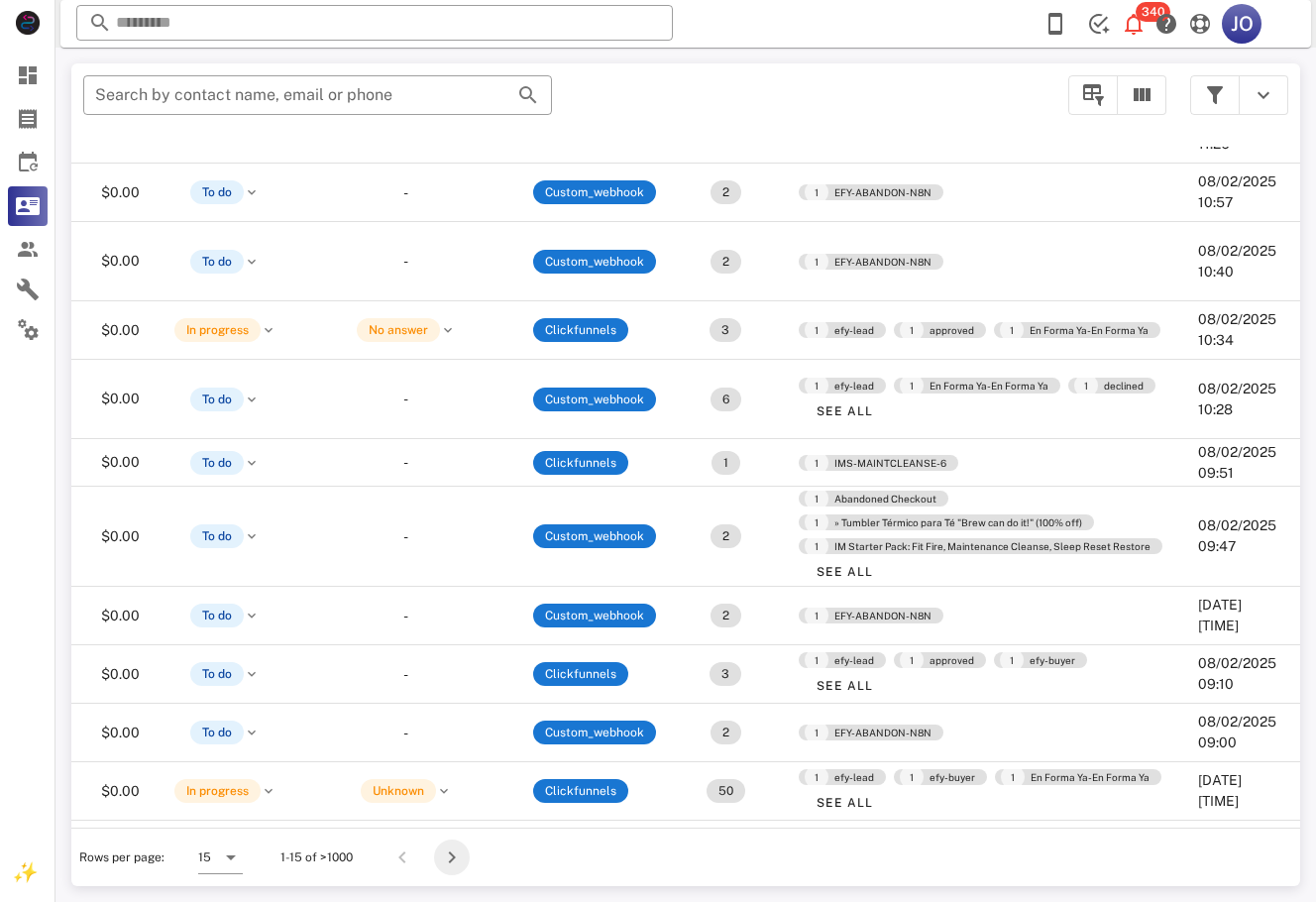 click at bounding box center [452, 857] 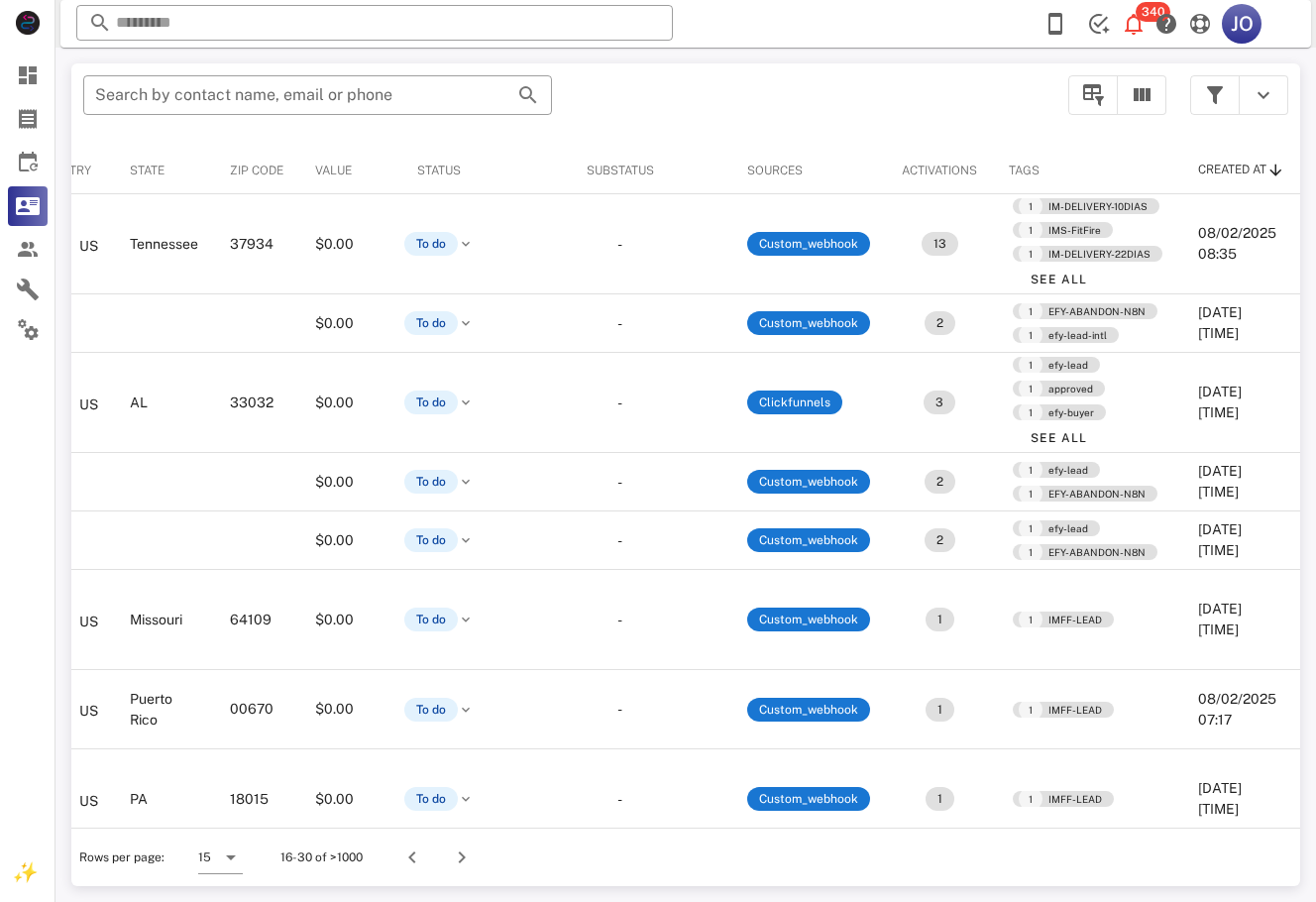 scroll, scrollTop: 0, scrollLeft: 0, axis: both 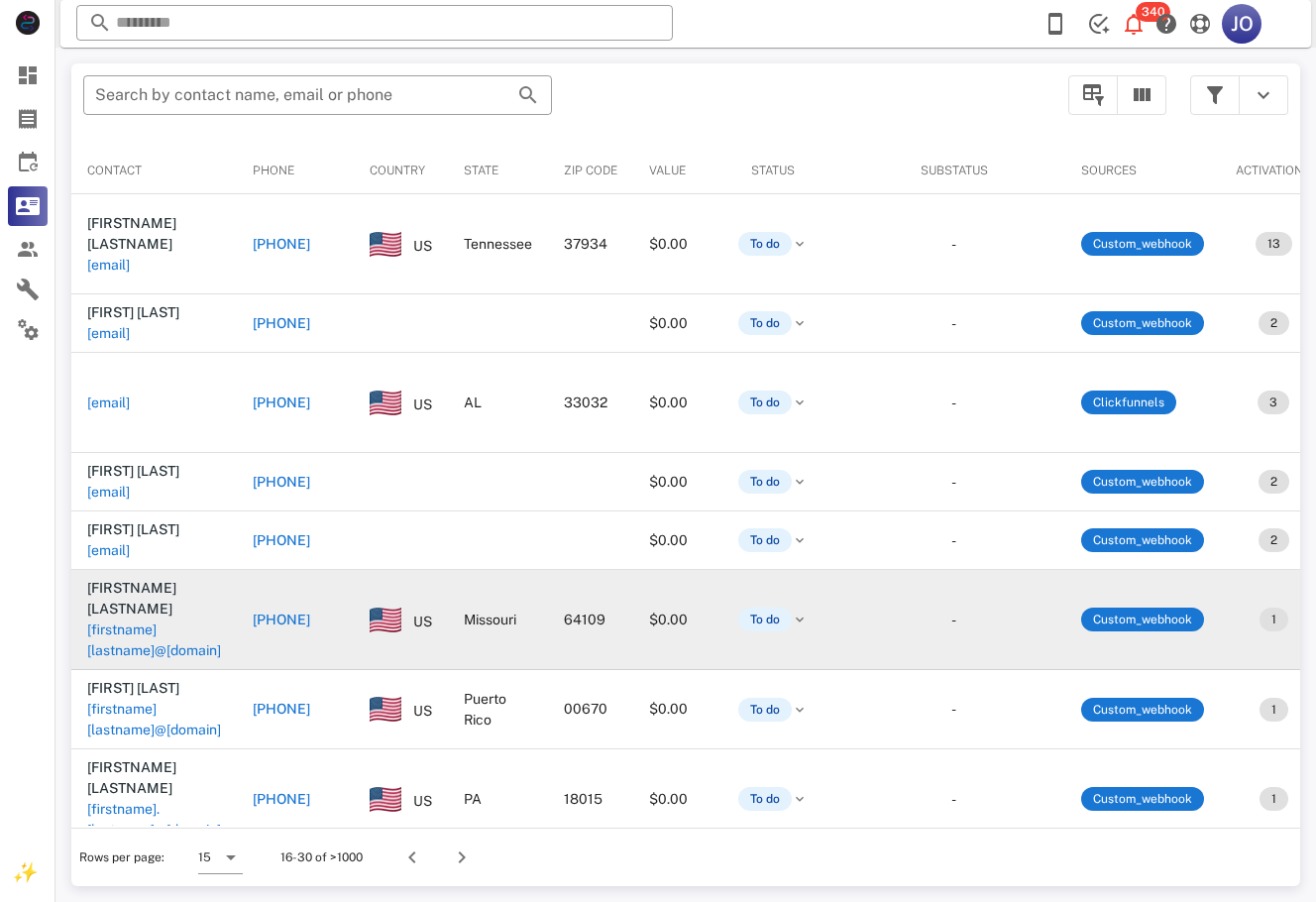 click on "[FIRSTNAME][LASTNAME]@[DOMAIN]" at bounding box center [154, 640] 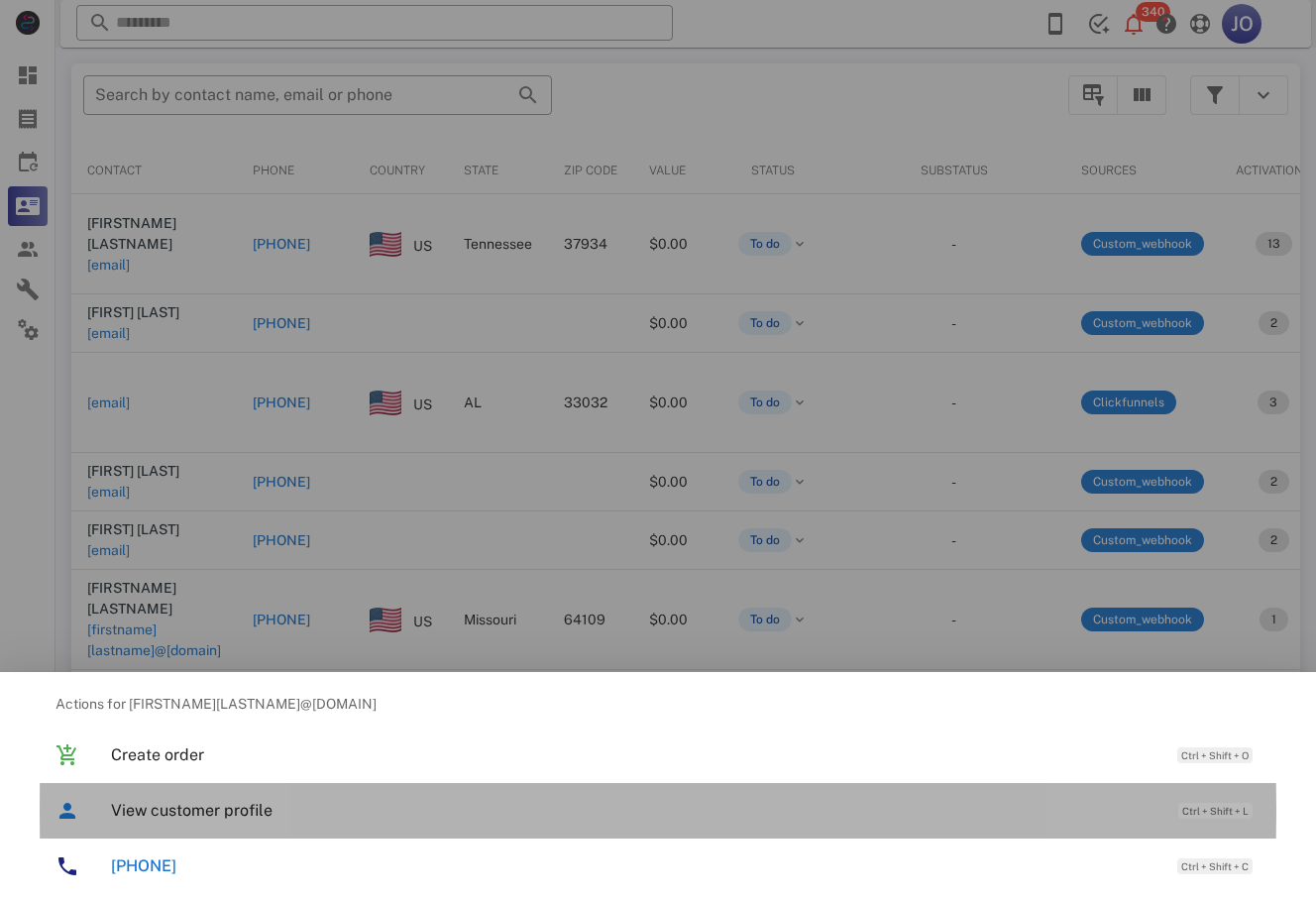 click on "View customer profile" at bounding box center [634, 810] 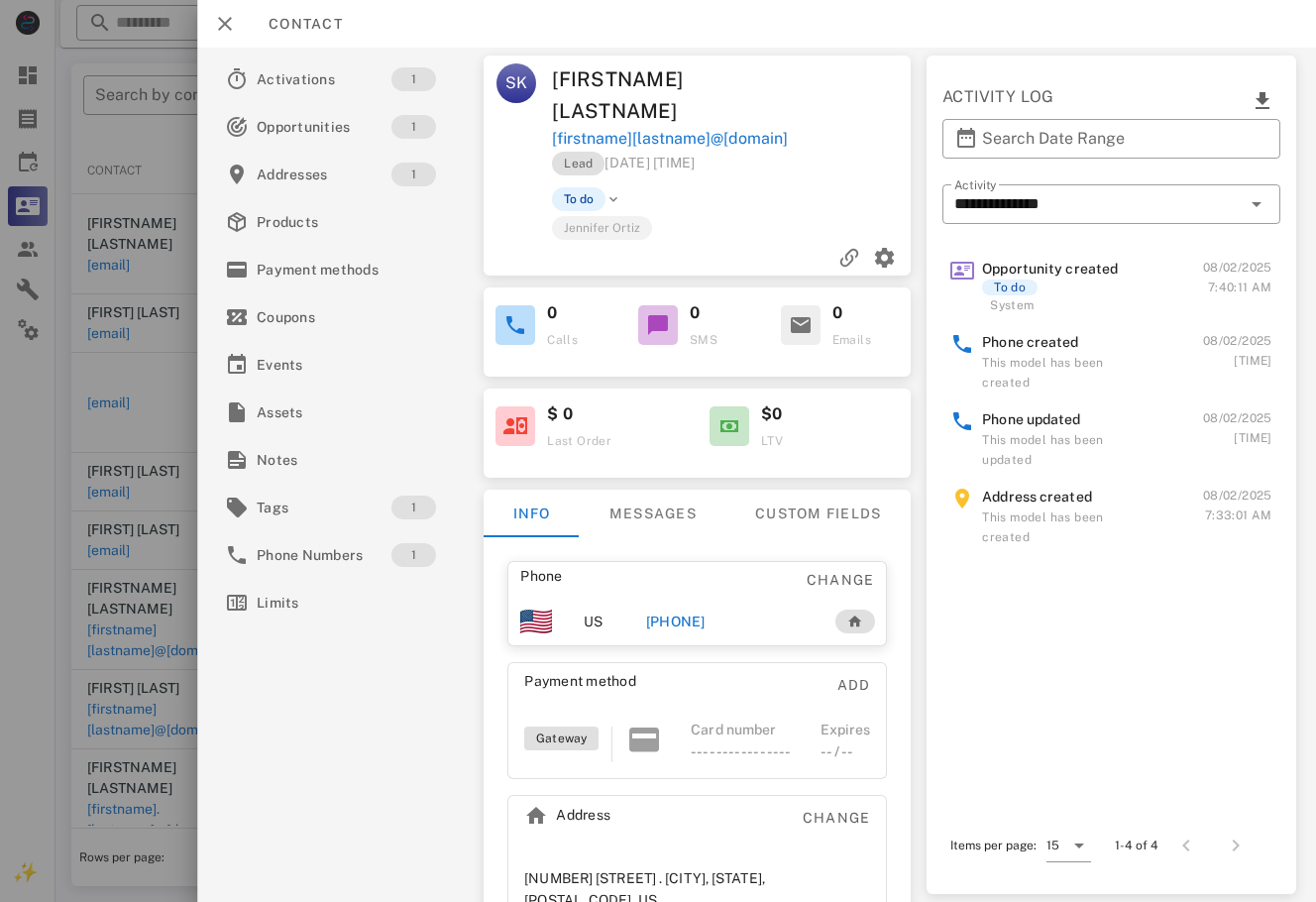 click on "[PHONE]" at bounding box center [676, 621] 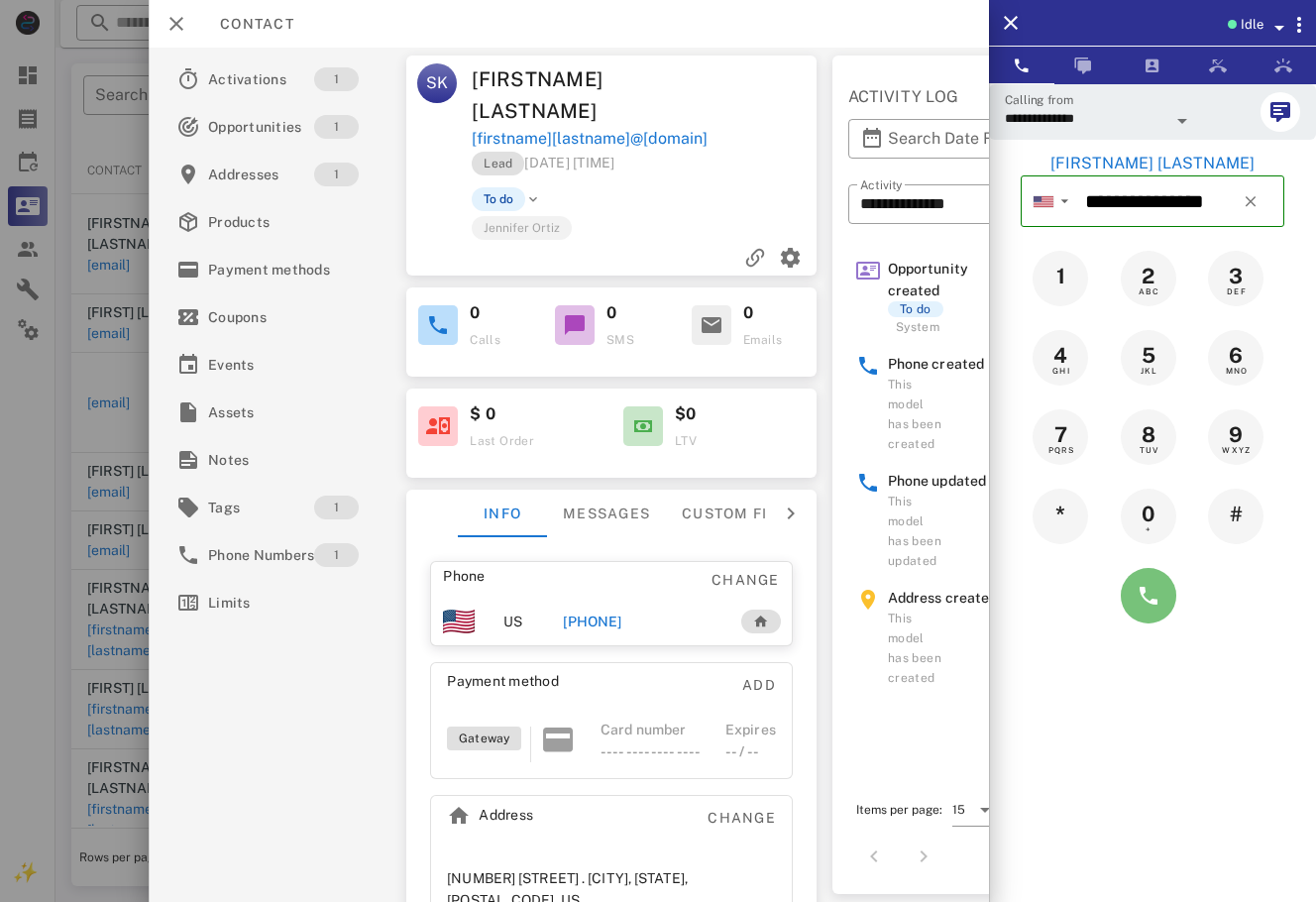 click at bounding box center [1149, 596] 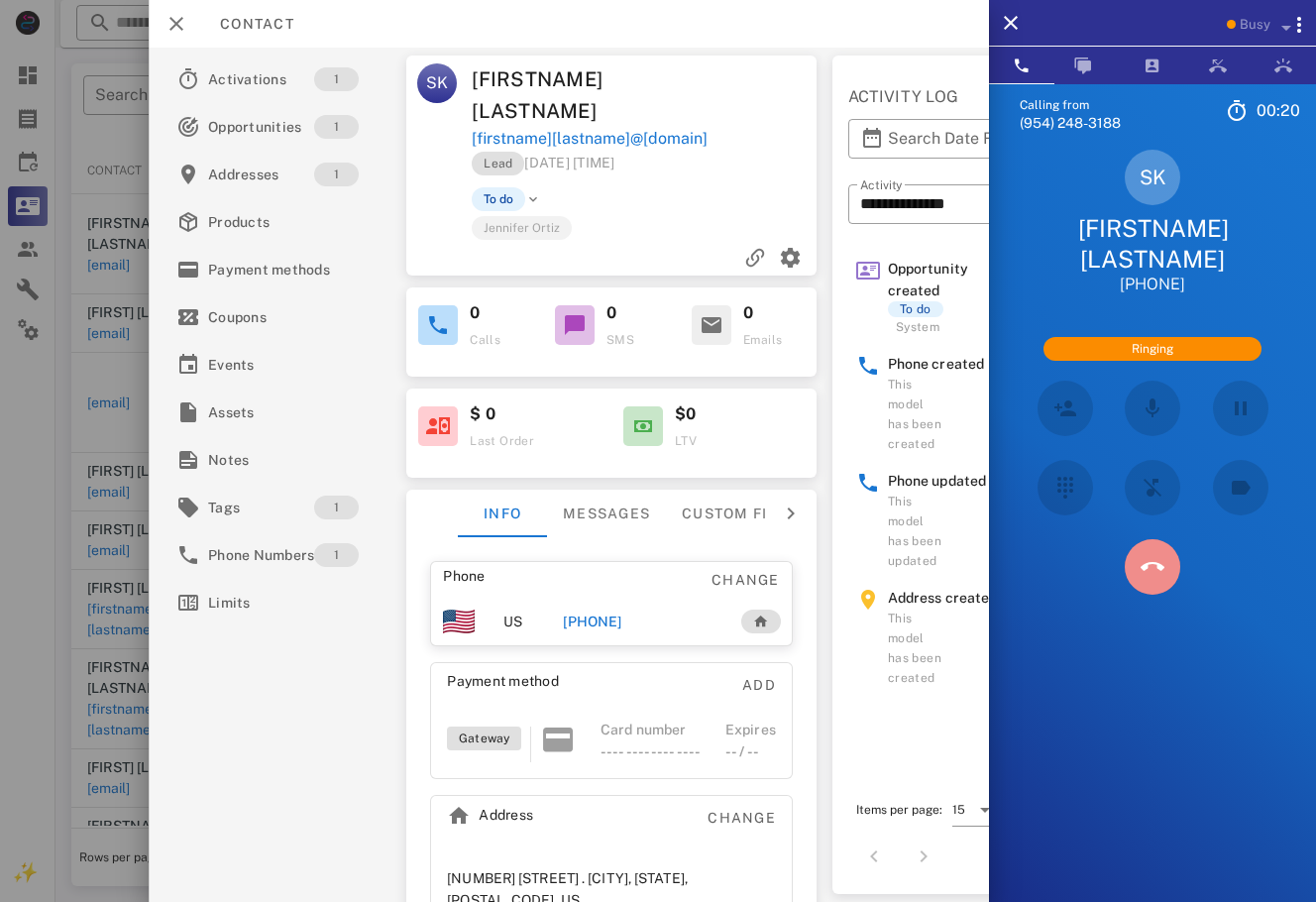 click at bounding box center [1152, 567] 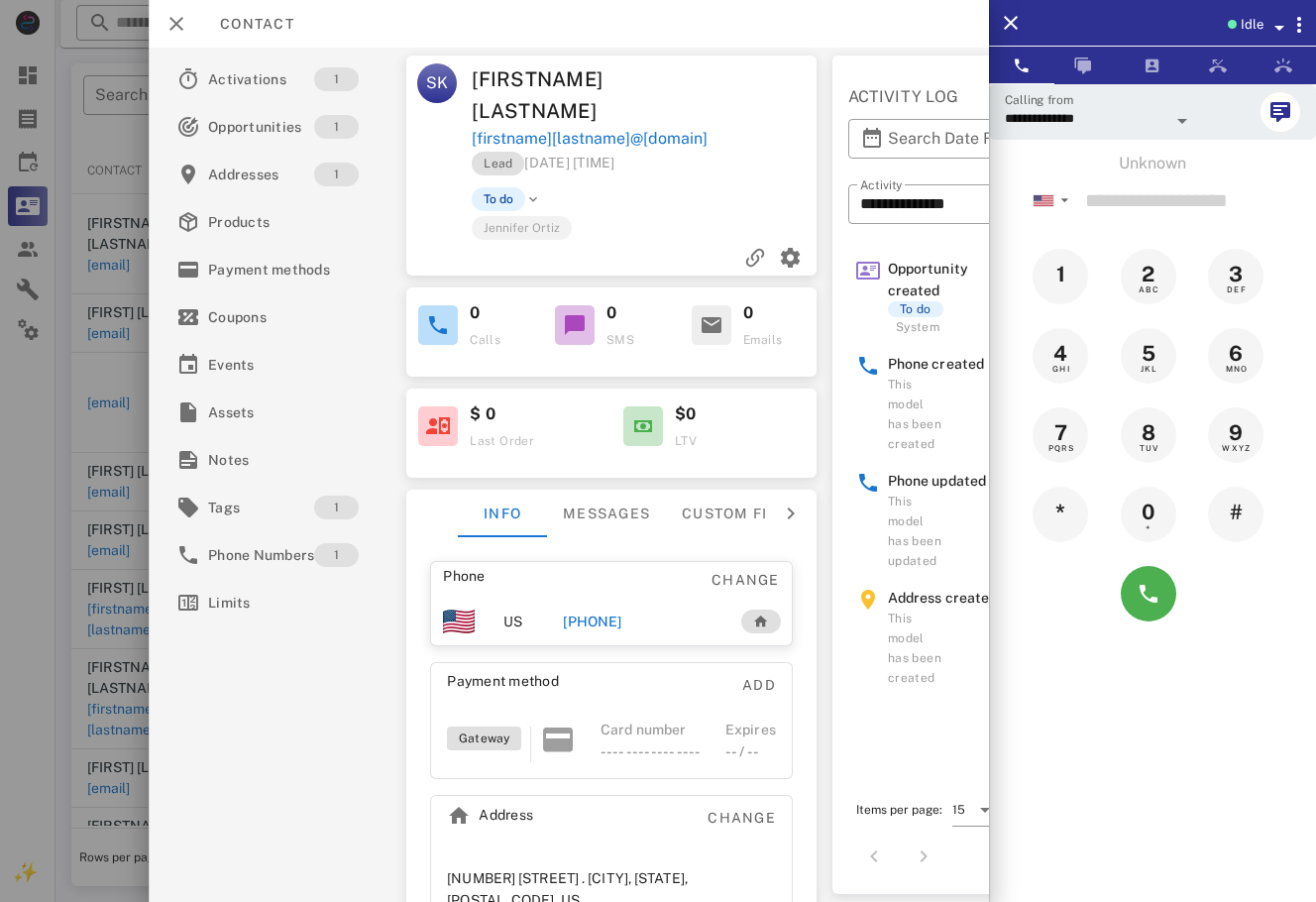 click on "[PHONE]" at bounding box center [592, 621] 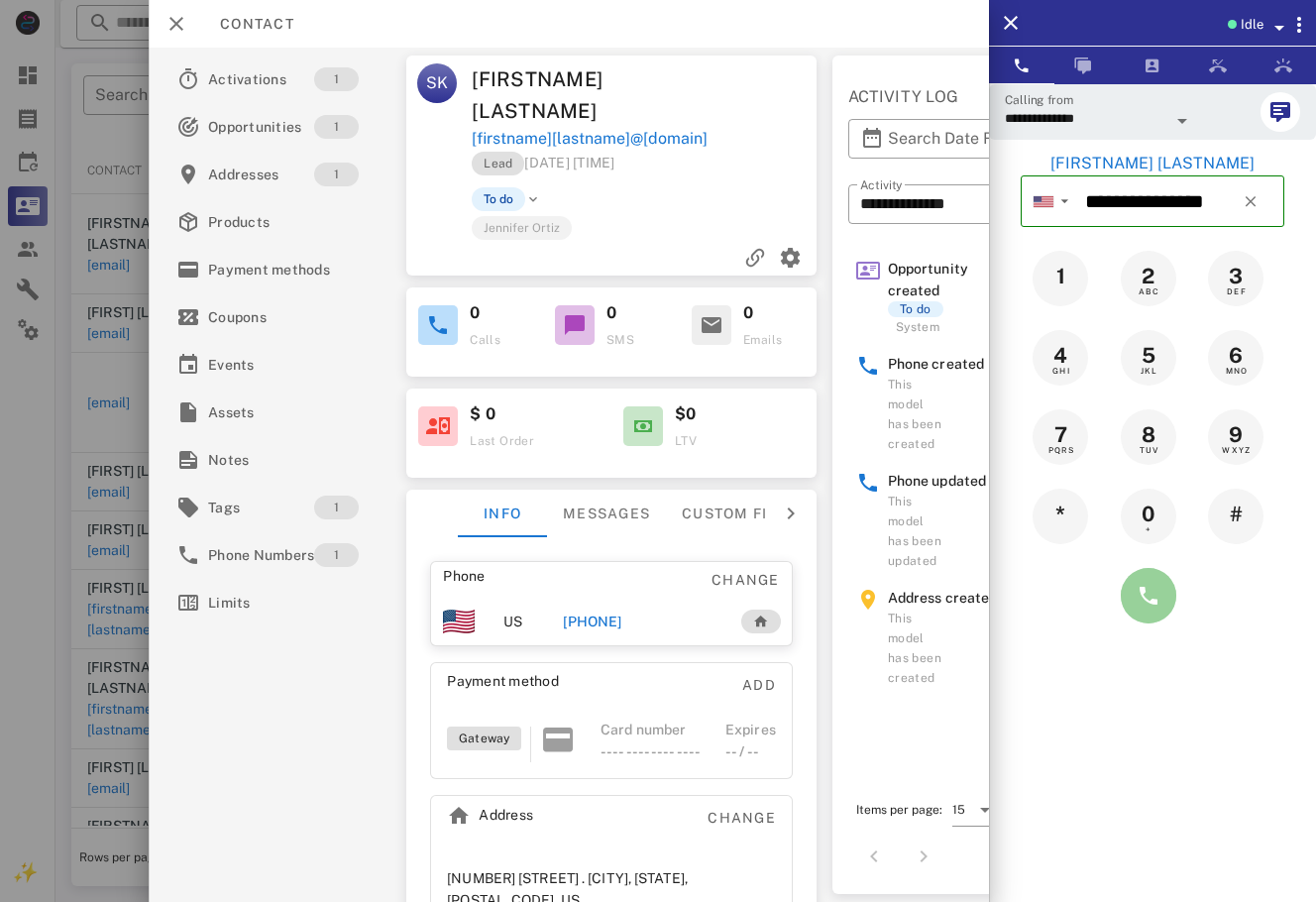 click at bounding box center [1149, 596] 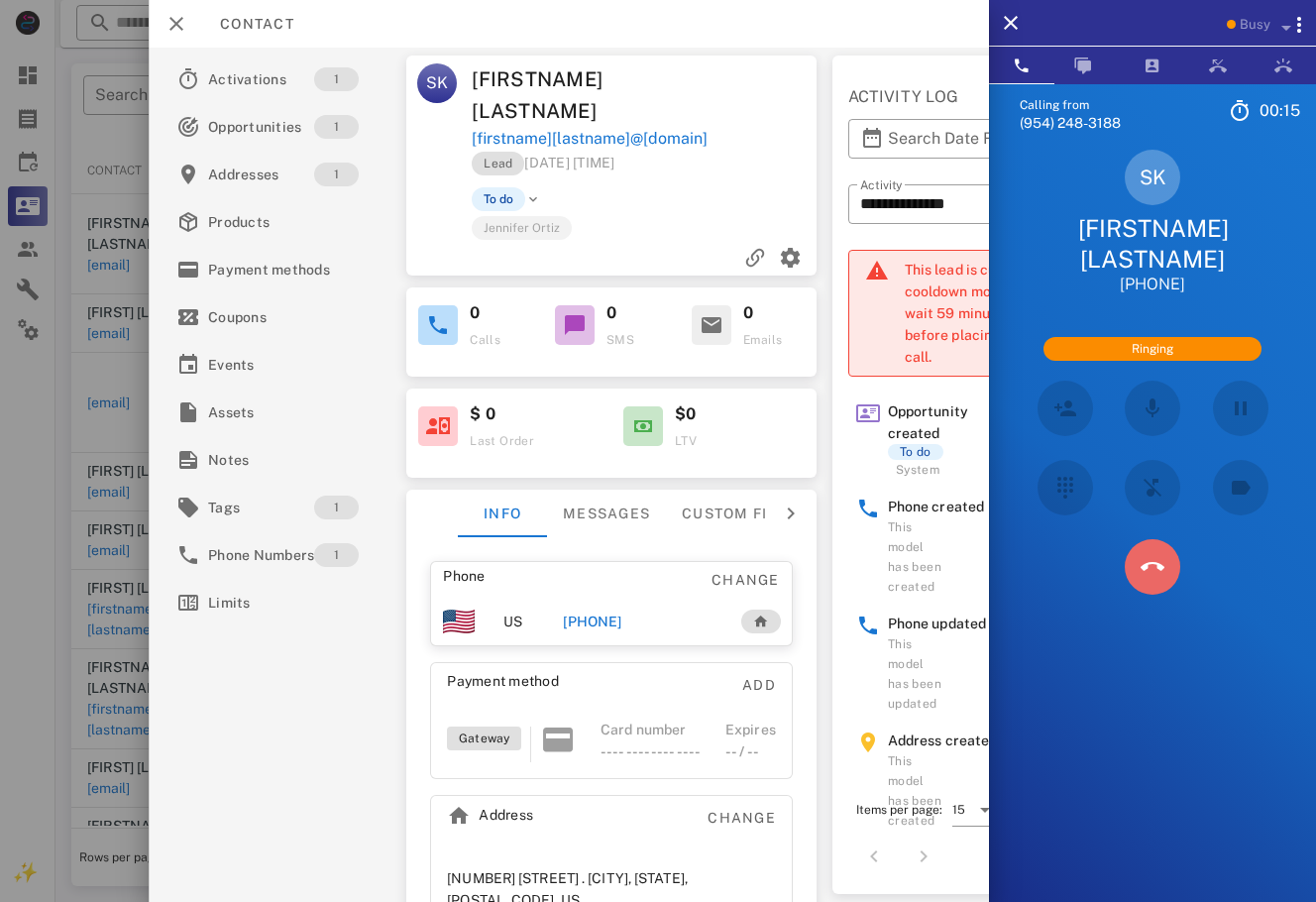 click at bounding box center (1152, 567) 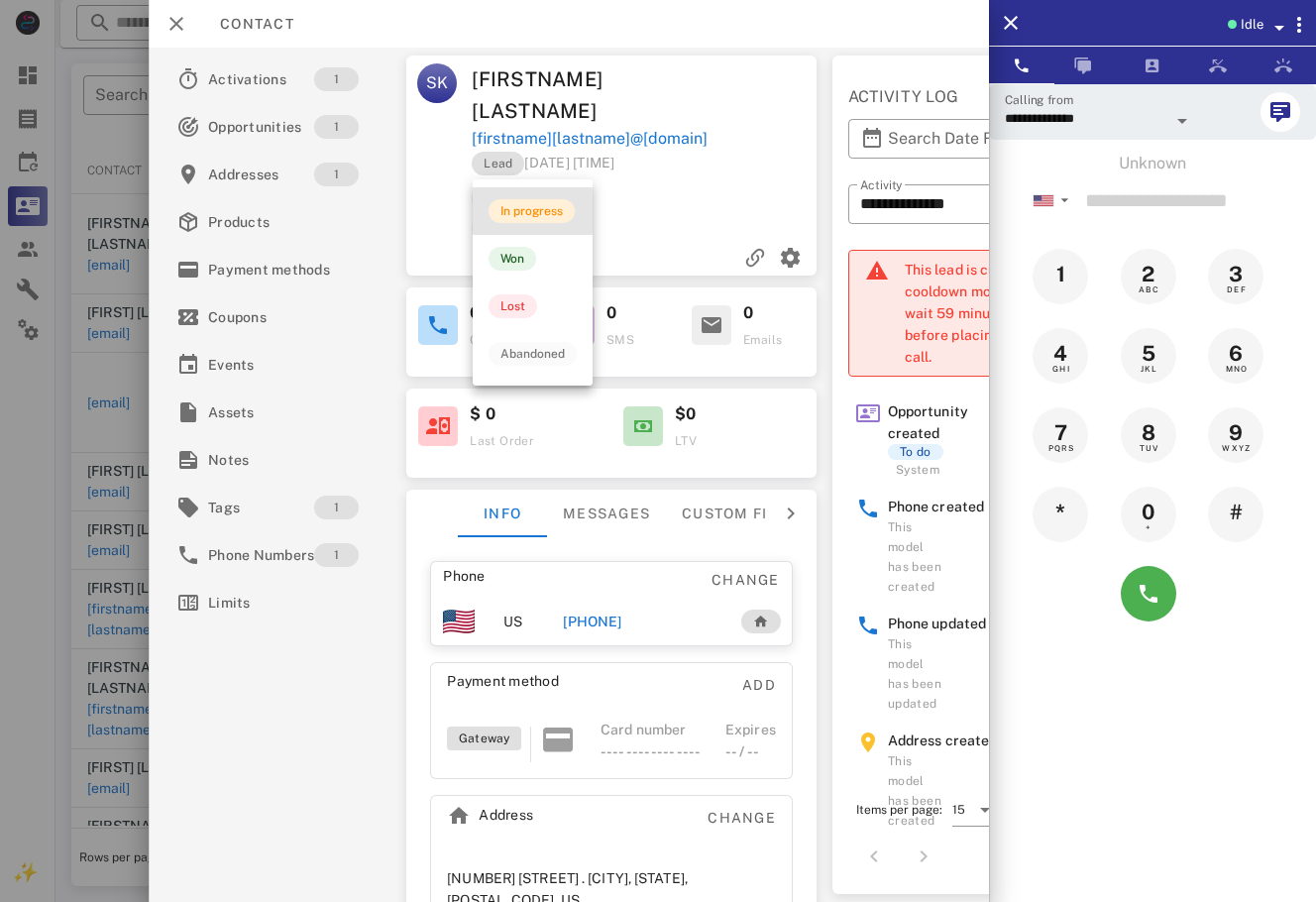 click on "In progress" at bounding box center [531, 211] 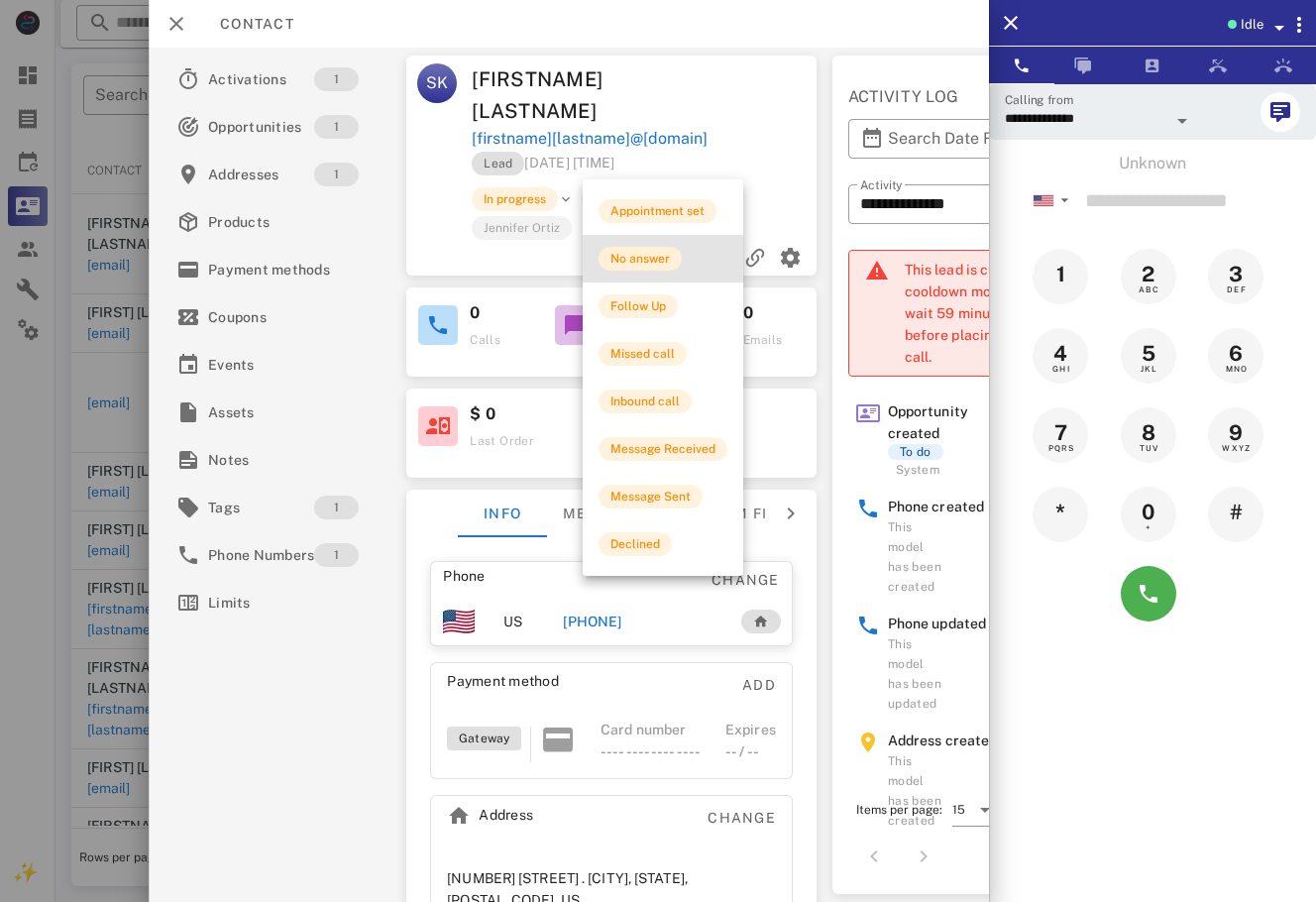 click on "No answer" at bounding box center [640, 259] 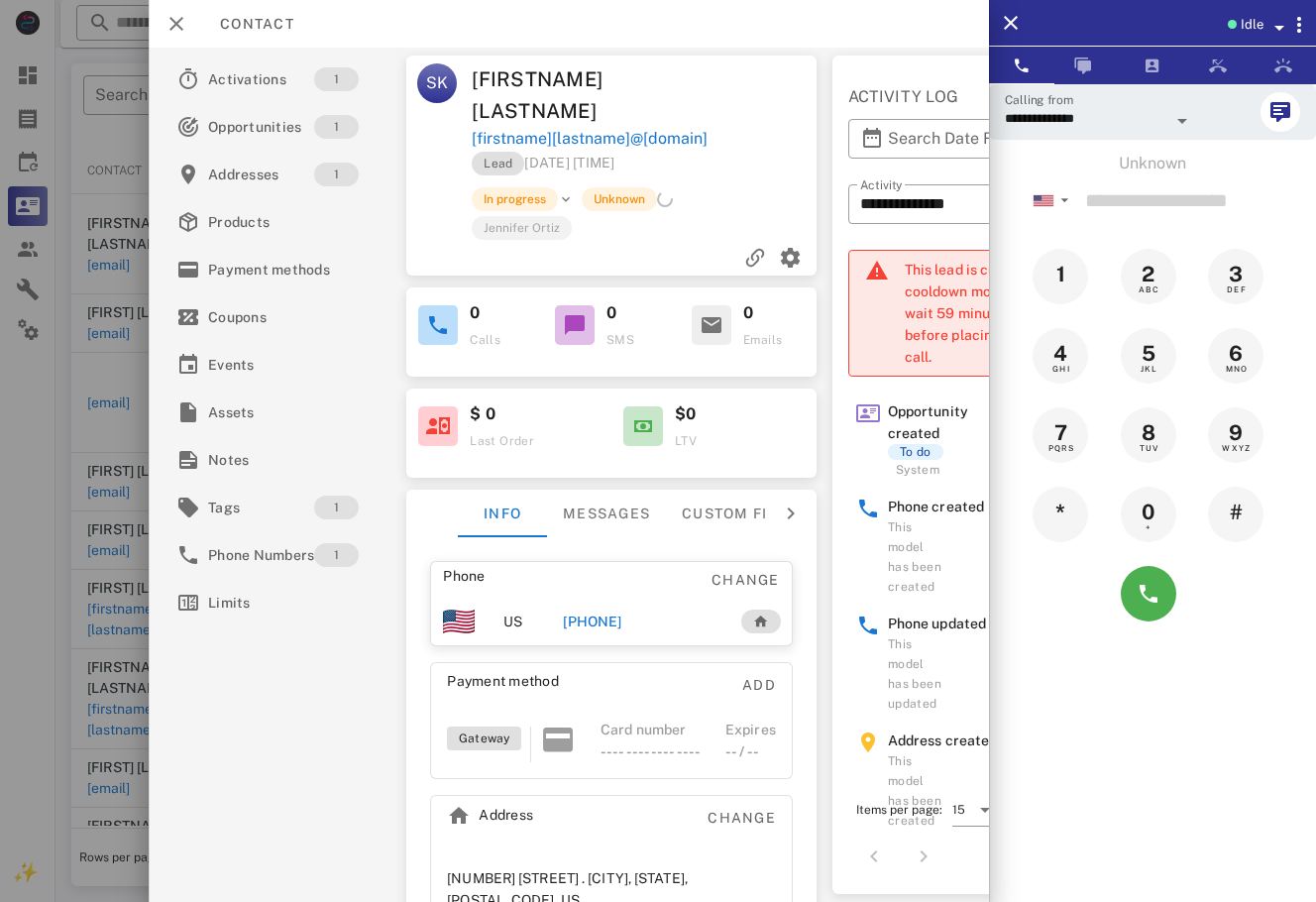 click at bounding box center (658, 451) 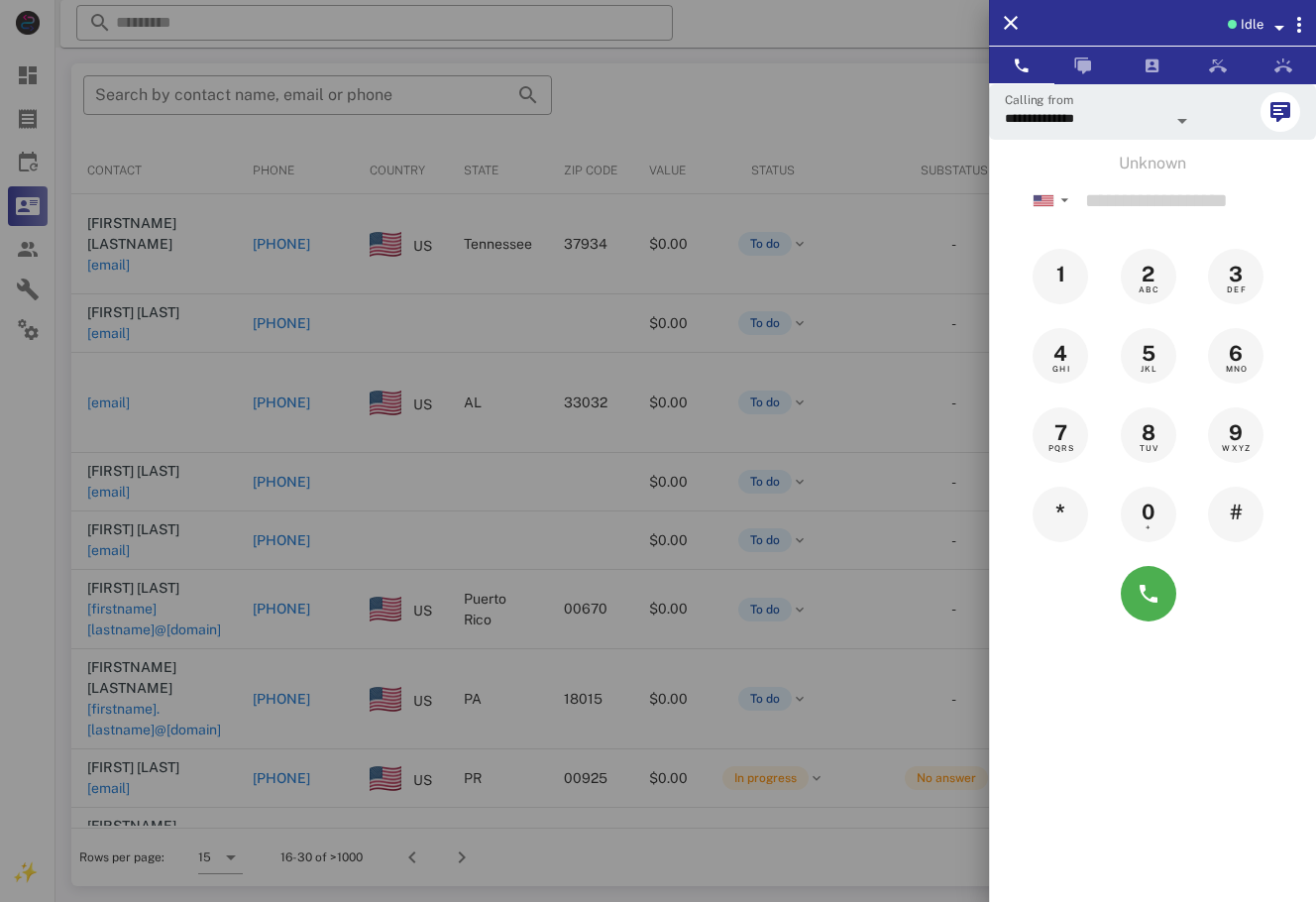 click at bounding box center [658, 451] 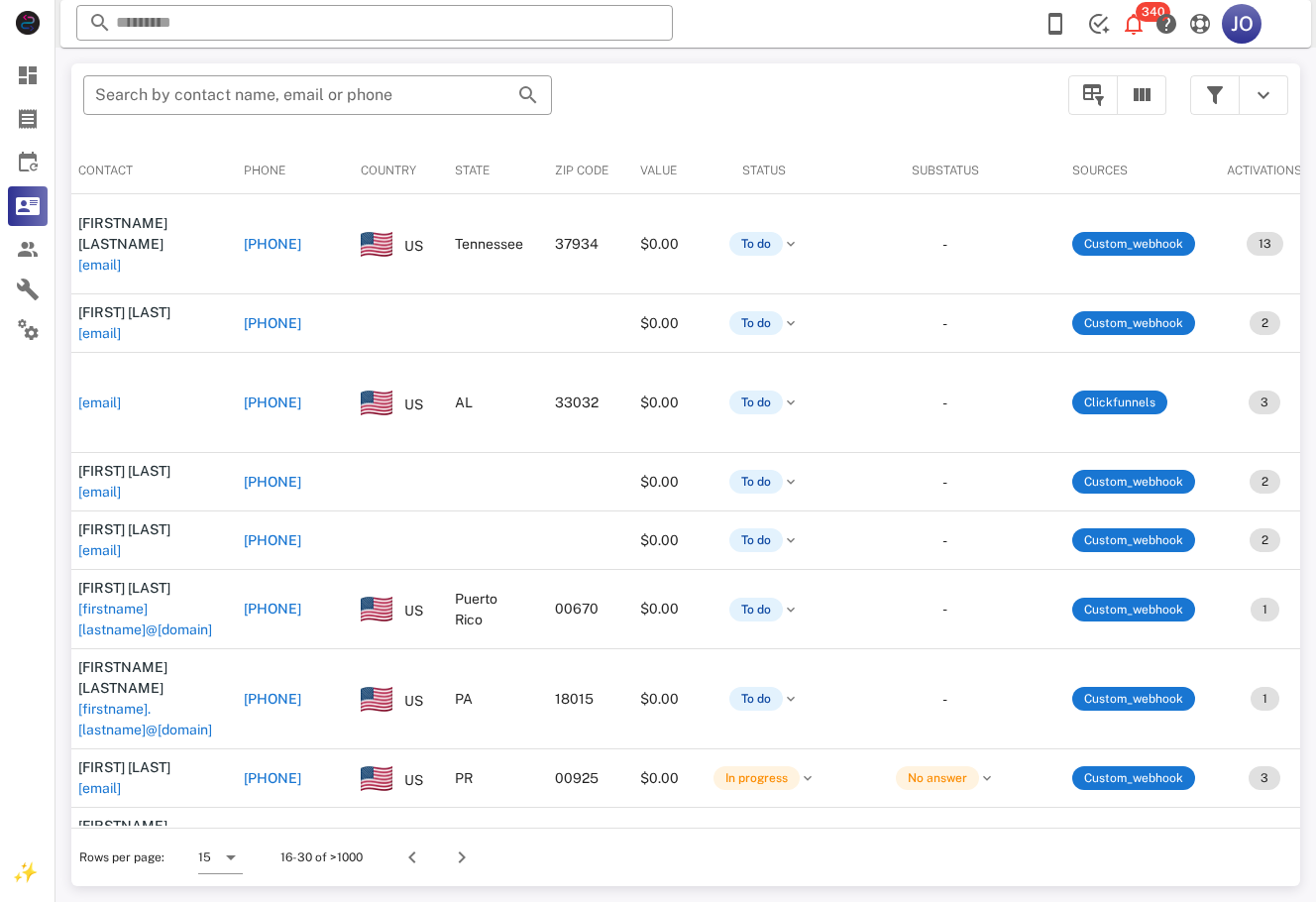 scroll, scrollTop: 0, scrollLeft: 0, axis: both 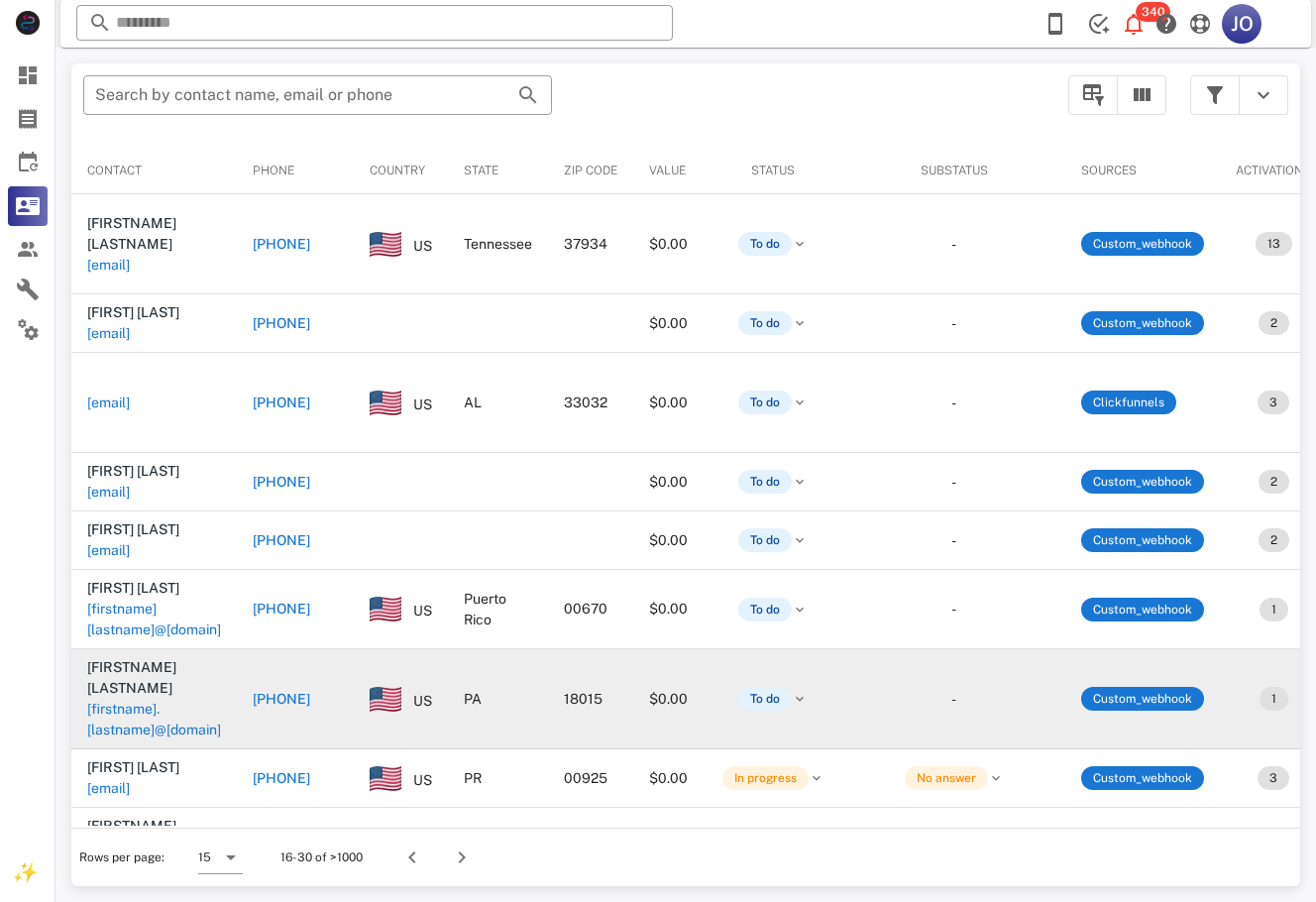 click on "[FIRSTNAME].[LASTNAME]@[DOMAIN]" at bounding box center [154, 720] 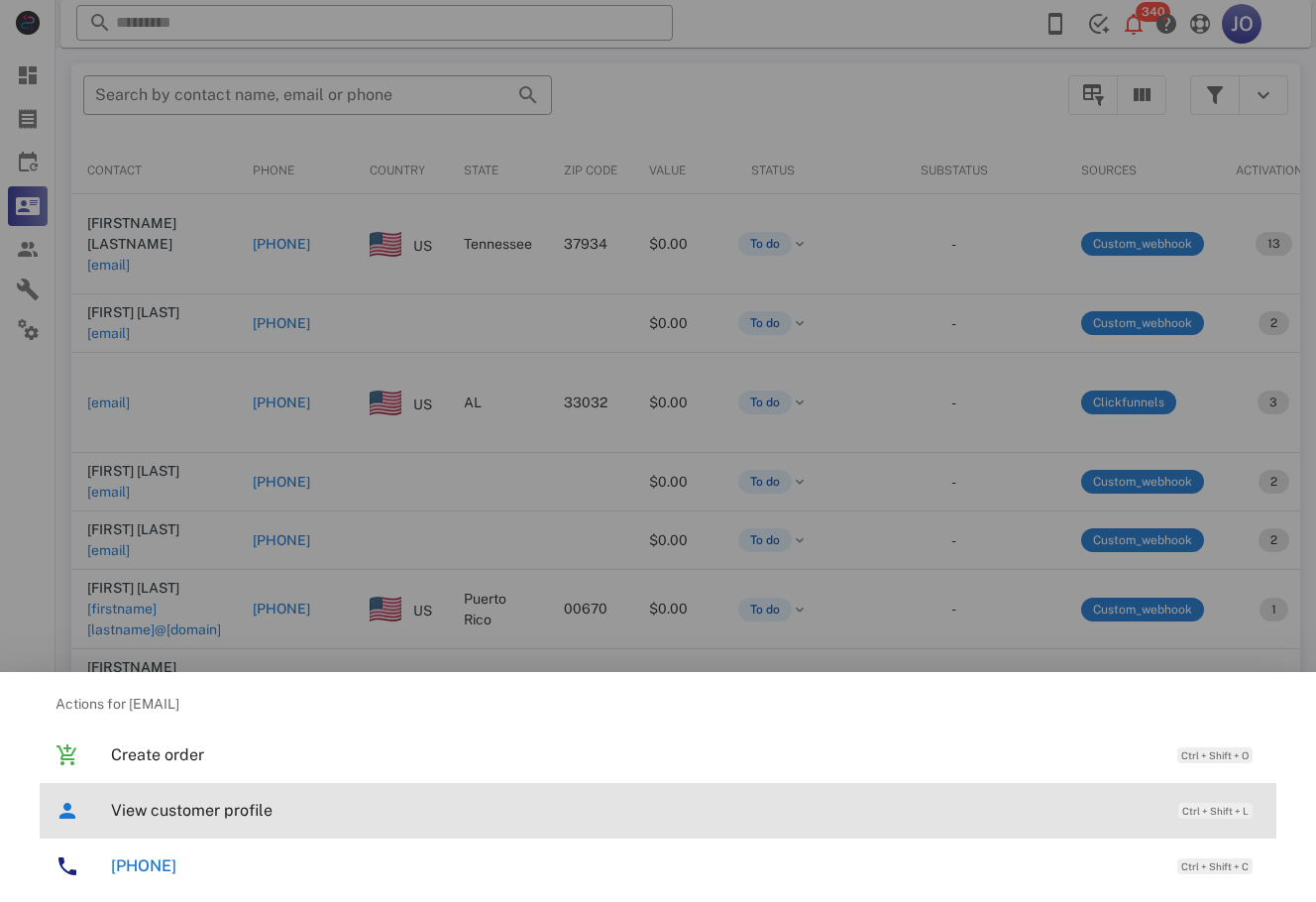 click on "View customer profile" at bounding box center [634, 810] 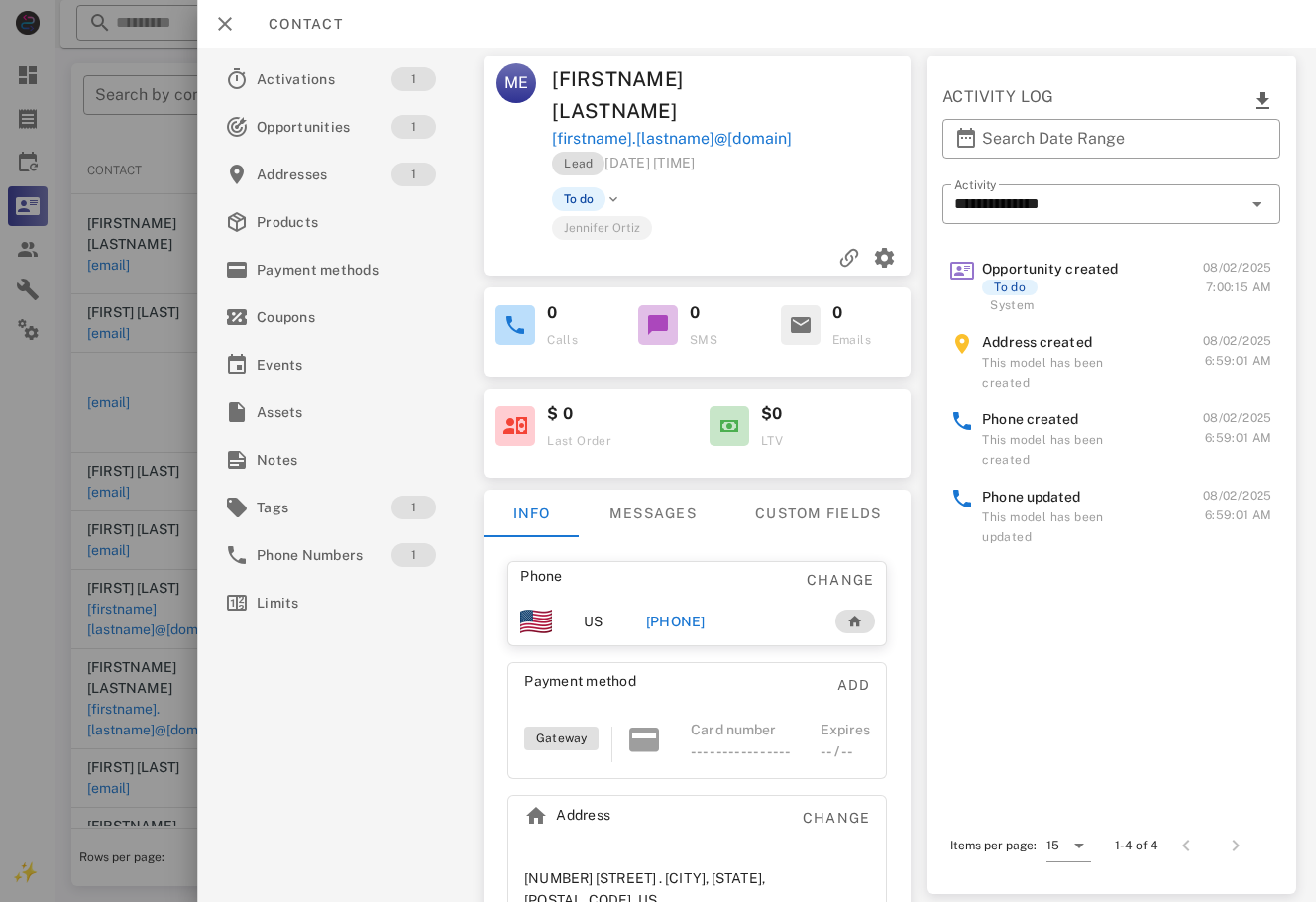 click on "[PHONE]" at bounding box center (729, 621) 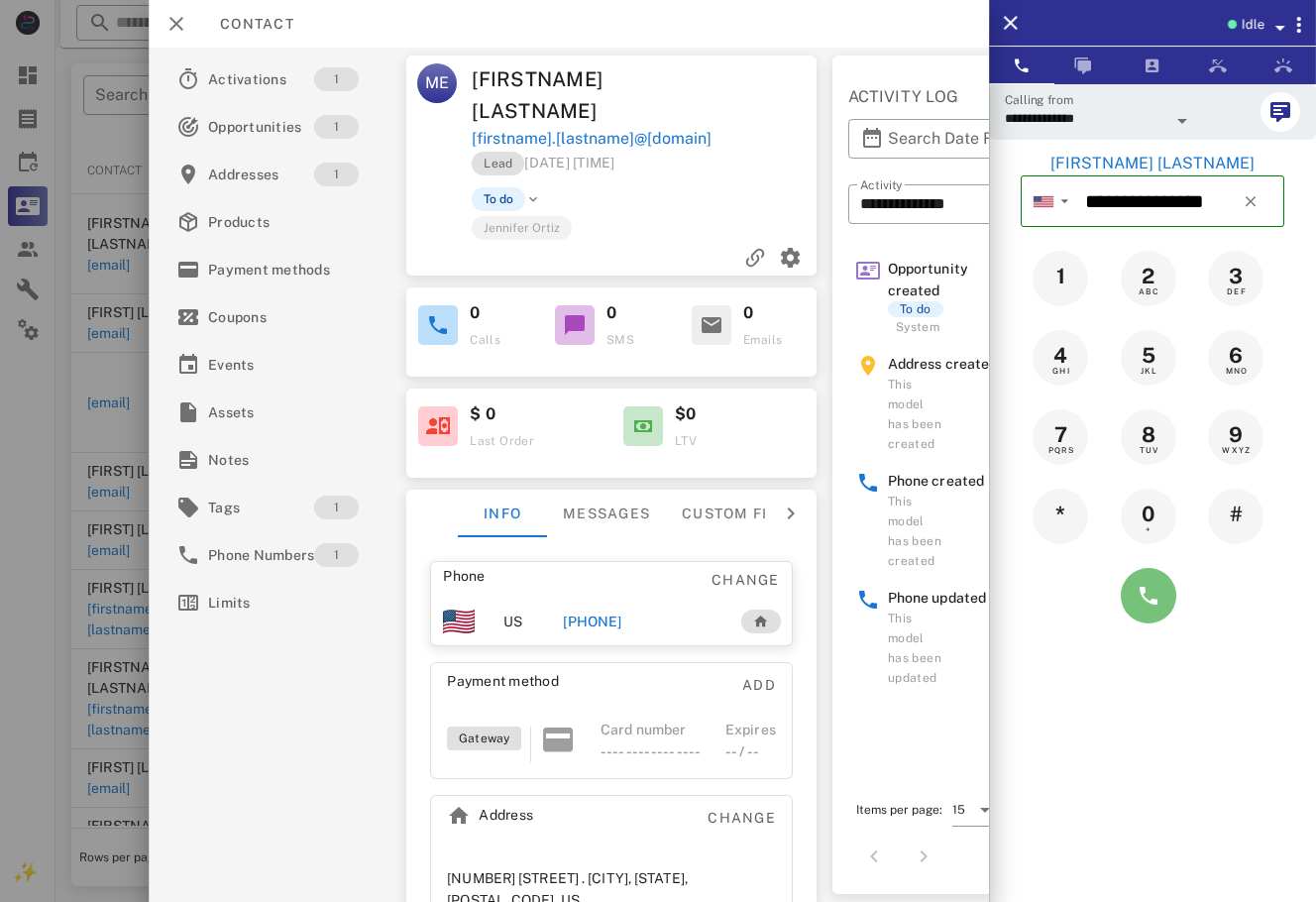 click at bounding box center [1149, 596] 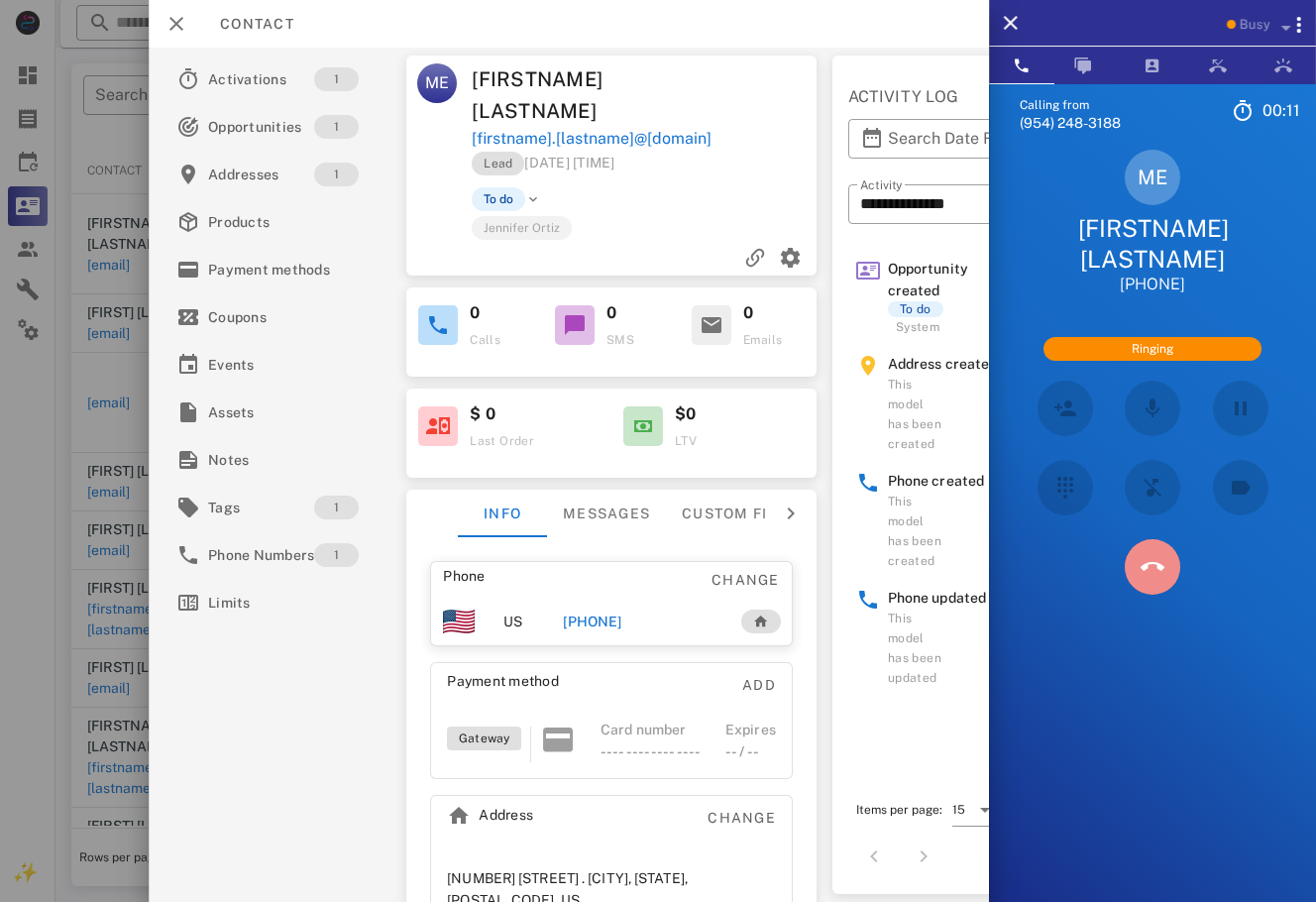 click at bounding box center [1152, 567] 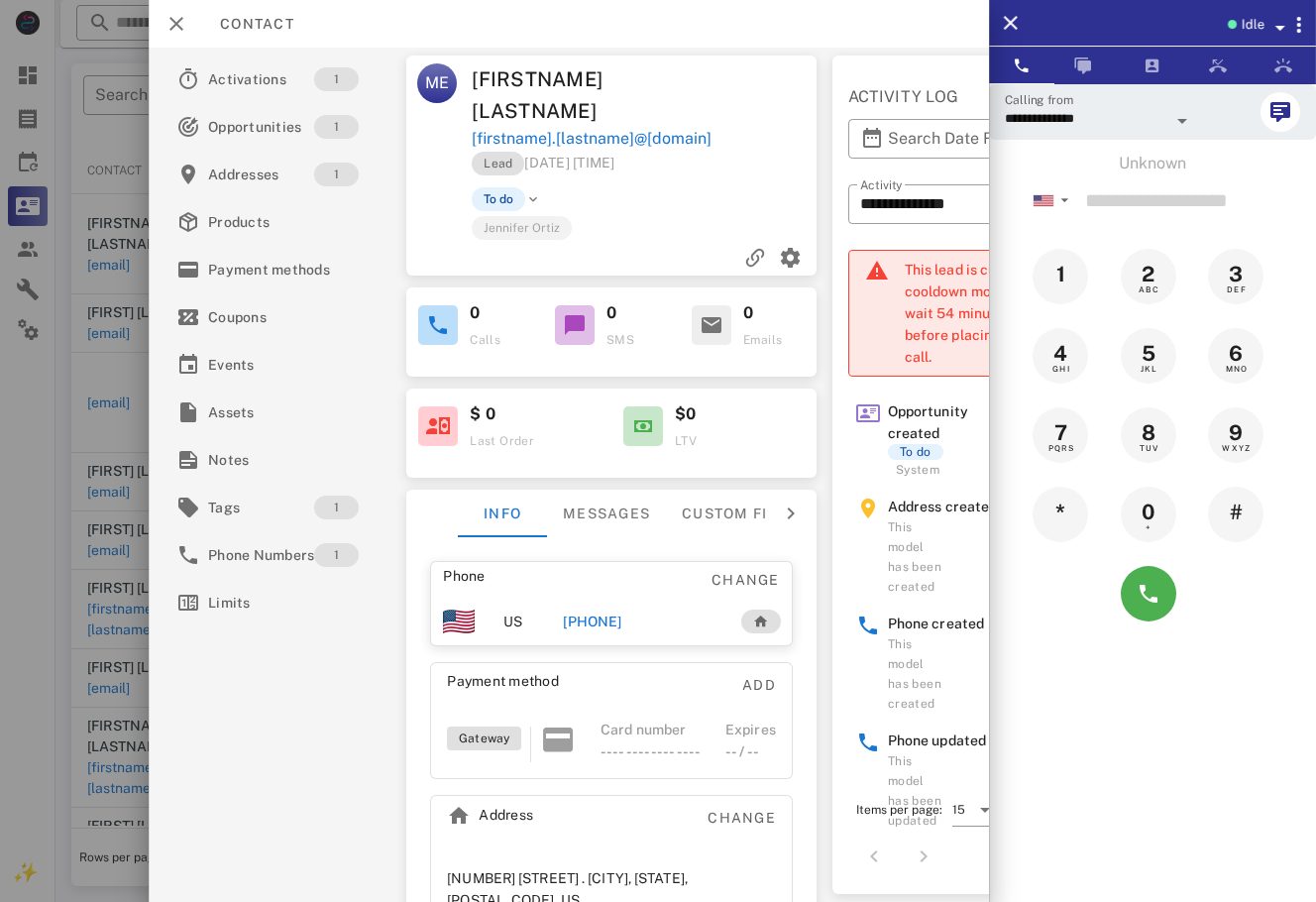 click on "**********" at bounding box center [569, 475] 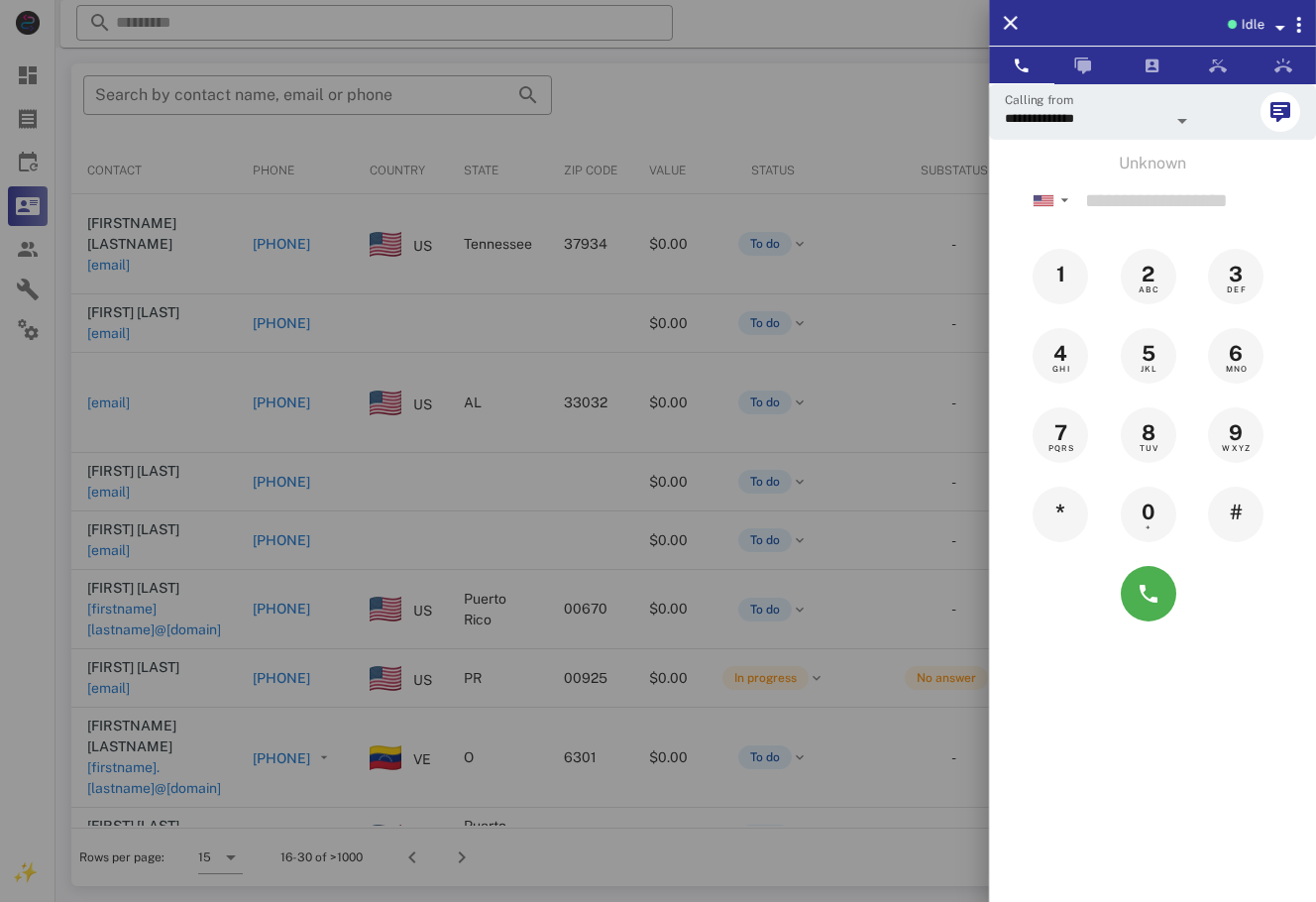 click at bounding box center [658, 451] 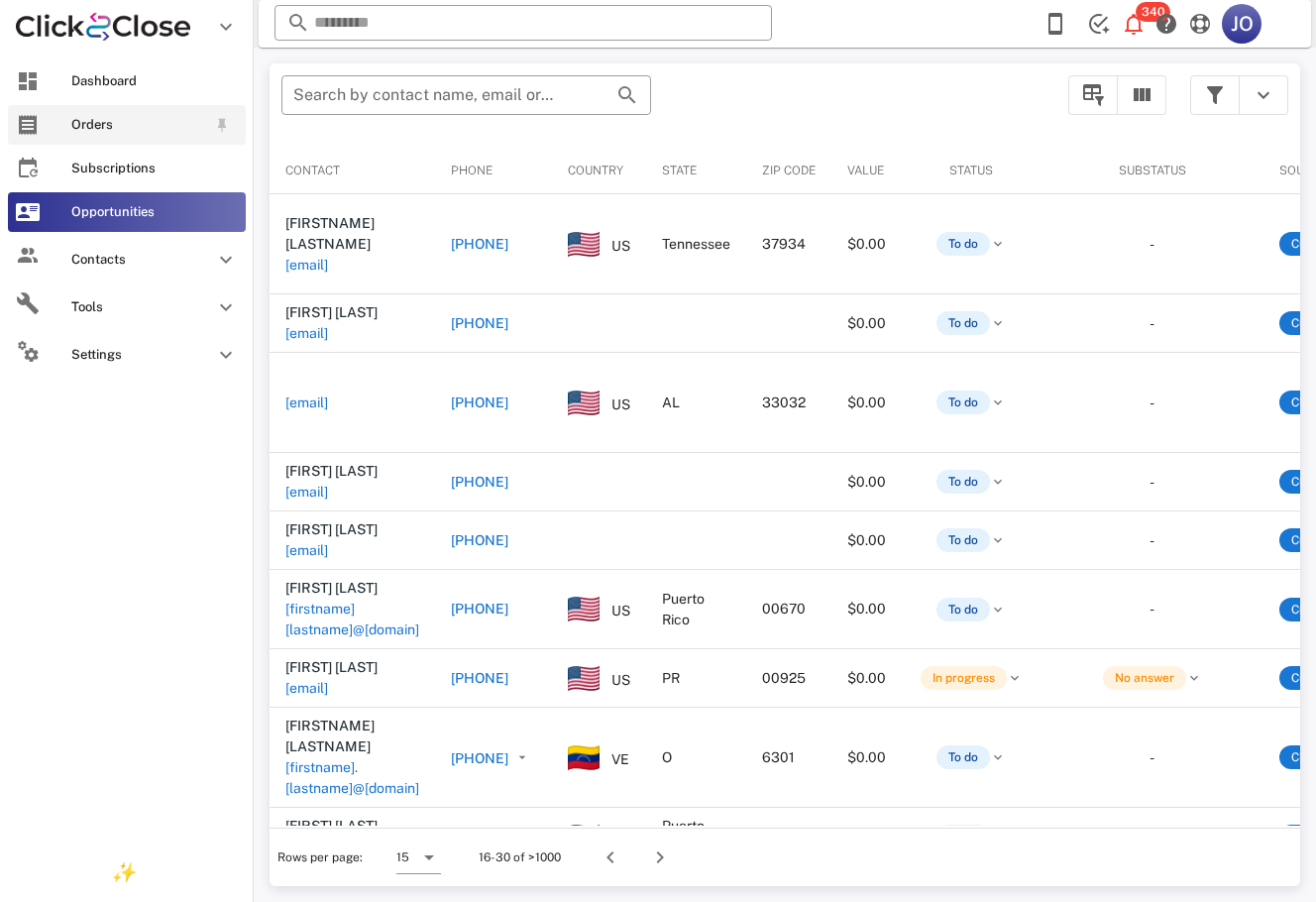 click at bounding box center (28, 125) 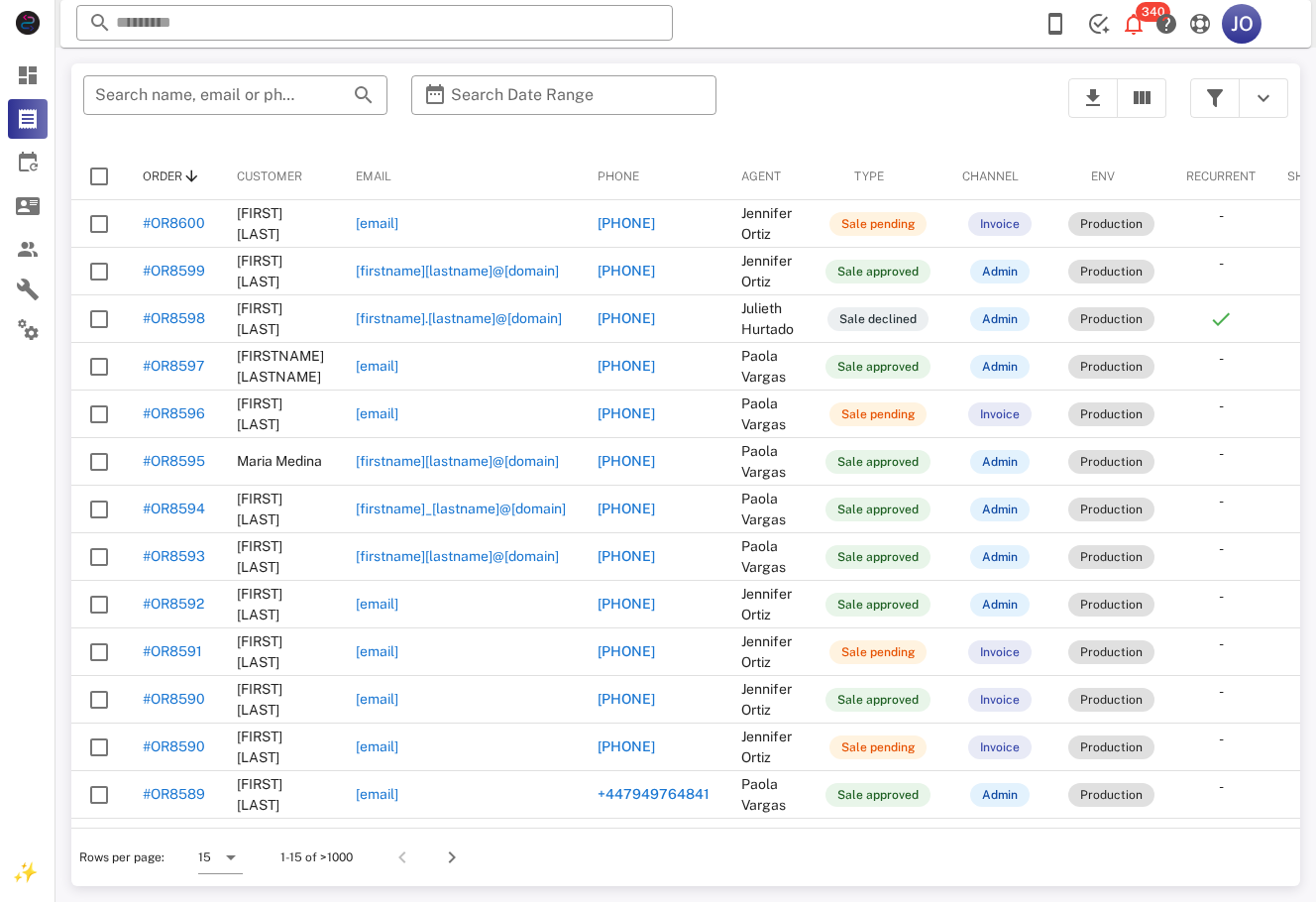 scroll, scrollTop: 0, scrollLeft: 264, axis: horizontal 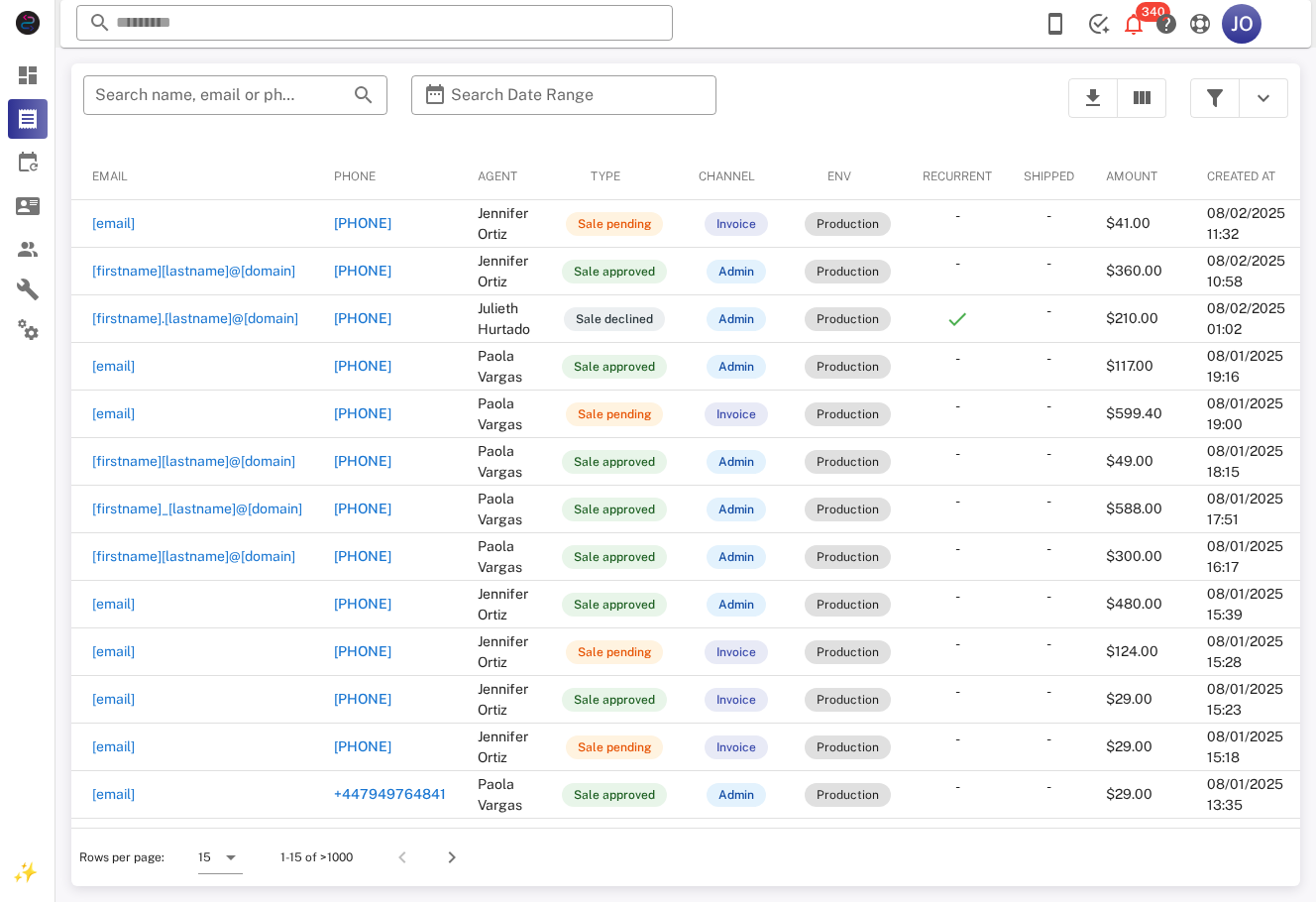 click on "​ Search name, email or phone ​ Search Date Range" at bounding box center (564, 108) 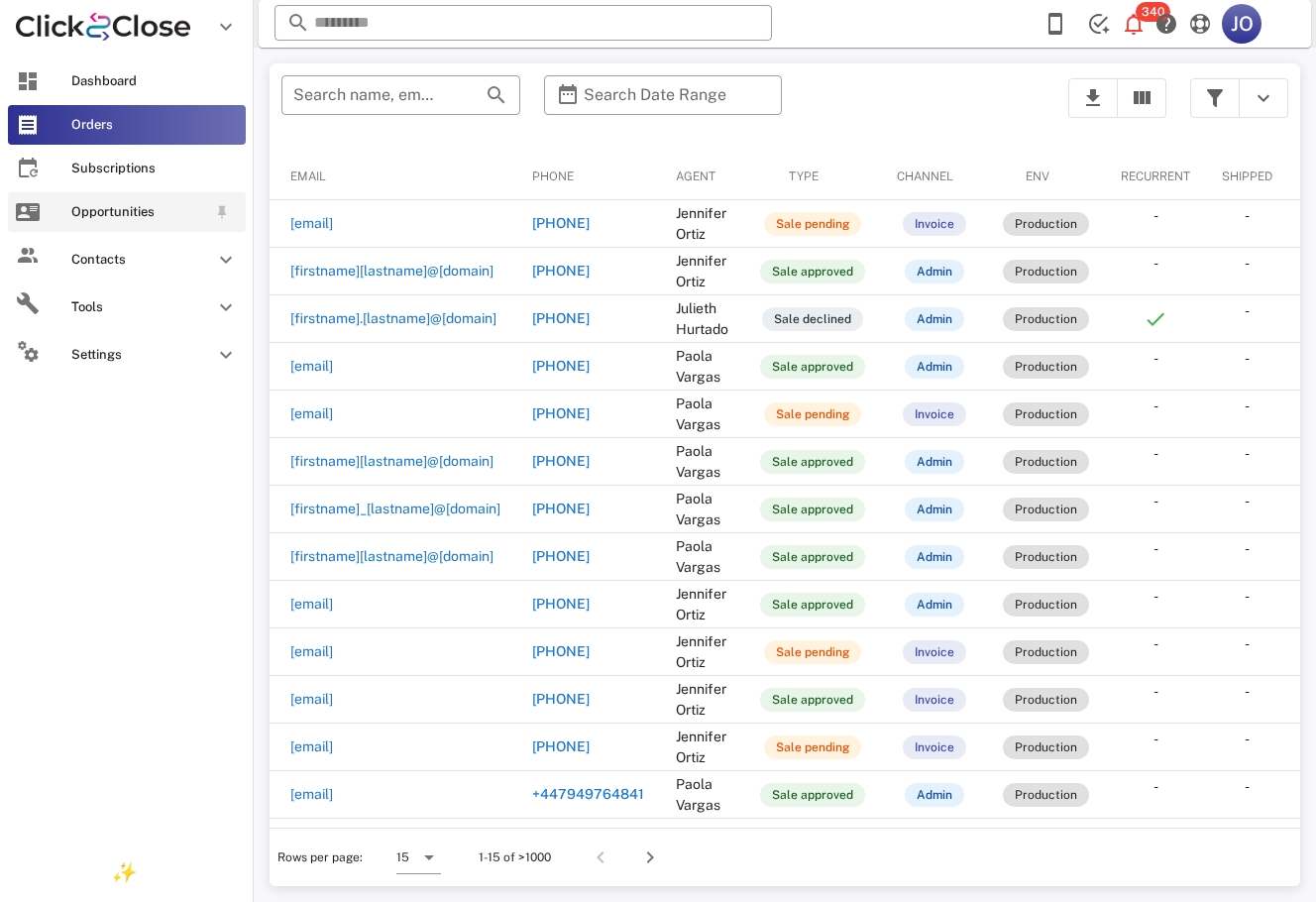 click at bounding box center [28, 212] 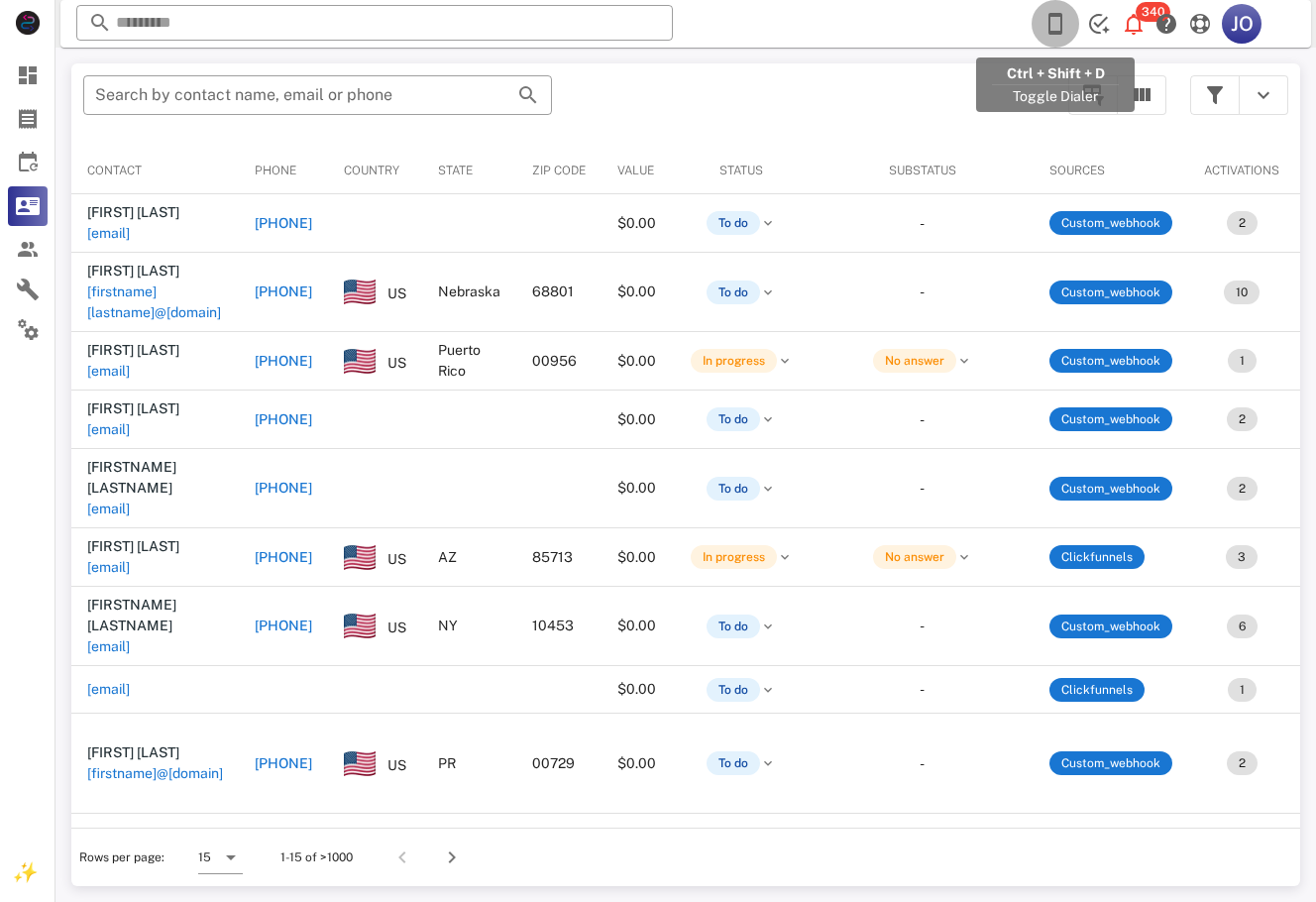 click at bounding box center (1055, 24) 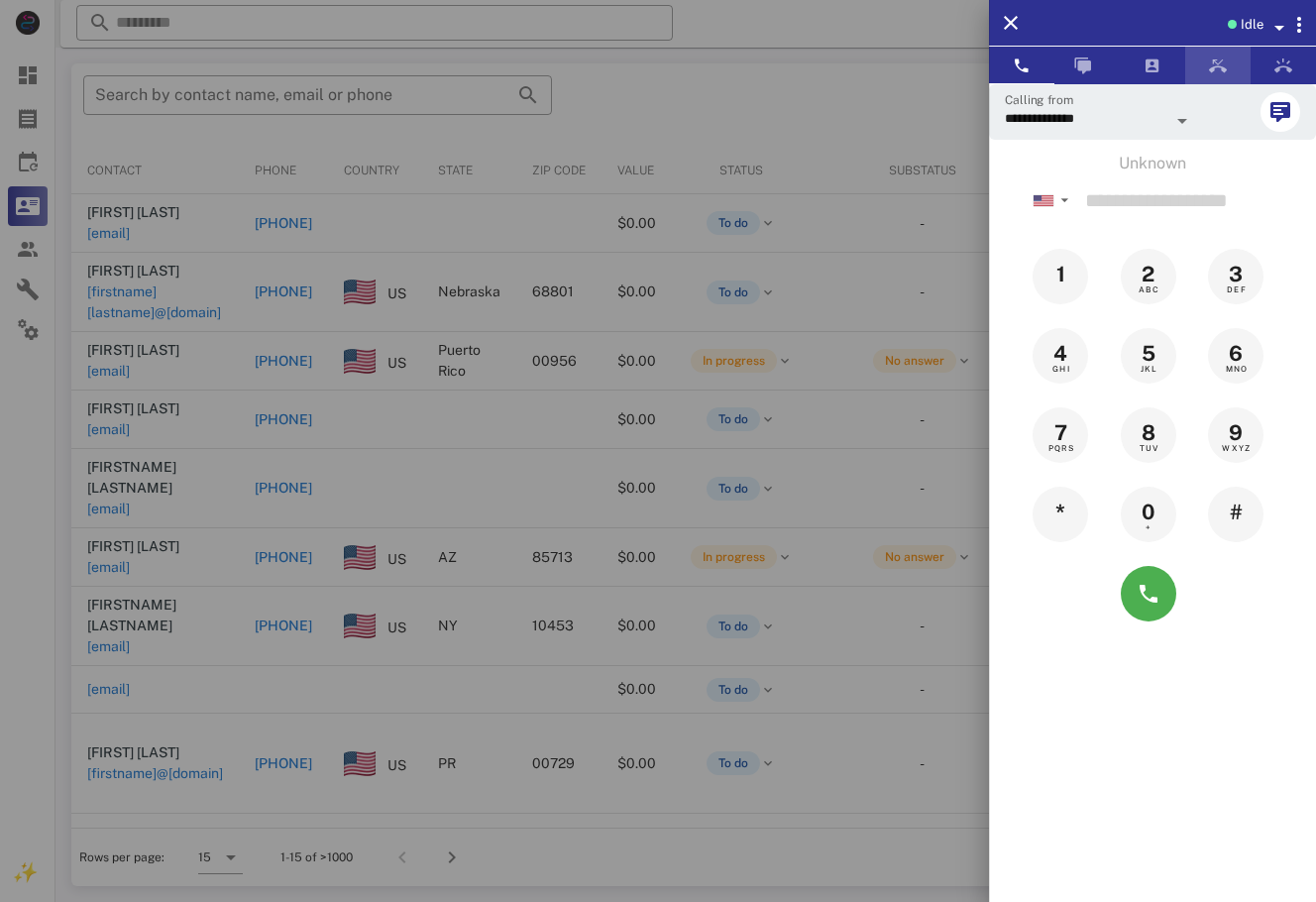 click at bounding box center [1218, 65] 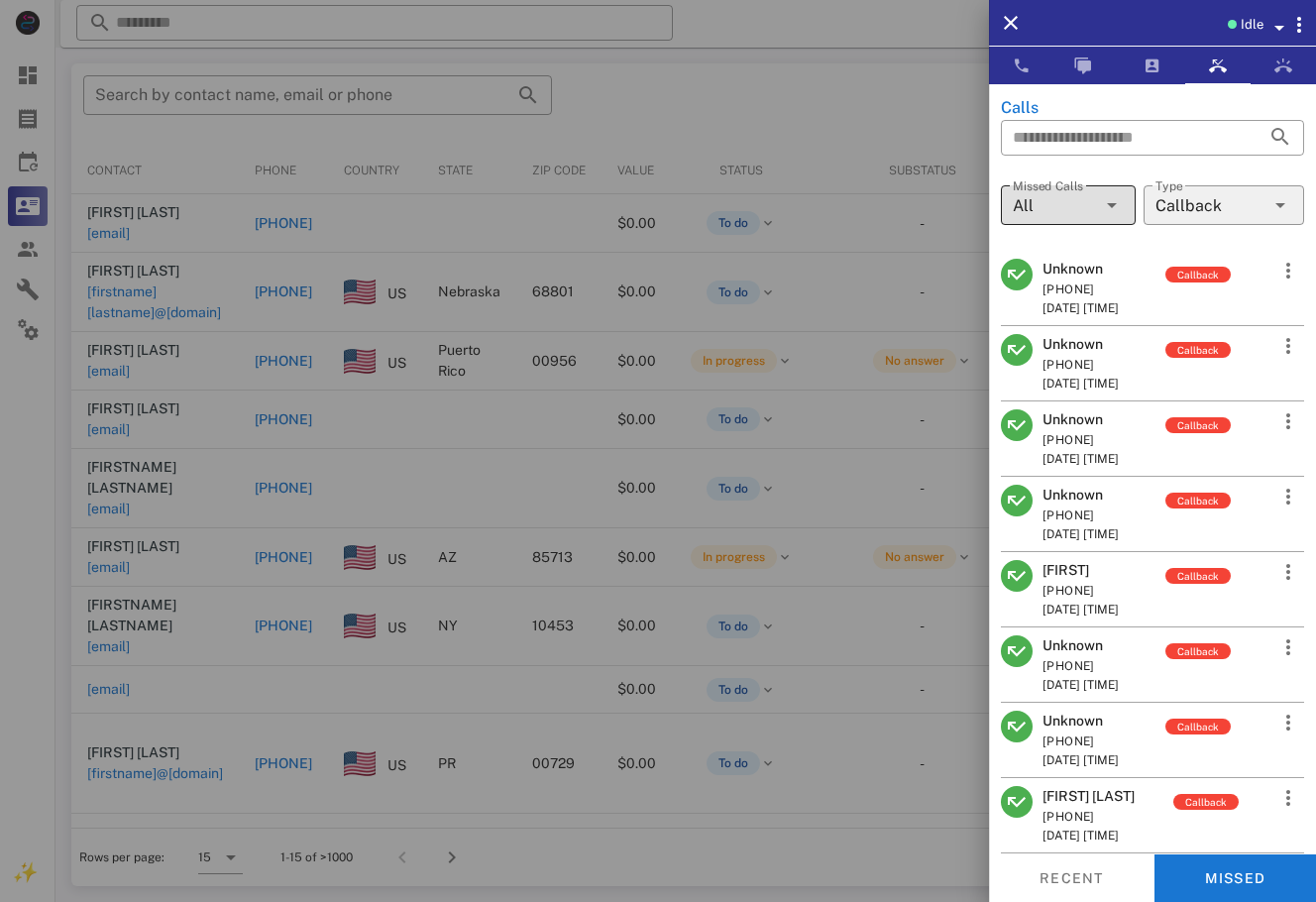 click on "​ Missed Calls All" at bounding box center [1068, 205] 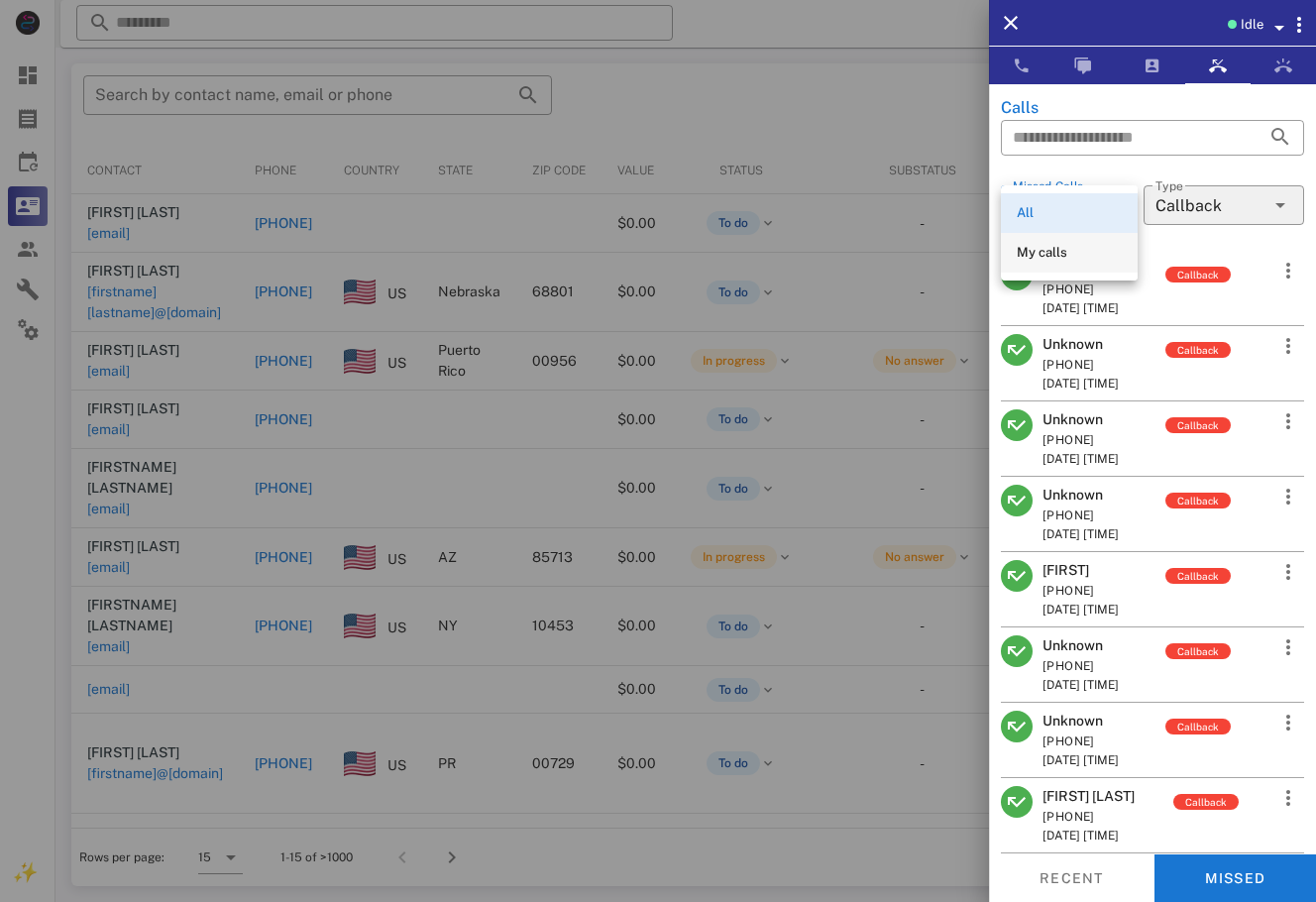 click on "My calls" at bounding box center (1069, 253) 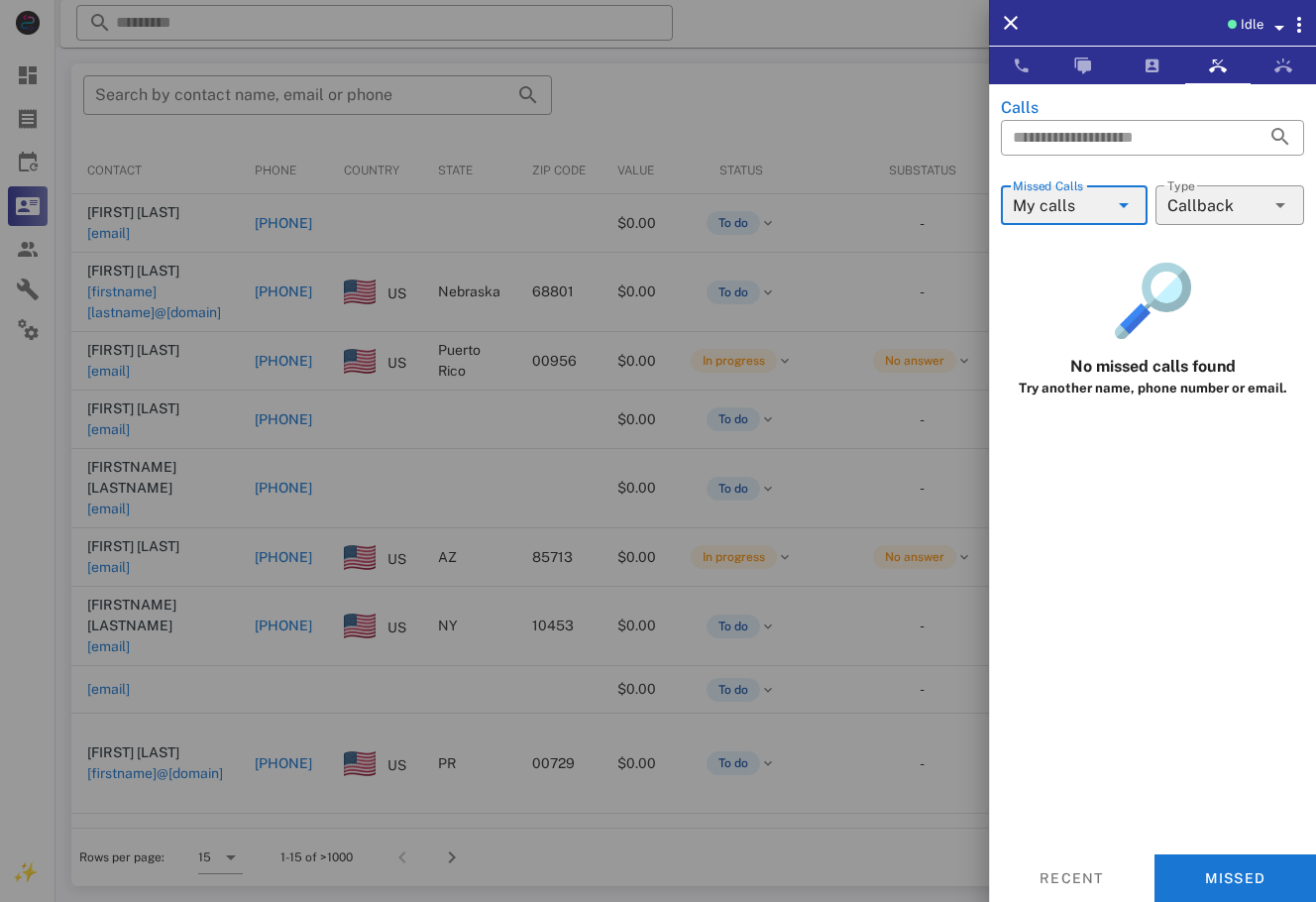 click on "My calls" at bounding box center [1060, 205] 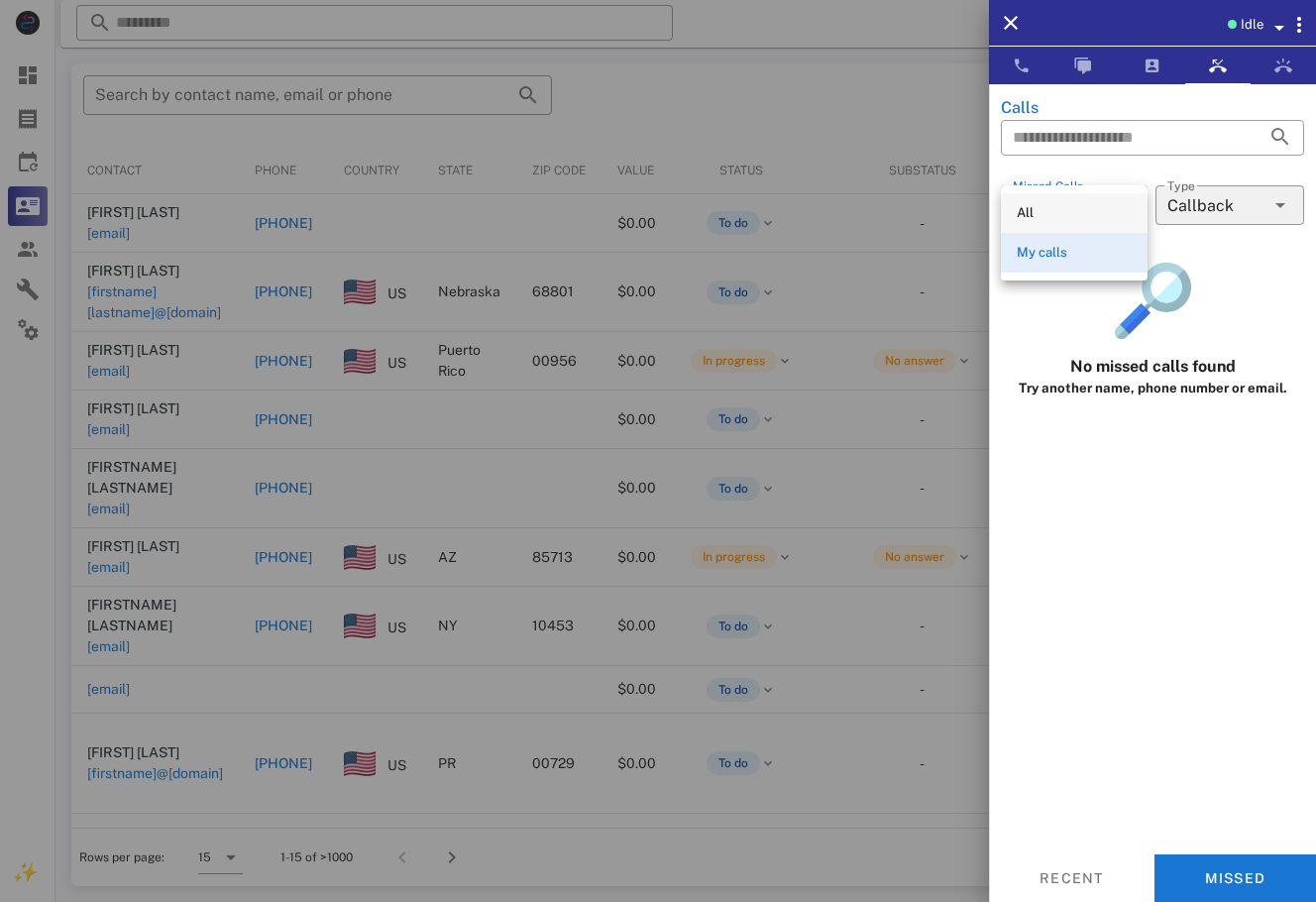 click on "All" at bounding box center (1074, 213) 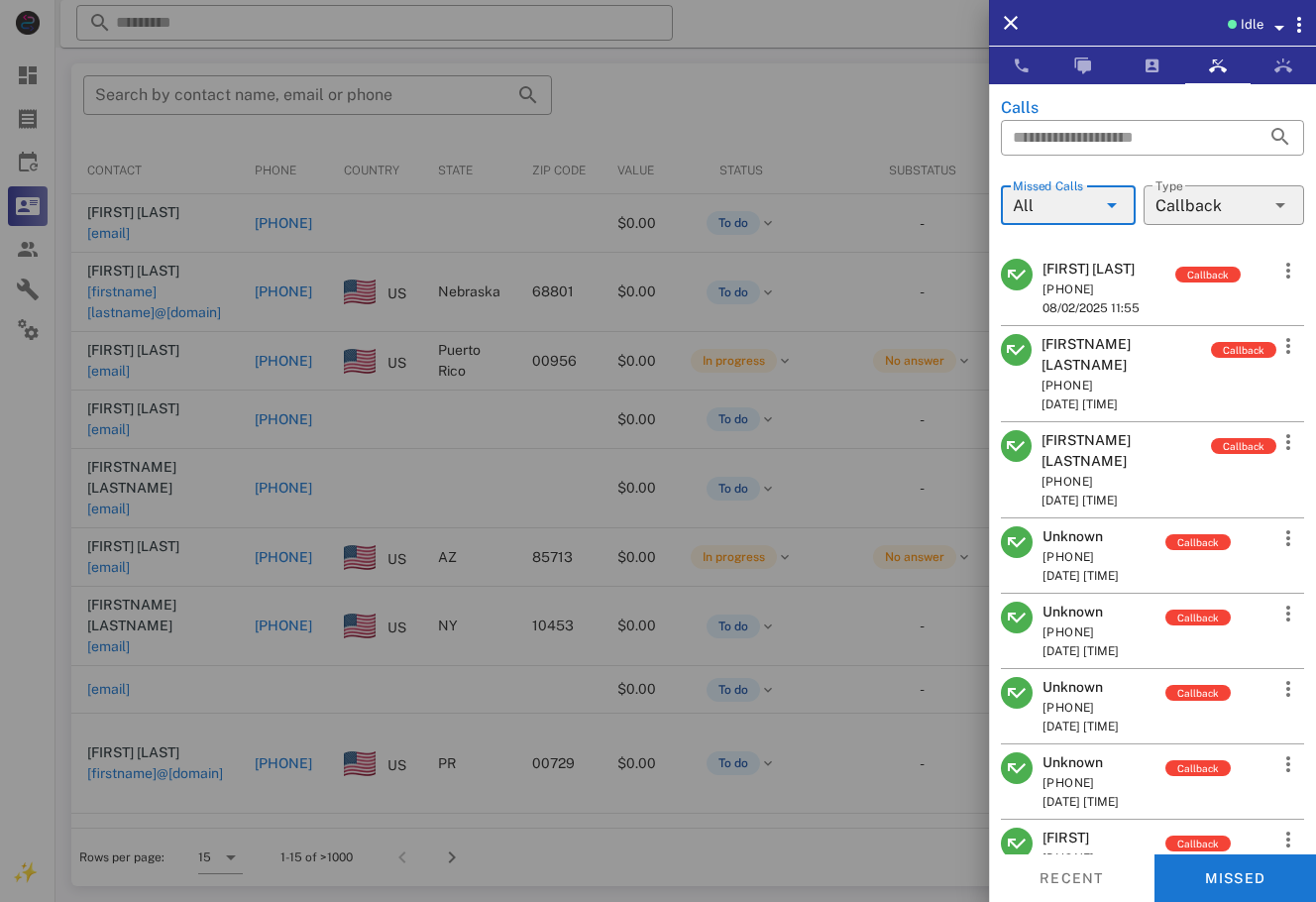 click on "[FIRST] [LAST]" at bounding box center (1091, 269) 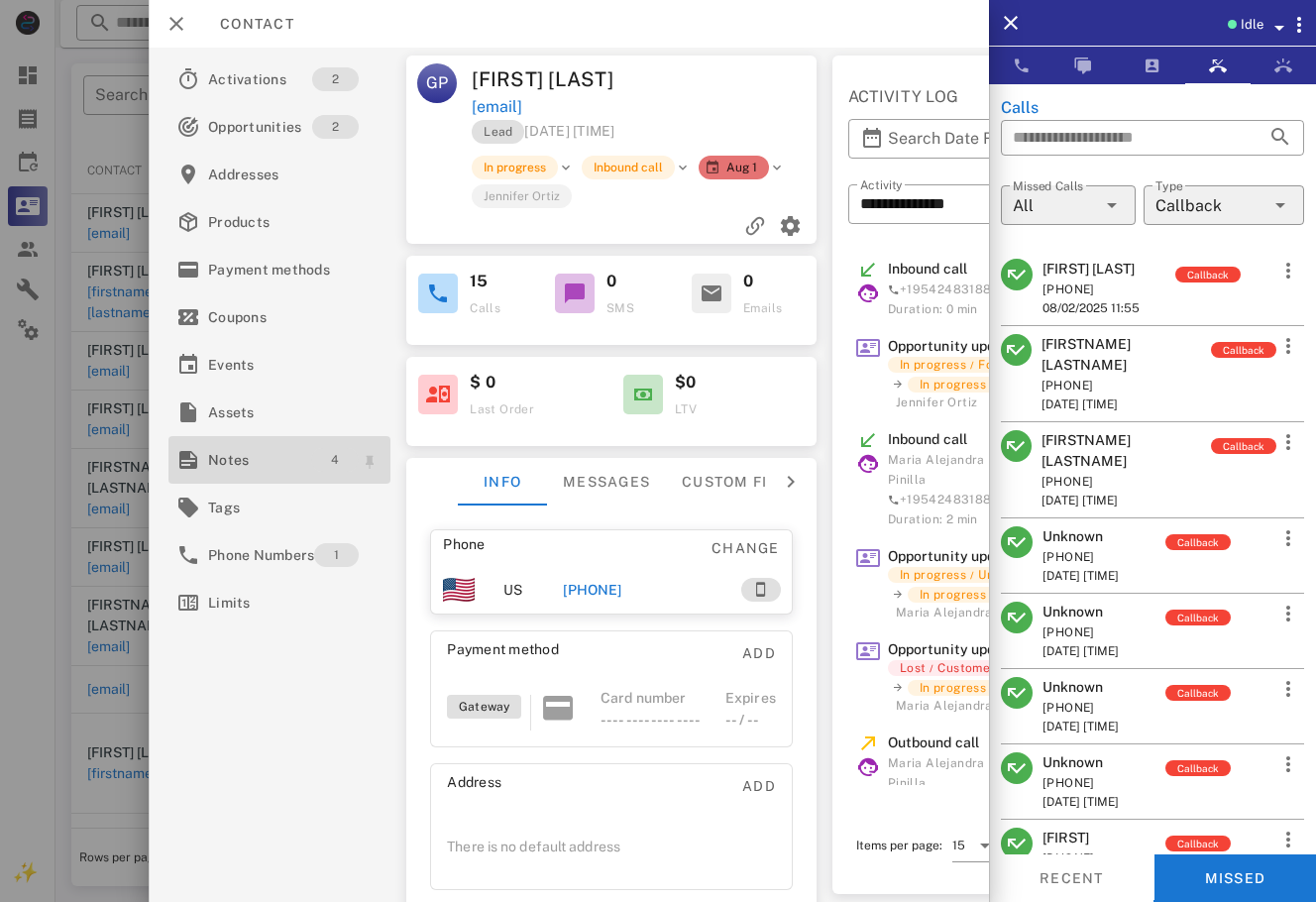 click on "4" at bounding box center [335, 460] 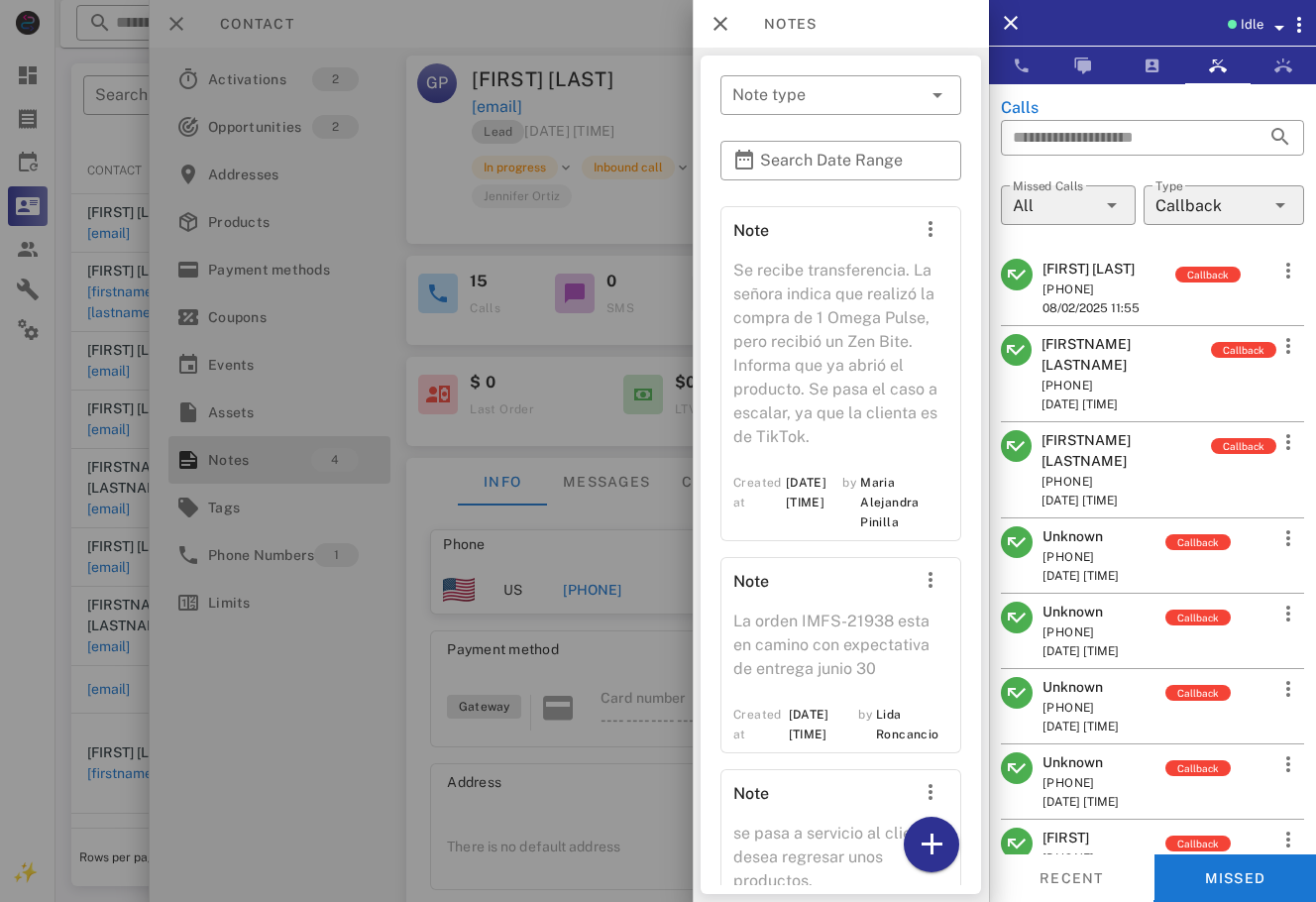 click on "Note  Se recibe transferencia. La señora indica que realizó la compra de 1 Omega Pulse, pero recibió un Zen Bite. Informa que ya abrió el producto. Se pasa el caso a escalar, ya que la clienta es de TikTok.  Created at   [DATE] [TIME]   by   [FIRST] [LAST]   Note  La orden IMFS-21938 esta en camino con expectativa de entrega junio 30  Created at   [DATE] [TIME]   by   [FIRST] [LAST]   Note  se pasa a servicio al cliente, desea regresar unos productos.  Created at   [DATE] [TIME]   by   [FIRST] [LAST]   Note  Se envían  políticas de devolución, ya que la clienta comenta que el suplemento IM Omega Pulse le produce dolor de cabeza.
Se le ofrece el cambio de producto y confirma que no, desea el reembolso del dinero.  Created at   [DATE] [TIME]   by   [FIRST] [LAST]" at bounding box center (840, 787) 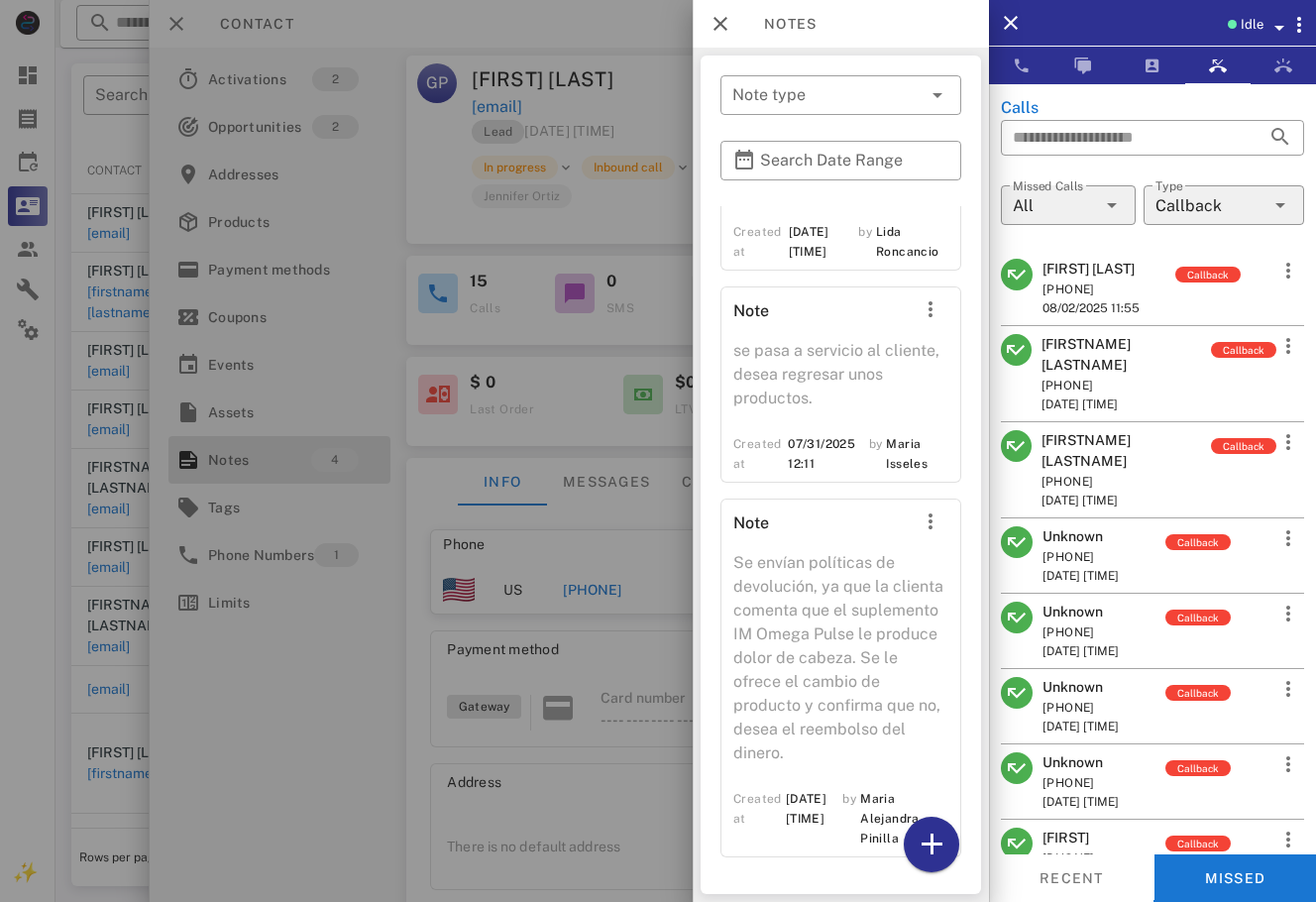 click at bounding box center (658, 451) 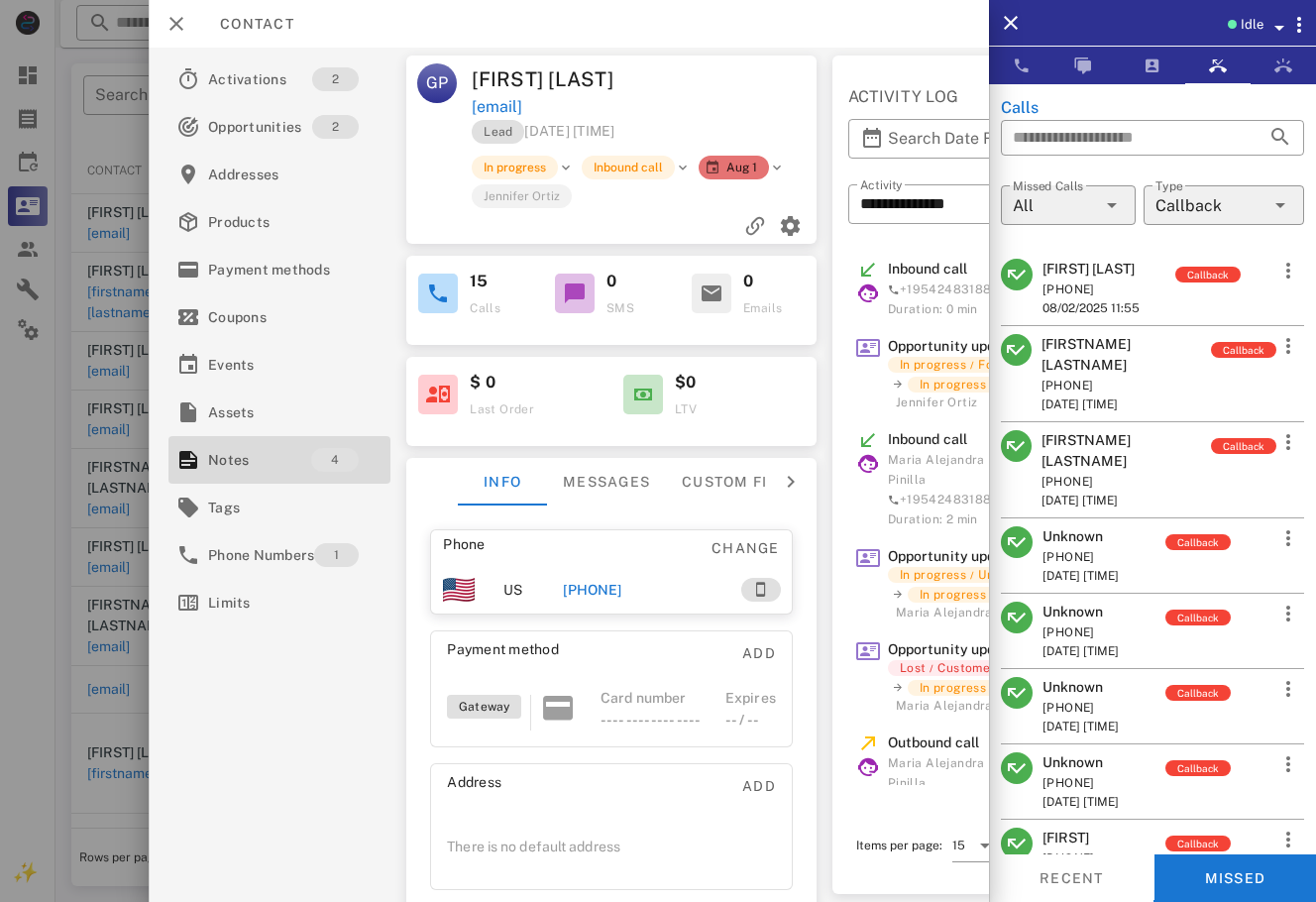 click on "[FIRSTNAME] [LASTNAME]" at bounding box center (1126, 355) 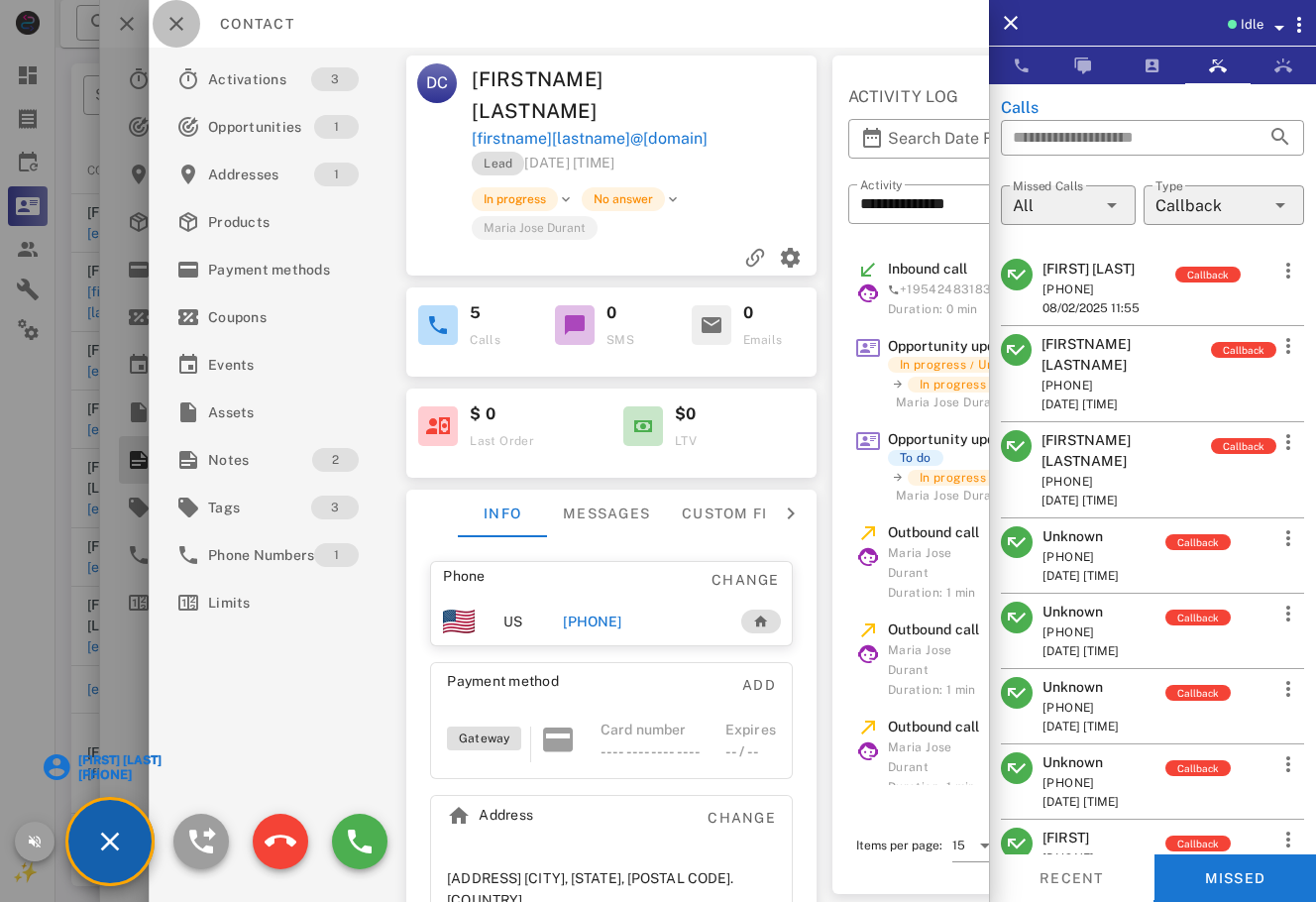 click at bounding box center (176, 24) 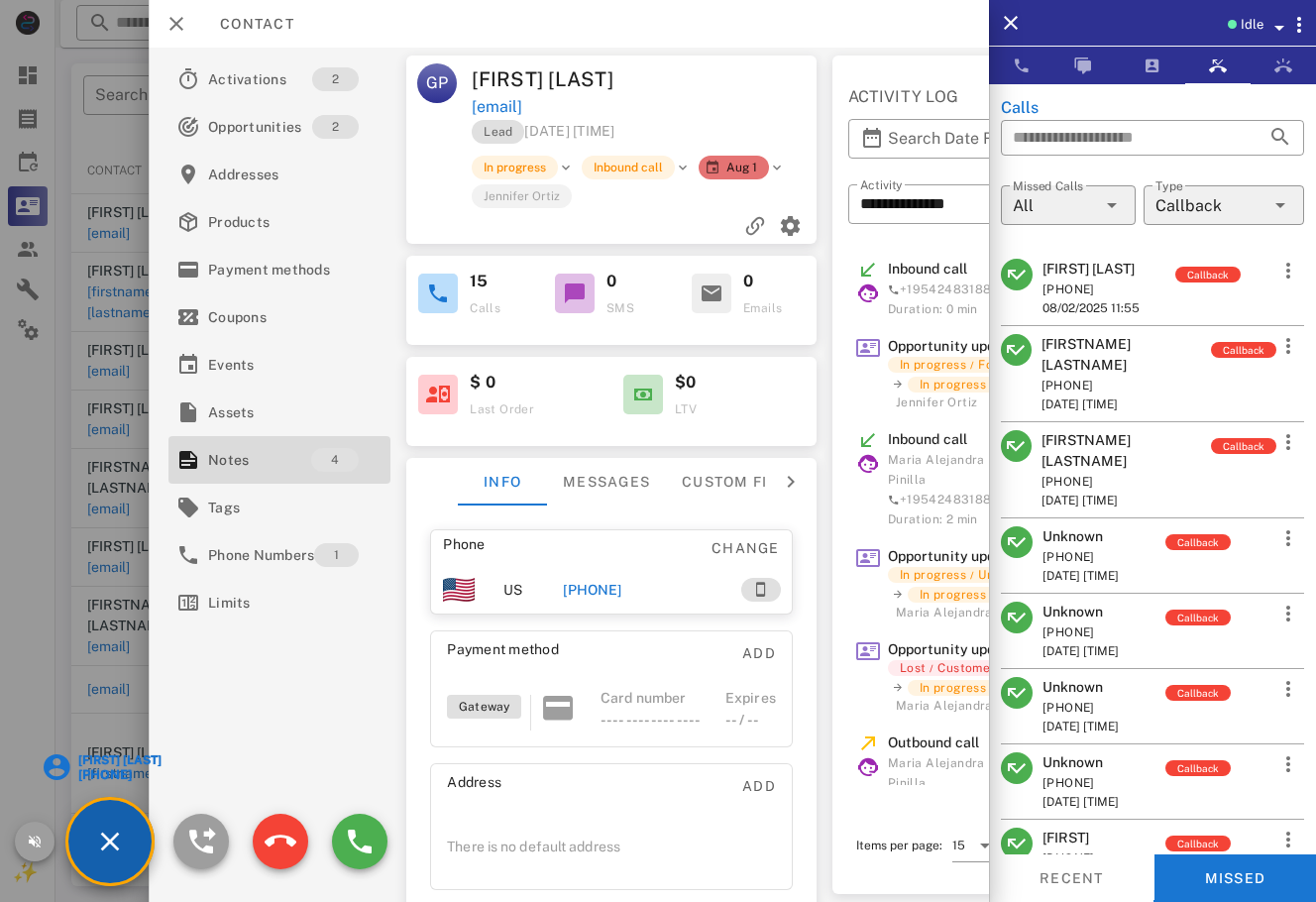 click on "Idle" at bounding box center [1182, 23] 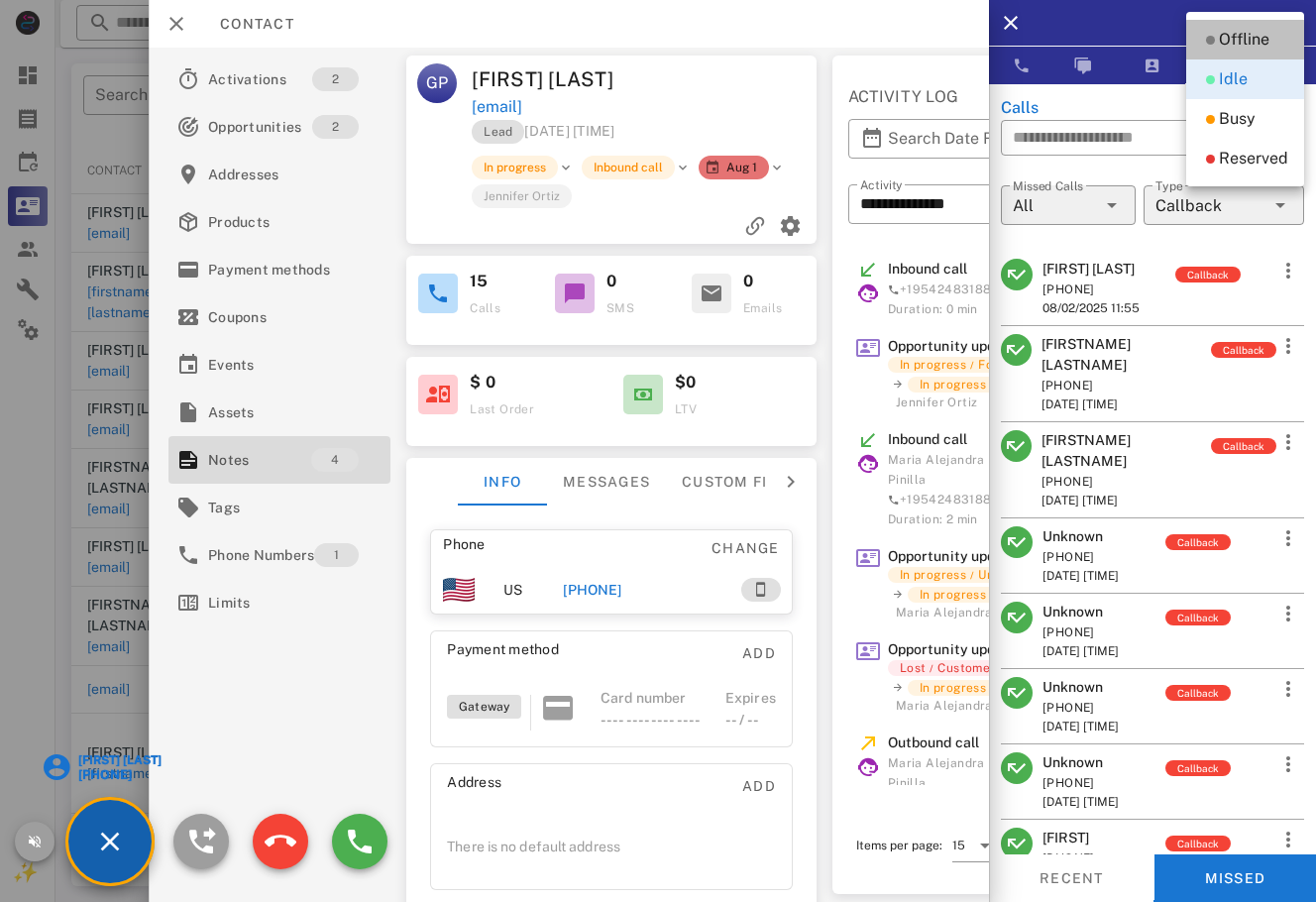 click on "Offline" at bounding box center (1244, 40) 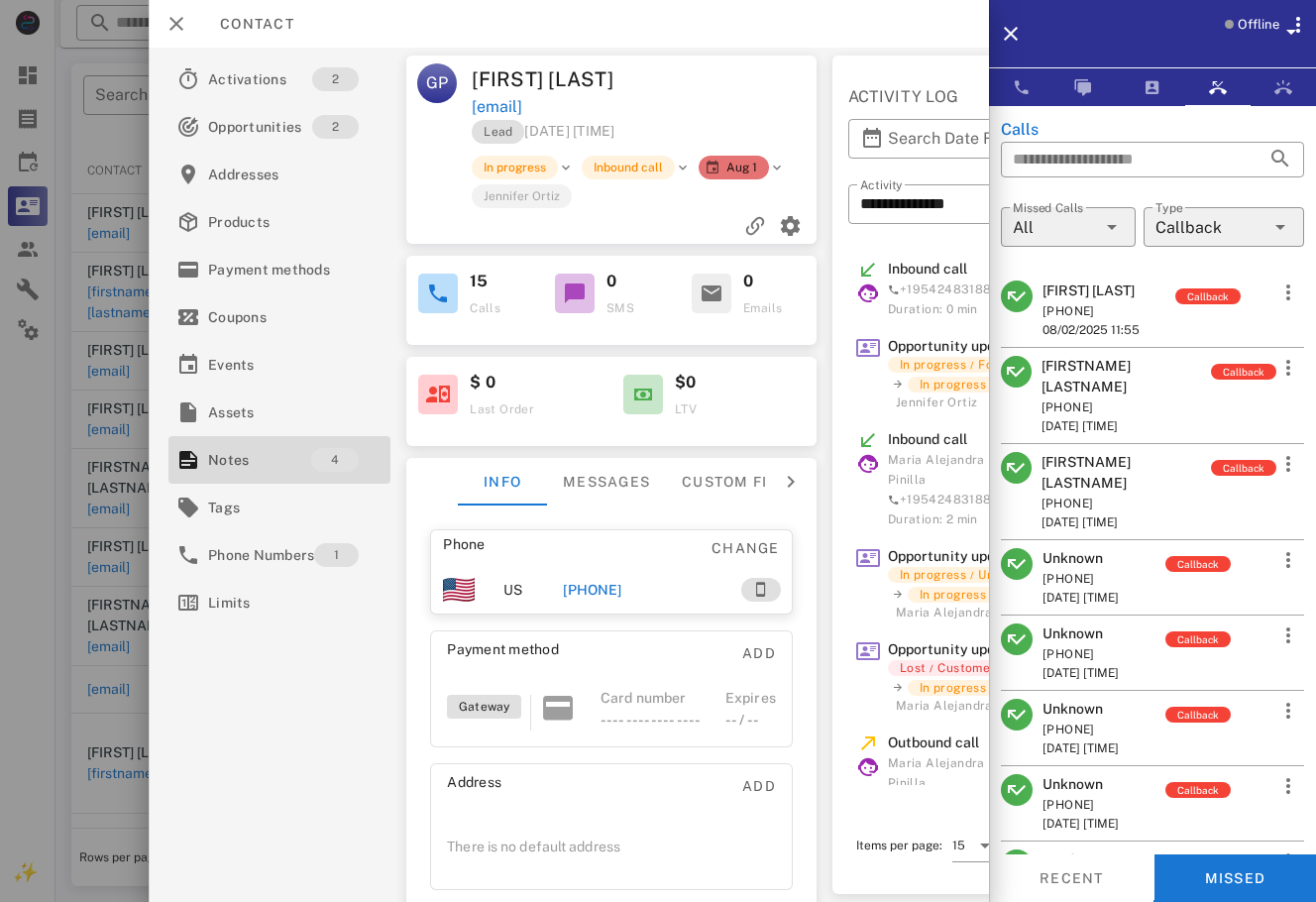 click on "[FIRSTNAME] [LASTNAME]" at bounding box center (1126, 377) 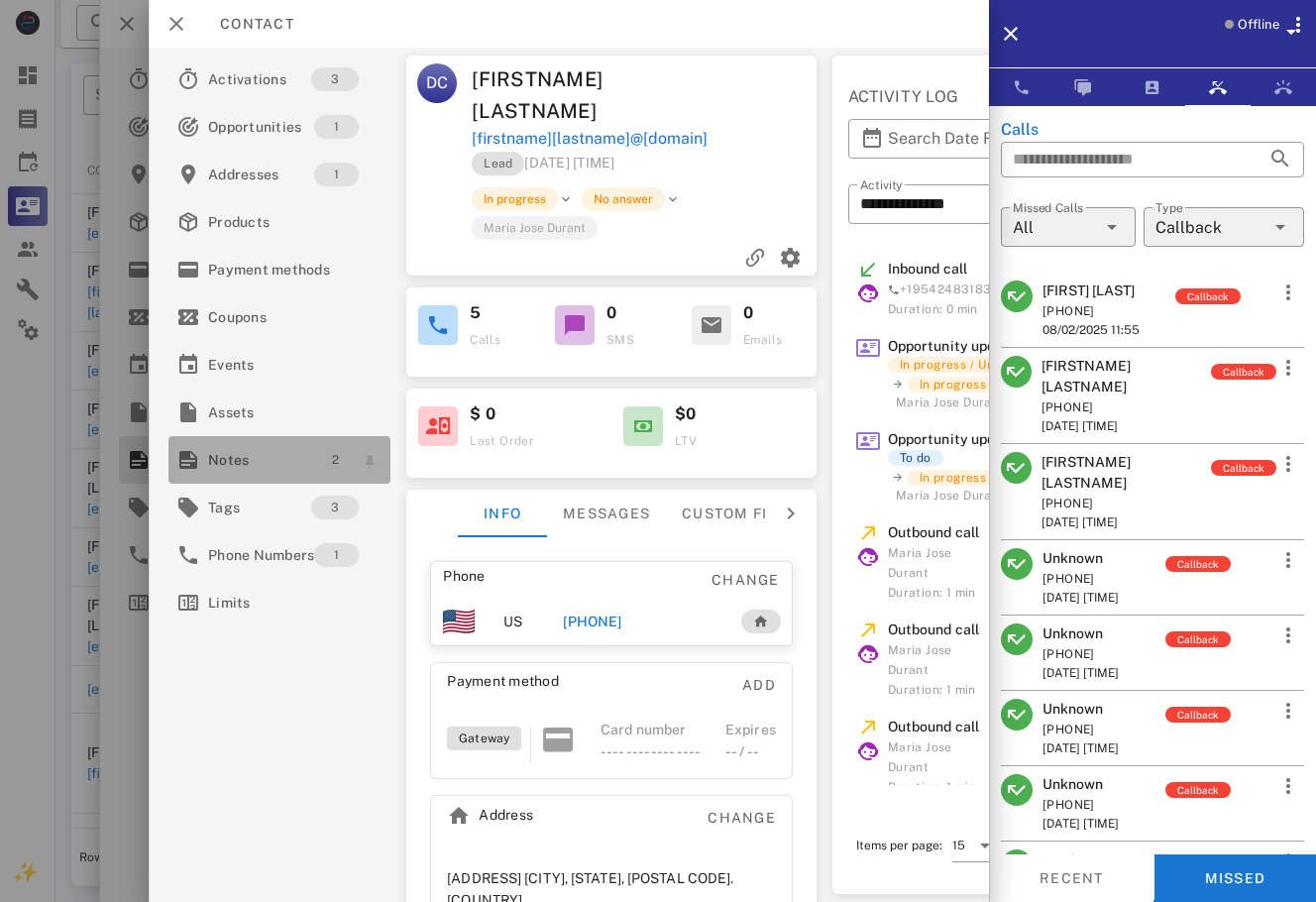 click on "2" at bounding box center [335, 460] 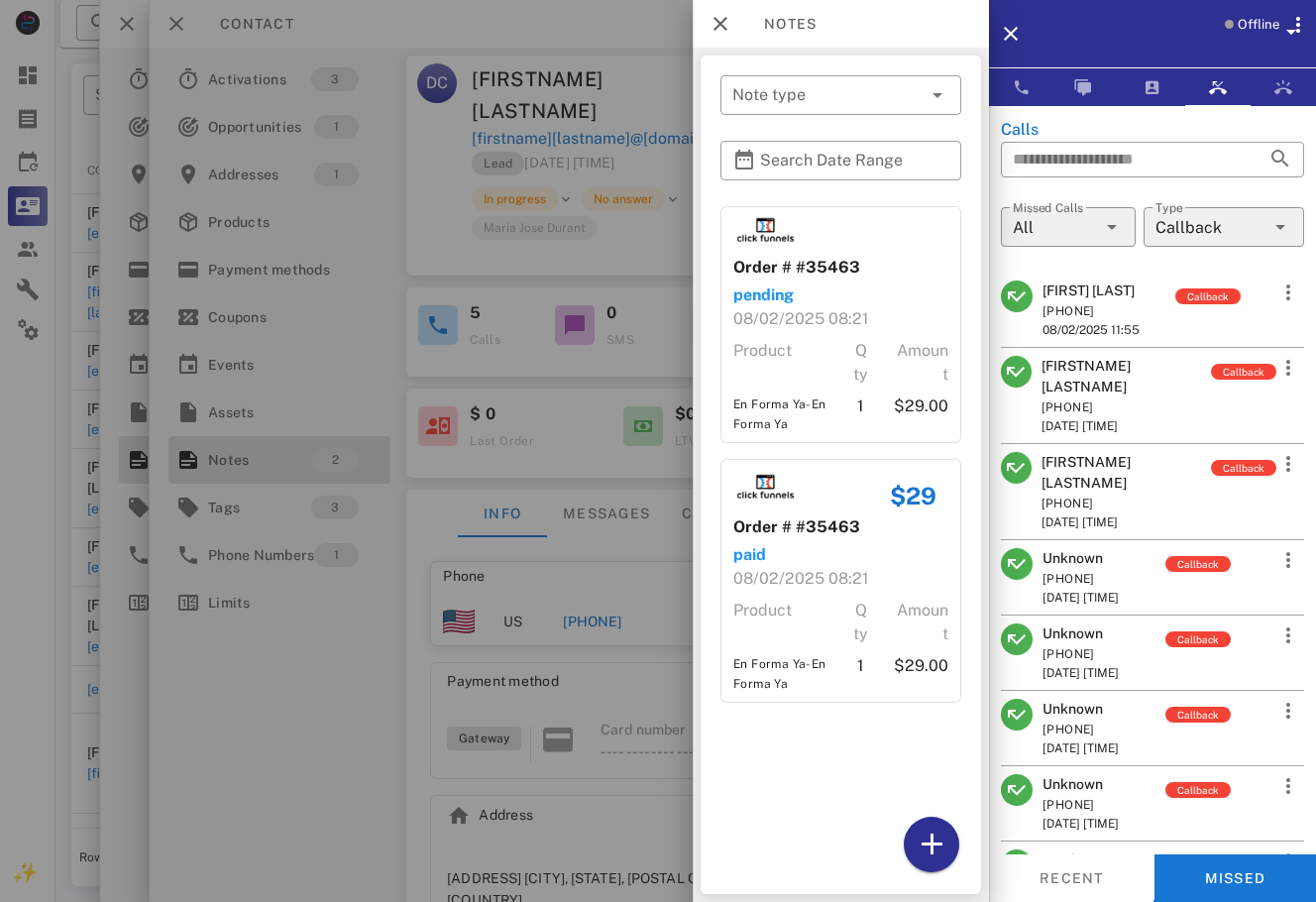 click at bounding box center [658, 451] 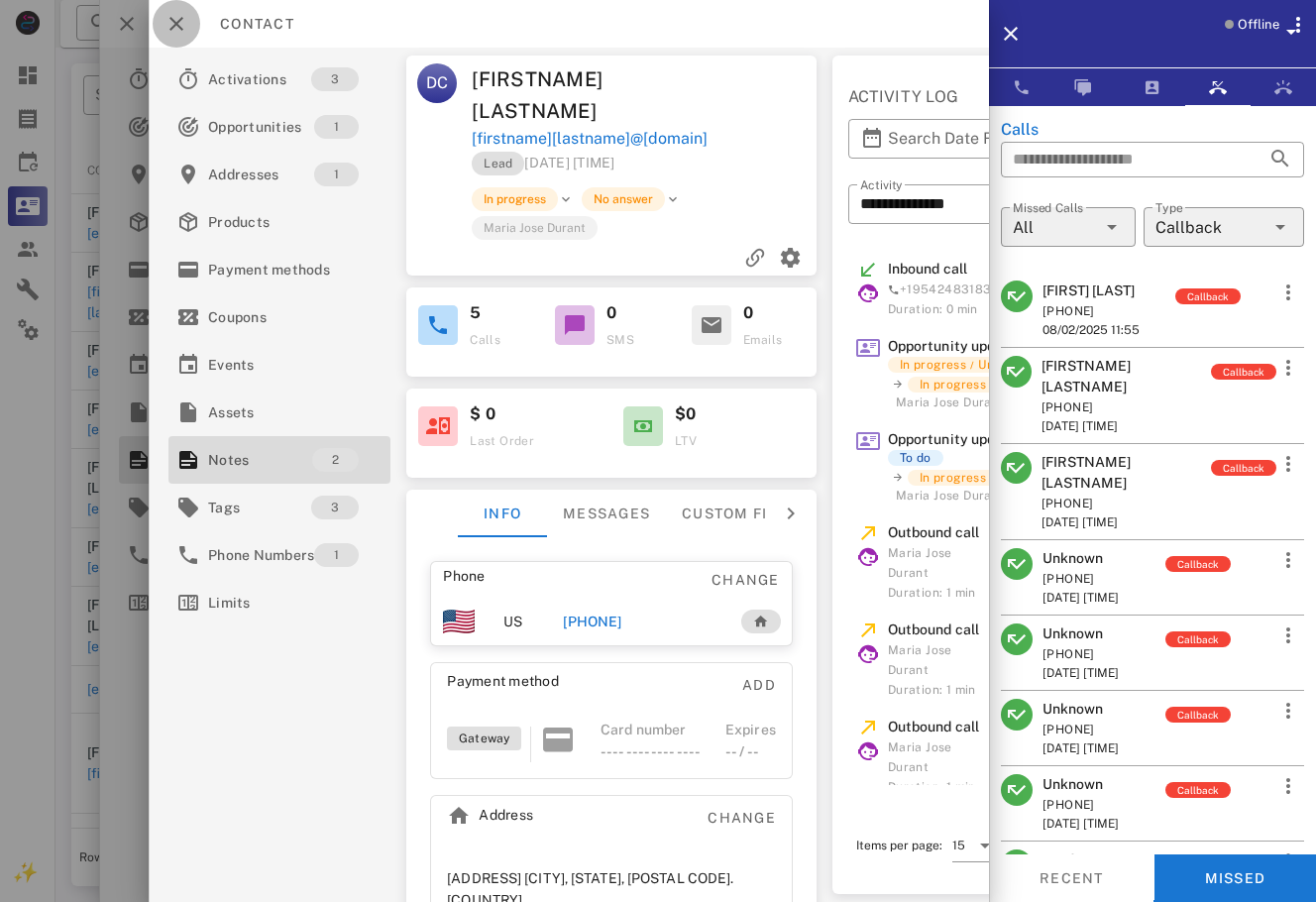 click at bounding box center (176, 24) 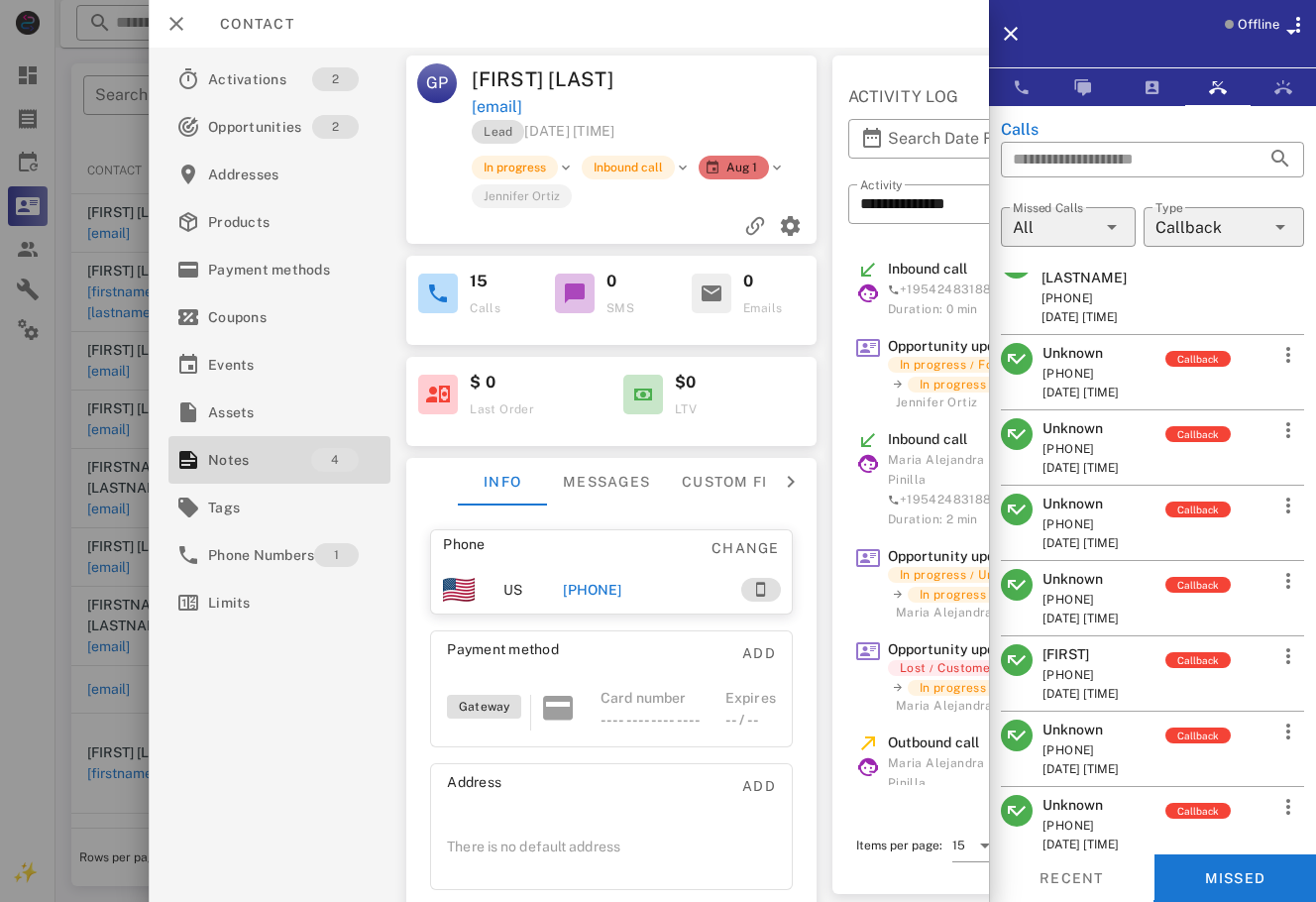 scroll, scrollTop: 240, scrollLeft: 0, axis: vertical 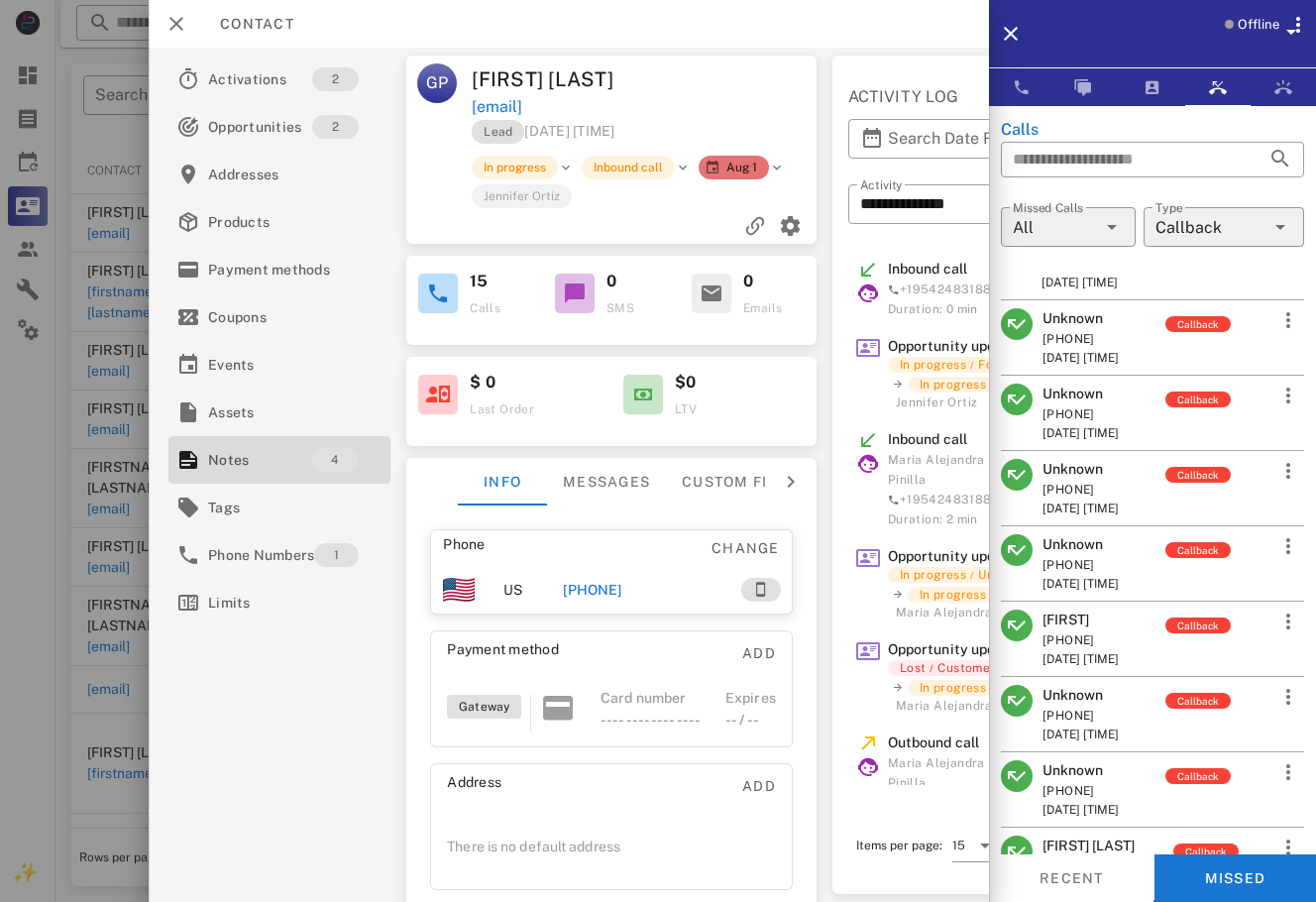 click on "[FIRST] [LAST]" at bounding box center [1088, 846] 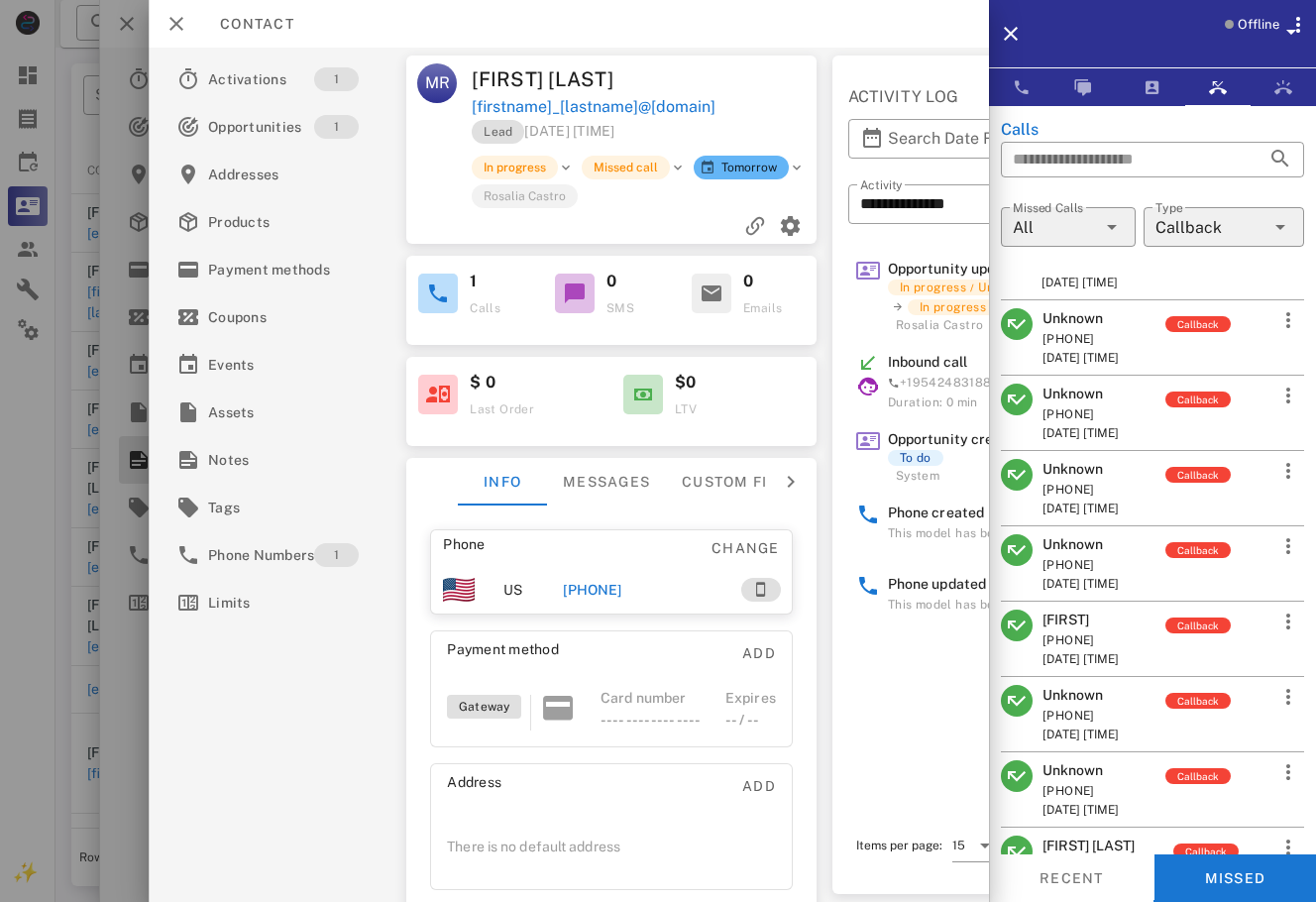 click on "[PHONE]" at bounding box center (641, 590) 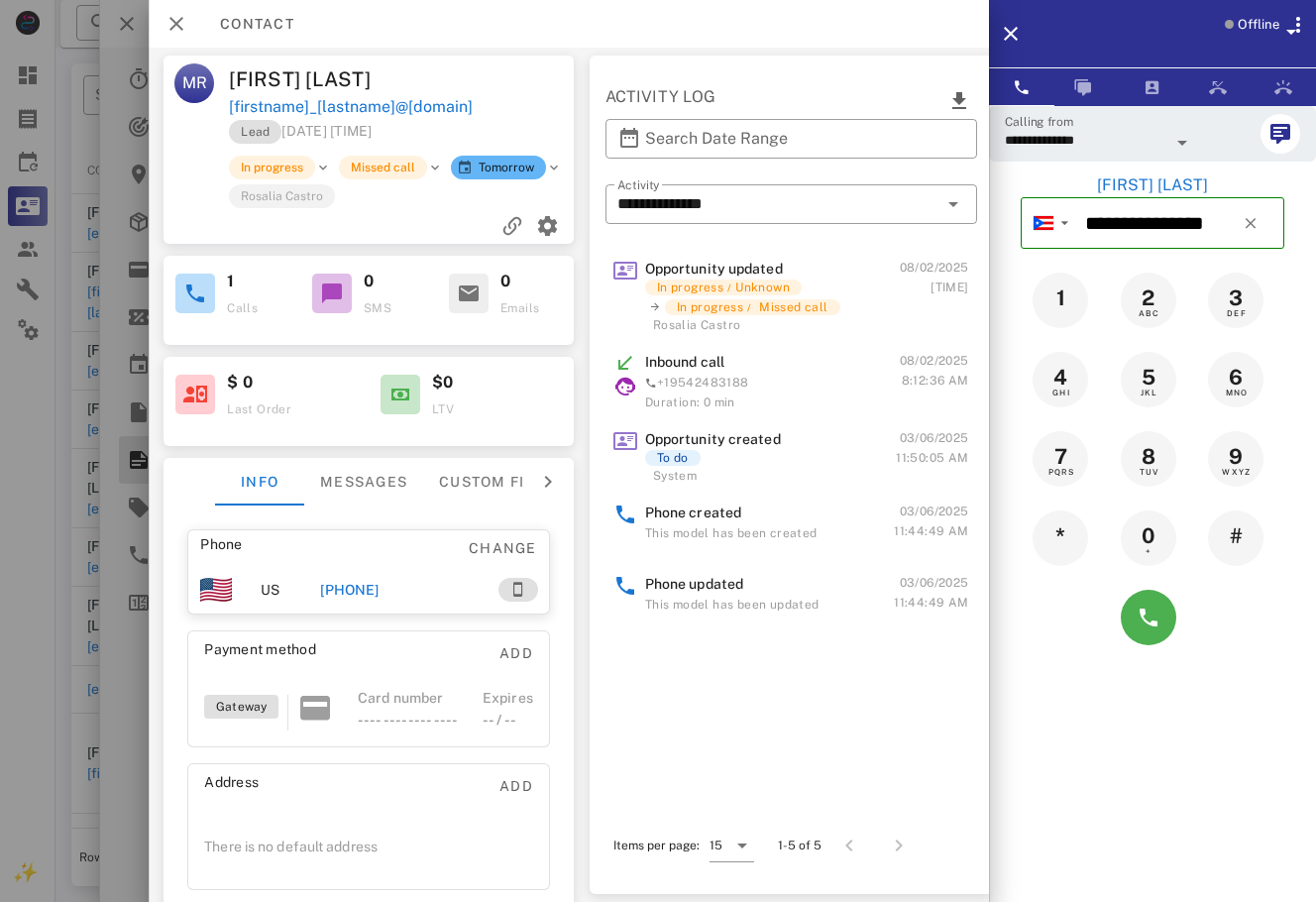scroll, scrollTop: 0, scrollLeft: 0, axis: both 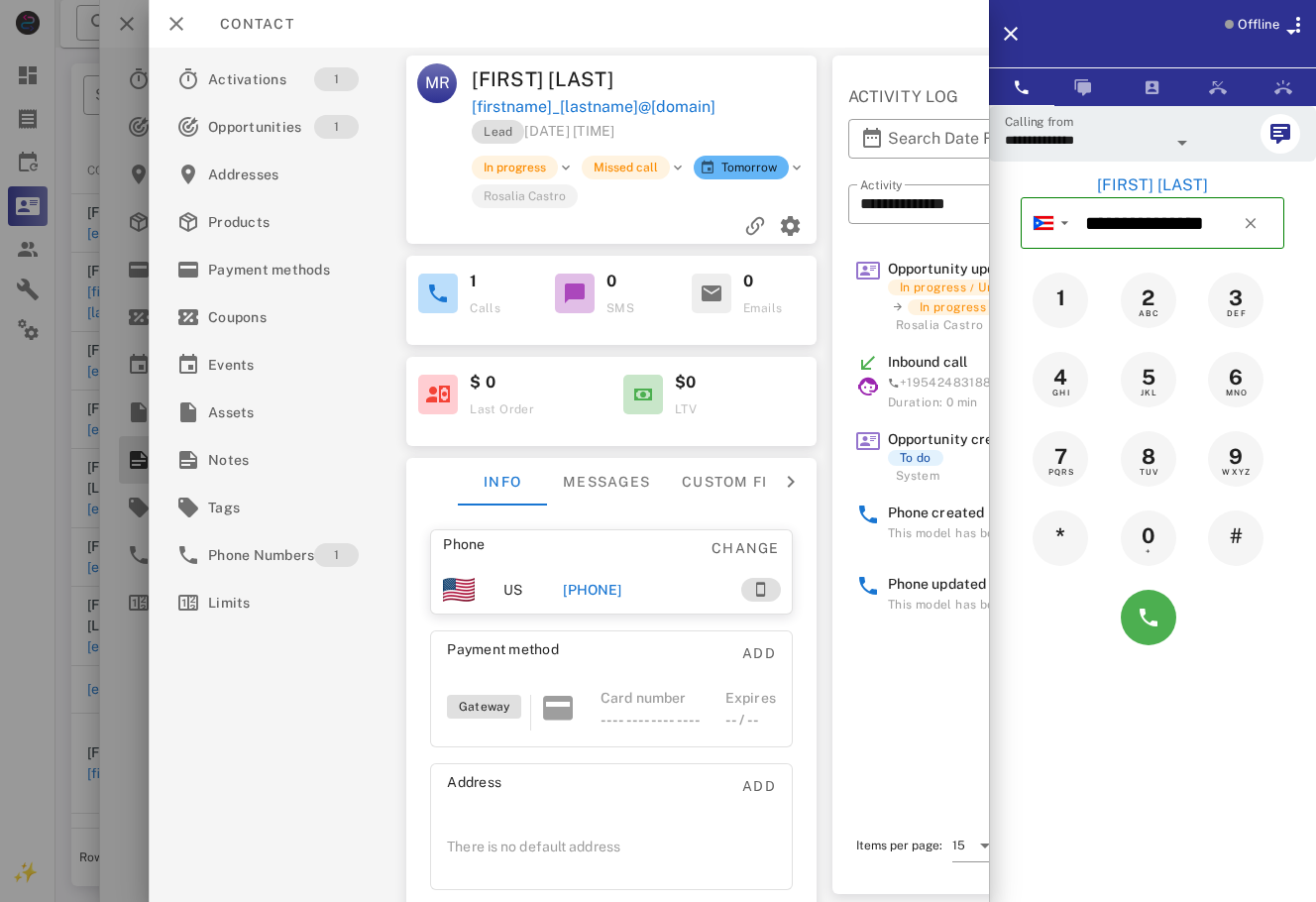 click at bounding box center (1152, 618) 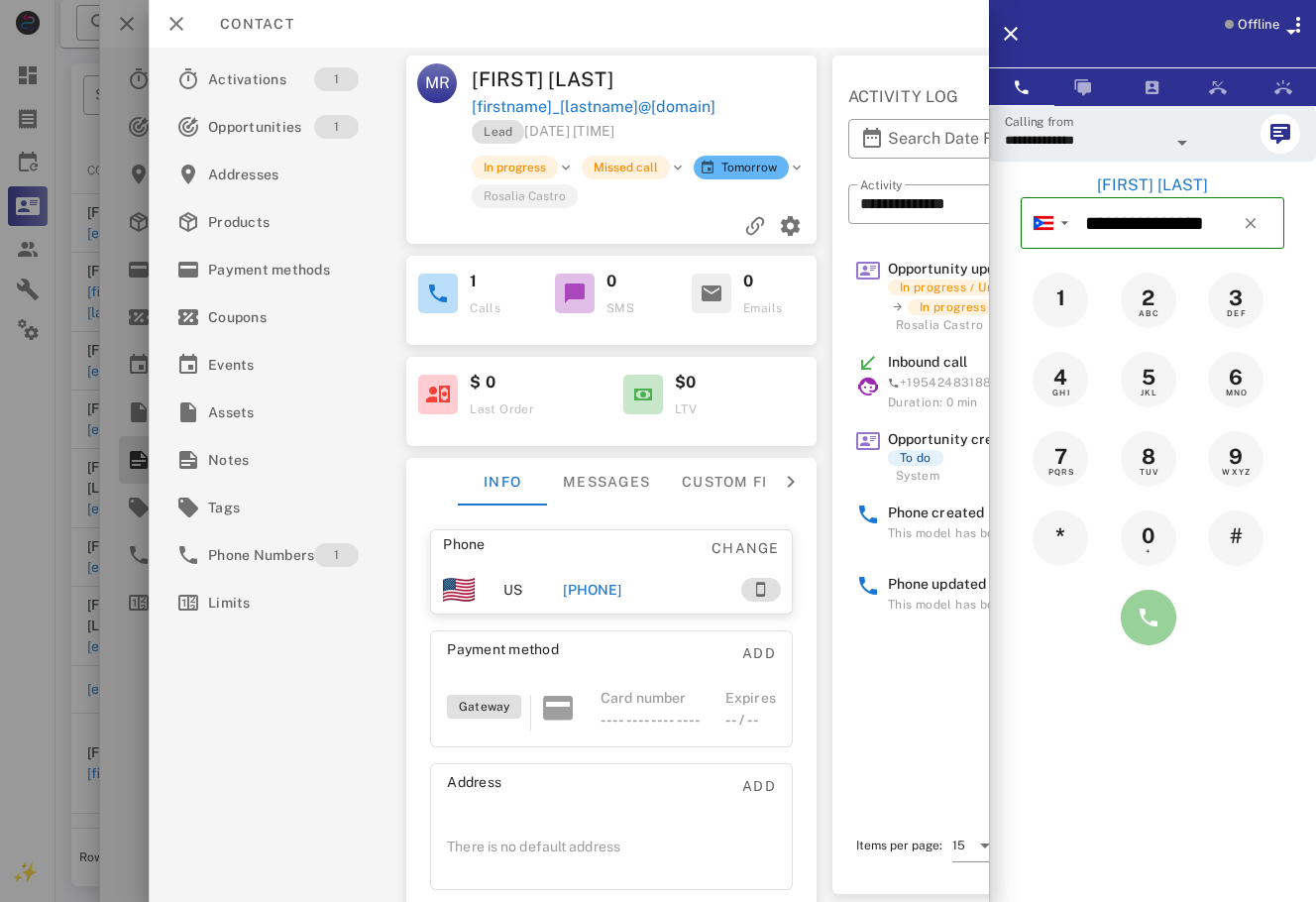 click at bounding box center [1149, 618] 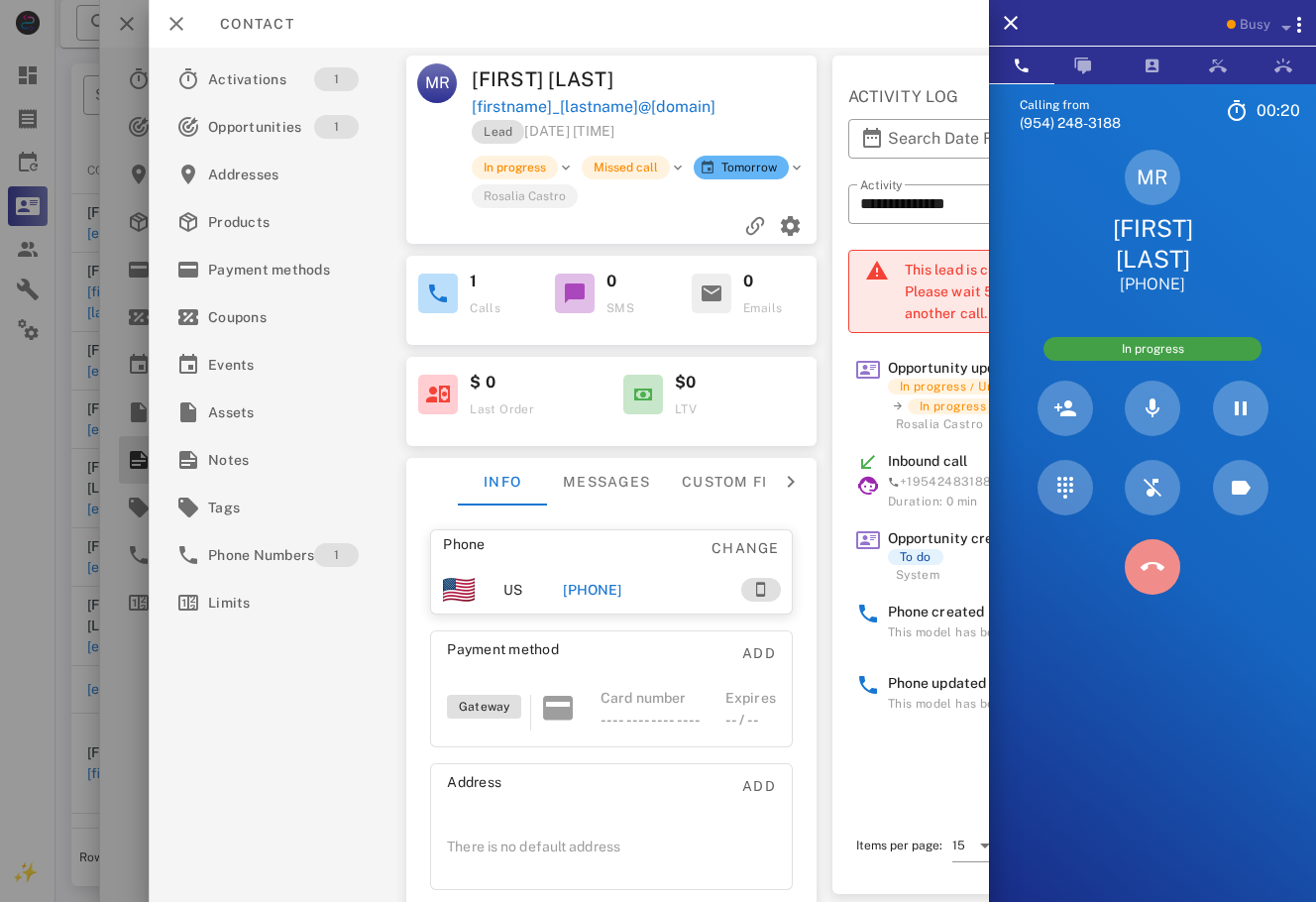 click at bounding box center [1152, 567] 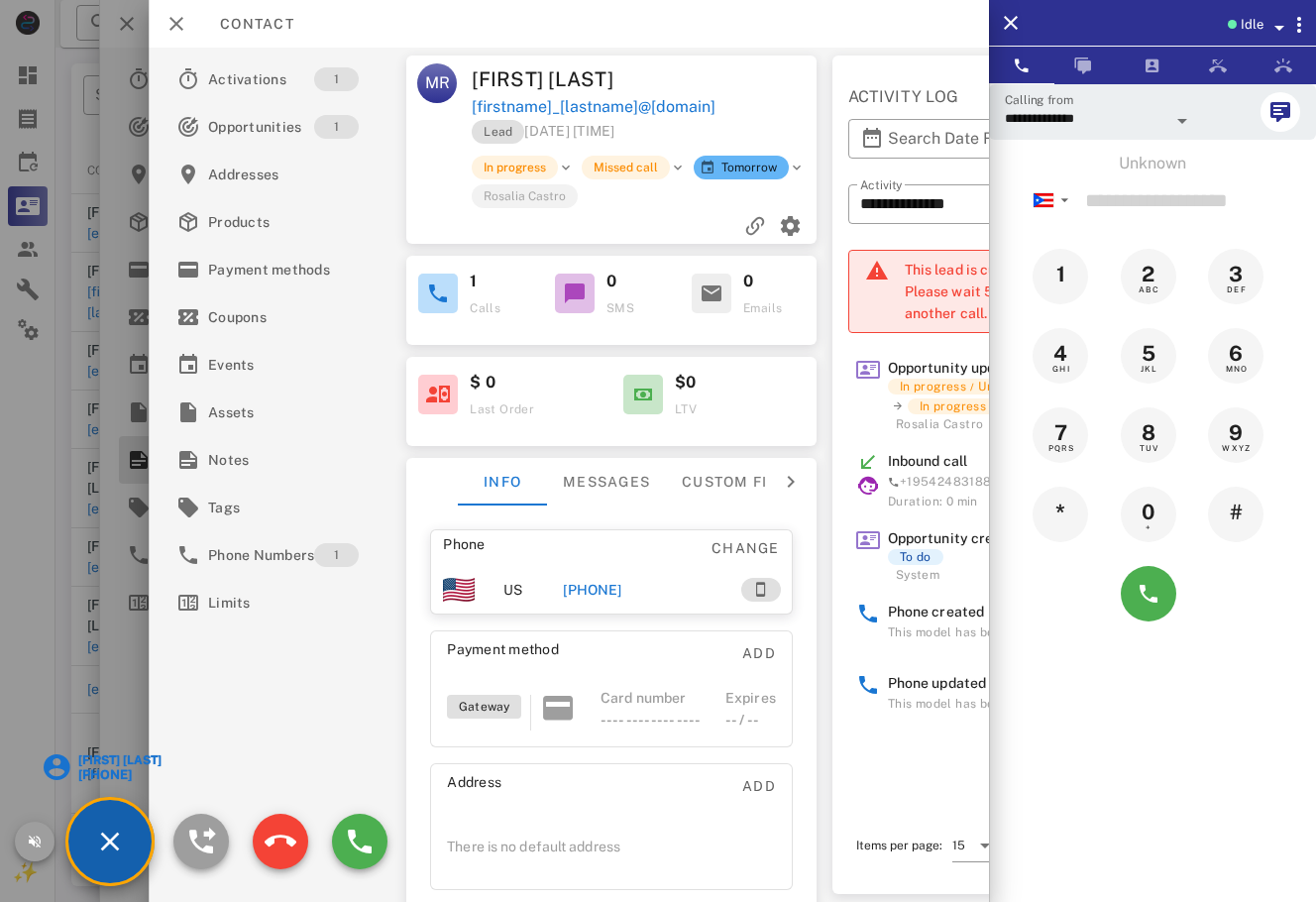 click on "Idle" at bounding box center [1252, 25] 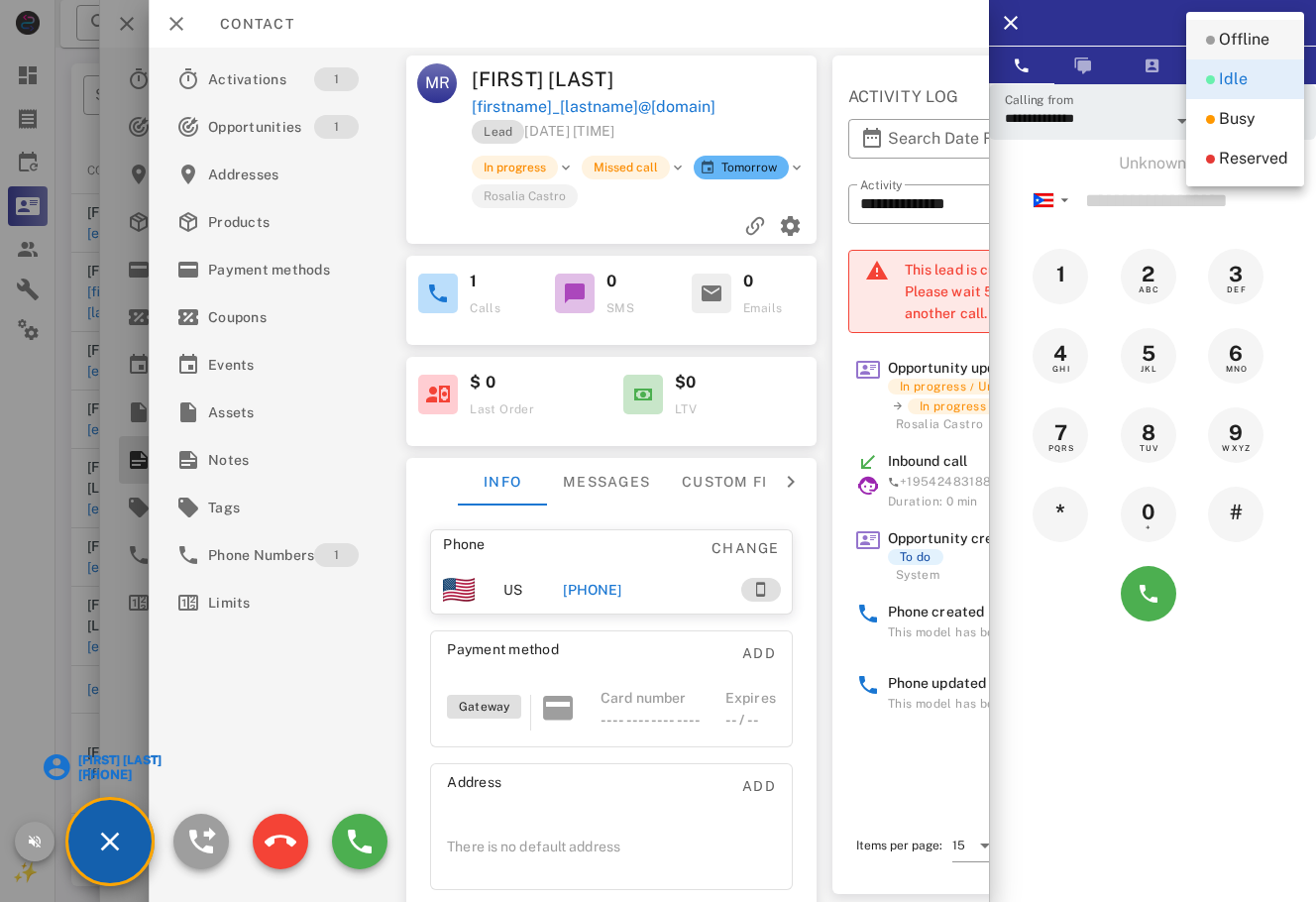 click on "Offline" at bounding box center [1244, 40] 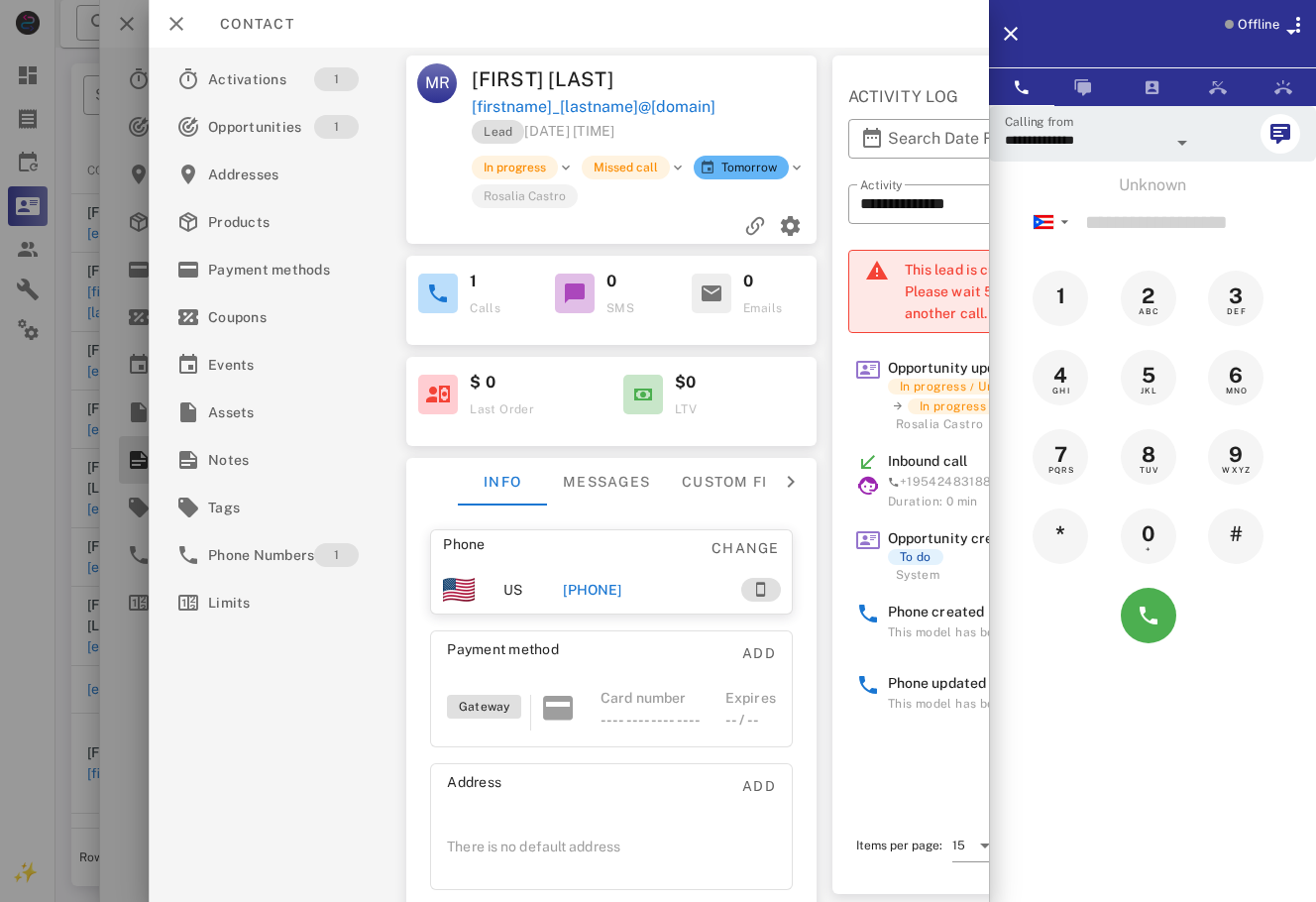 click on "Offline" at bounding box center [1259, 25] 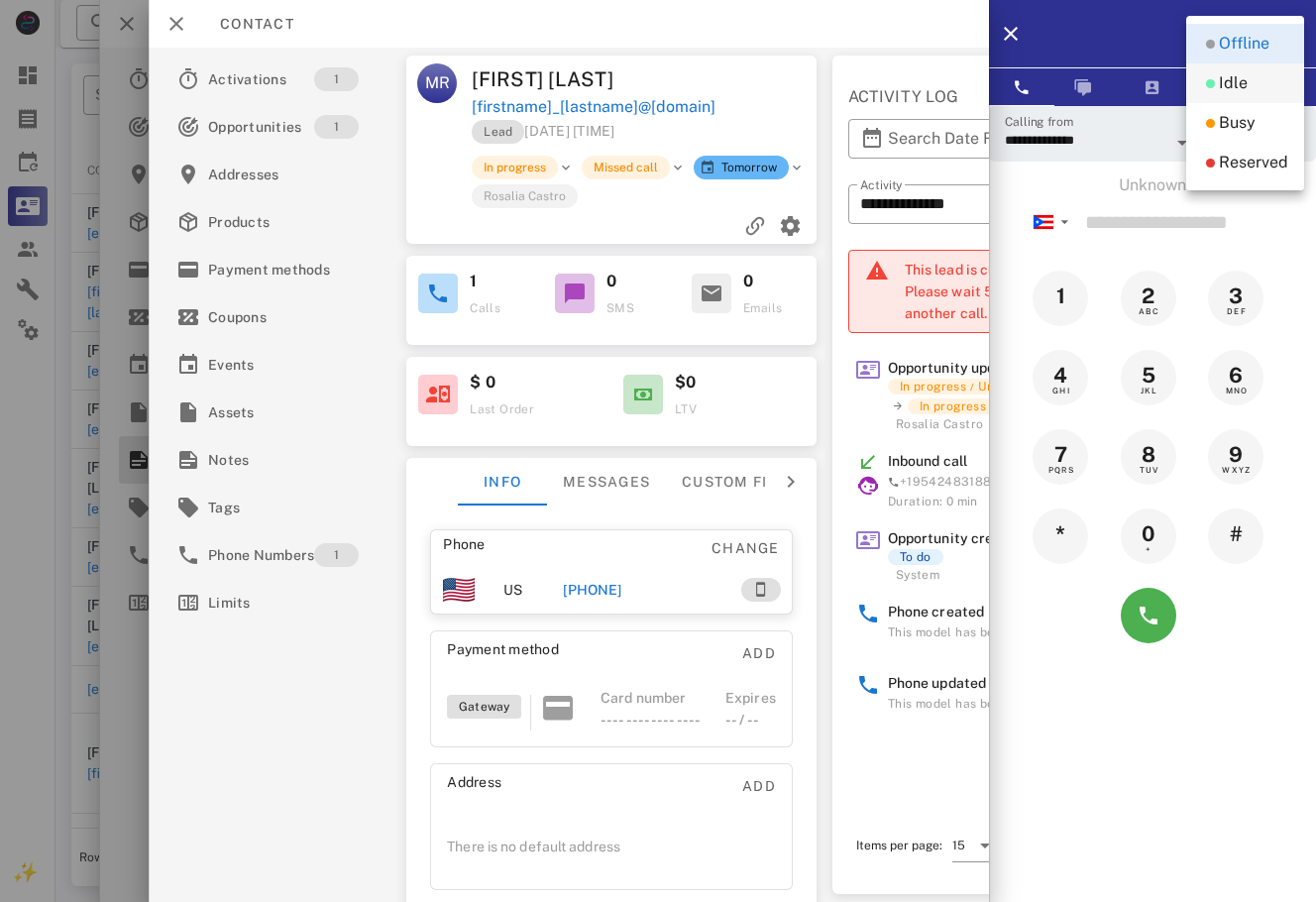 click on "Idle" at bounding box center [1245, 83] 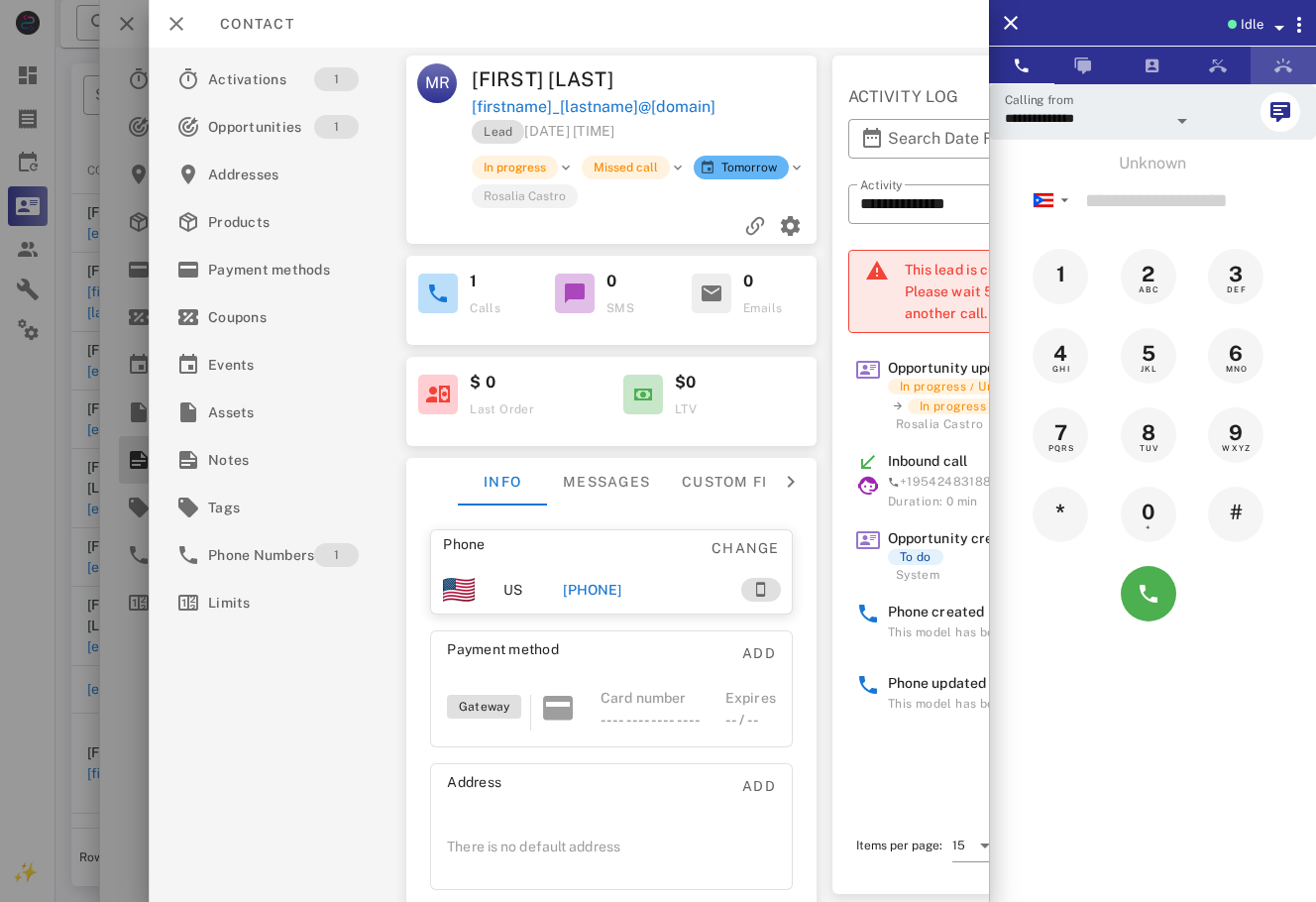 click at bounding box center [1283, 65] 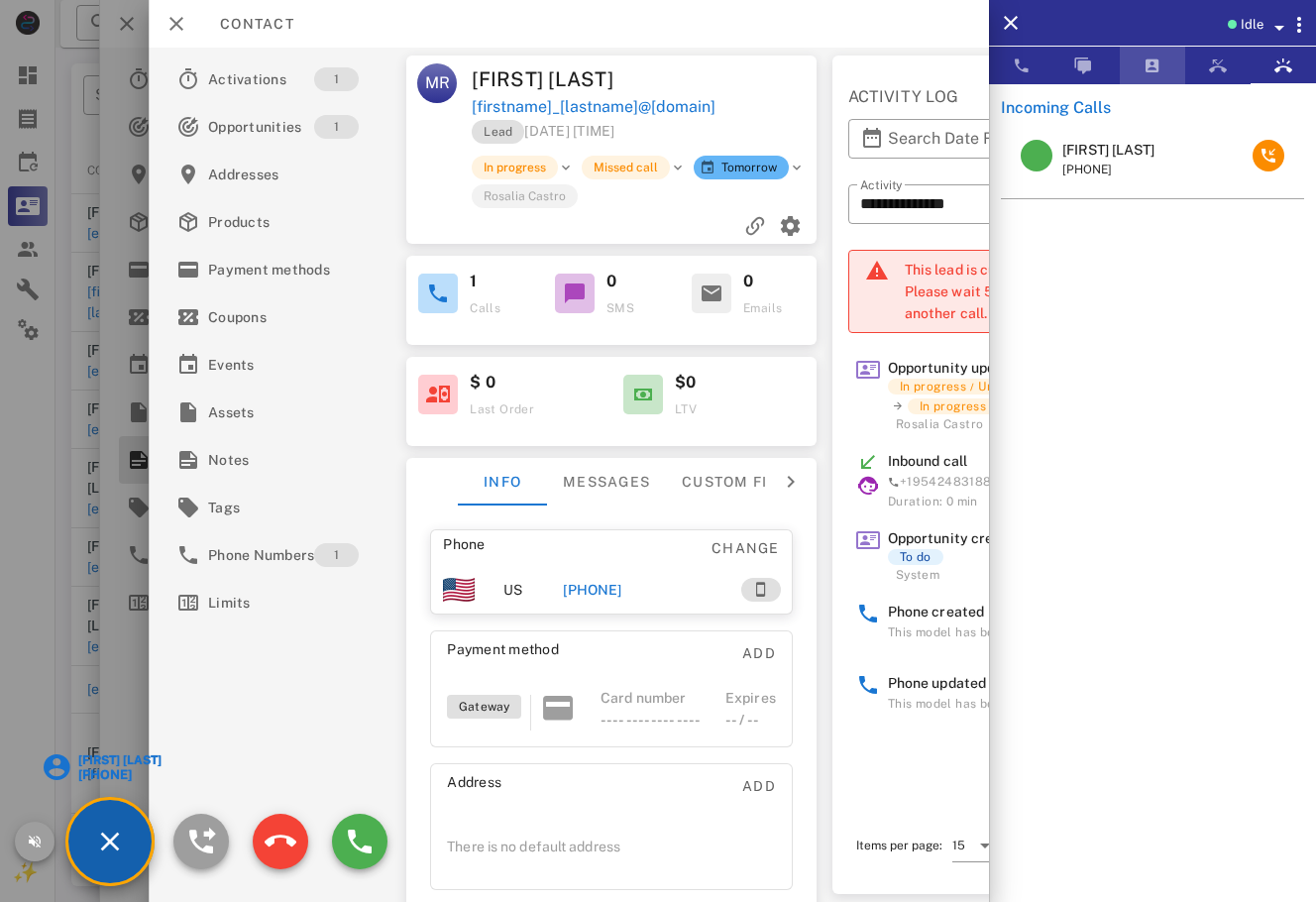 click at bounding box center [1152, 65] 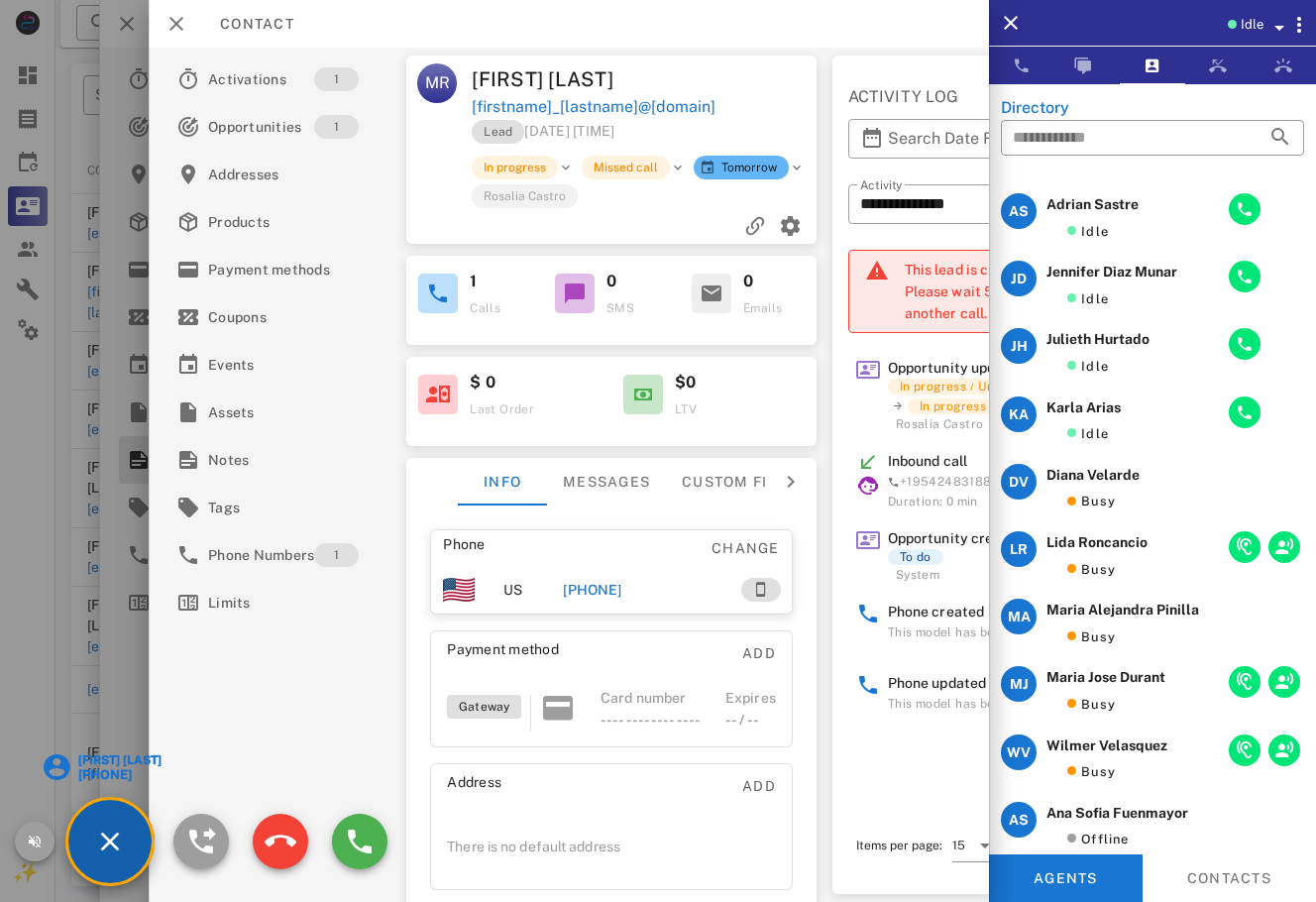 click at bounding box center [1279, 28] 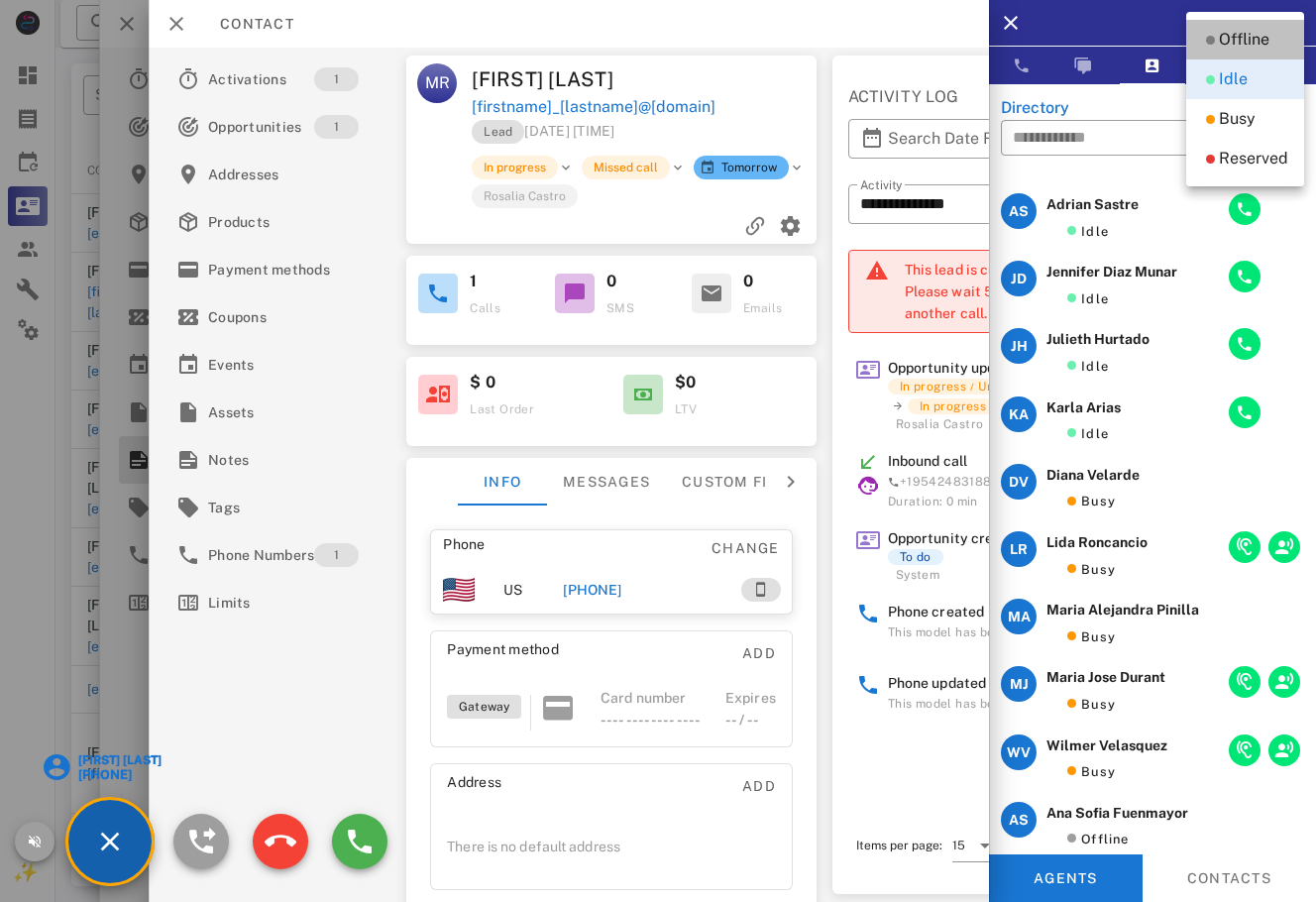 click on "Offline" at bounding box center (1244, 40) 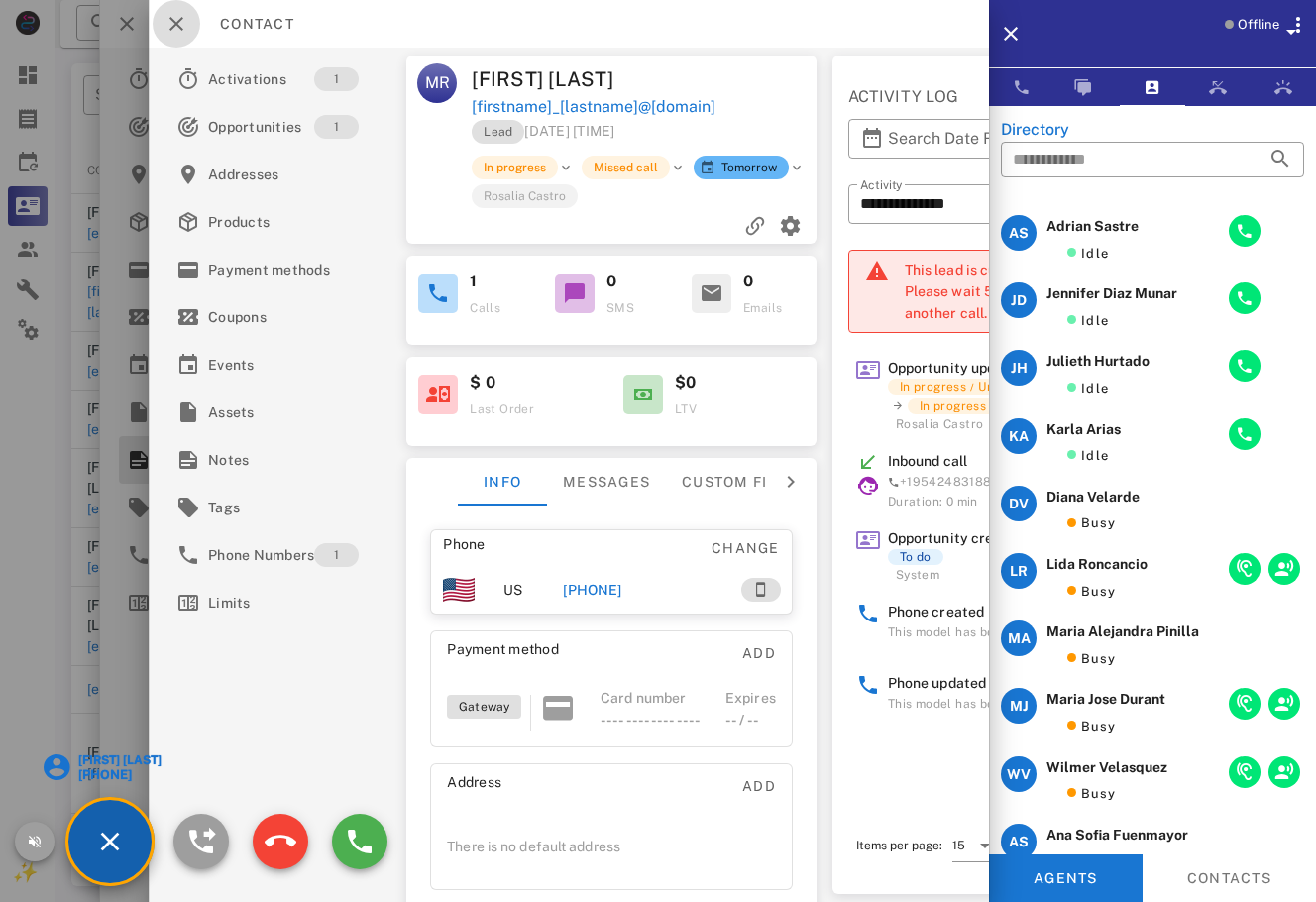 click at bounding box center (176, 24) 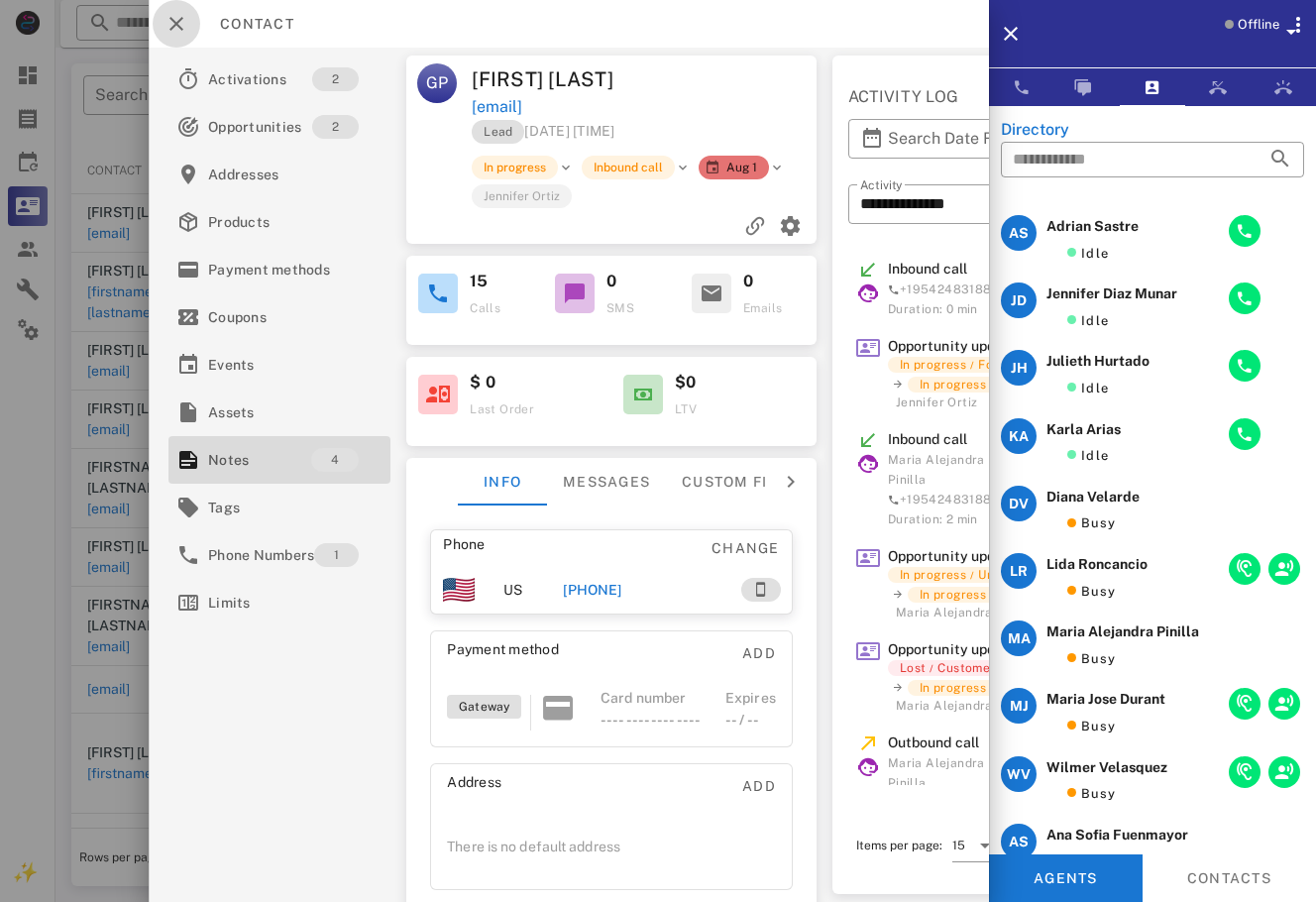 click at bounding box center [176, 24] 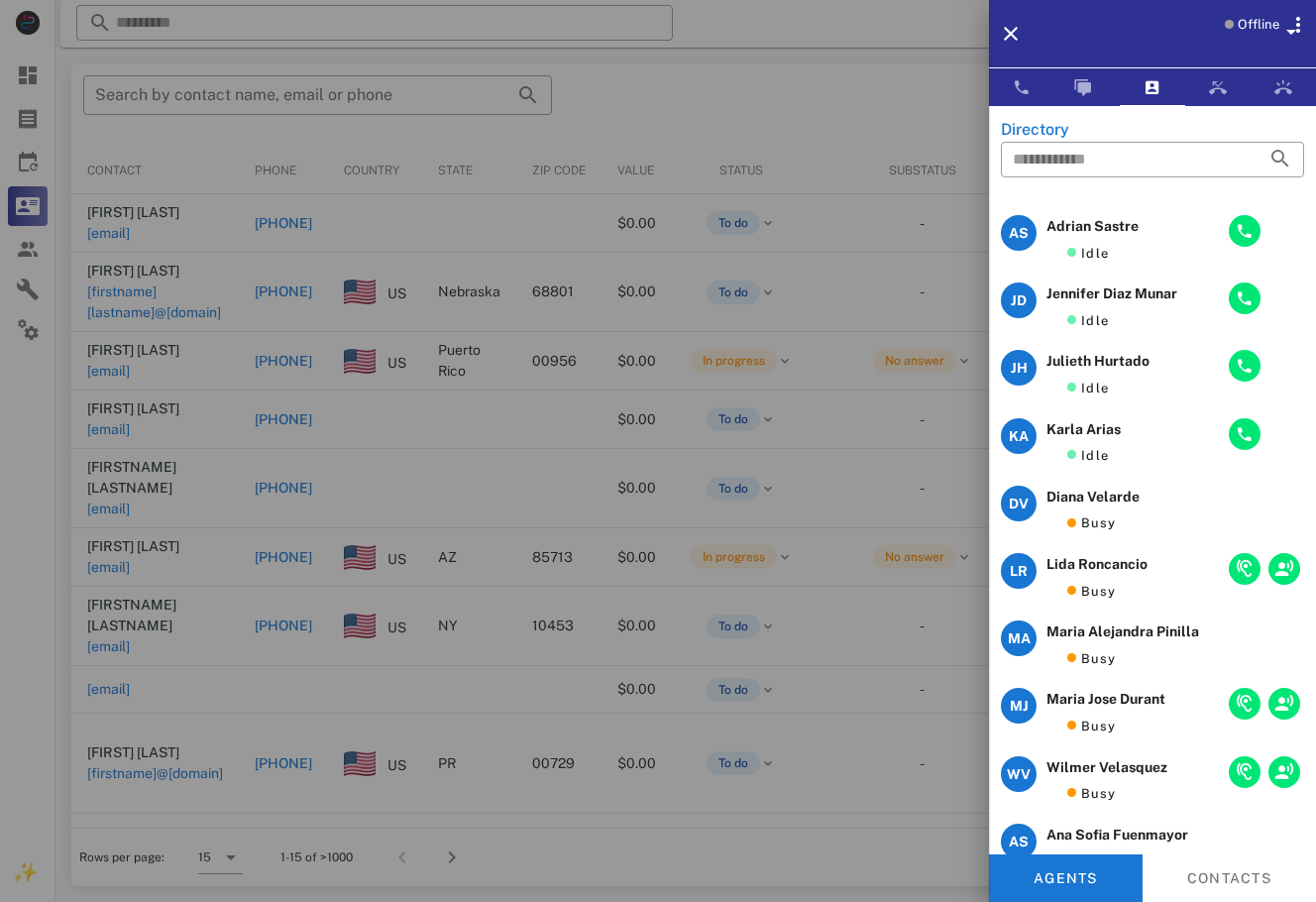 click at bounding box center [658, 451] 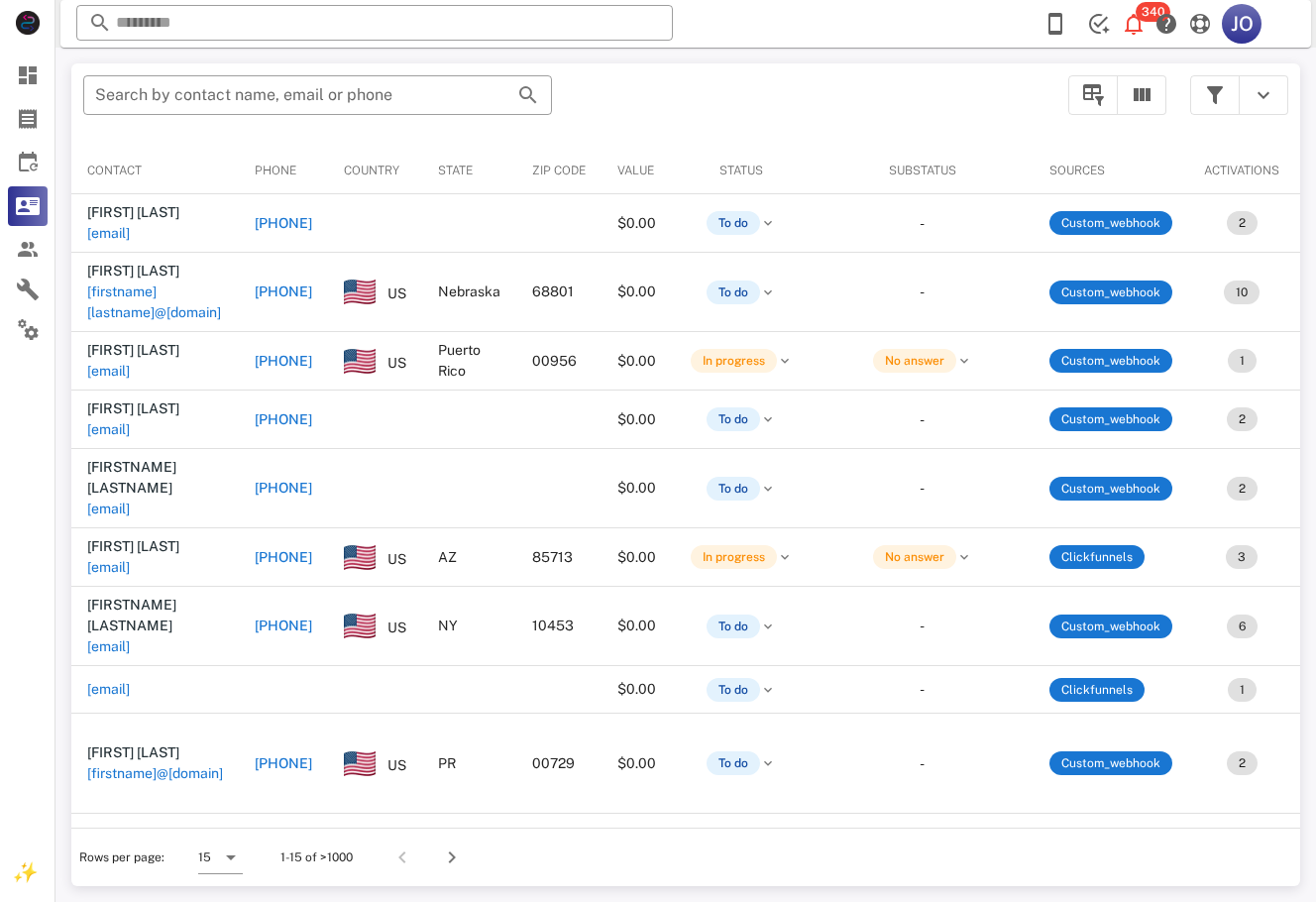 scroll, scrollTop: 0, scrollLeft: 644, axis: horizontal 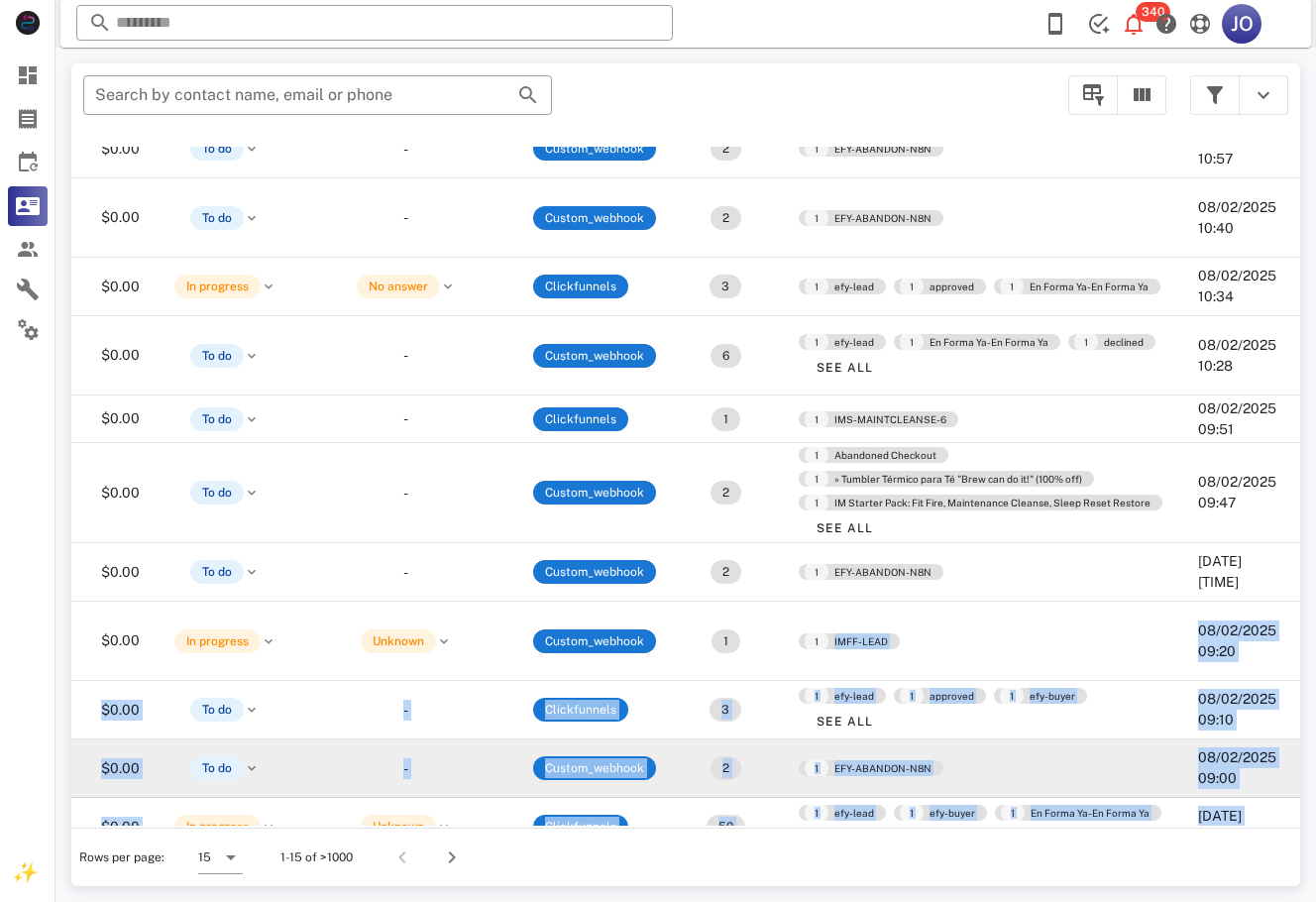 drag, startPoint x: 1153, startPoint y: 814, endPoint x: 292, endPoint y: 810, distance: 861.0093 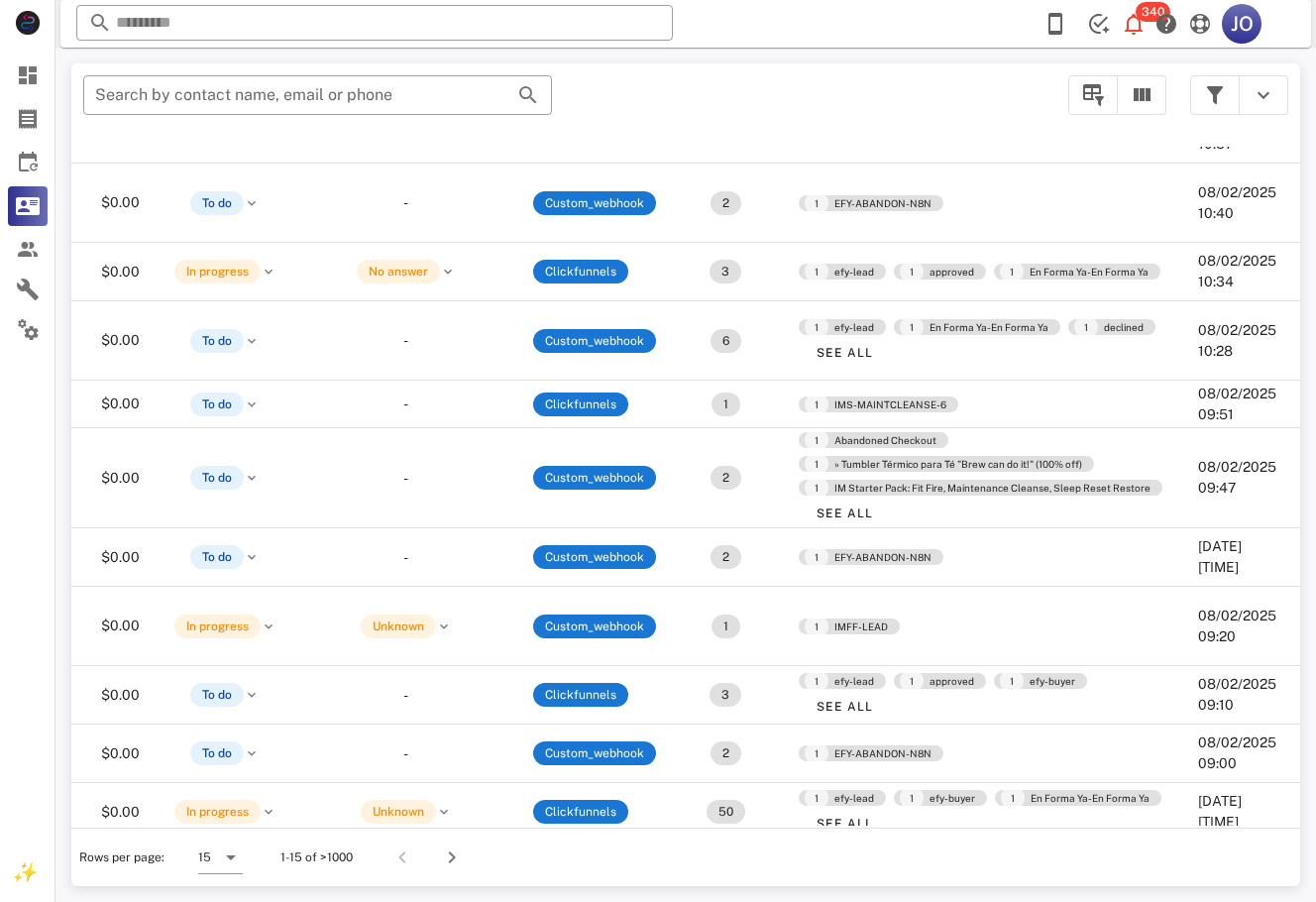 click on "1  efy-lead  1  EFY-ABANDON-N8N" at bounding box center (980, 891) 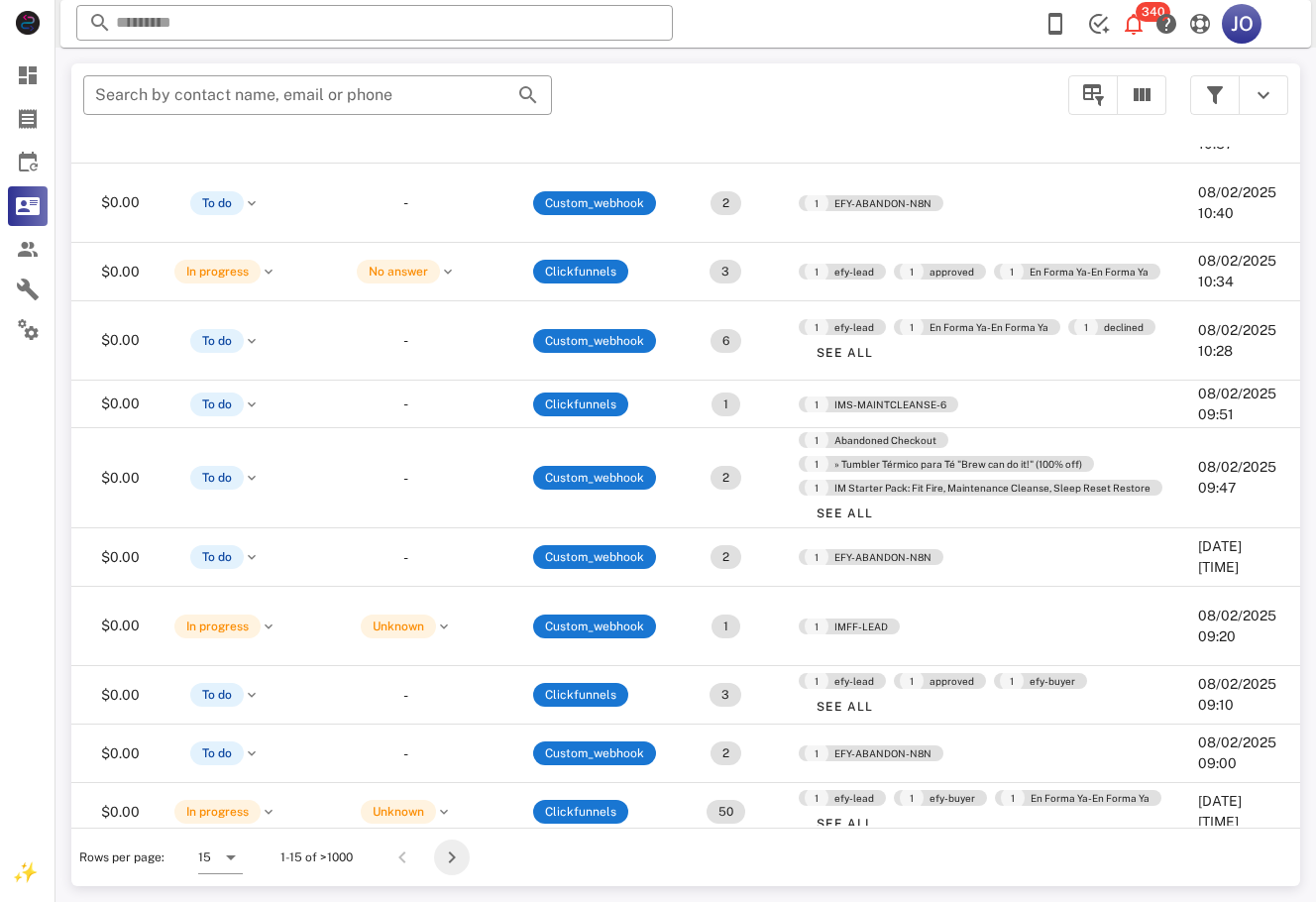 click at bounding box center [452, 857] 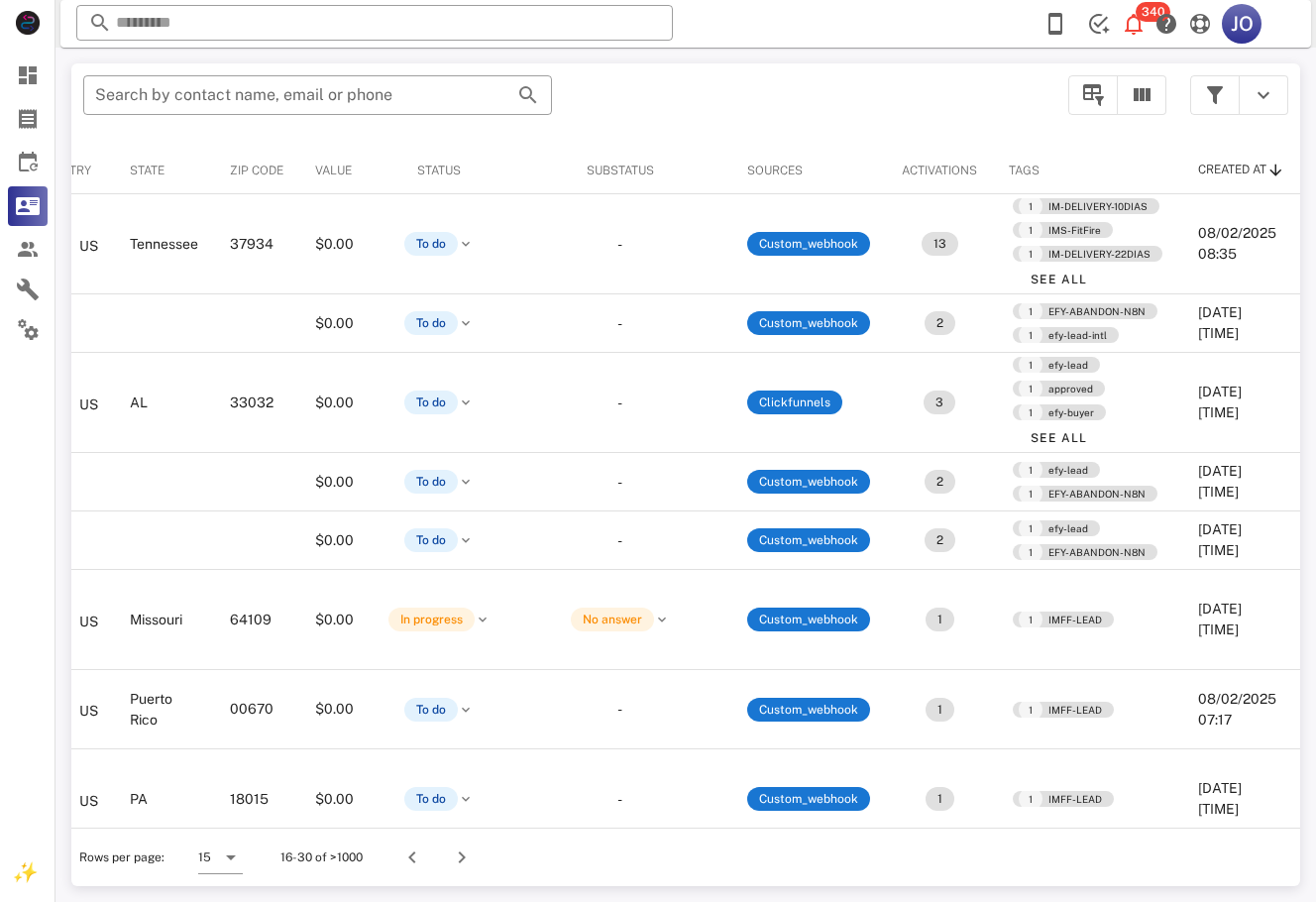 scroll, scrollTop: 0, scrollLeft: 0, axis: both 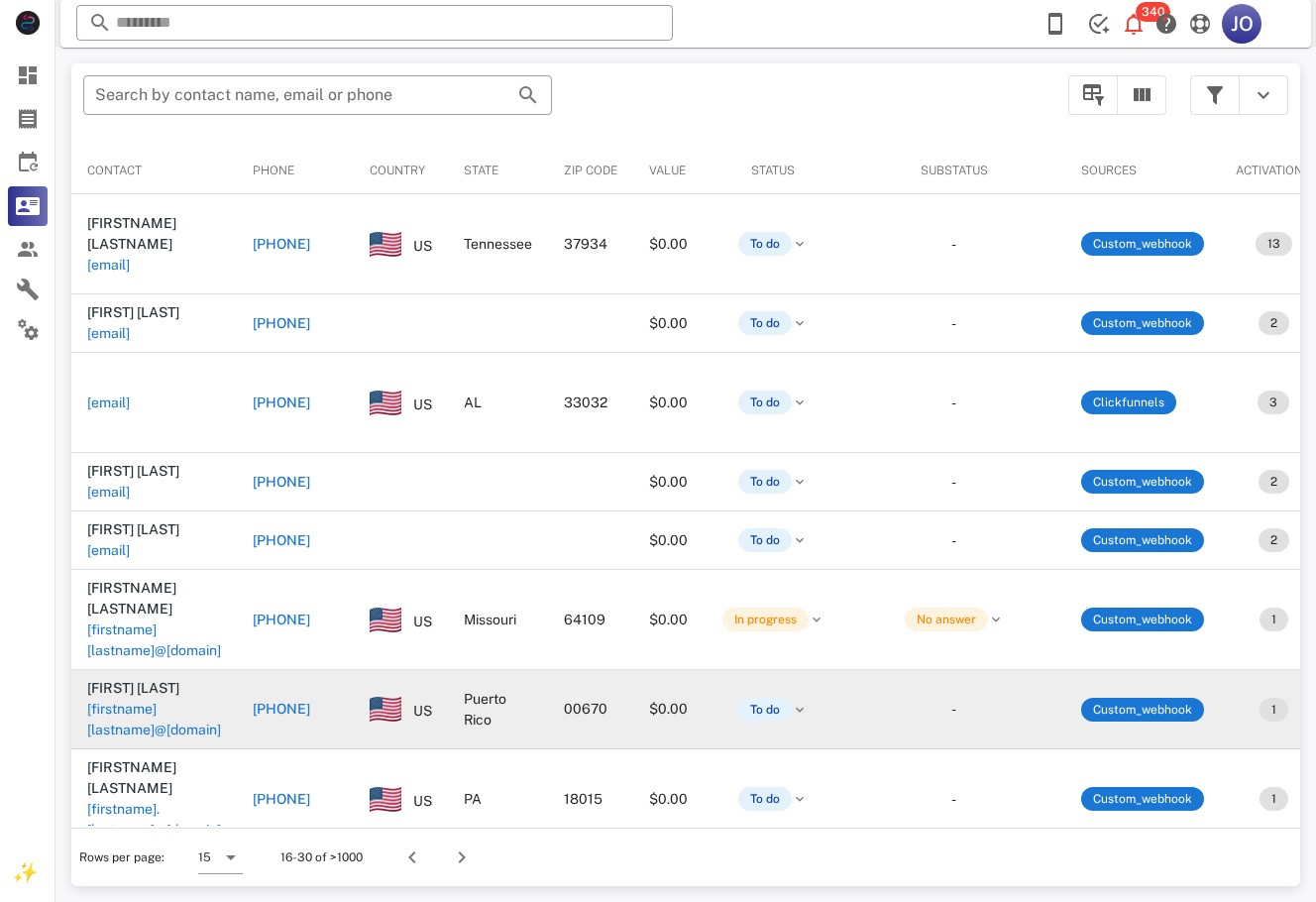click on "[FIRSTNAME][LASTNAME]@[DOMAIN]" at bounding box center (154, 720) 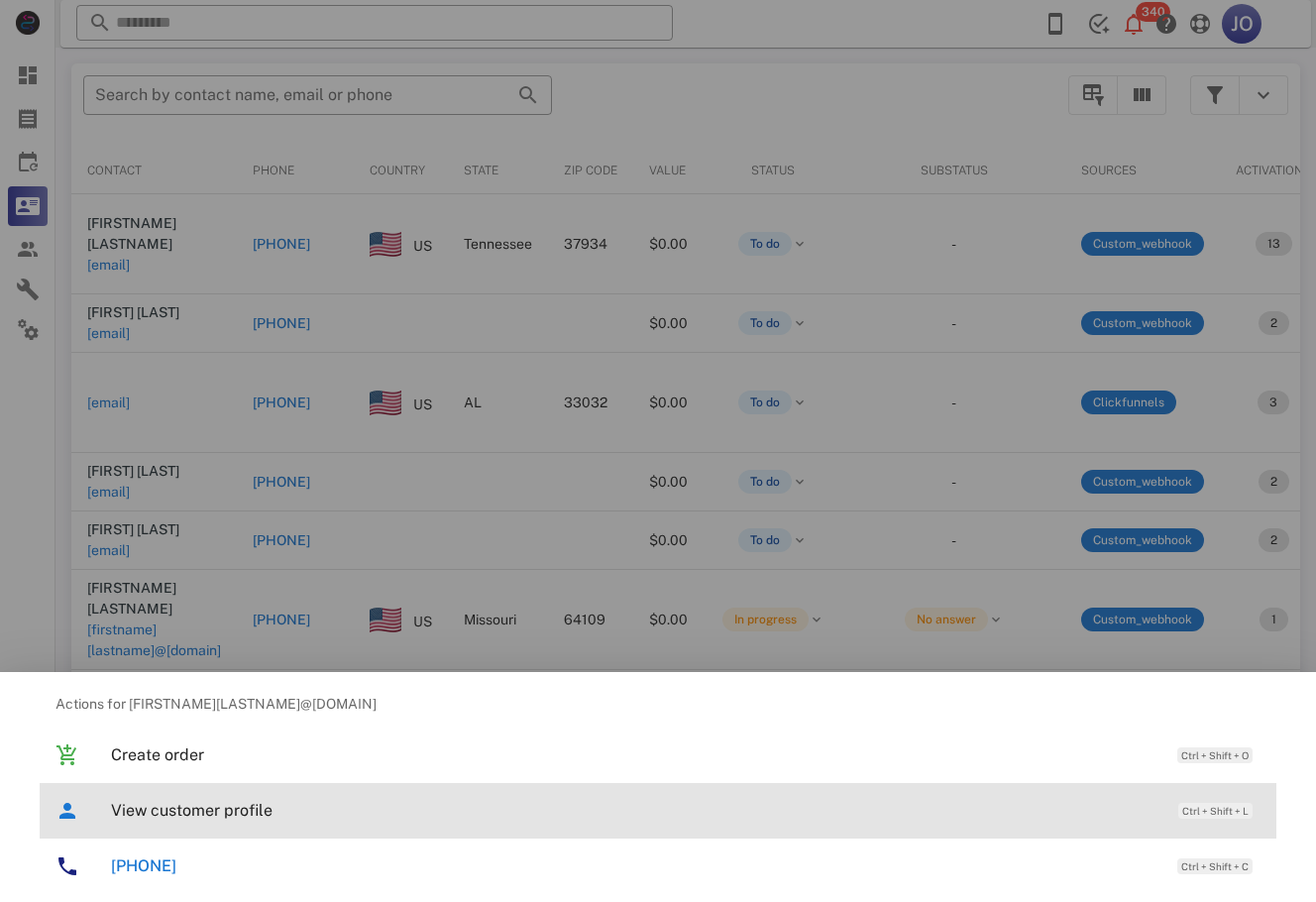 click on "View customer profile Ctrl + Shift + L" at bounding box center (686, 810) 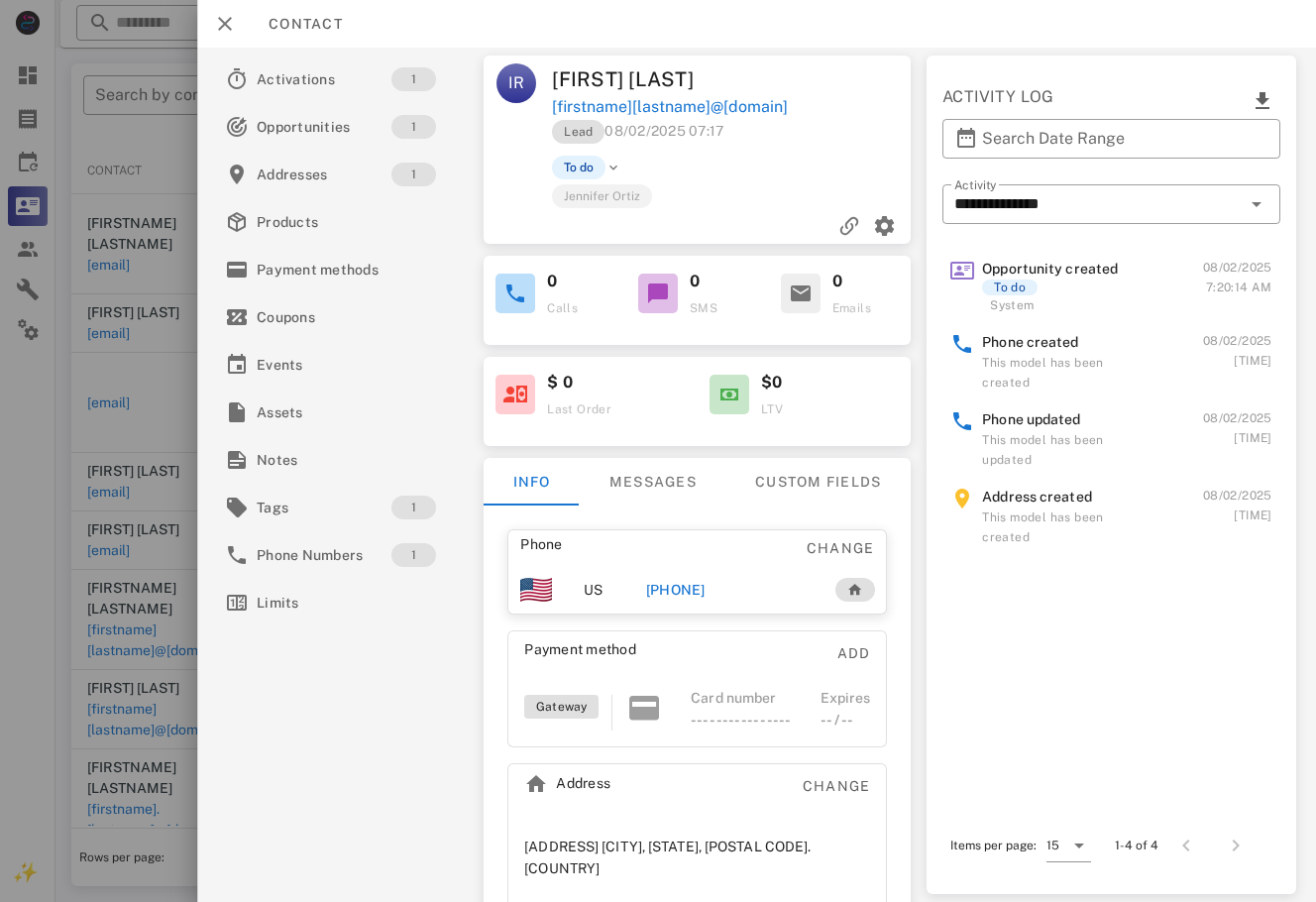 click on "[PHONE]" at bounding box center (676, 590) 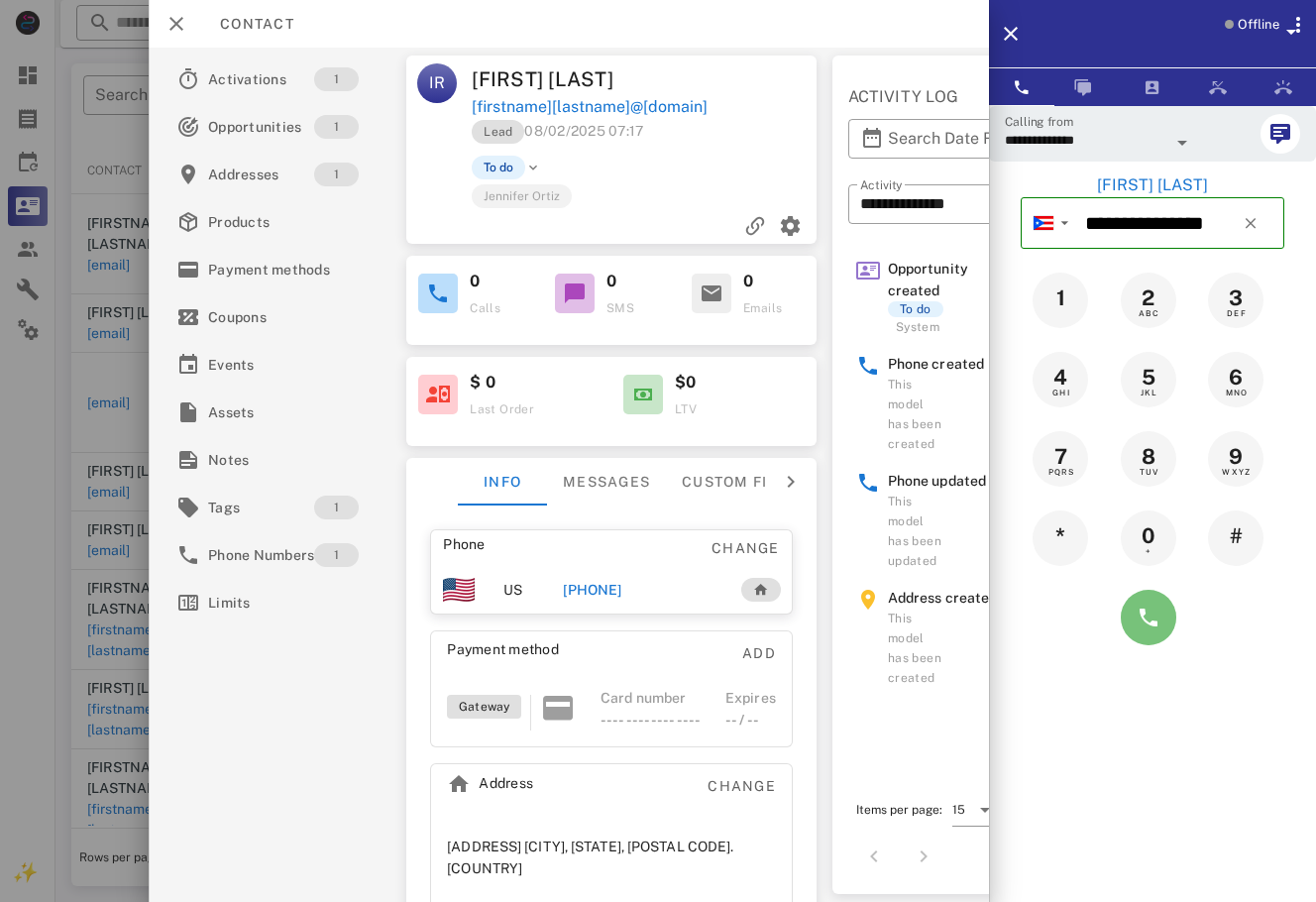 click at bounding box center [1149, 618] 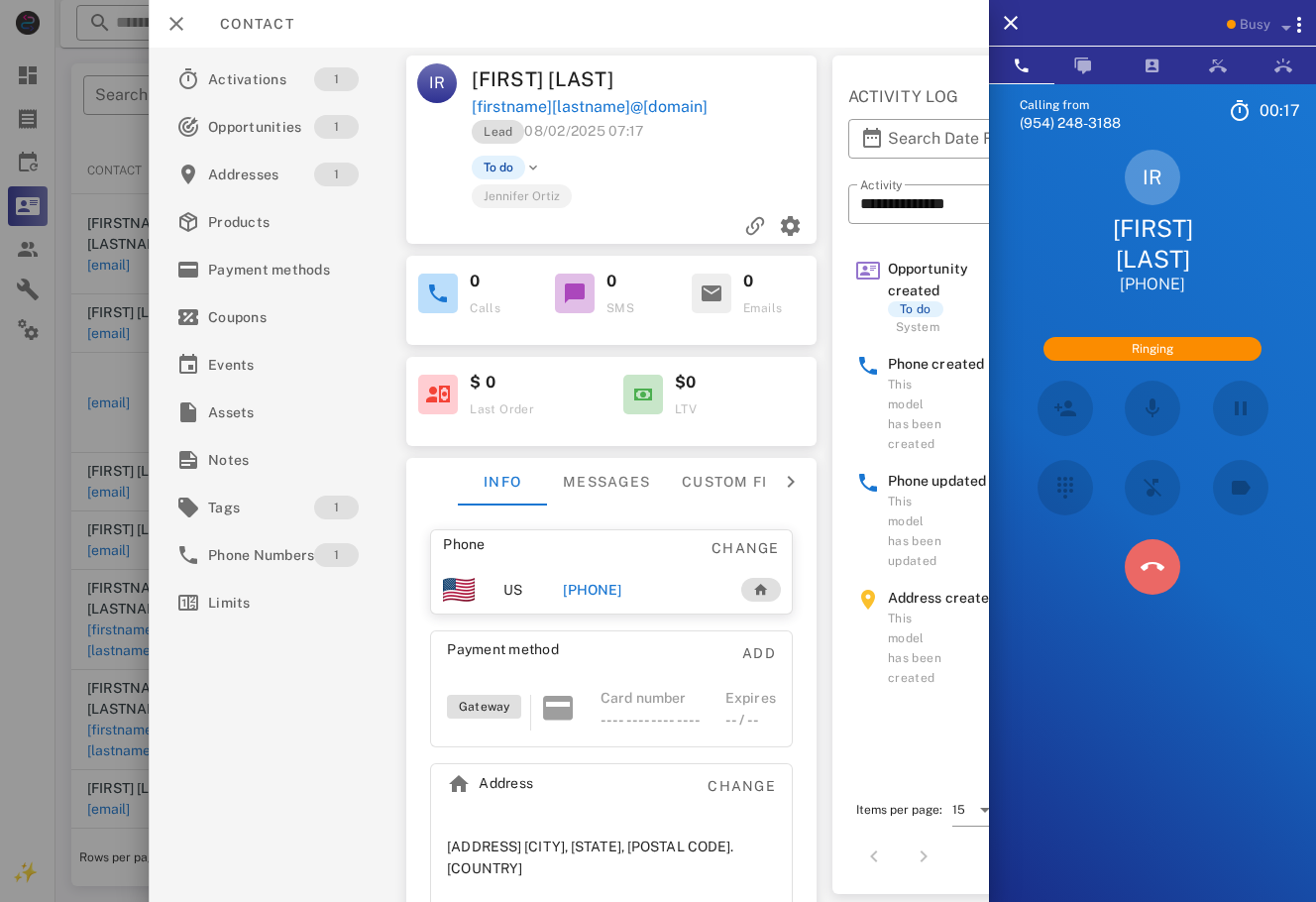 click at bounding box center (1152, 567) 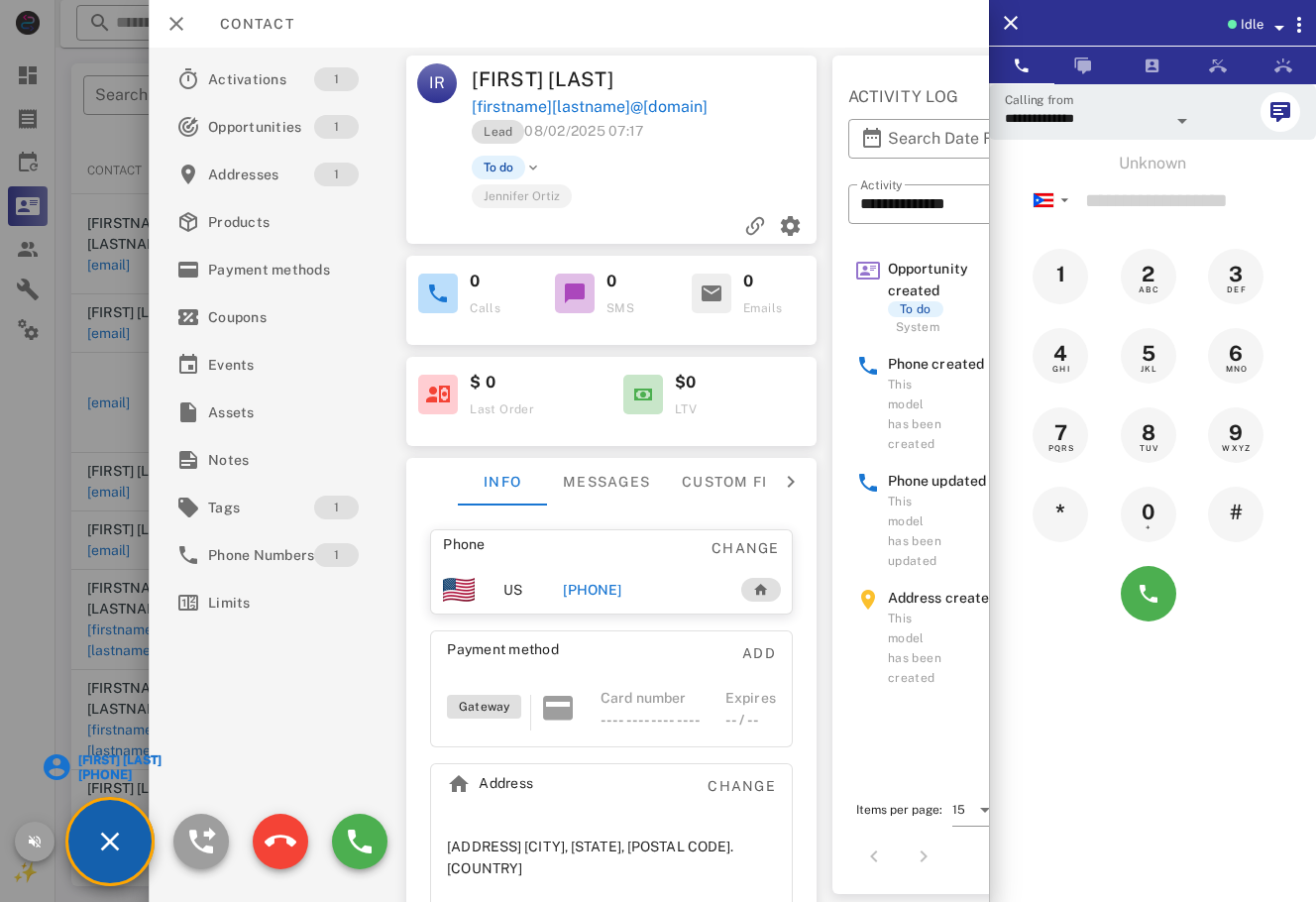 click at bounding box center [1232, 24] 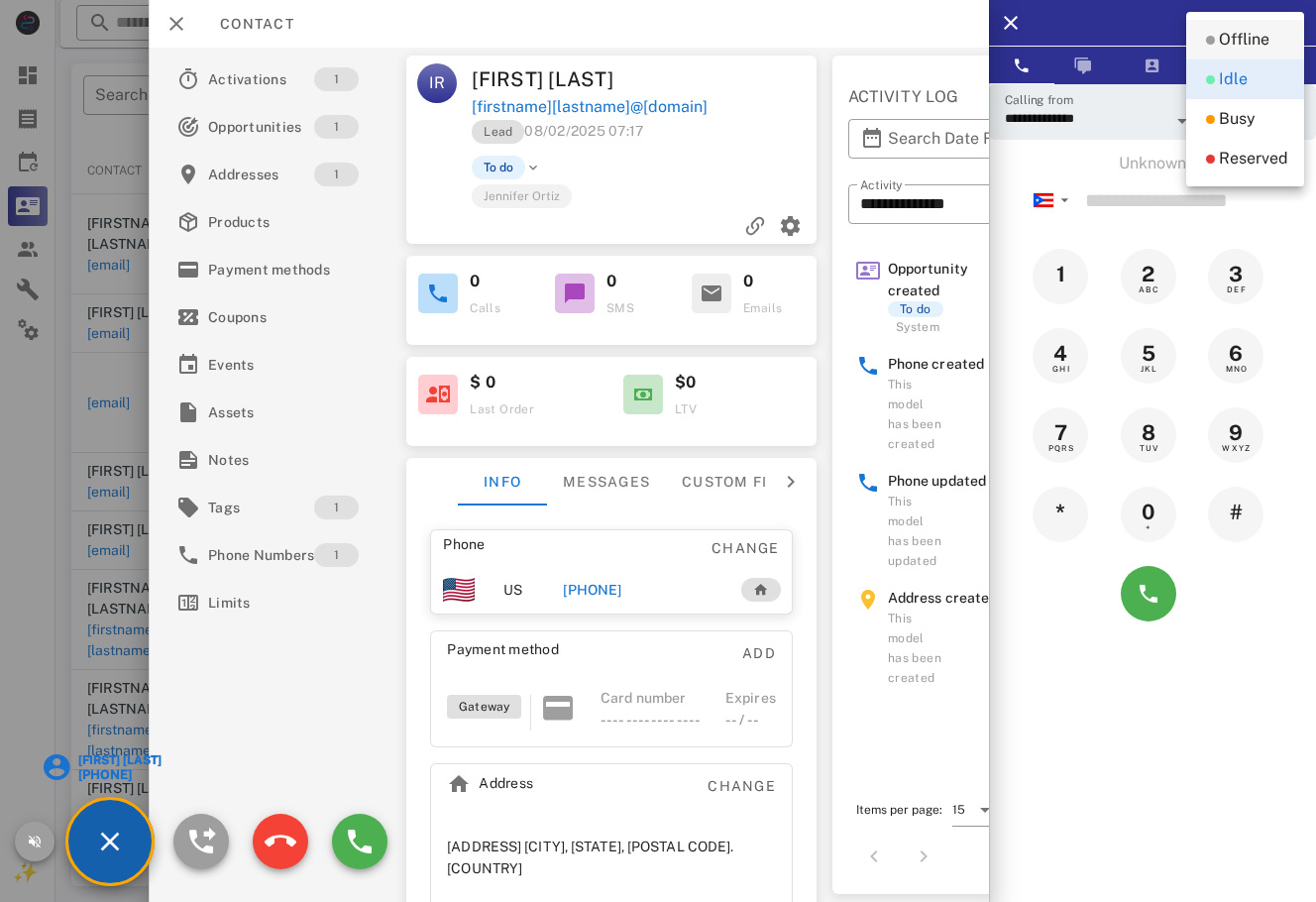 click on "Offline" at bounding box center [1244, 40] 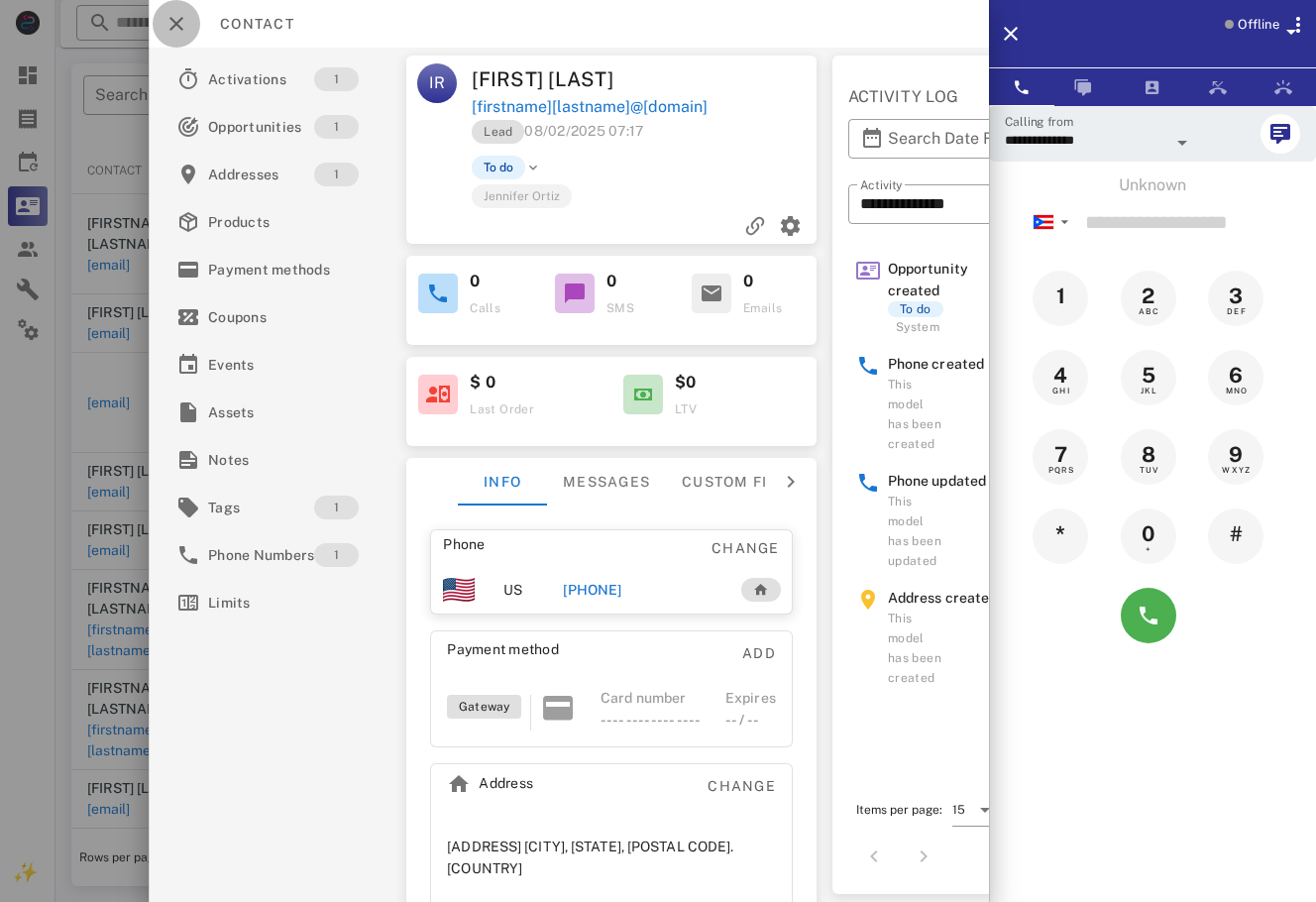 click at bounding box center [176, 24] 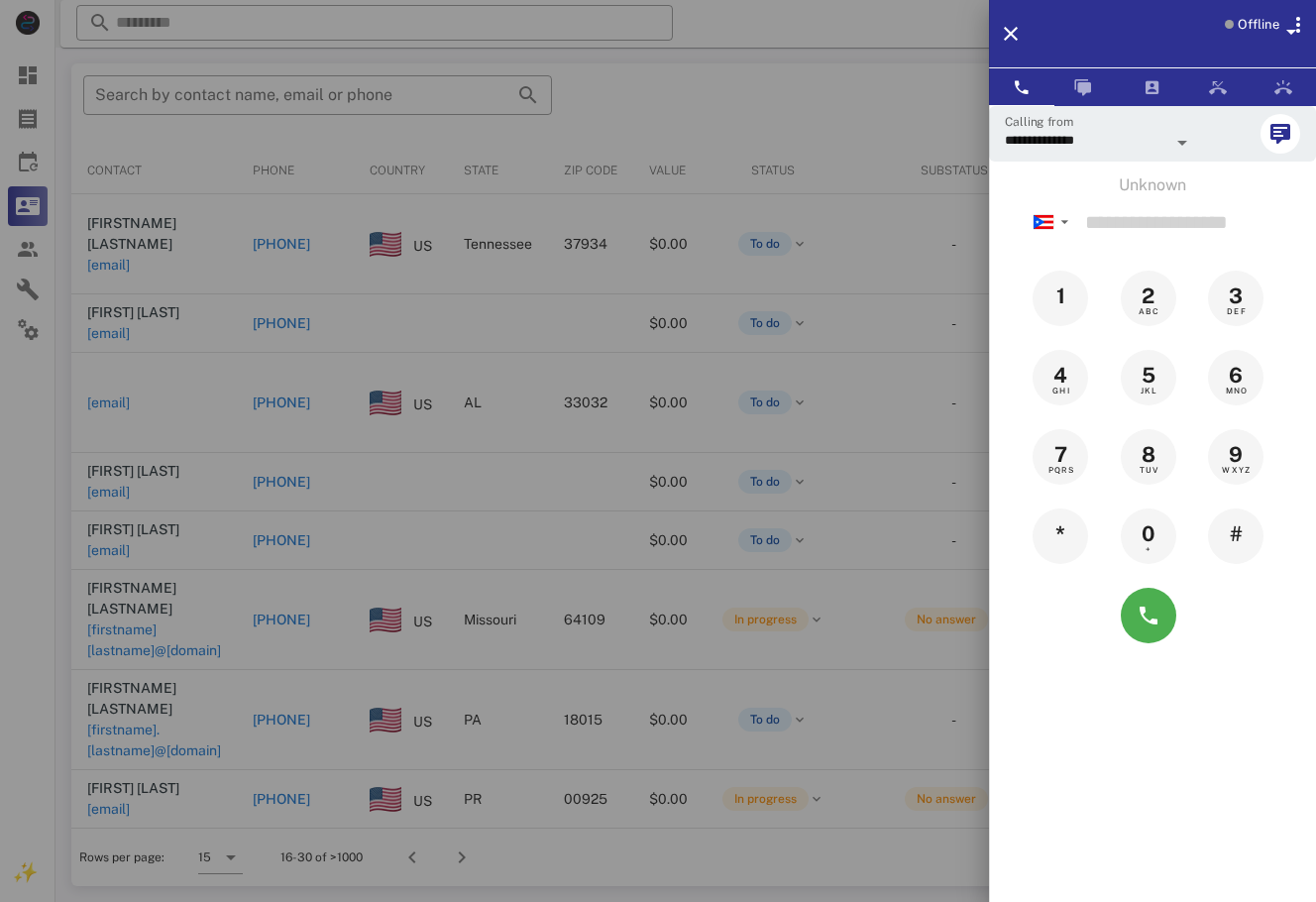 click at bounding box center [658, 451] 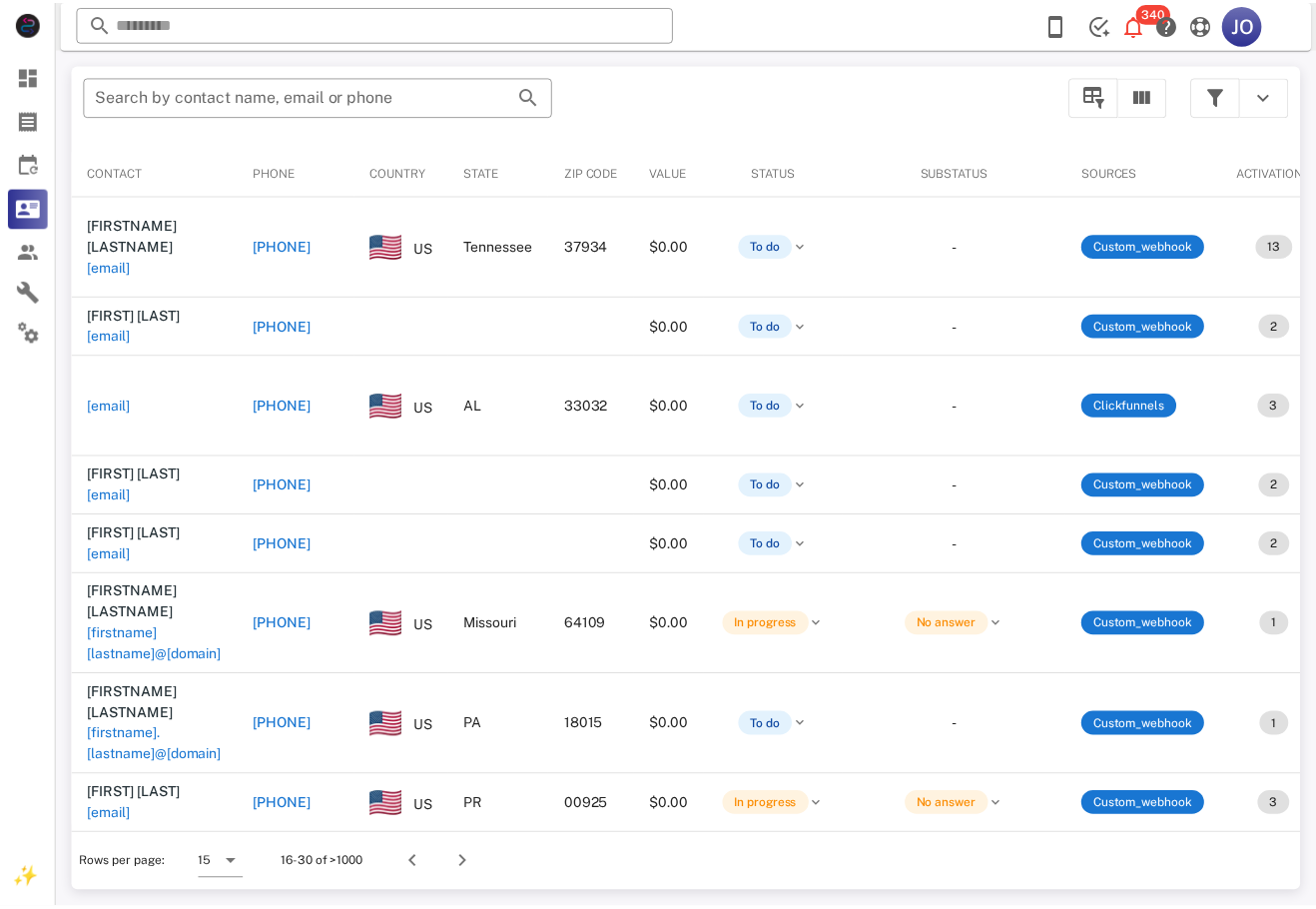 scroll, scrollTop: 0, scrollLeft: 511, axis: horizontal 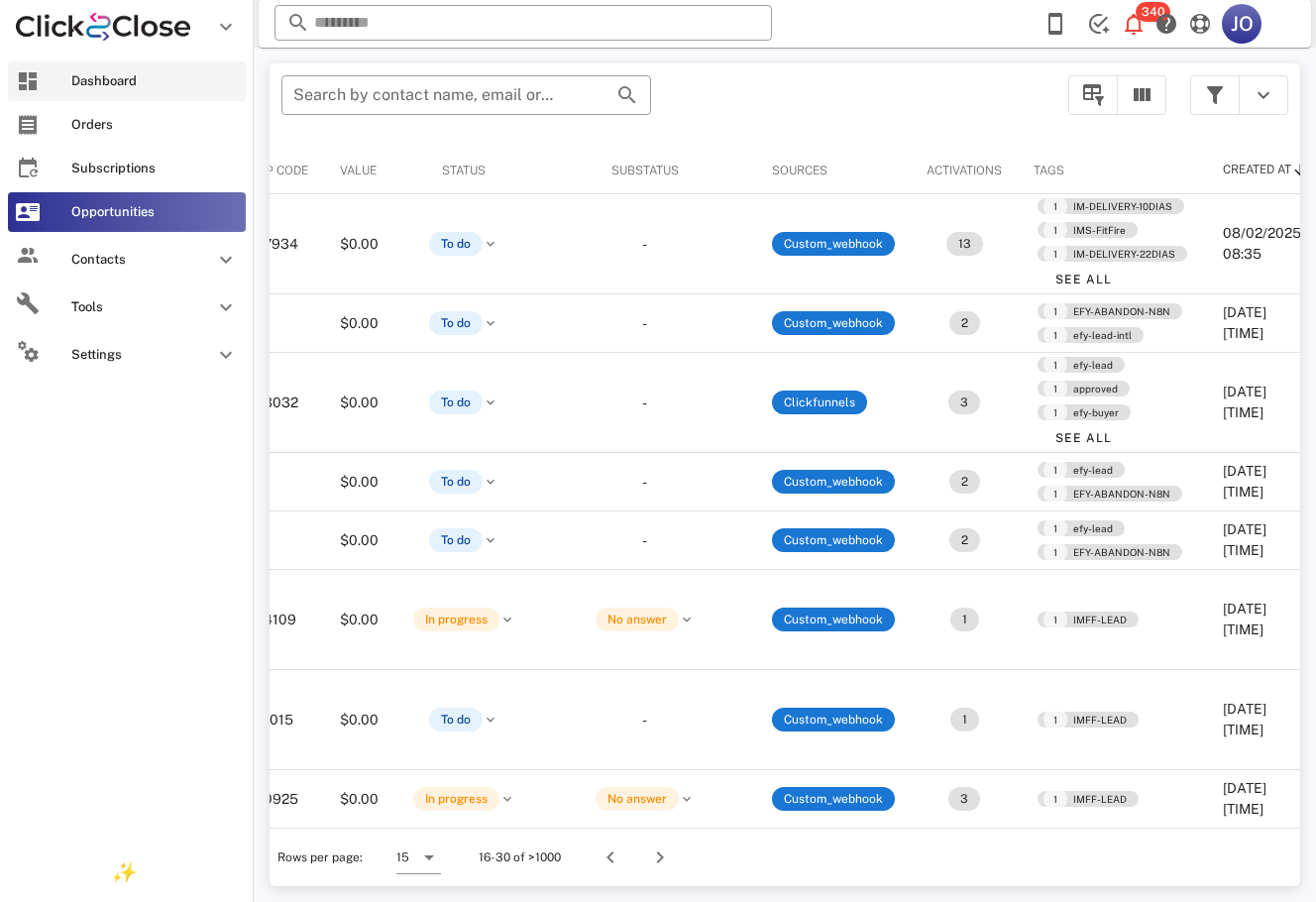 click on "Dashboard" at bounding box center (127, 81) 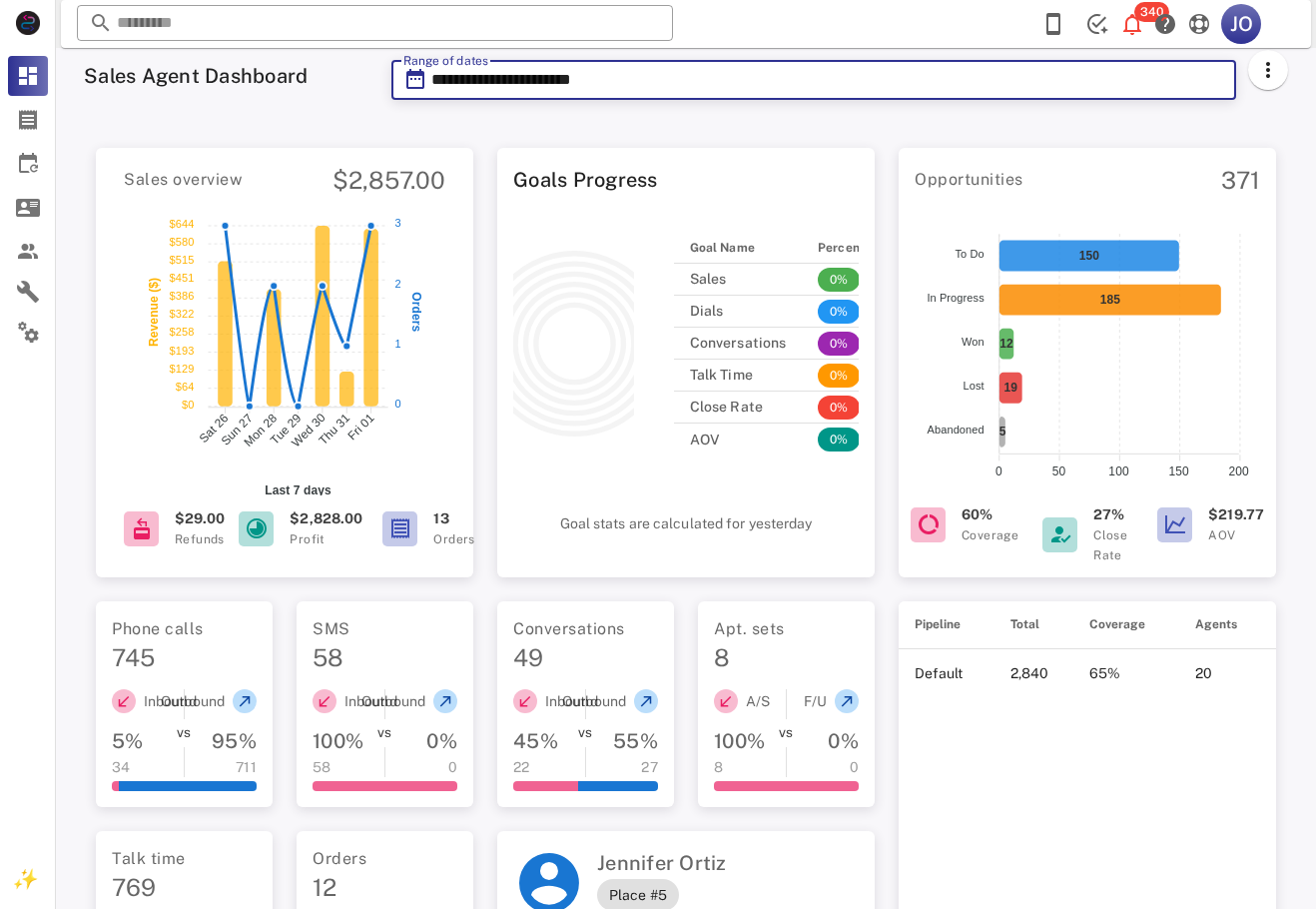 click on "**********" at bounding box center [828, 80] 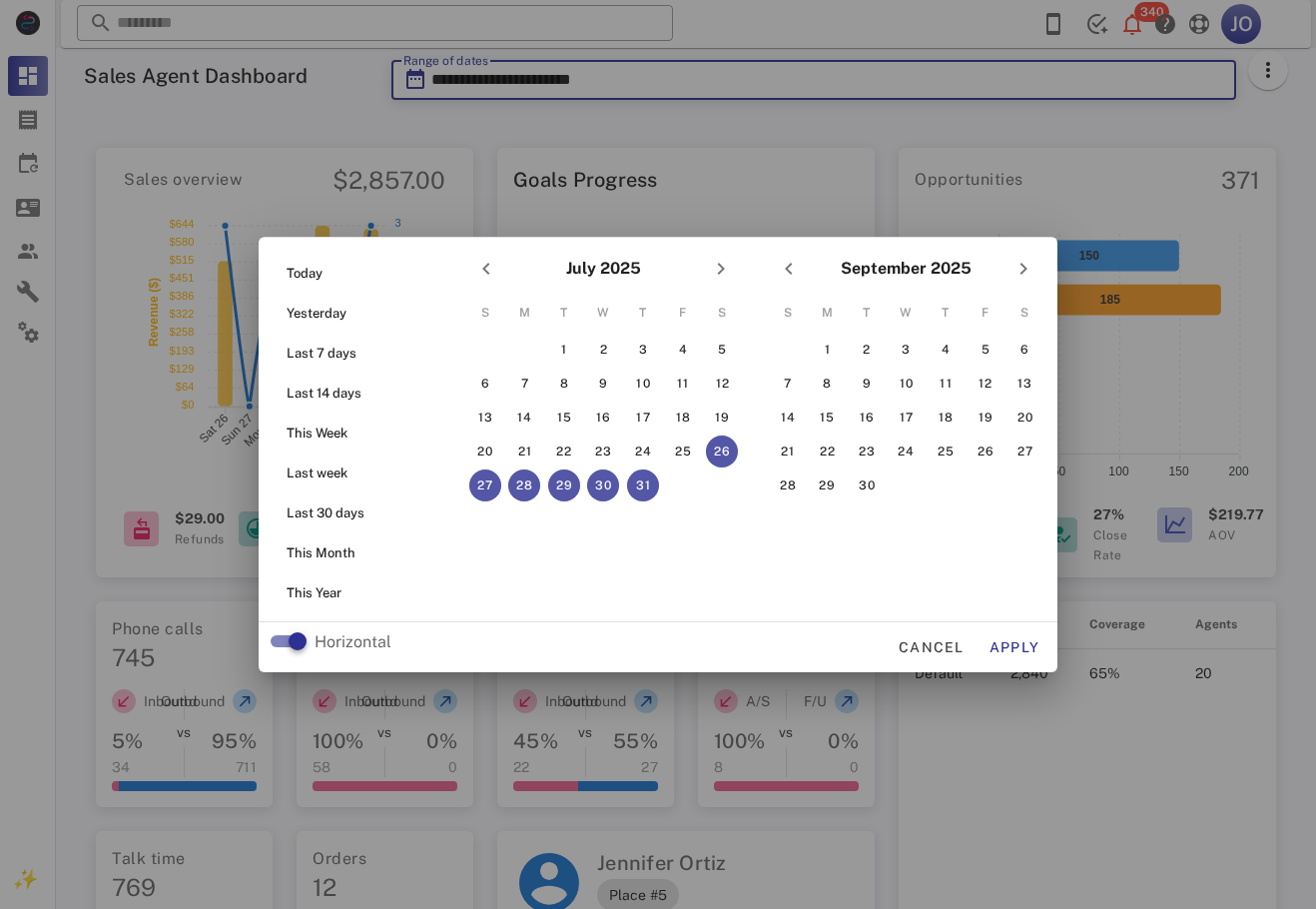 click on "28" at bounding box center (525, 485) 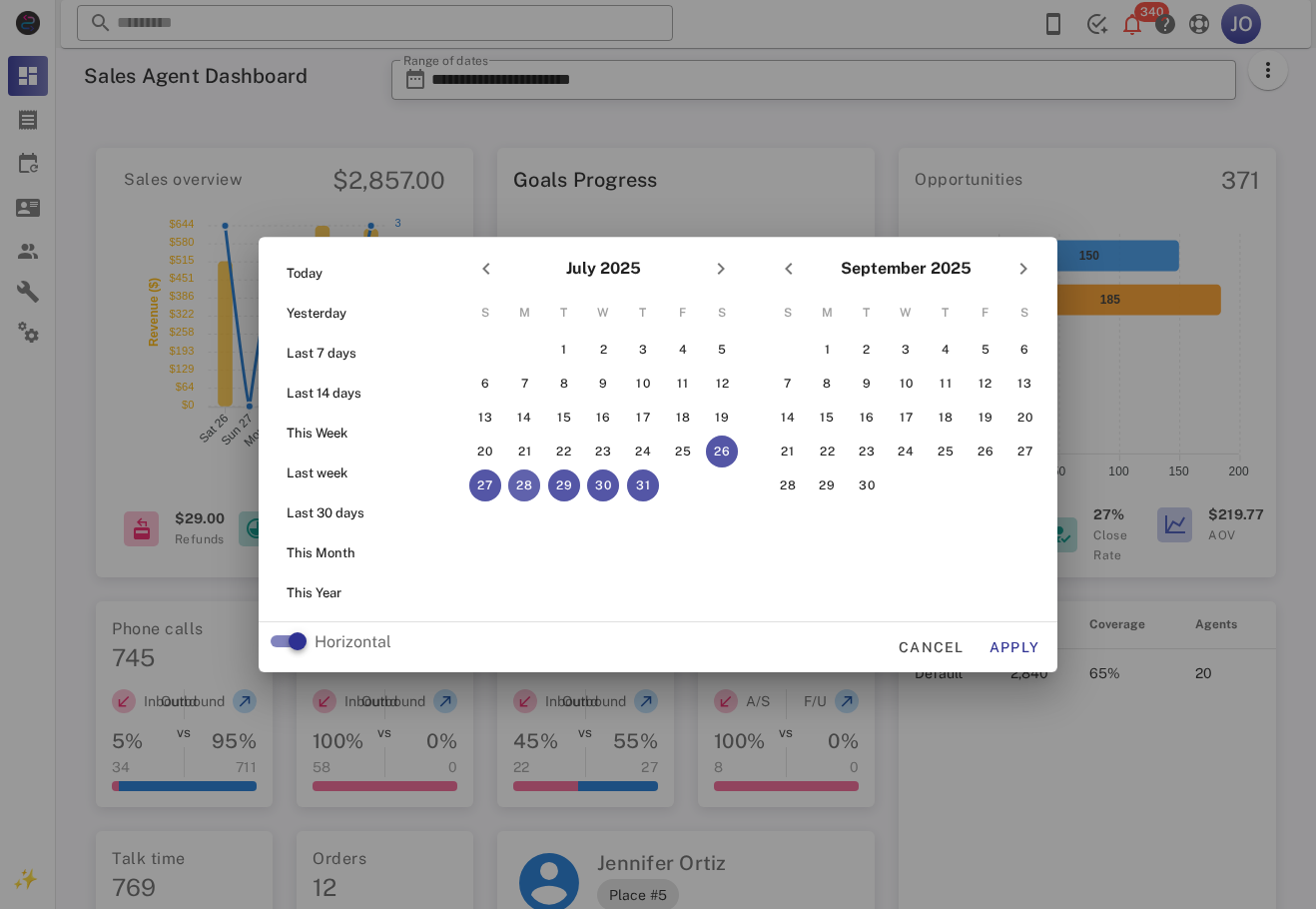 click on "28" at bounding box center [524, 485] 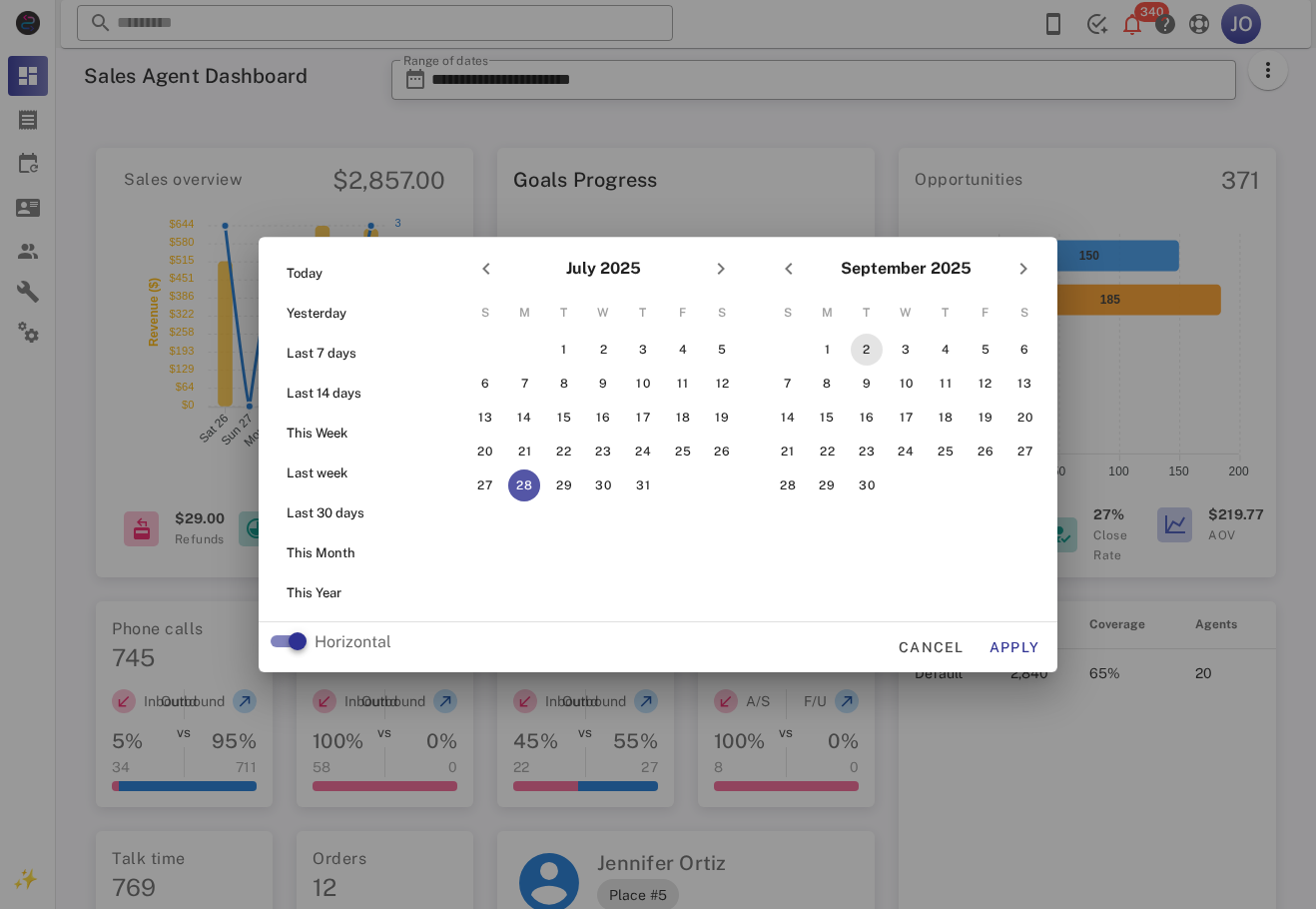 click on "2" at bounding box center (867, 350) 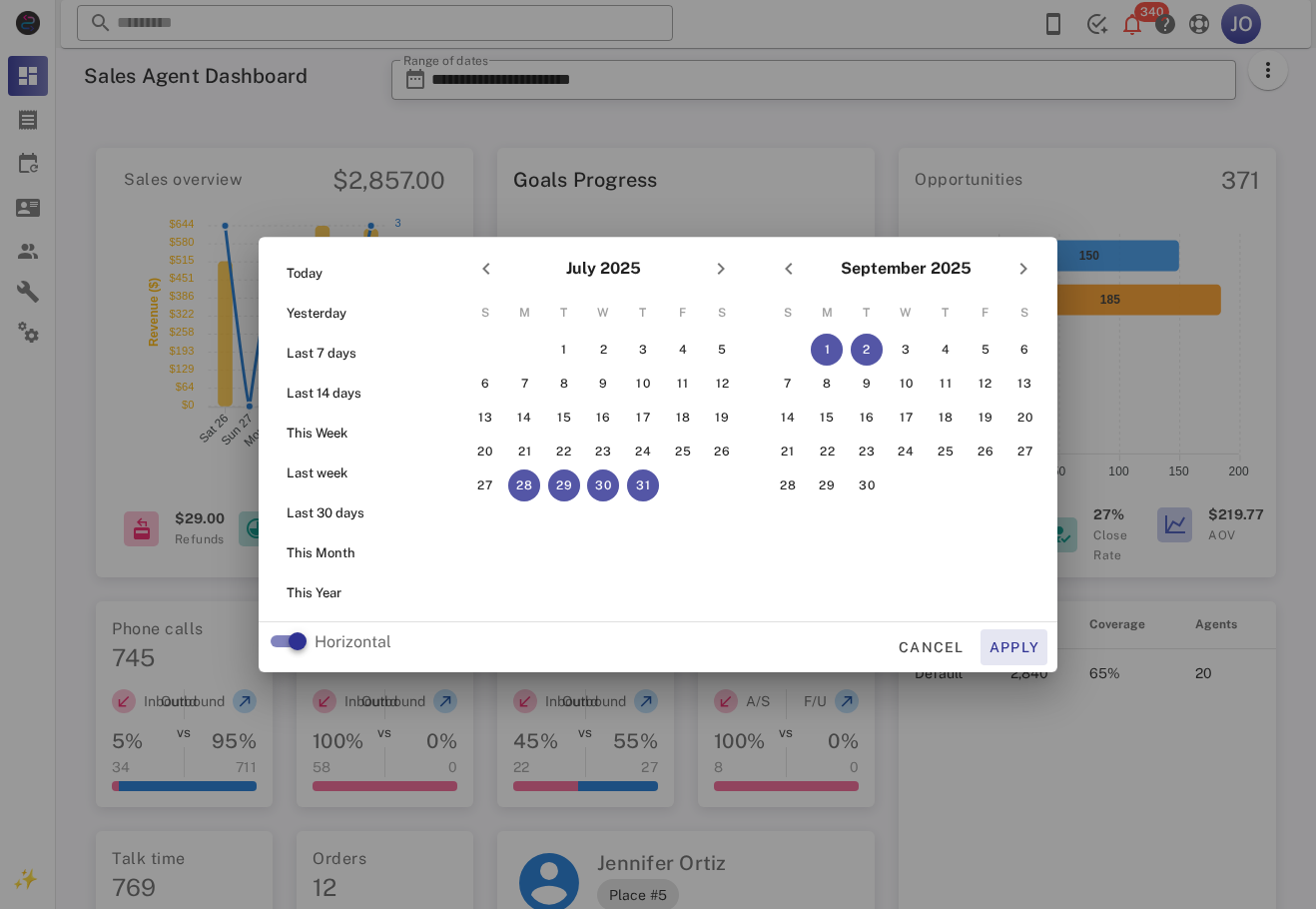 click on "Apply" at bounding box center (1014, 647) 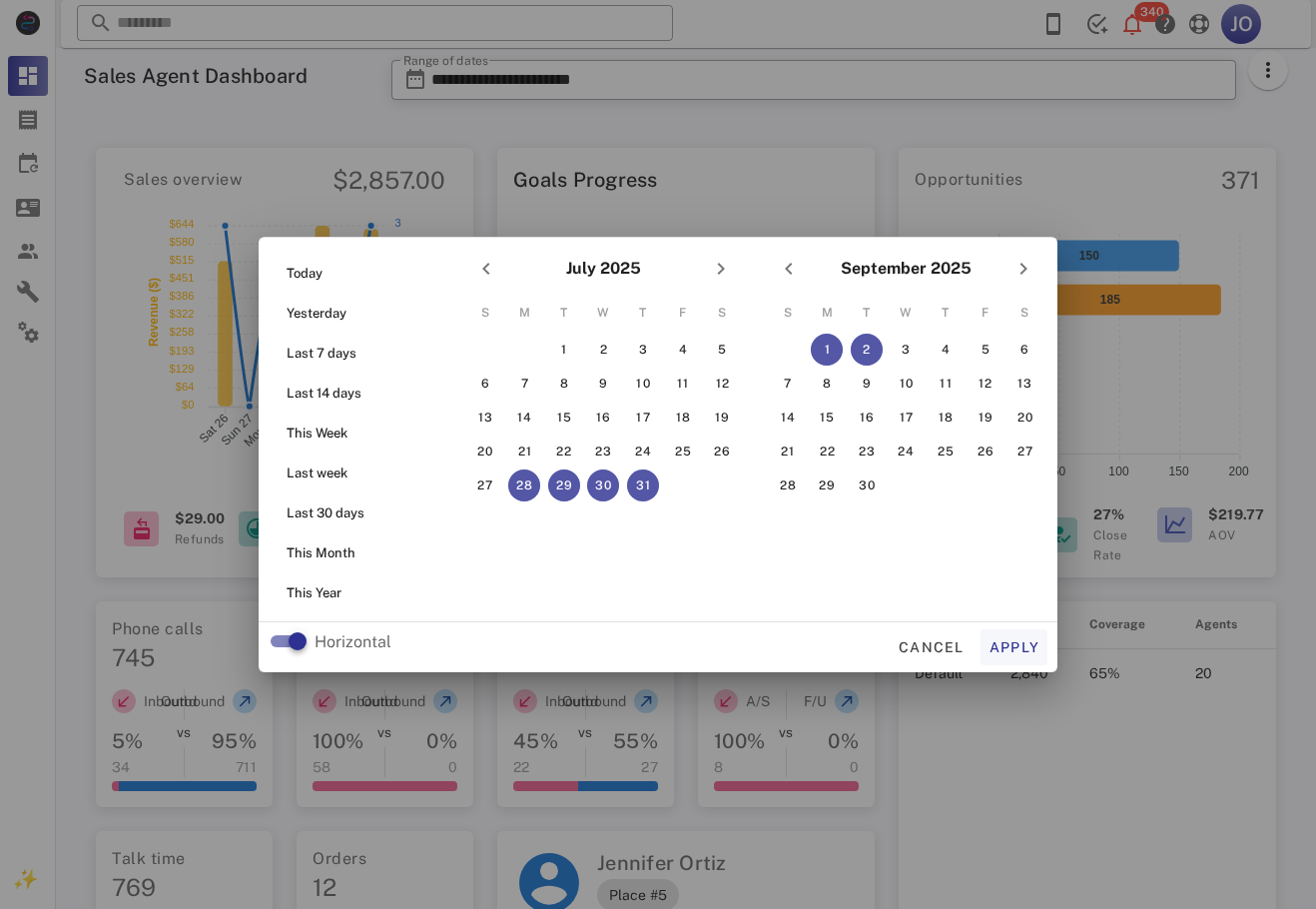 type on "**********" 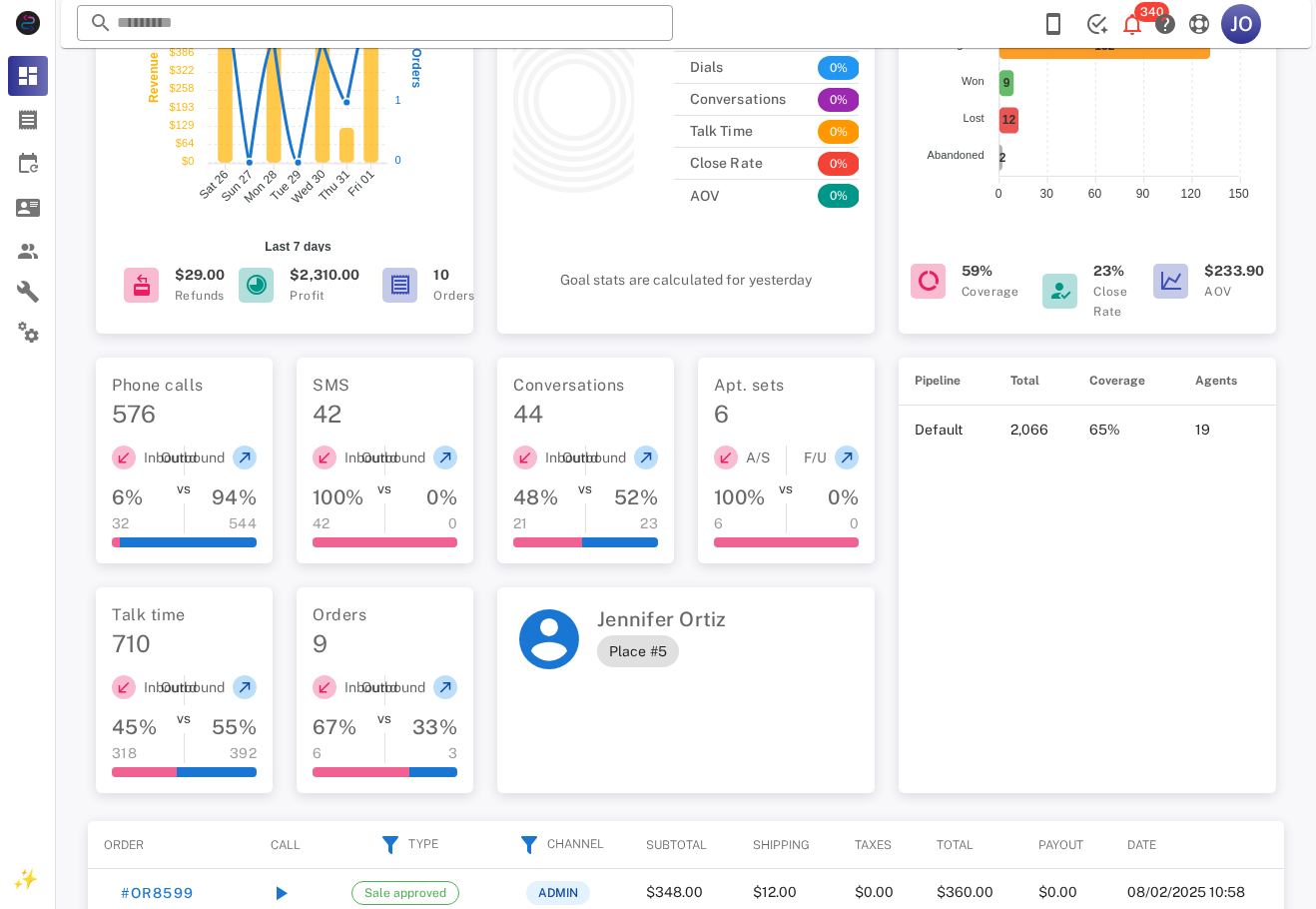 scroll, scrollTop: 70, scrollLeft: 0, axis: vertical 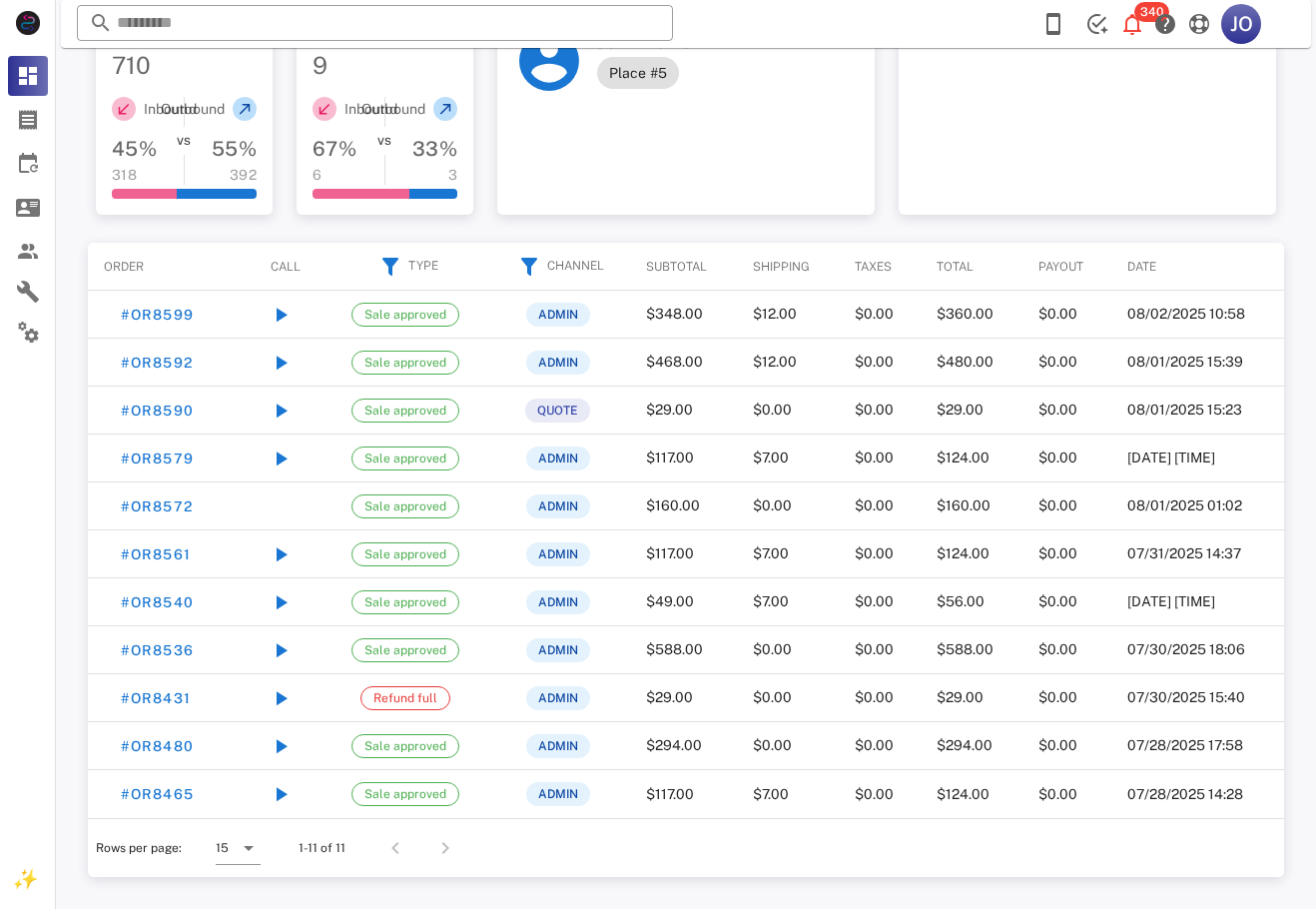 click at bounding box center (441, 848) 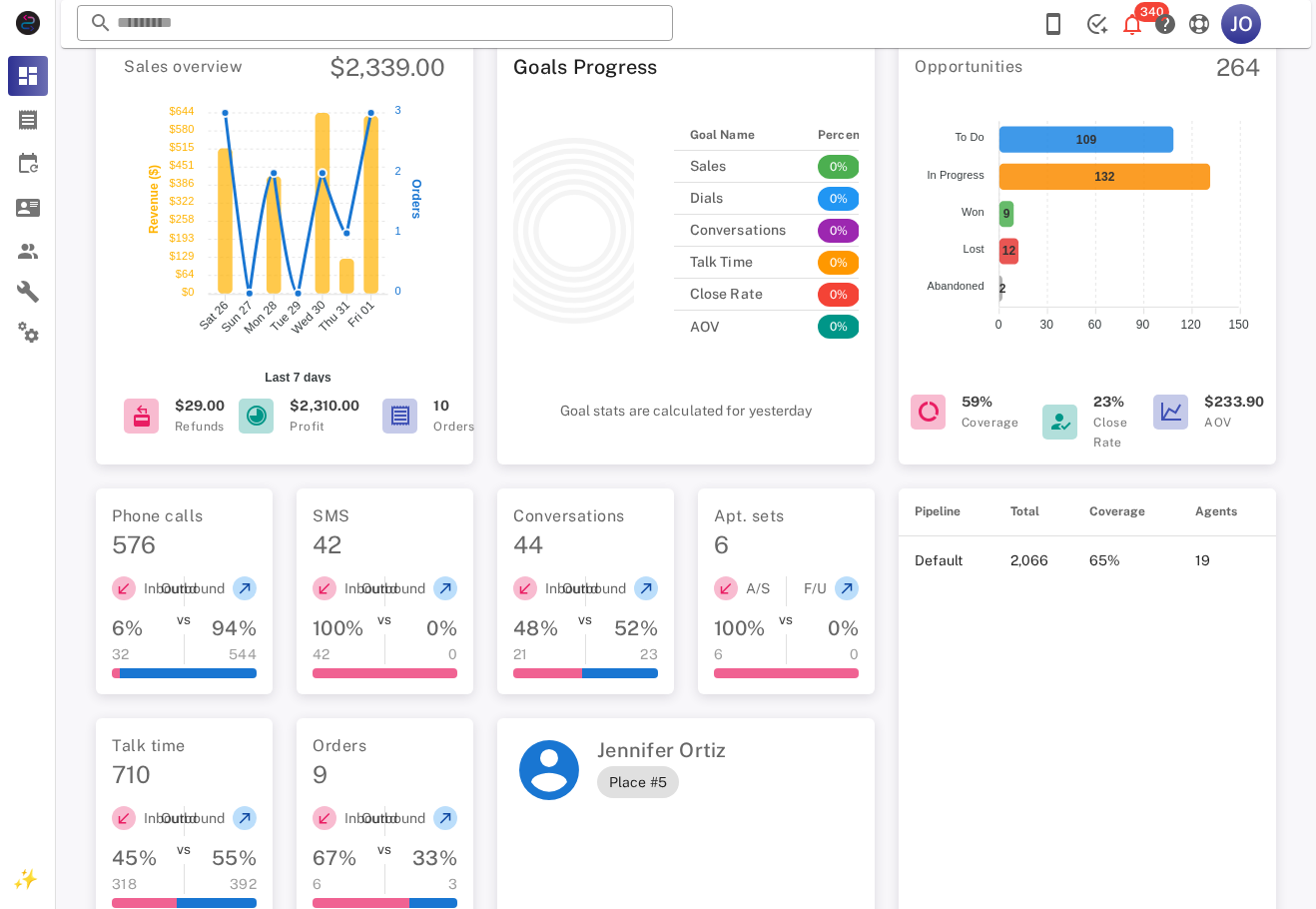 scroll, scrollTop: 822, scrollLeft: 0, axis: vertical 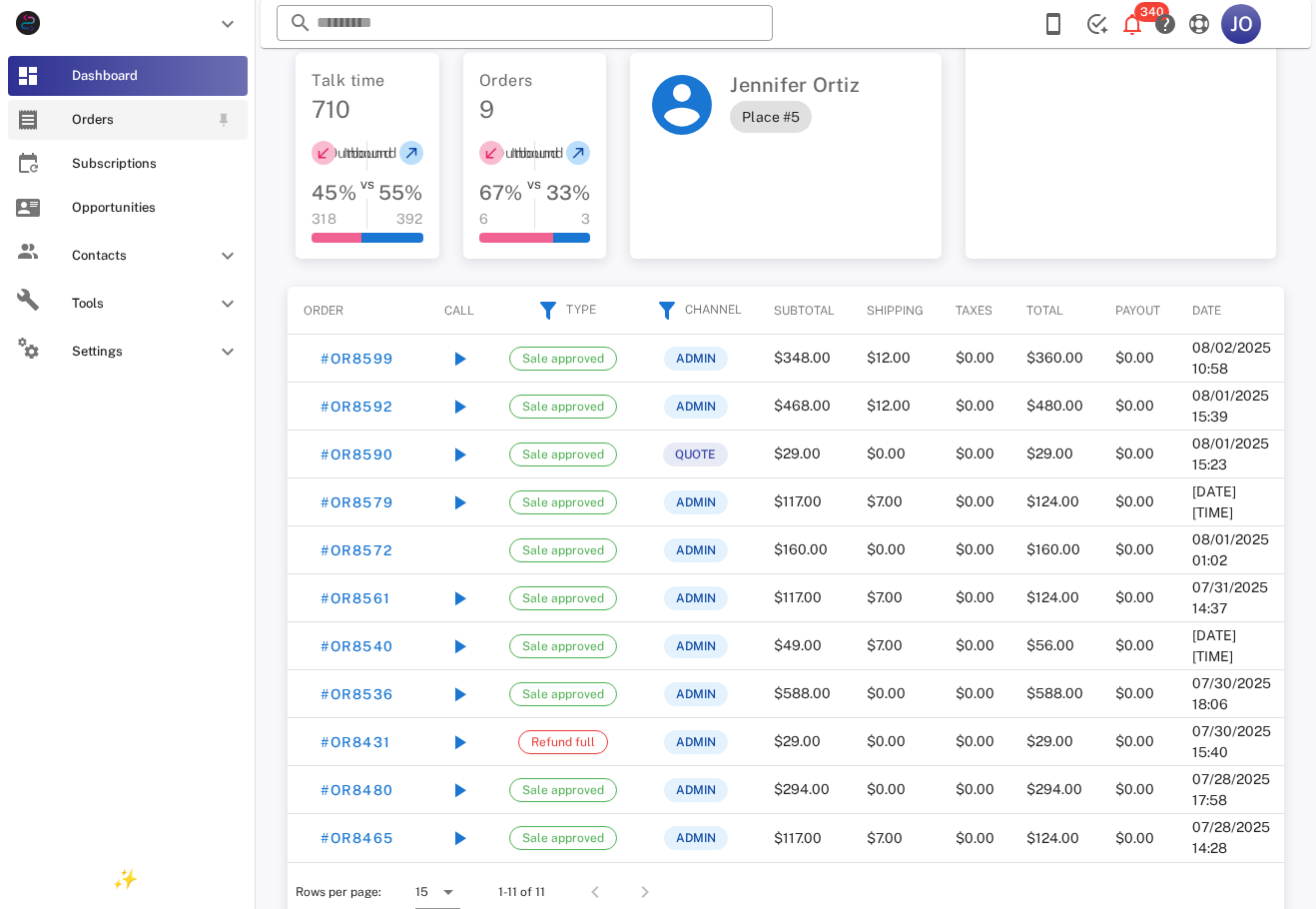 click on "Orders" at bounding box center (128, 120) 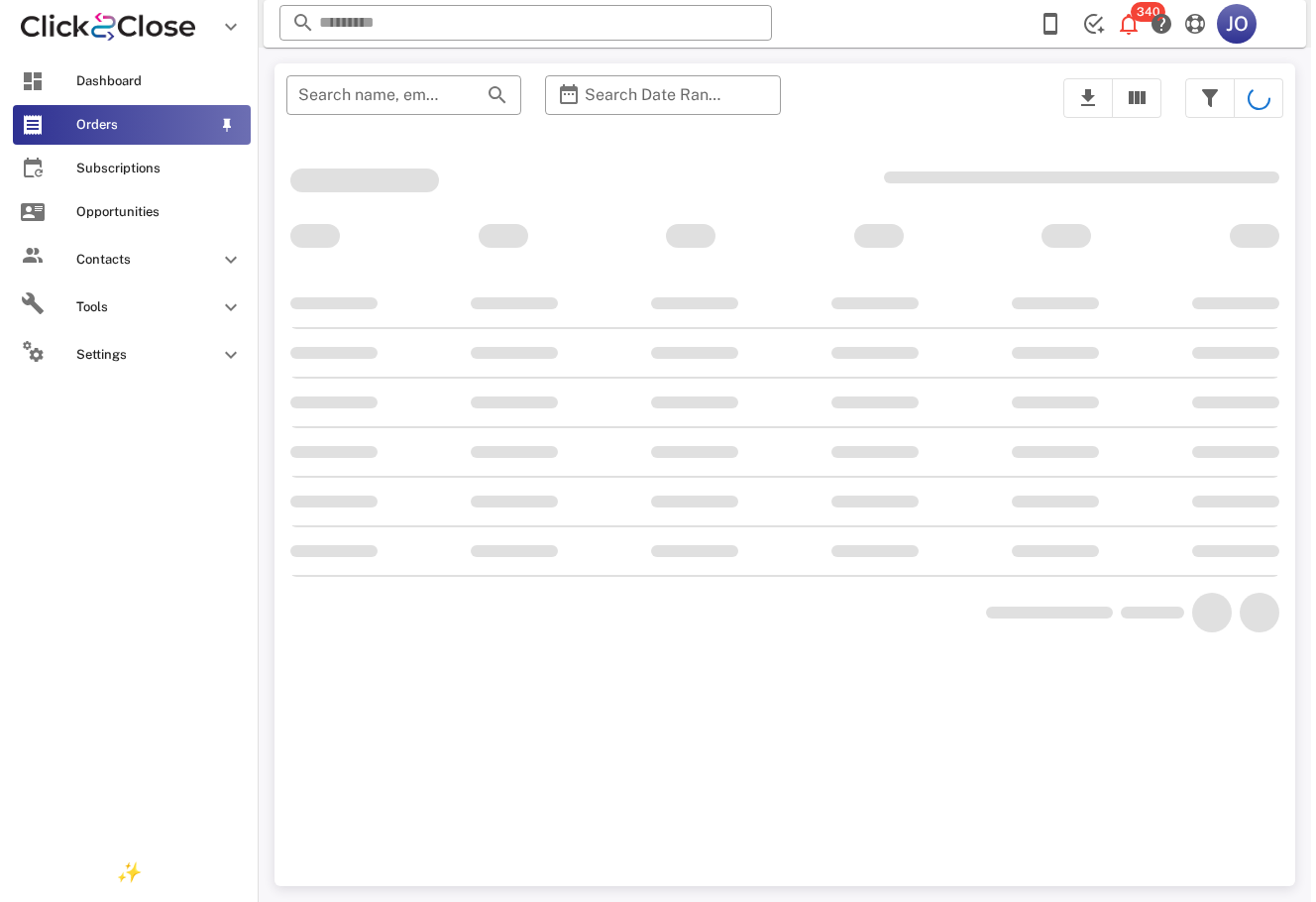 scroll, scrollTop: 0, scrollLeft: 0, axis: both 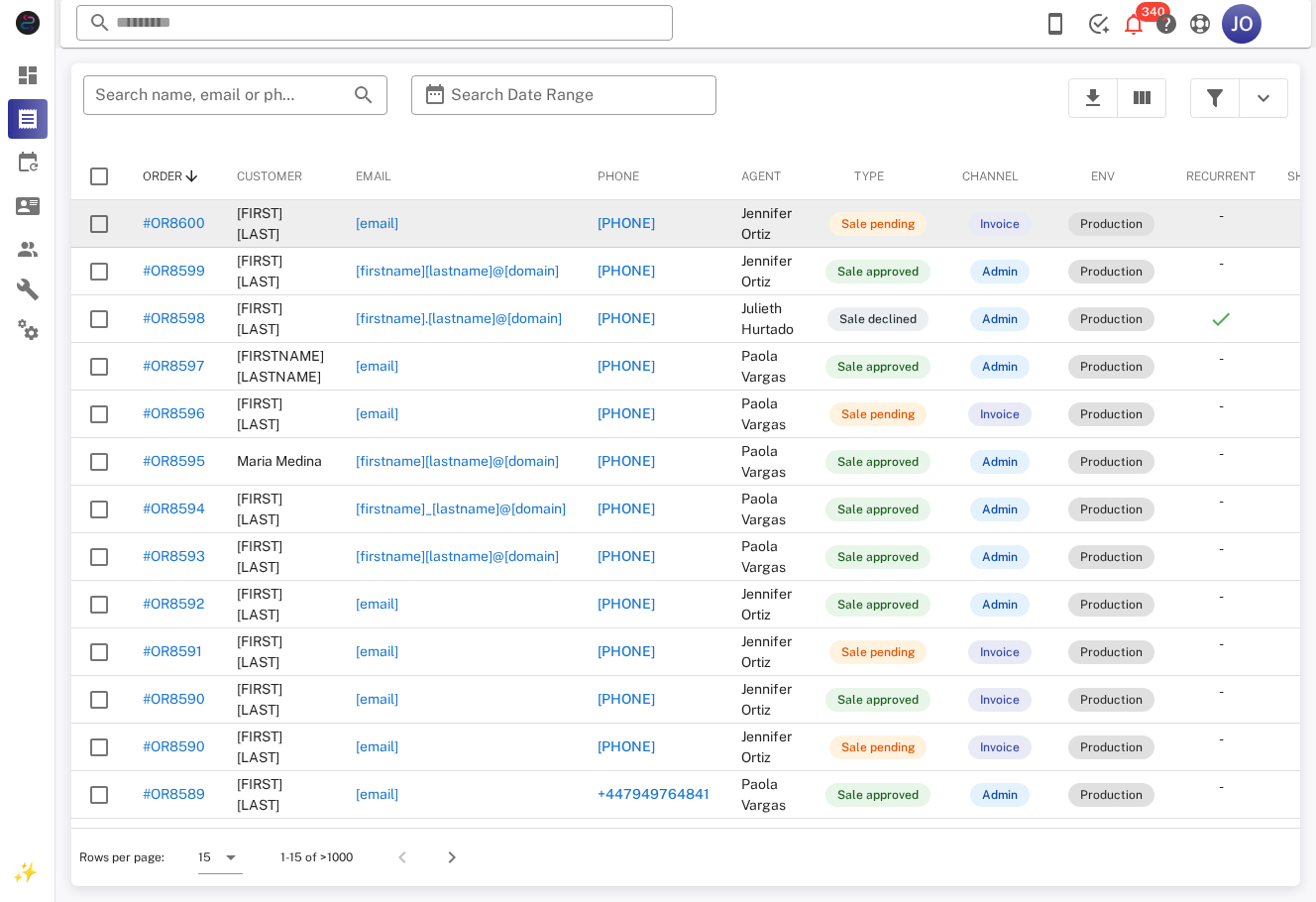 drag, startPoint x: 516, startPoint y: 213, endPoint x: 340, endPoint y: 218, distance: 176.071 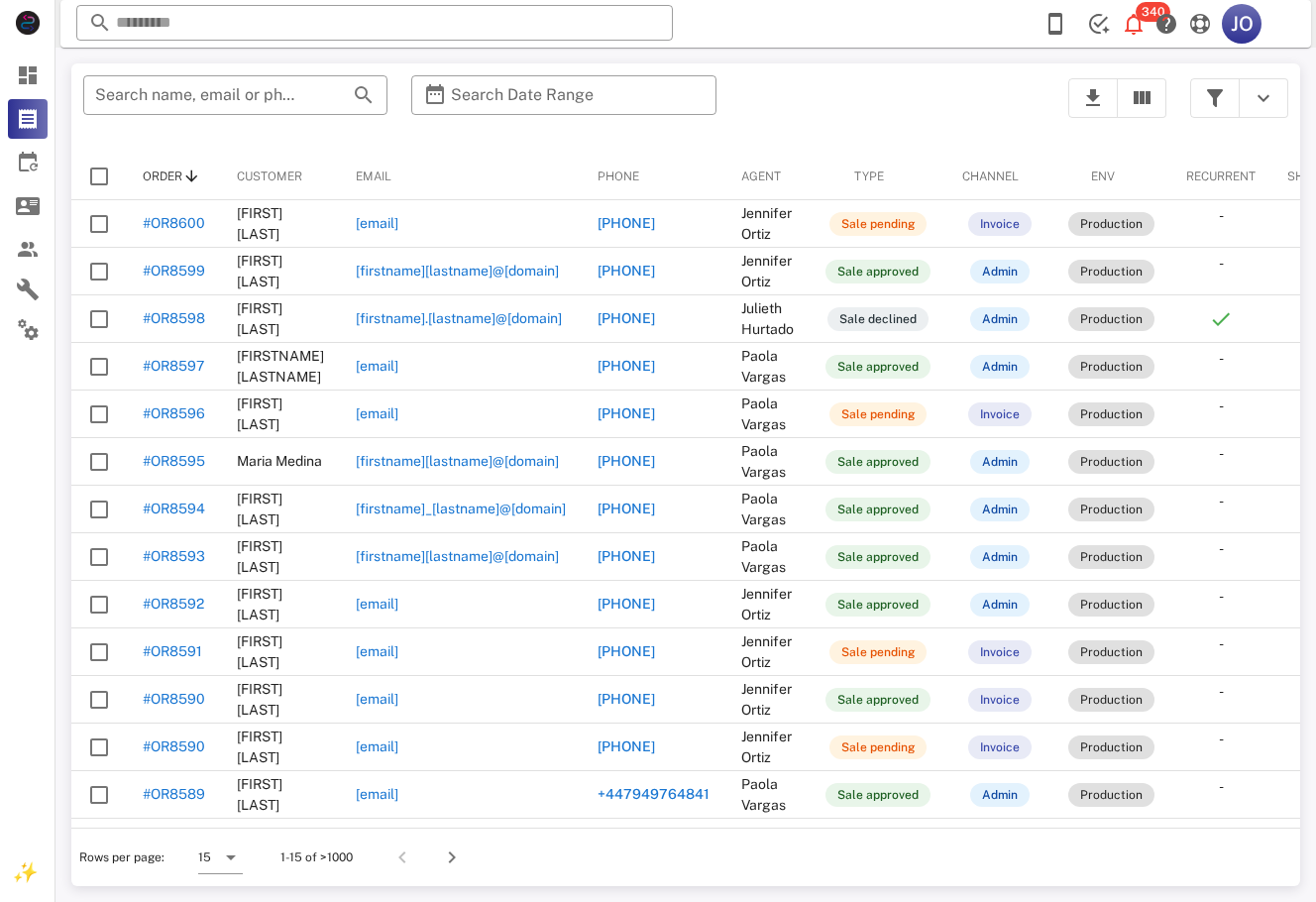 copy on "[EMAIL]" 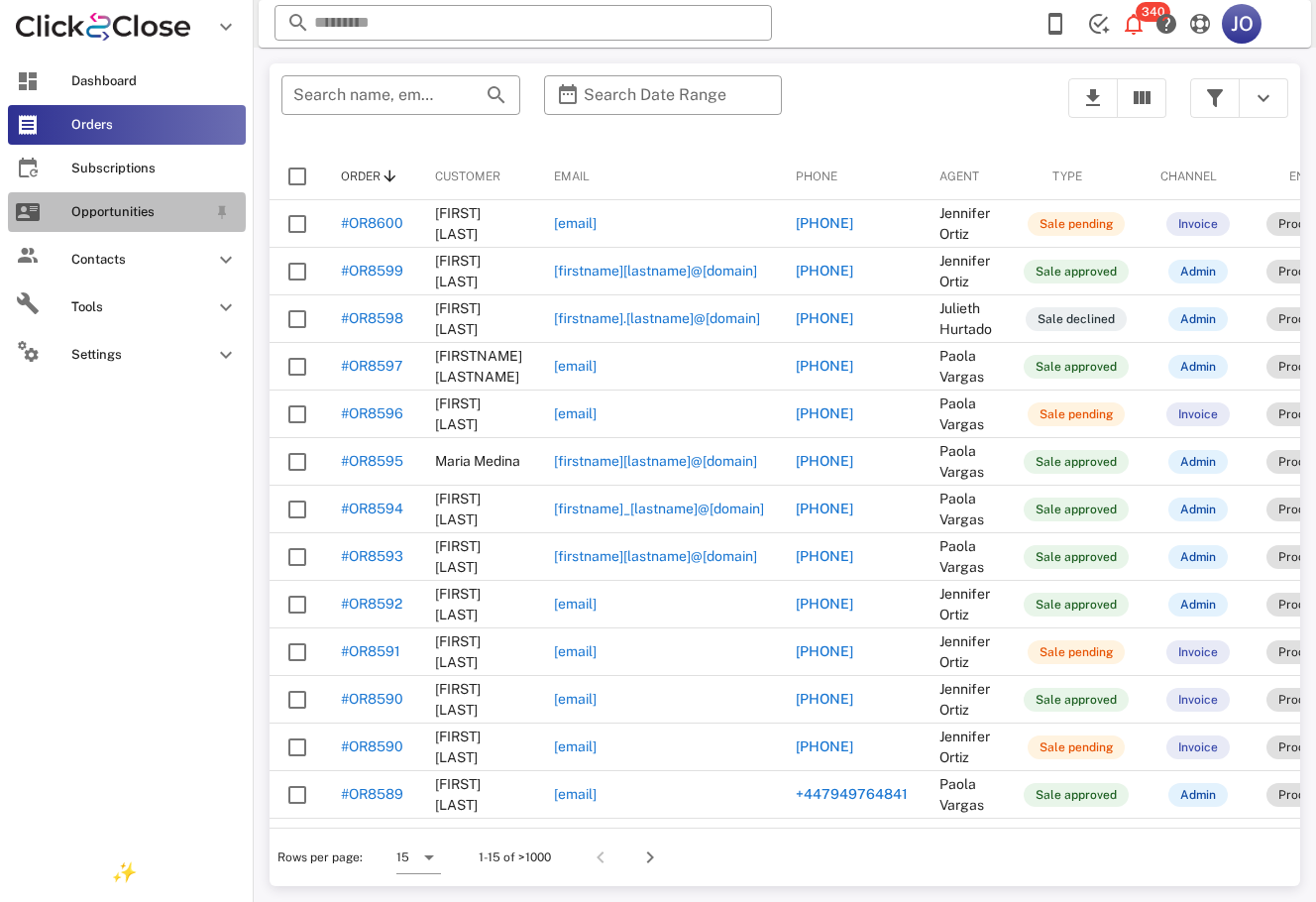 click at bounding box center [28, 212] 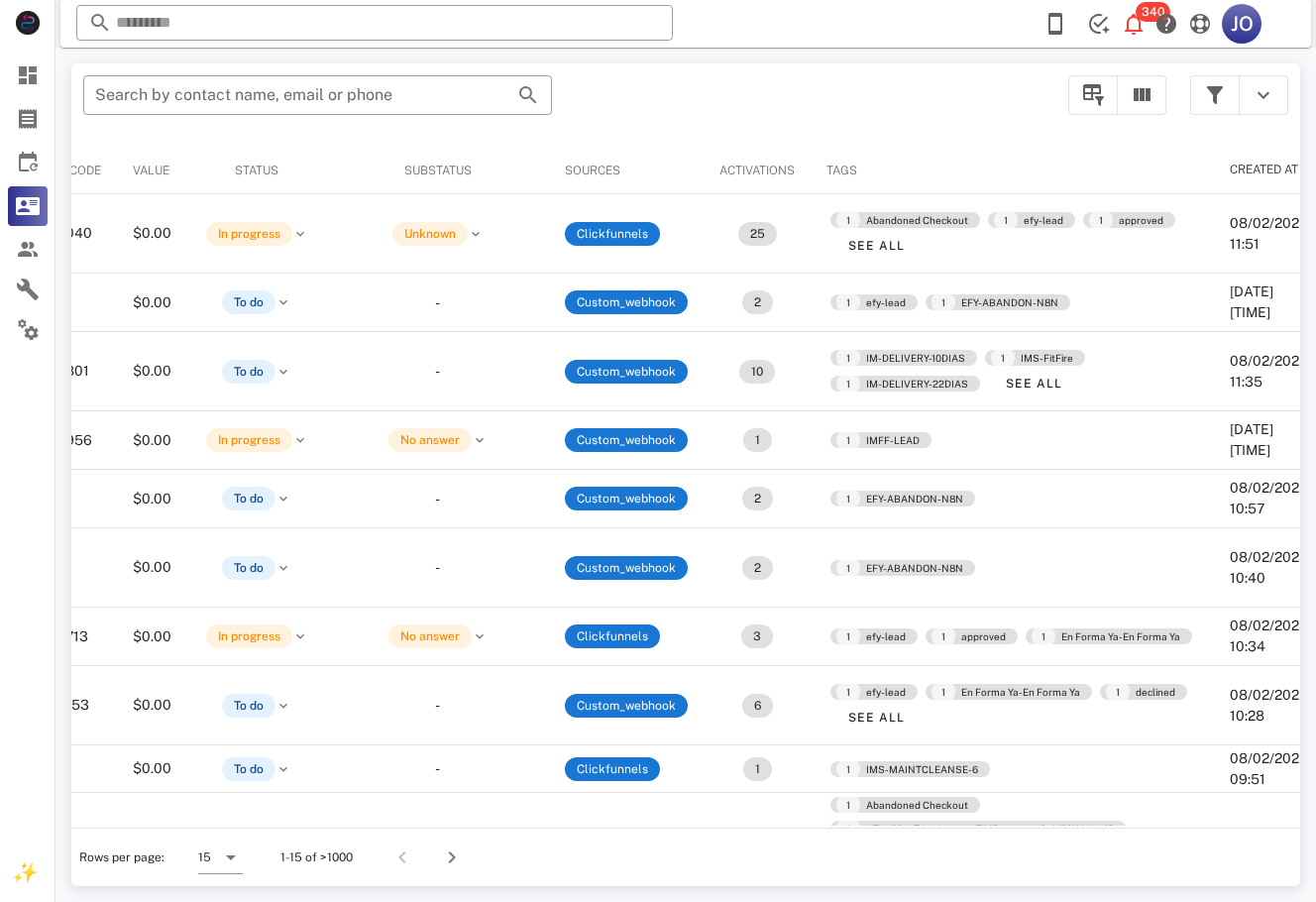 scroll, scrollTop: 0, scrollLeft: 664, axis: horizontal 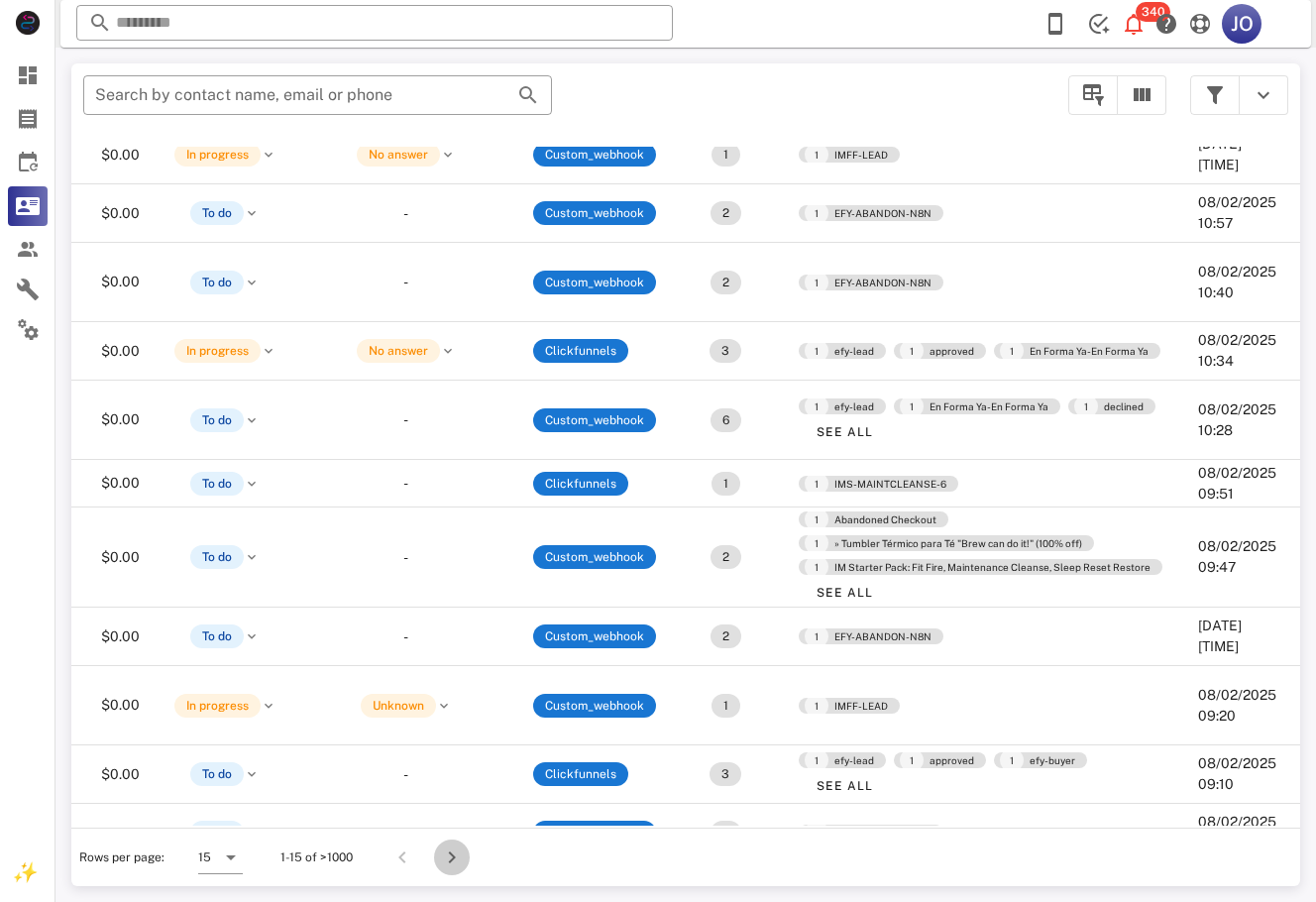 click at bounding box center (452, 857) 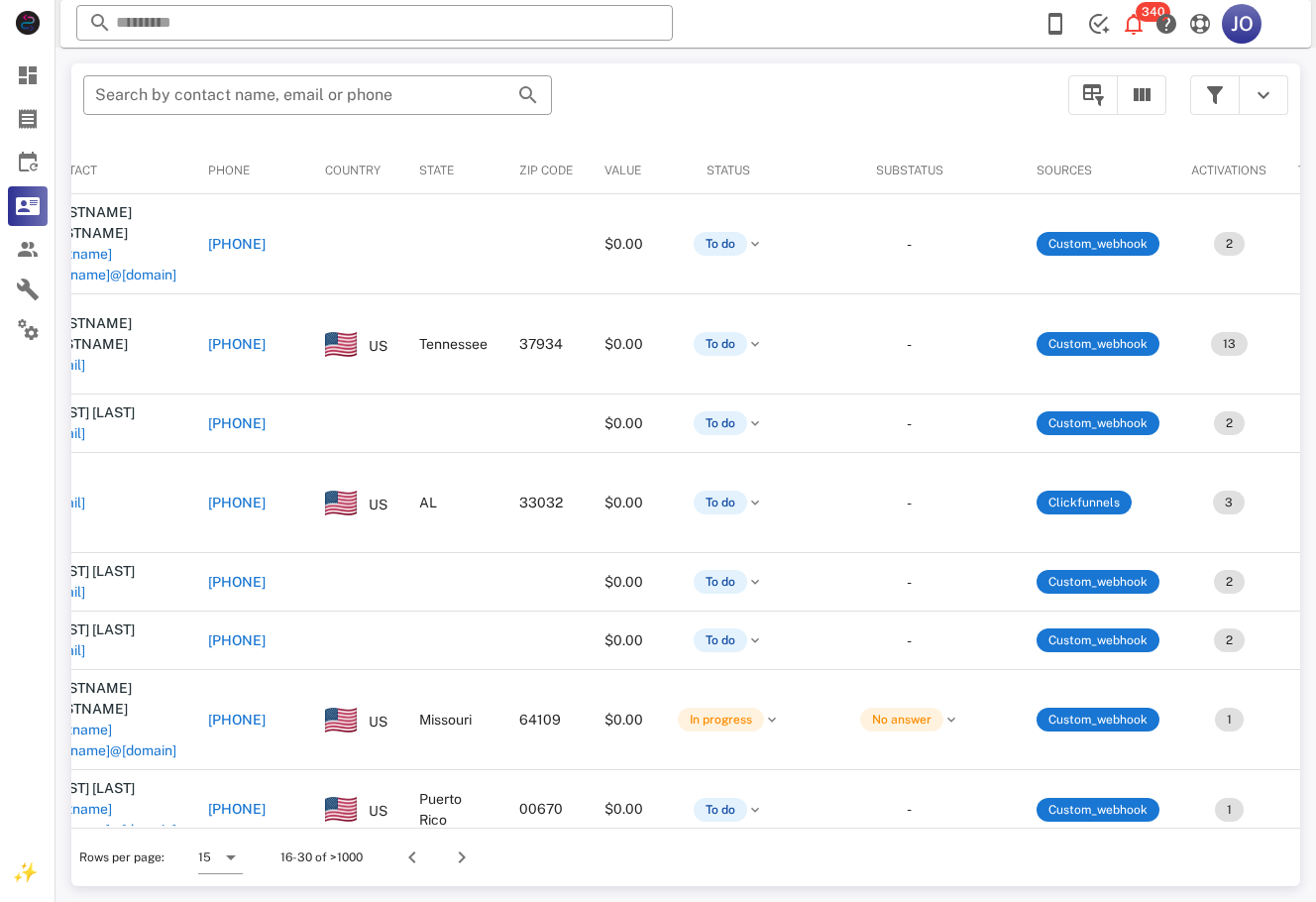 scroll, scrollTop: 0, scrollLeft: 0, axis: both 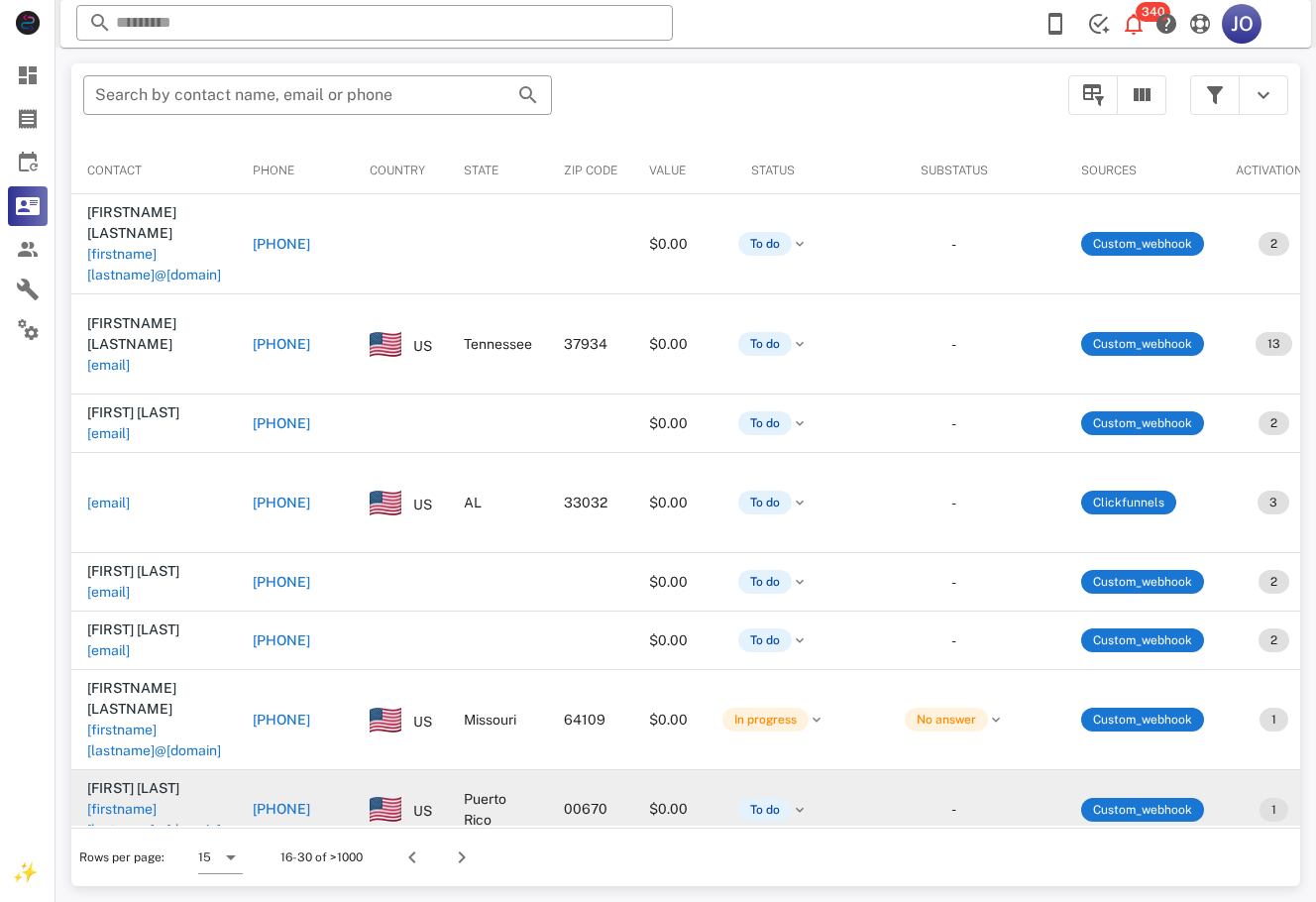 click on "[FIRSTNAME][LASTNAME]@[DOMAIN]" at bounding box center (154, 820) 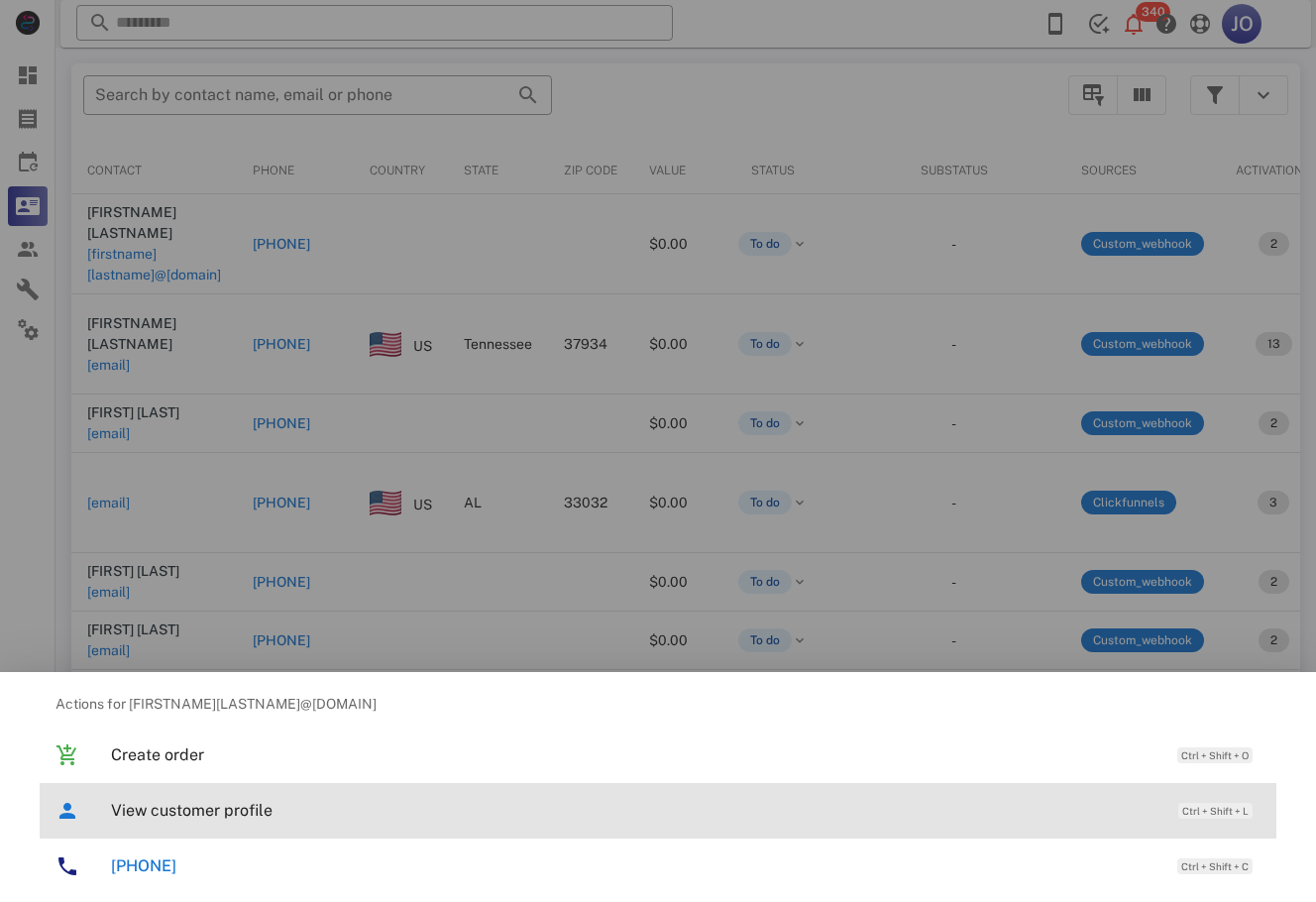 click on "View customer profile" at bounding box center (634, 810) 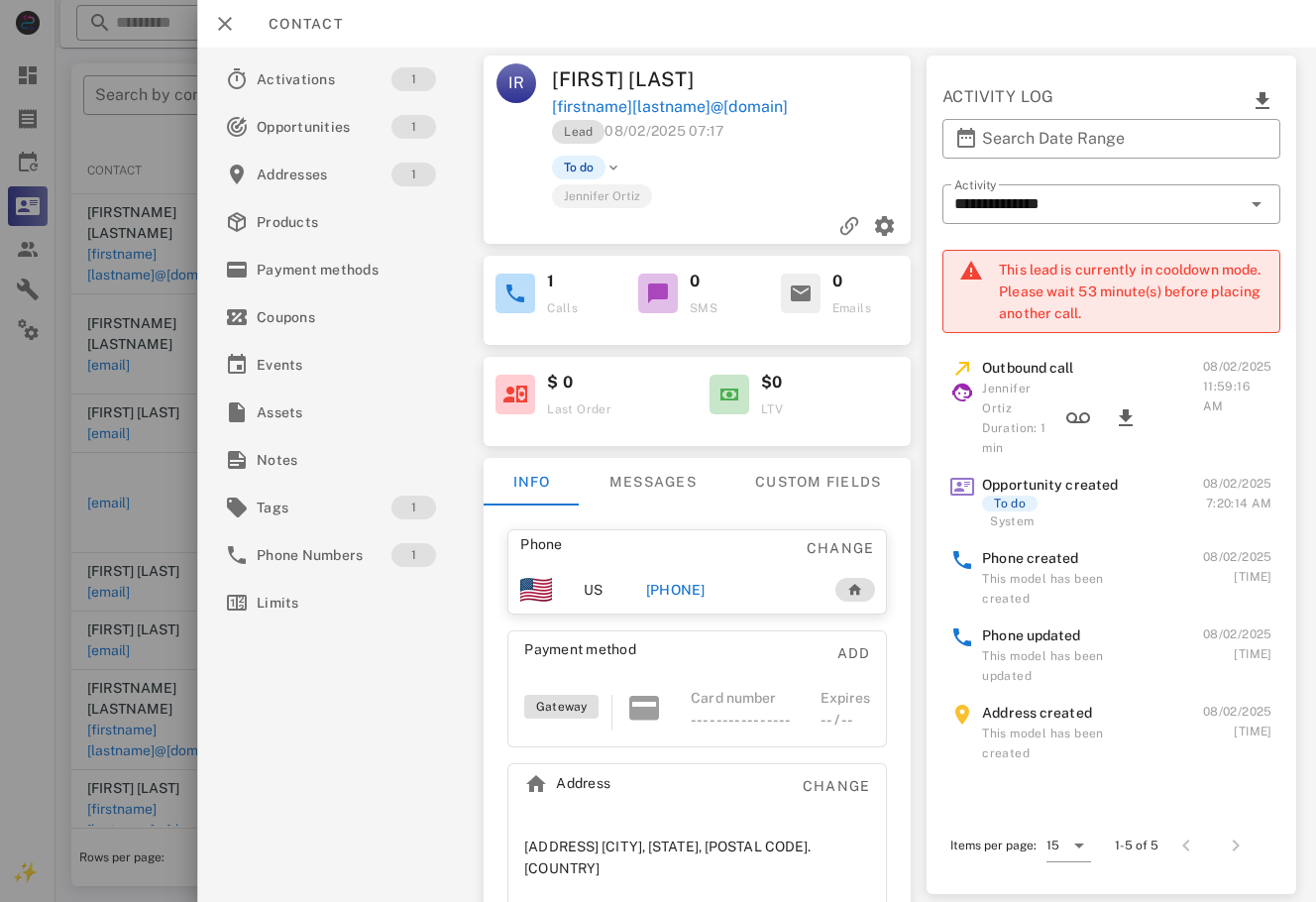 click at bounding box center [658, 451] 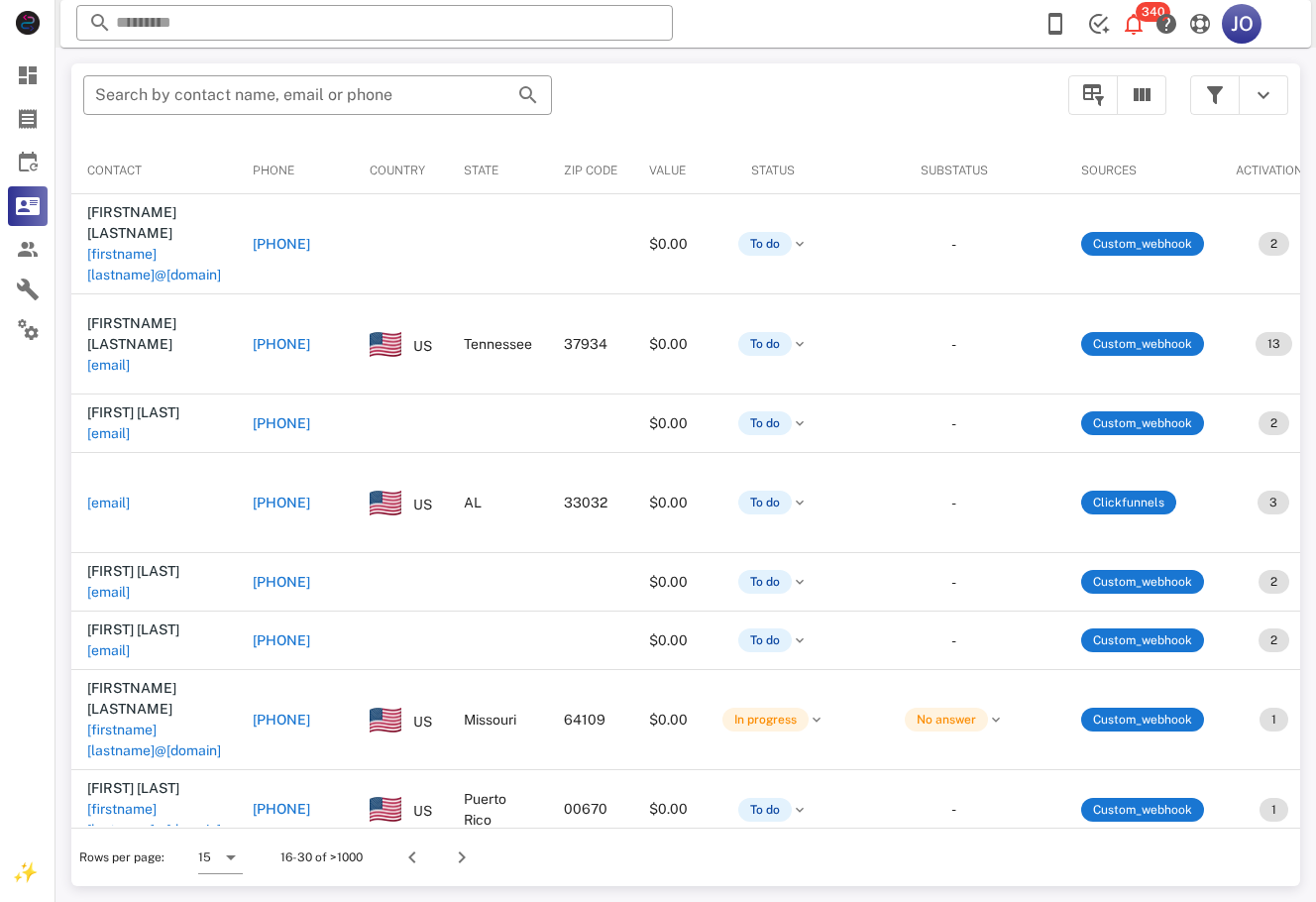 click on "[FIRSTNAME].[LASTNAME]@[DOMAIN]" at bounding box center [154, 920] 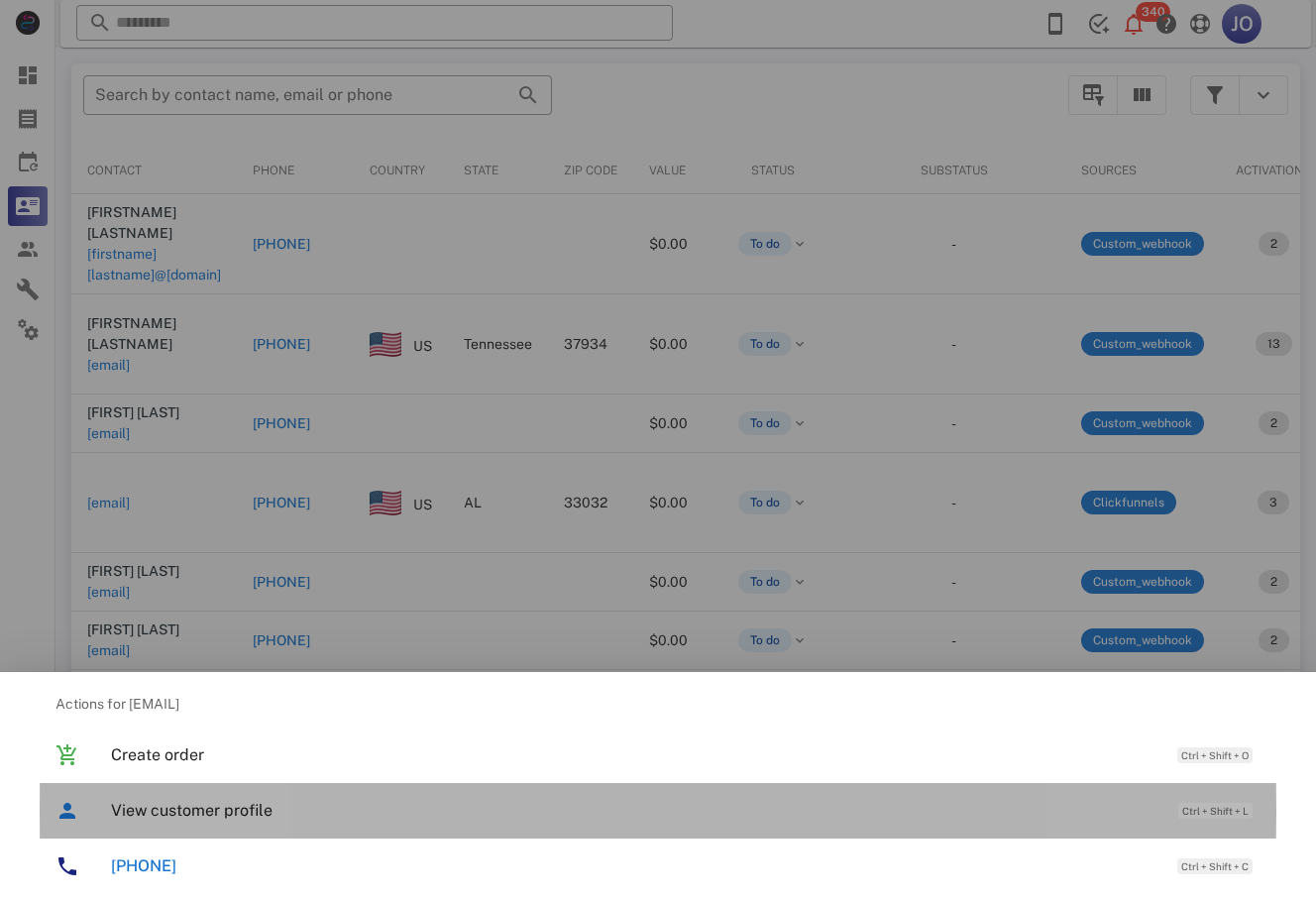 click on "View customer profile" at bounding box center (634, 810) 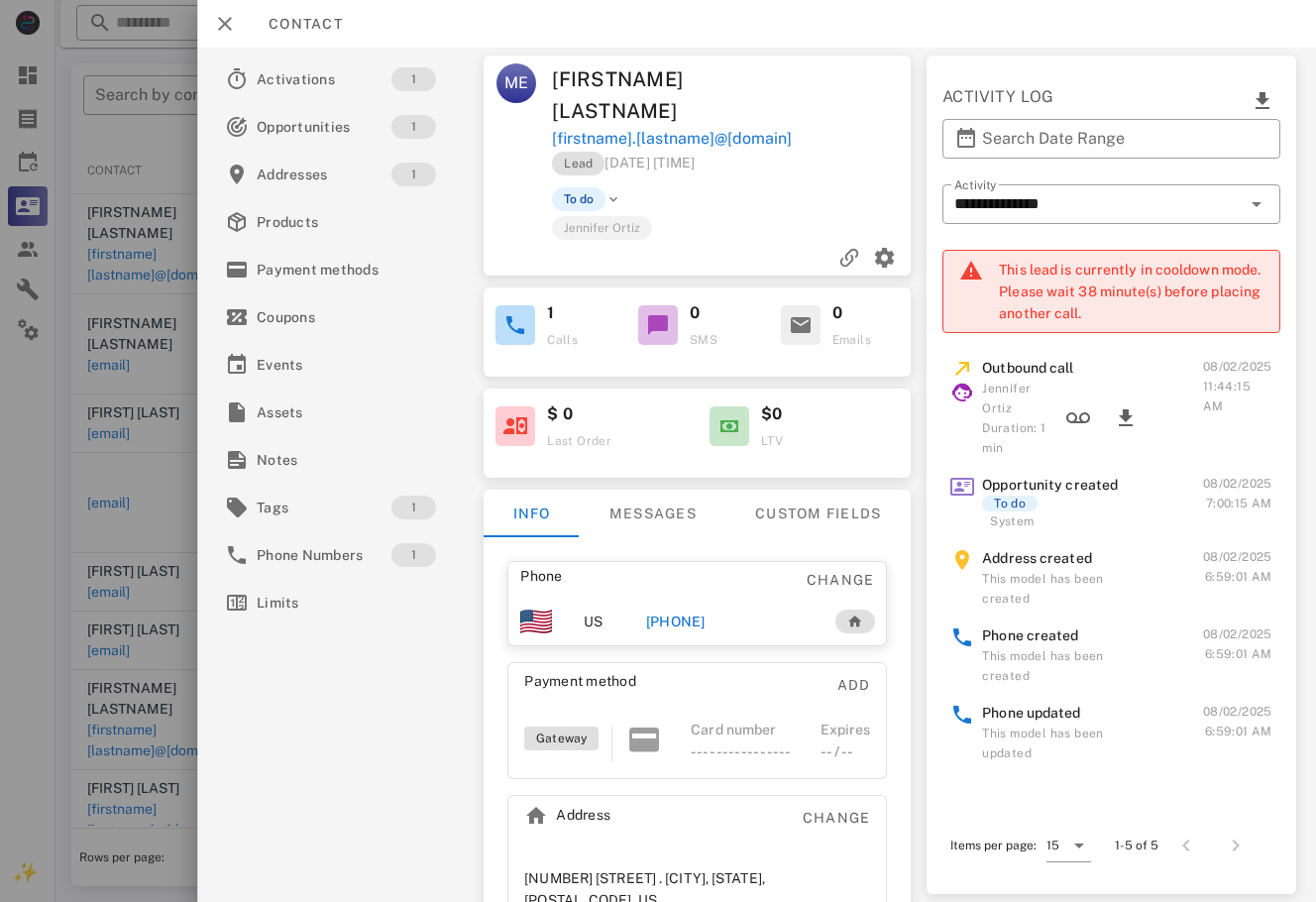 click on "[PHONE]" at bounding box center (676, 621) 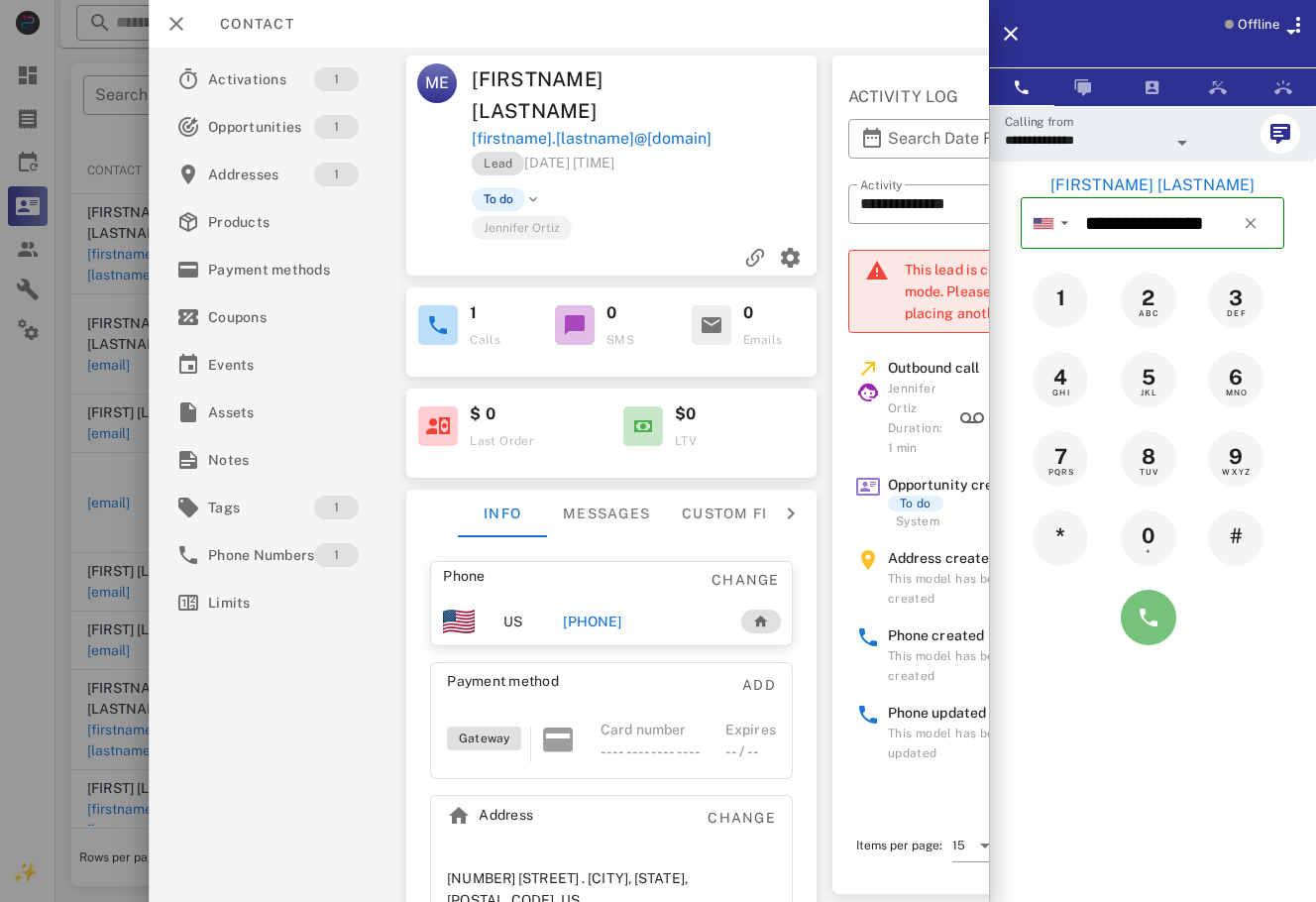 click at bounding box center [1149, 618] 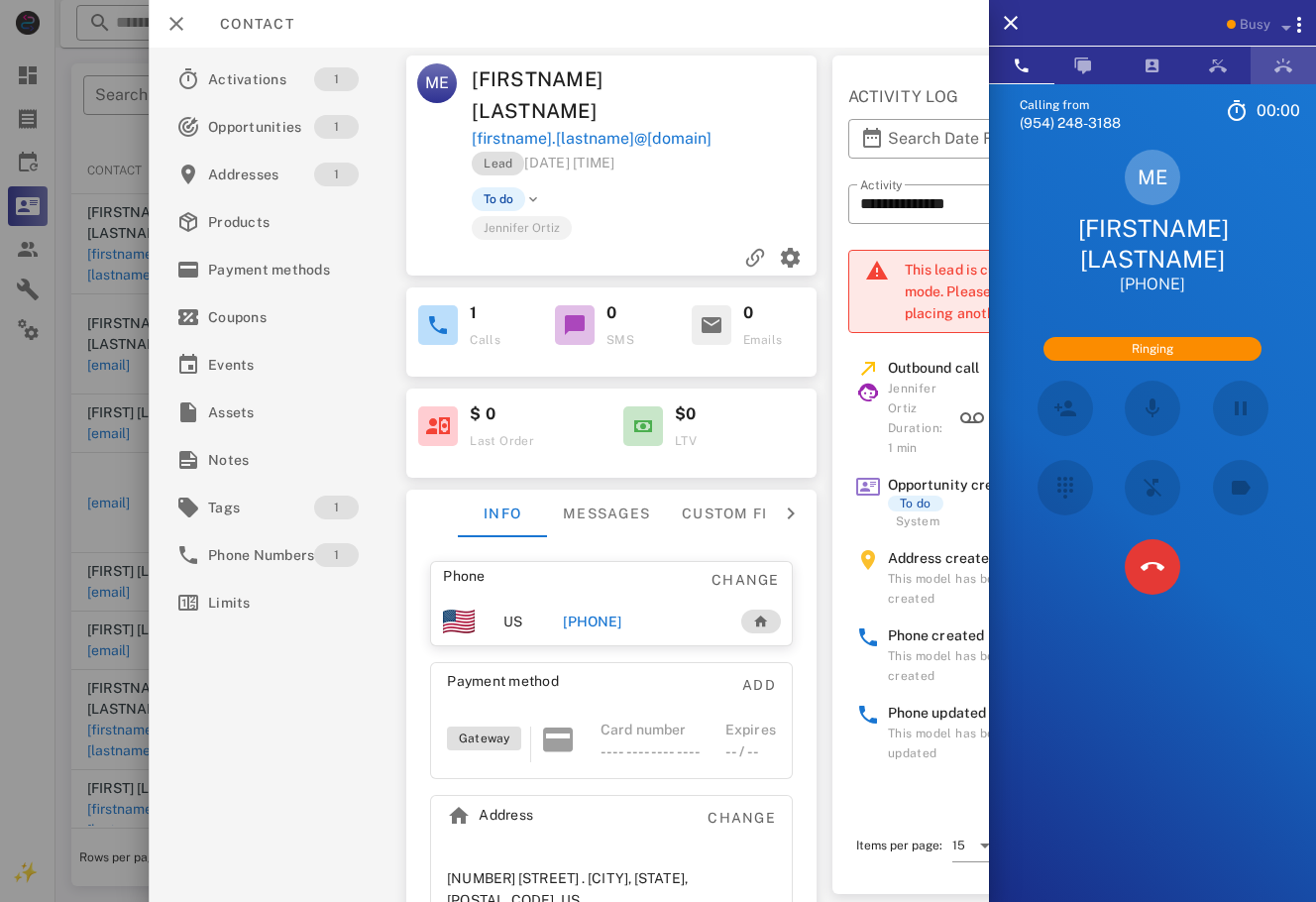 click at bounding box center [1283, 65] 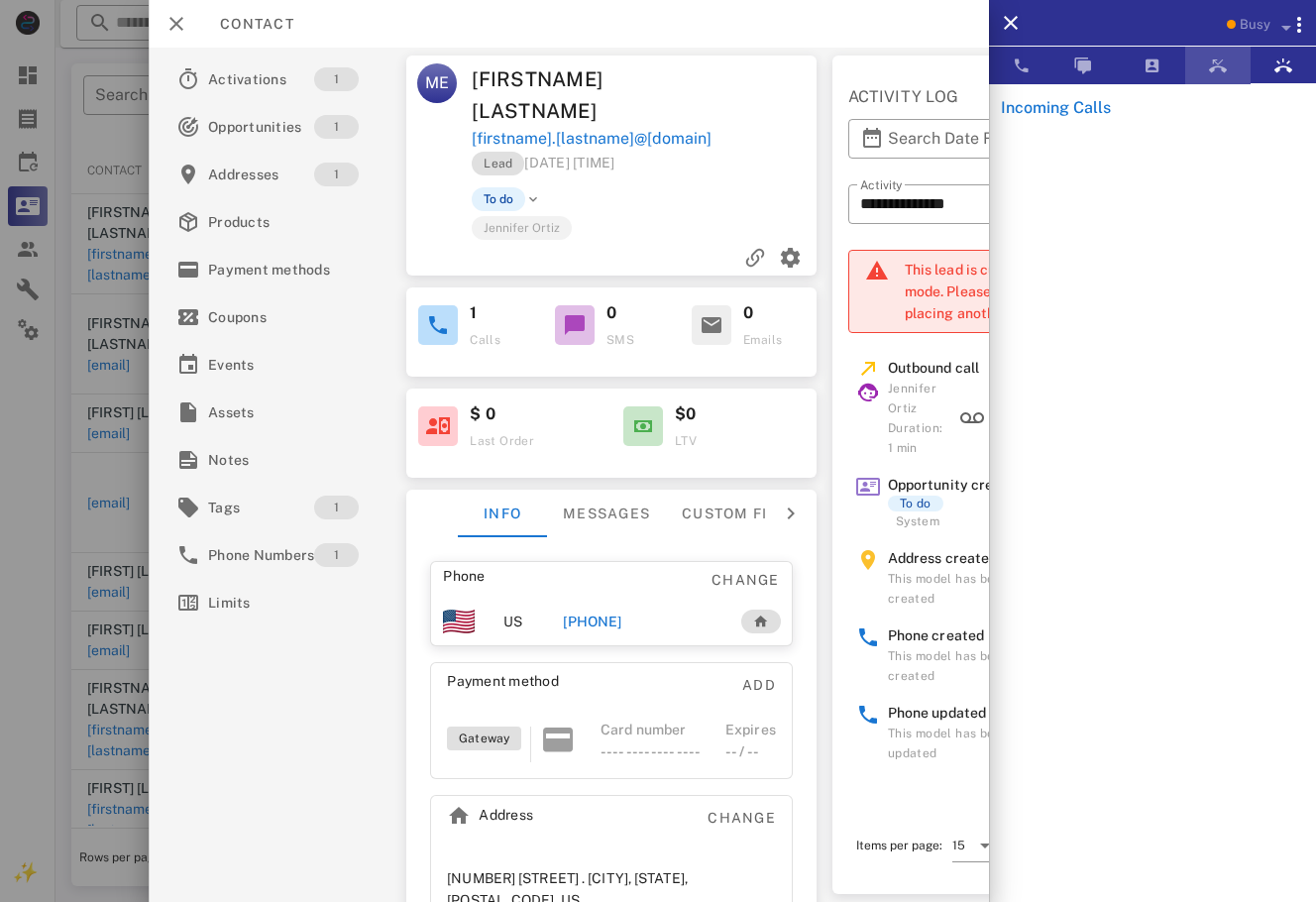 click at bounding box center (1218, 65) 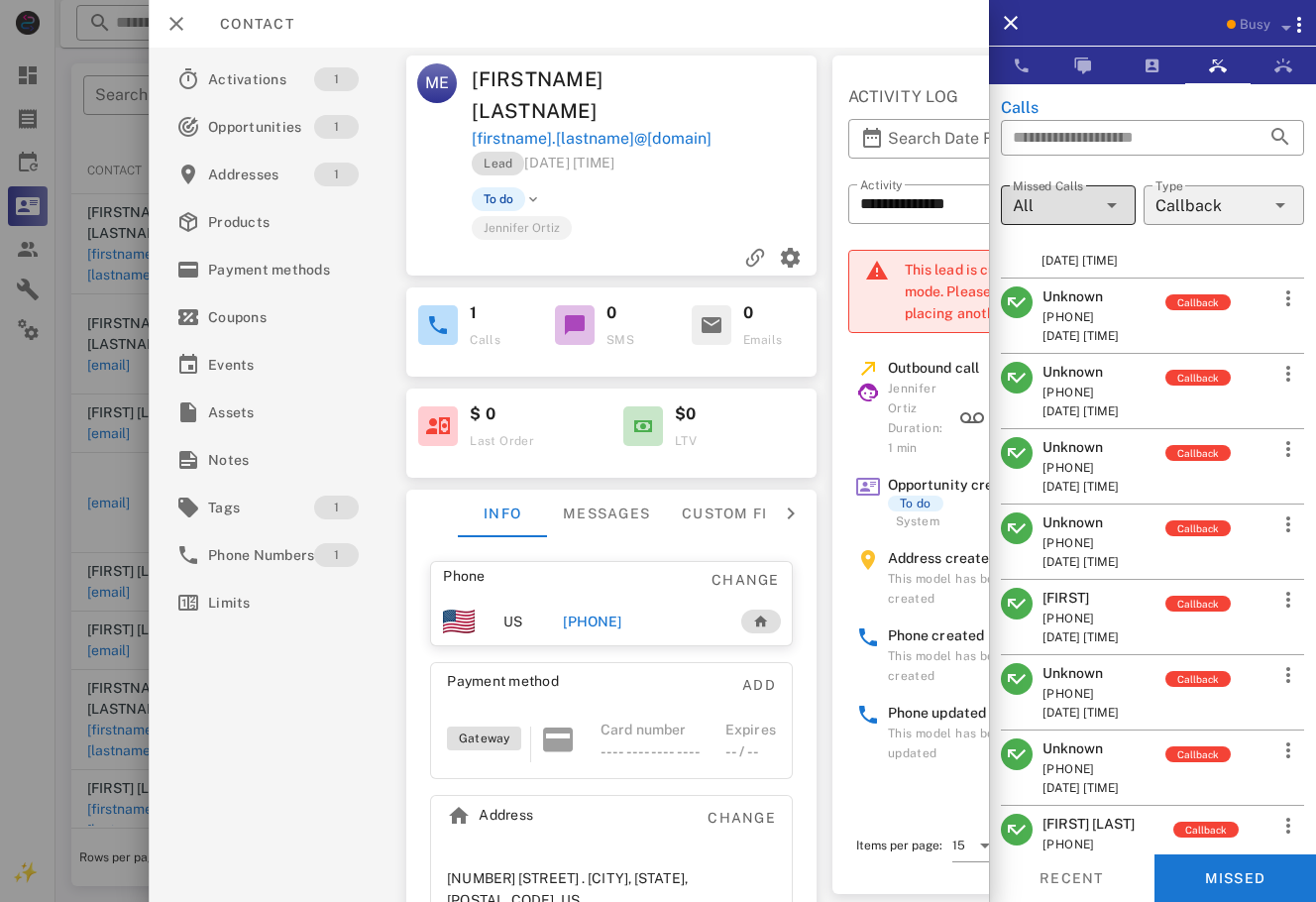 click on "All" at bounding box center (1054, 205) 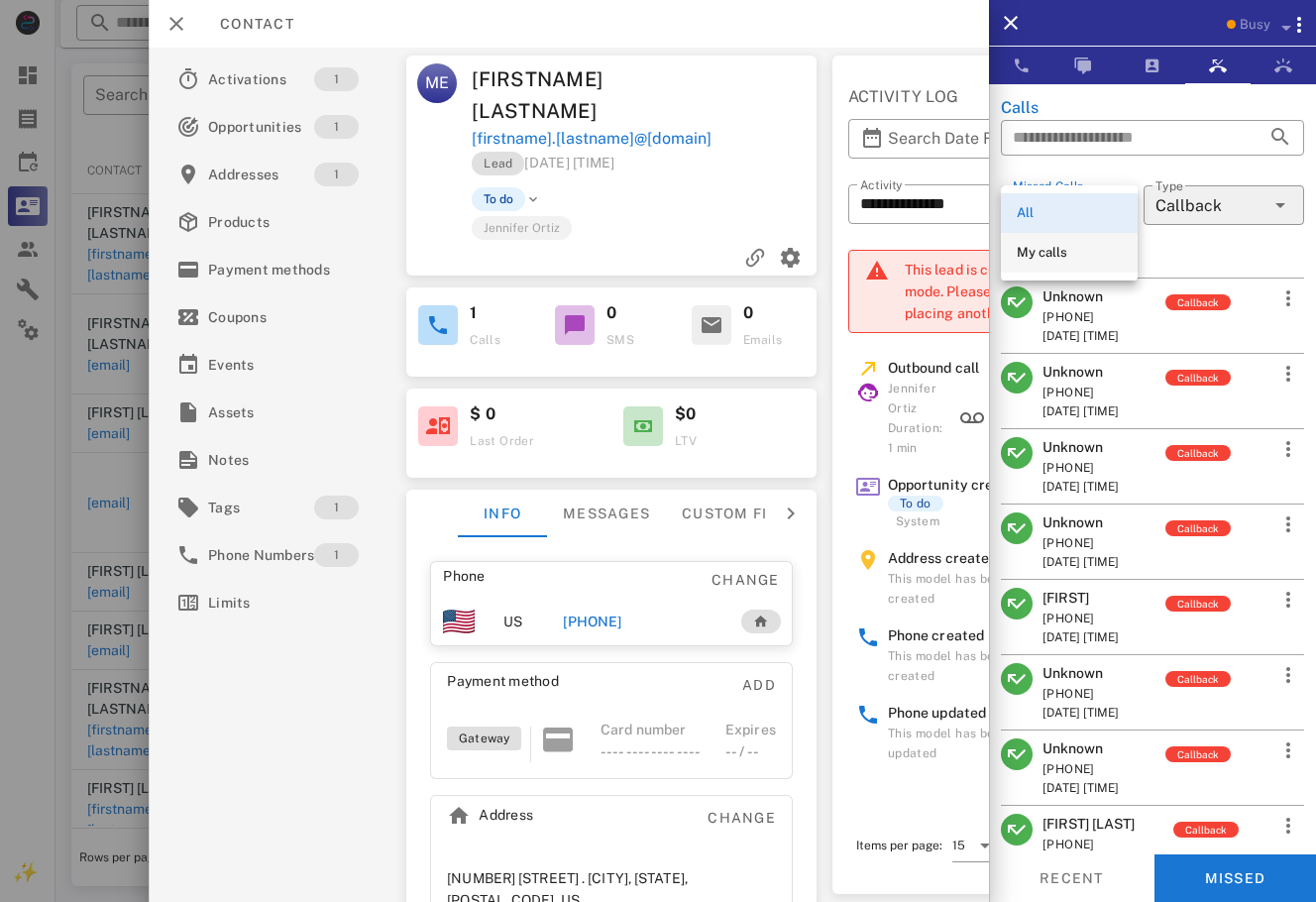 click on "My calls" at bounding box center [1069, 253] 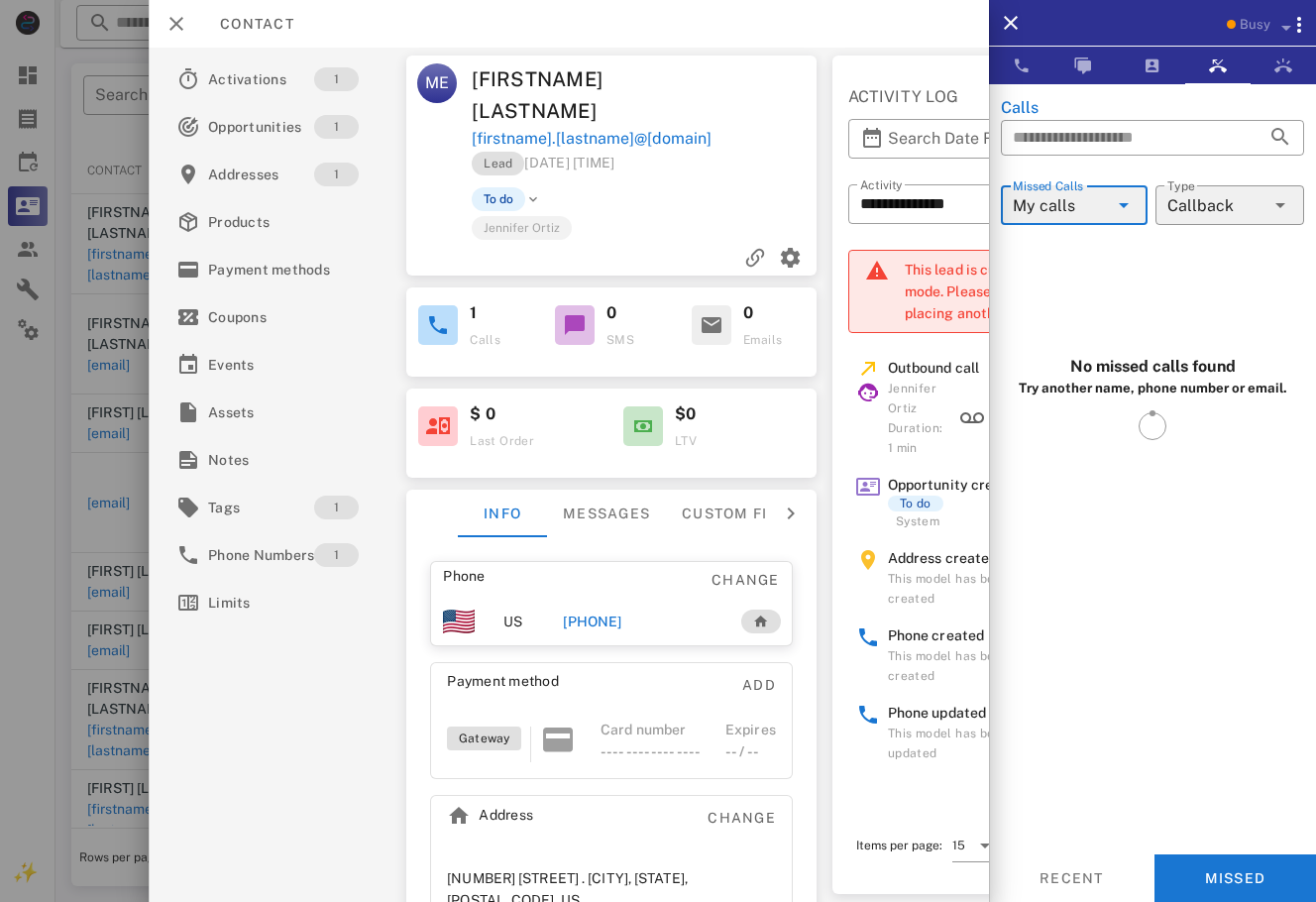 scroll, scrollTop: 0, scrollLeft: 0, axis: both 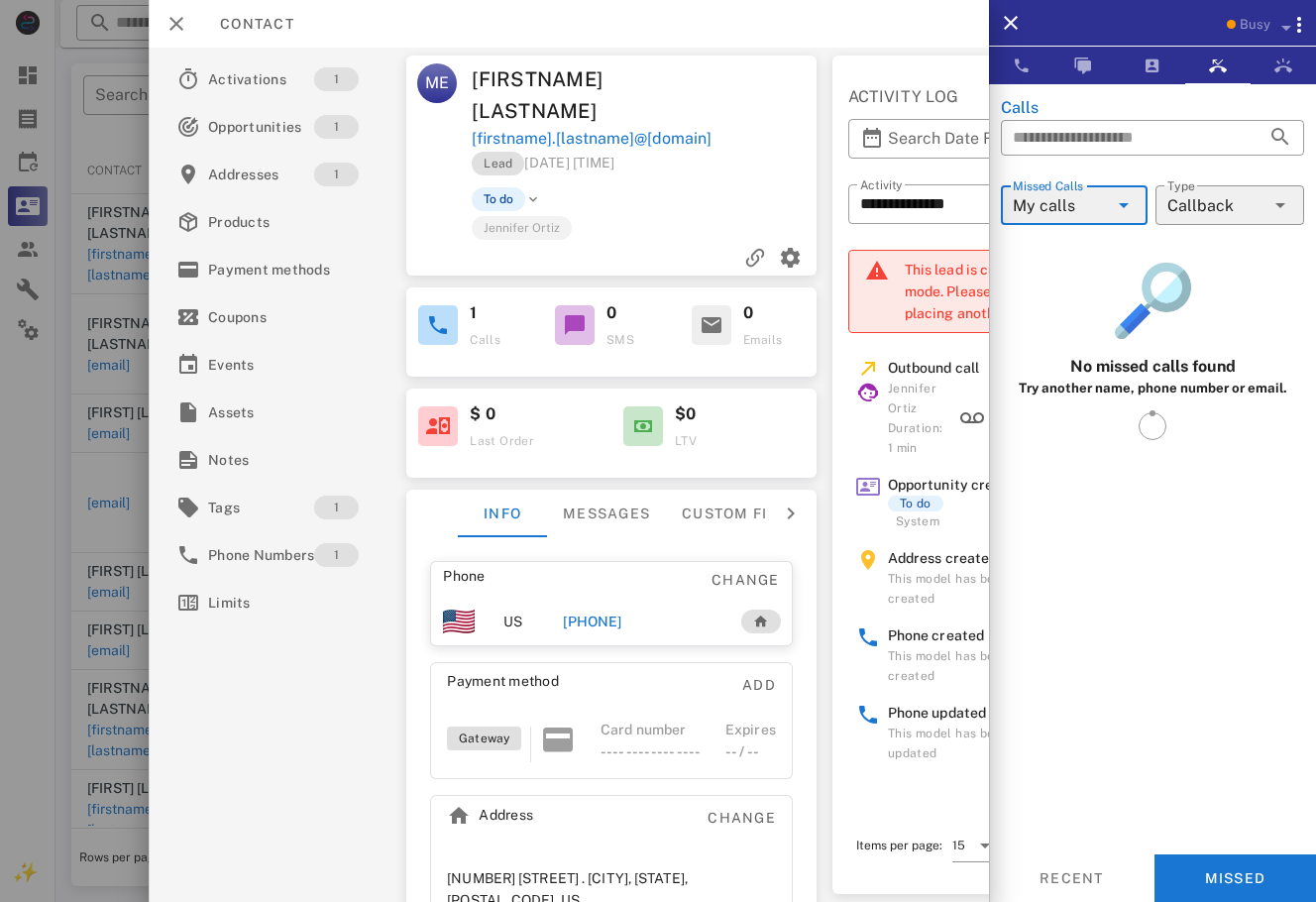 click on "My calls" at bounding box center [1060, 205] 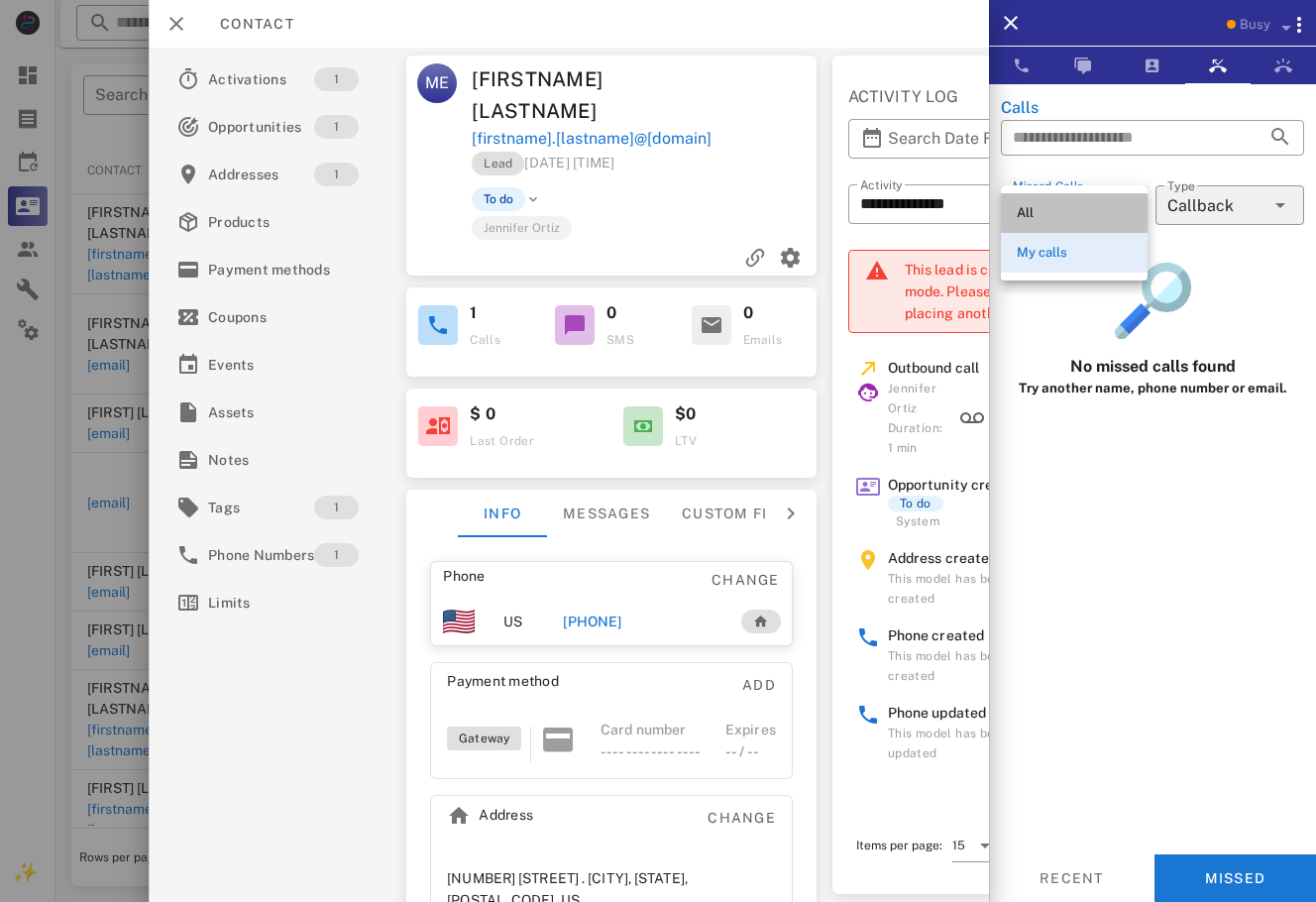 click on "All" at bounding box center [1074, 213] 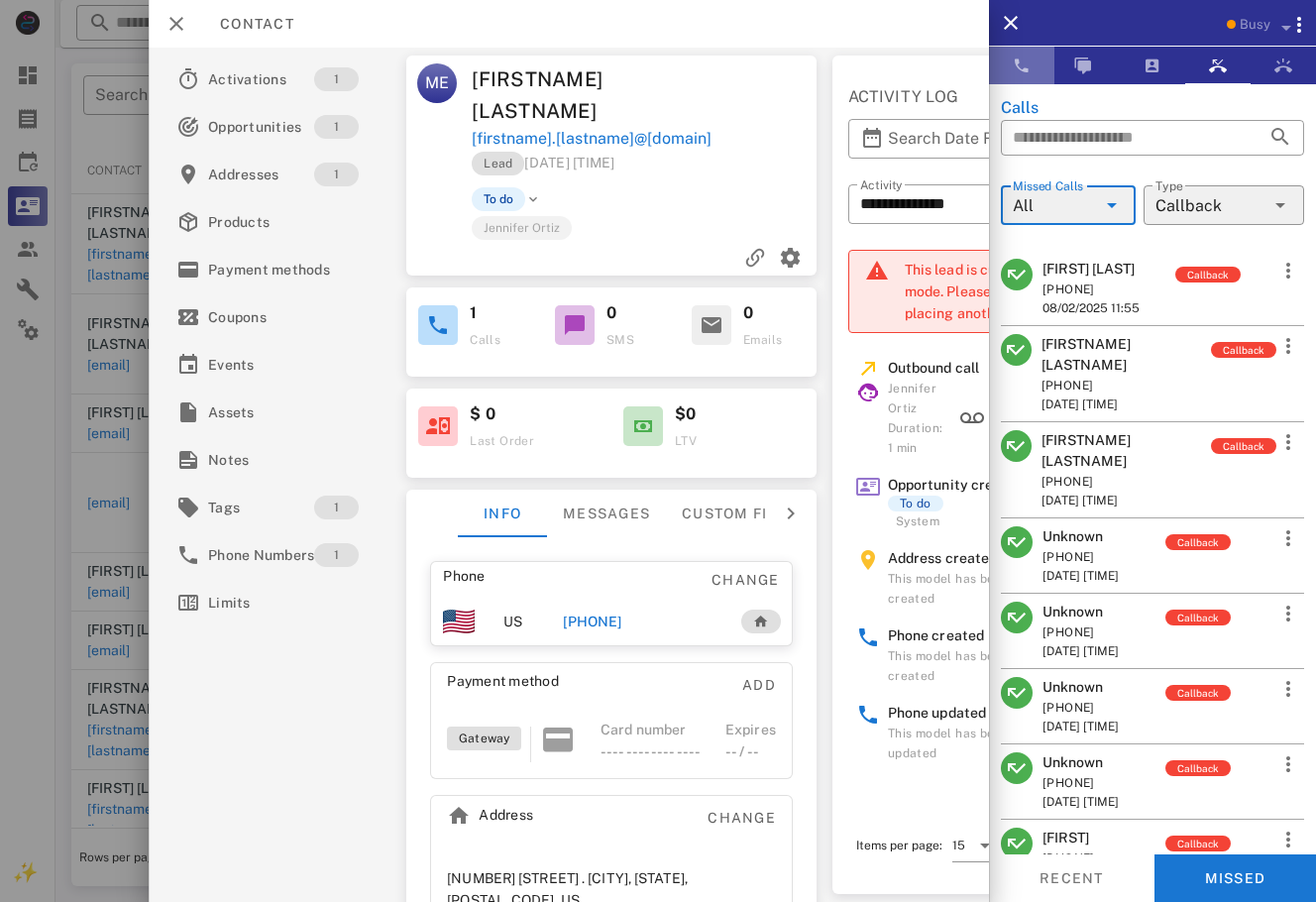 click at bounding box center (1022, 65) 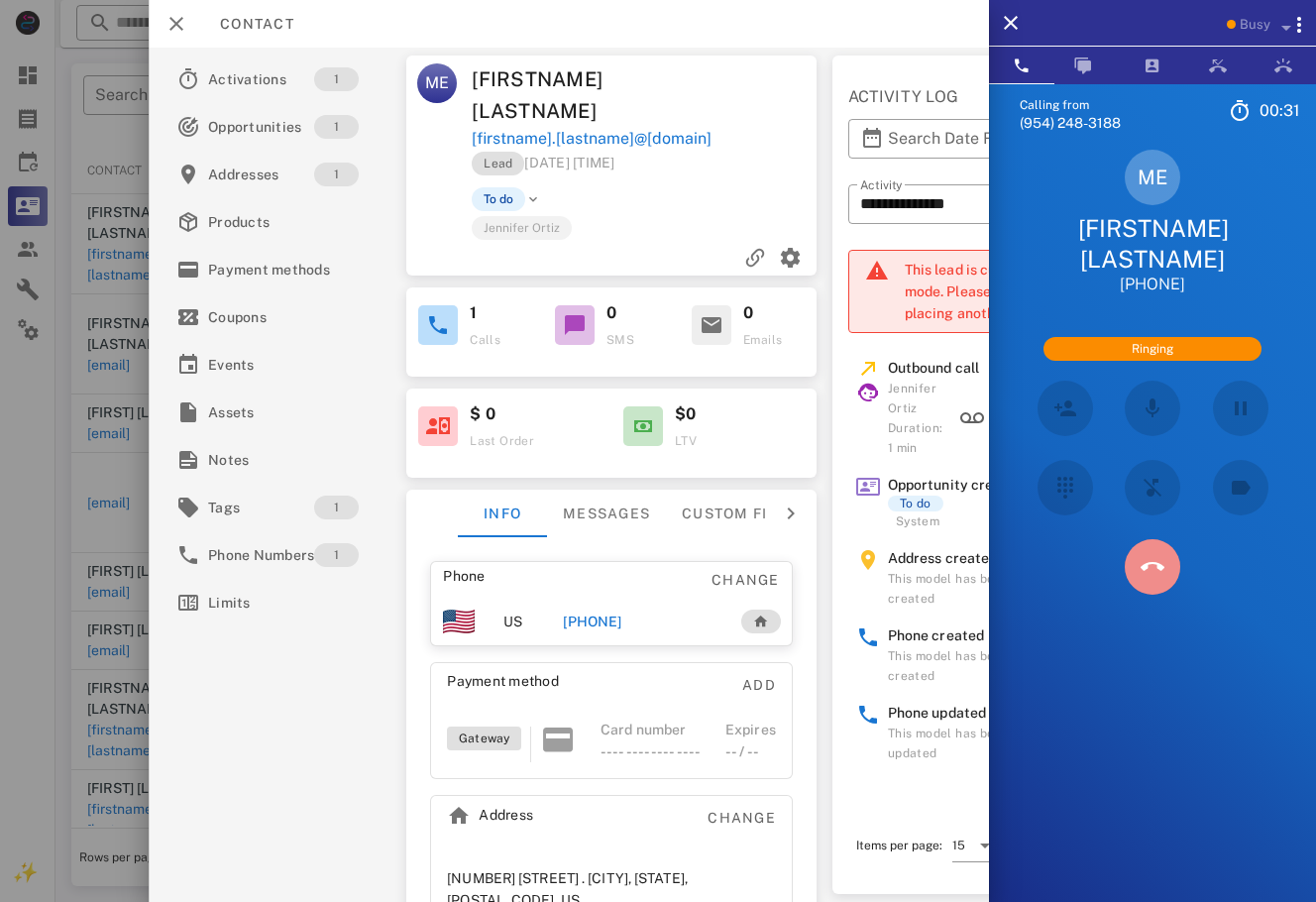click at bounding box center [1152, 567] 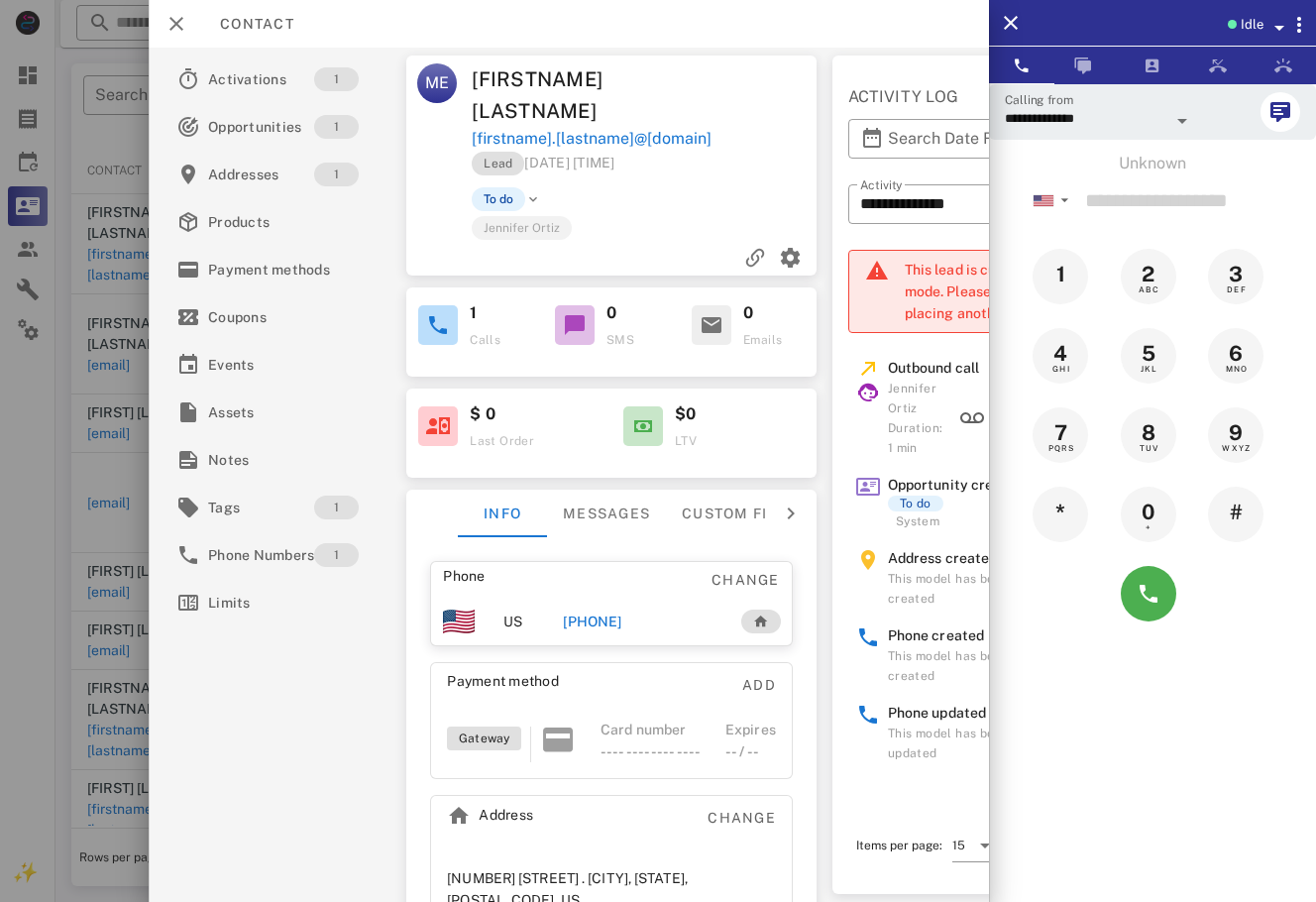 click on "[PHONE]" at bounding box center (641, 621) 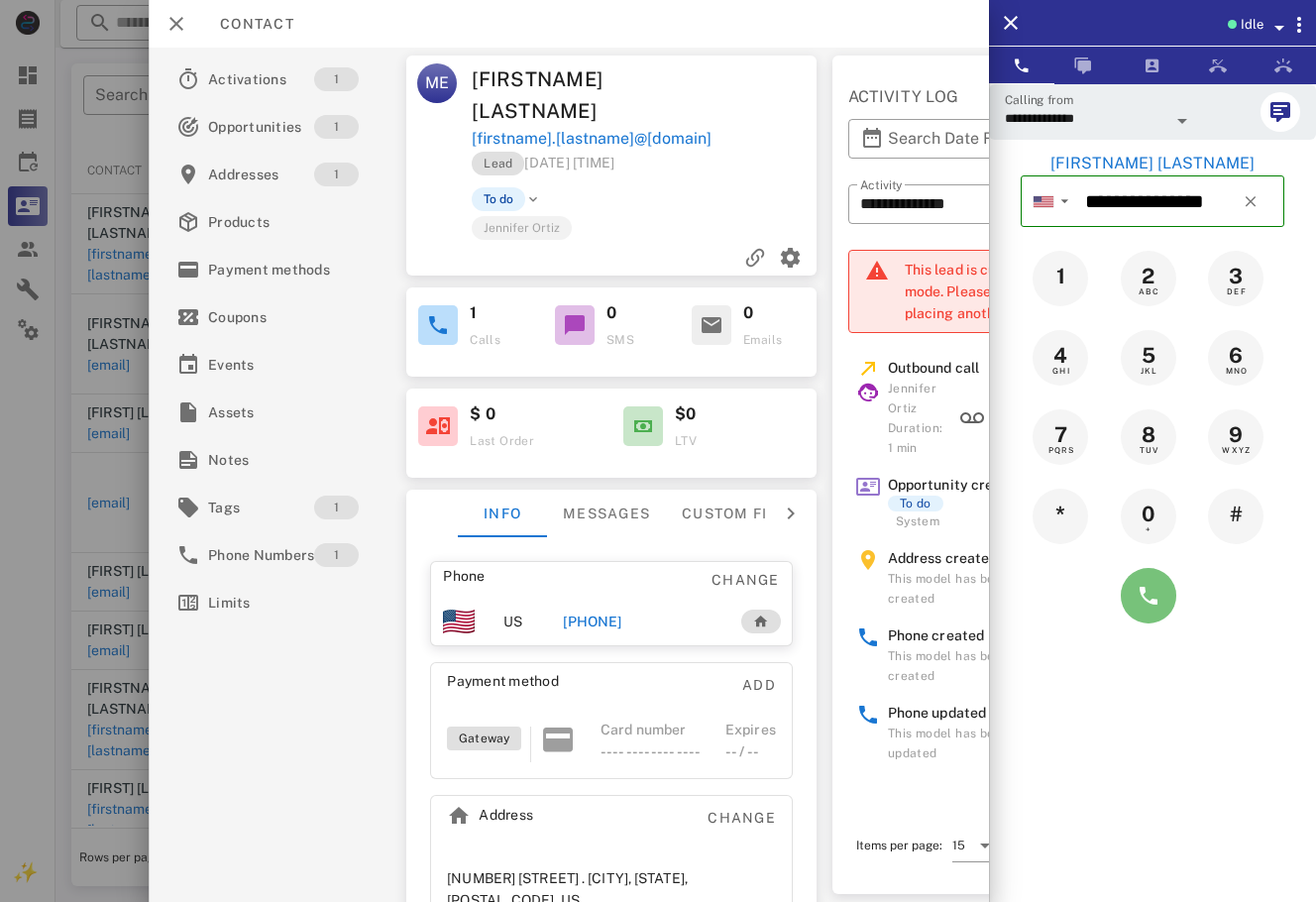 click at bounding box center [1149, 596] 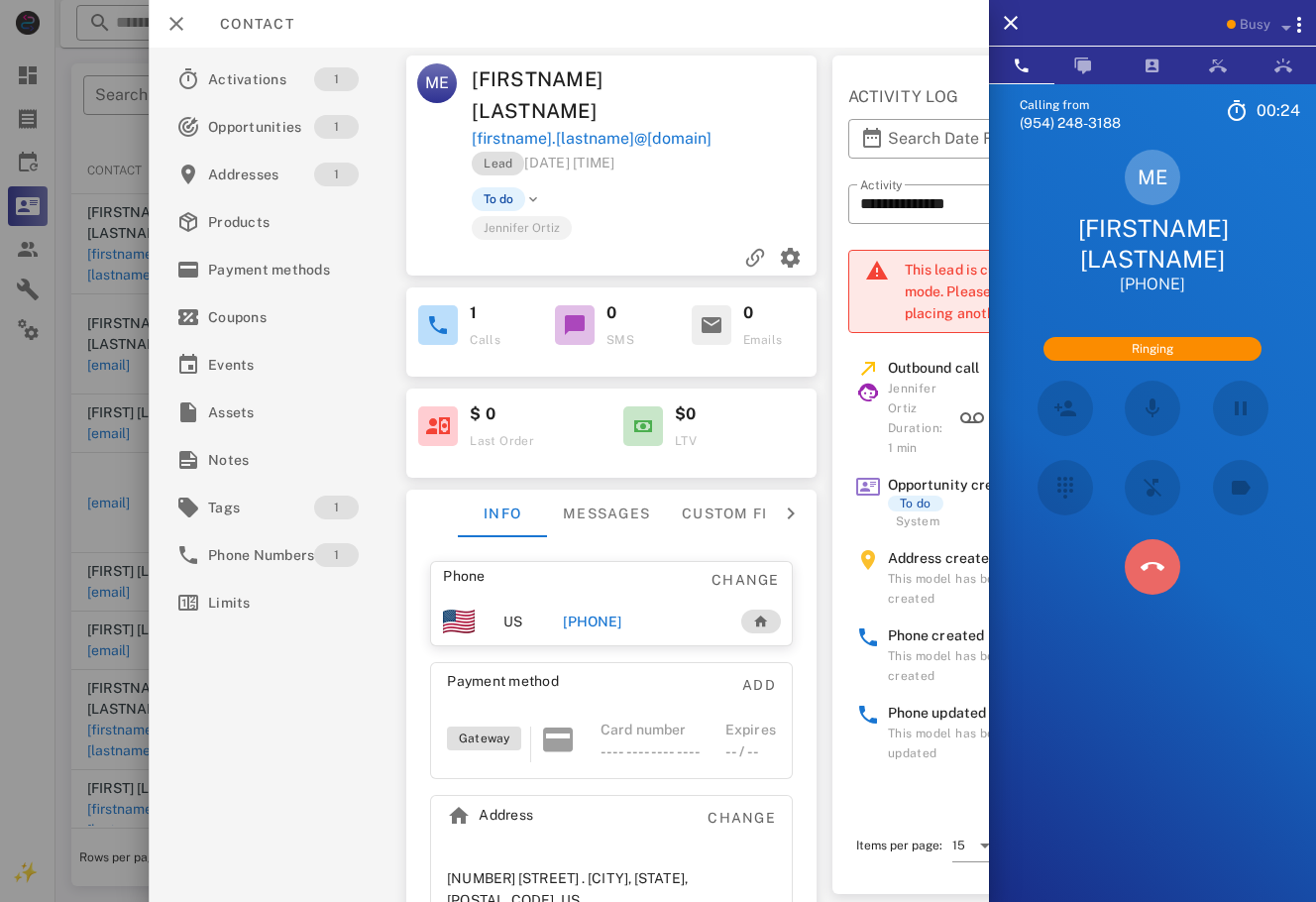 click at bounding box center [1152, 567] 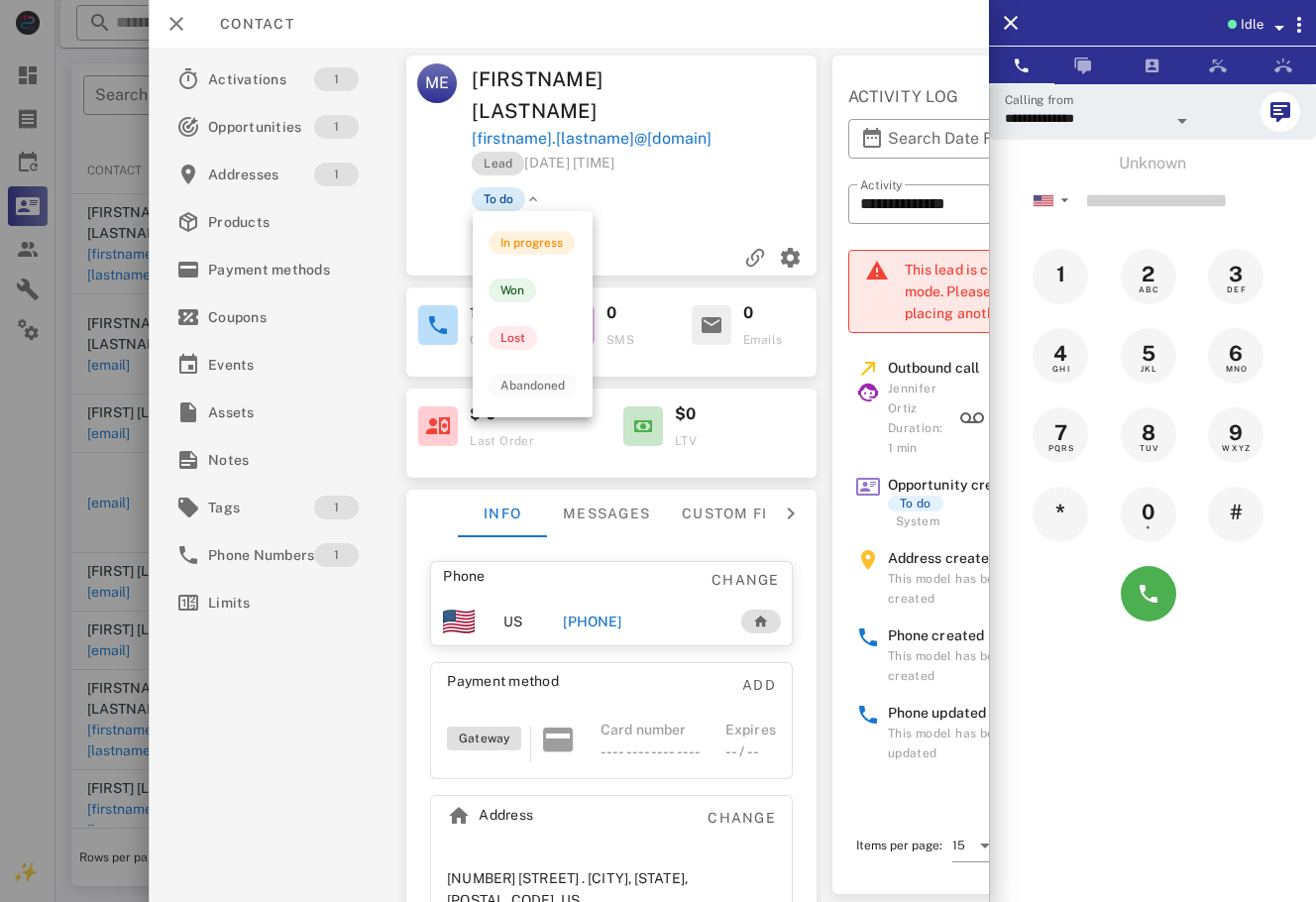 click on "To do" at bounding box center (498, 199) 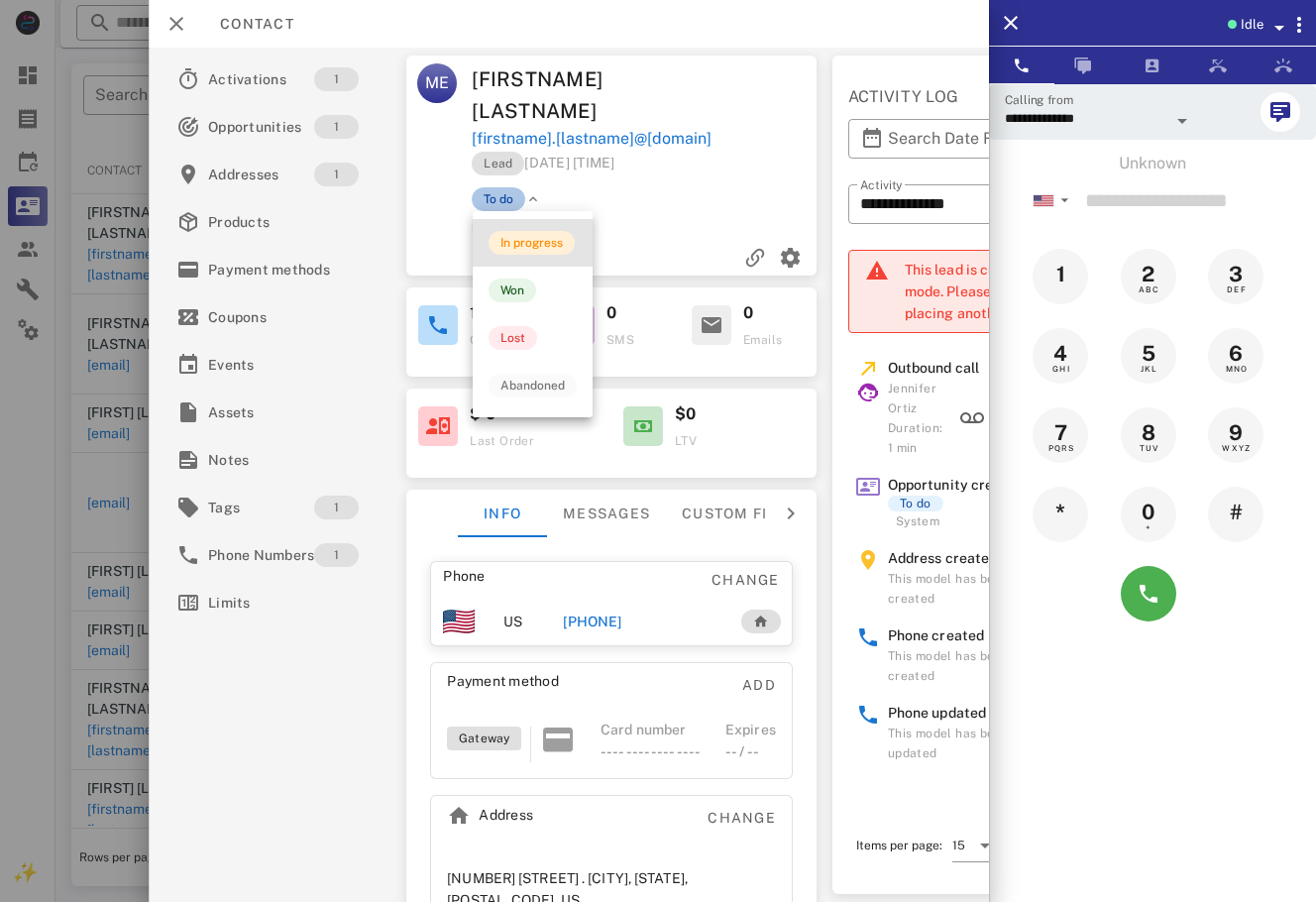 click on "In progress" at bounding box center (531, 243) 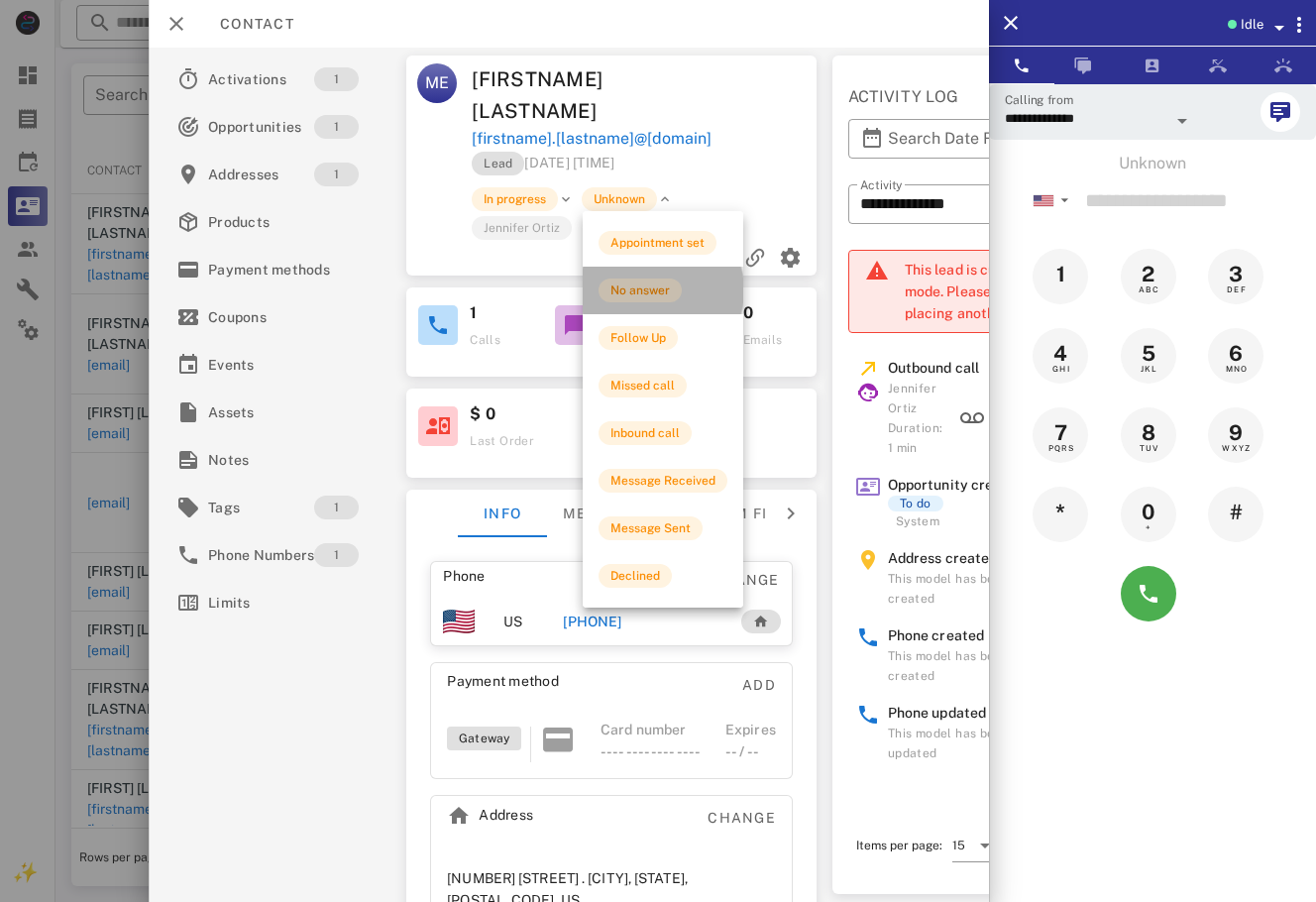 click on "No answer" at bounding box center [663, 290] 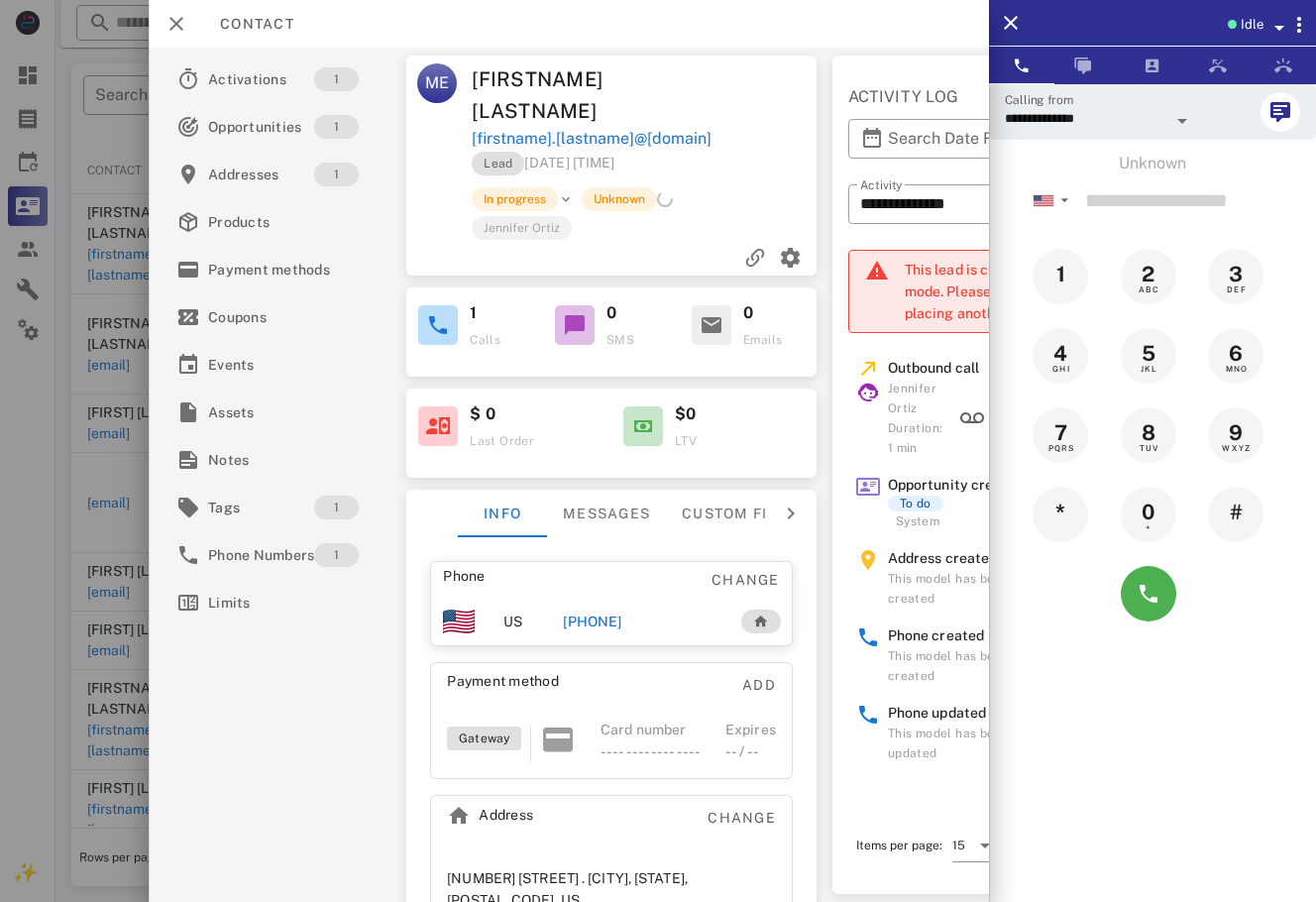 click at bounding box center [658, 451] 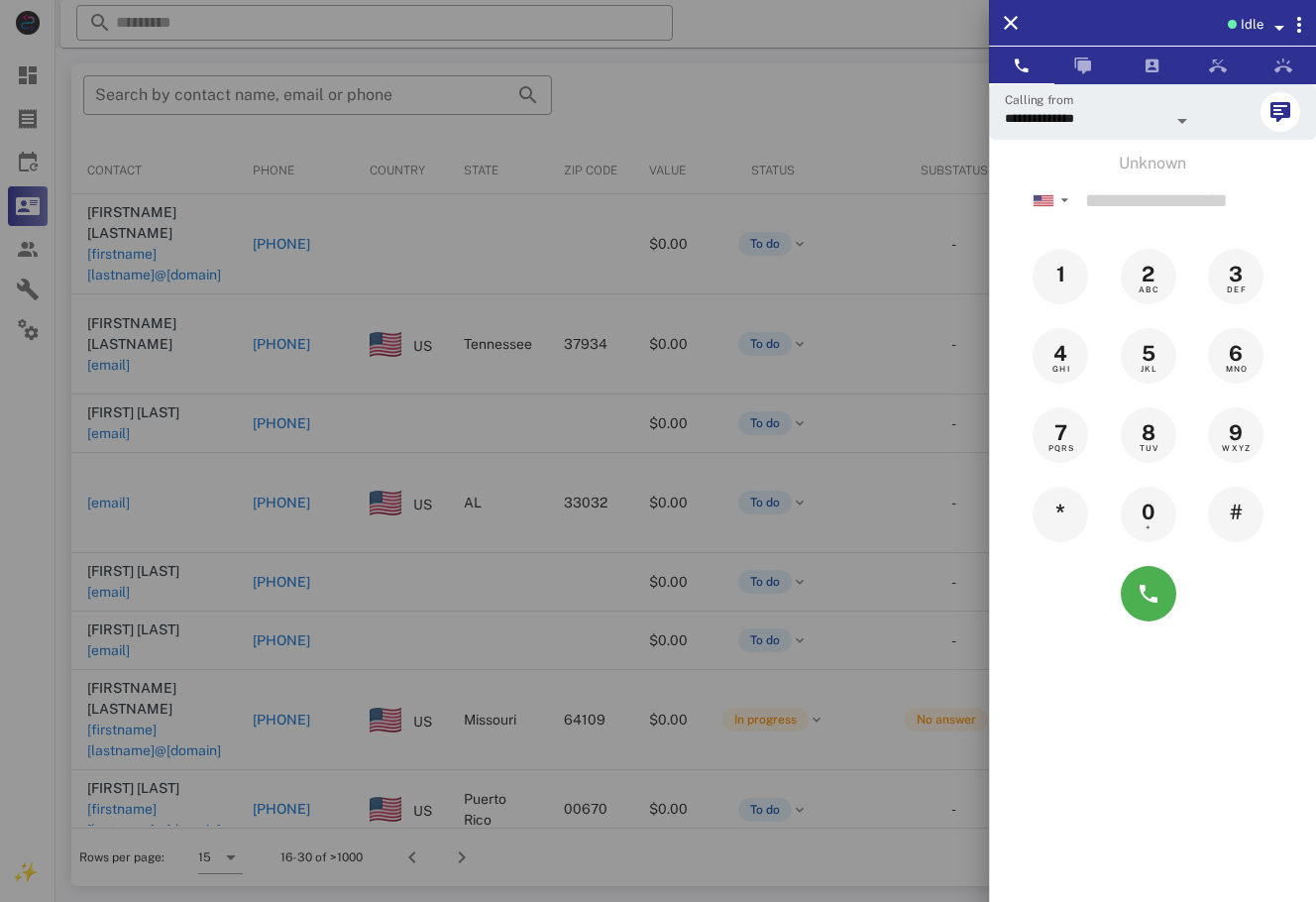 click at bounding box center [658, 451] 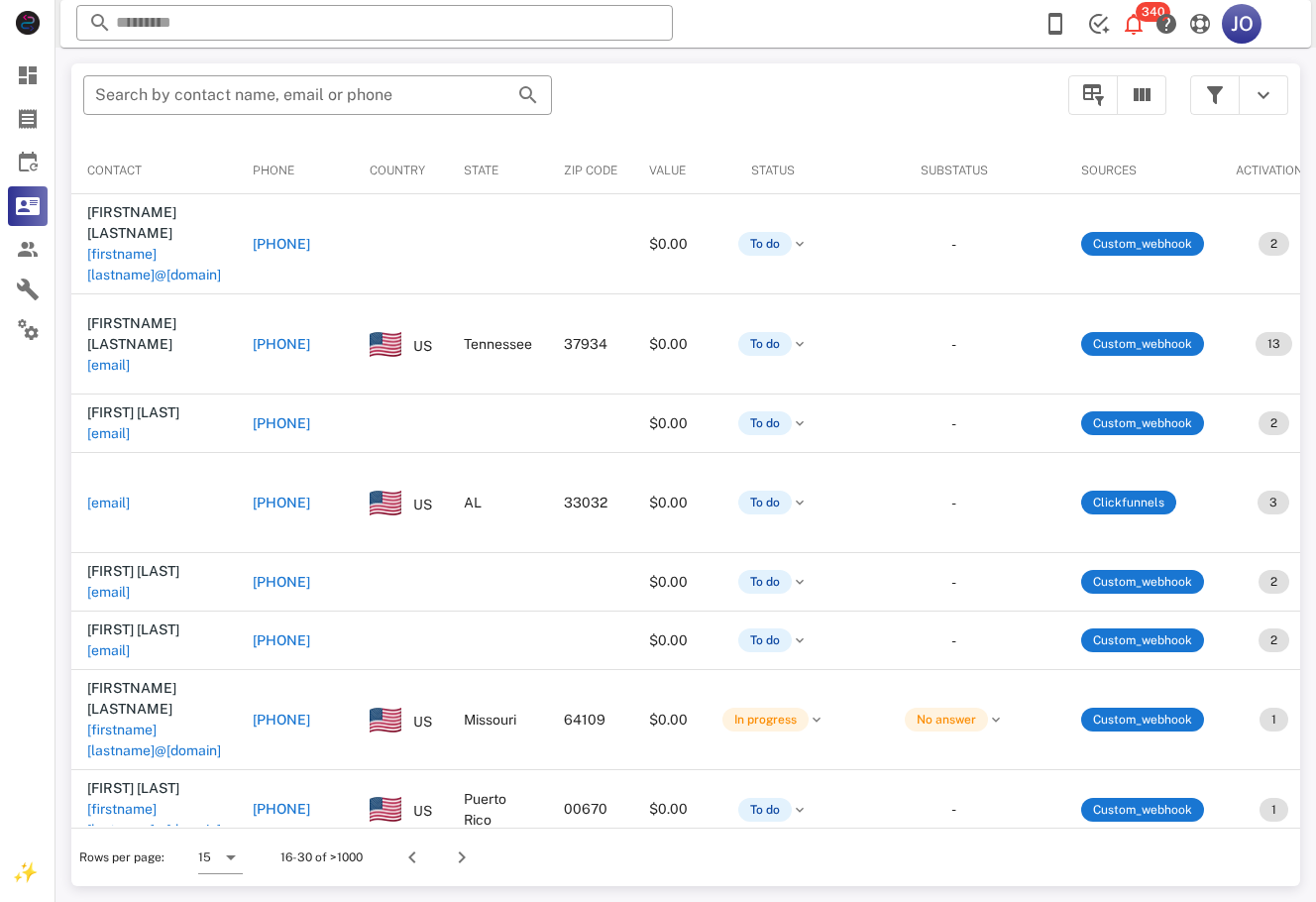 scroll, scrollTop: 0, scrollLeft: 507, axis: horizontal 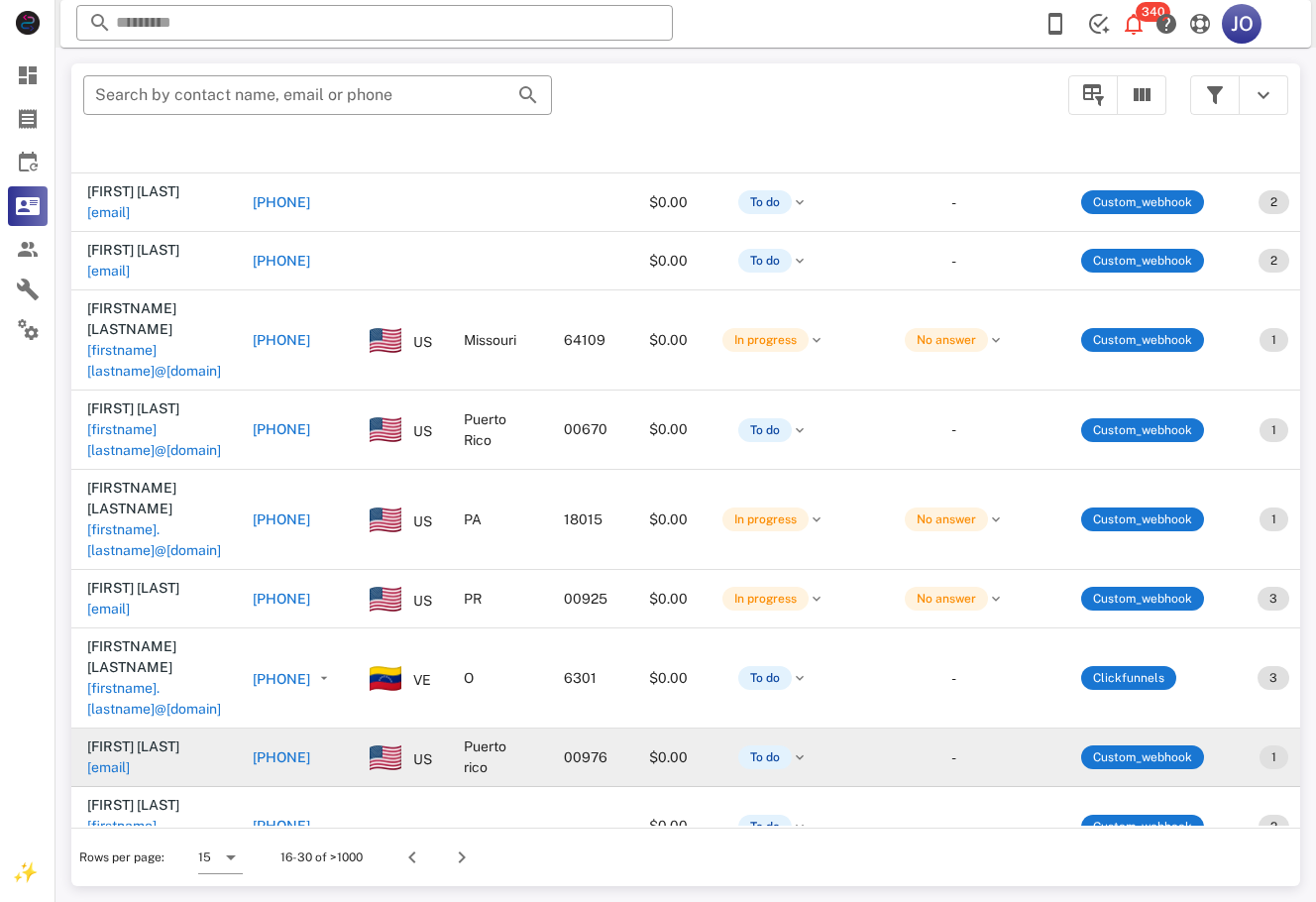 click on "[FIRST] [LAST]" at bounding box center (133, 746) 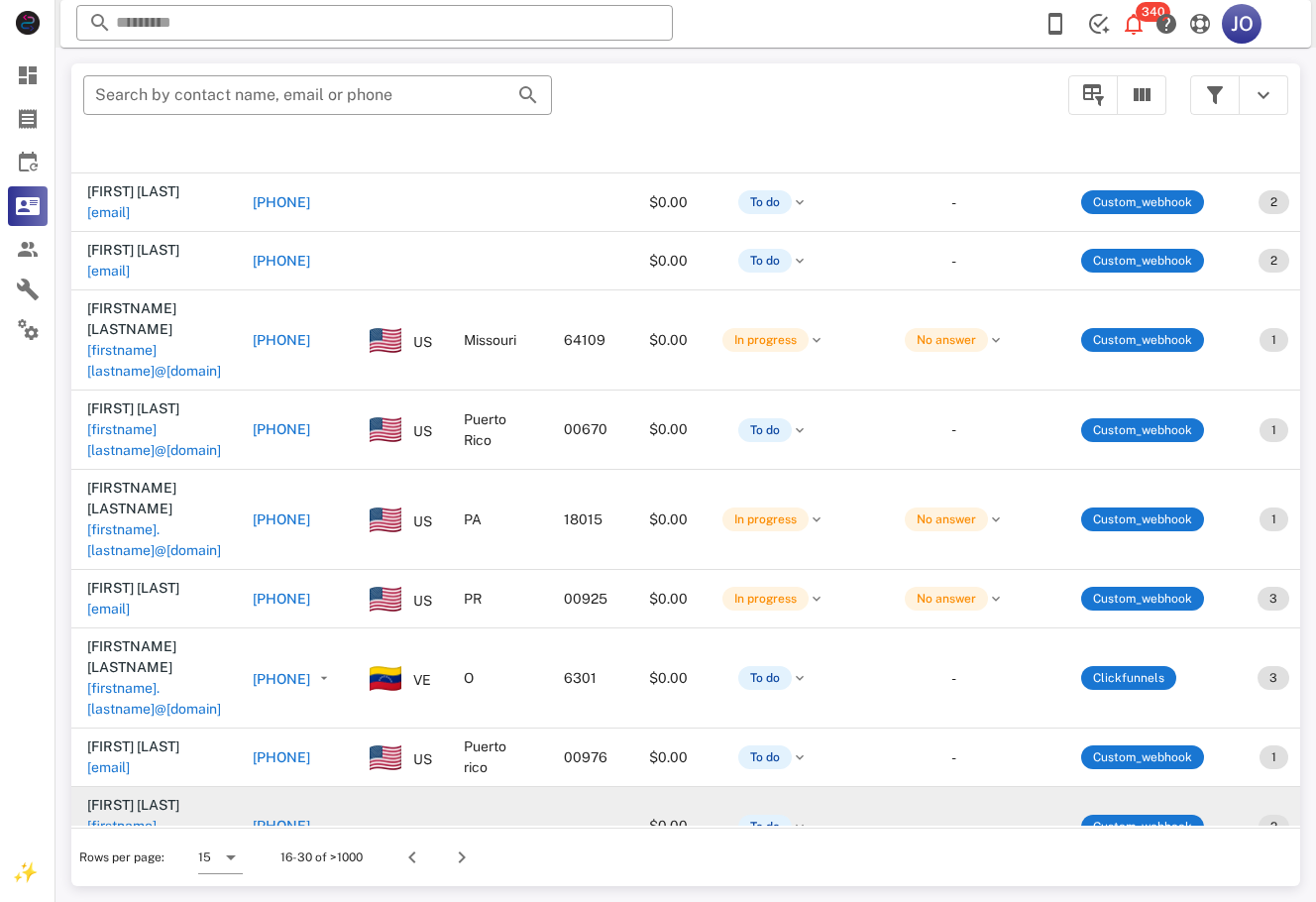 click on "[FIRST] [LAST]  [EMAIL]" at bounding box center (154, 826) 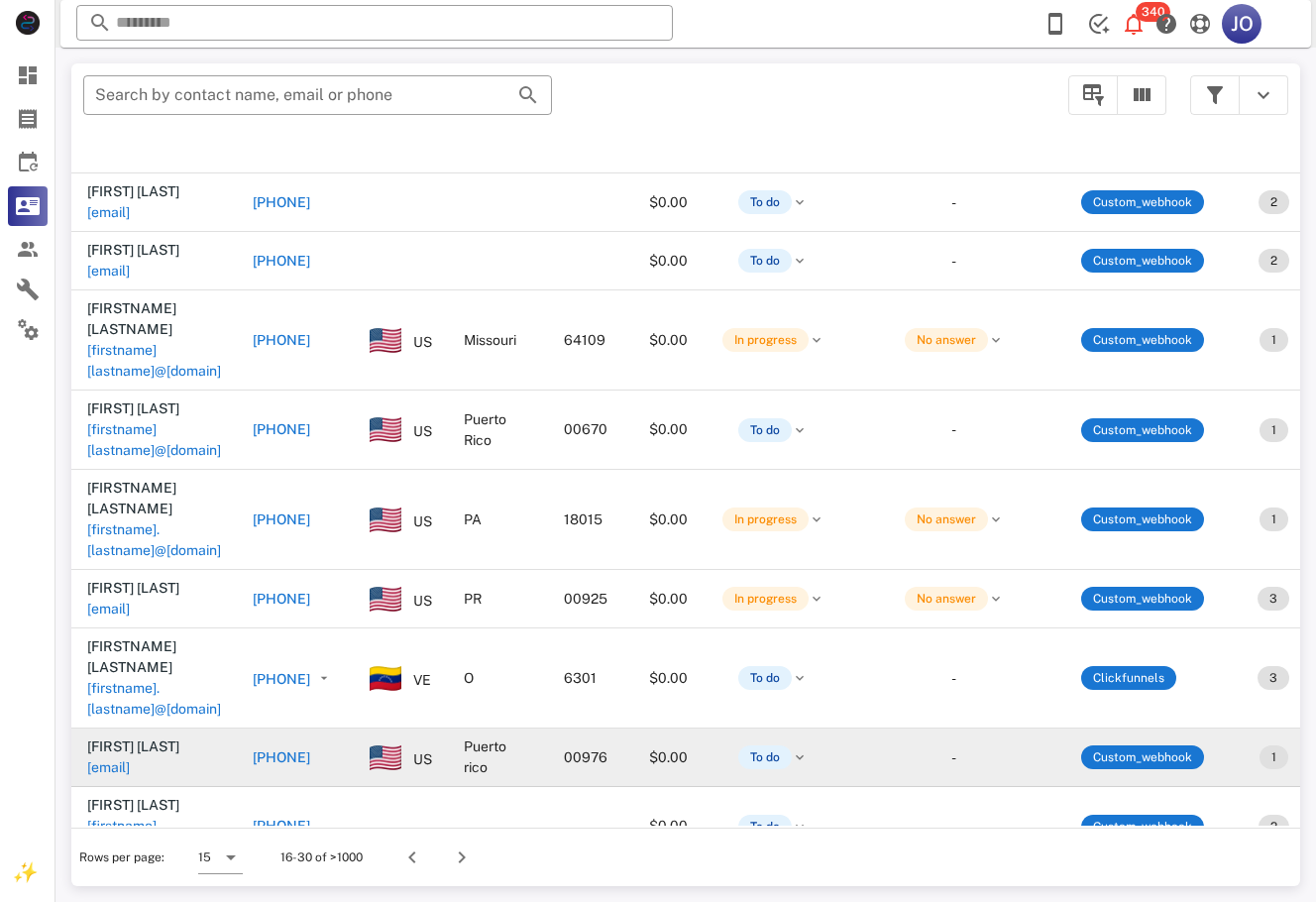 click on "[EMAIL]" at bounding box center [108, 767] 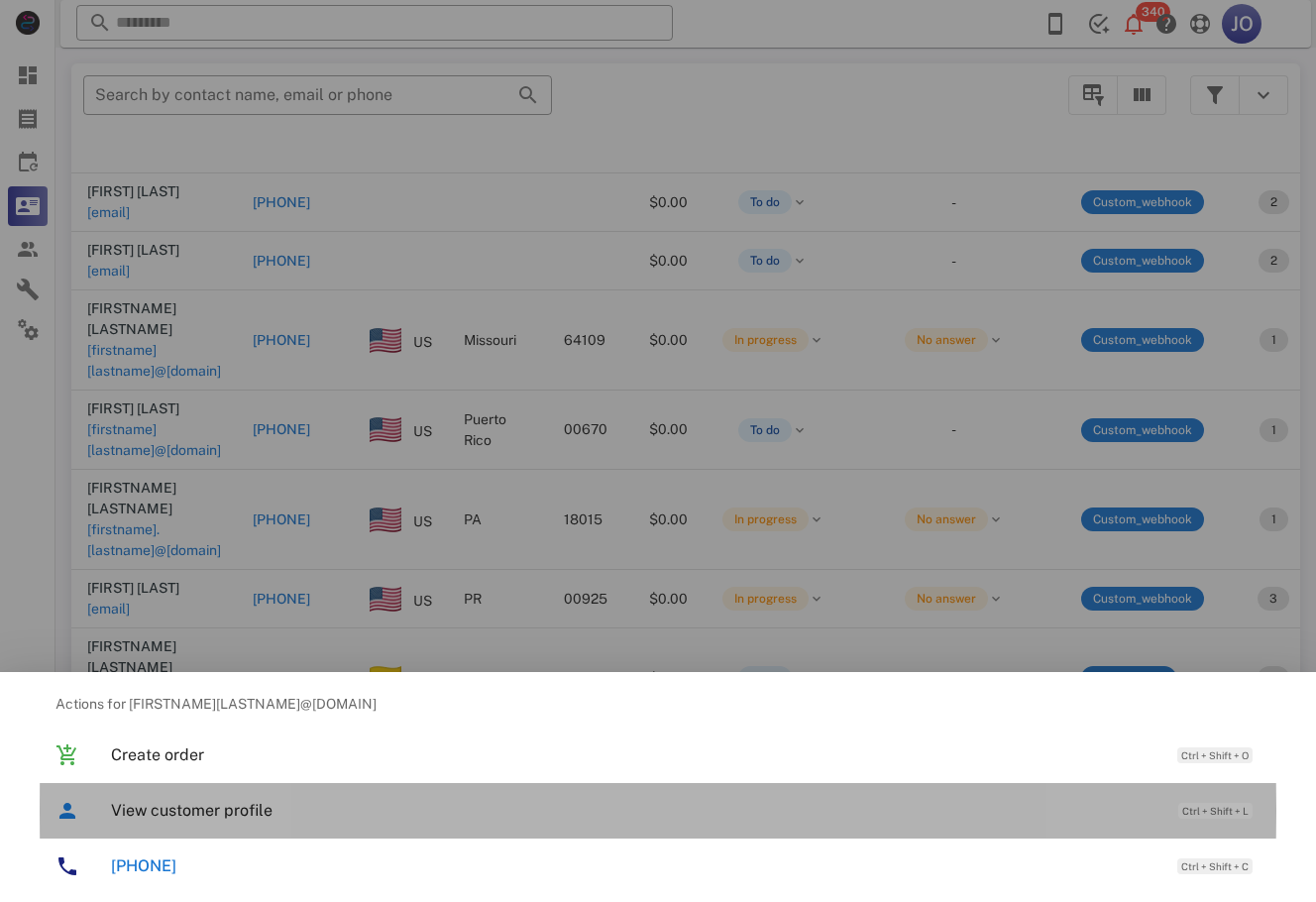 click on "View customer profile" at bounding box center (634, 810) 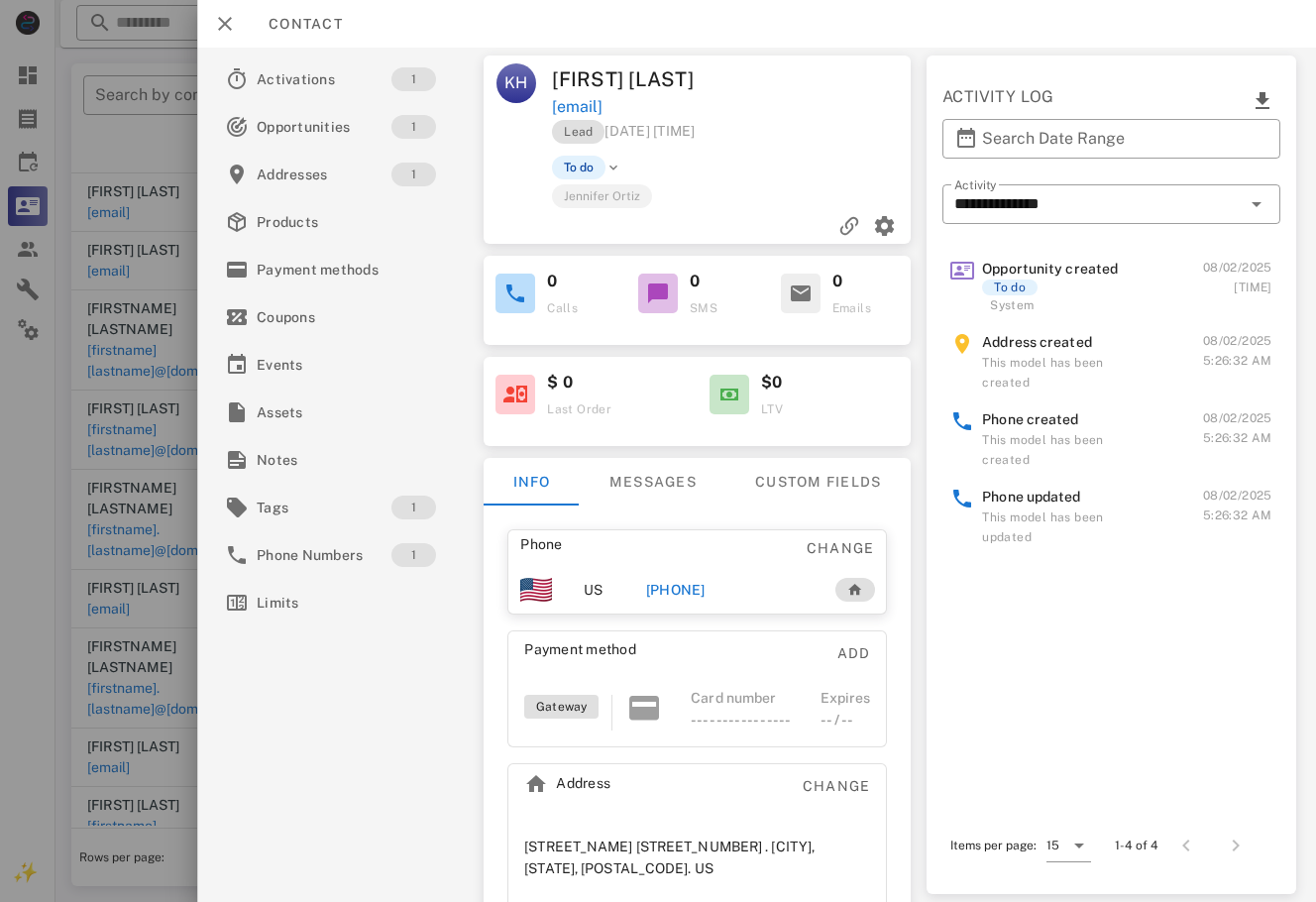 click on "[PHONE]" at bounding box center [676, 590] 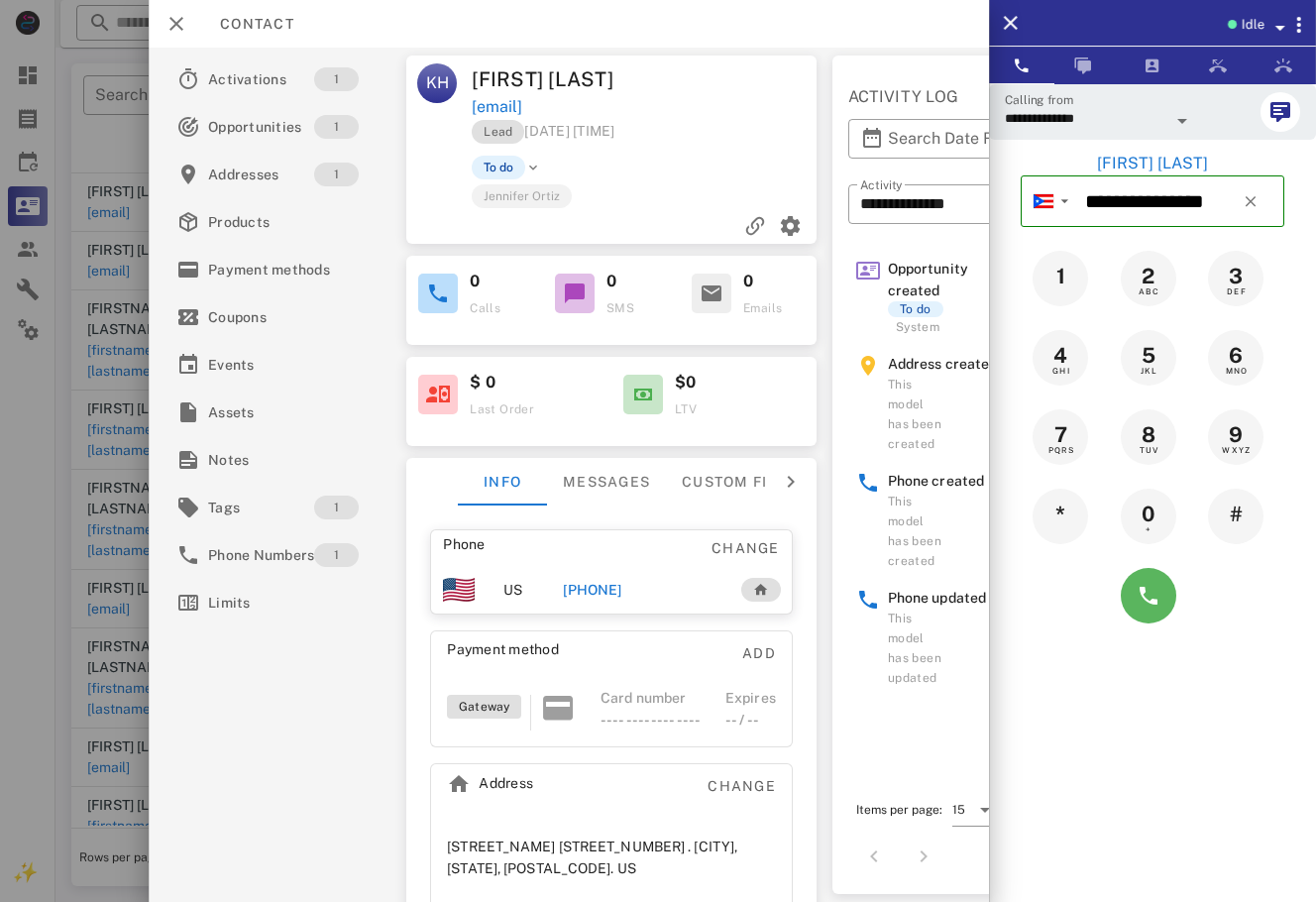 click at bounding box center [1152, 596] 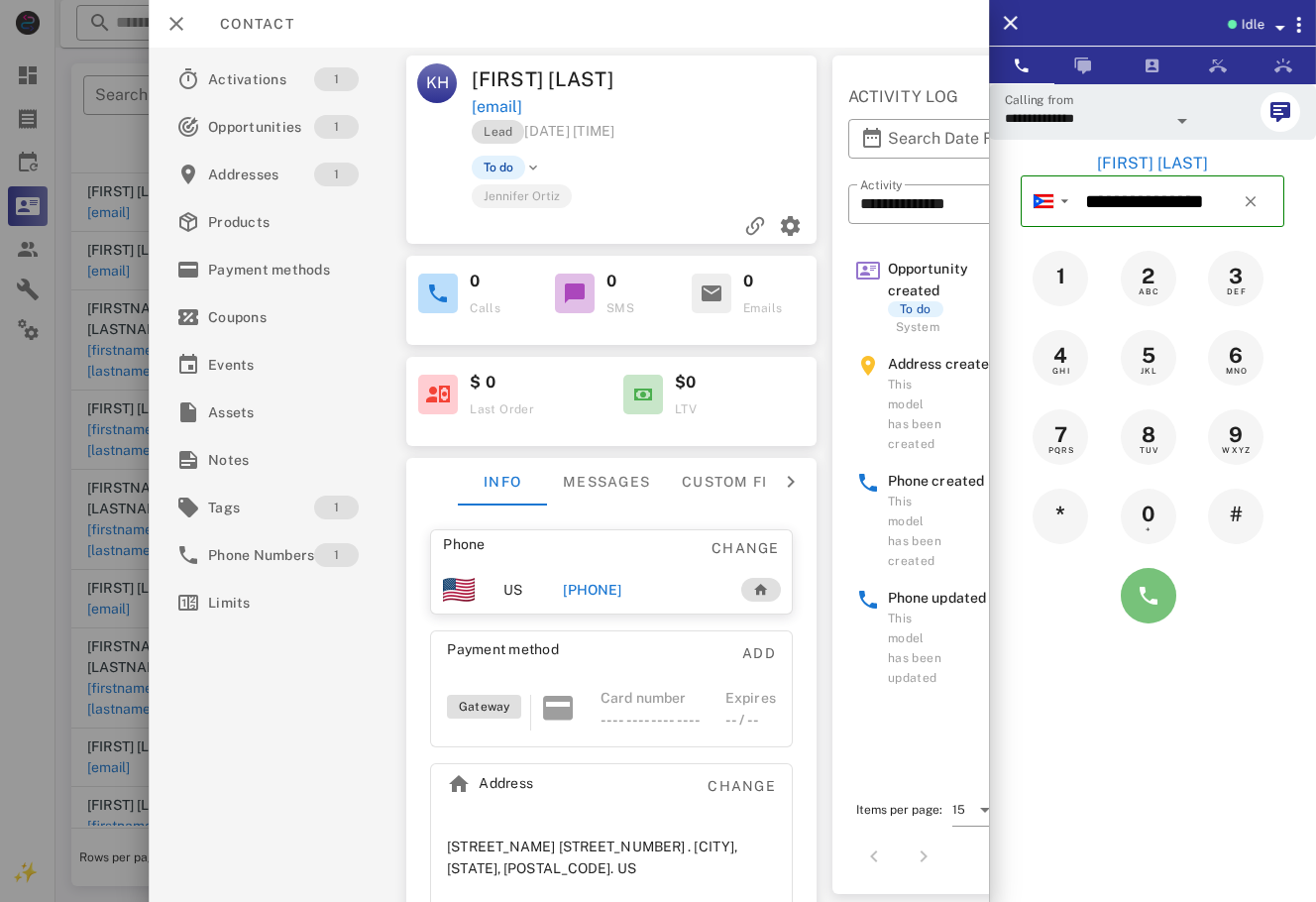 click at bounding box center [1149, 596] 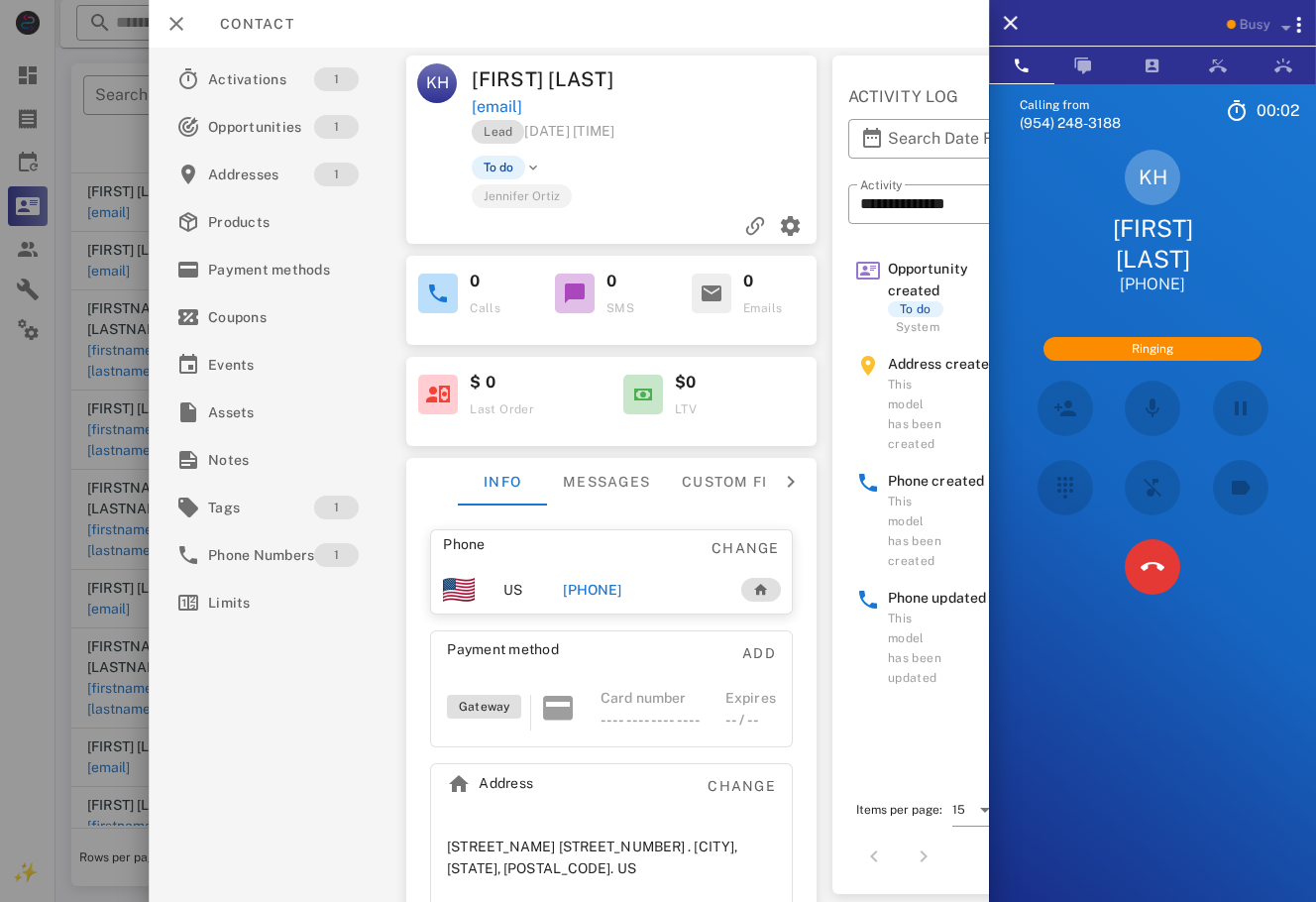 scroll, scrollTop: 321, scrollLeft: 0, axis: vertical 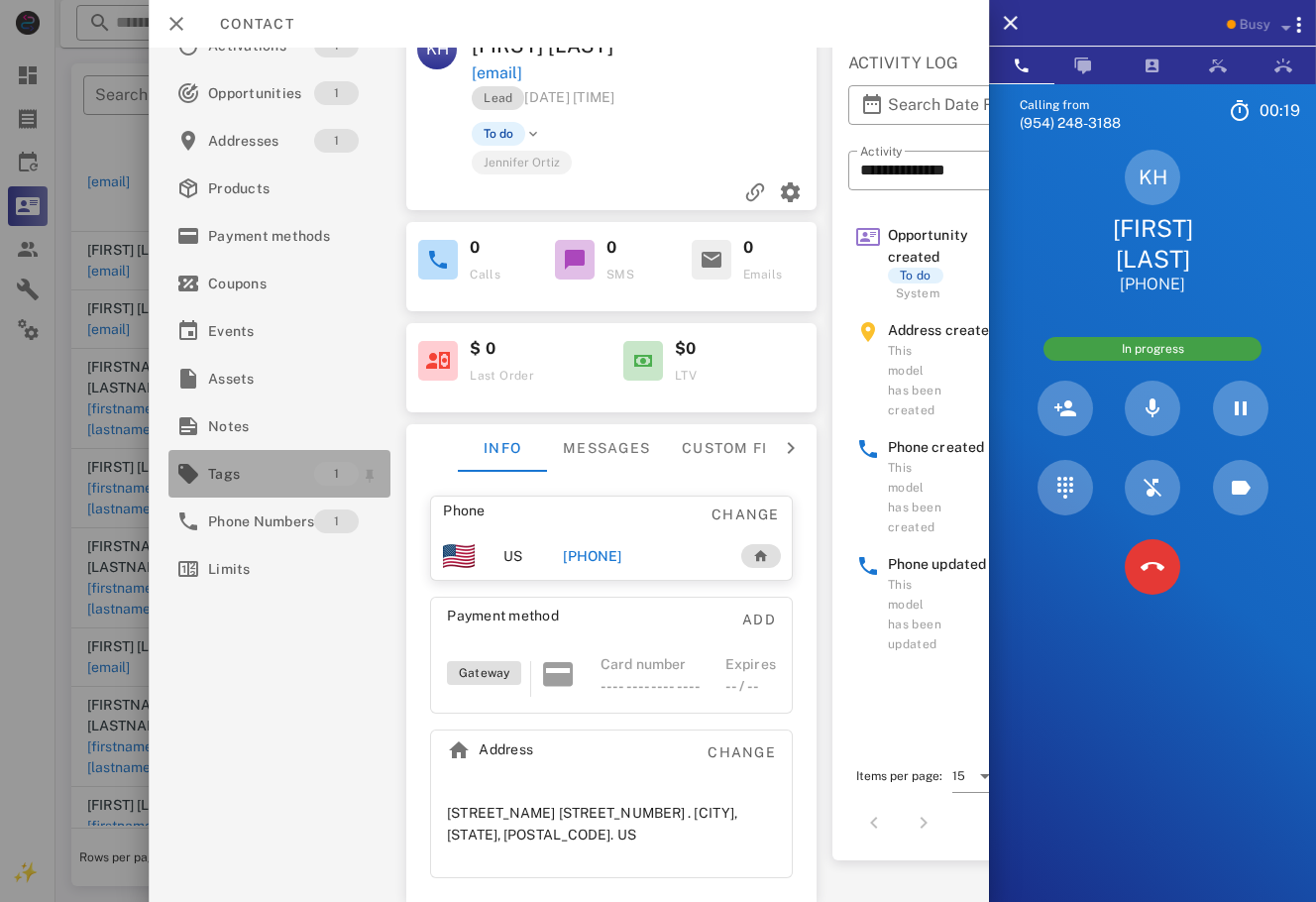 click on "Tags" at bounding box center (261, 474) 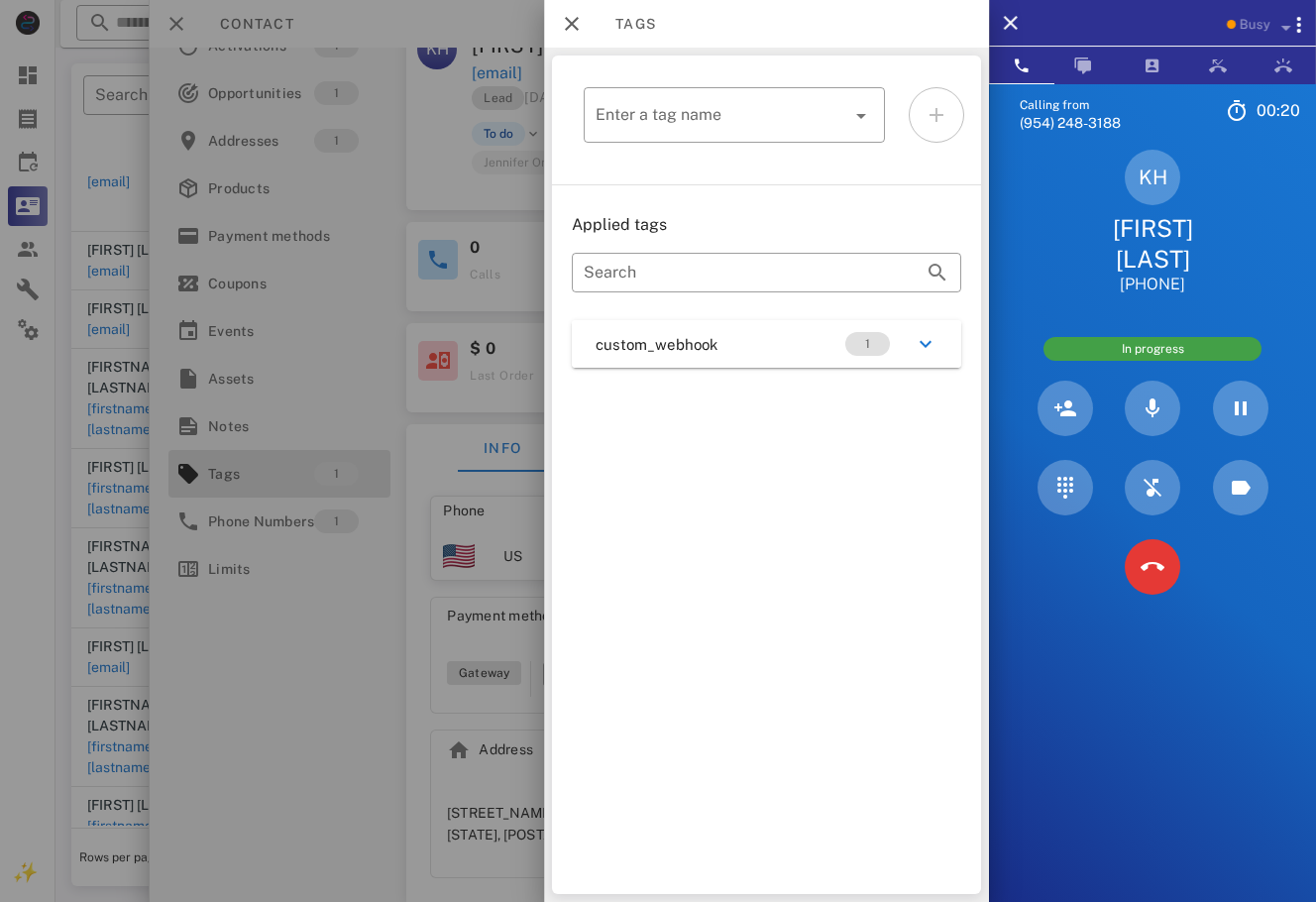 click on "custom_webhook  1" at bounding box center [766, 344] 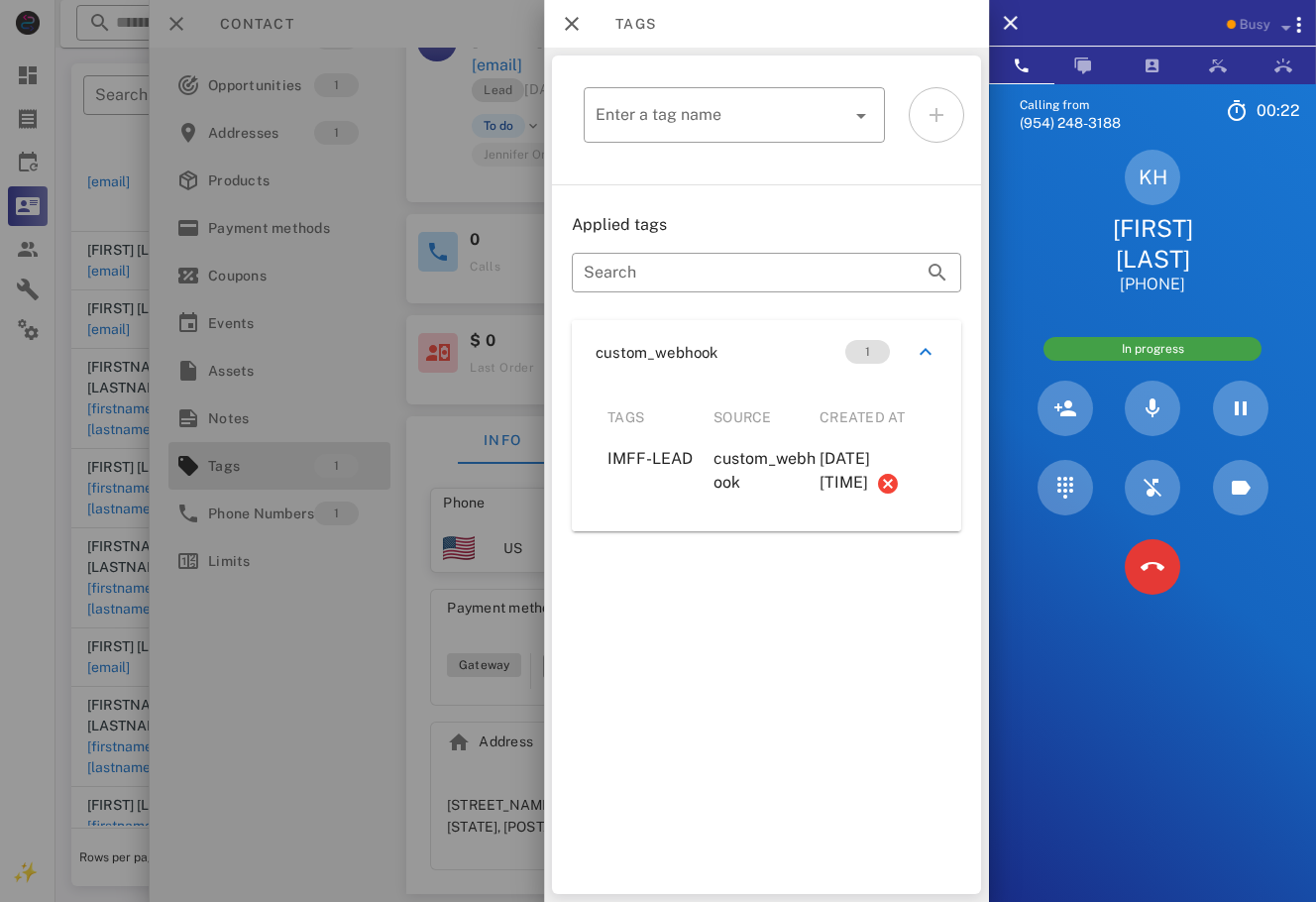 click at bounding box center [658, 451] 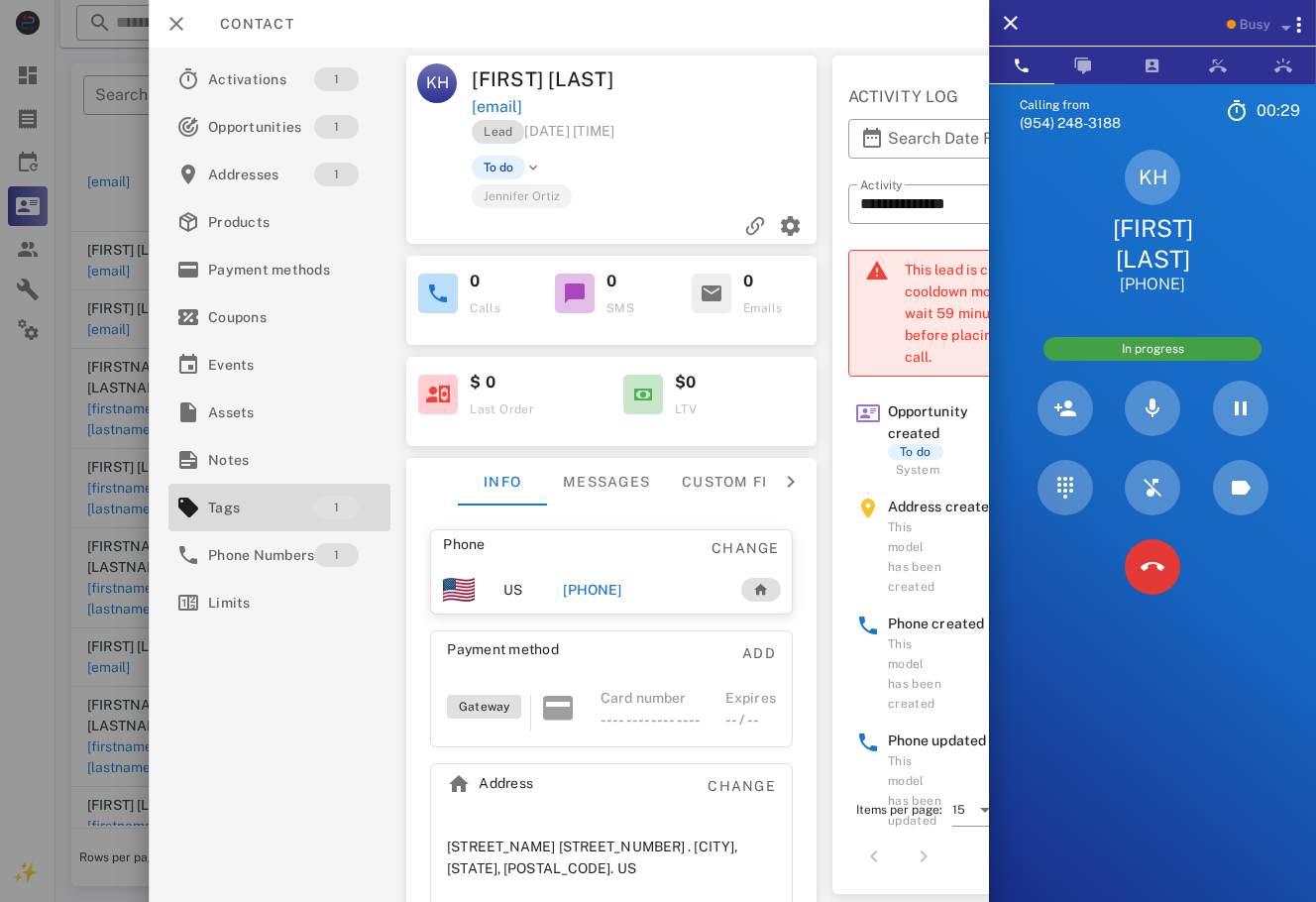 scroll, scrollTop: 75, scrollLeft: 0, axis: vertical 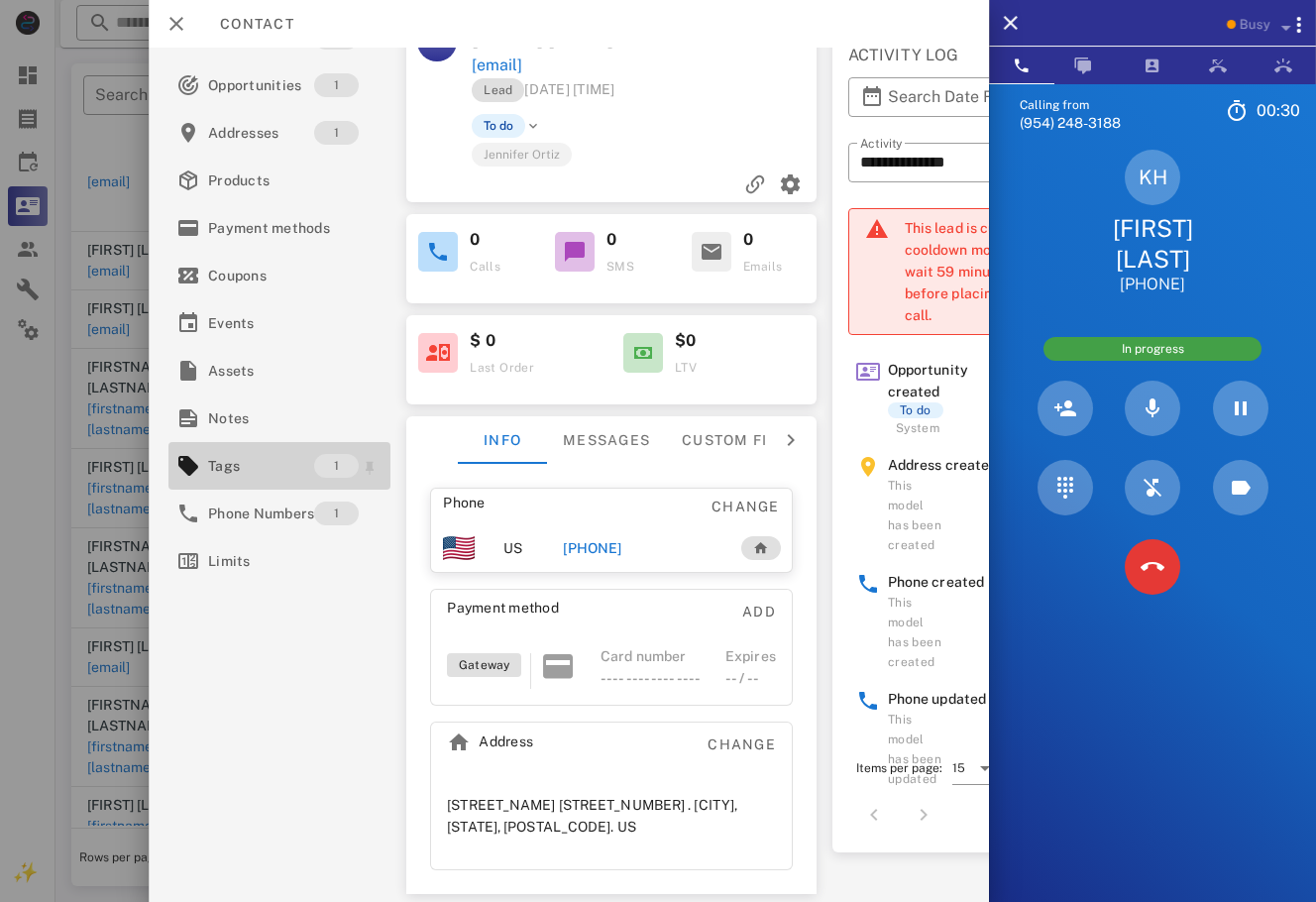 click on "Tags" at bounding box center (261, 466) 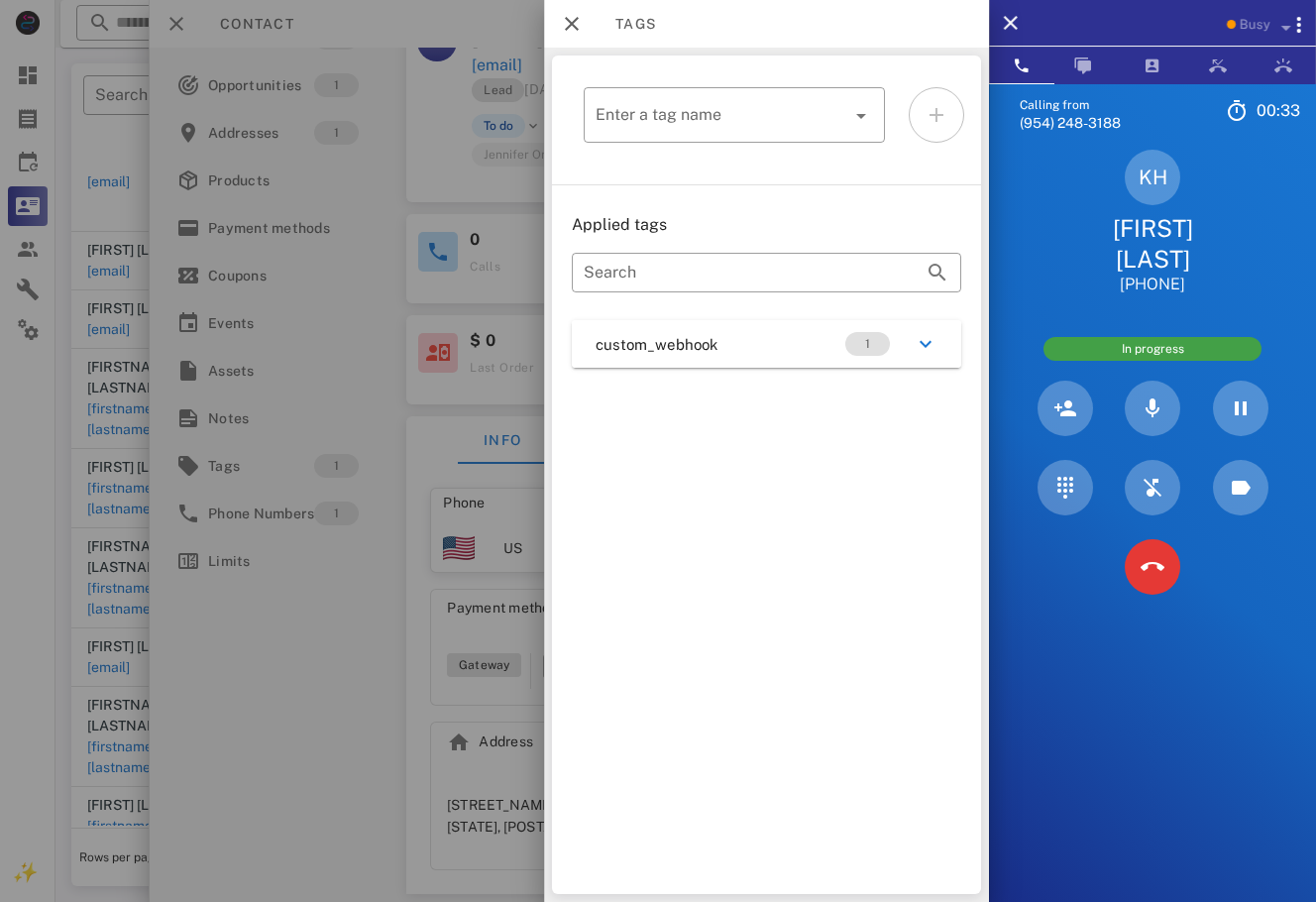 click on "custom_webhook  1" at bounding box center (766, 344) 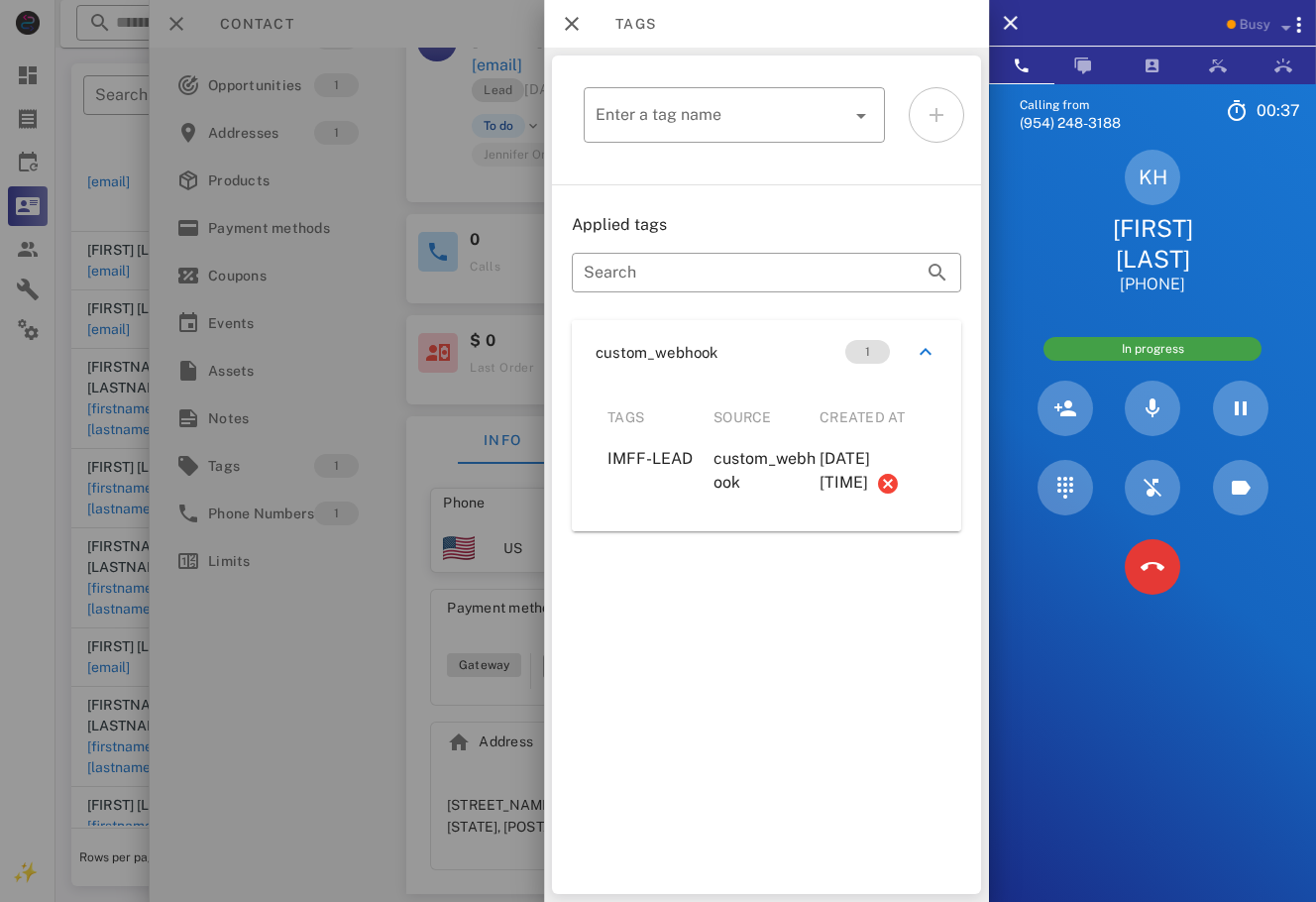 click on "Calling from [PHONE] 00: 37  Unknown      ▼     Andorra
+376
Argentina
+54
Aruba
+297
Australia
+61
Belgium (België)
+32
Bolivia
+591
Brazil (Brasil)
+55
Canada
+1
Chile
+56
Colombia
+57
Costa Rica
+506
Dominican Republic (República Dominicana)
+1
Ecuador
+593
El Salvador
+503
France
+33
Germany (Deutschland)
+49
Guadeloupe
+590
Guatemala
+502
Honduras
+504
Iceland (Ísland)
+354
India (भारत)
+91
Israel (‫ישראל‬‎)
+972
Italy (Italia)
+39" at bounding box center (1152, 534) 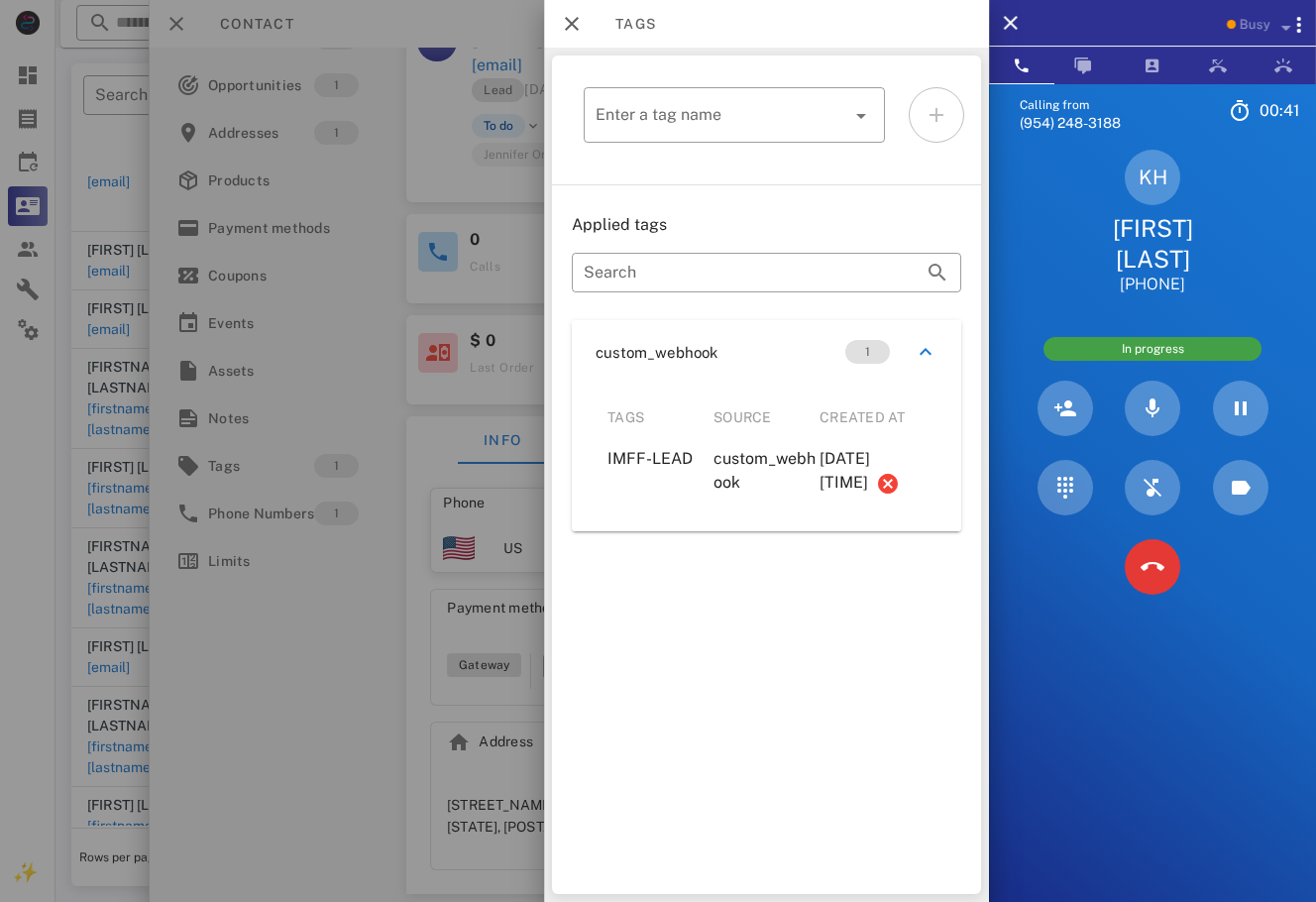 click at bounding box center (658, 451) 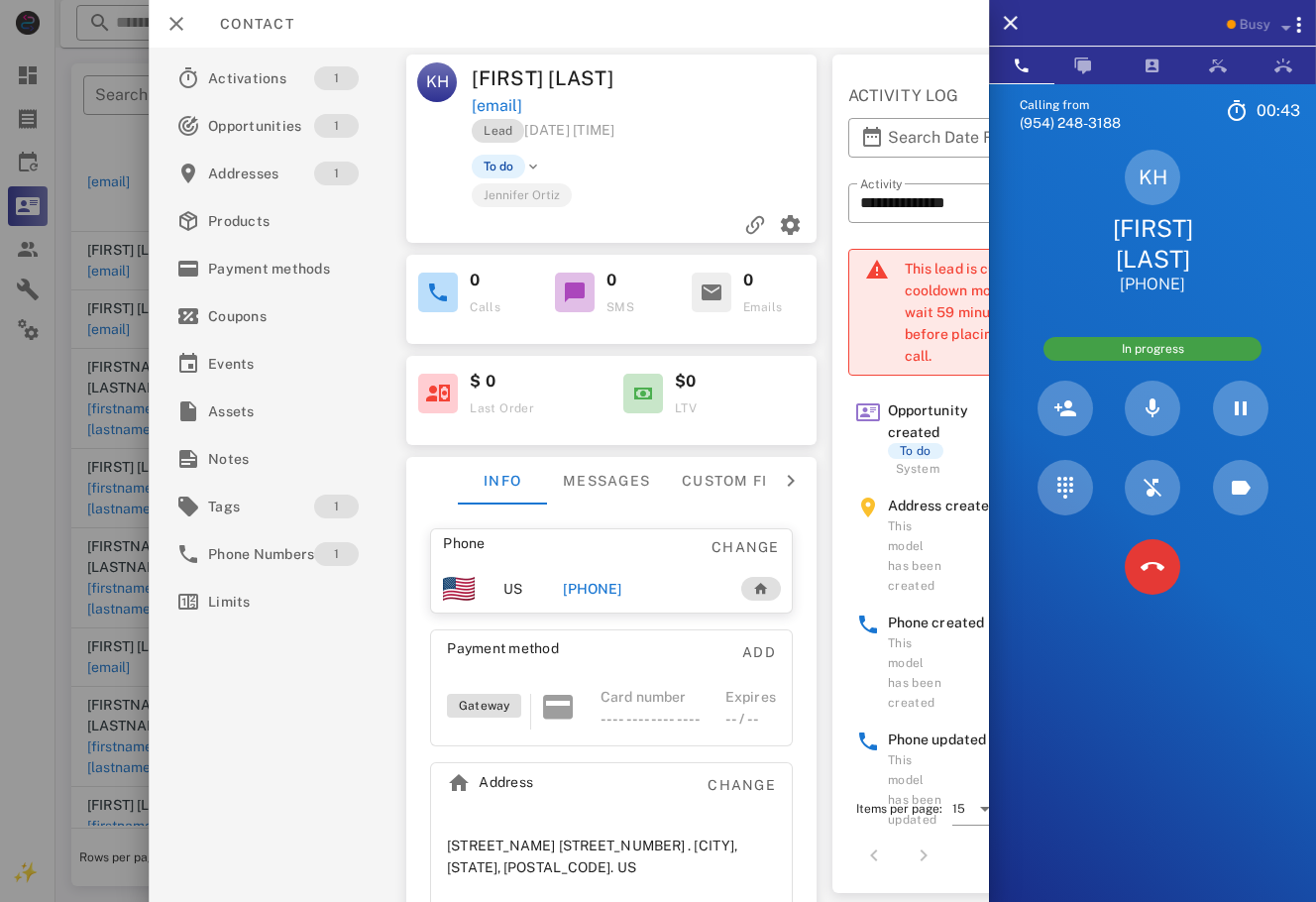 scroll, scrollTop: 0, scrollLeft: 0, axis: both 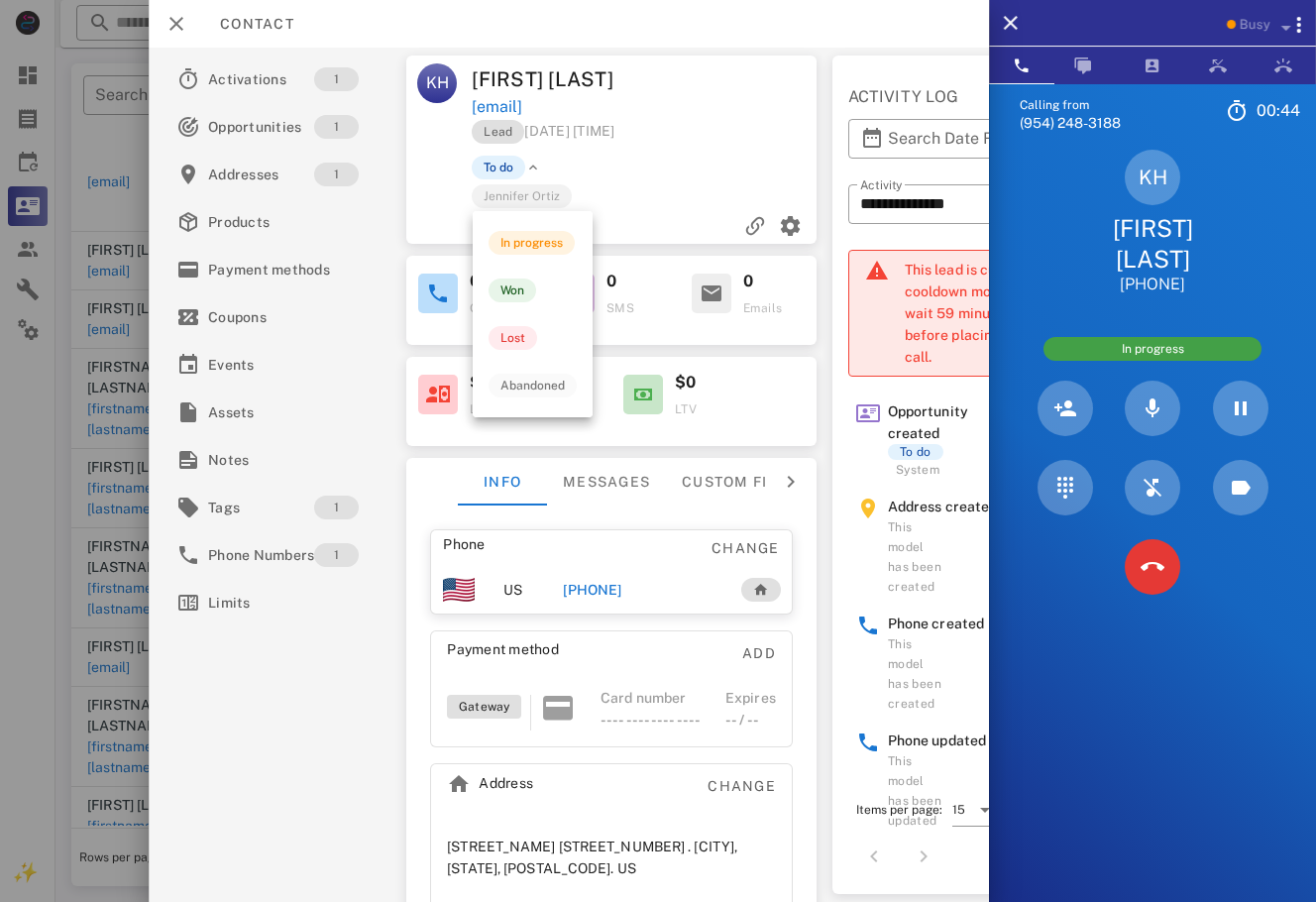 click at bounding box center [533, 168] 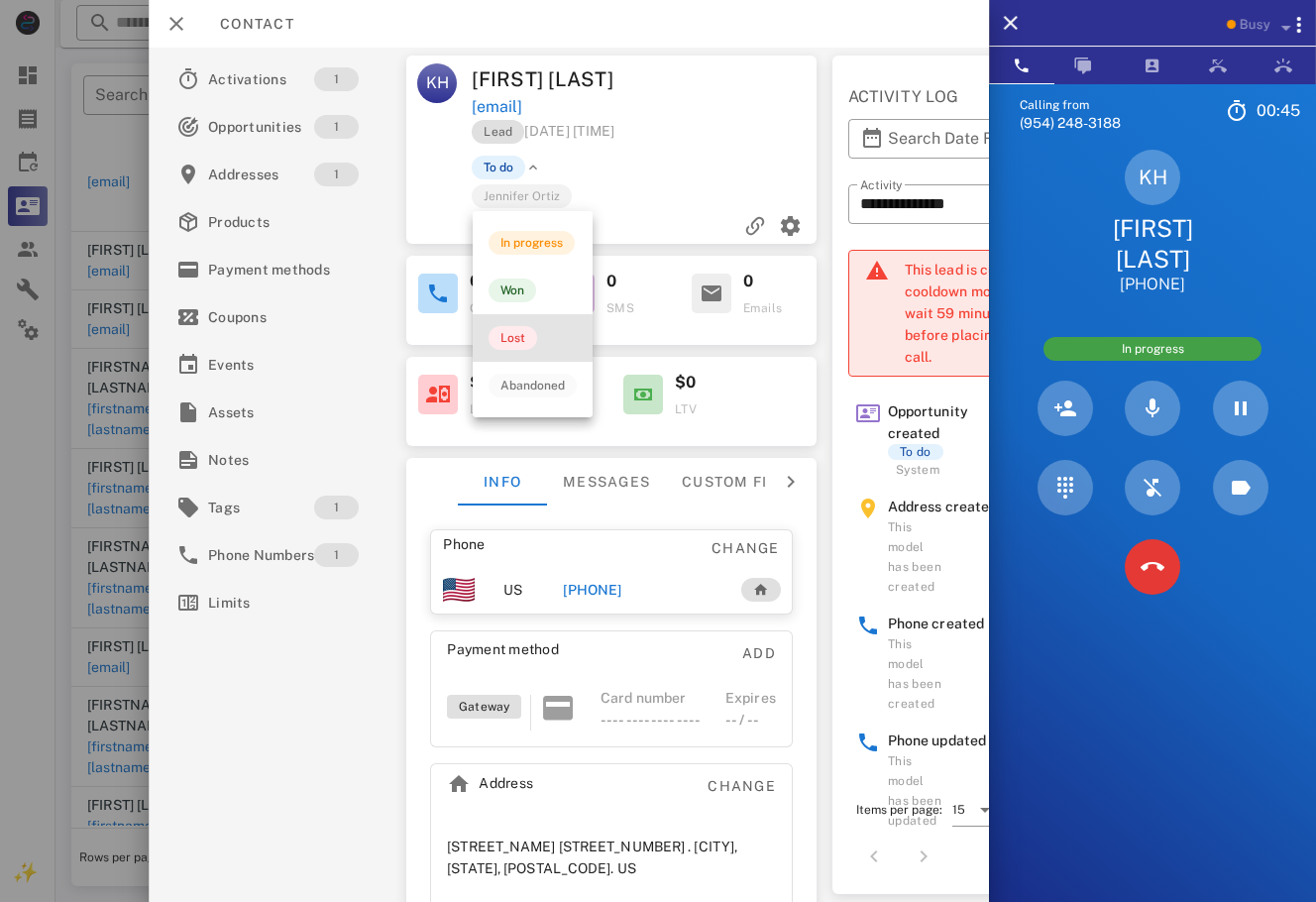 click on "Lost" at bounding box center (532, 338) 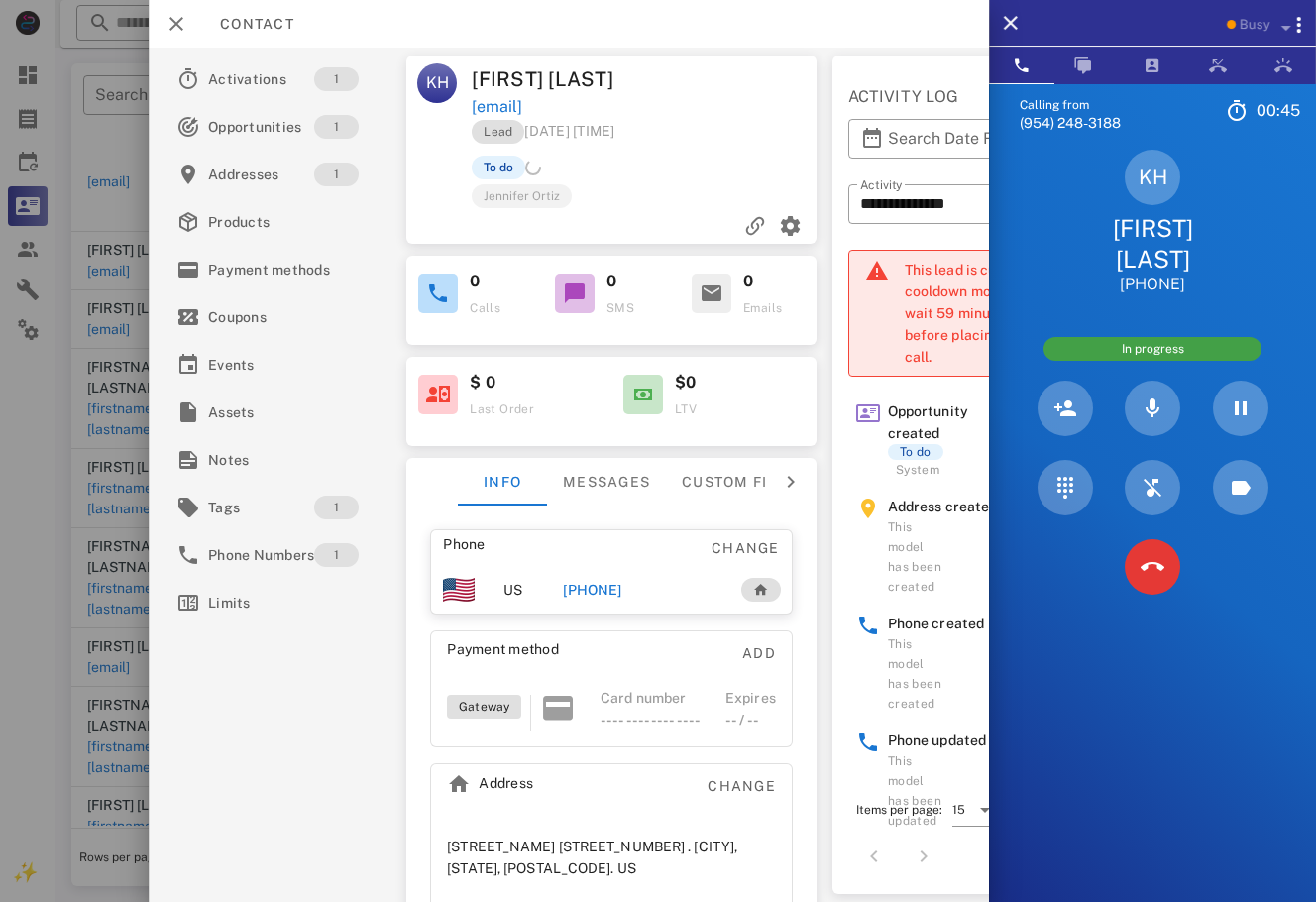 click on "Jennifer Ortiz" at bounding box center (681, 195) 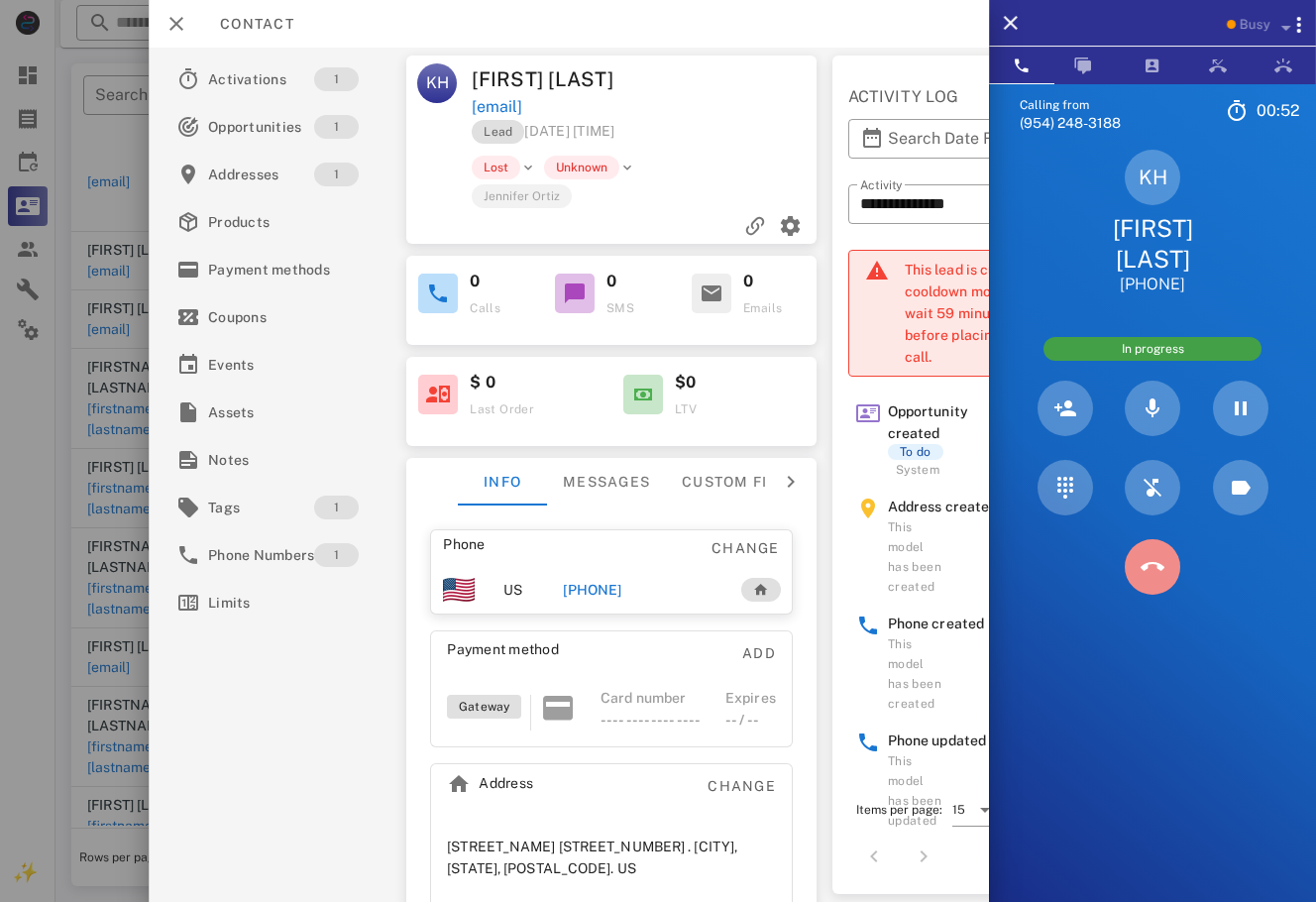 click at bounding box center [1152, 567] 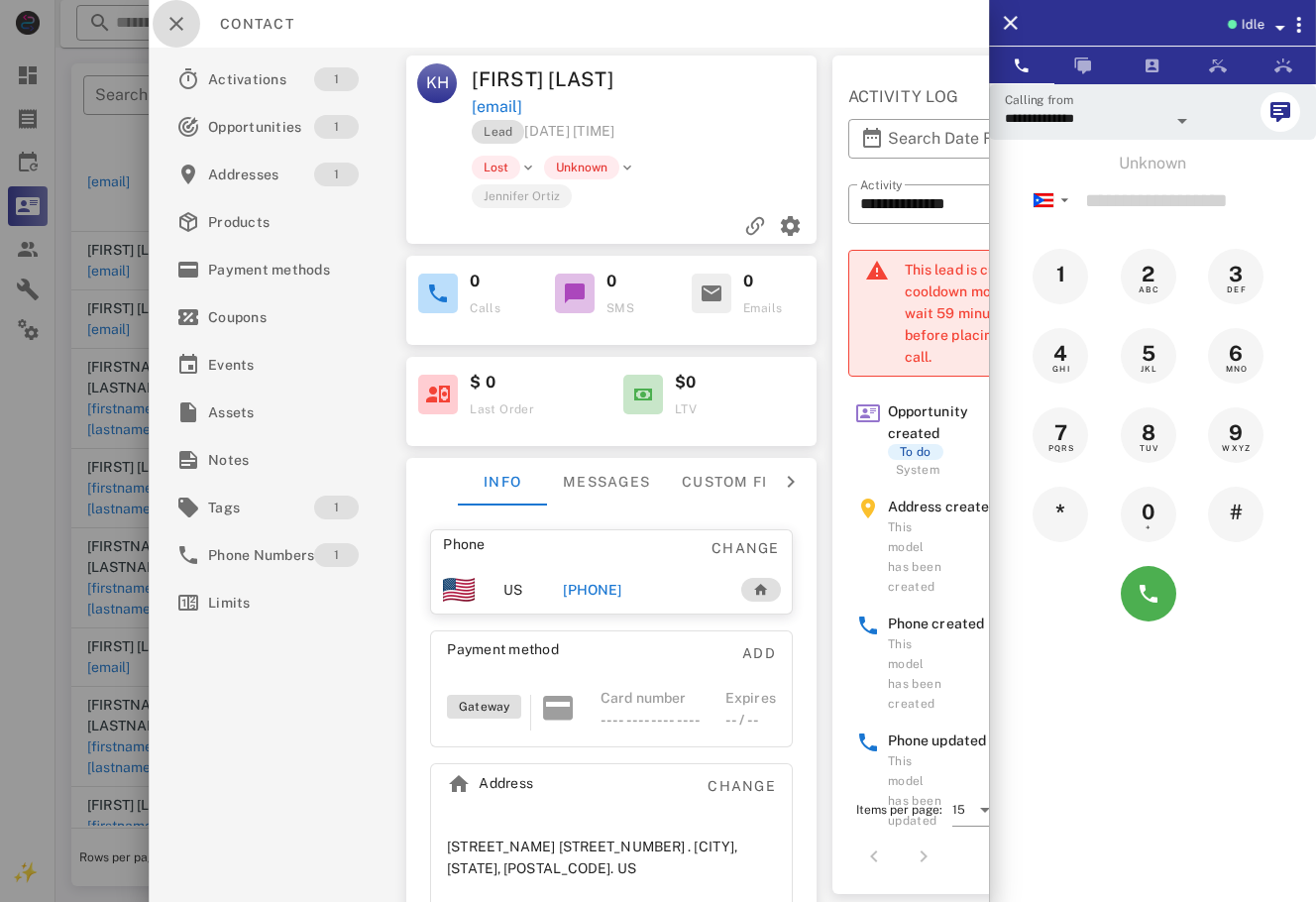 click at bounding box center (176, 24) 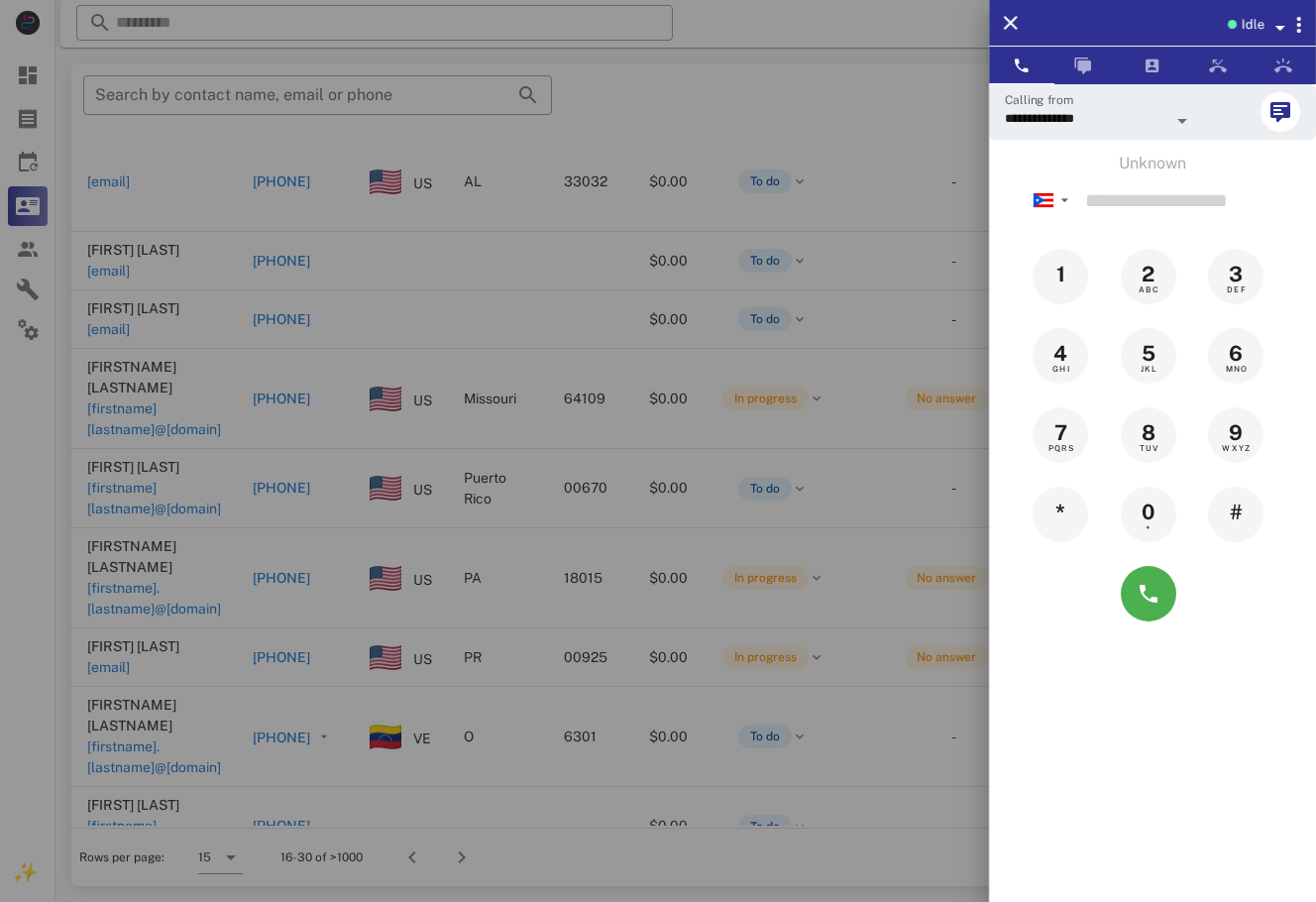 click at bounding box center (658, 451) 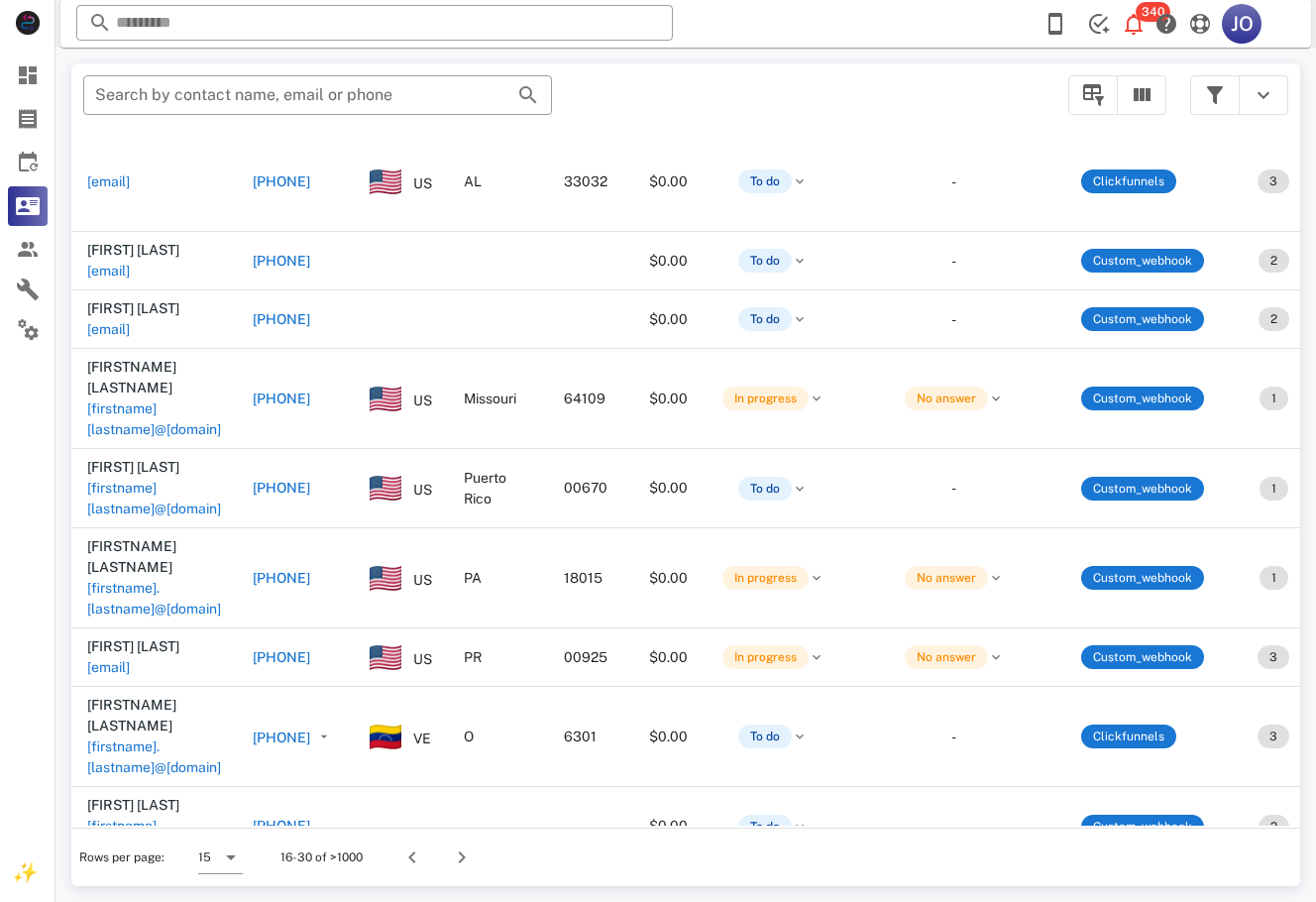 scroll, scrollTop: 321, scrollLeft: 507, axis: both 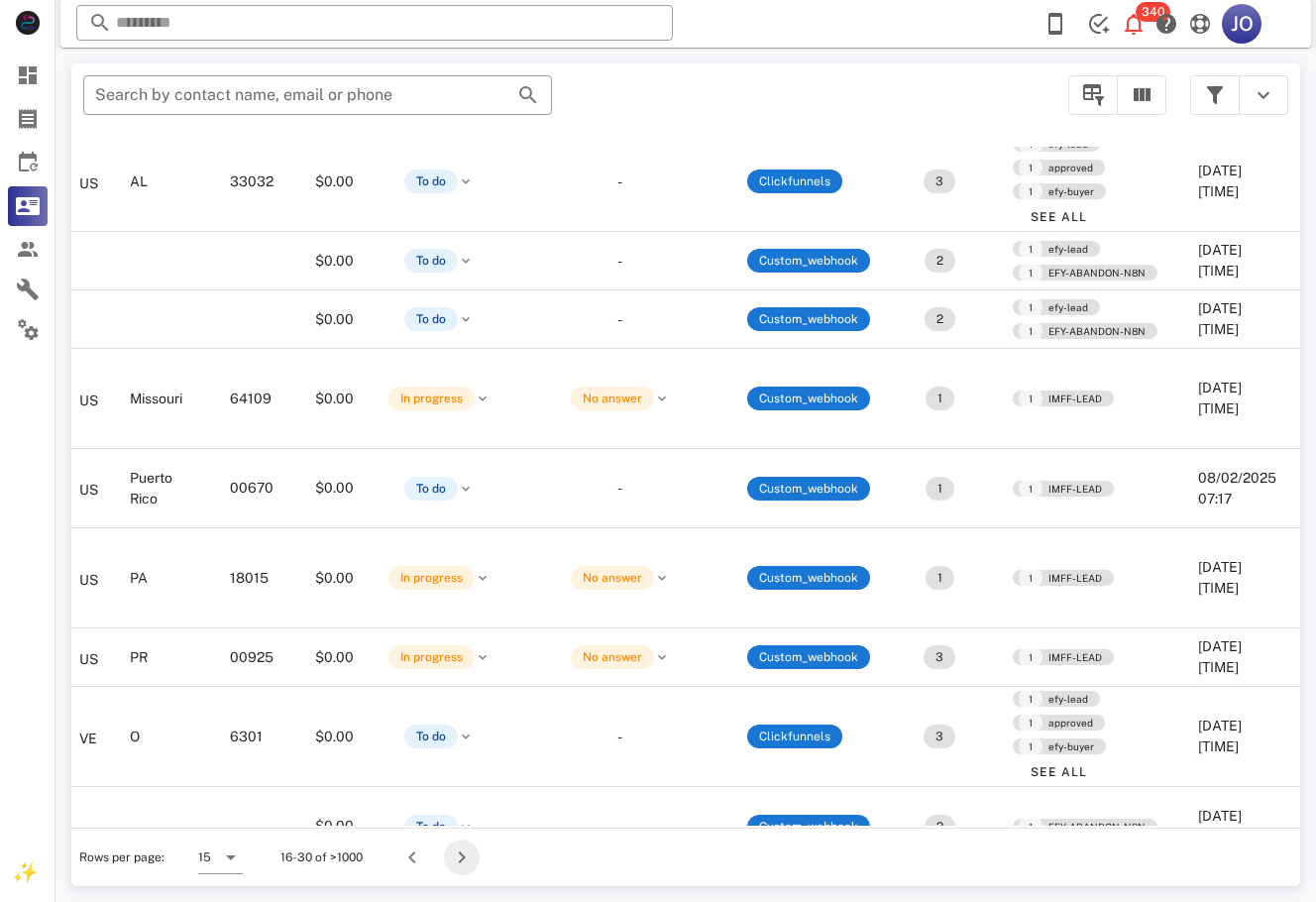 click at bounding box center (462, 857) 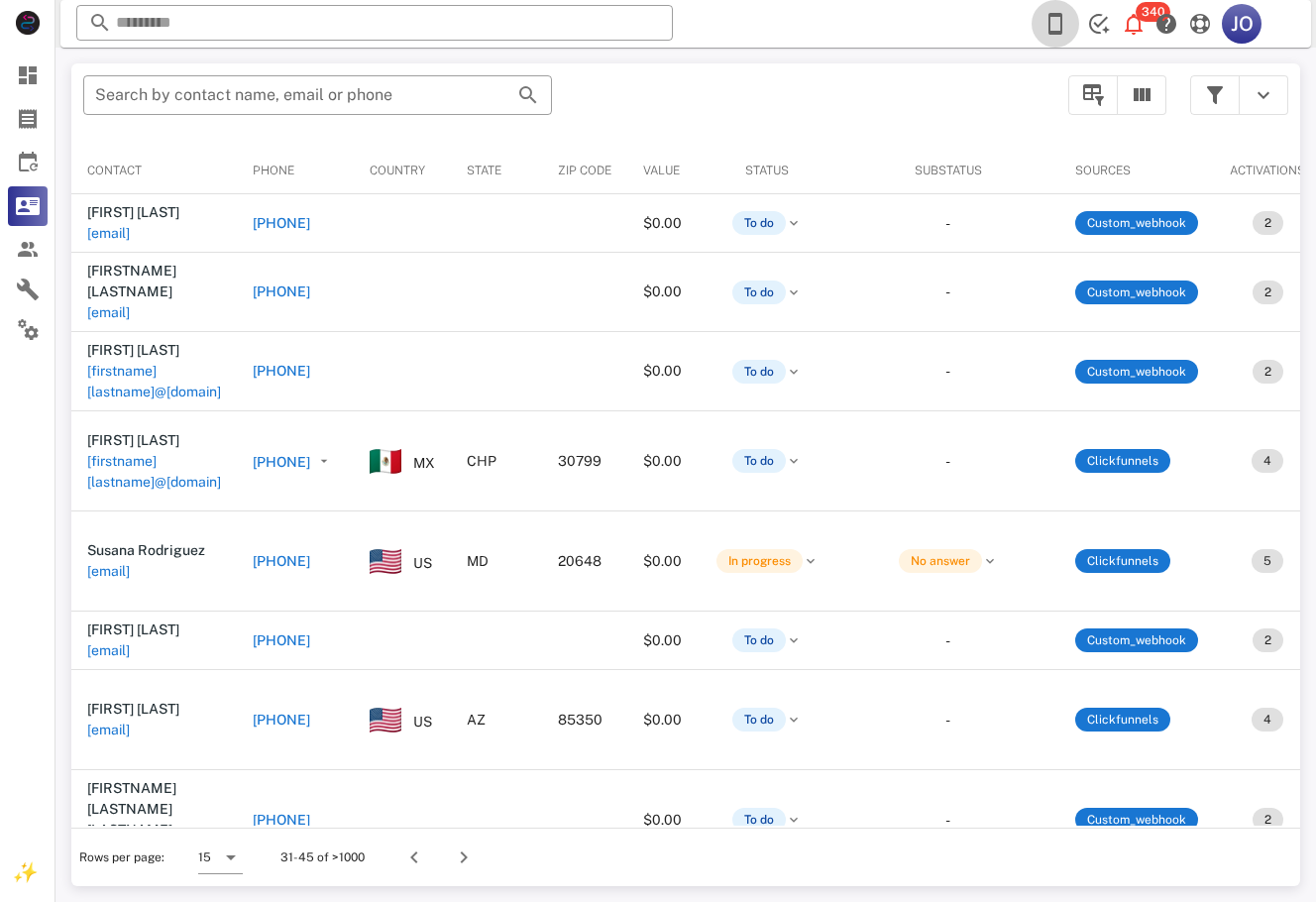click at bounding box center [1055, 24] 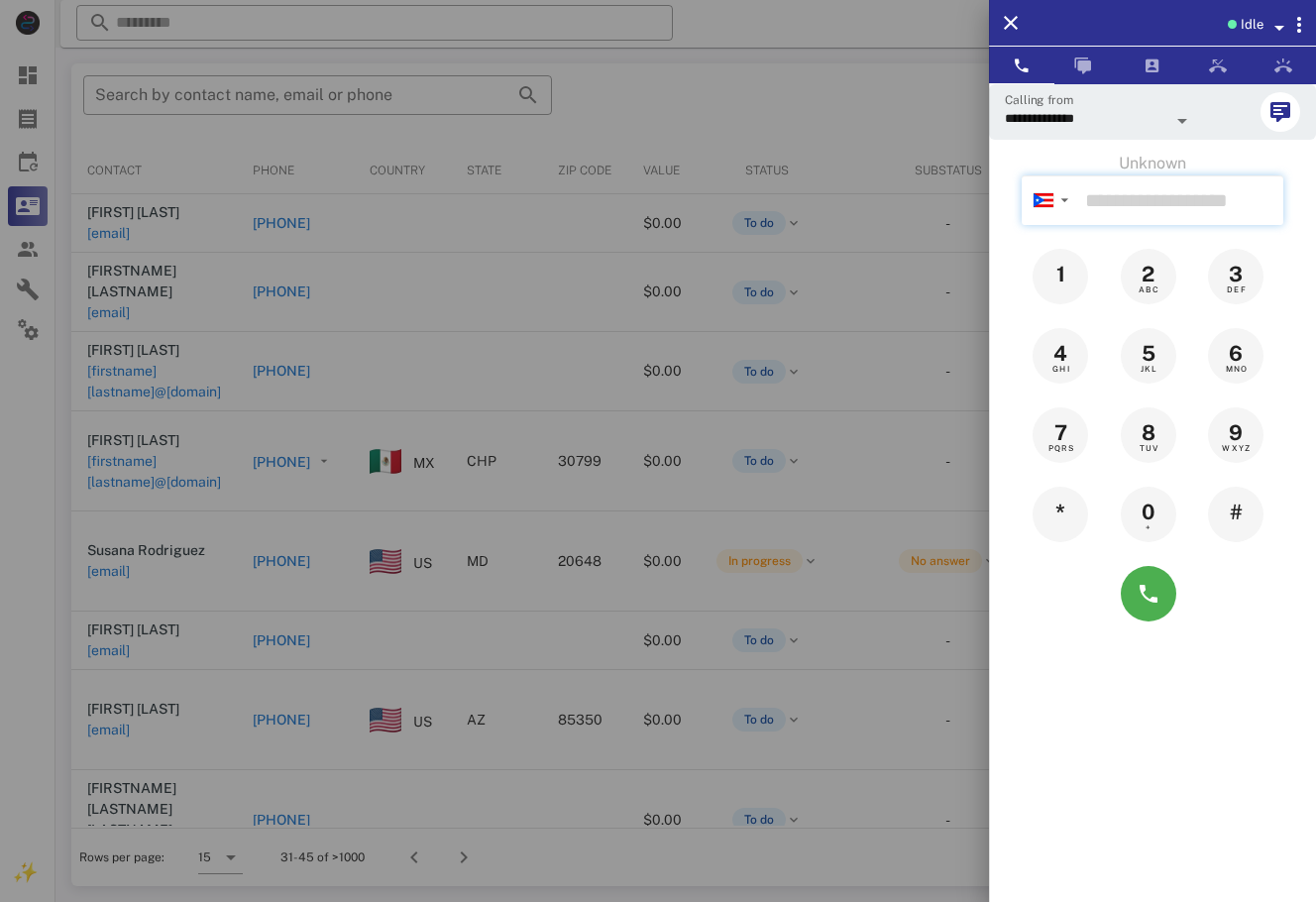 click at bounding box center (1180, 200) 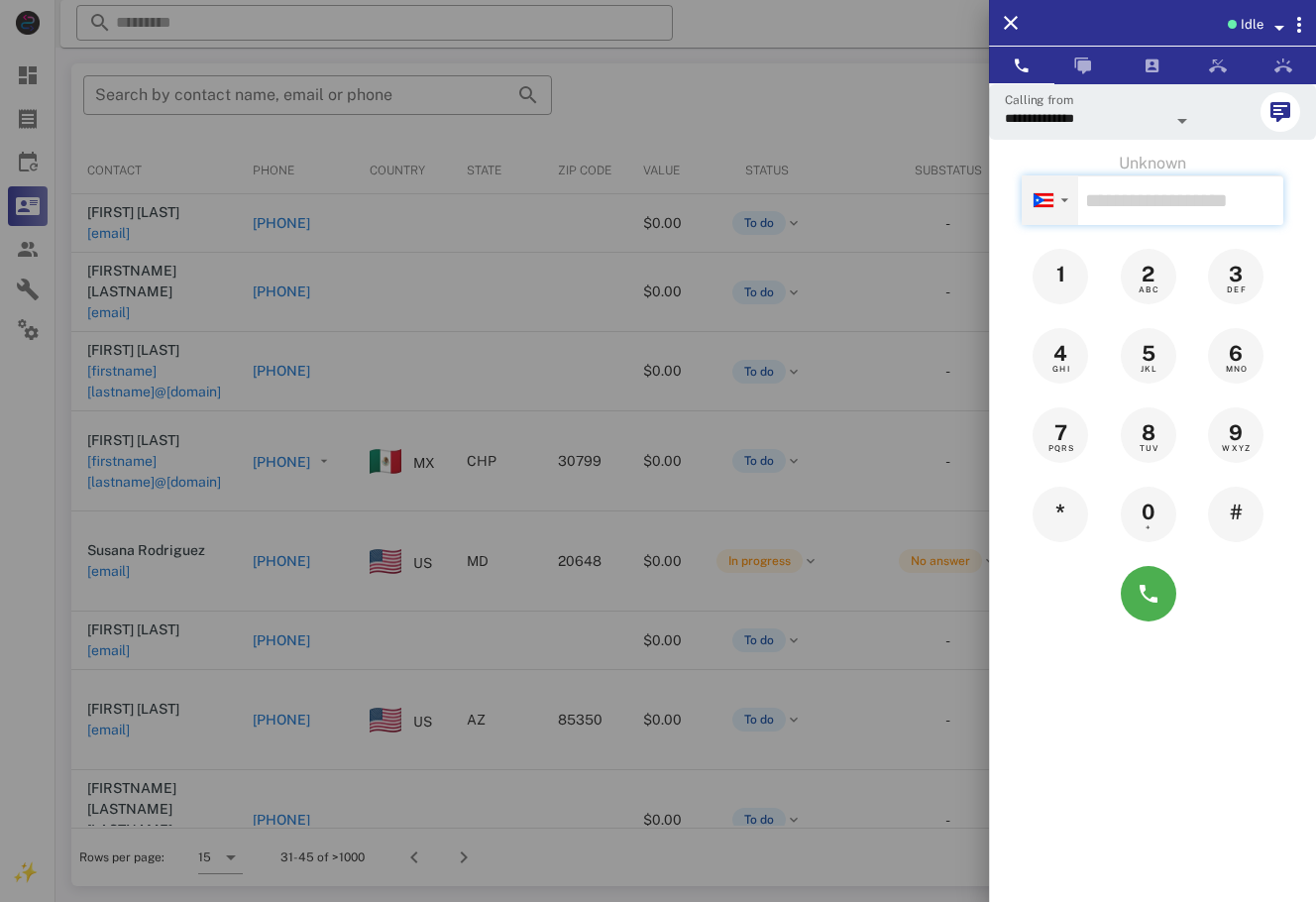 paste on "**********" 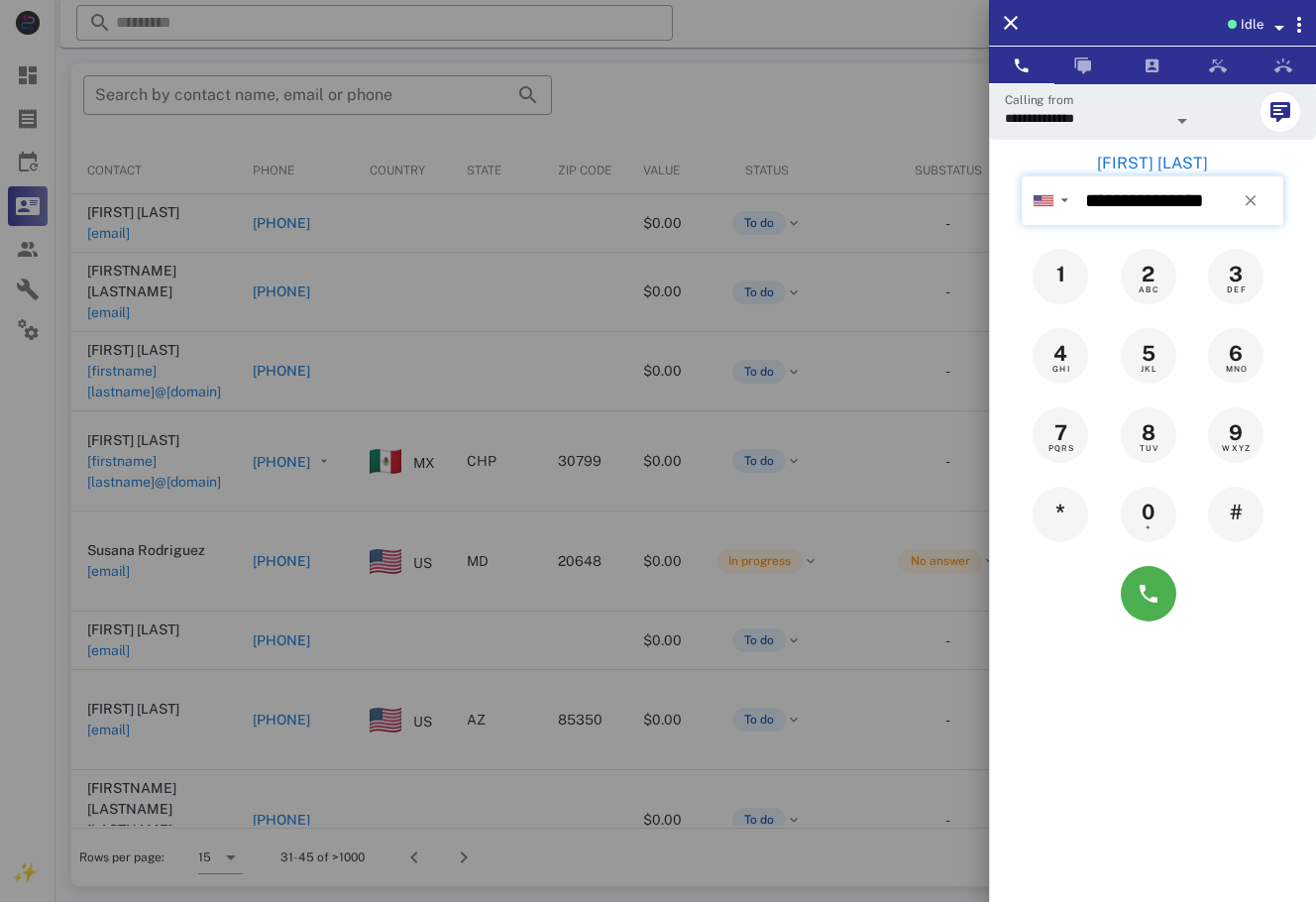 type on "**********" 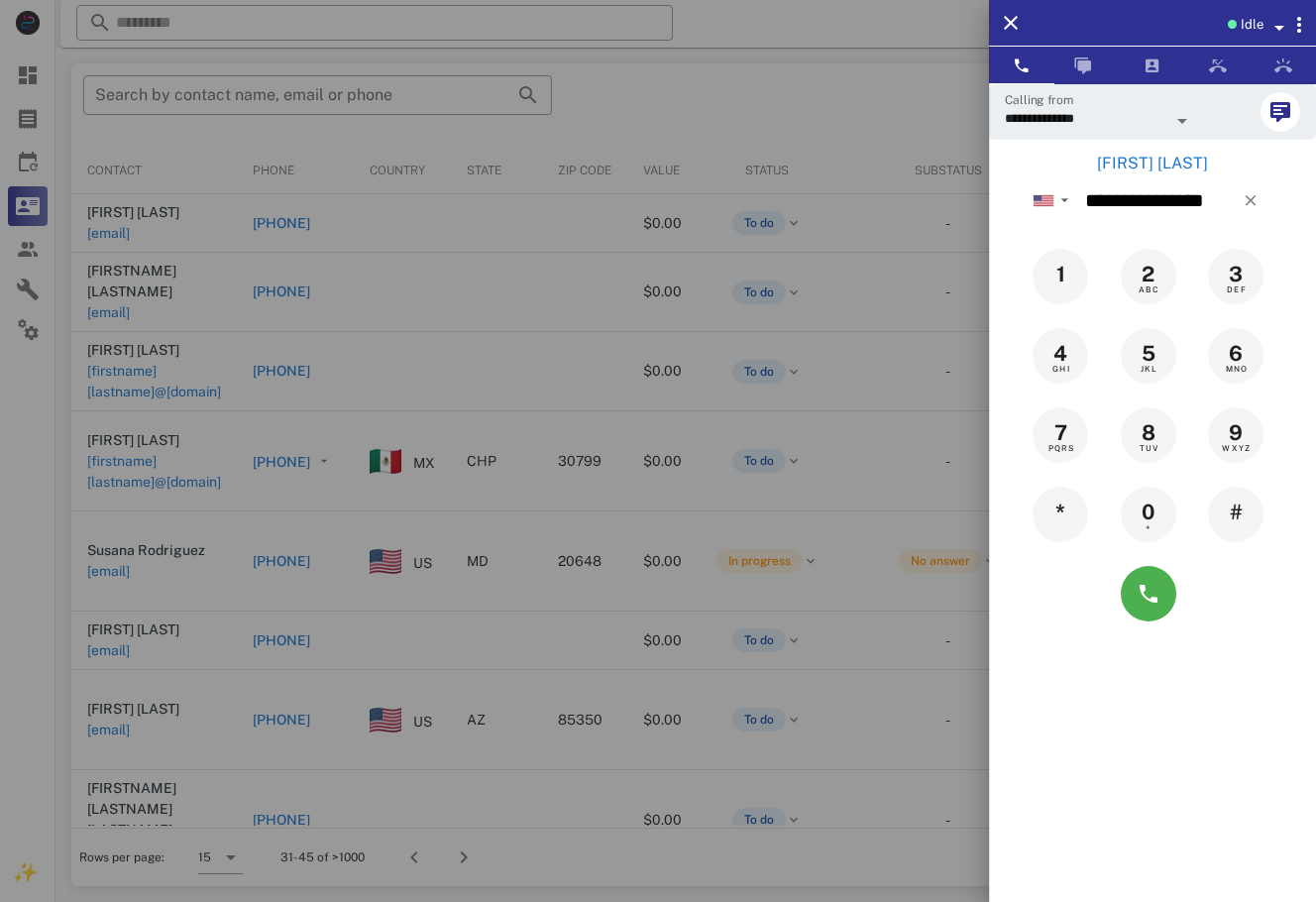 click on "[FIRST] [LAST]" at bounding box center [1152, 164] 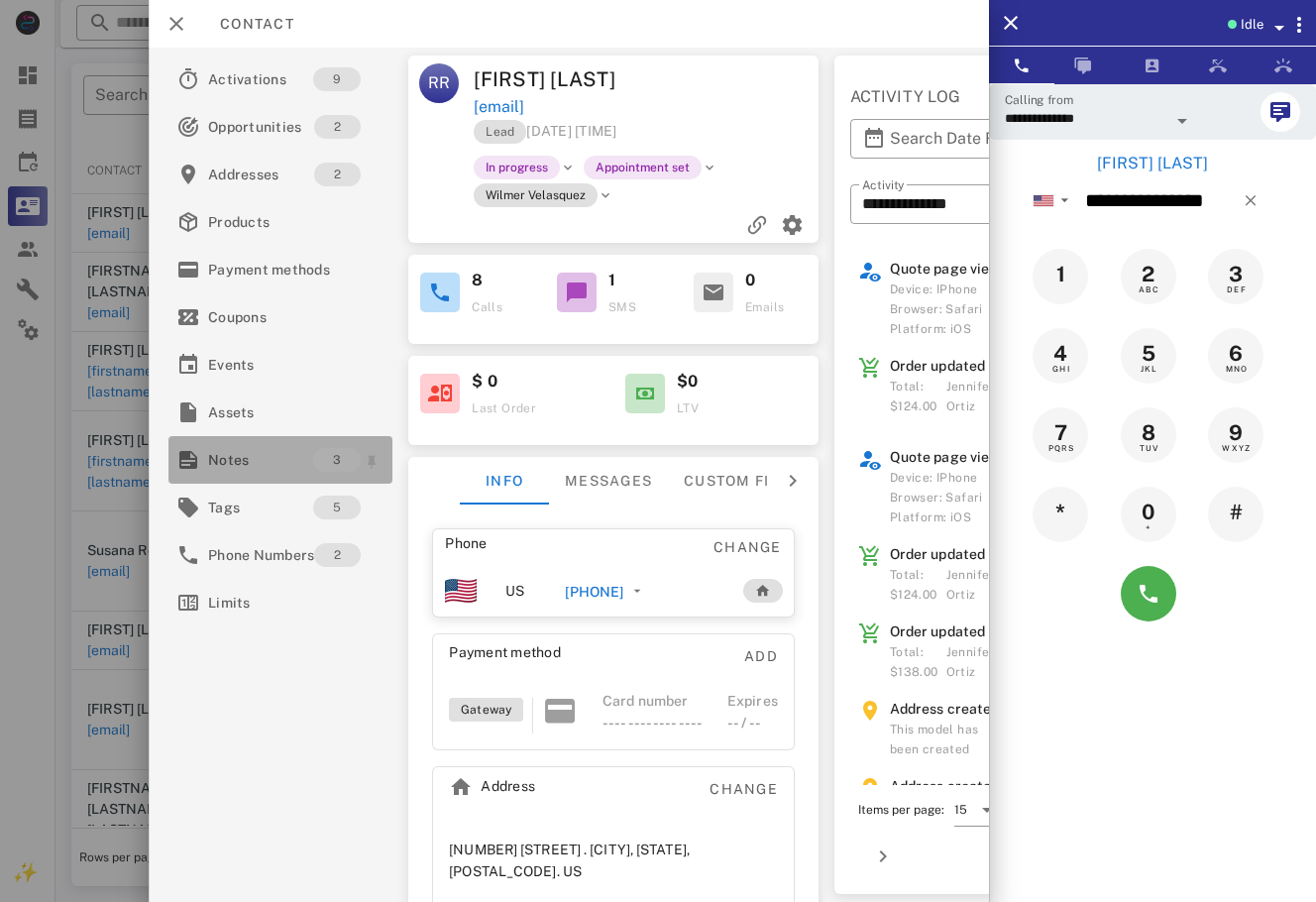 click on "Notes" at bounding box center [261, 460] 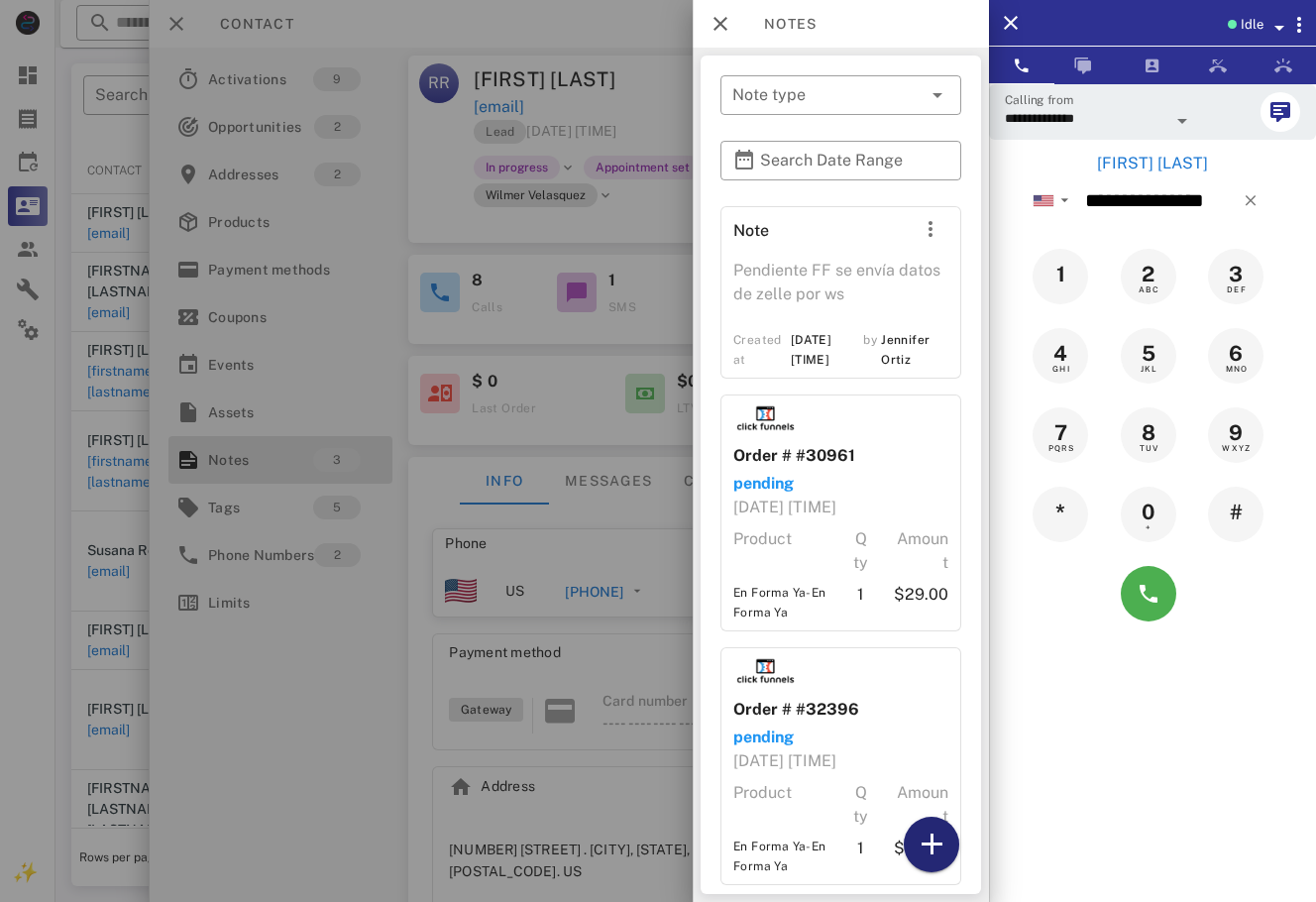 click at bounding box center (932, 845) 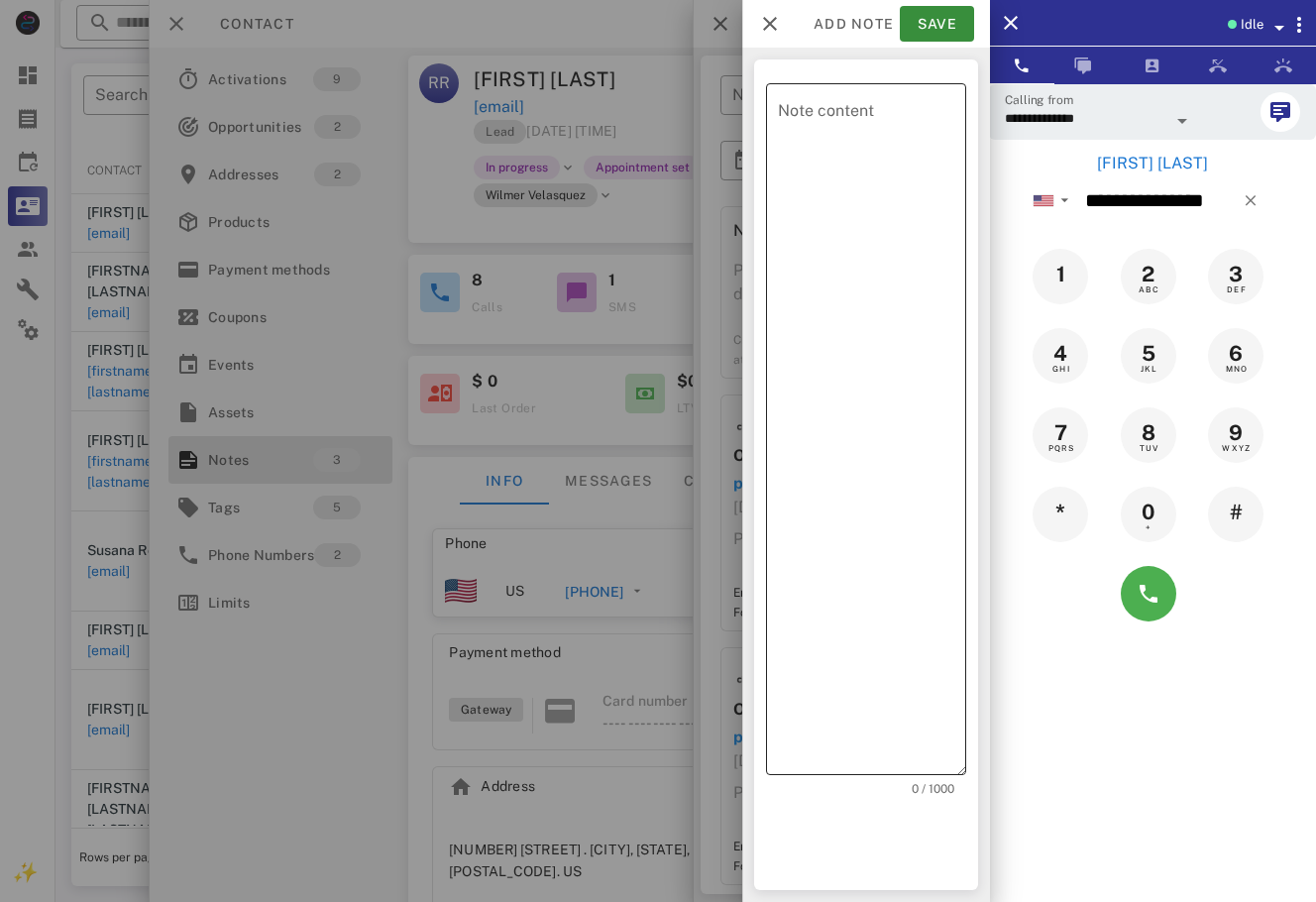 click on "Note content" at bounding box center [872, 434] 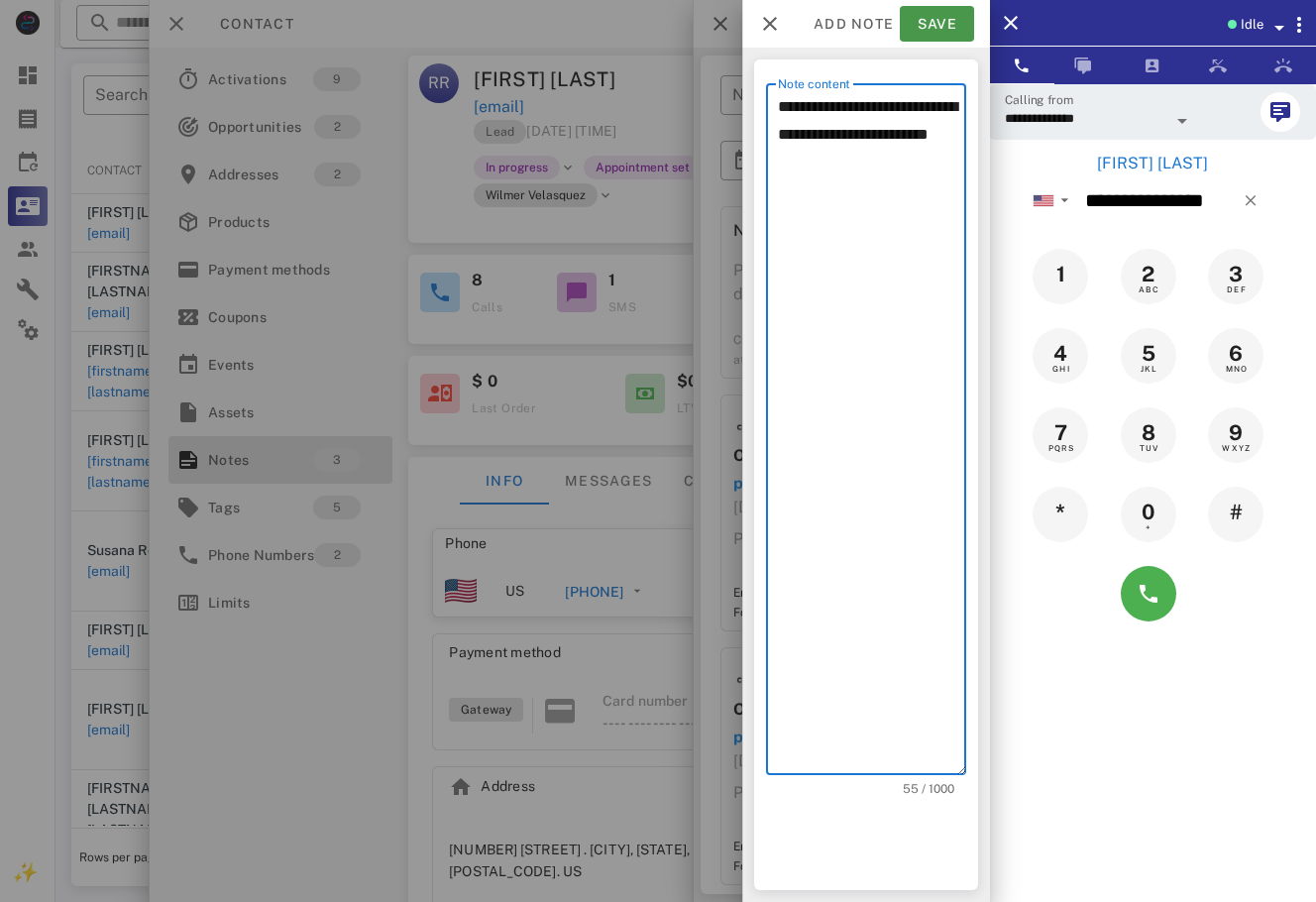 type on "**********" 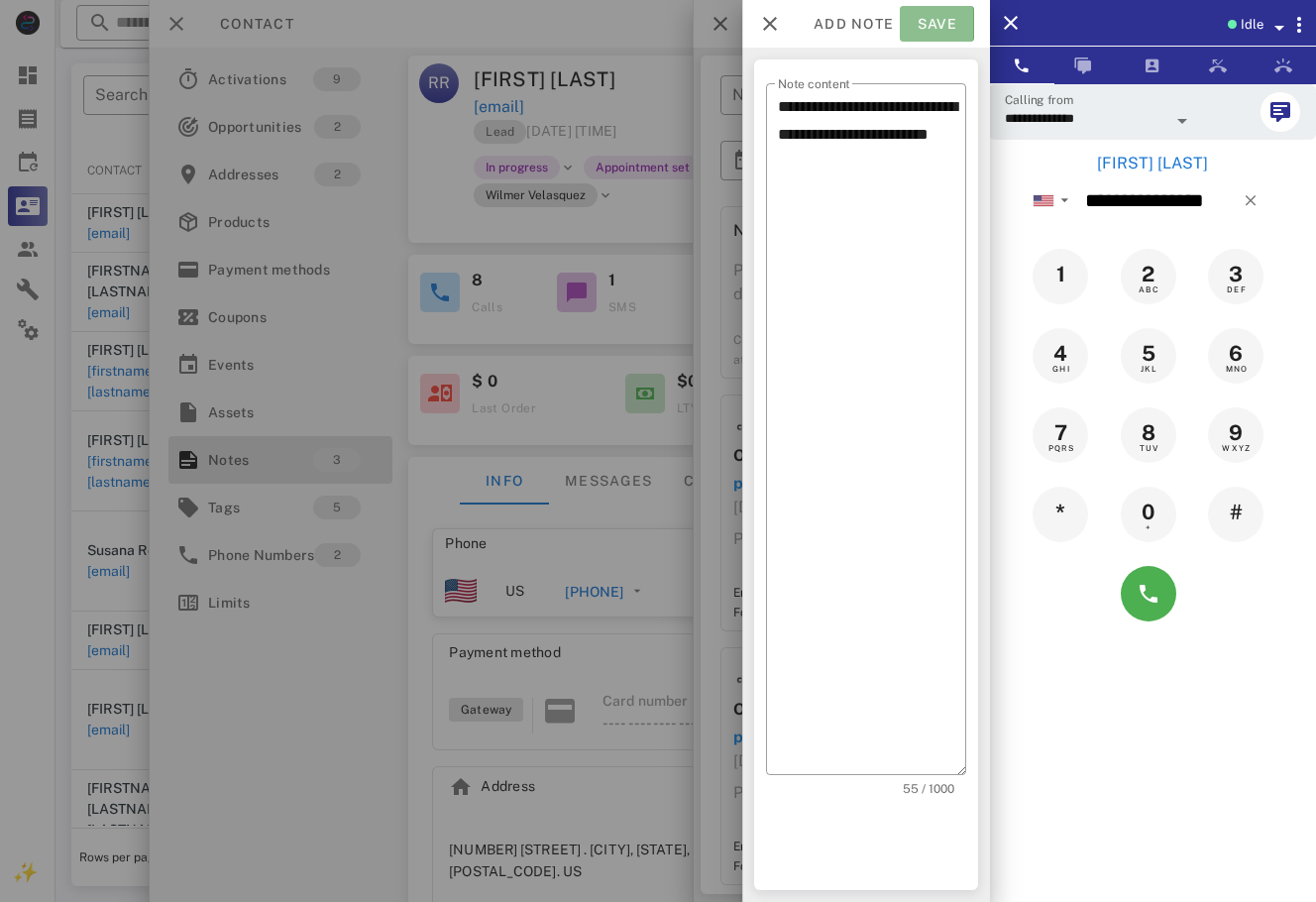 click on "Save" at bounding box center [936, 24] 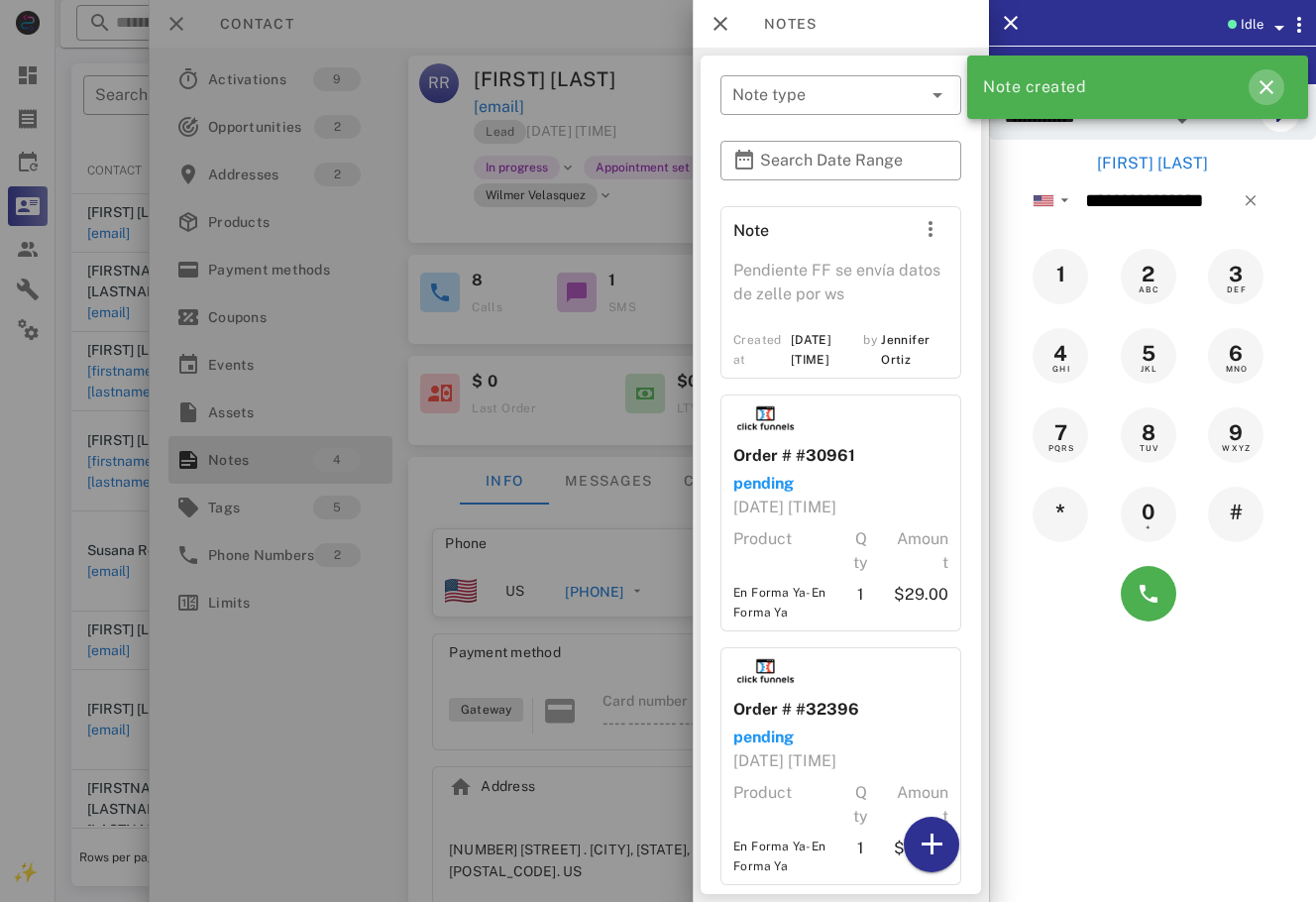 click at bounding box center [1266, 87] 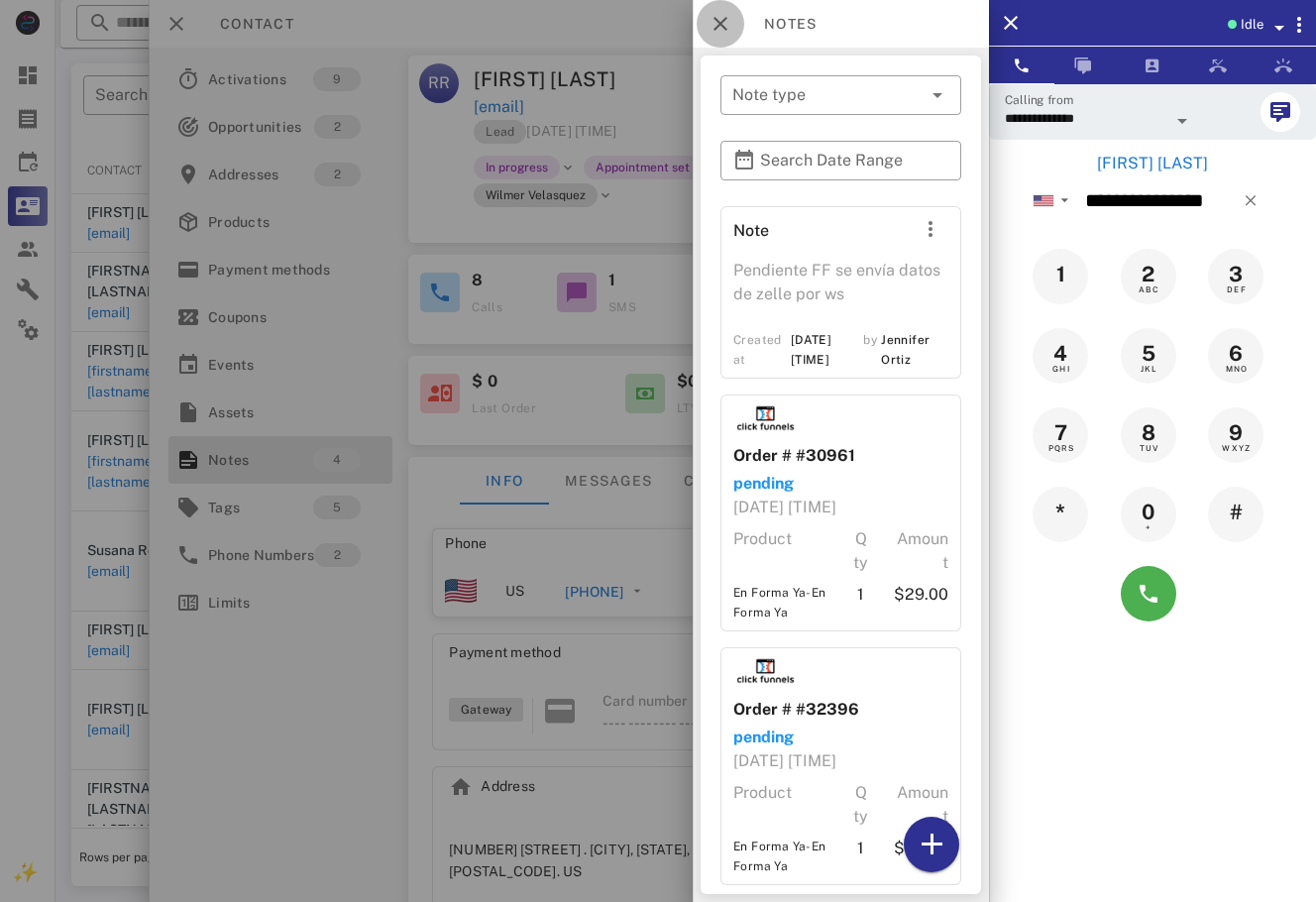 click at bounding box center (720, 24) 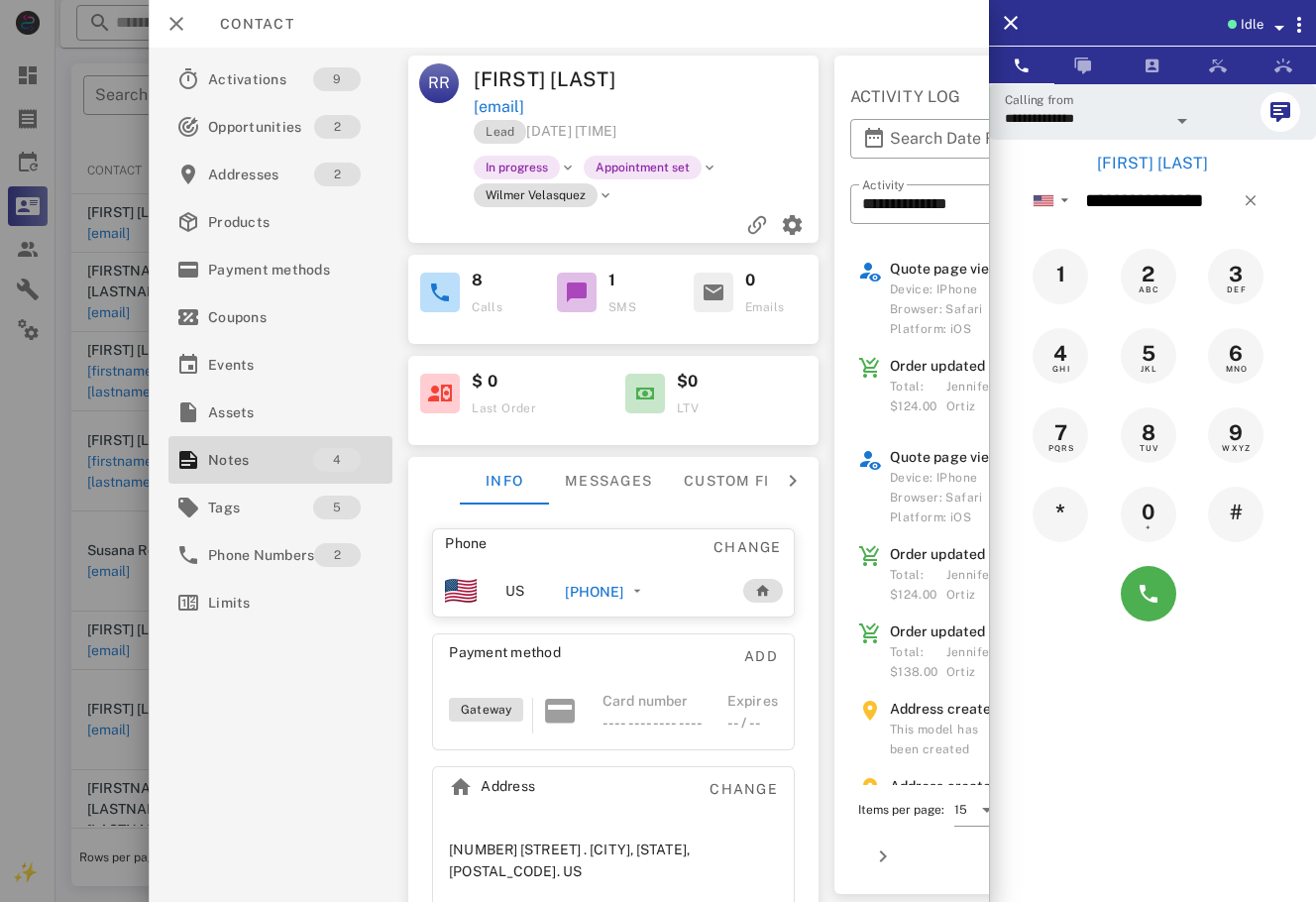 click on "Contact" at bounding box center [569, 24] 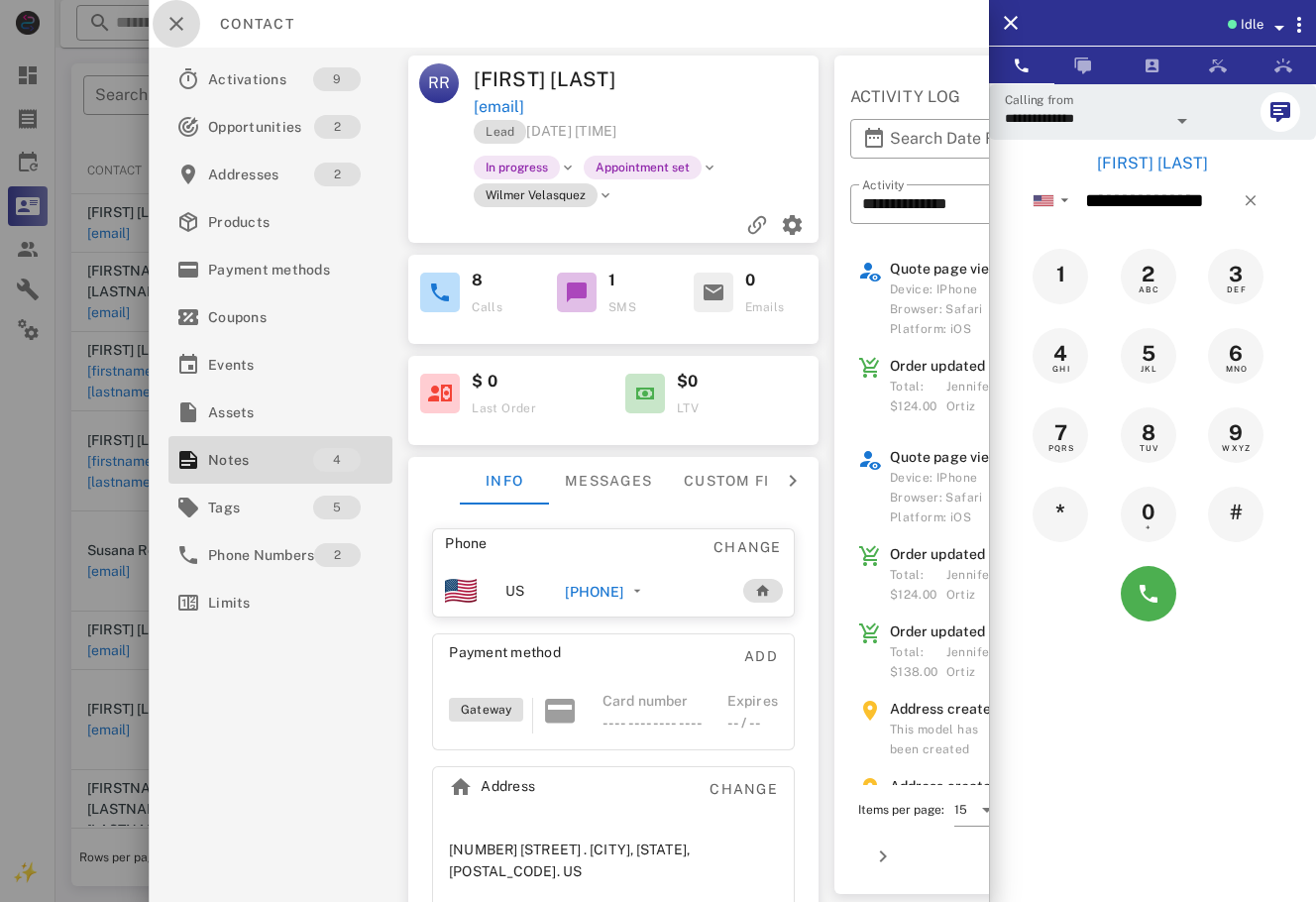 click at bounding box center [176, 24] 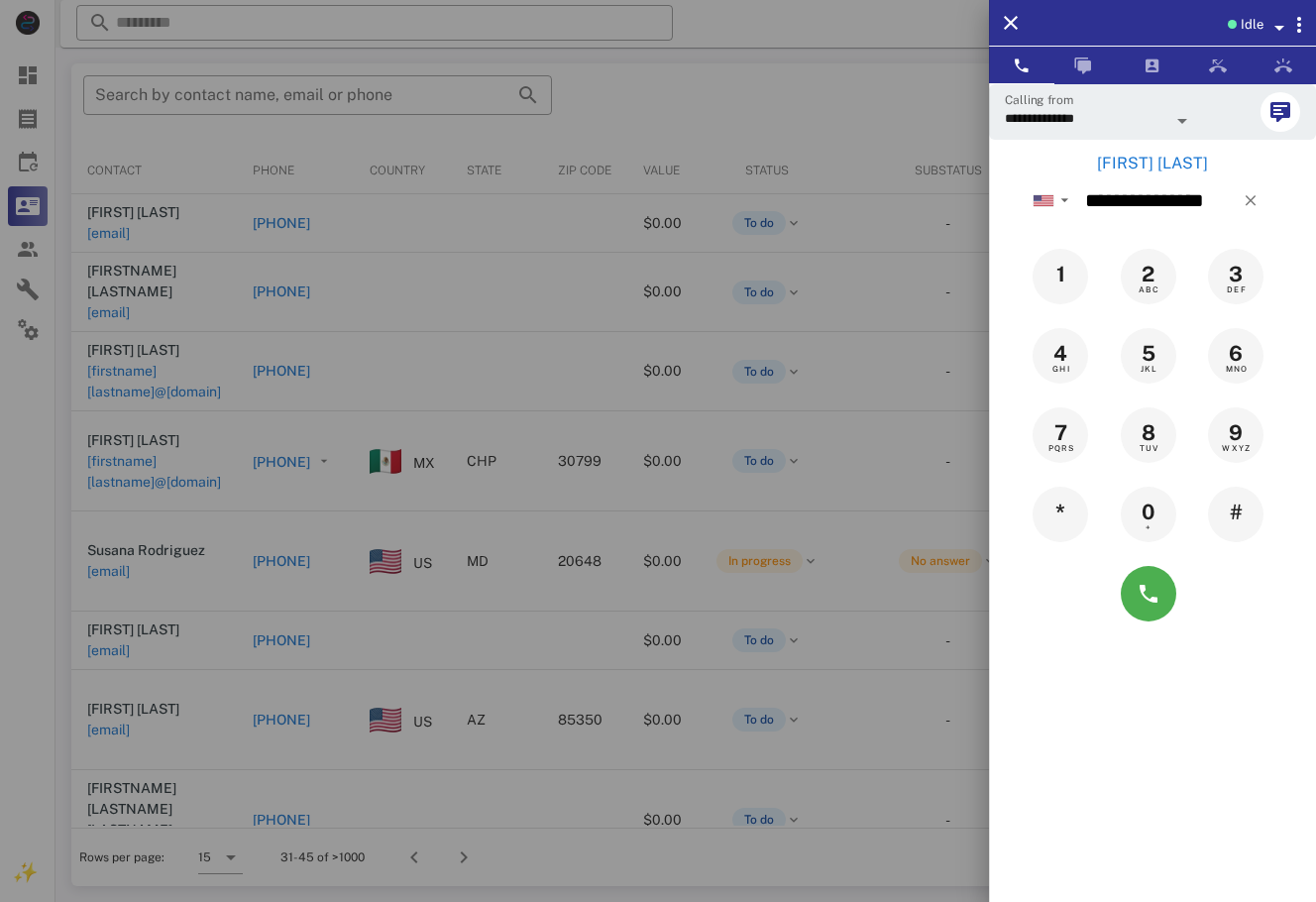 click at bounding box center (658, 451) 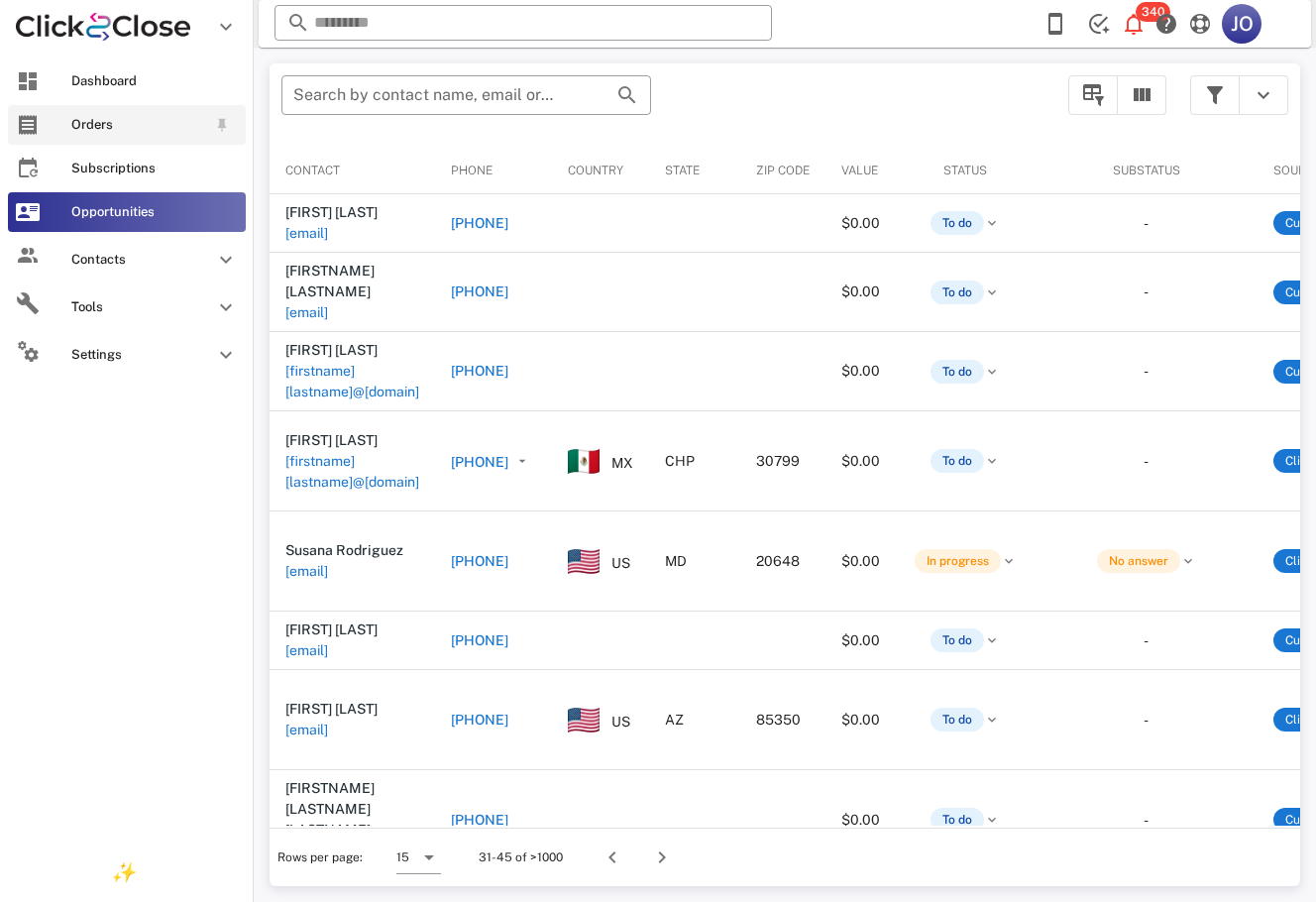 click on "Orders" at bounding box center (139, 125) 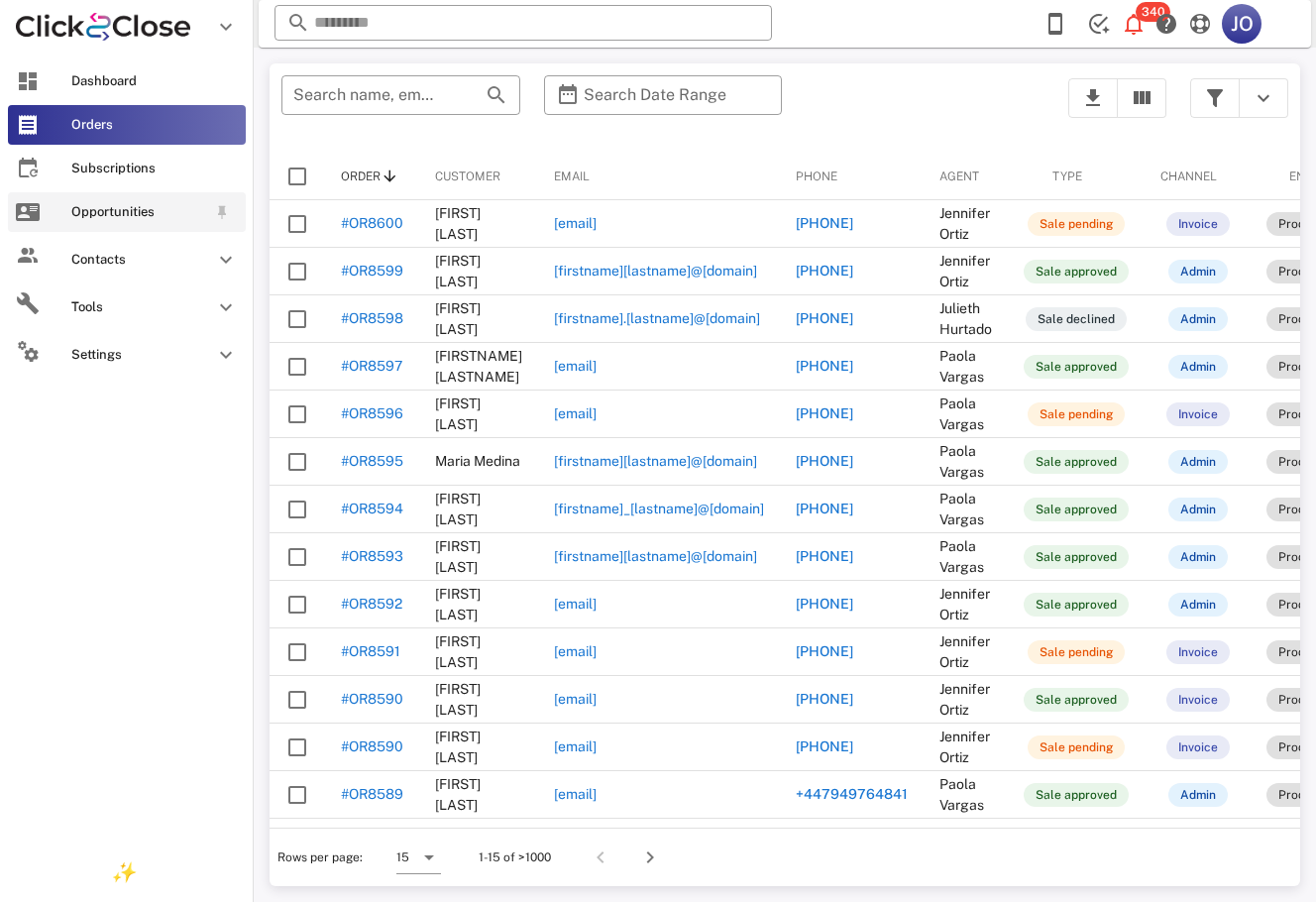 click on "Opportunities" at bounding box center [127, 212] 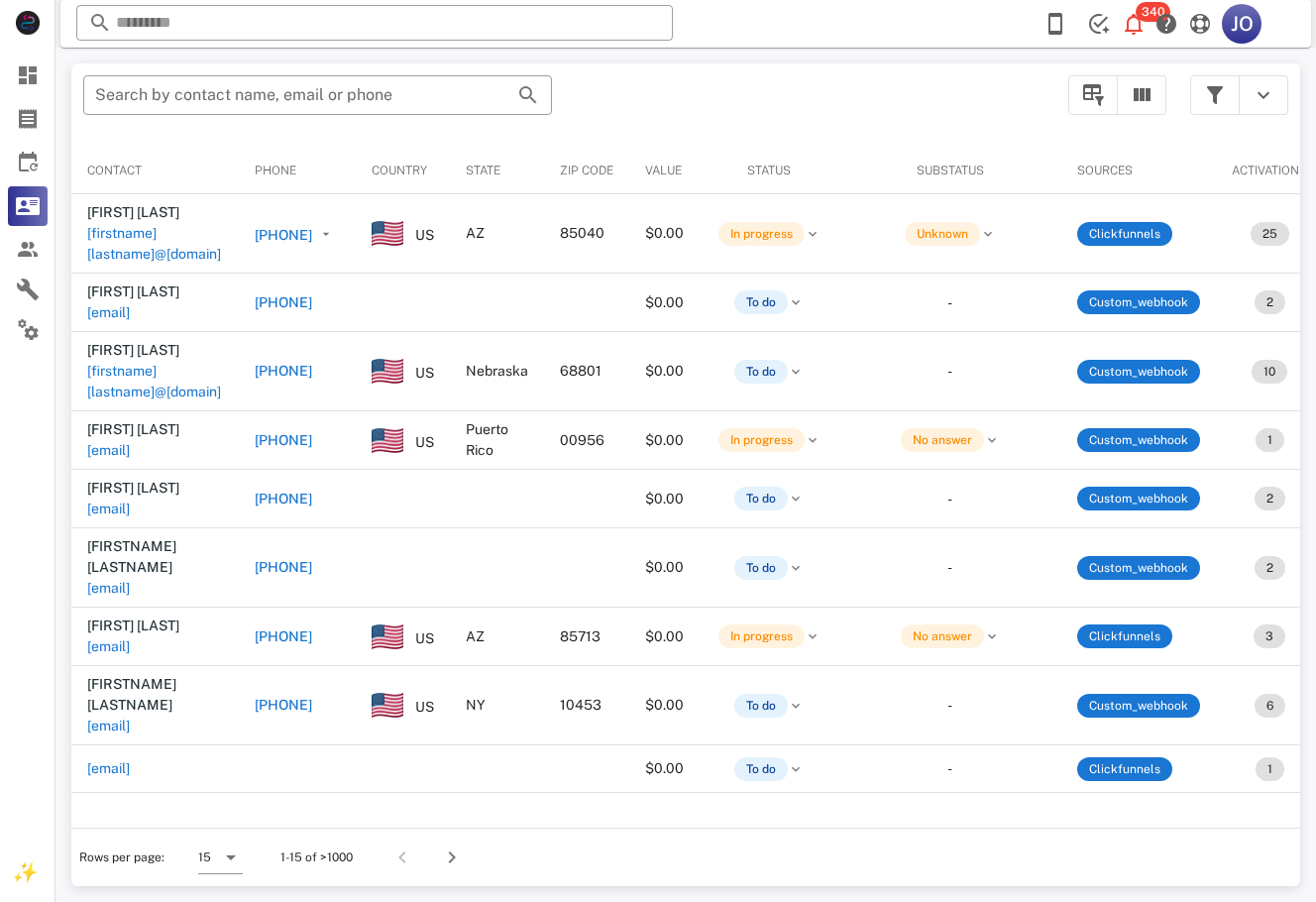 scroll, scrollTop: 0, scrollLeft: 664, axis: horizontal 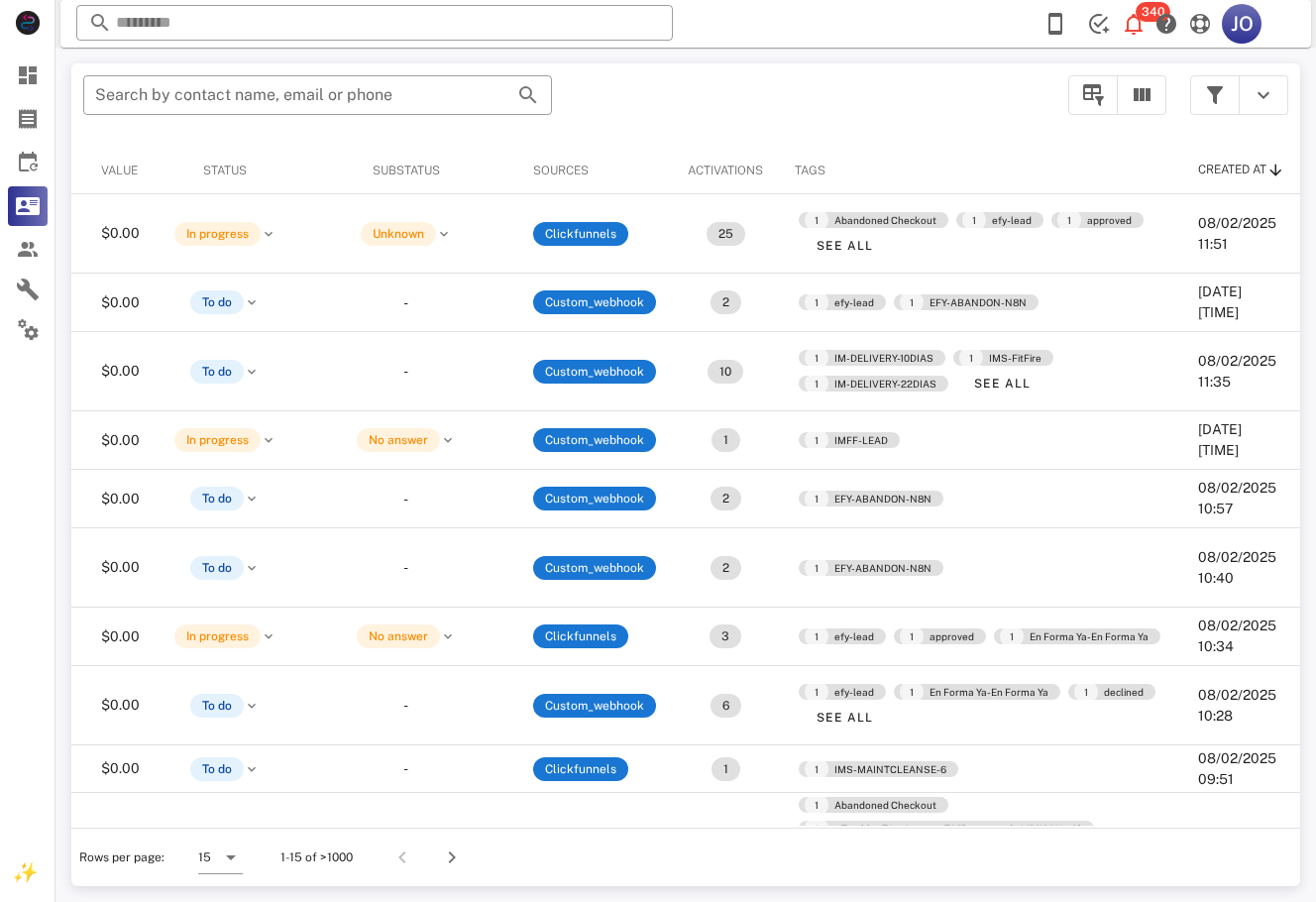 click at bounding box center [1215, 95] 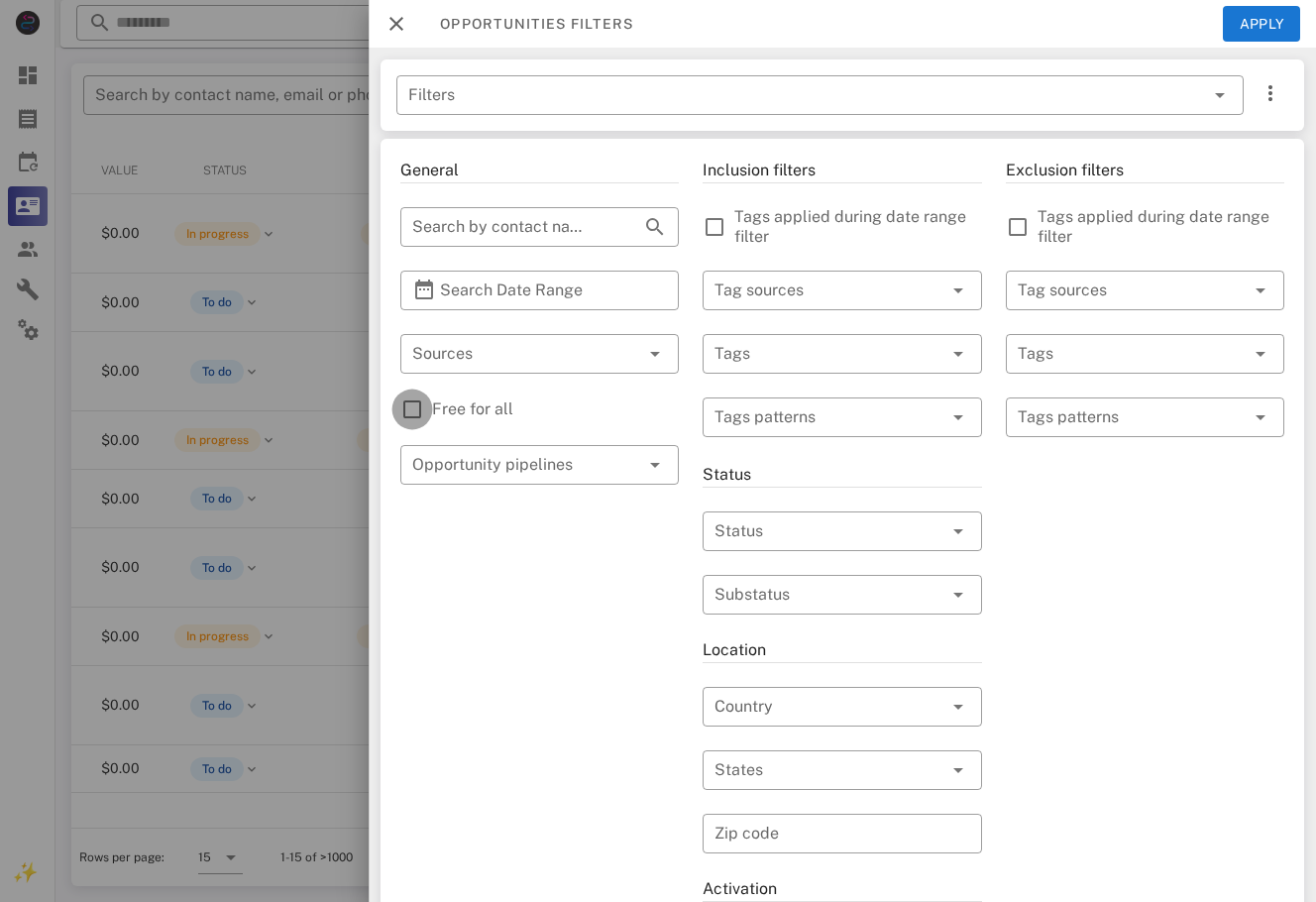 click at bounding box center [412, 409] 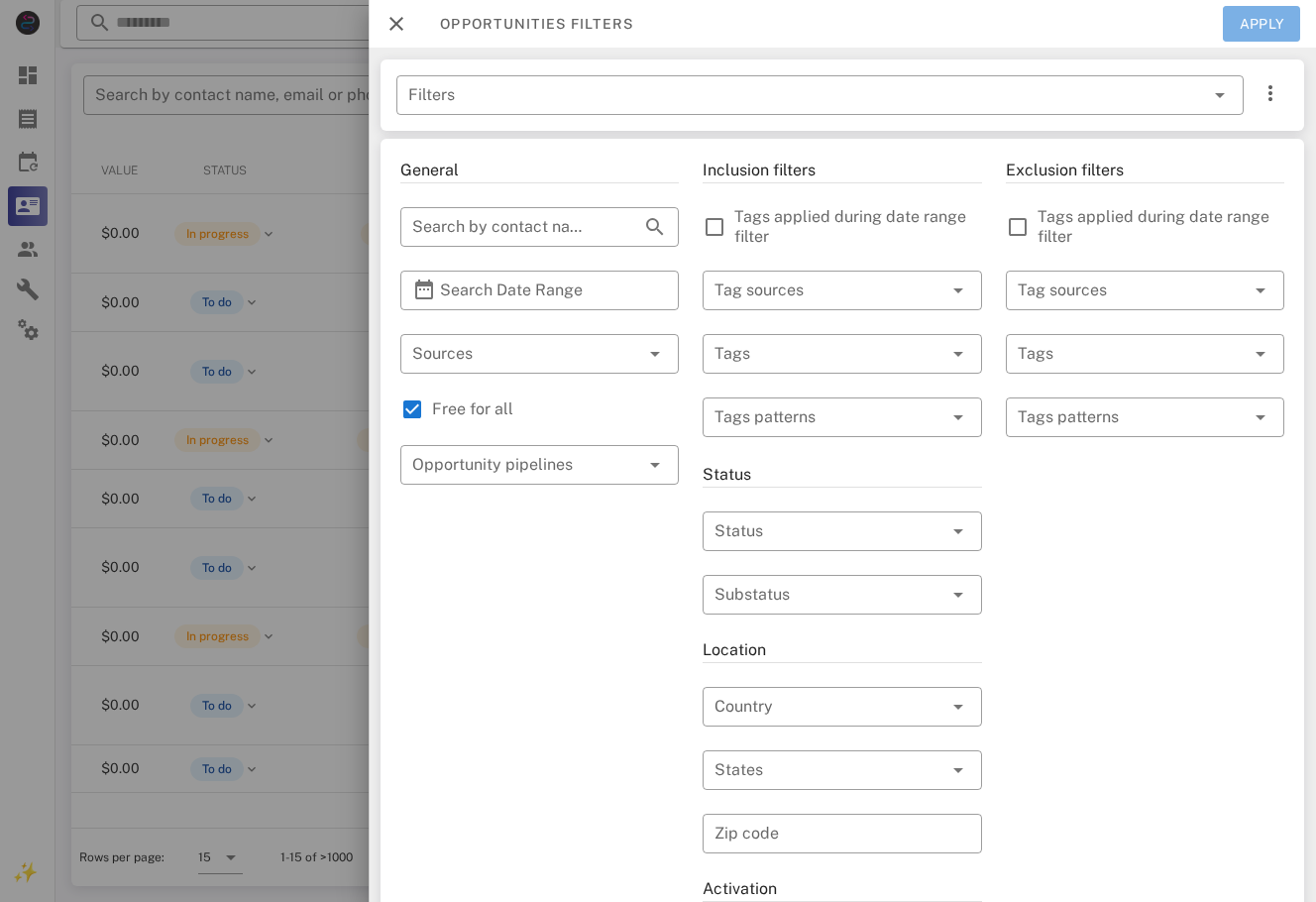 click on "Apply" at bounding box center [1261, 24] 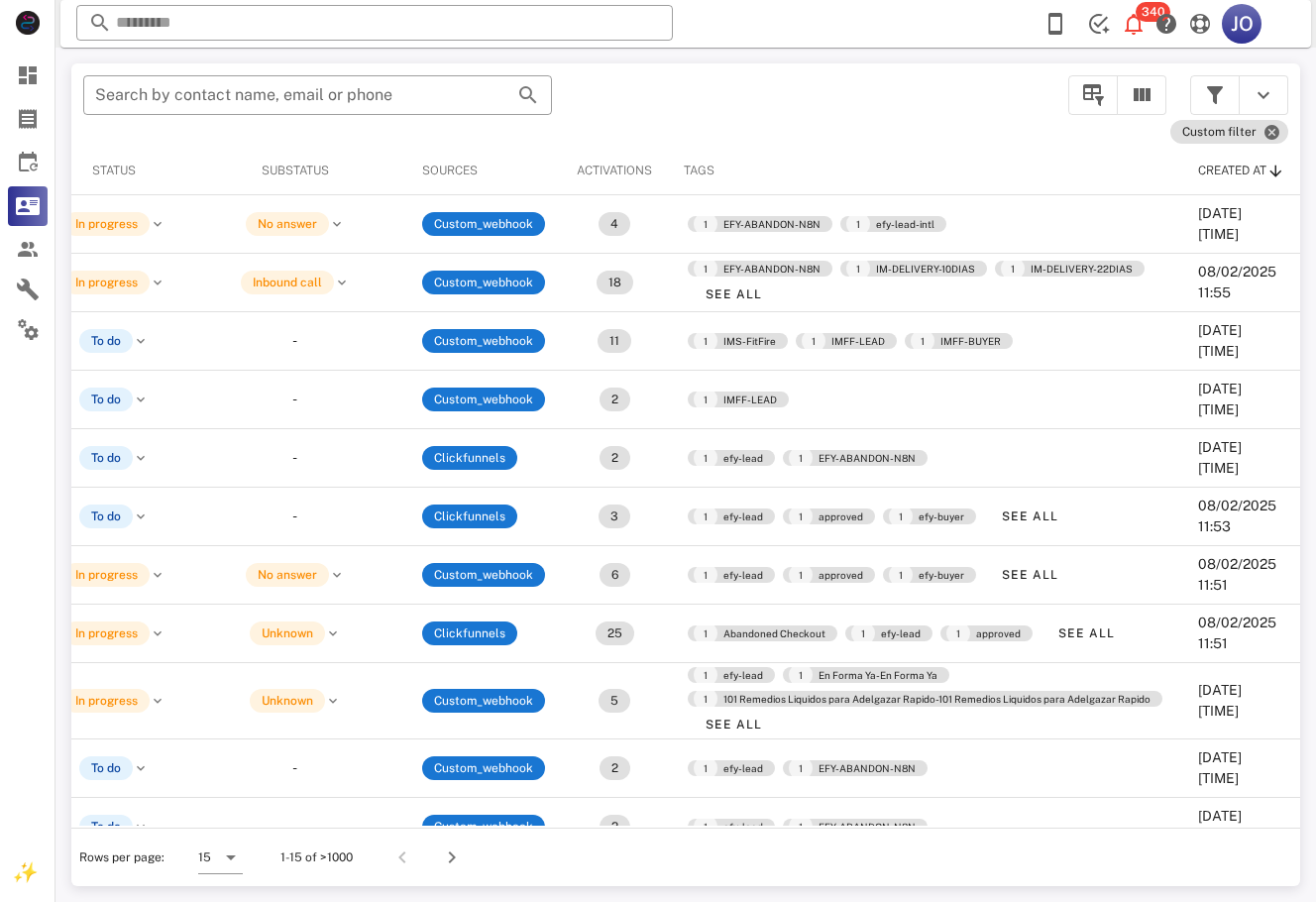 scroll, scrollTop: 0, scrollLeft: 0, axis: both 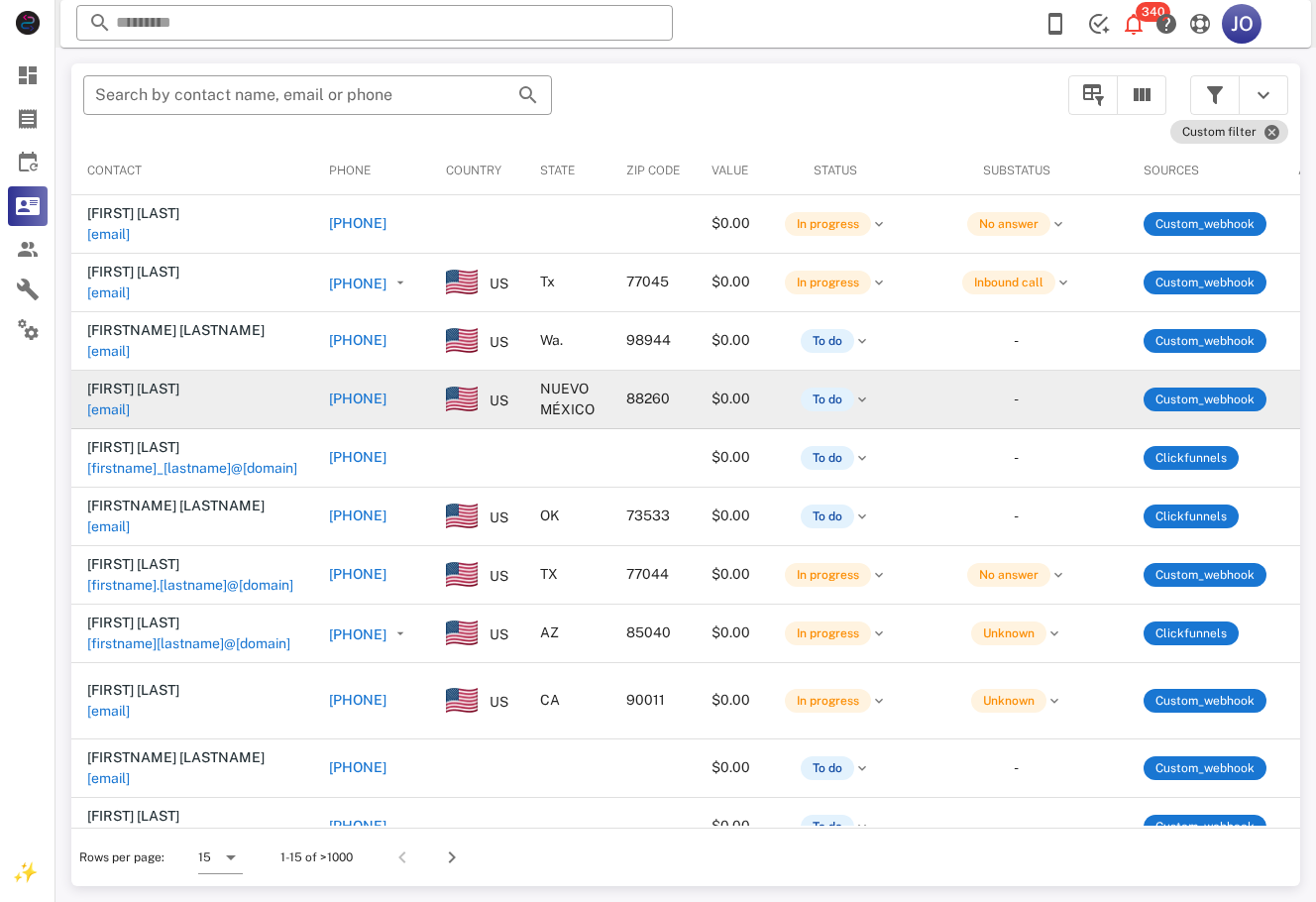 click on "[EMAIL]" at bounding box center [108, 409] 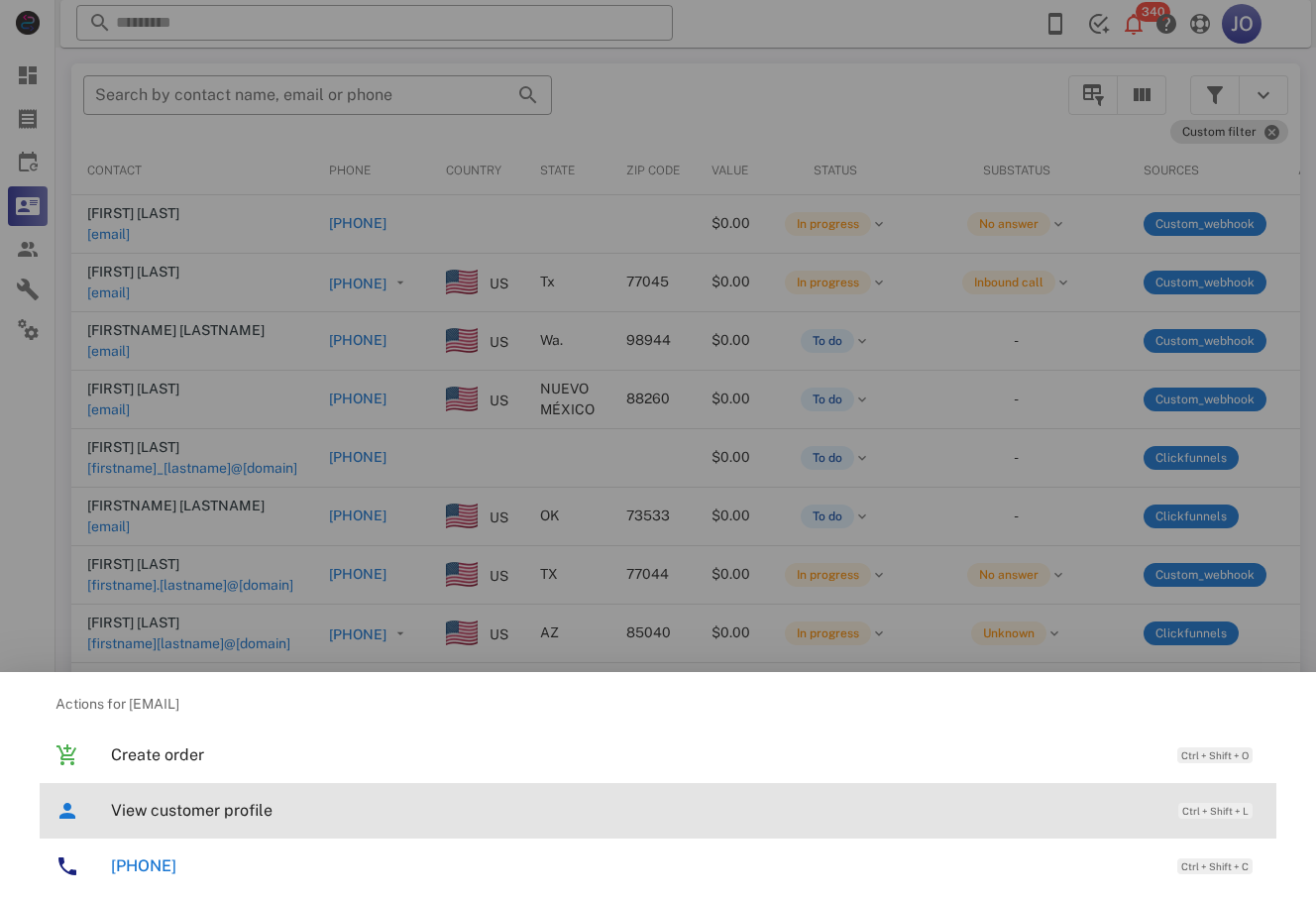 click on "View customer profile" at bounding box center [634, 810] 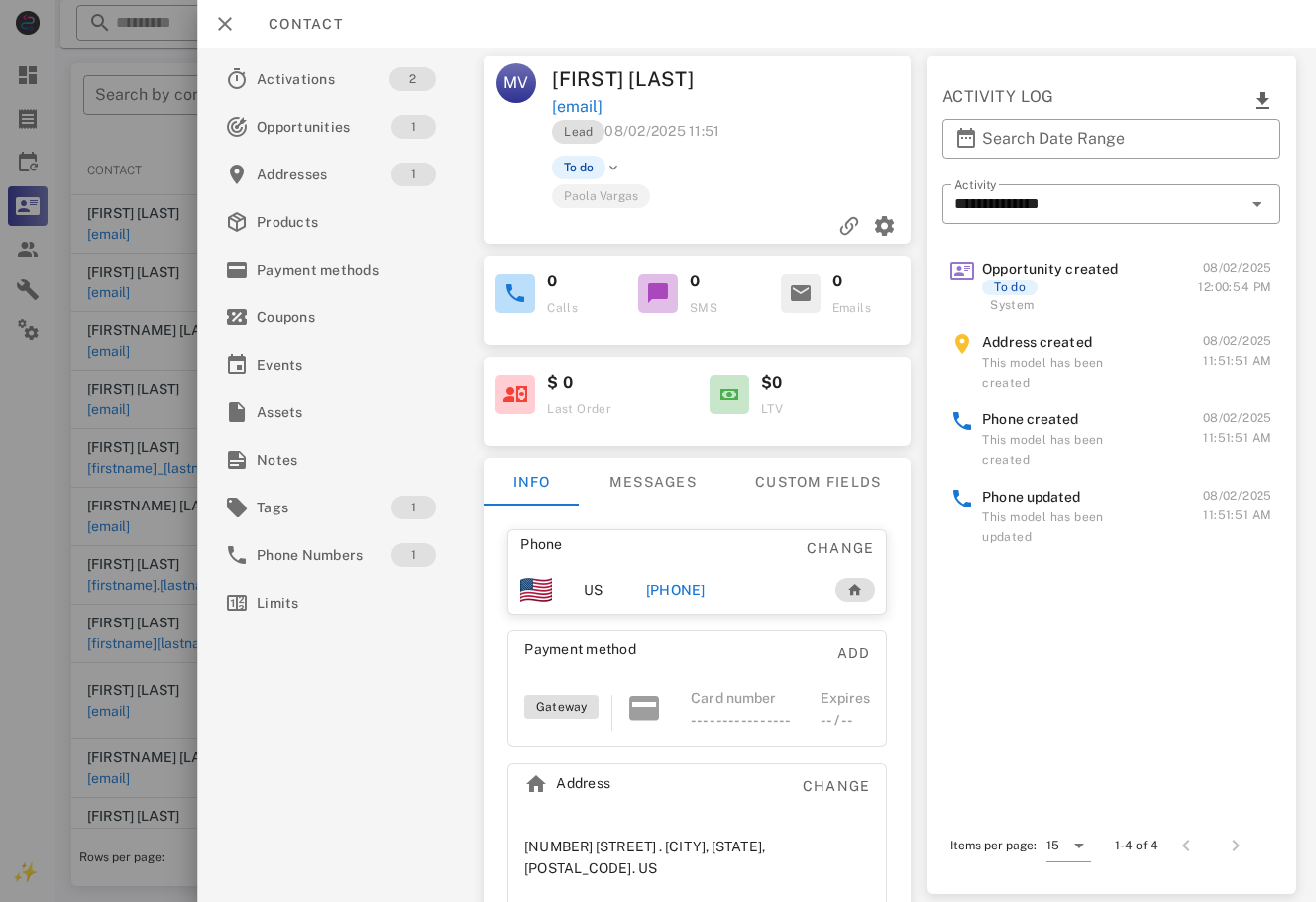 click on "[PHONE]" at bounding box center (676, 590) 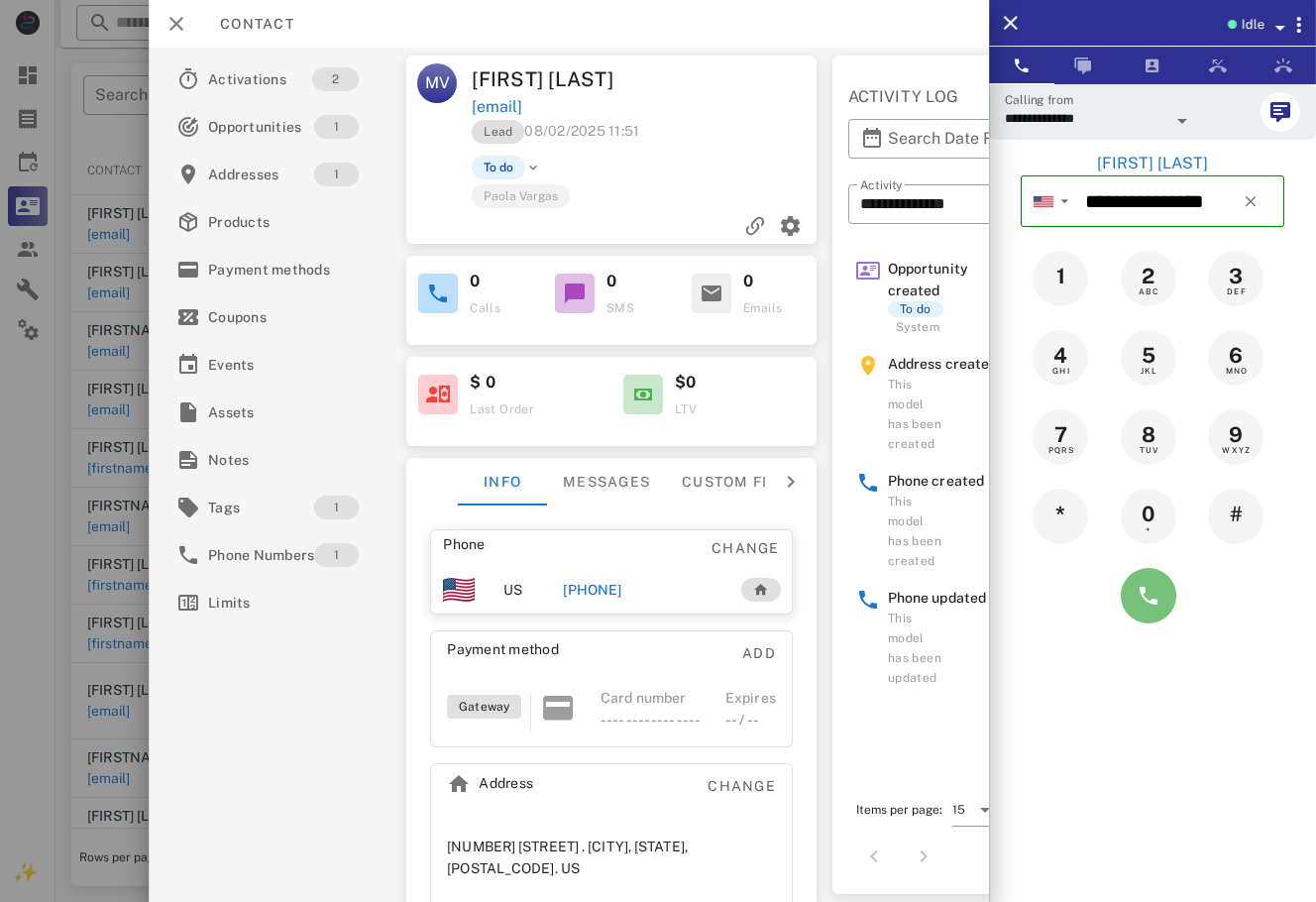 click at bounding box center (1149, 596) 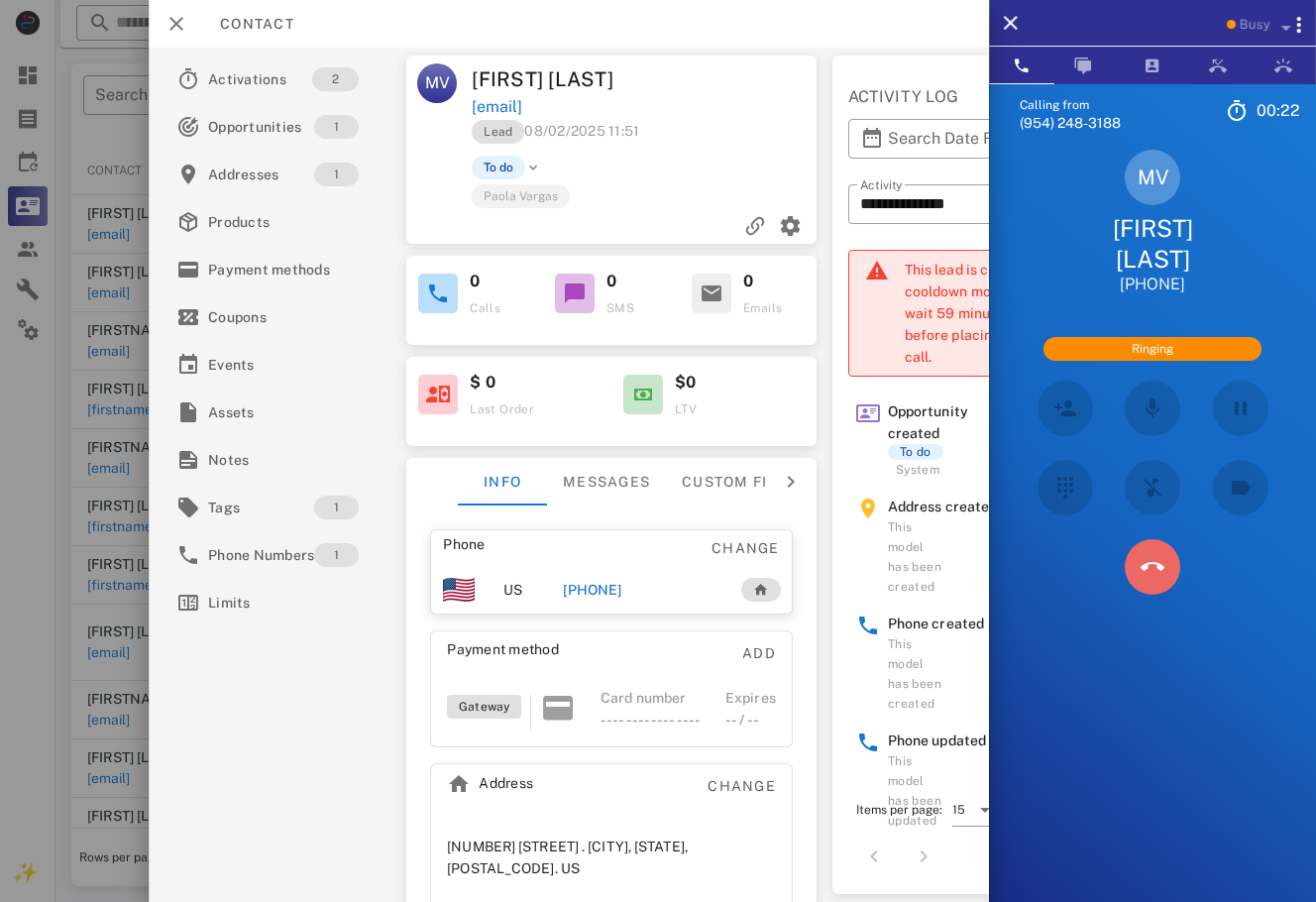 click at bounding box center (1152, 567) 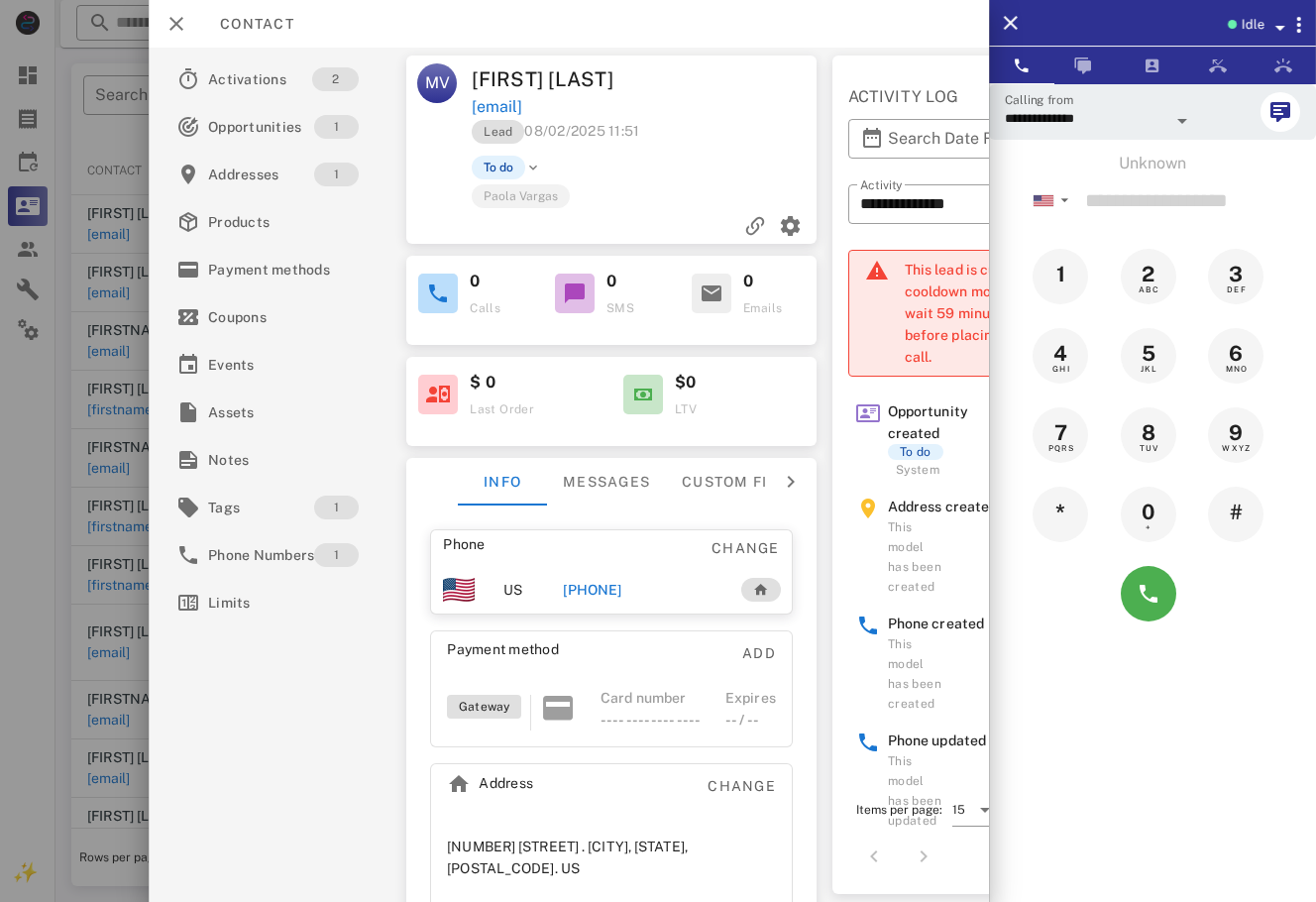 click on "[PHONE]" at bounding box center [592, 590] 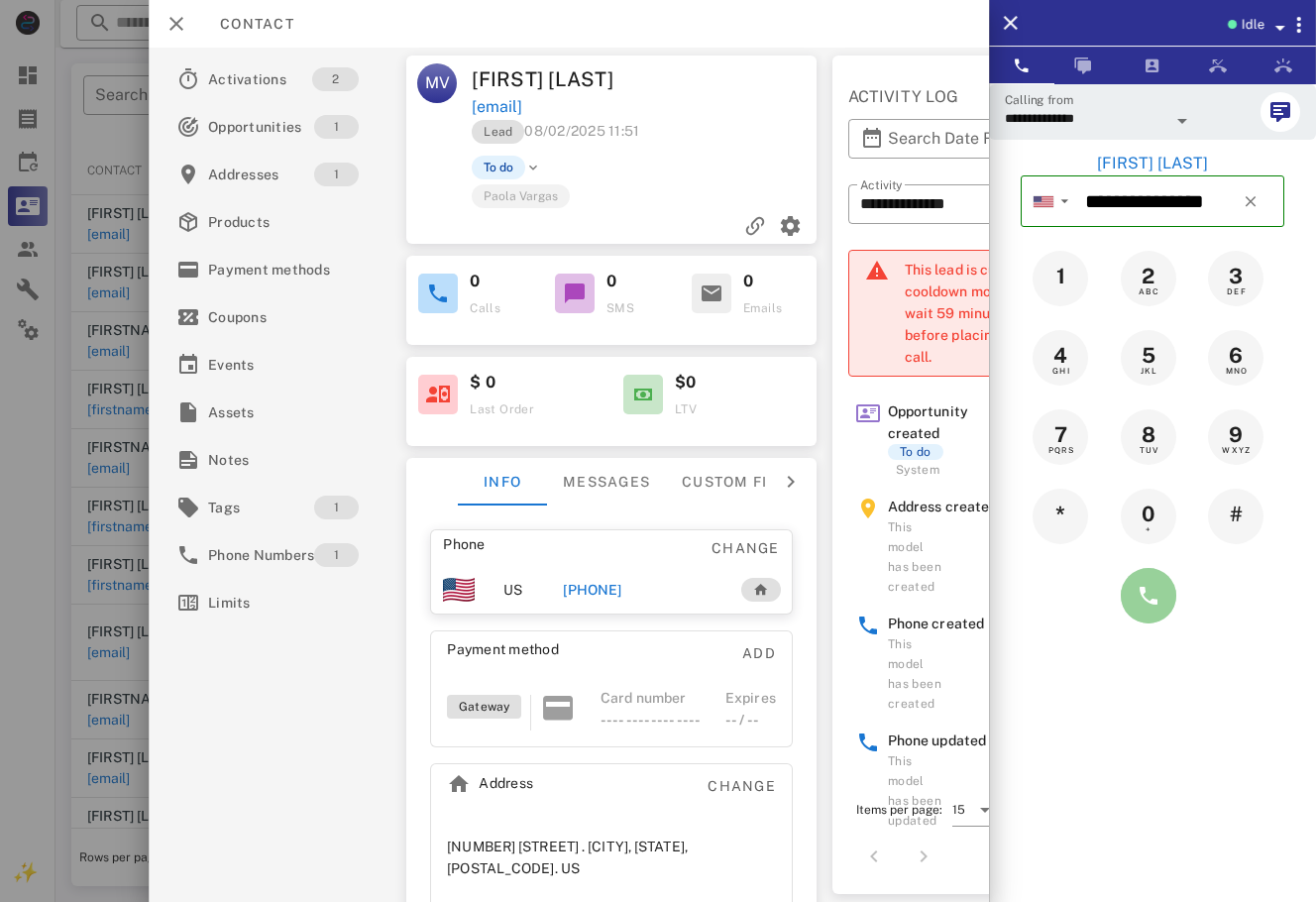 click at bounding box center (1149, 596) 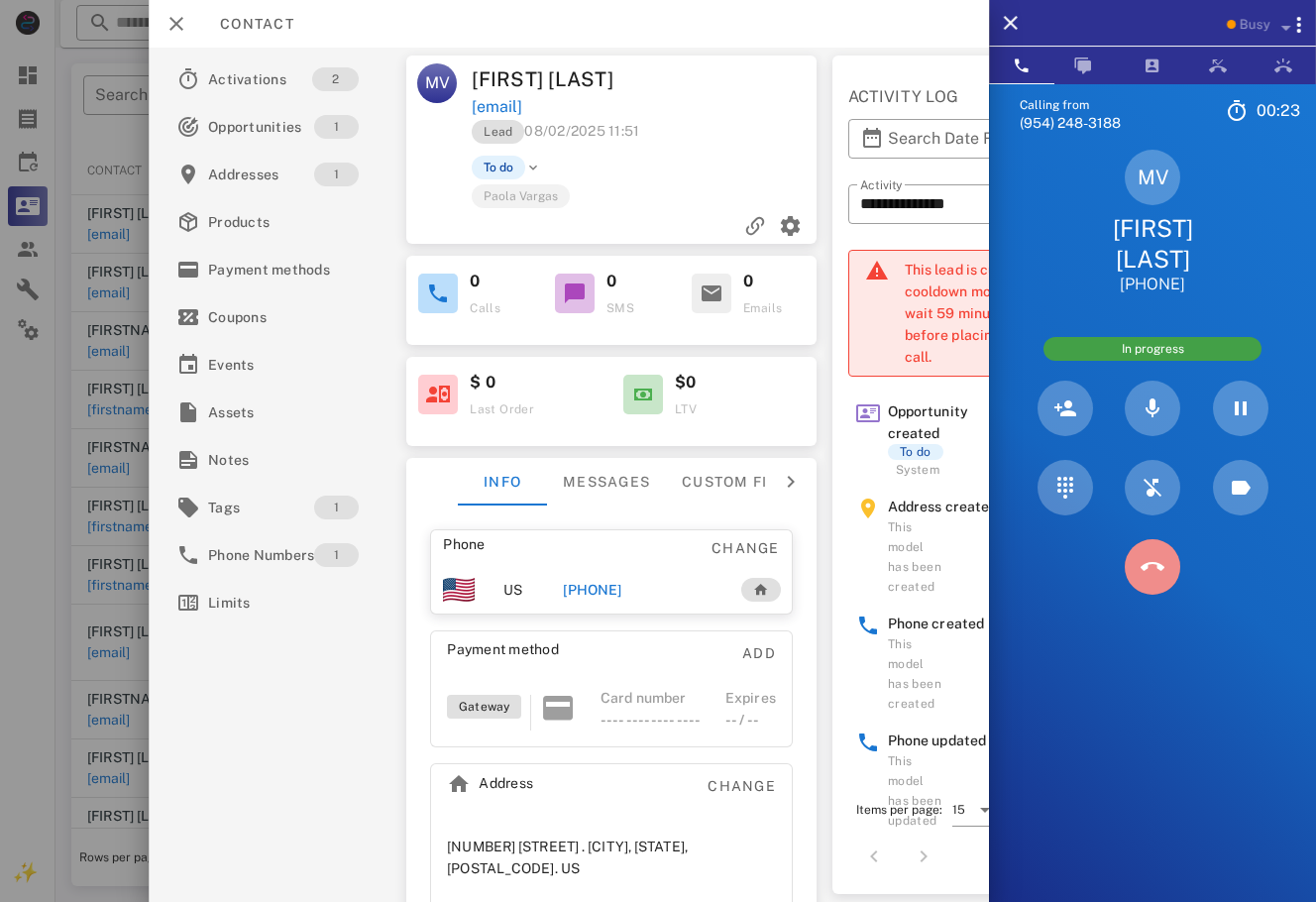 click at bounding box center (1152, 567) 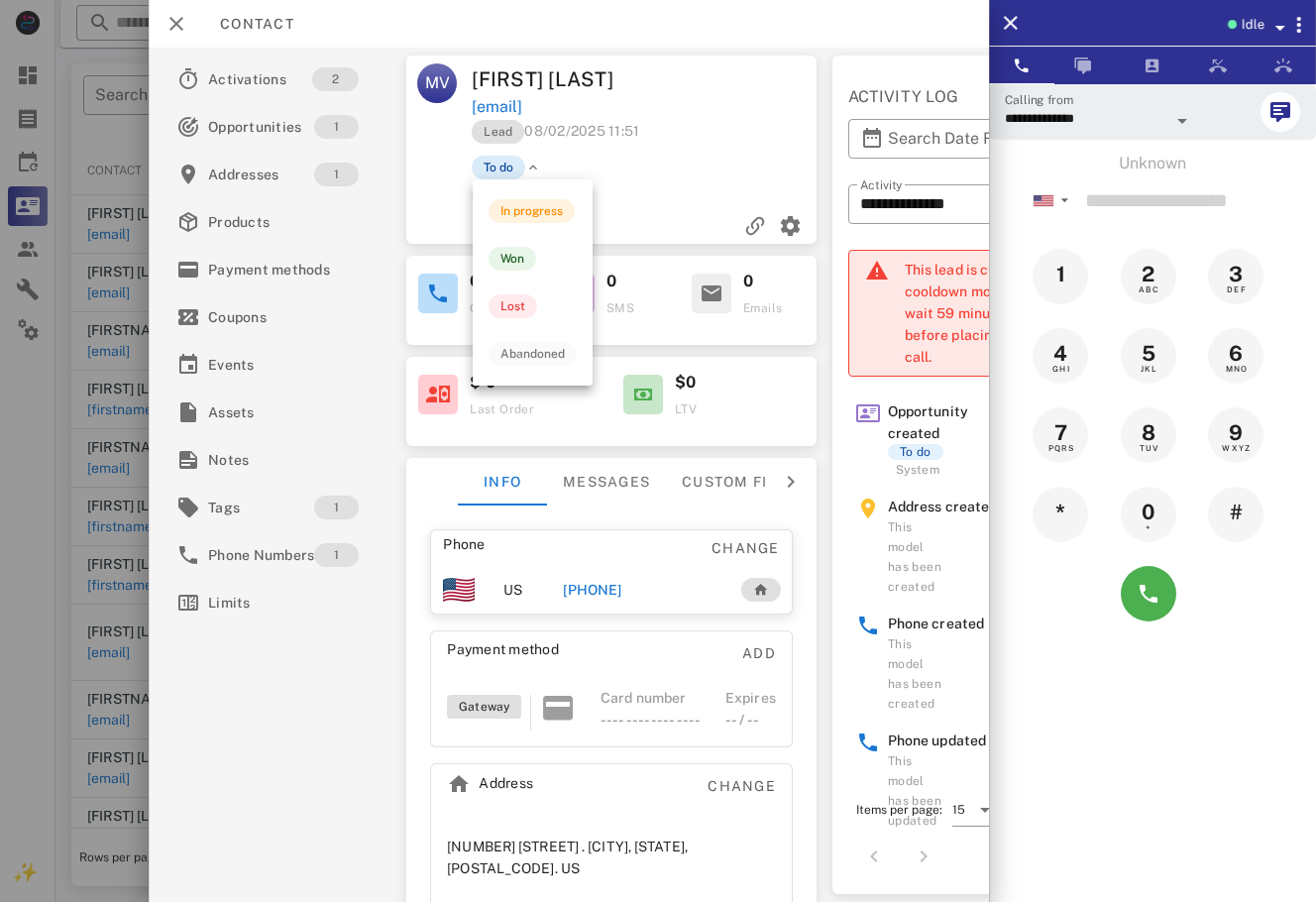 click on "To do" at bounding box center (498, 168) 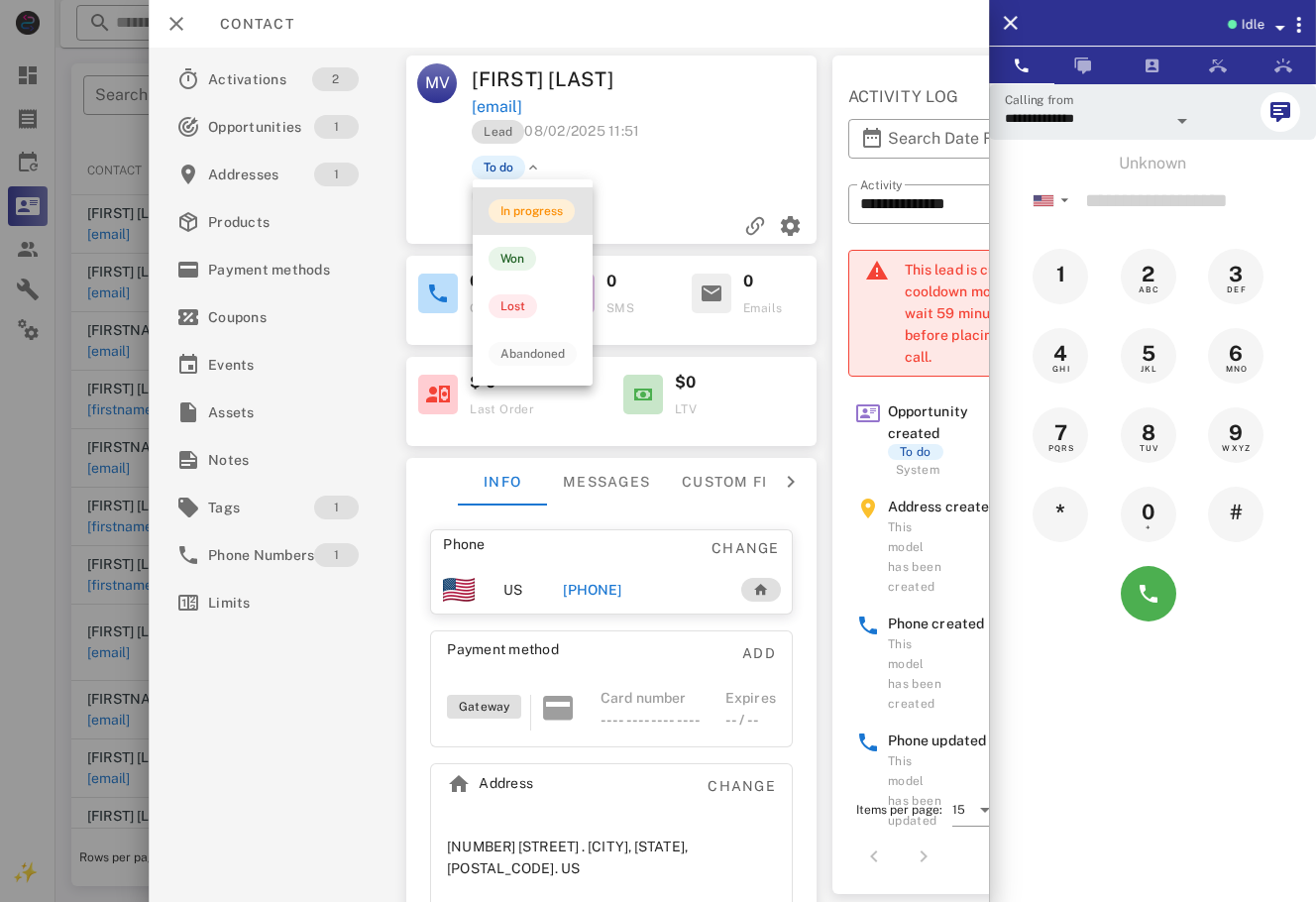 click on "In progress" at bounding box center (531, 211) 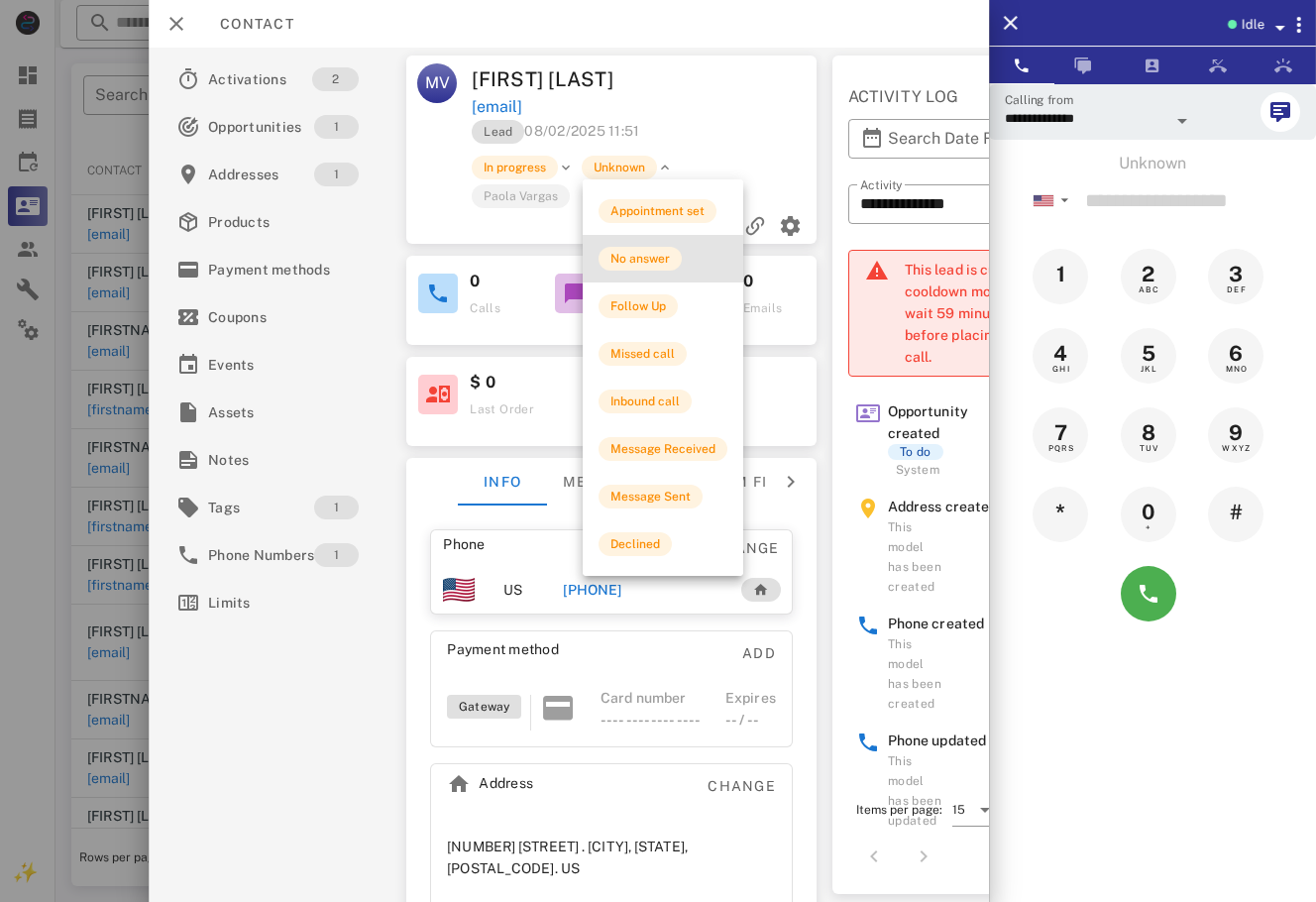 click on "No answer" at bounding box center [663, 259] 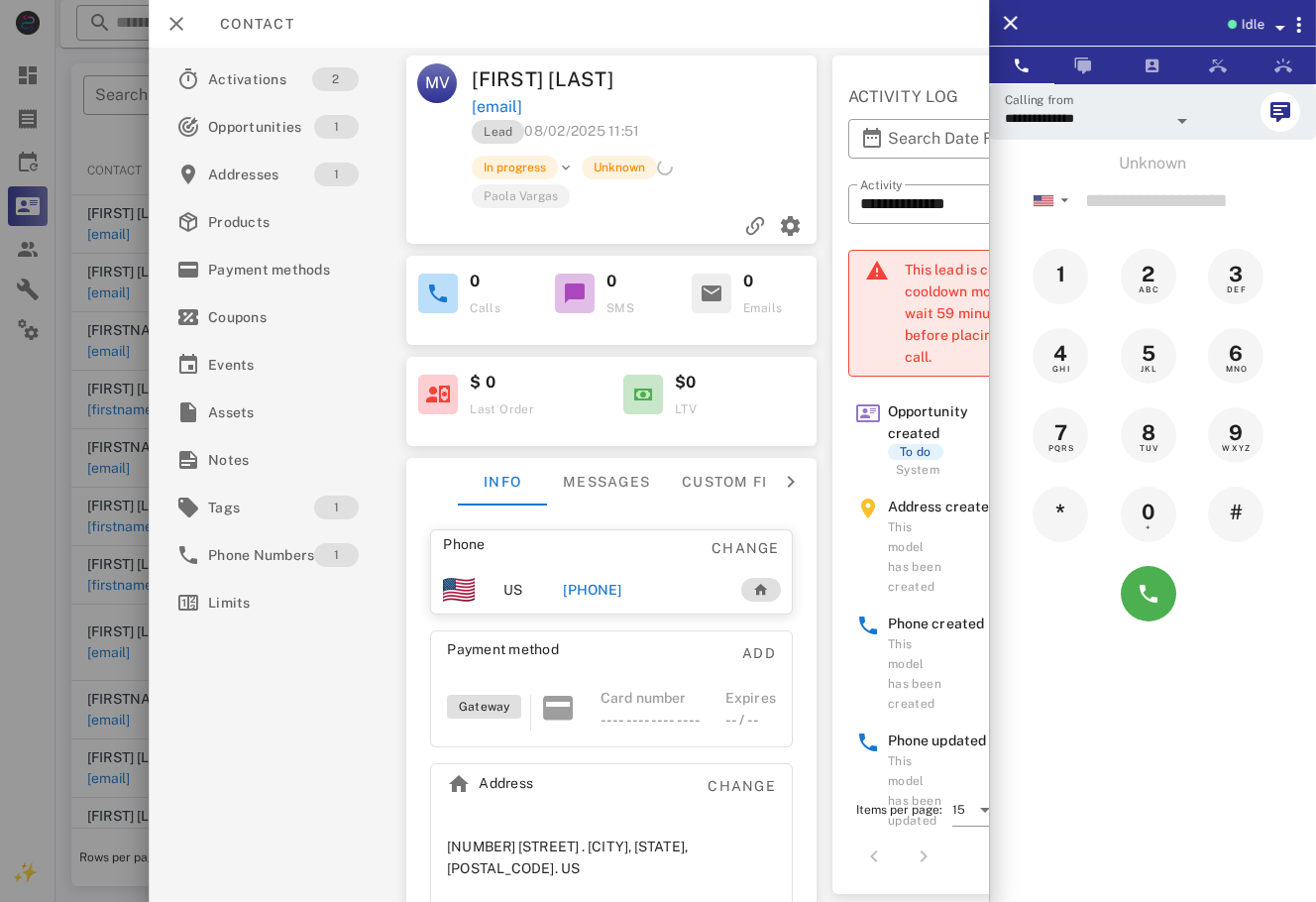 click at bounding box center (658, 451) 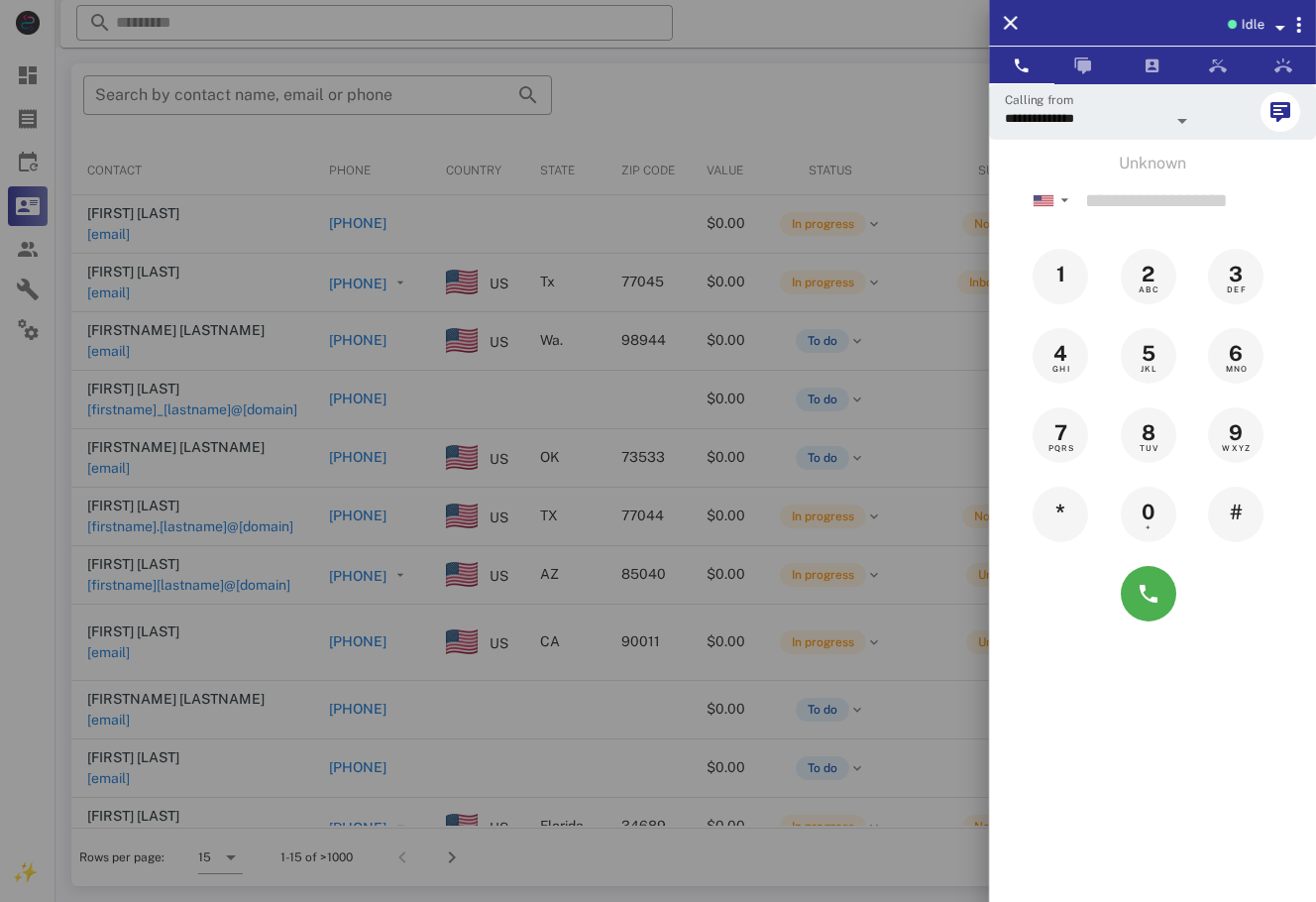click at bounding box center (658, 451) 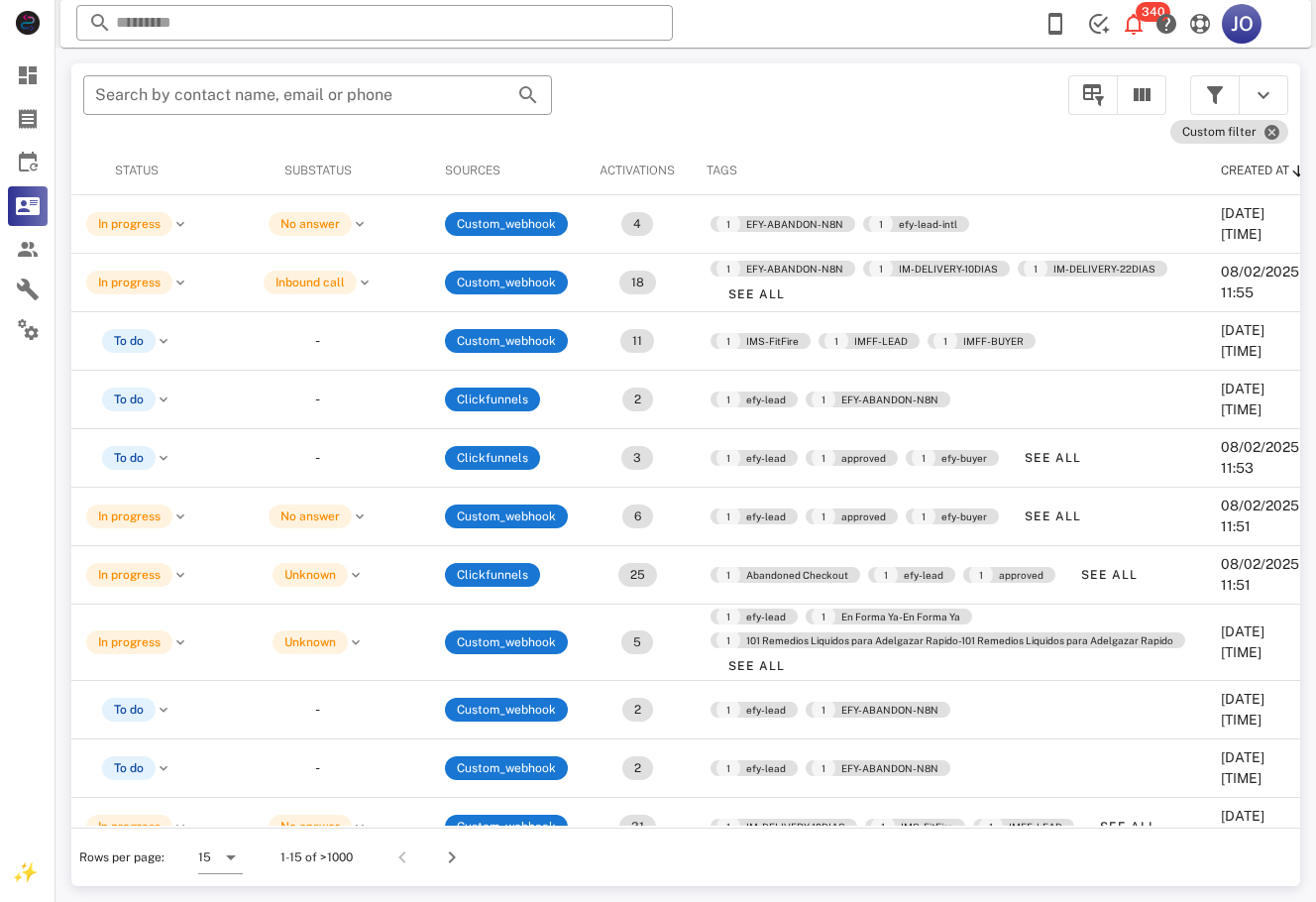 scroll, scrollTop: 0, scrollLeft: 862, axis: horizontal 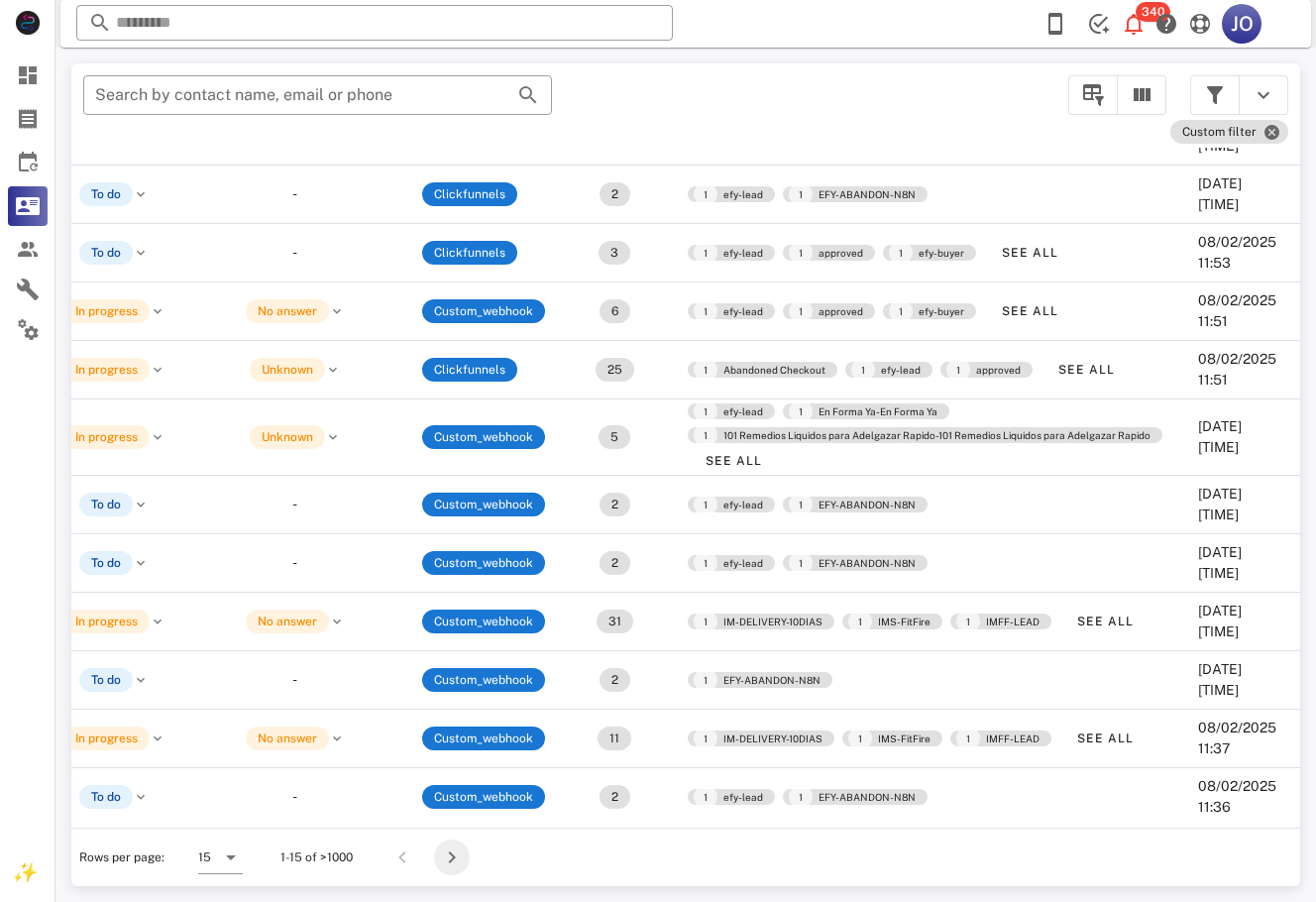 click at bounding box center [452, 857] 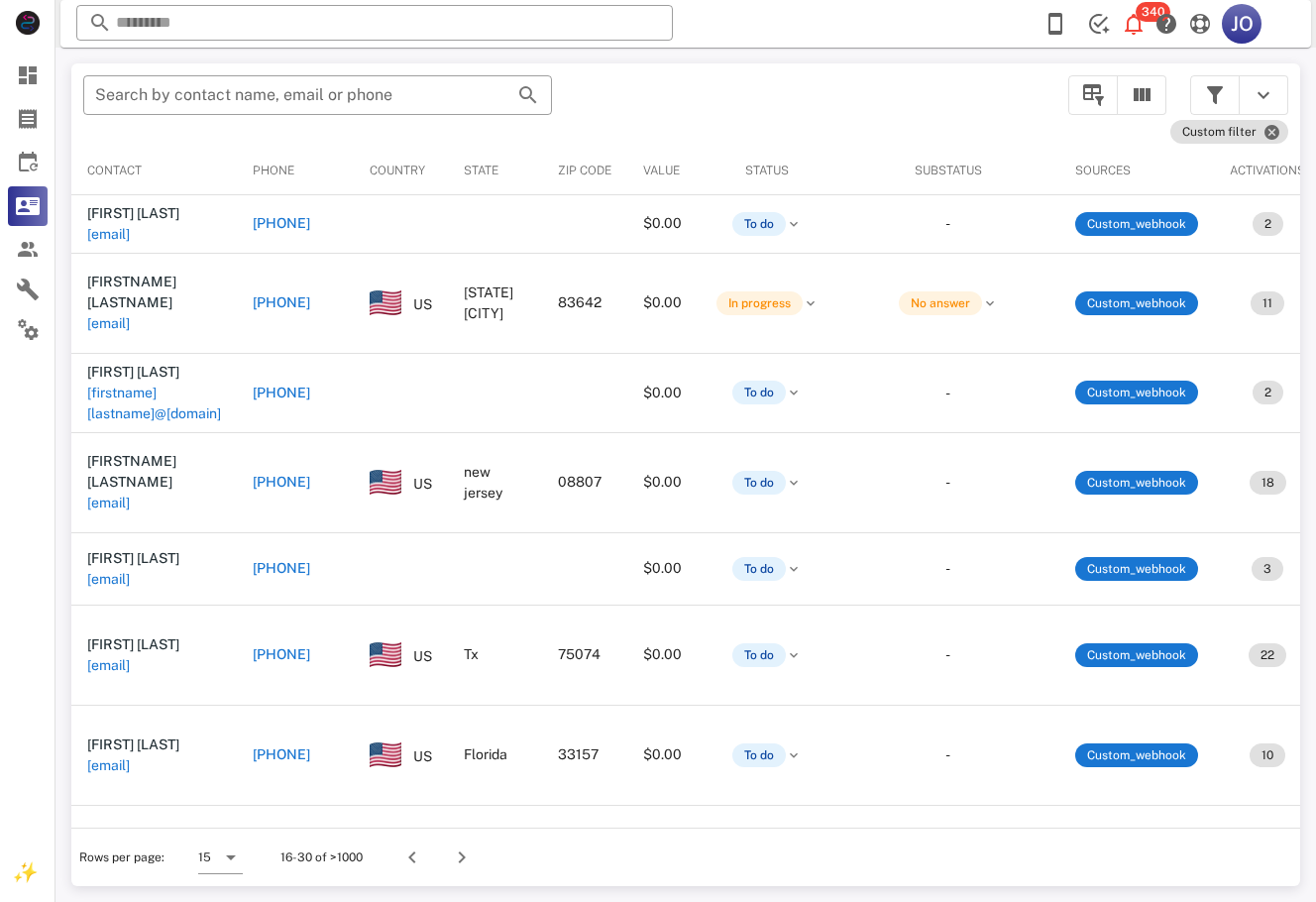 scroll, scrollTop: 0, scrollLeft: 484, axis: horizontal 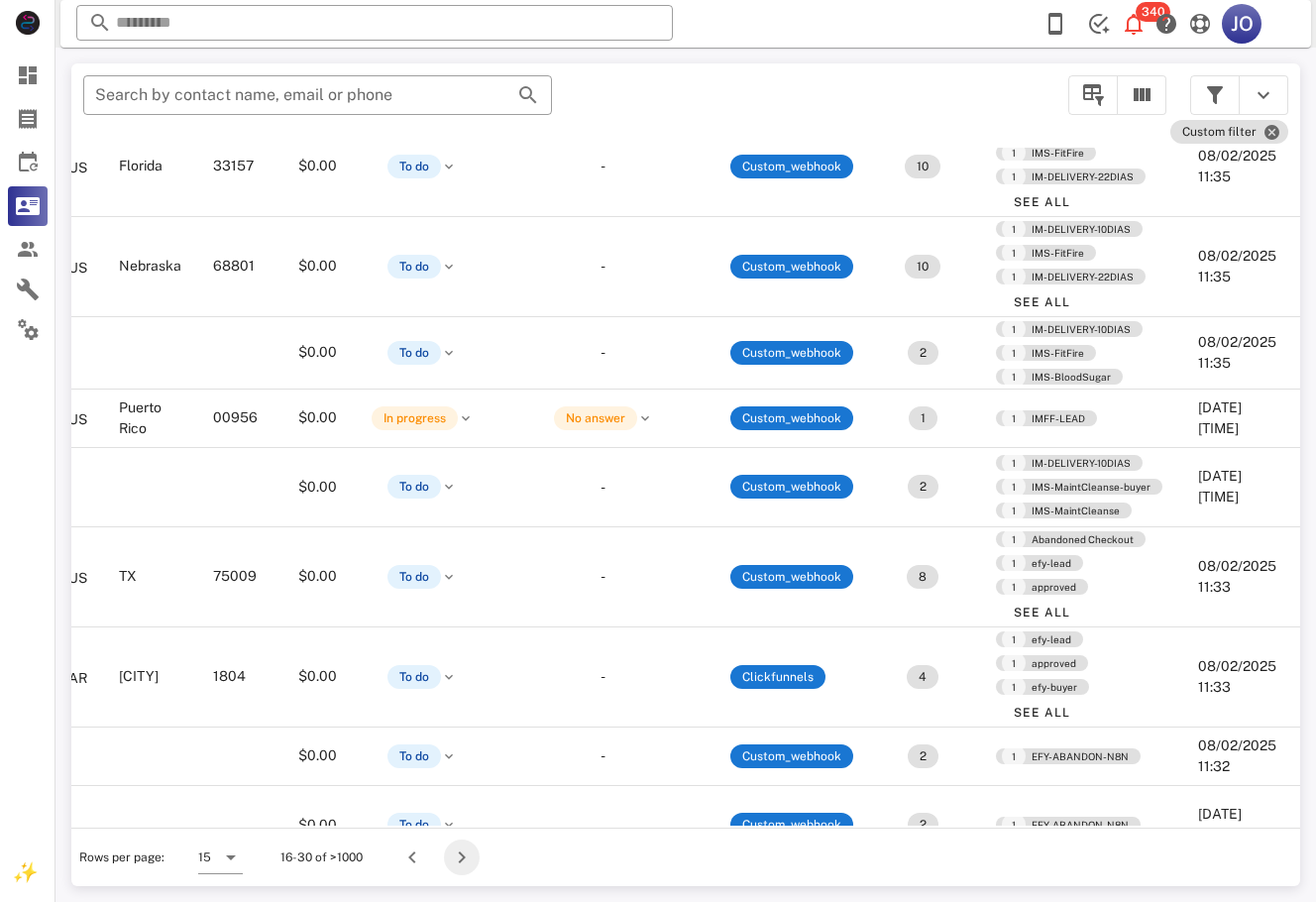 click at bounding box center (462, 857) 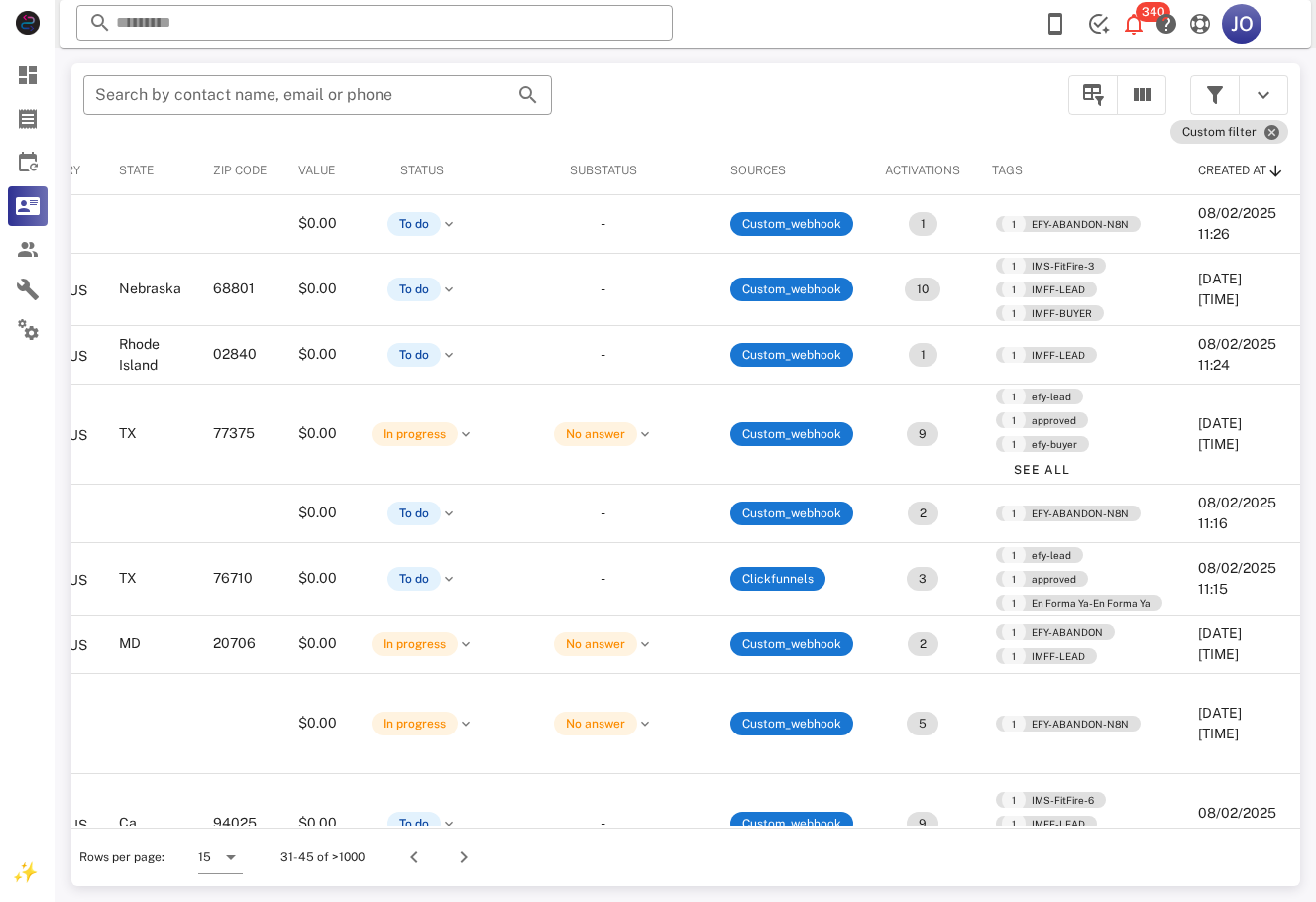 scroll, scrollTop: 381, scrollLeft: 470, axis: both 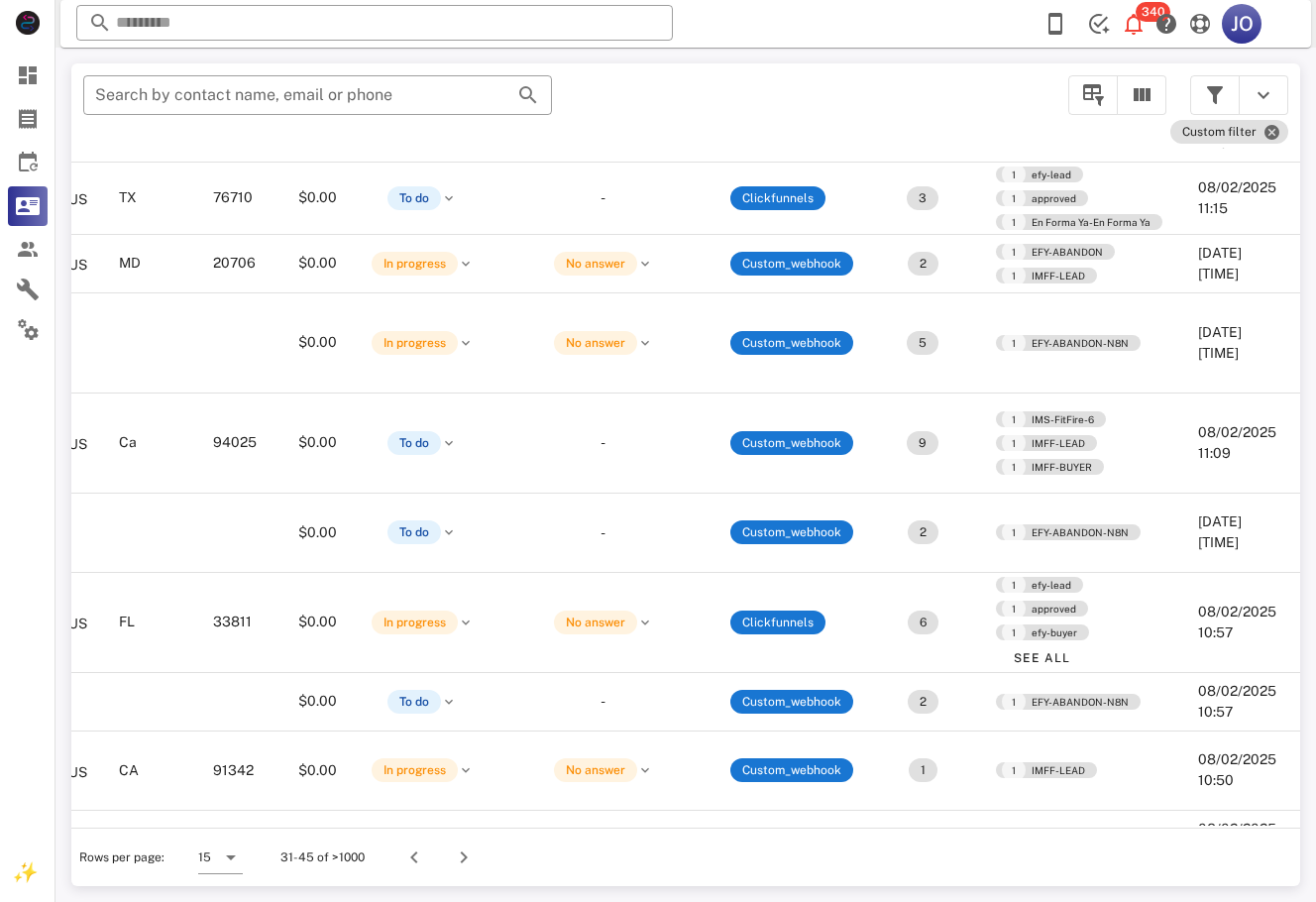 drag, startPoint x: 1294, startPoint y: 347, endPoint x: 4, endPoint y: 46, distance: 1324.651 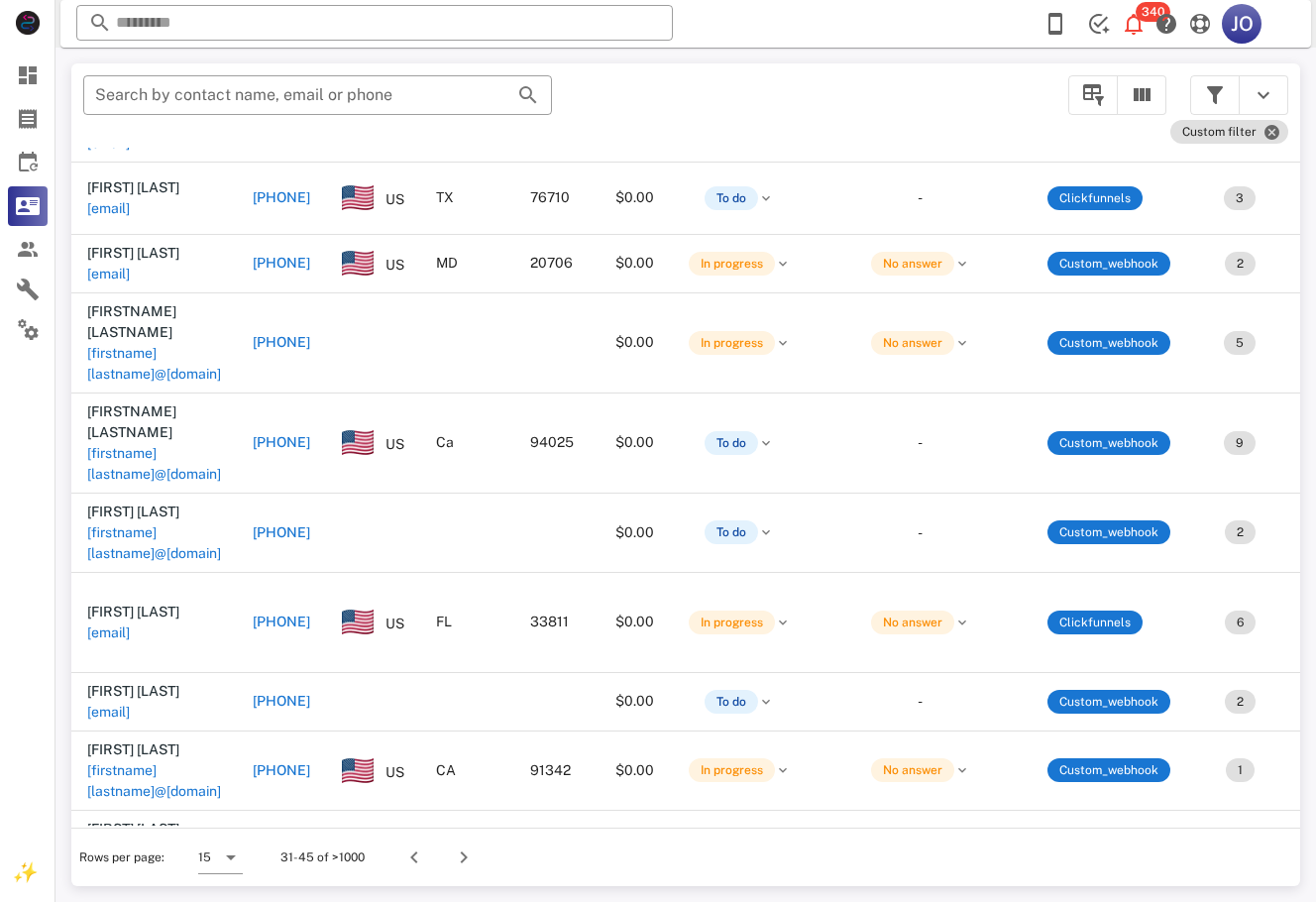 click on "[FIRSTNAME][LASTNAME]@[DOMAIN]" at bounding box center (154, 940) 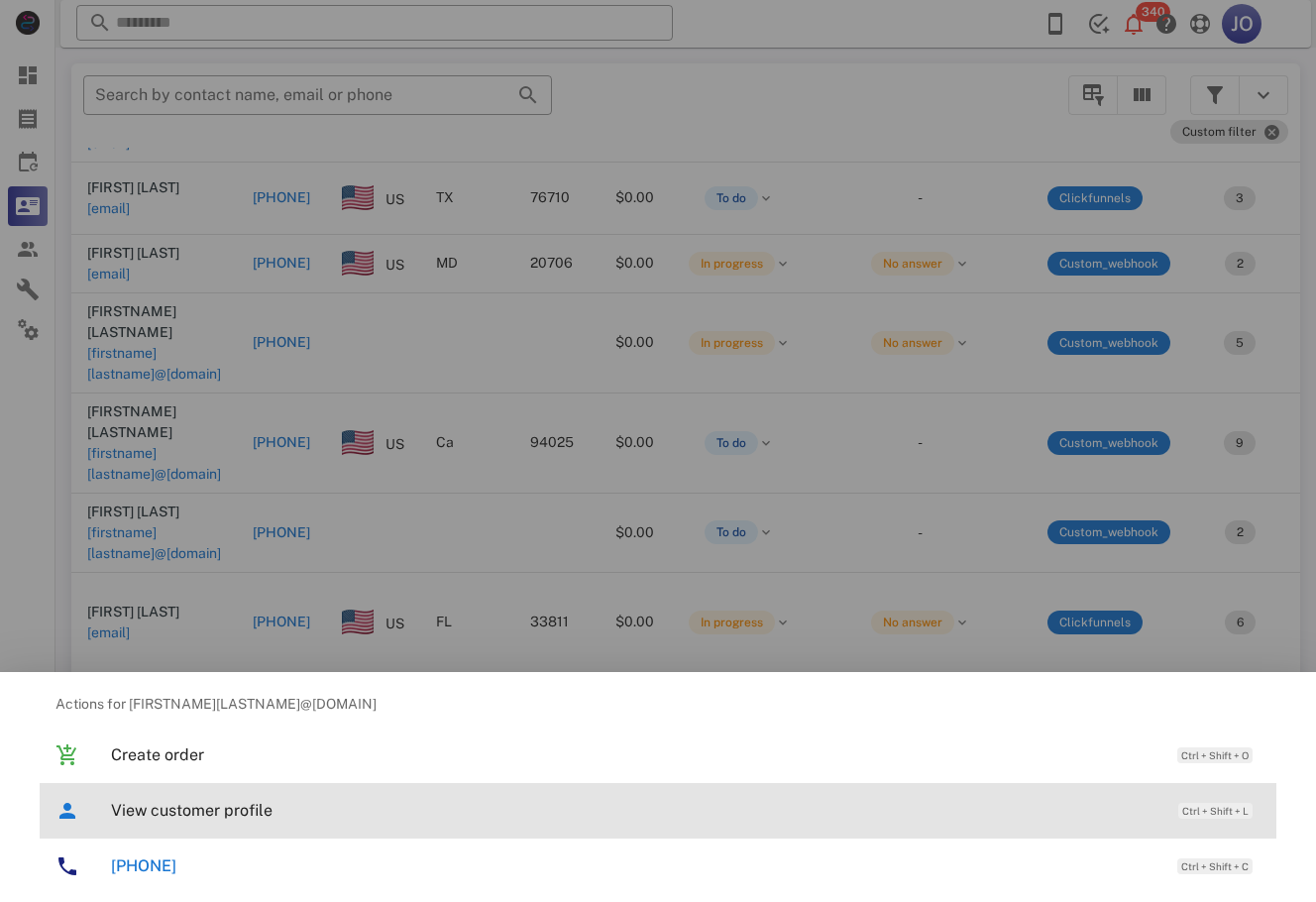 click on "View customer profile Ctrl + Shift + L" at bounding box center [686, 810] 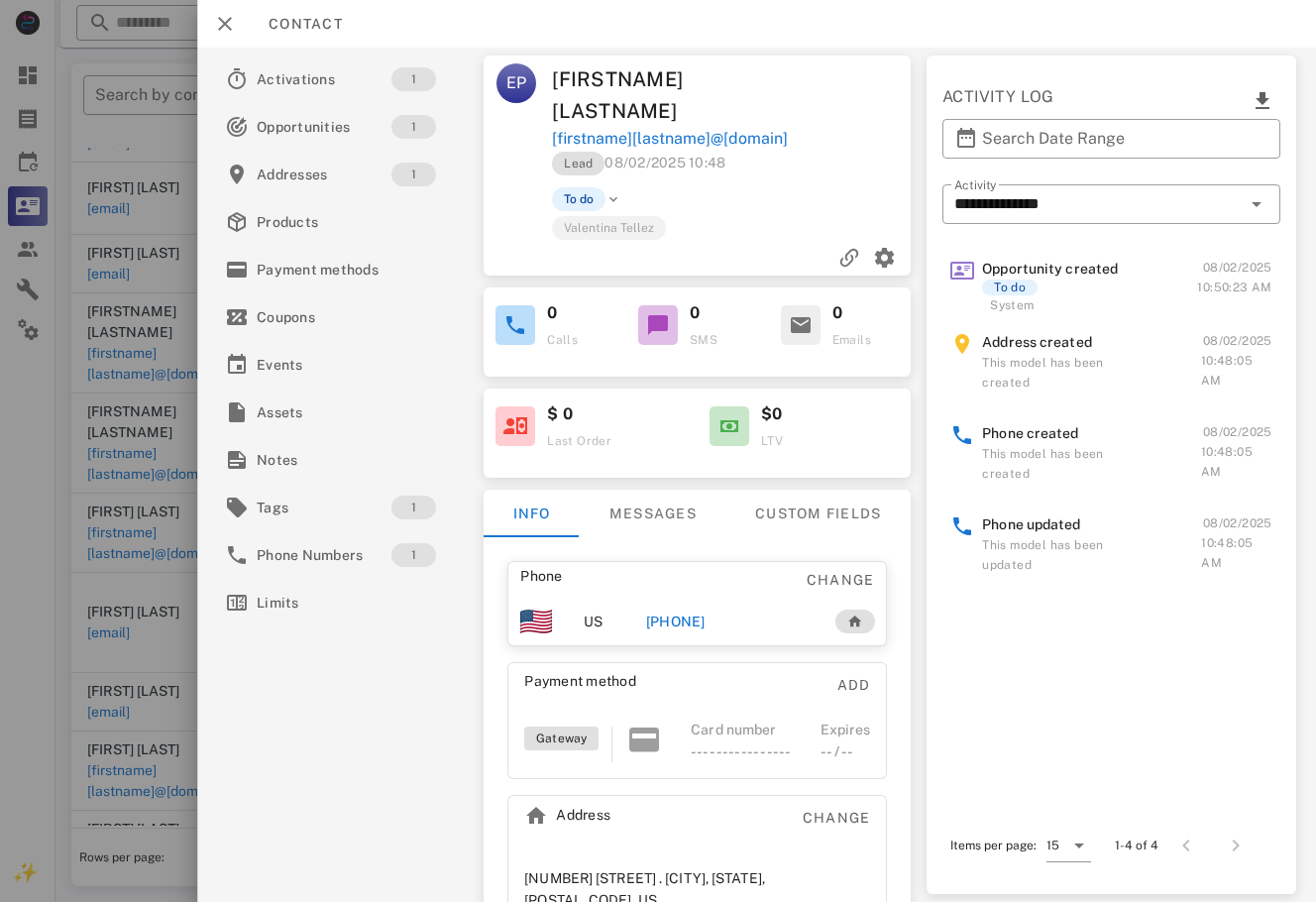 click on "[PHONE]" at bounding box center [676, 621] 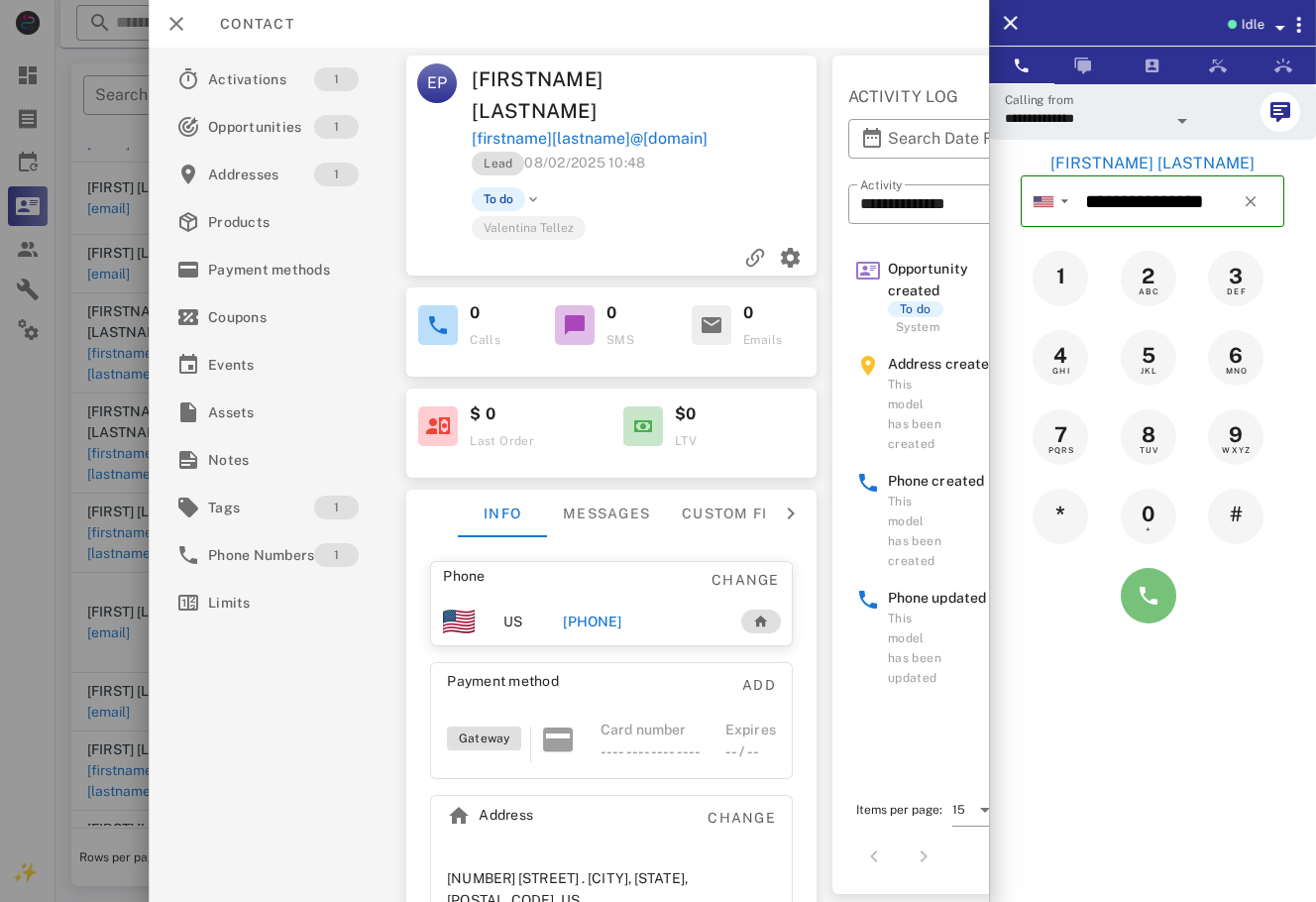 click at bounding box center (1149, 596) 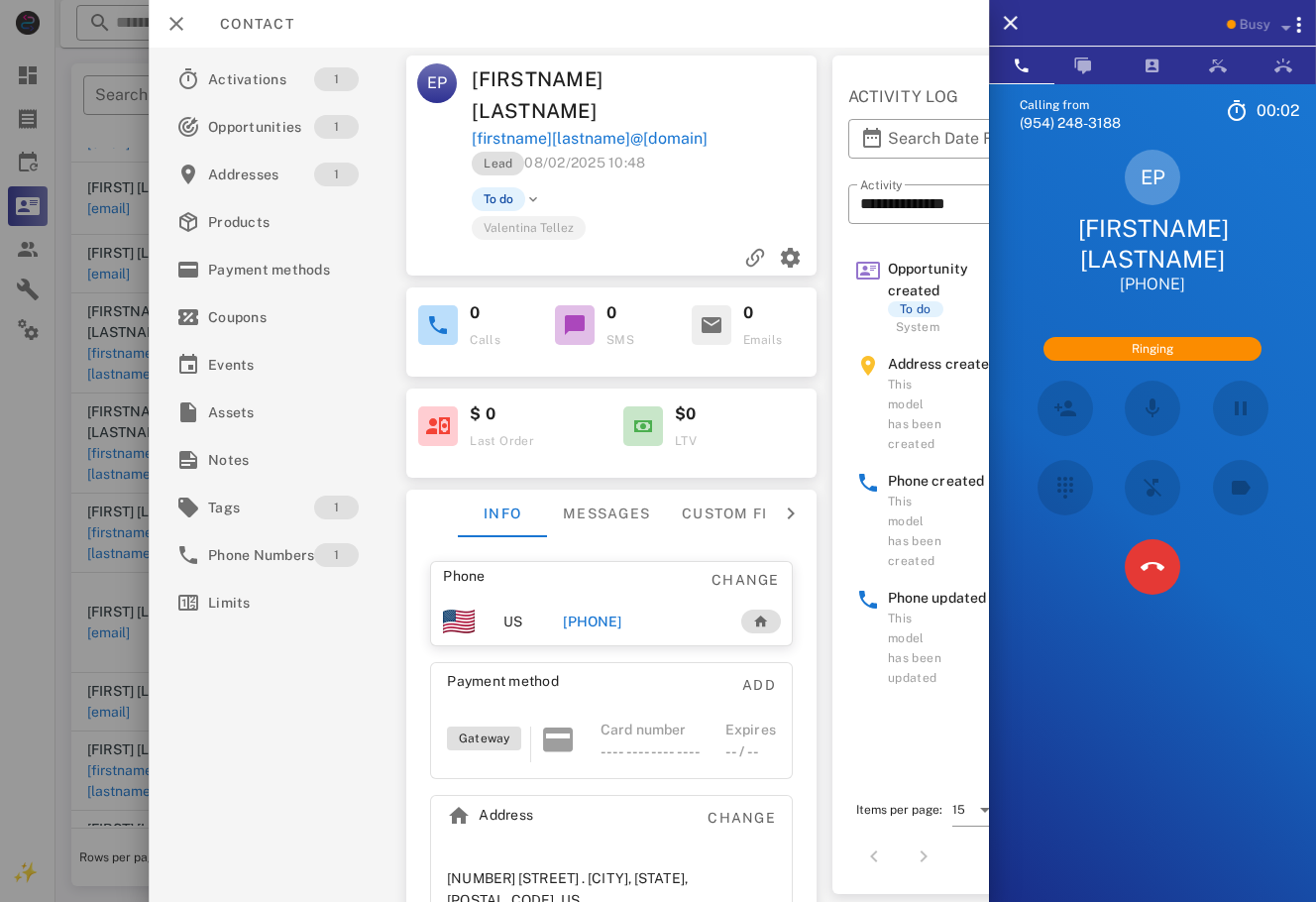scroll, scrollTop: 322, scrollLeft: 0, axis: vertical 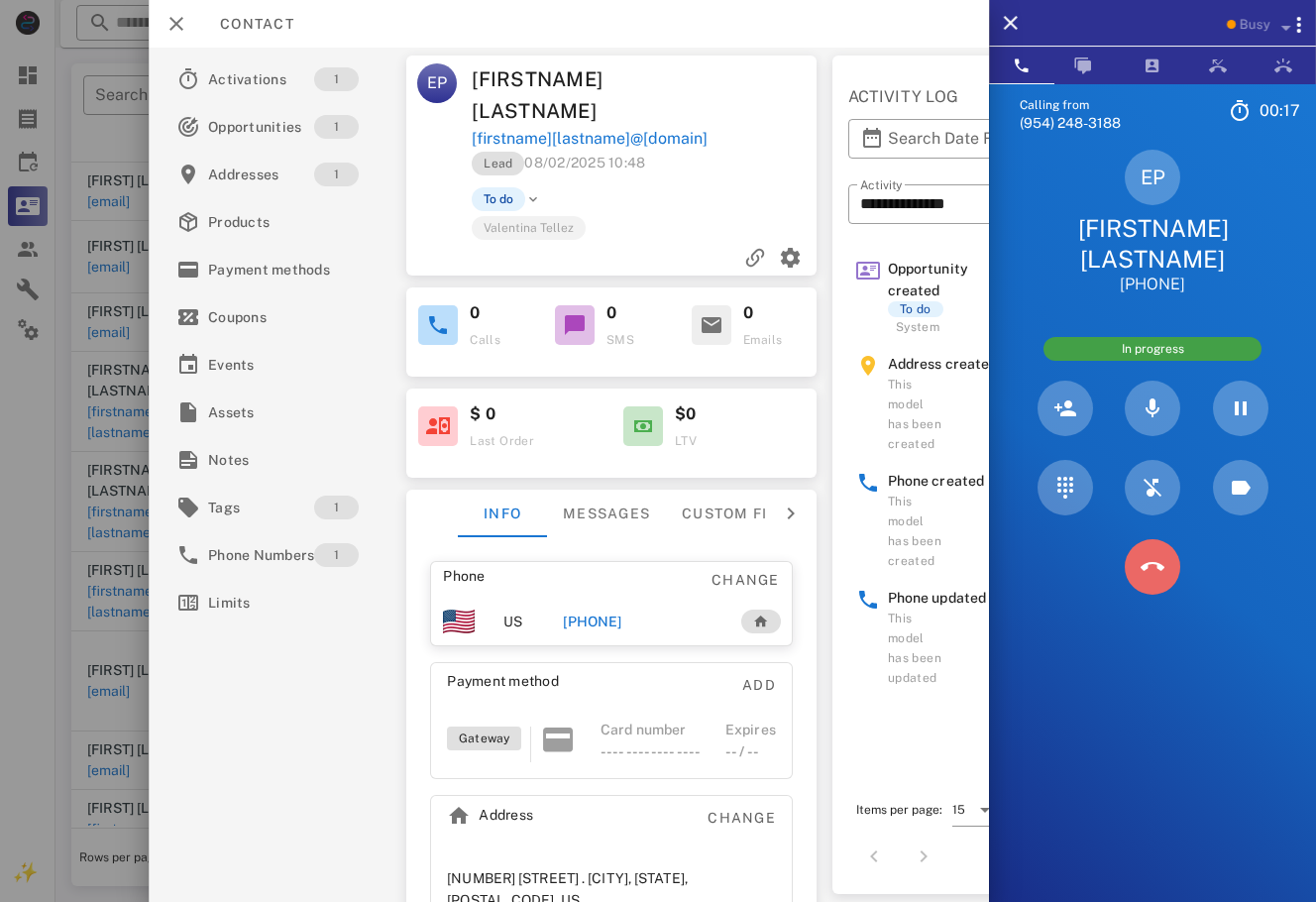 click at bounding box center (1152, 567) 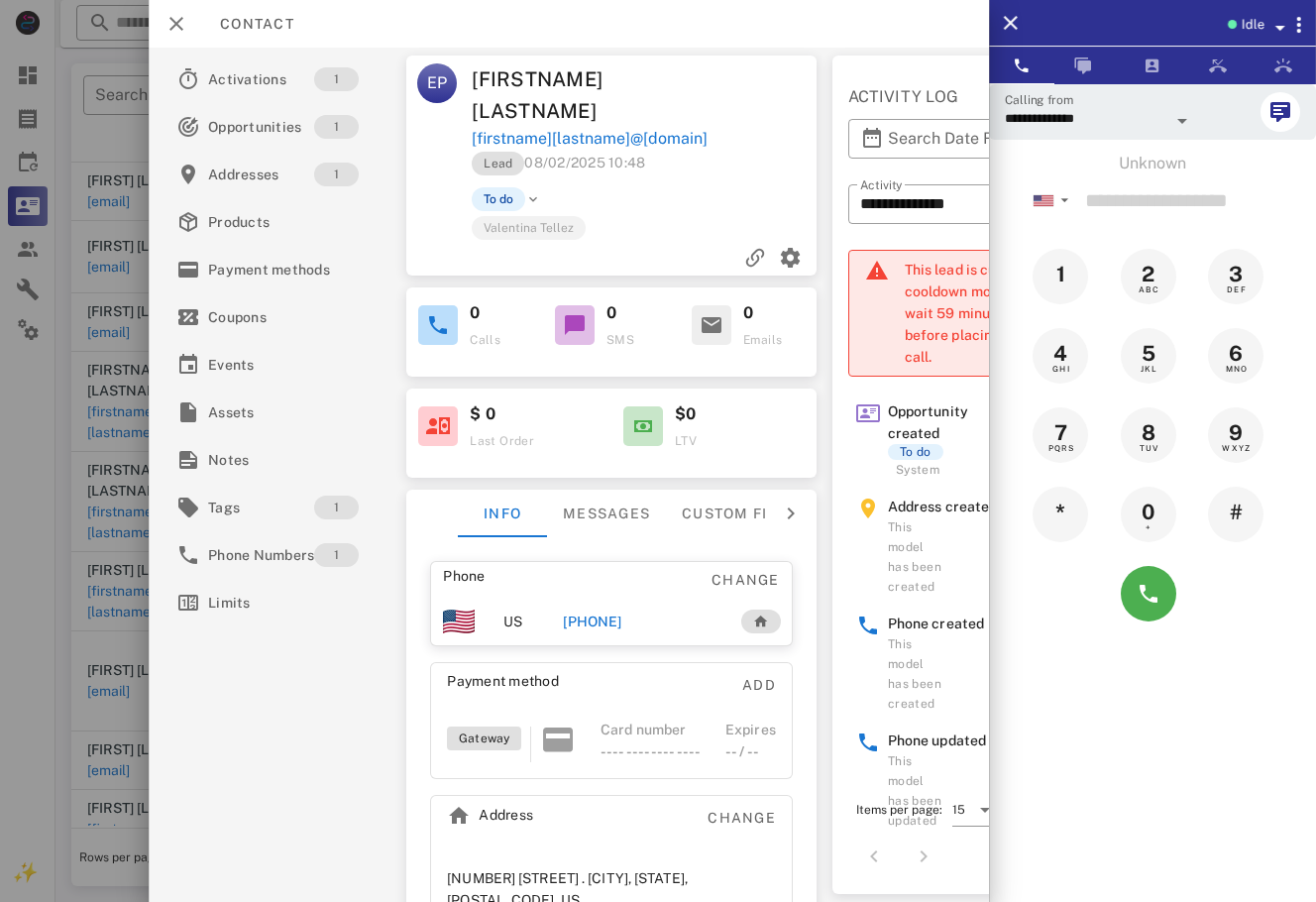 click on "[PHONE]" at bounding box center [592, 621] 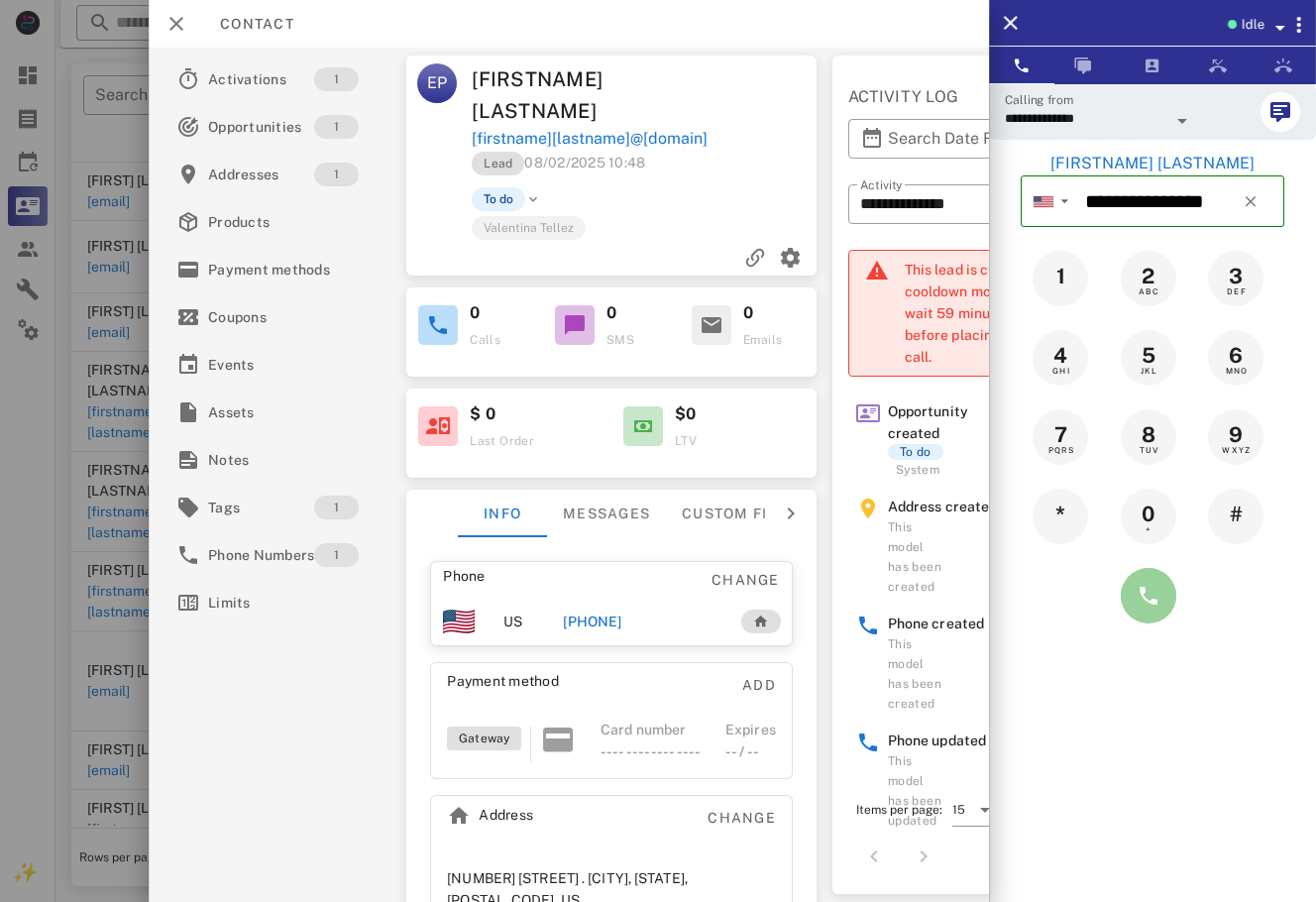 click at bounding box center [1149, 596] 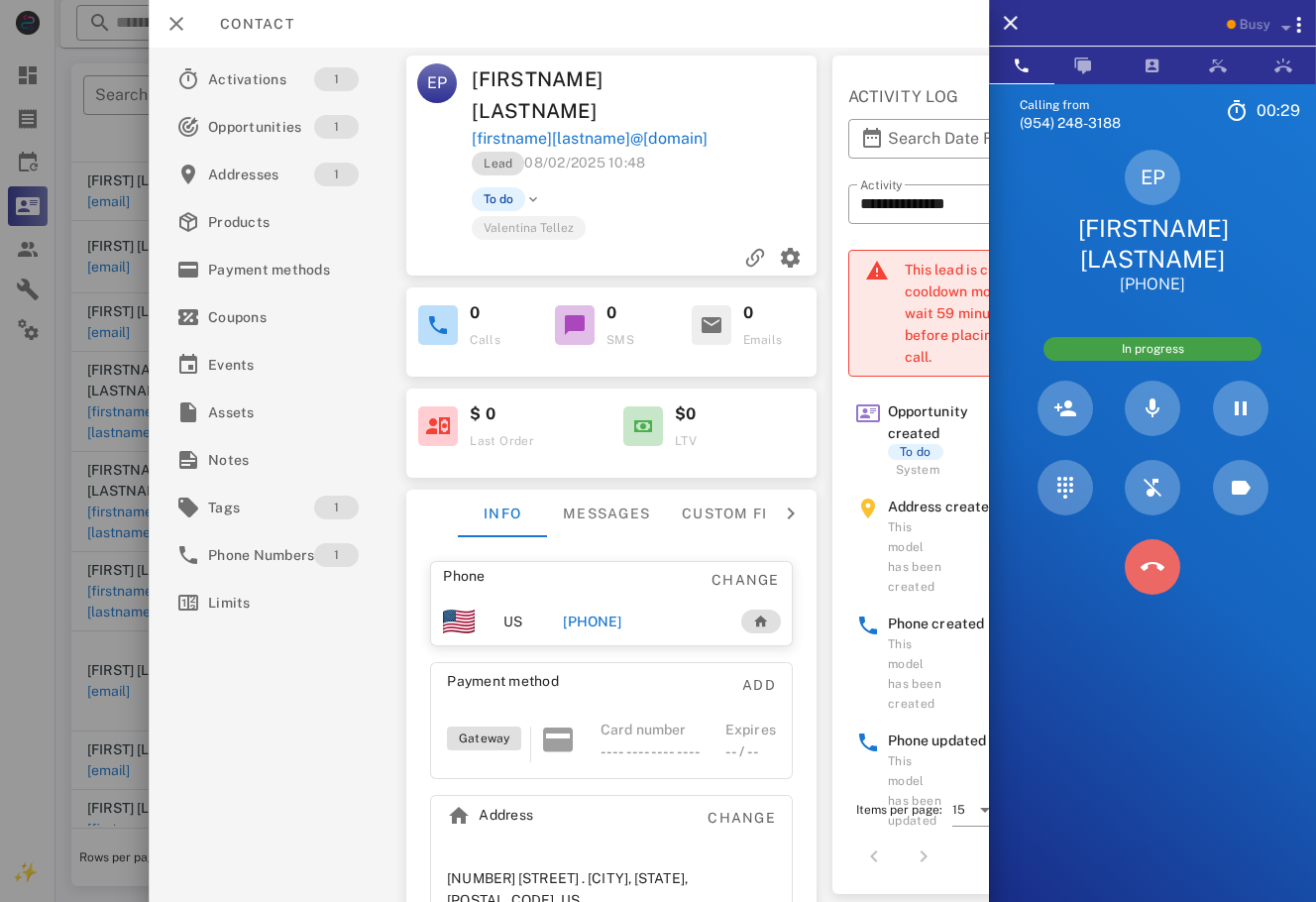 click at bounding box center (1152, 567) 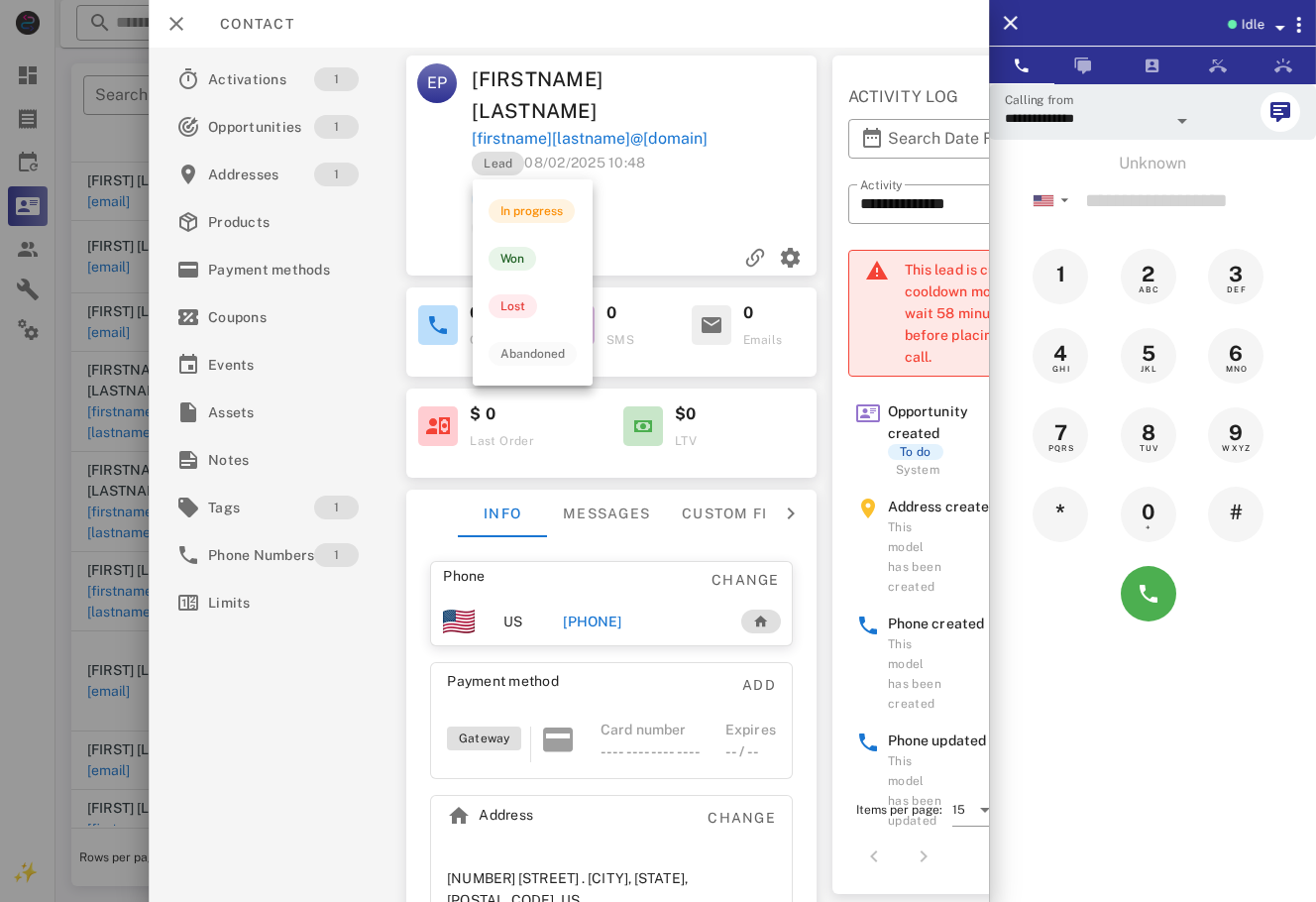 click at bounding box center (533, 199) 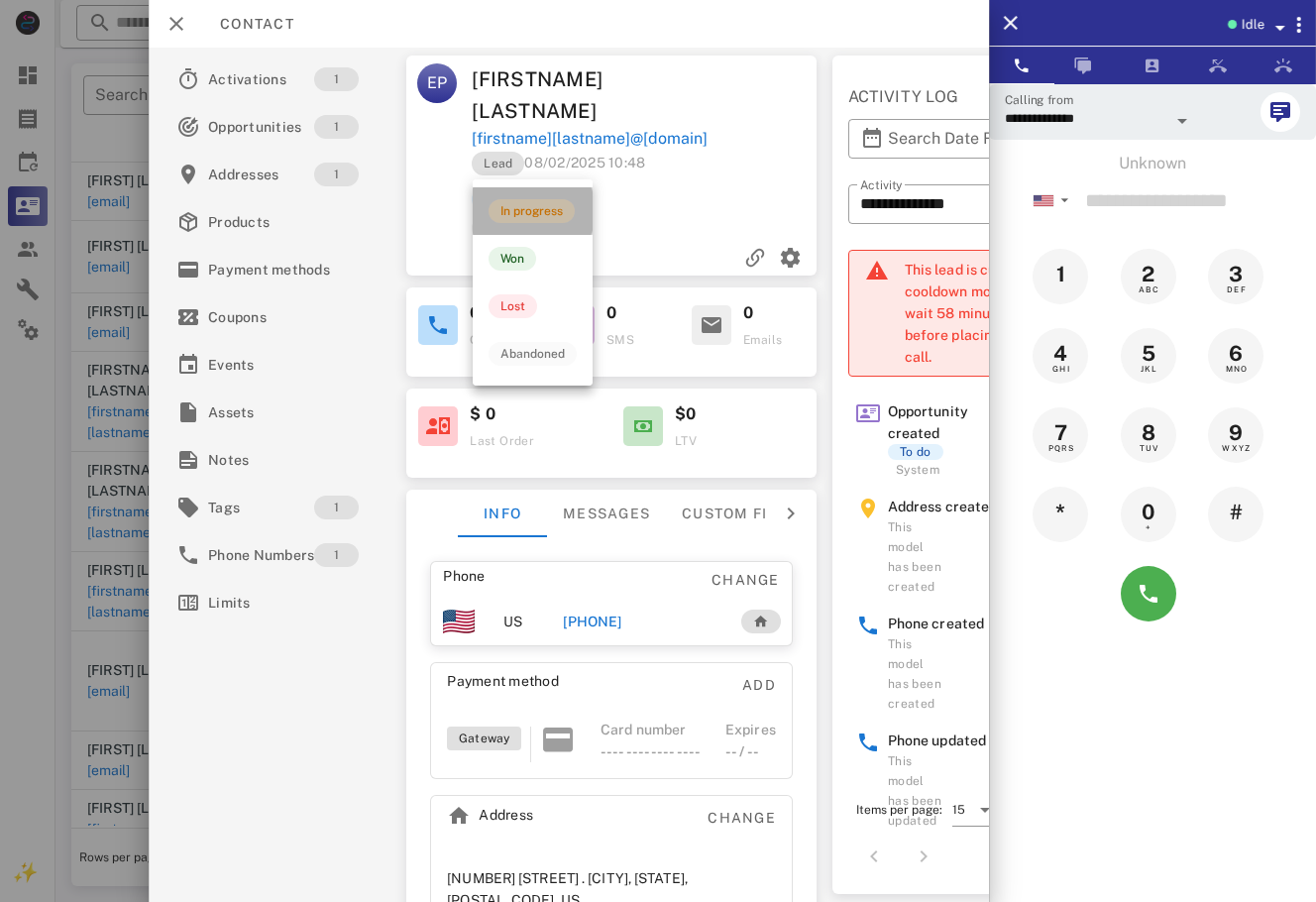 click on "In progress" at bounding box center [531, 211] 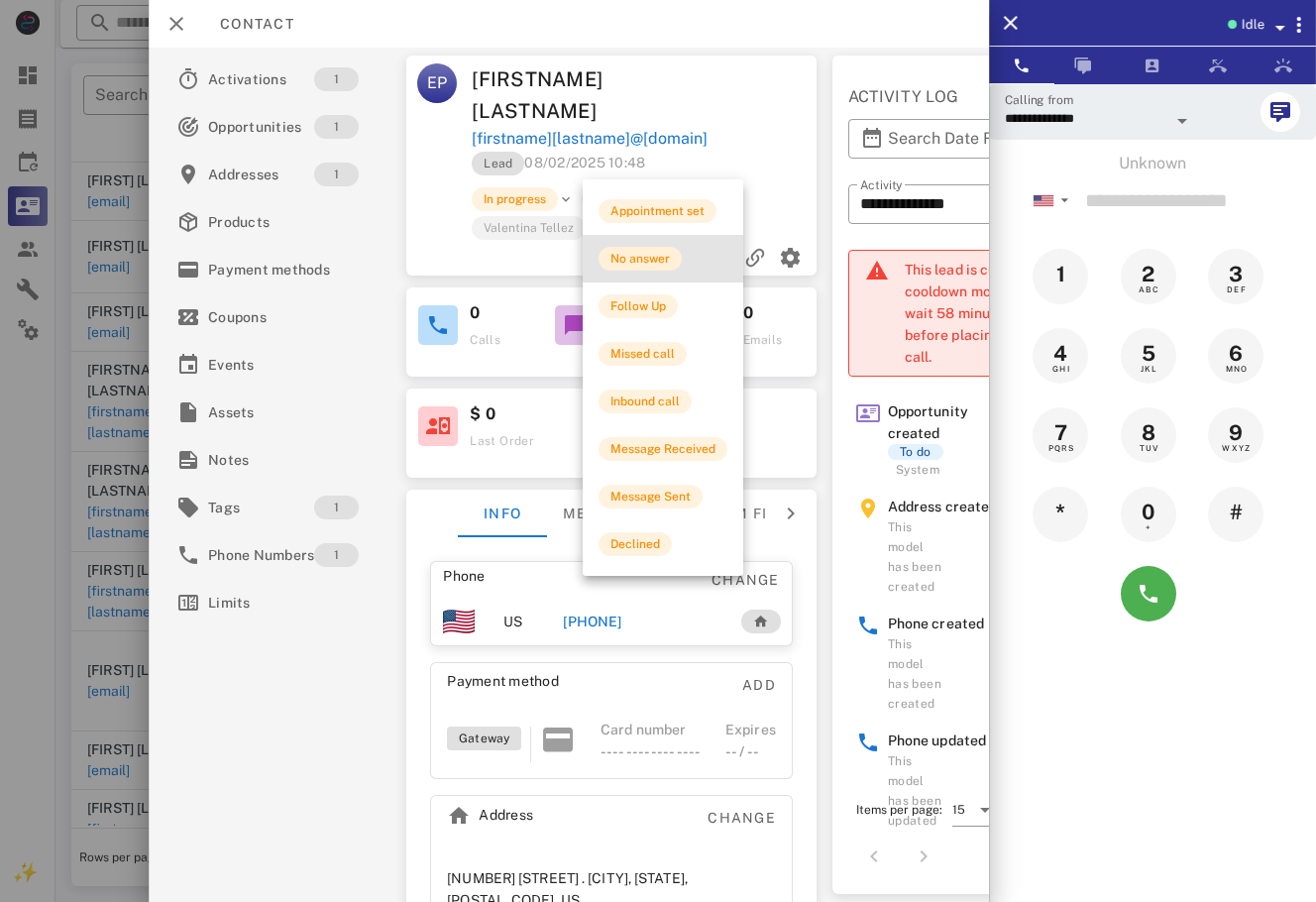 click on "No answer" at bounding box center [640, 259] 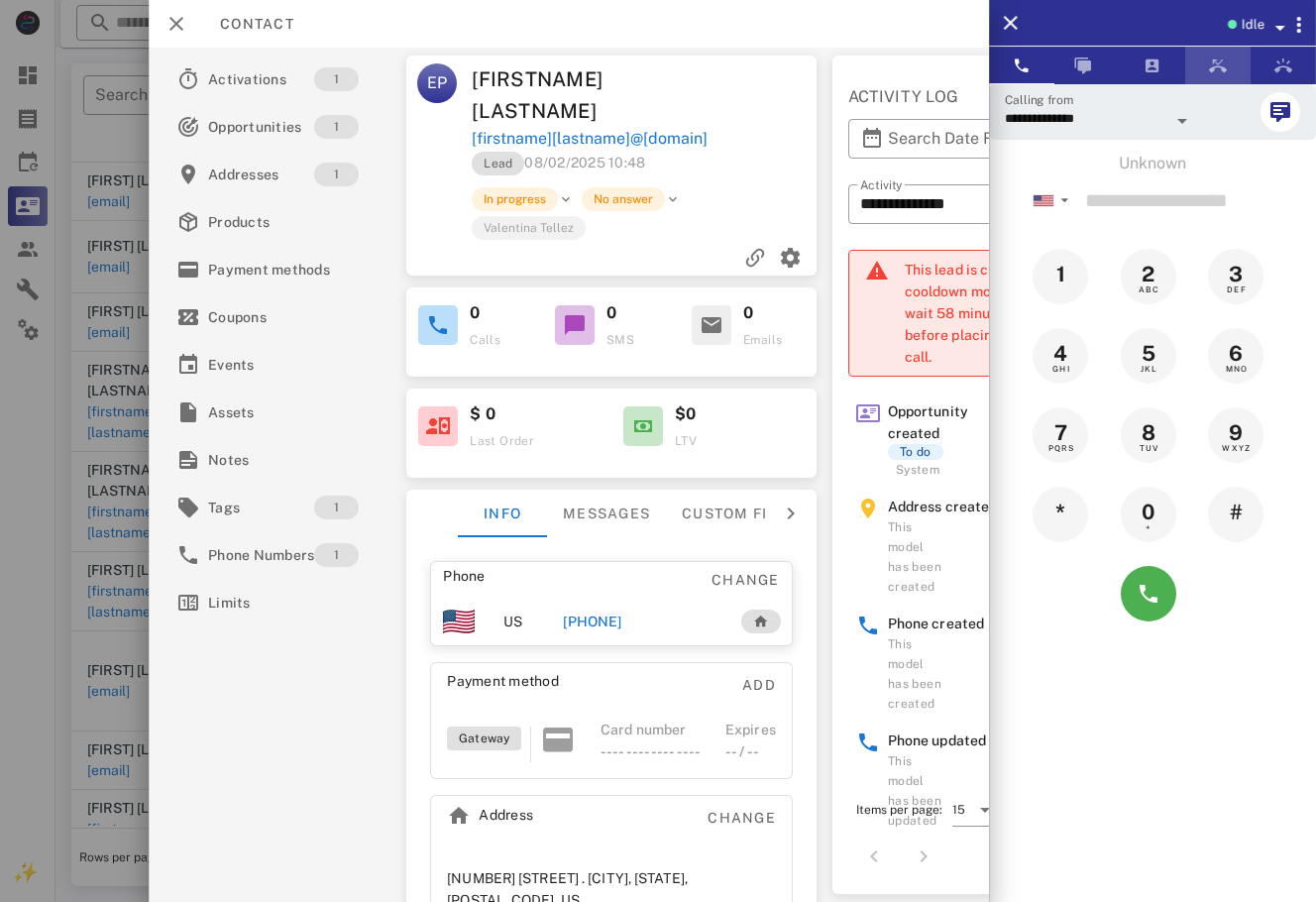 click at bounding box center (1218, 65) 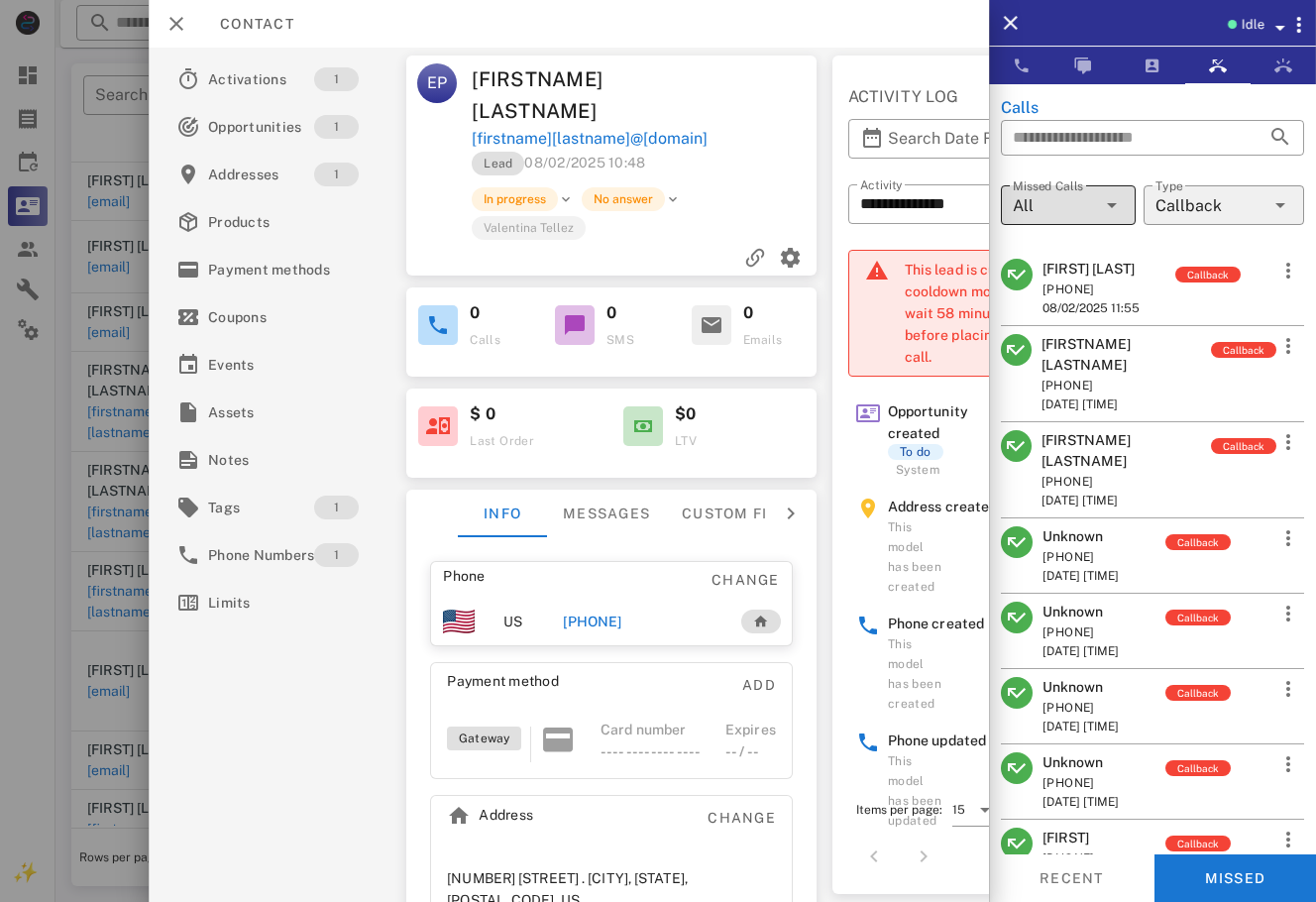 click at bounding box center [1112, 205] 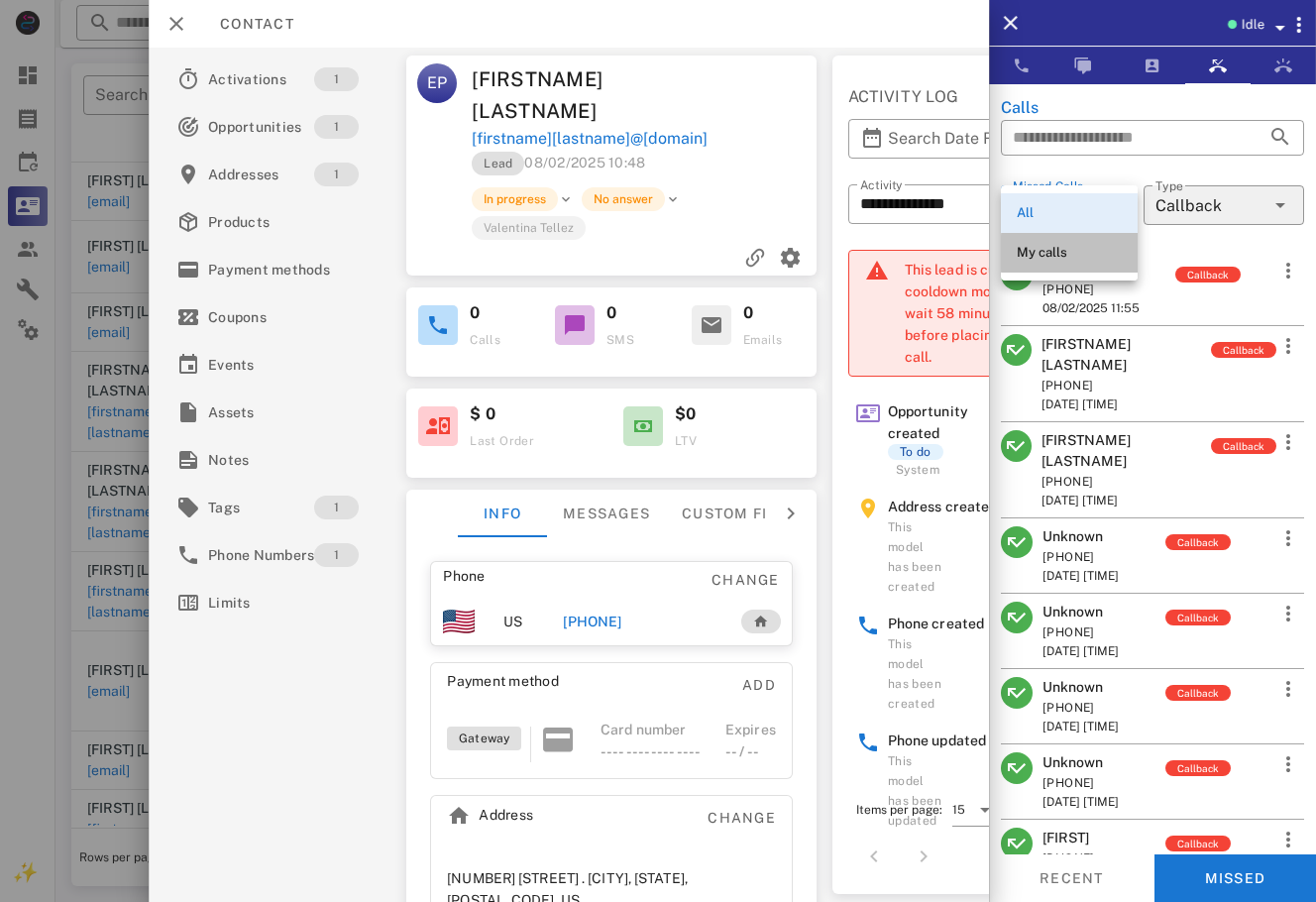 click on "My calls" at bounding box center [1069, 253] 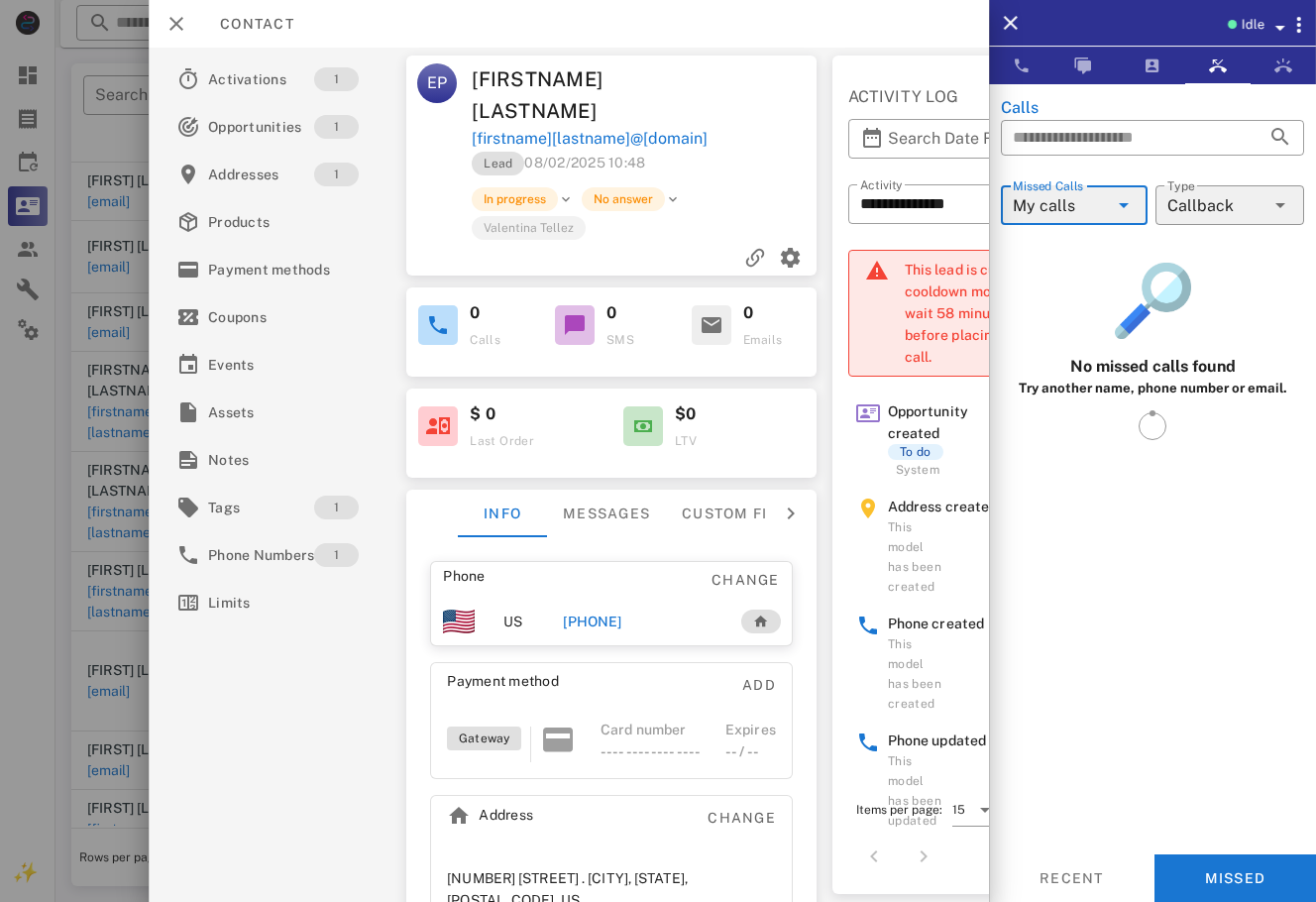 click on "My calls" at bounding box center [1060, 205] 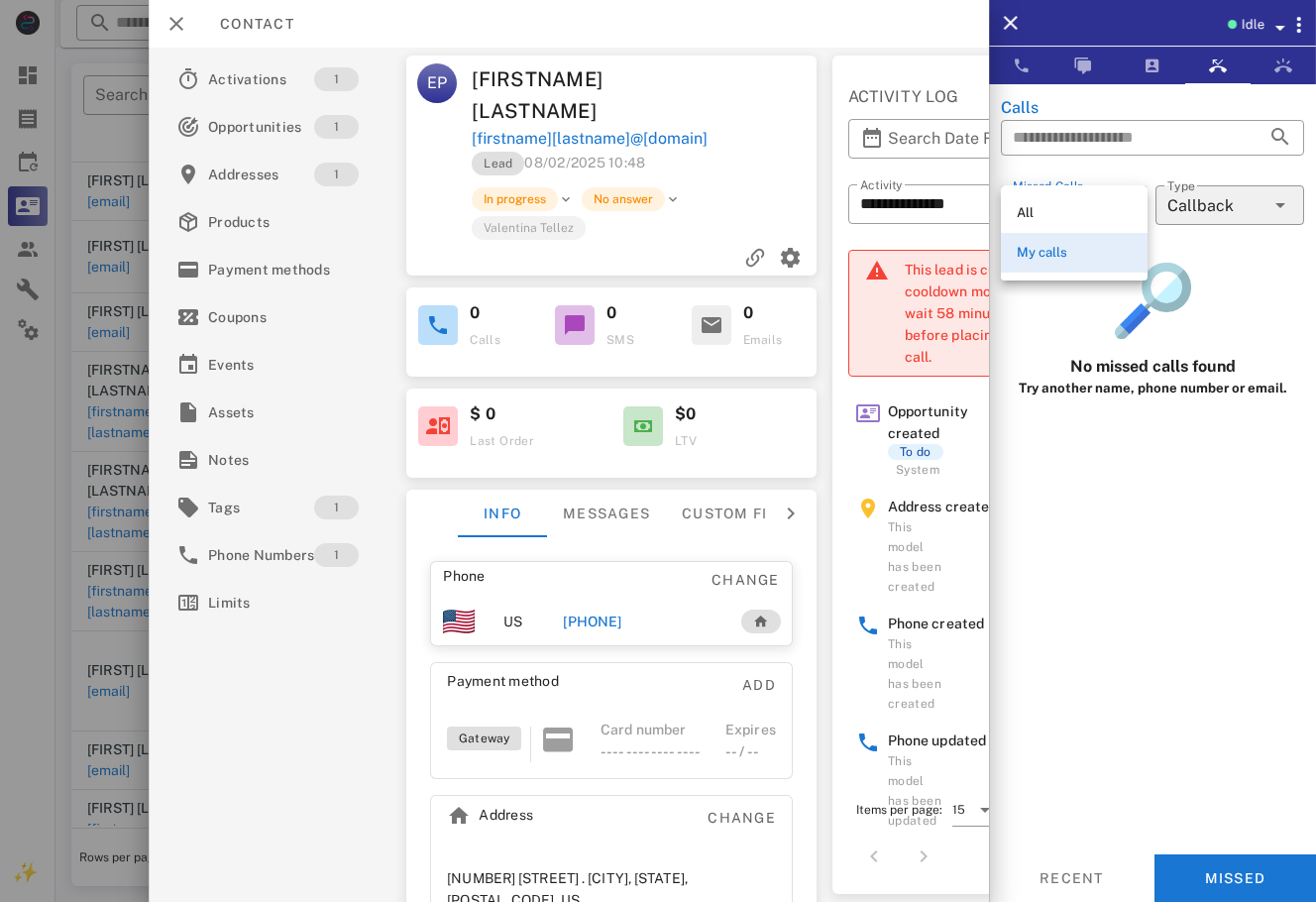 click on "All" at bounding box center (1074, 213) 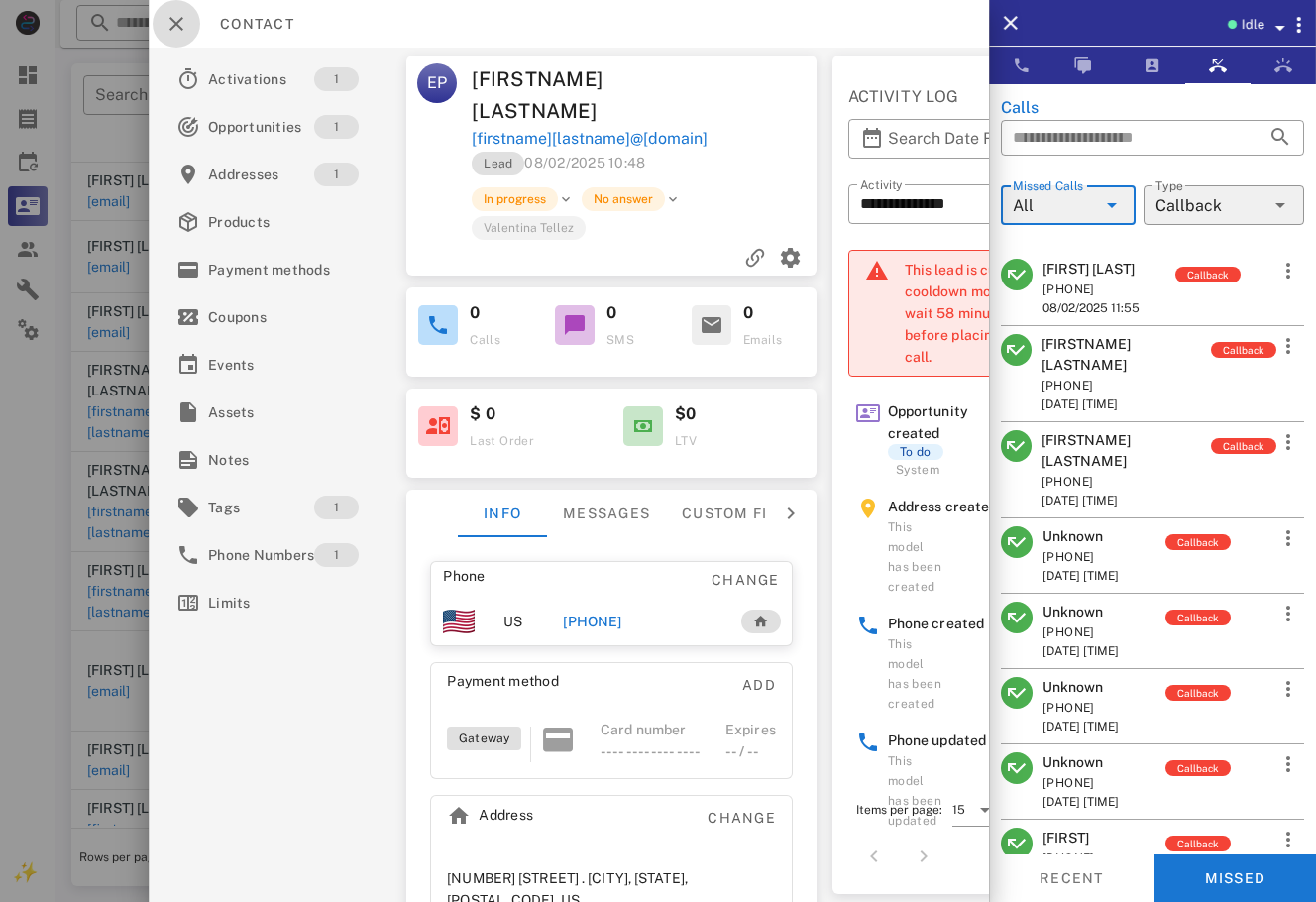 click at bounding box center (176, 24) 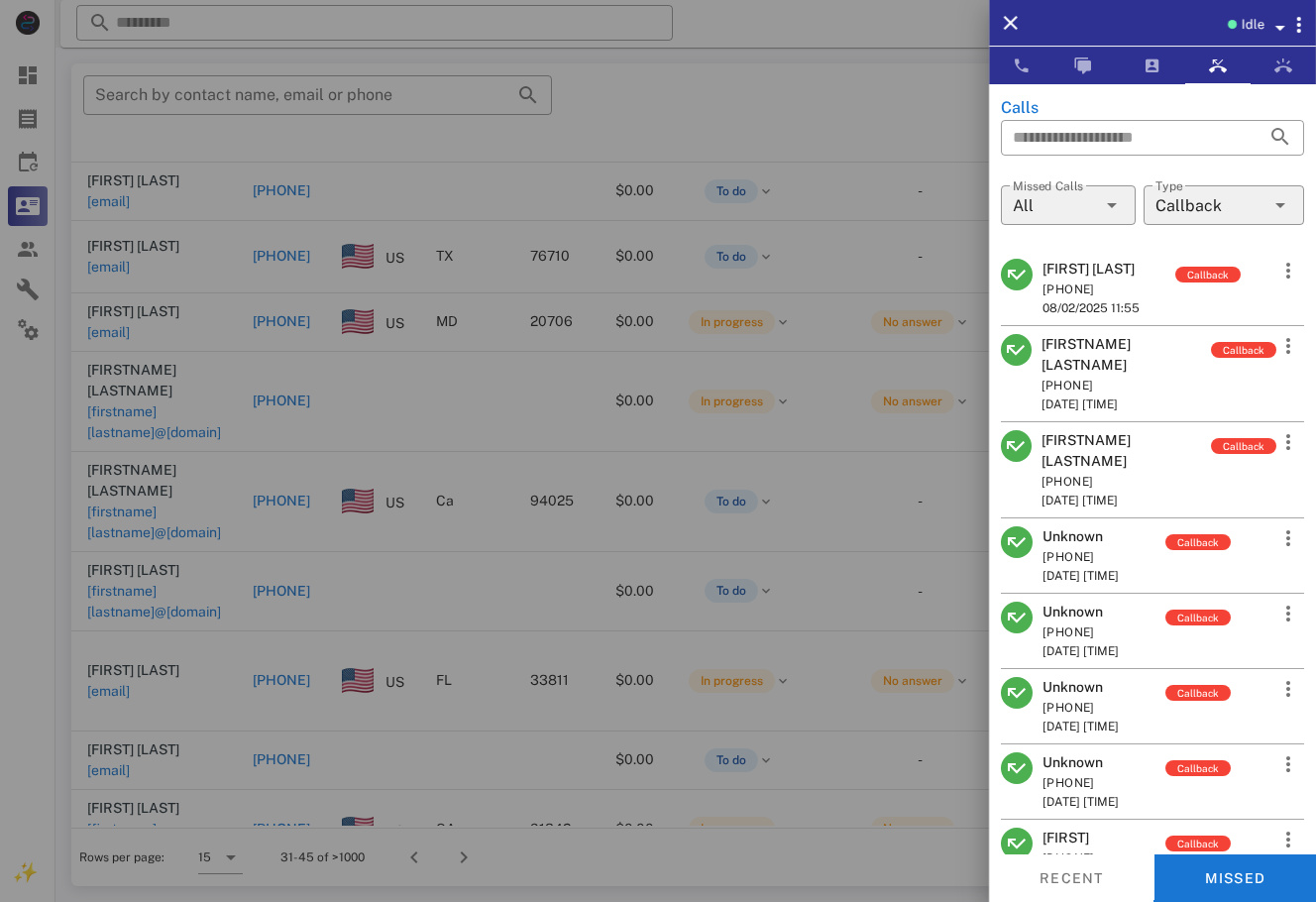 click at bounding box center (658, 451) 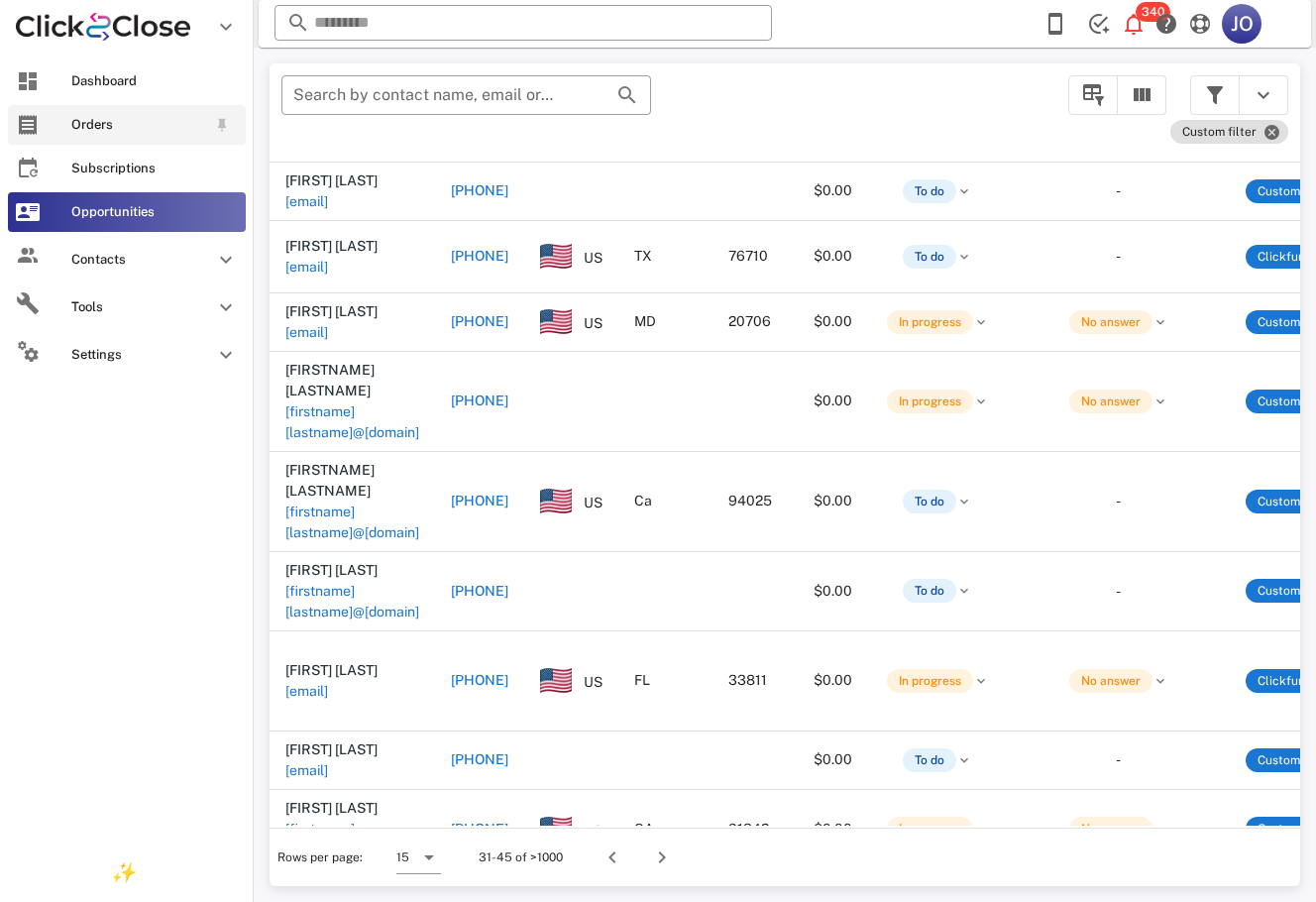 click at bounding box center [28, 125] 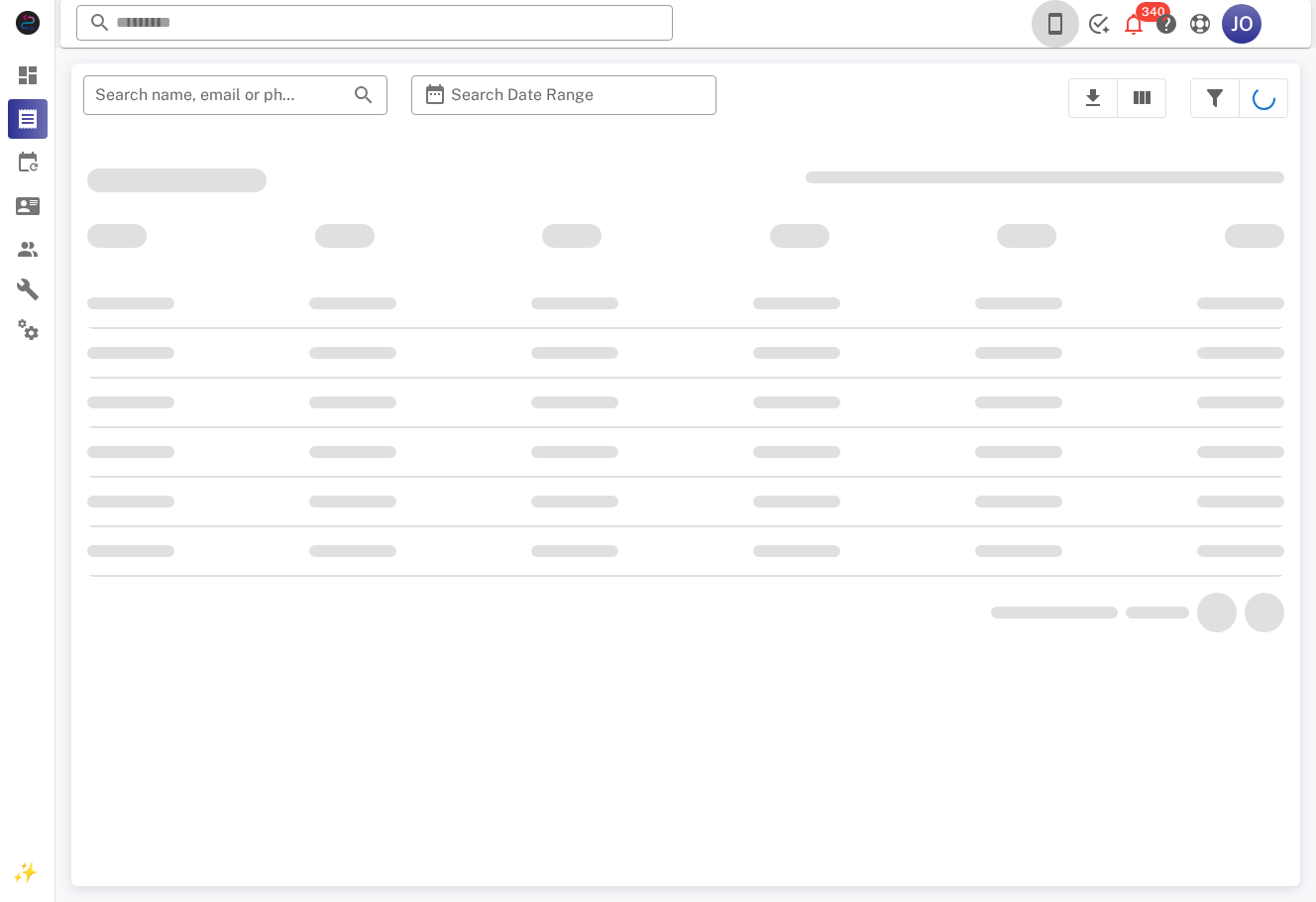 click at bounding box center (1055, 24) 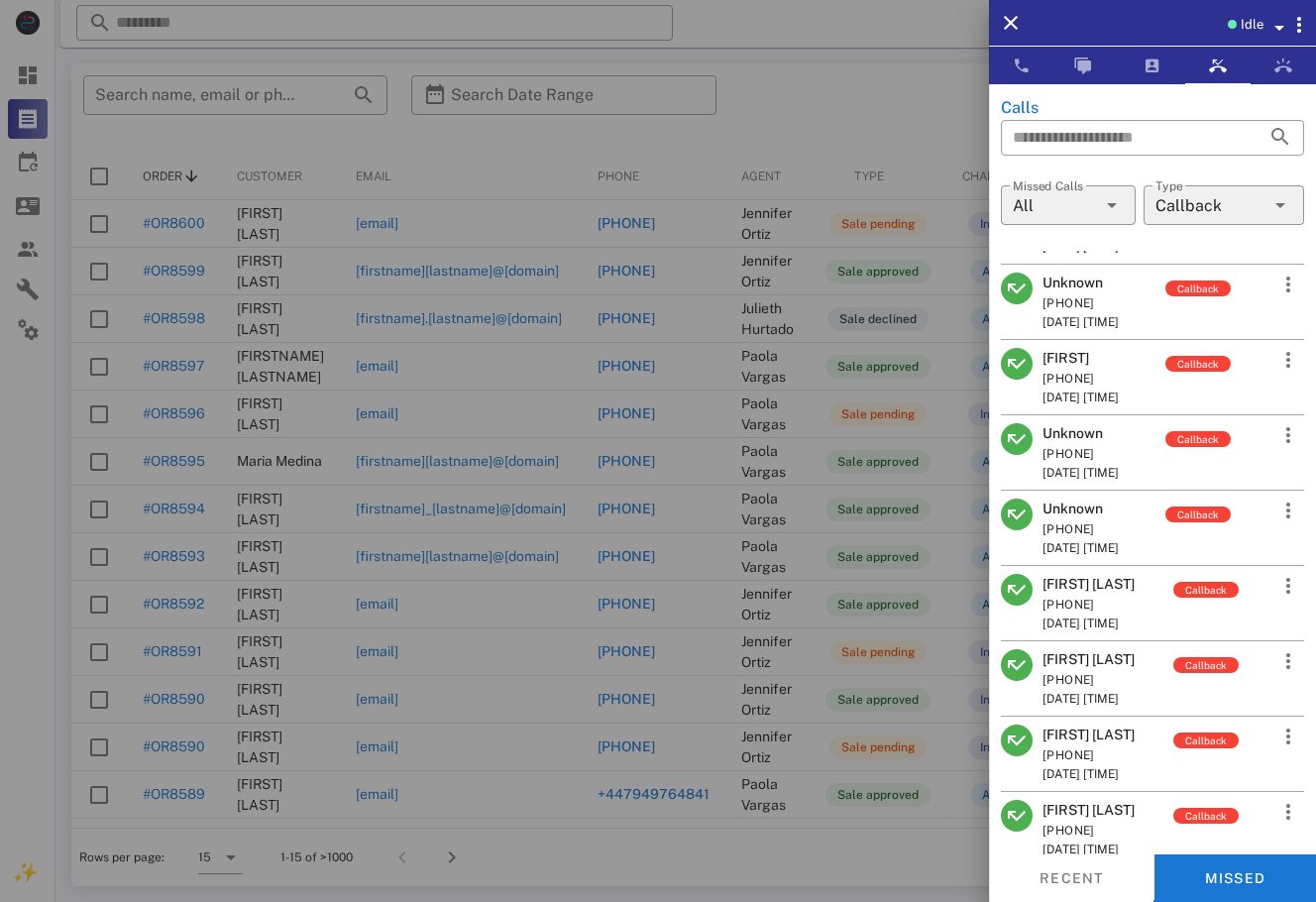 scroll, scrollTop: 498, scrollLeft: 0, axis: vertical 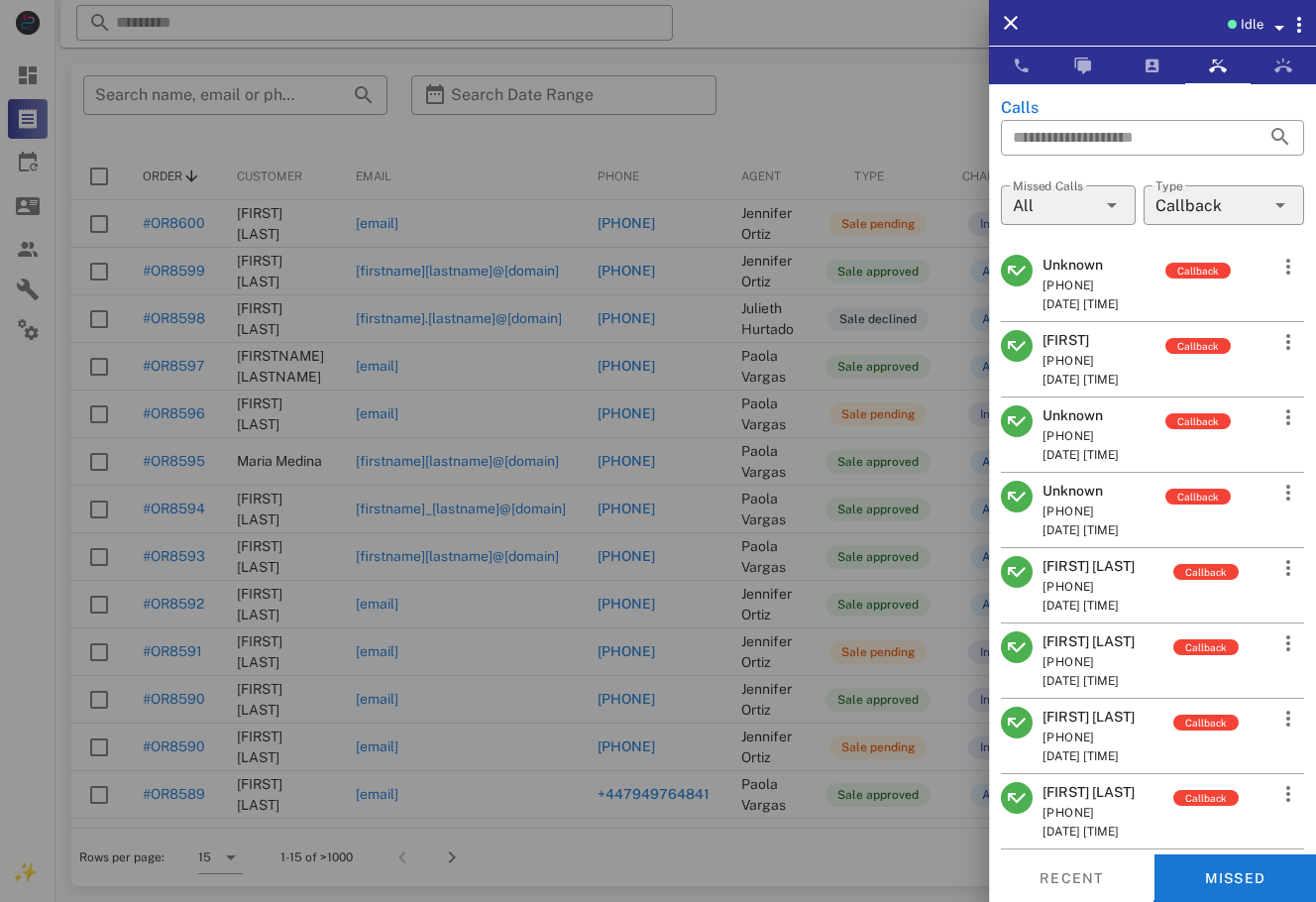 click on "[FIRST] [LAST]" at bounding box center (1088, 566) 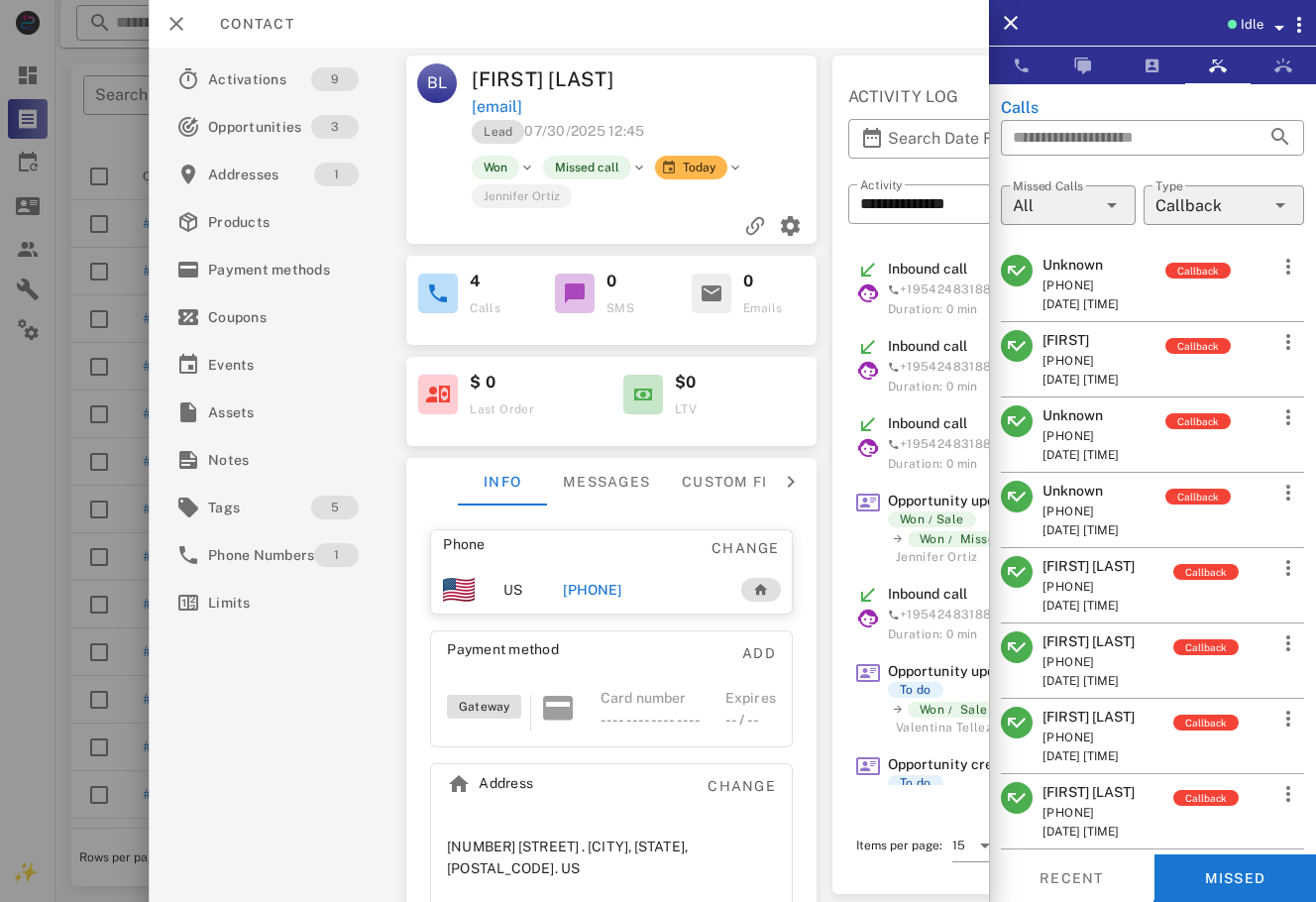 click on "Phone   Change   US   [PHONE]   Payment method   Add  Gateway  Card number  ---- ---- ---- ----  Expires  -- / --  Address   Change   [NUMBER] [STREET] .
[CITY], [STATE], [POSTAL_CODE].
US" at bounding box center [611, 721] 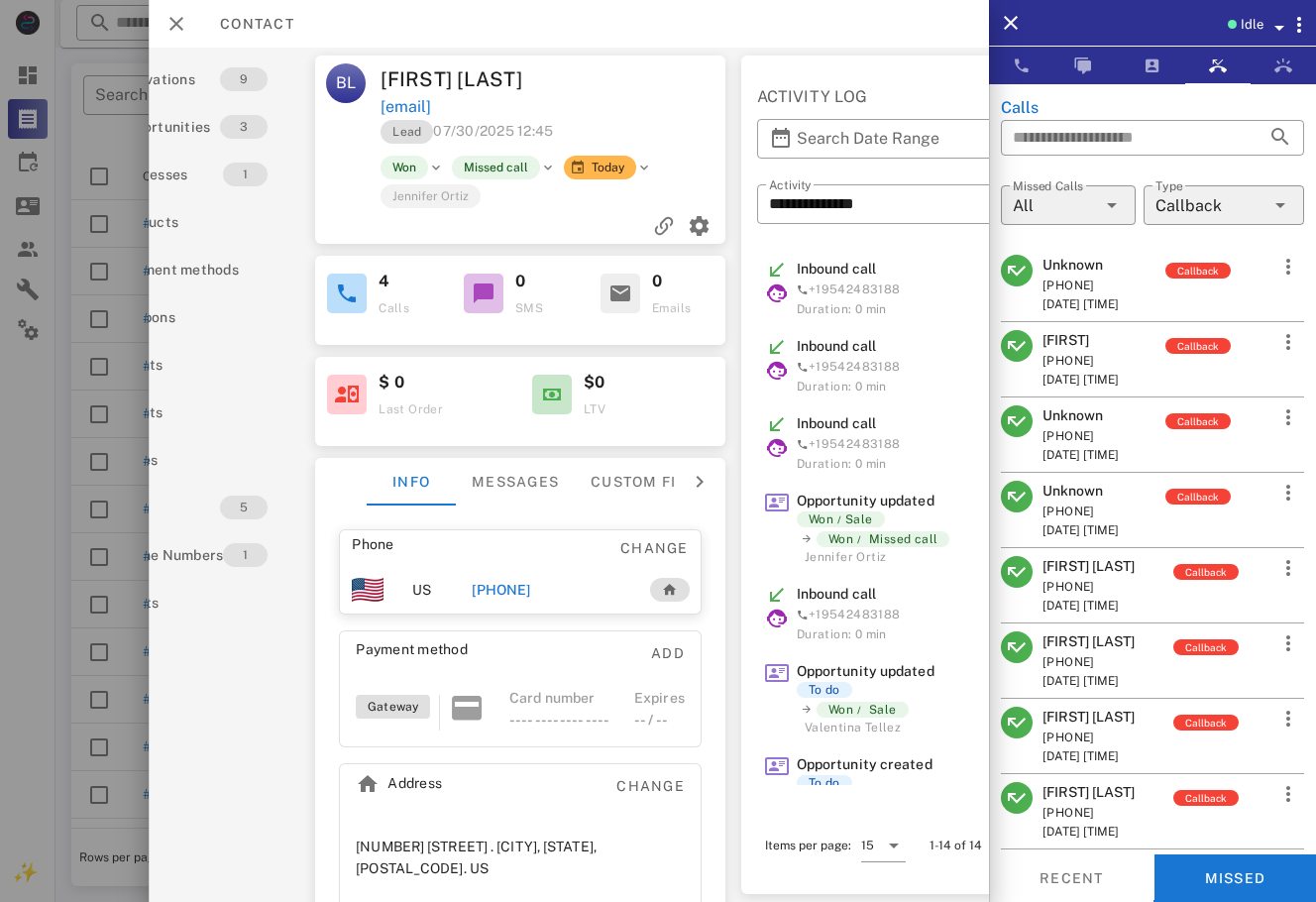 scroll, scrollTop: 0, scrollLeft: 222, axis: horizontal 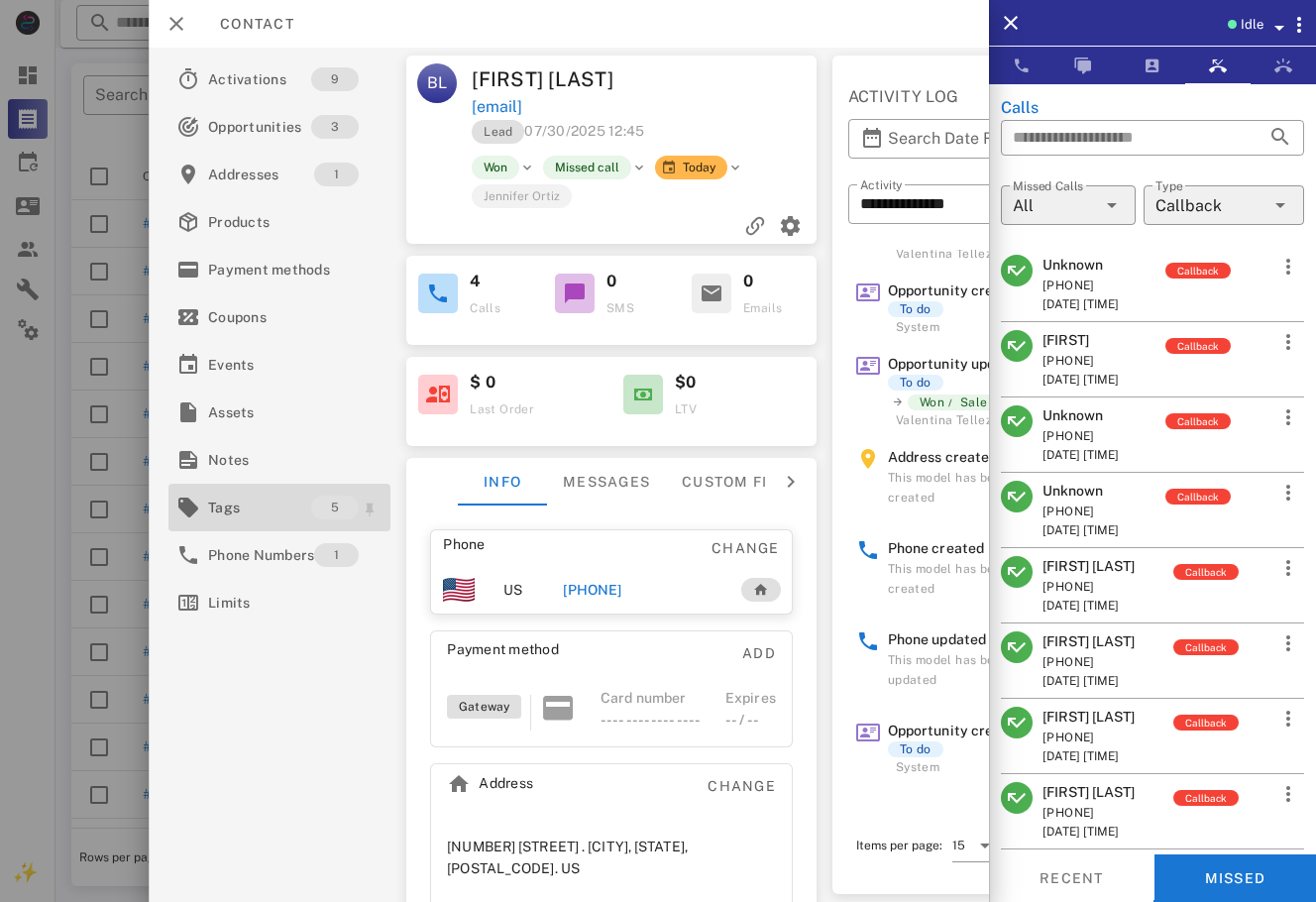 click on "Tags" at bounding box center [260, 507] 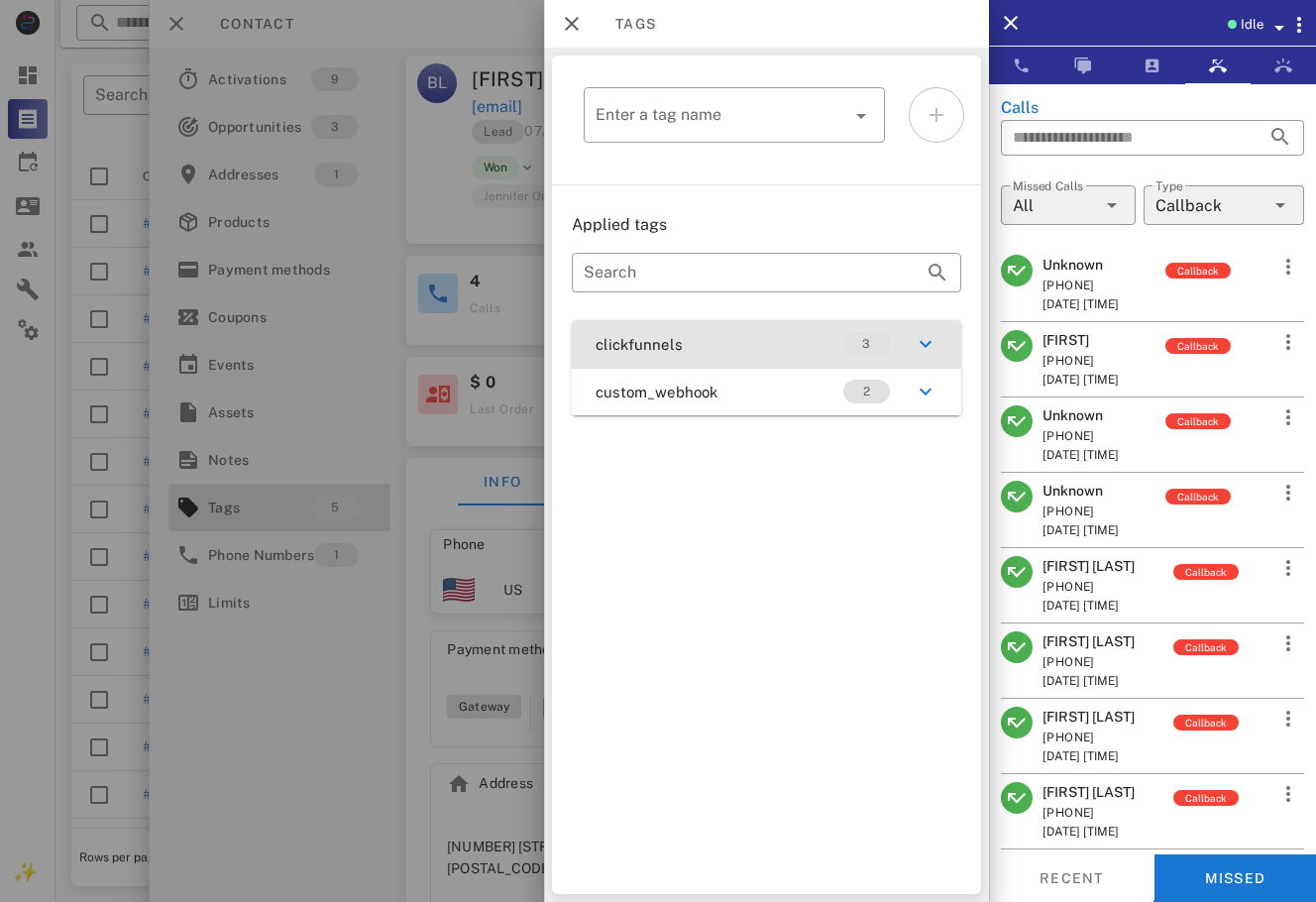 click on "clickfunnels  3" at bounding box center (766, 344) 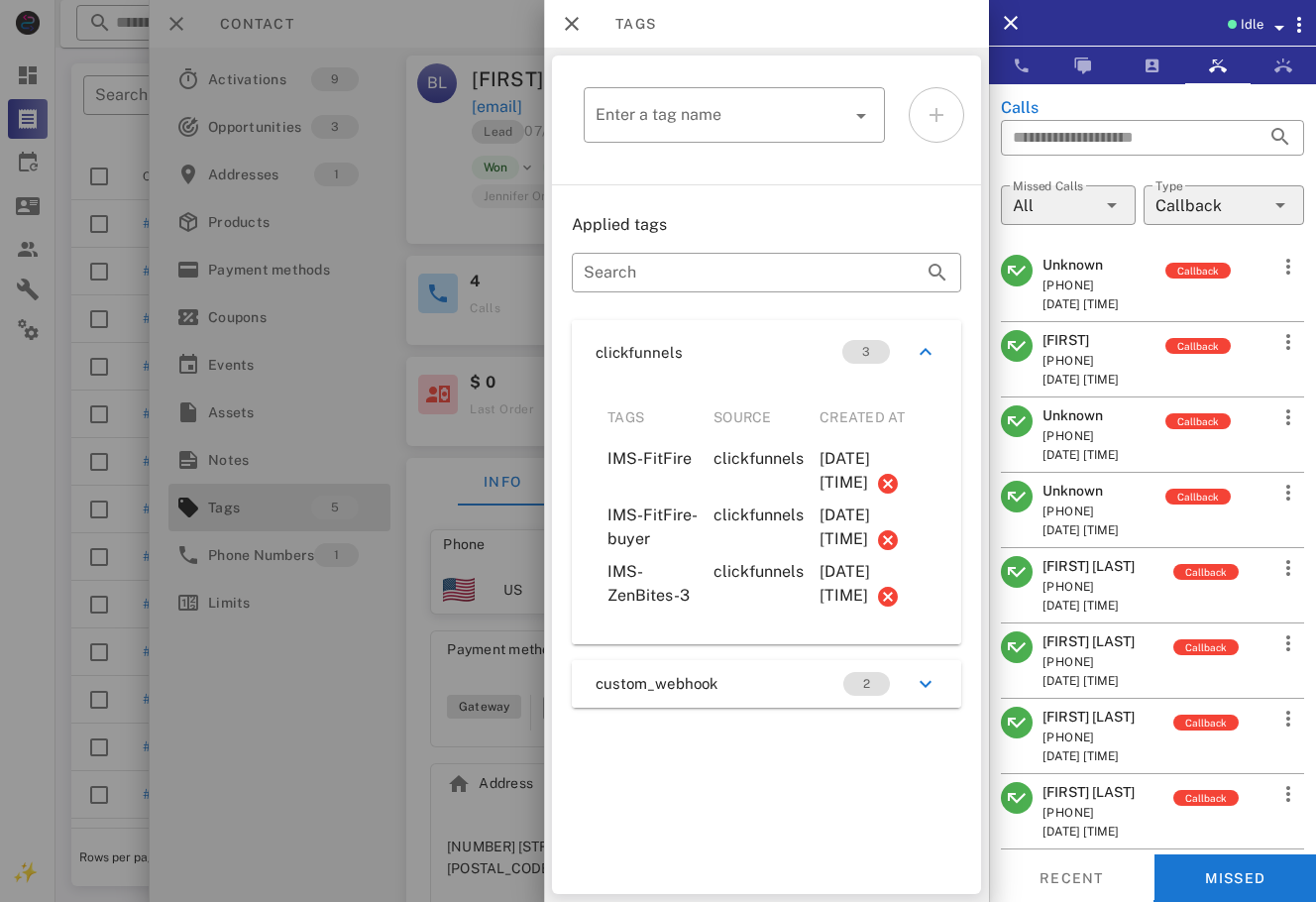 click on "clickfunnels  3" at bounding box center (766, 352) 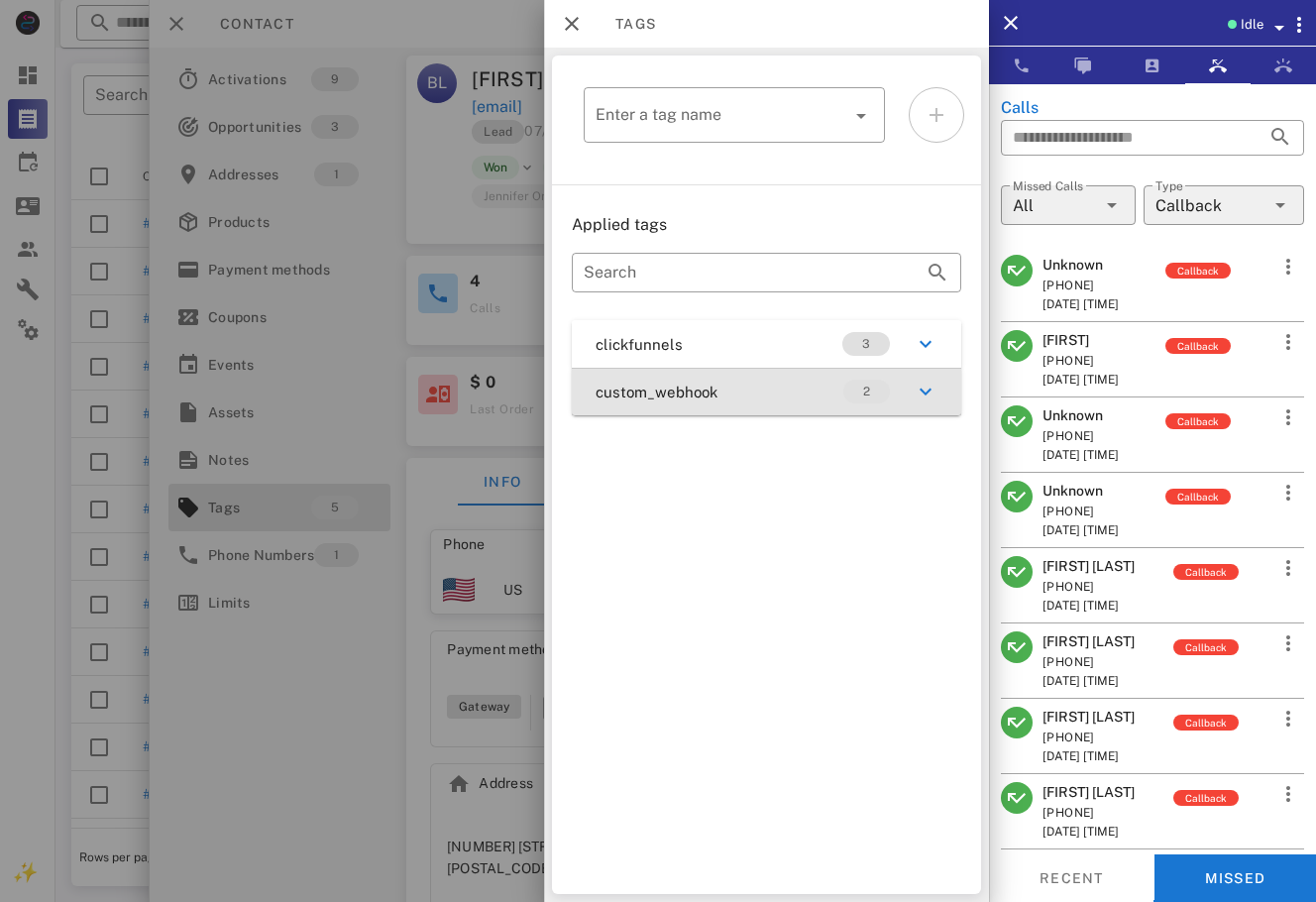click on "custom_webhook  2" at bounding box center (766, 392) 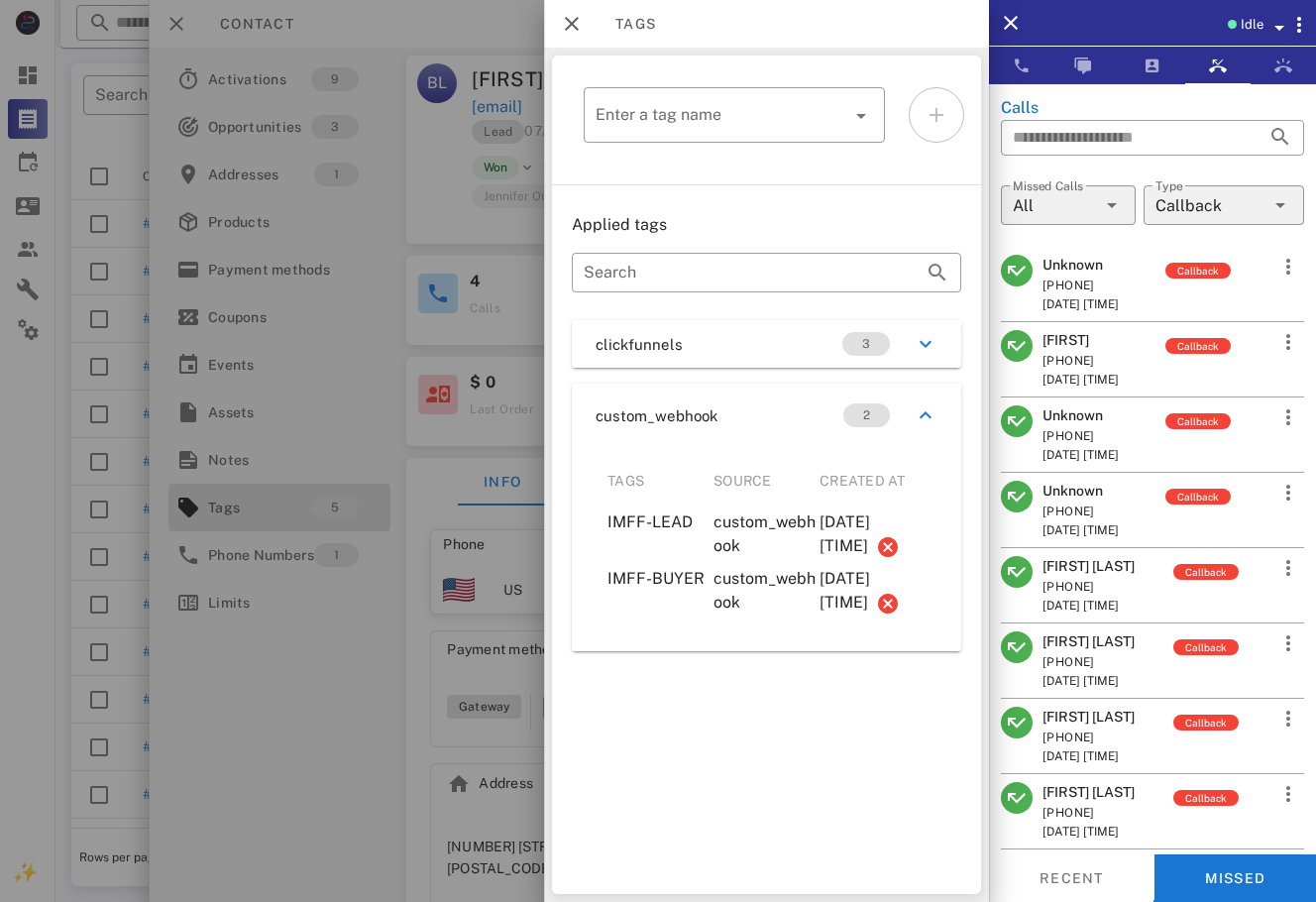 click at bounding box center [658, 451] 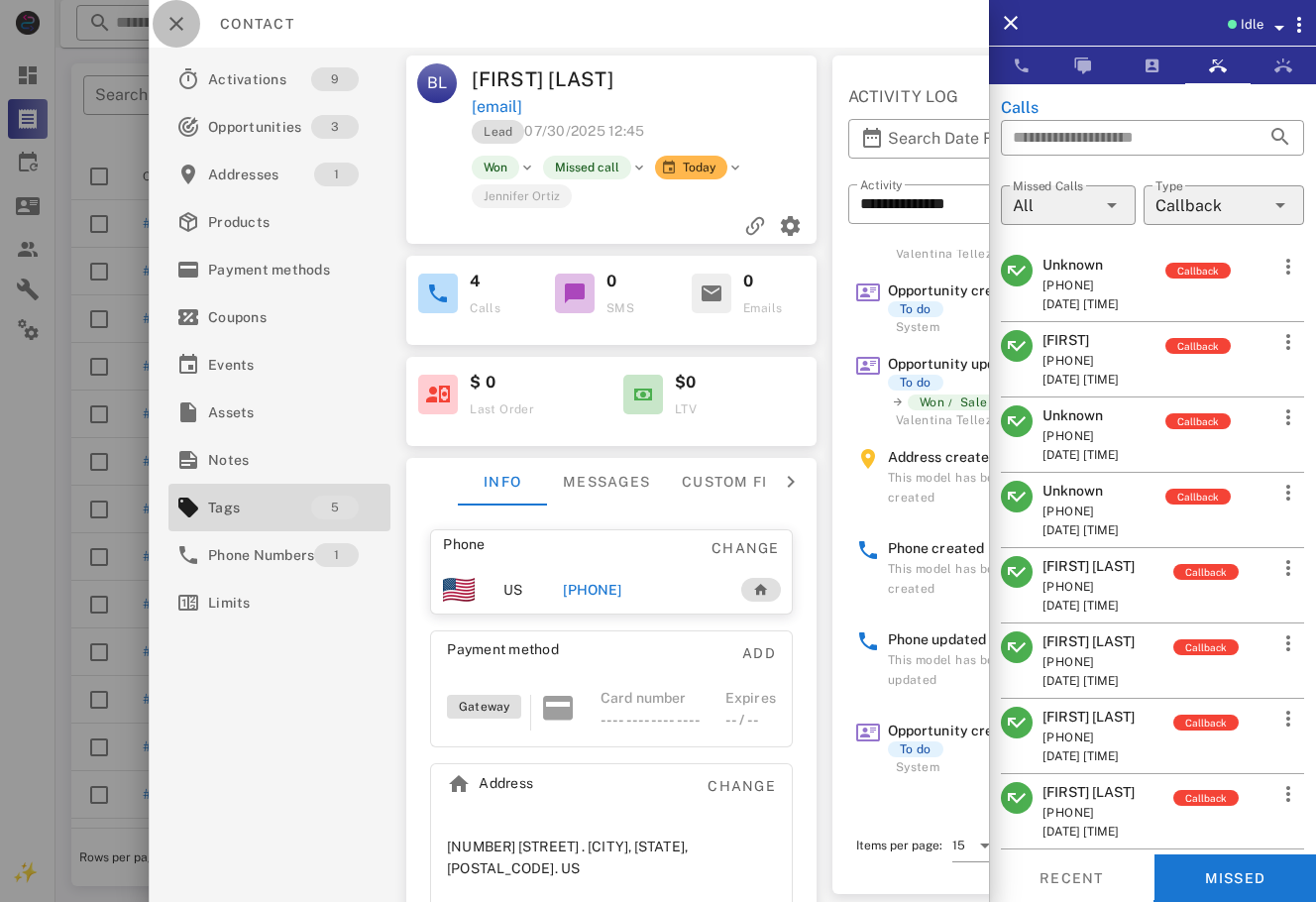 click at bounding box center [176, 24] 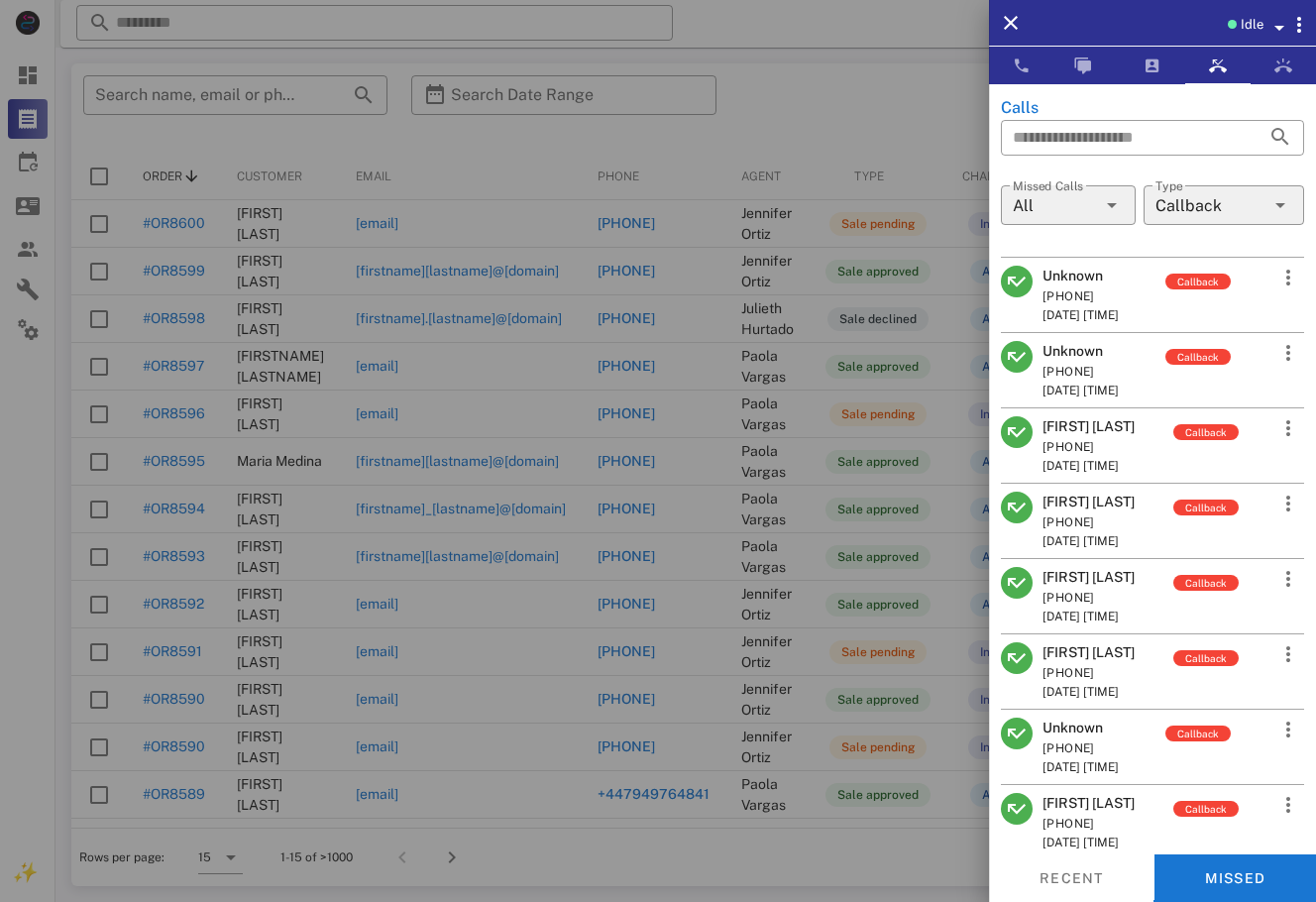 scroll, scrollTop: 672, scrollLeft: 0, axis: vertical 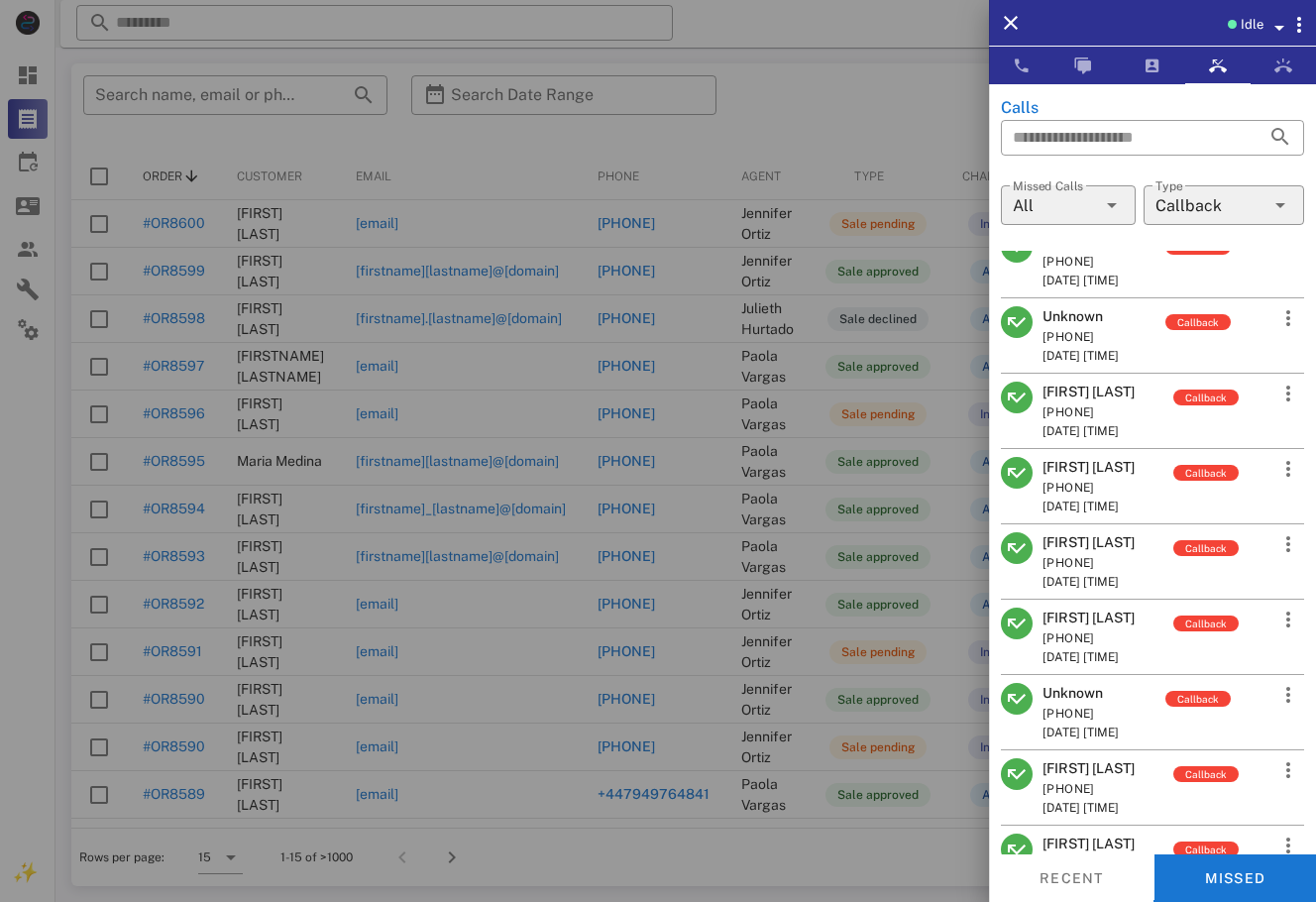 click on "[FIRST] [LAST]" at bounding box center [1088, 844] 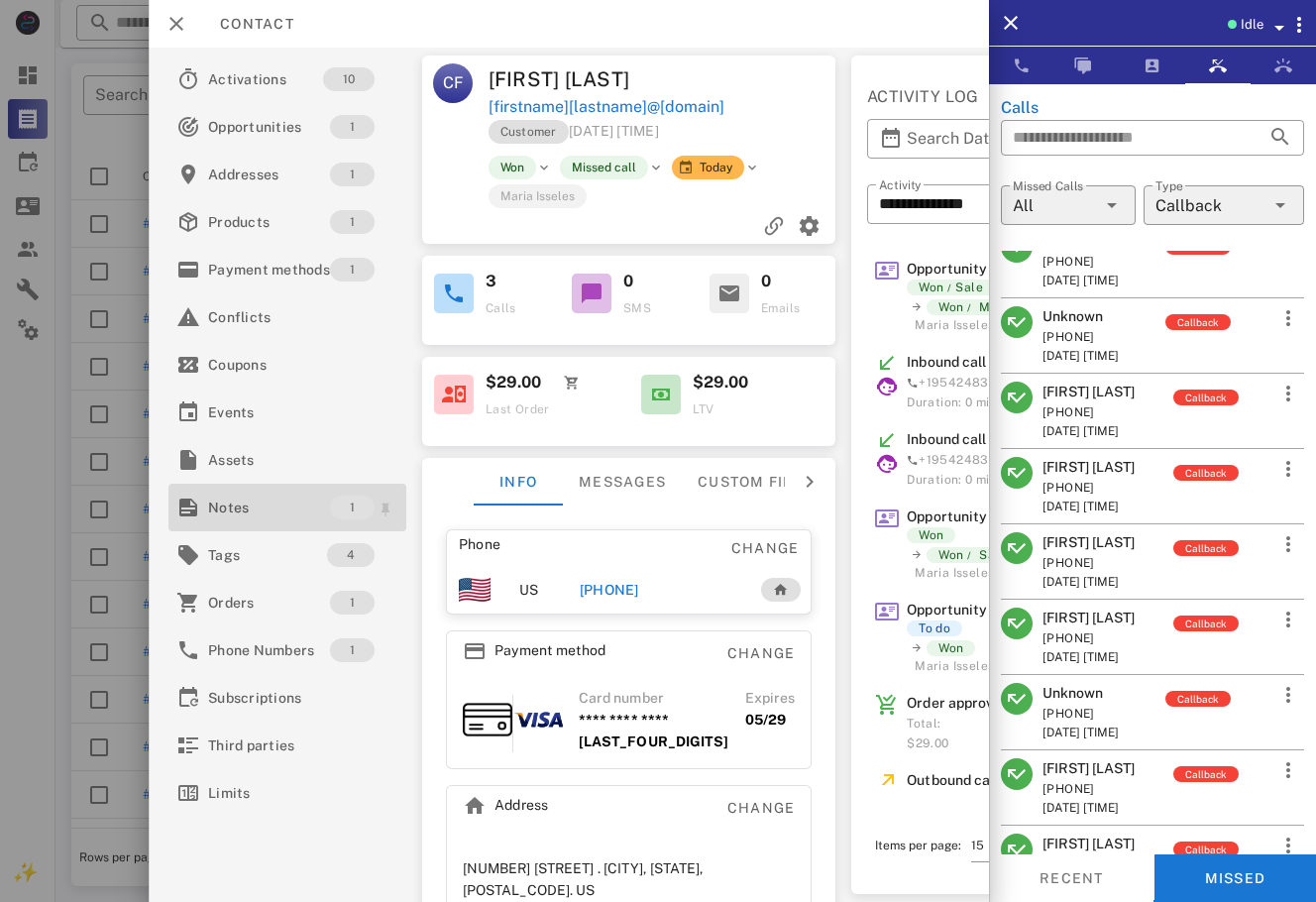 click on "Notes" at bounding box center (269, 507) 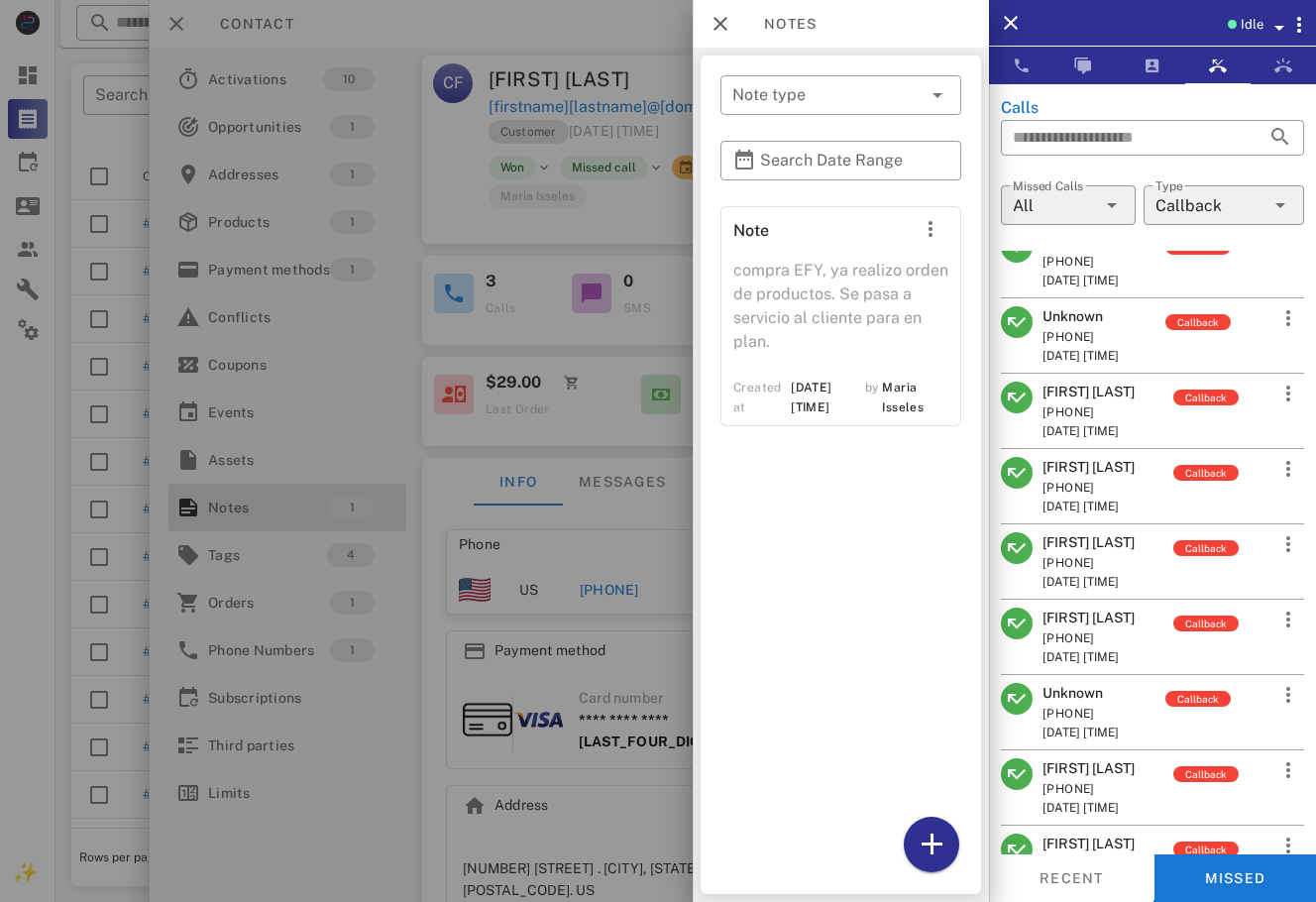 click at bounding box center (658, 451) 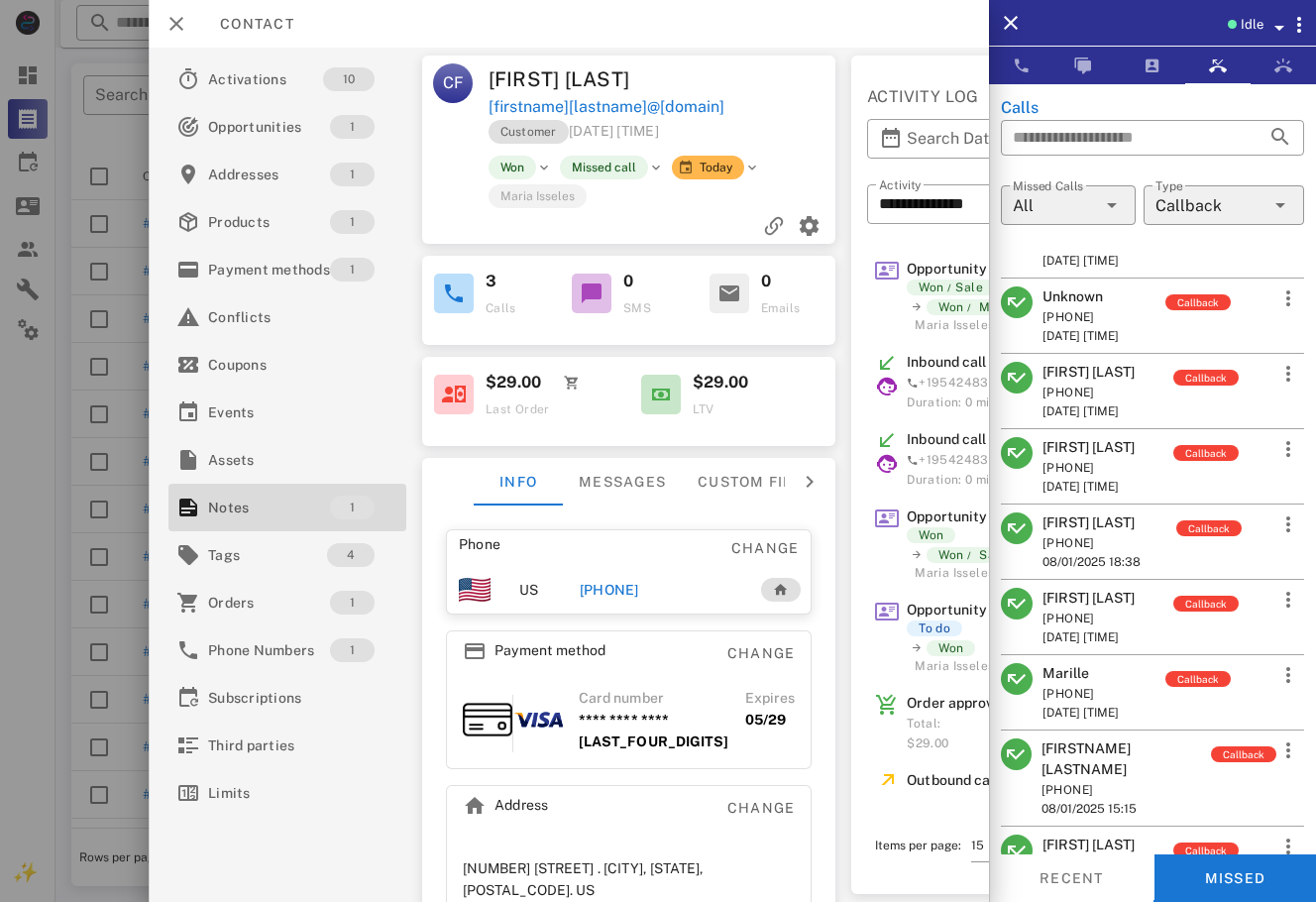 scroll, scrollTop: 1086, scrollLeft: 0, axis: vertical 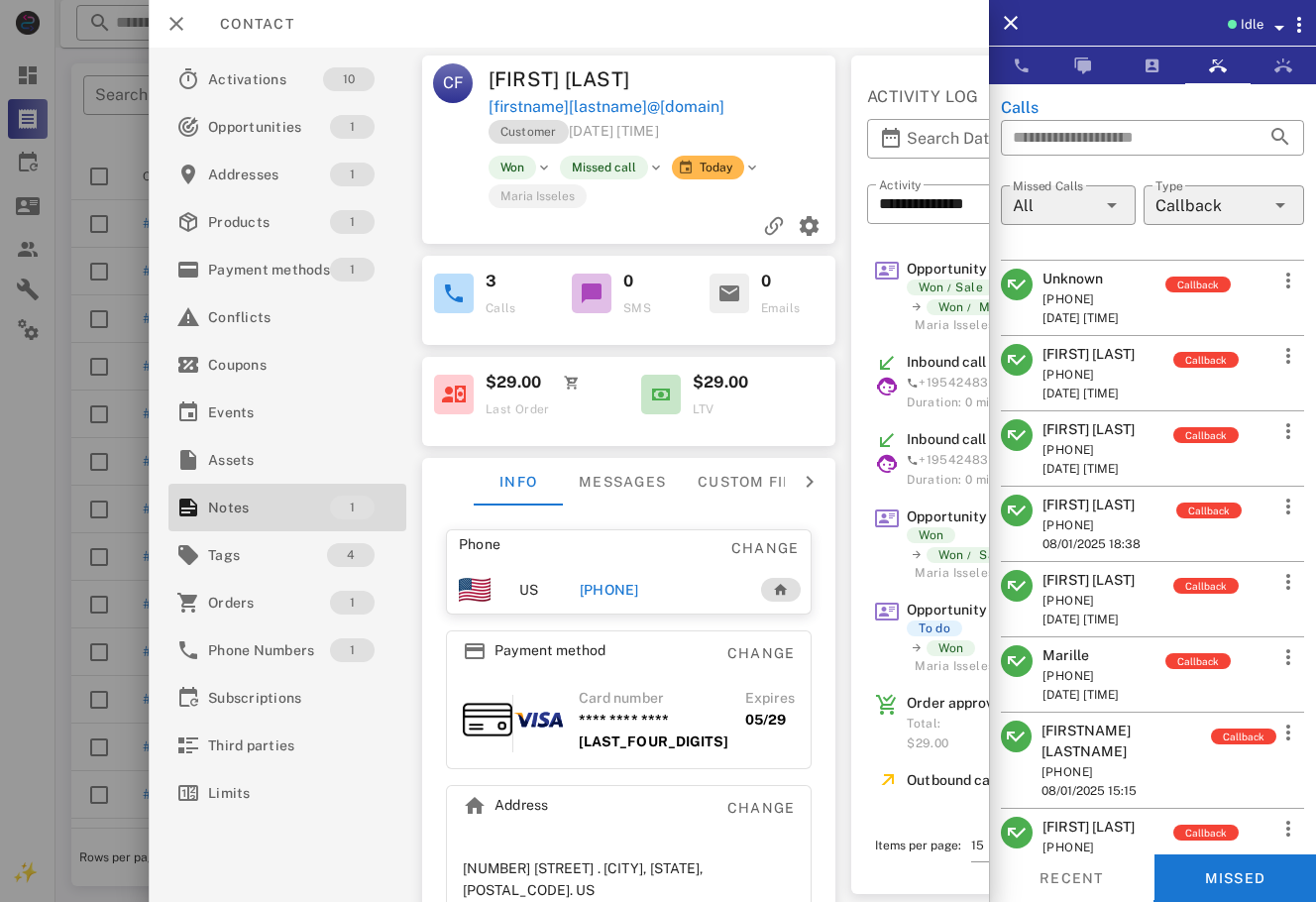 click on "[FIRST] [LAST]" at bounding box center [1088, 580] 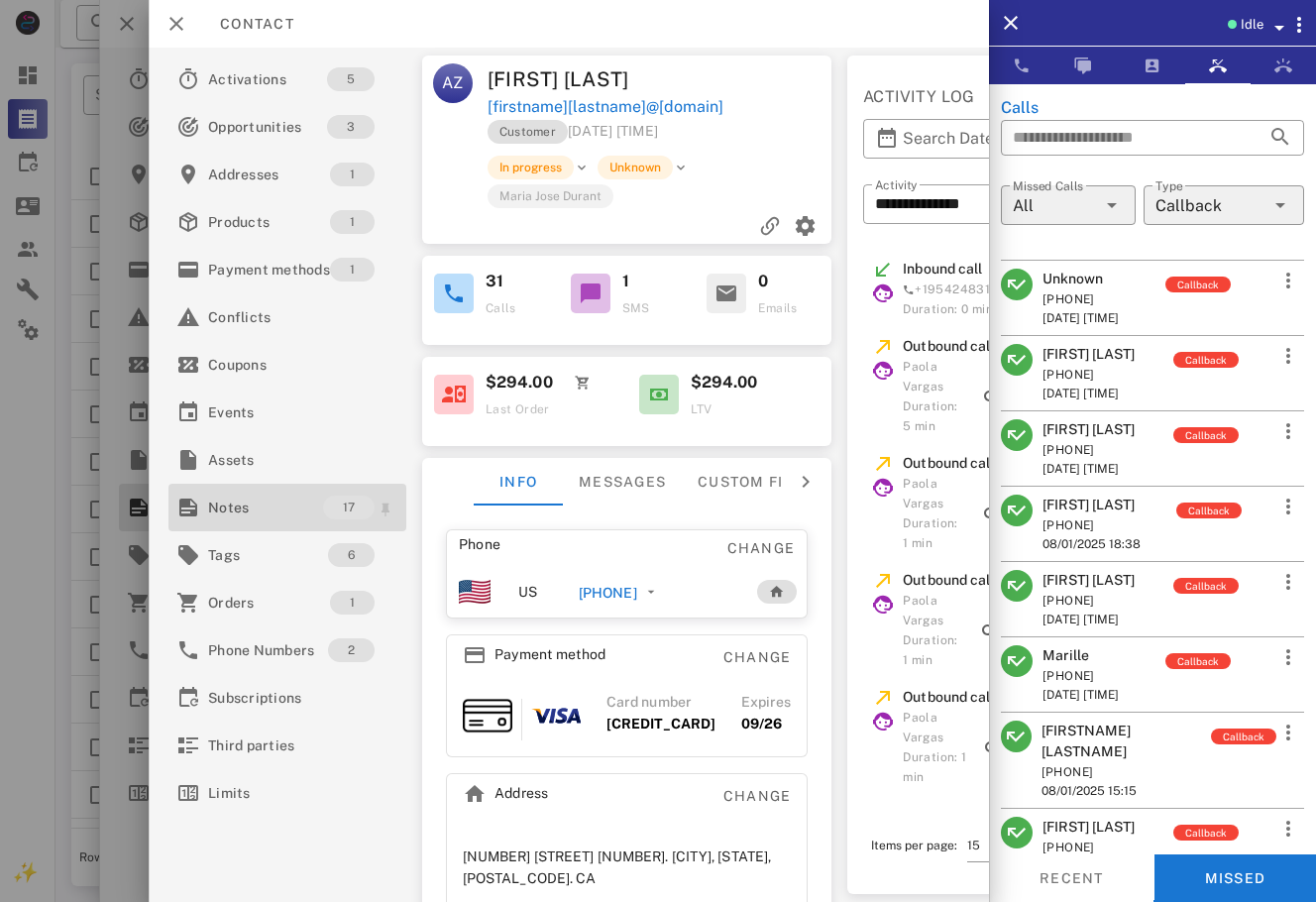 click on "Notes" at bounding box center [266, 507] 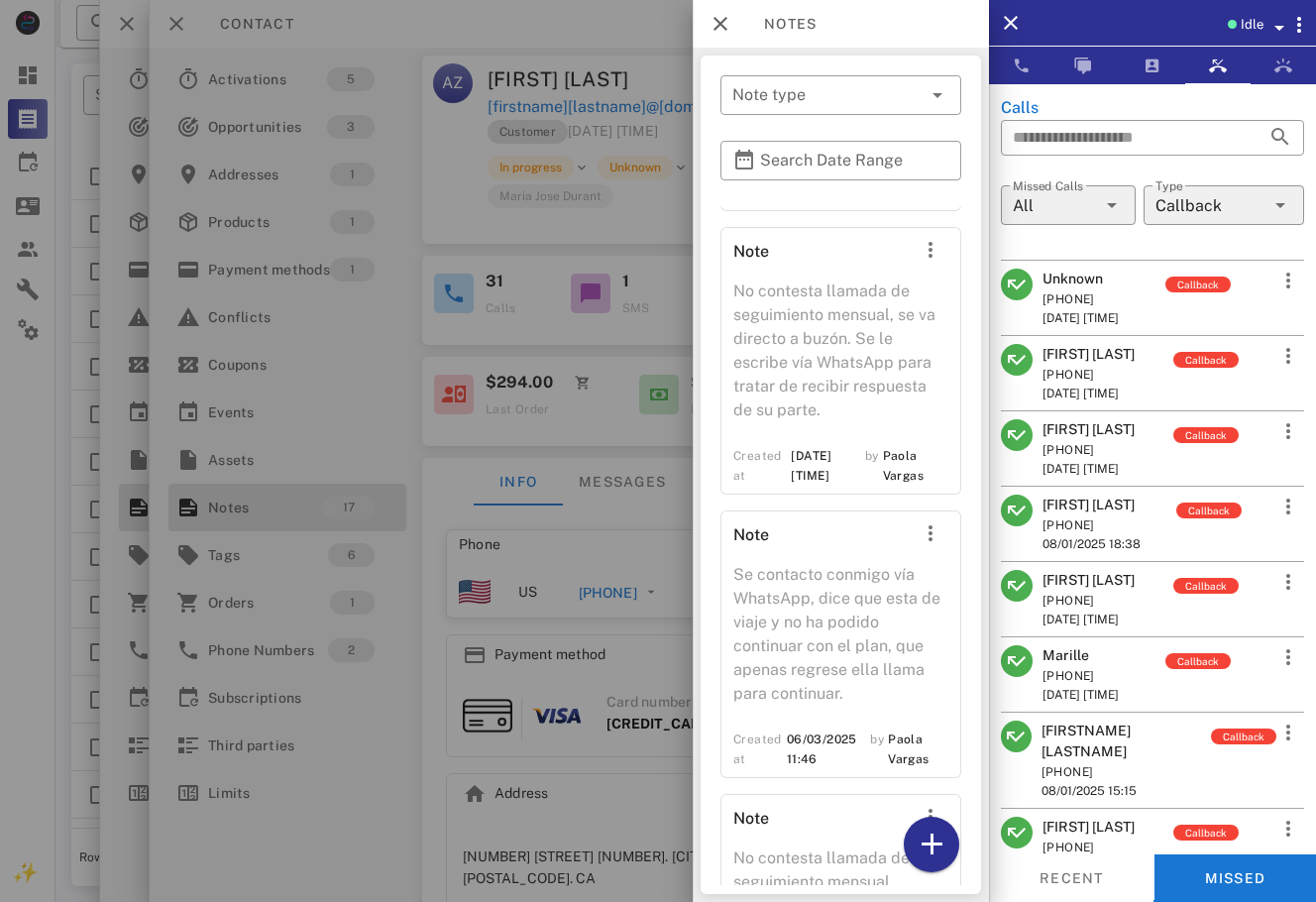 scroll, scrollTop: 3304, scrollLeft: 0, axis: vertical 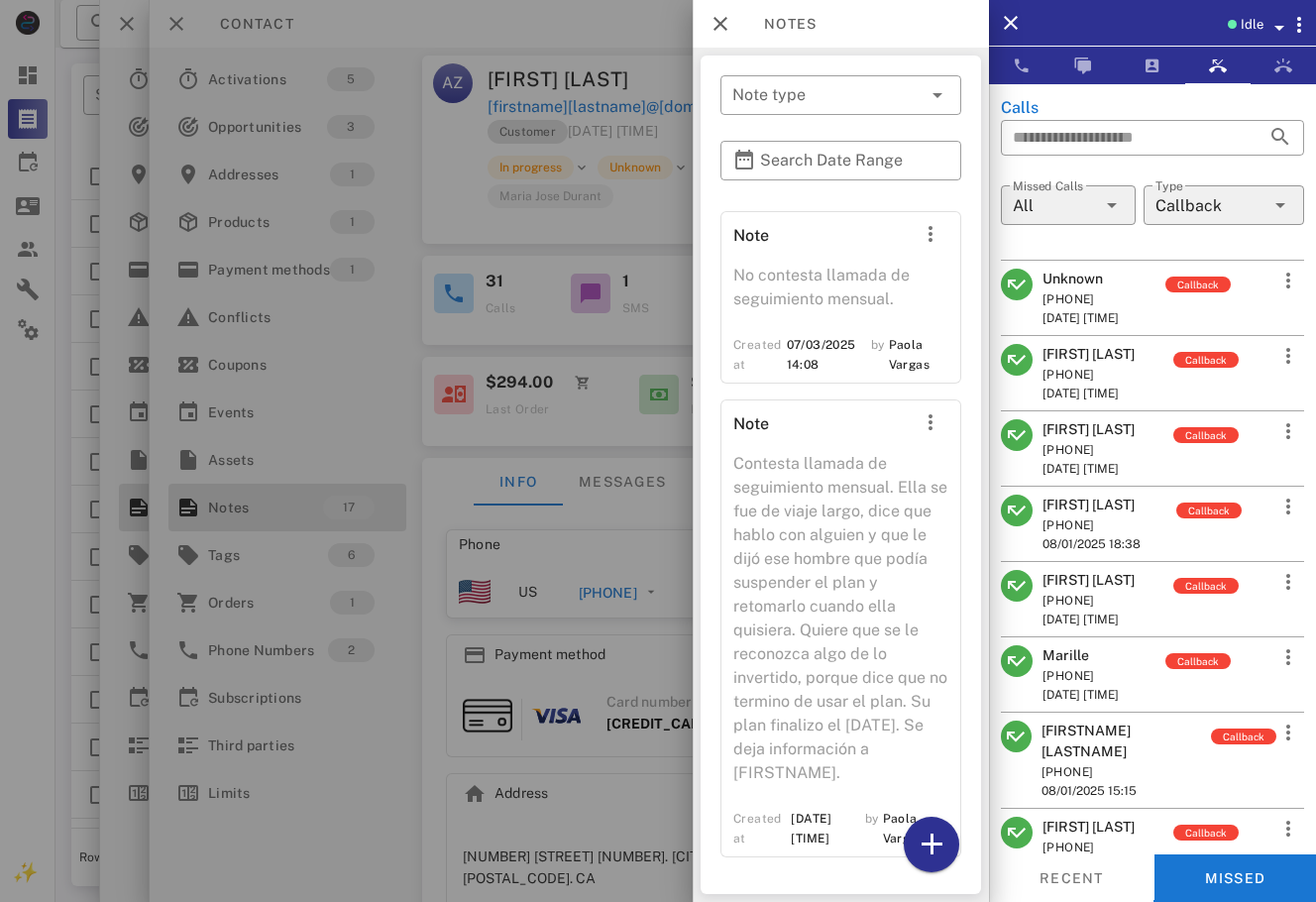drag, startPoint x: 409, startPoint y: 755, endPoint x: 427, endPoint y: 401, distance: 354.4573 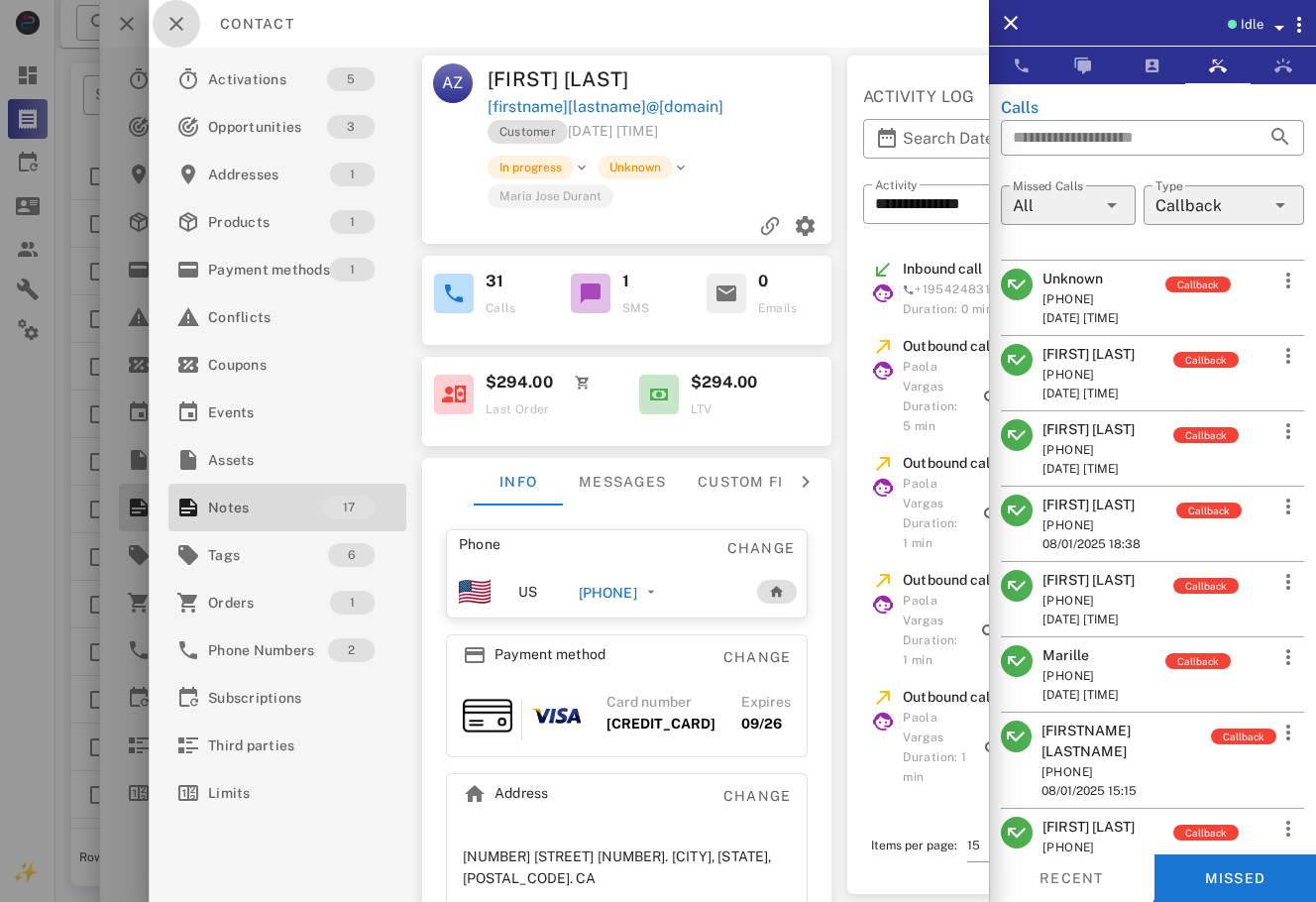 click at bounding box center [176, 24] 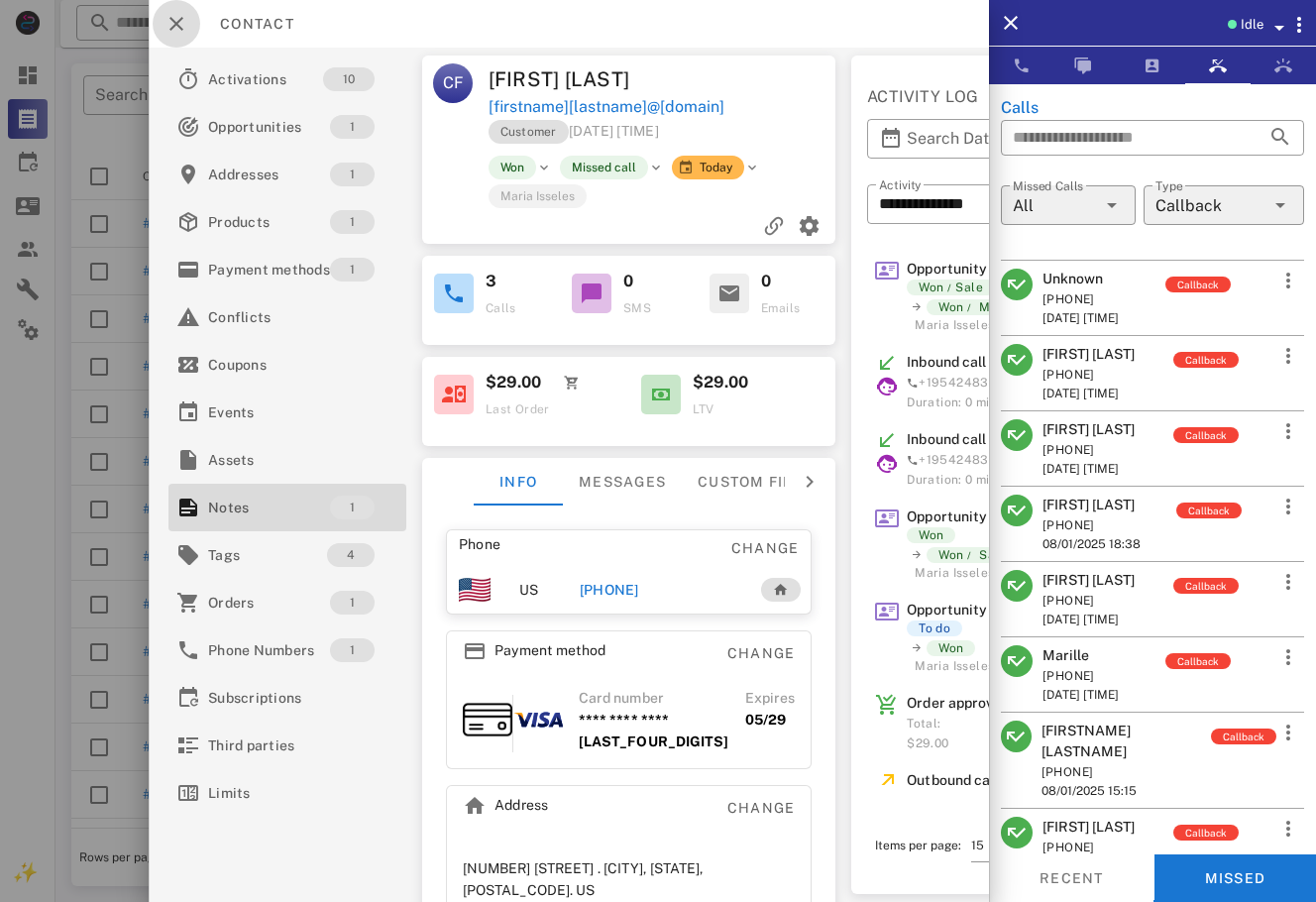 click at bounding box center [176, 24] 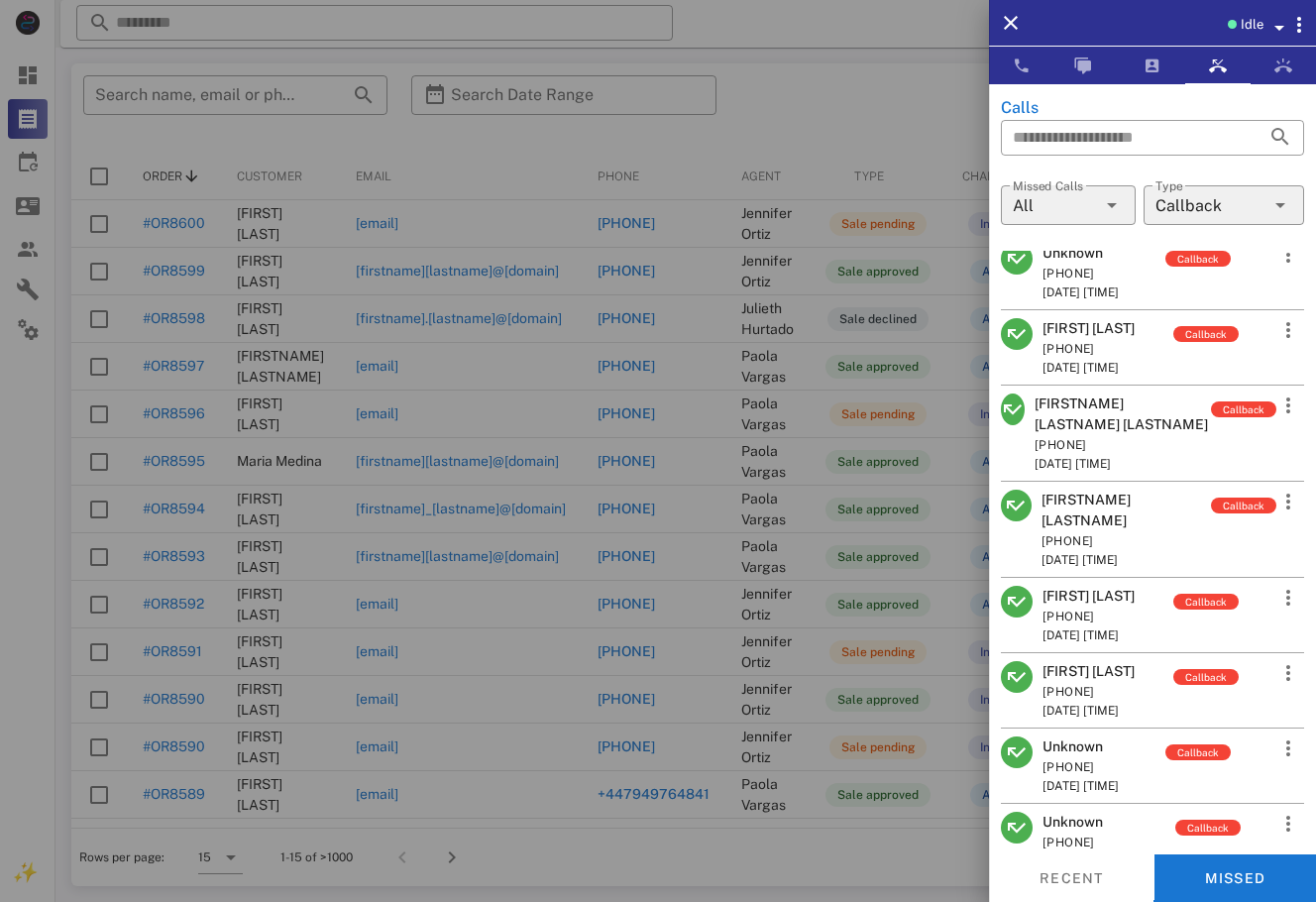 scroll, scrollTop: 2155, scrollLeft: 0, axis: vertical 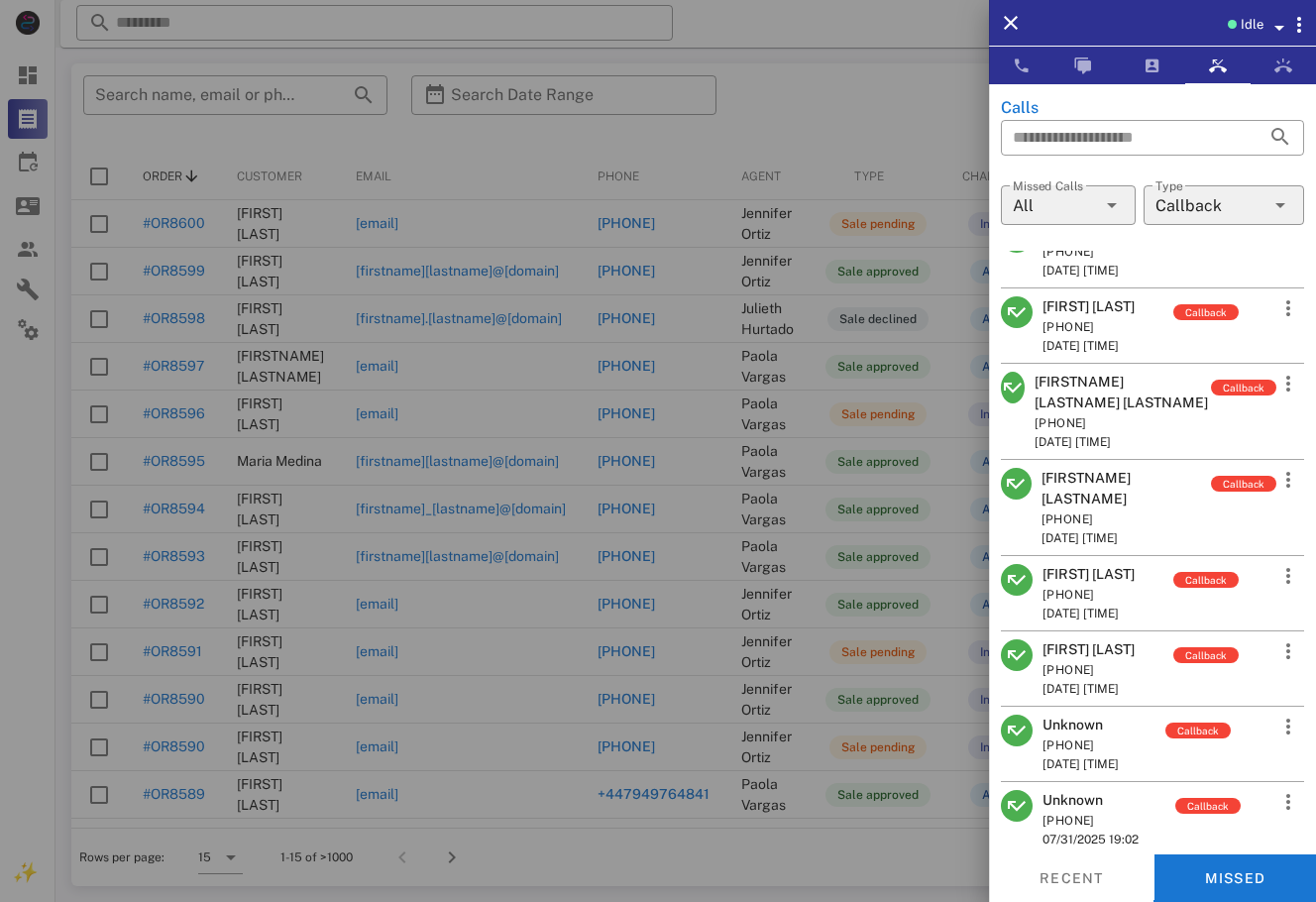 click on "[FIRST] [LAST]" at bounding box center [1088, 574] 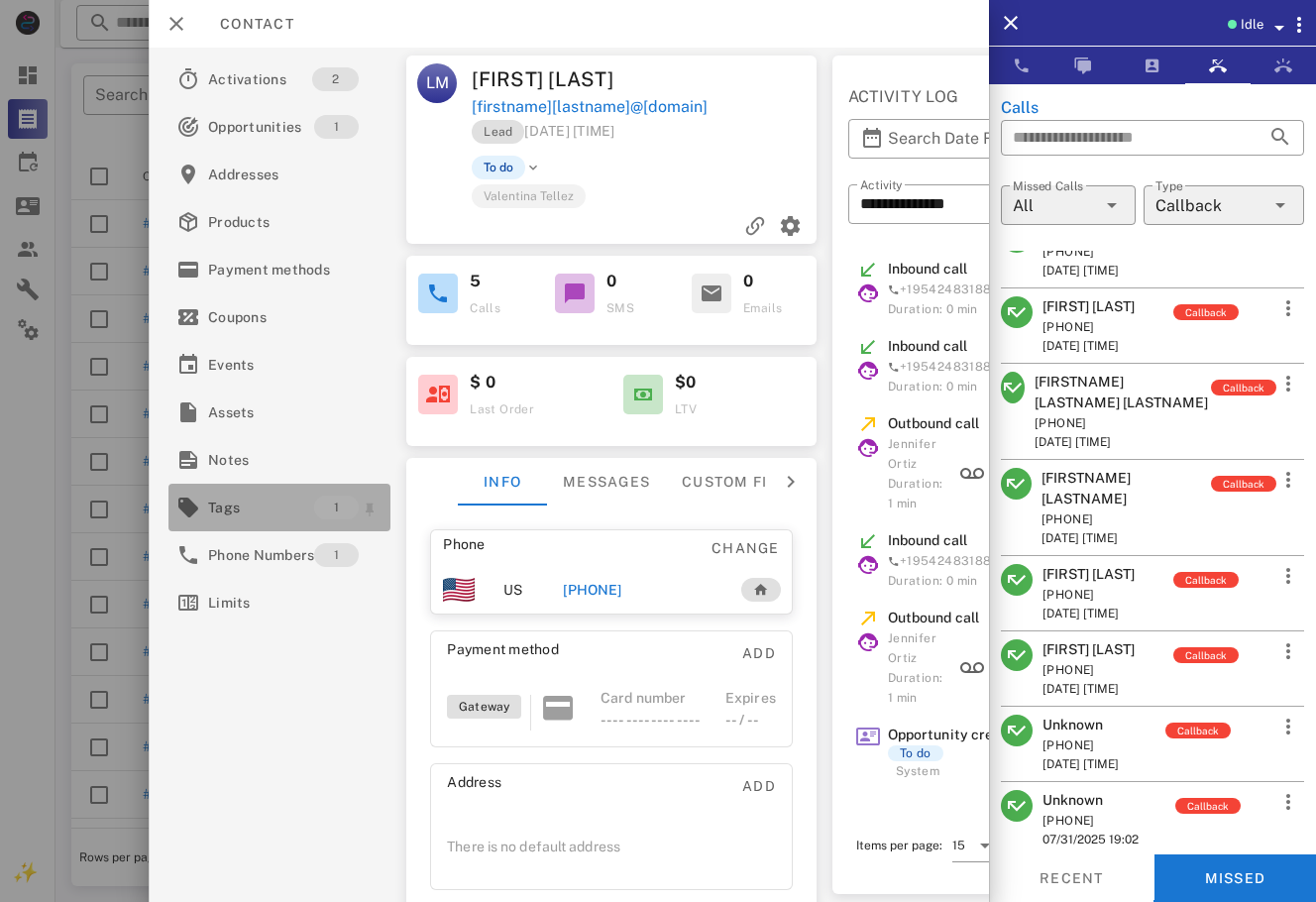 click on "Tags" at bounding box center [261, 507] 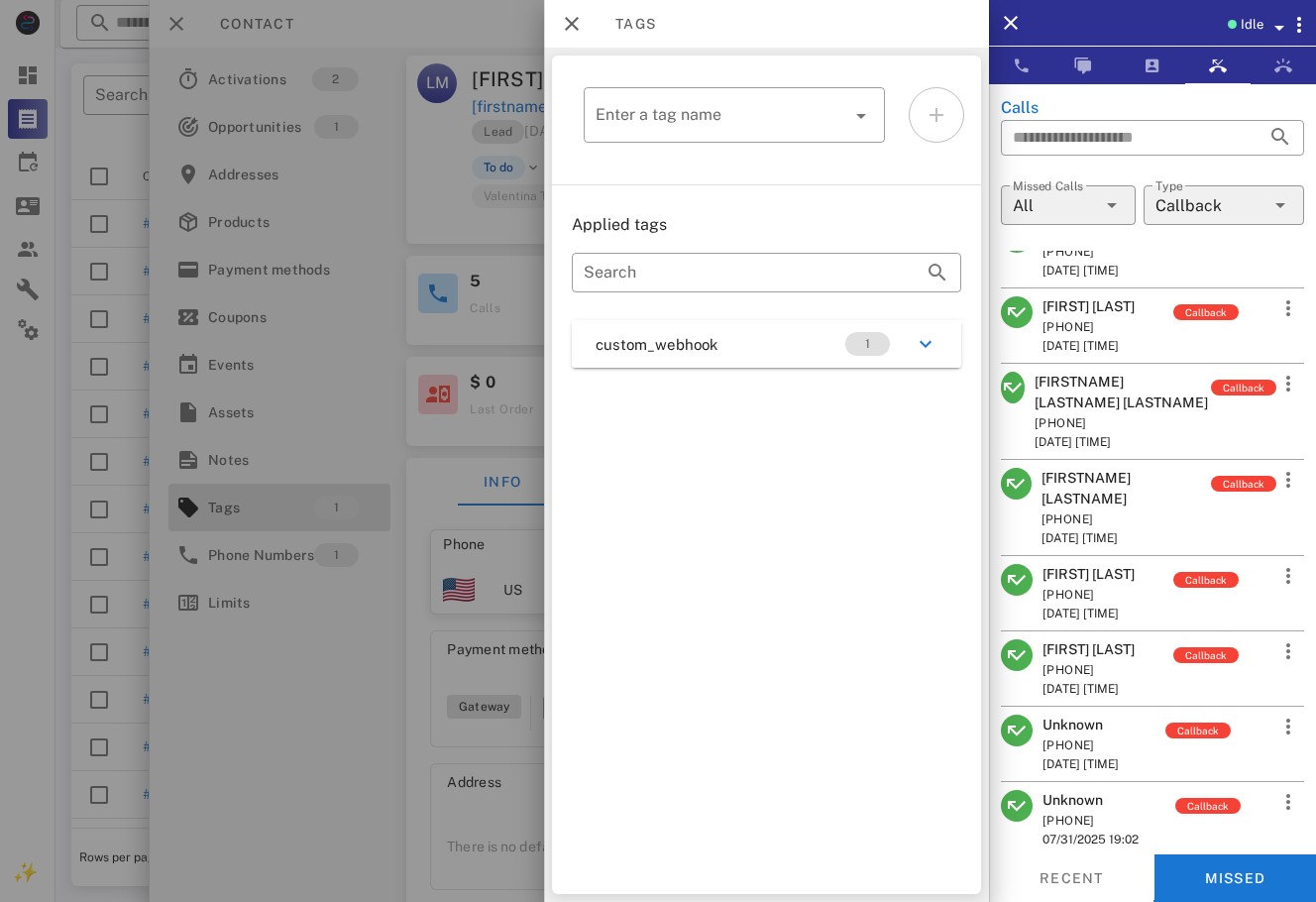 click on "​ Enter a tag name Applied tags ​ Search  custom_webhook  1" at bounding box center [766, 475] 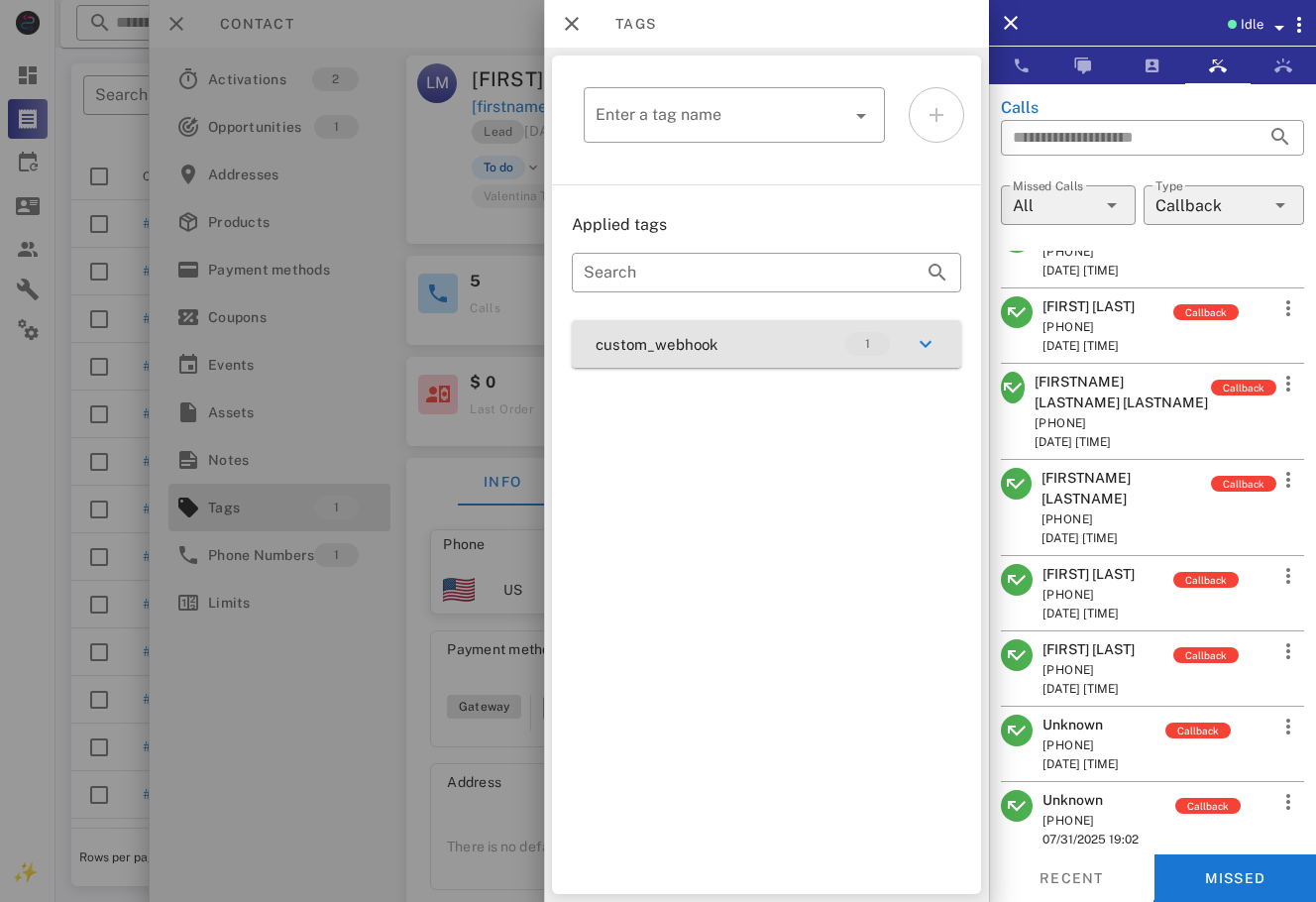 click on "custom_webhook  1" at bounding box center [766, 344] 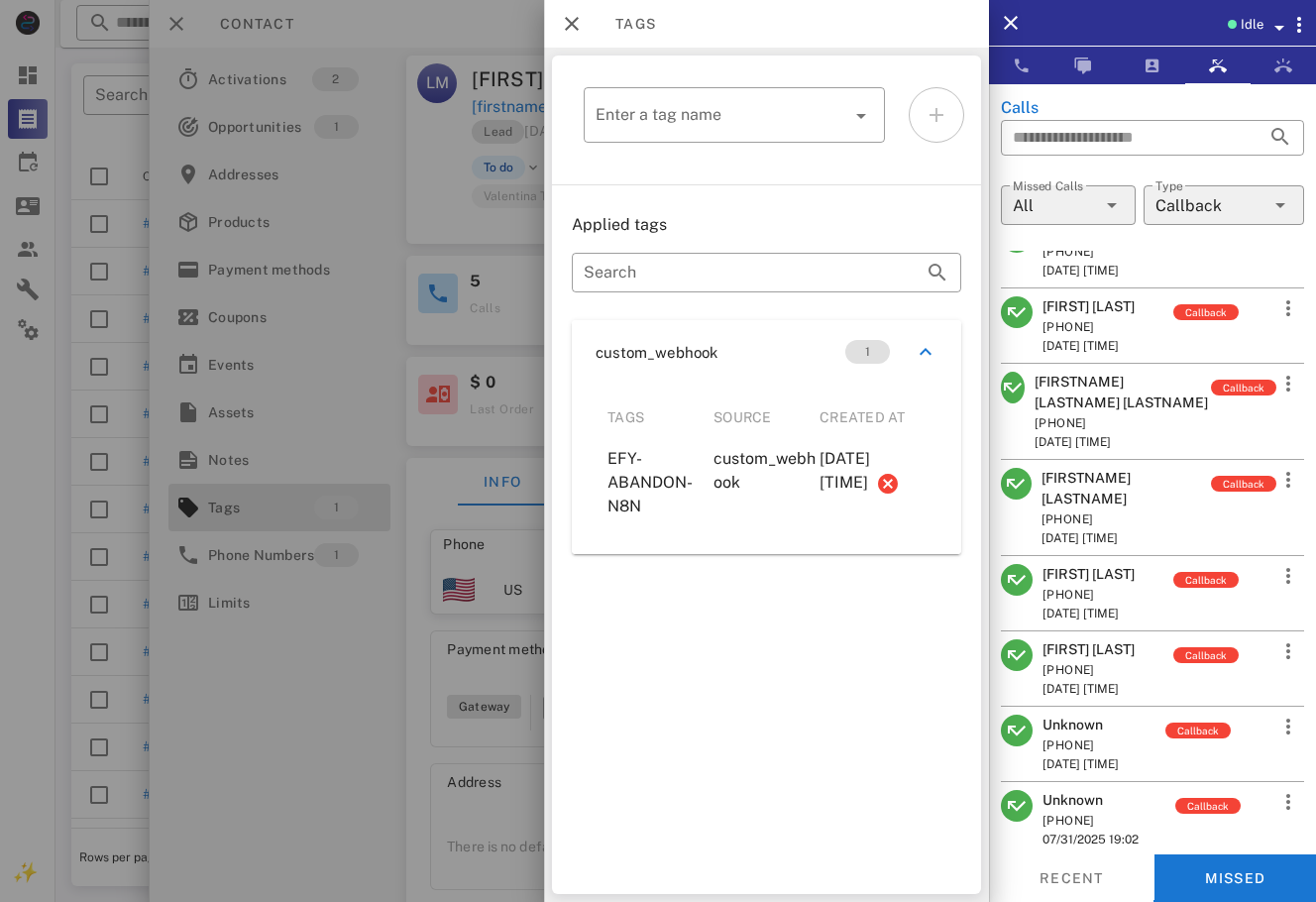 click at bounding box center [658, 451] 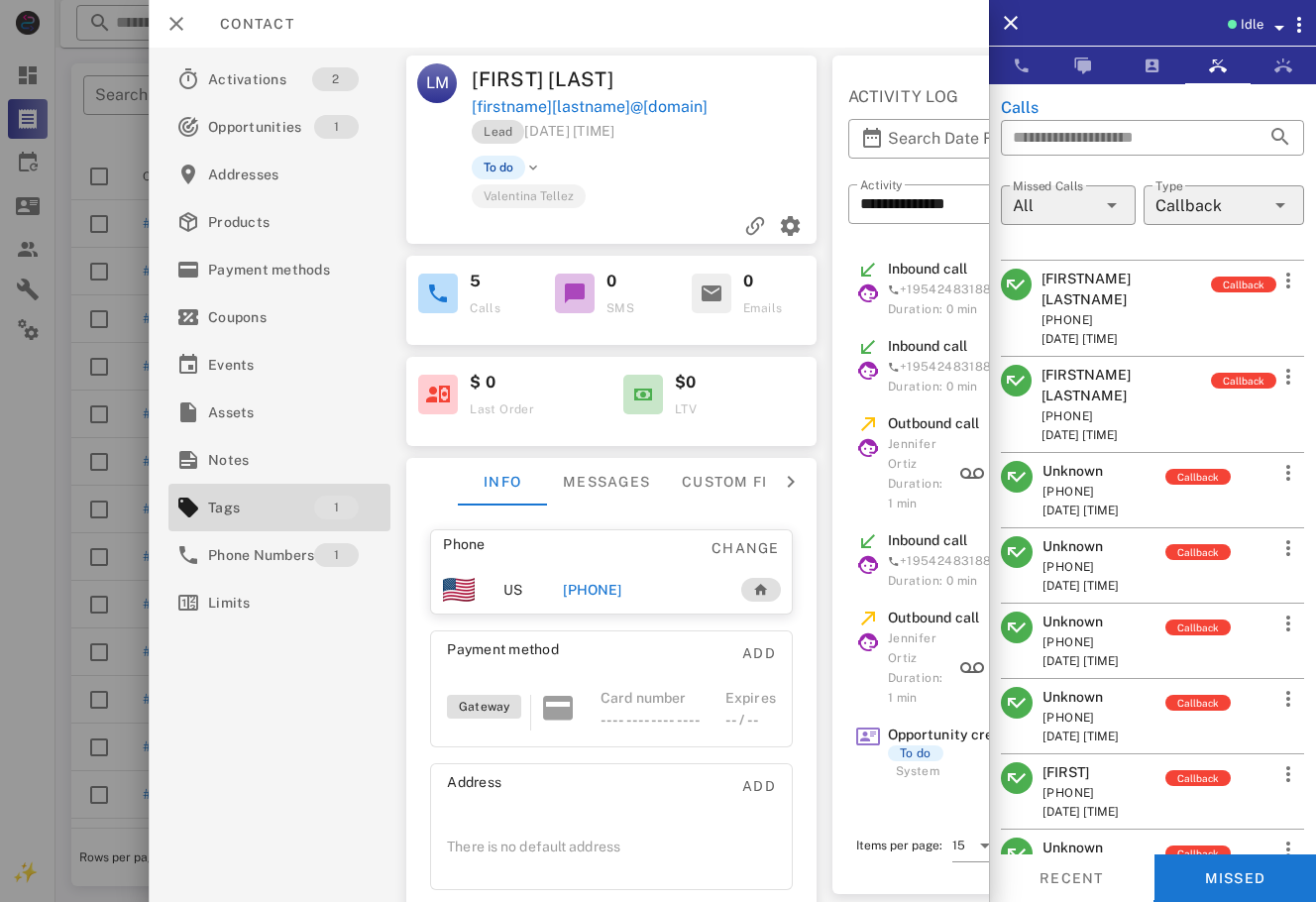 scroll, scrollTop: 0, scrollLeft: 0, axis: both 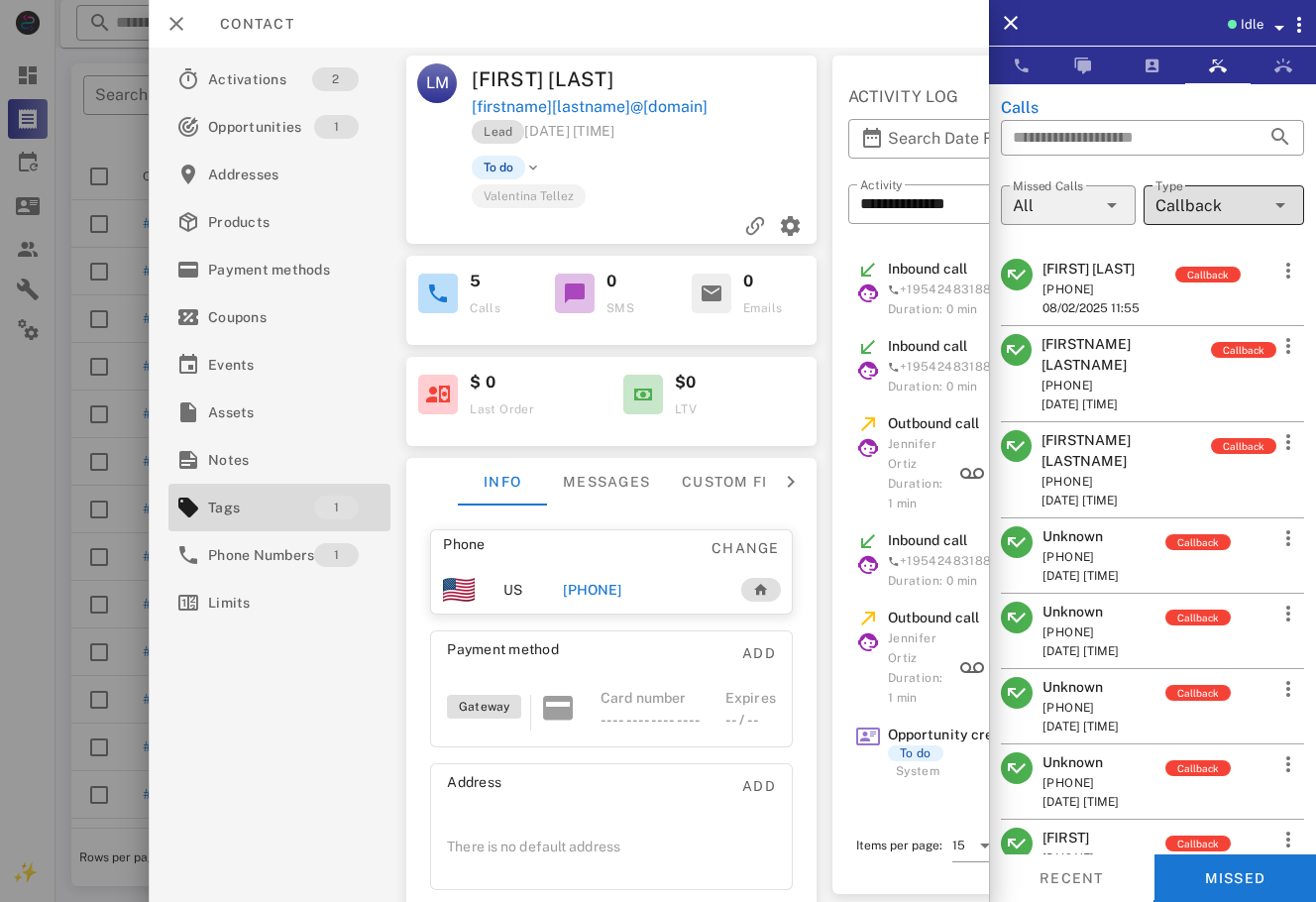 click on "Callback" at bounding box center [1188, 206] 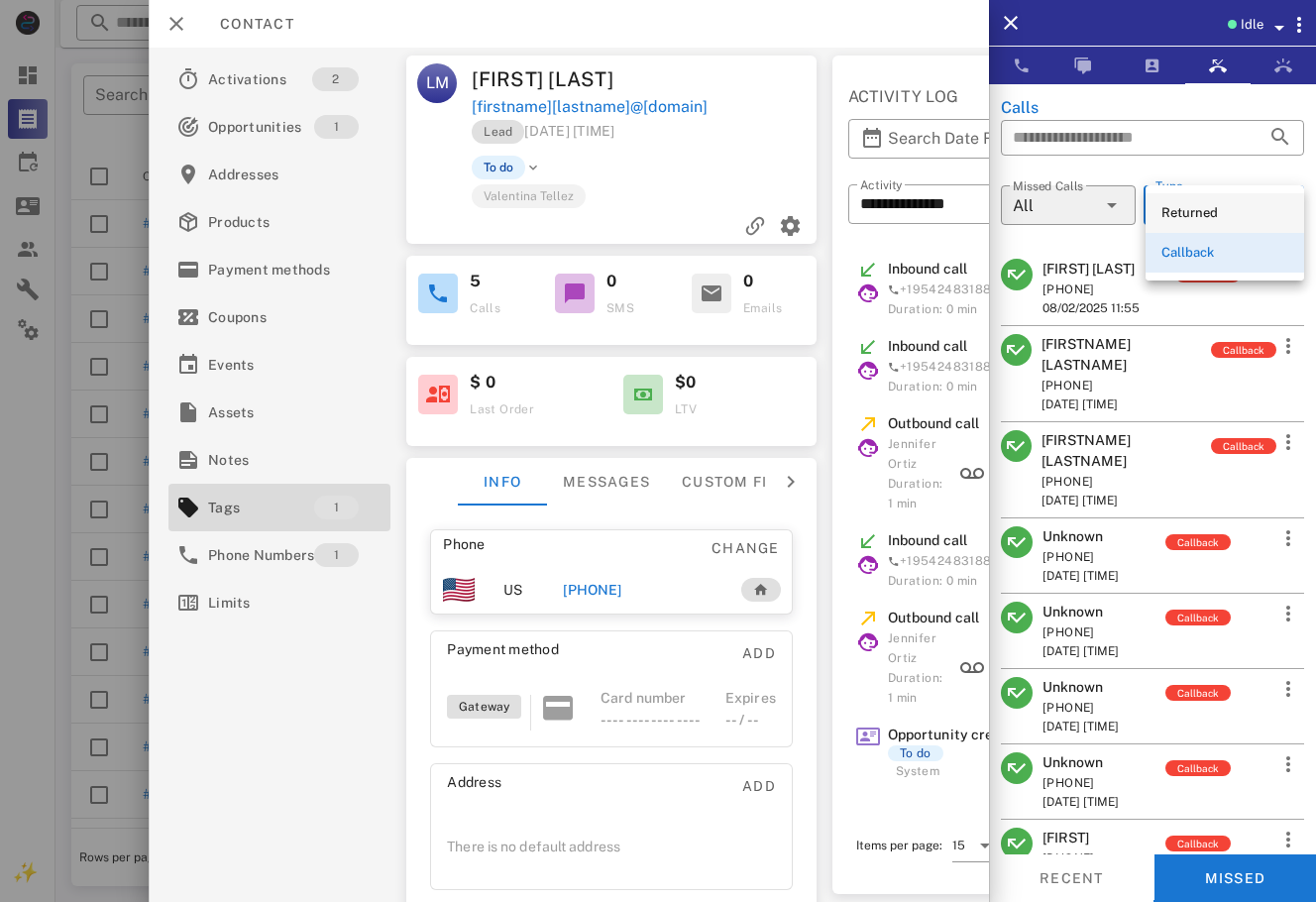 click on "Returned" at bounding box center [1225, 213] 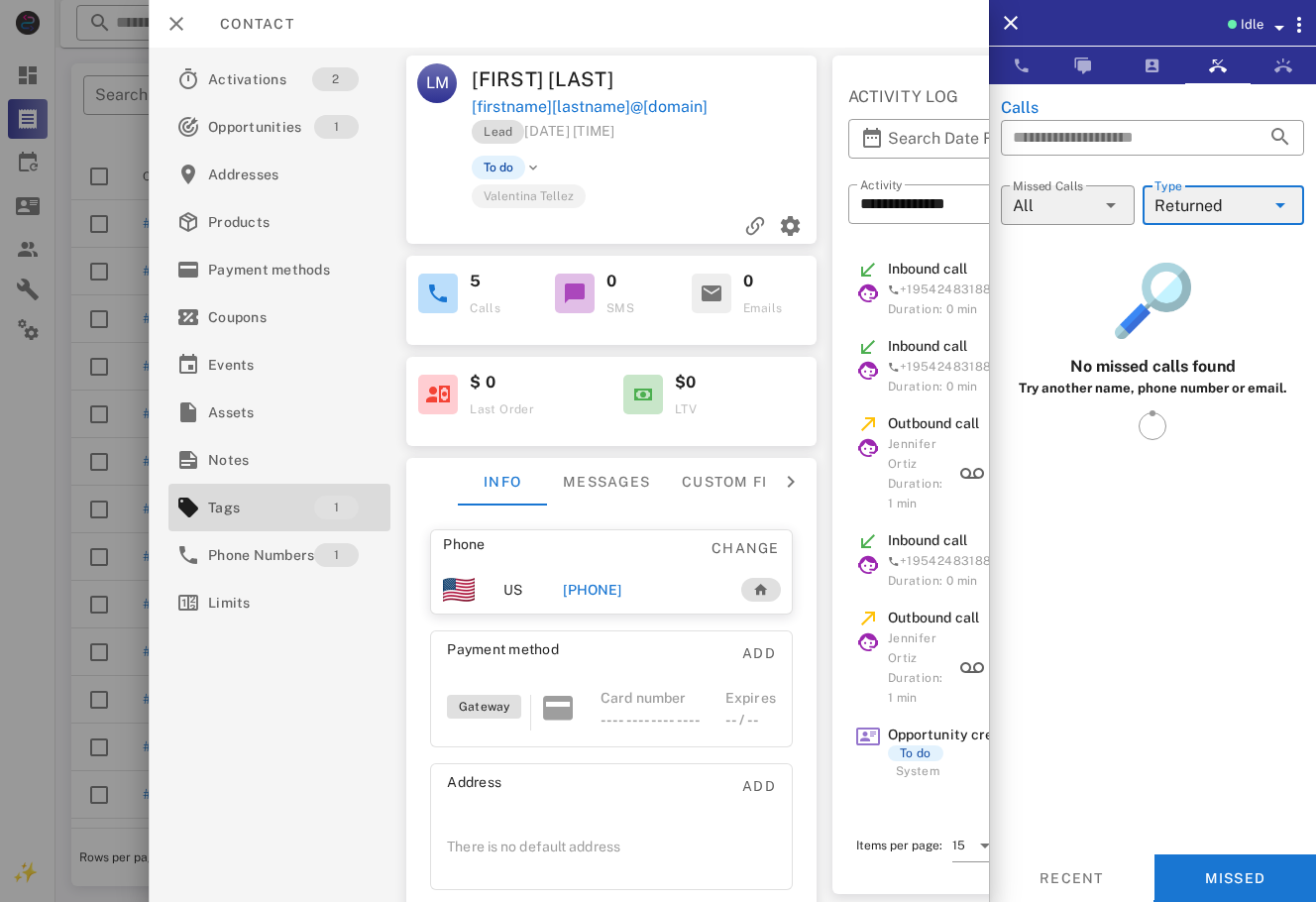 click on "Returned" at bounding box center [1188, 206] 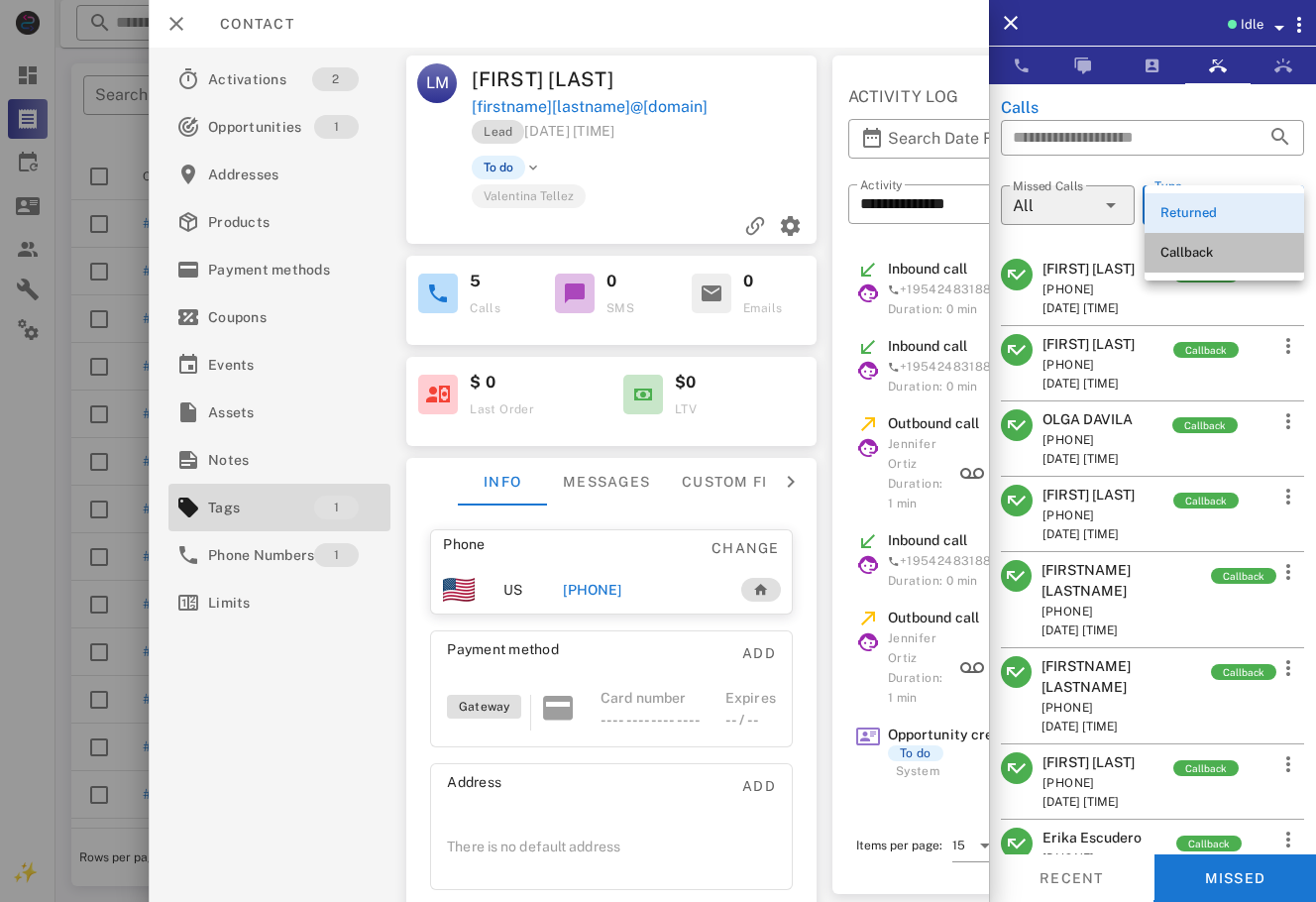click on "Callback" at bounding box center (1224, 253) 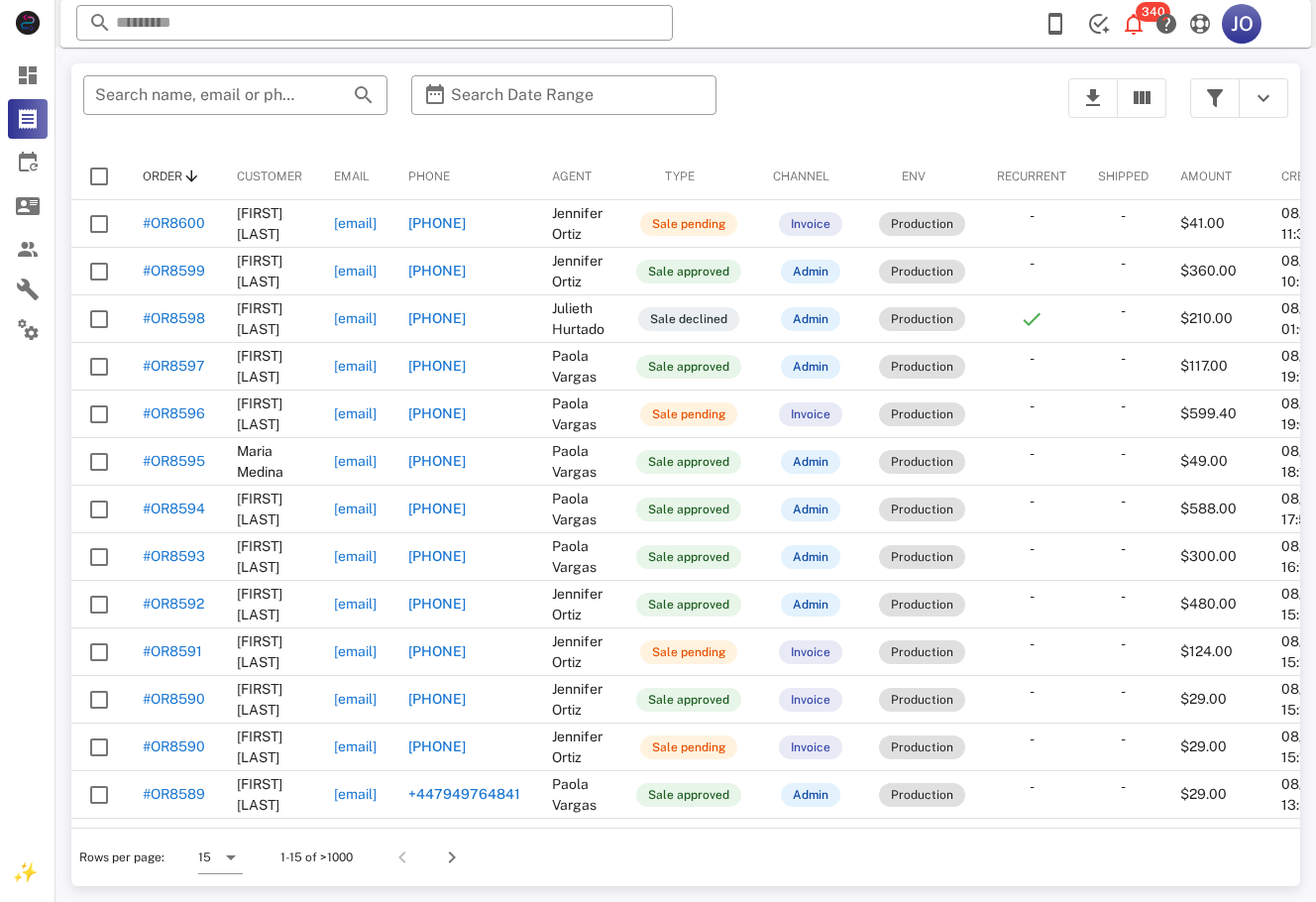scroll, scrollTop: 0, scrollLeft: 0, axis: both 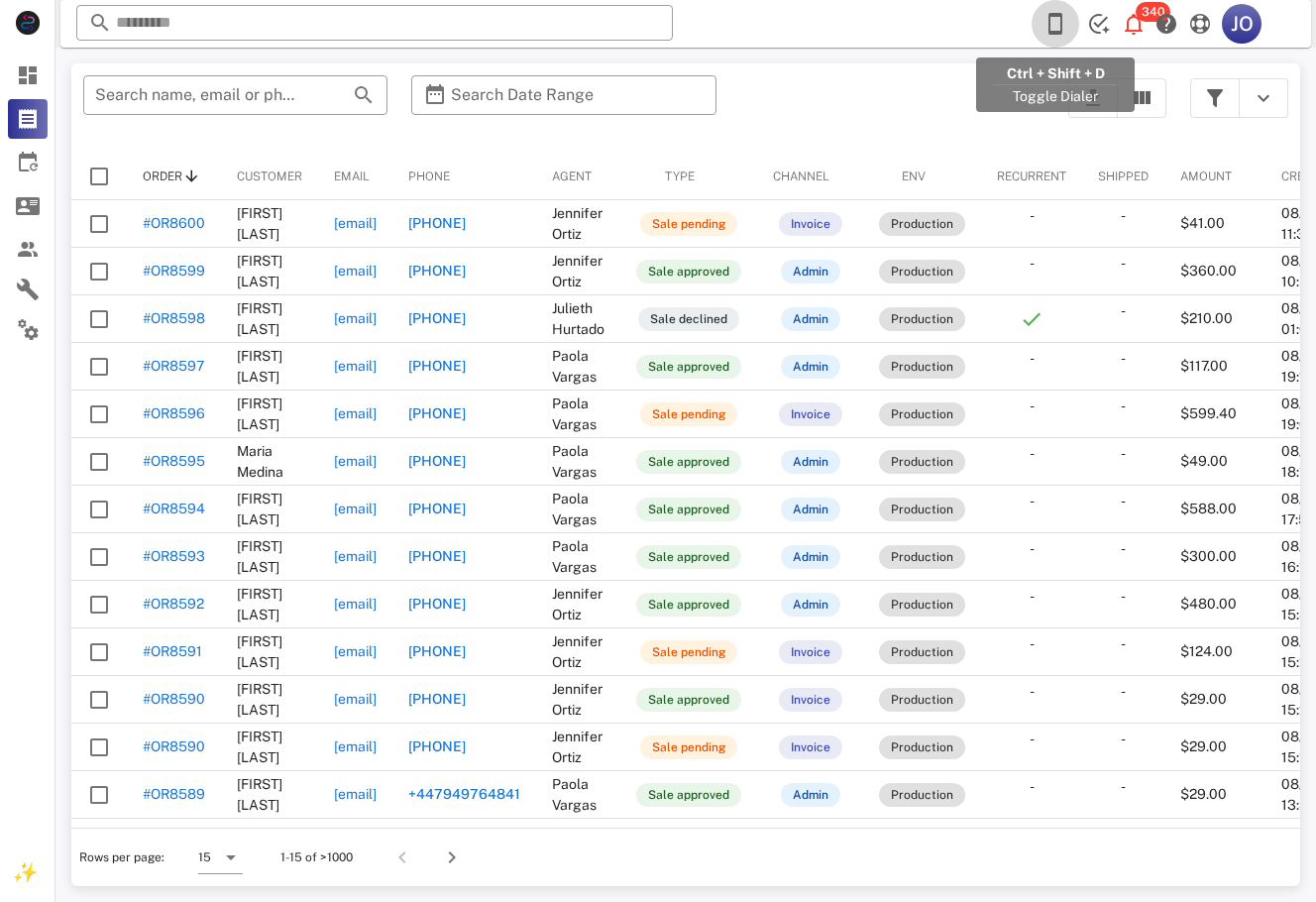click at bounding box center [1055, 24] 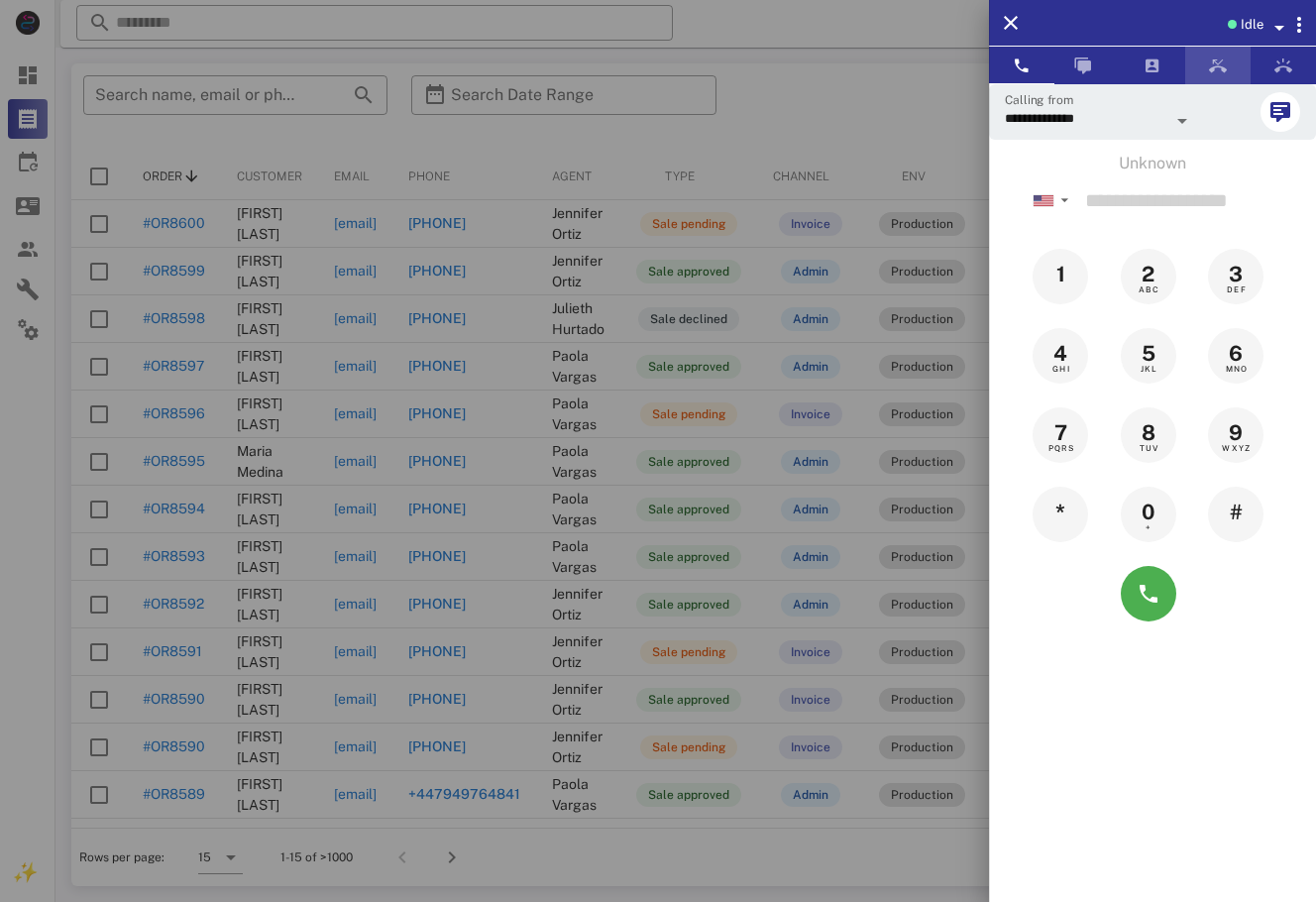 click at bounding box center (1218, 65) 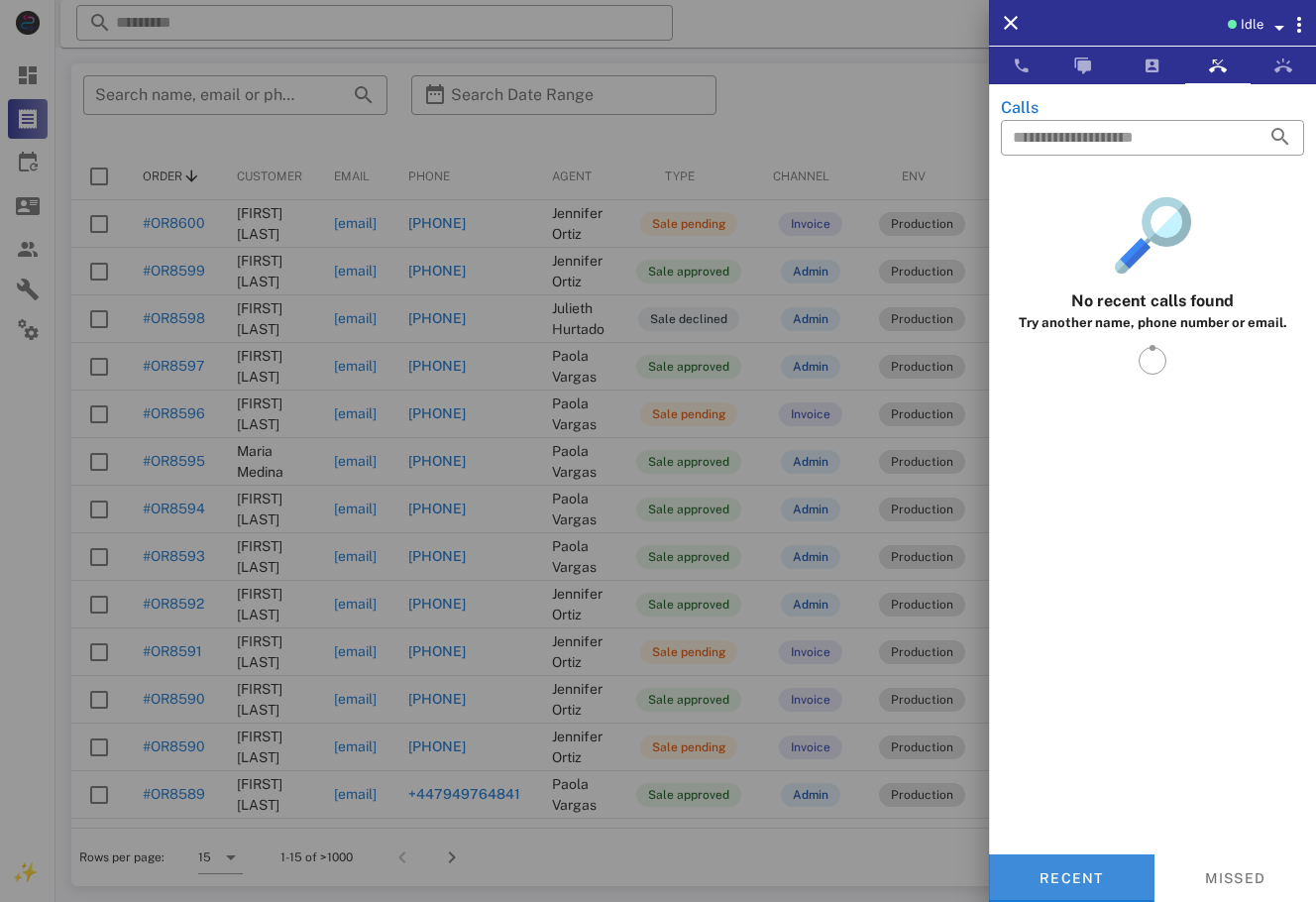 click on "Recent" at bounding box center (1071, 878) 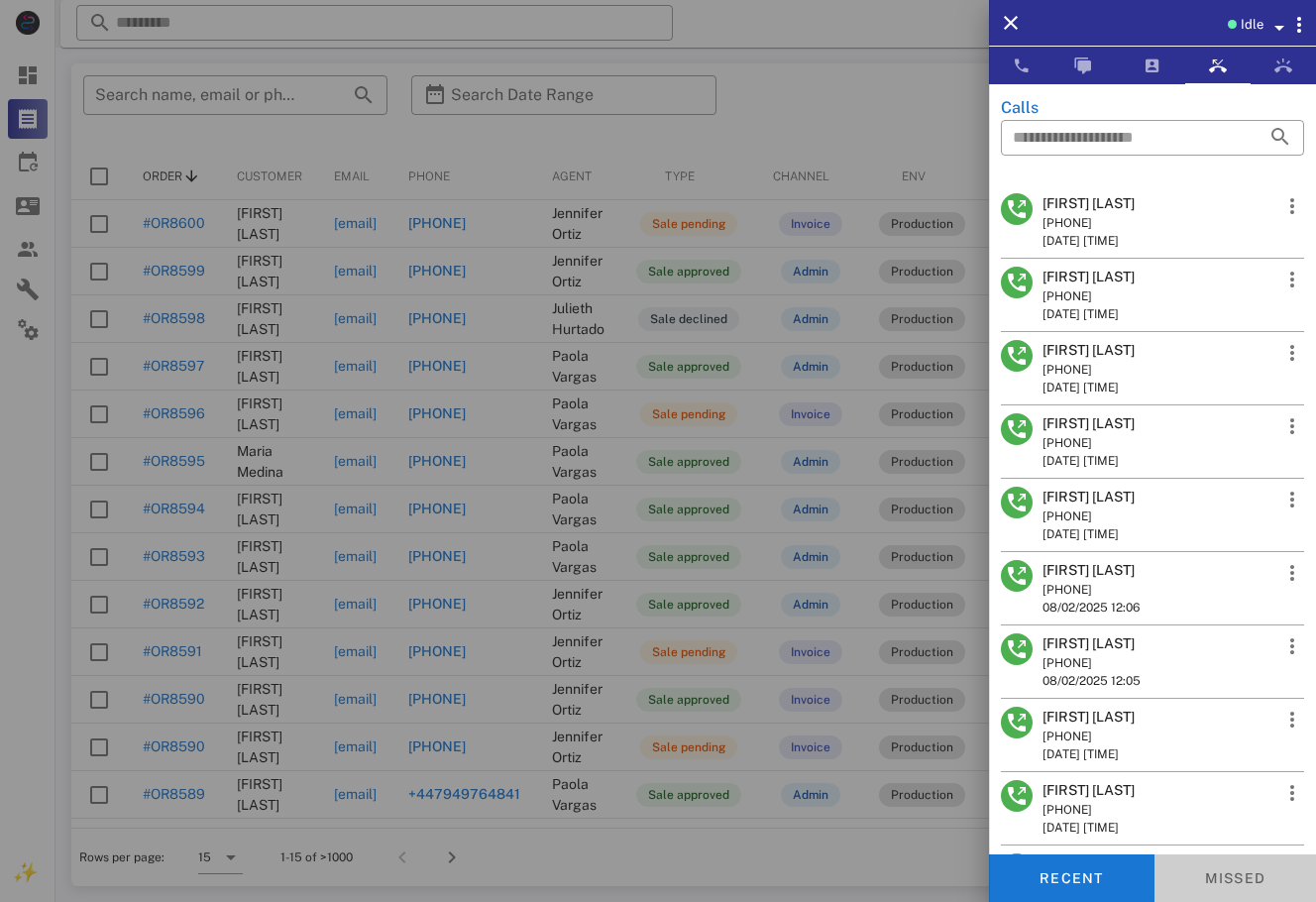 click on "Missed" at bounding box center [1236, 878] 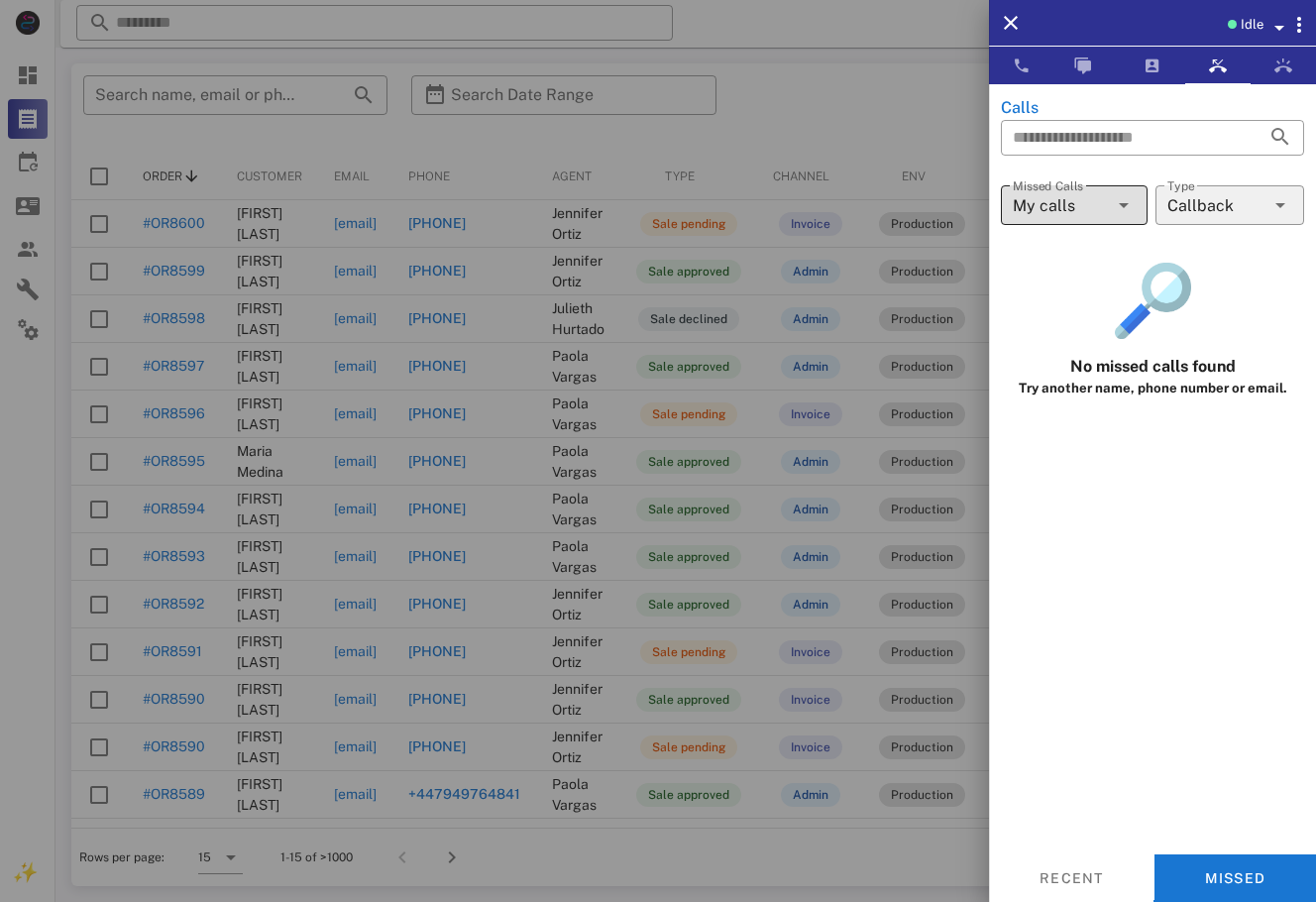 click on "My calls" at bounding box center (1060, 205) 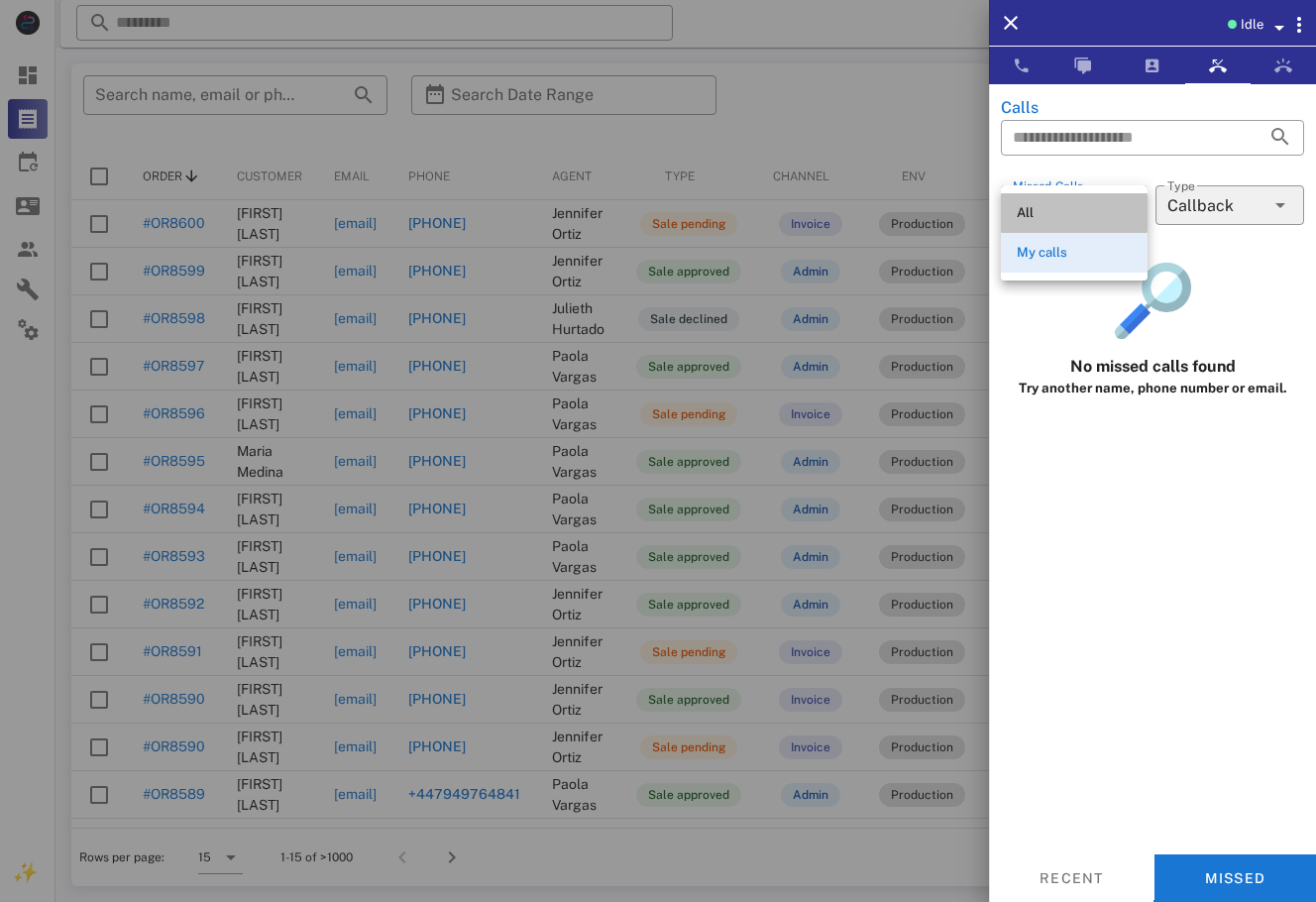 click on "All" at bounding box center [1074, 213] 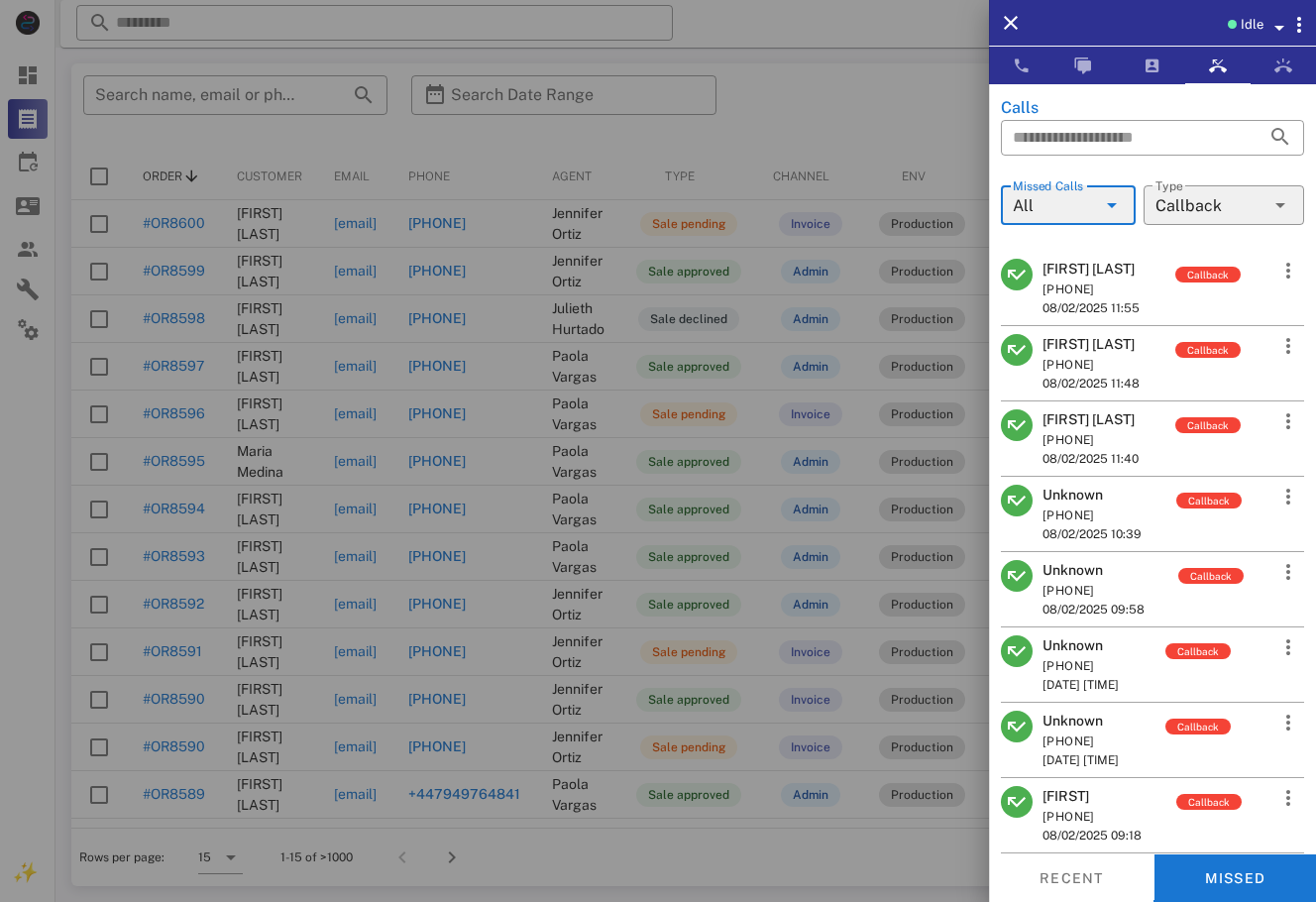 click on "[FIRST] [LAST]" at bounding box center [1090, 419] 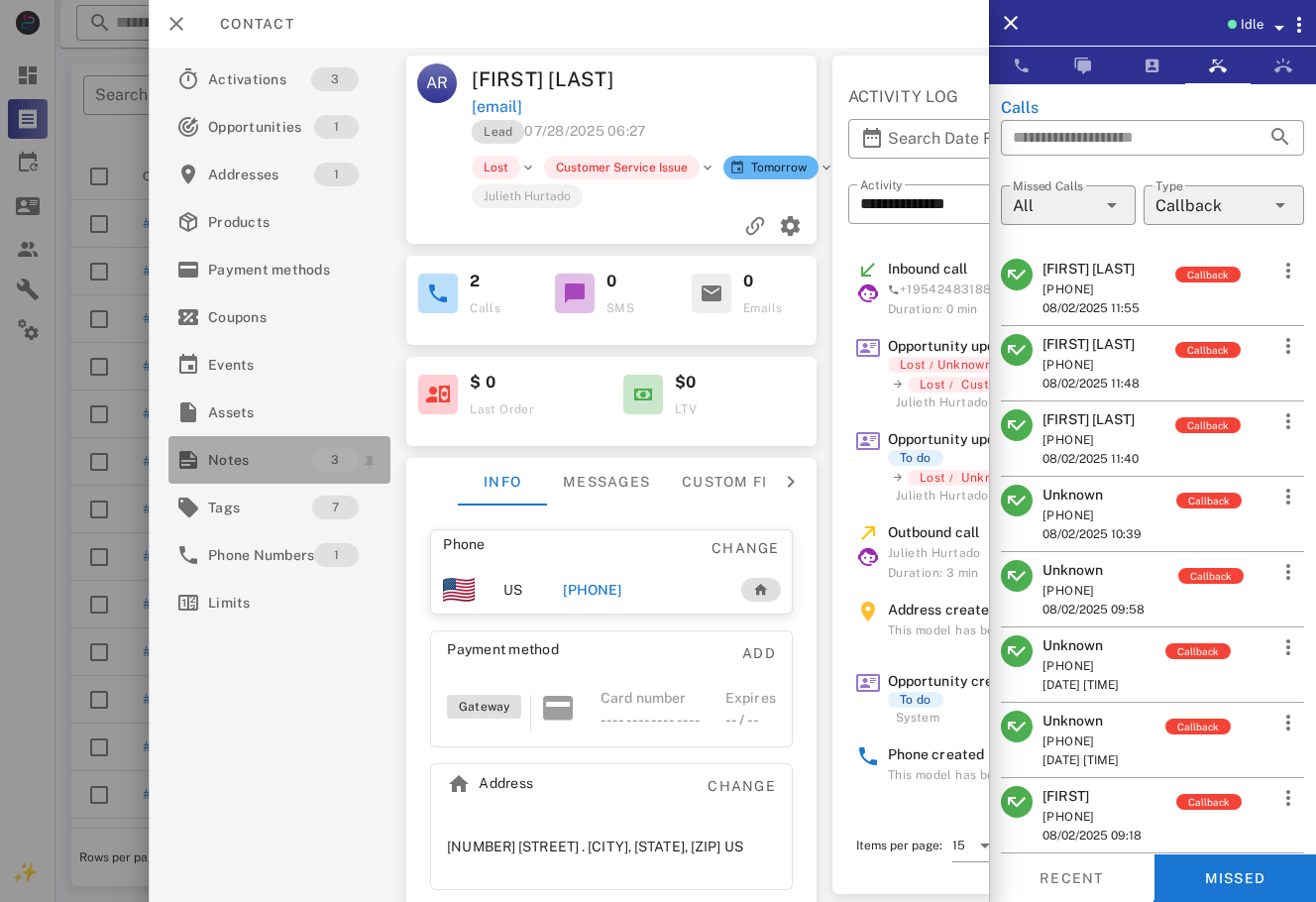 click on "Notes" at bounding box center [260, 460] 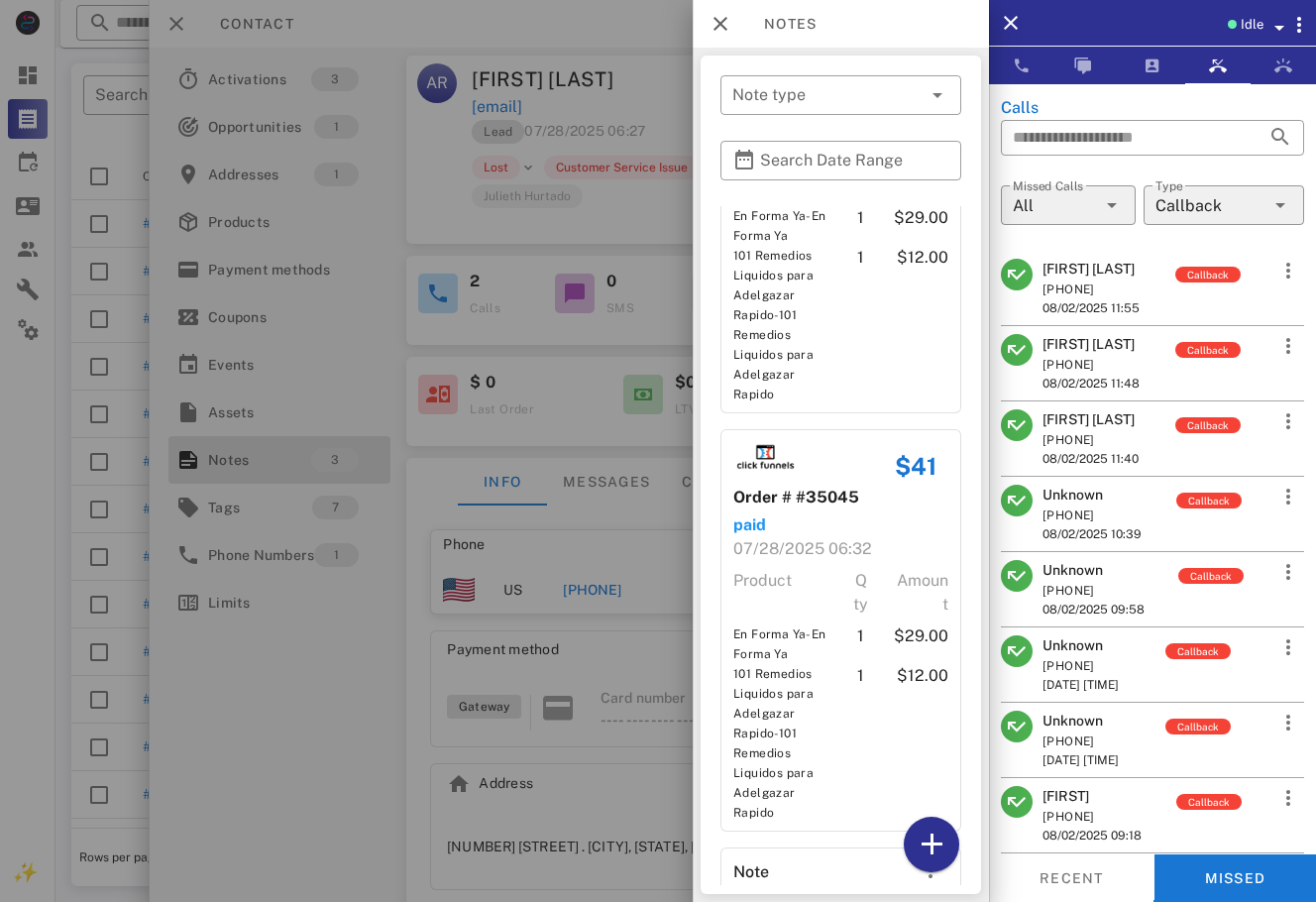scroll, scrollTop: 413, scrollLeft: 0, axis: vertical 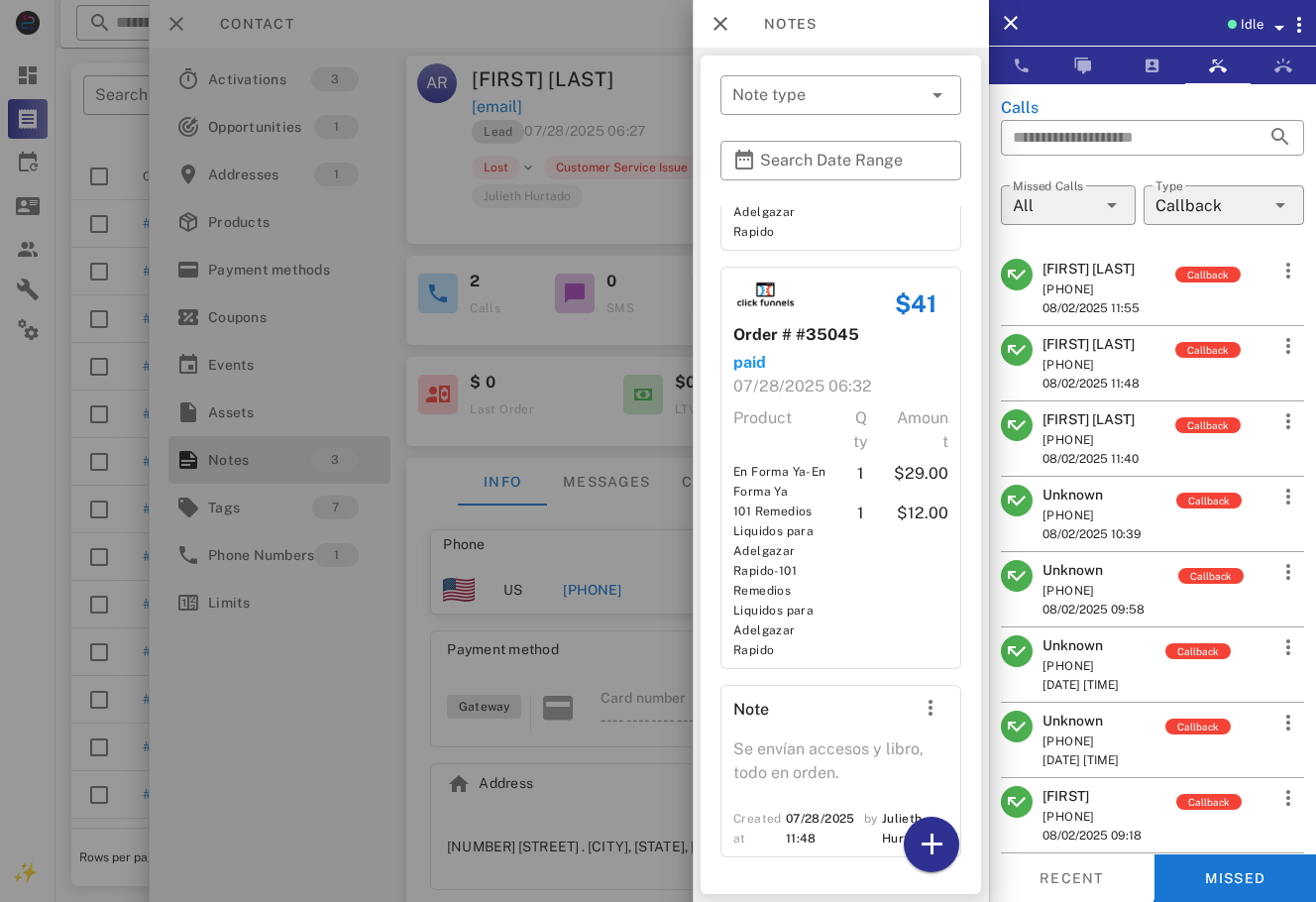 click at bounding box center (658, 451) 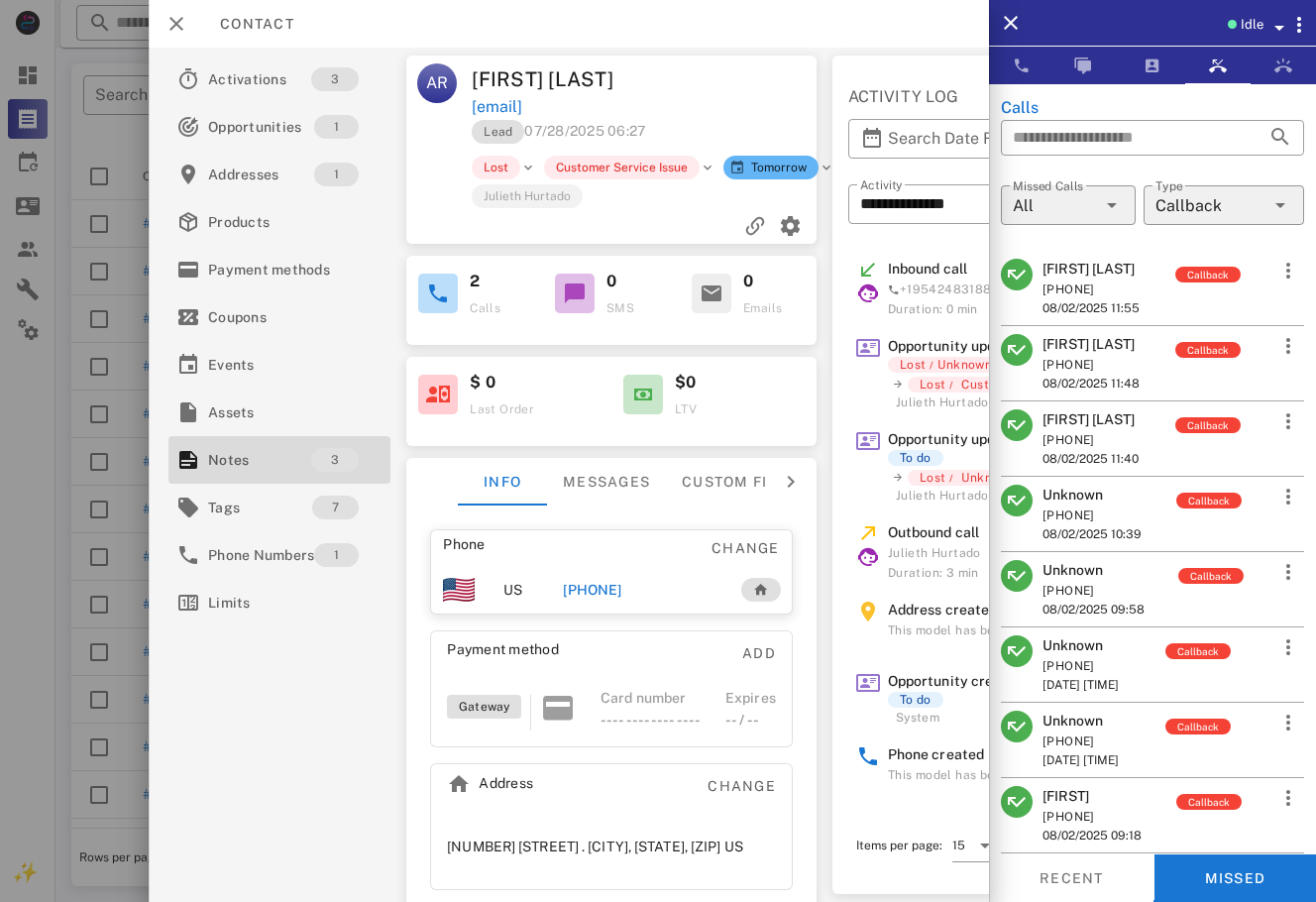 click on "[FIRST] [LAST]" at bounding box center (1091, 344) 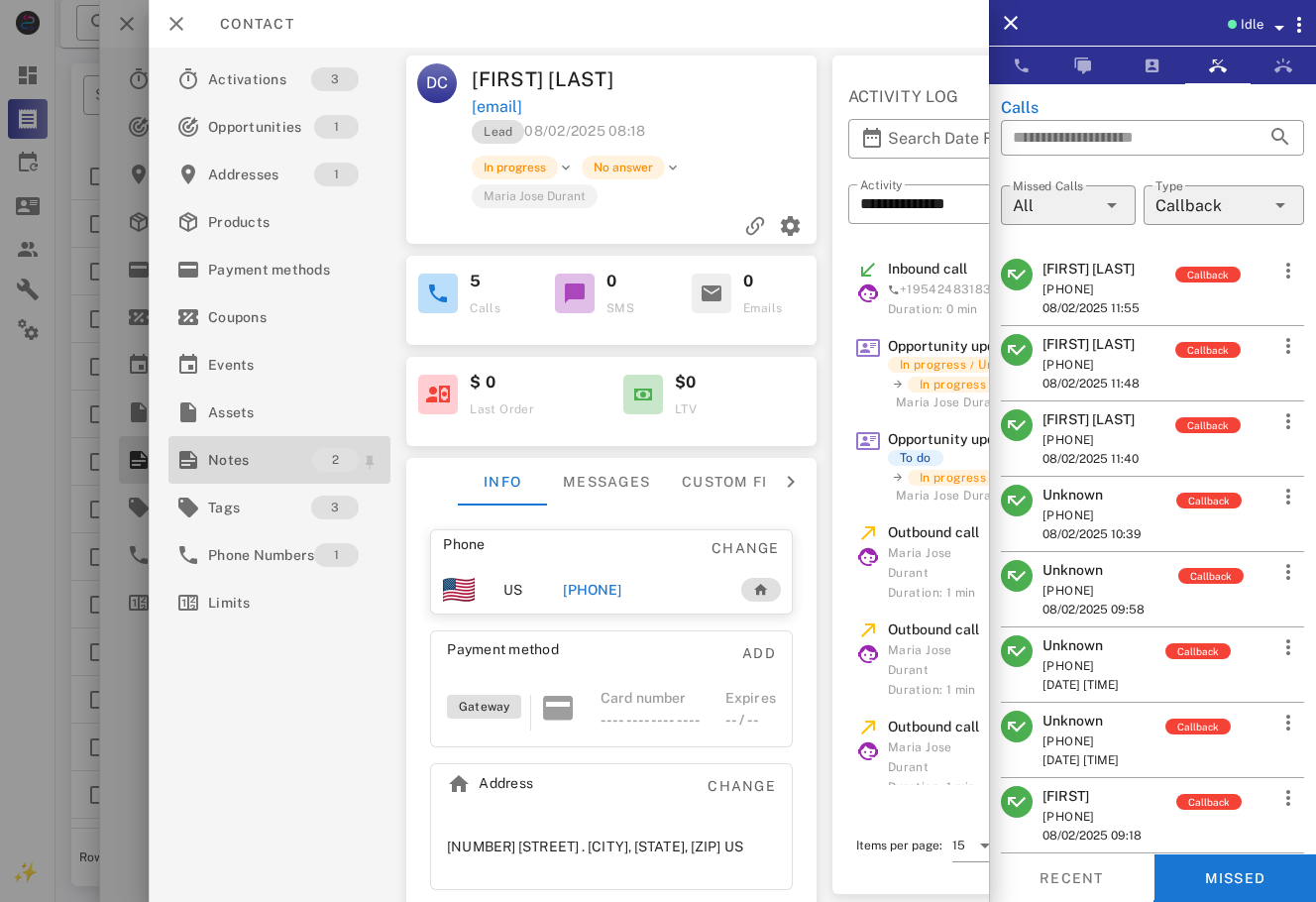 click on "Notes" at bounding box center (260, 460) 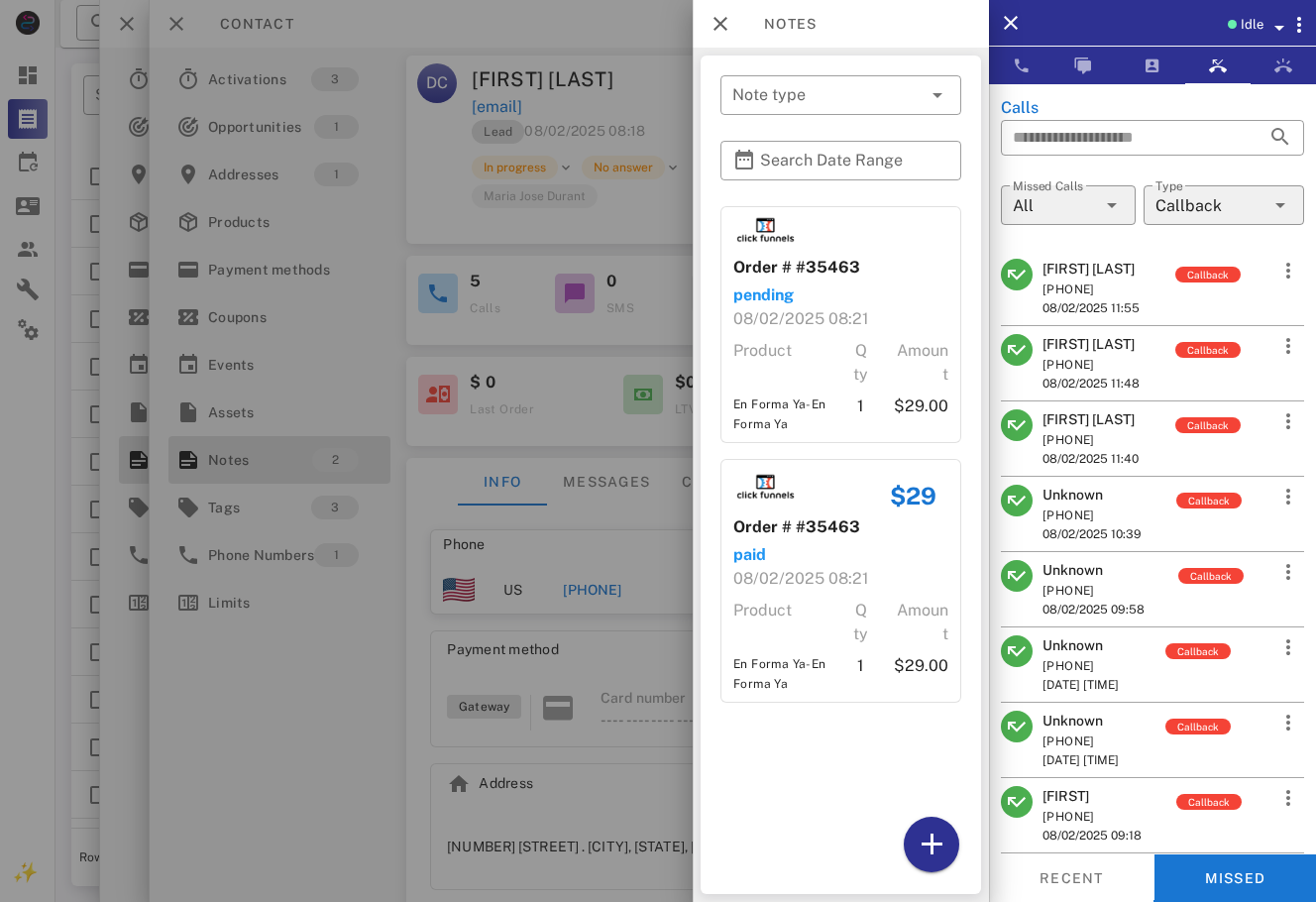 click at bounding box center (658, 451) 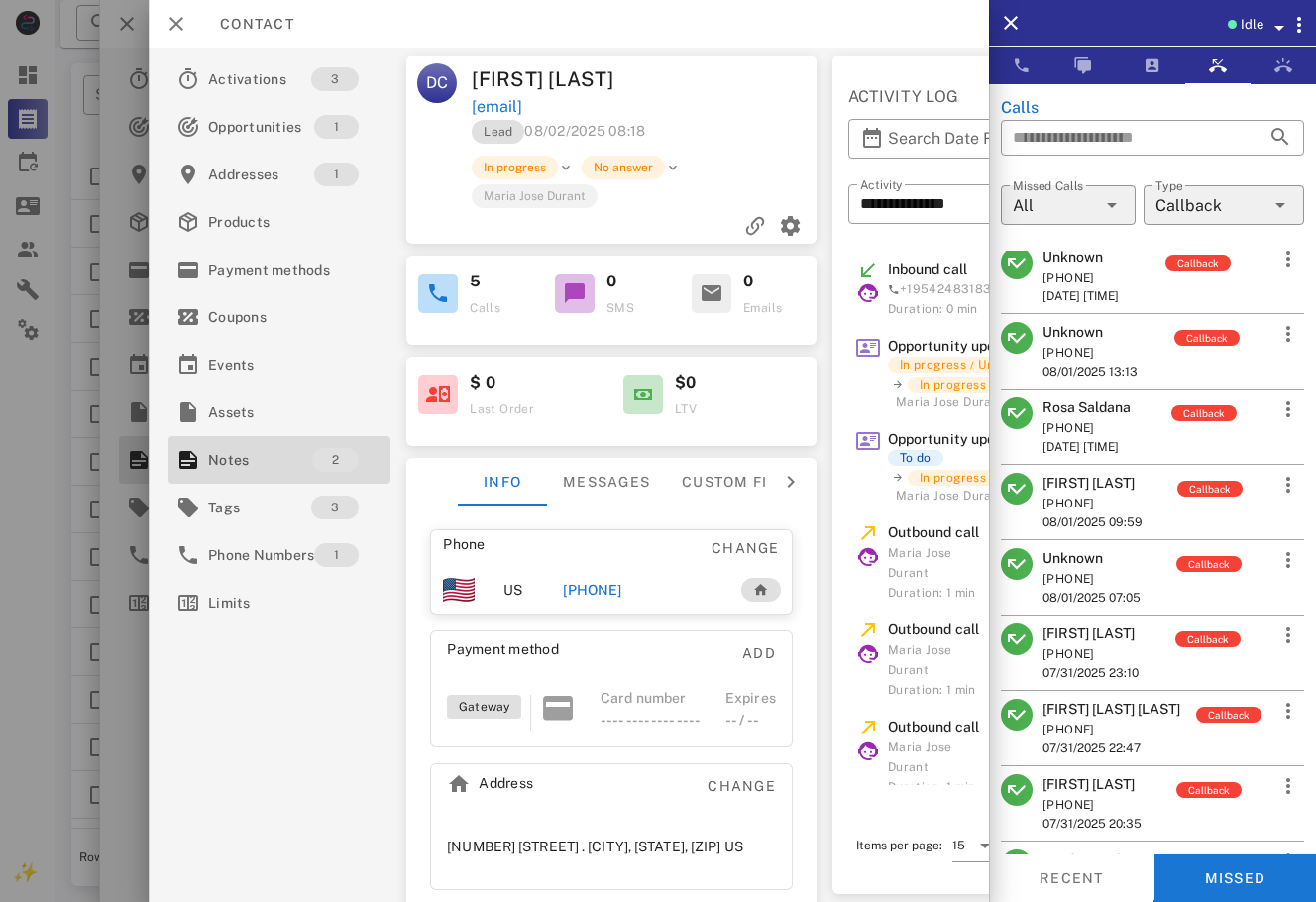 scroll, scrollTop: 1741, scrollLeft: 0, axis: vertical 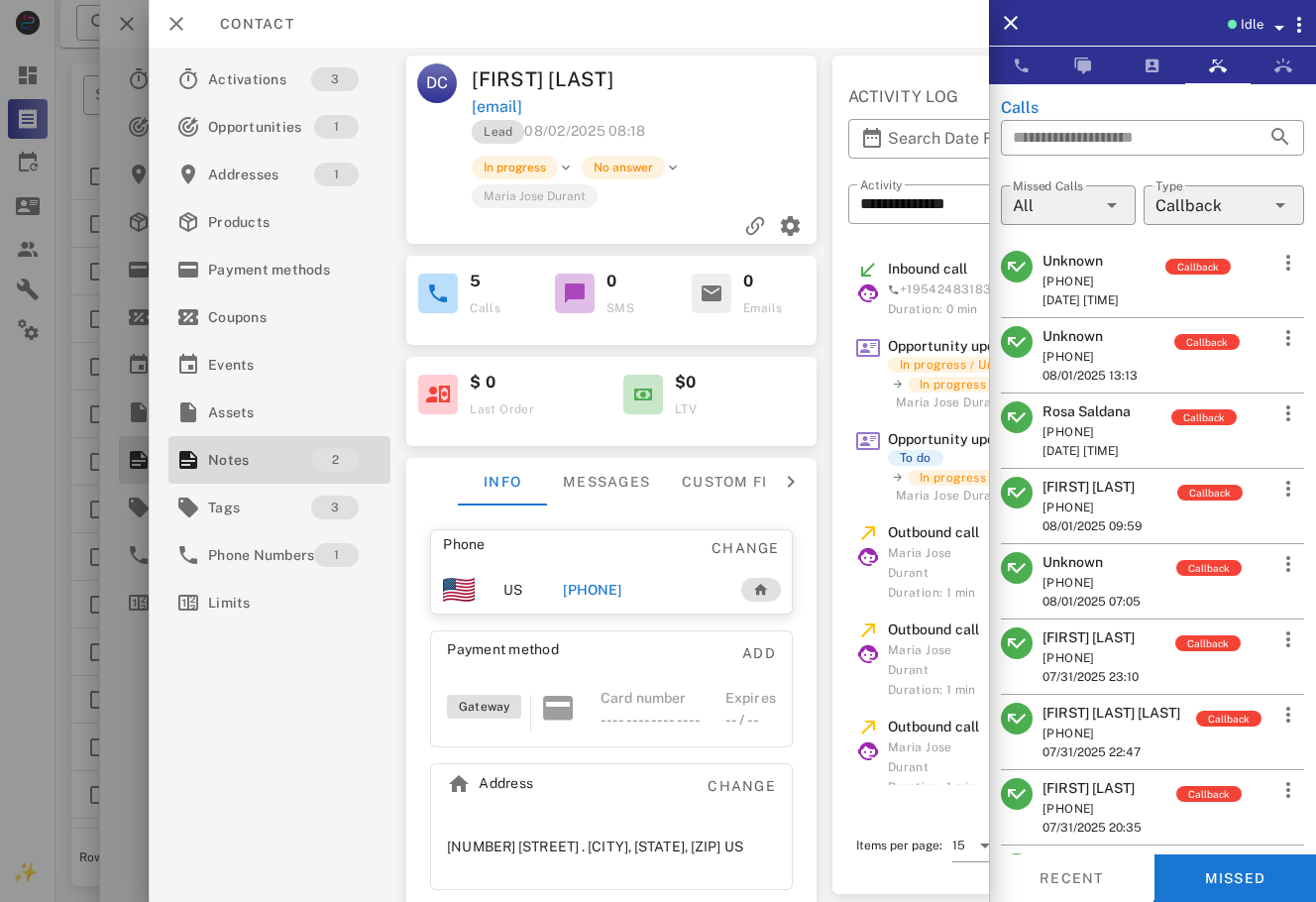 click on "[FIRSTNAME] [LASTNAME] [LASTNAME]" at bounding box center (1111, 713) 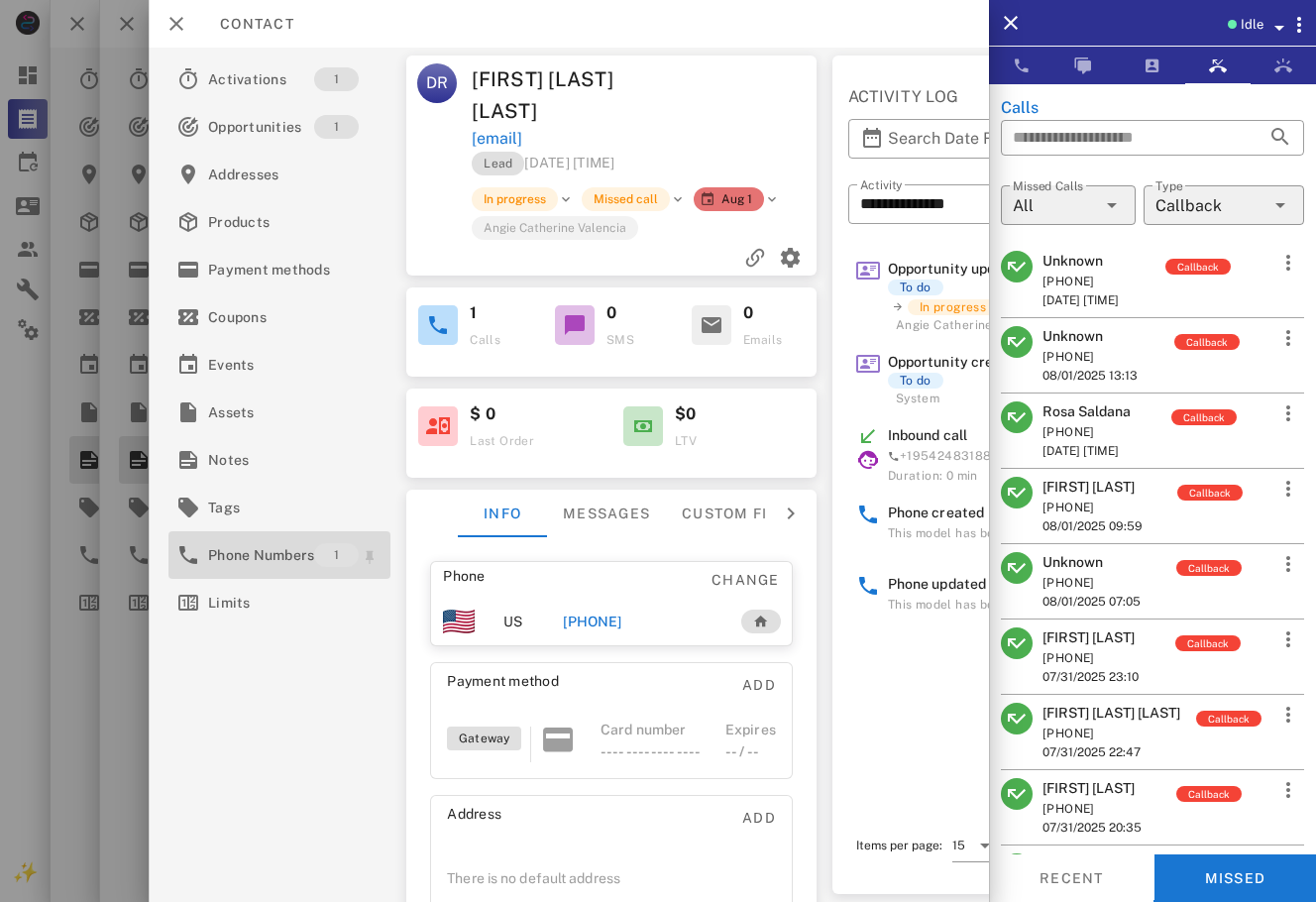 click on "Phone Numbers" at bounding box center (261, 555) 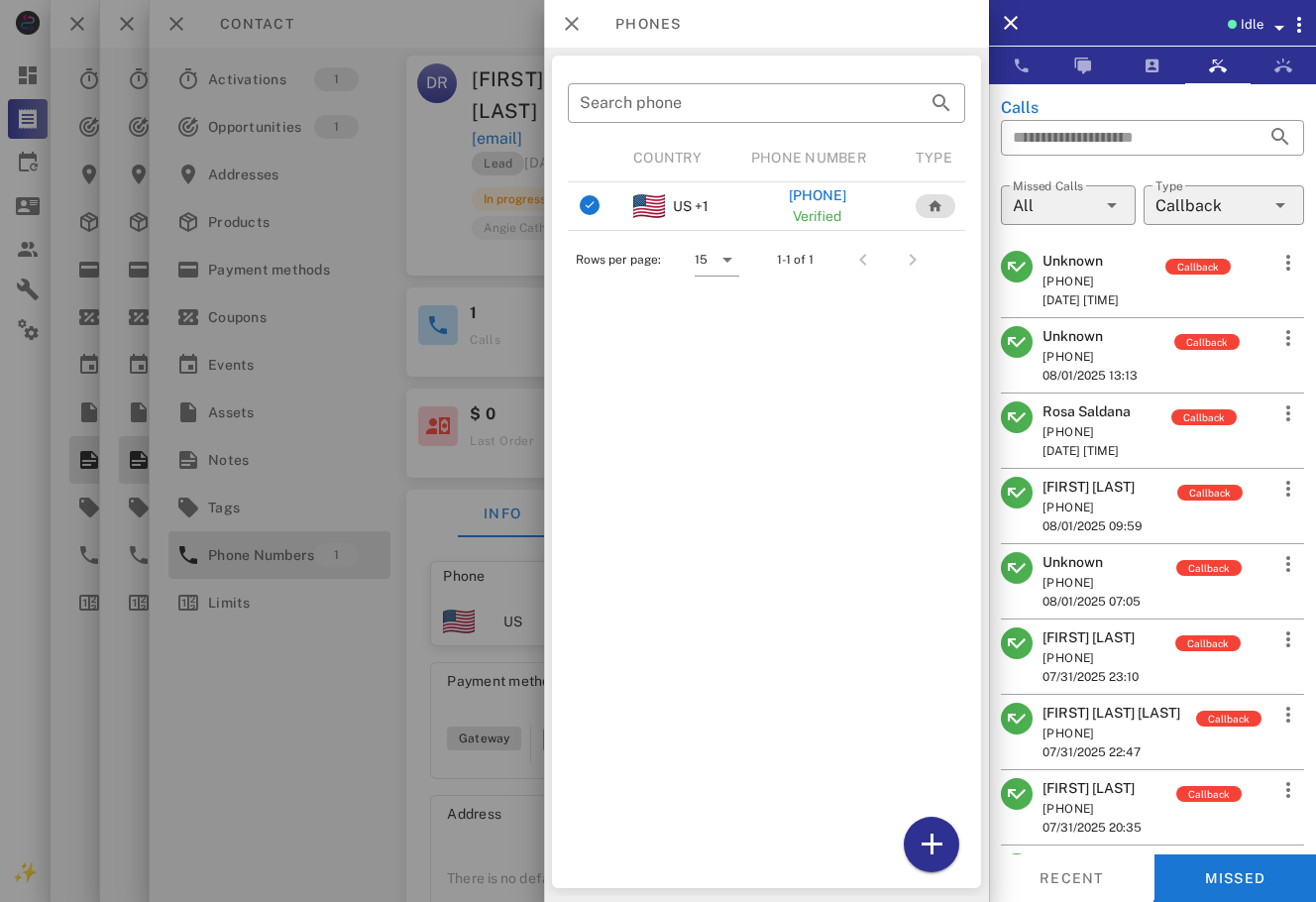 scroll, scrollTop: 0, scrollLeft: 86, axis: horizontal 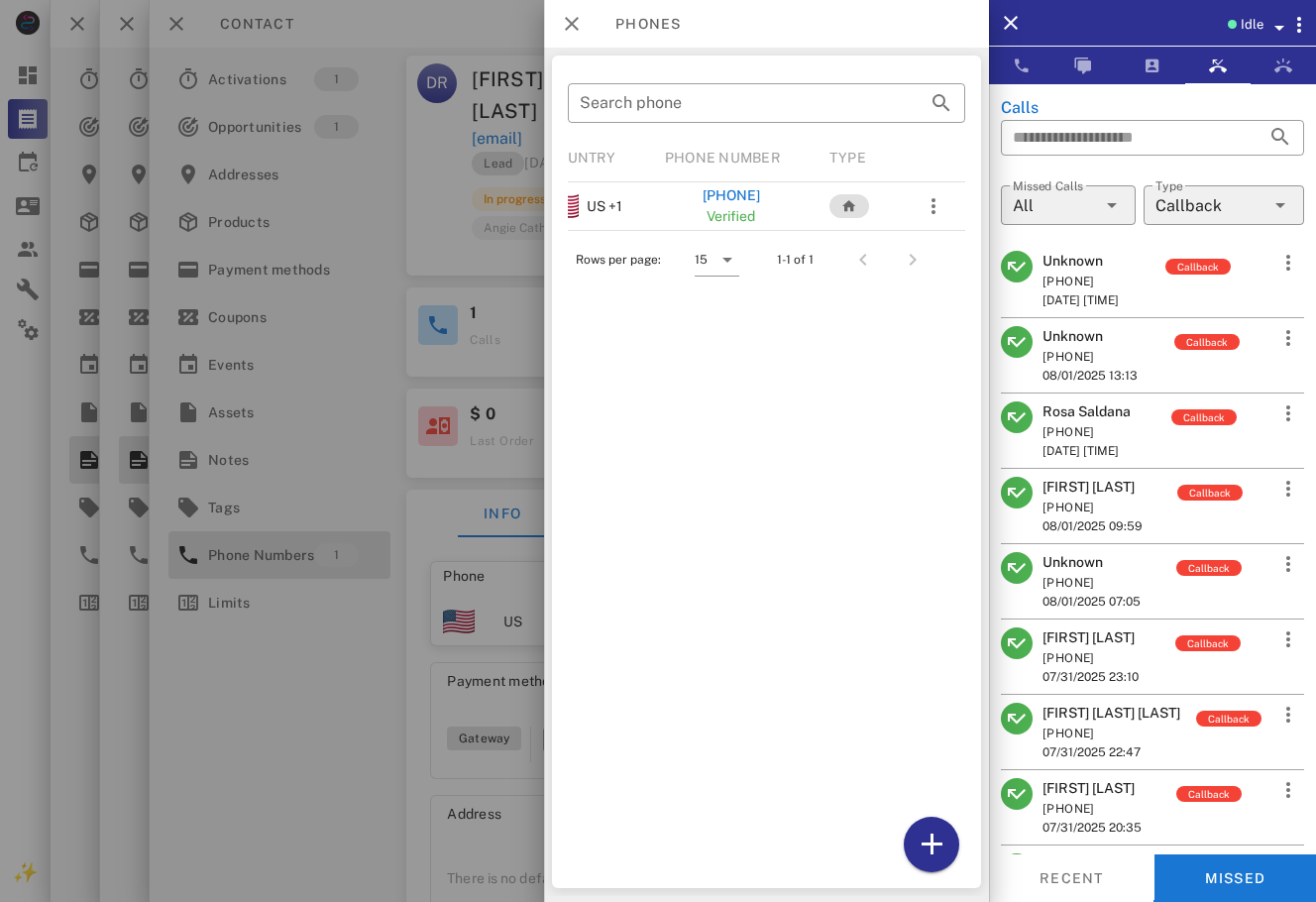 click at bounding box center (658, 451) 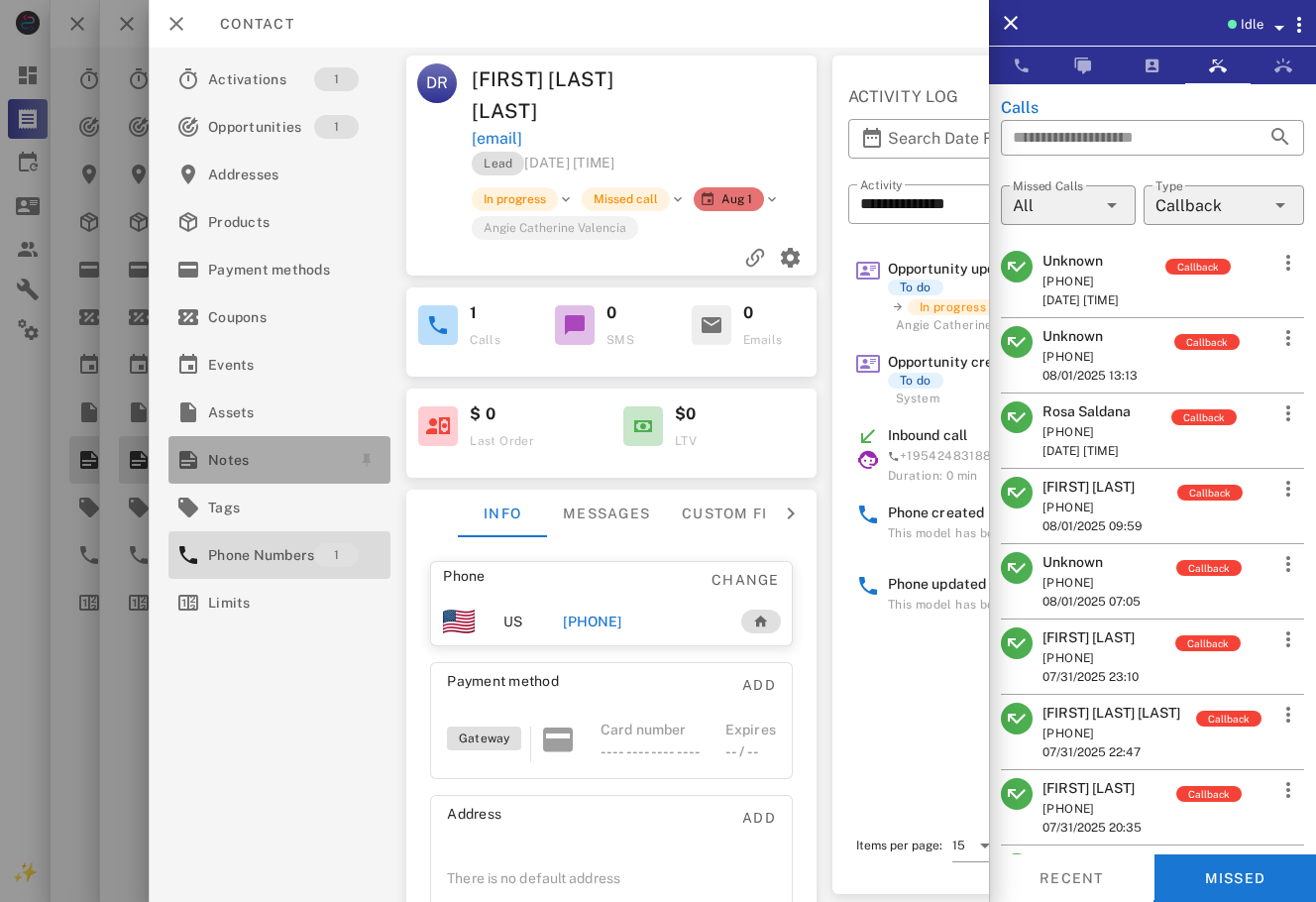 click on "Notes" at bounding box center [275, 460] 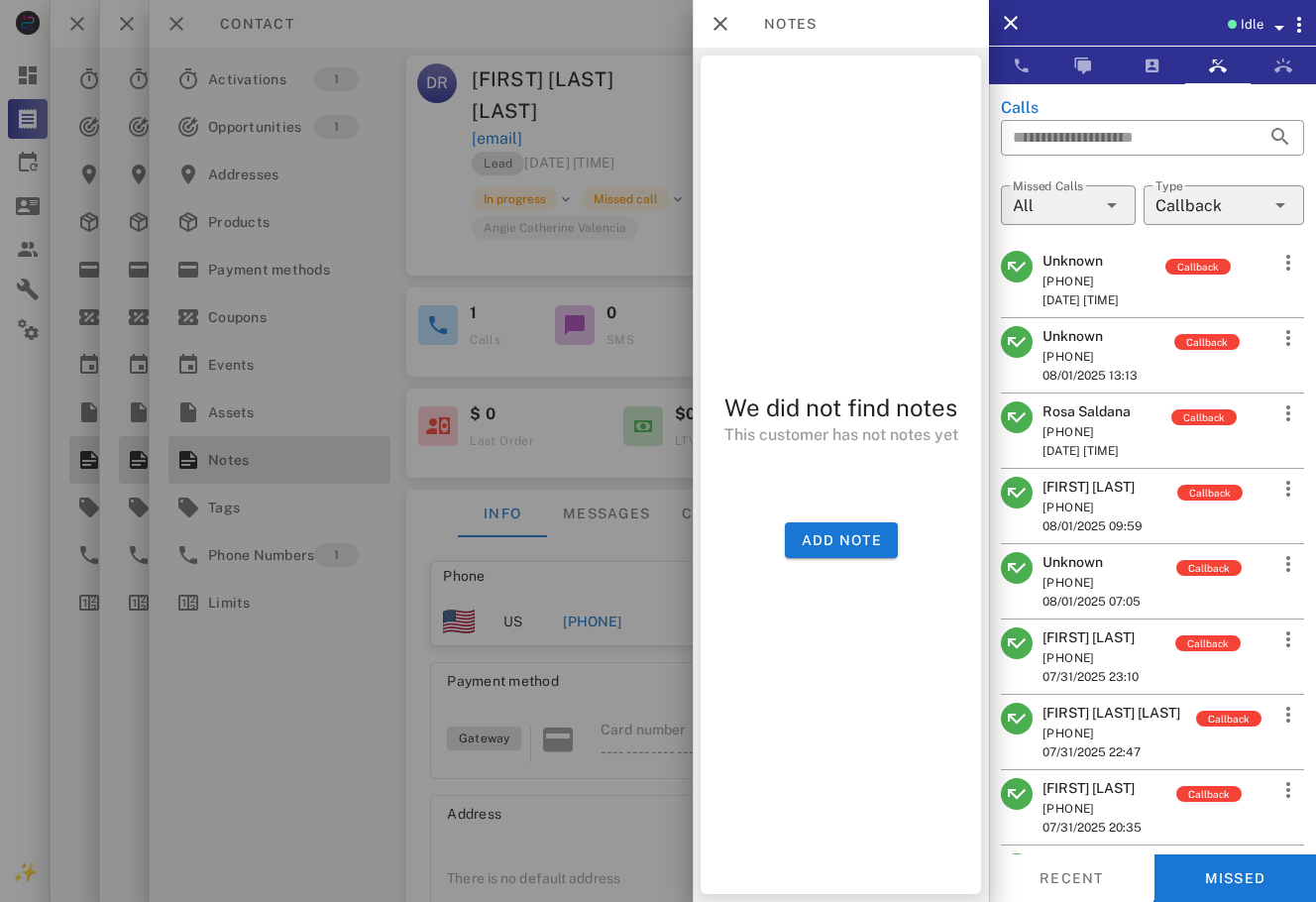 click at bounding box center (658, 451) 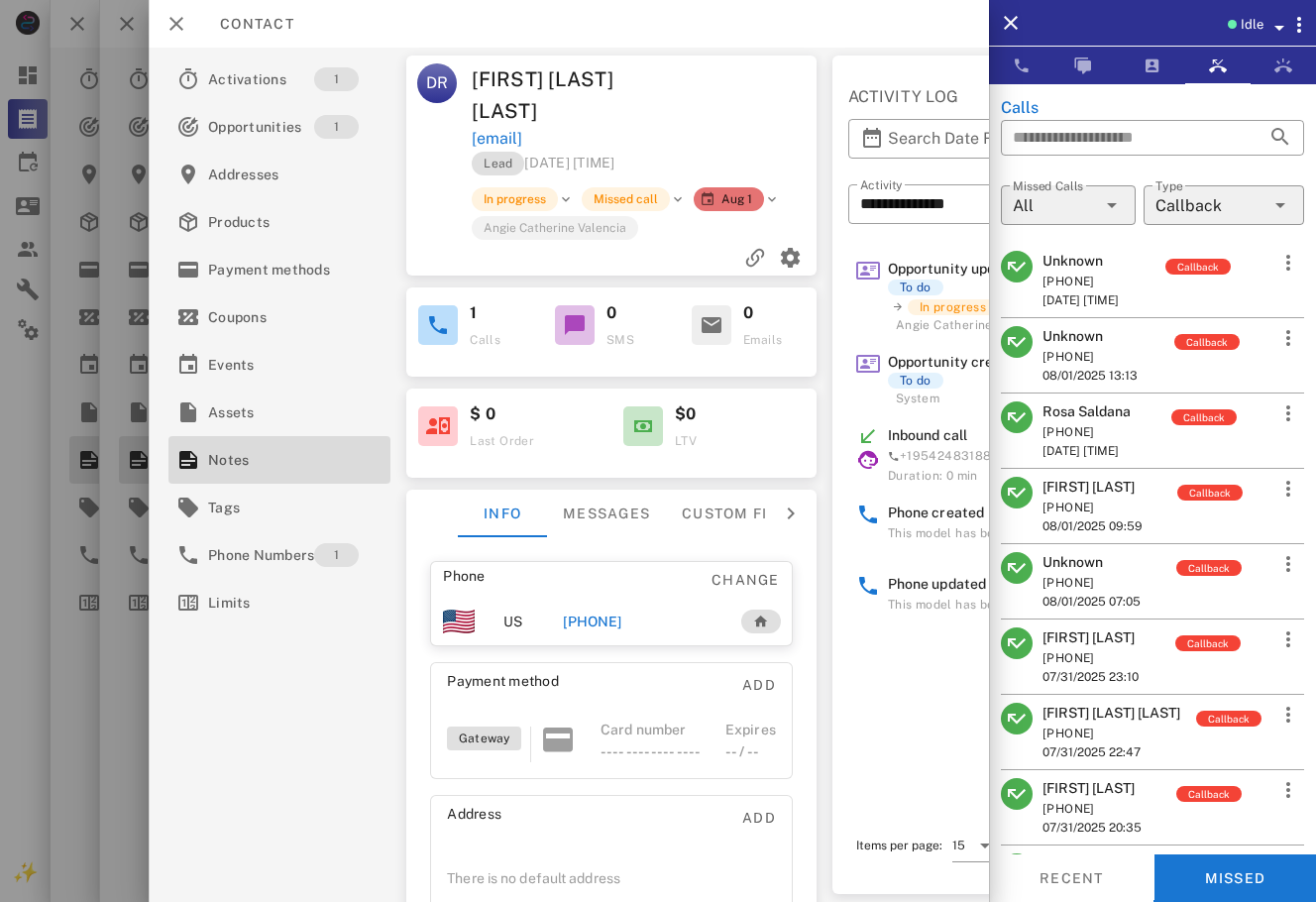 click on "[PHONE]" at bounding box center [592, 621] 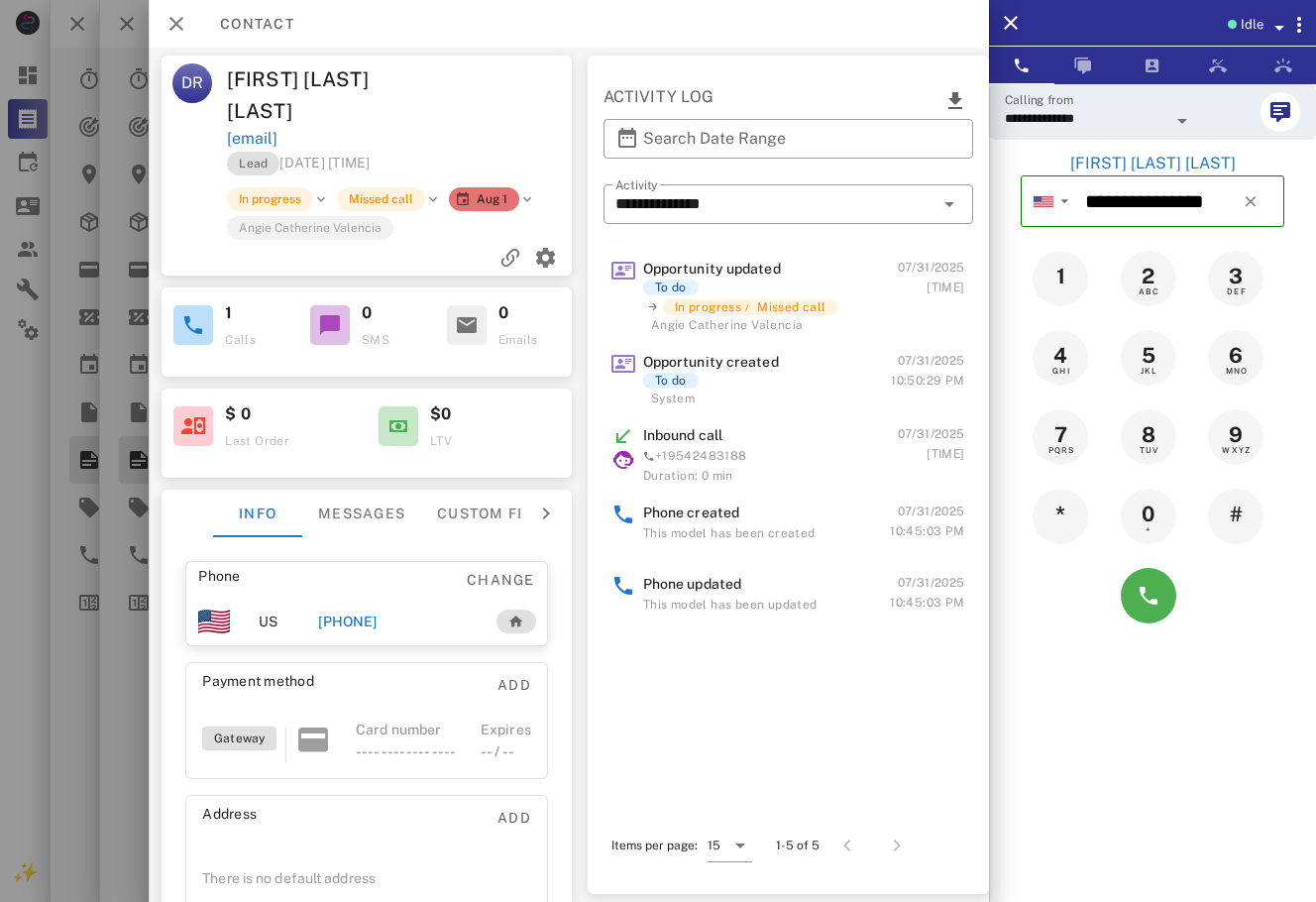 scroll, scrollTop: 0, scrollLeft: 0, axis: both 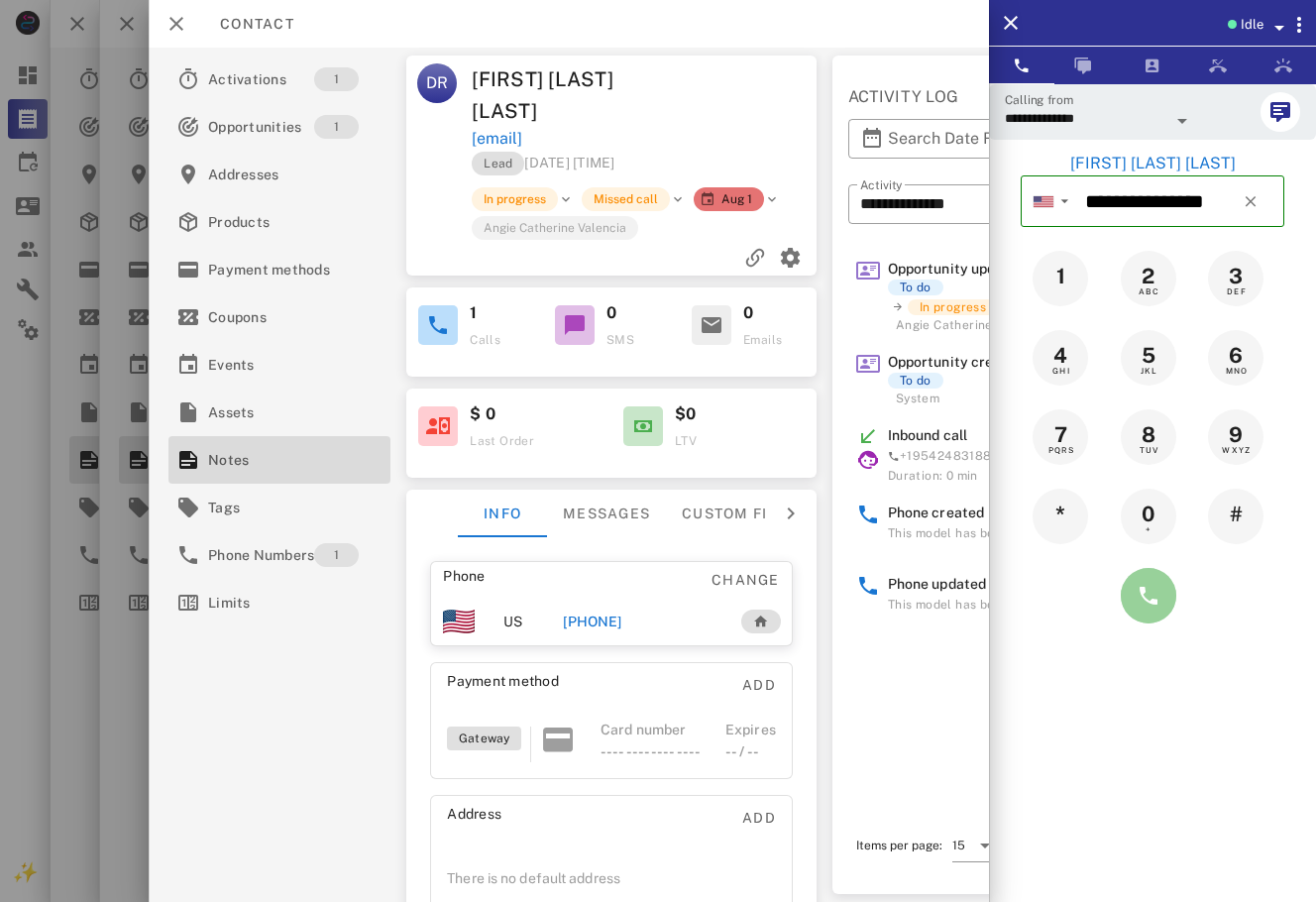 click at bounding box center (1149, 596) 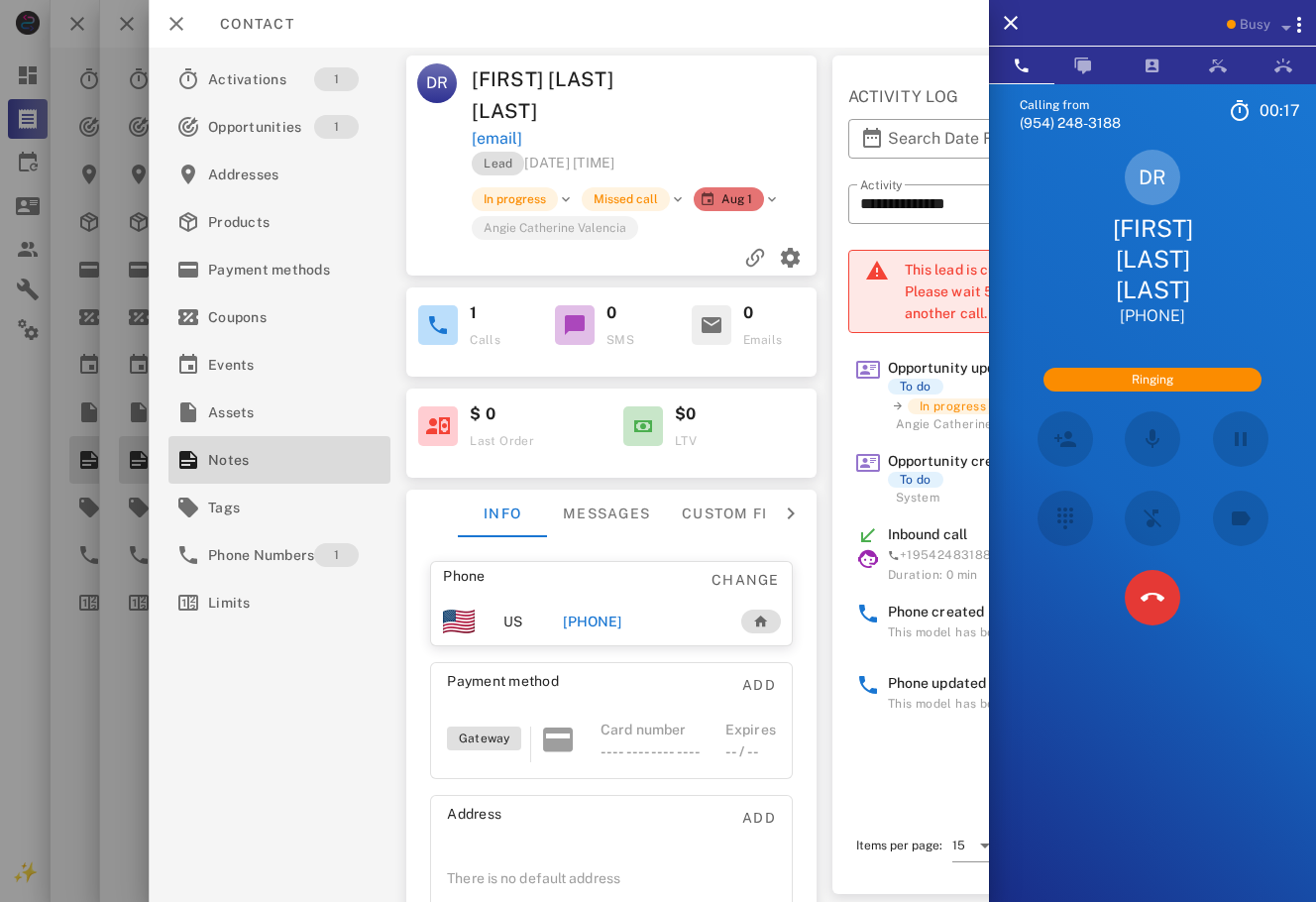 drag, startPoint x: 1055, startPoint y: 637, endPoint x: 1075, endPoint y: 620, distance: 26.24881 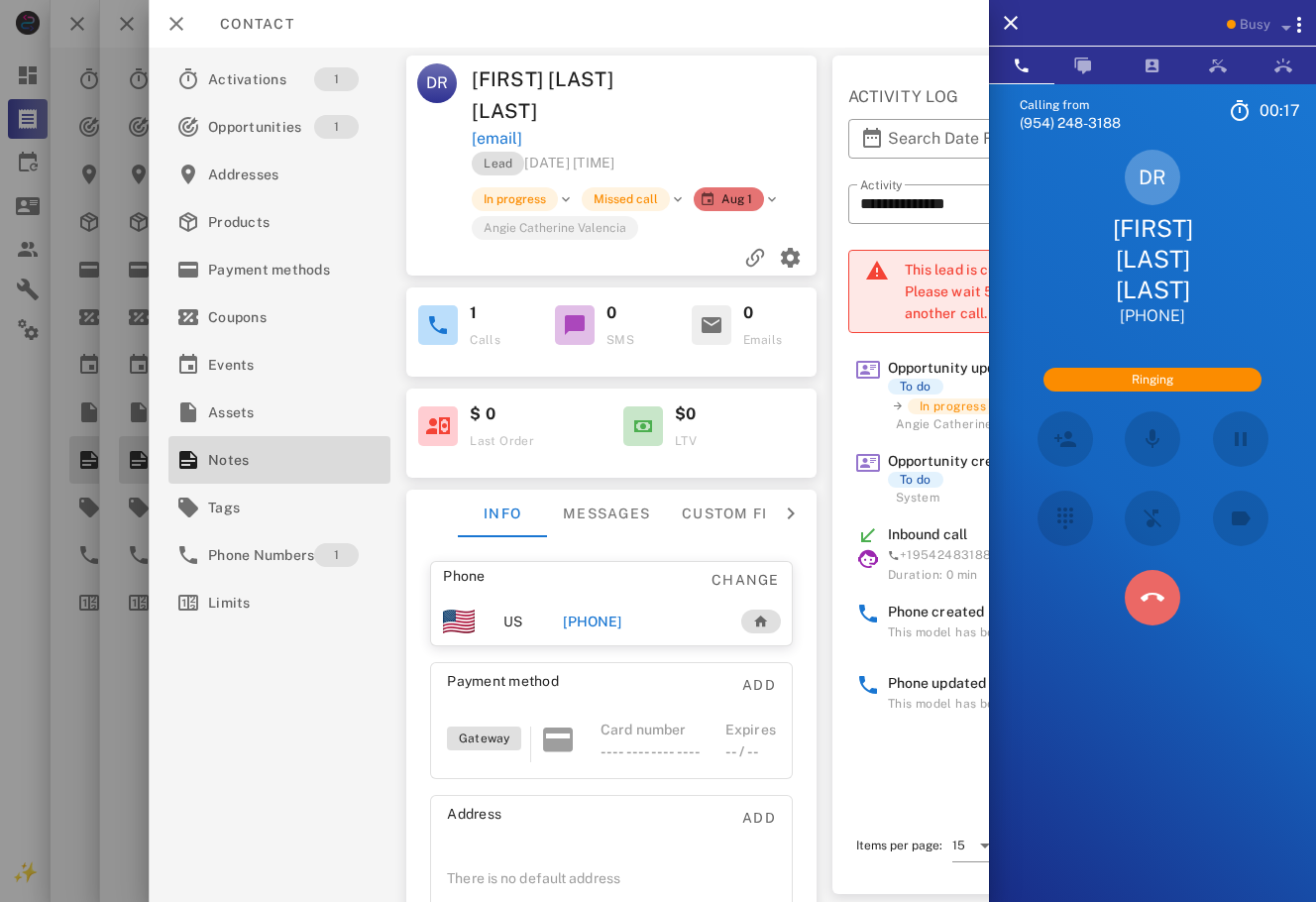 click at bounding box center [1152, 598] 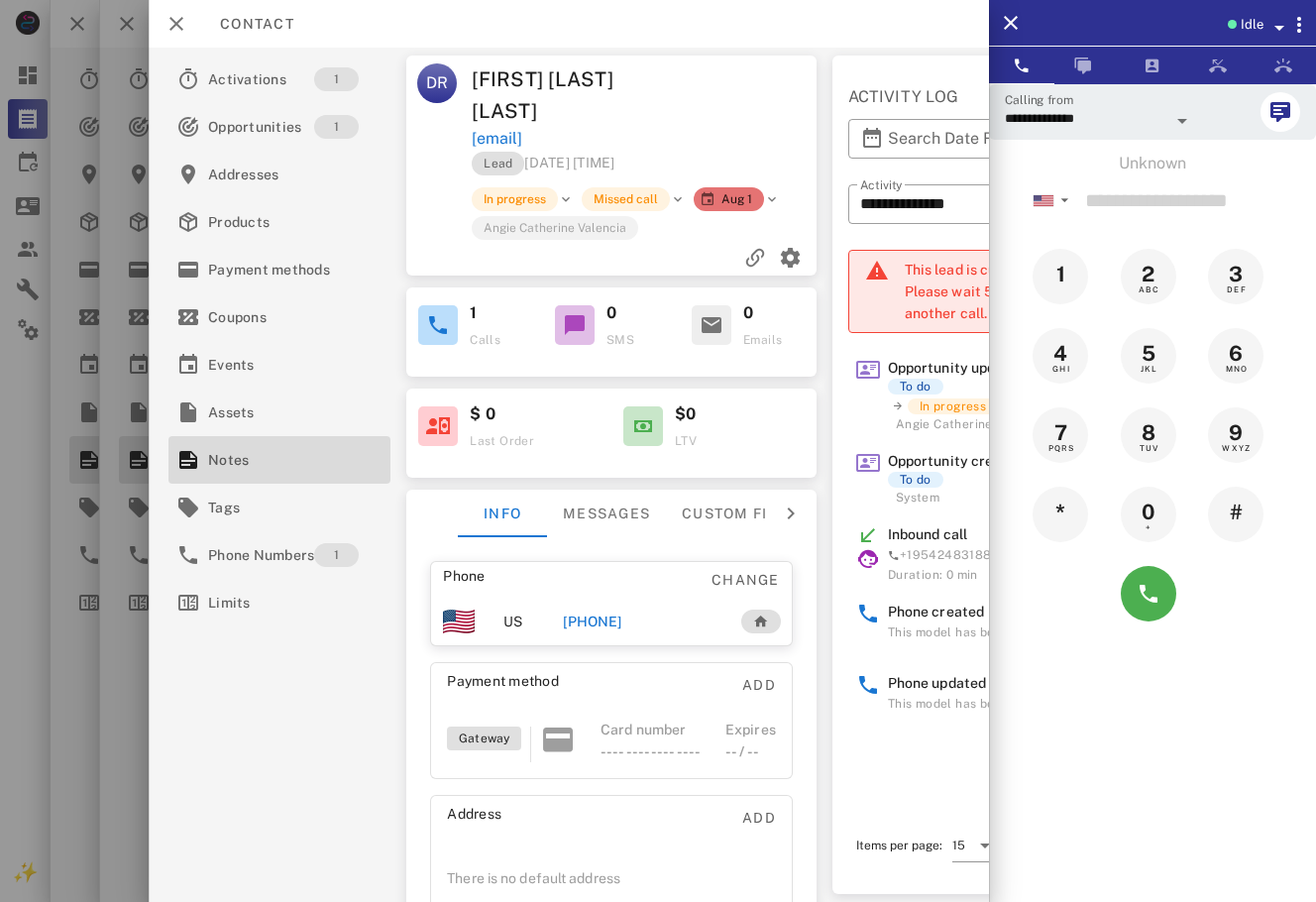 click on "Contact" at bounding box center (569, 24) 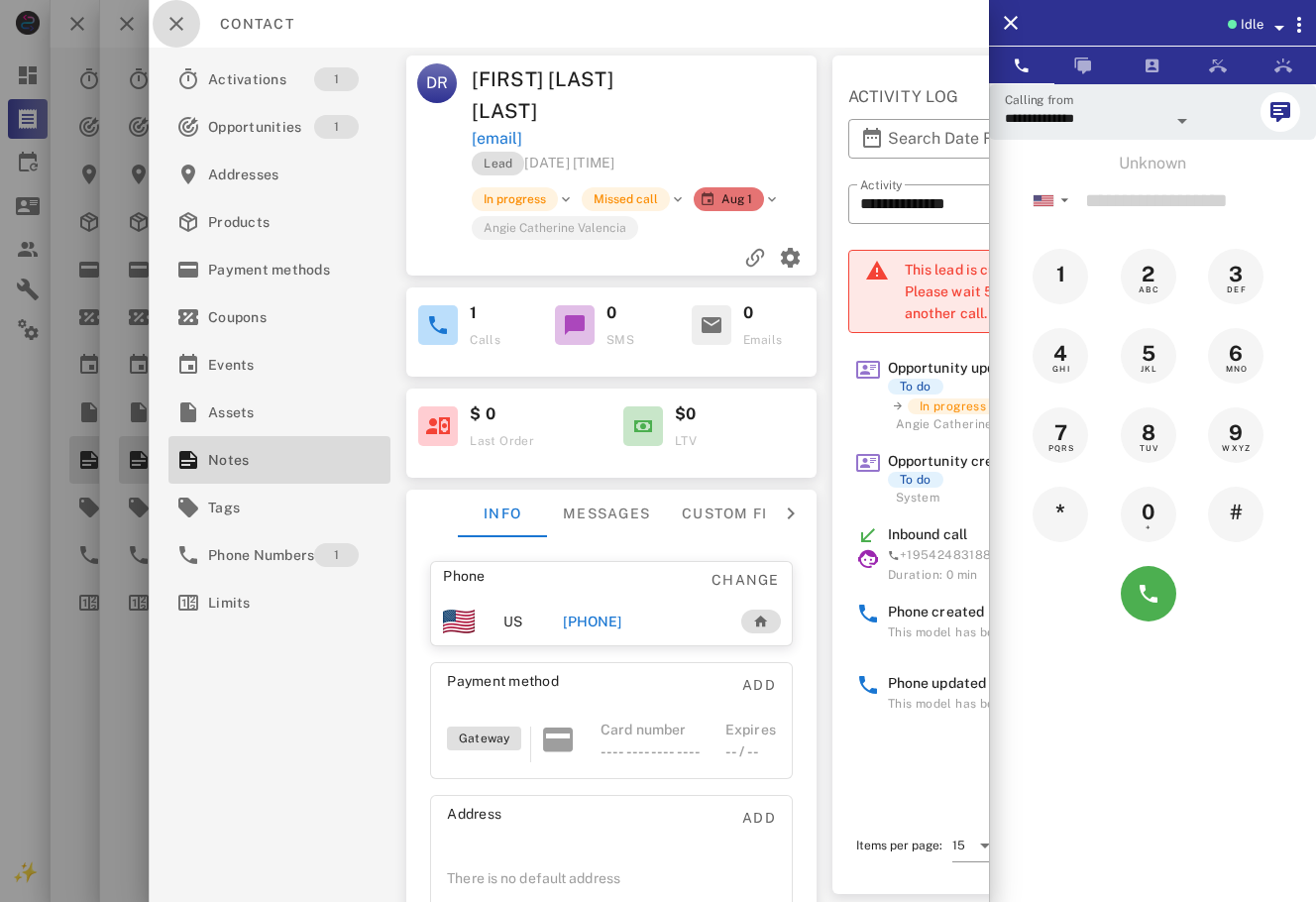click at bounding box center (176, 24) 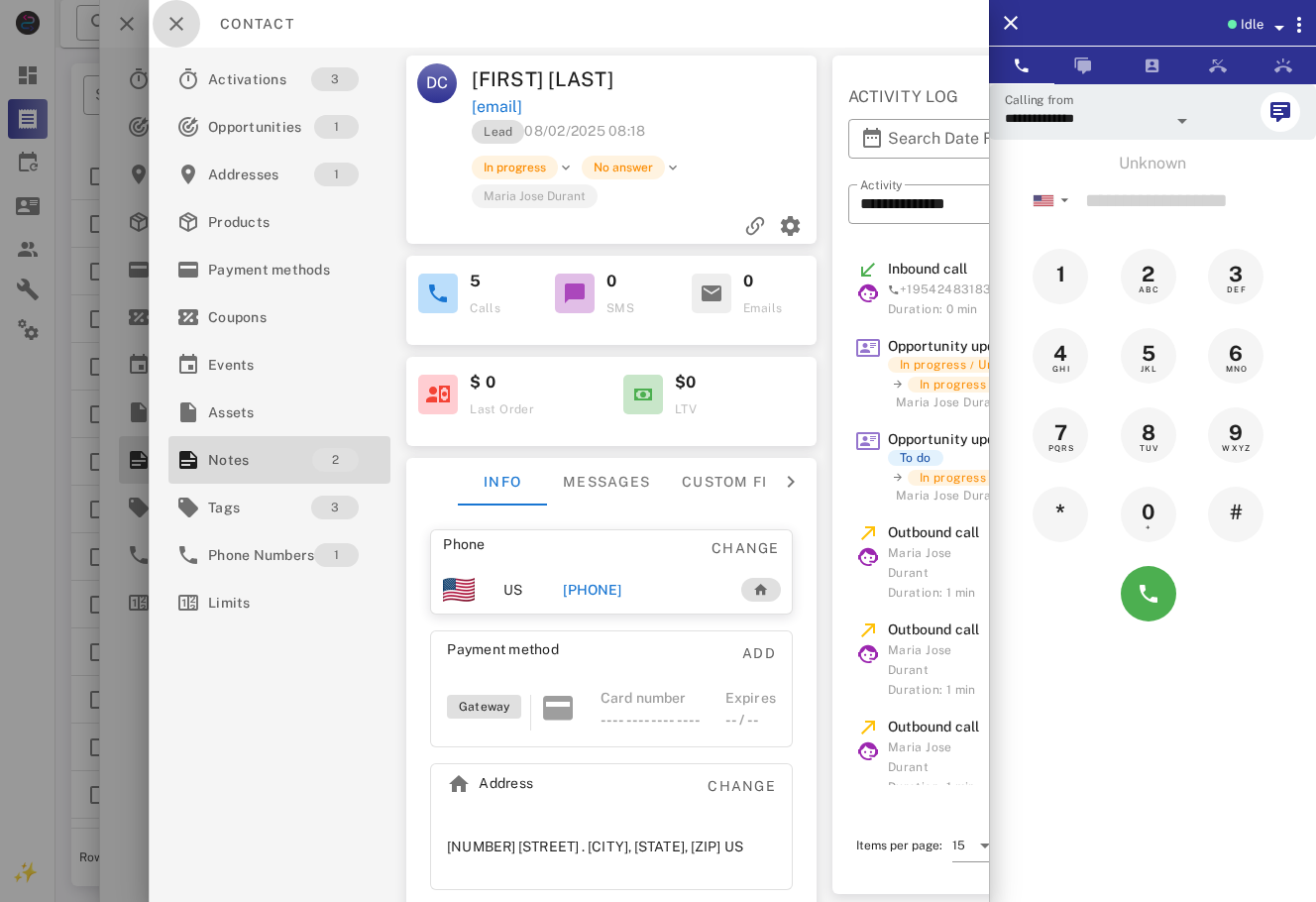 click at bounding box center [176, 24] 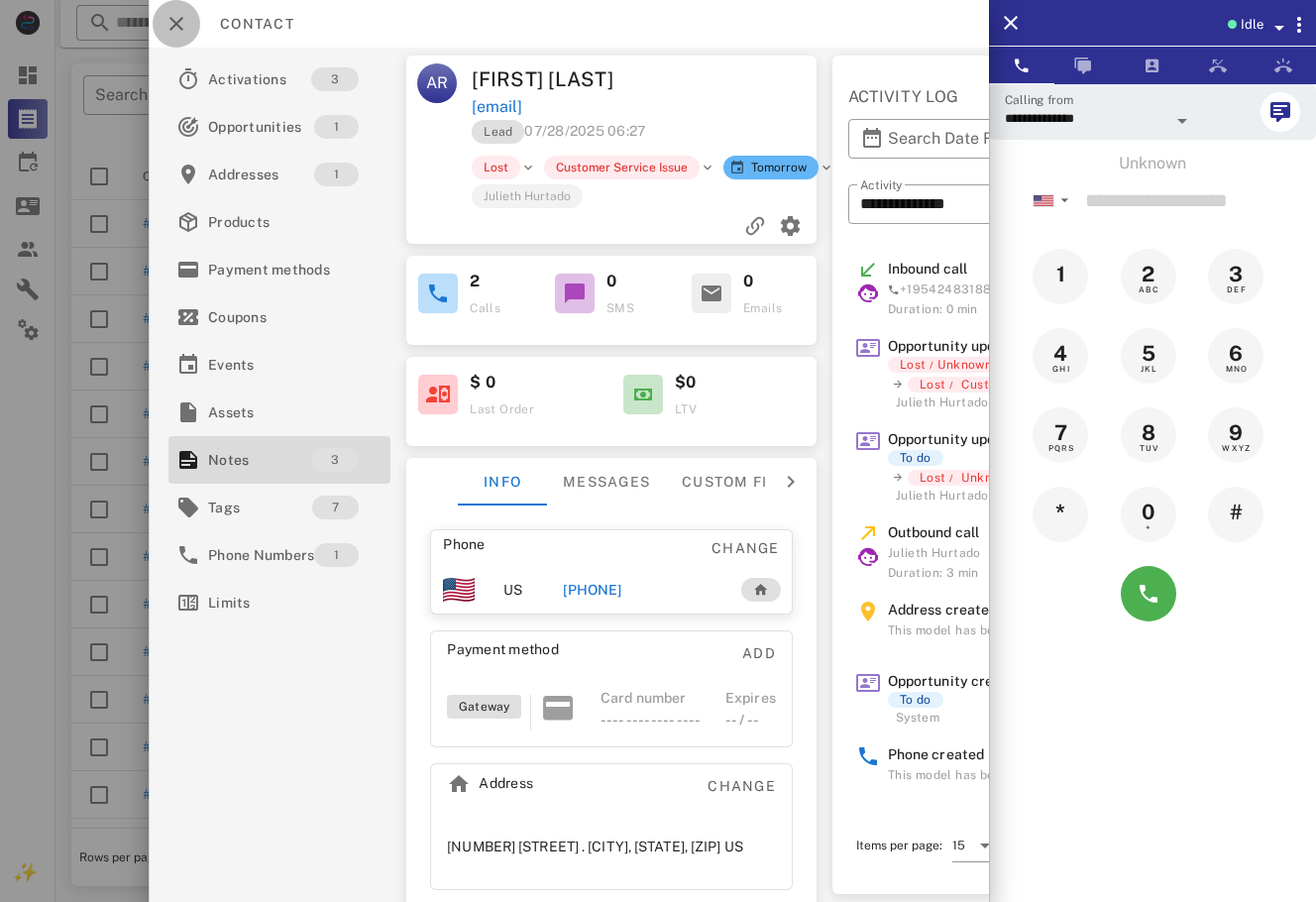 click at bounding box center [176, 24] 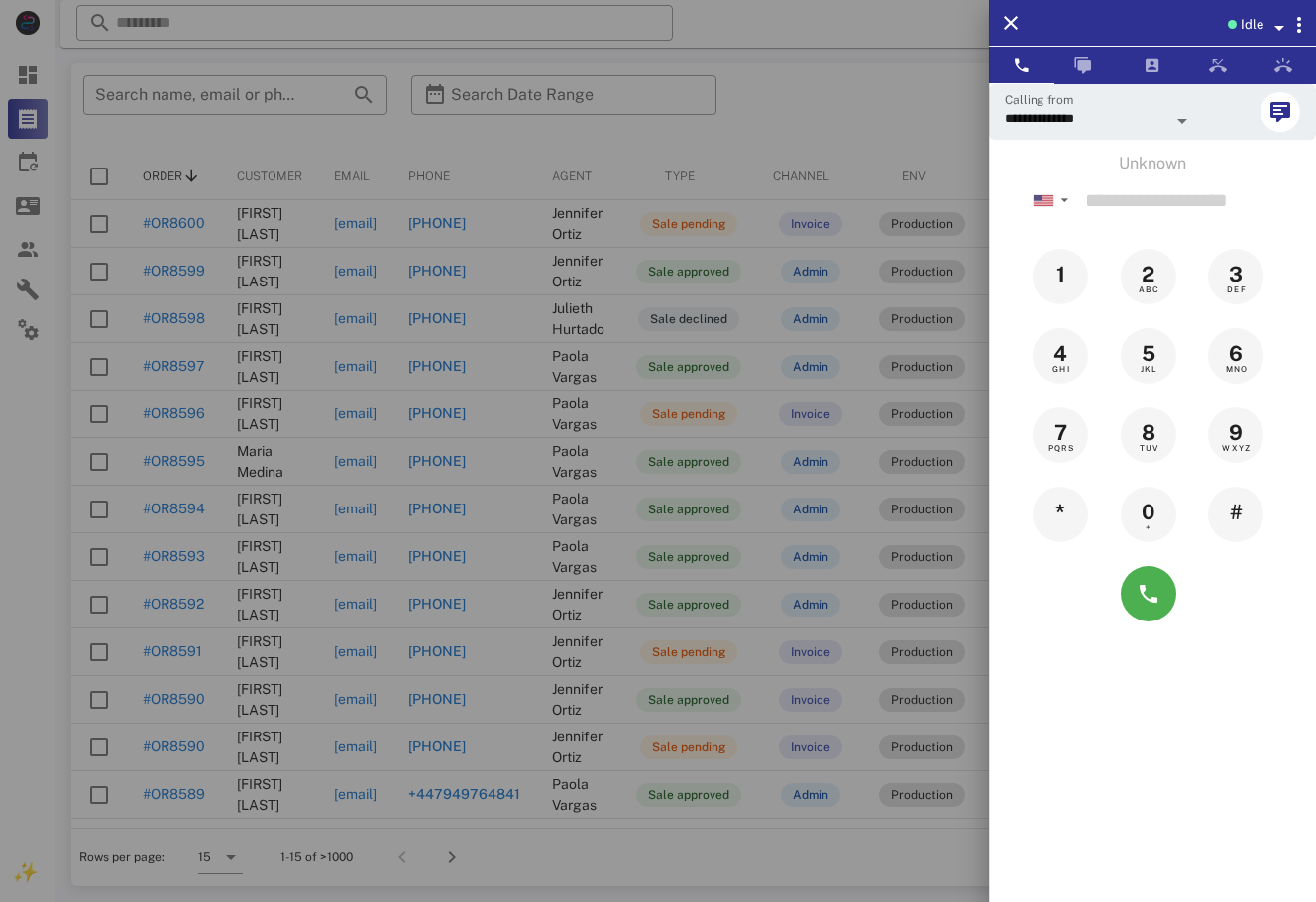 click at bounding box center [658, 451] 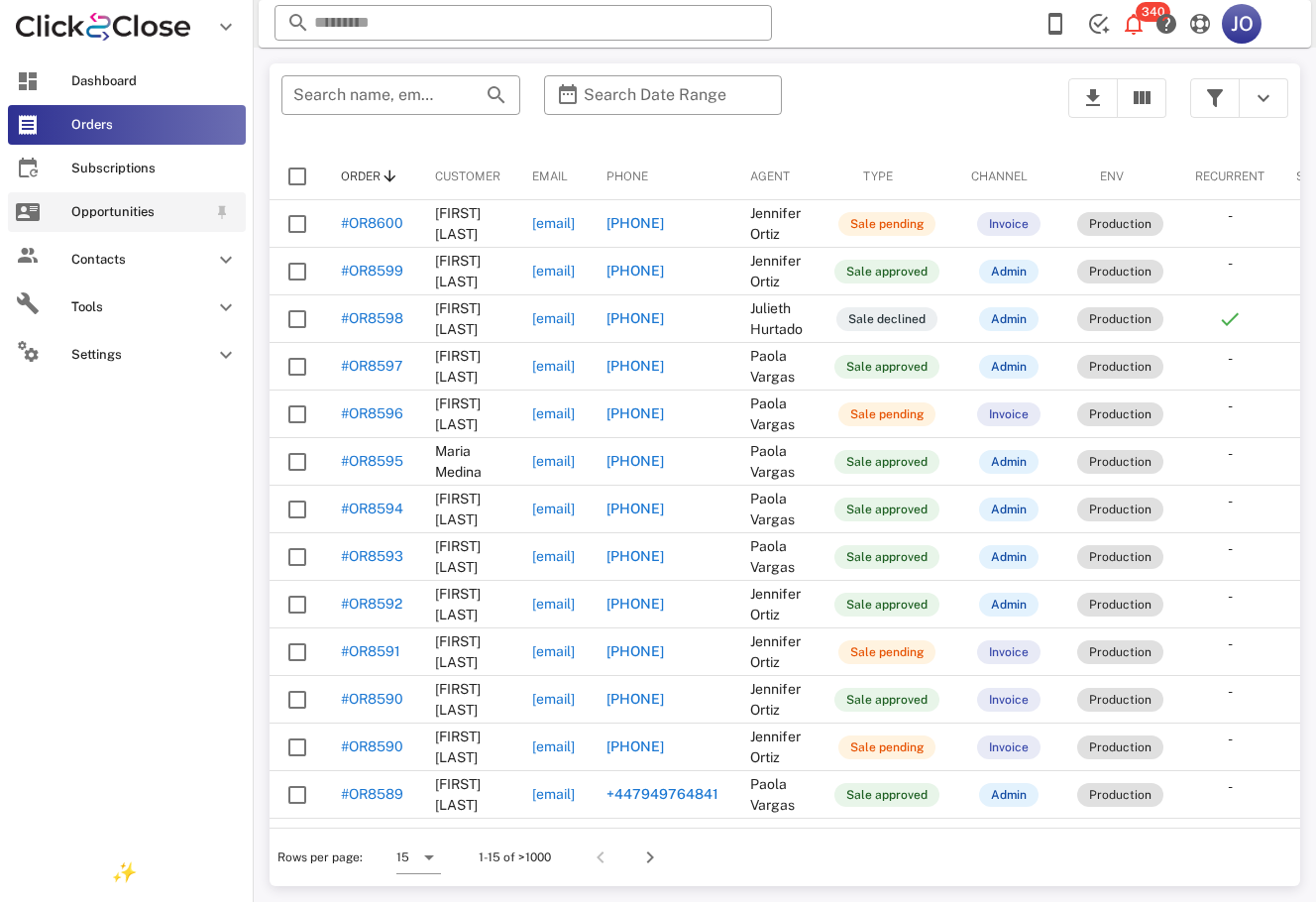 click at bounding box center (28, 212) 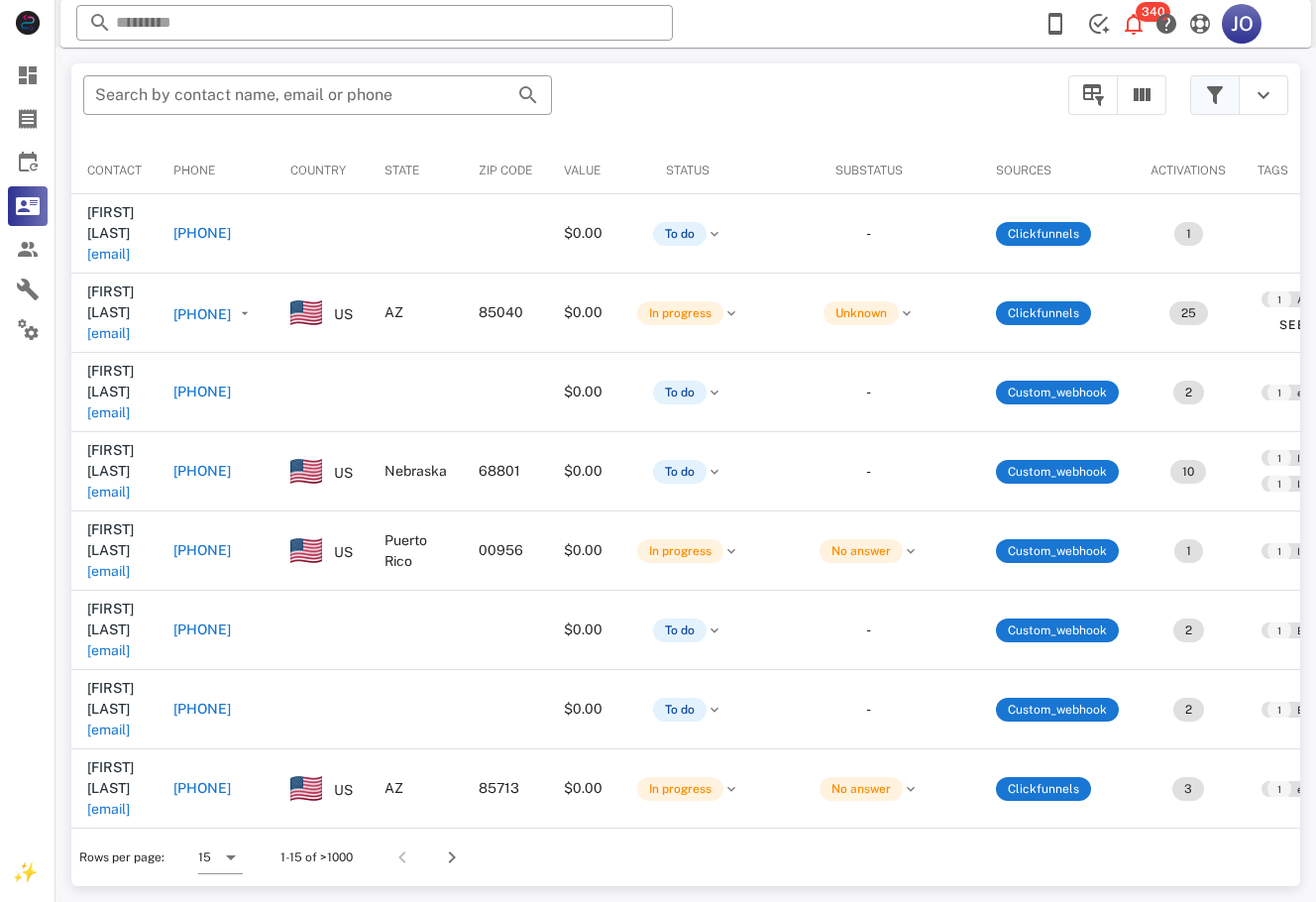 click at bounding box center (1215, 95) 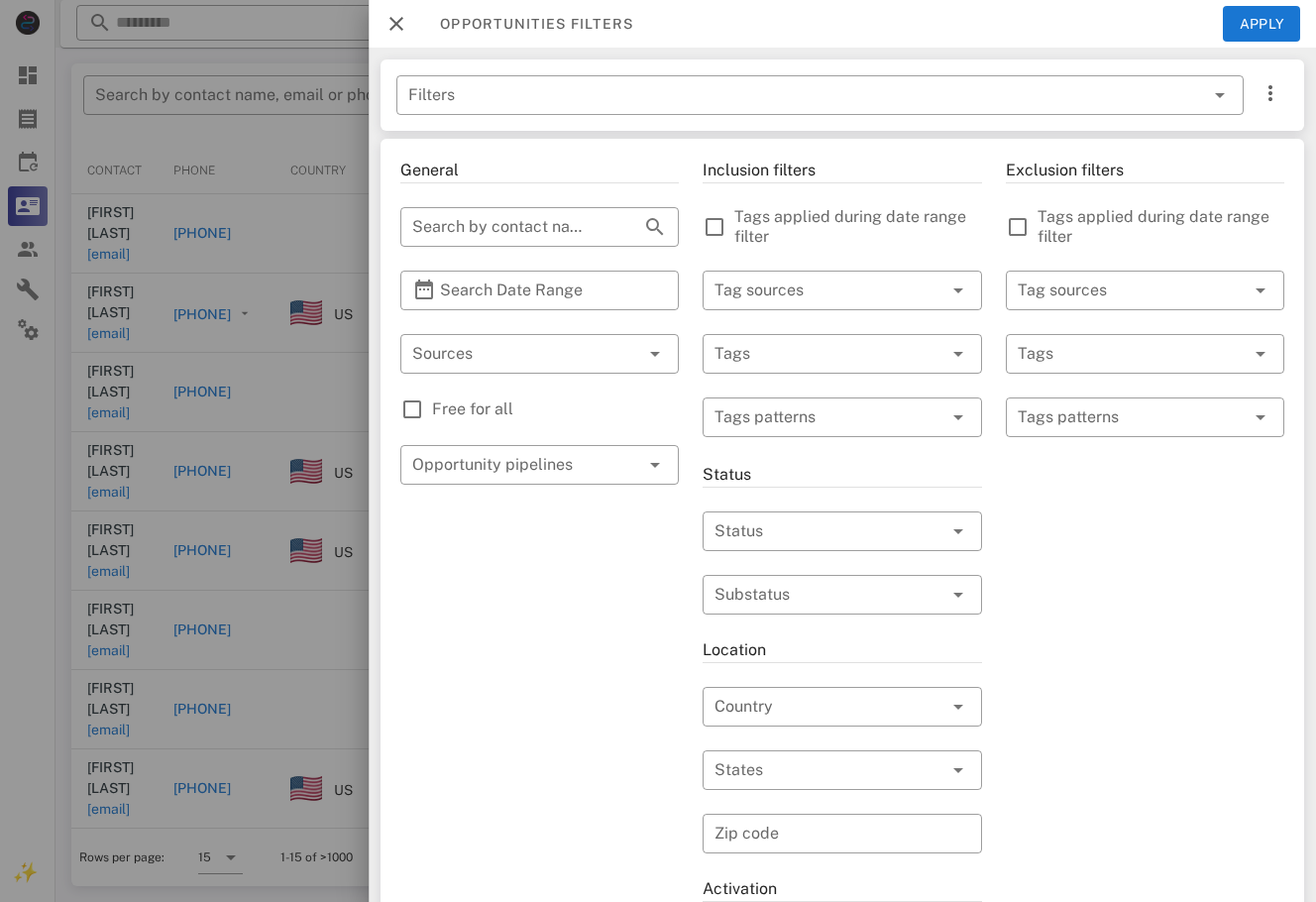 click at bounding box center (412, 409) 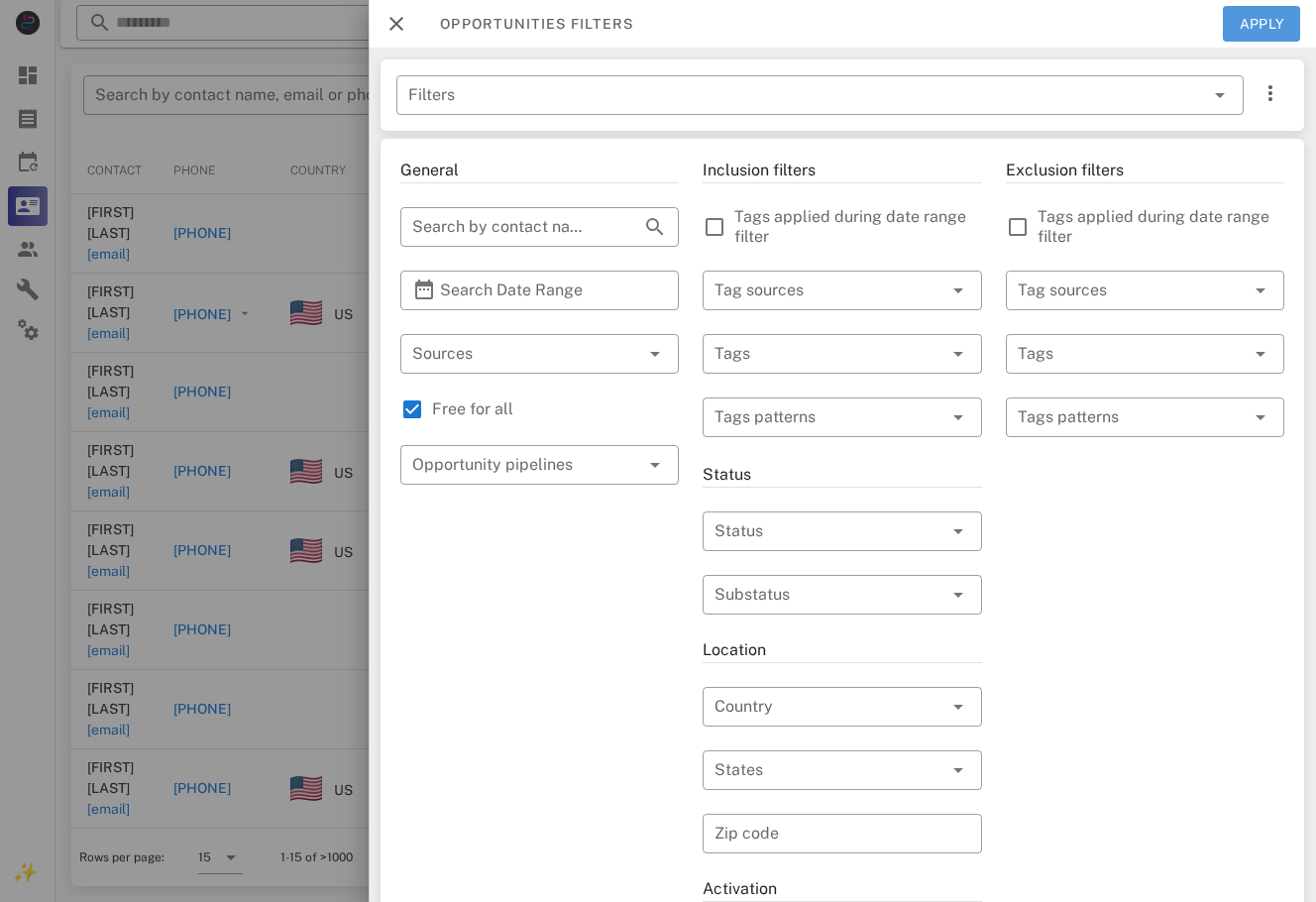 click on "Apply" at bounding box center (1261, 24) 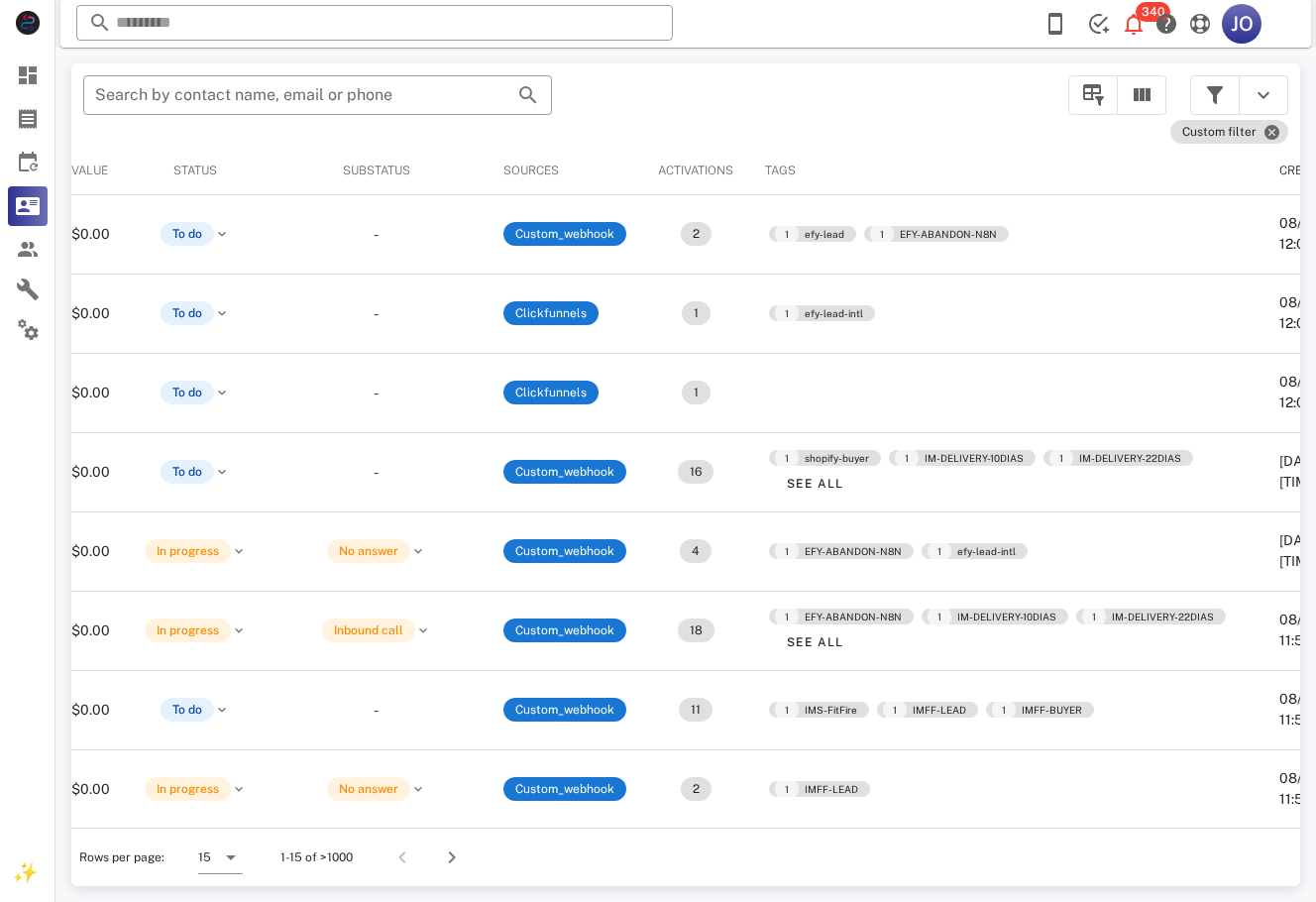 scroll, scrollTop: 0, scrollLeft: 560, axis: horizontal 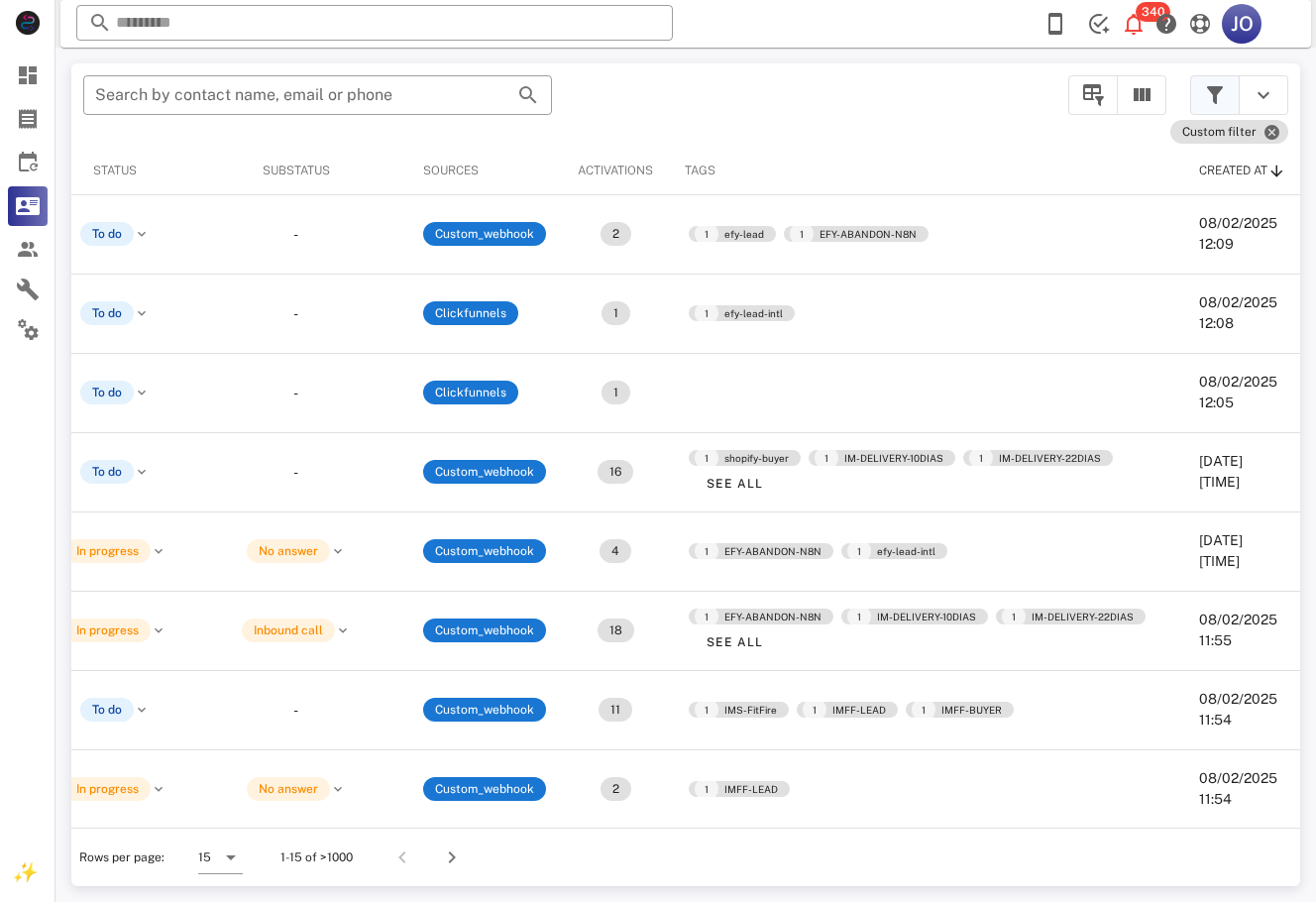 click at bounding box center (1215, 95) 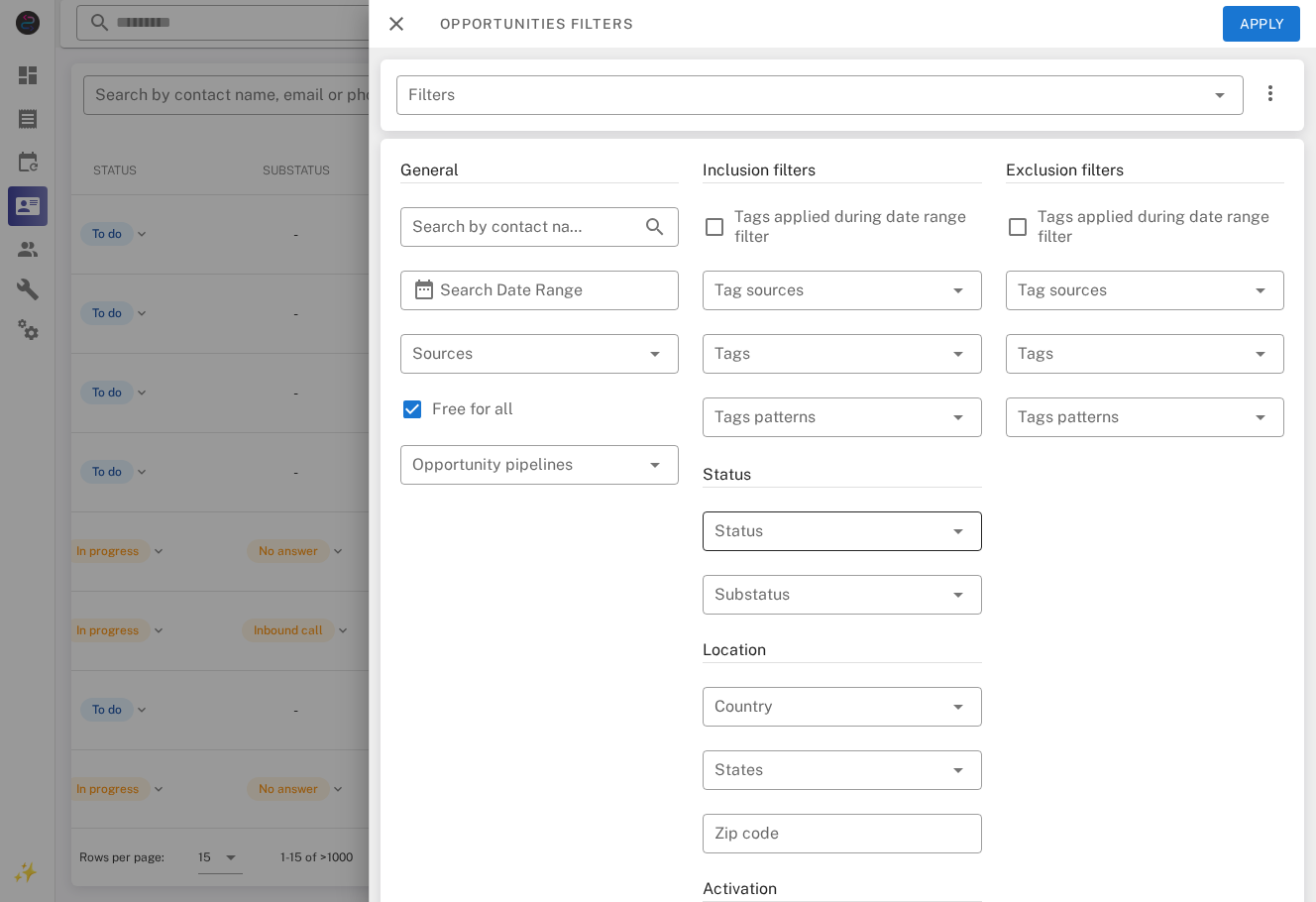 click at bounding box center [814, 531] 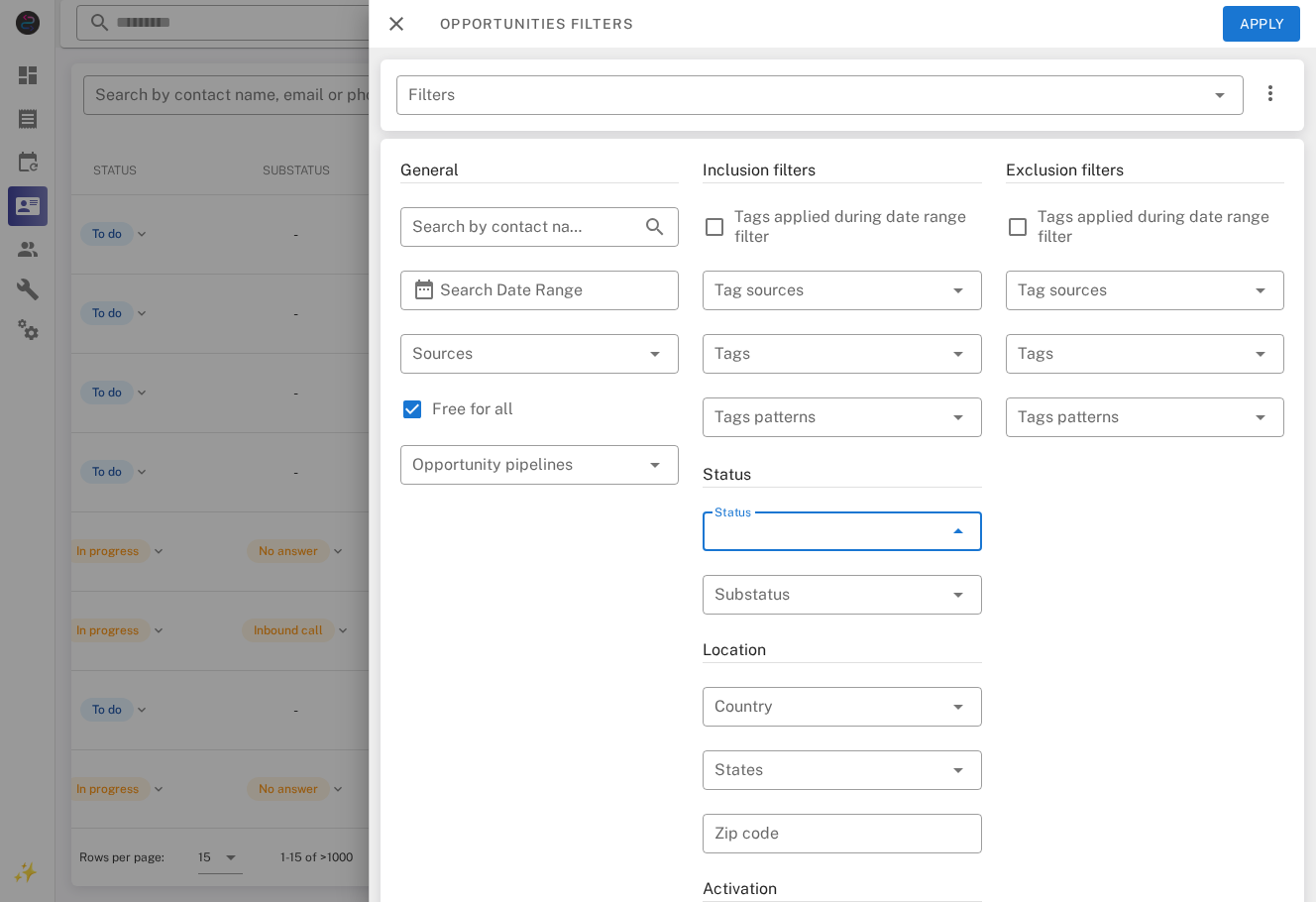 click on "To do" at bounding box center (865, 543) 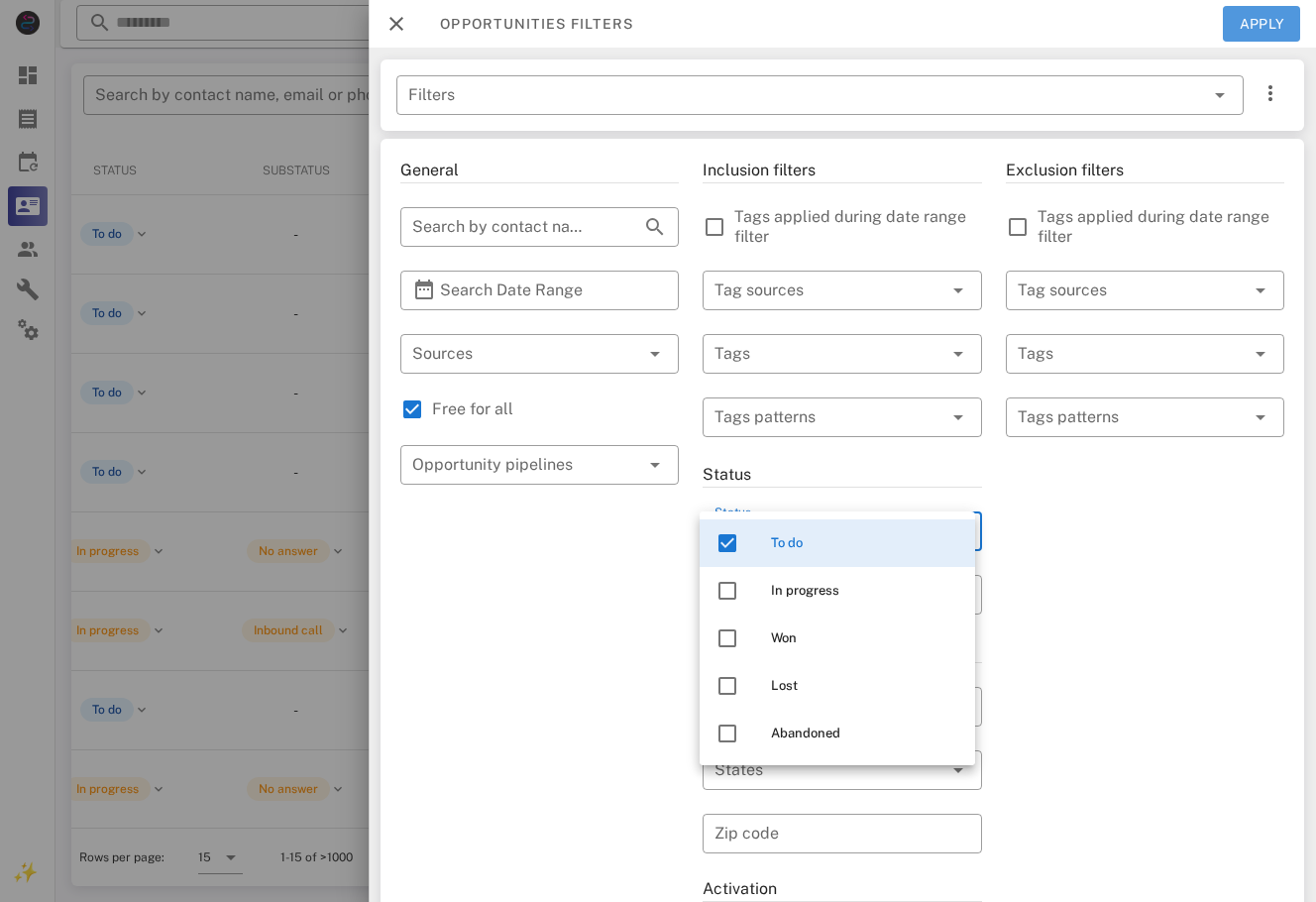 click on "Apply" at bounding box center (1261, 24) 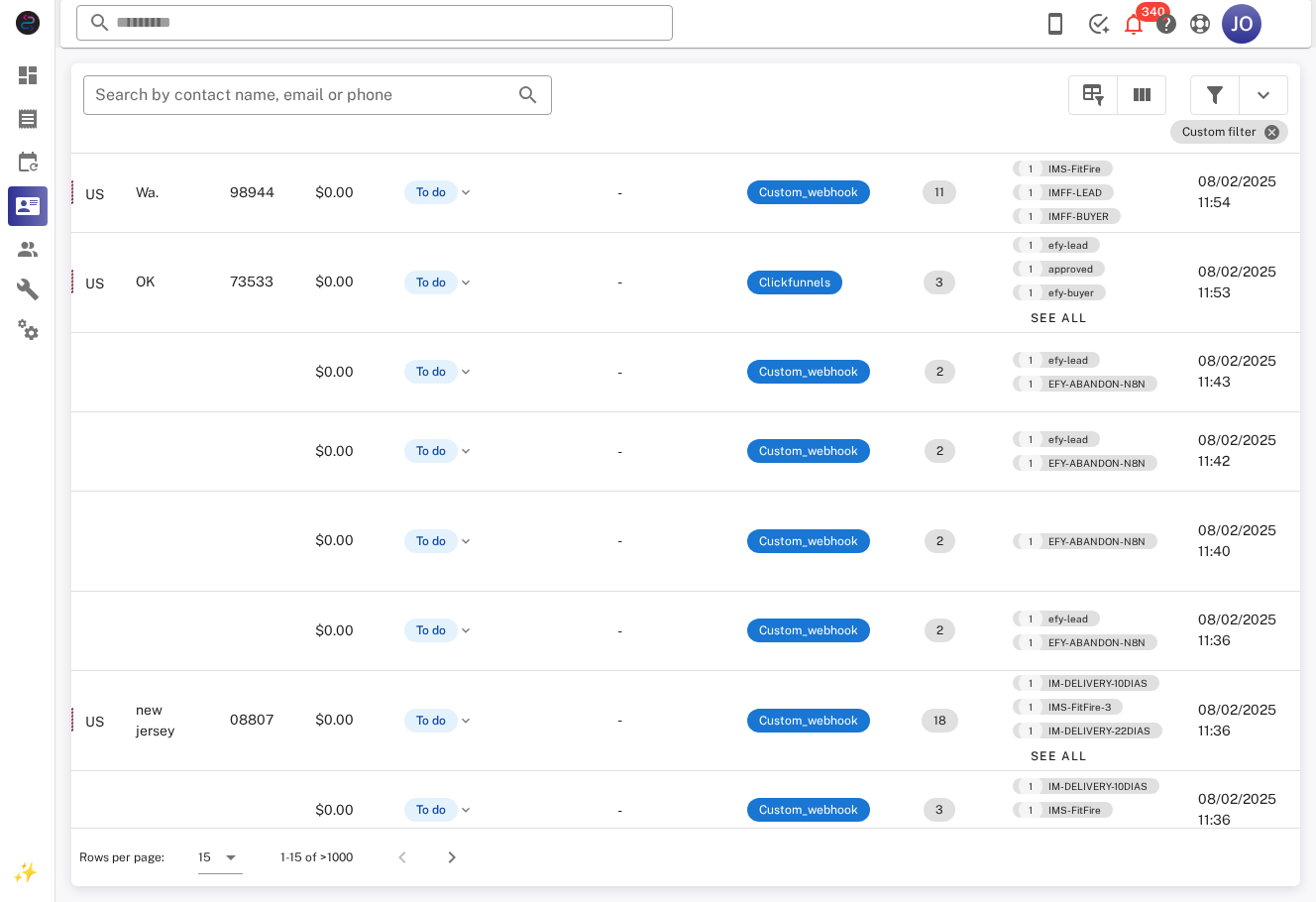 scroll, scrollTop: 533, scrollLeft: 458, axis: both 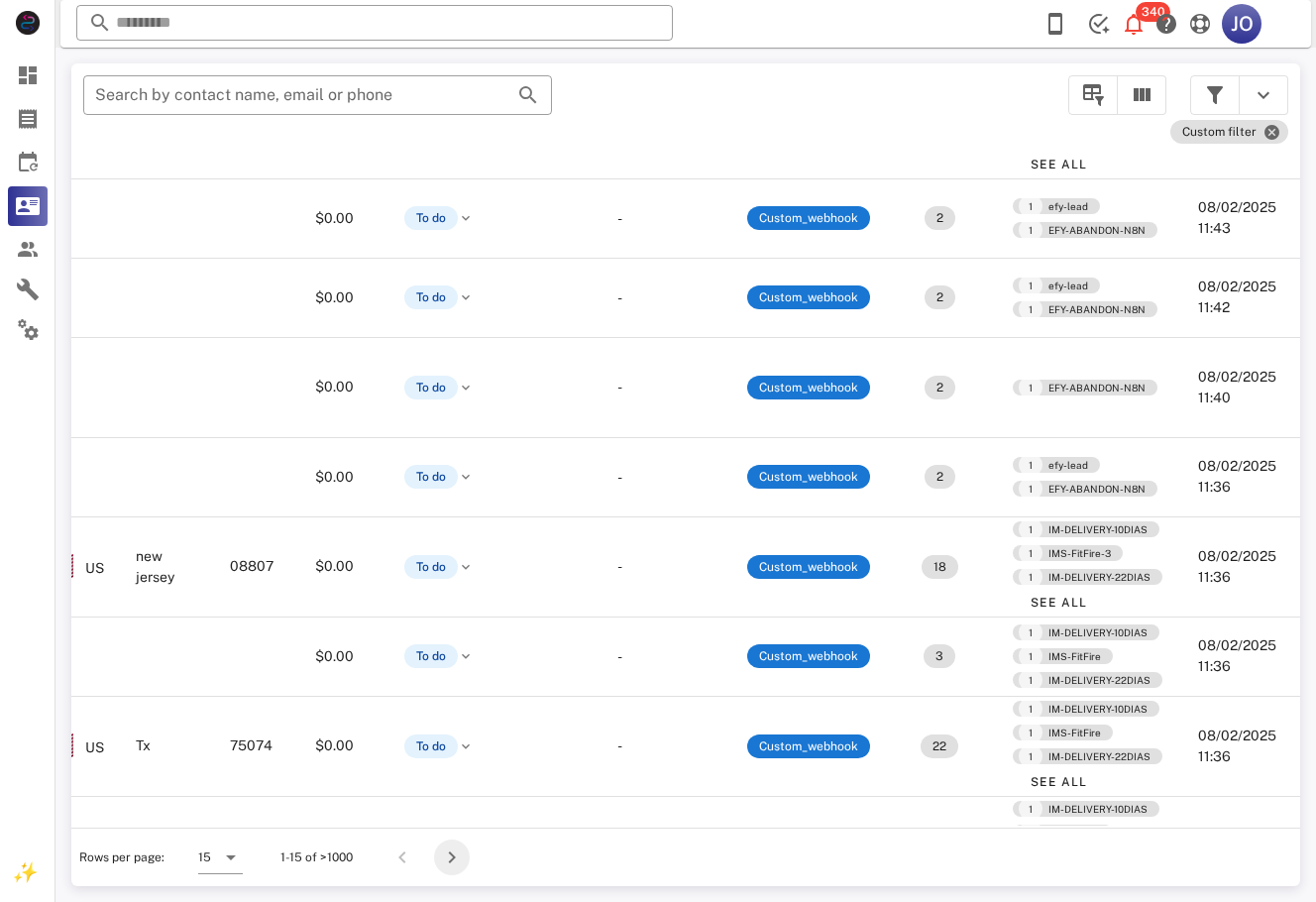 click at bounding box center [452, 857] 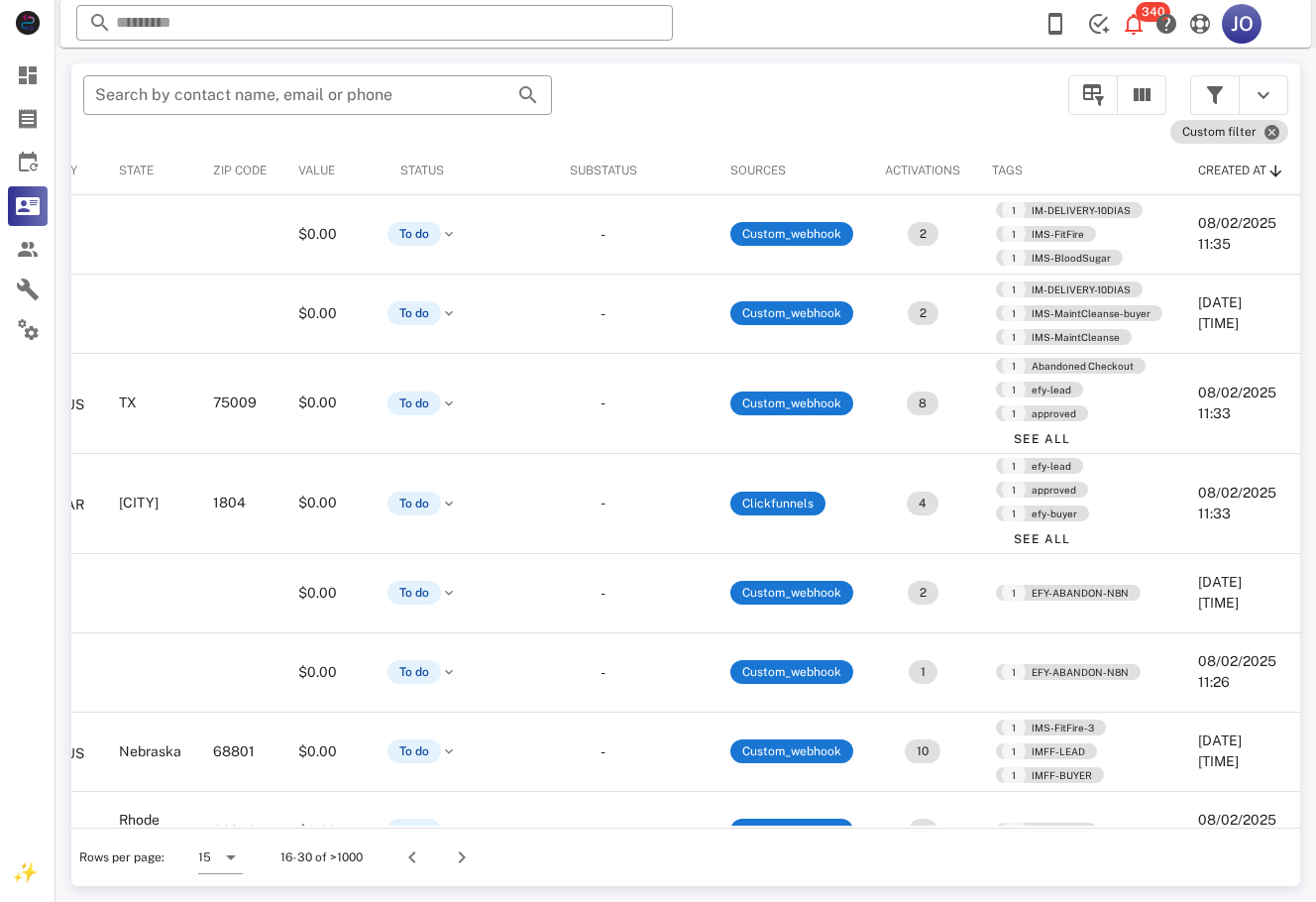 scroll, scrollTop: 0, scrollLeft: 0, axis: both 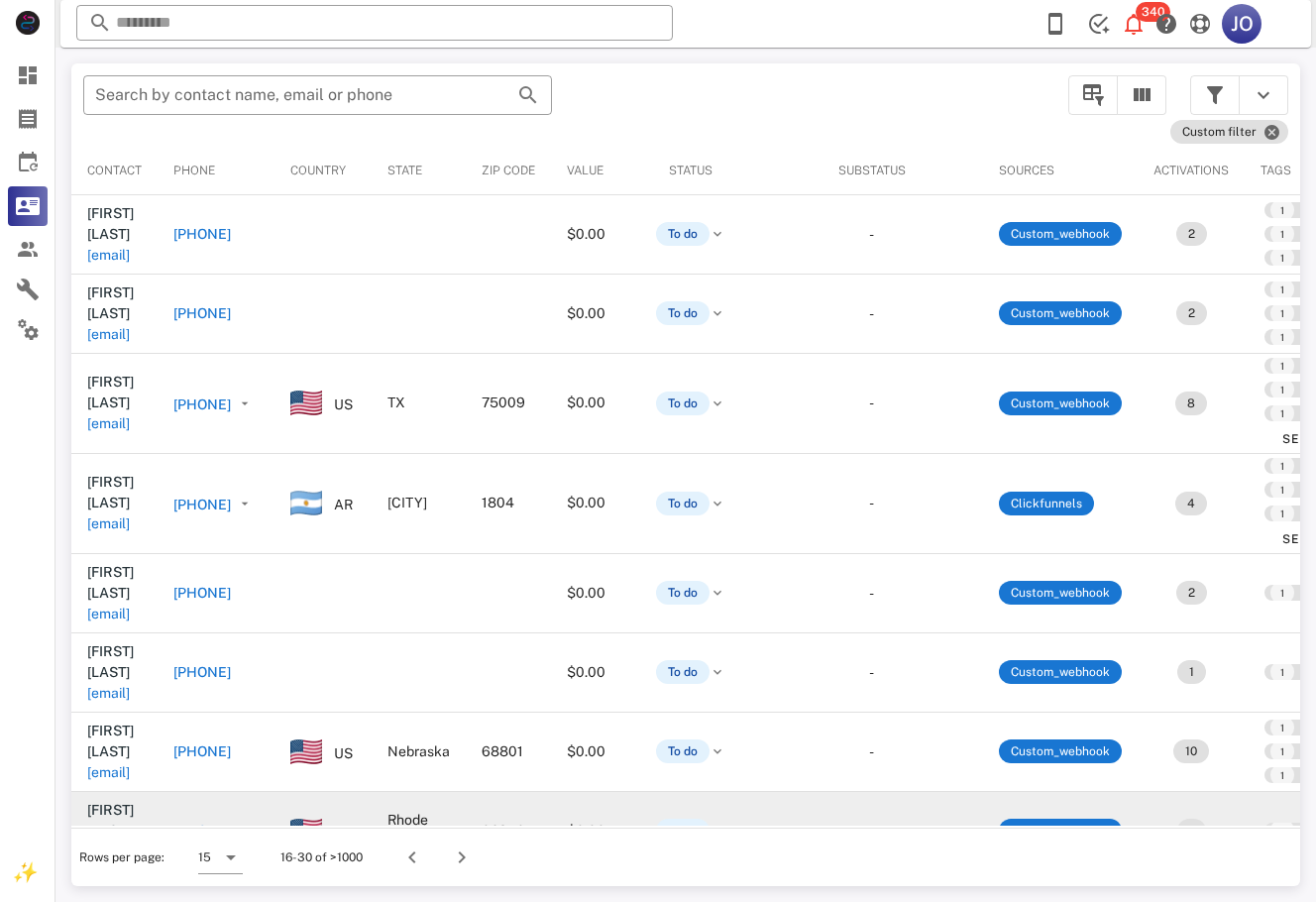 click on "[EMAIL]" at bounding box center (108, 851) 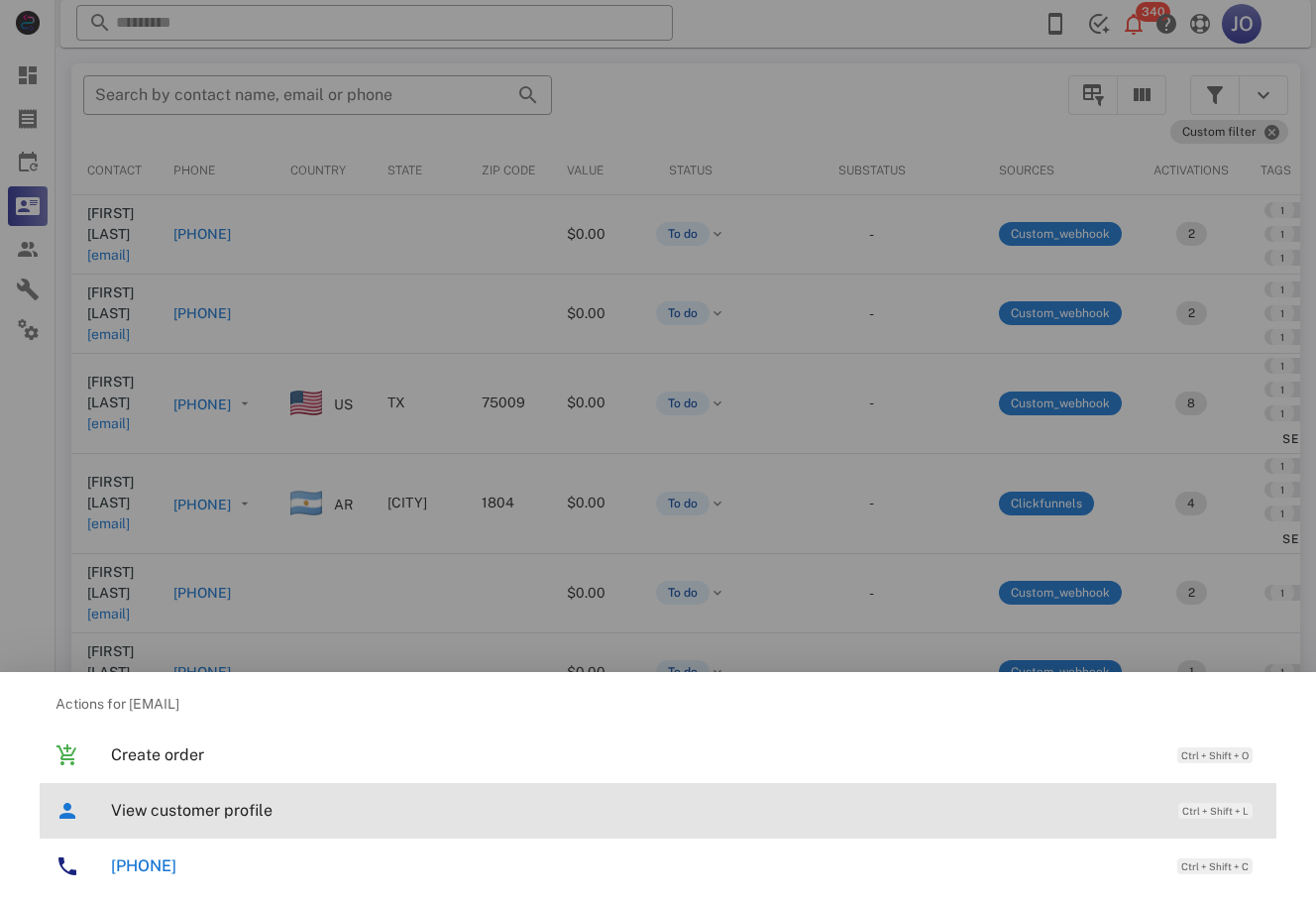 click on "View customer profile" at bounding box center [634, 810] 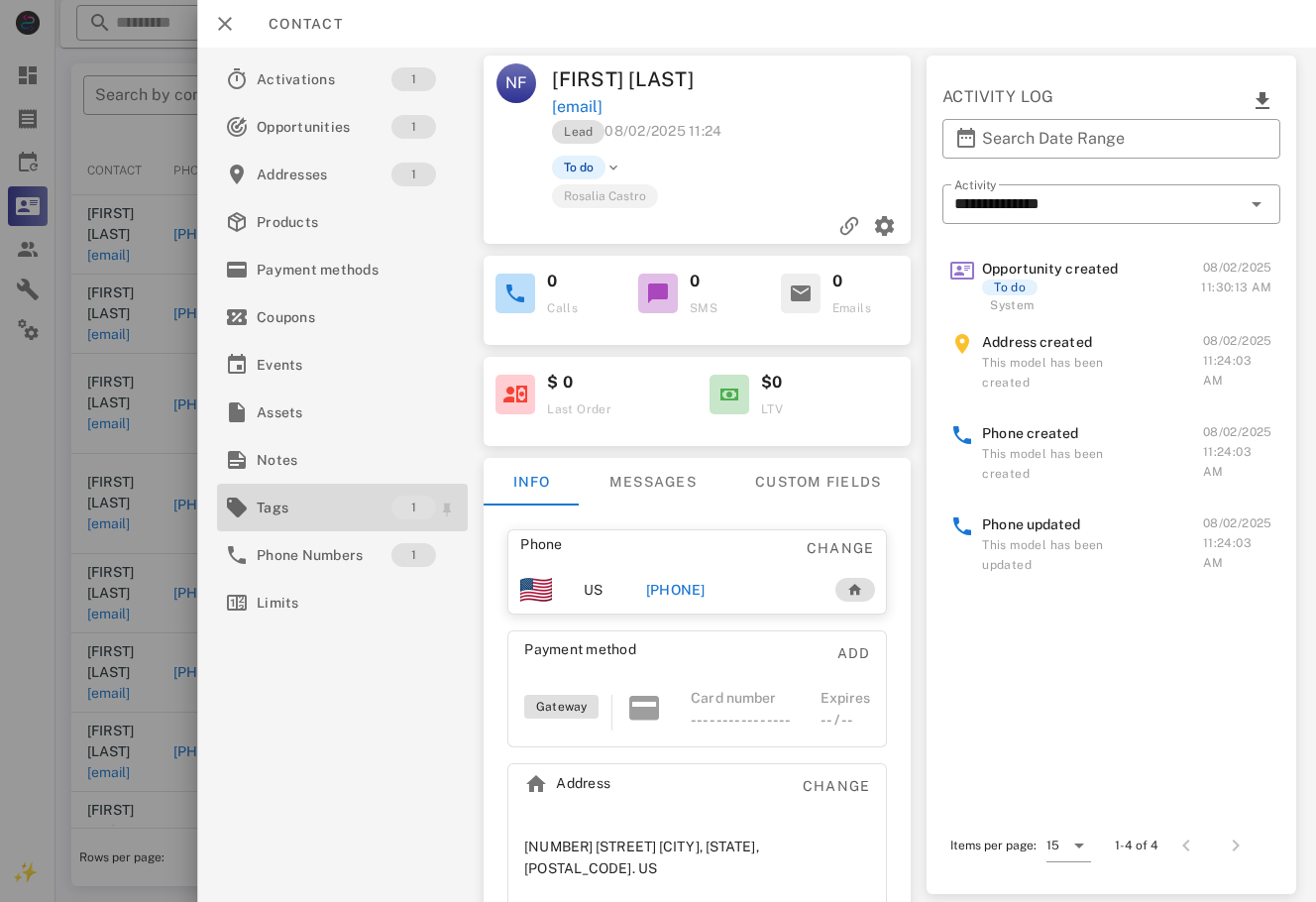 click on "Tags" at bounding box center [324, 507] 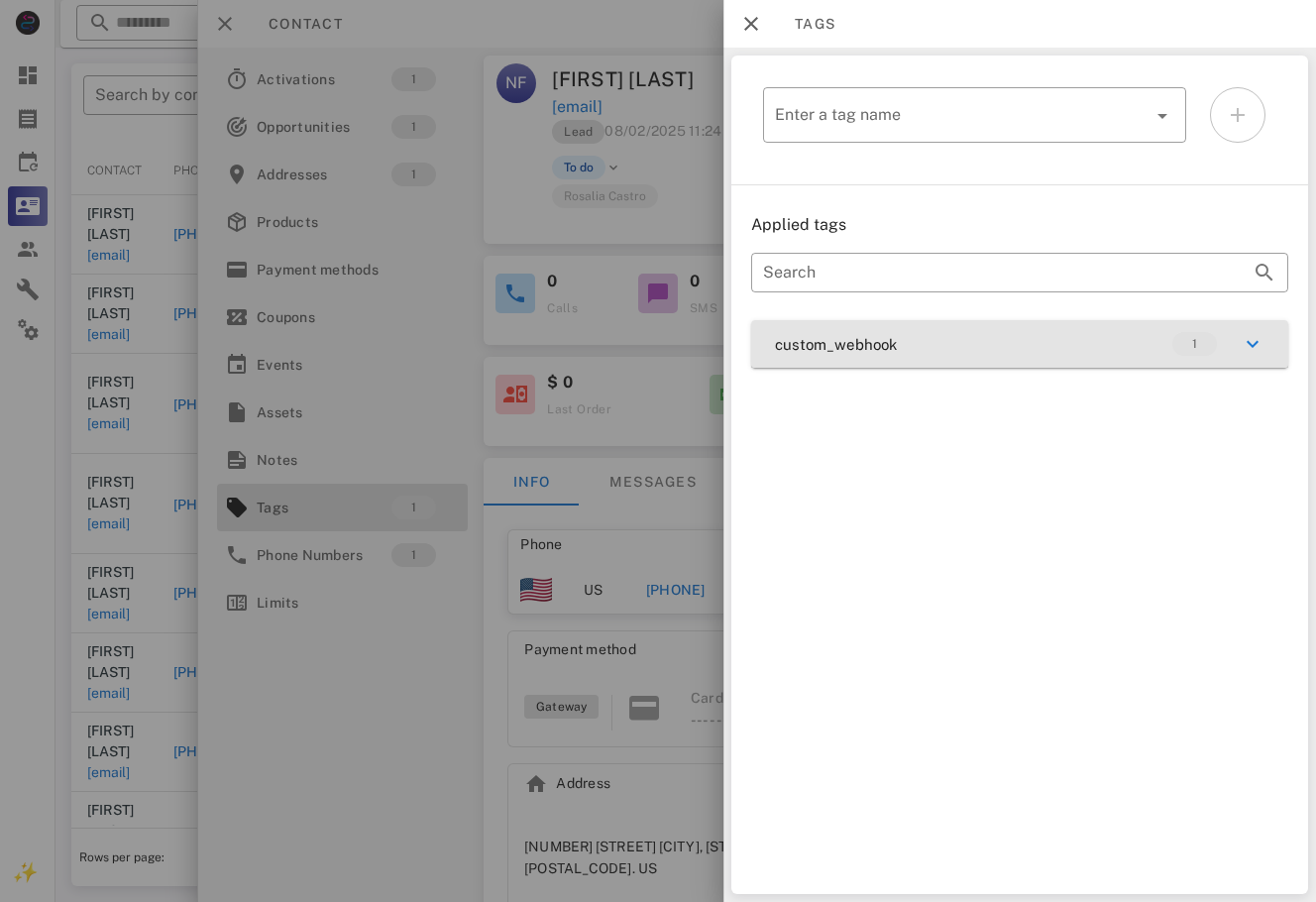 click on "custom_webhook  1" at bounding box center [1020, 344] 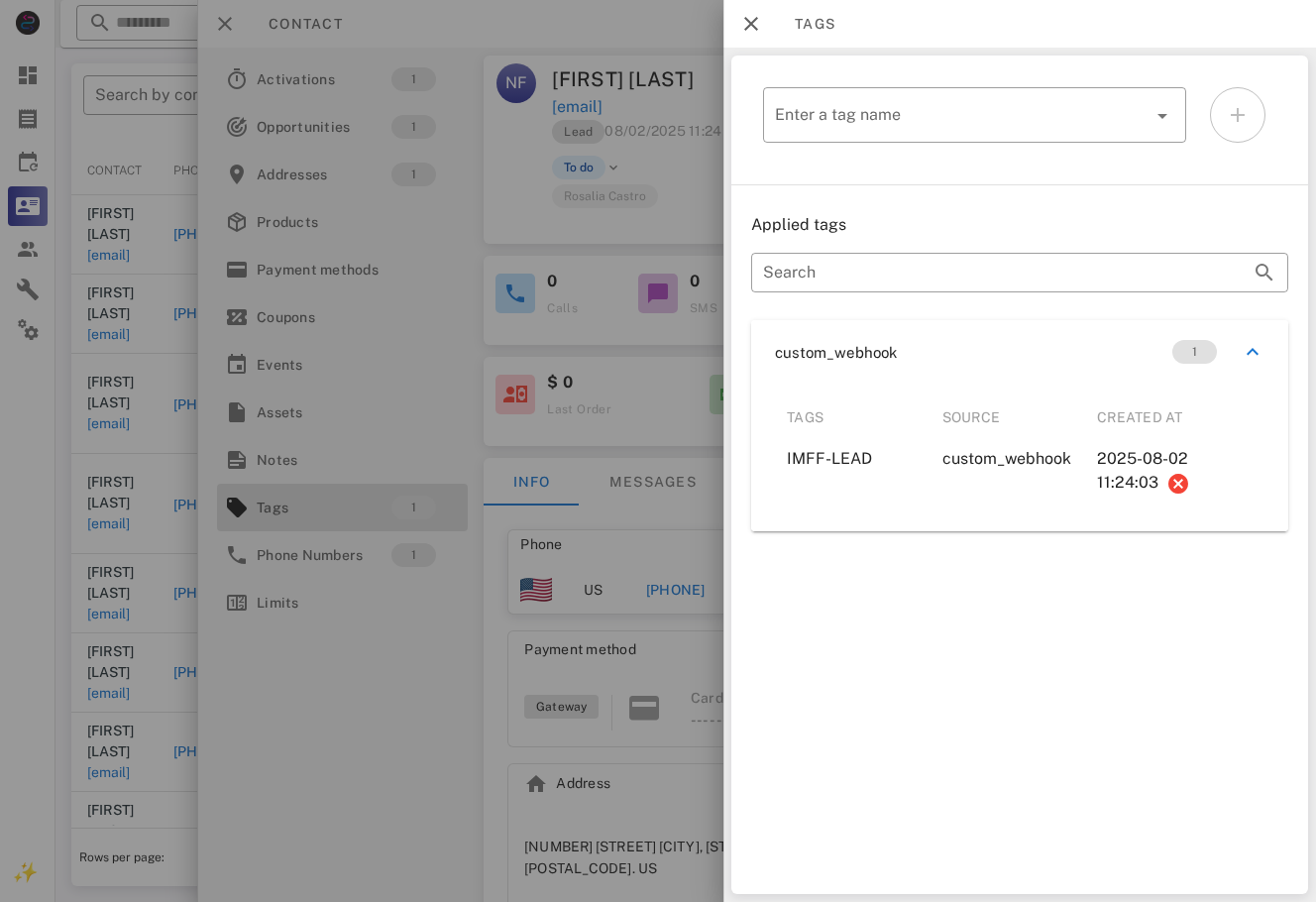 click at bounding box center [658, 451] 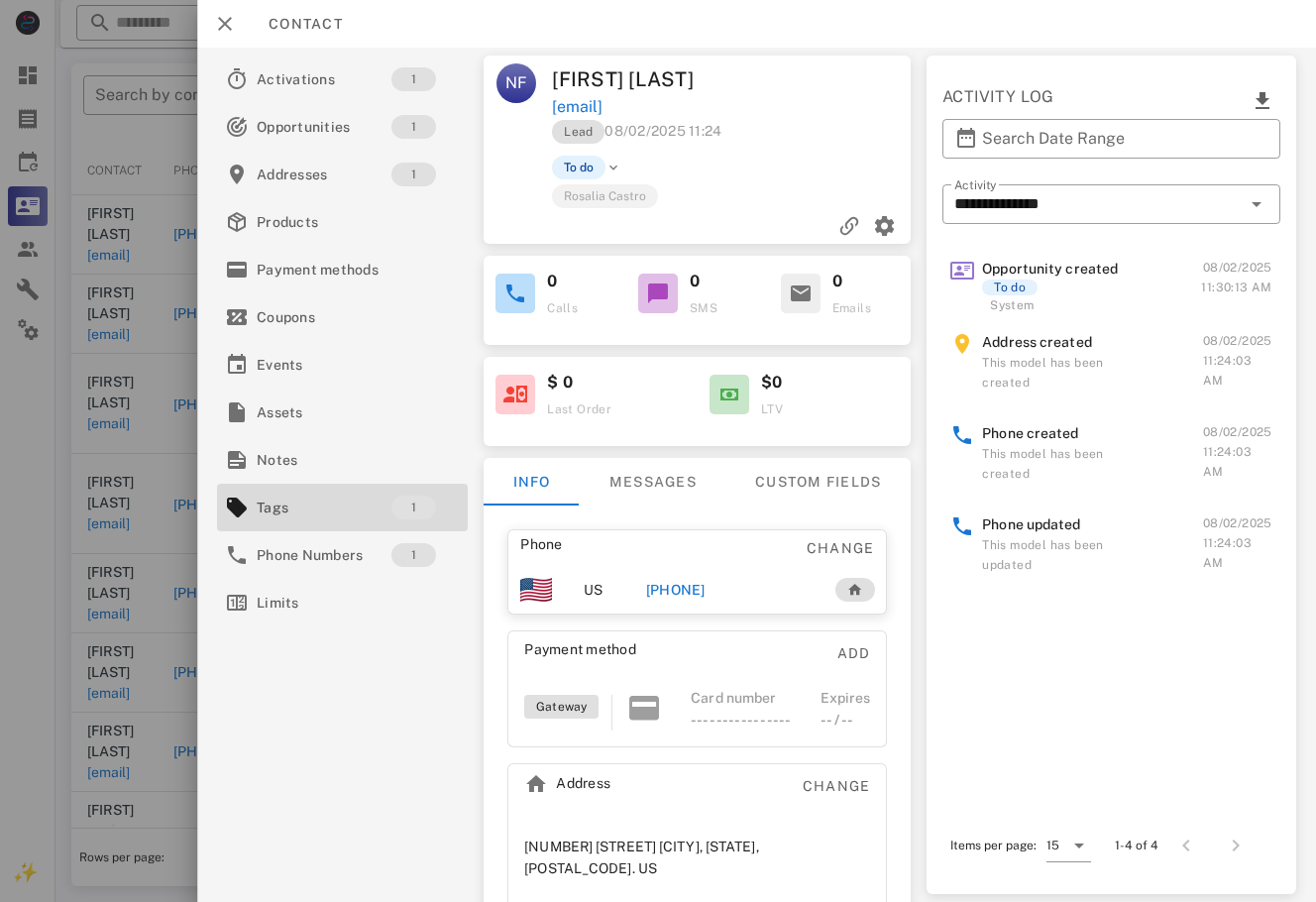 click on "[PHONE]" at bounding box center (676, 590) 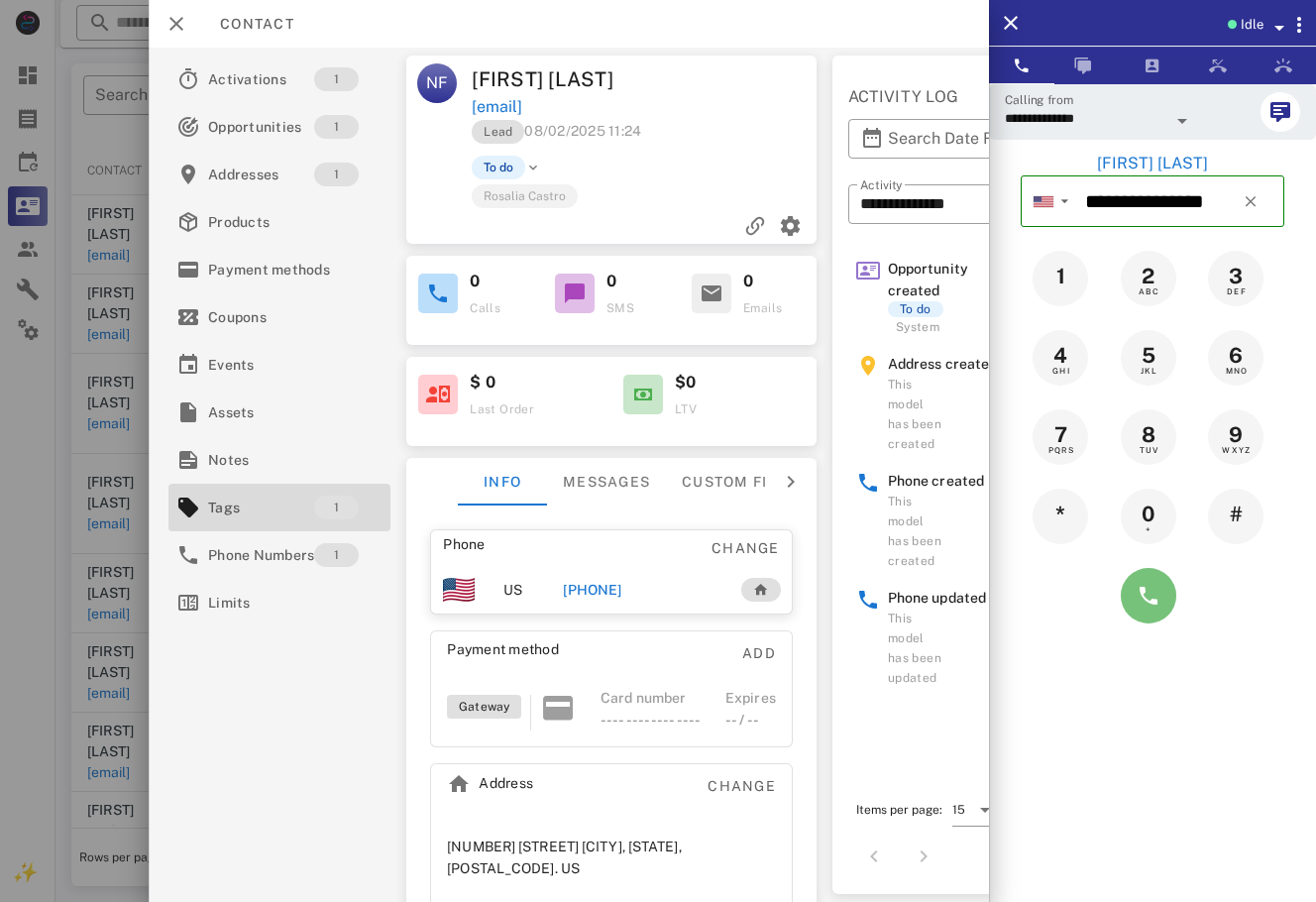 click at bounding box center [1149, 596] 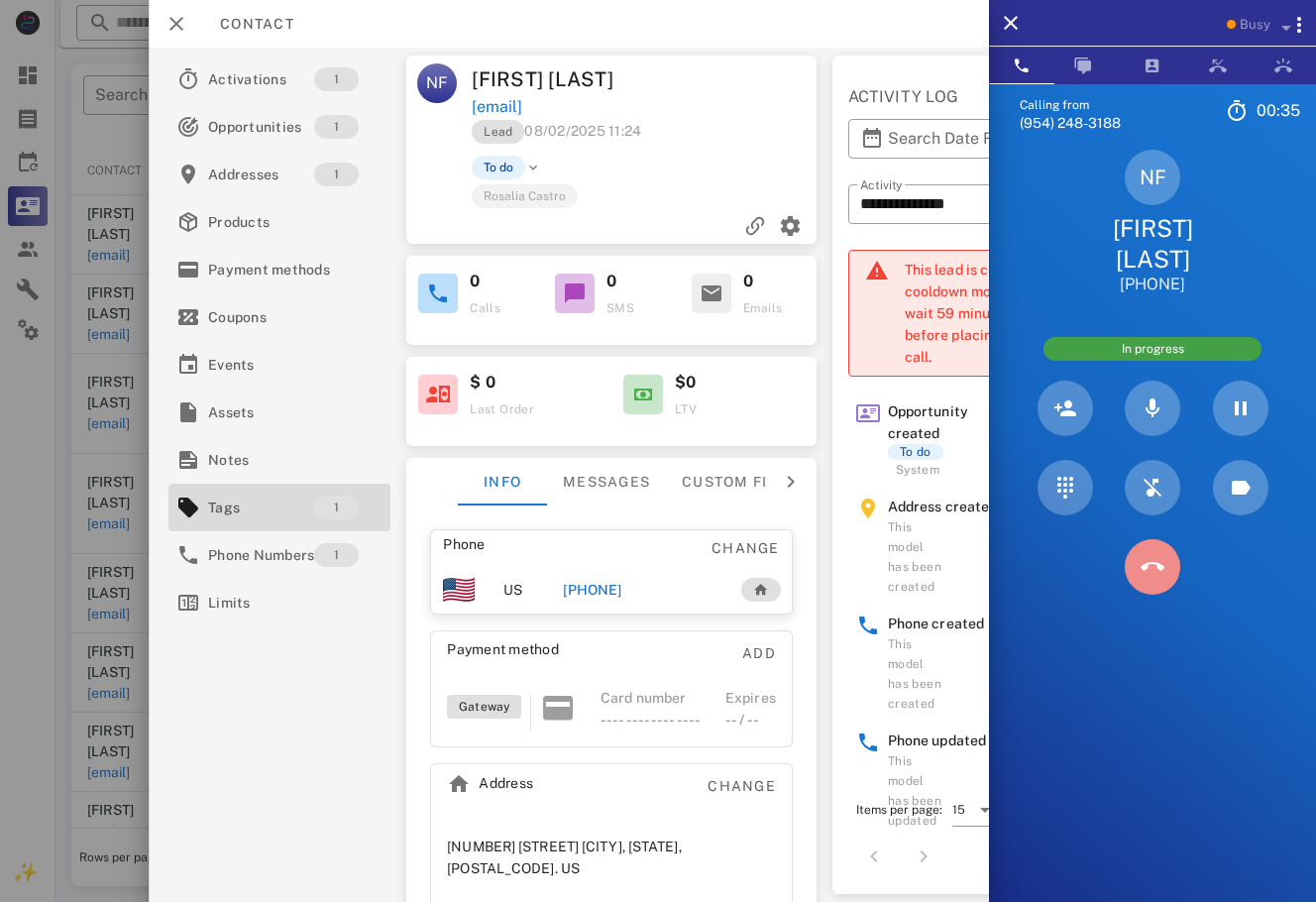 click at bounding box center (1152, 567) 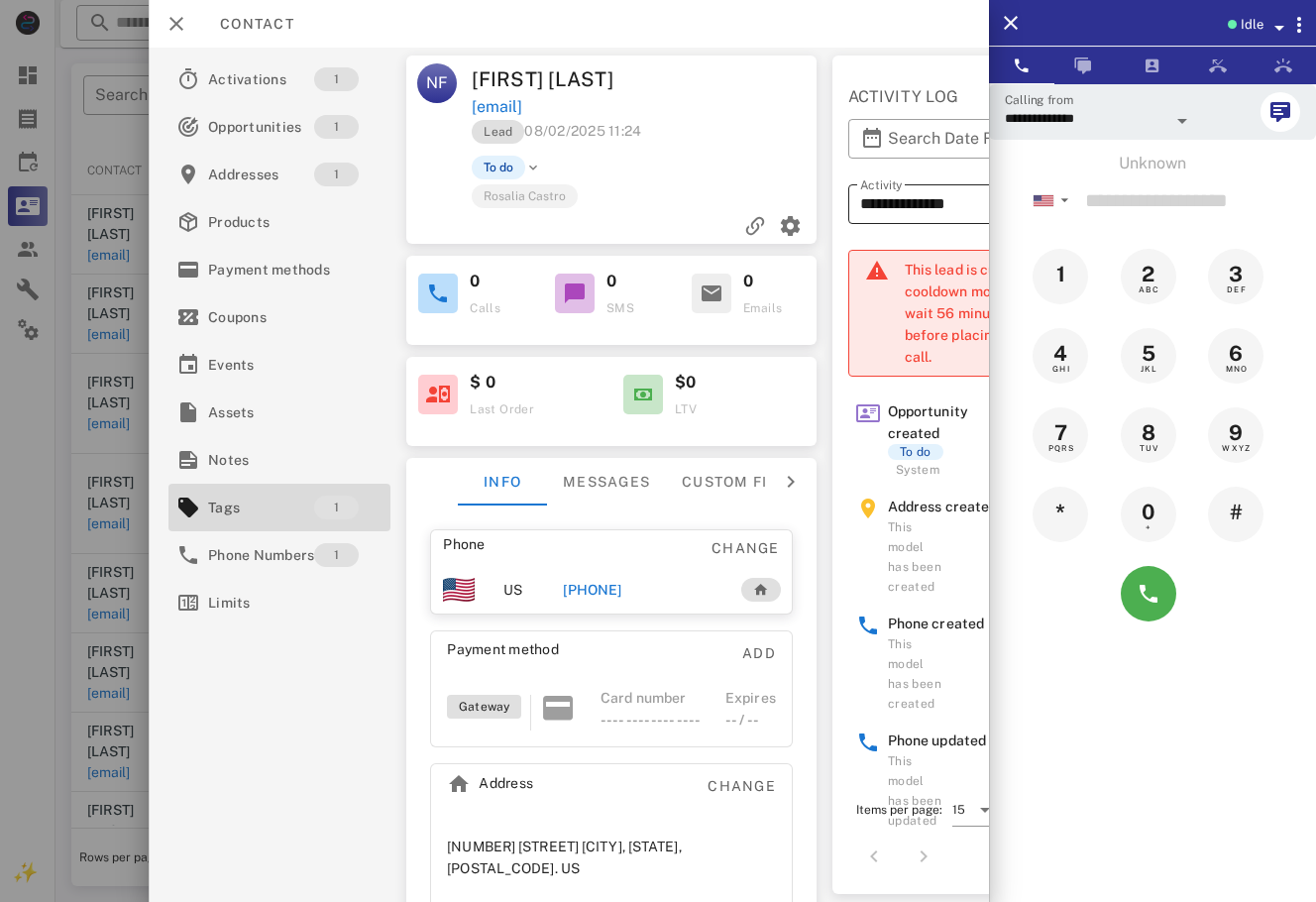 click on "**********" at bounding box center [963, 204] 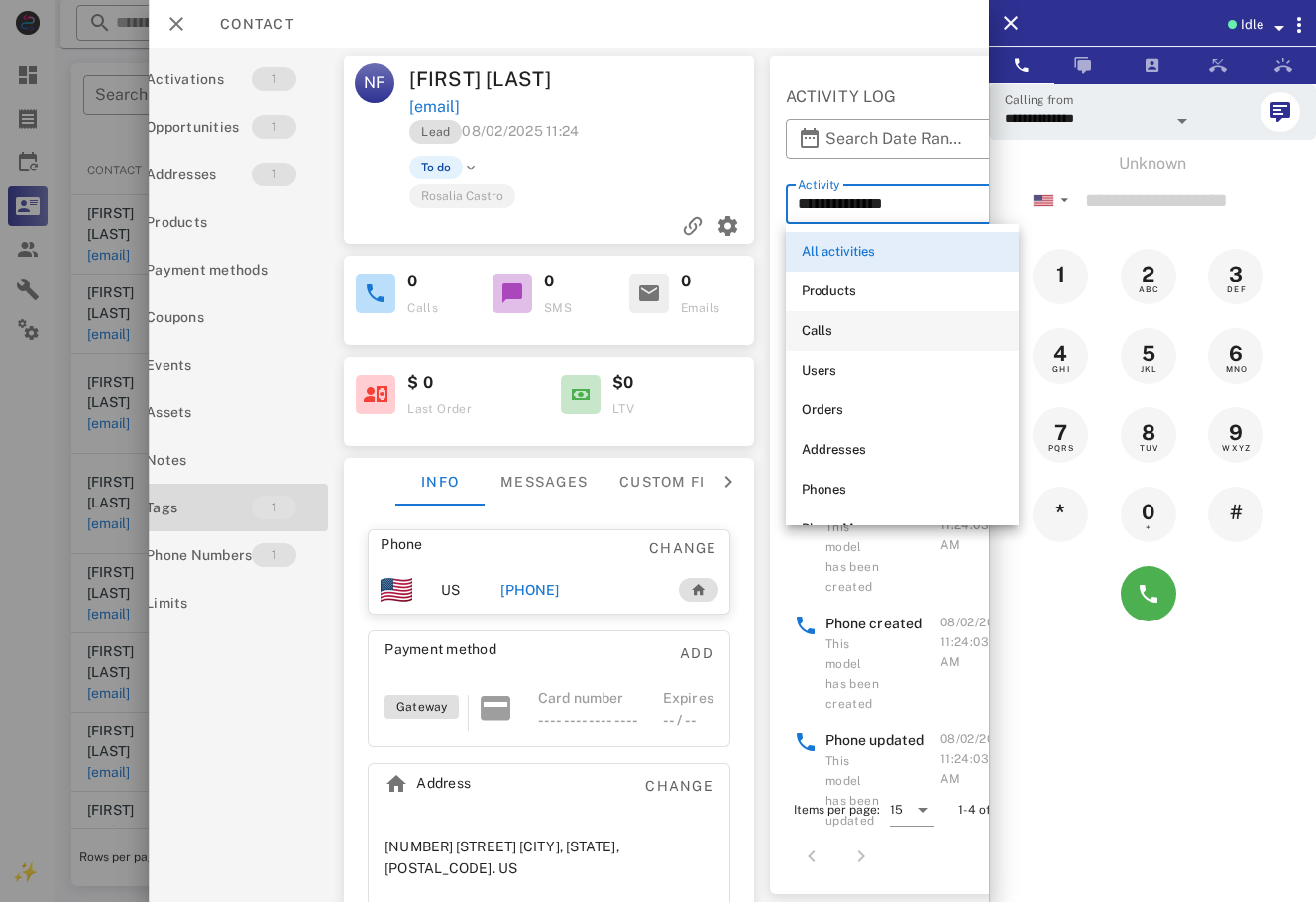 click on "Calls" at bounding box center (902, 331) 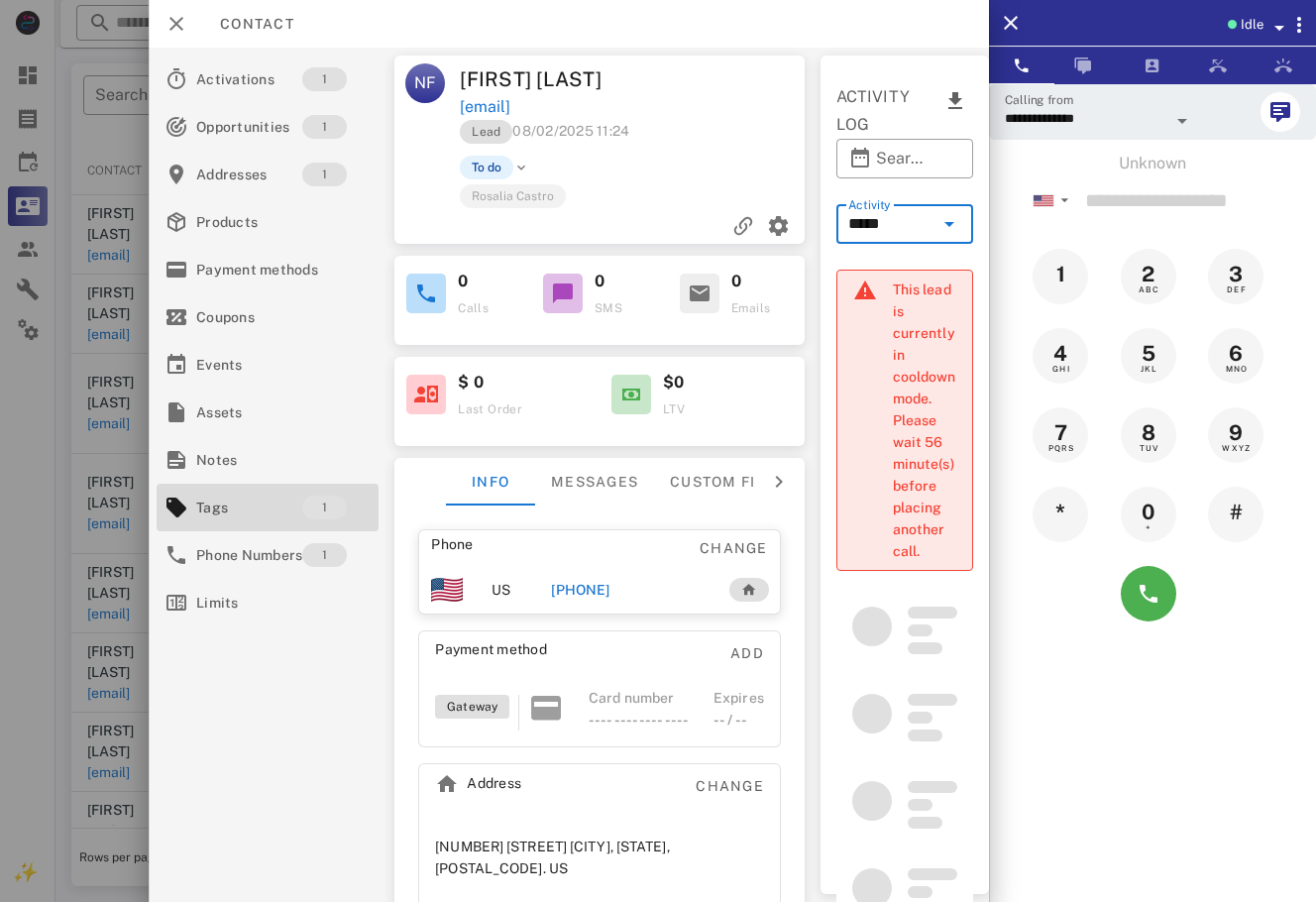 scroll, scrollTop: 0, scrollLeft: 22, axis: horizontal 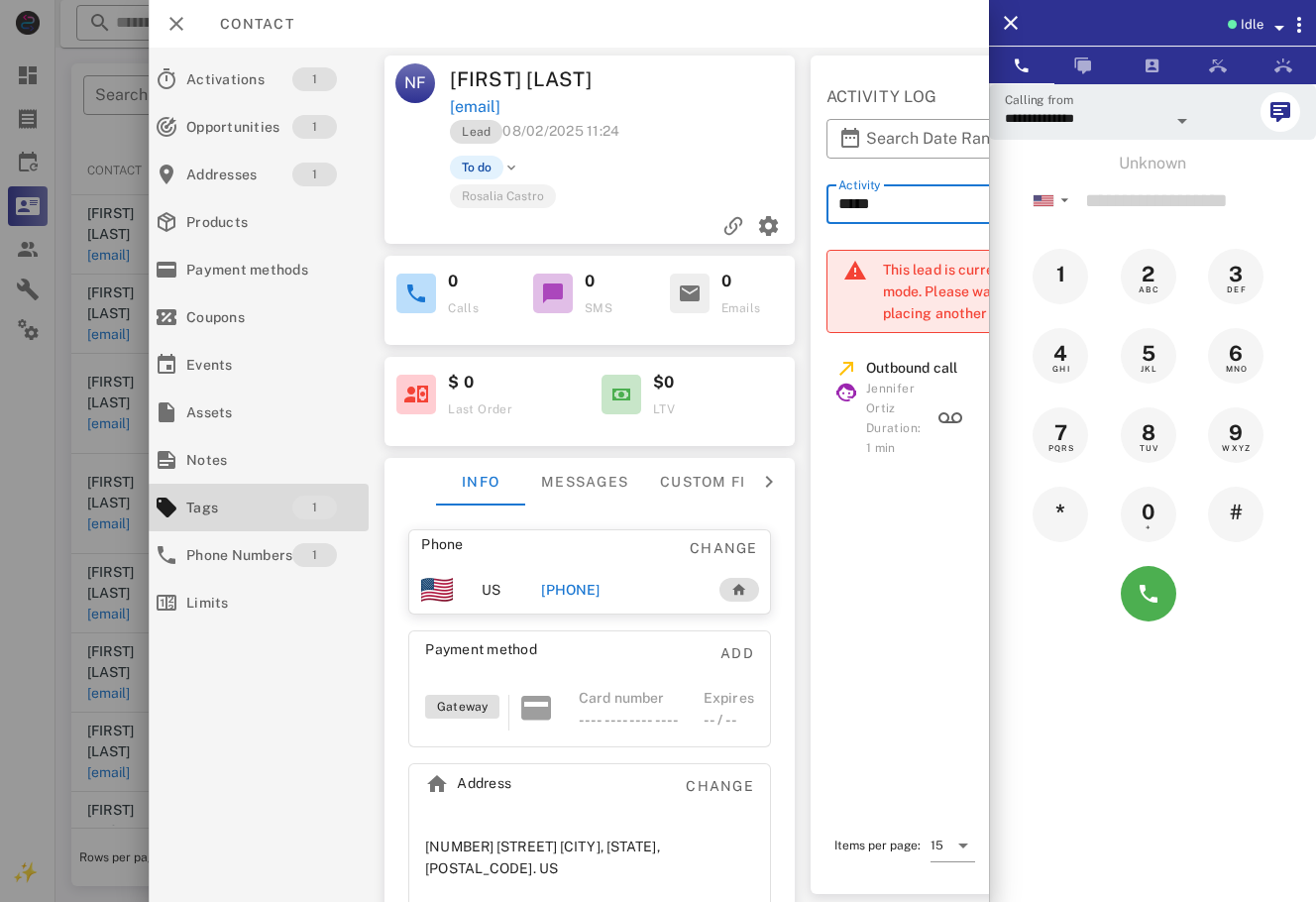click on "[PHONE]" at bounding box center (570, 590) 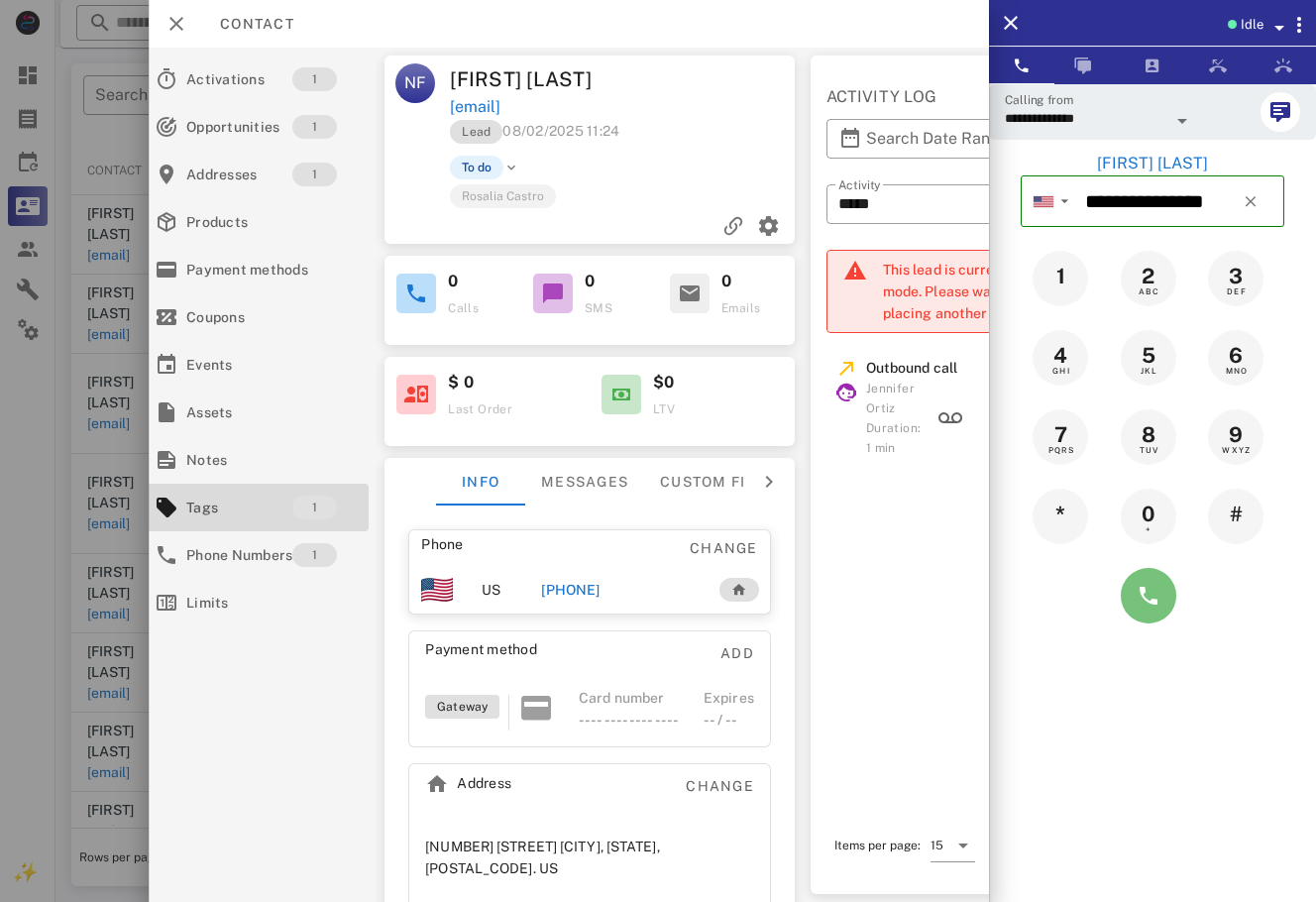 click at bounding box center (1149, 596) 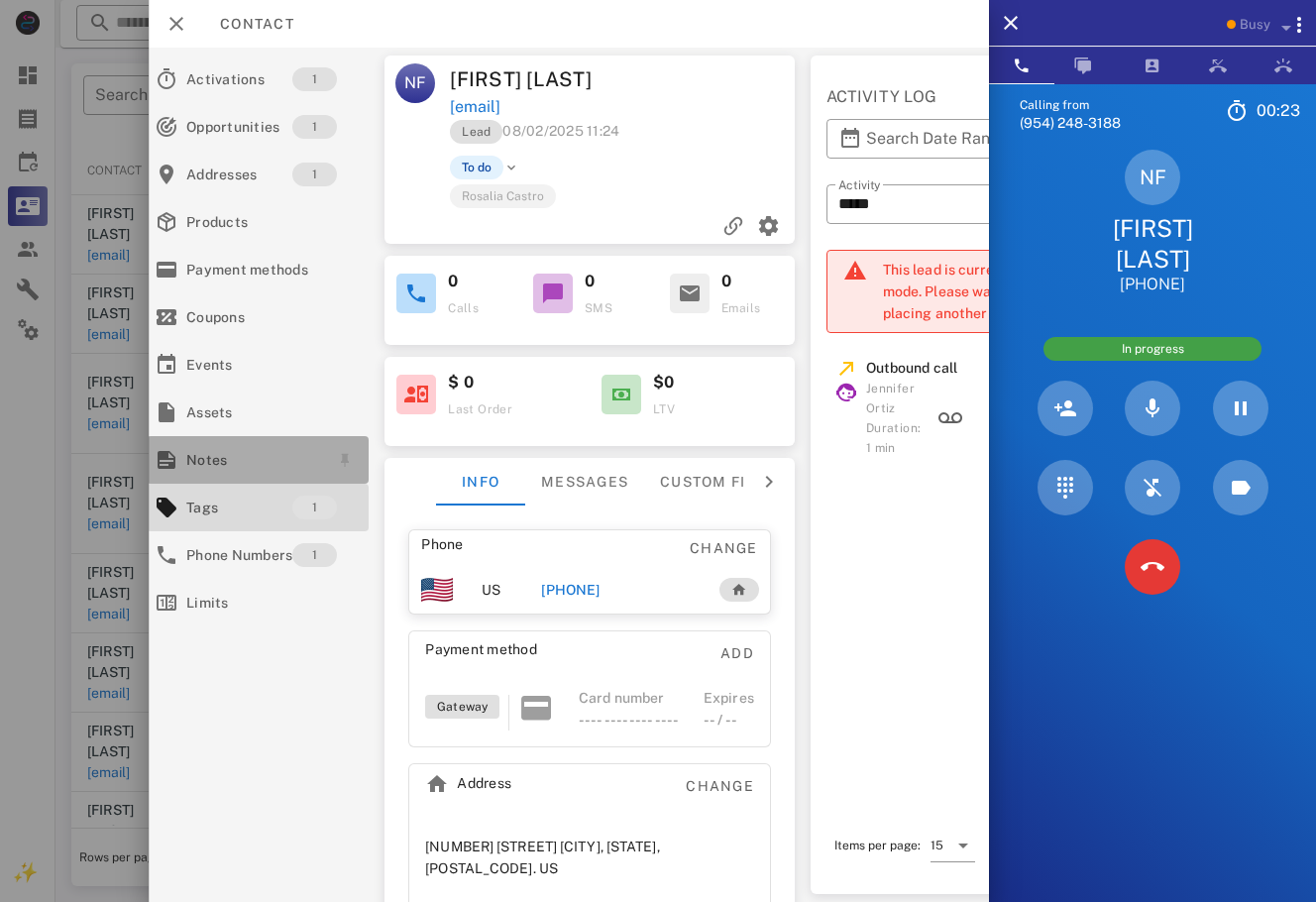 click on "Notes" at bounding box center [254, 460] 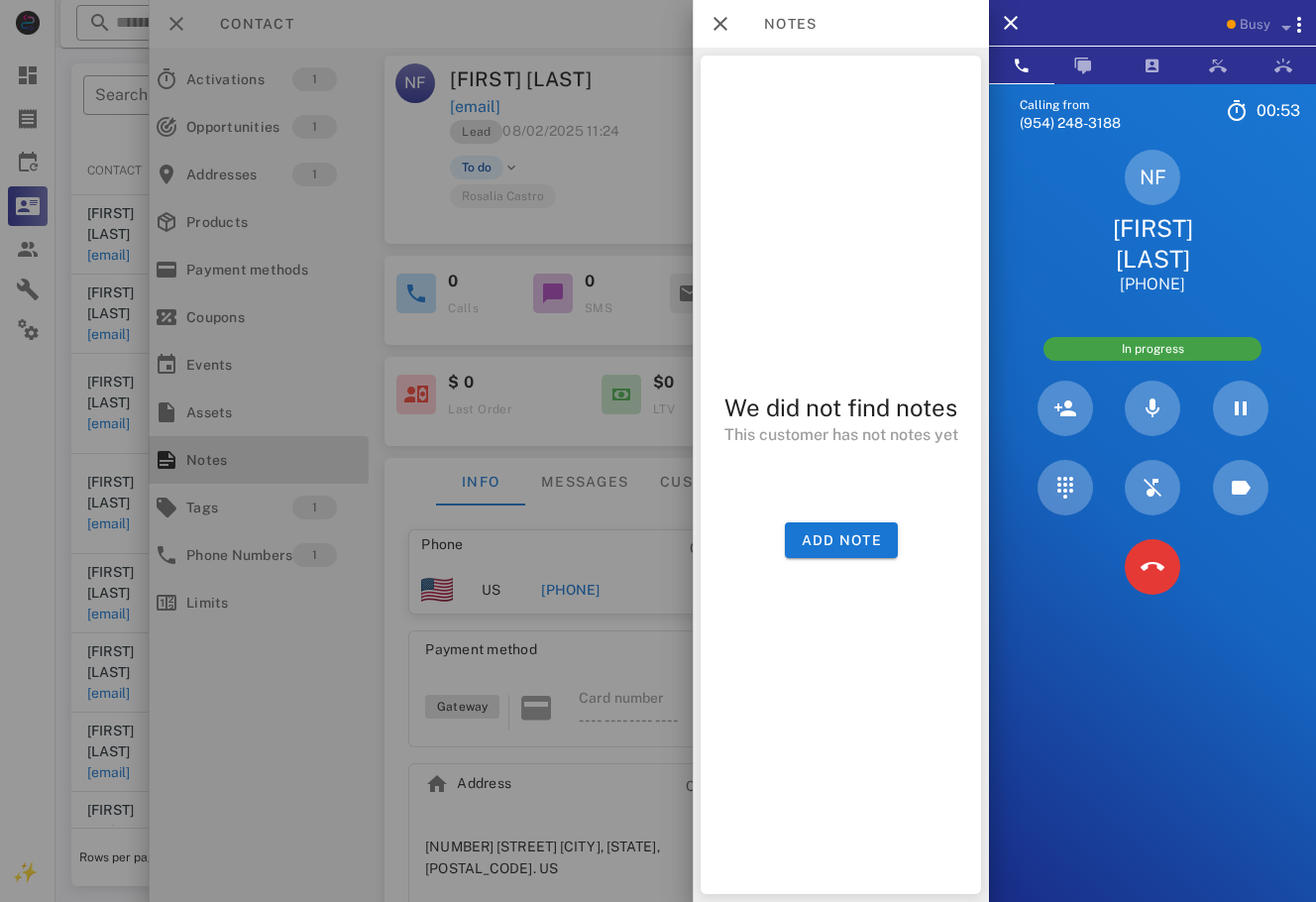 click on "Notes" at bounding box center [780, 24] 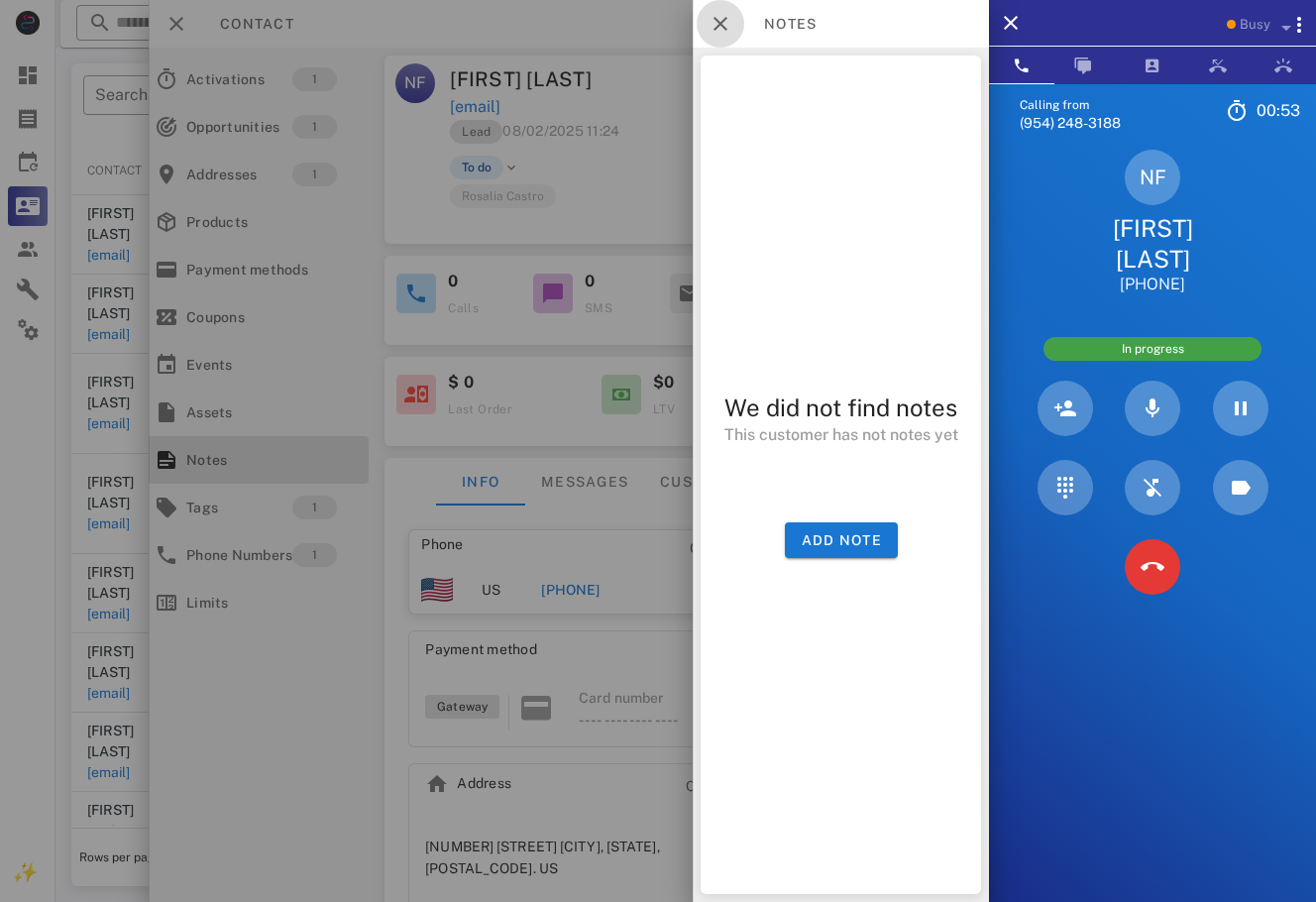 click at bounding box center [720, 24] 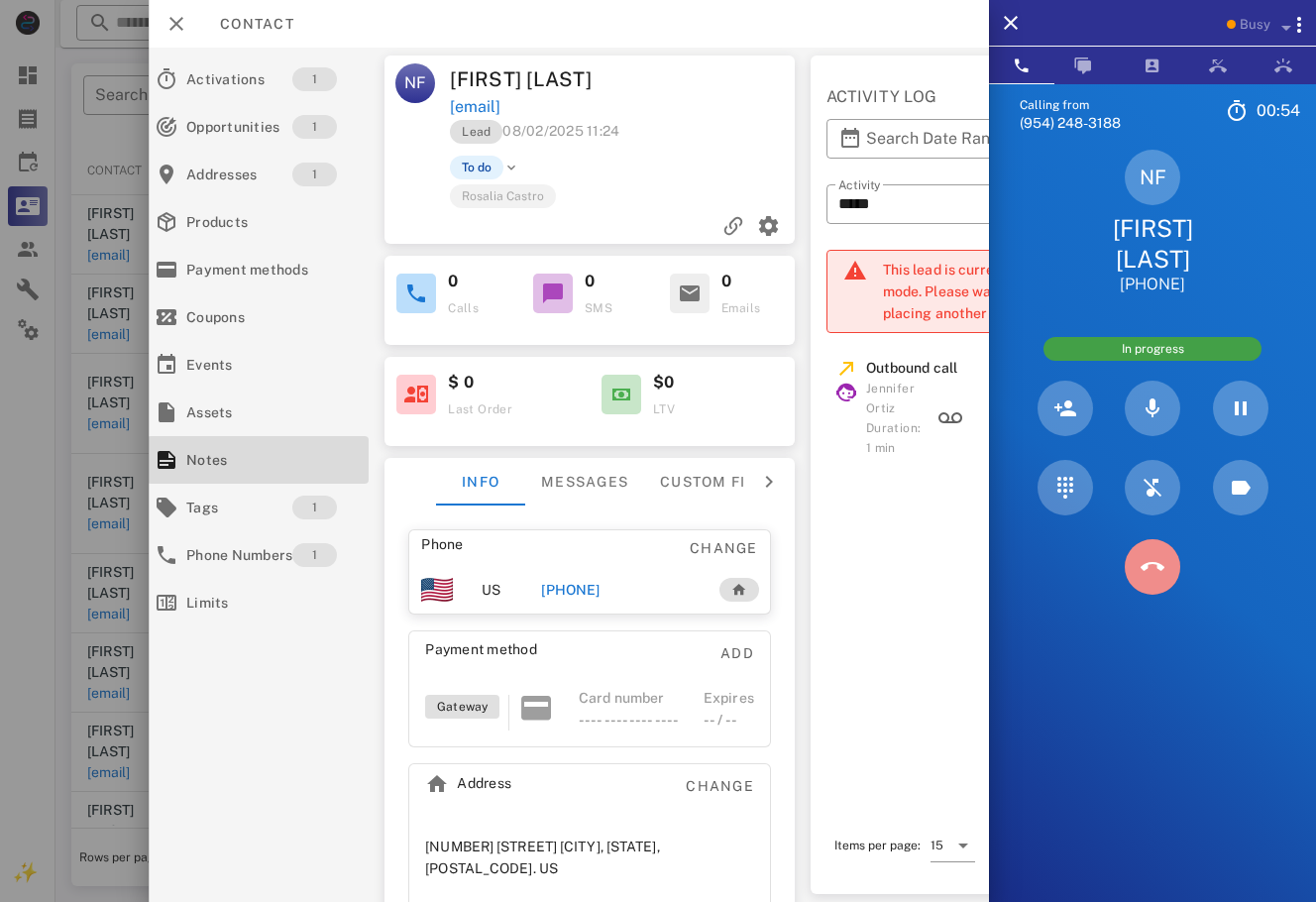 click at bounding box center (1152, 567) 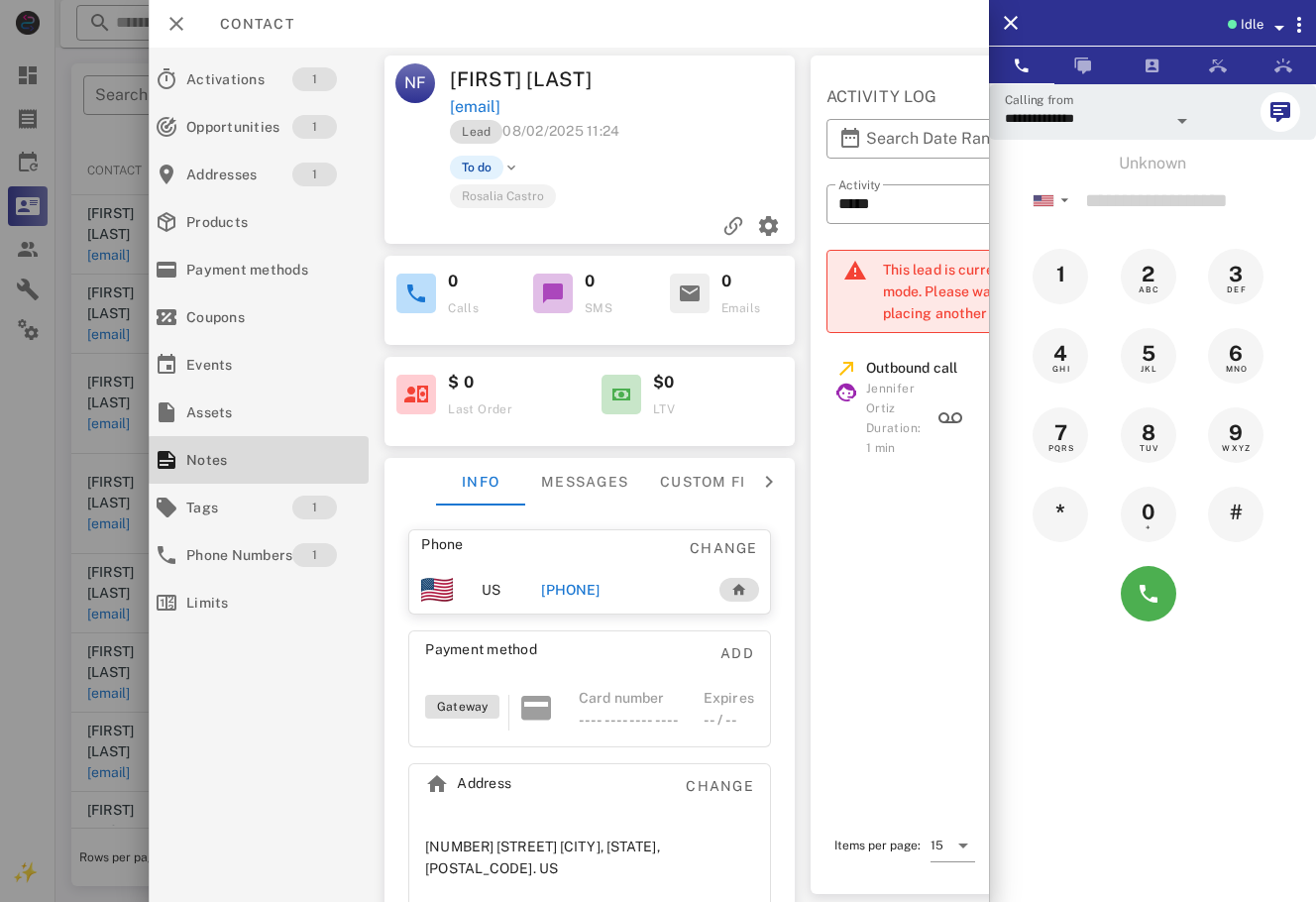 click at bounding box center [511, 168] 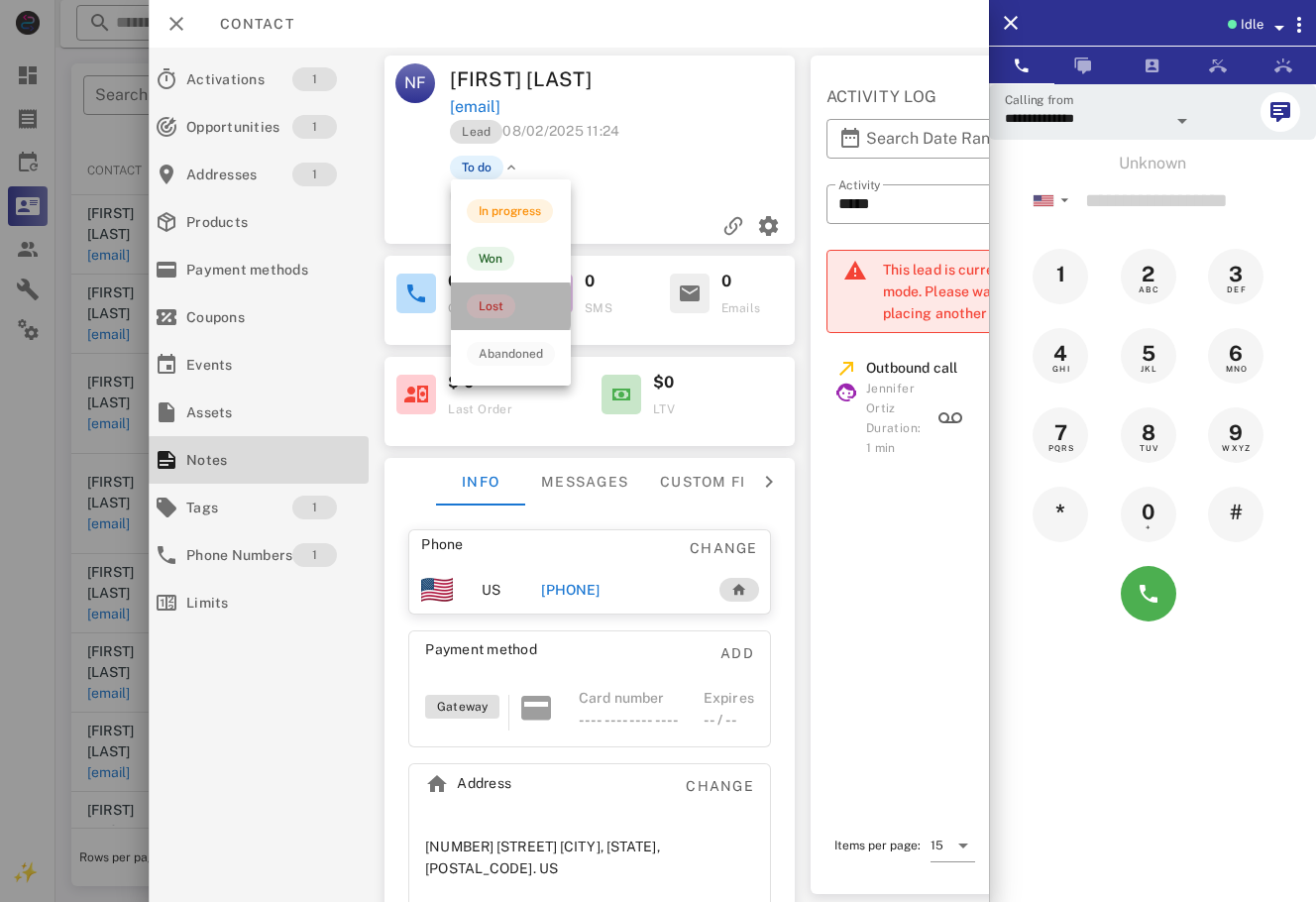 click on "Lost" at bounding box center [491, 306] 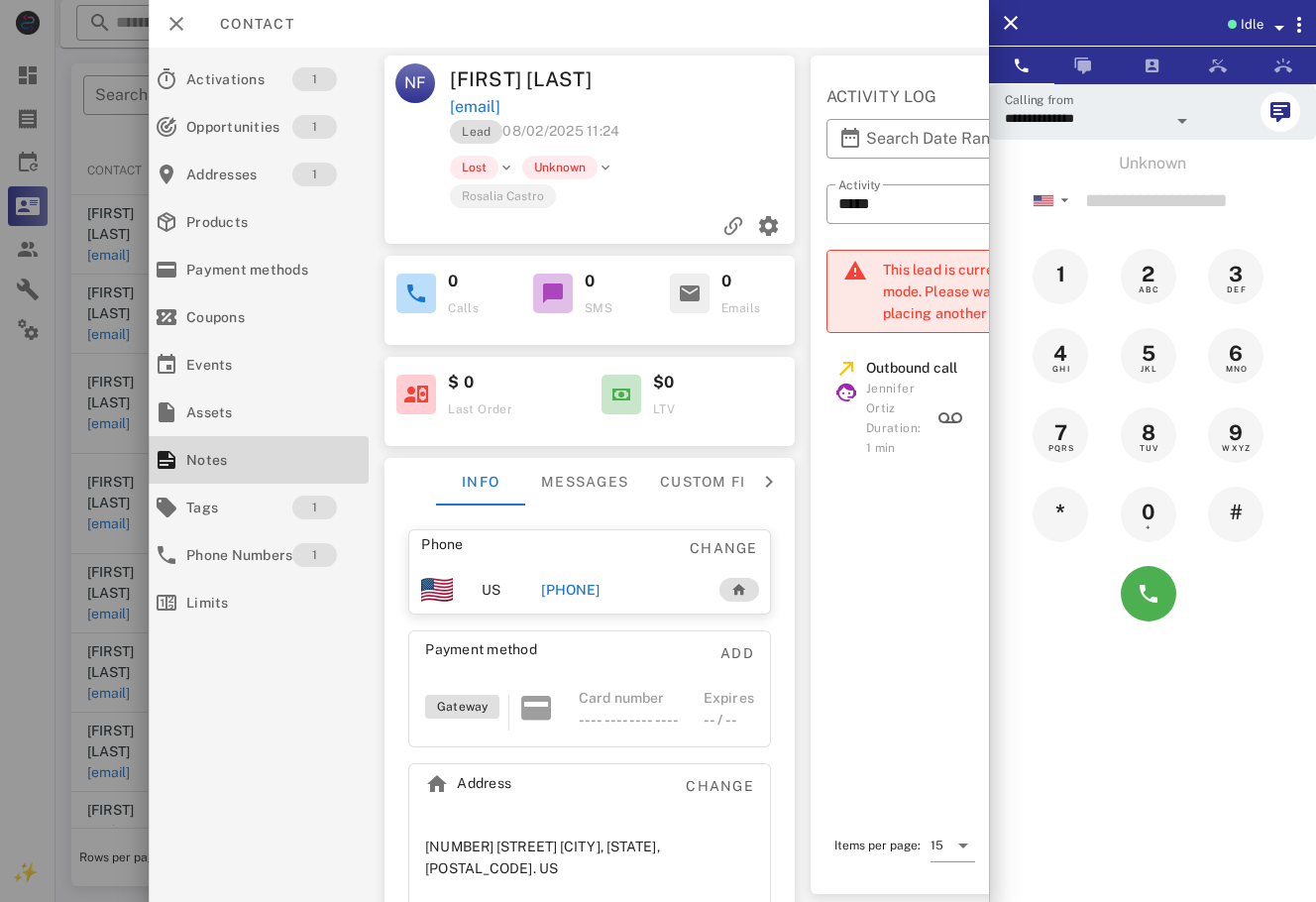 click at bounding box center (658, 451) 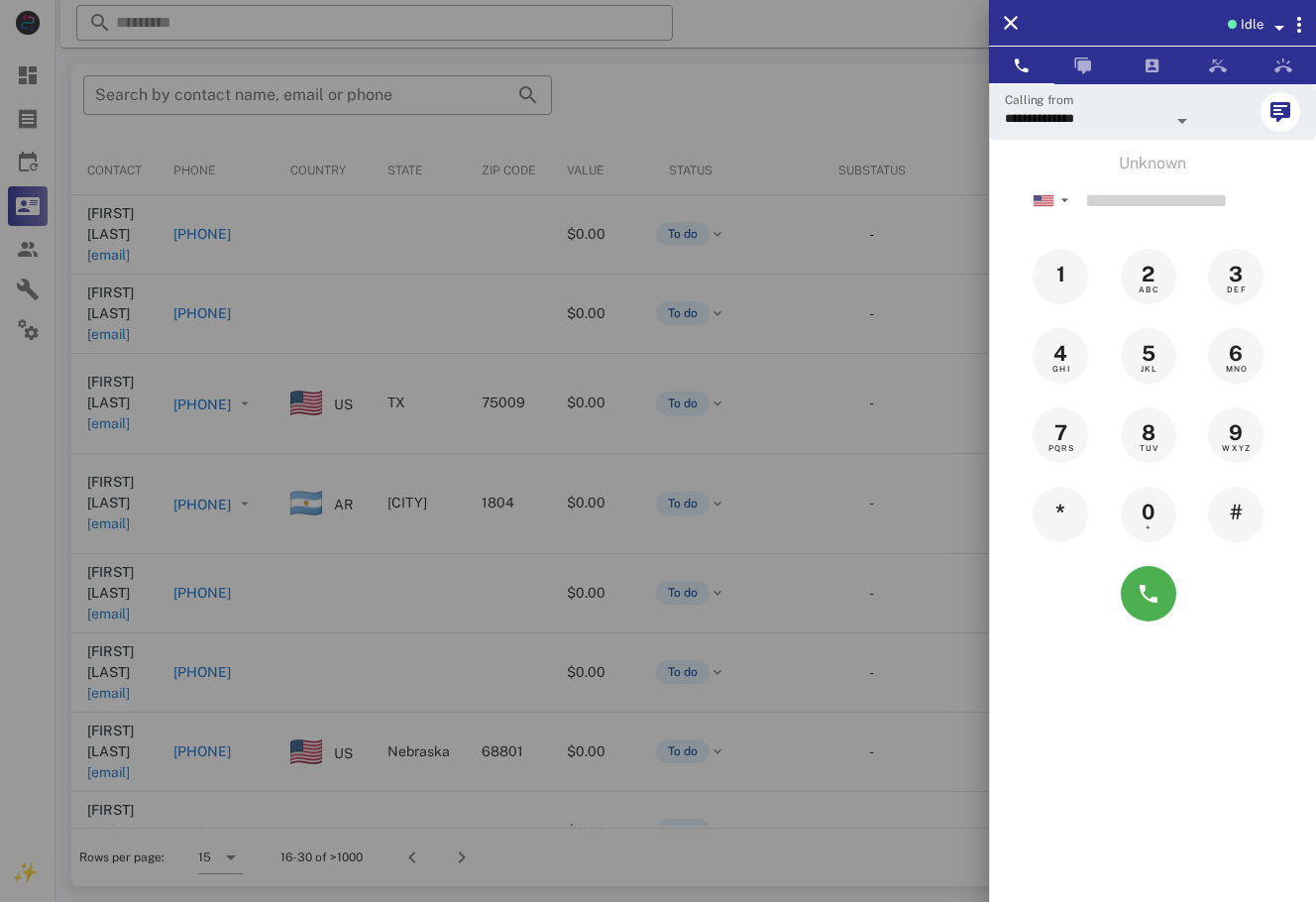 click at bounding box center [658, 451] 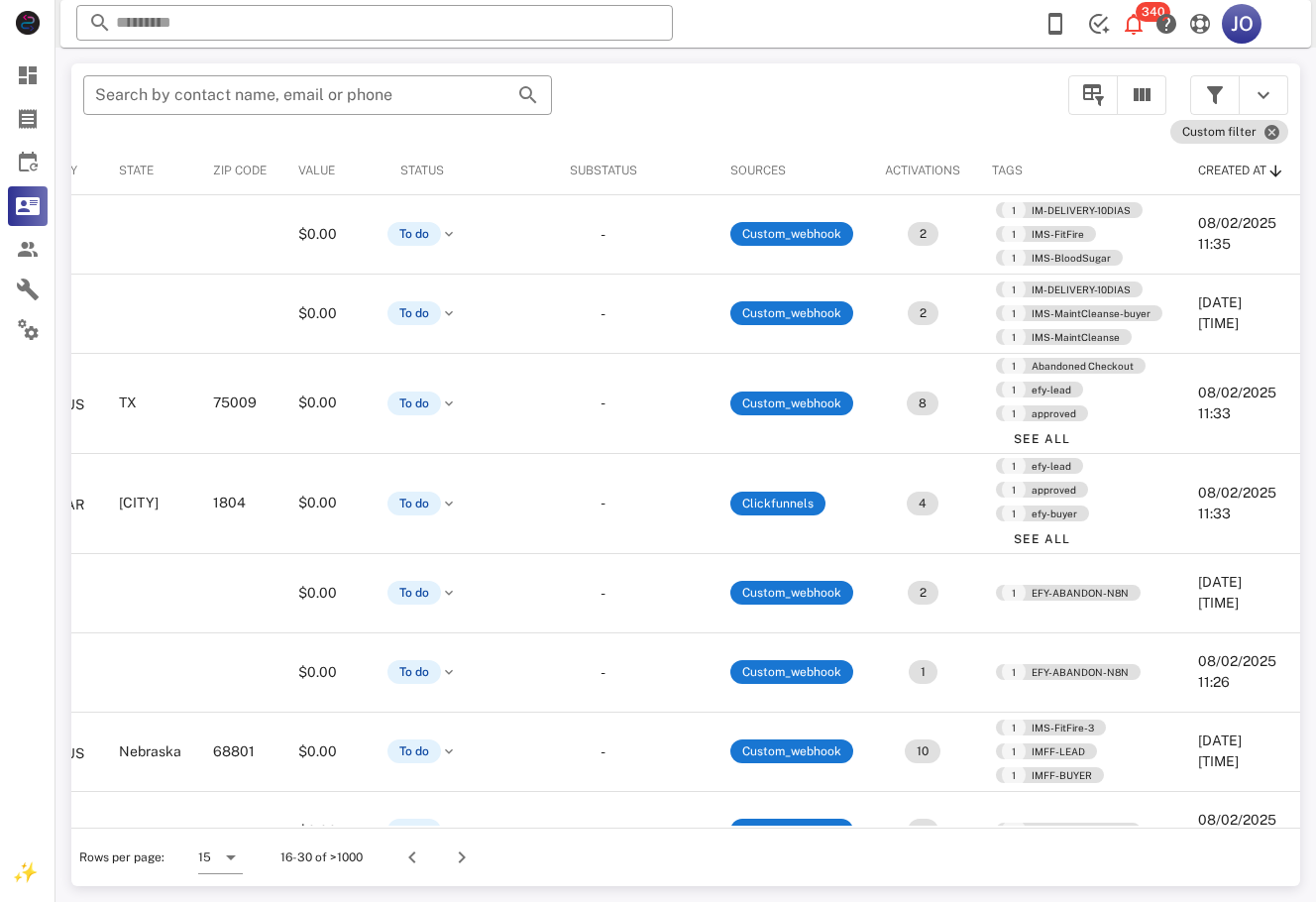 scroll, scrollTop: 0, scrollLeft: 478, axis: horizontal 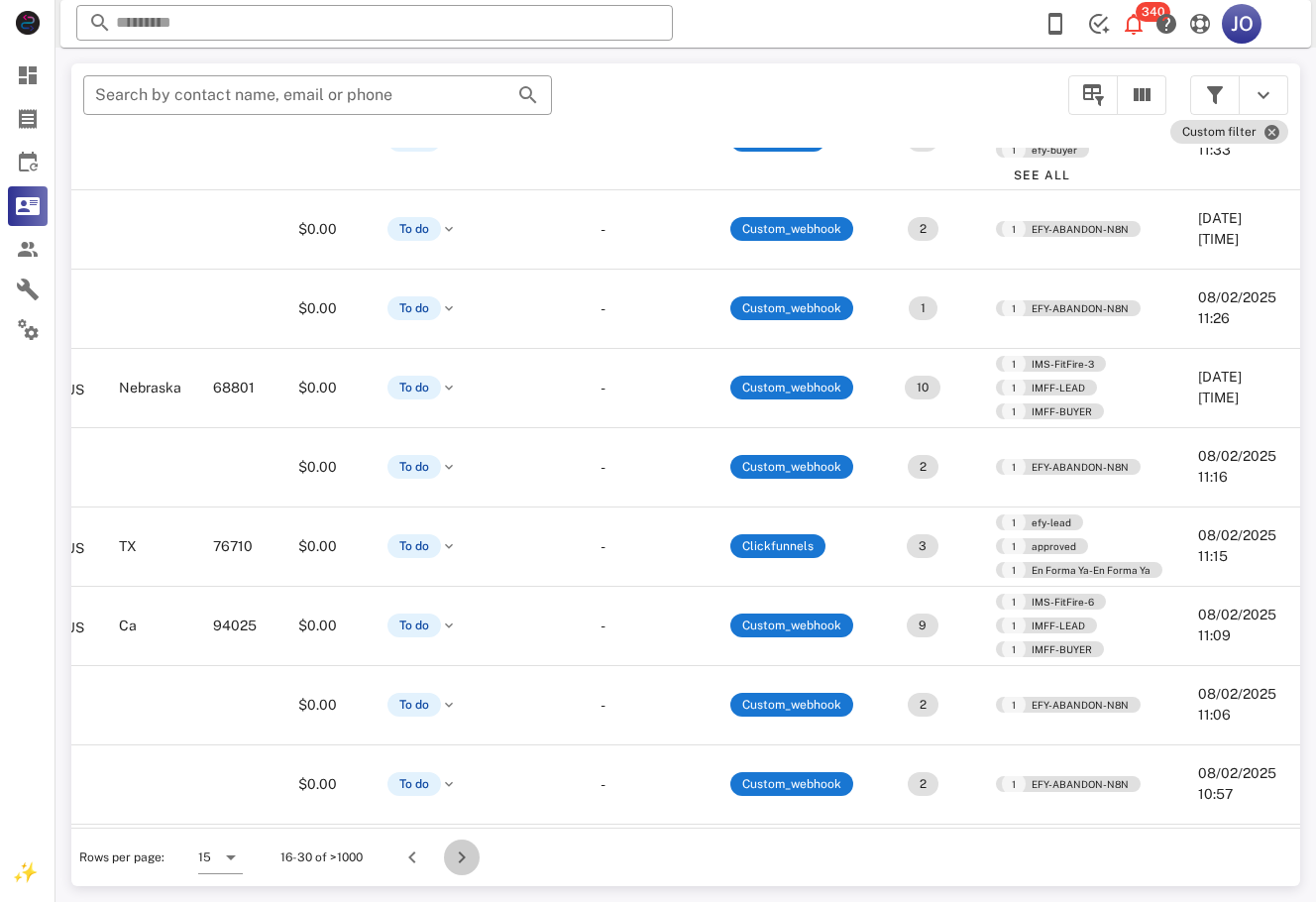 click at bounding box center (462, 857) 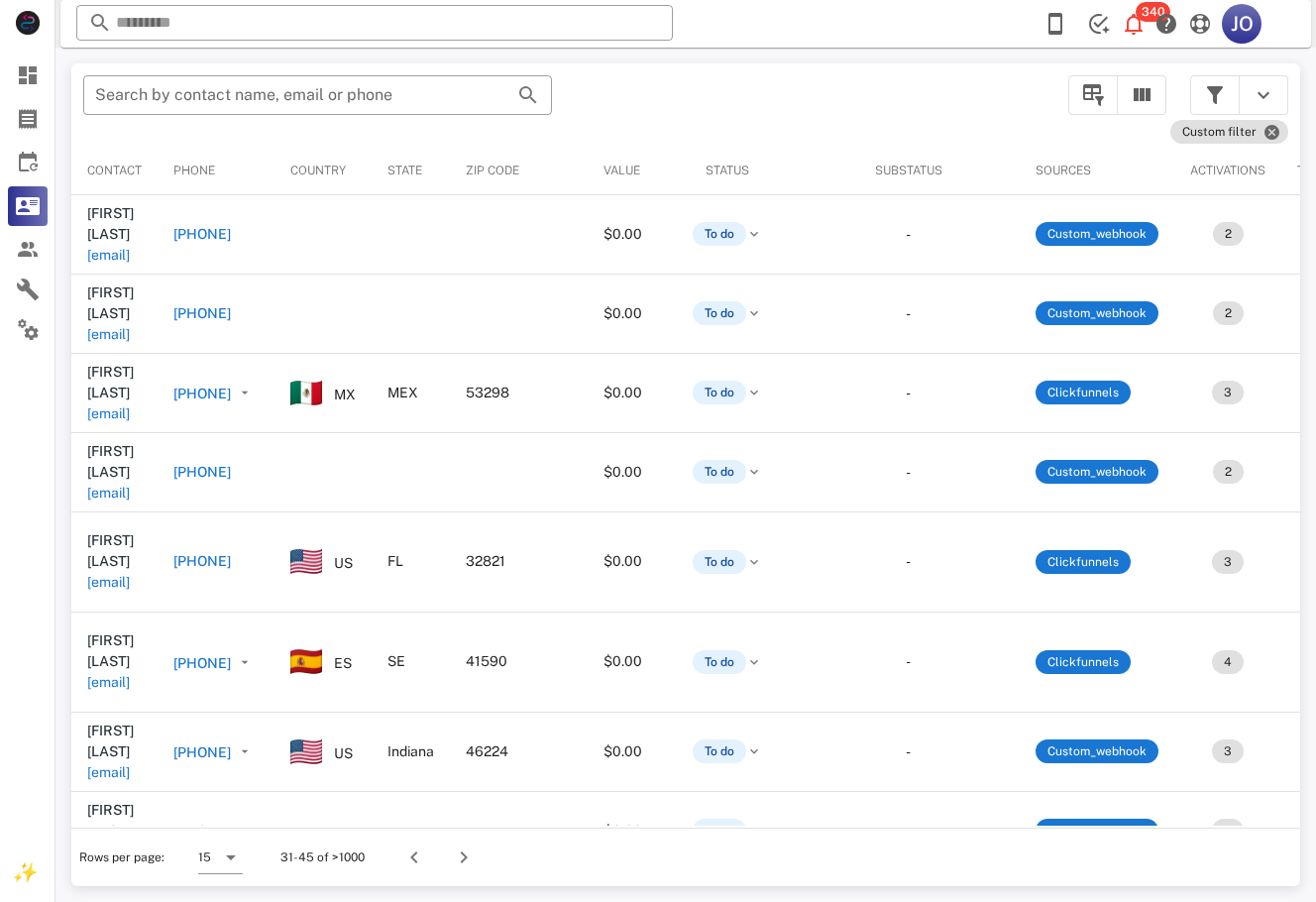 scroll, scrollTop: 0, scrollLeft: 472, axis: horizontal 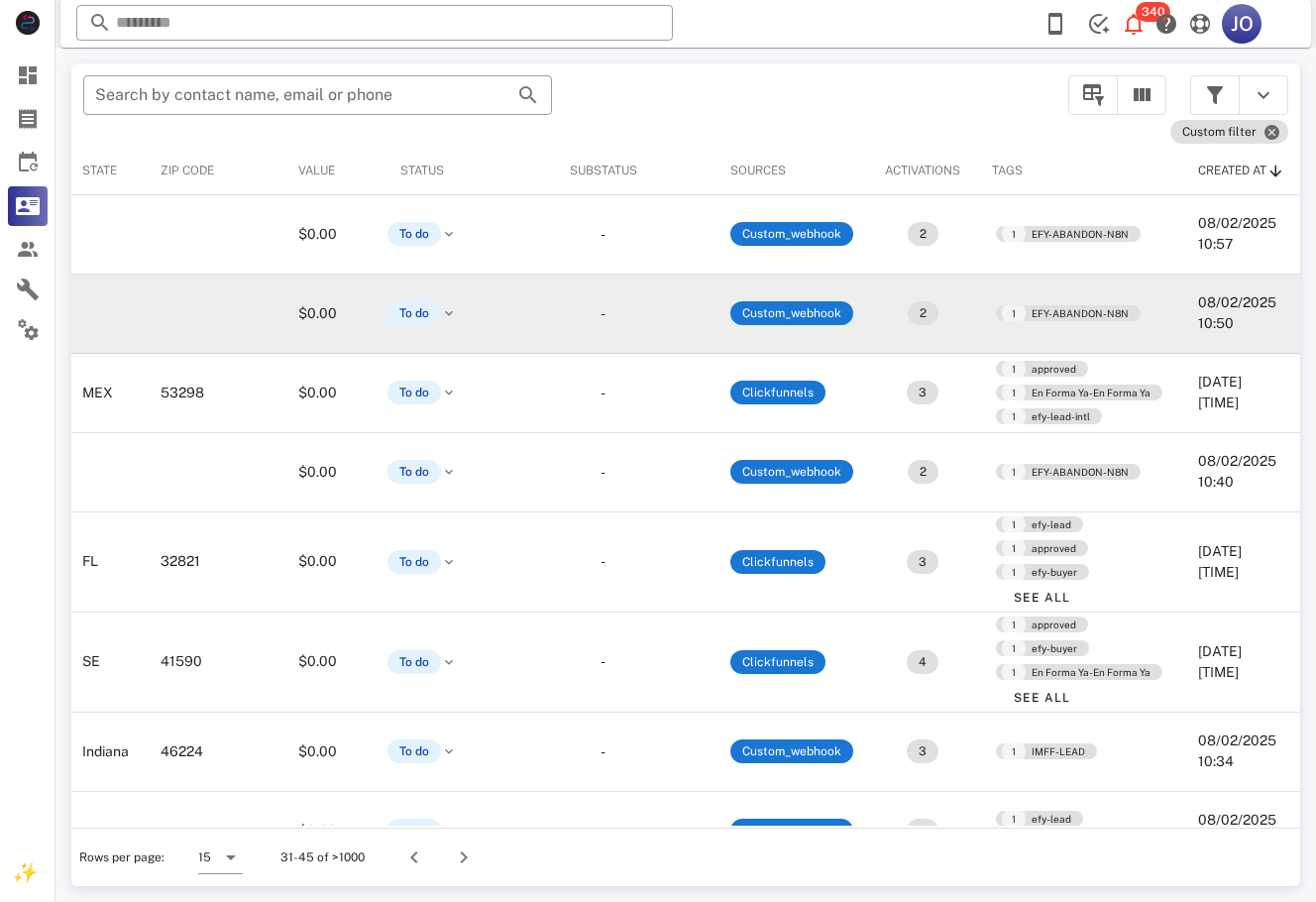 click on "08/02/2025 10:50" at bounding box center [1241, 314] 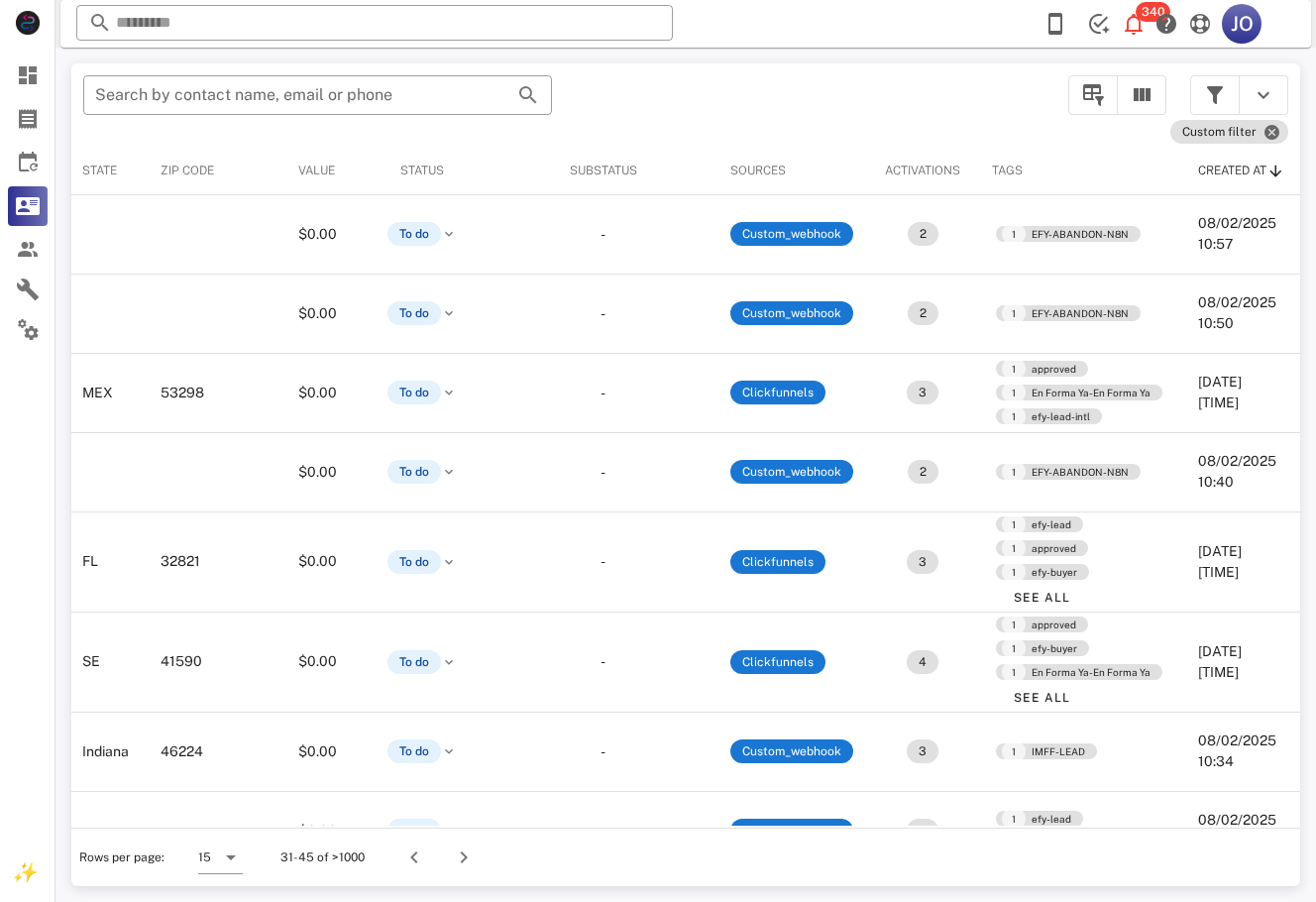 scroll, scrollTop: 408, scrollLeft: 472, axis: both 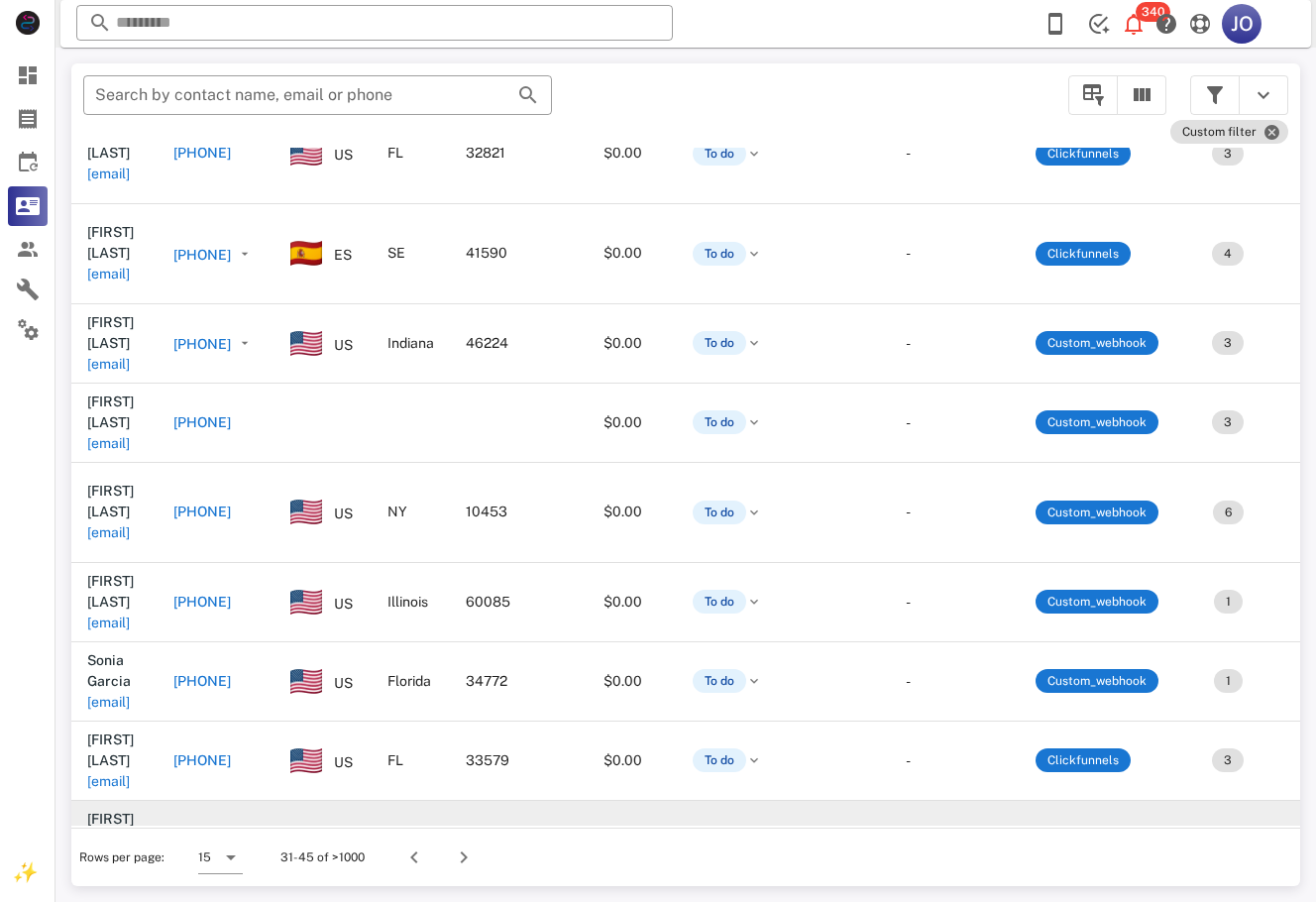 click on "mariae.cantu2@hotmail.com" at bounding box center (108, 860) 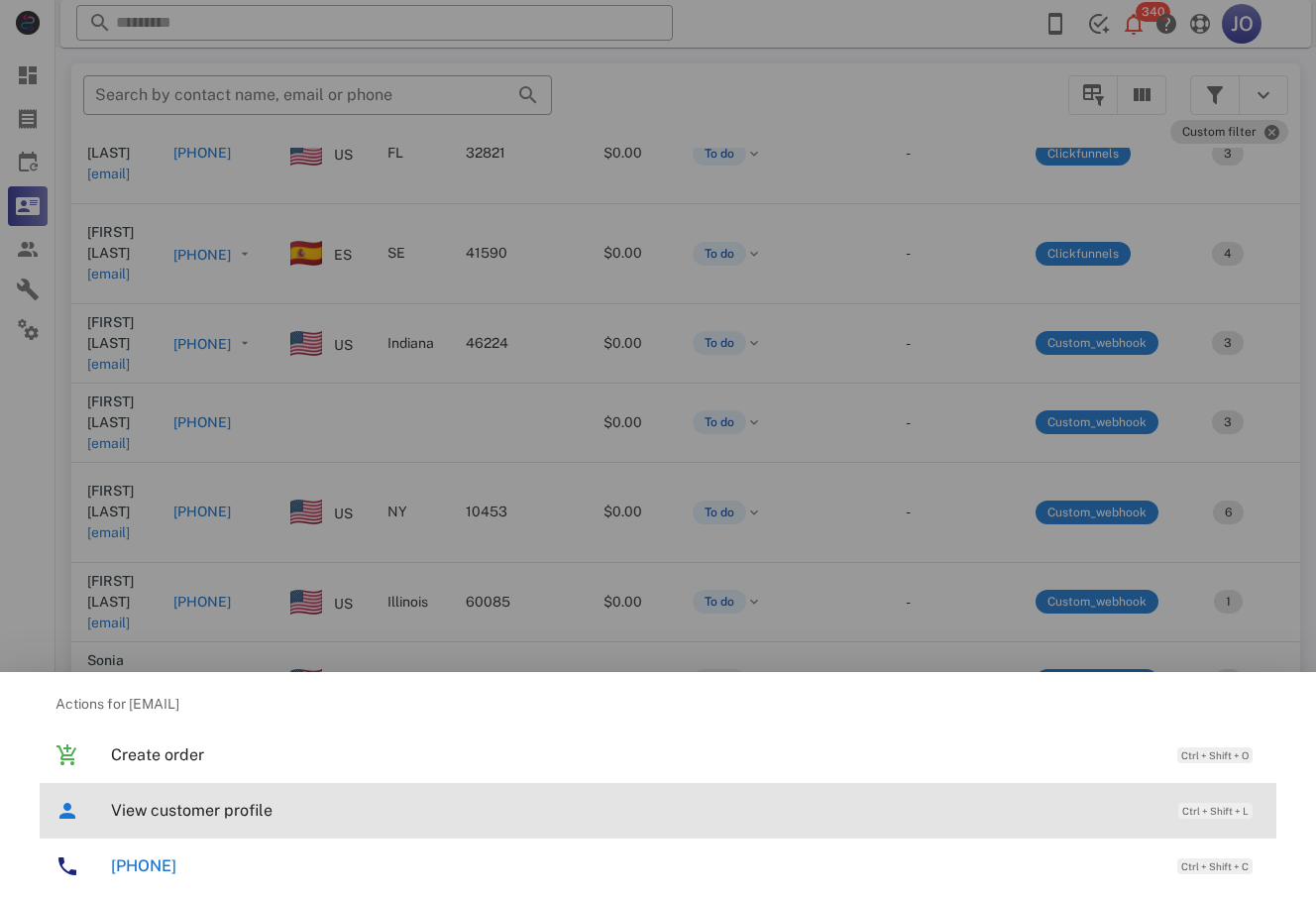 click on "View customer profile Ctrl + Shift + L" at bounding box center (686, 810) 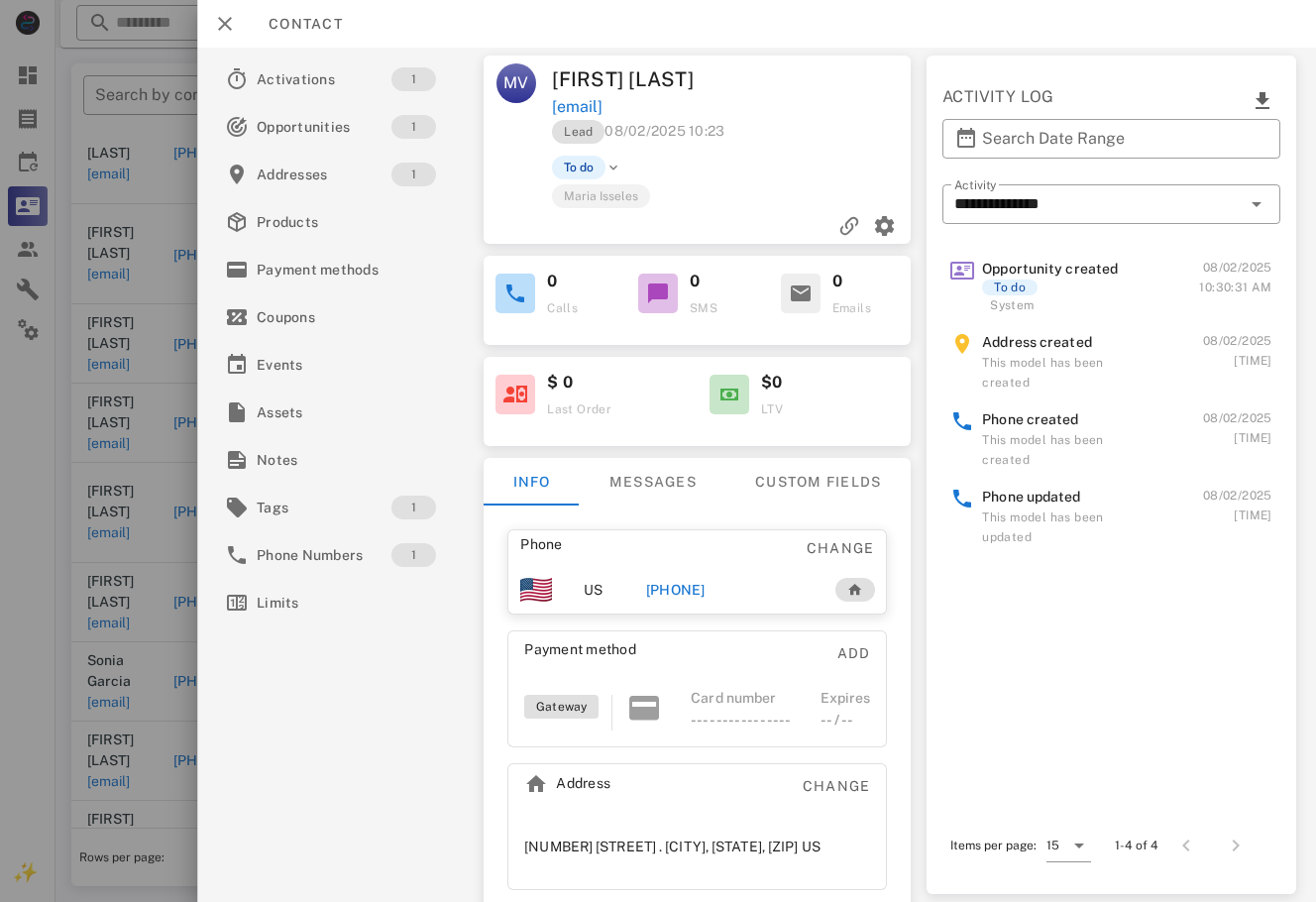 click on "+12106855682" at bounding box center (676, 590) 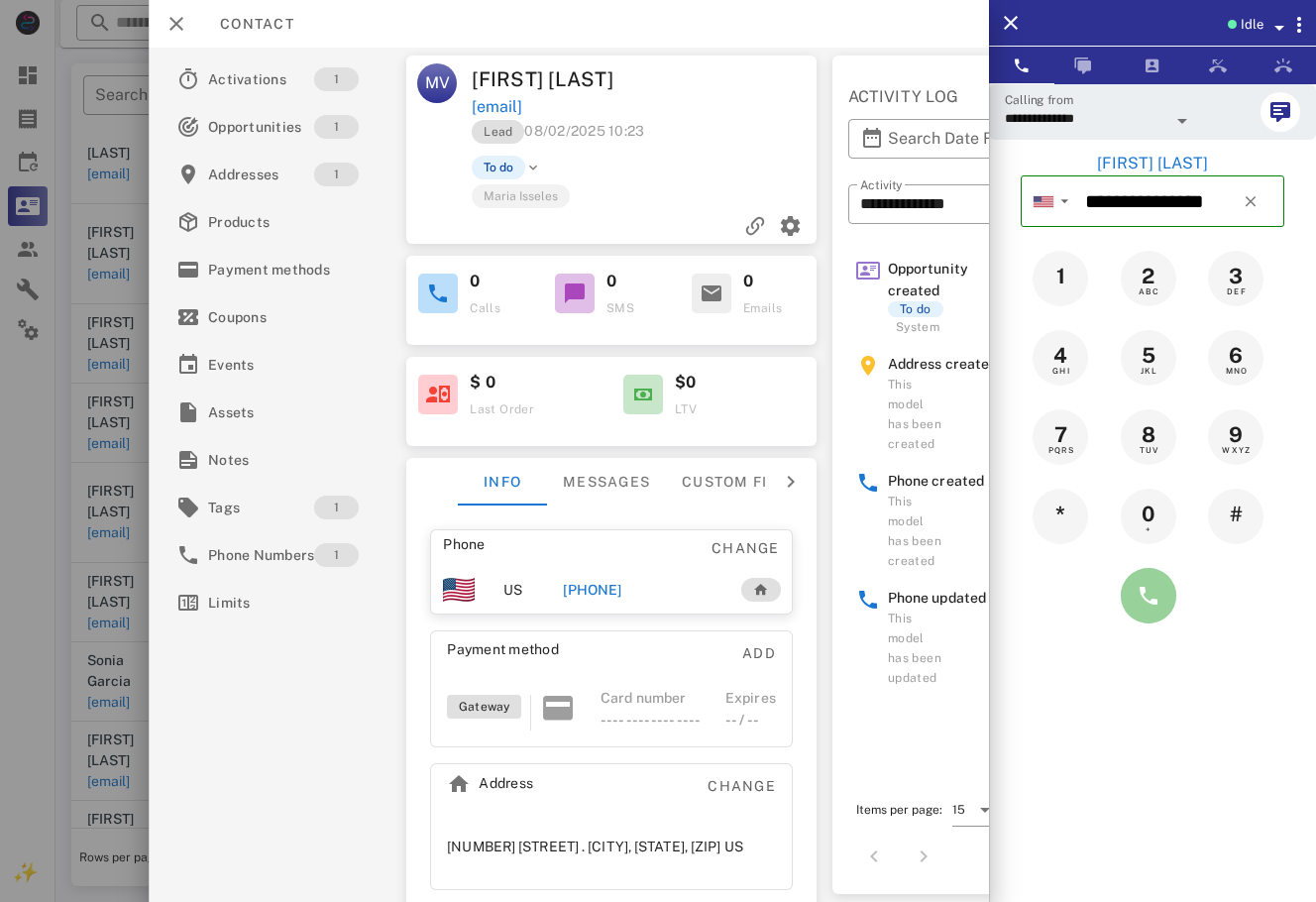 click at bounding box center [1149, 596] 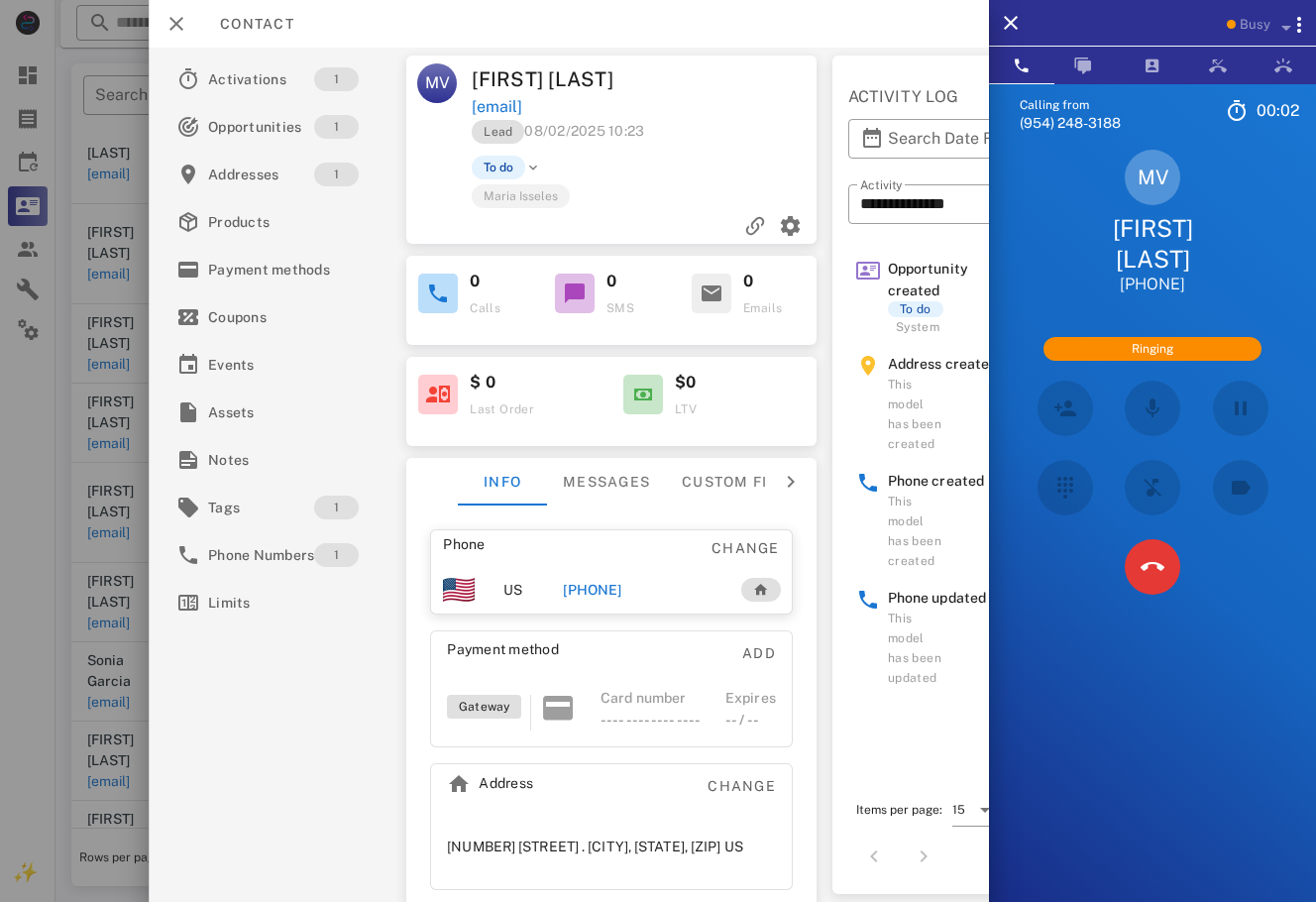 scroll, scrollTop: 350, scrollLeft: 0, axis: vertical 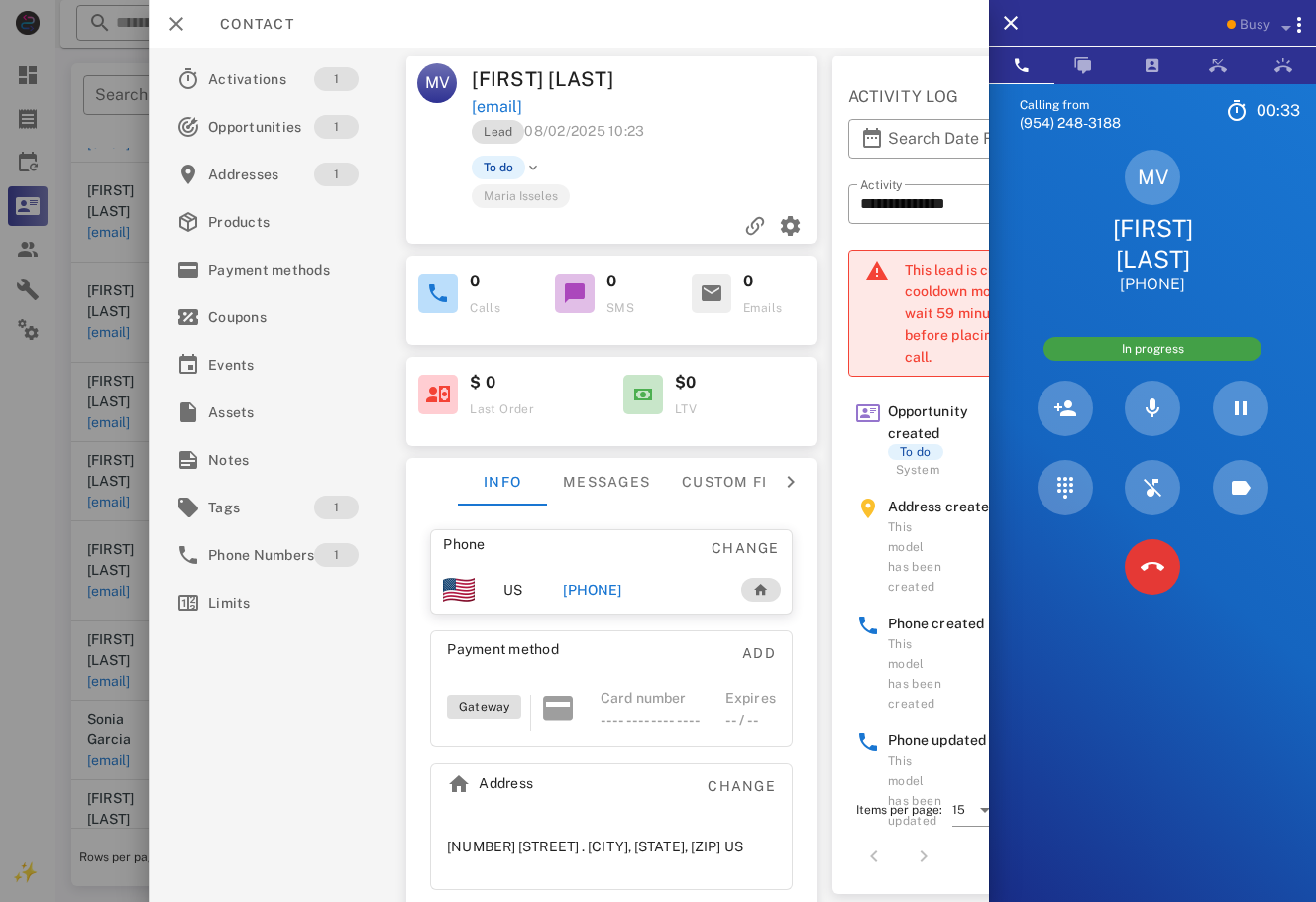 click at bounding box center [1152, 567] 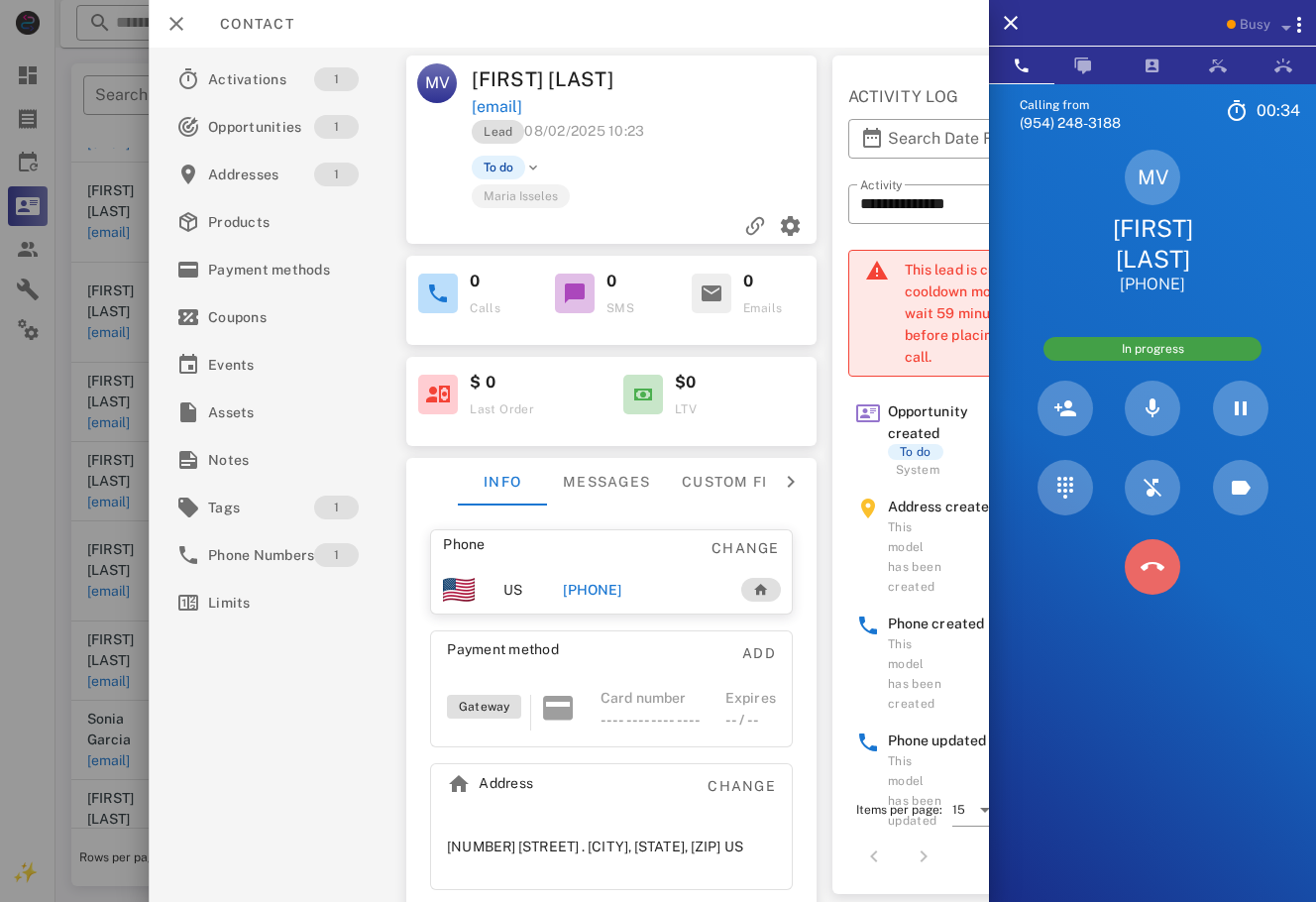 click at bounding box center [1152, 567] 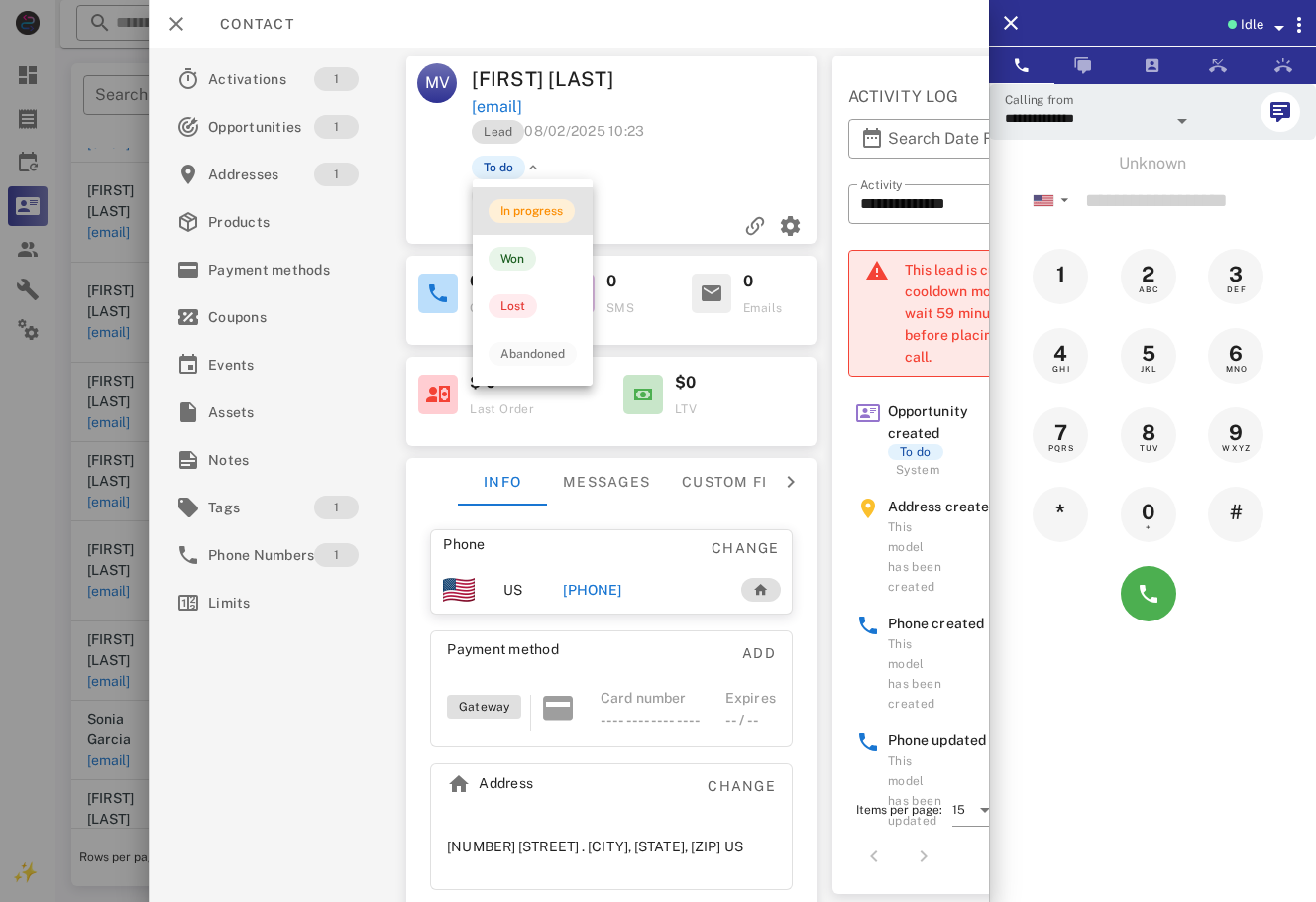 click on "In progress" at bounding box center (531, 211) 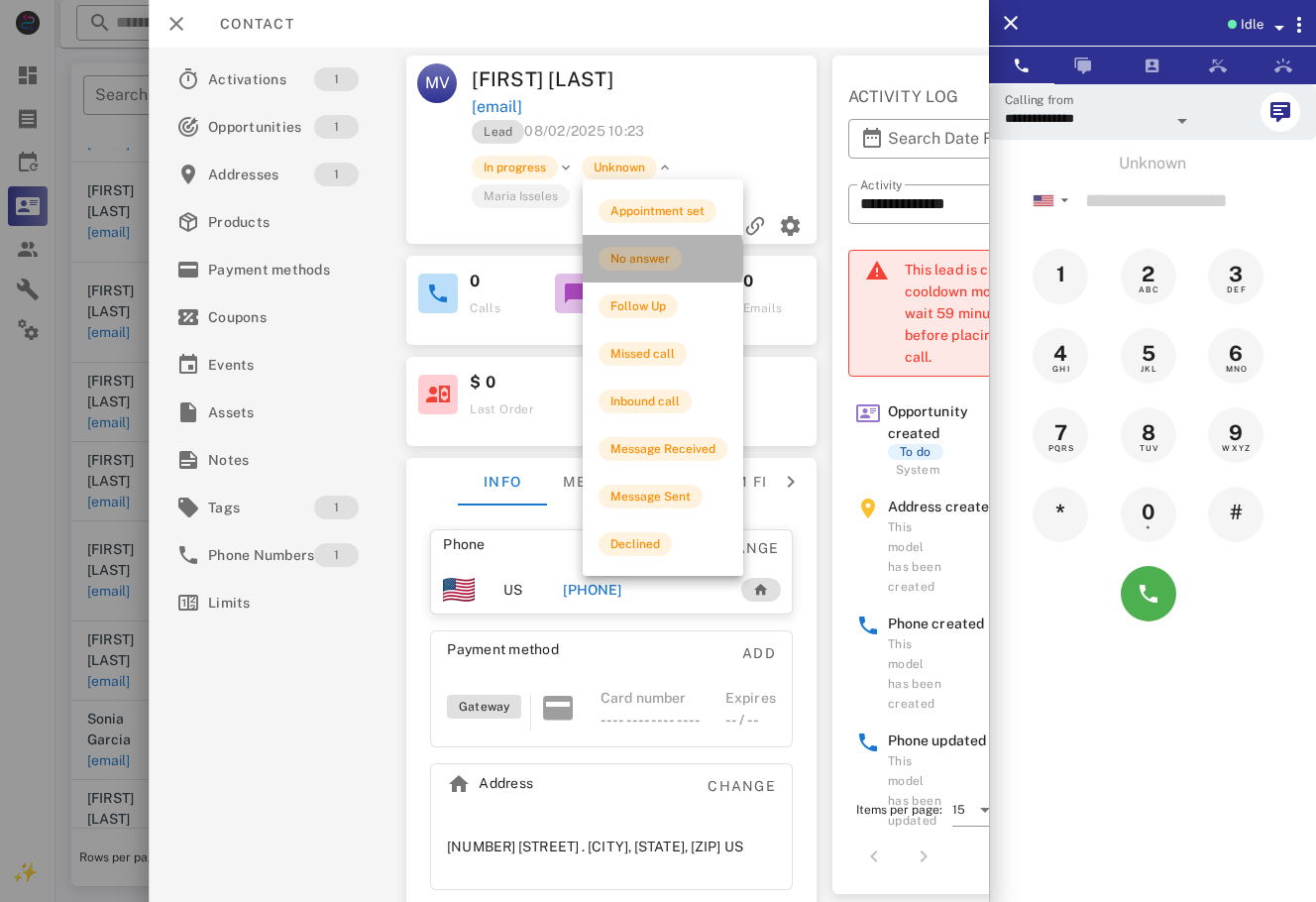 click on "No answer" at bounding box center [640, 259] 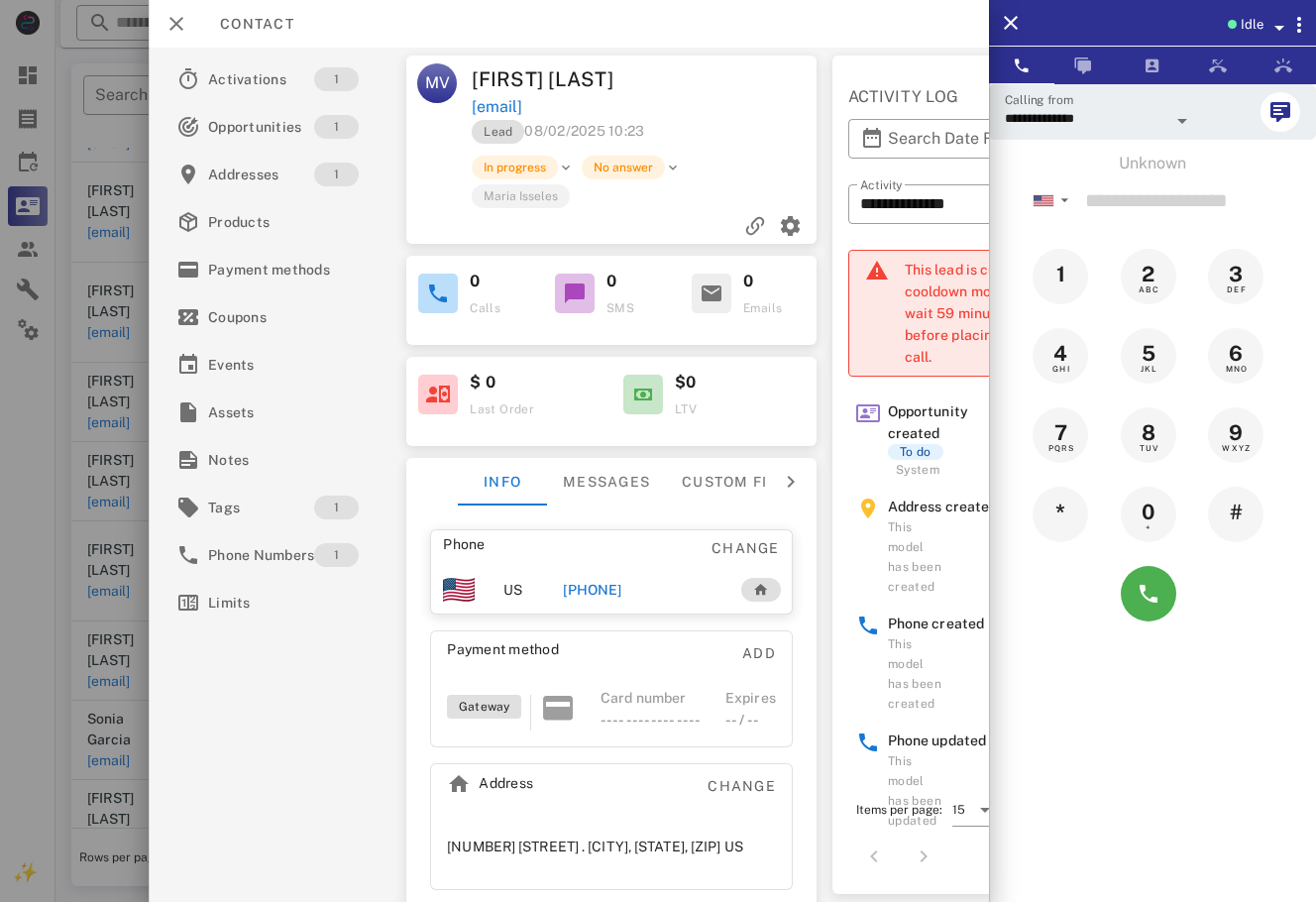 drag, startPoint x: 94, startPoint y: 806, endPoint x: 91, endPoint y: 816, distance: 10.440307 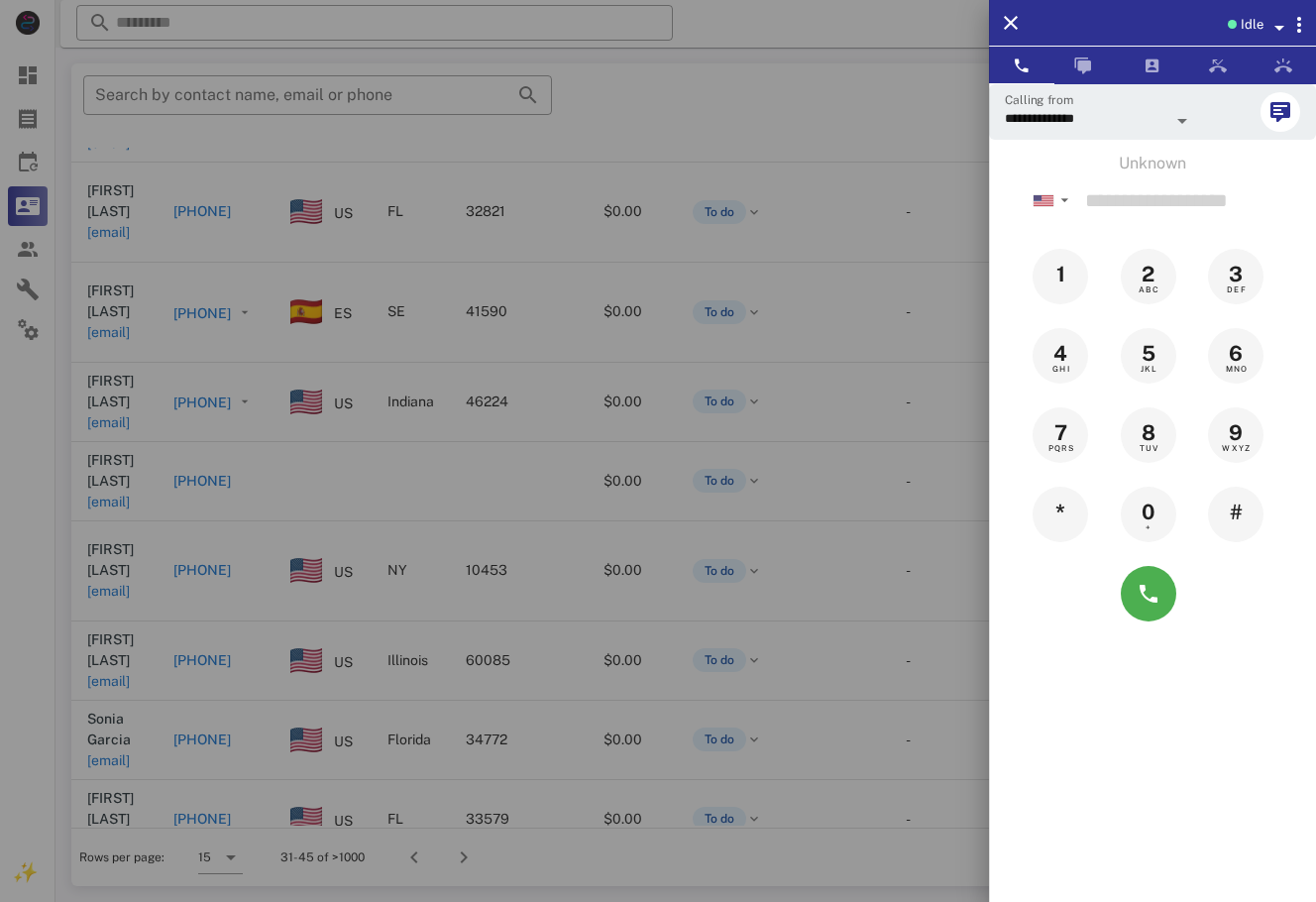 click at bounding box center (658, 451) 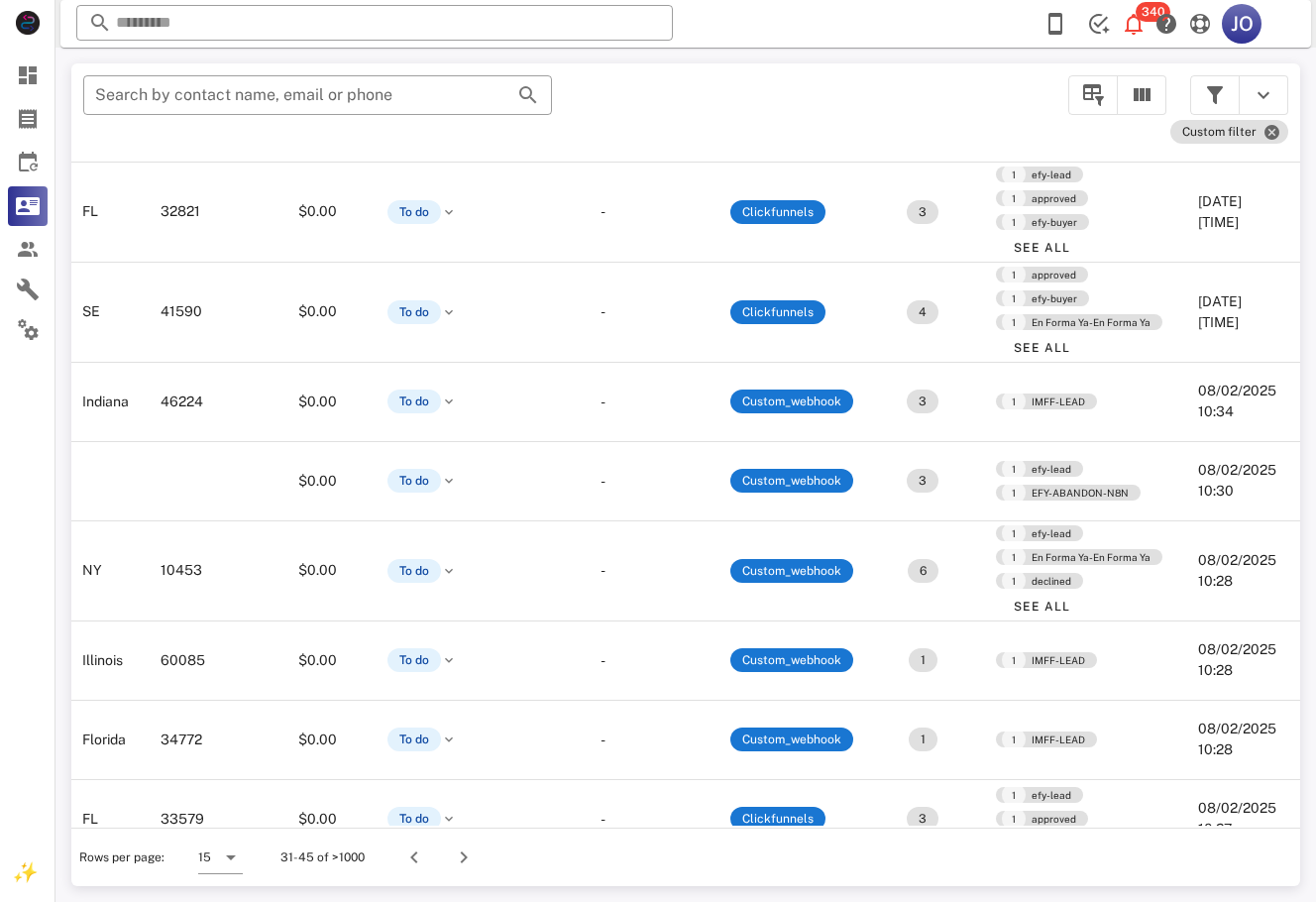 scroll, scrollTop: 350, scrollLeft: 71, axis: both 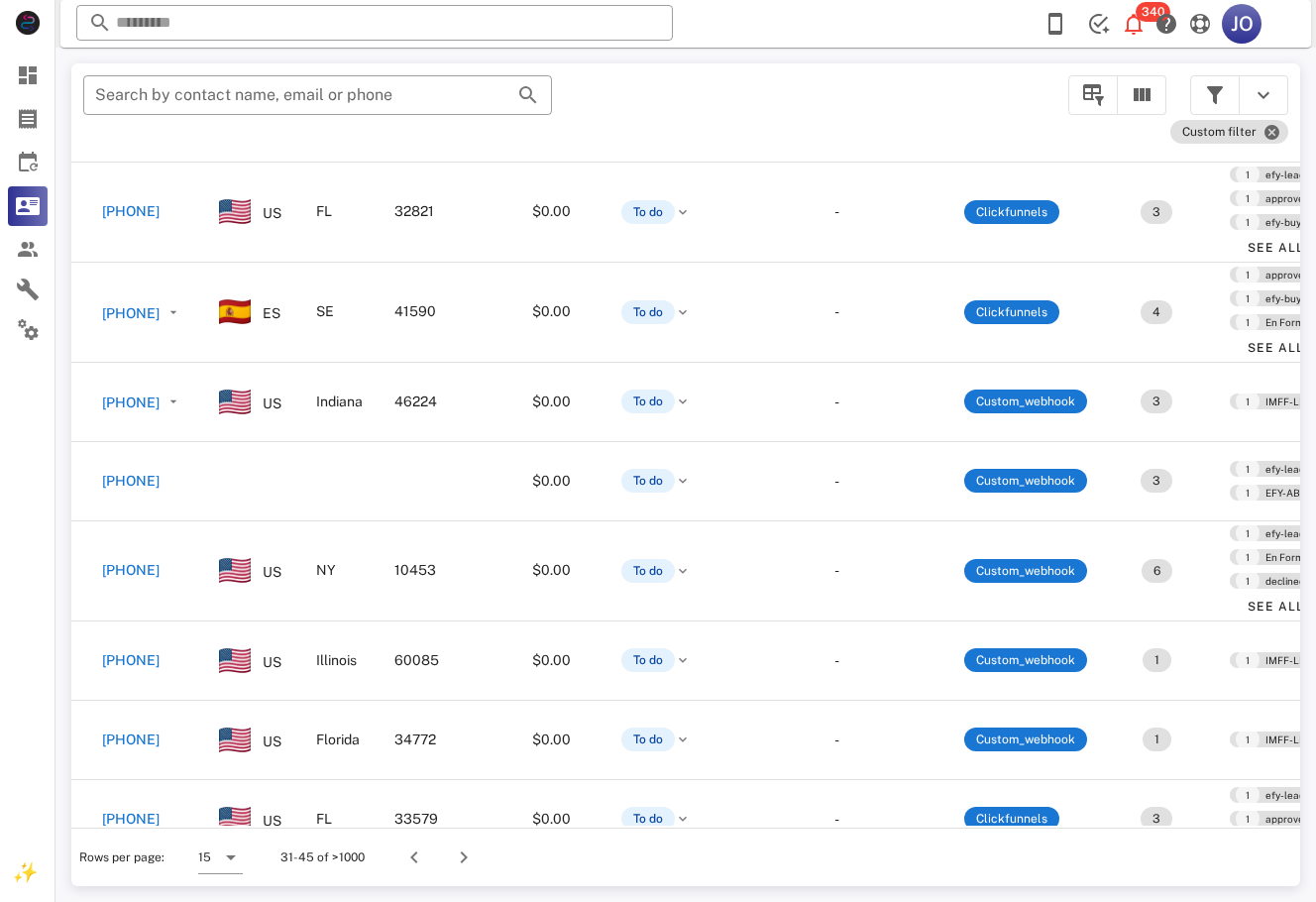 click on "mercymaldonado35@gmail.com" at bounding box center [37, 1019] 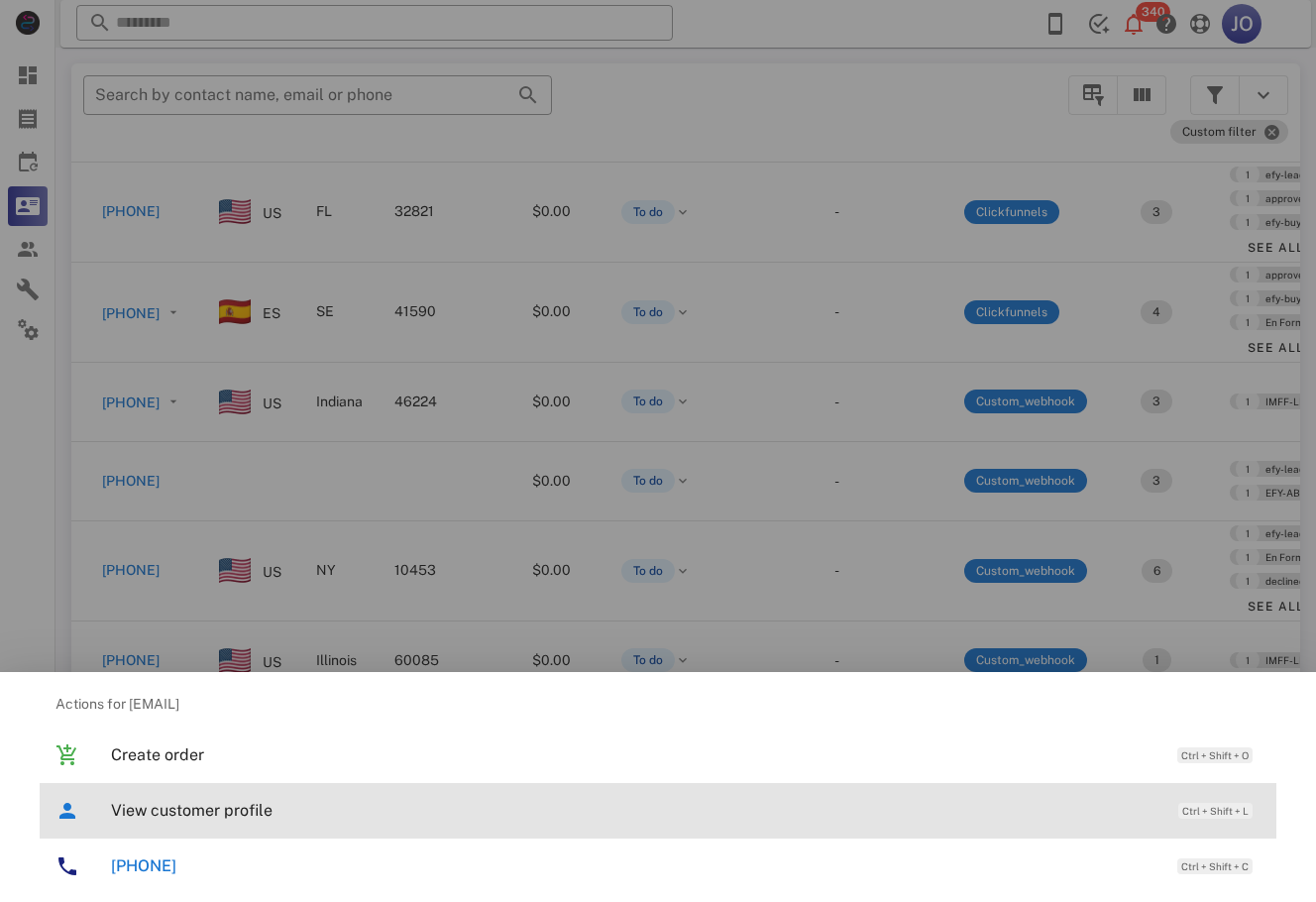 click on "View customer profile Ctrl + Shift + L" at bounding box center (686, 810) 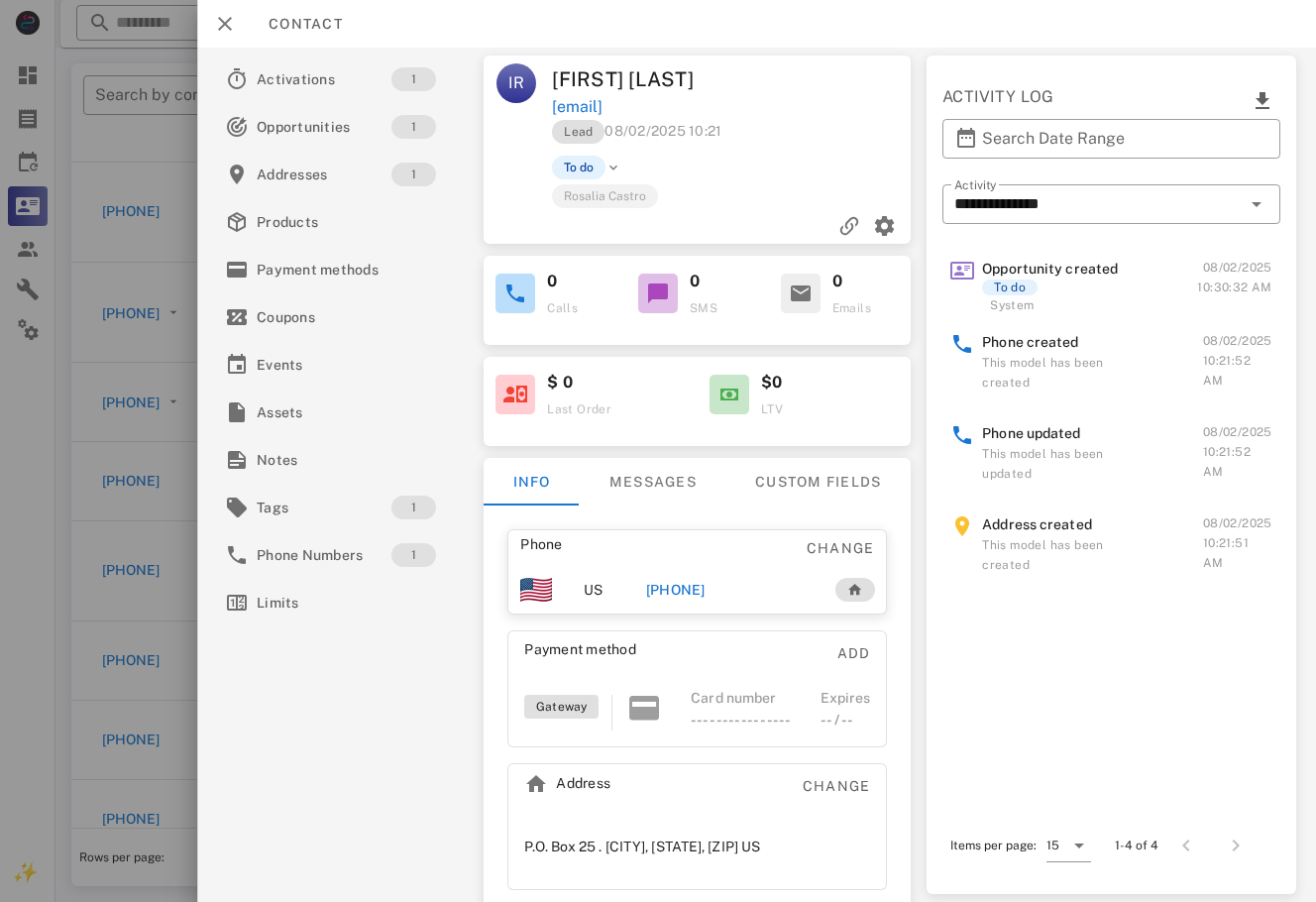 click on "+17876124508" at bounding box center (676, 590) 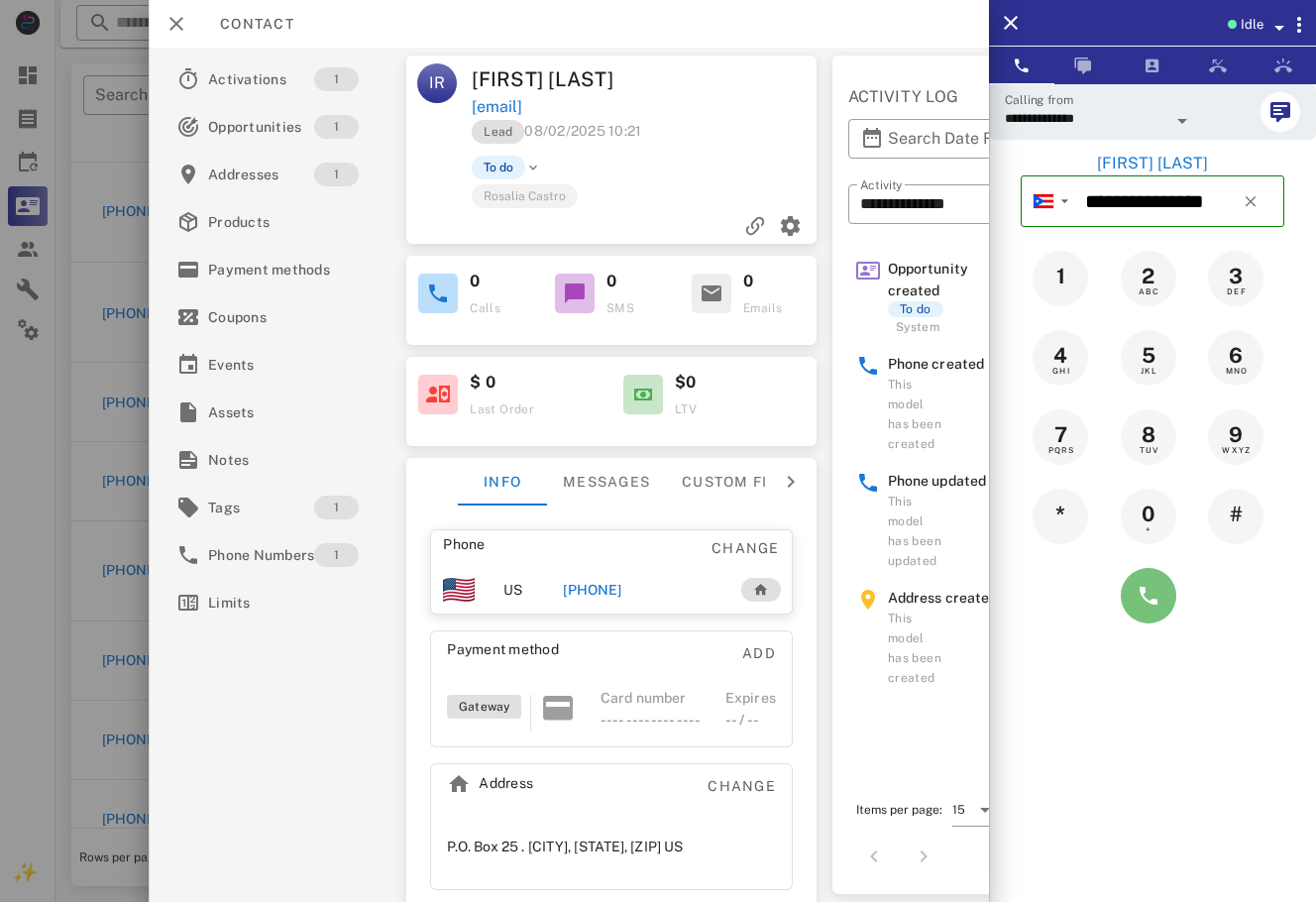 click at bounding box center [1149, 596] 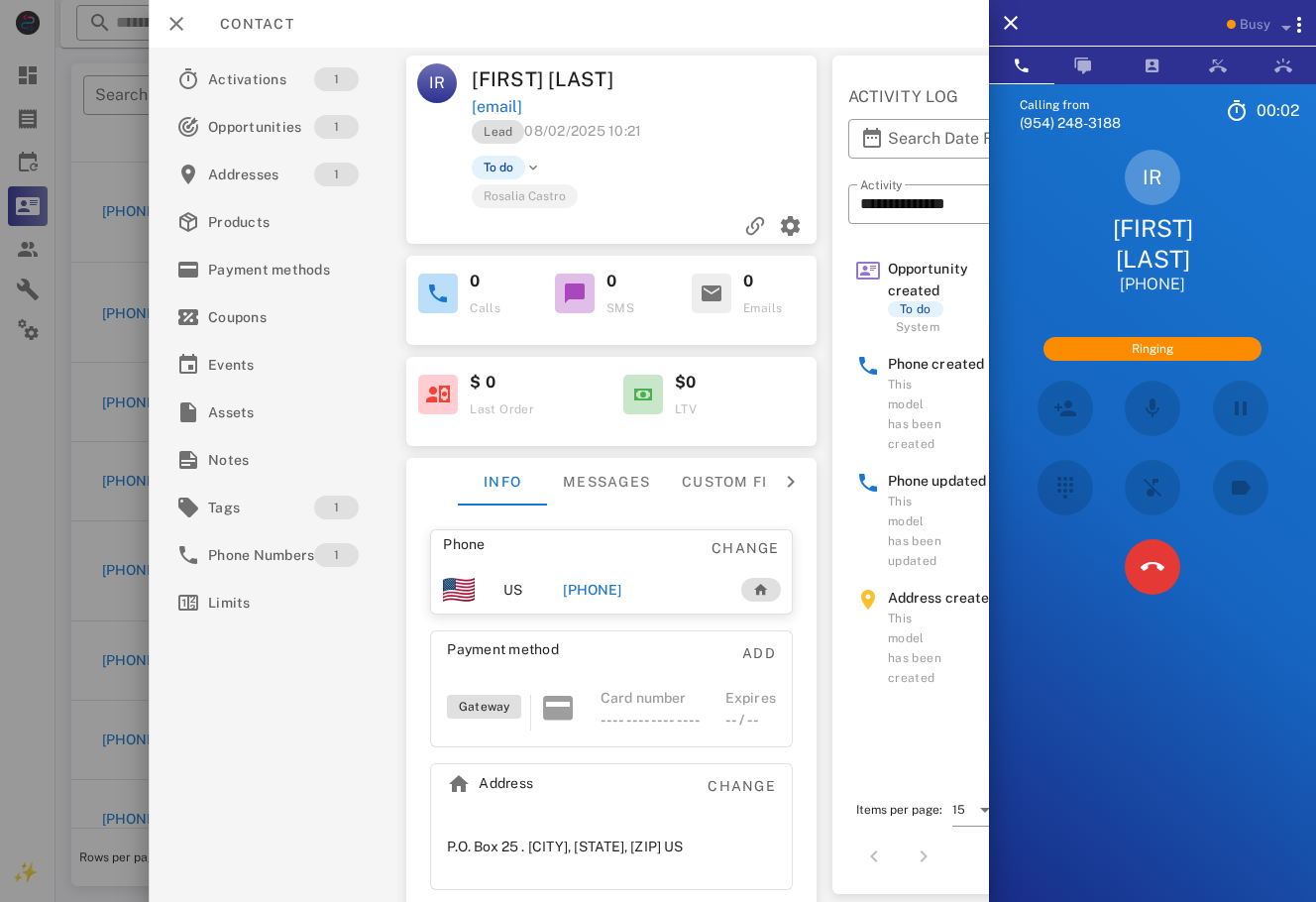 scroll, scrollTop: 291, scrollLeft: 71, axis: both 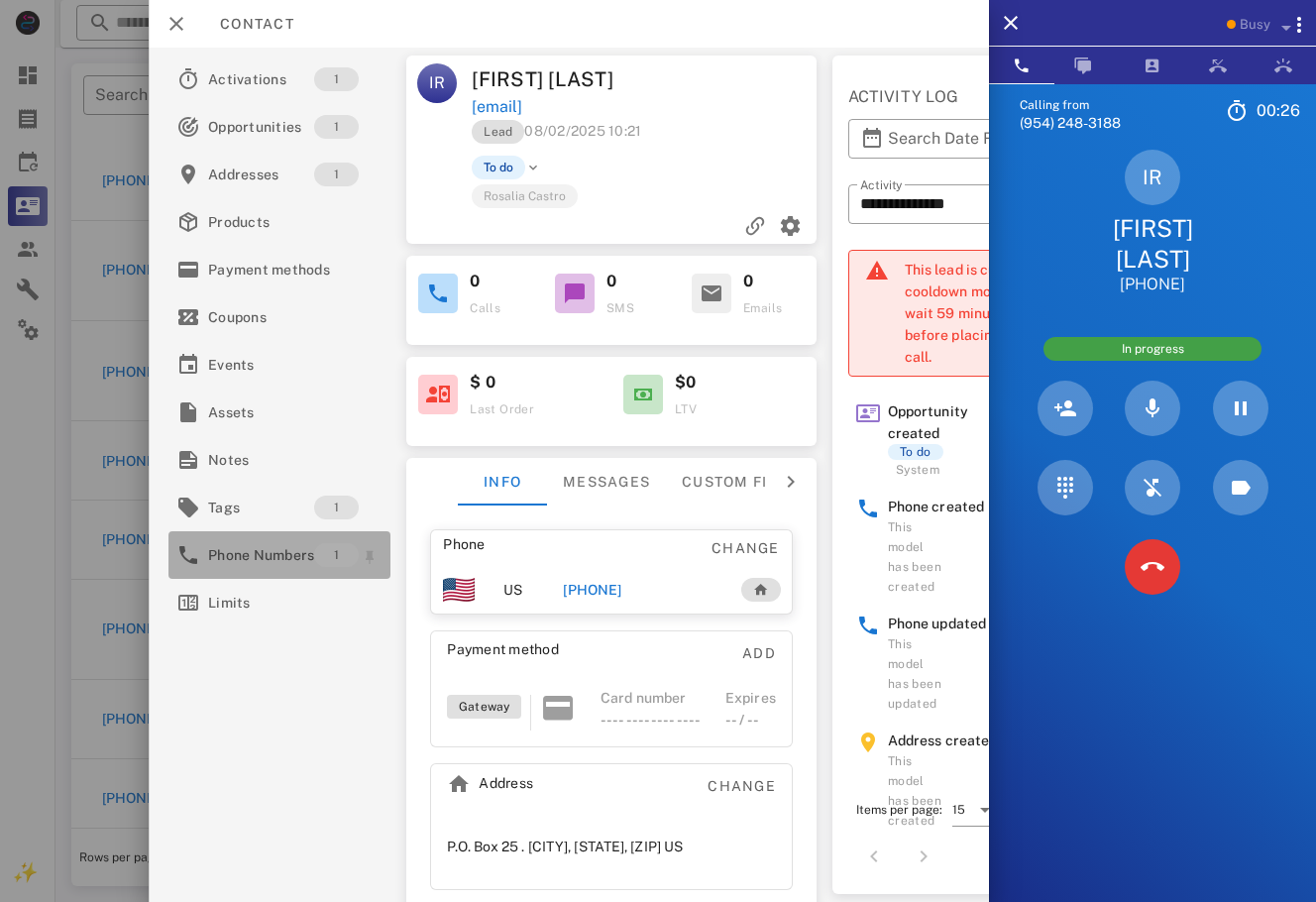 click on "Phone Numbers  1" at bounding box center [279, 555] 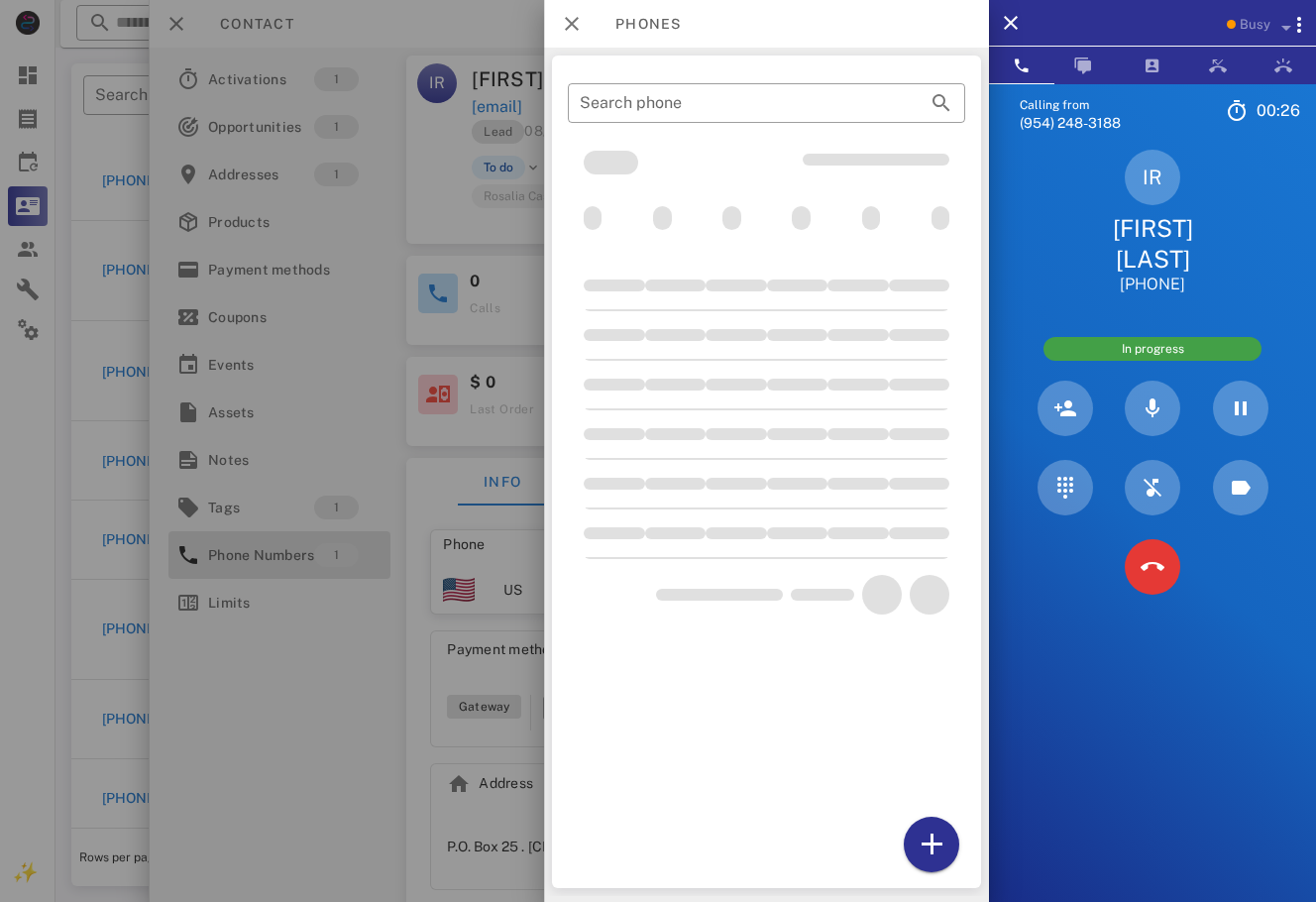 click at bounding box center (658, 451) 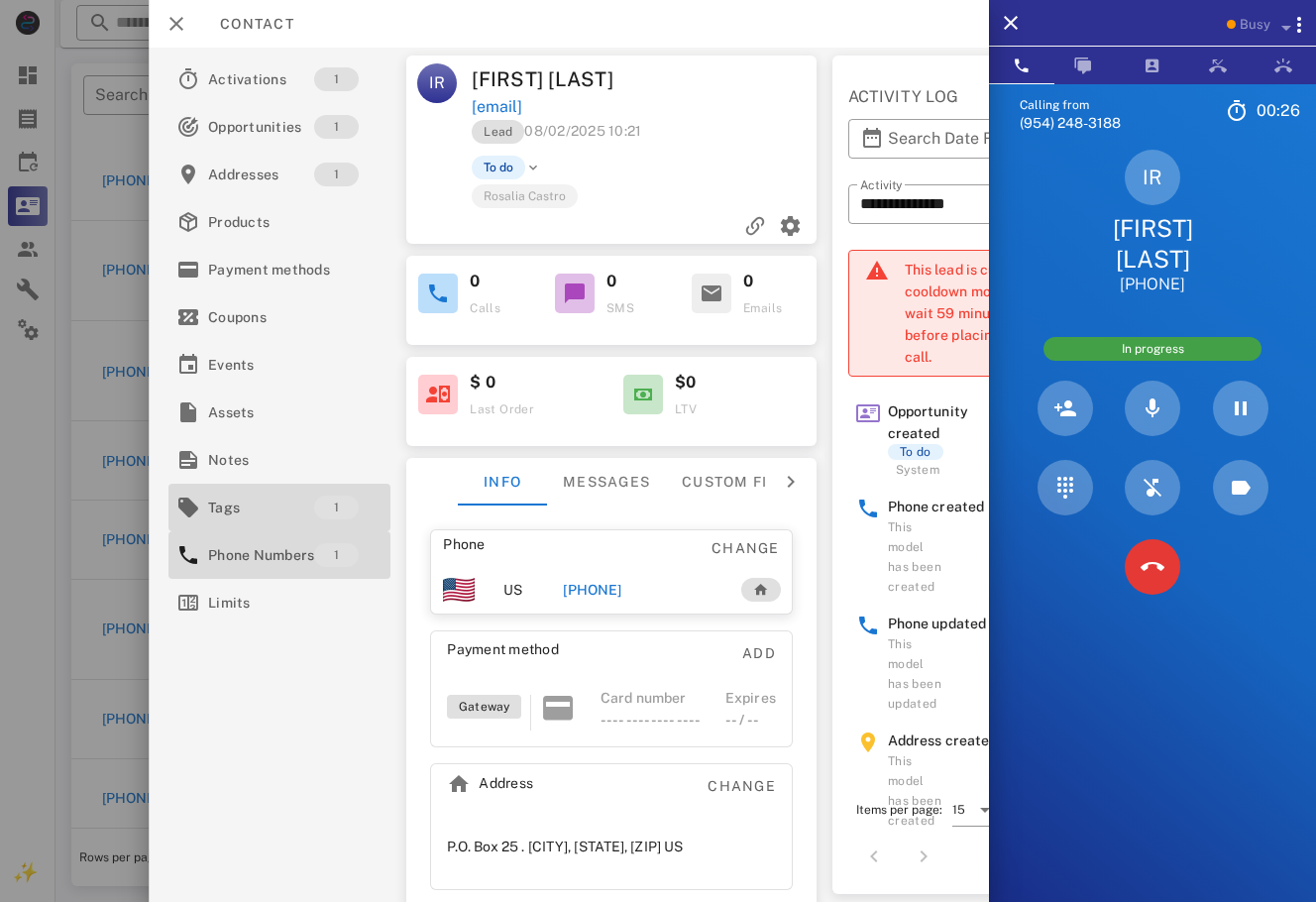click on "Tags" at bounding box center [261, 507] 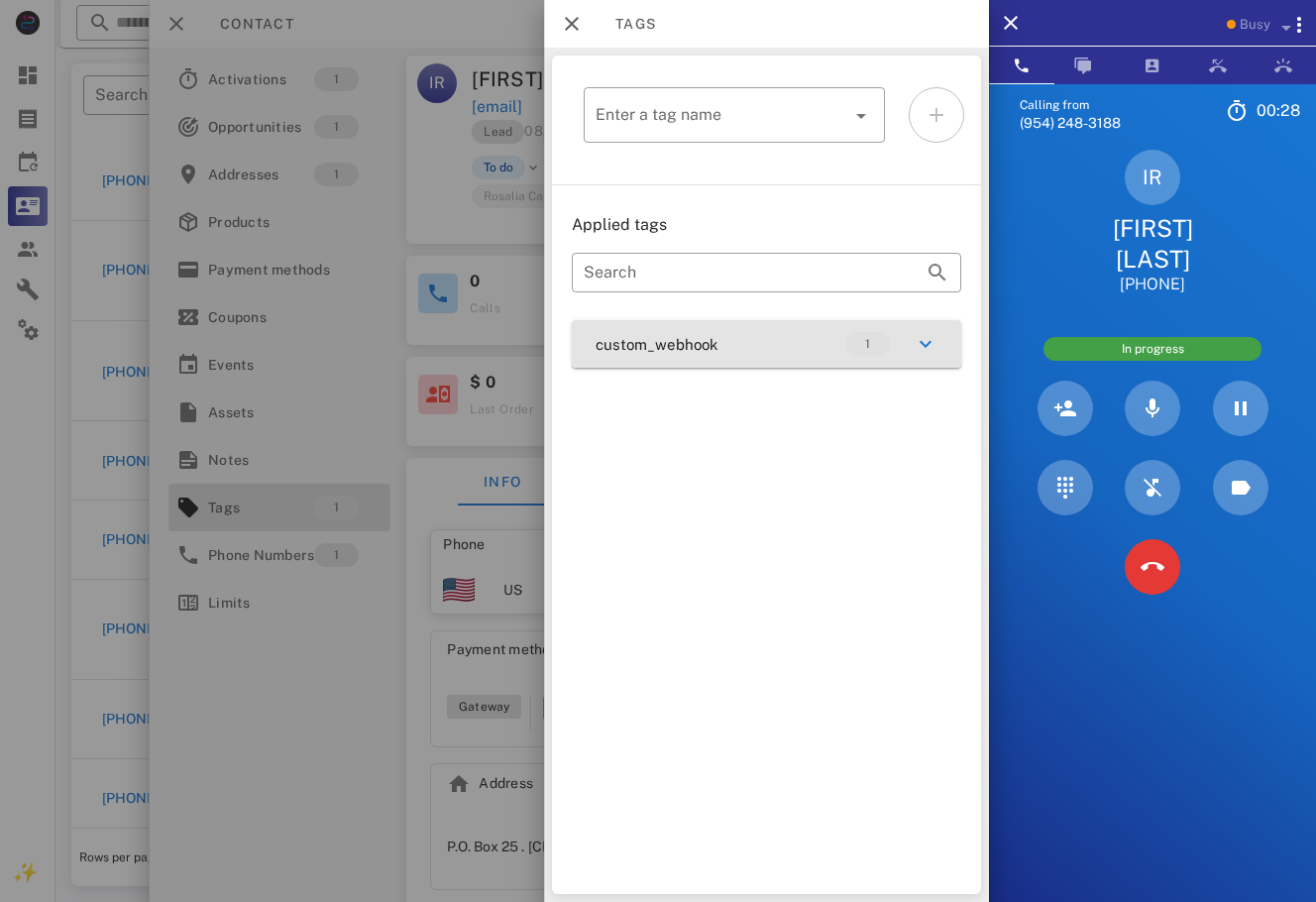 click on "custom_webhook  1" at bounding box center (766, 344) 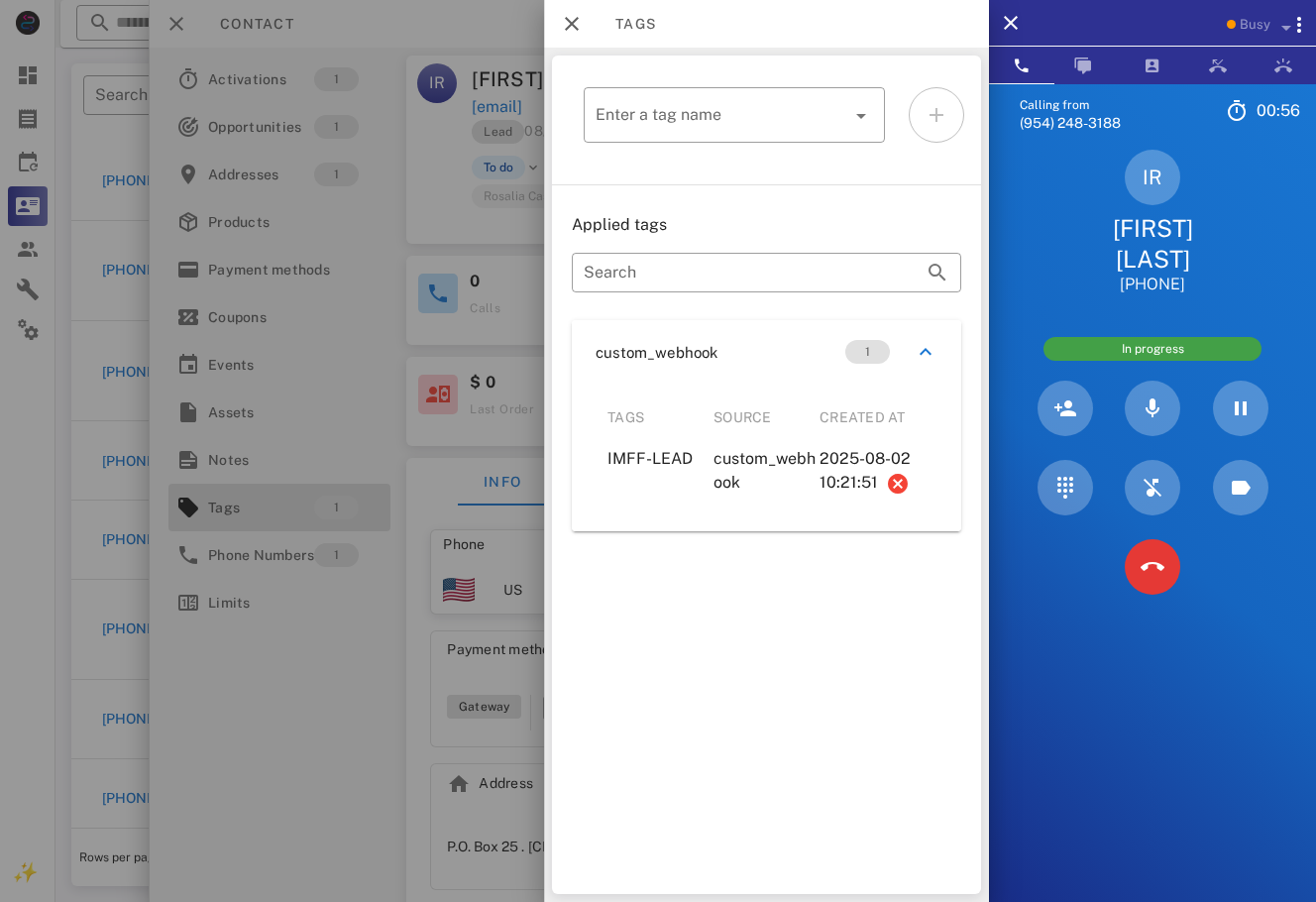 click at bounding box center (658, 451) 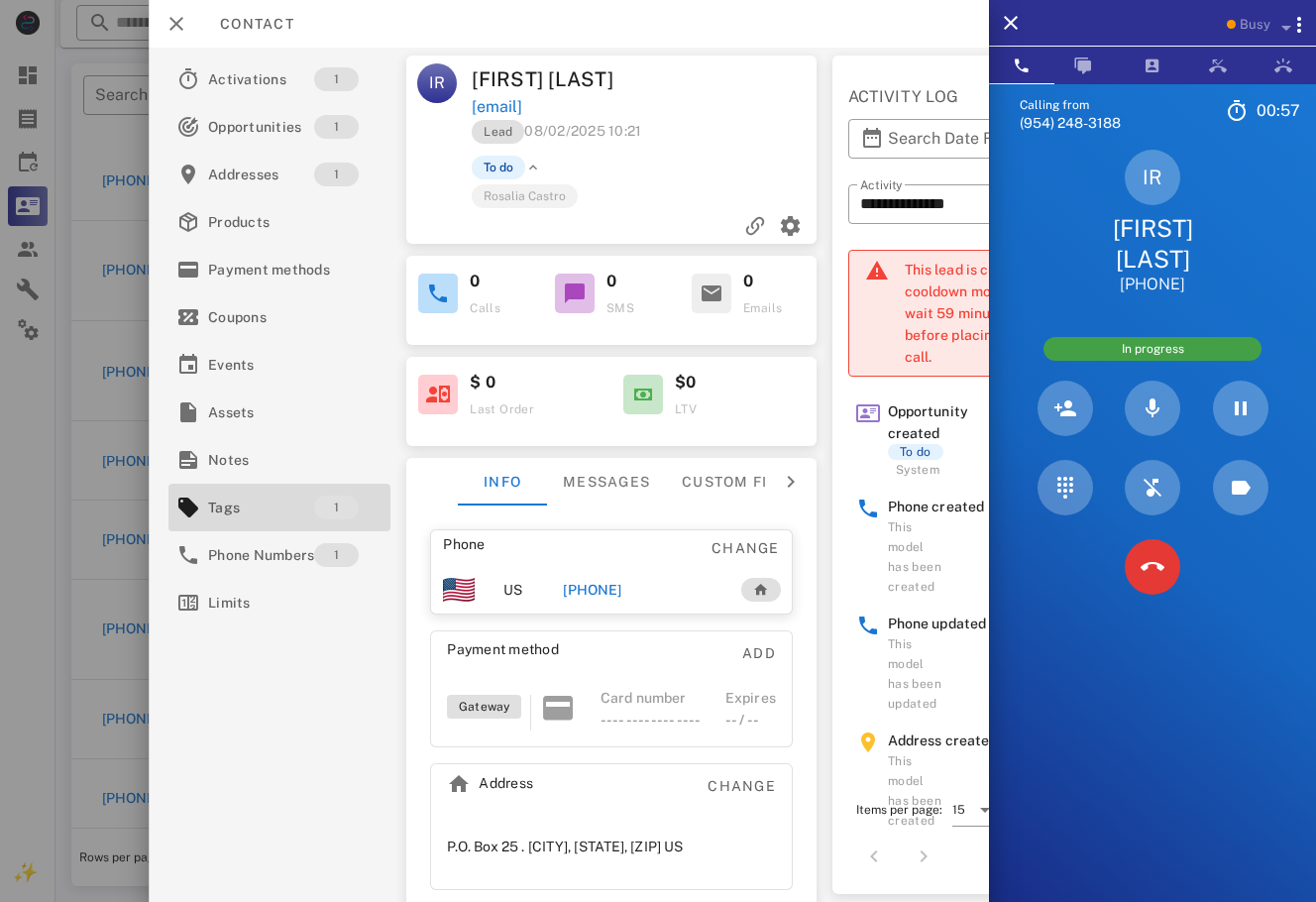 click on "Lead   08/02/2025 10:21" at bounding box center [645, 137] 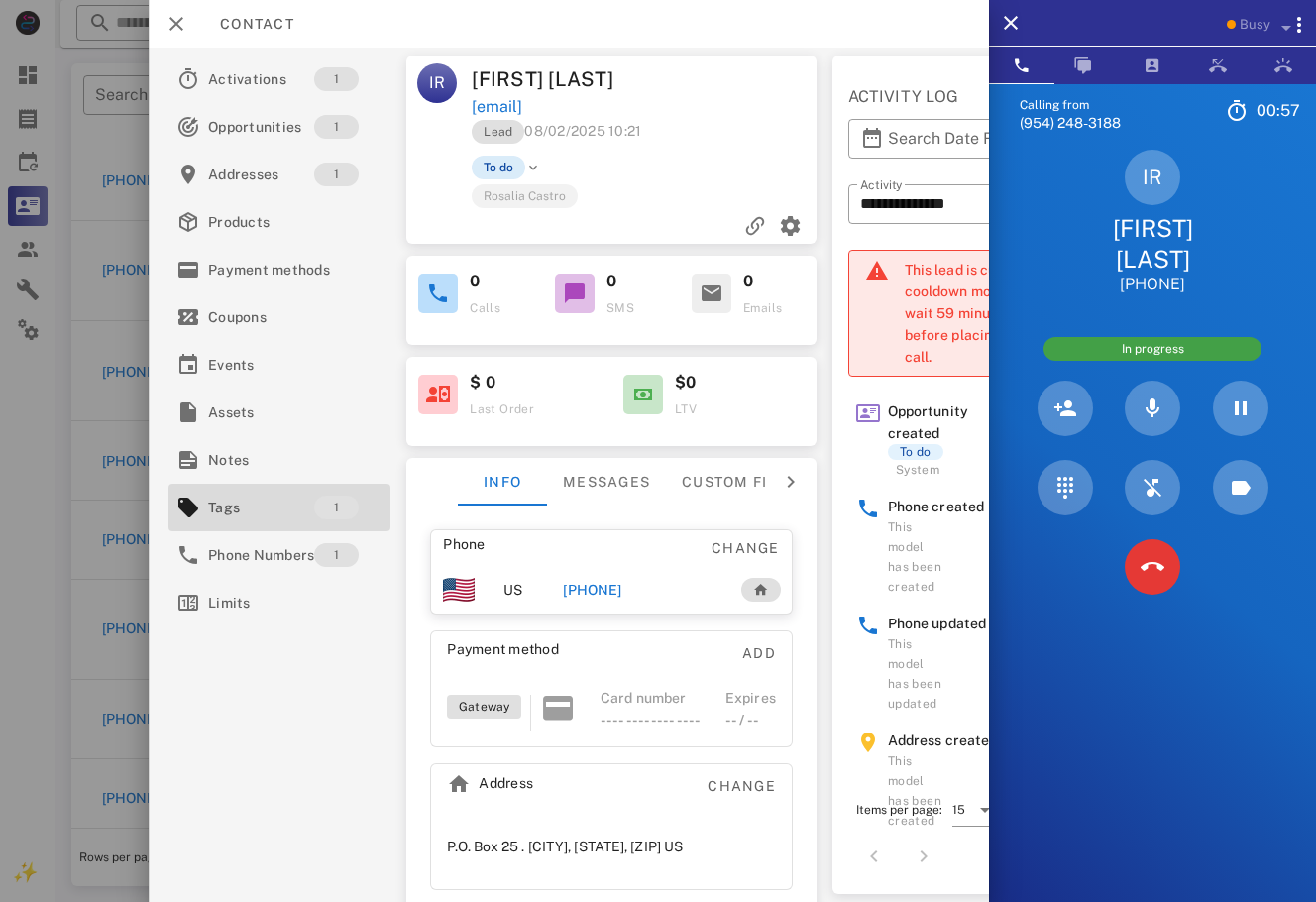 click on "To do" at bounding box center [498, 168] 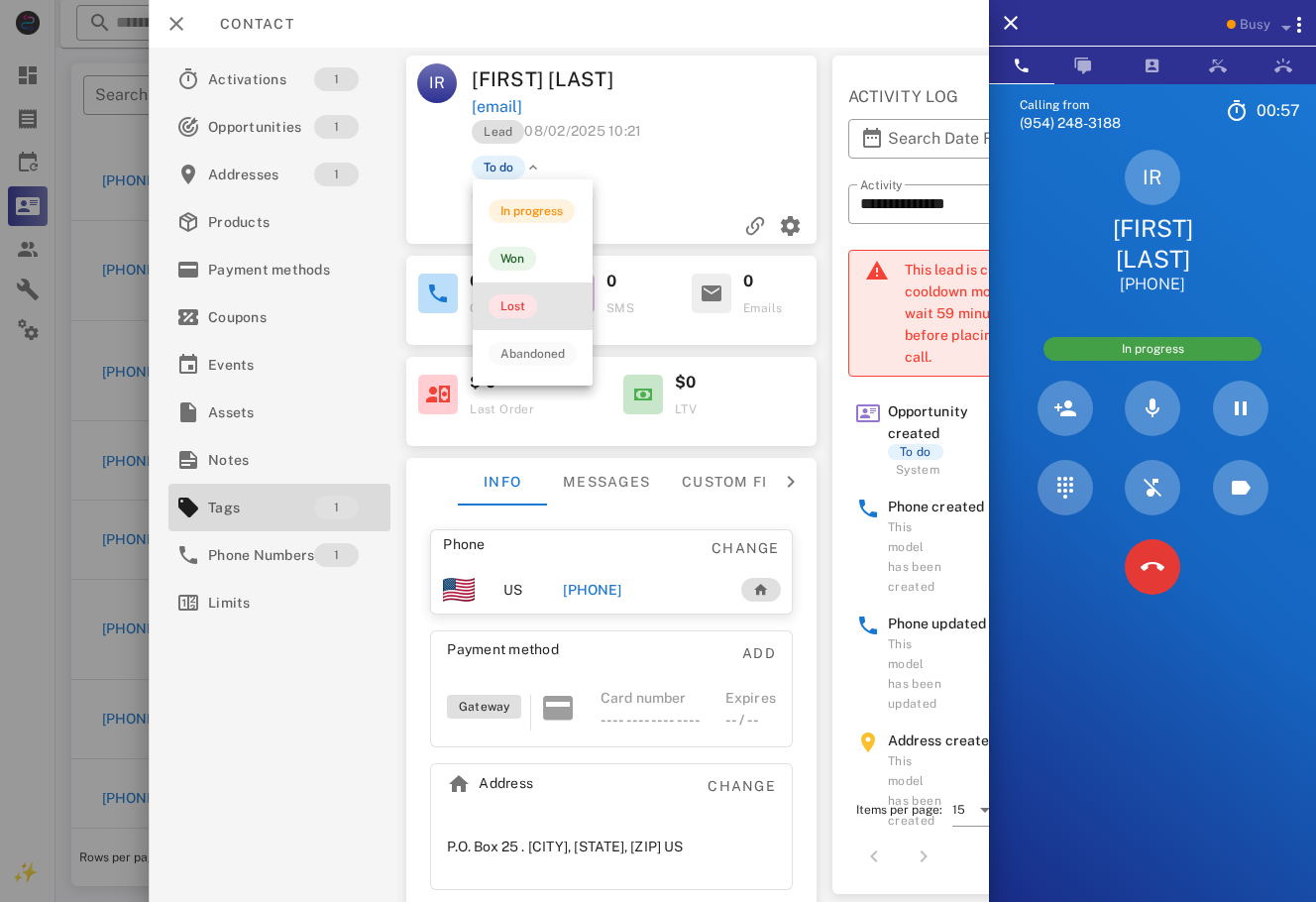 click on "Lost" at bounding box center (512, 306) 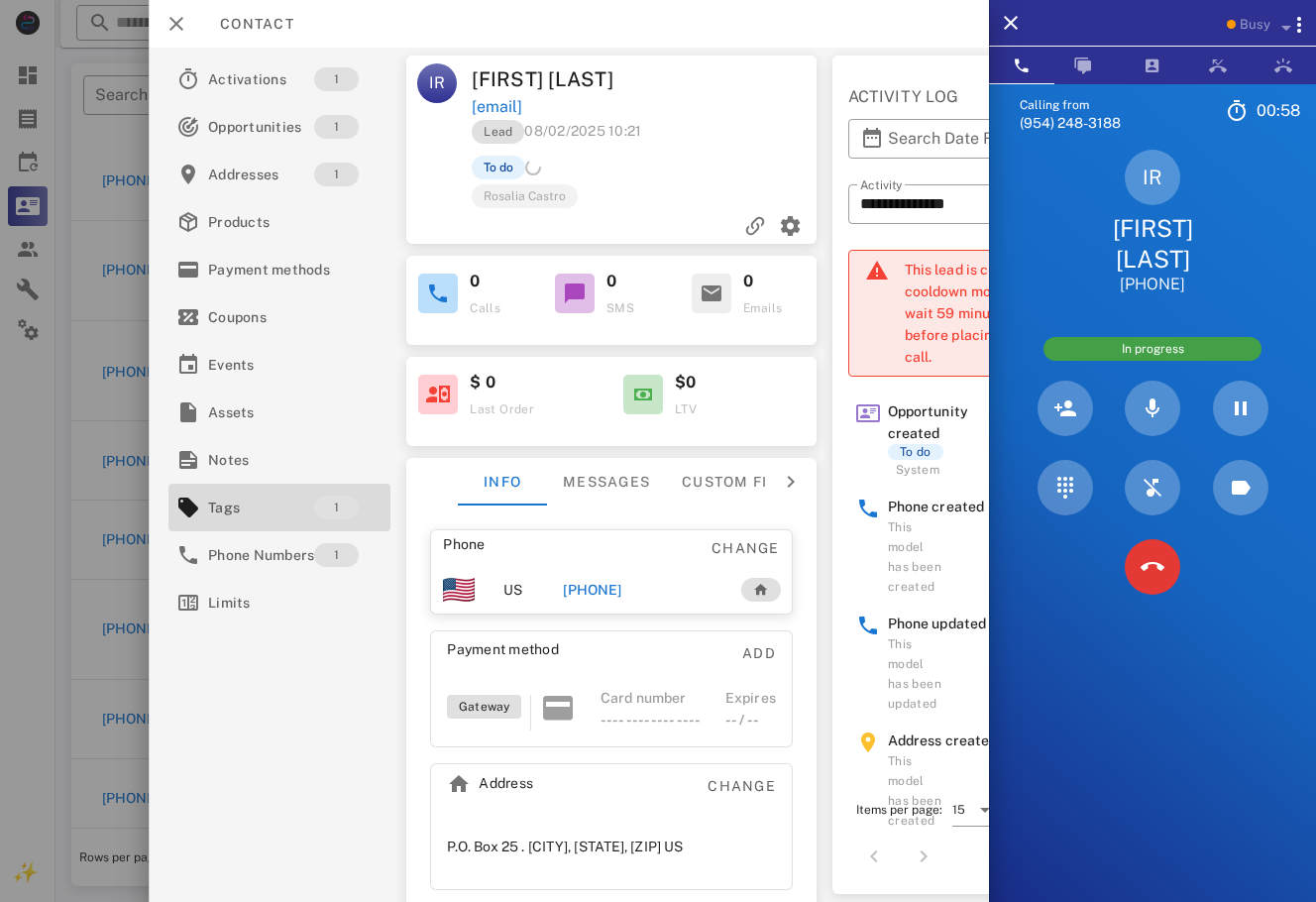 click on "Rosalia Castro" at bounding box center [681, 195] 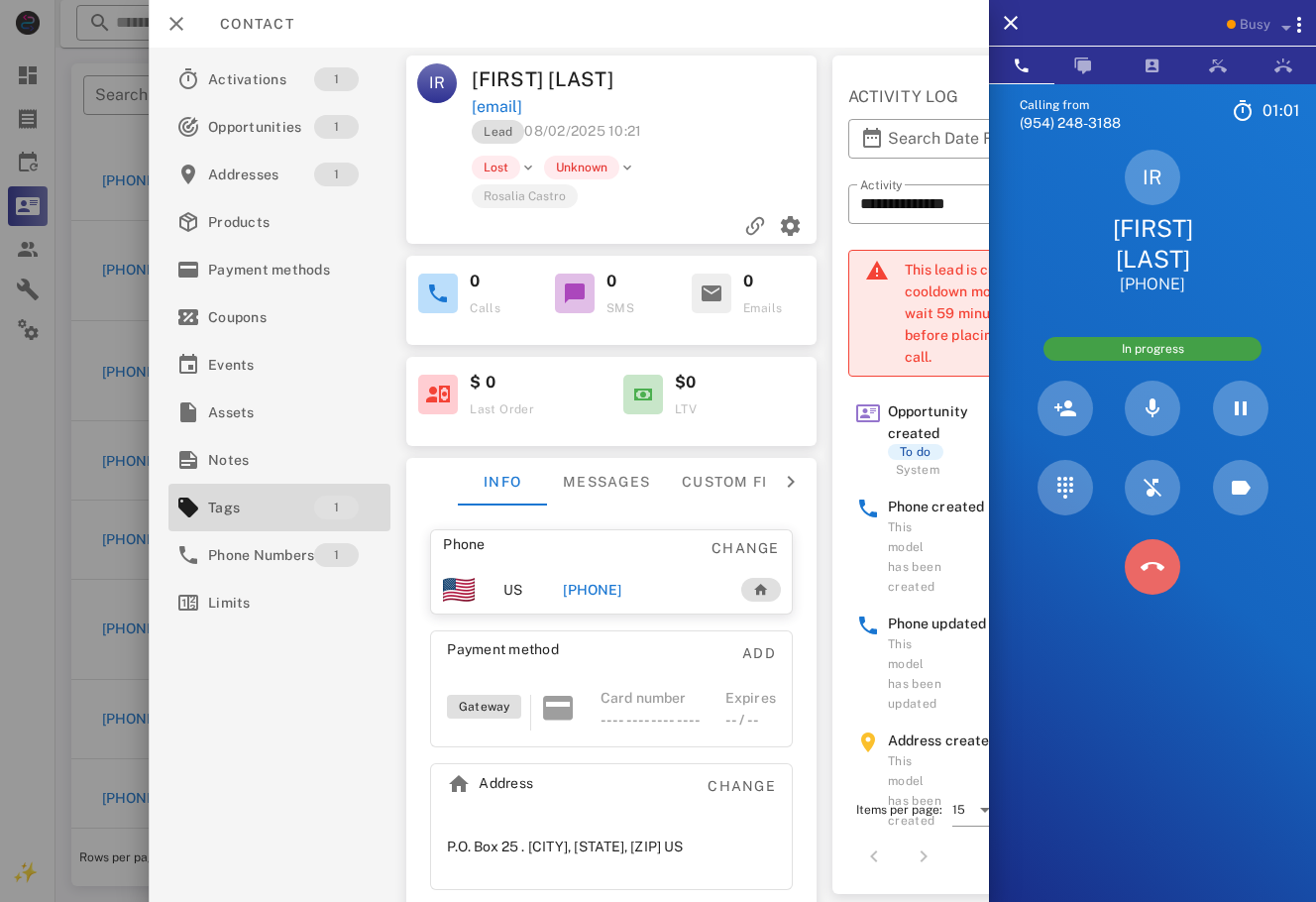 click at bounding box center [1152, 567] 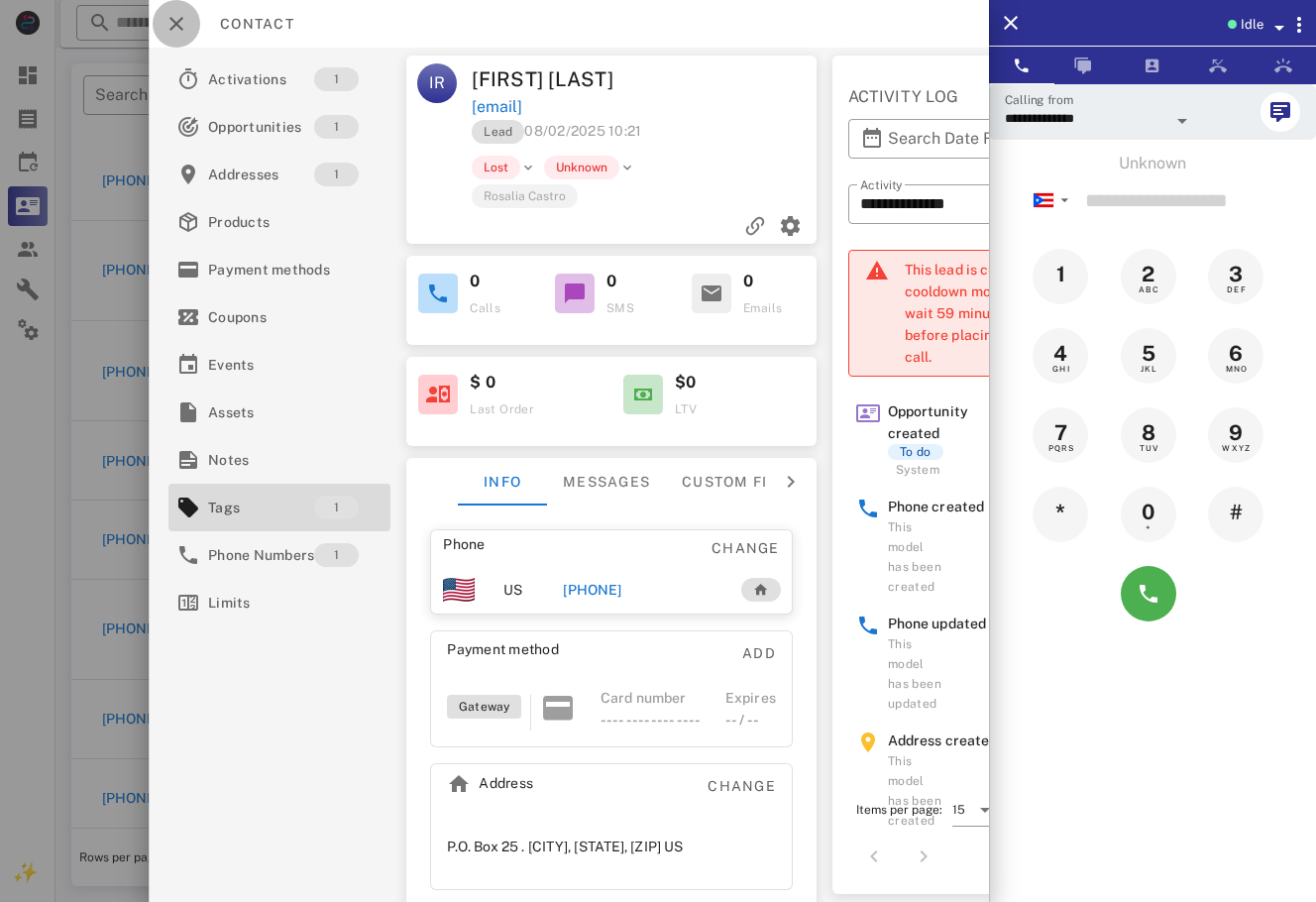 click at bounding box center [176, 24] 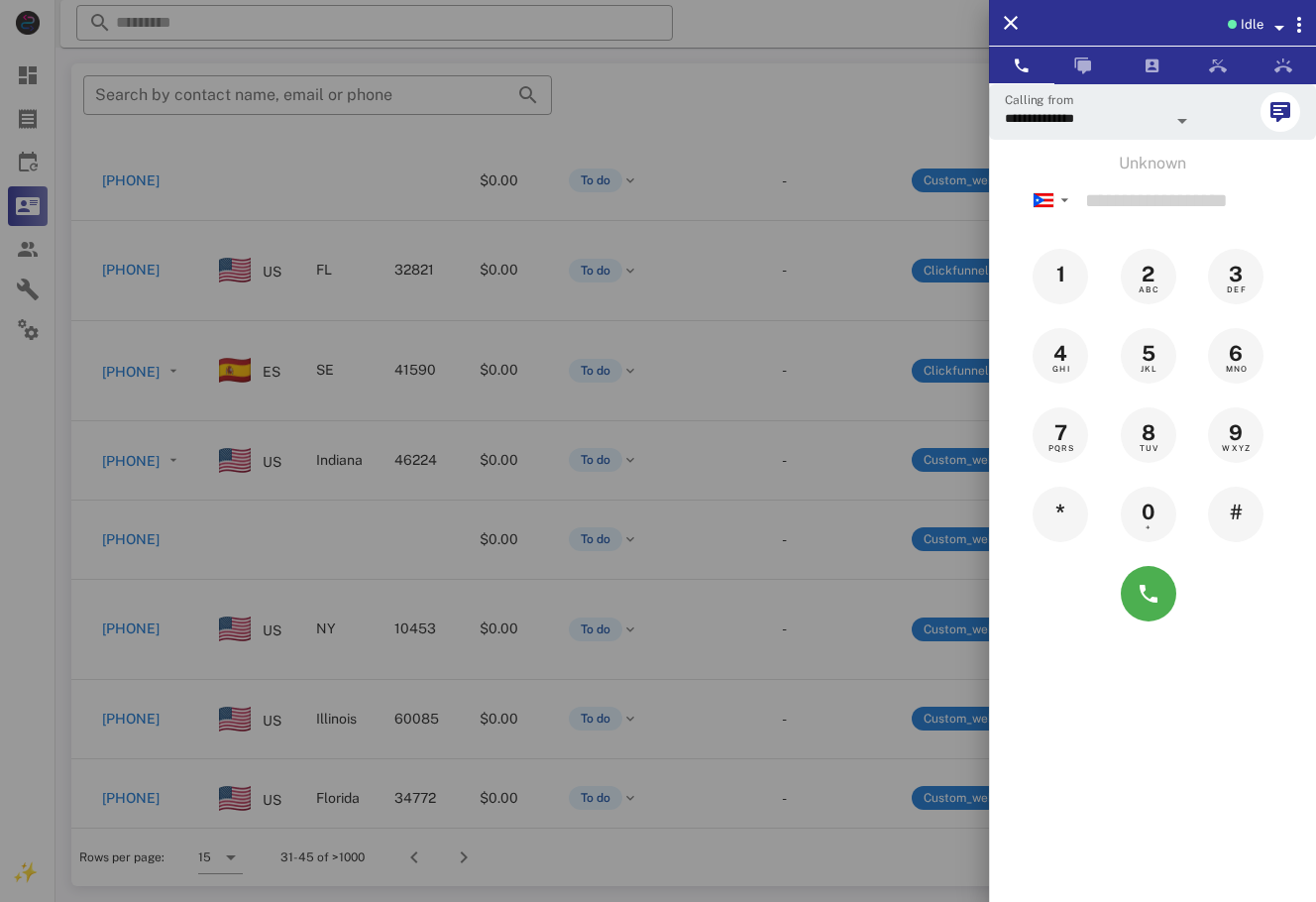 click at bounding box center (658, 451) 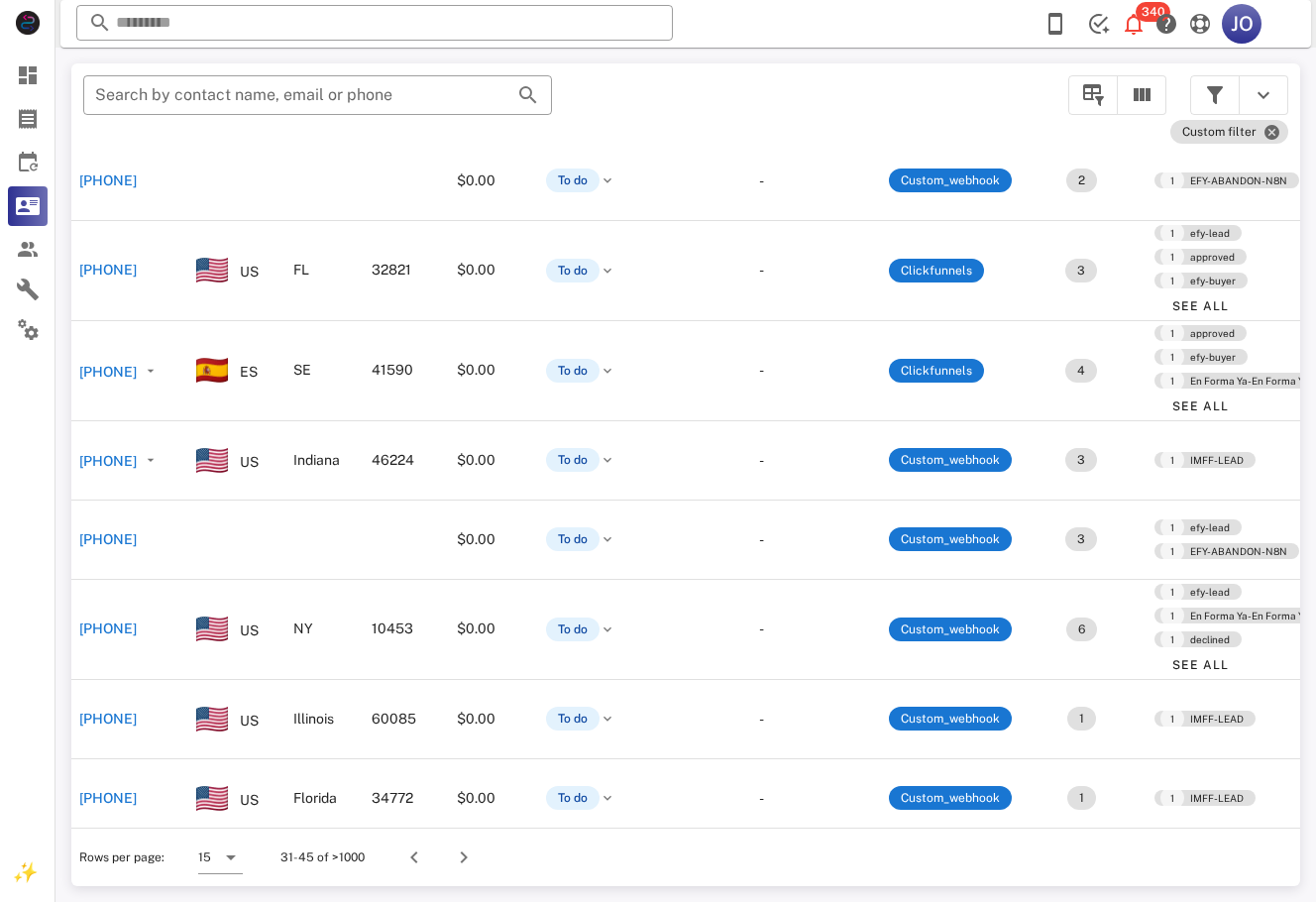 scroll, scrollTop: 291, scrollLeft: 0, axis: vertical 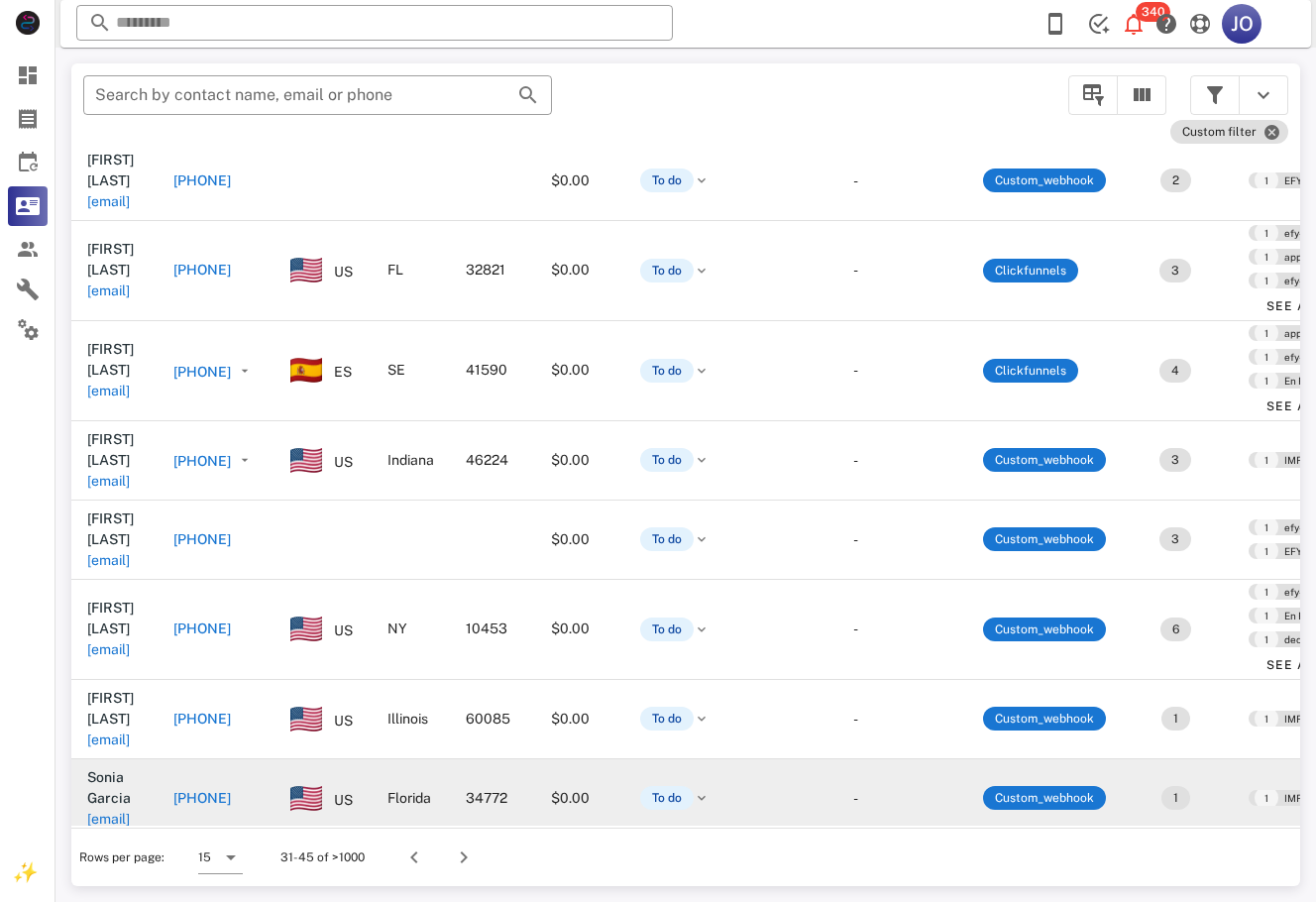 click on "sgsoto@hotmail.com" at bounding box center (108, 819) 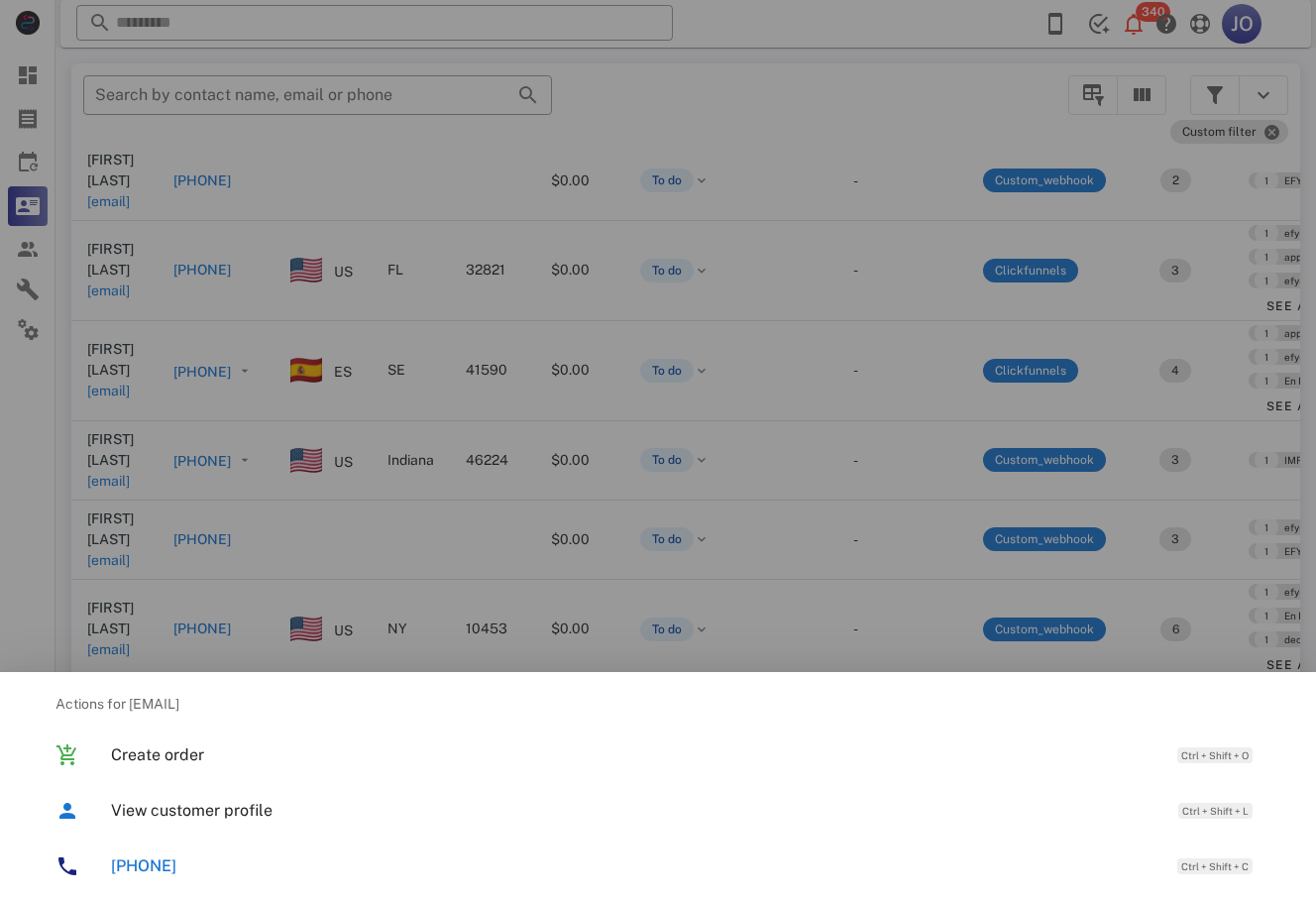 click on "+17875041073  Ctrl + Shift + C" at bounding box center (658, 866) 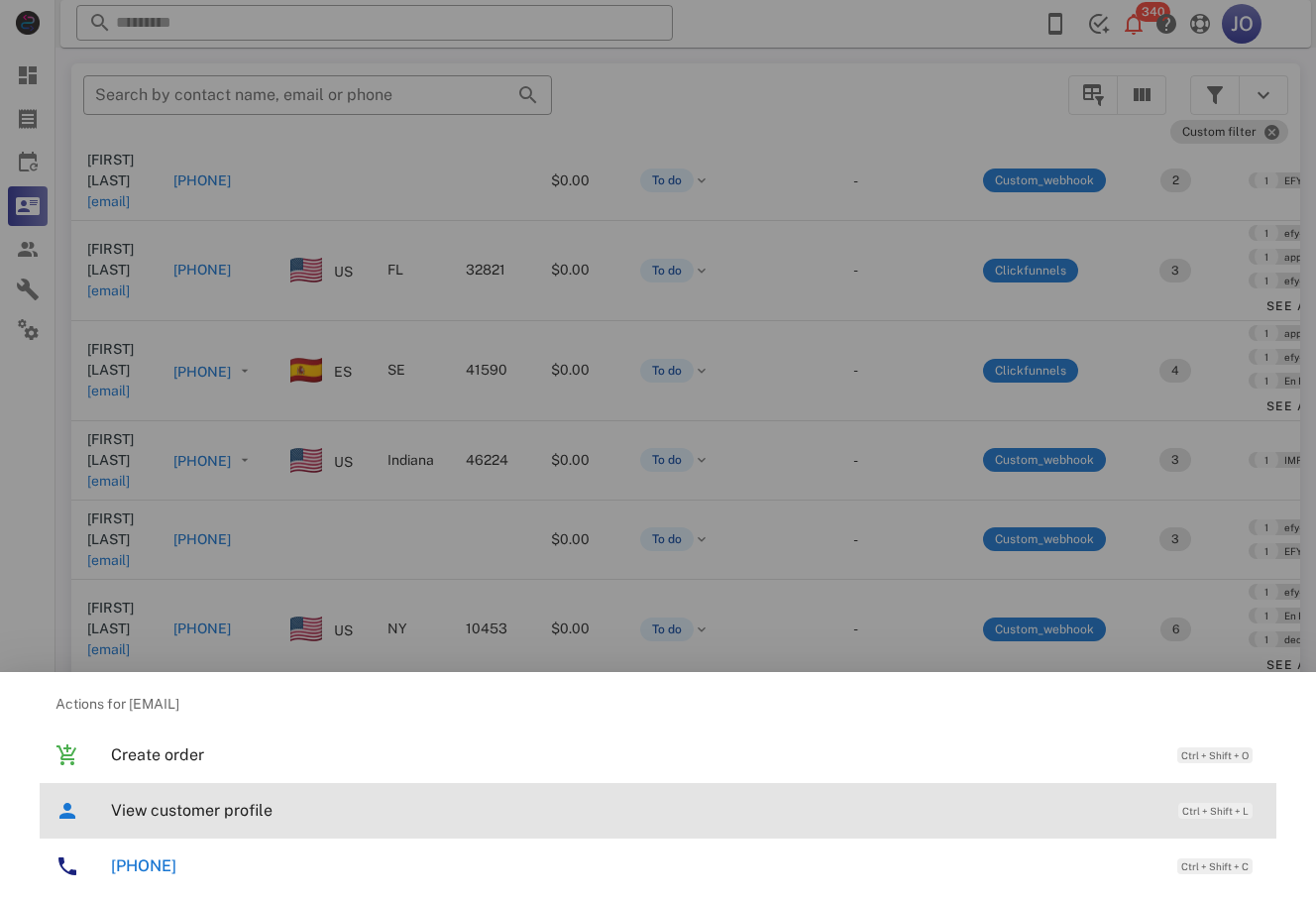 click on "View customer profile Ctrl + Shift + L" at bounding box center [686, 810] 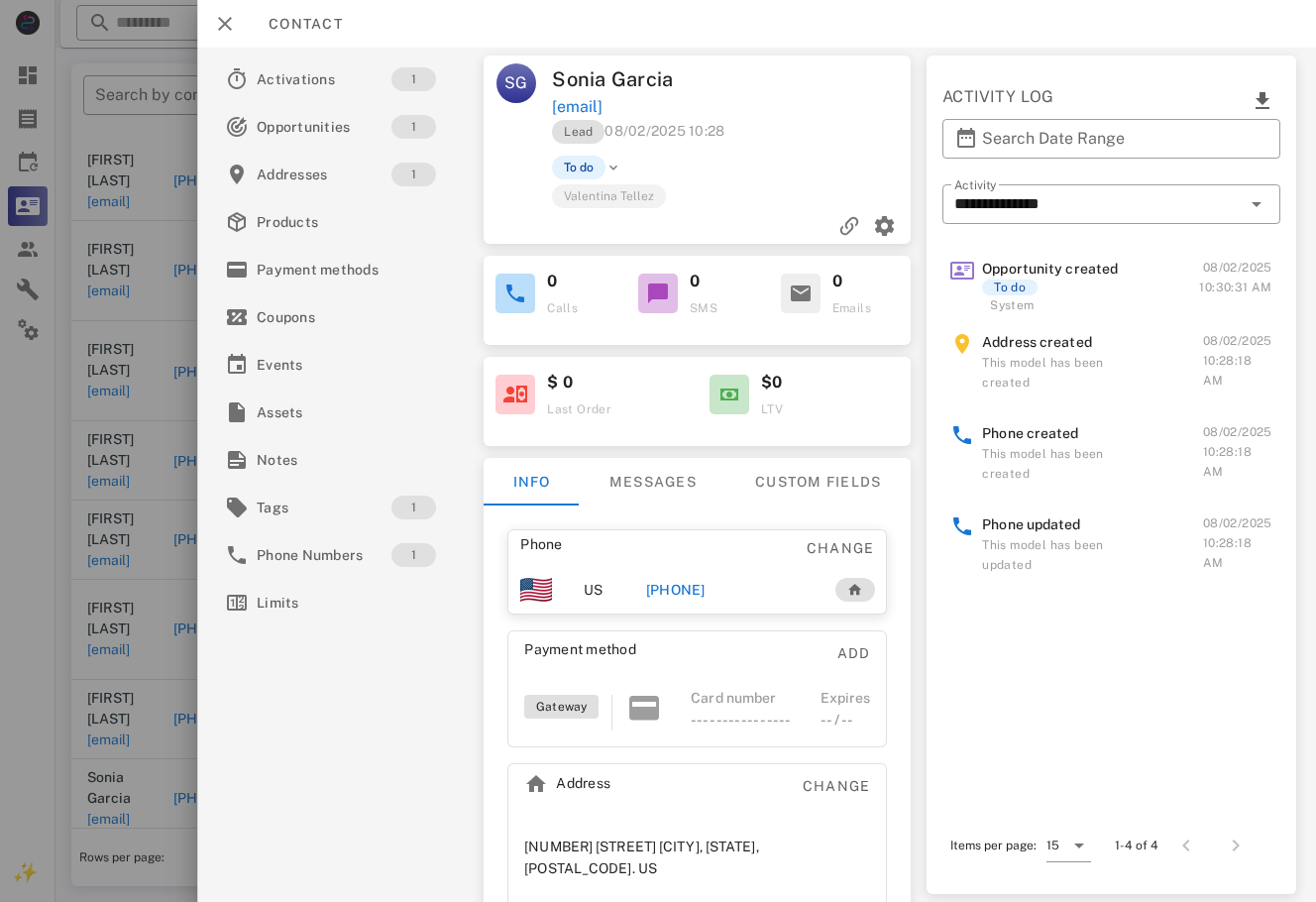 click on "+17875041073" at bounding box center (676, 590) 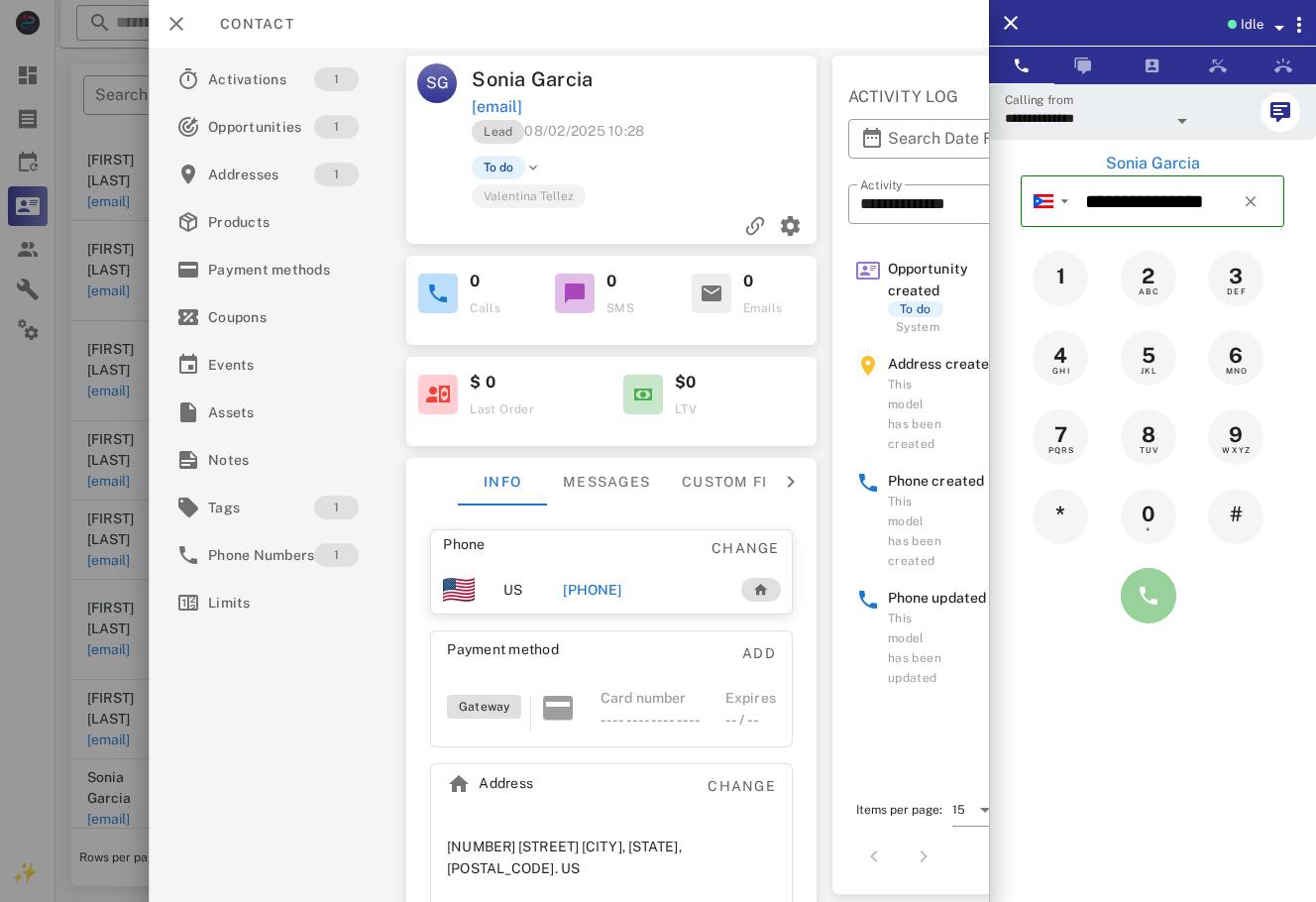 click at bounding box center [1149, 596] 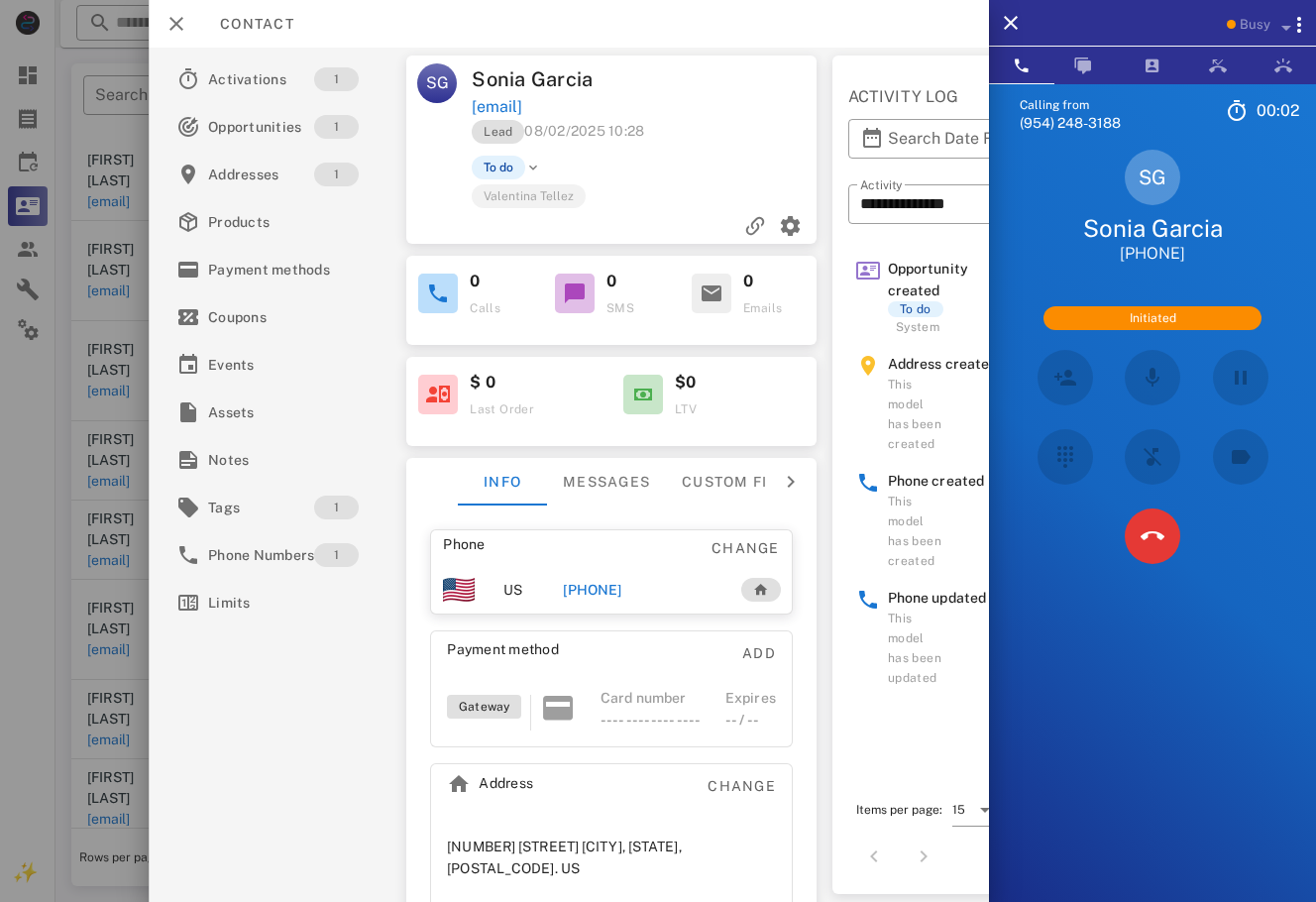 scroll, scrollTop: 233, scrollLeft: 0, axis: vertical 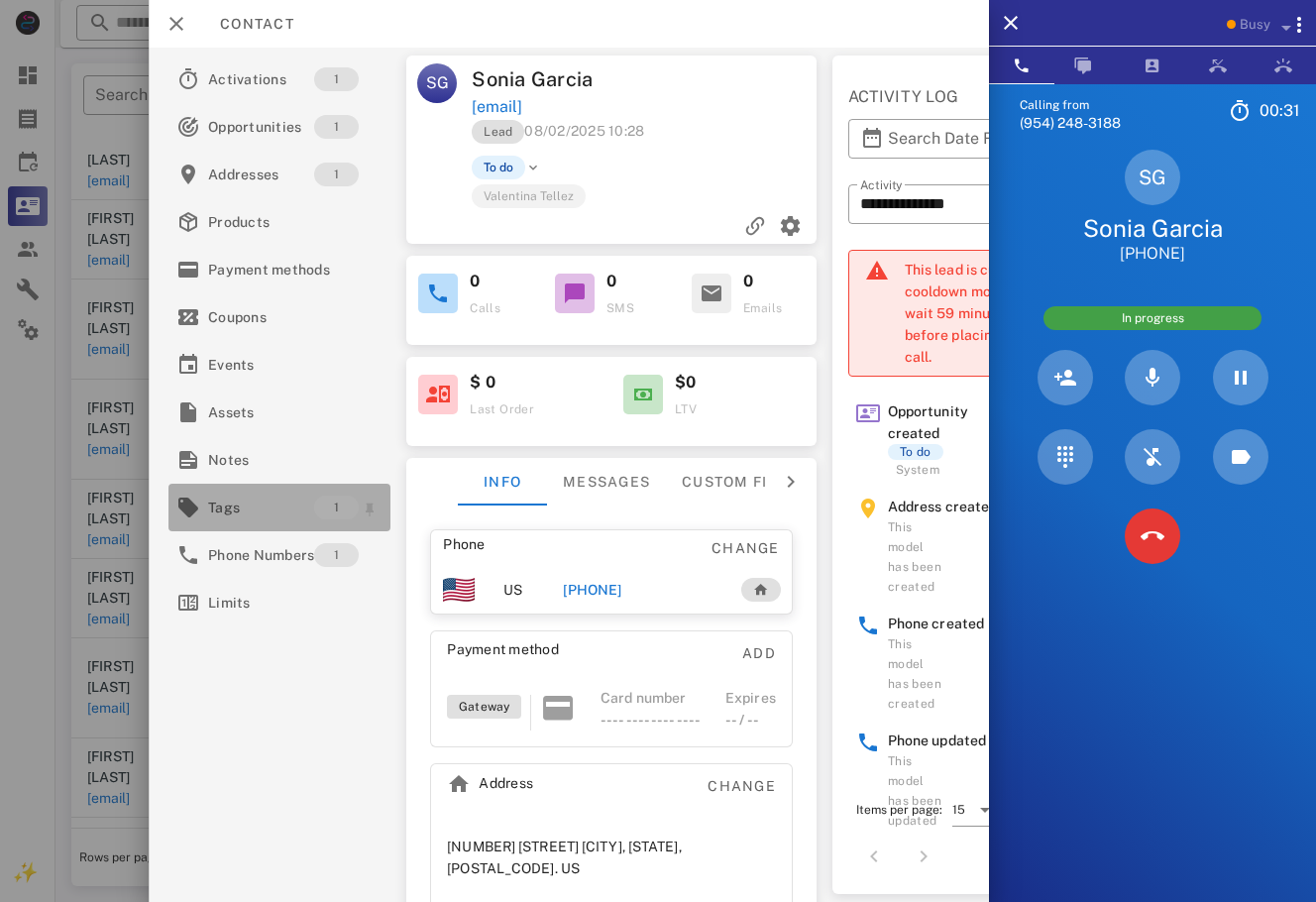 click on "Tags" at bounding box center [261, 507] 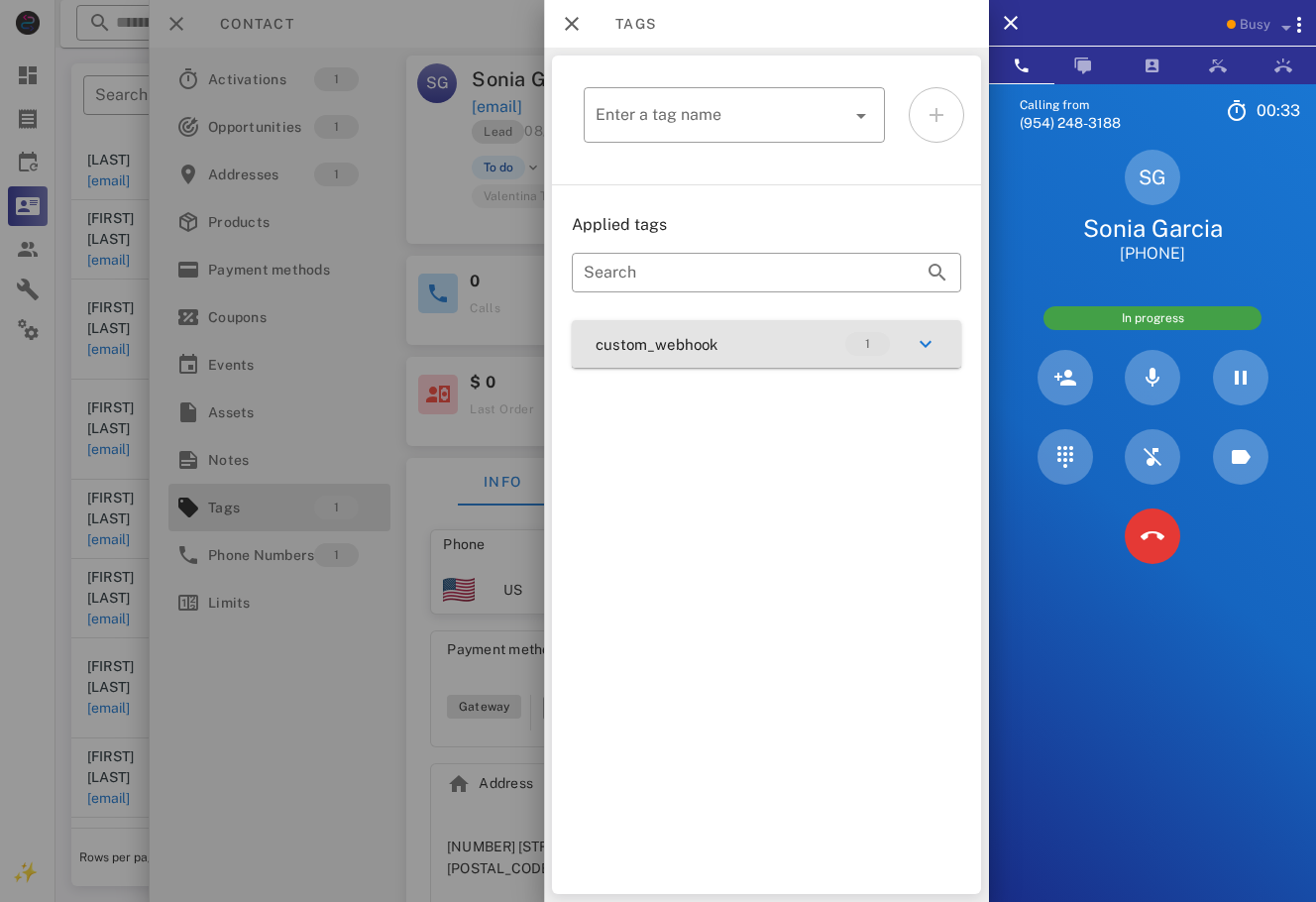click on "custom_webhook  1" at bounding box center [766, 344] 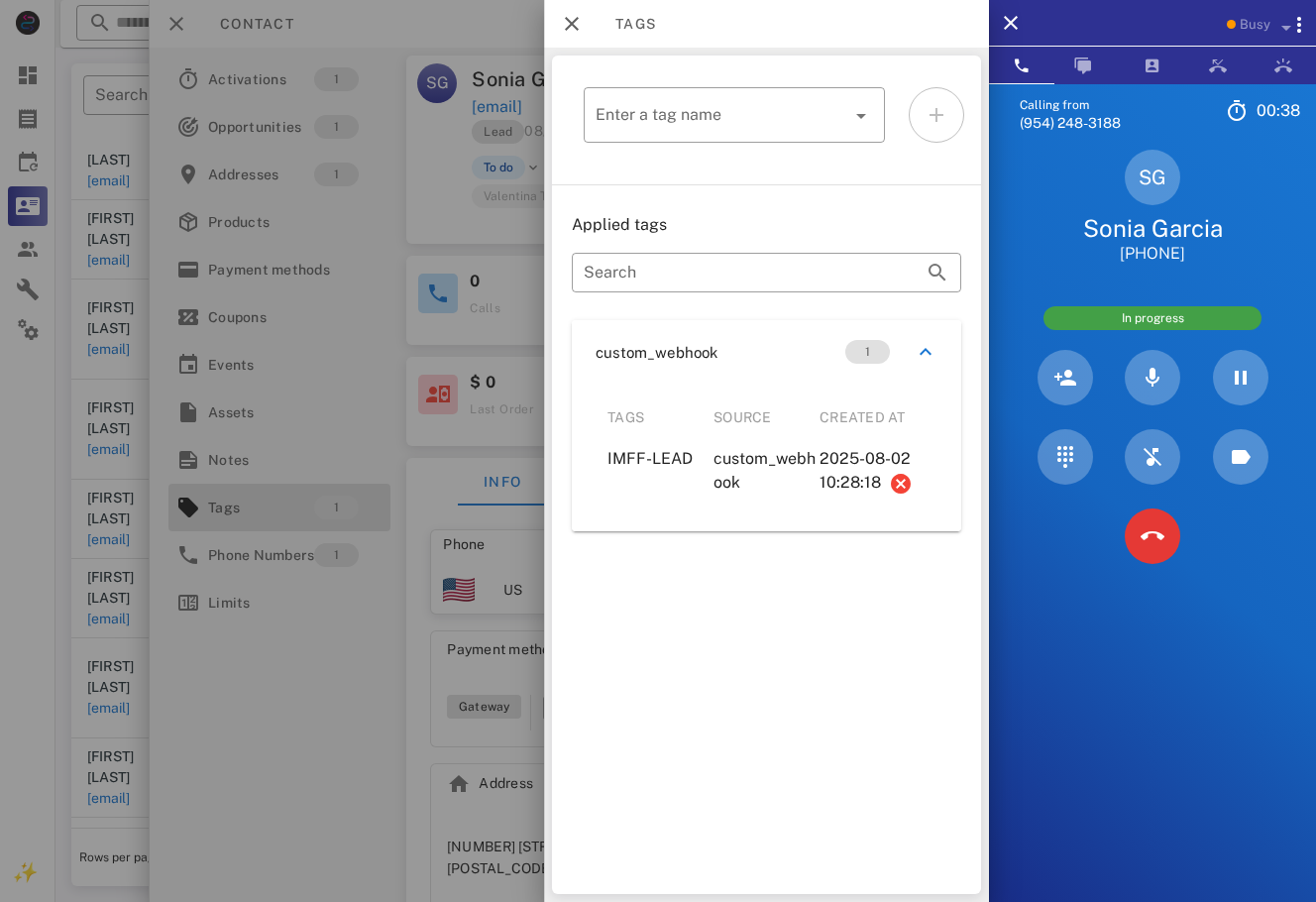 click on "2025-08-02 10:28:18" at bounding box center (865, 470) 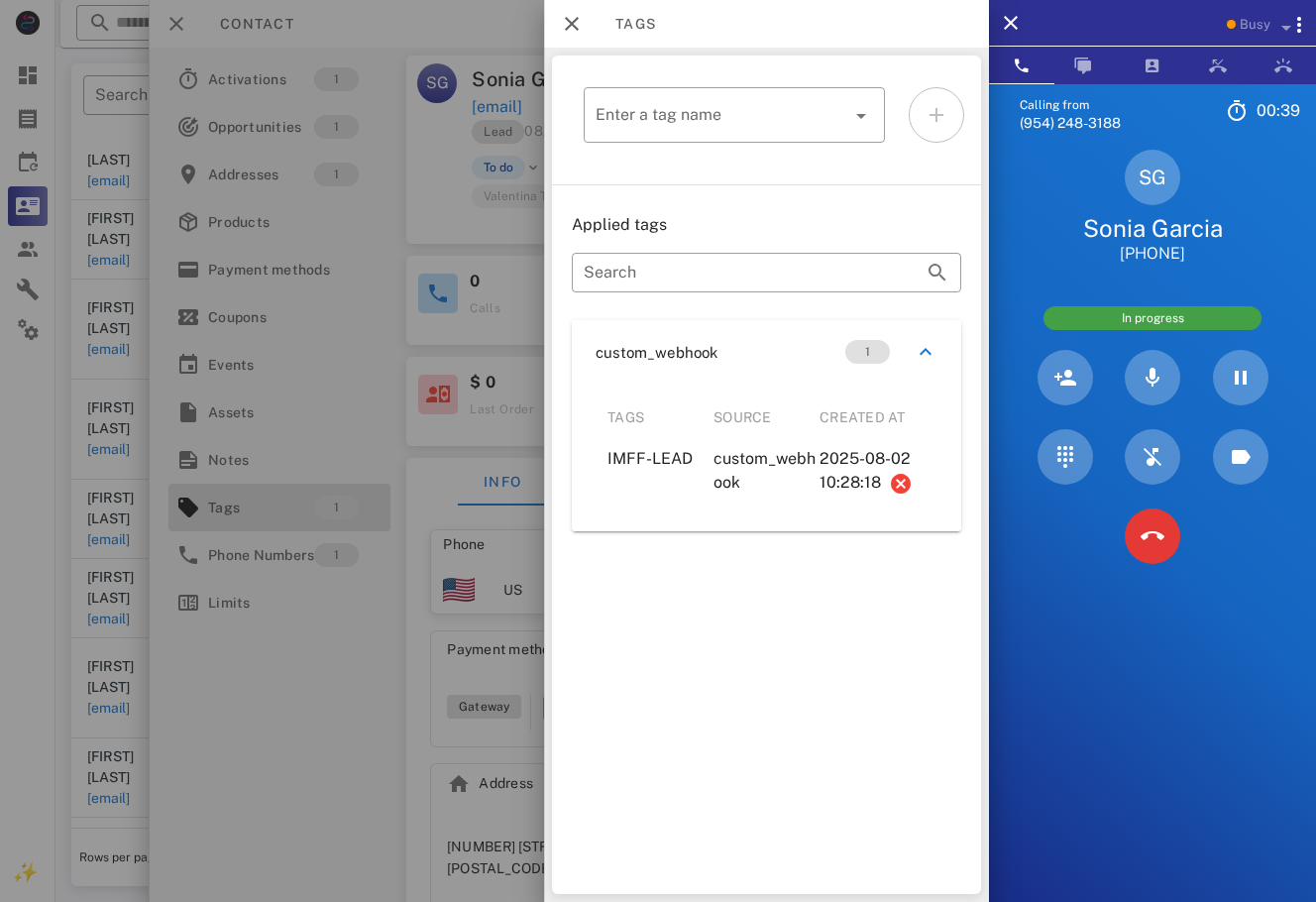 drag, startPoint x: 876, startPoint y: 480, endPoint x: 547, endPoint y: 463, distance: 329.43892 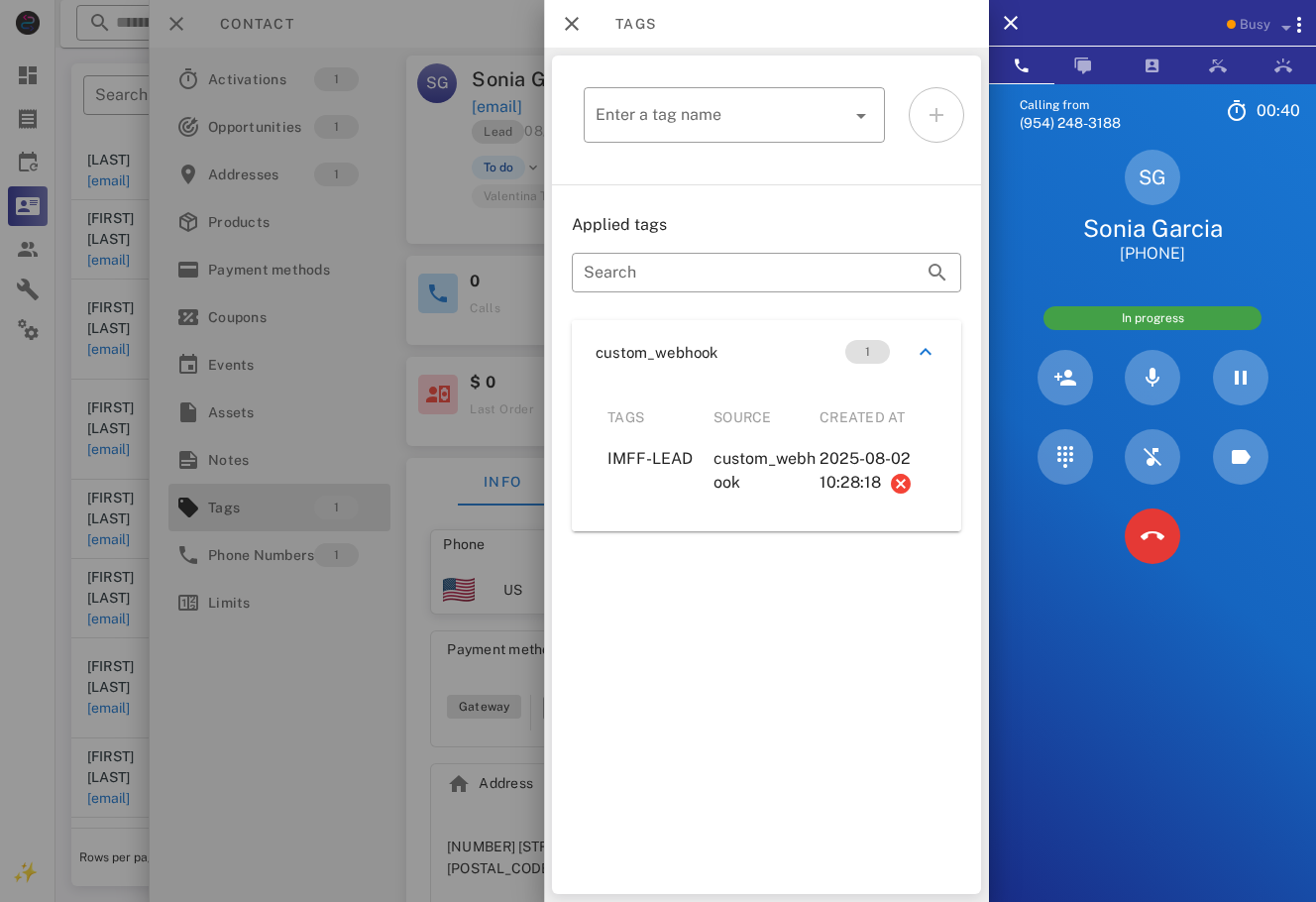 click on "​ Enter a tag name Applied tags ​ Search  custom_webhook  1  Tags   Source   Created at   IMFF-LEAD  custom_webhook   2025-08-02 10:28:18" at bounding box center [766, 475] 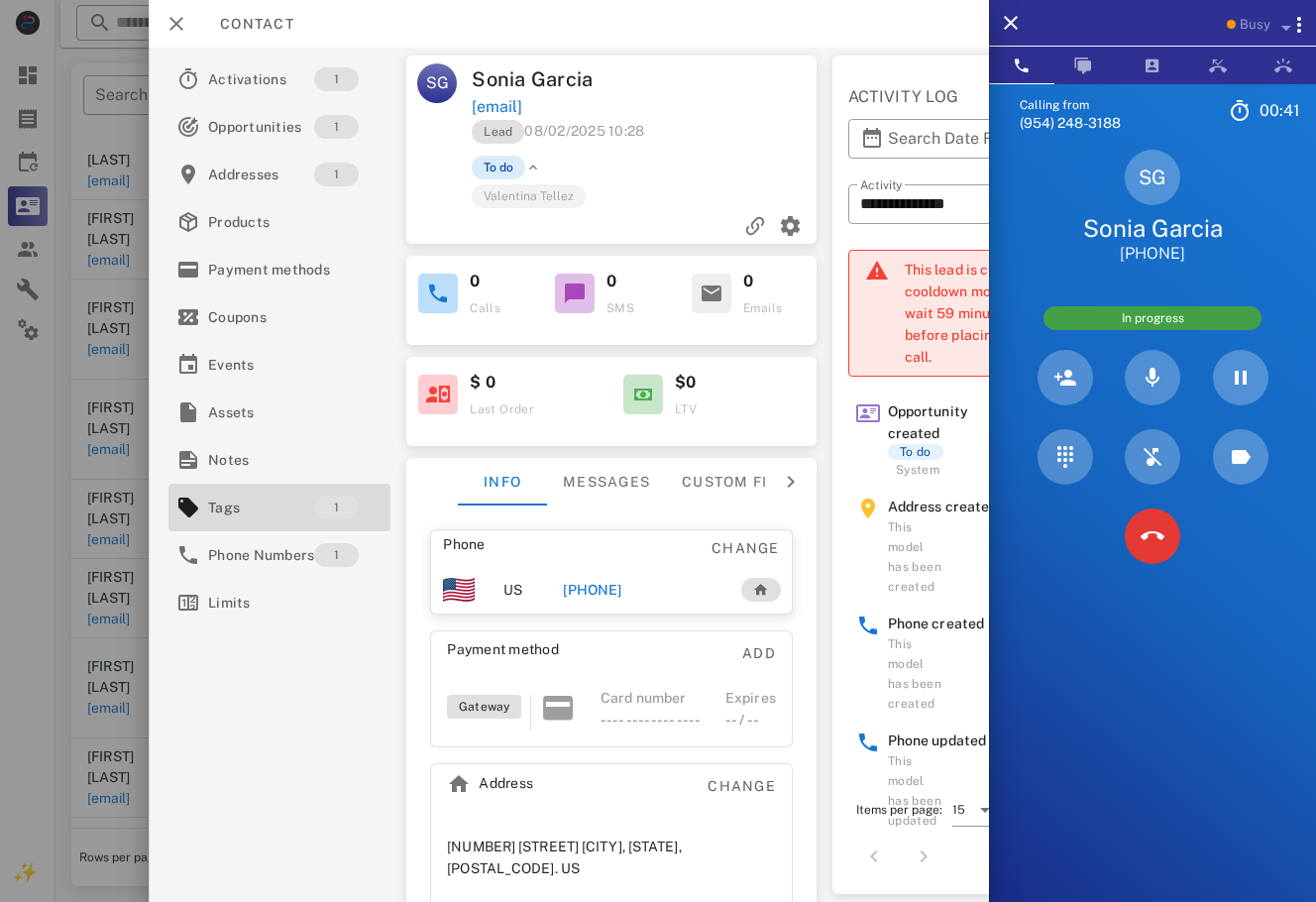 click on "To do" at bounding box center (498, 168) 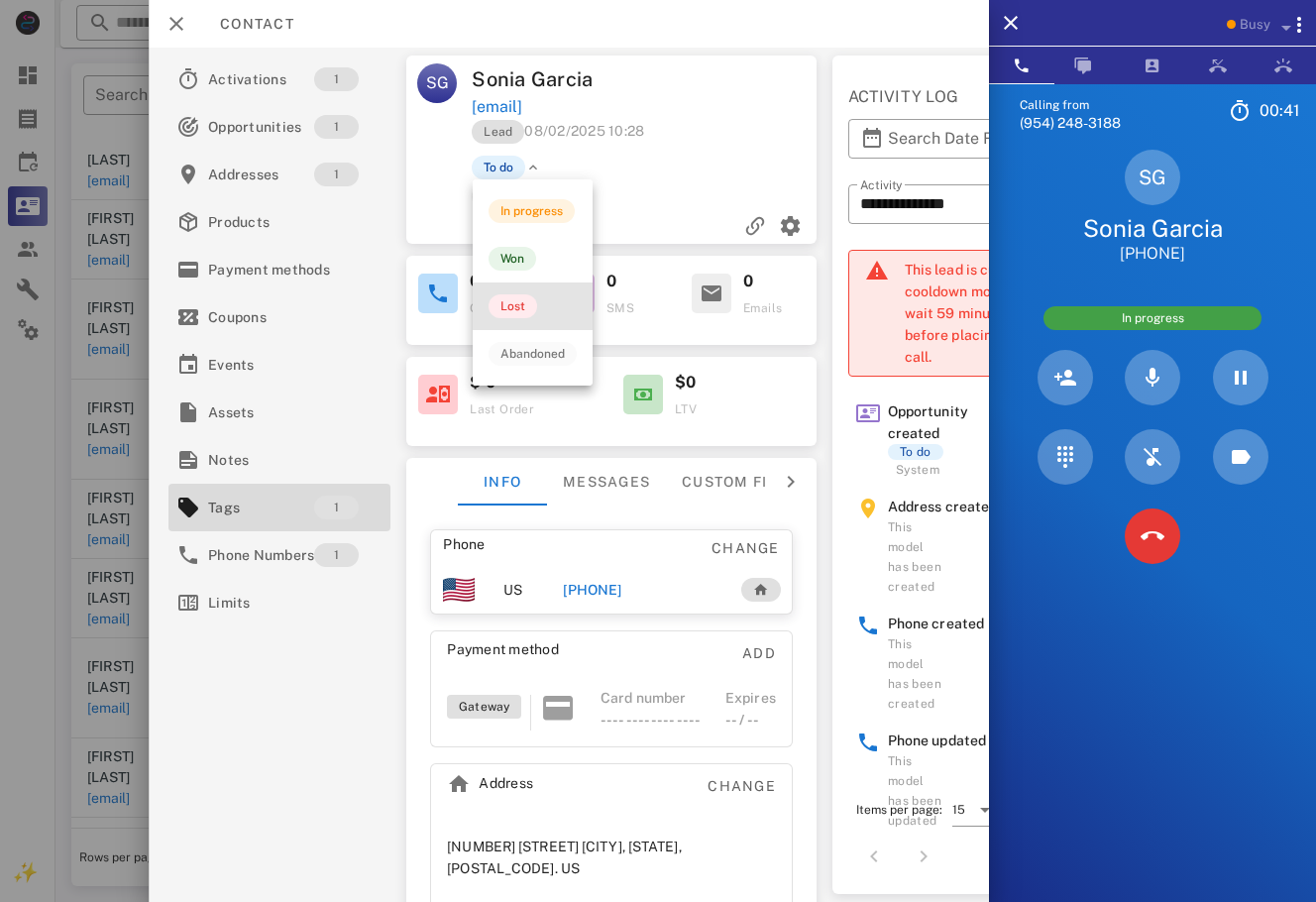 click on "Lost" at bounding box center (532, 306) 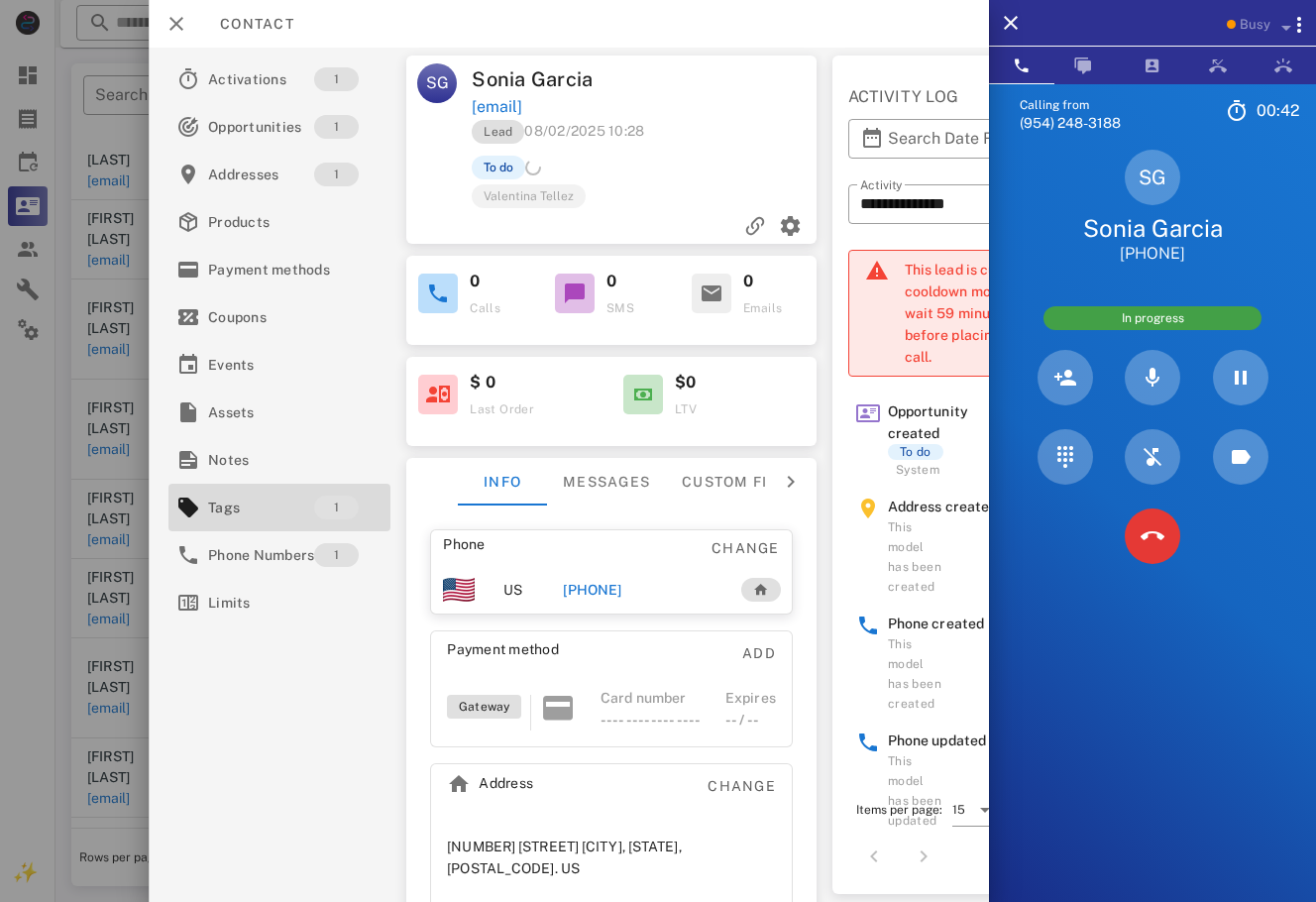click on "Lead   08/02/2025 10:28" at bounding box center [645, 137] 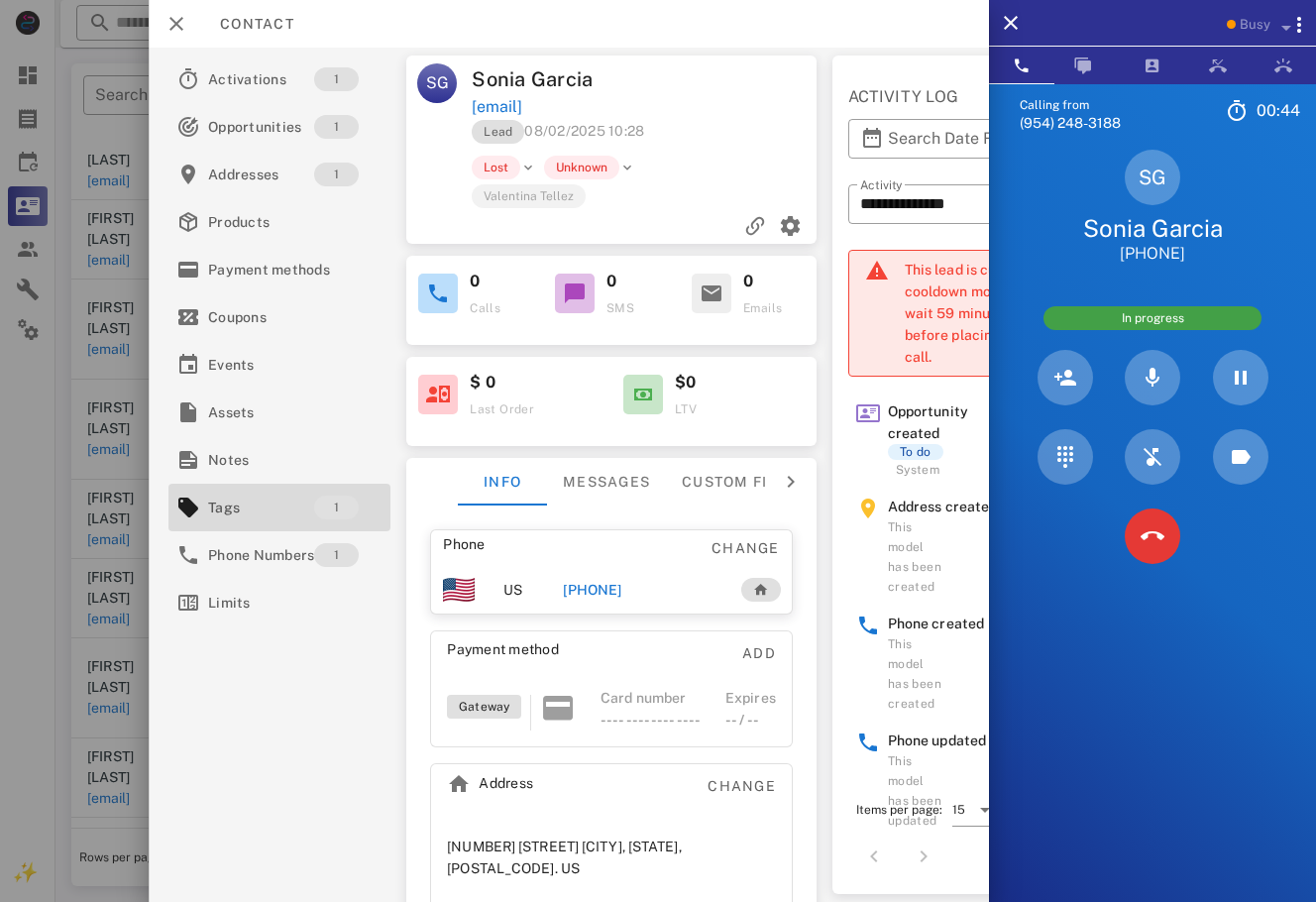 scroll, scrollTop: 52, scrollLeft: 0, axis: vertical 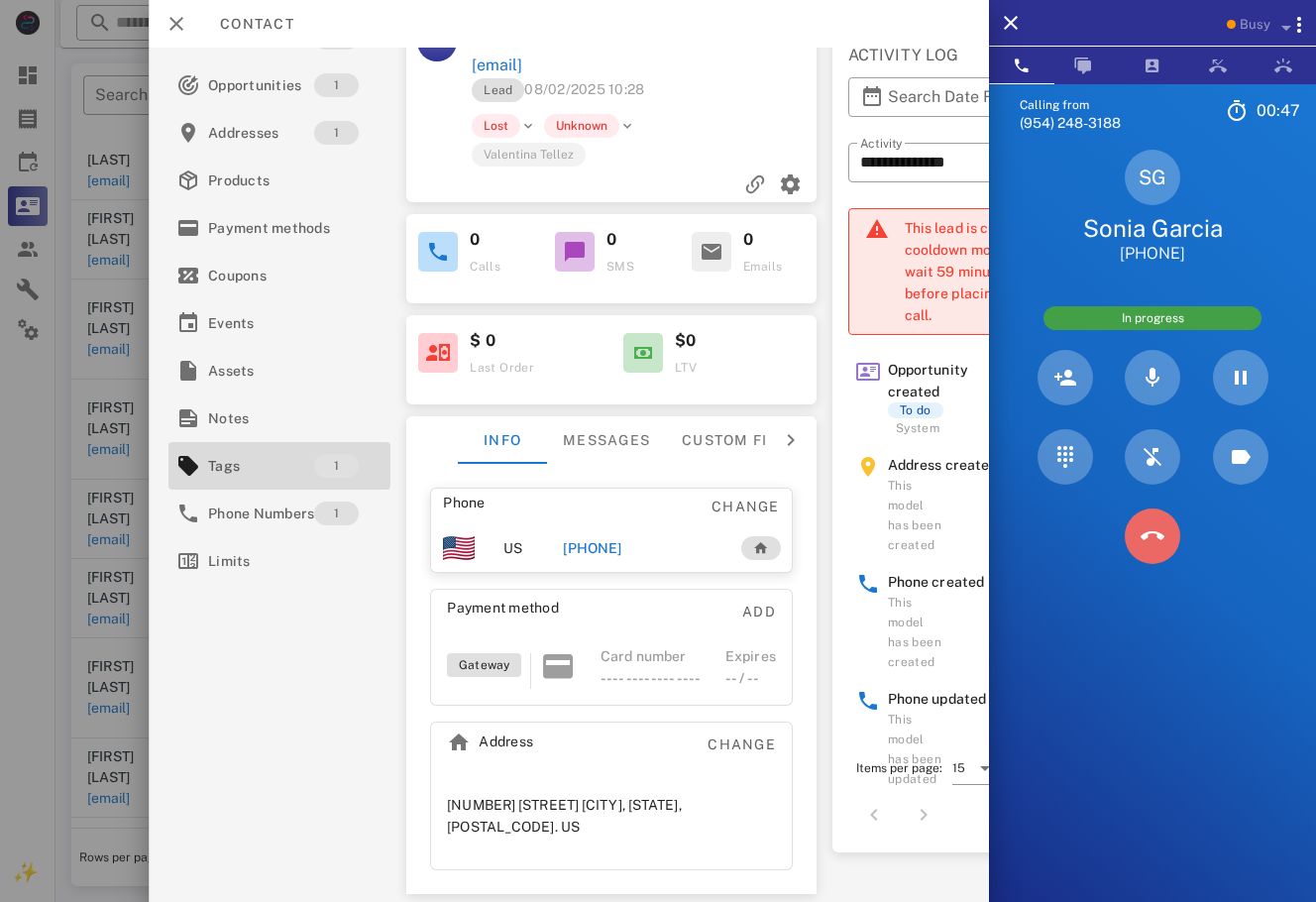 click at bounding box center (1152, 536) 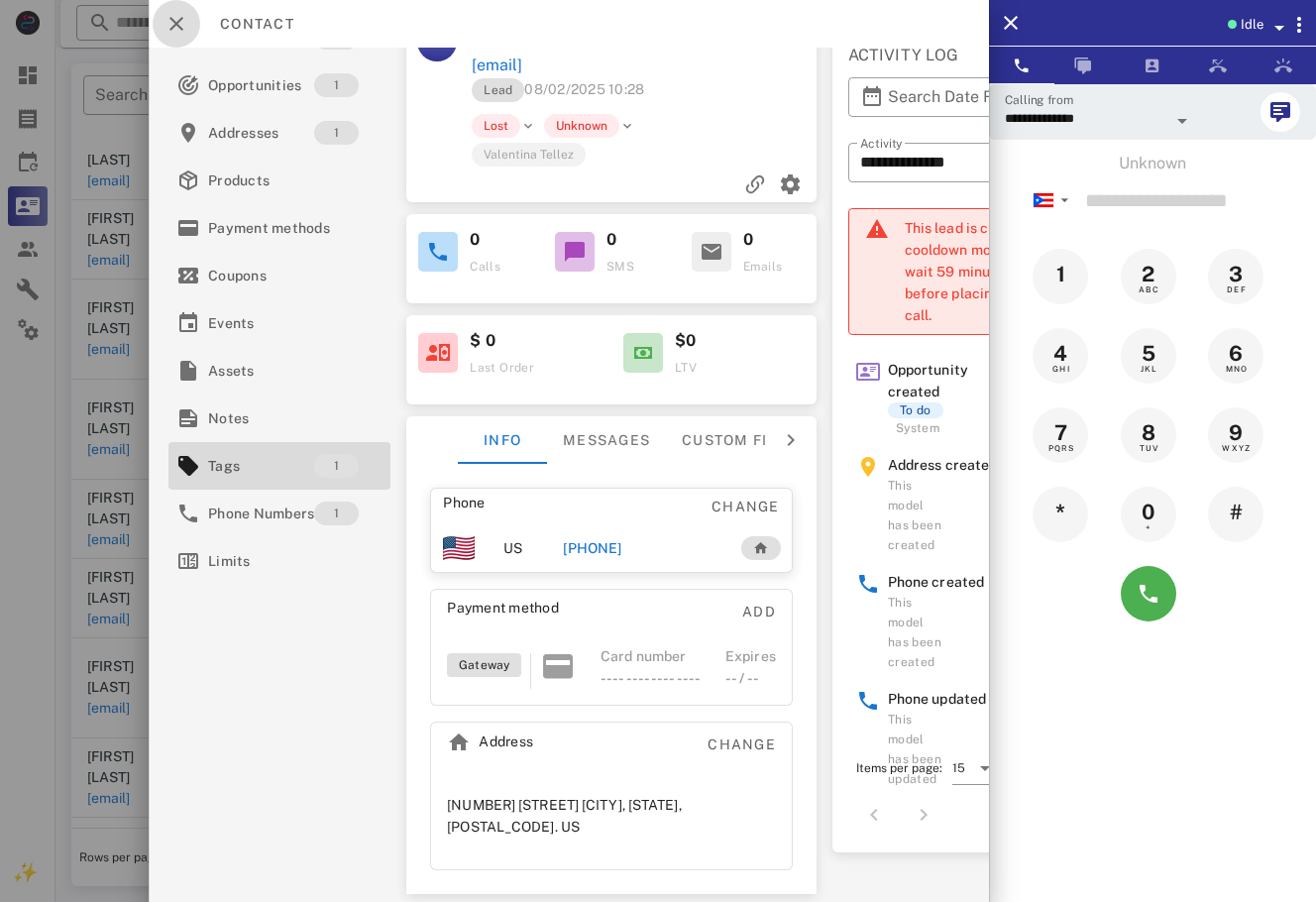 drag, startPoint x: 166, startPoint y: 3, endPoint x: 272, endPoint y: 68, distance: 124.34227 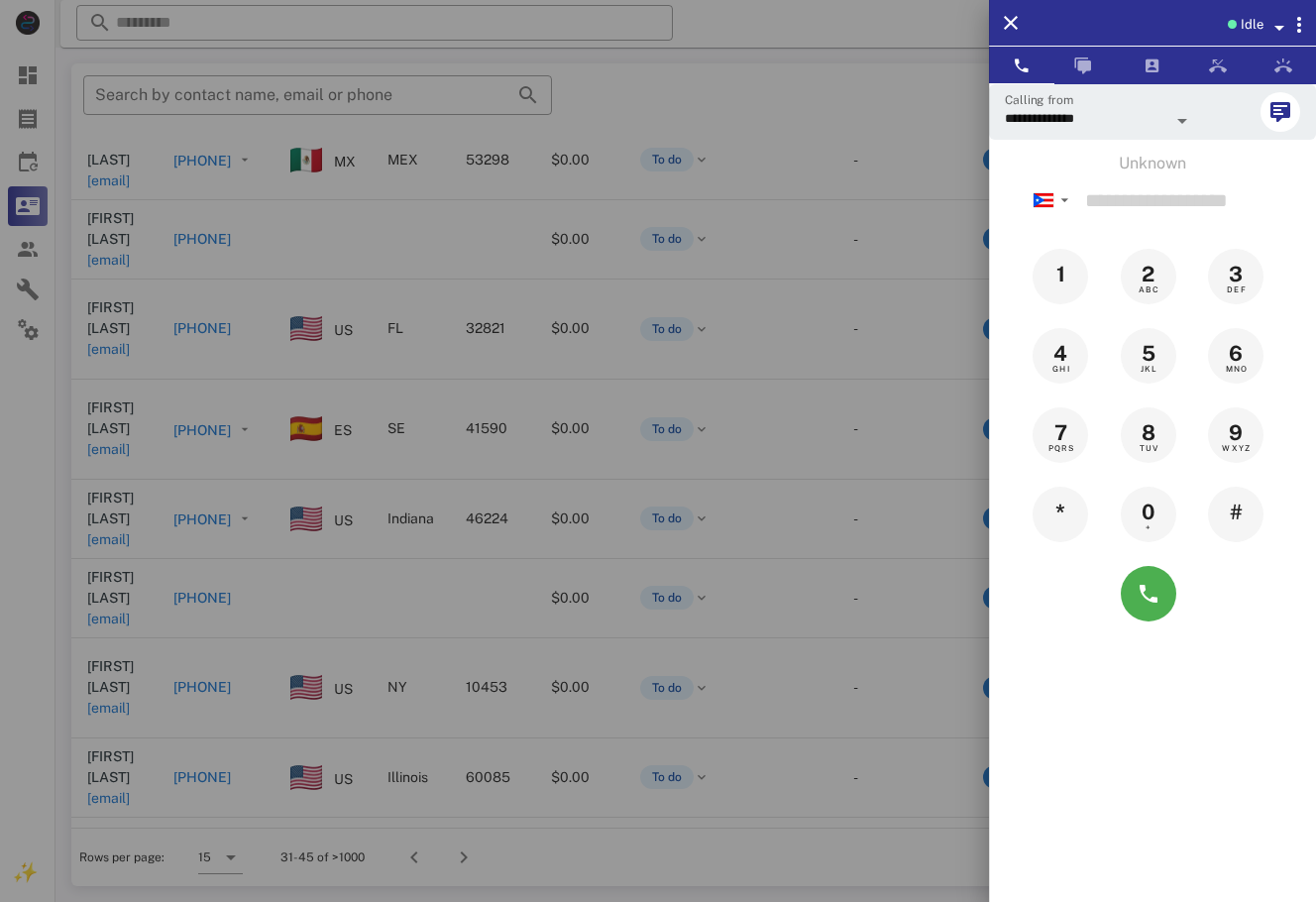 click at bounding box center [658, 451] 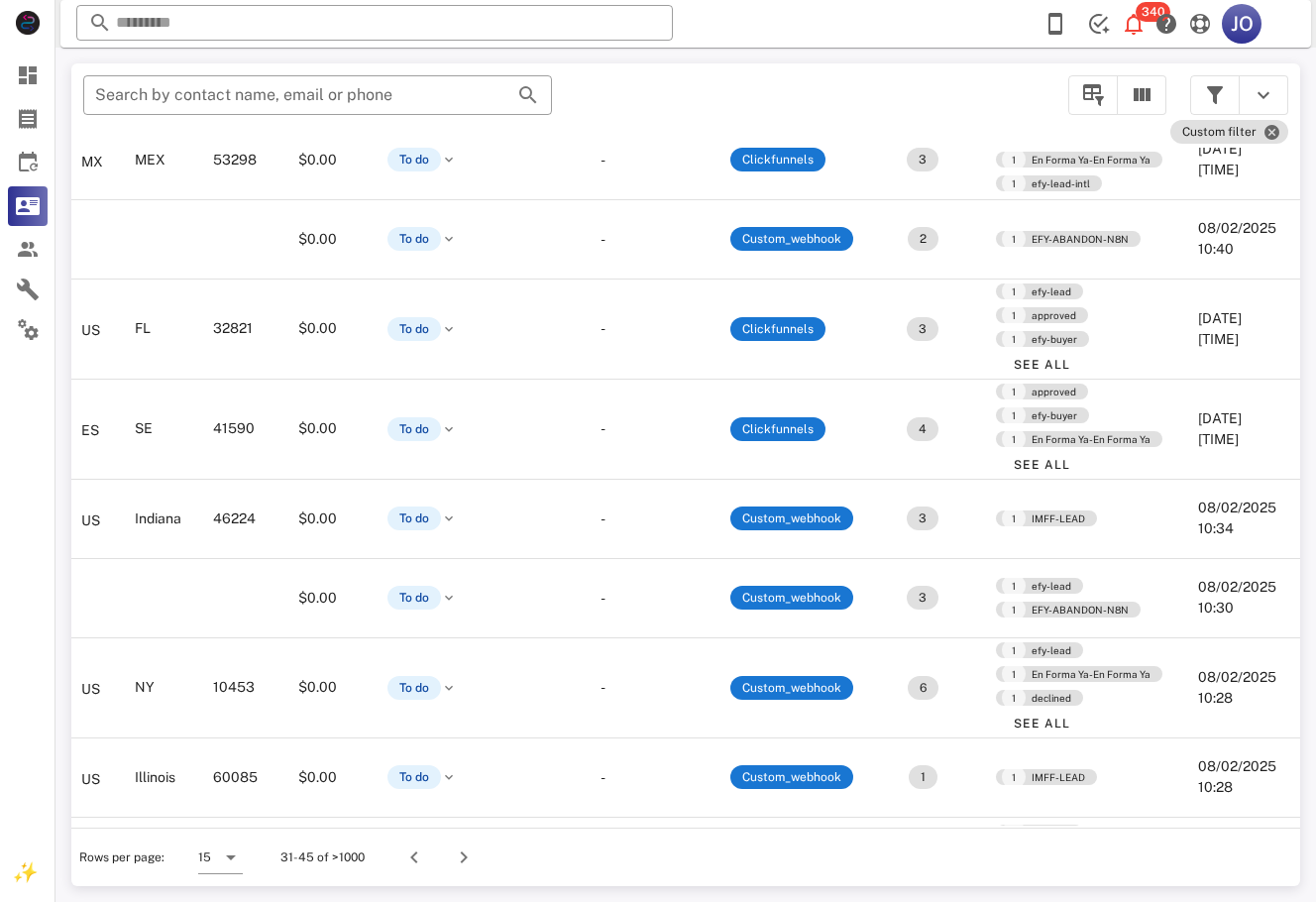 scroll, scrollTop: 233, scrollLeft: 0, axis: vertical 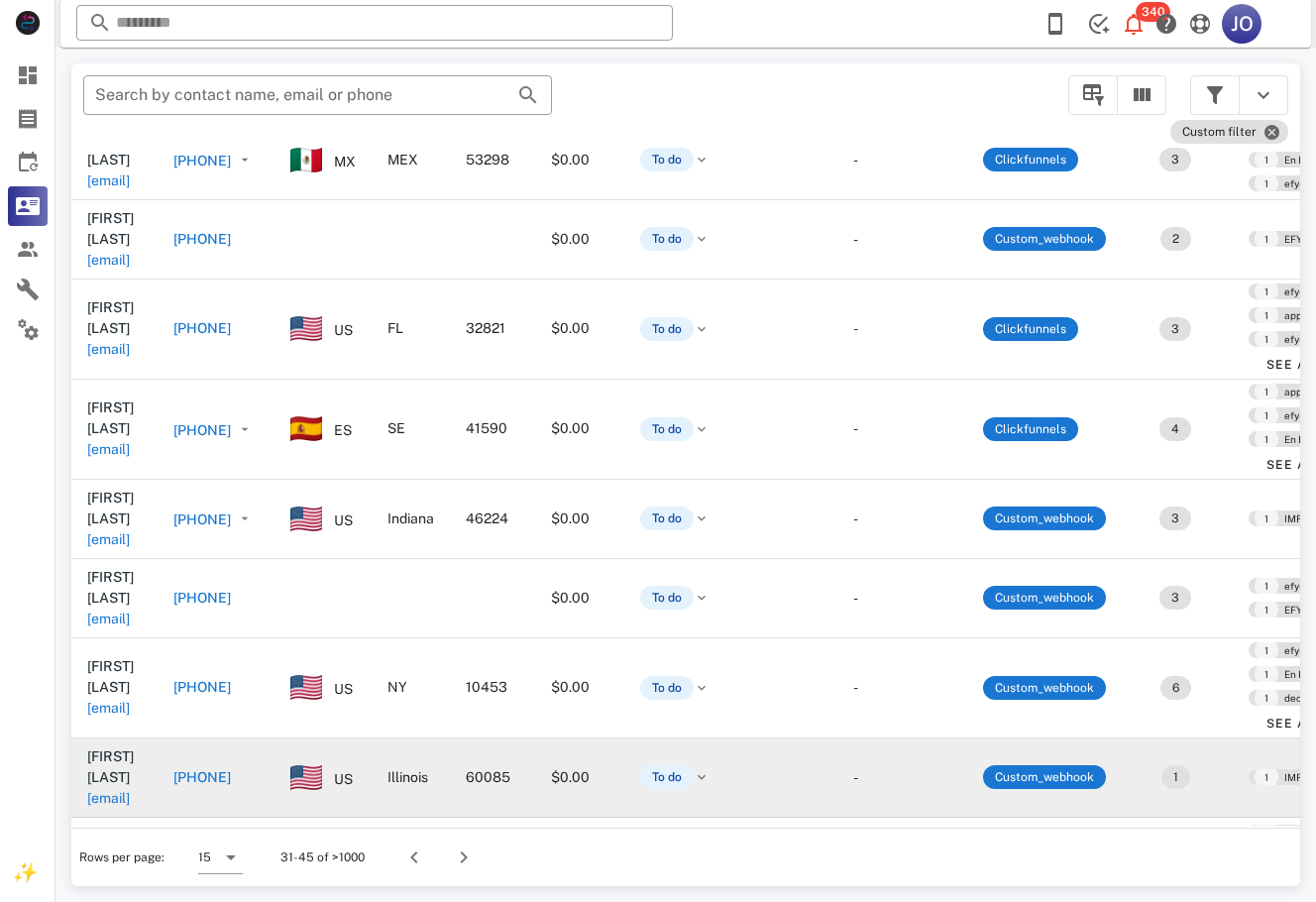 click on "gomezmx59@gmail.com" at bounding box center [108, 798] 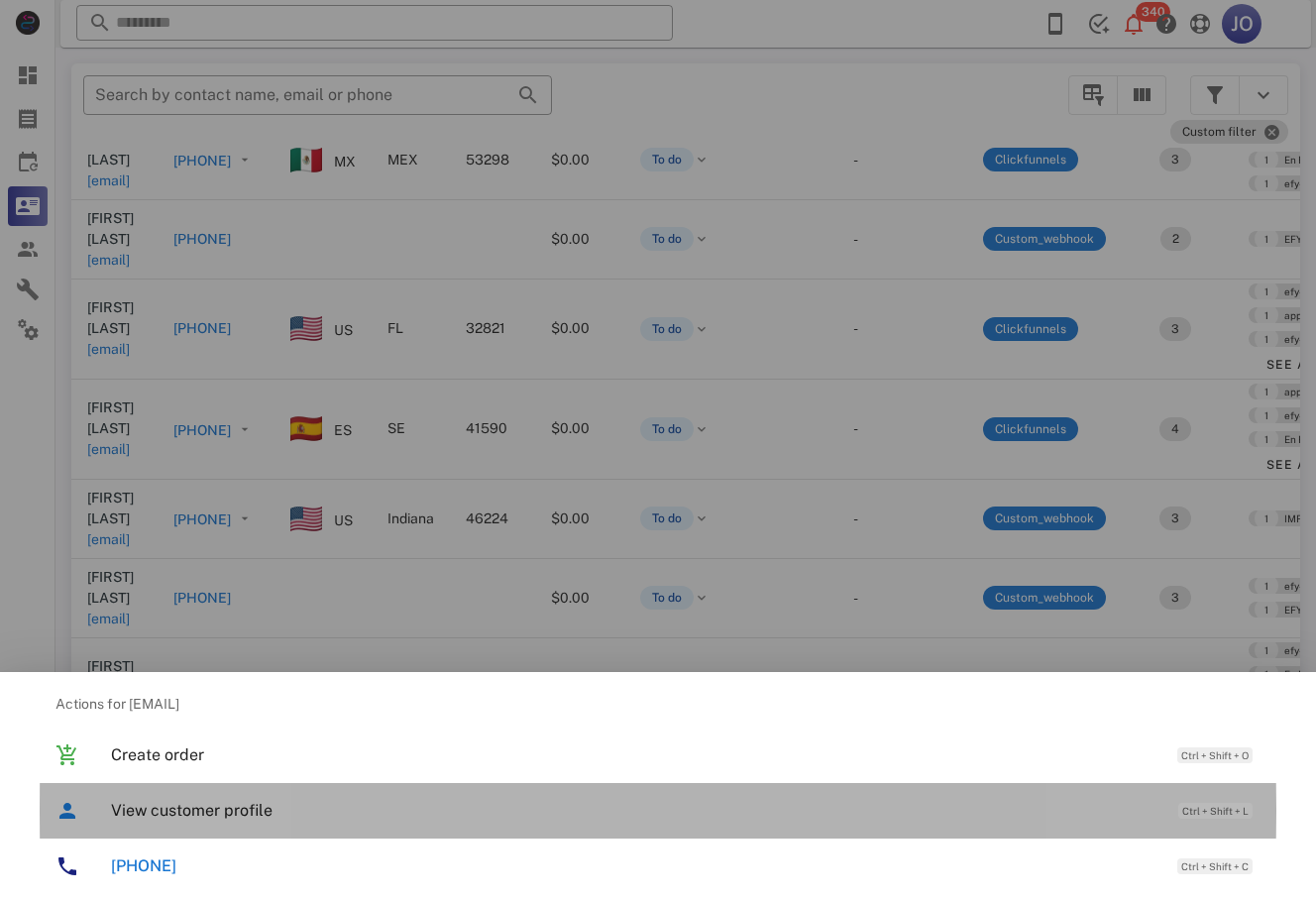click on "View customer profile" at bounding box center [634, 810] 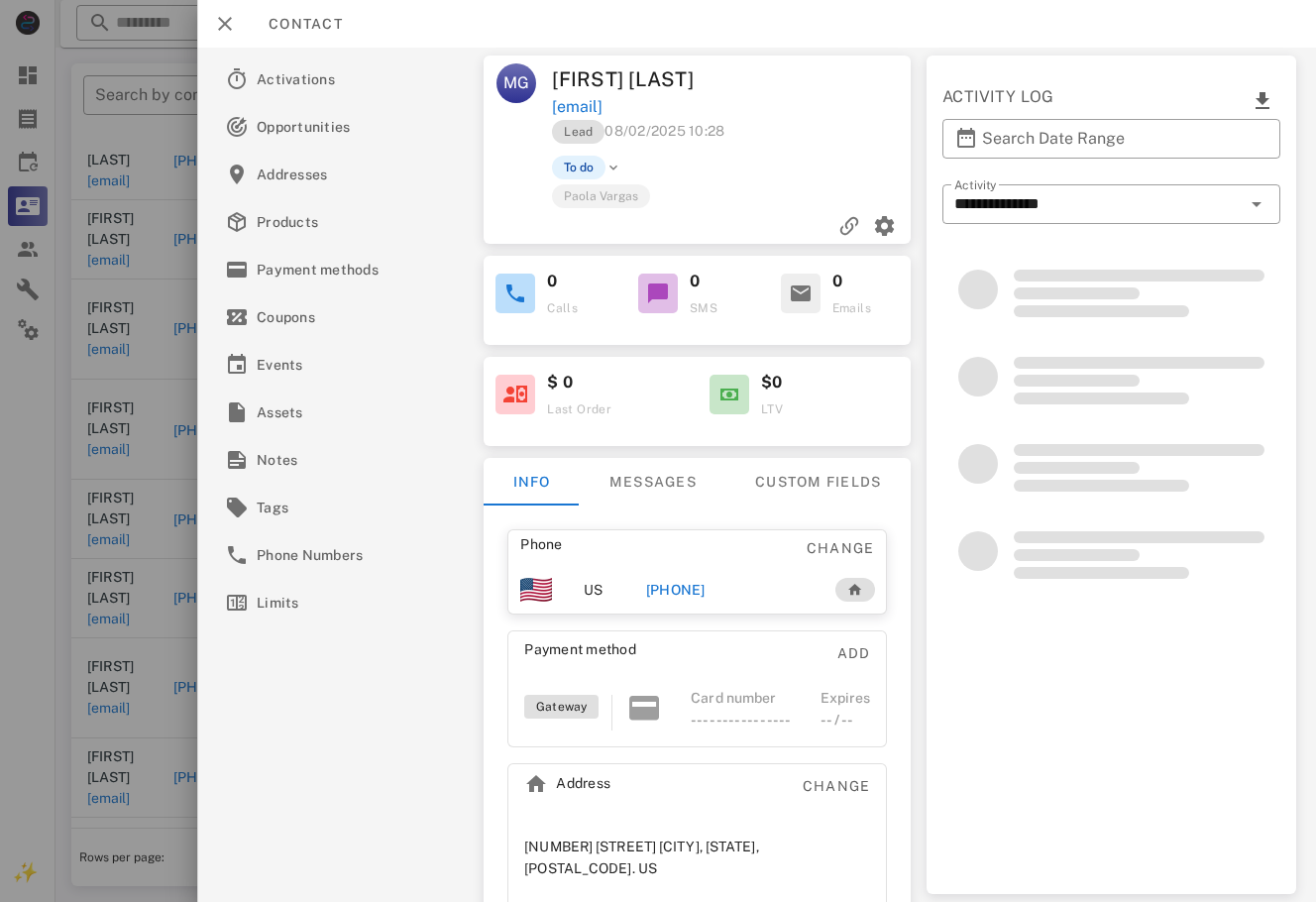 click on "+12244107170" at bounding box center [676, 590] 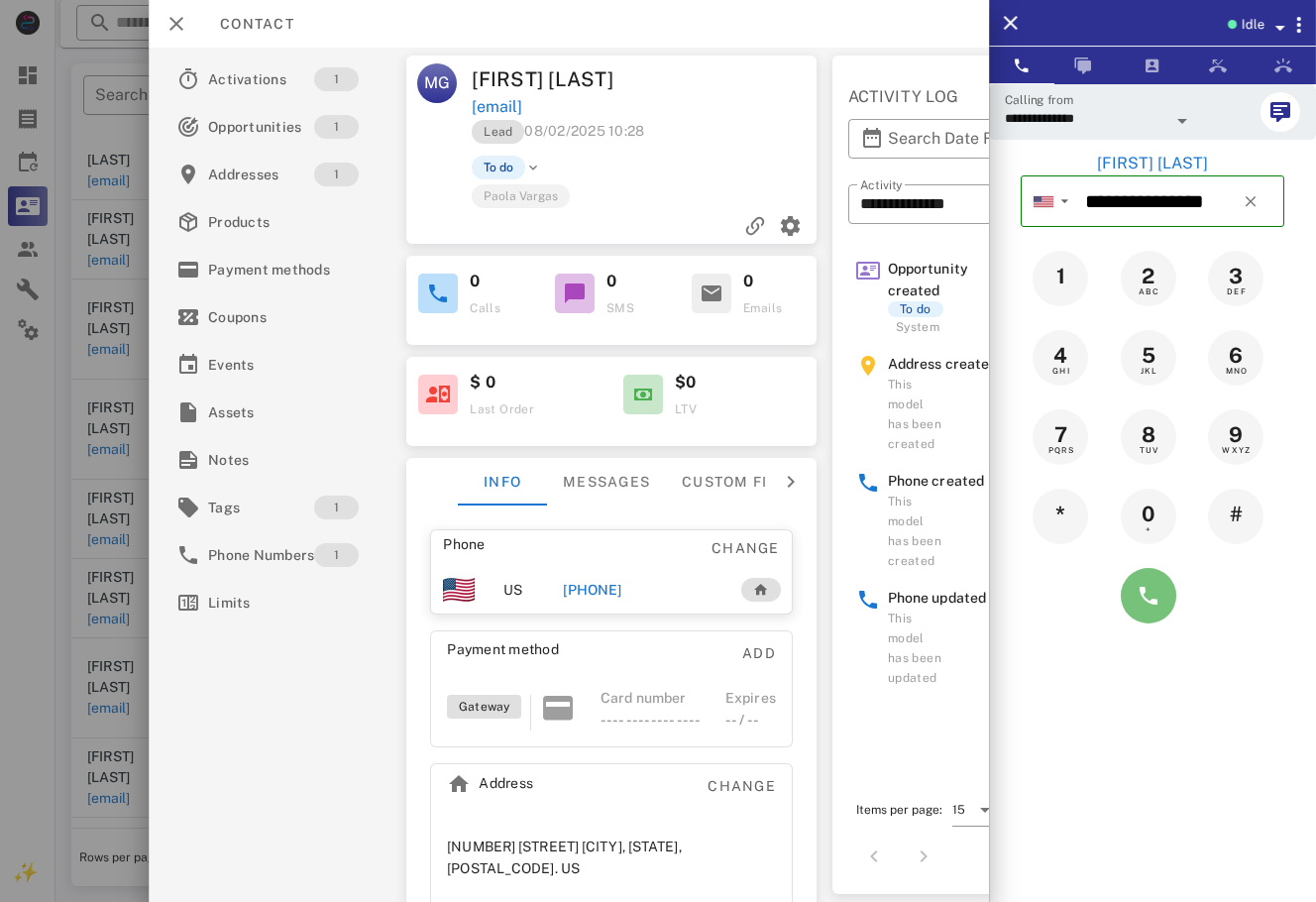 click at bounding box center [1149, 596] 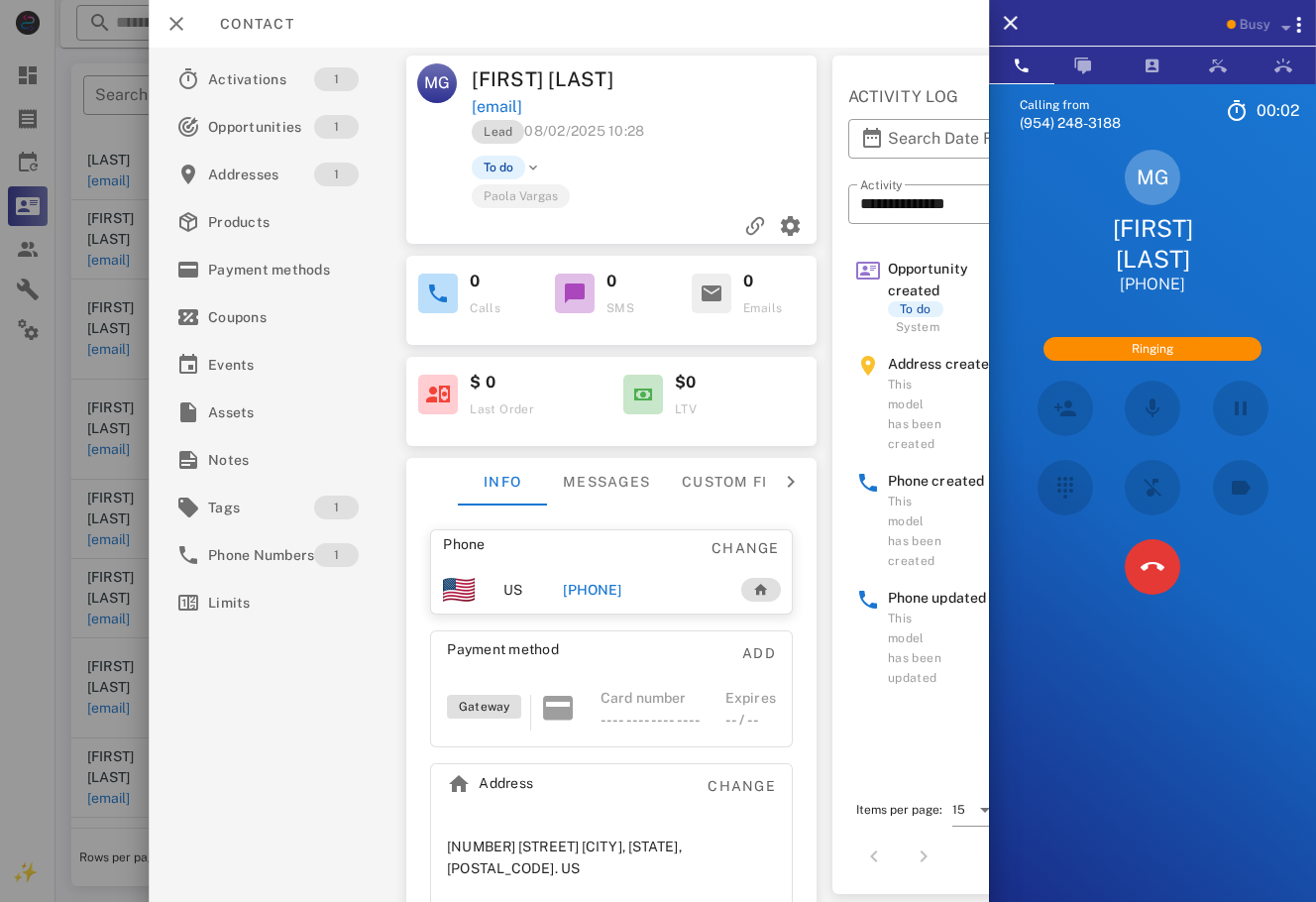 scroll, scrollTop: 174, scrollLeft: 0, axis: vertical 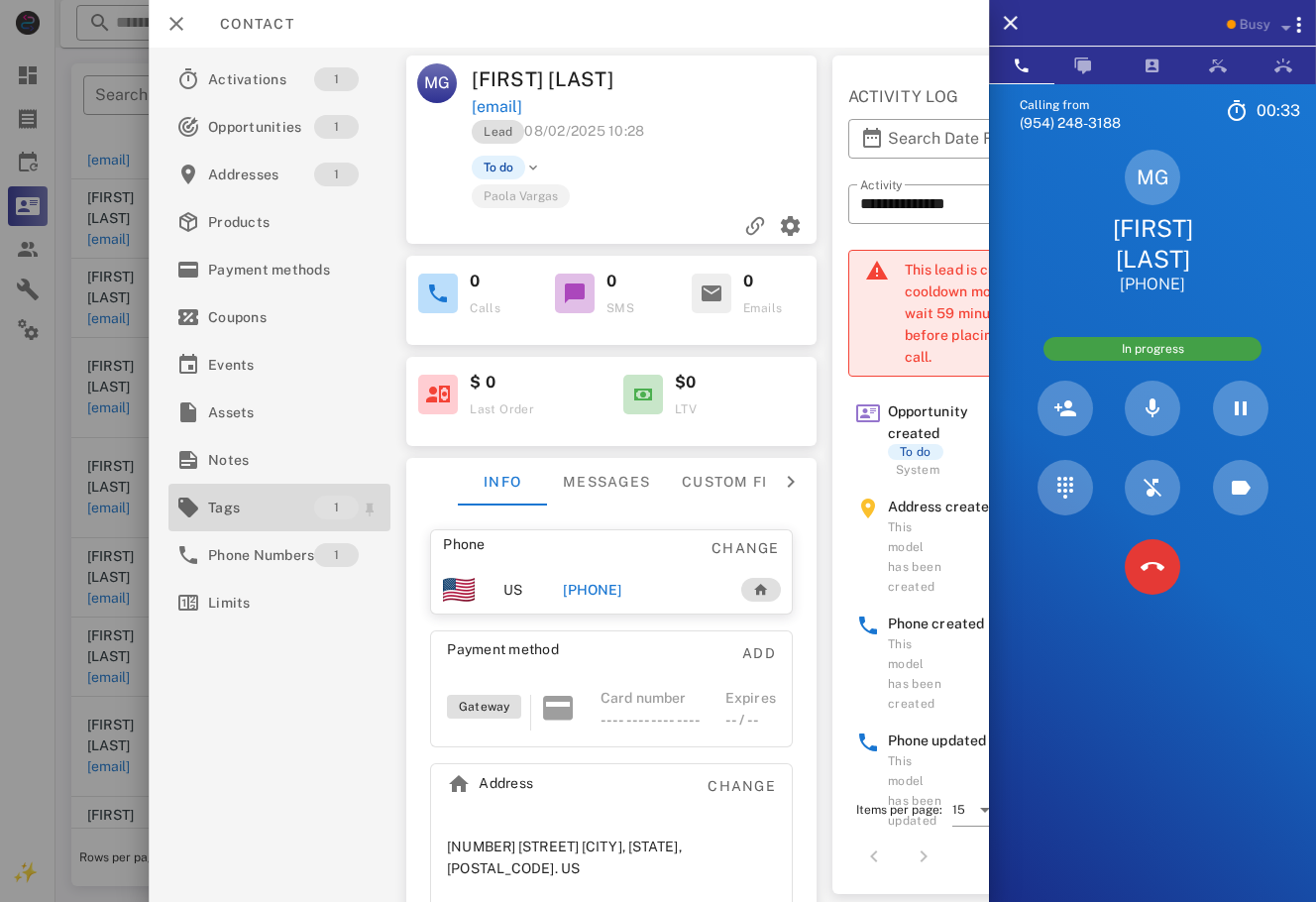 click on "Tags" at bounding box center (261, 507) 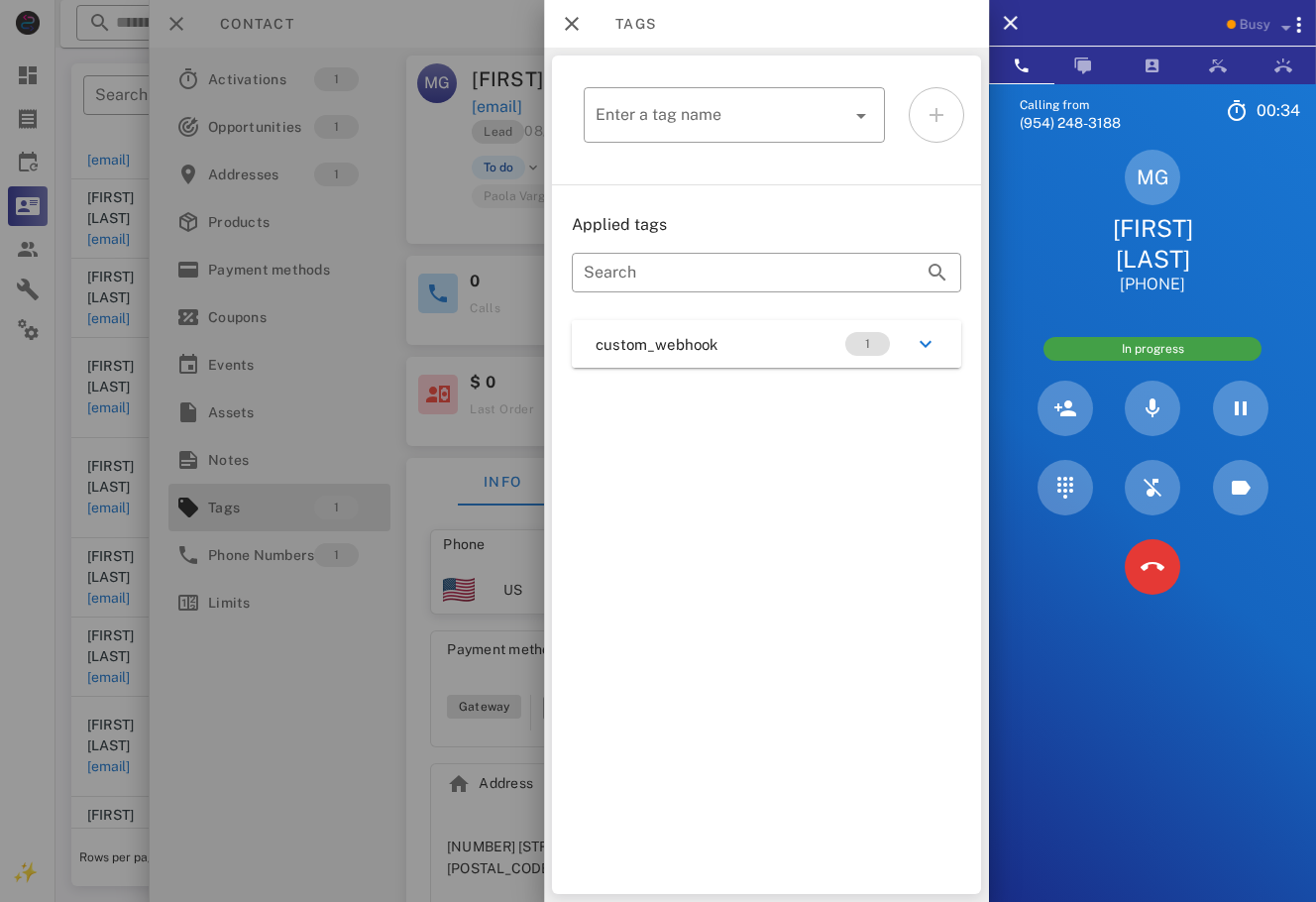 click on "custom_webhook  1" at bounding box center (766, 344) 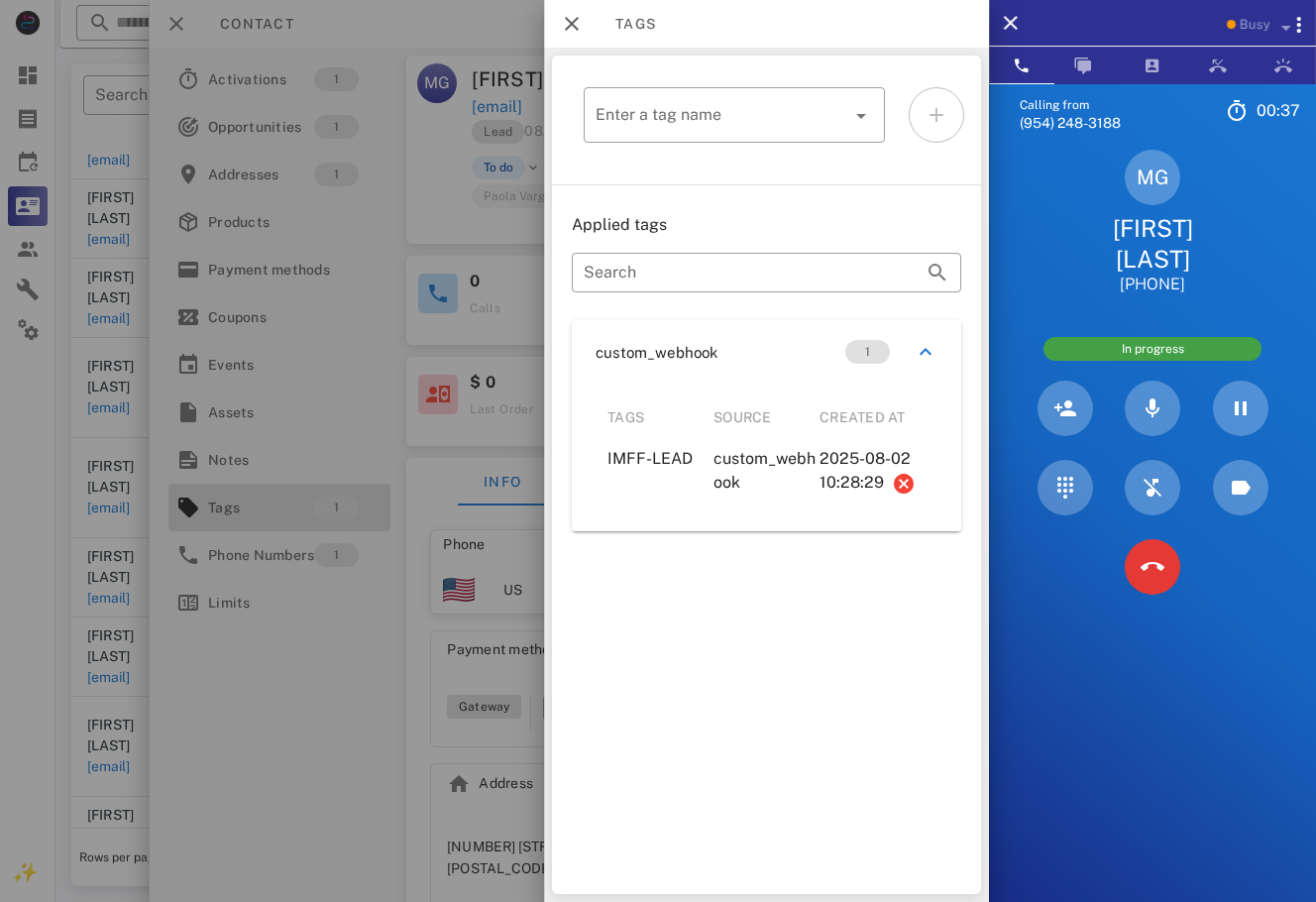 drag, startPoint x: 883, startPoint y: 480, endPoint x: 596, endPoint y: 450, distance: 288.5637 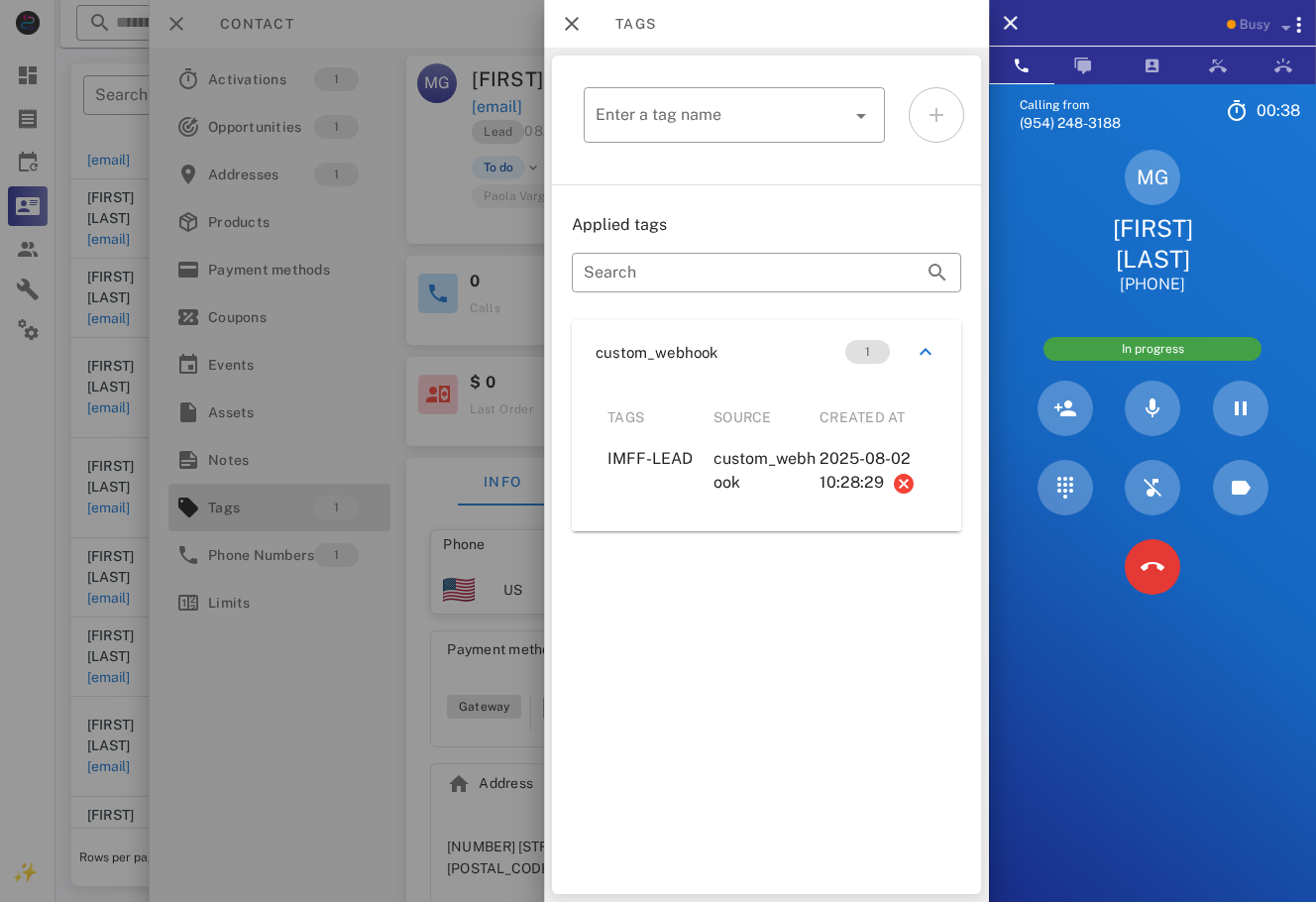click on "Tags   Source   Created at   IMFF-LEAD  custom_webhook   2025-08-02 10:28:29" at bounding box center (766, 449) 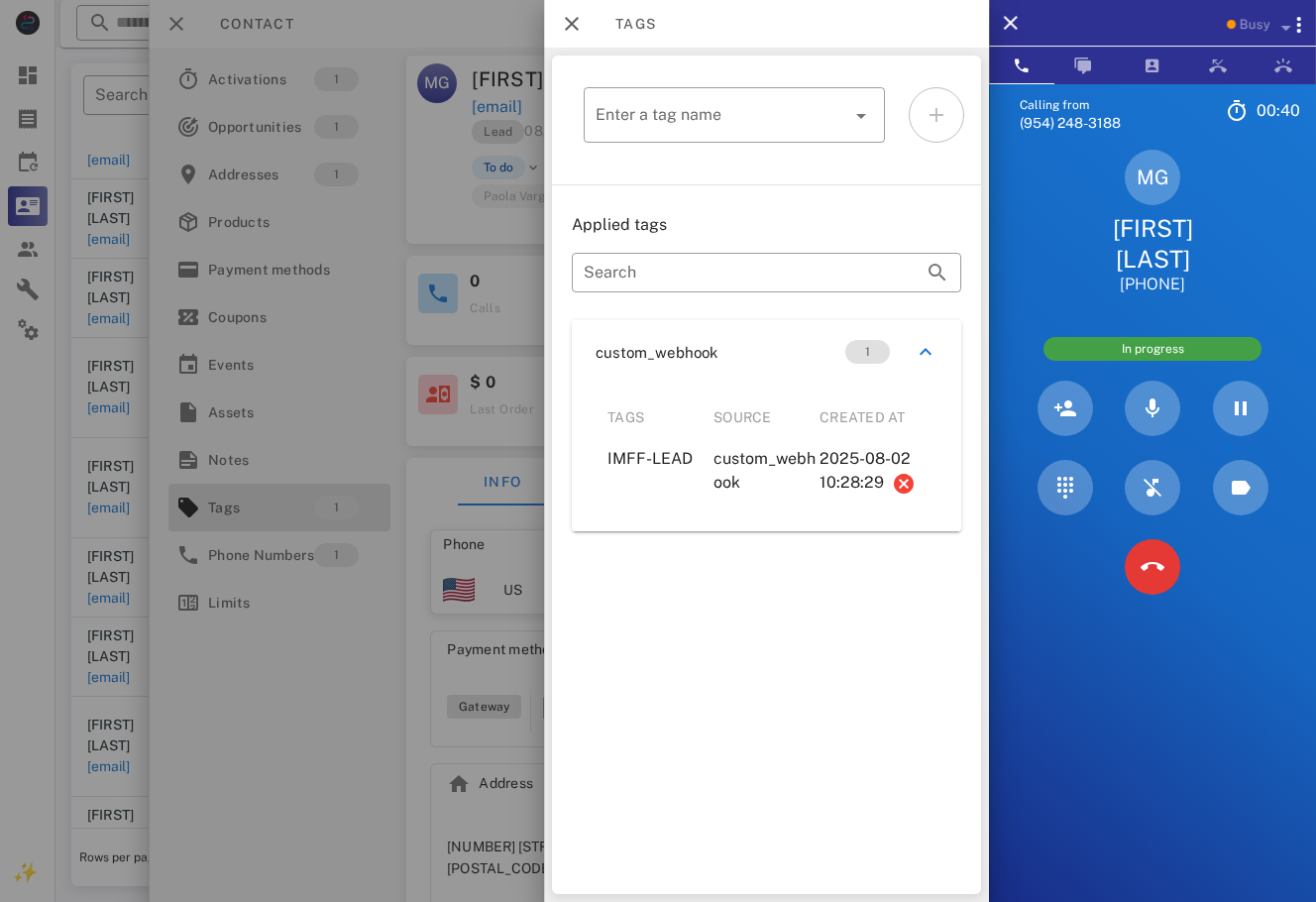 click at bounding box center [658, 451] 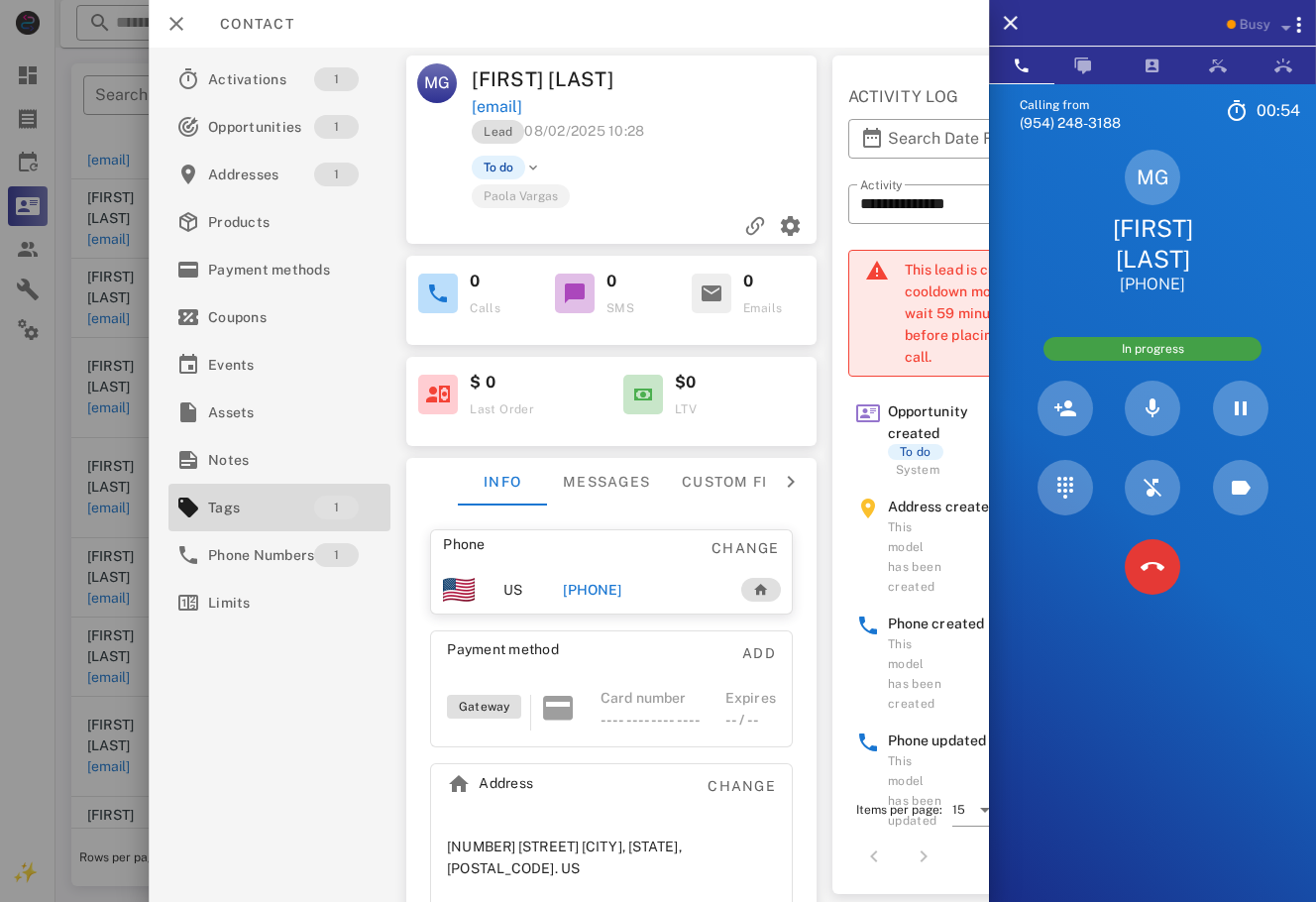 click on "To do" at bounding box center [681, 168] 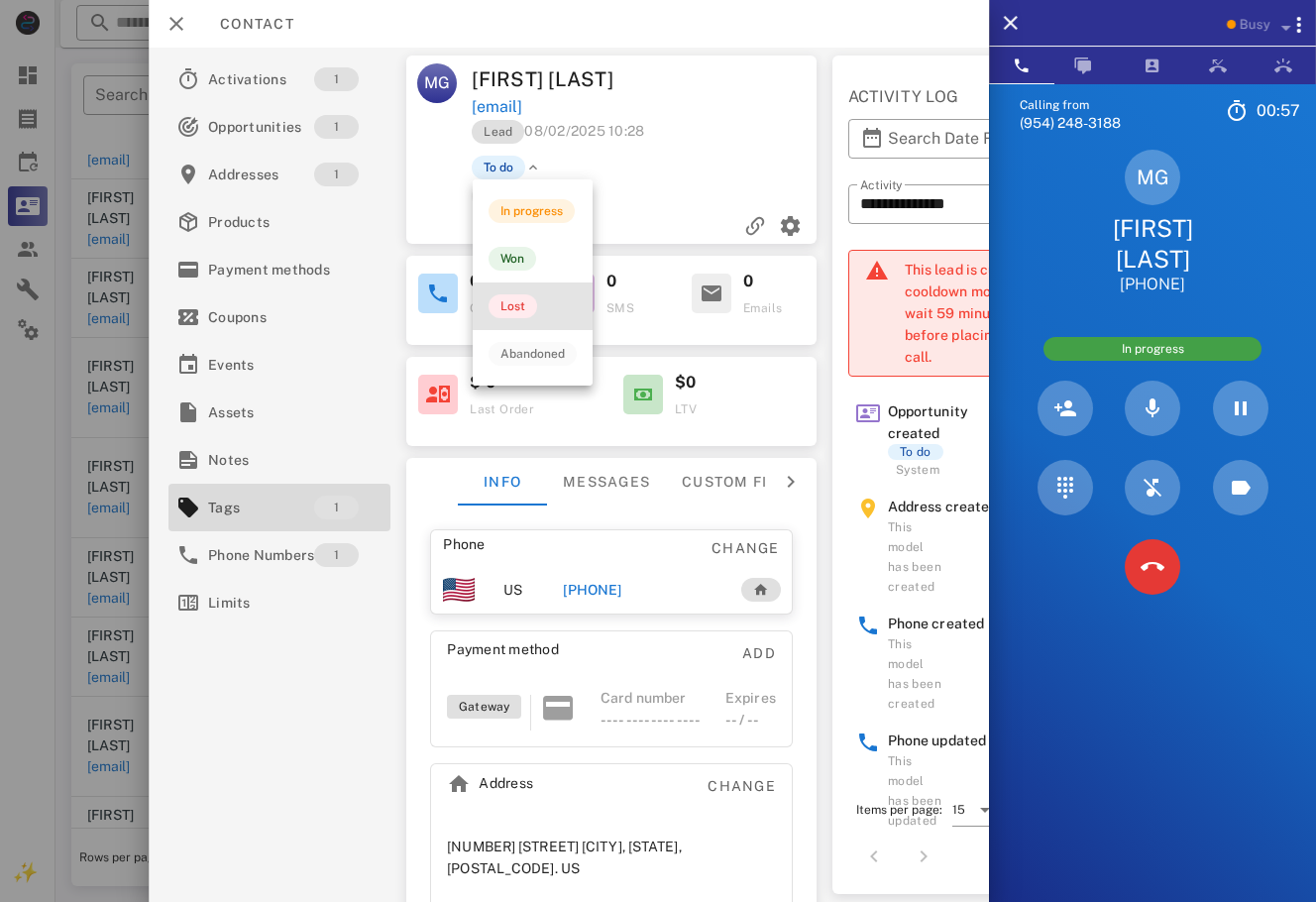 click on "Lost" at bounding box center (532, 306) 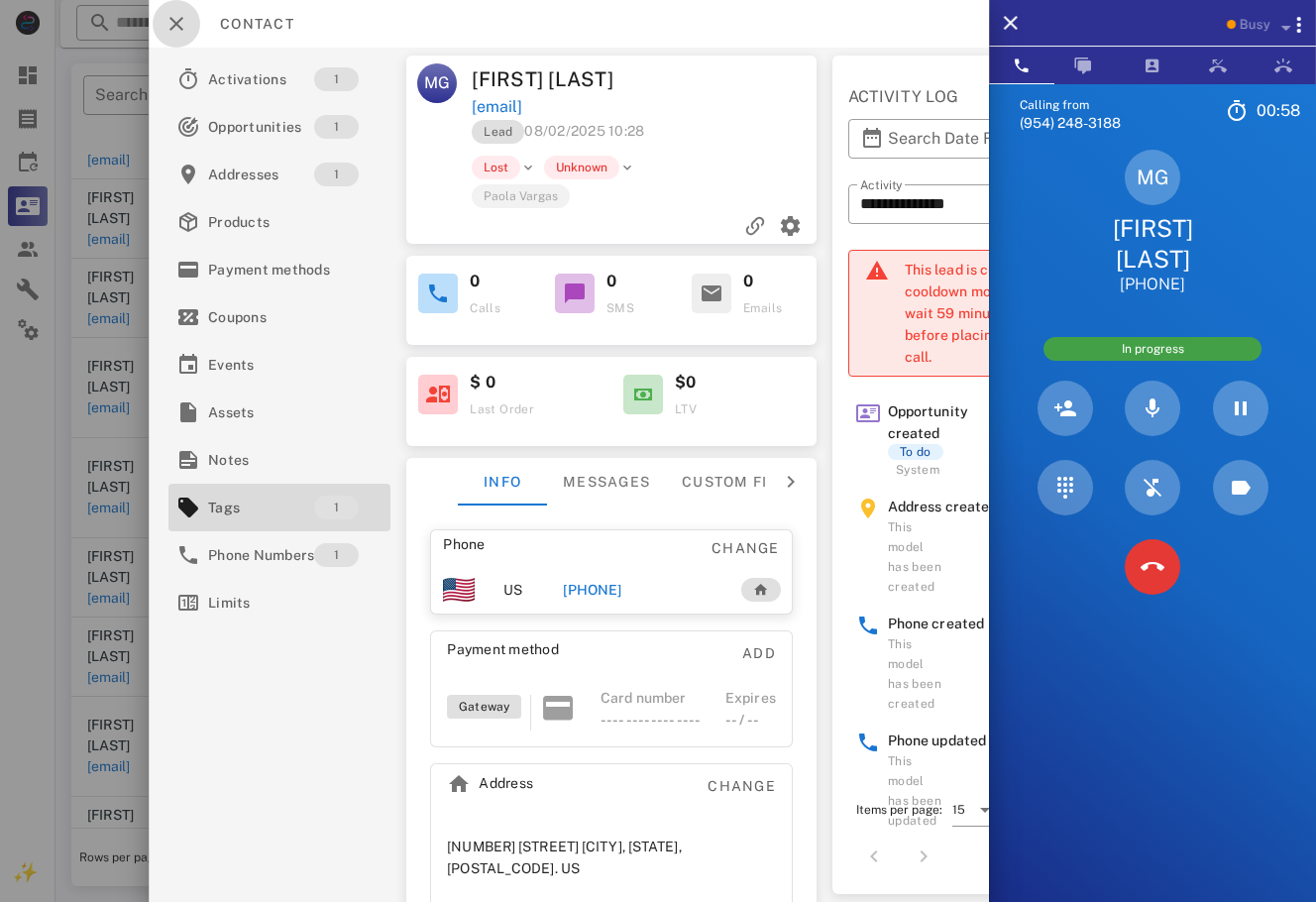 click at bounding box center (176, 24) 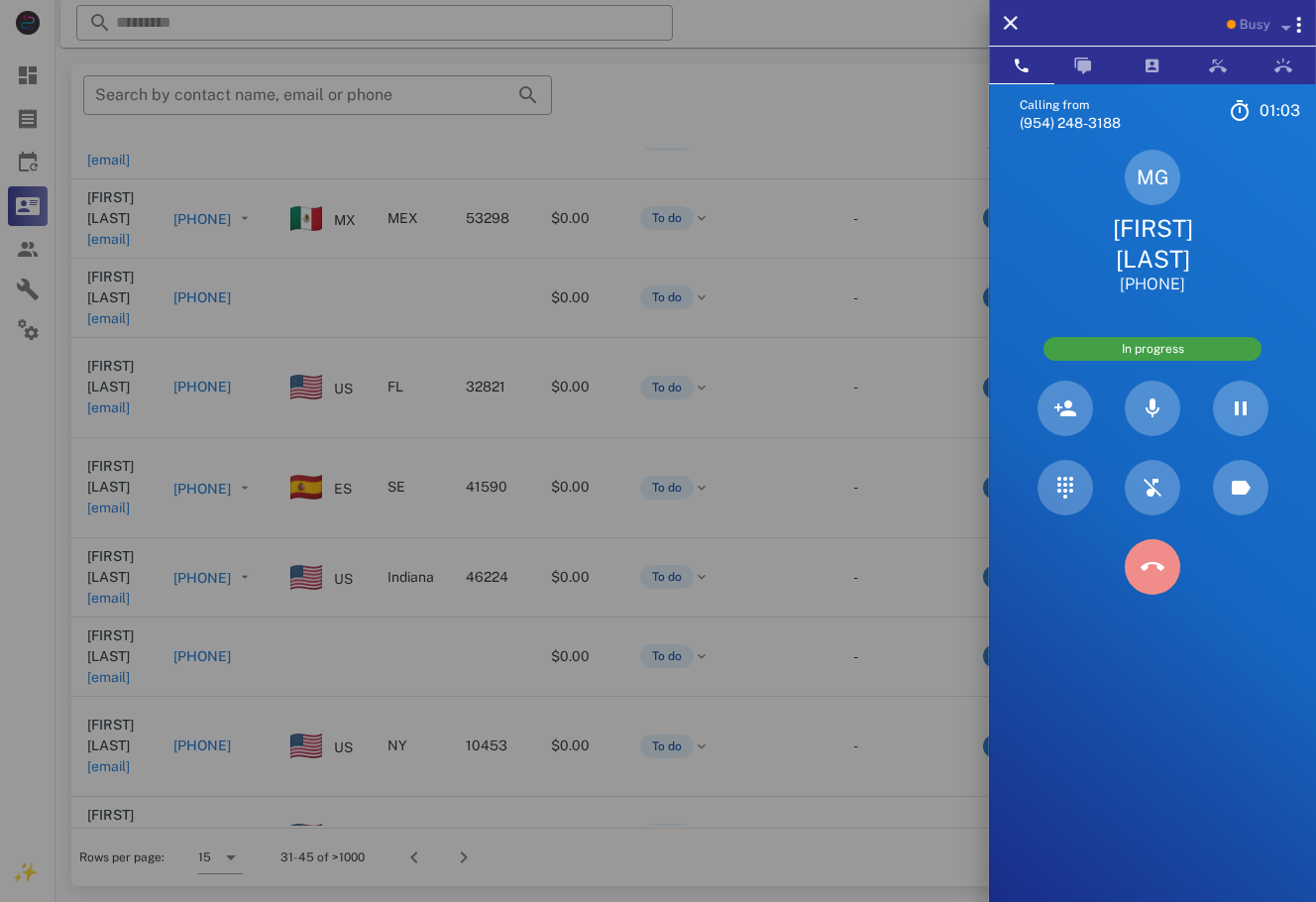 click at bounding box center [1152, 567] 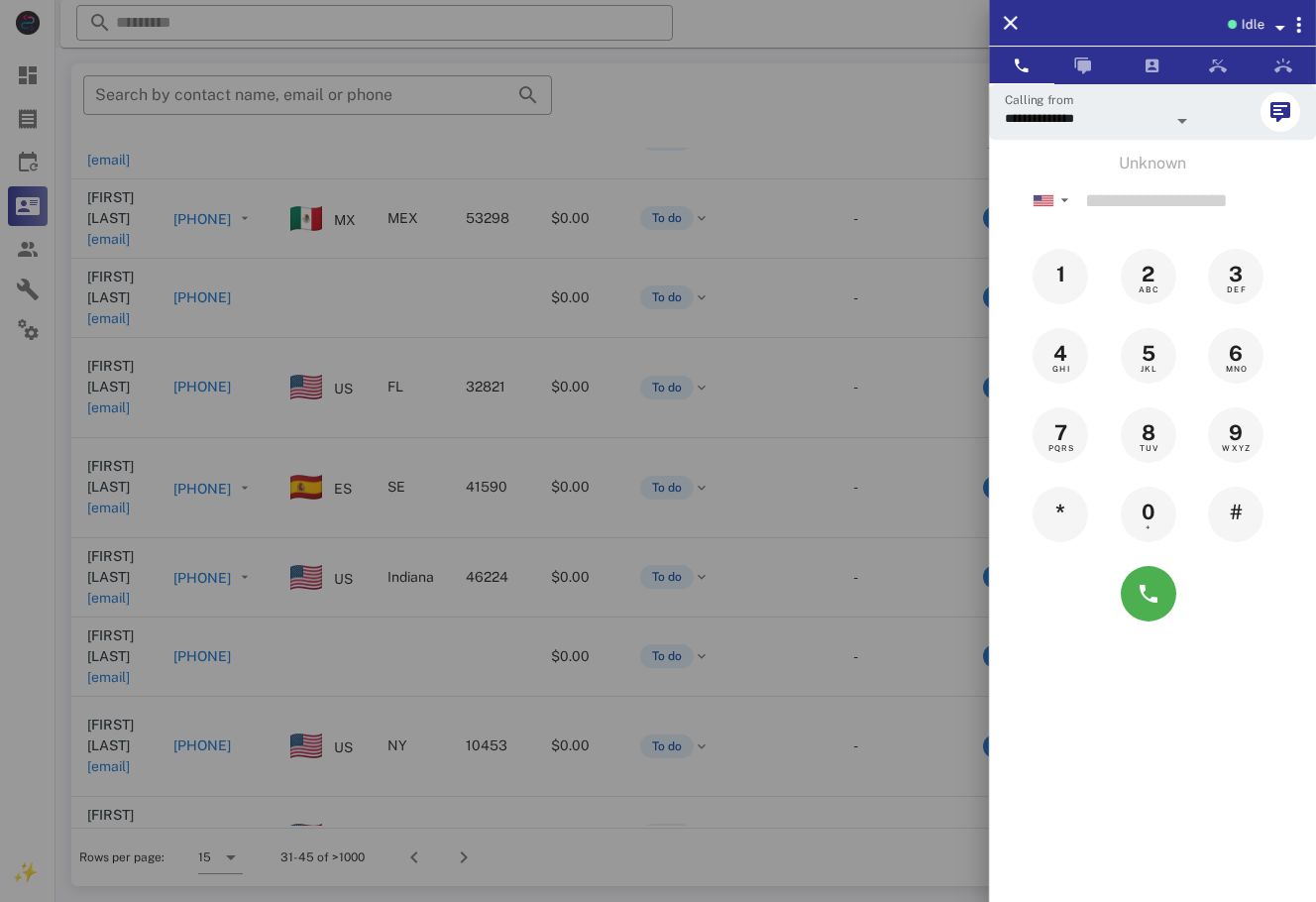 click at bounding box center (658, 451) 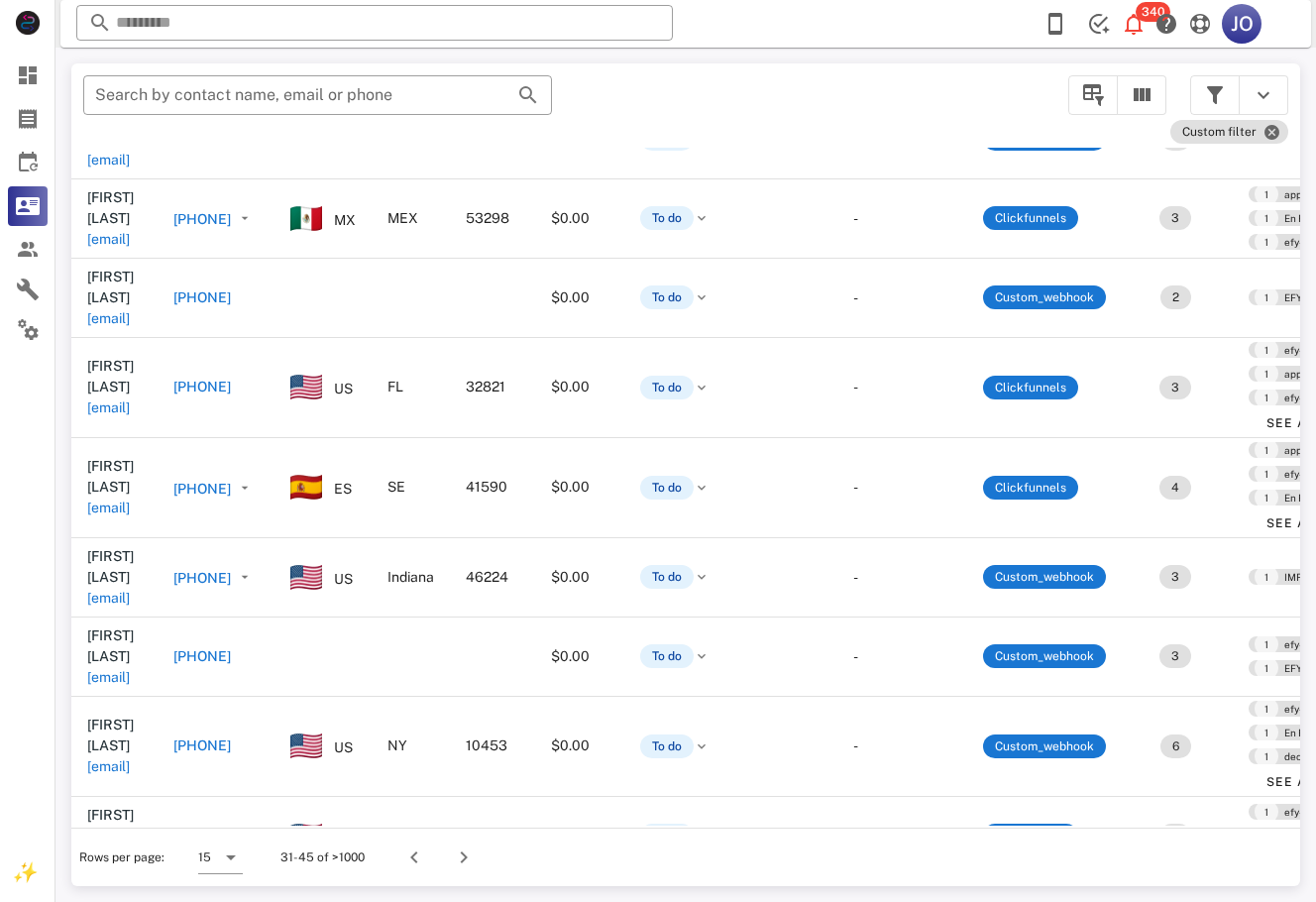 scroll, scrollTop: 174, scrollLeft: 472, axis: both 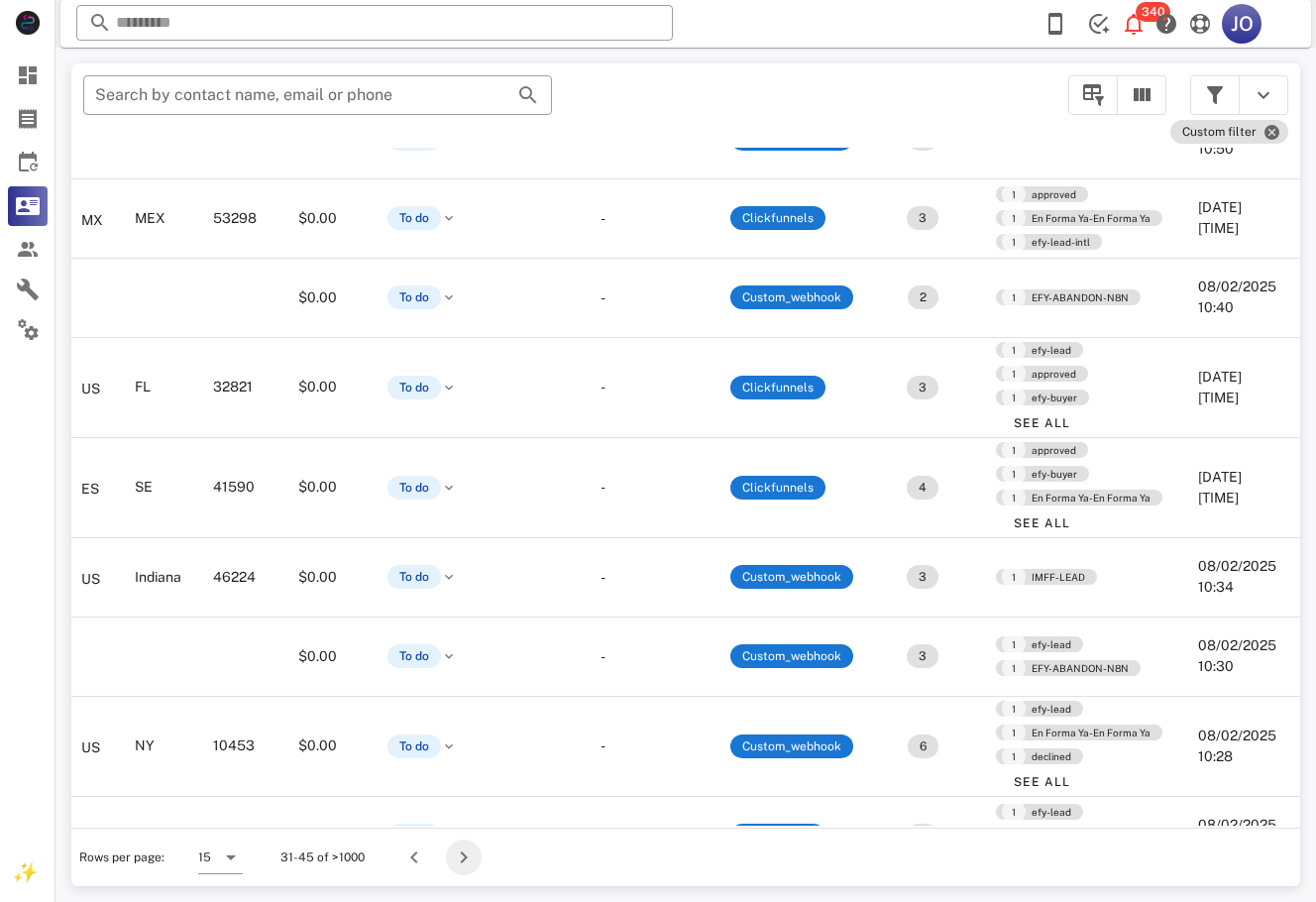 click at bounding box center (464, 857) 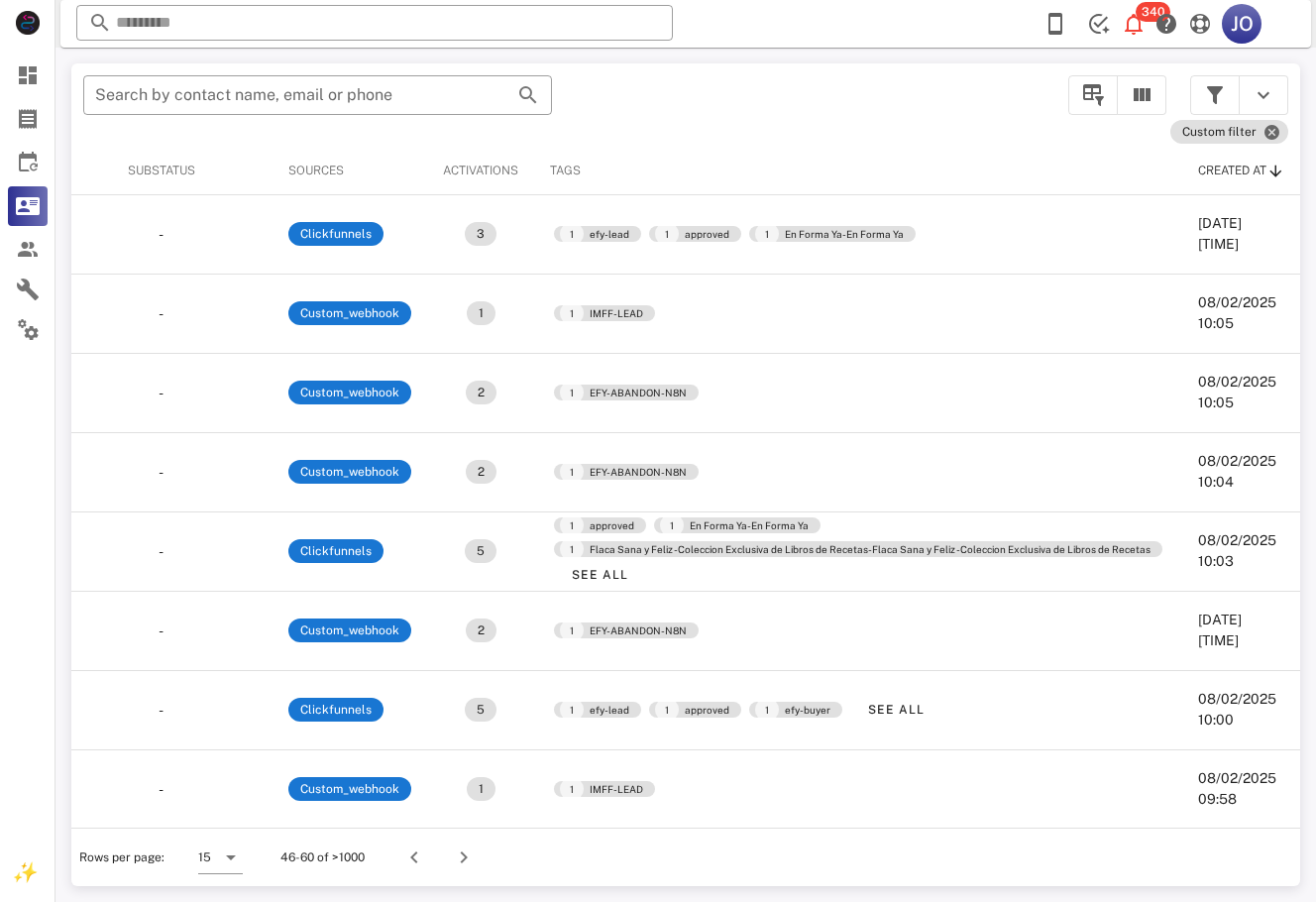 scroll, scrollTop: 0, scrollLeft: 0, axis: both 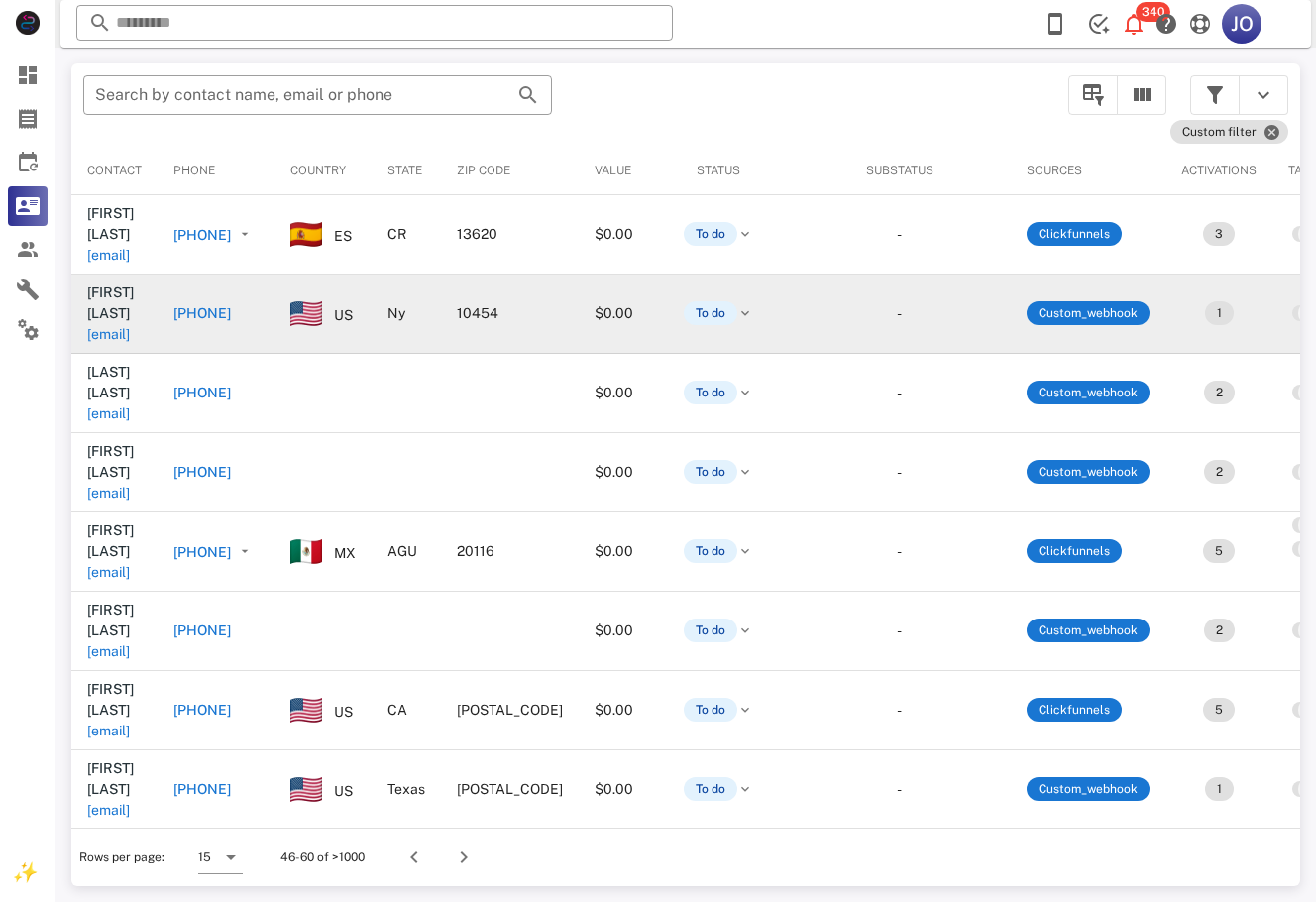 click on "Berkis Rodriguez" at bounding box center [110, 302] 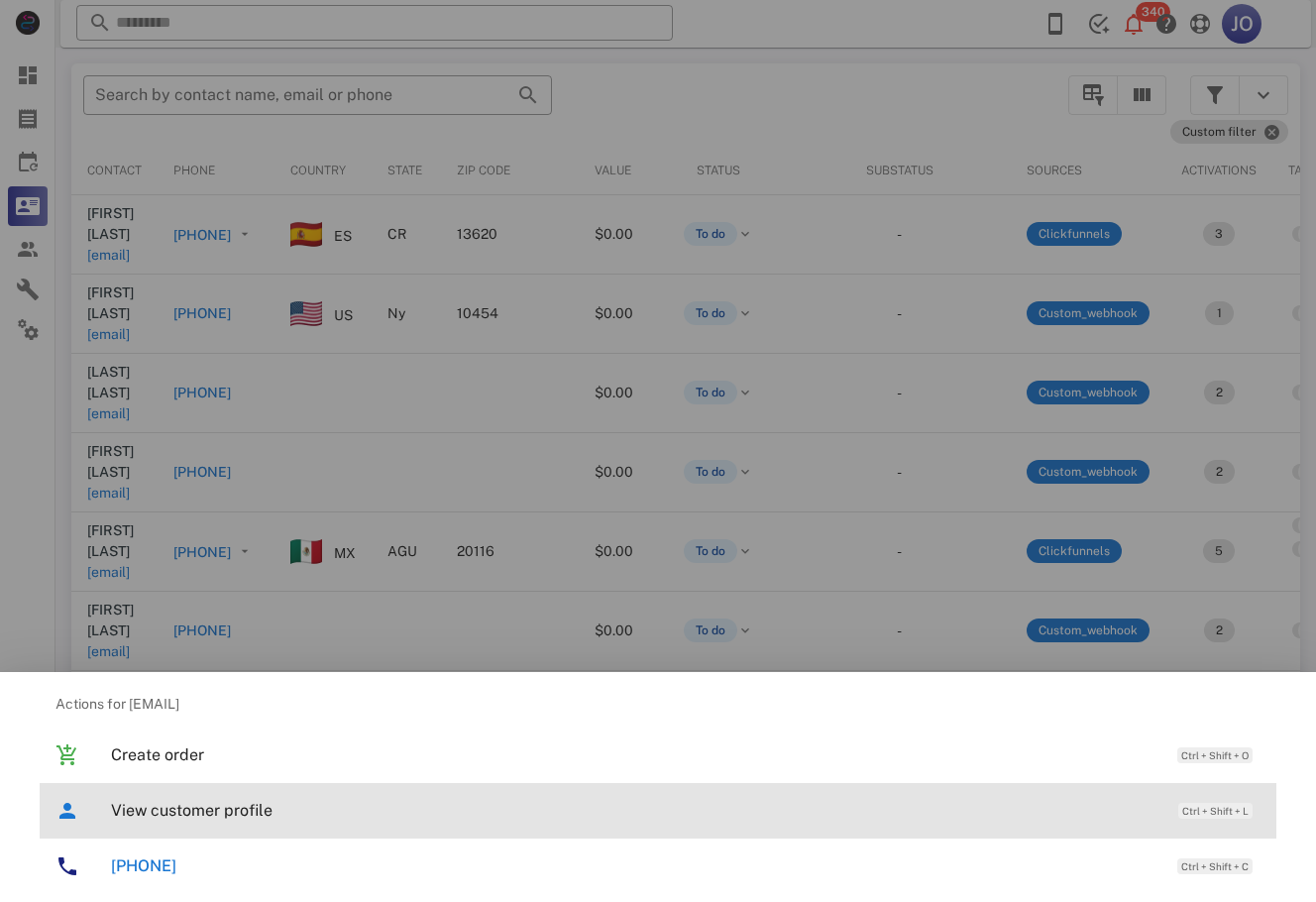 click on "View customer profile" at bounding box center (634, 810) 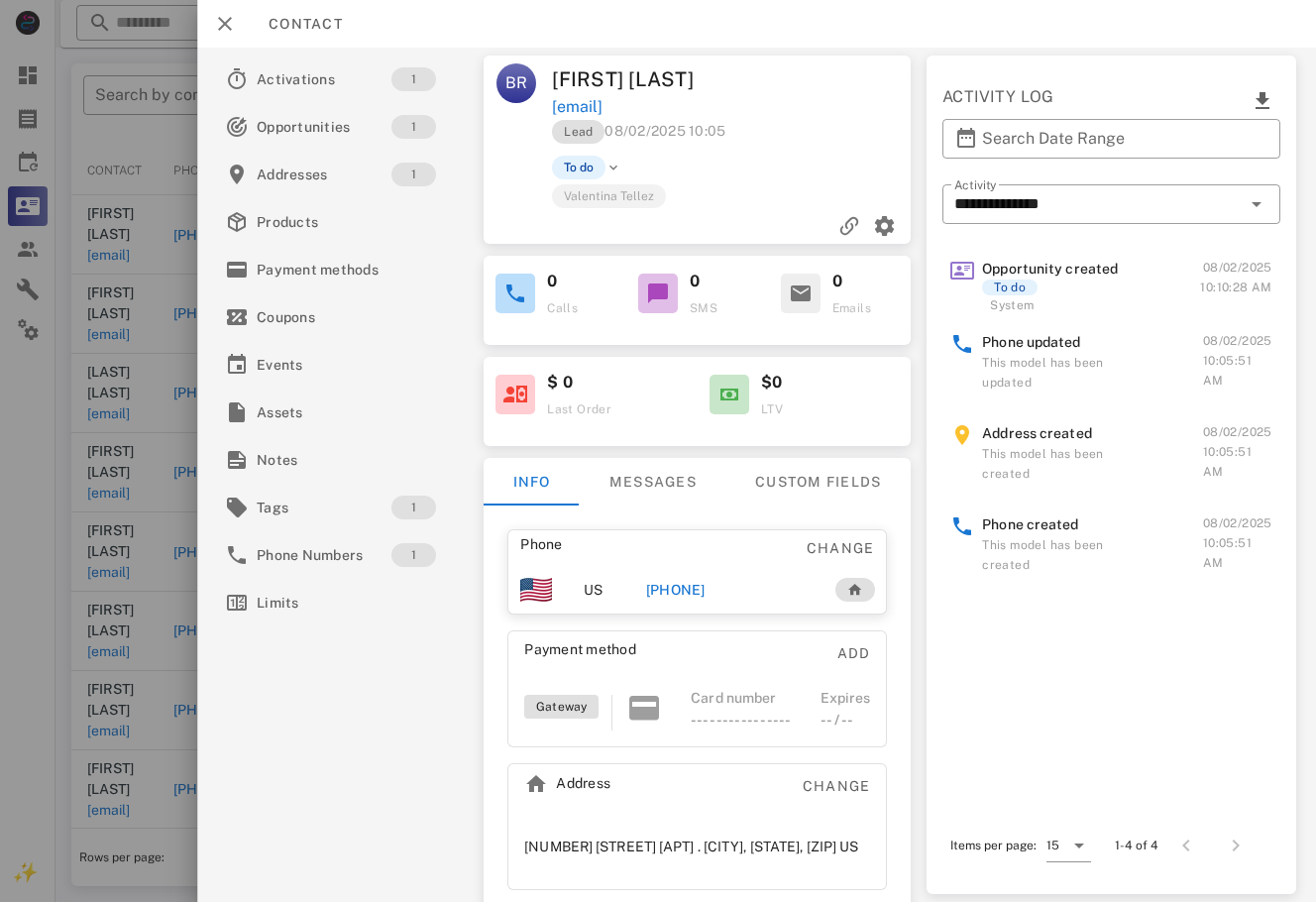 click on "[PHONE]" at bounding box center [676, 590] 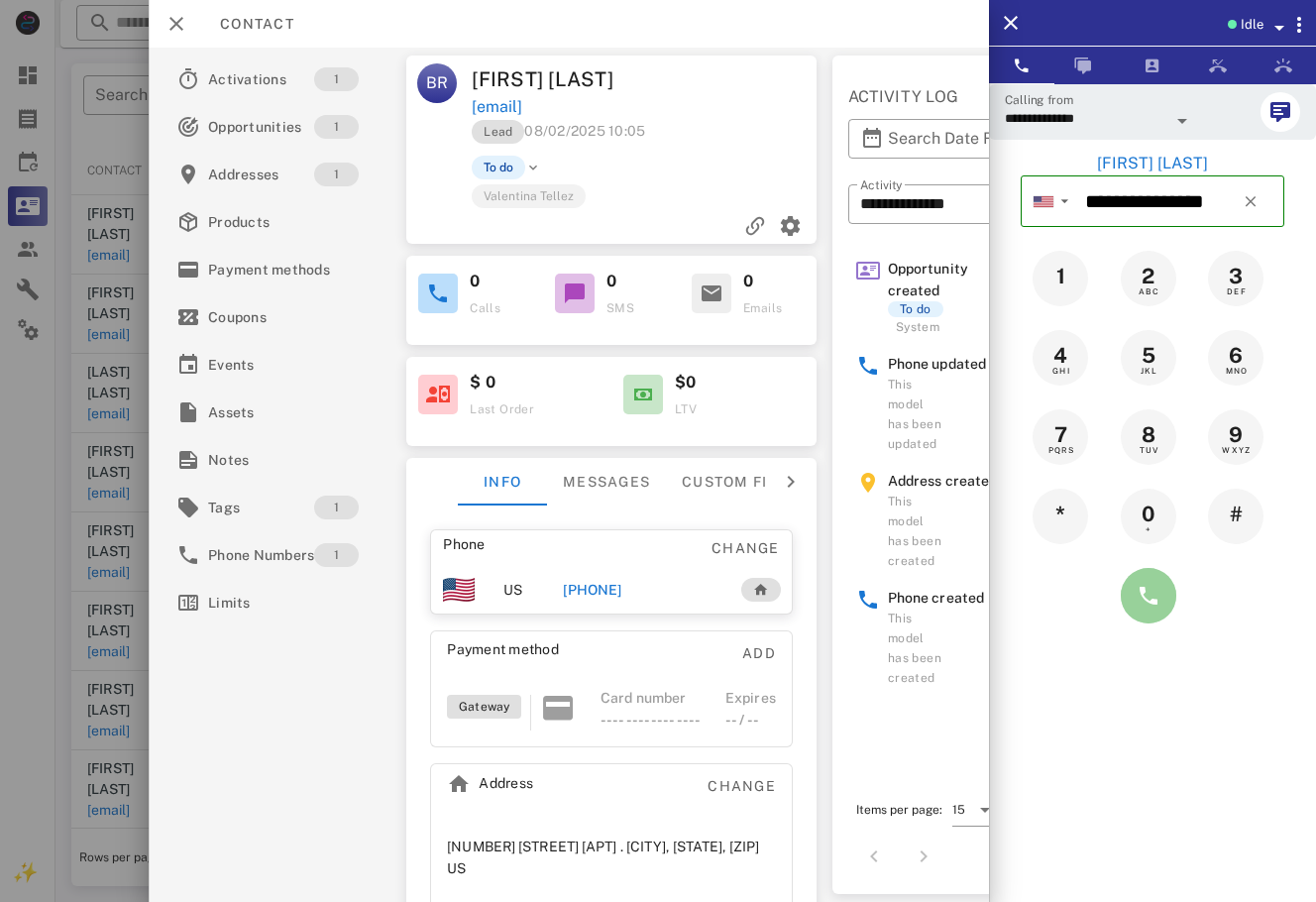 click at bounding box center [1149, 596] 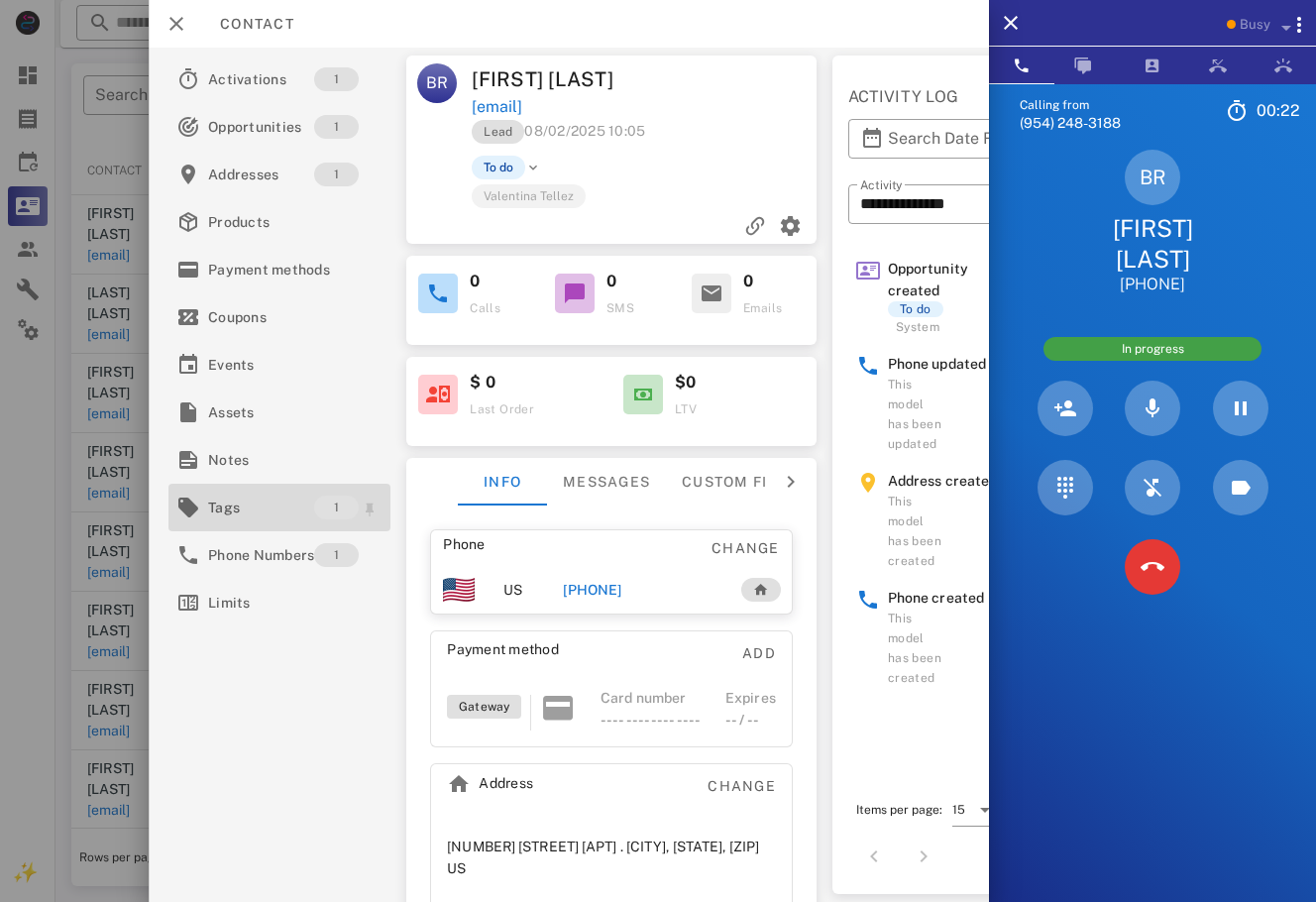 click on "Tags" at bounding box center (261, 507) 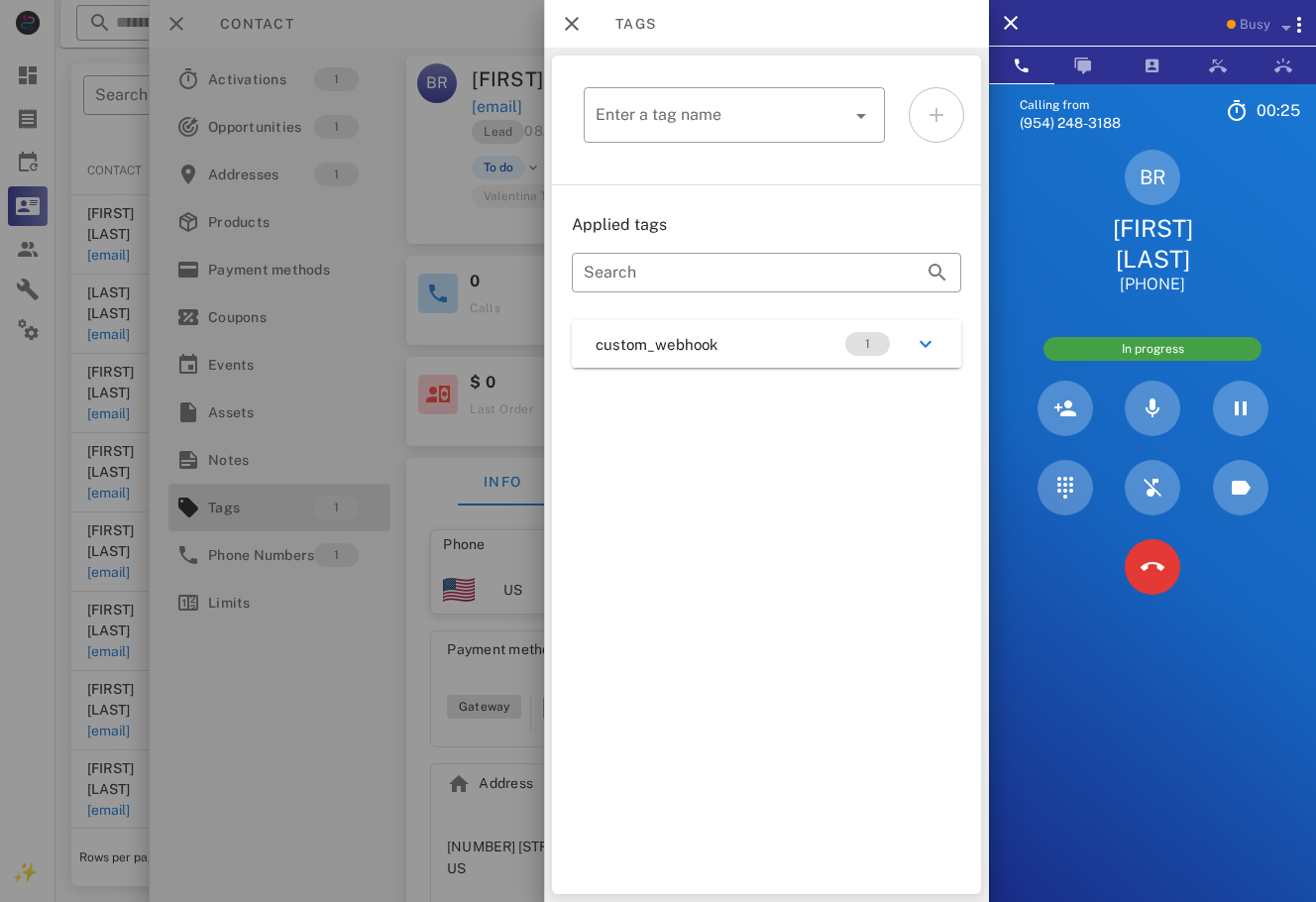 click at bounding box center (926, 344) 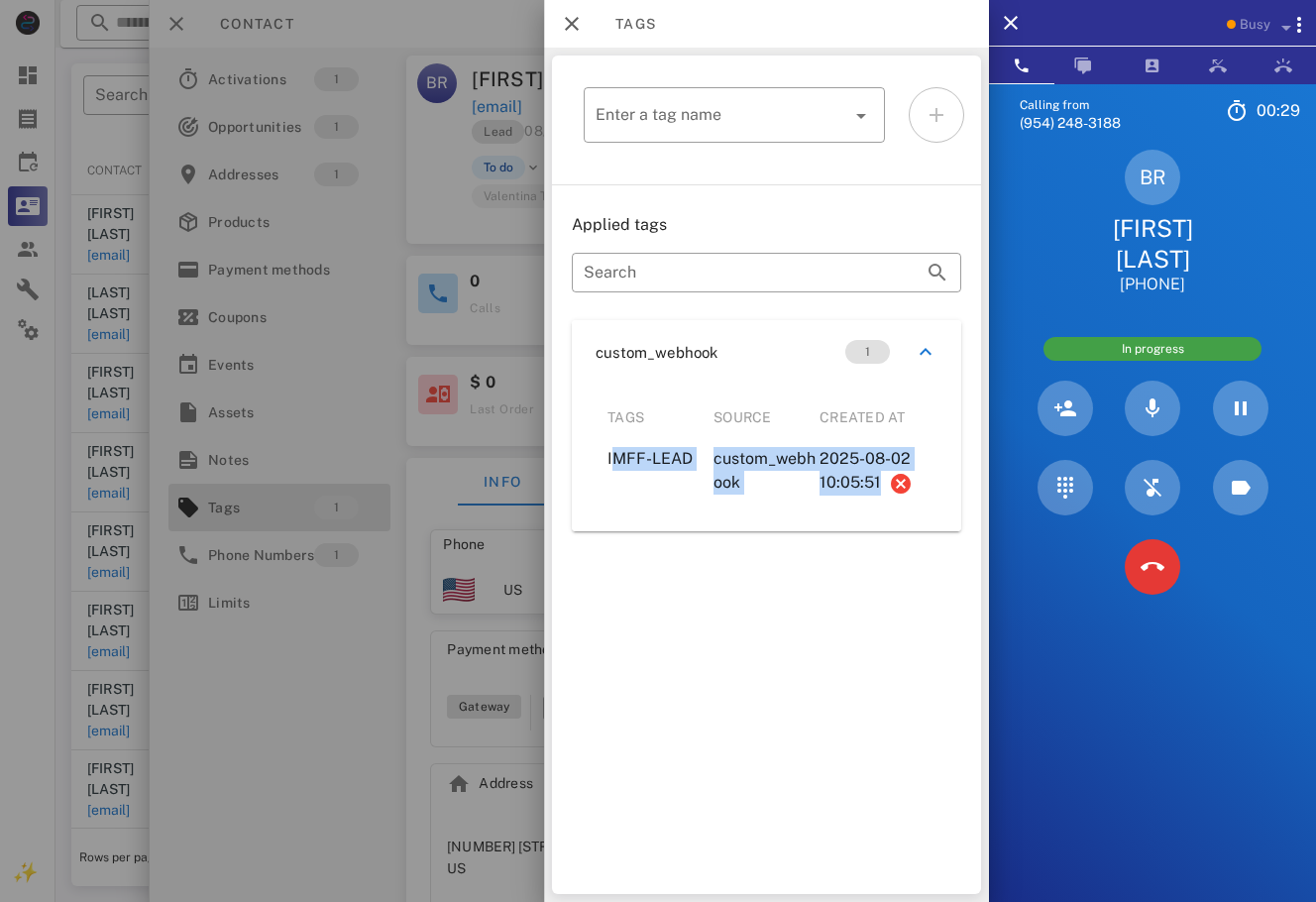 drag, startPoint x: 875, startPoint y: 487, endPoint x: 587, endPoint y: 460, distance: 289.26286 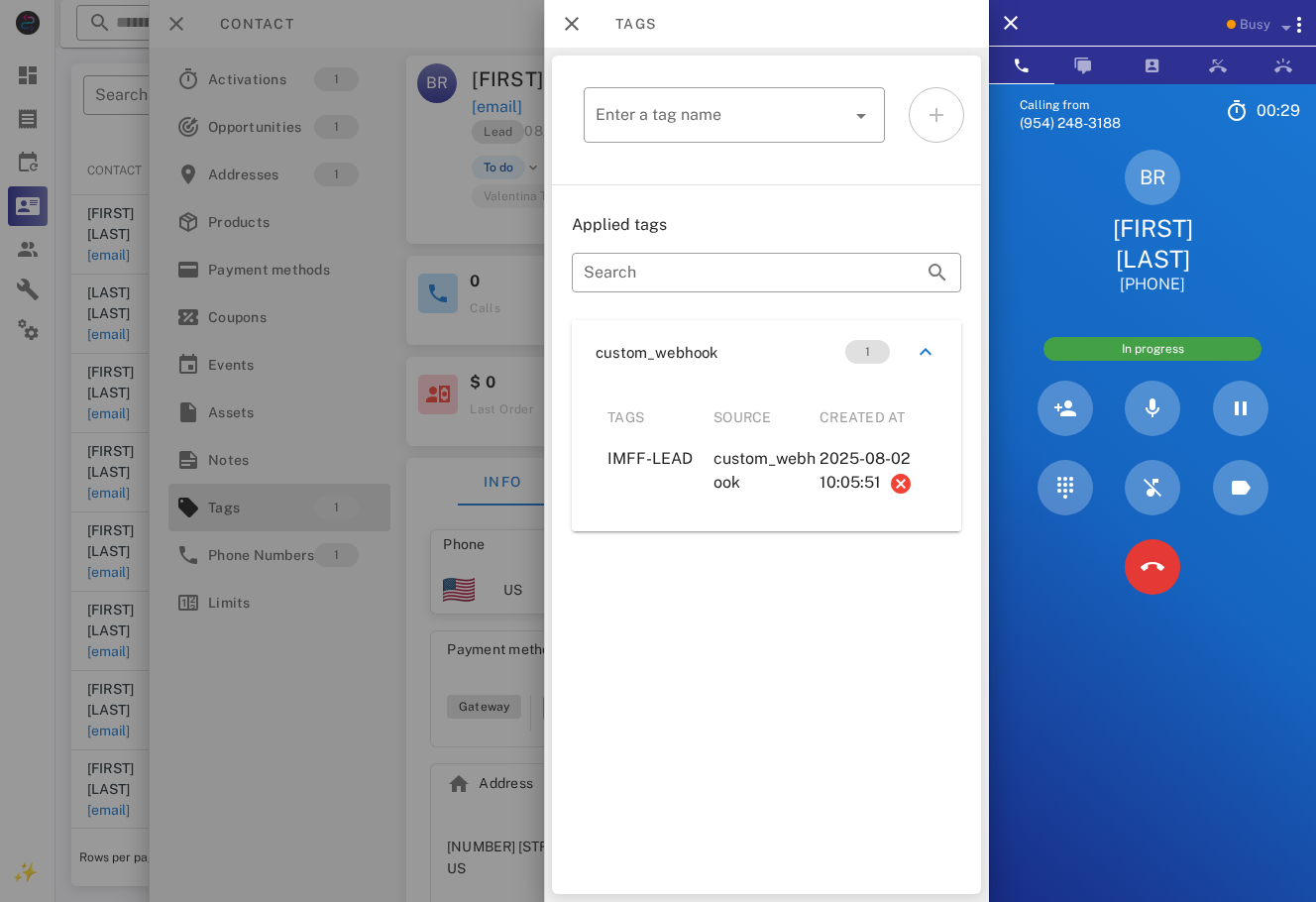 click on "Tags" at bounding box center [660, 417] 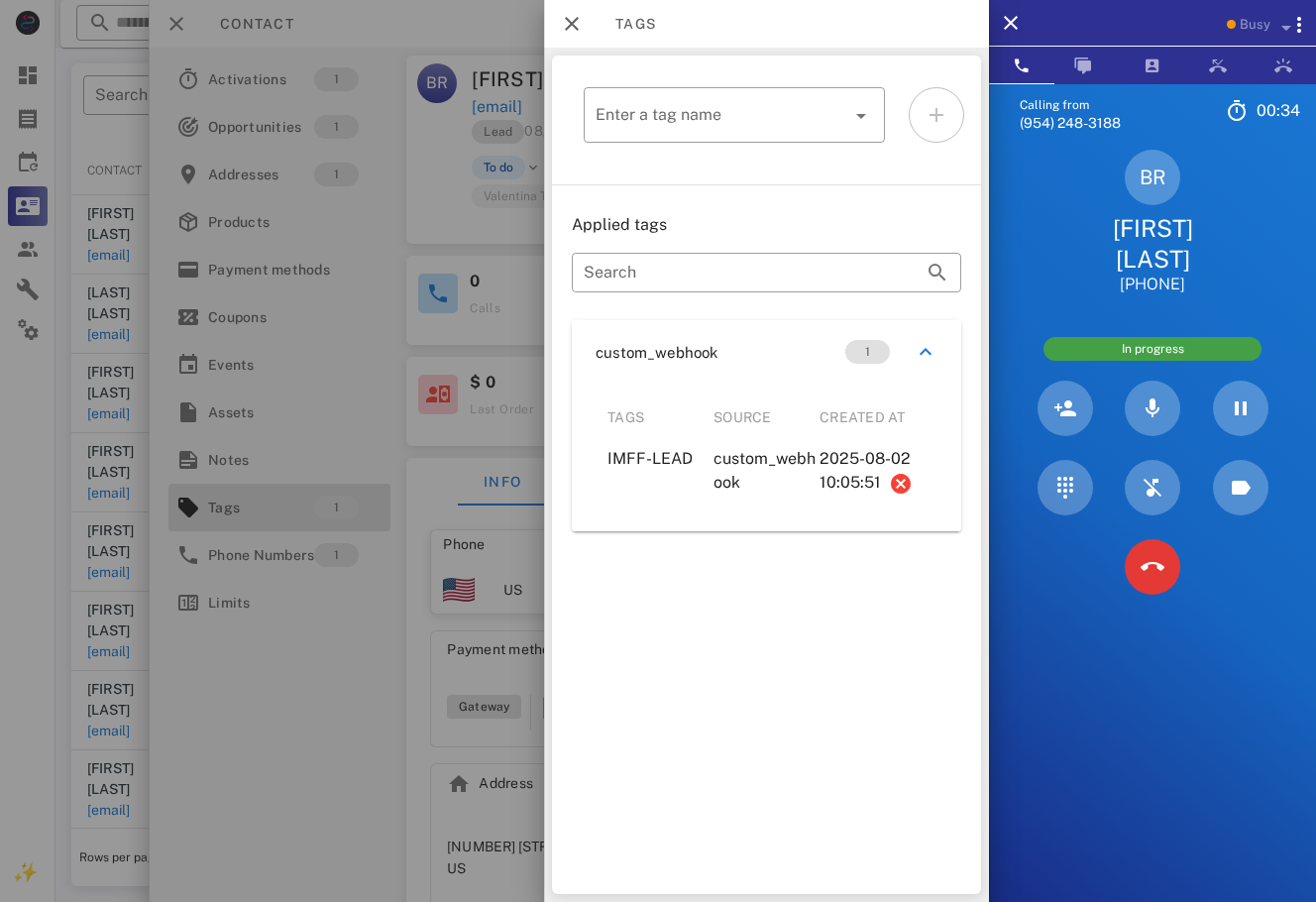 drag, startPoint x: 609, startPoint y: 458, endPoint x: 915, endPoint y: 486, distance: 307.2784 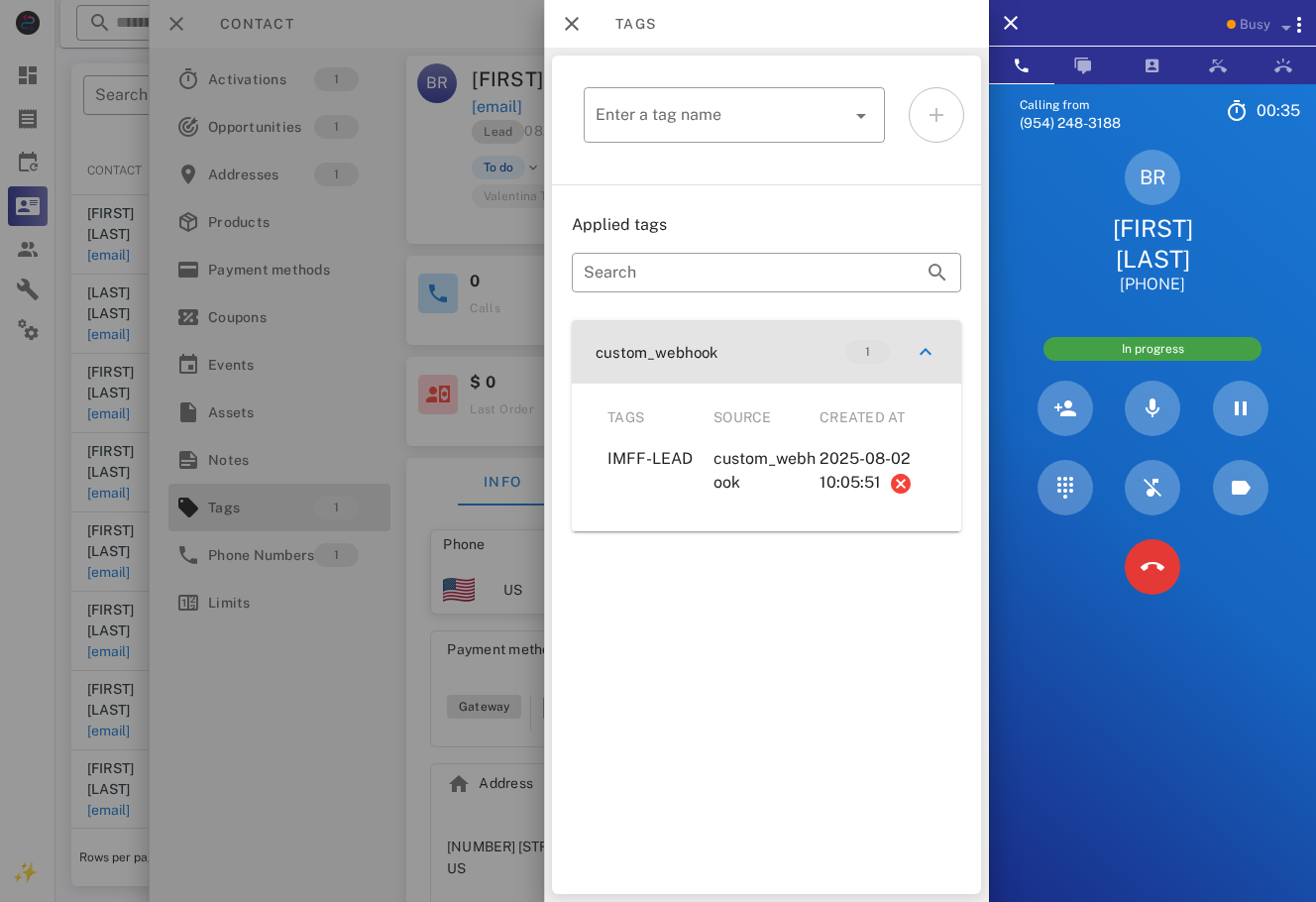 click at bounding box center [926, 352] 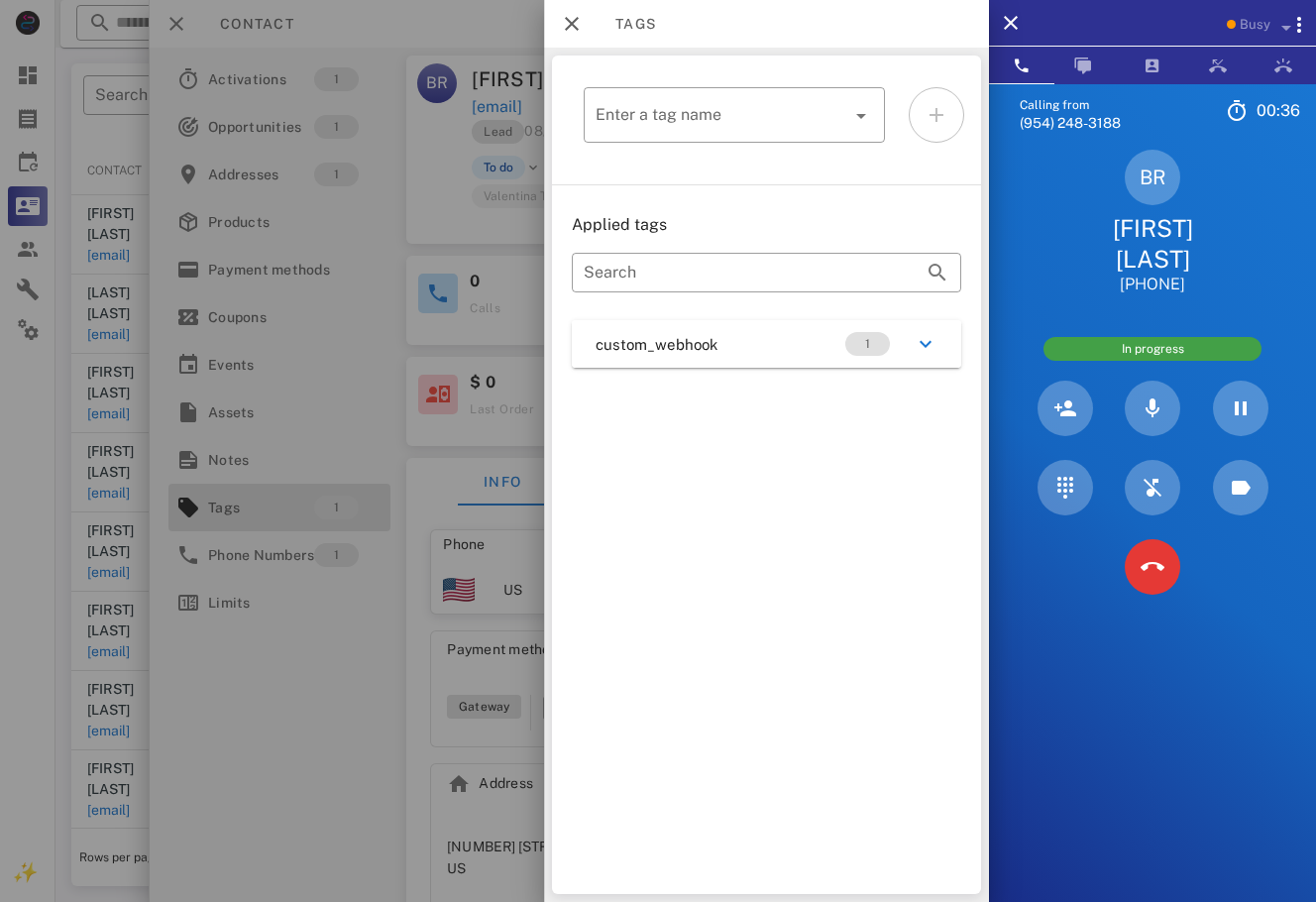 click at bounding box center [658, 451] 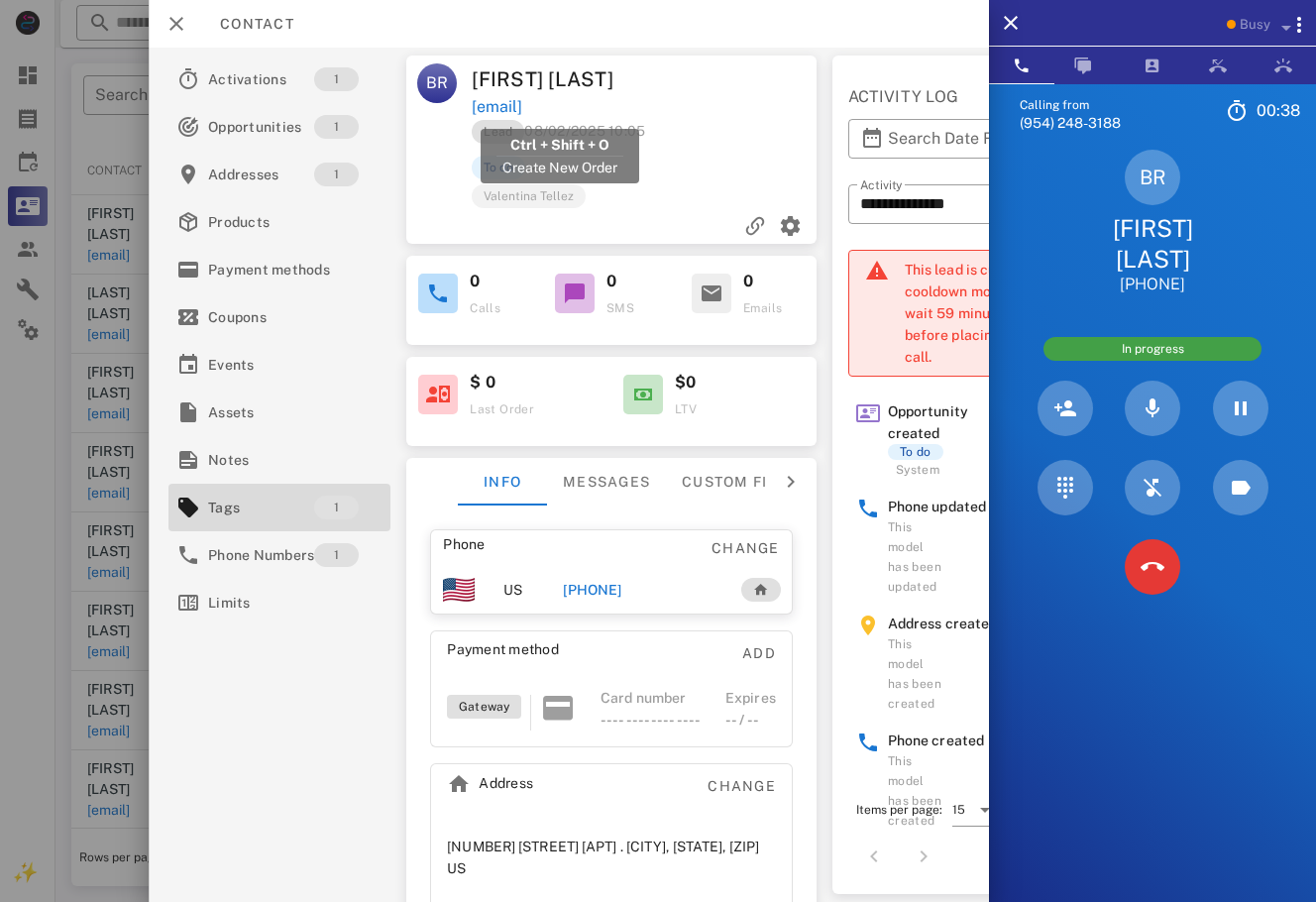 click on "berkis0802@gmail.com" at bounding box center (496, 107) 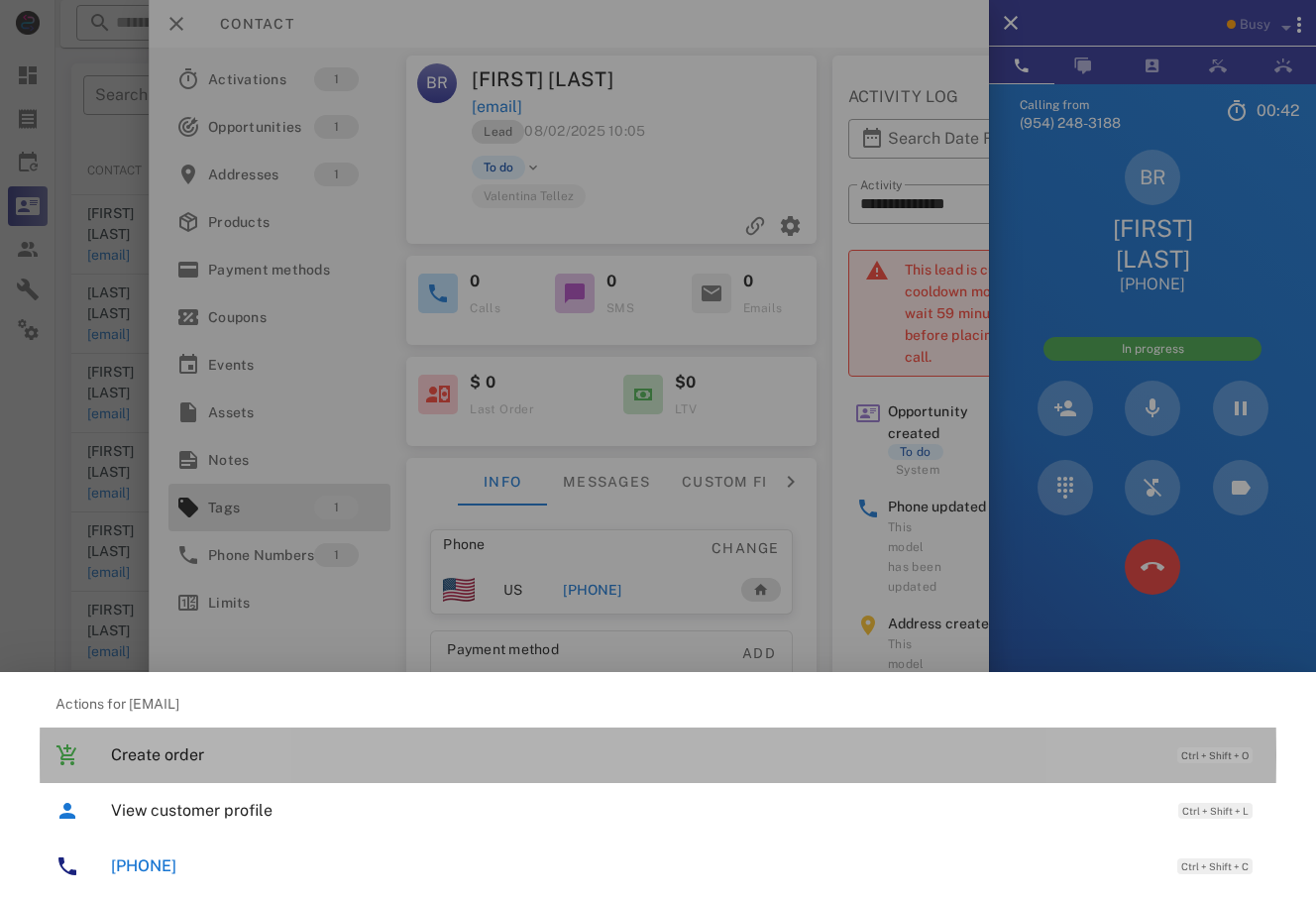 click on "Create order Ctrl + Shift + O" at bounding box center (658, 755) 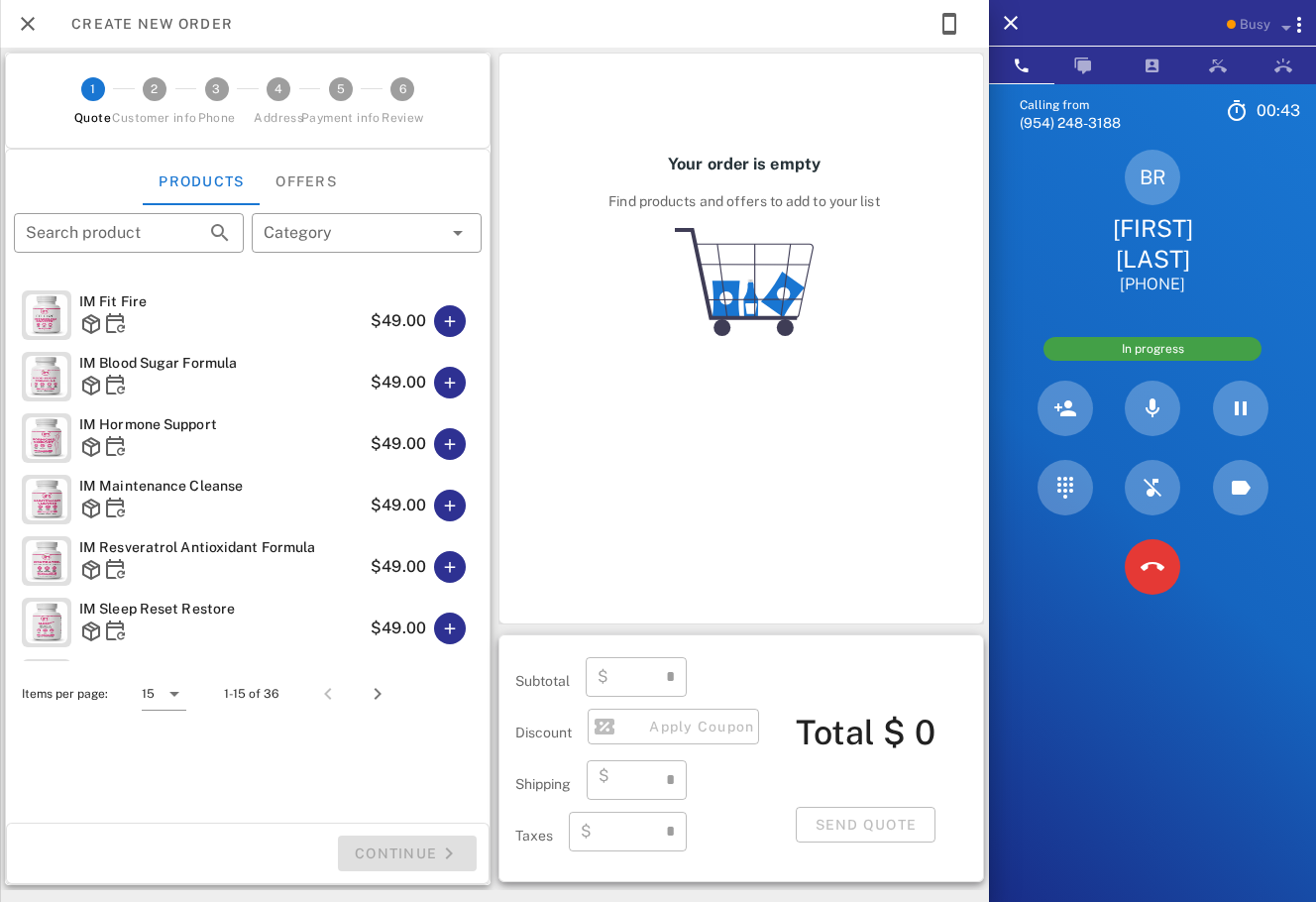 type on "**********" 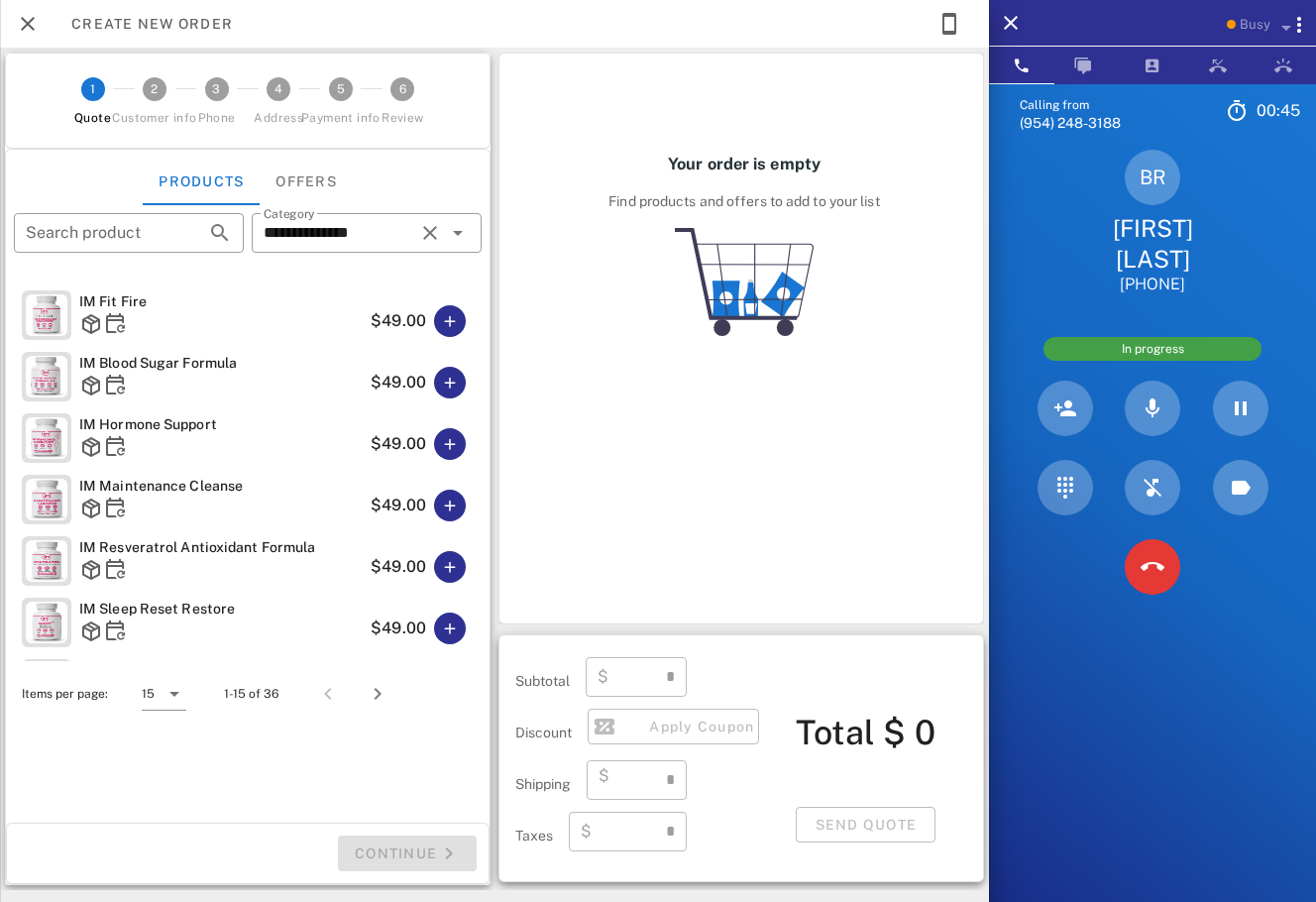 type on "****" 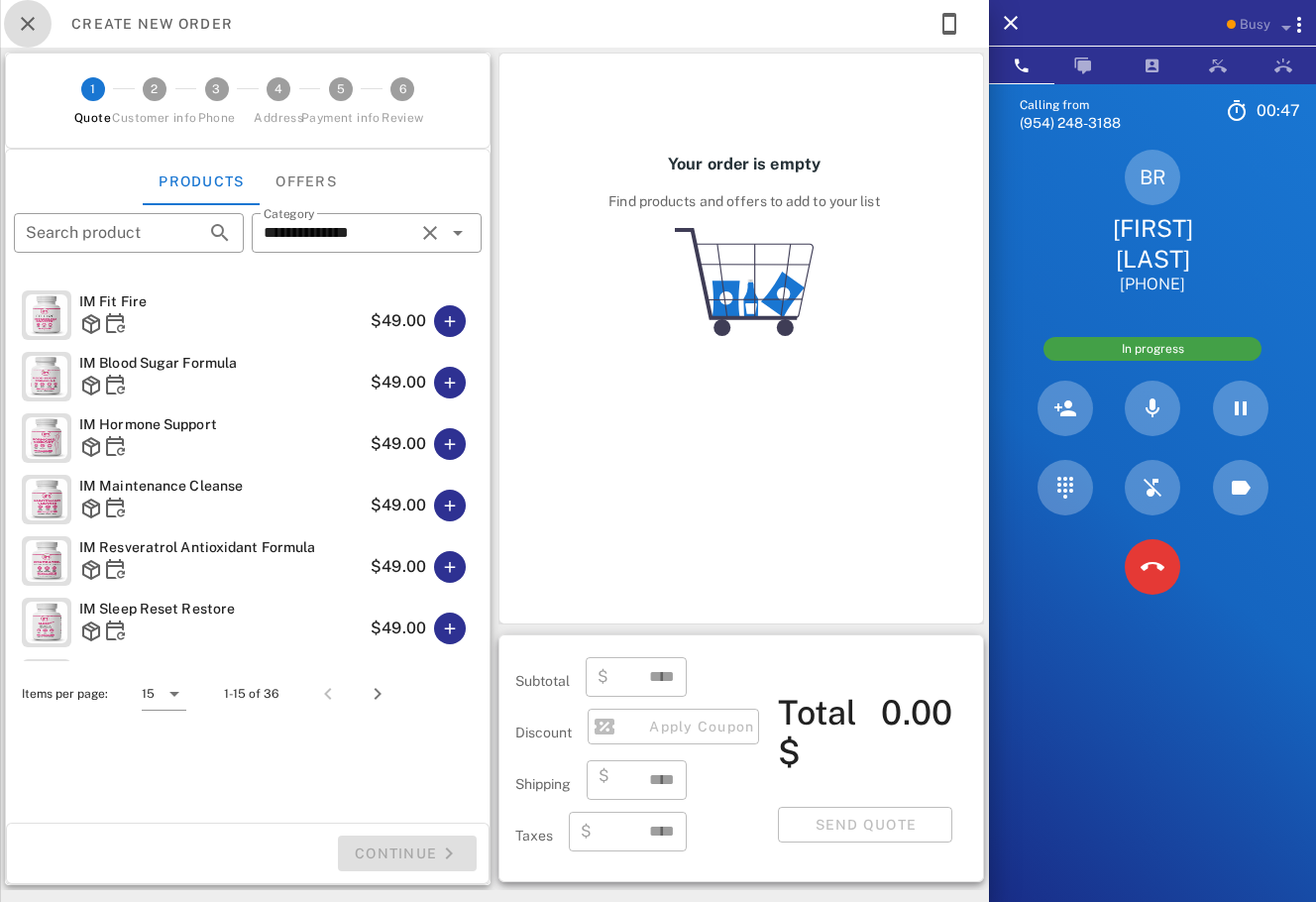 click at bounding box center [28, 24] 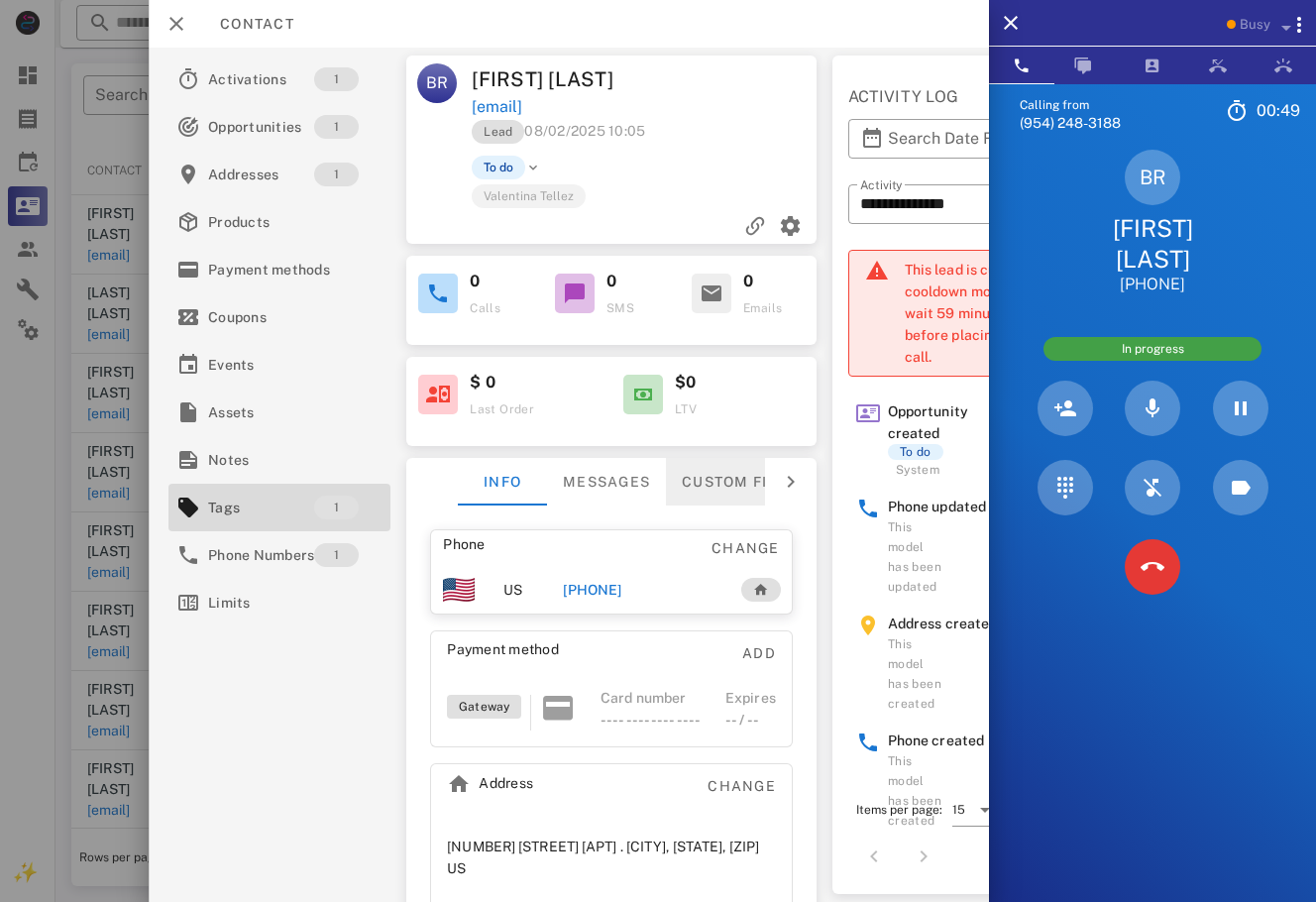 click on "Custom fields" at bounding box center [744, 482] 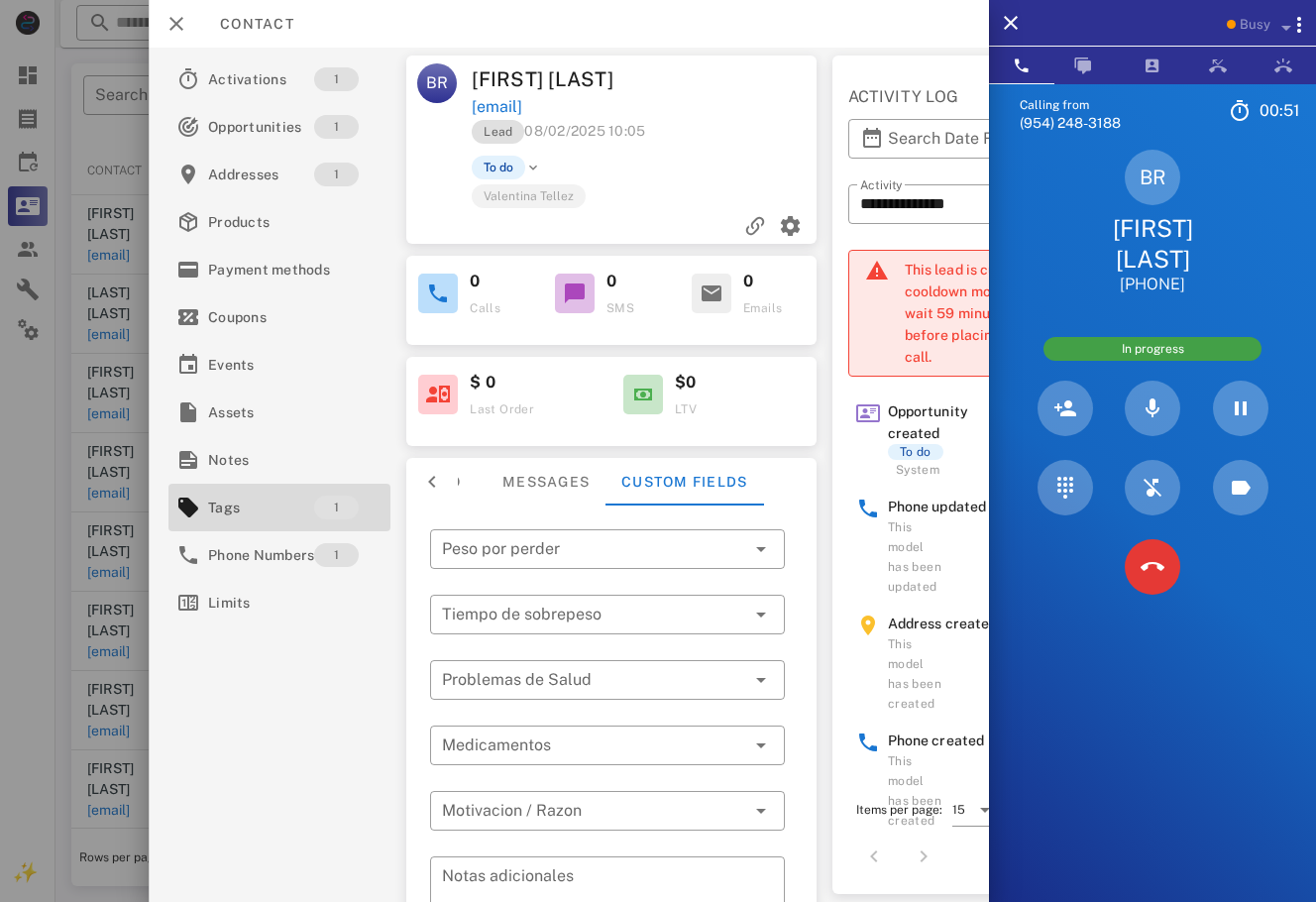 scroll, scrollTop: 182, scrollLeft: 0, axis: vertical 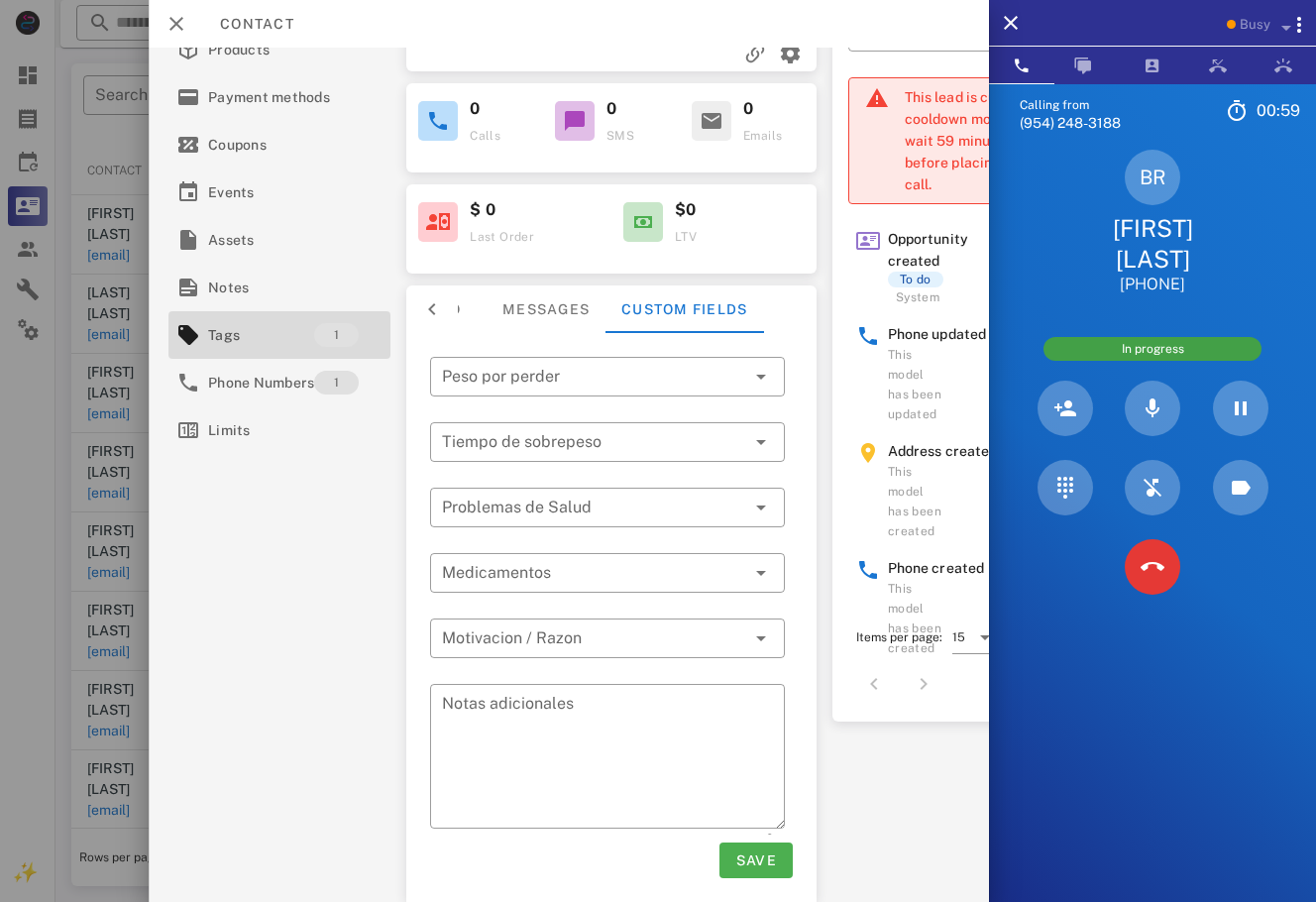 click on "​ Tiempo de sobrepeso" at bounding box center (607, 455) 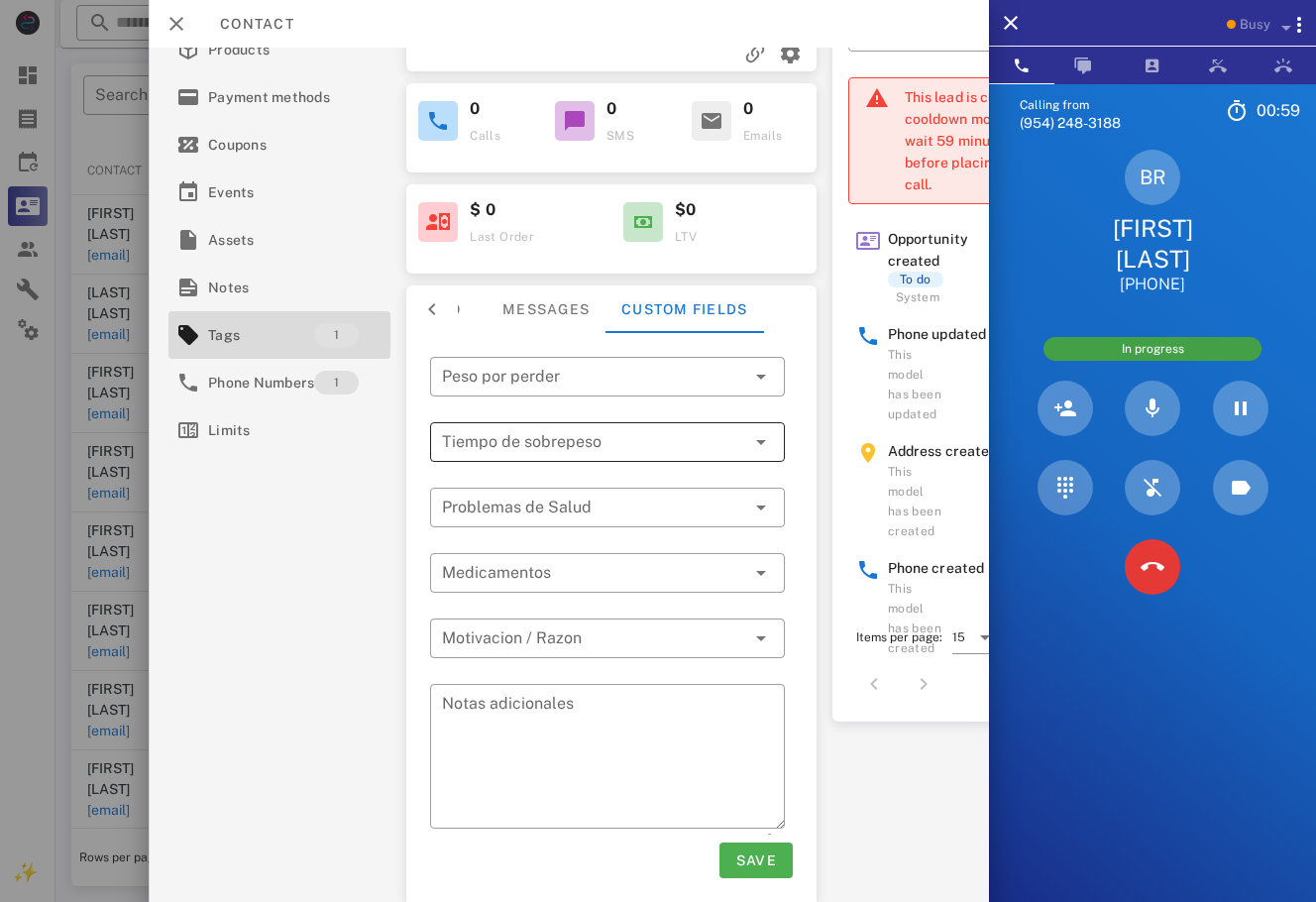 click at bounding box center [580, 442] 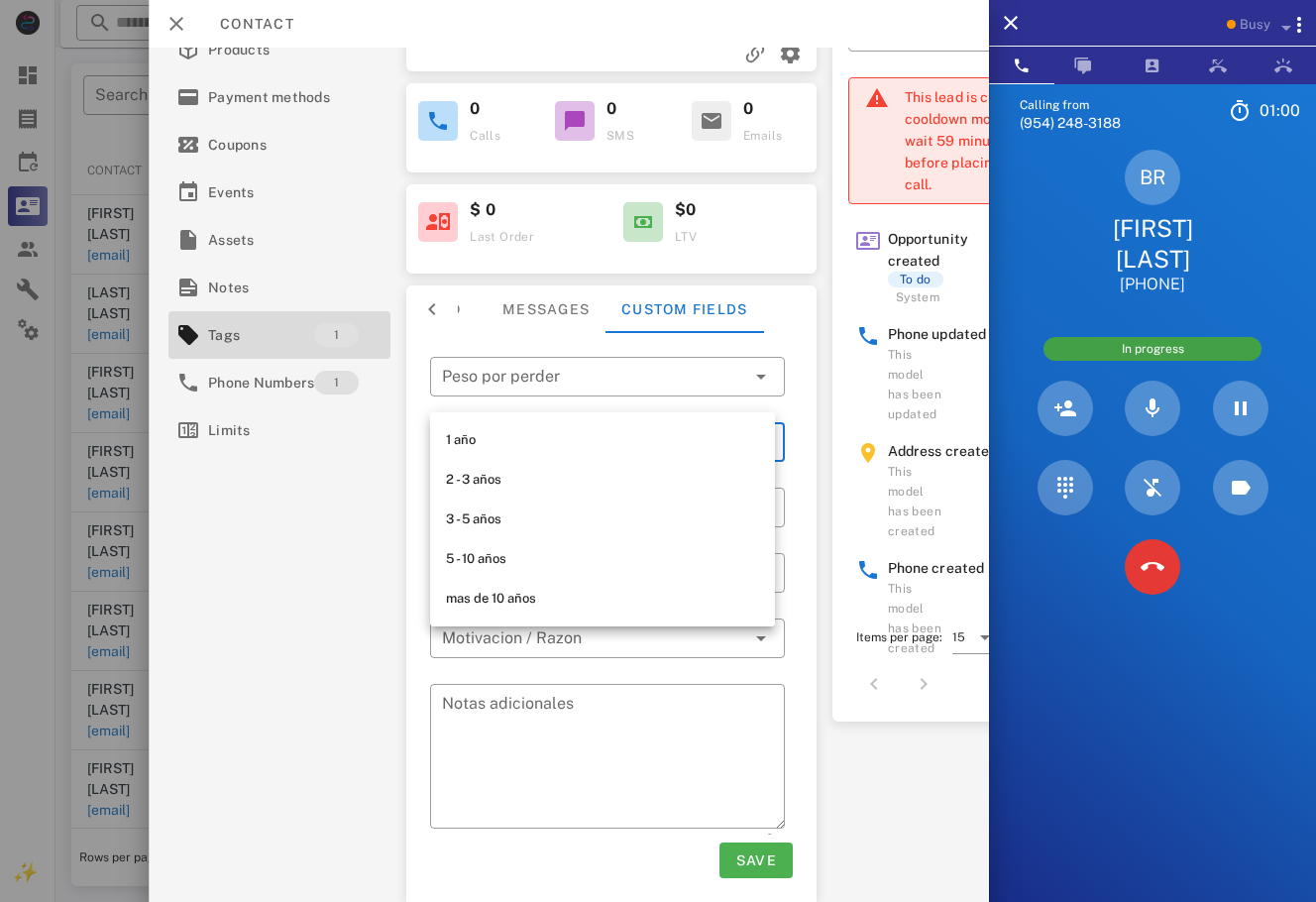 click on "​ Motivacion / Razon" at bounding box center [607, 651] 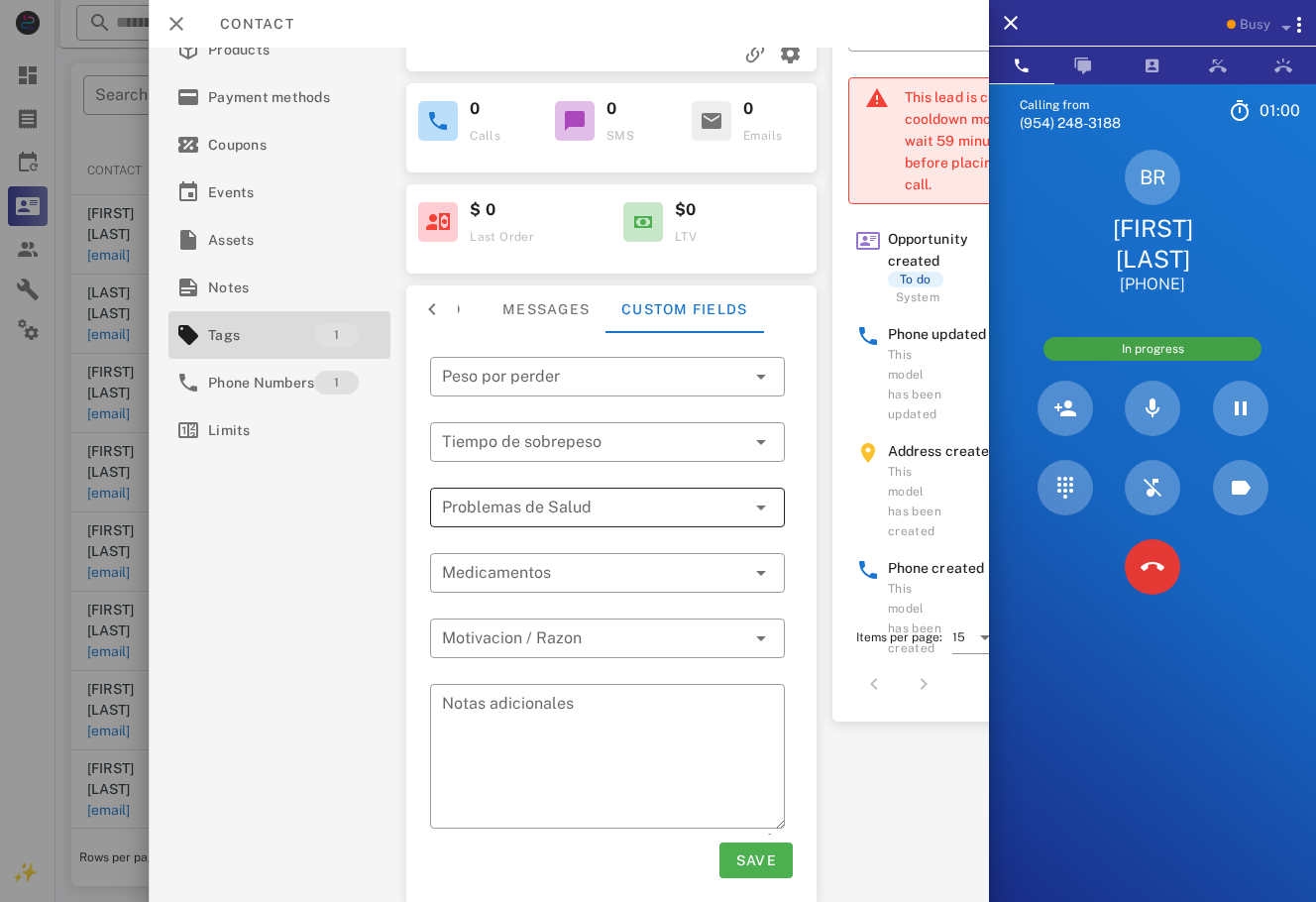 click at bounding box center (594, 507) 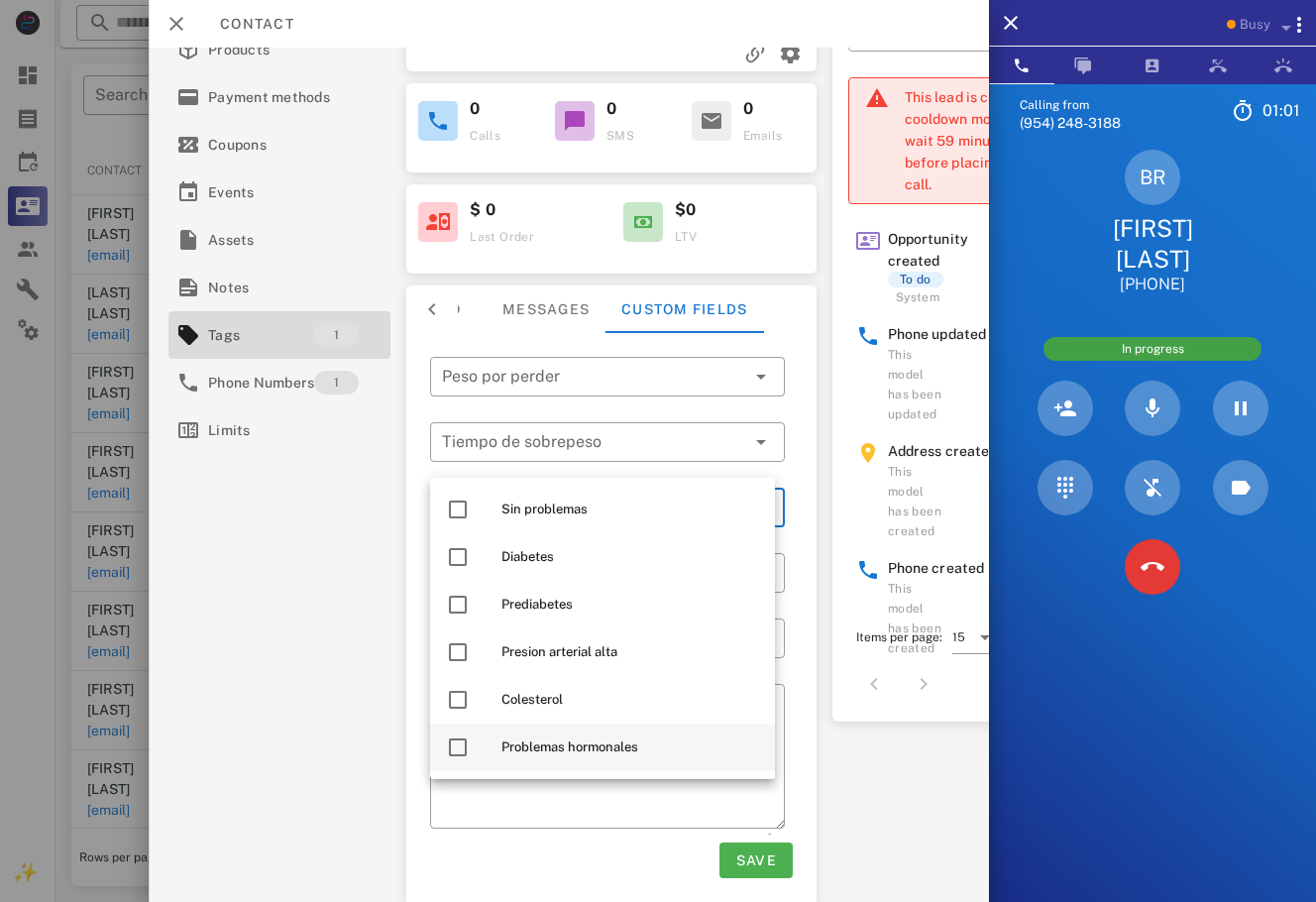 click on "Problemas hormonales" at bounding box center (630, 747) 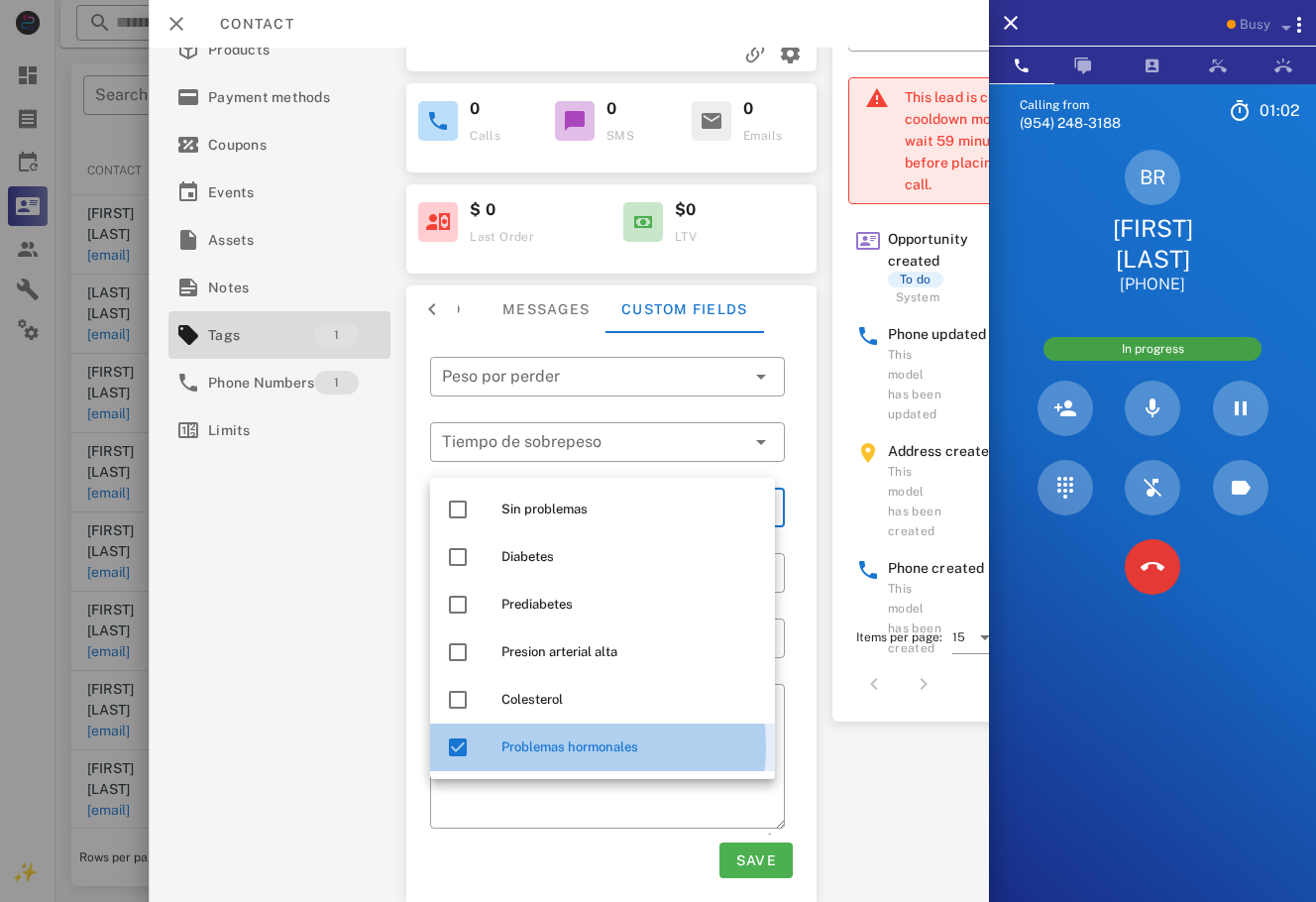 click on "Save" at bounding box center (611, 860) 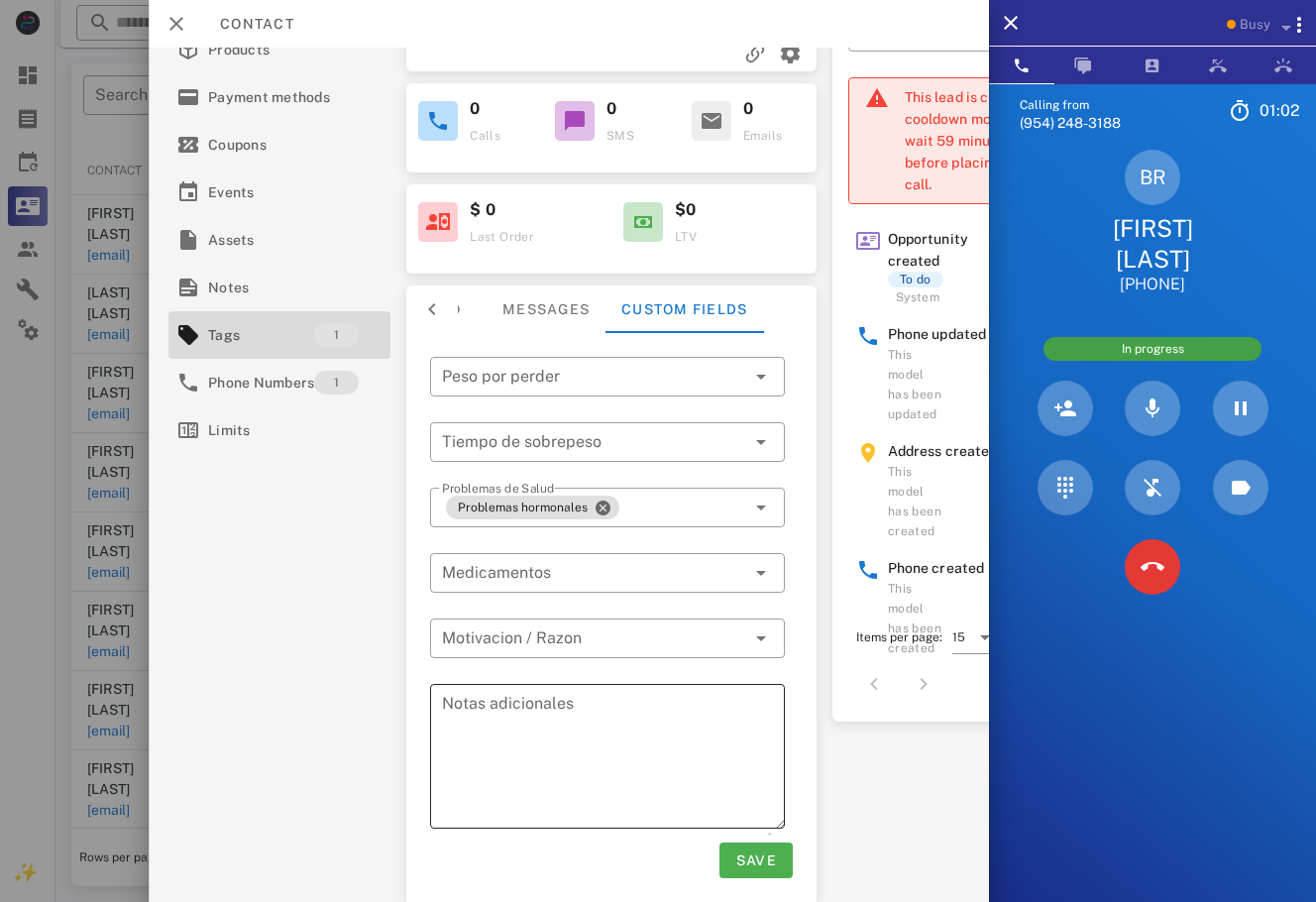 click on "Notas adicionales" at bounding box center [613, 759] 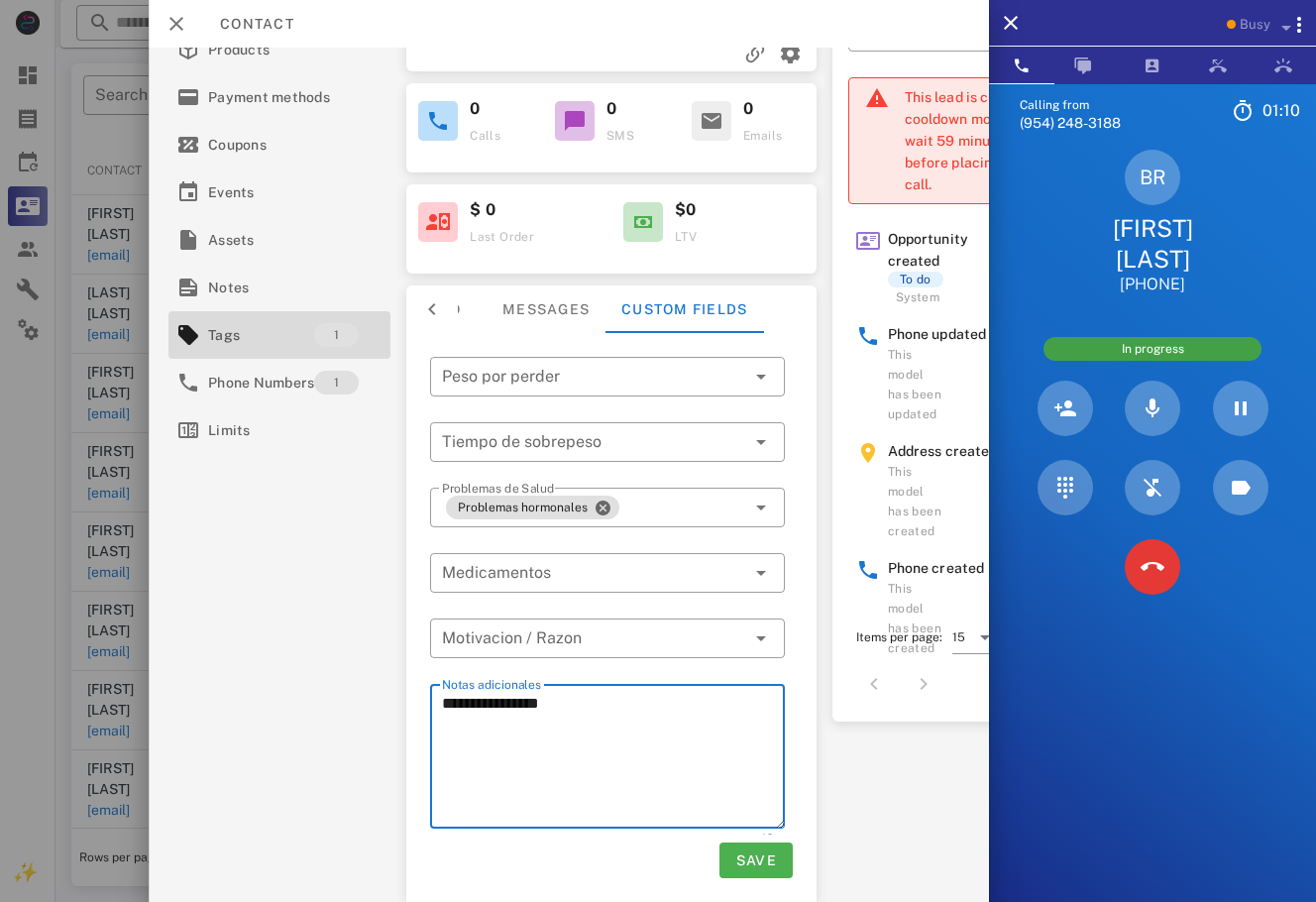 click on "**********" at bounding box center [613, 759] 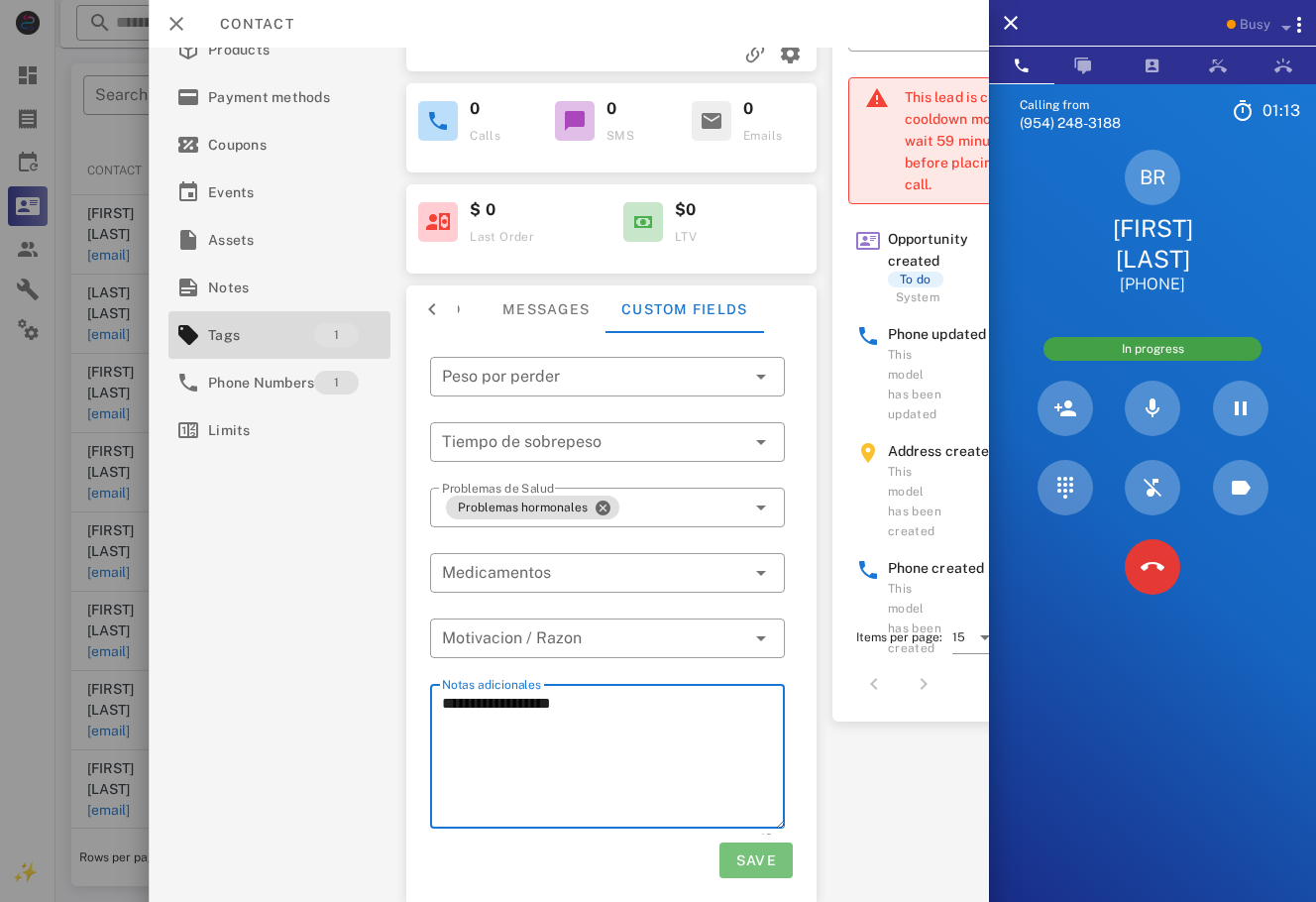 click on "Save" at bounding box center [755, 860] 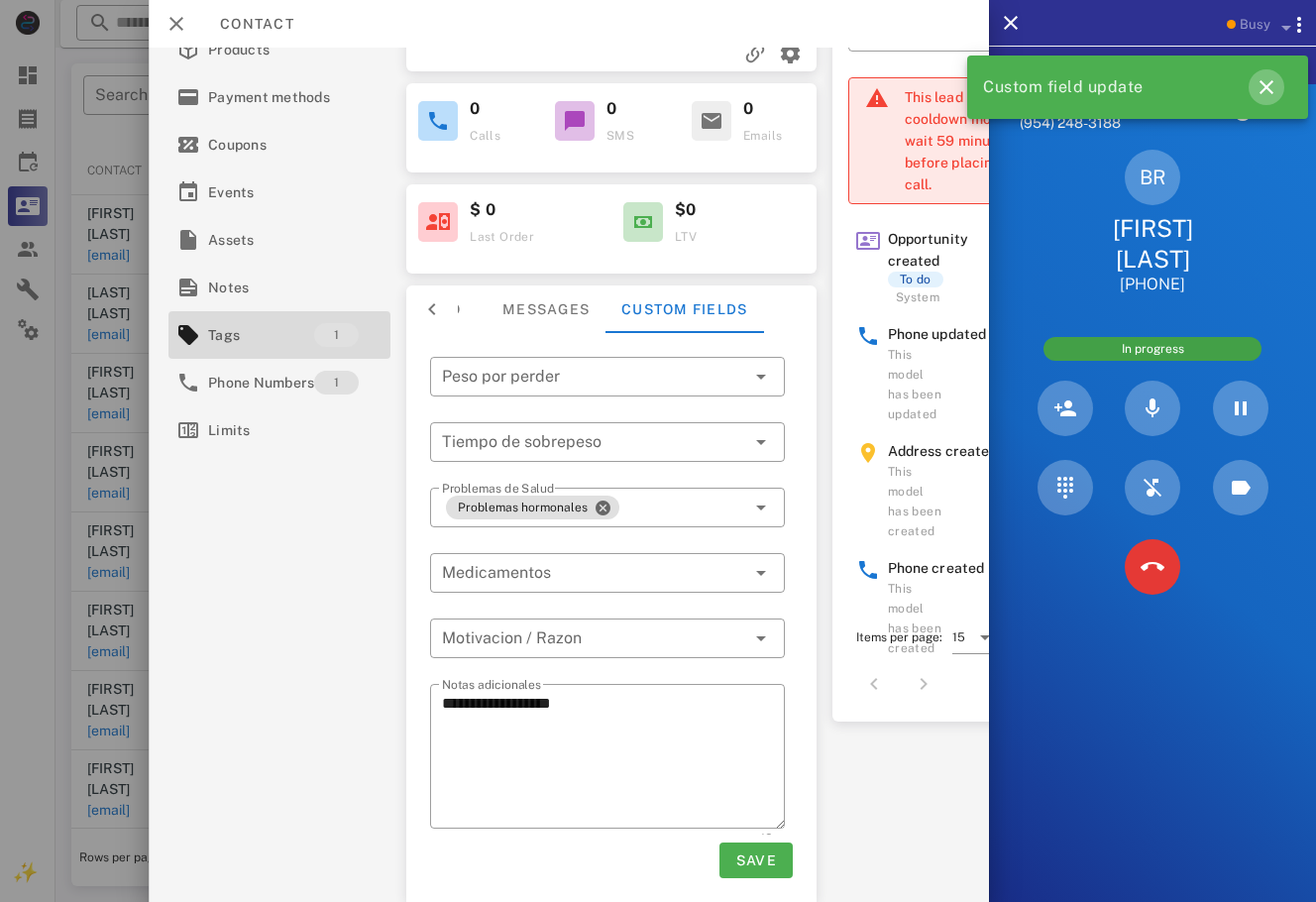 click at bounding box center [1266, 87] 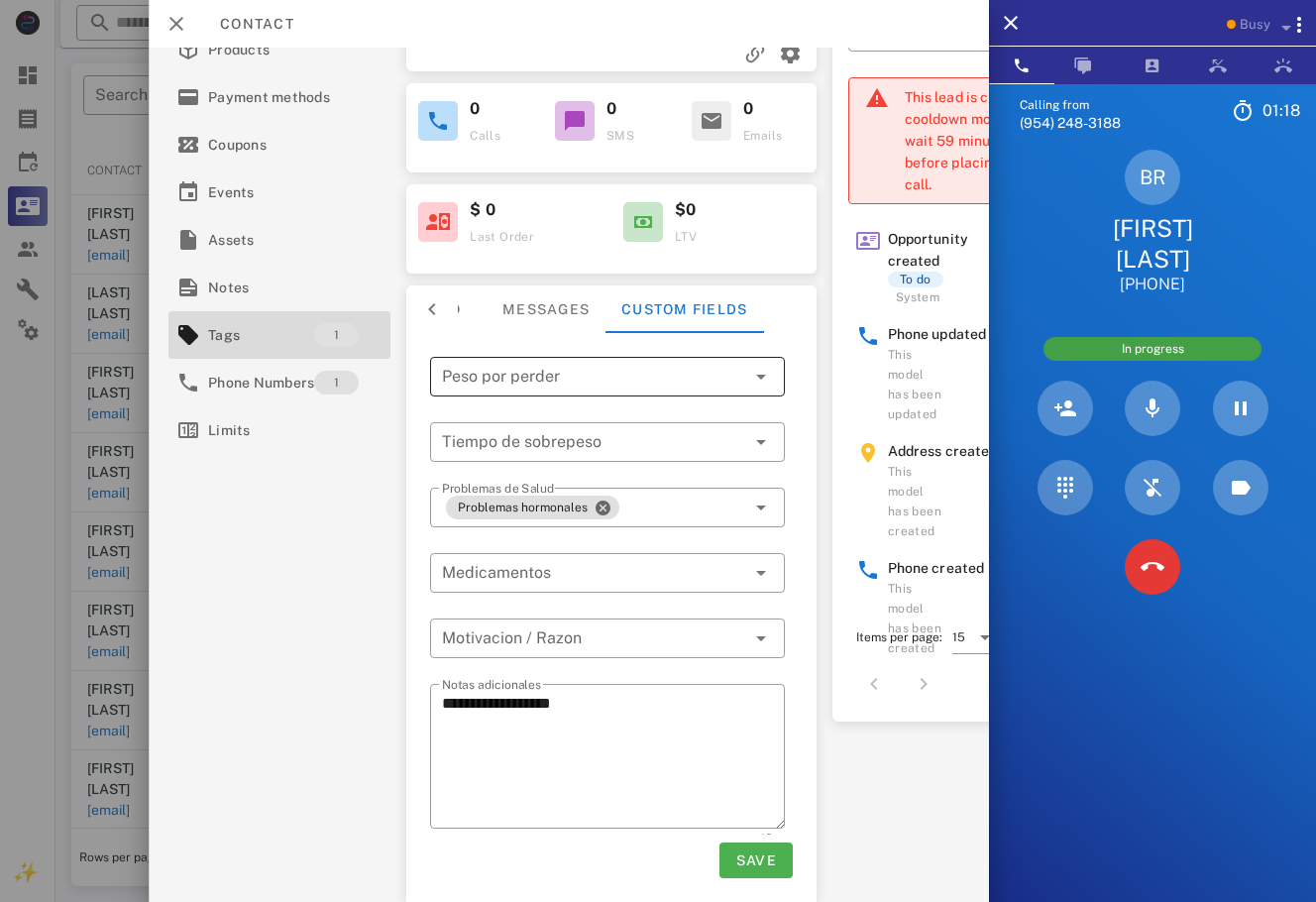 click at bounding box center [594, 377] 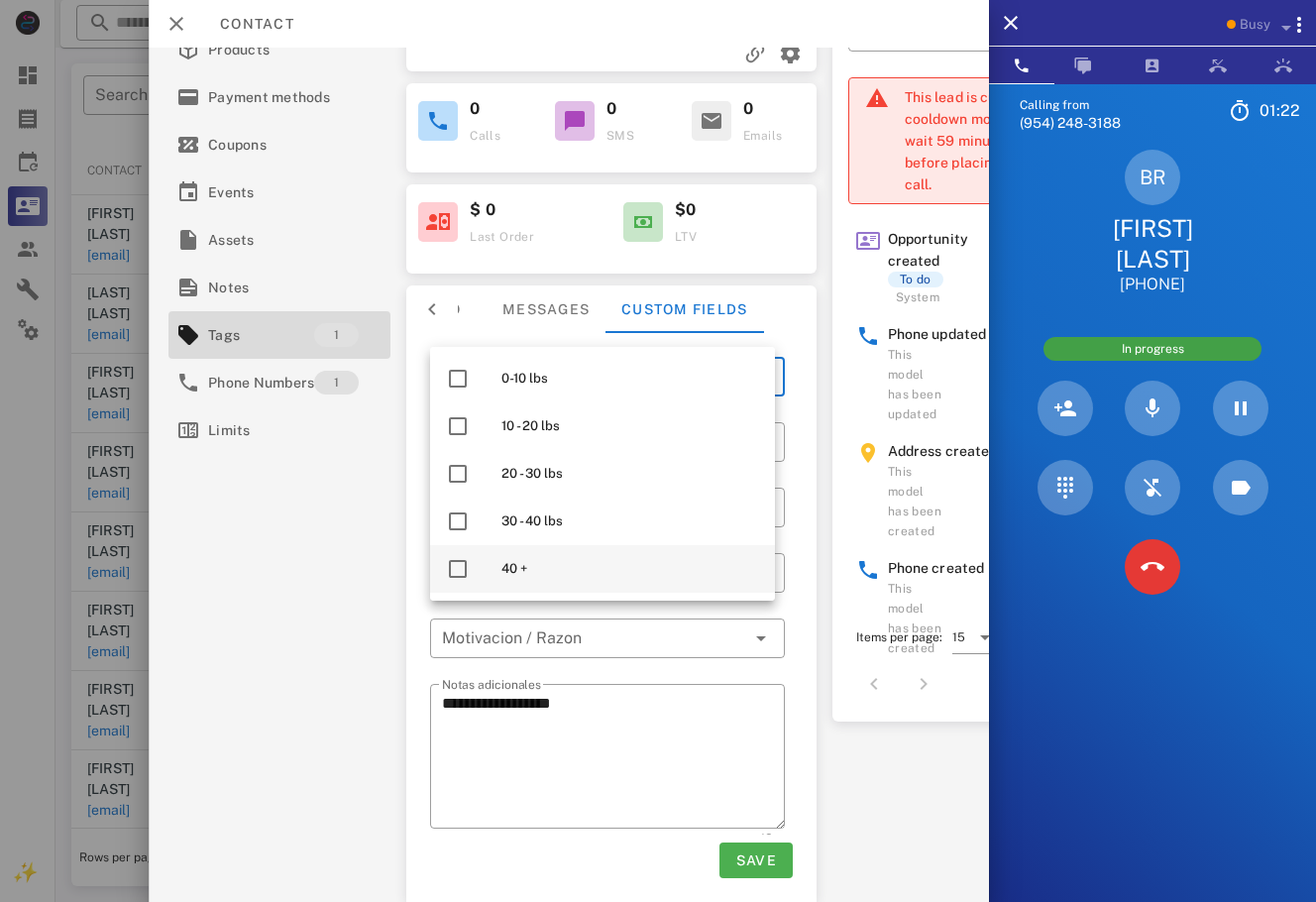 click on "40 +" at bounding box center [630, 569] 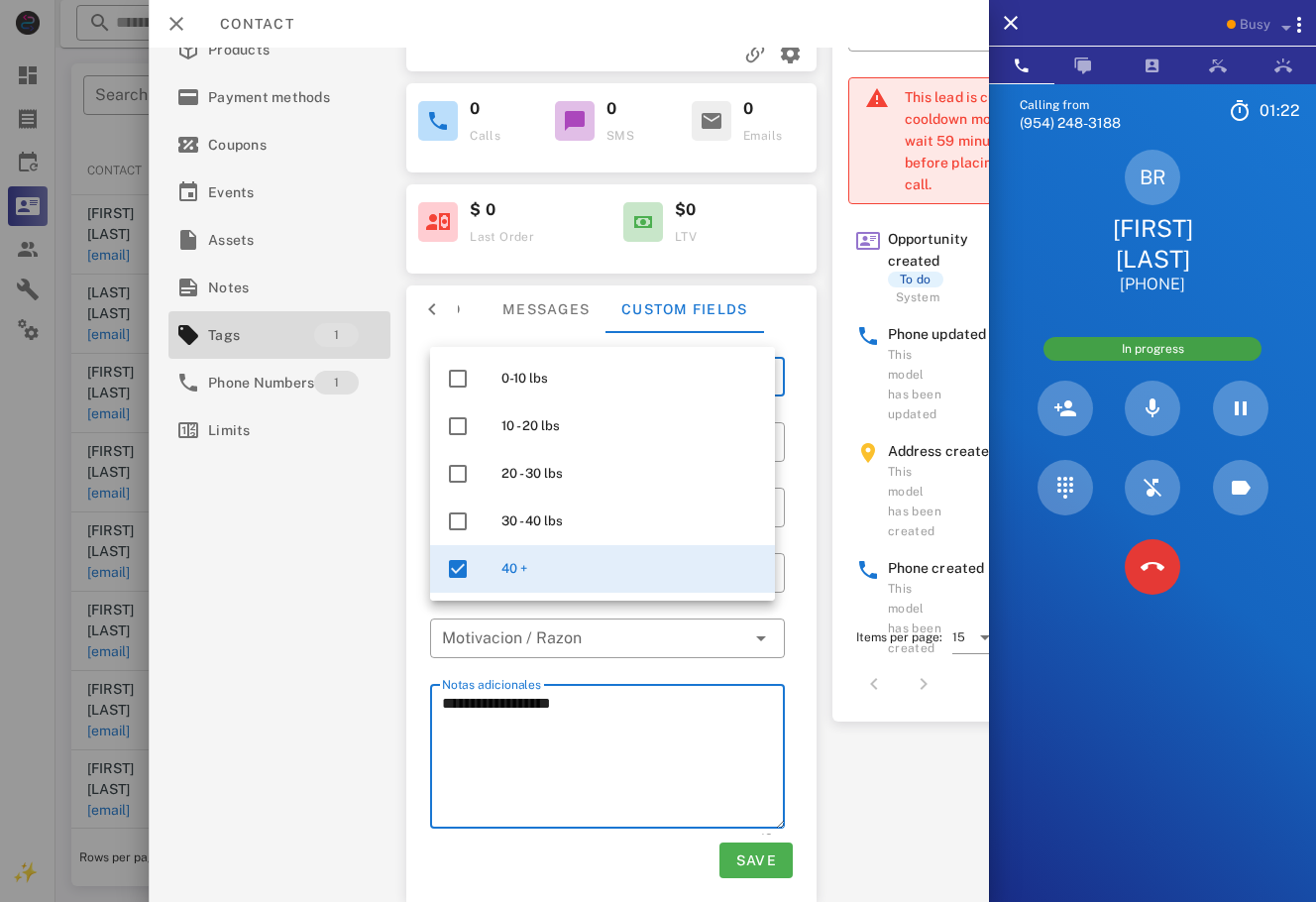 click on "**********" at bounding box center (613, 759) 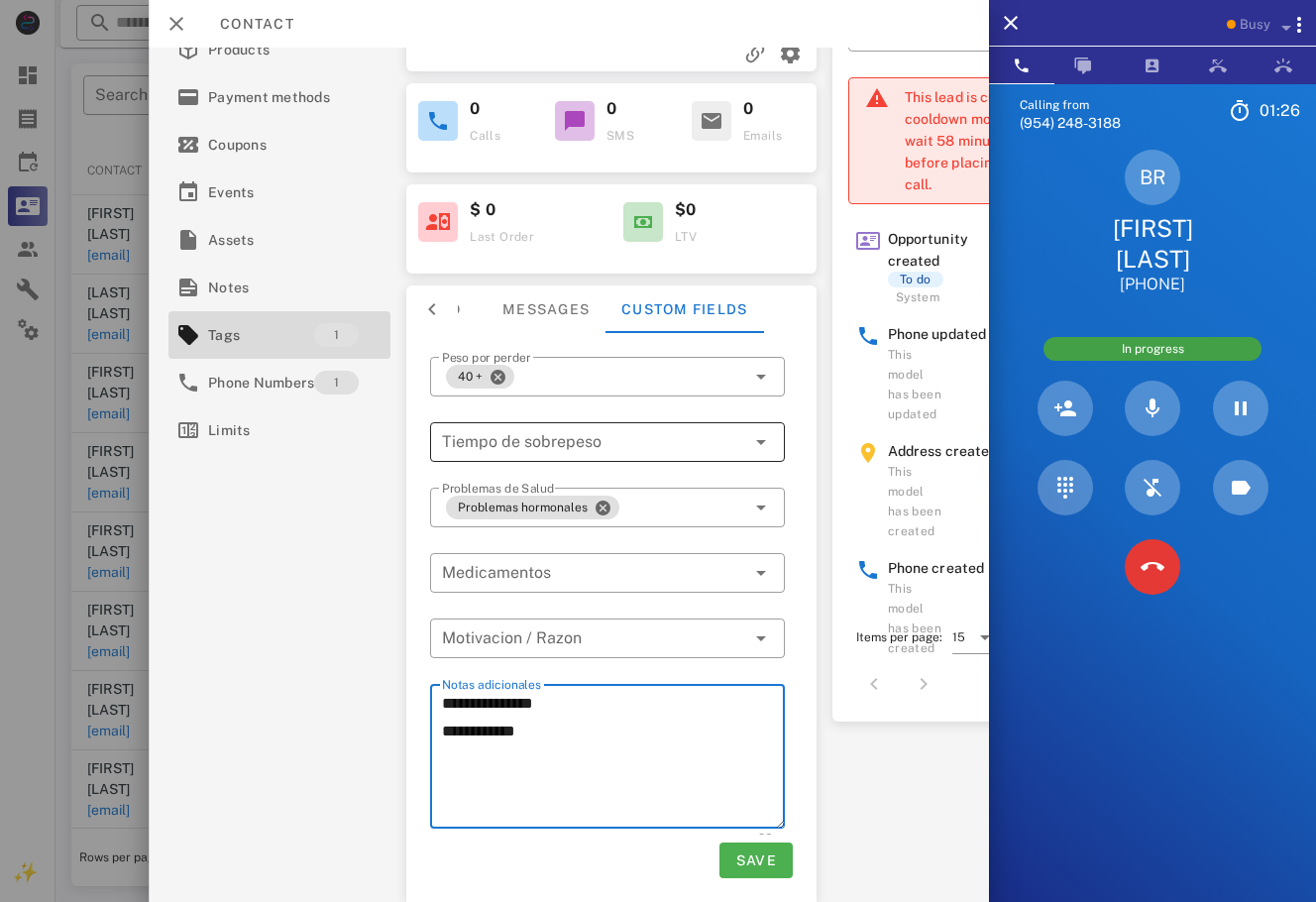 click at bounding box center (580, 442) 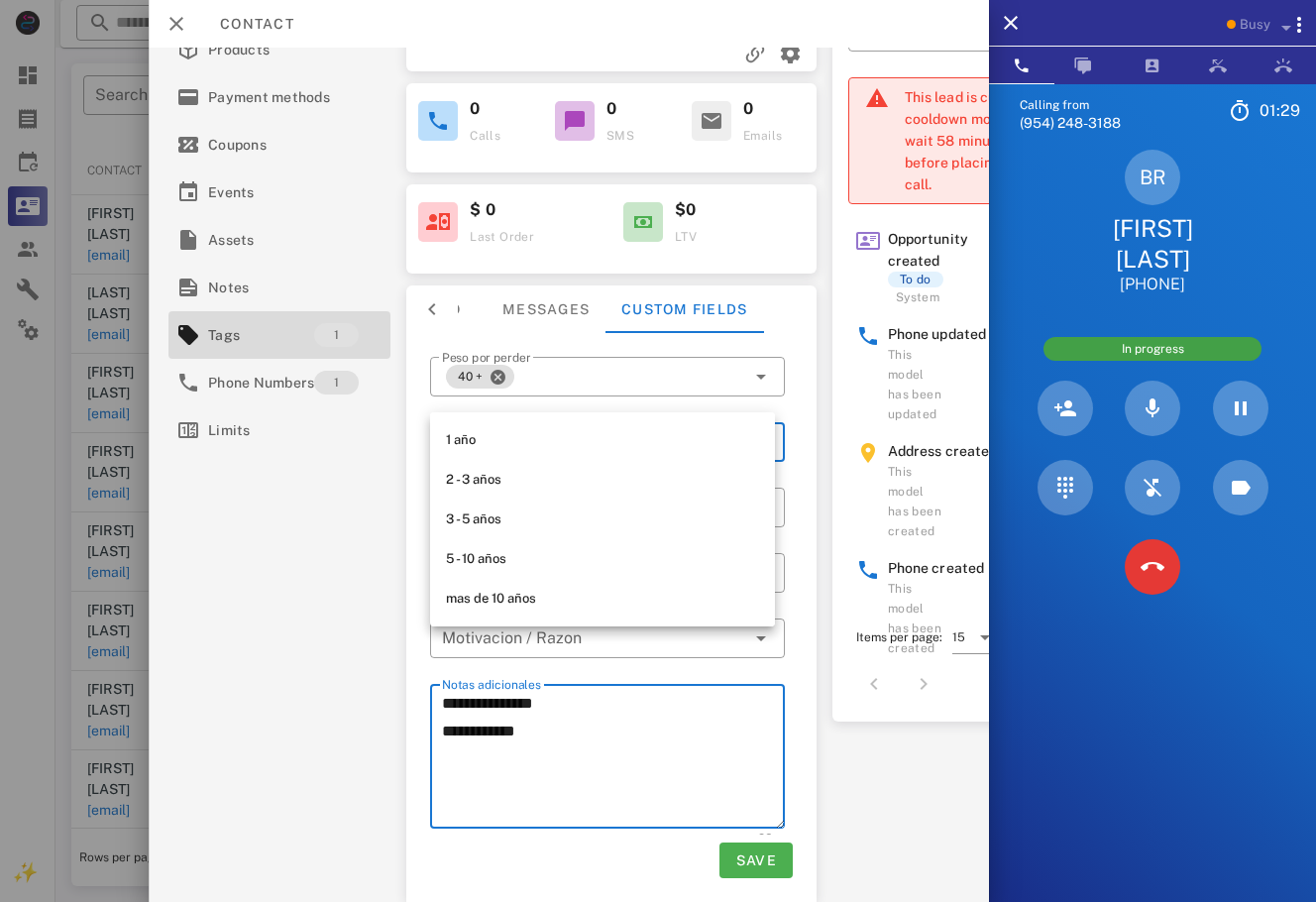 click on "**********" at bounding box center (613, 759) 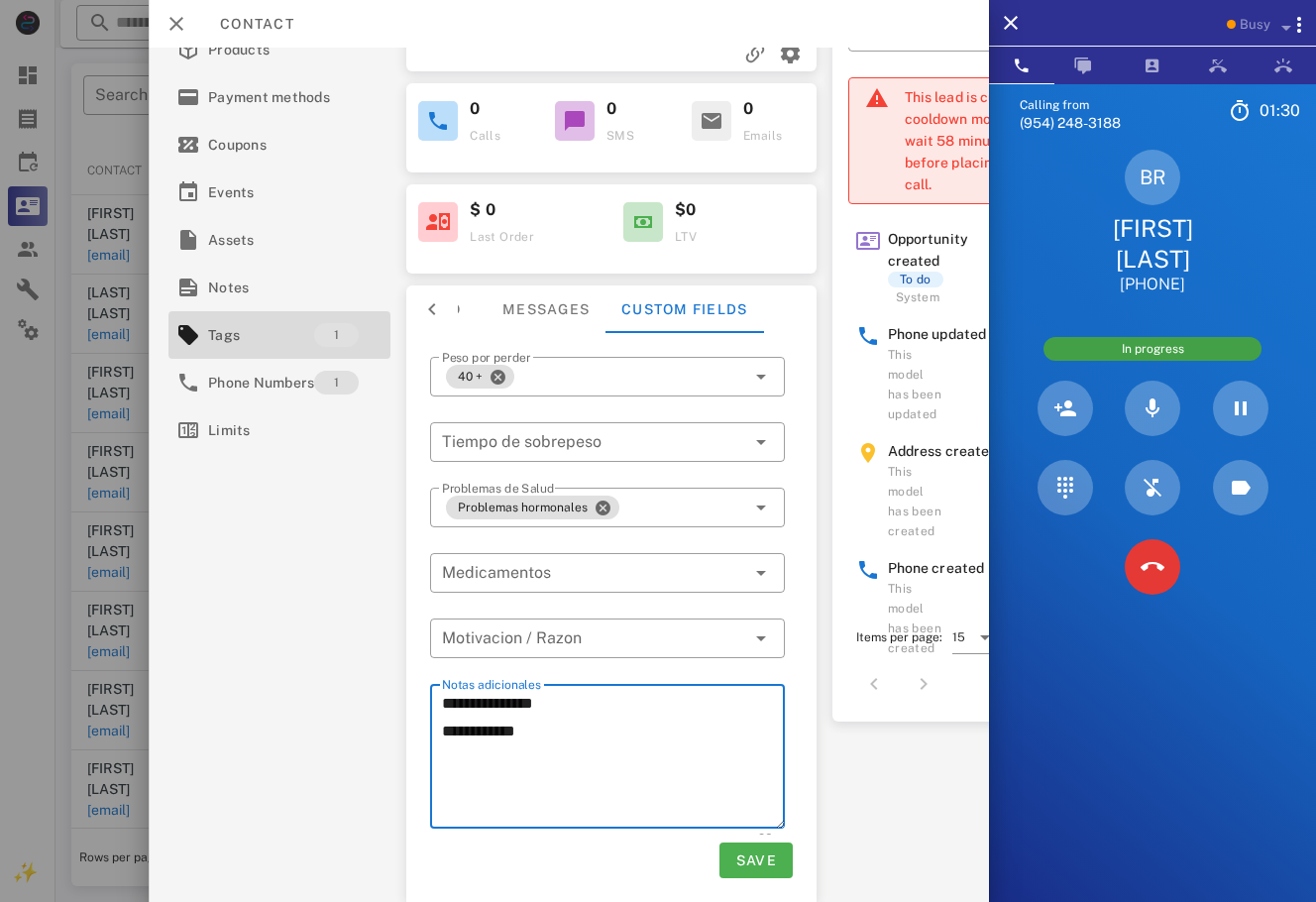 drag, startPoint x: 497, startPoint y: 716, endPoint x: 411, endPoint y: 710, distance: 86.20905 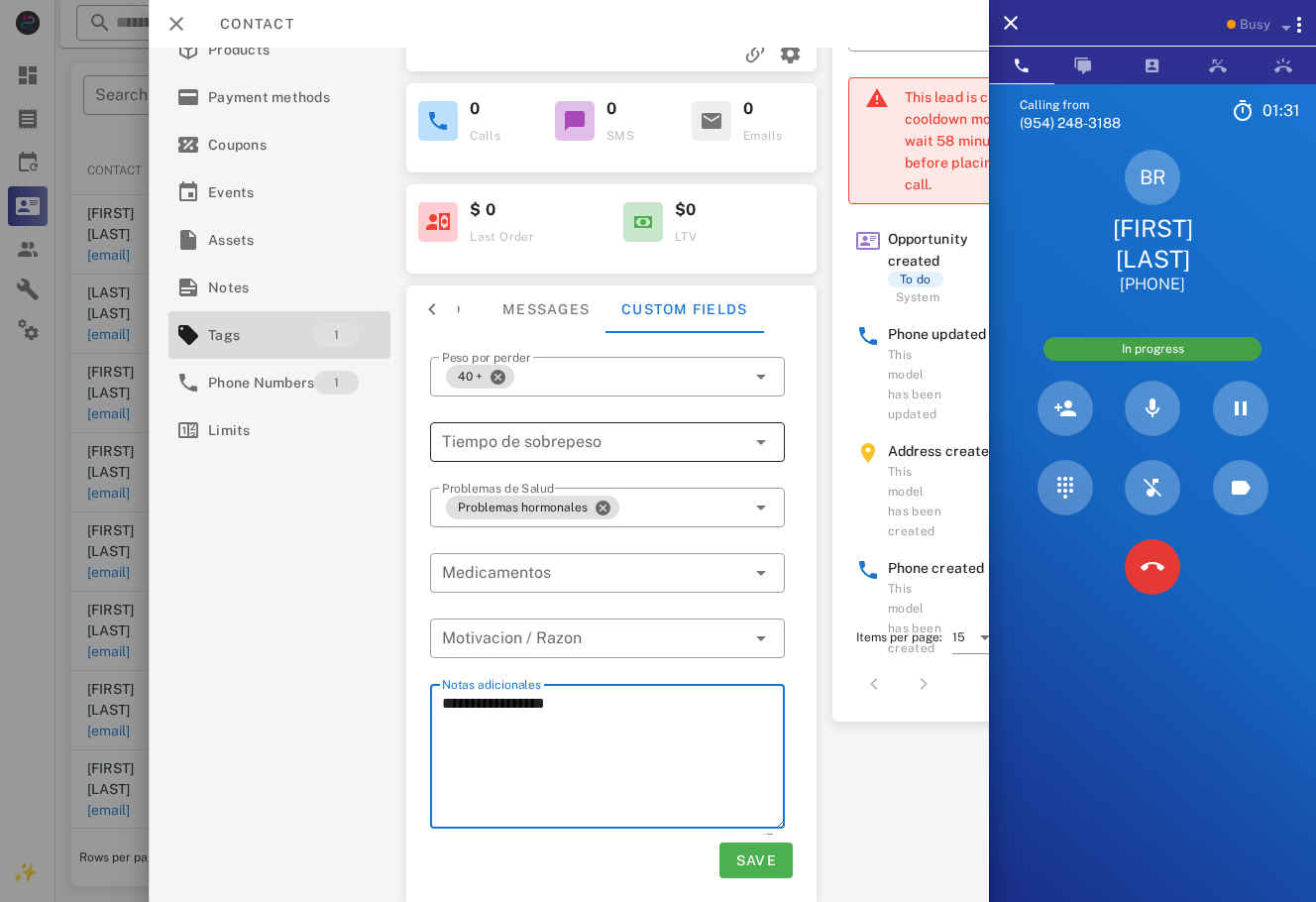 click on "Tiempo de sobrepeso" at bounding box center [607, 442] 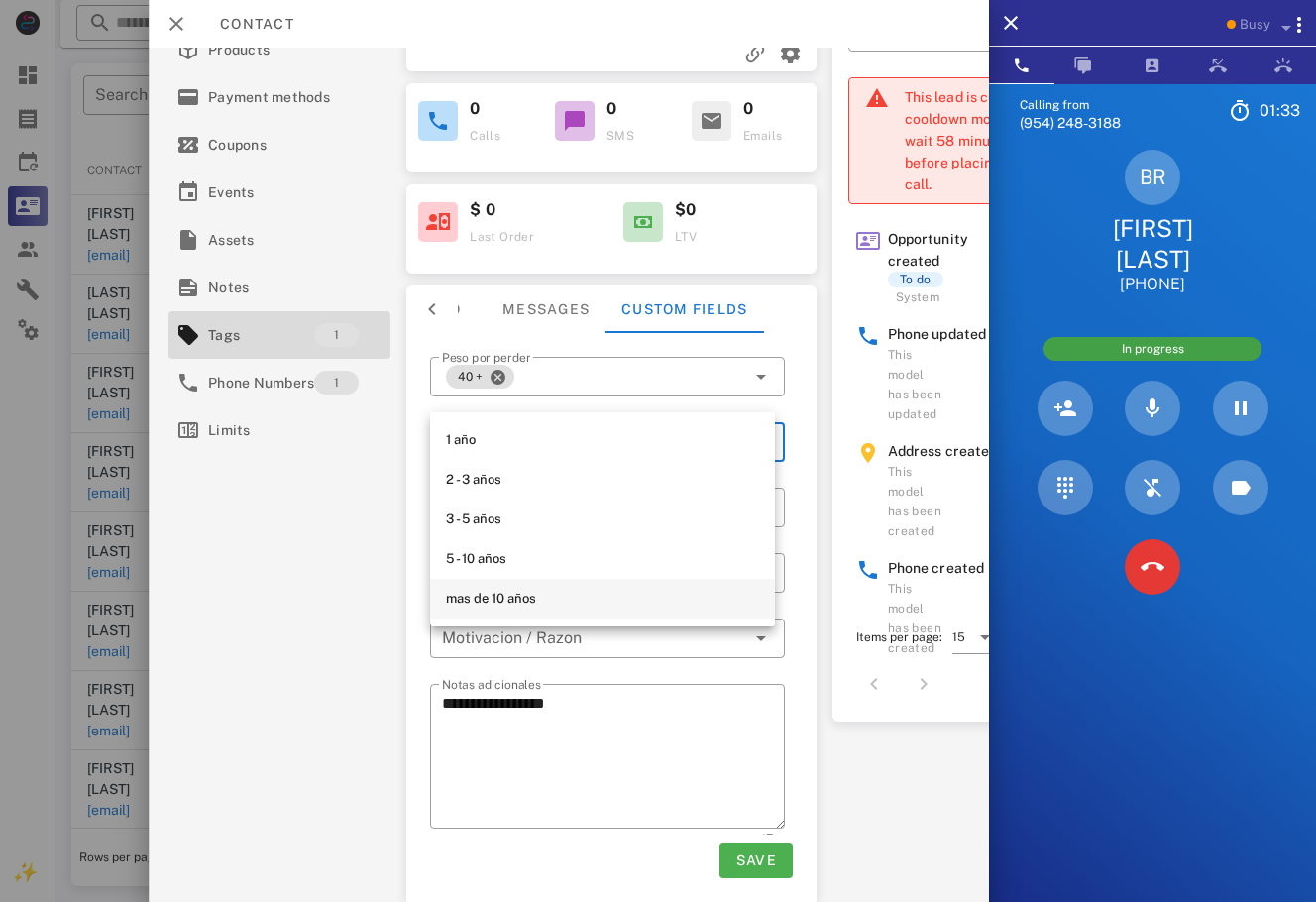 click on "mas de 10 años" at bounding box center [603, 599] 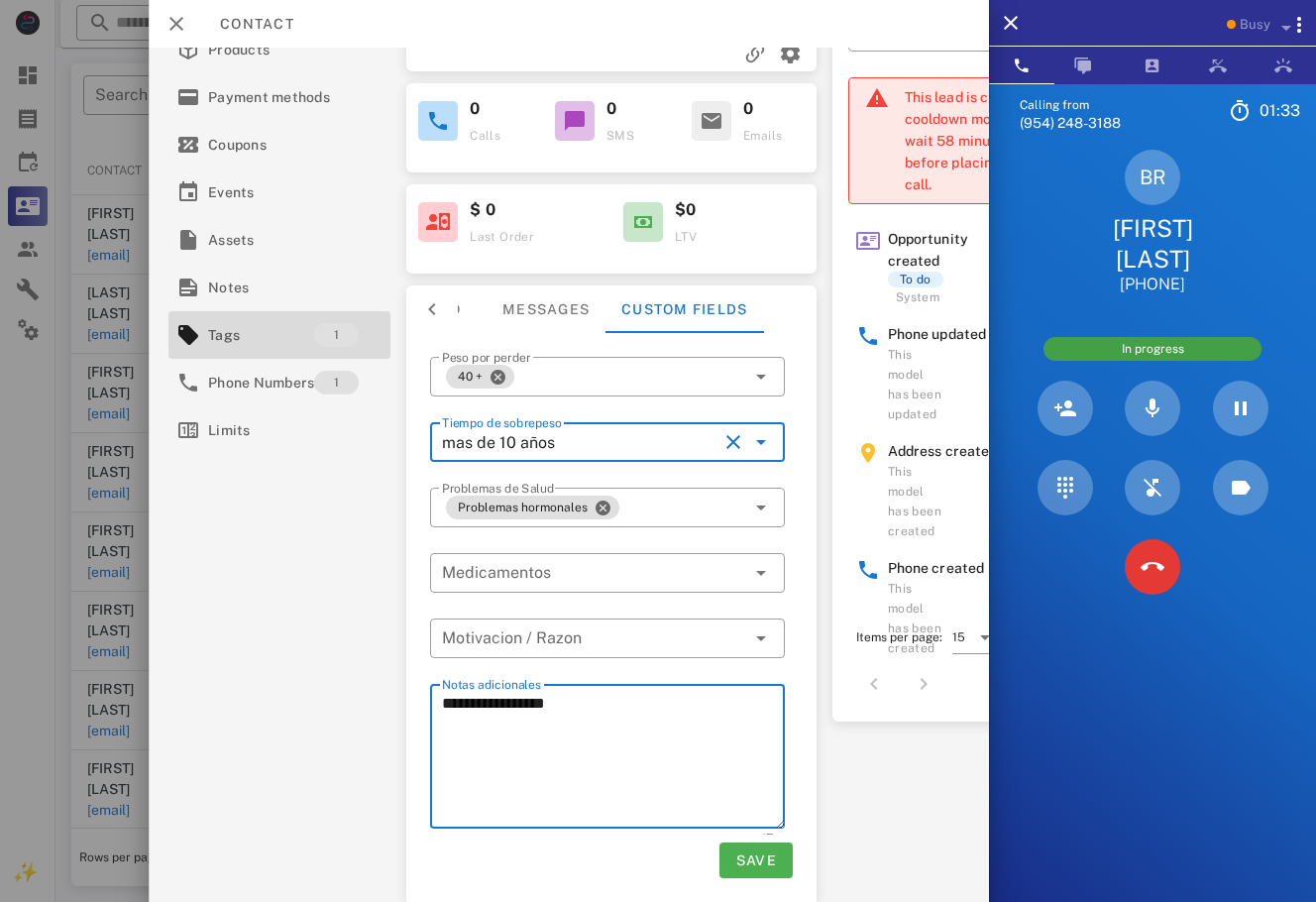 click on "**********" at bounding box center [613, 759] 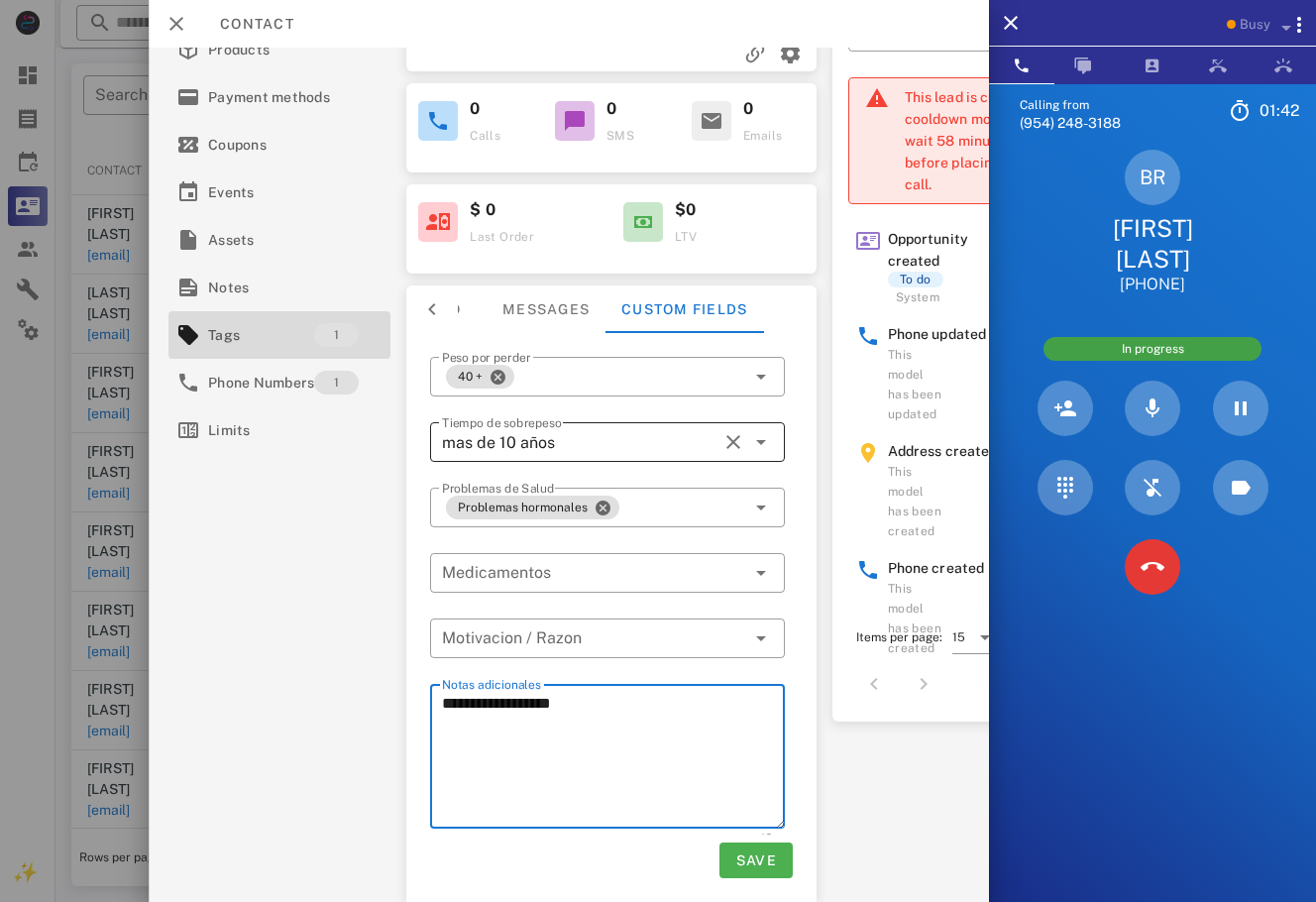 click at bounding box center (732, 442) 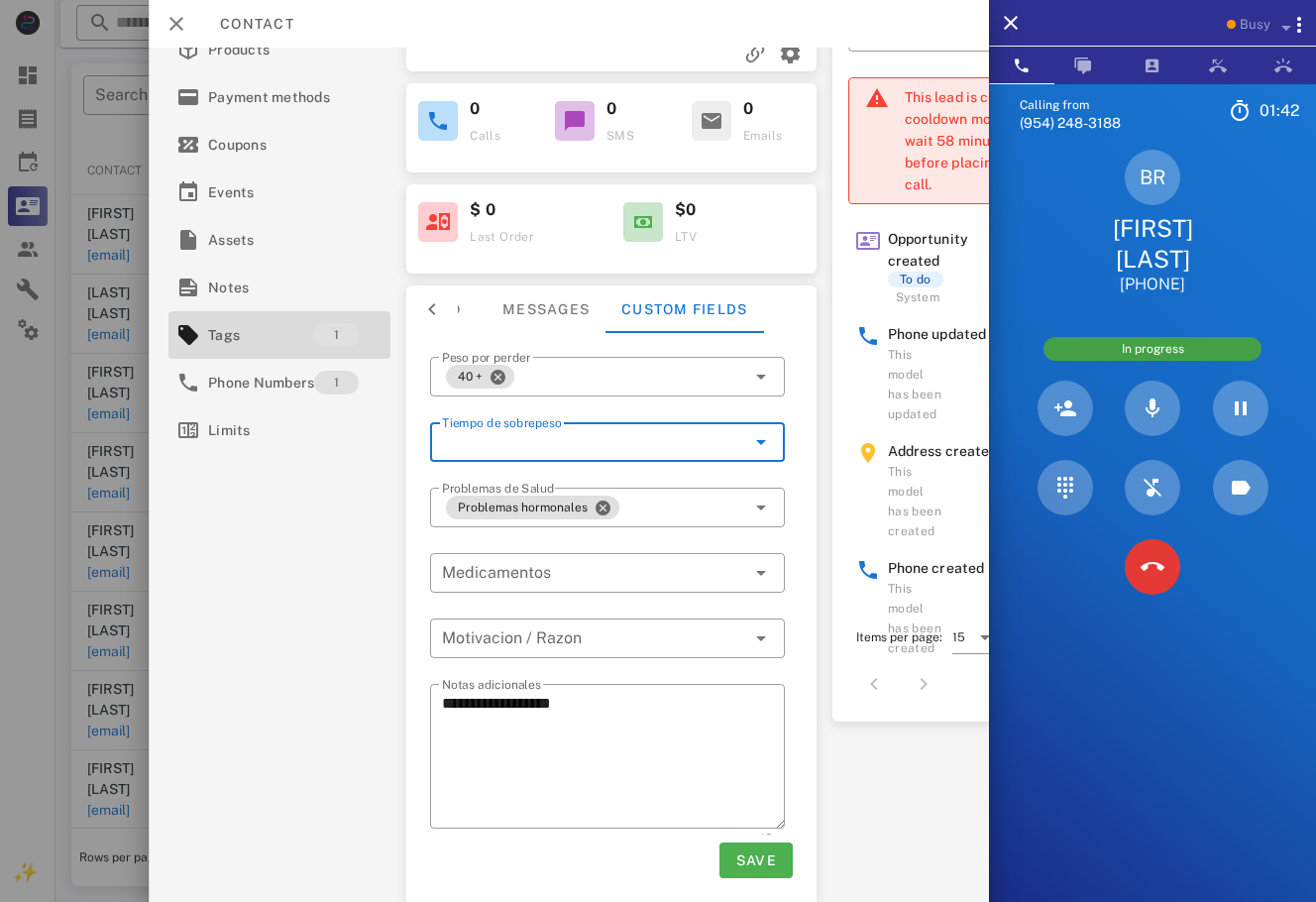 click at bounding box center (580, 442) 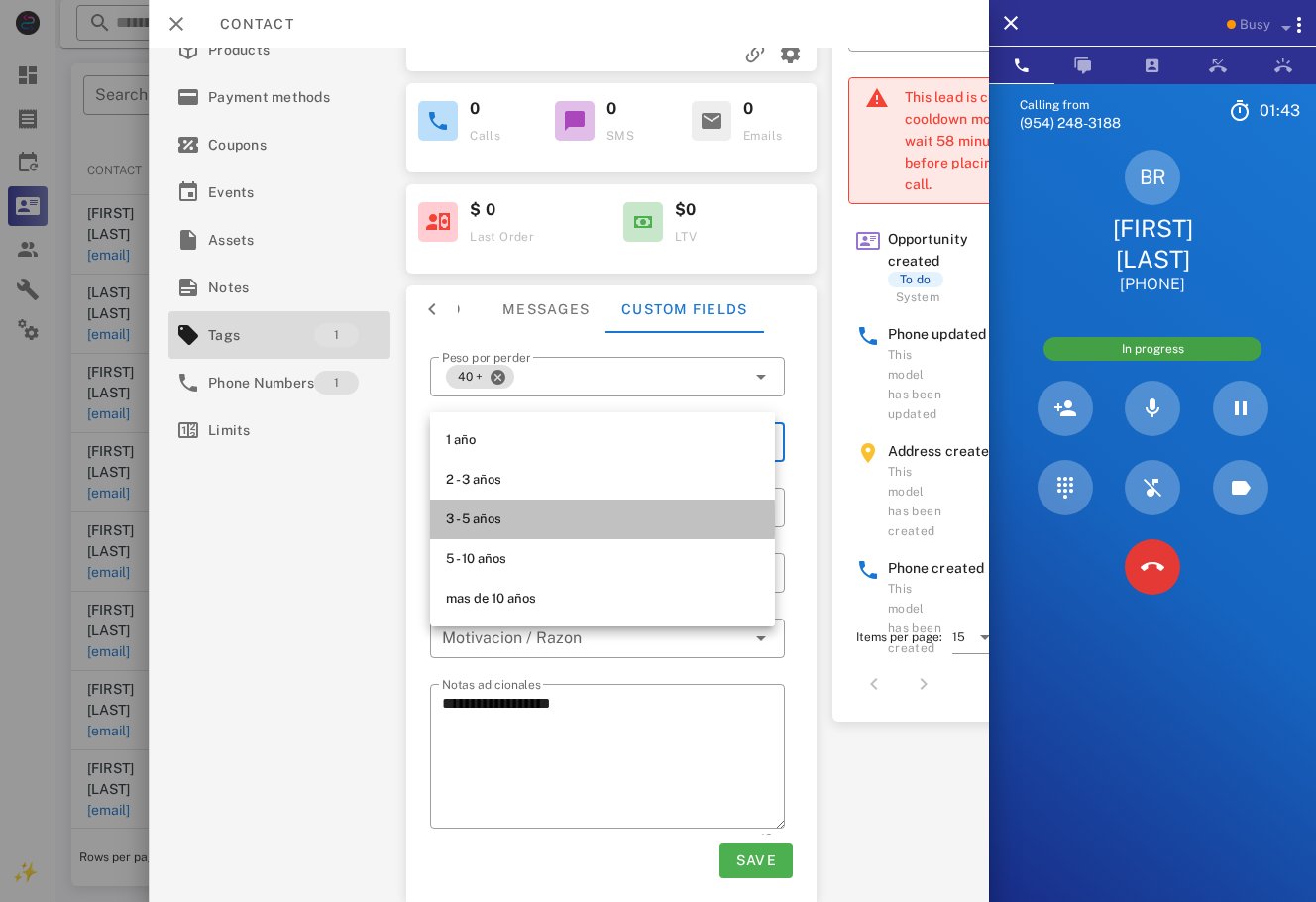 click on "3 - 5 años" at bounding box center [603, 519] 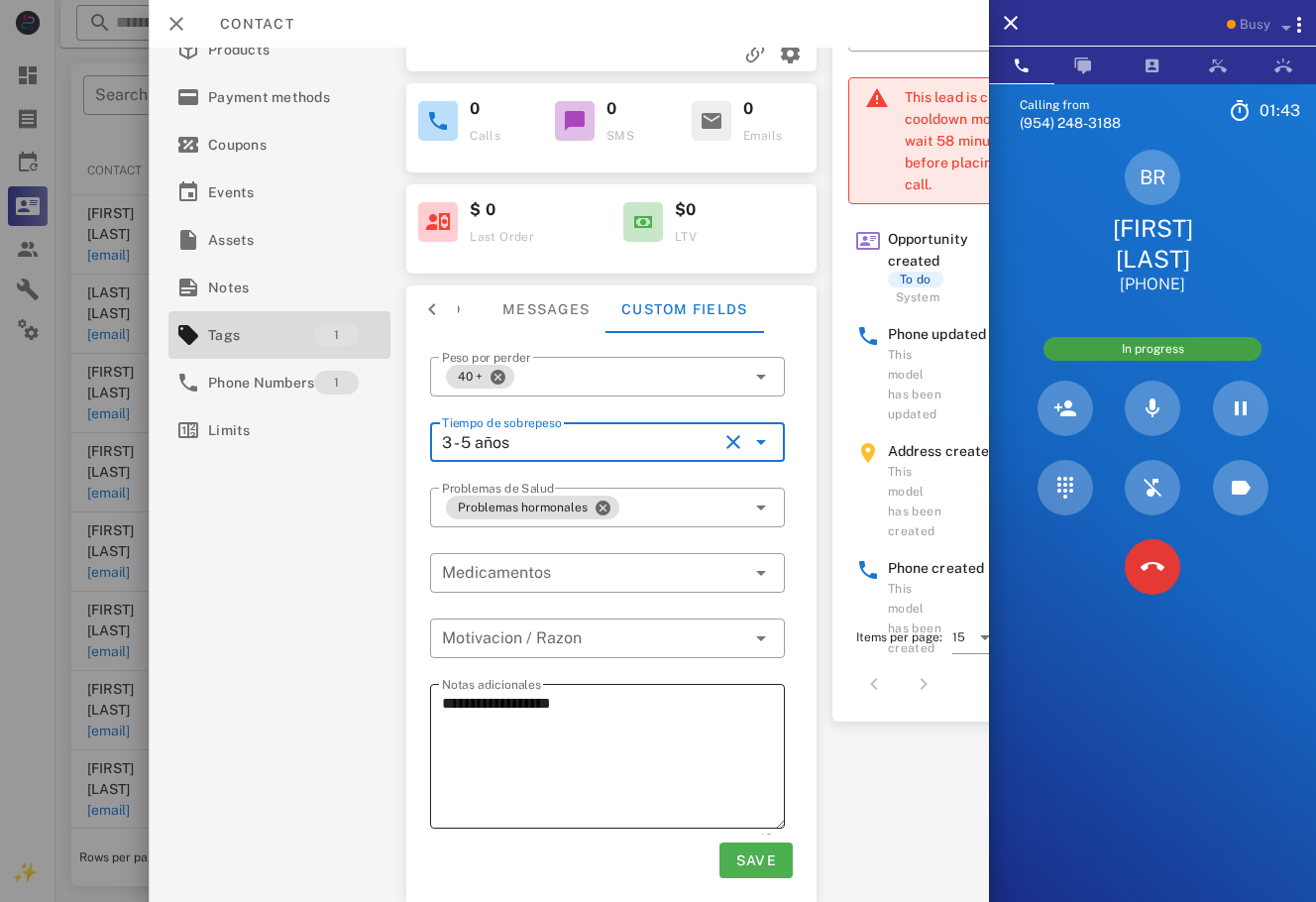 click on "**********" at bounding box center (613, 759) 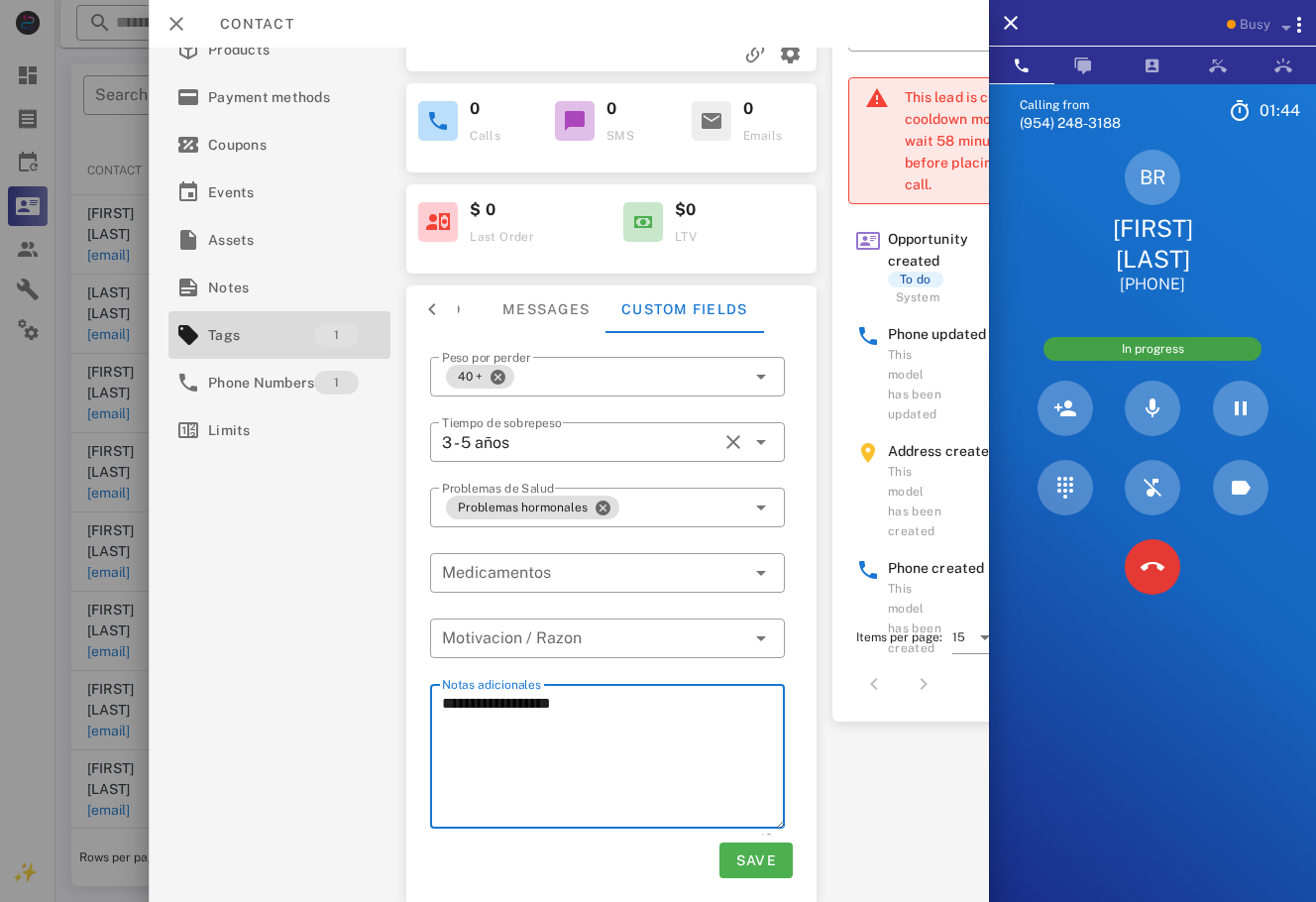 click on "**********" at bounding box center [613, 759] 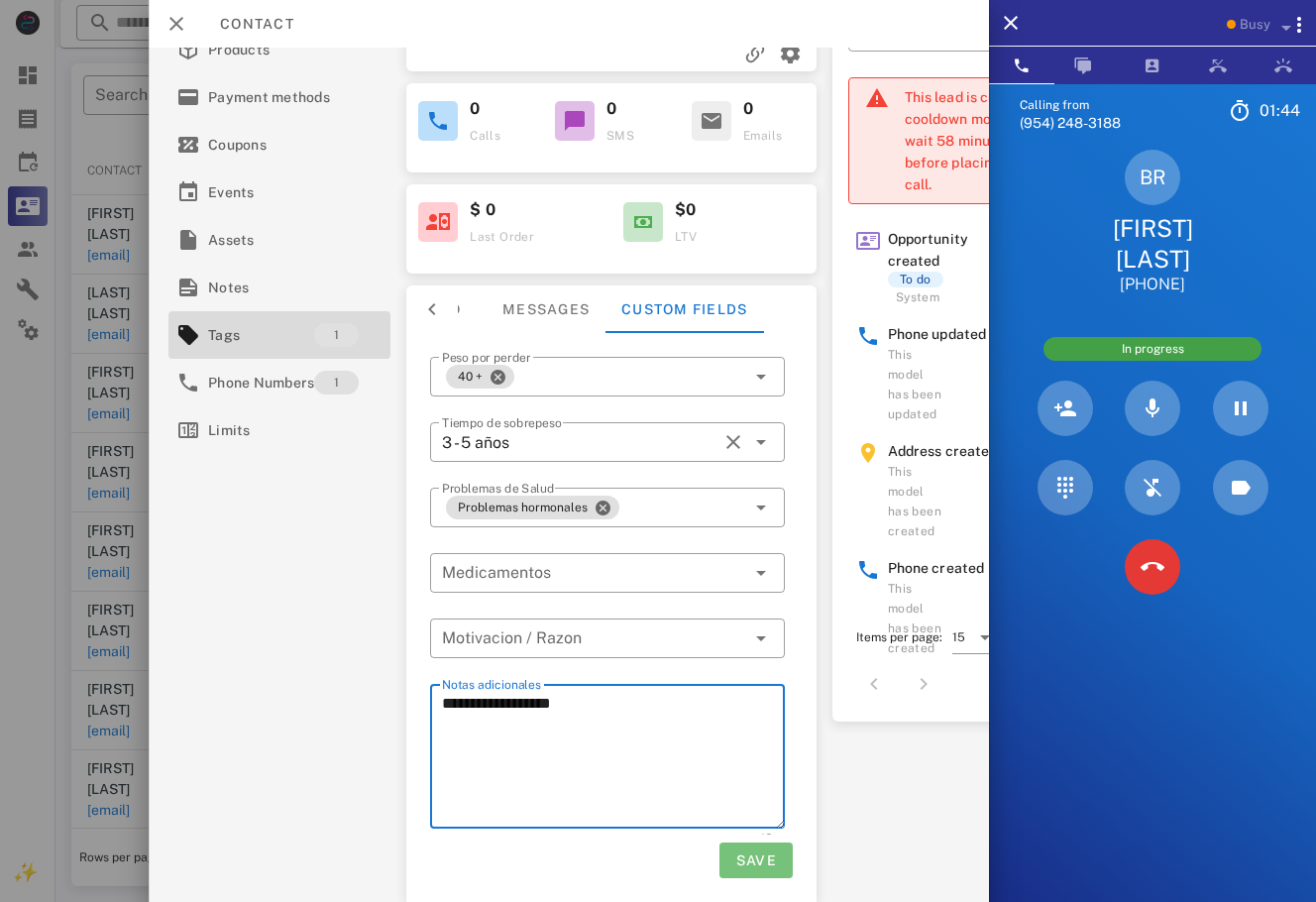 click on "Save" at bounding box center (755, 860) 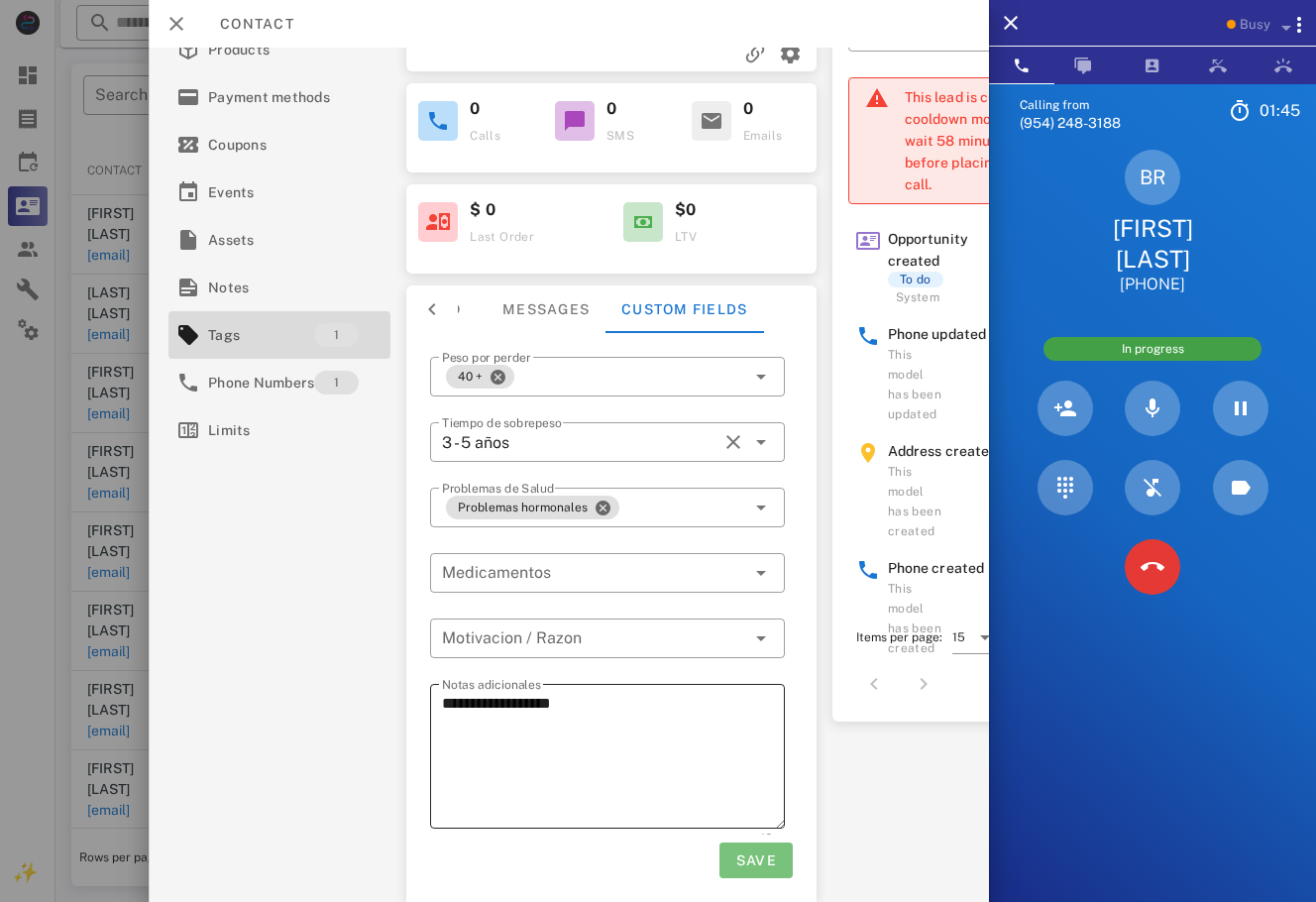 click on "**********" at bounding box center (613, 756) 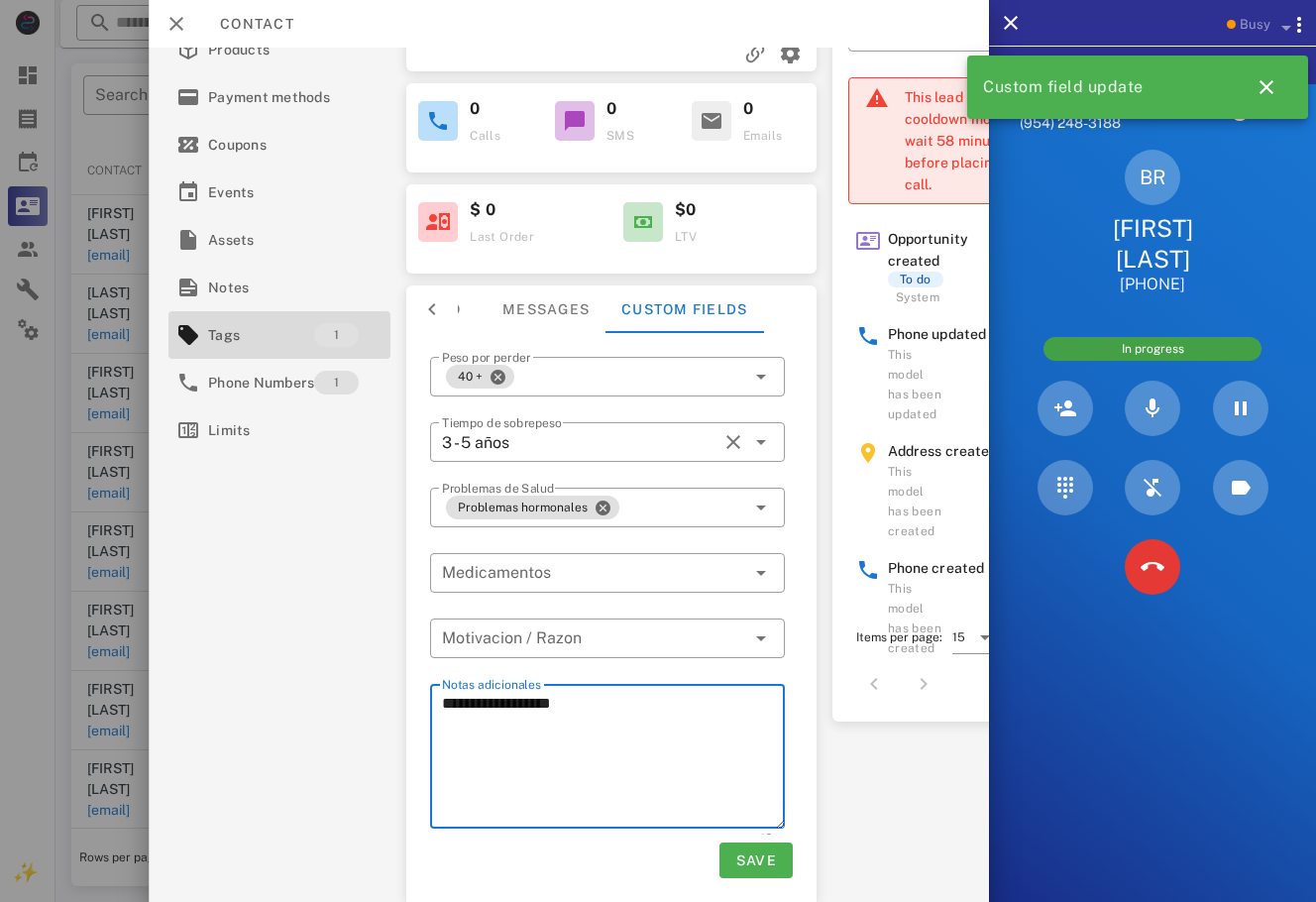 click on "**********" at bounding box center [613, 759] 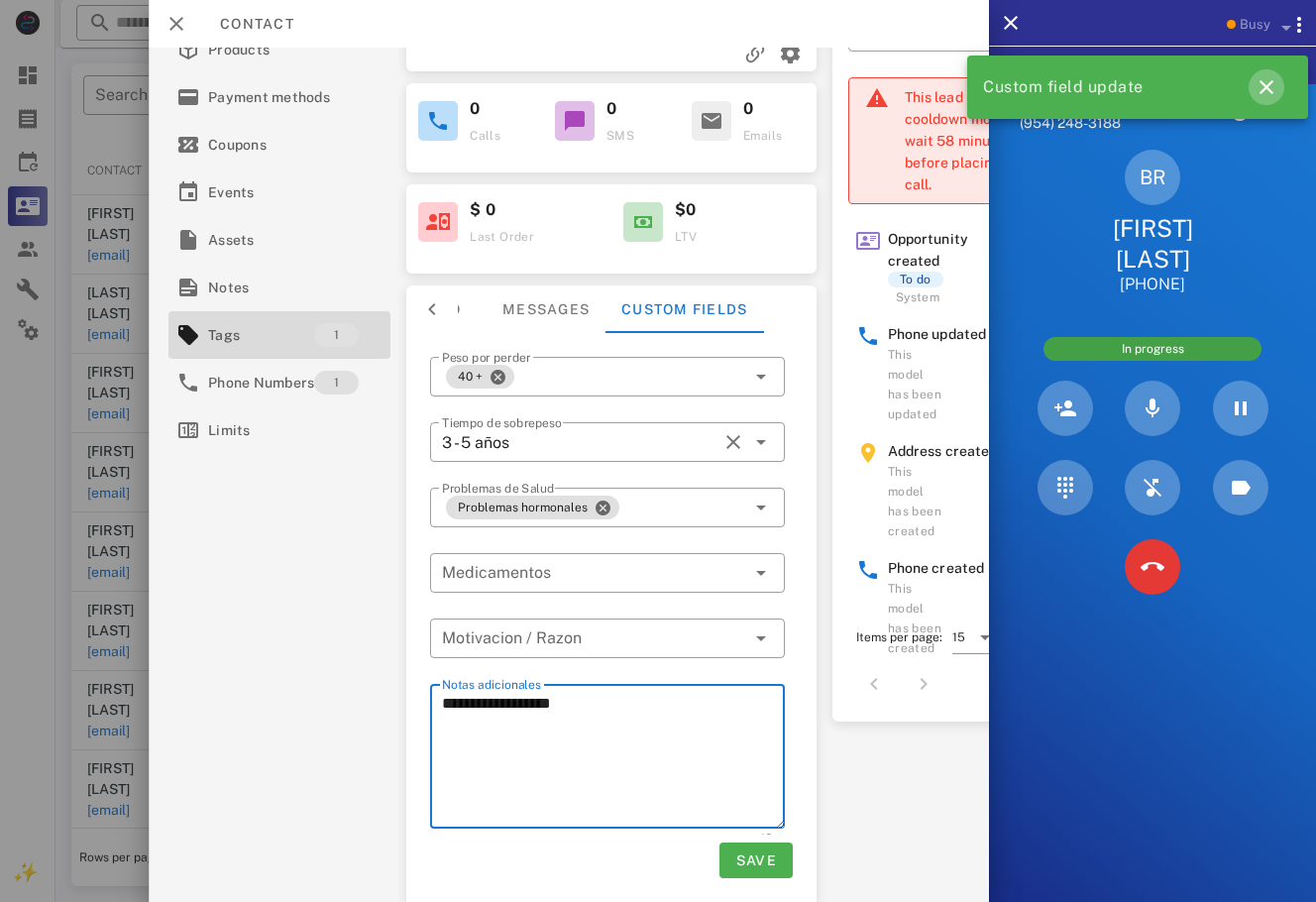 click at bounding box center [1266, 87] 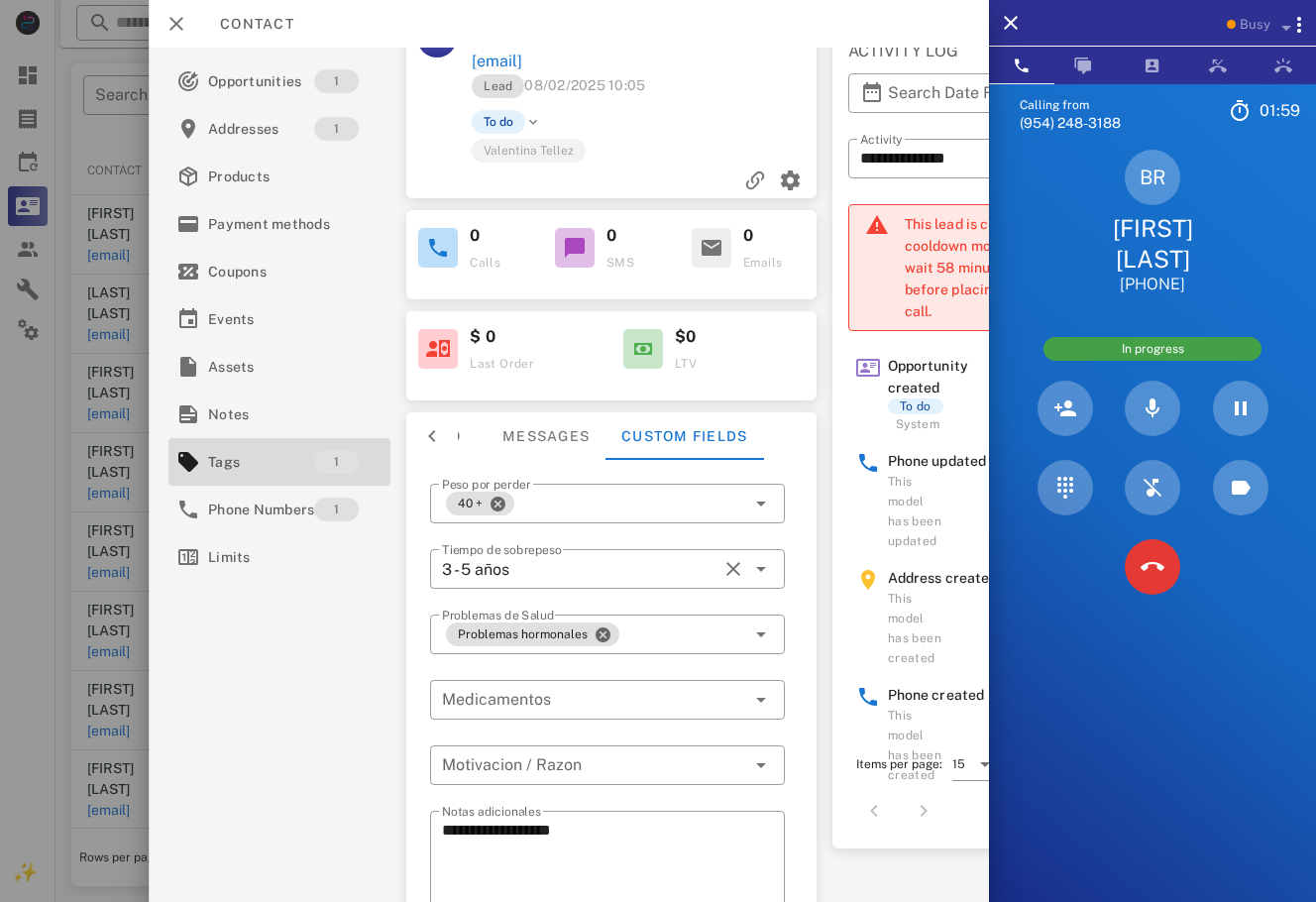 scroll, scrollTop: 182, scrollLeft: 0, axis: vertical 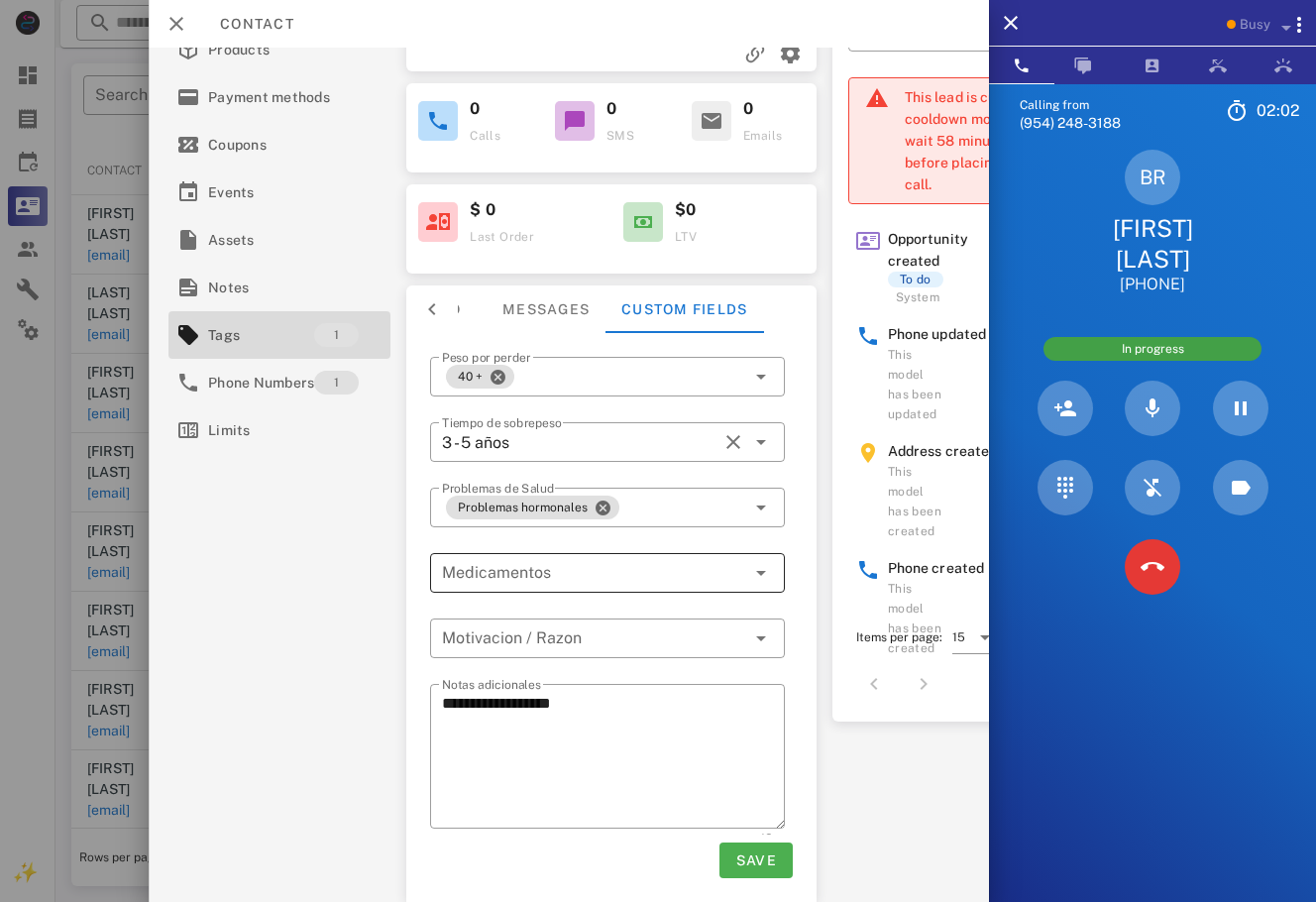 click at bounding box center (594, 573) 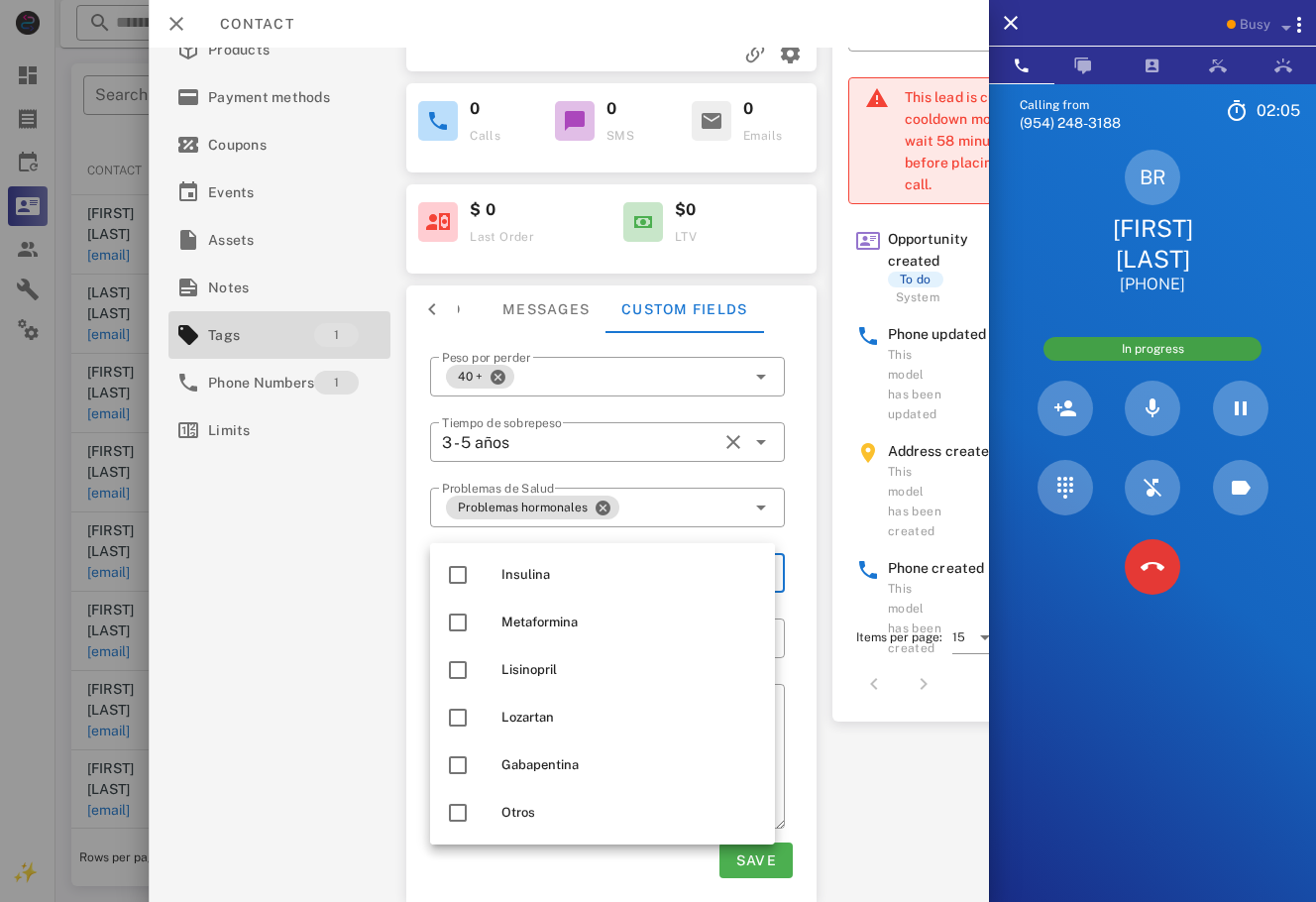 scroll, scrollTop: 0, scrollLeft: 0, axis: both 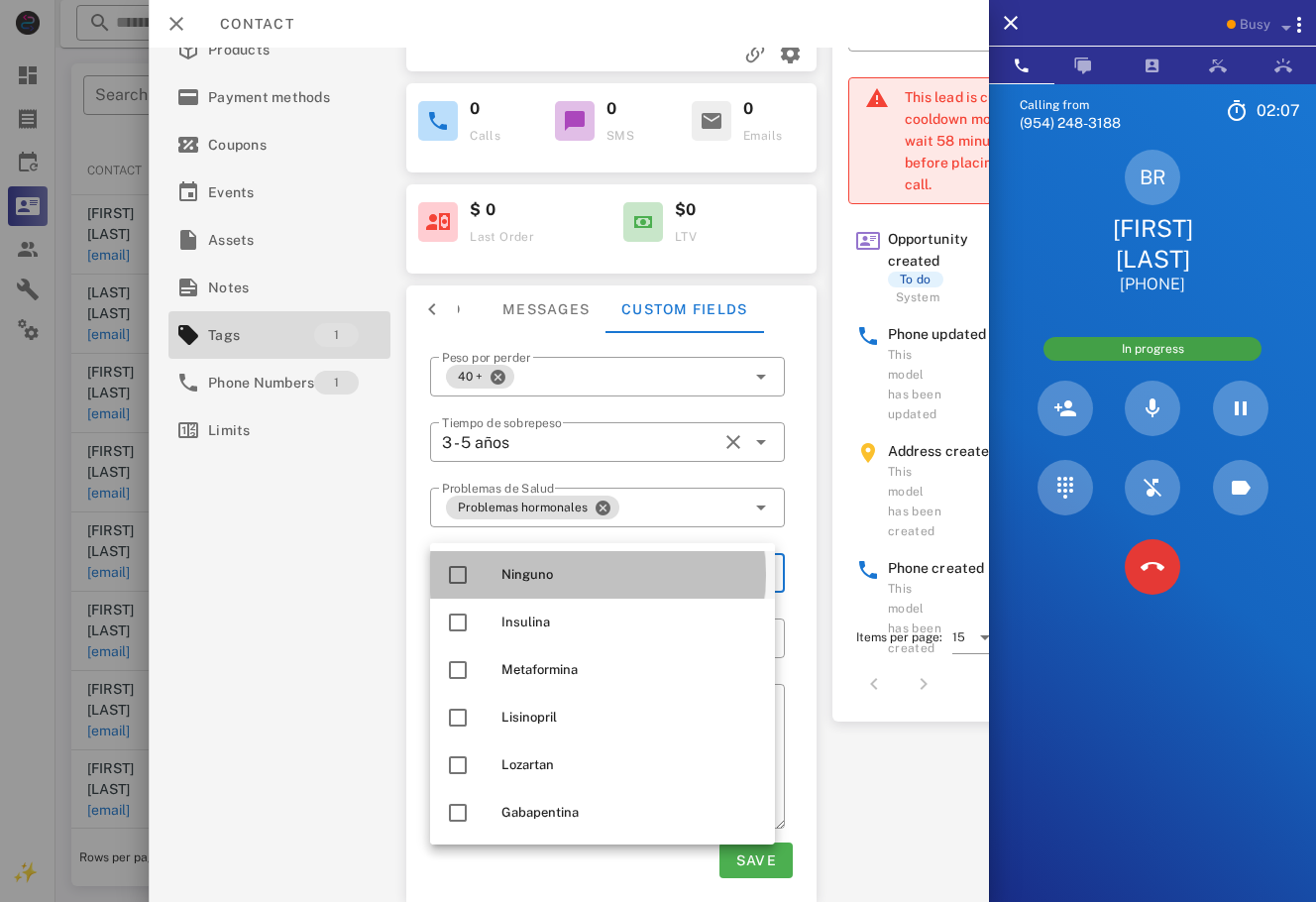 click on "Ninguno" at bounding box center [630, 575] 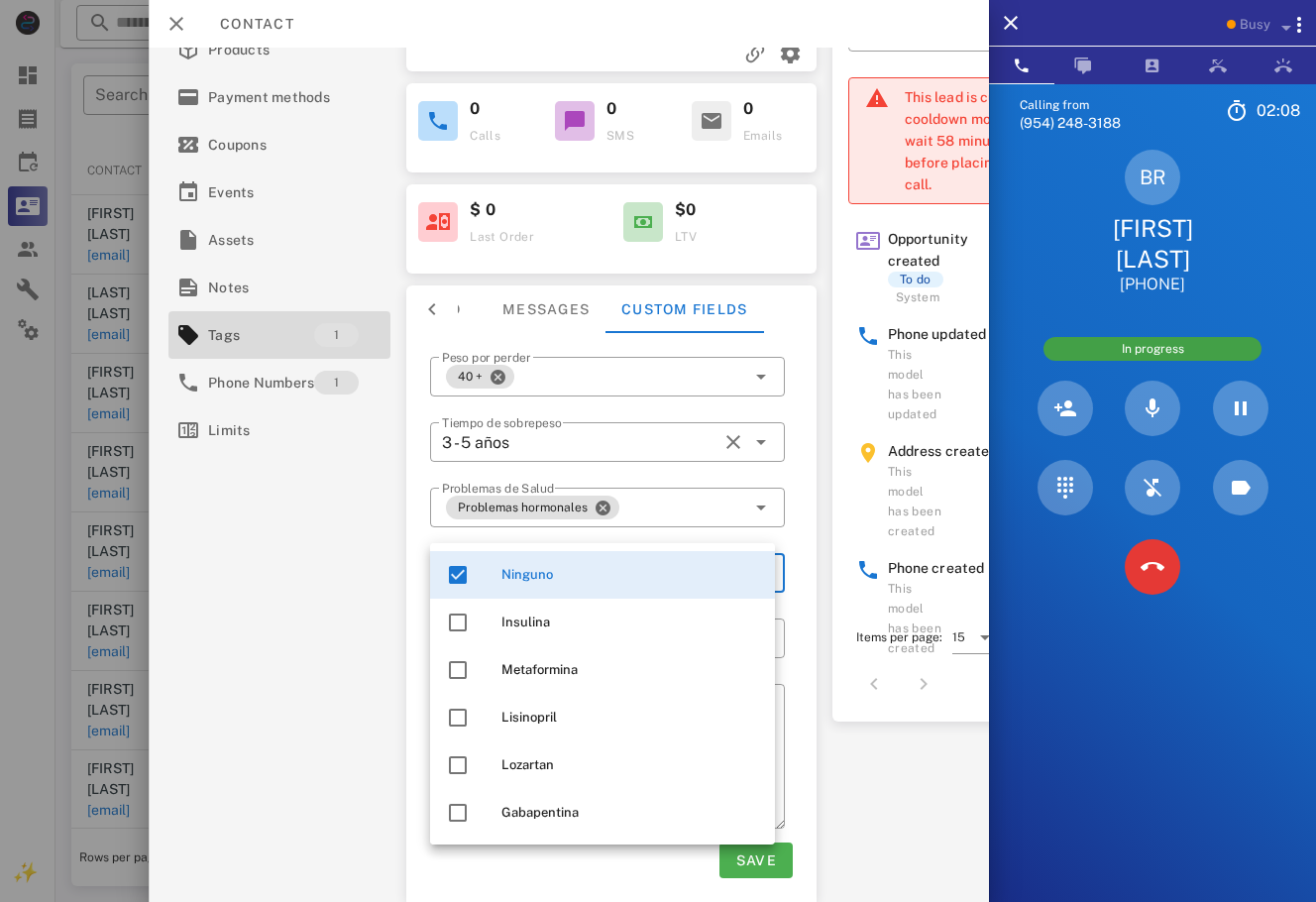 click on "**********" at bounding box center (611, 618) 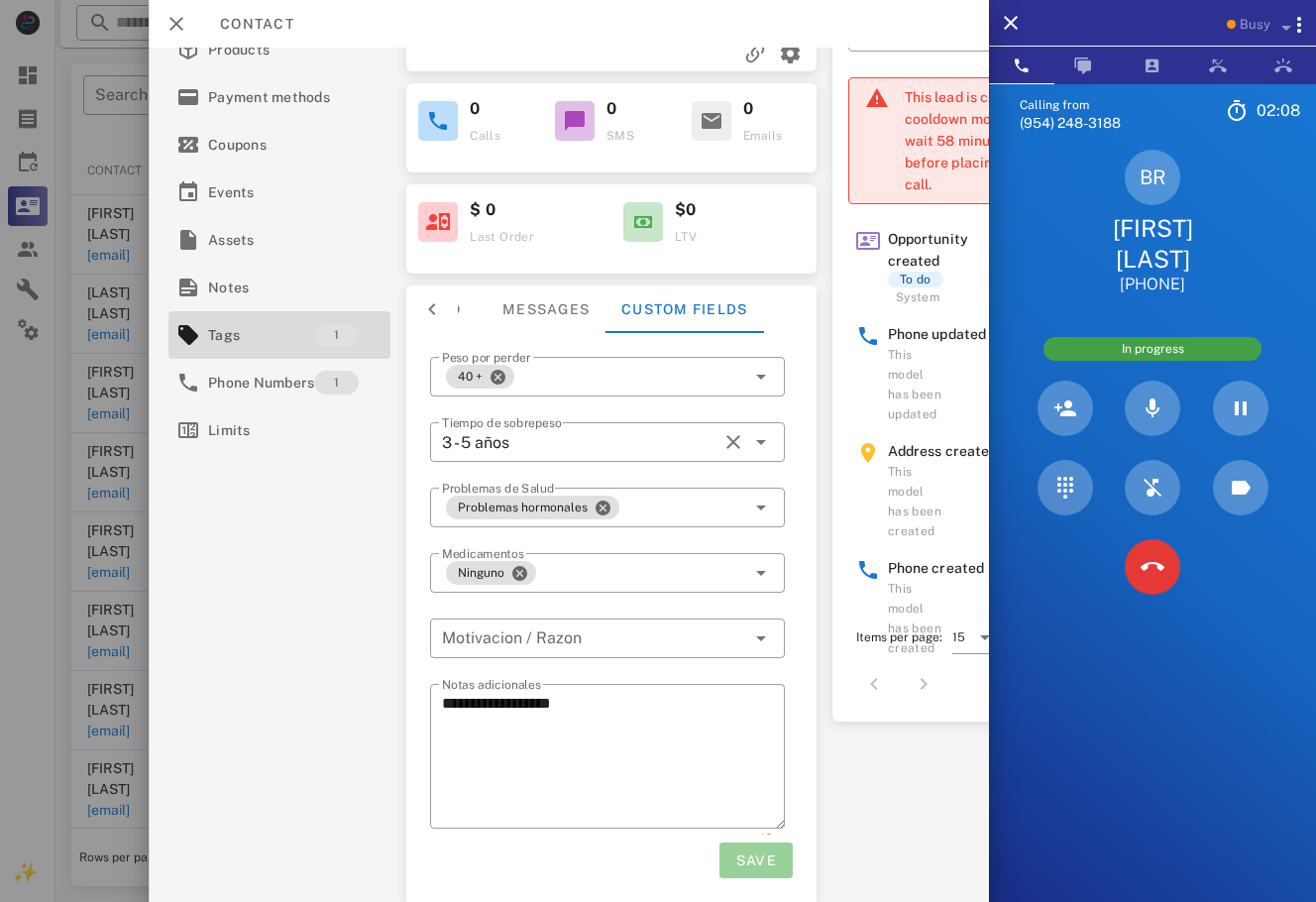 click on "Save" at bounding box center (755, 860) 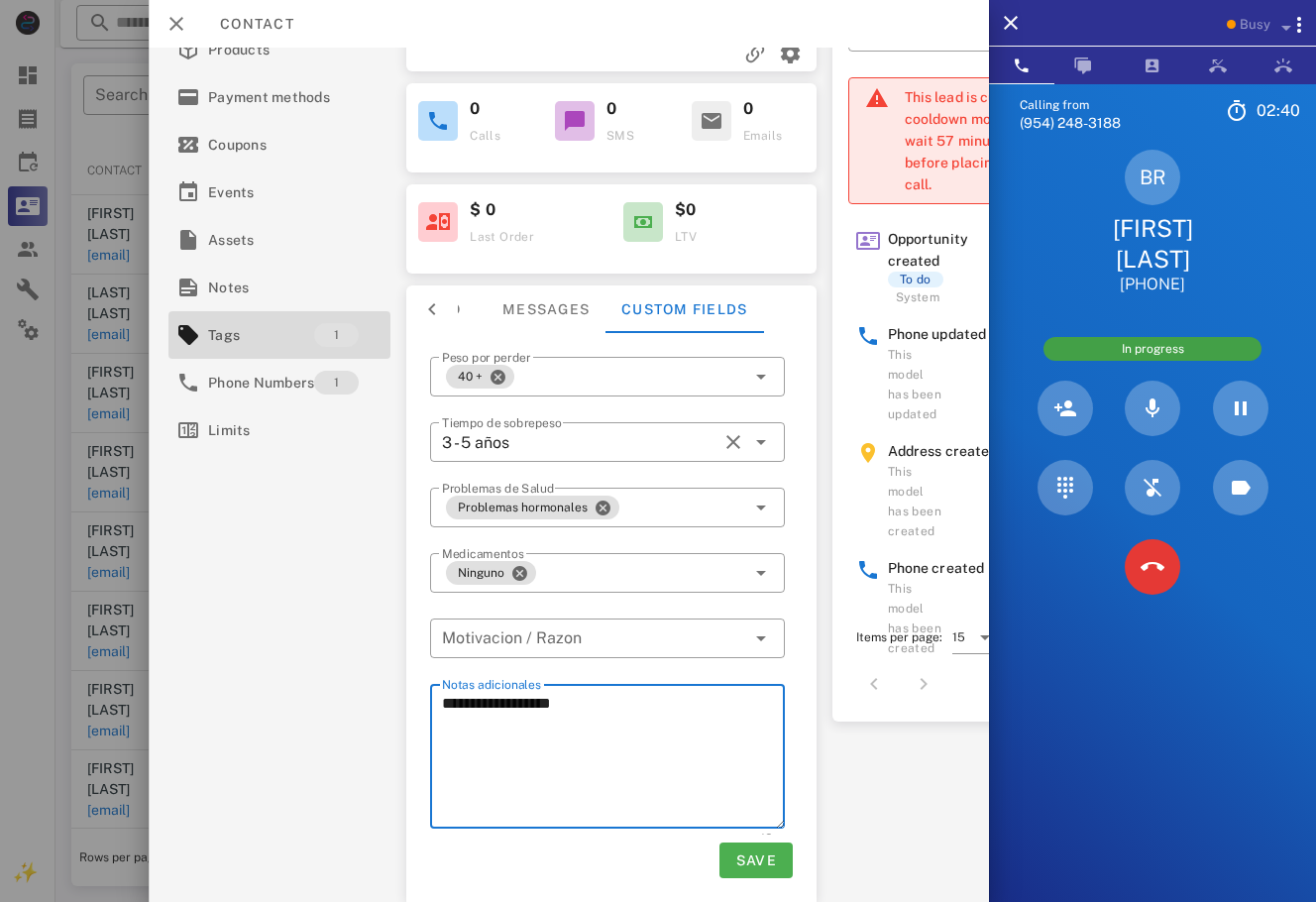click on "**********" at bounding box center (613, 759) 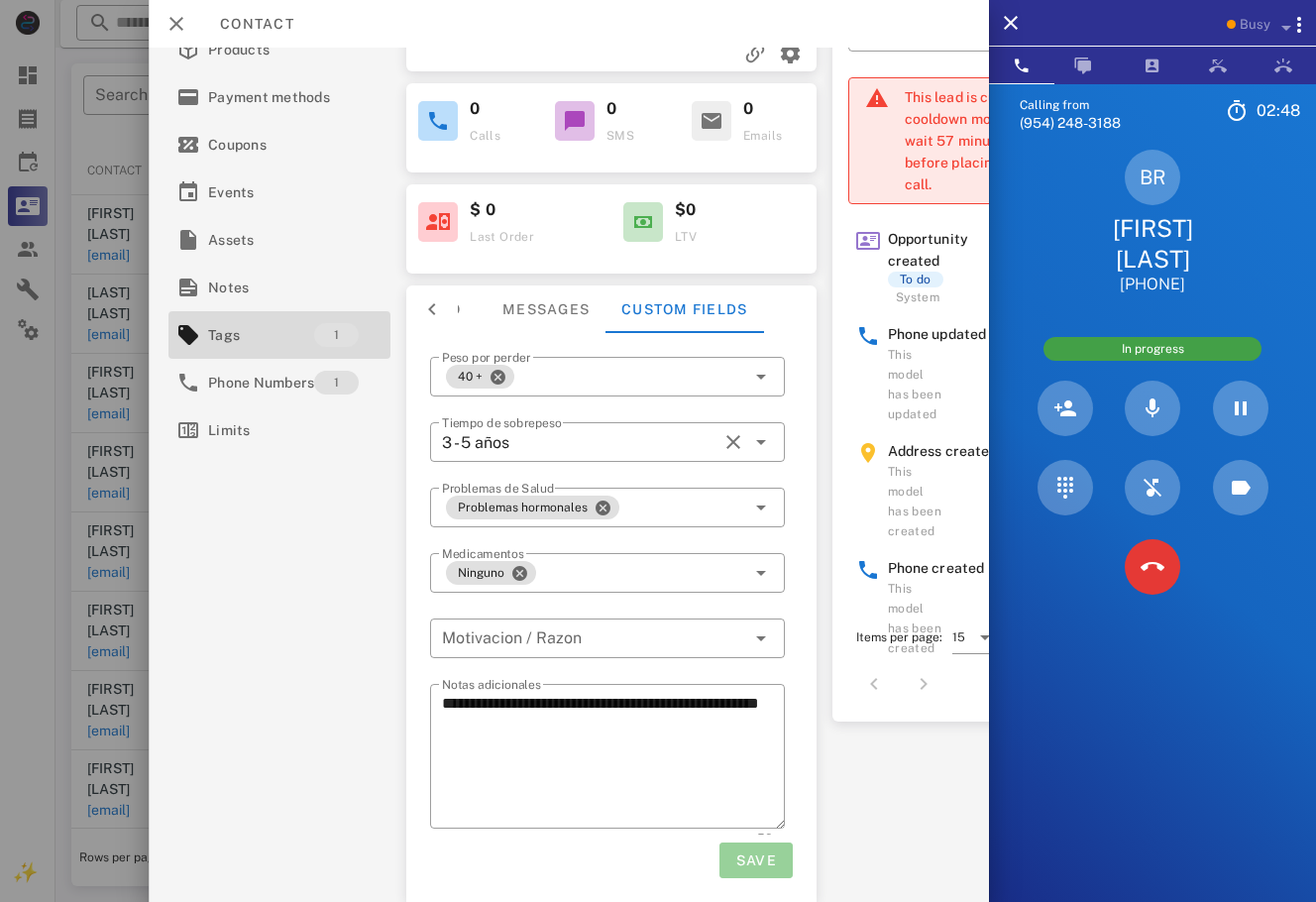 click on "Save" at bounding box center (755, 860) 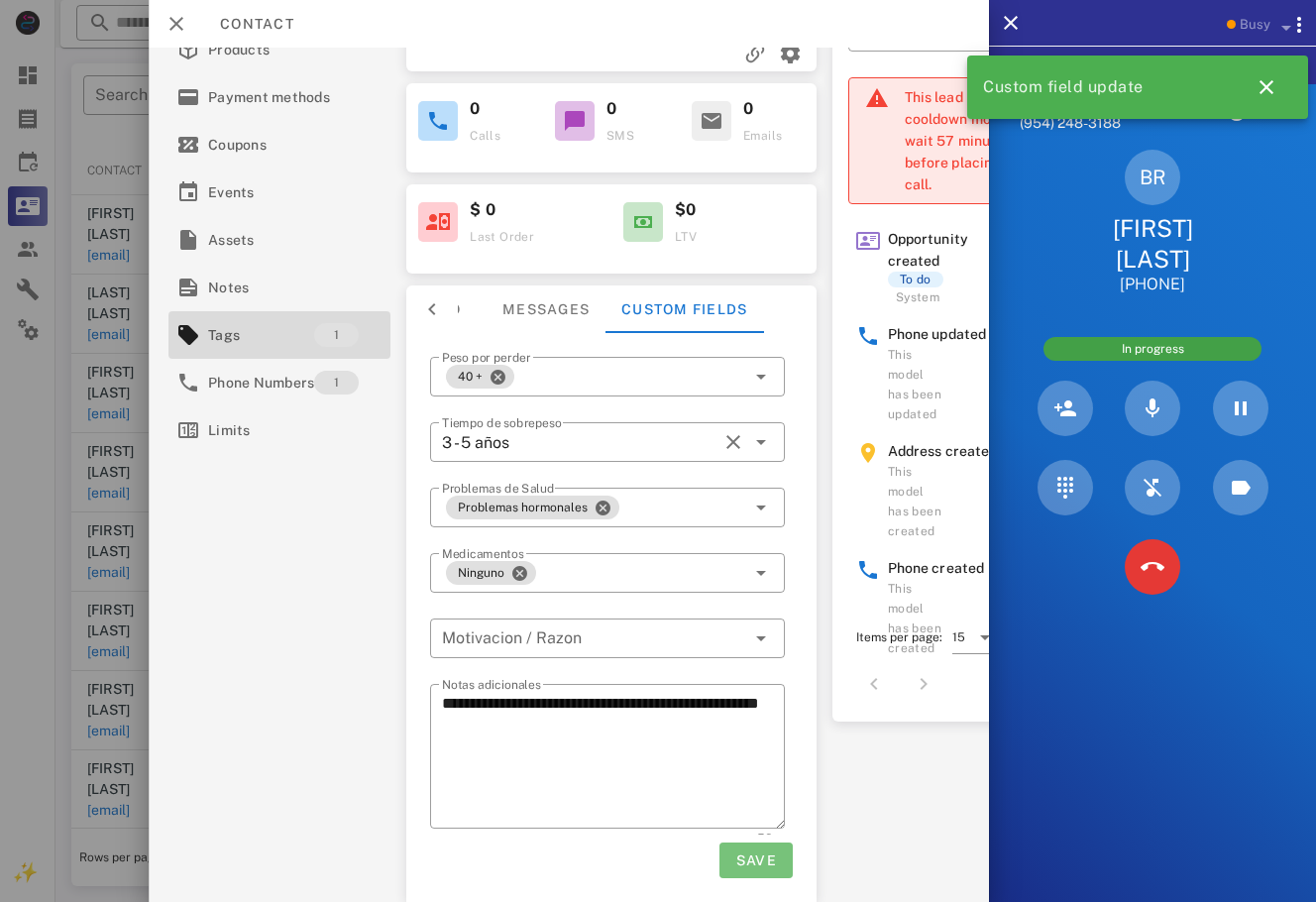 click on "Save" at bounding box center (755, 860) 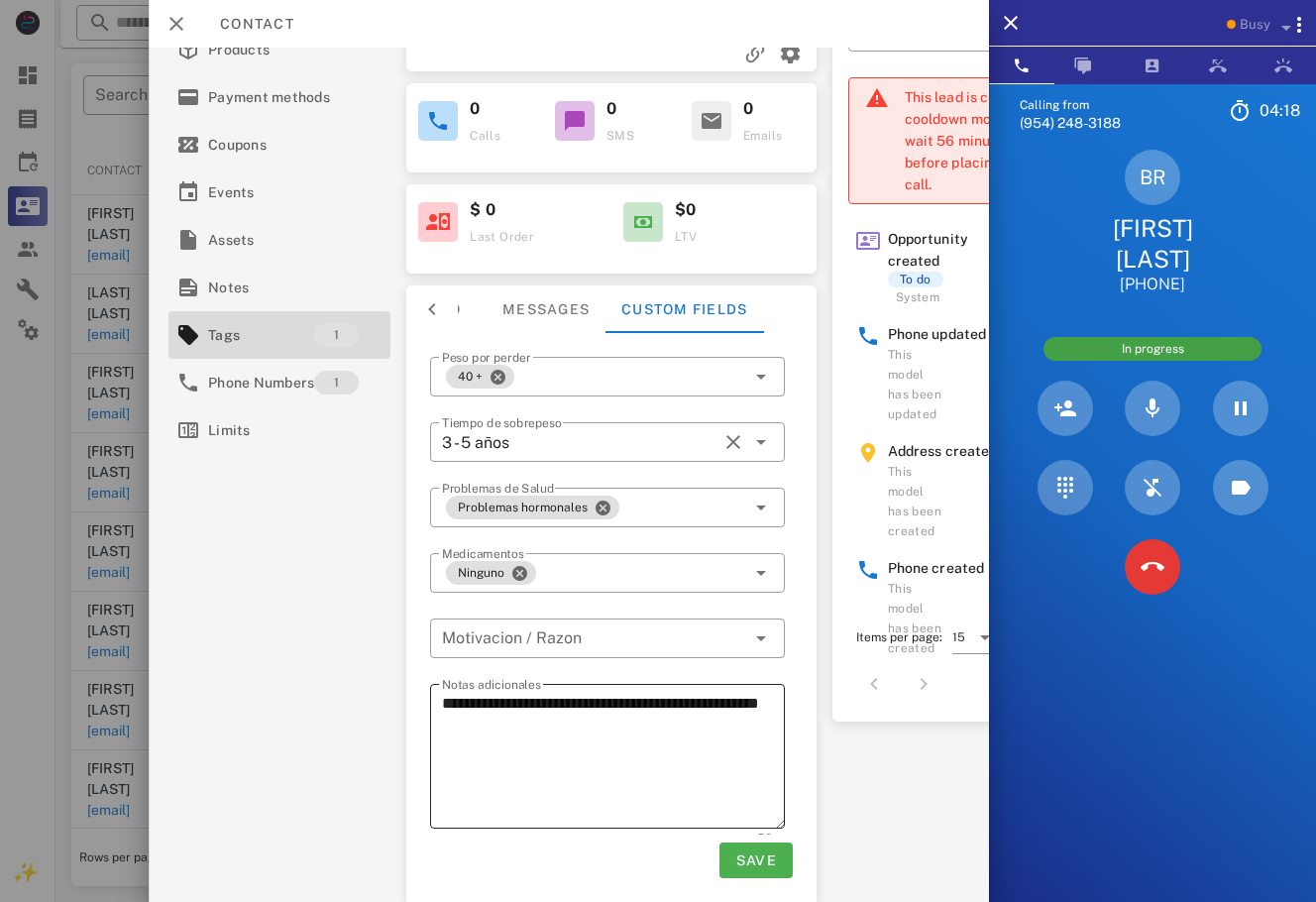 click on "**********" at bounding box center (613, 759) 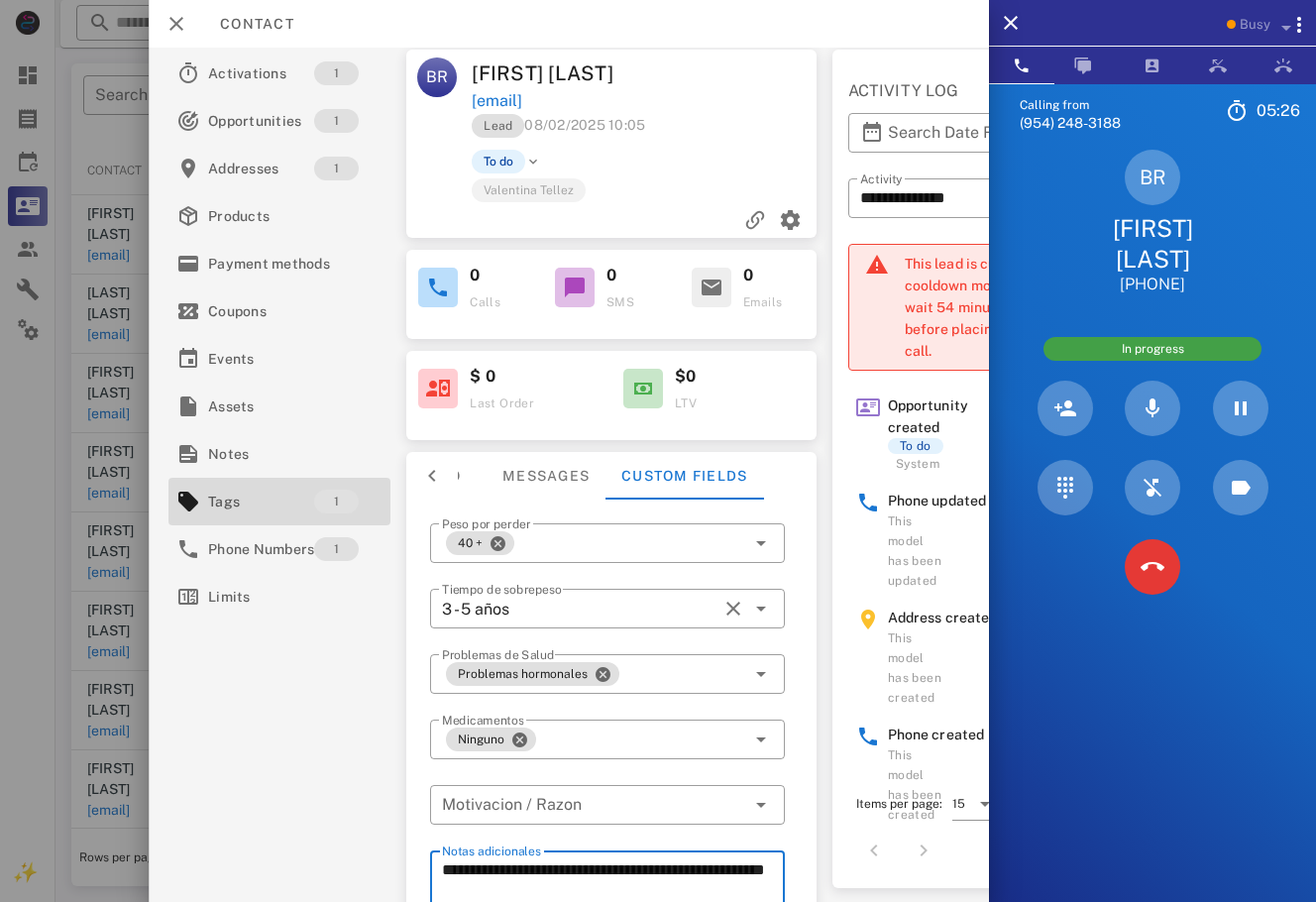 scroll, scrollTop: 0, scrollLeft: 0, axis: both 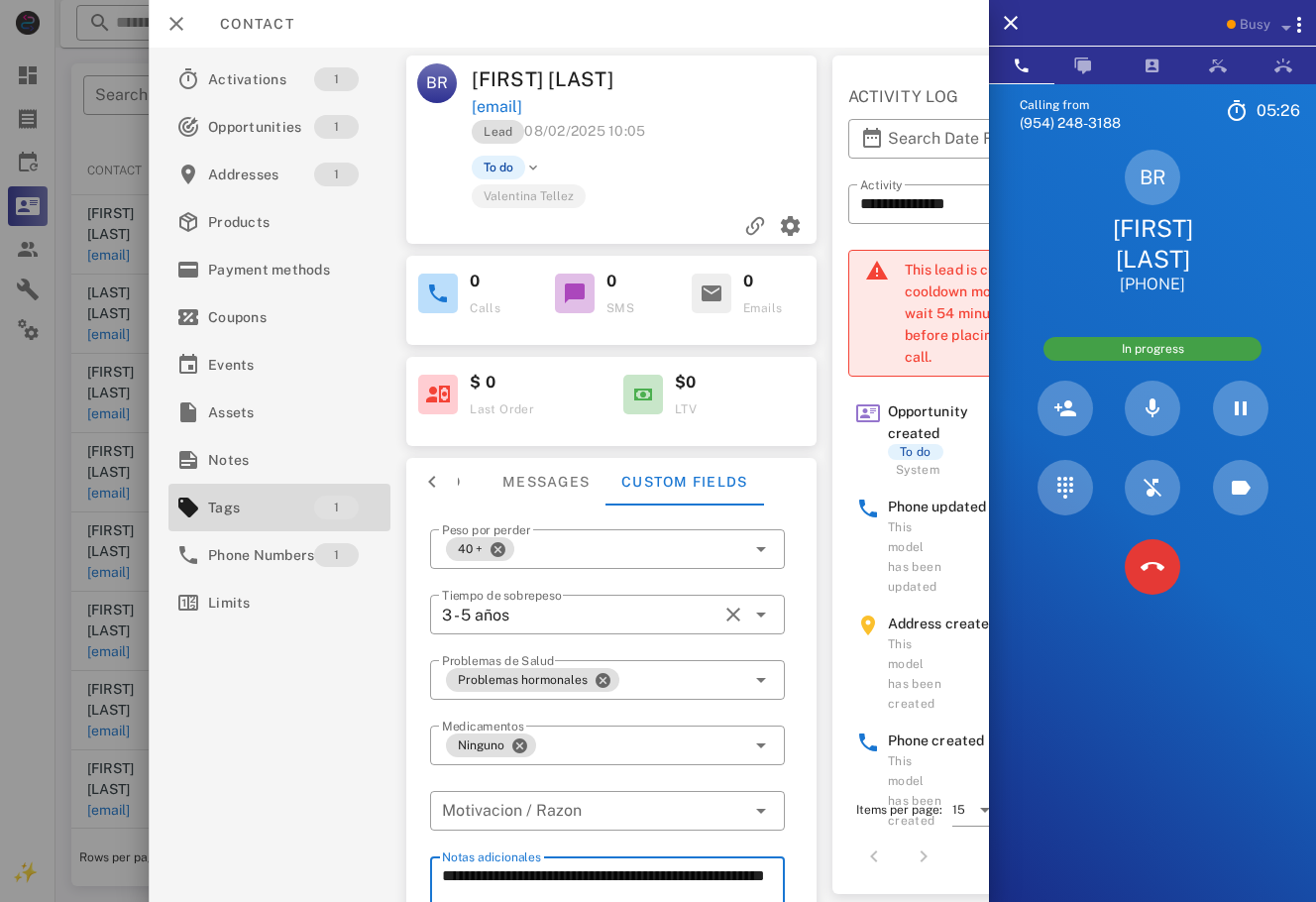 type on "**********" 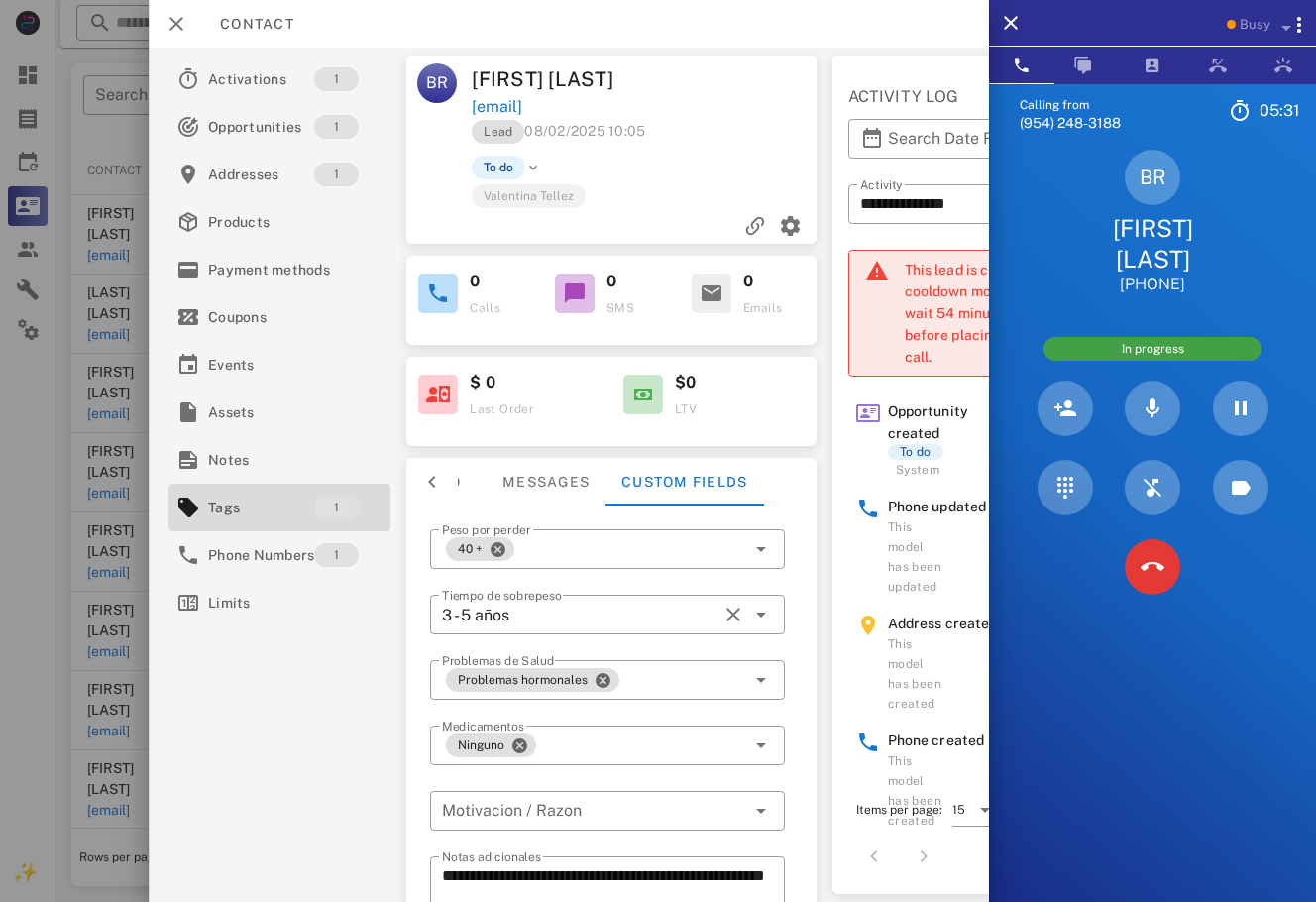 scroll, scrollTop: 182, scrollLeft: 0, axis: vertical 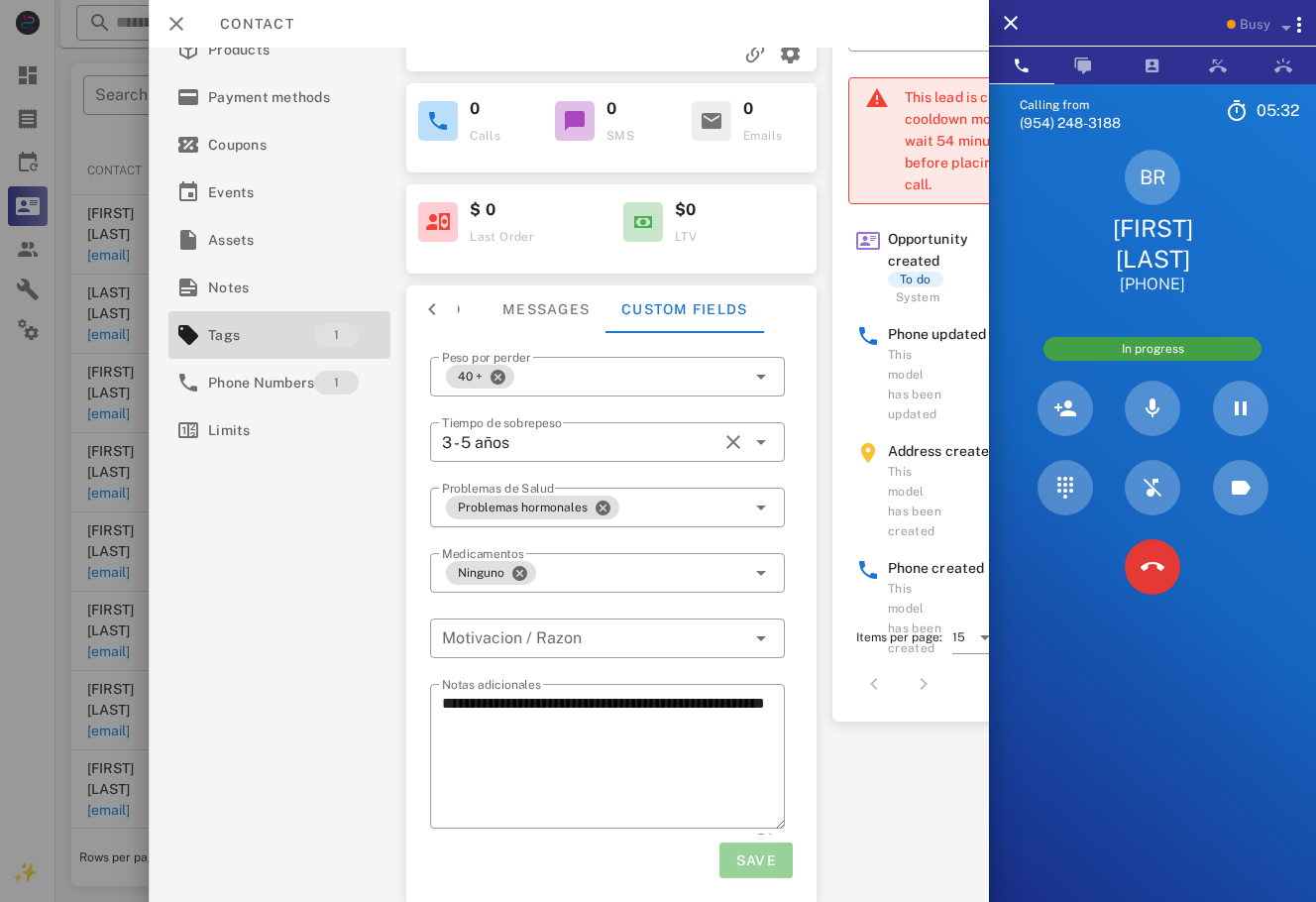 click on "Save" at bounding box center (755, 860) 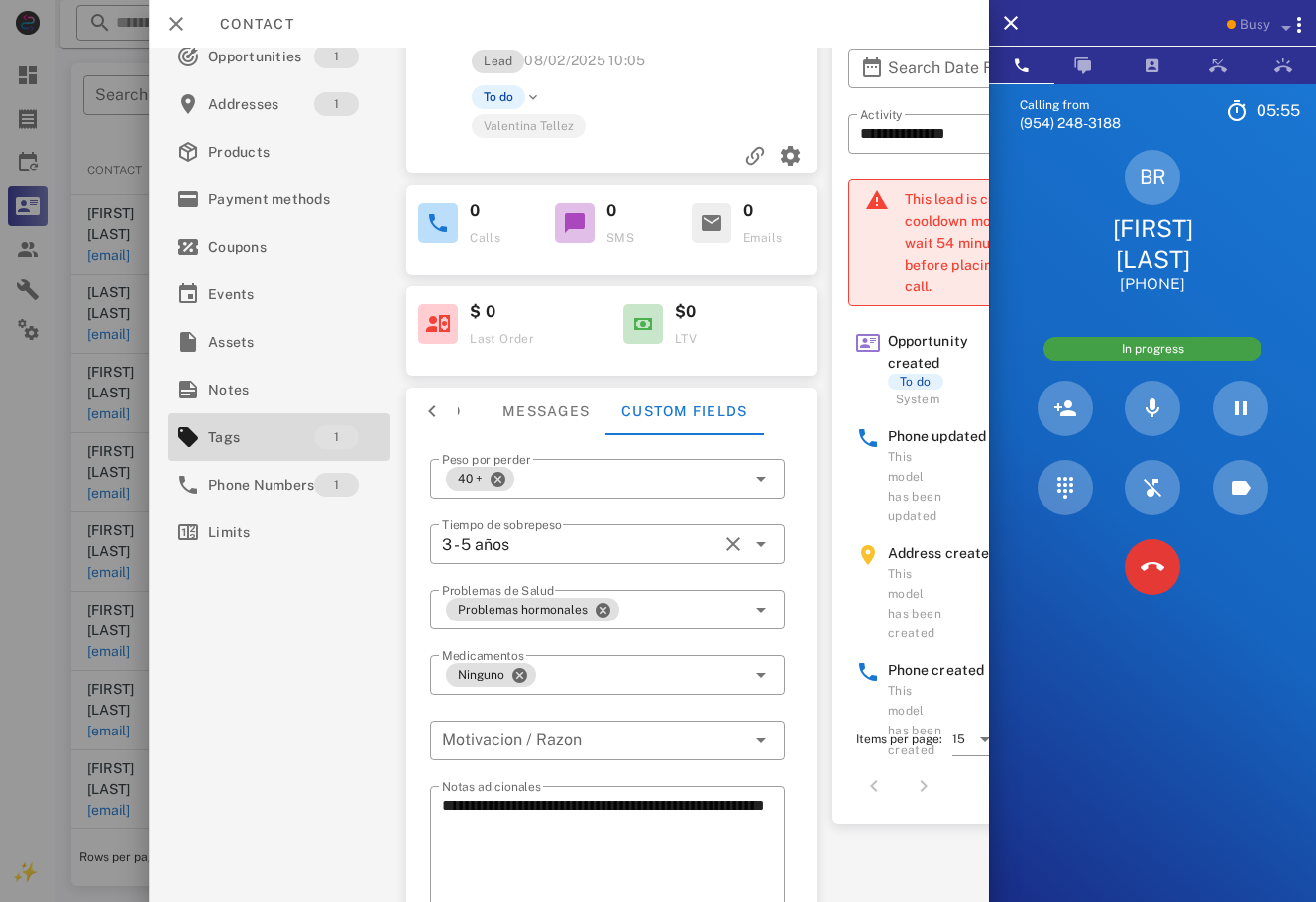 scroll, scrollTop: 62, scrollLeft: 0, axis: vertical 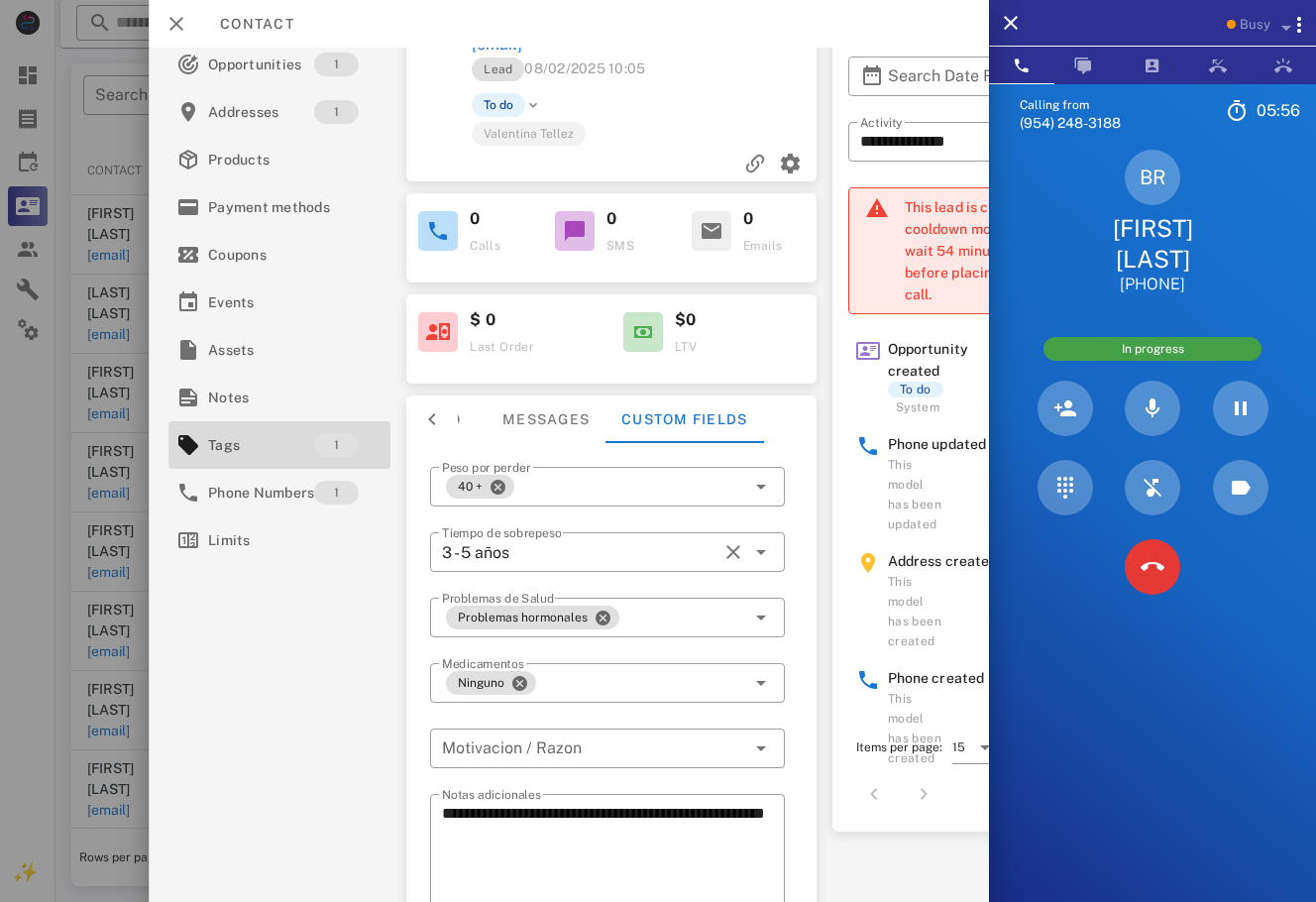 click at bounding box center (432, 419) 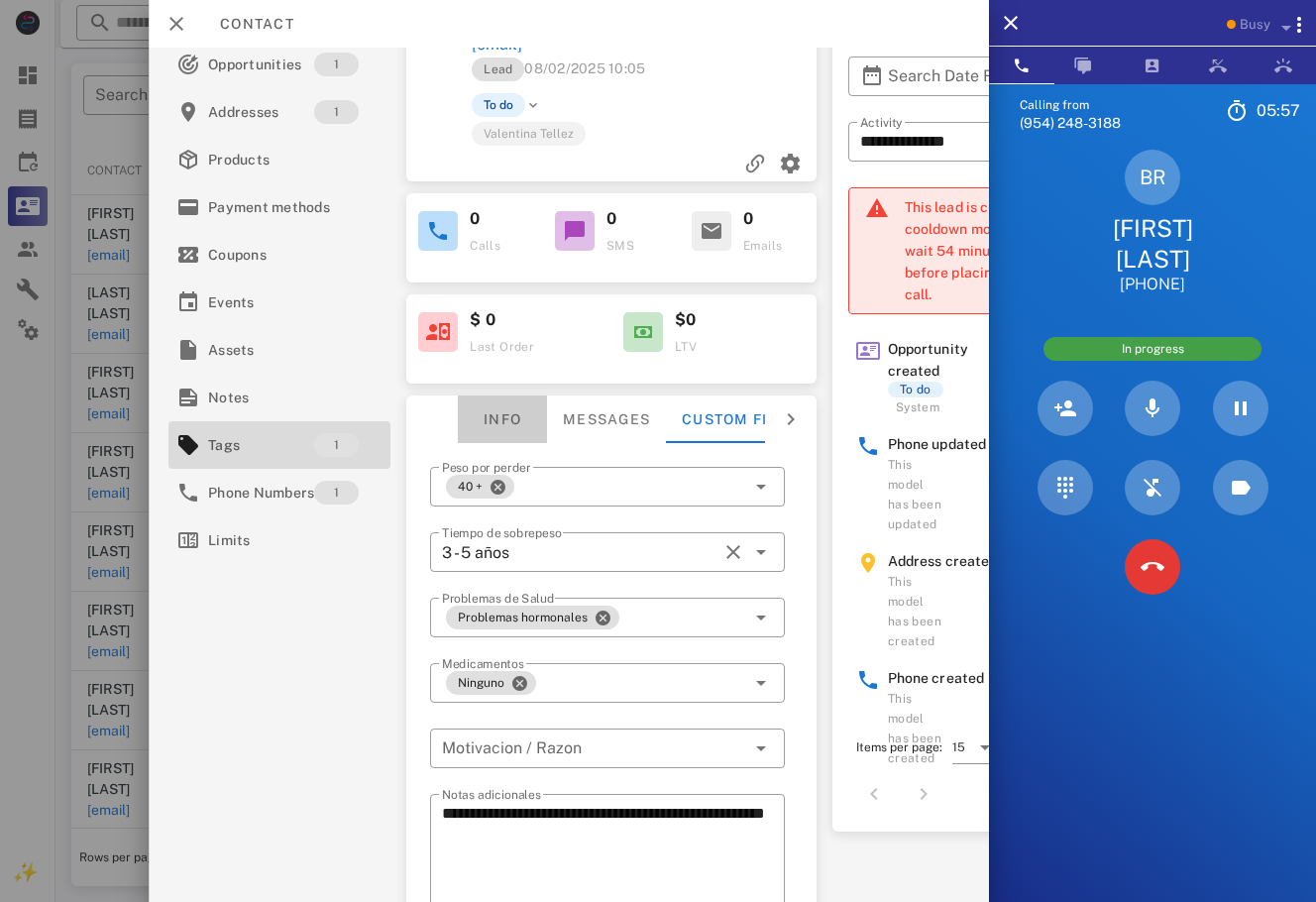 click on "Info" at bounding box center [502, 419] 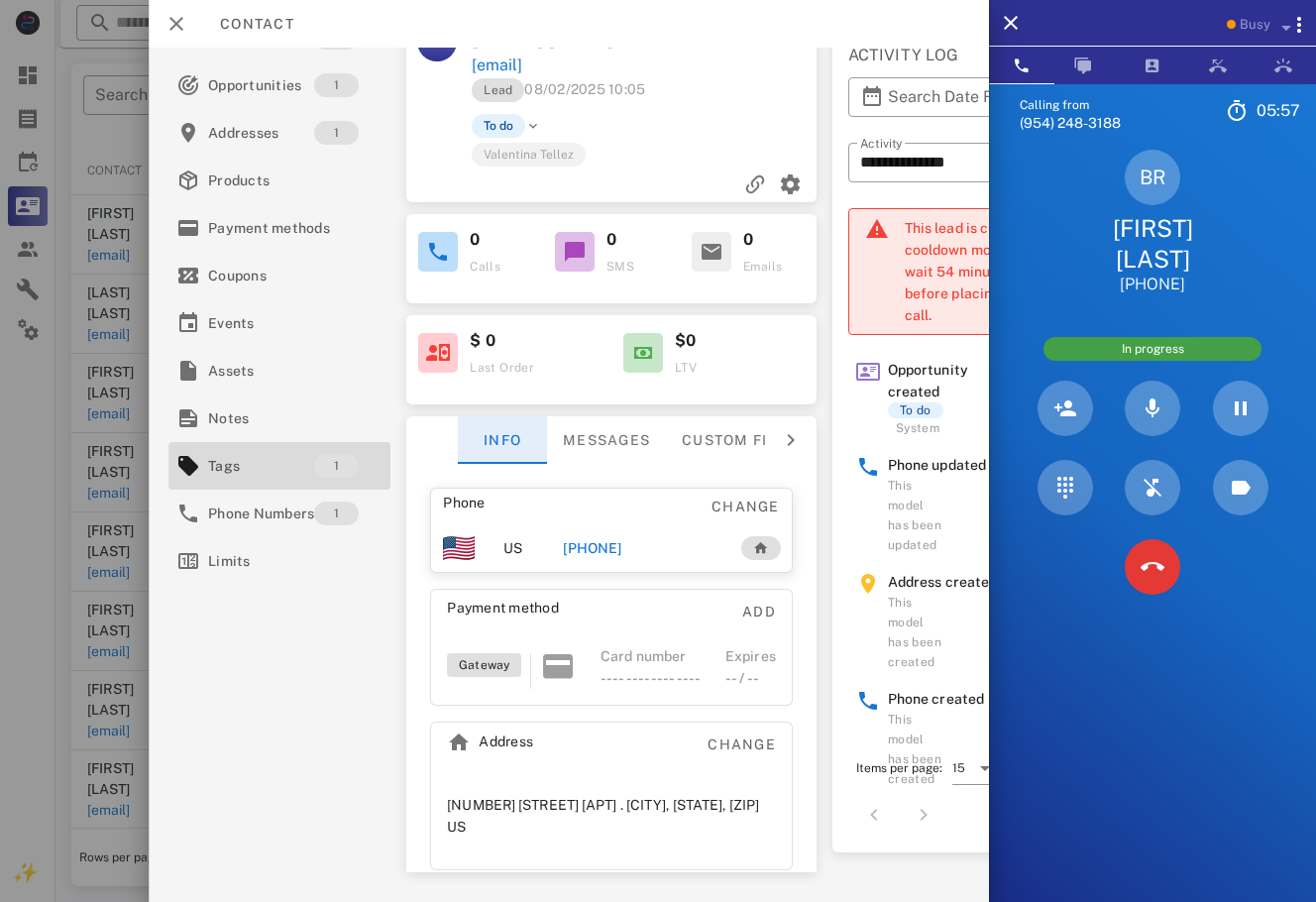 scroll, scrollTop: 52, scrollLeft: 0, axis: vertical 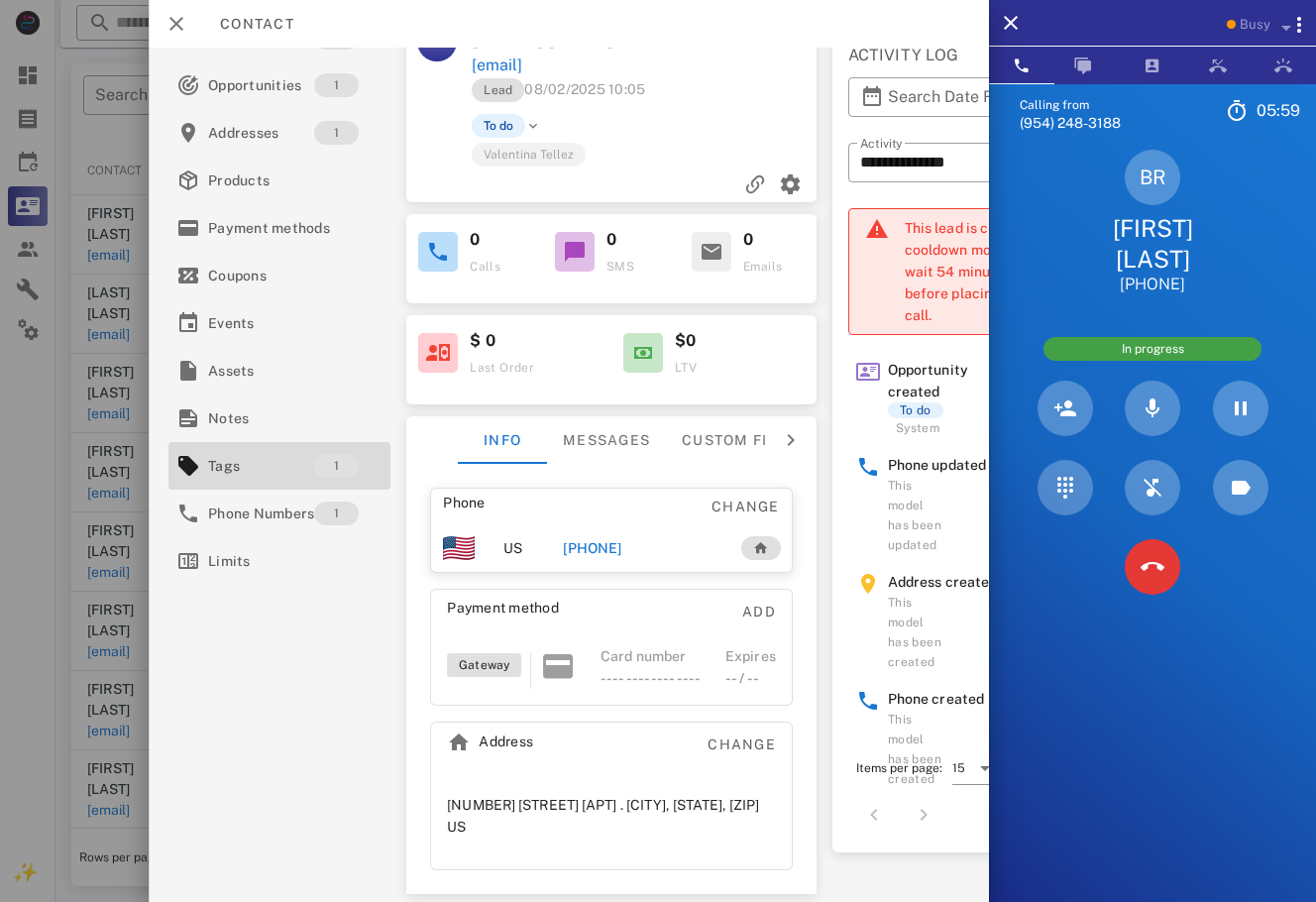 click on "berkis0802@gmail.com" at bounding box center (496, 65) 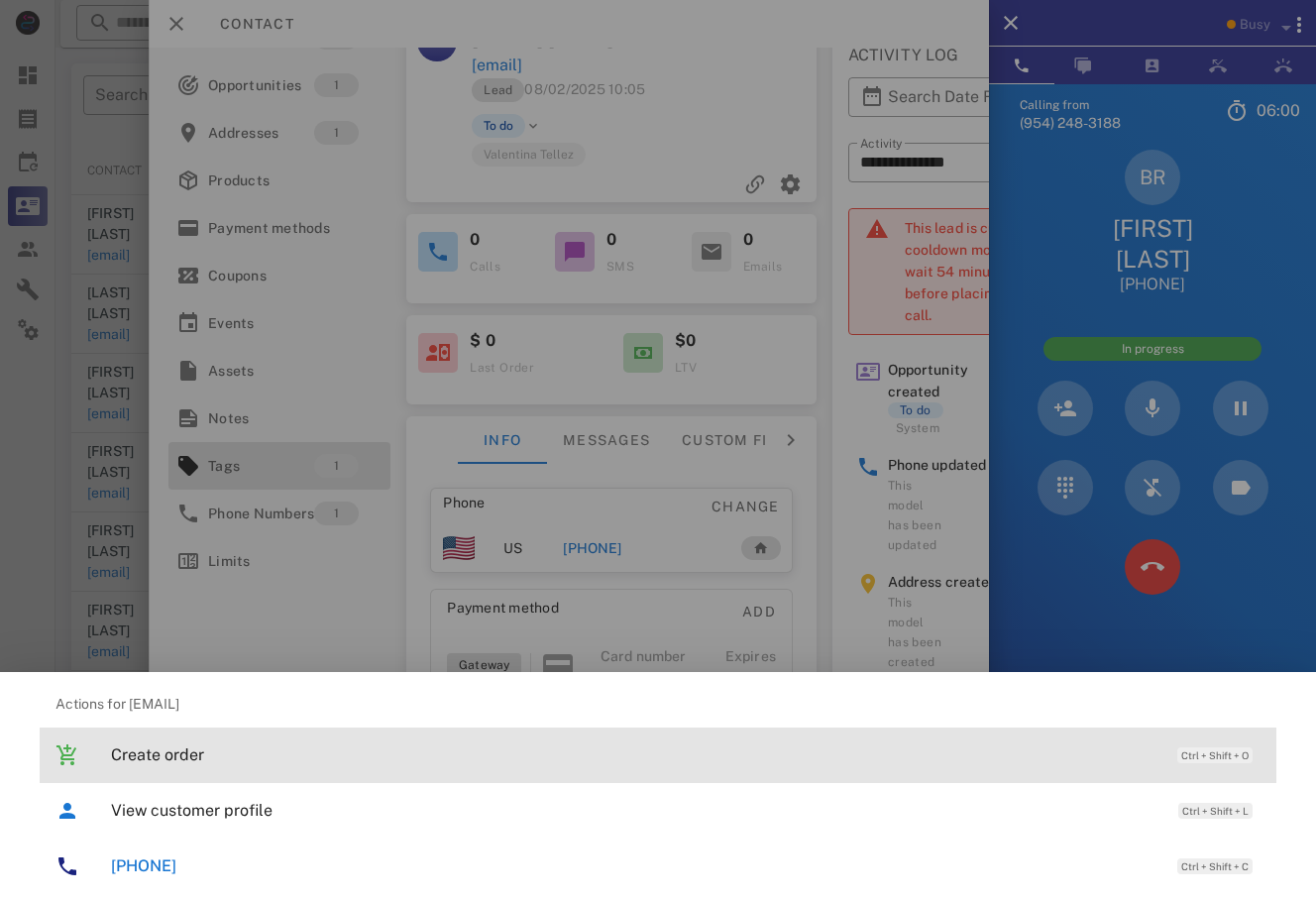 click on "Create order" at bounding box center [634, 754] 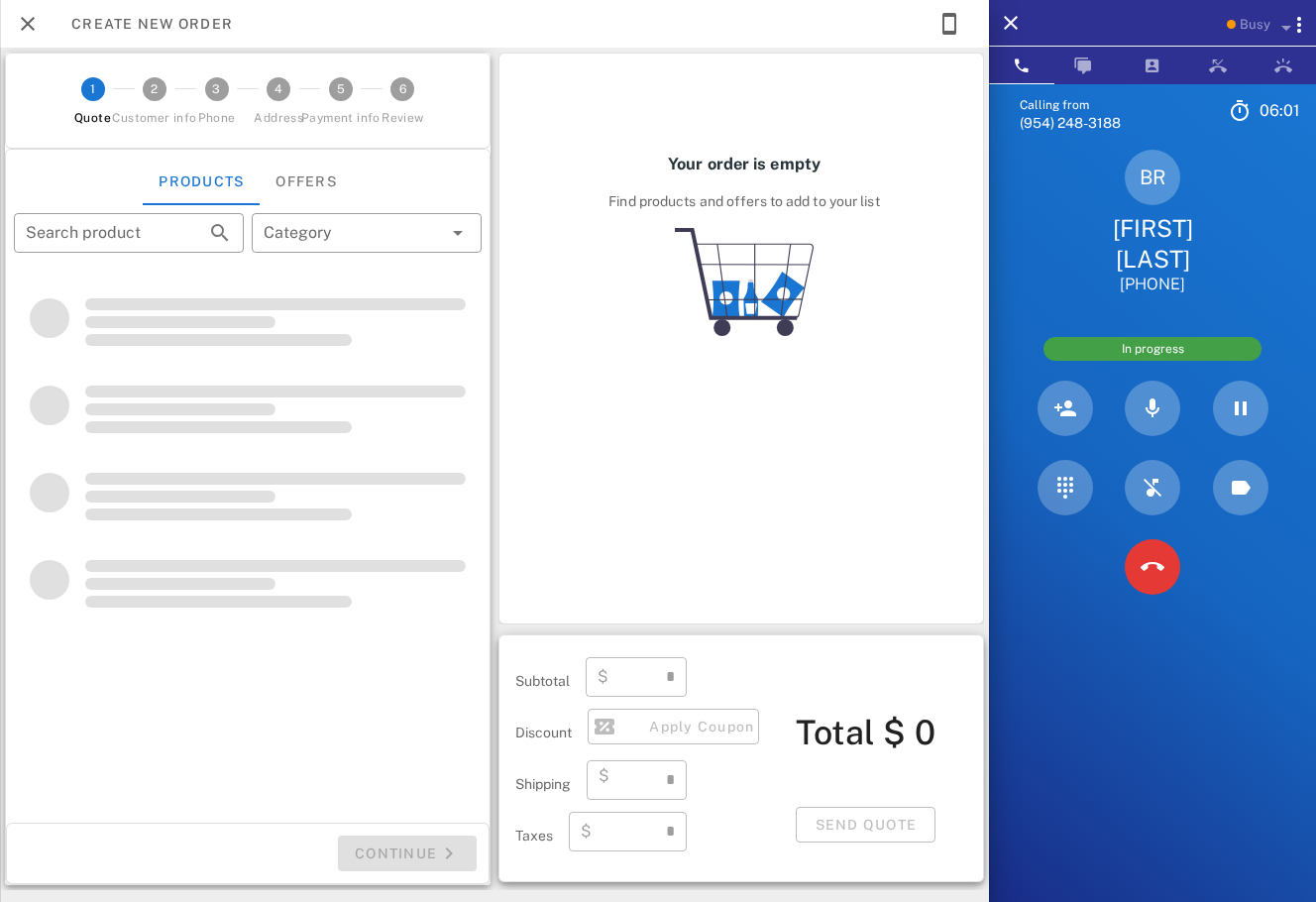 type on "**********" 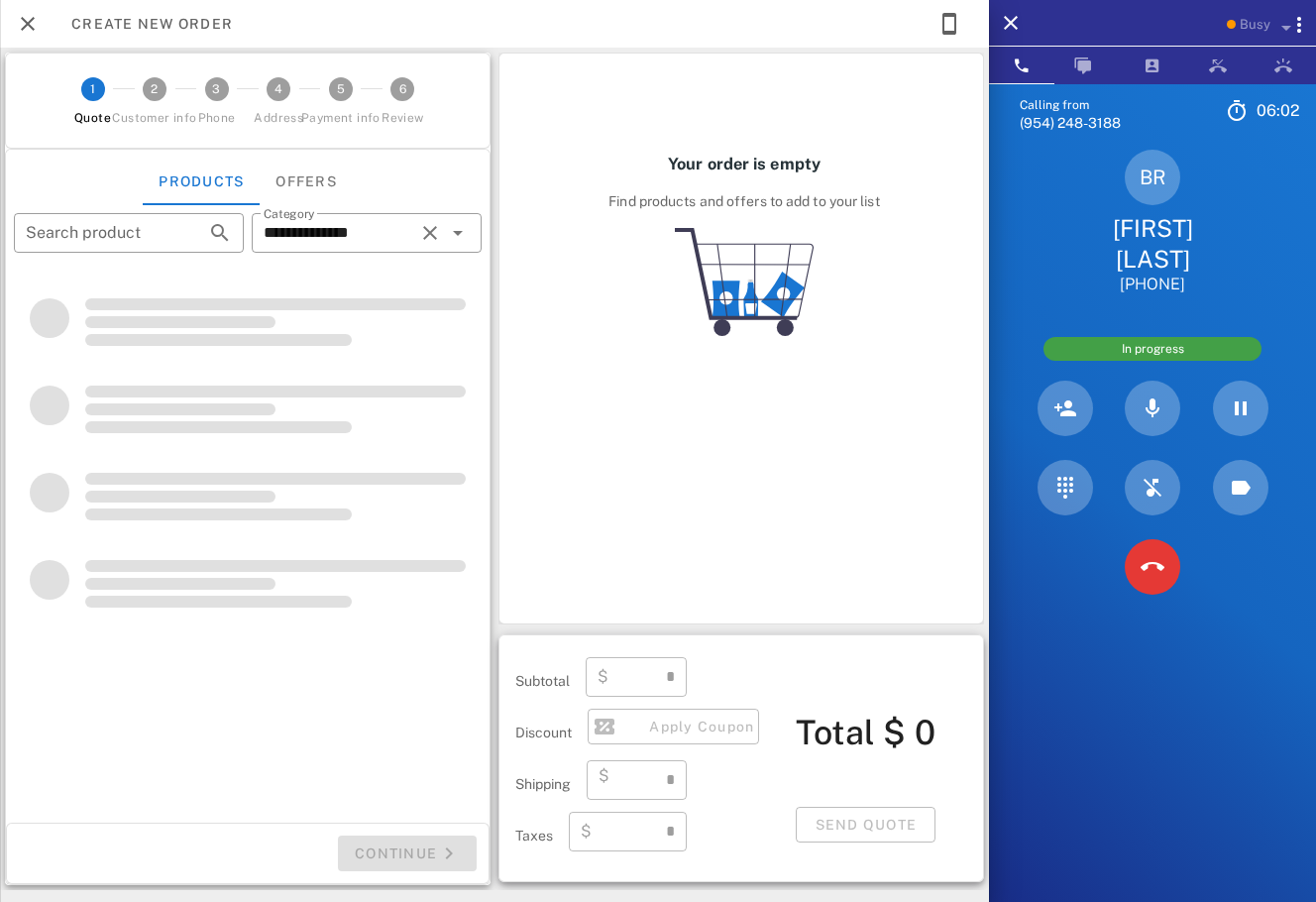 scroll, scrollTop: 12, scrollLeft: 0, axis: vertical 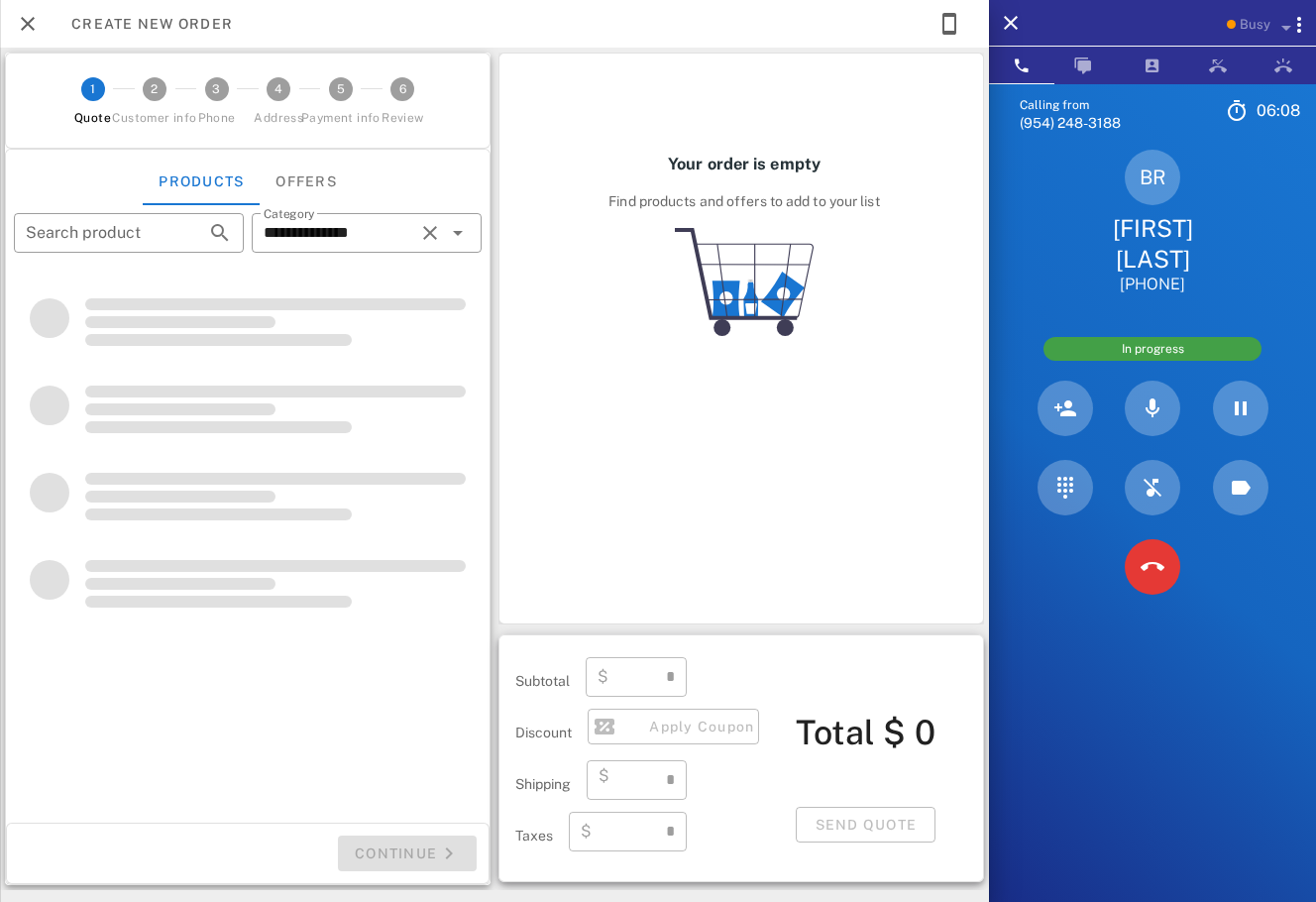 click on "Your order is empty   Find products and offers to add to your list" at bounding box center (744, 196) 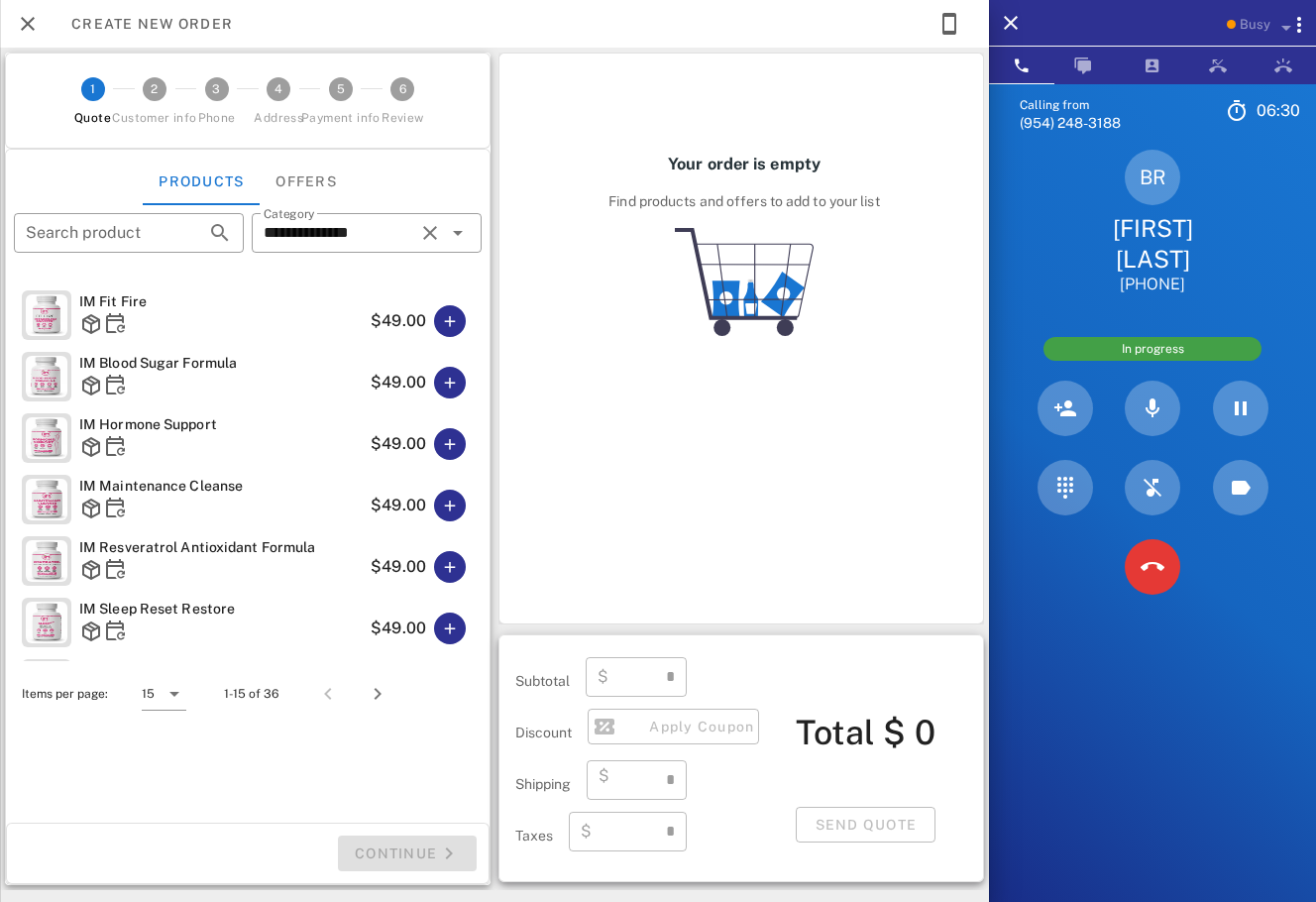 type on "****" 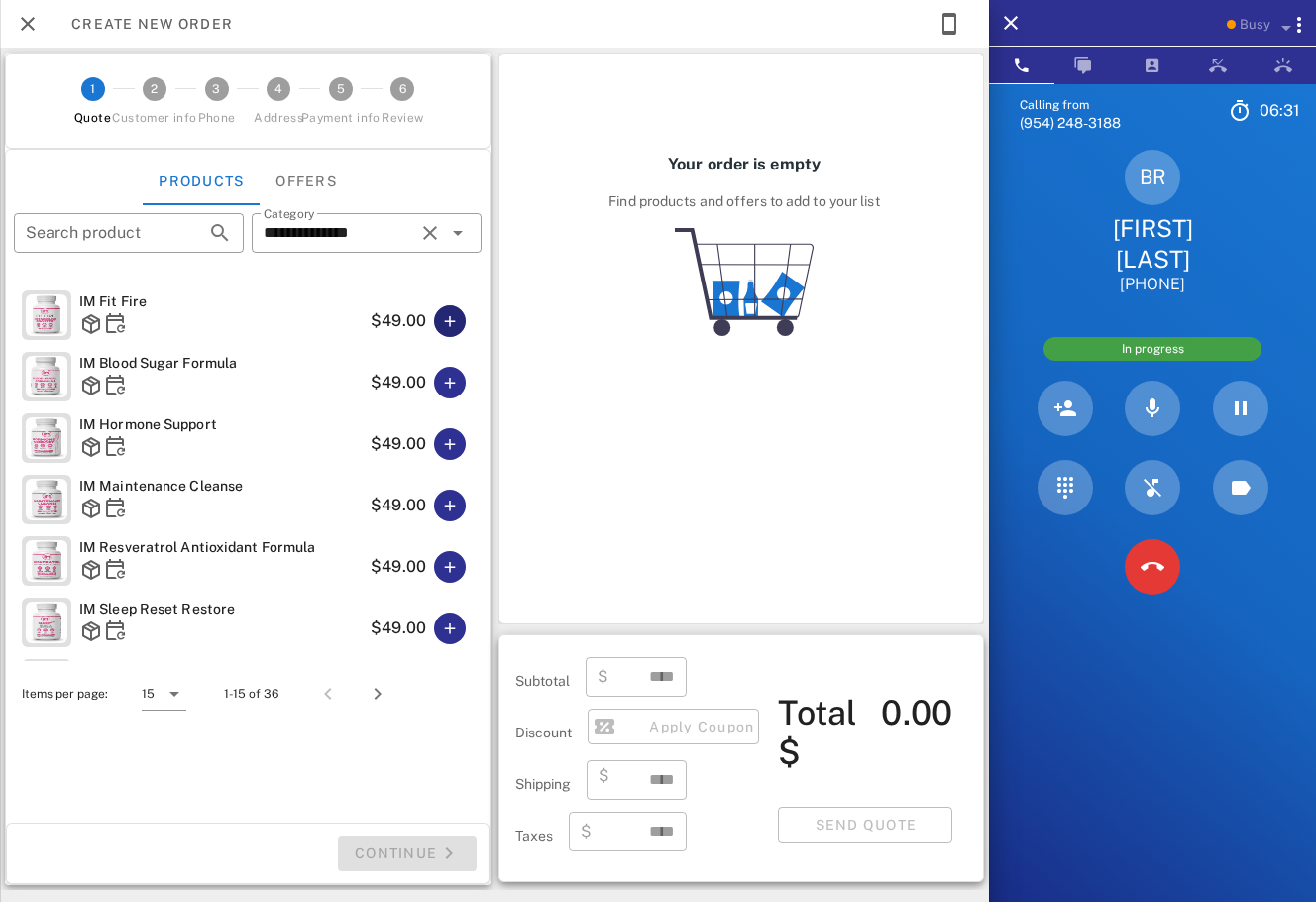 click at bounding box center (450, 321) 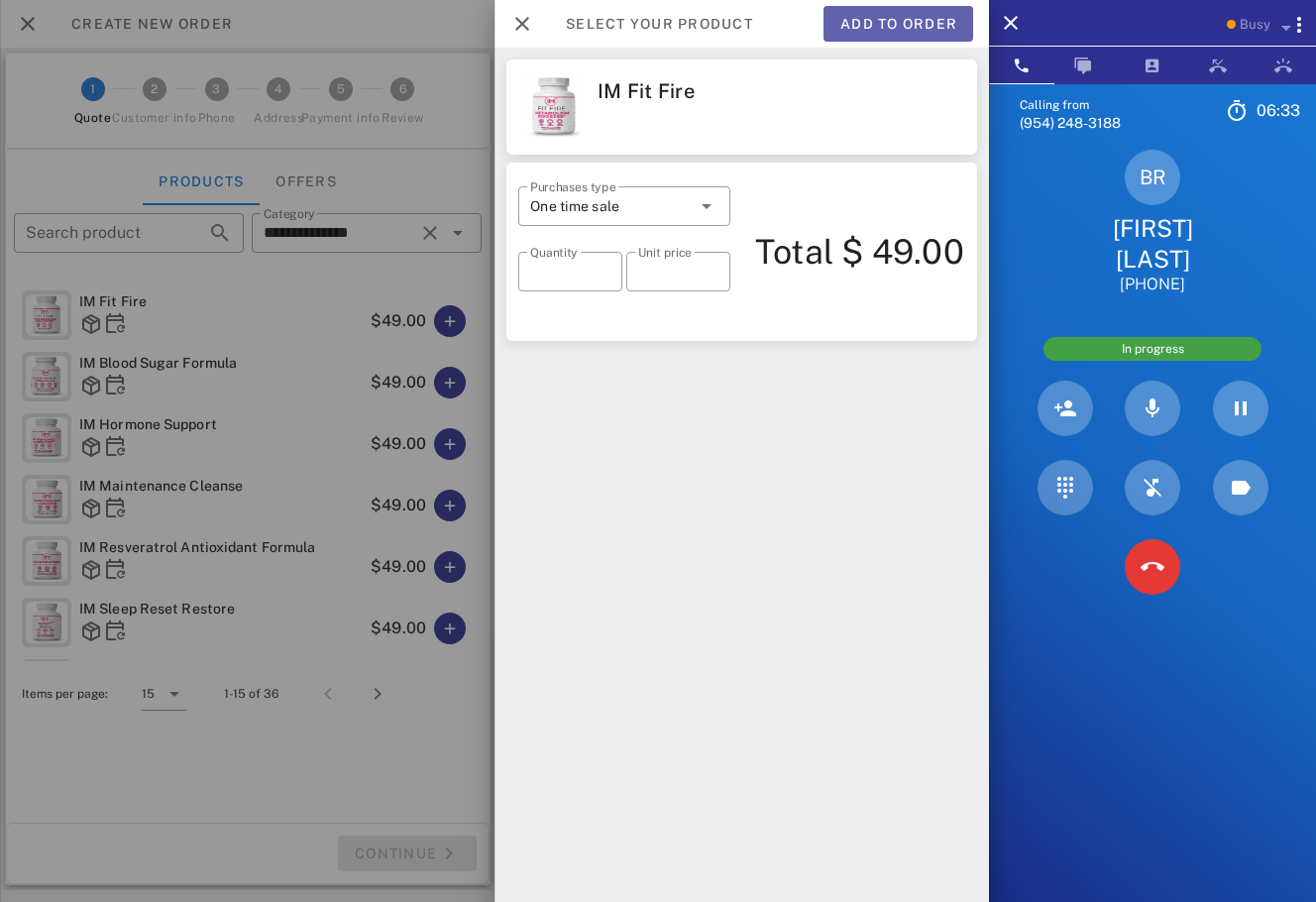 click on "Add to order" at bounding box center [898, 24] 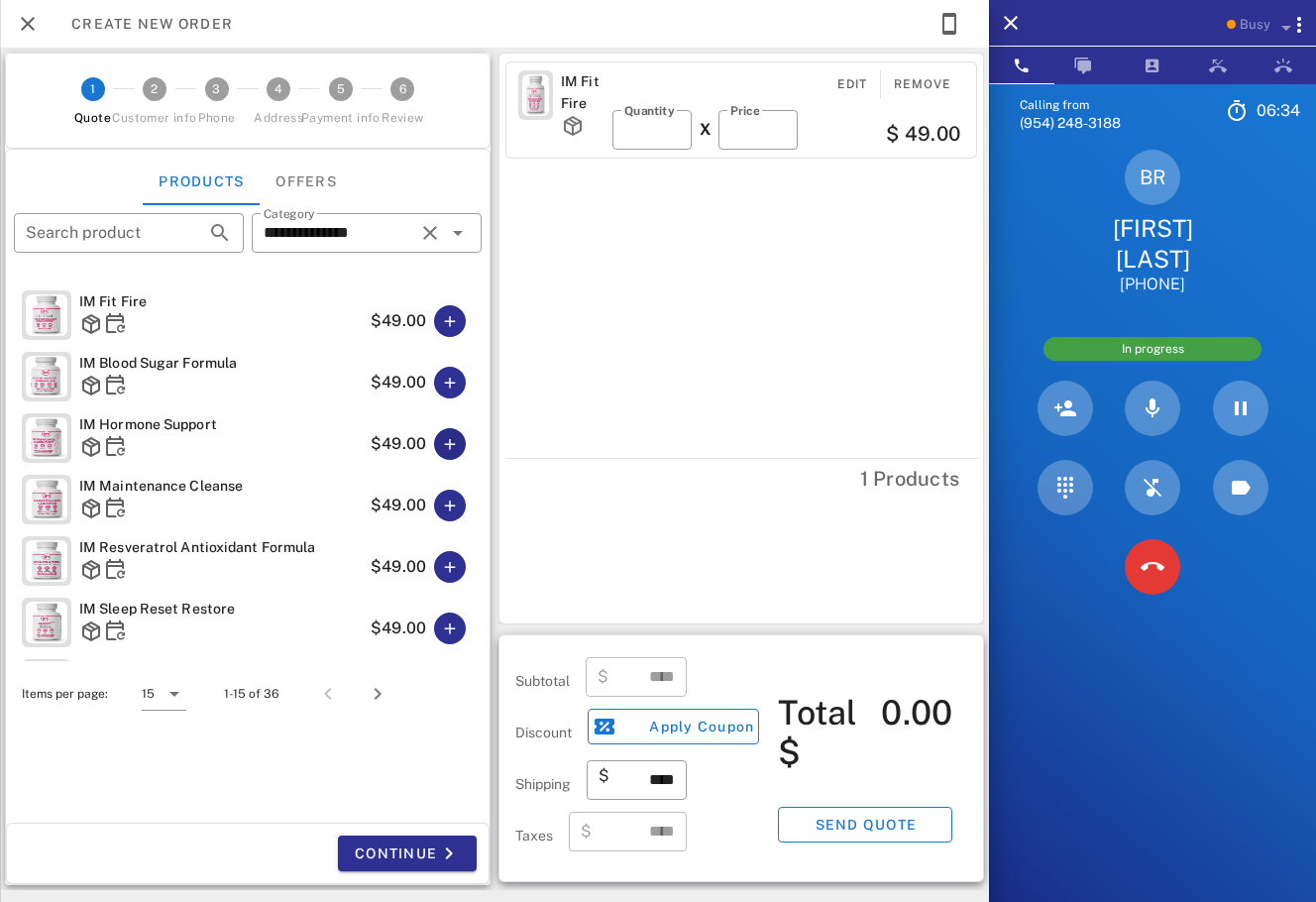type on "*****" 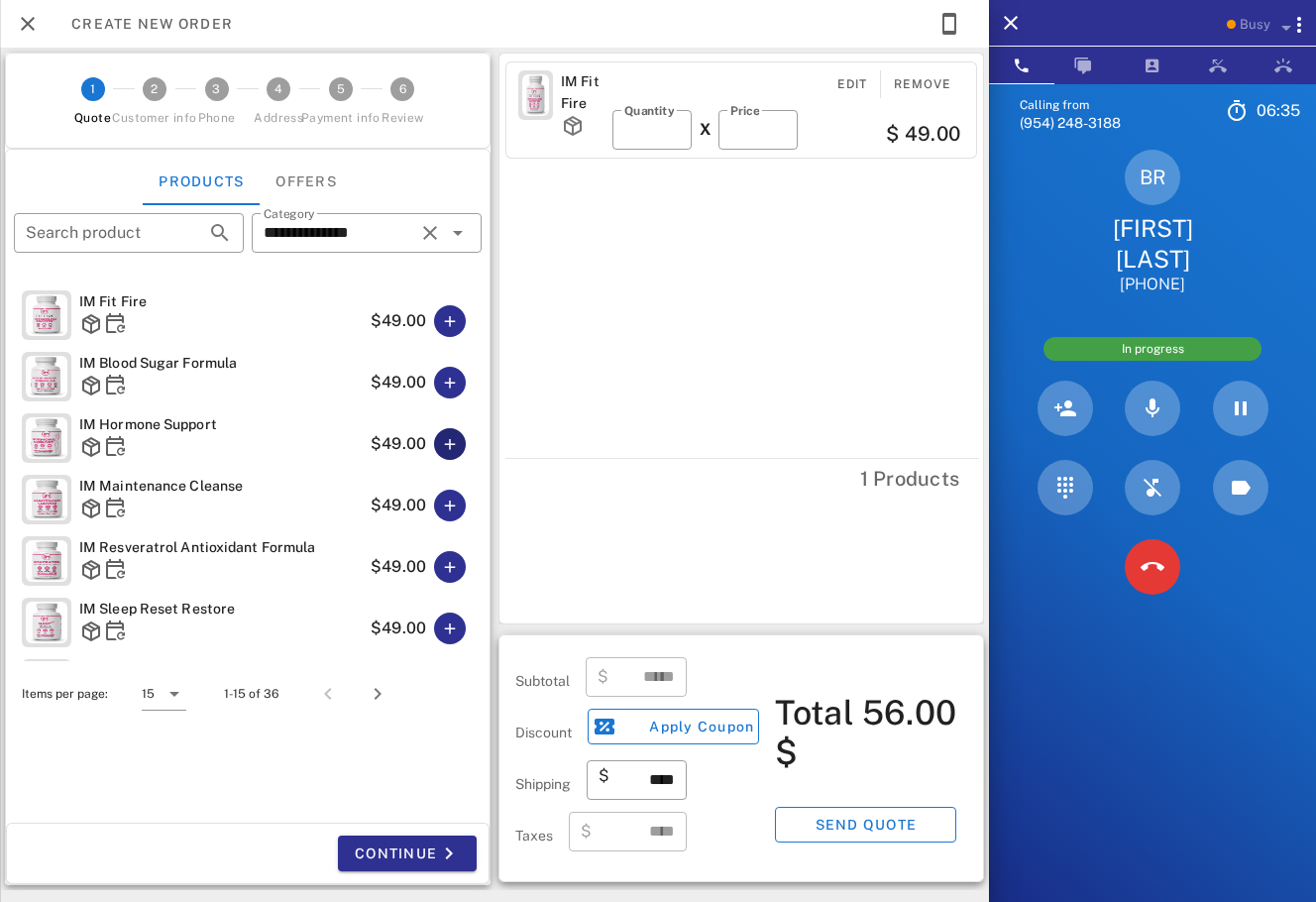 click at bounding box center [450, 444] 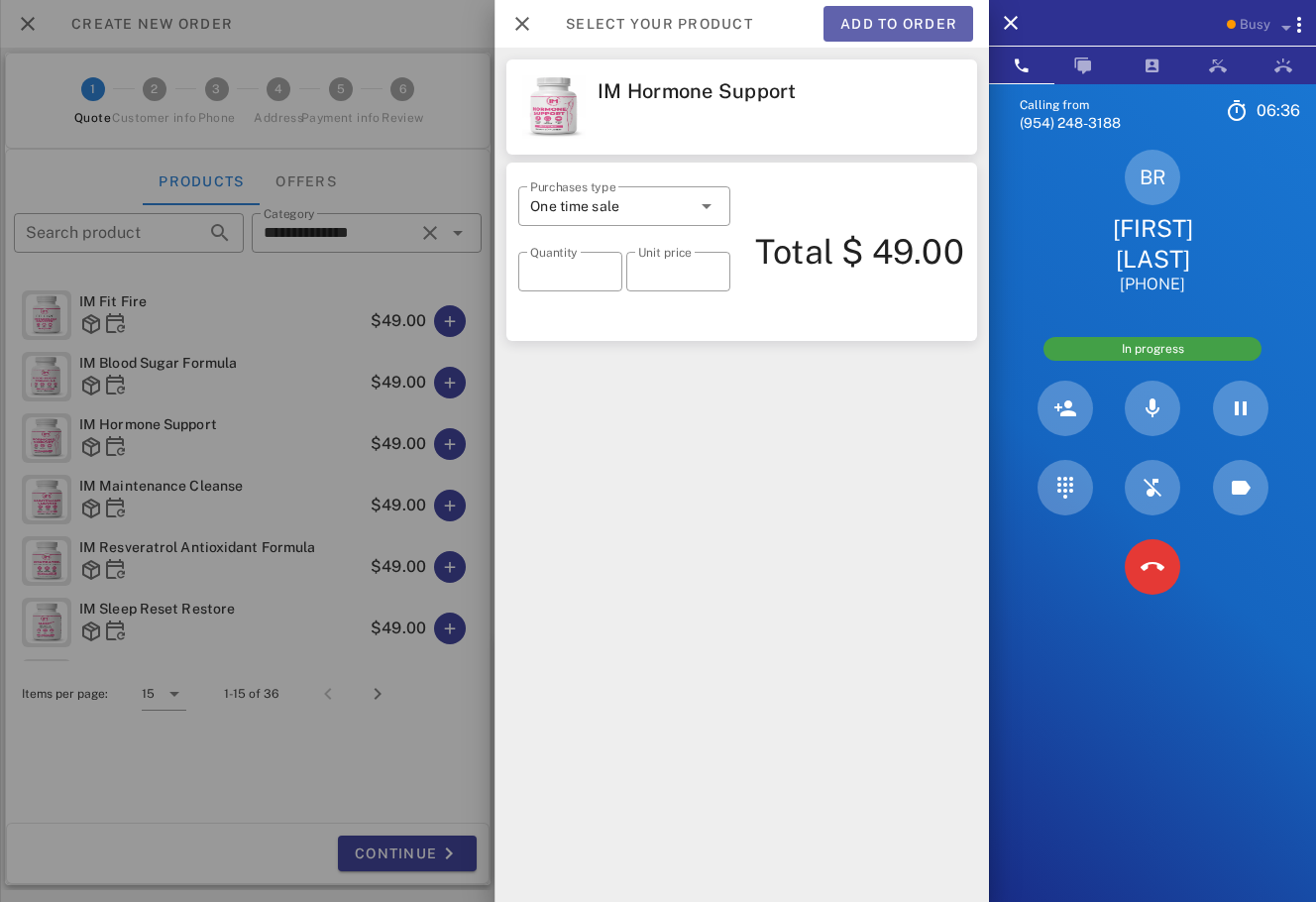 click on "Add to order" at bounding box center [898, 24] 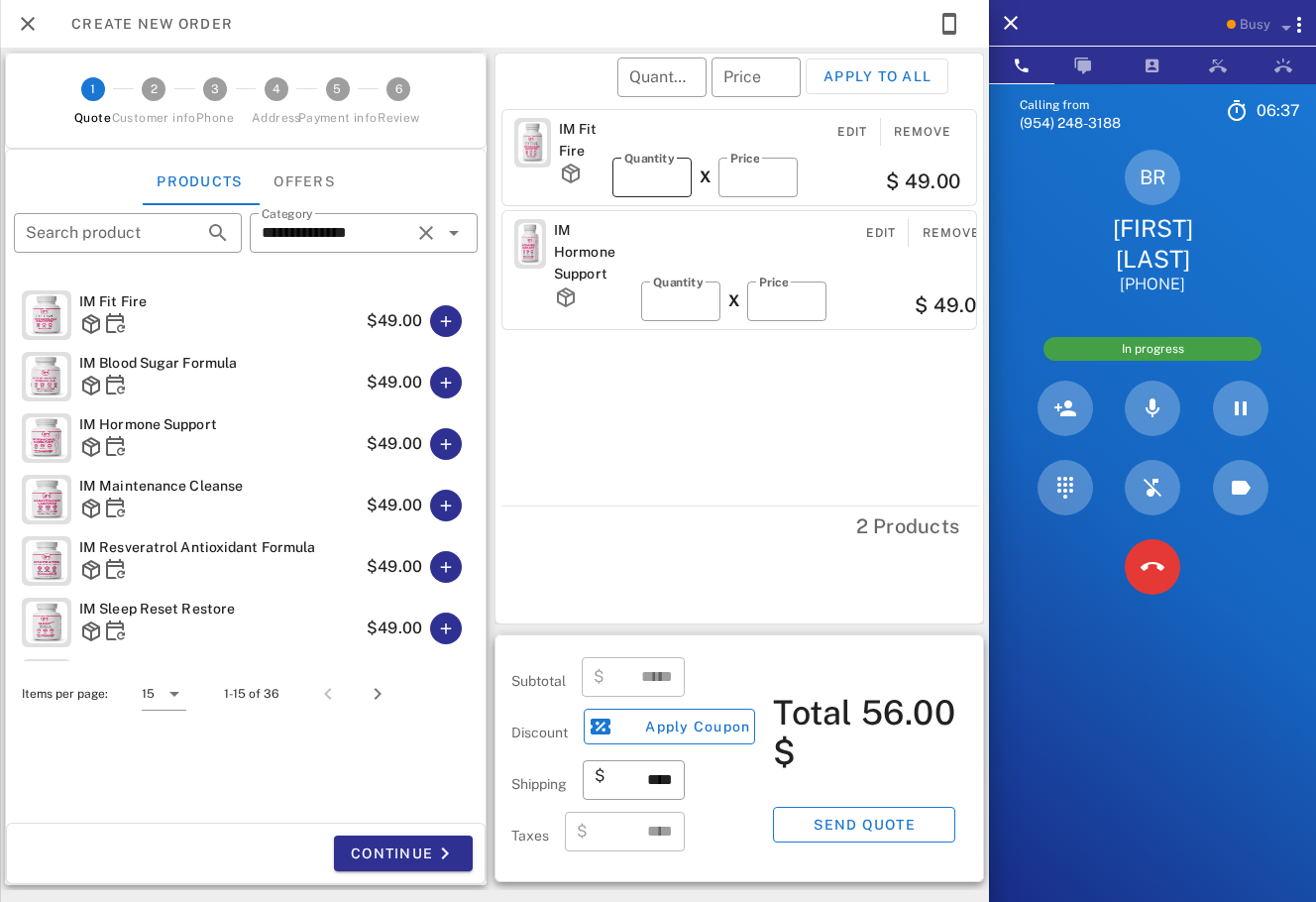 type on "*****" 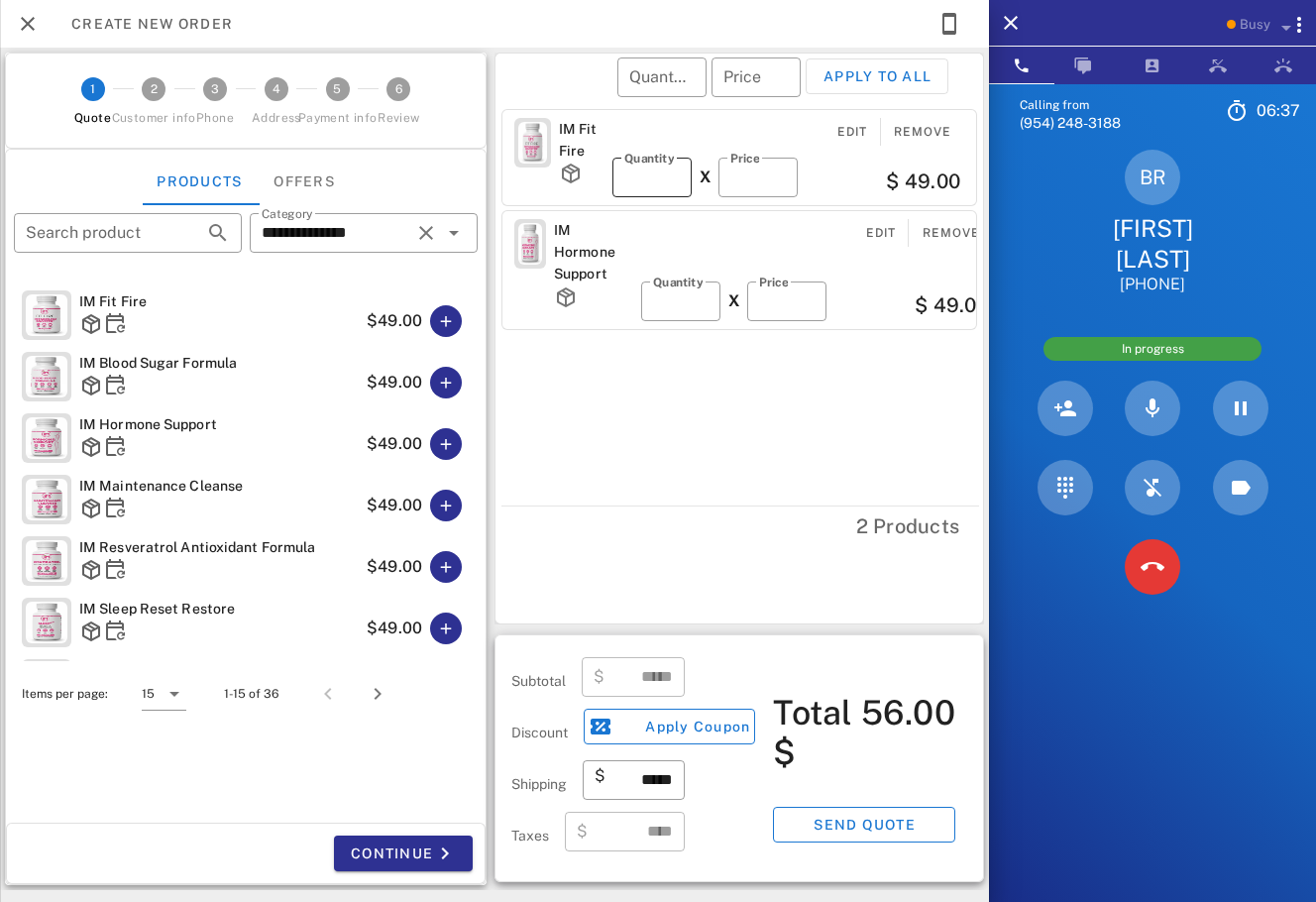 click on "*" at bounding box center (652, 177) 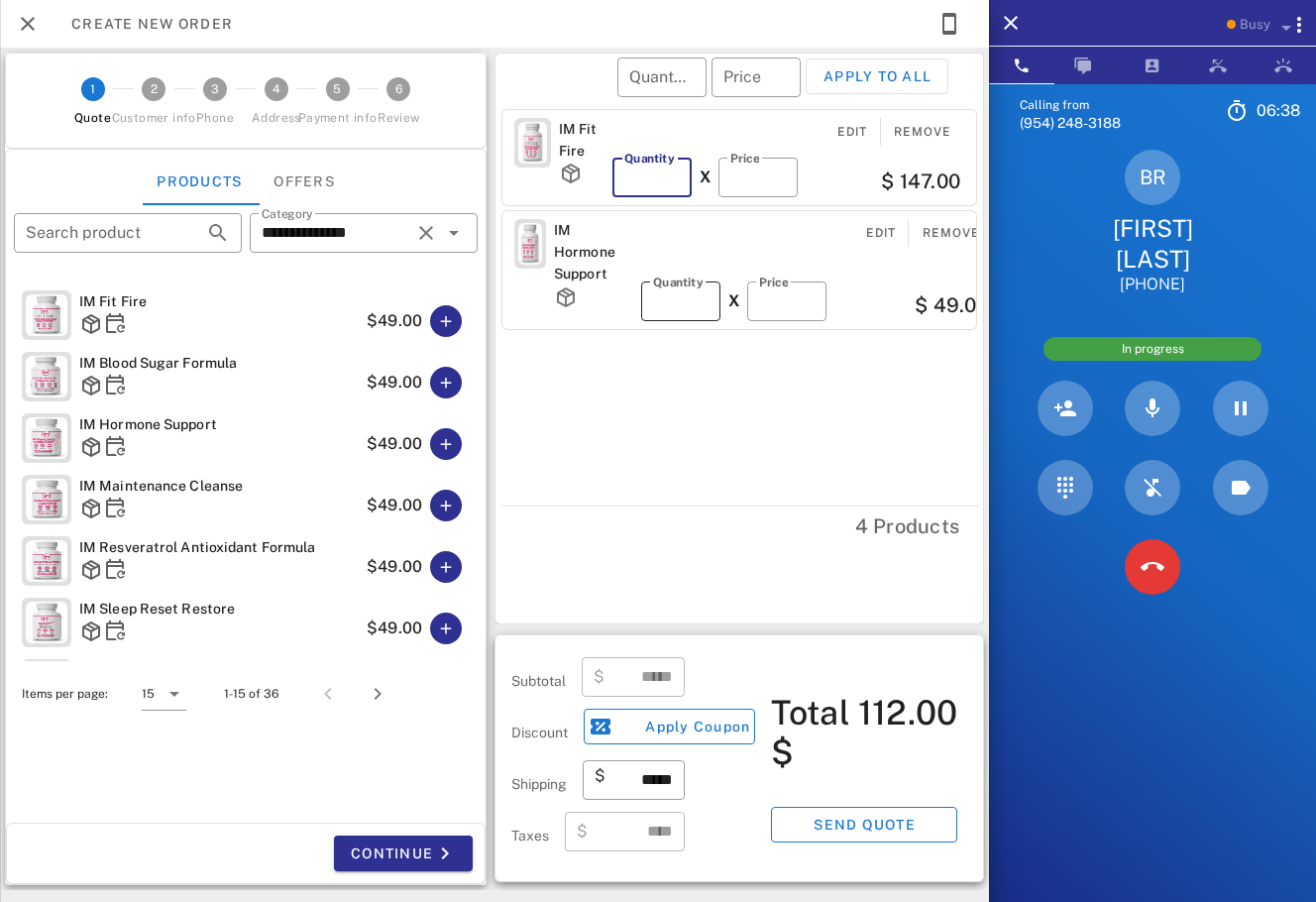 type on "*" 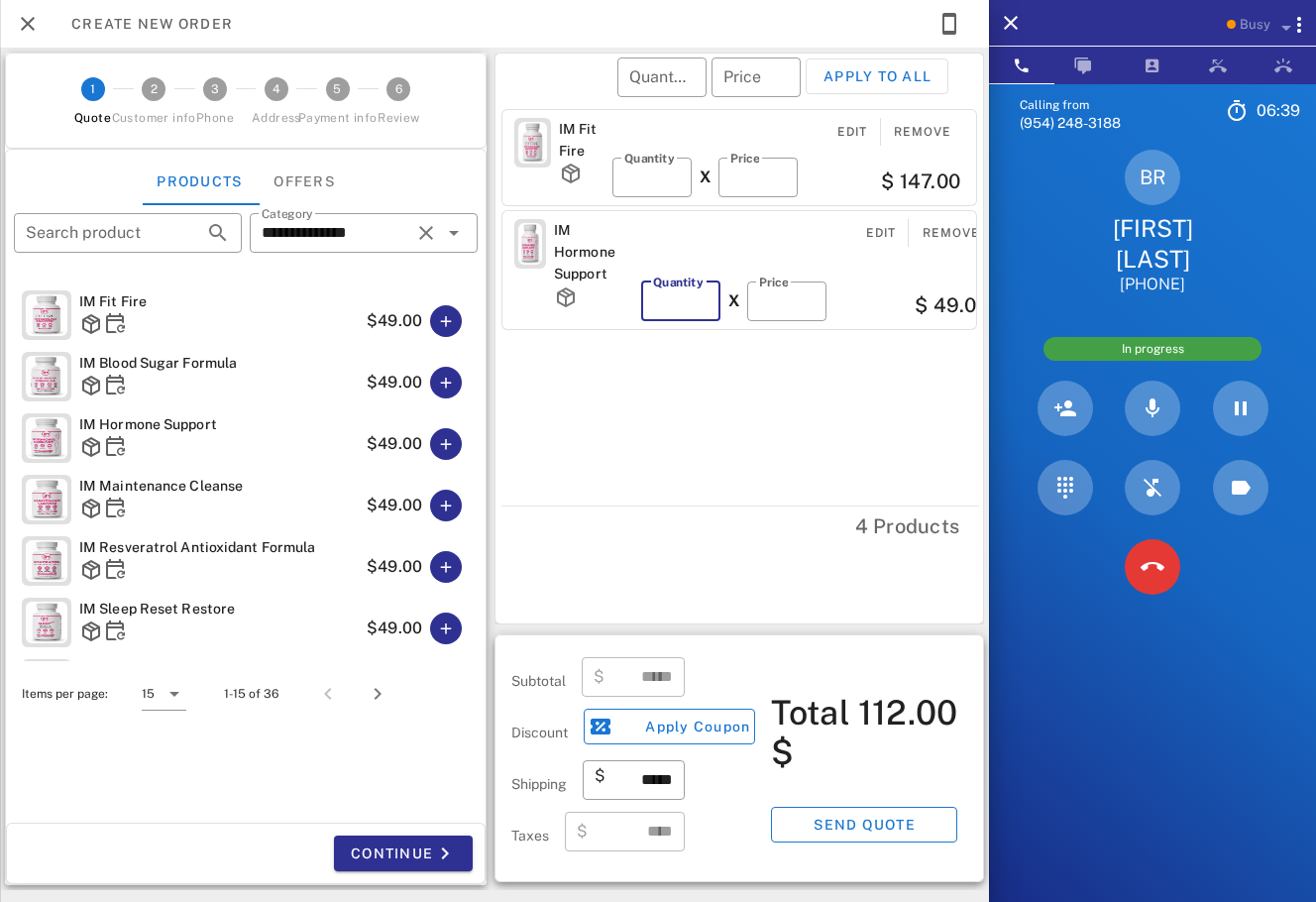 click on "*" at bounding box center [681, 301] 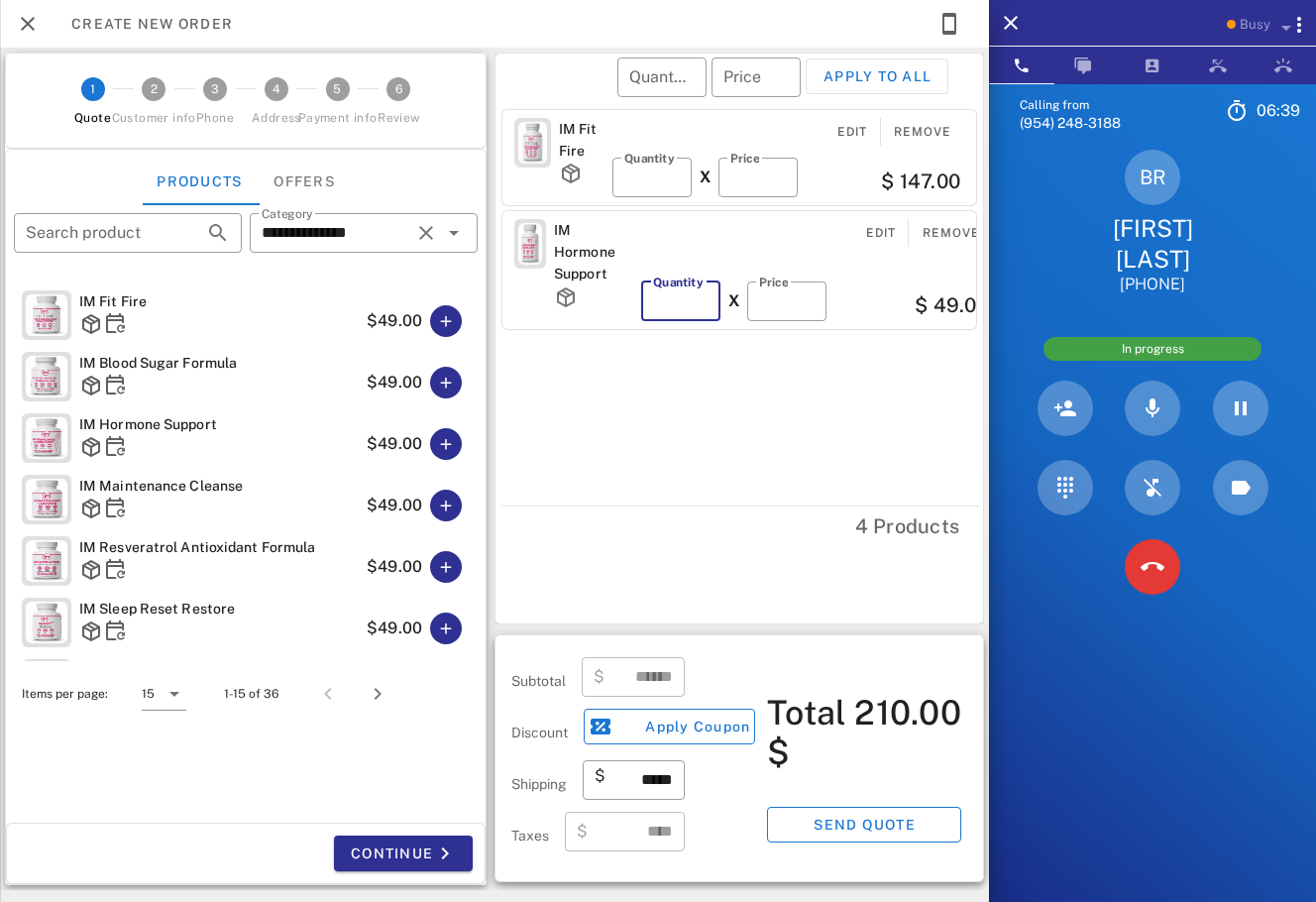 type 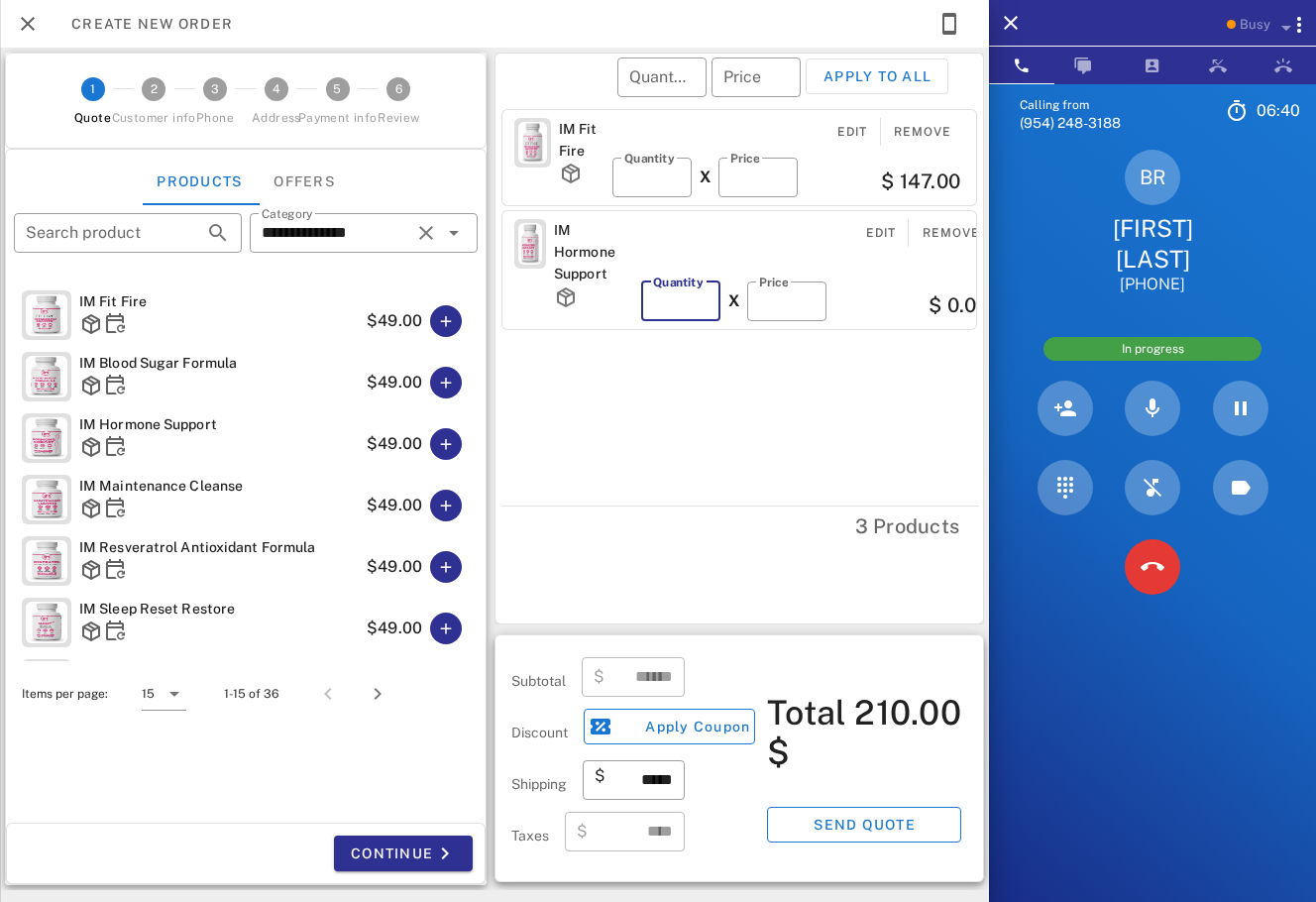type on "***" 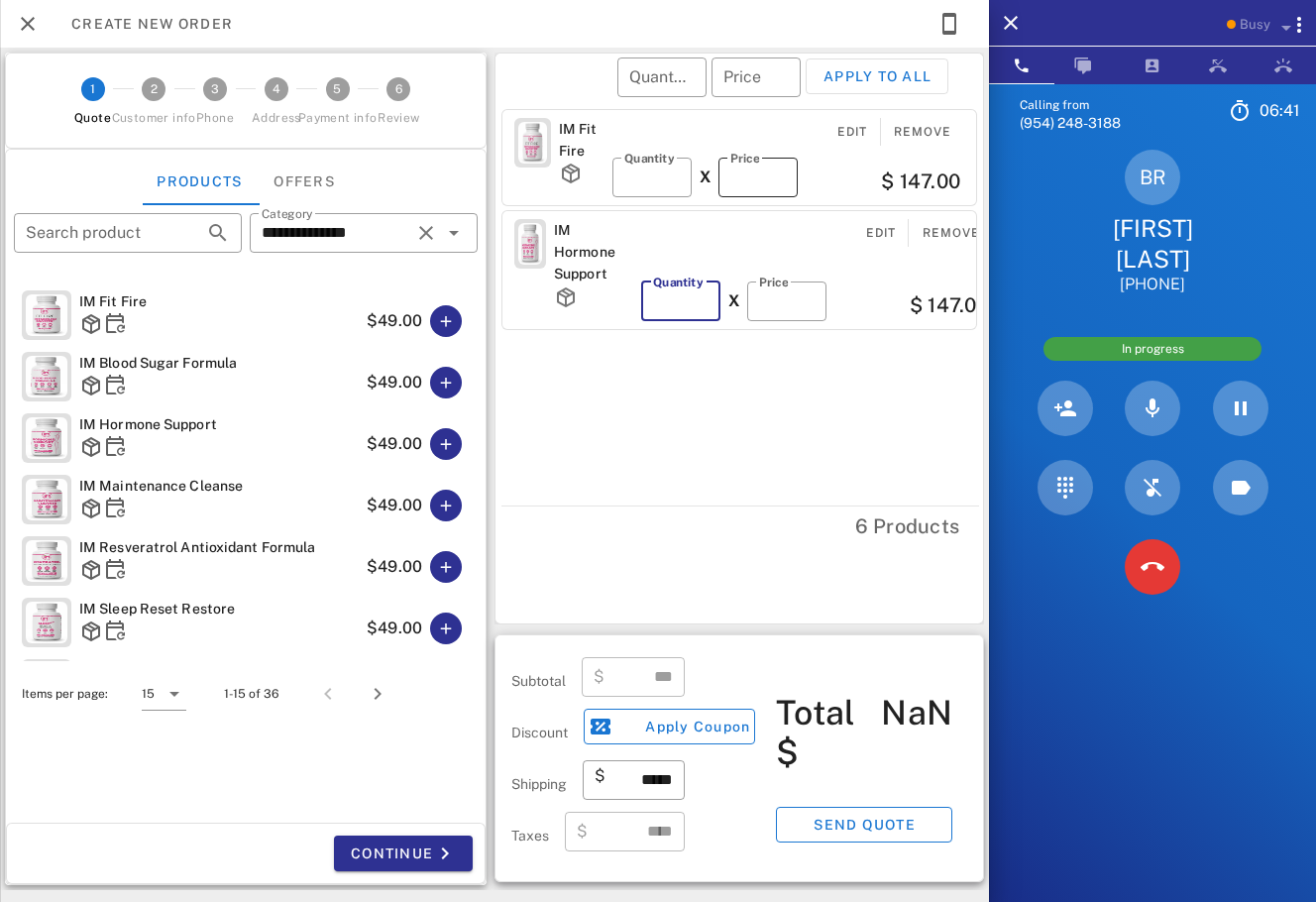 type on "*" 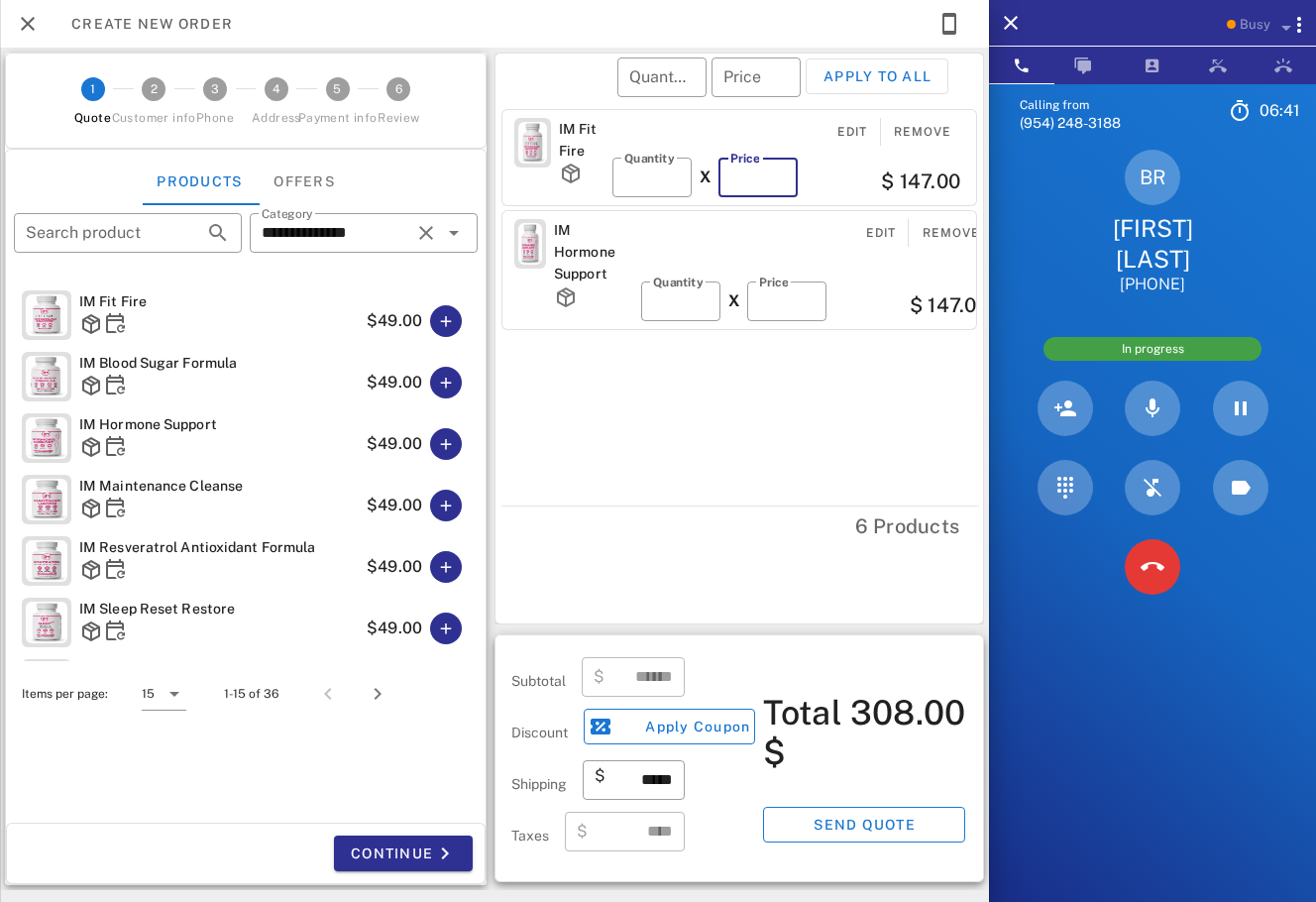 click on "*****" at bounding box center [758, 177] 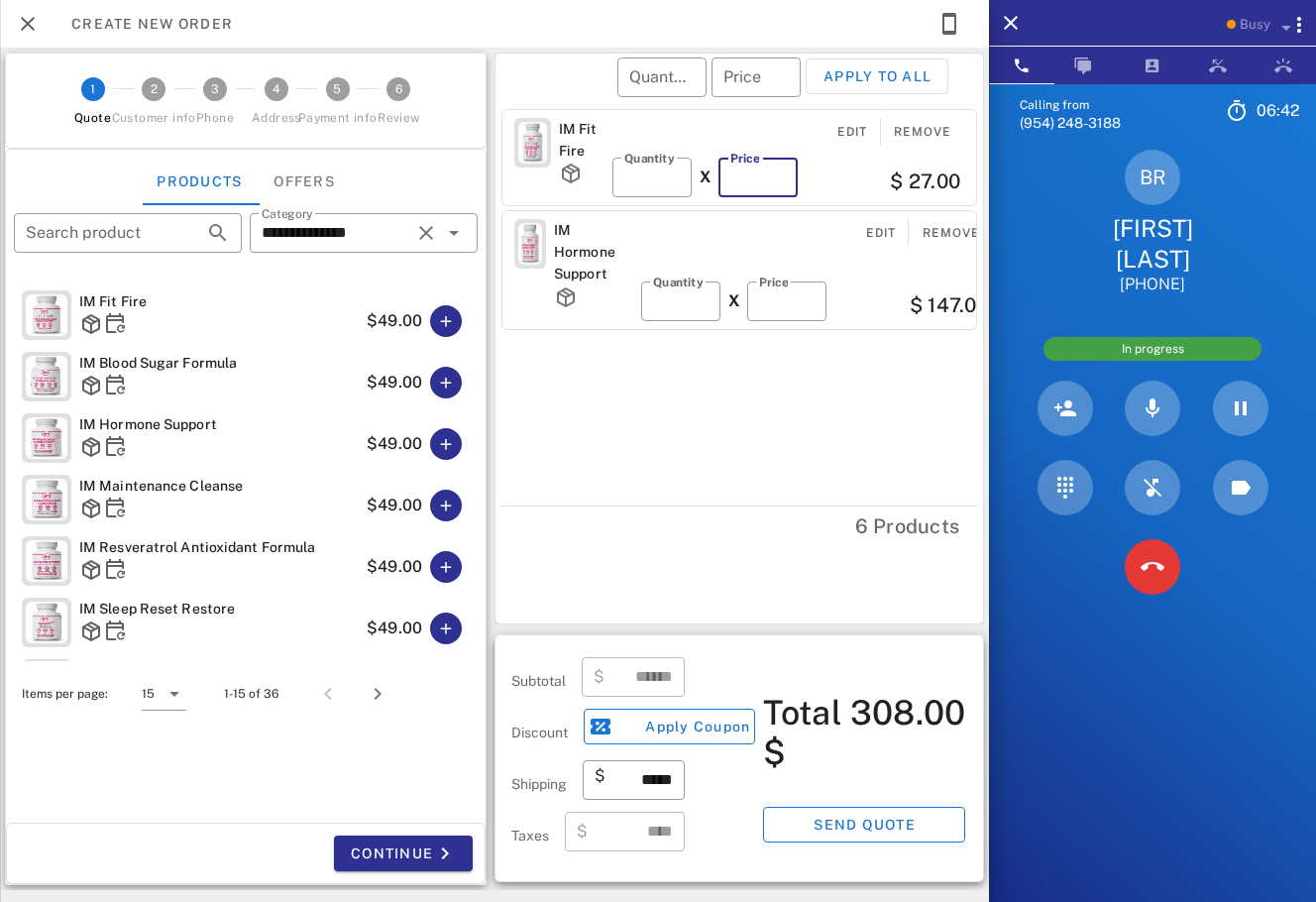 type on "*****" 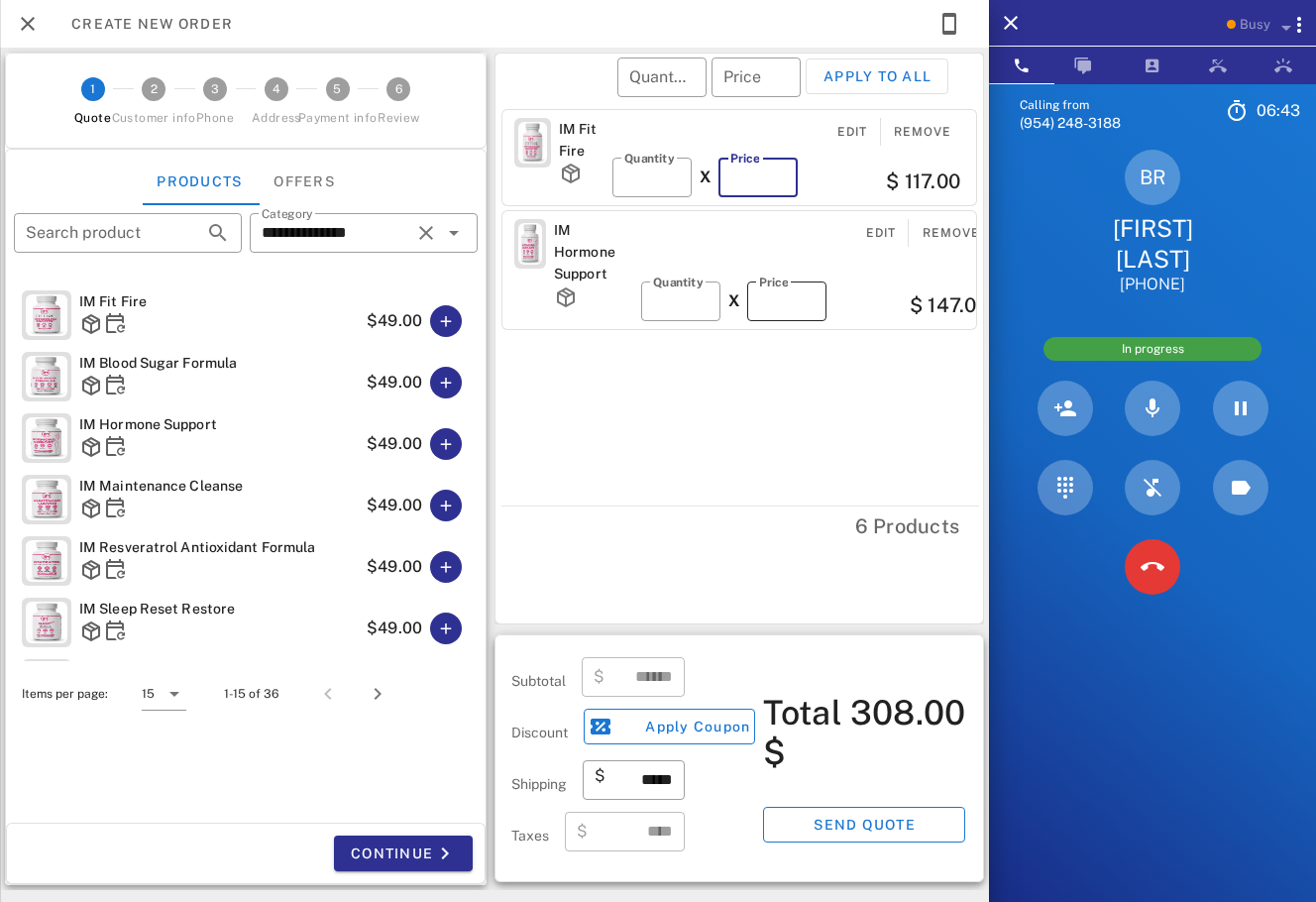 type on "******" 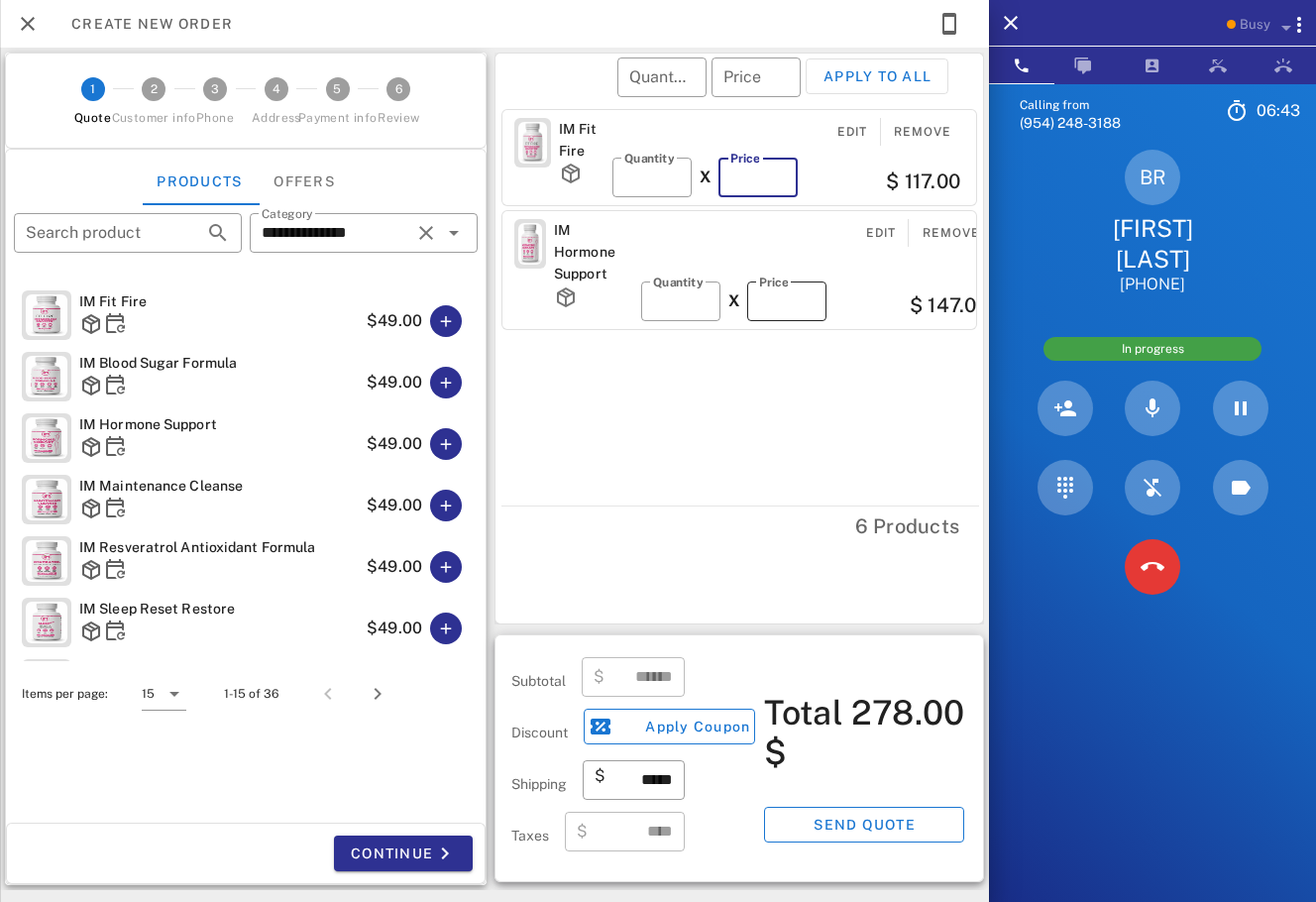 type on "*****" 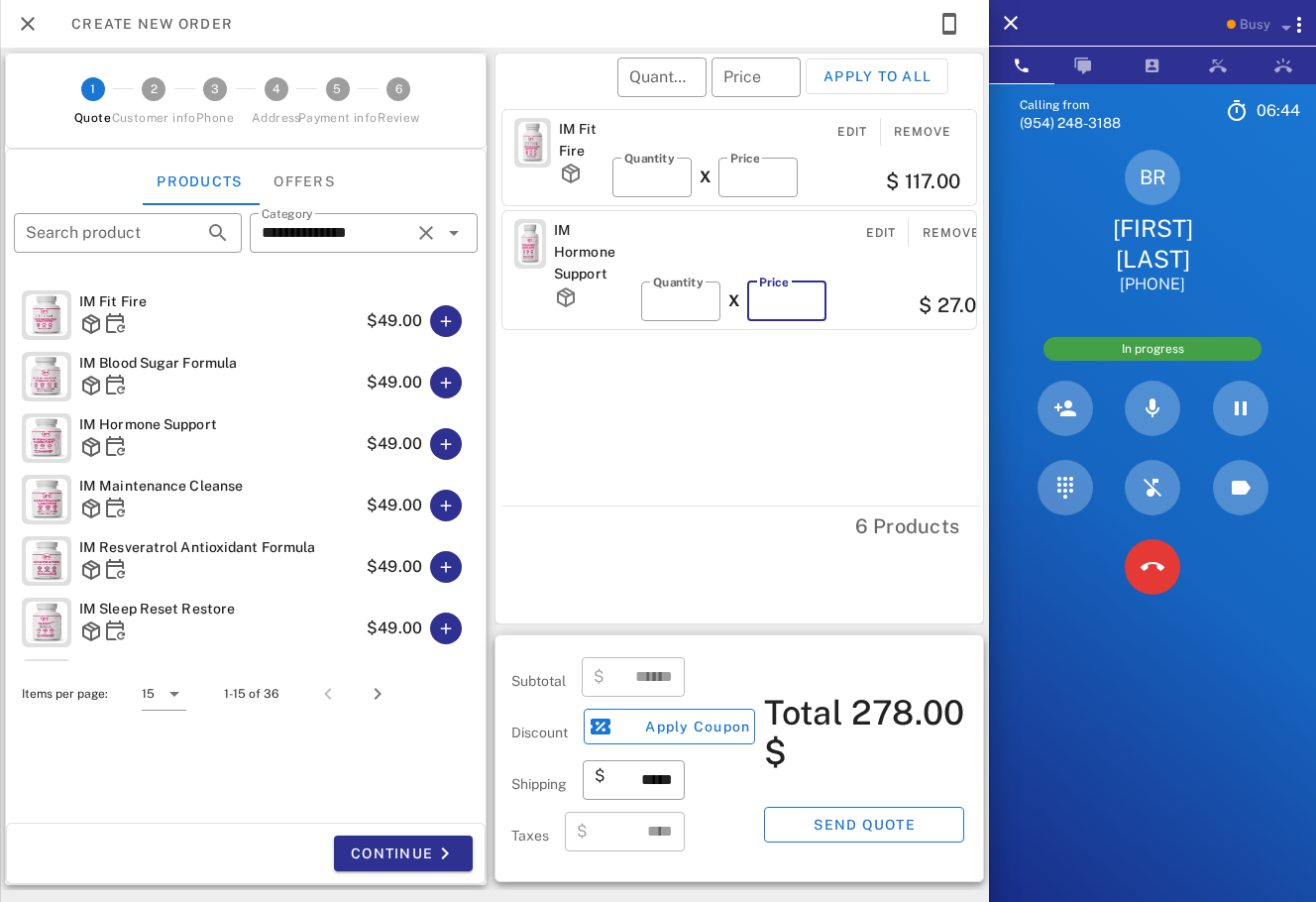 type on "****" 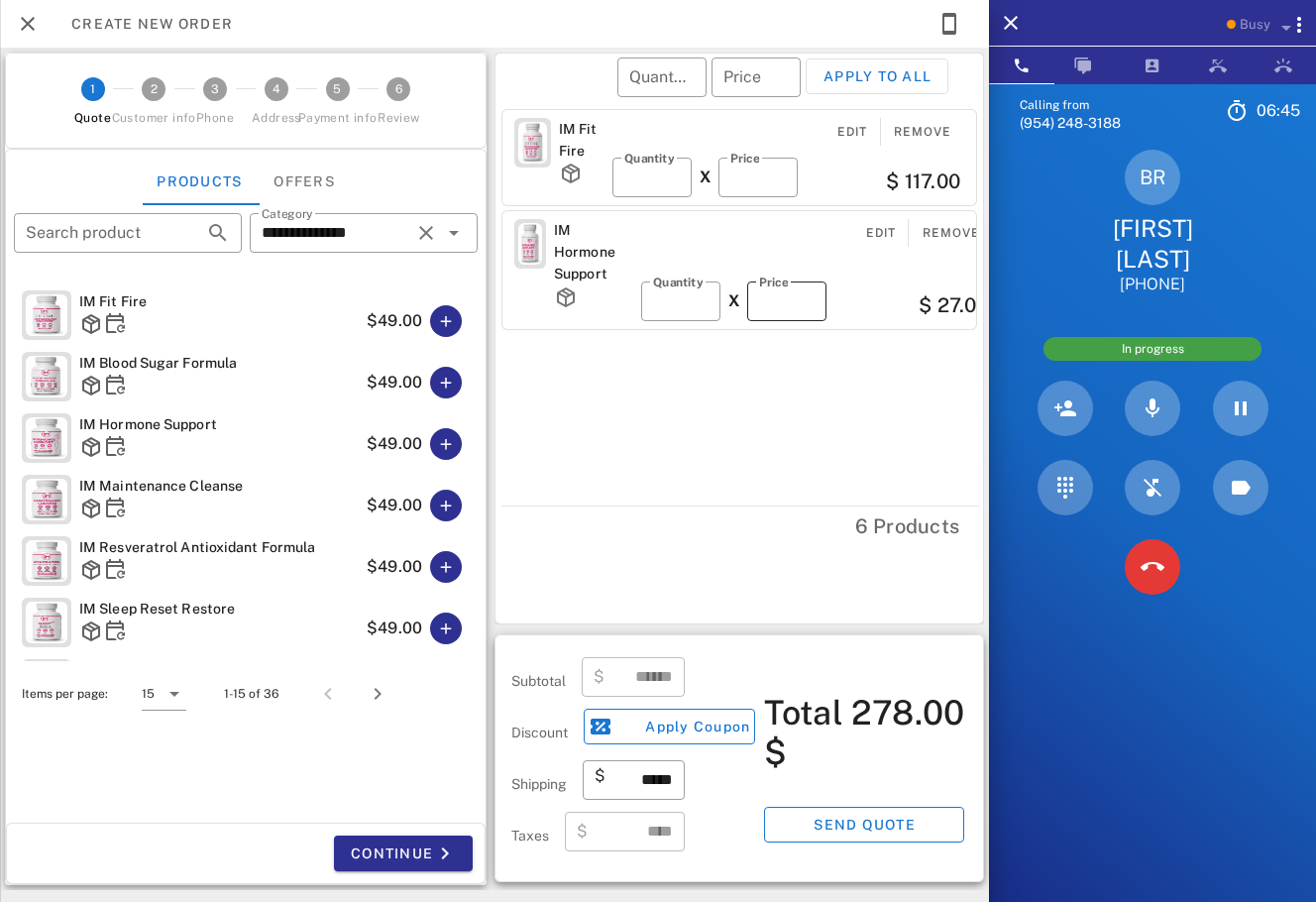 type on "******" 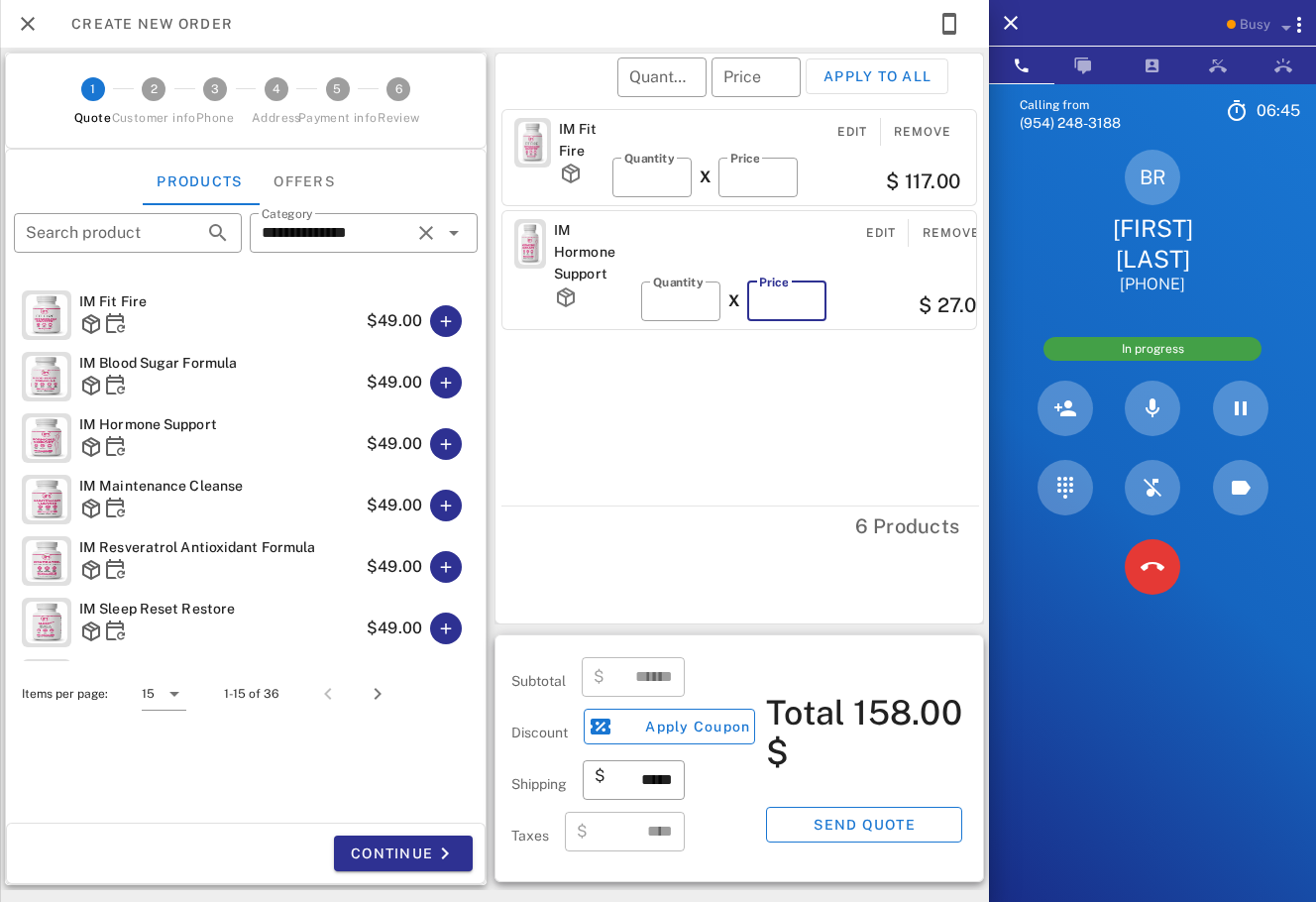 click on "****" at bounding box center (787, 301) 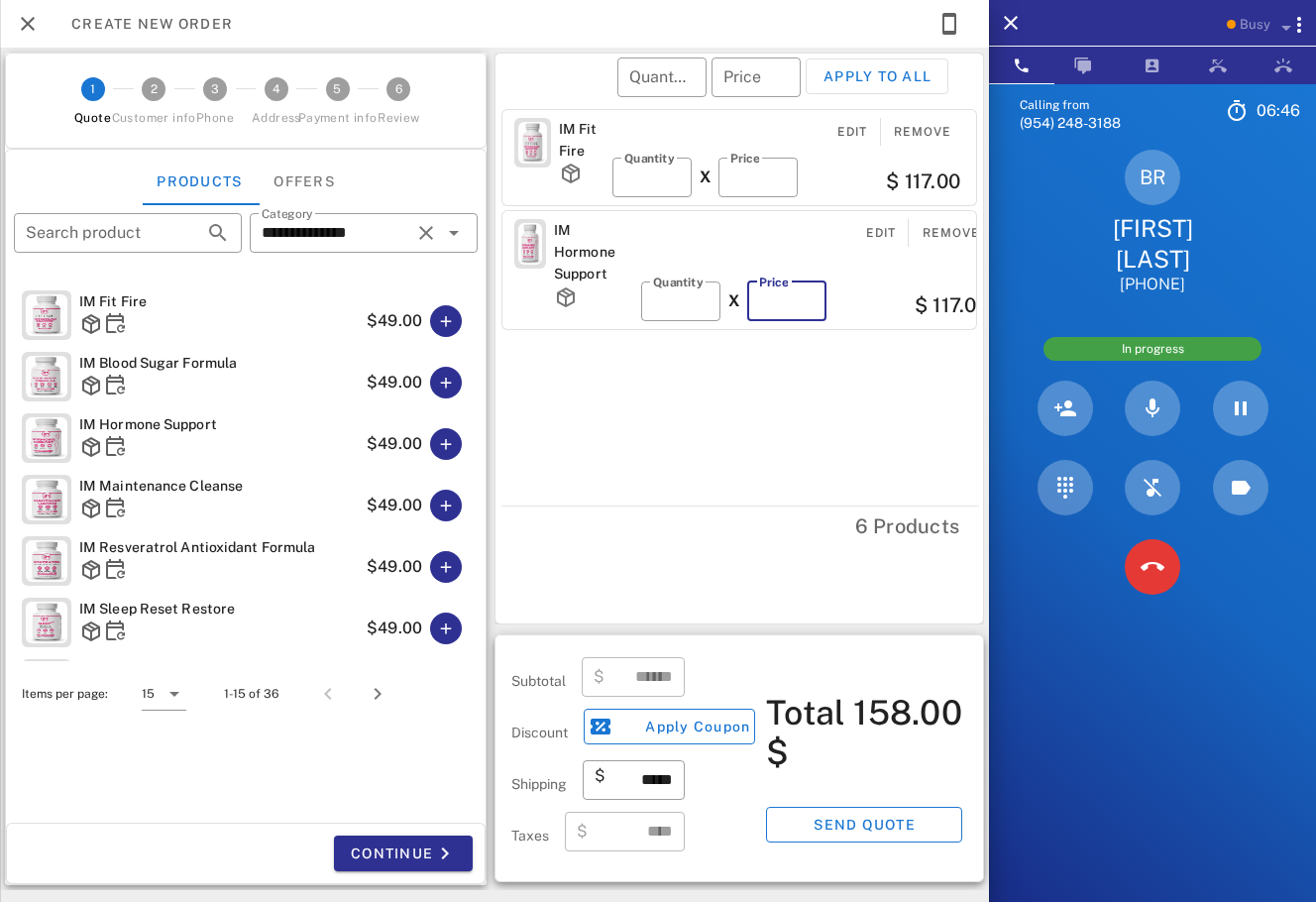 type on "*****" 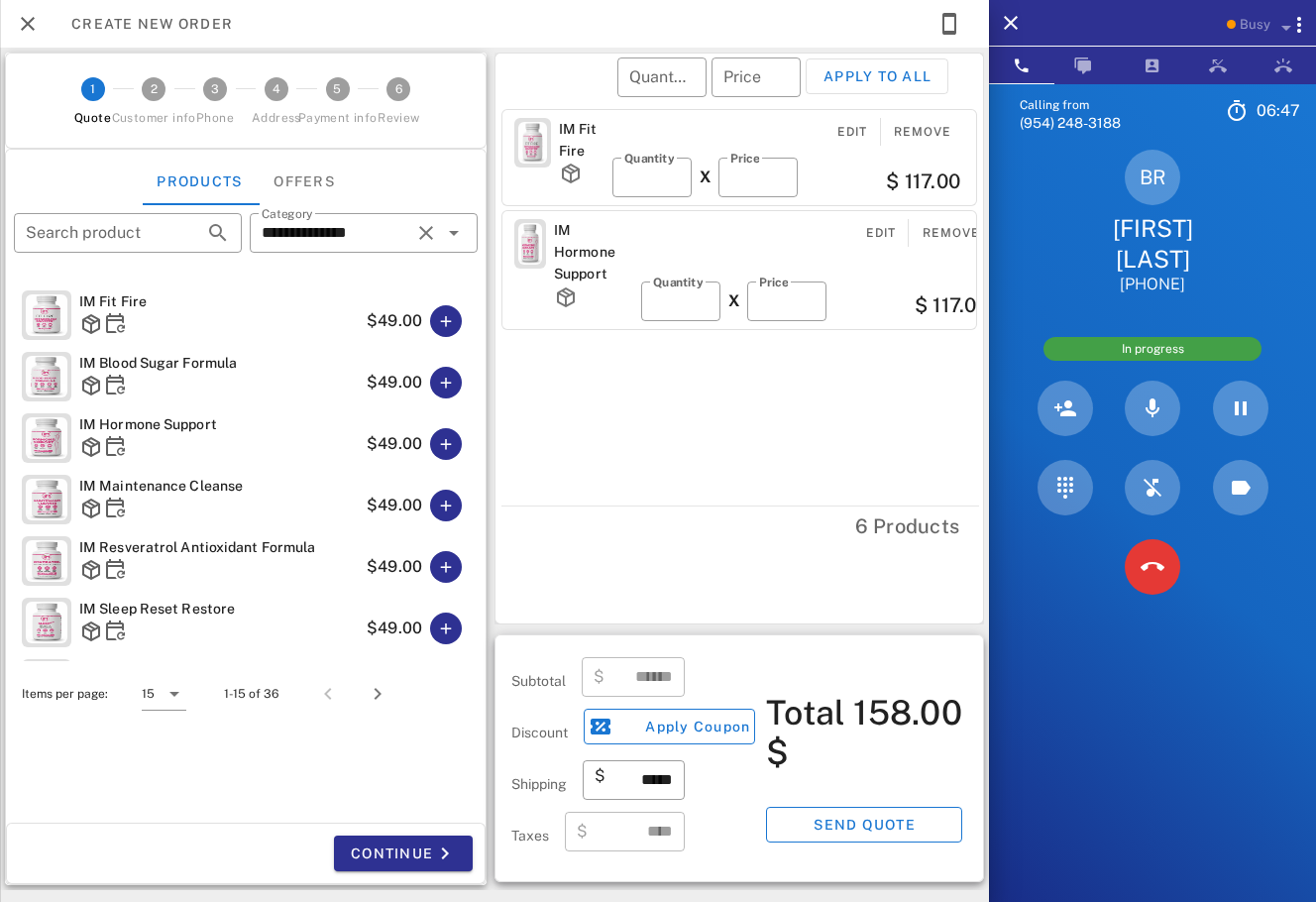 type on "******" 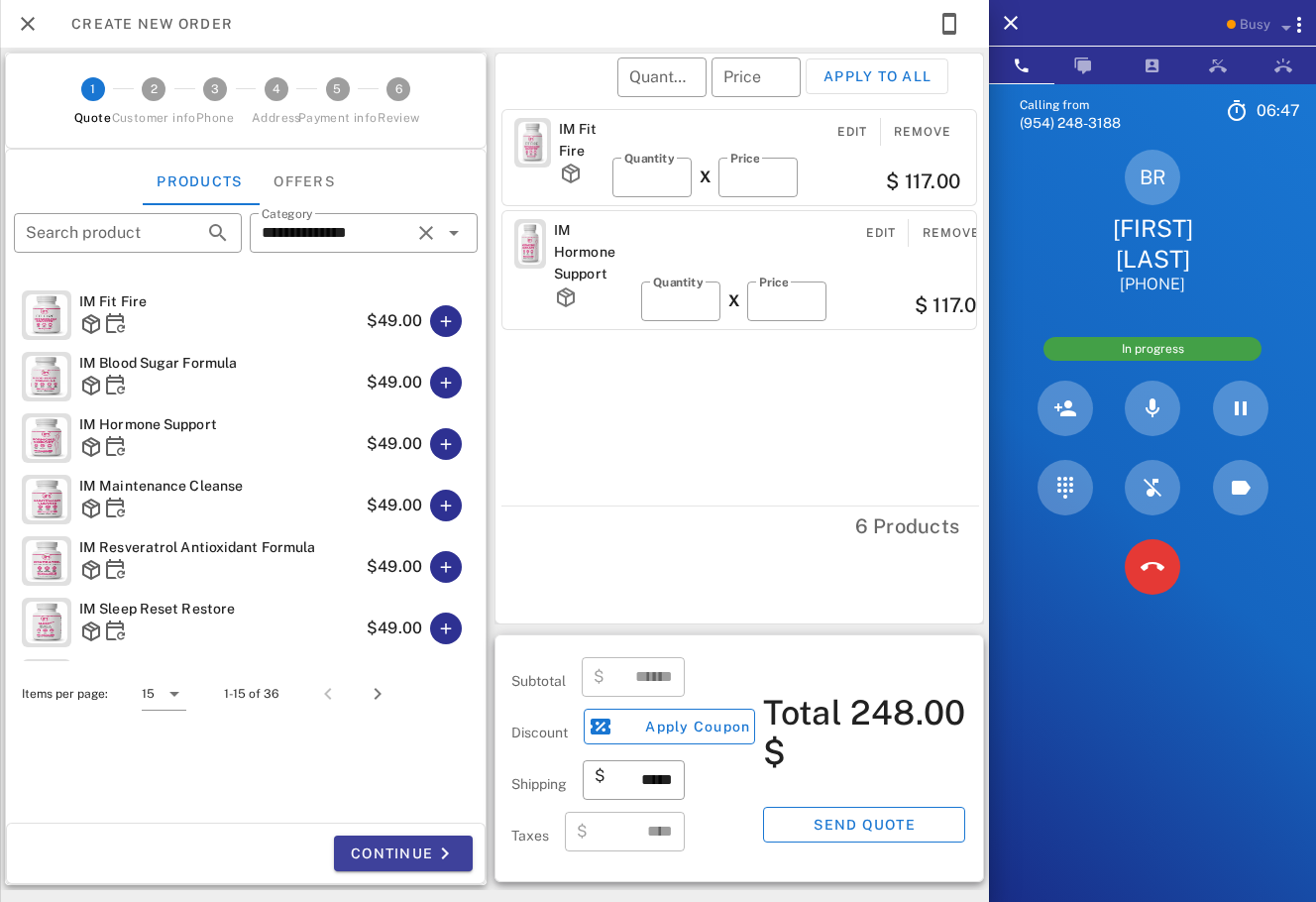 drag, startPoint x: 417, startPoint y: 873, endPoint x: 417, endPoint y: 857, distance: 16 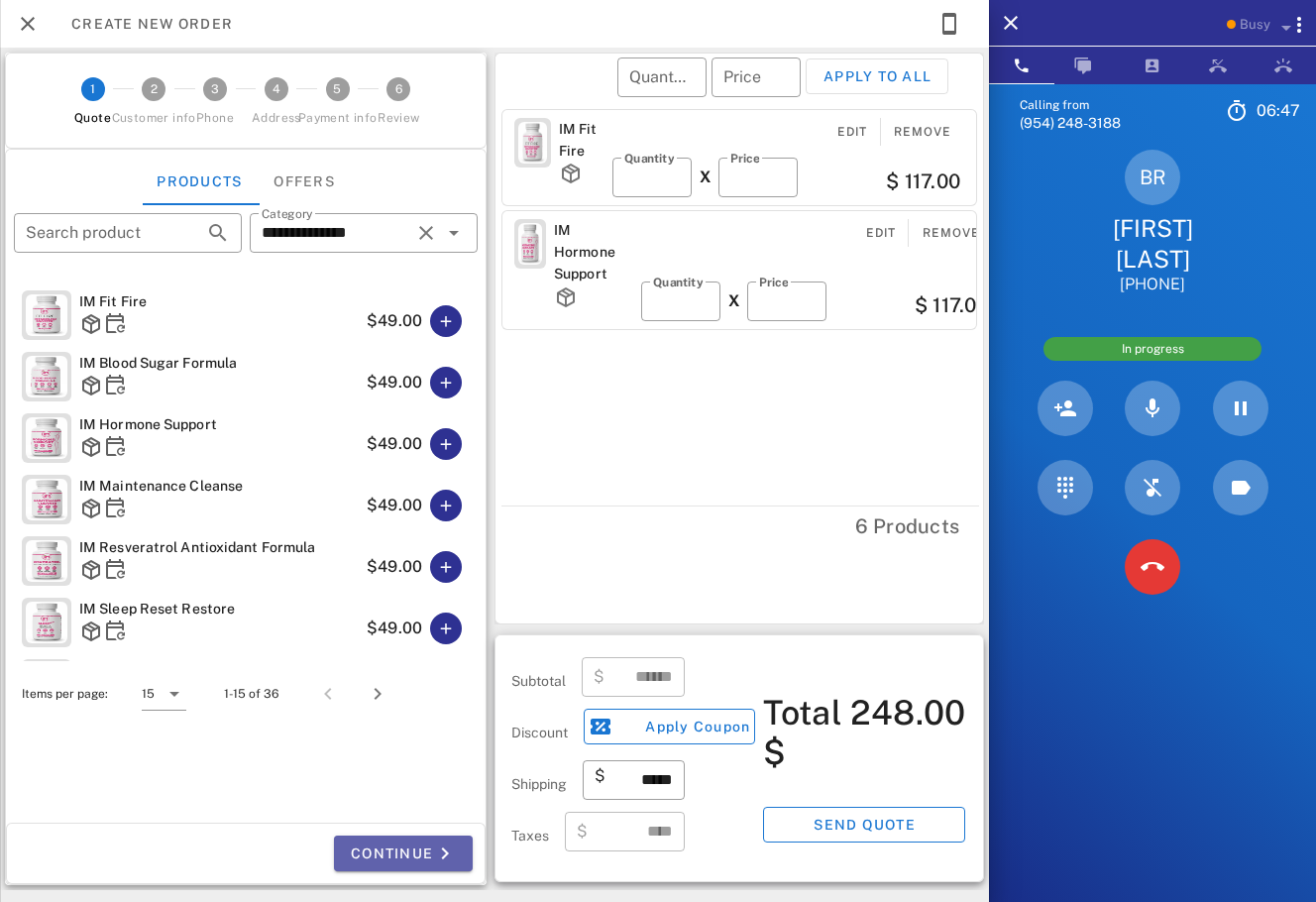 click on "Continue" at bounding box center [403, 853] 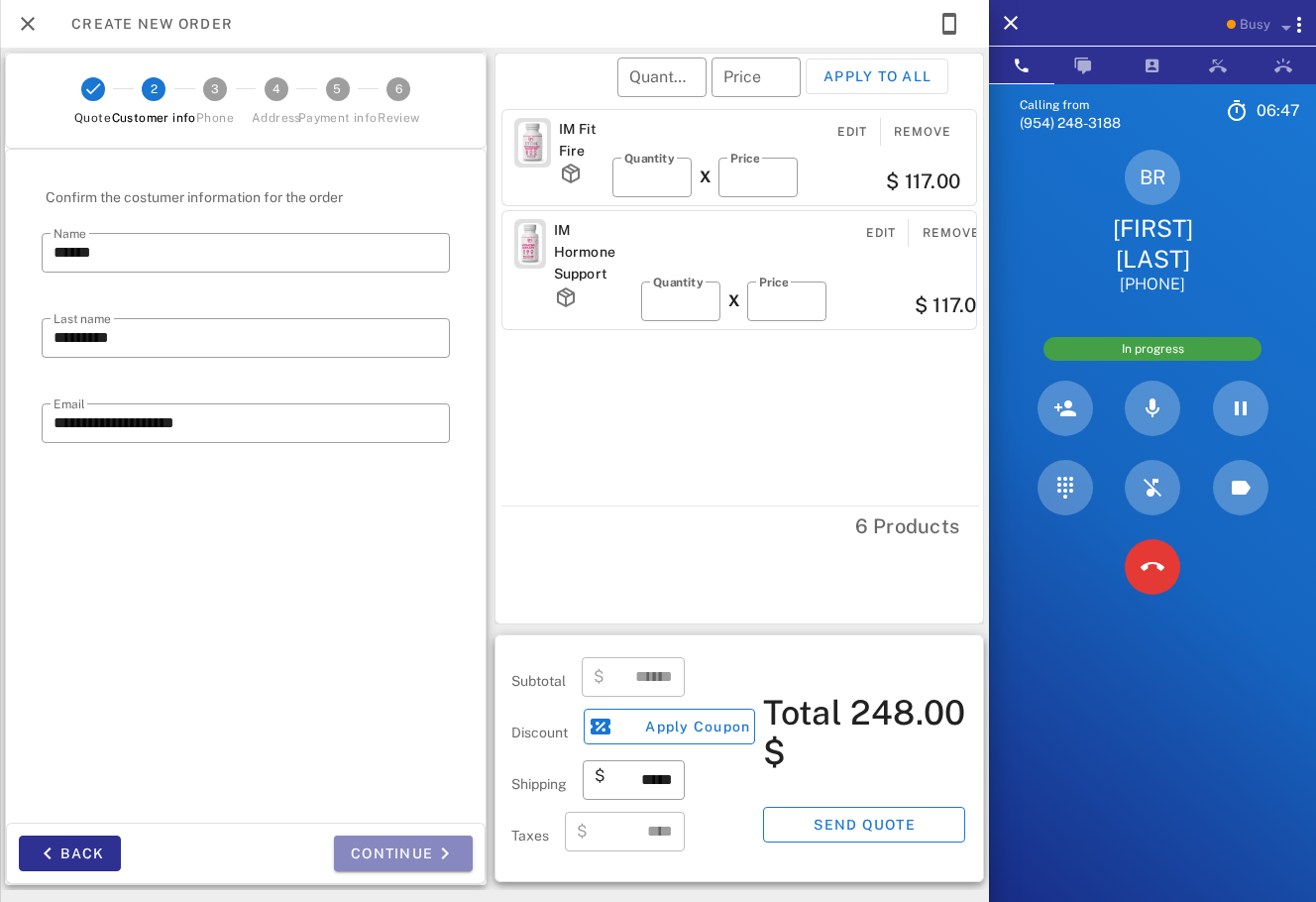click on "Continue" at bounding box center [403, 853] 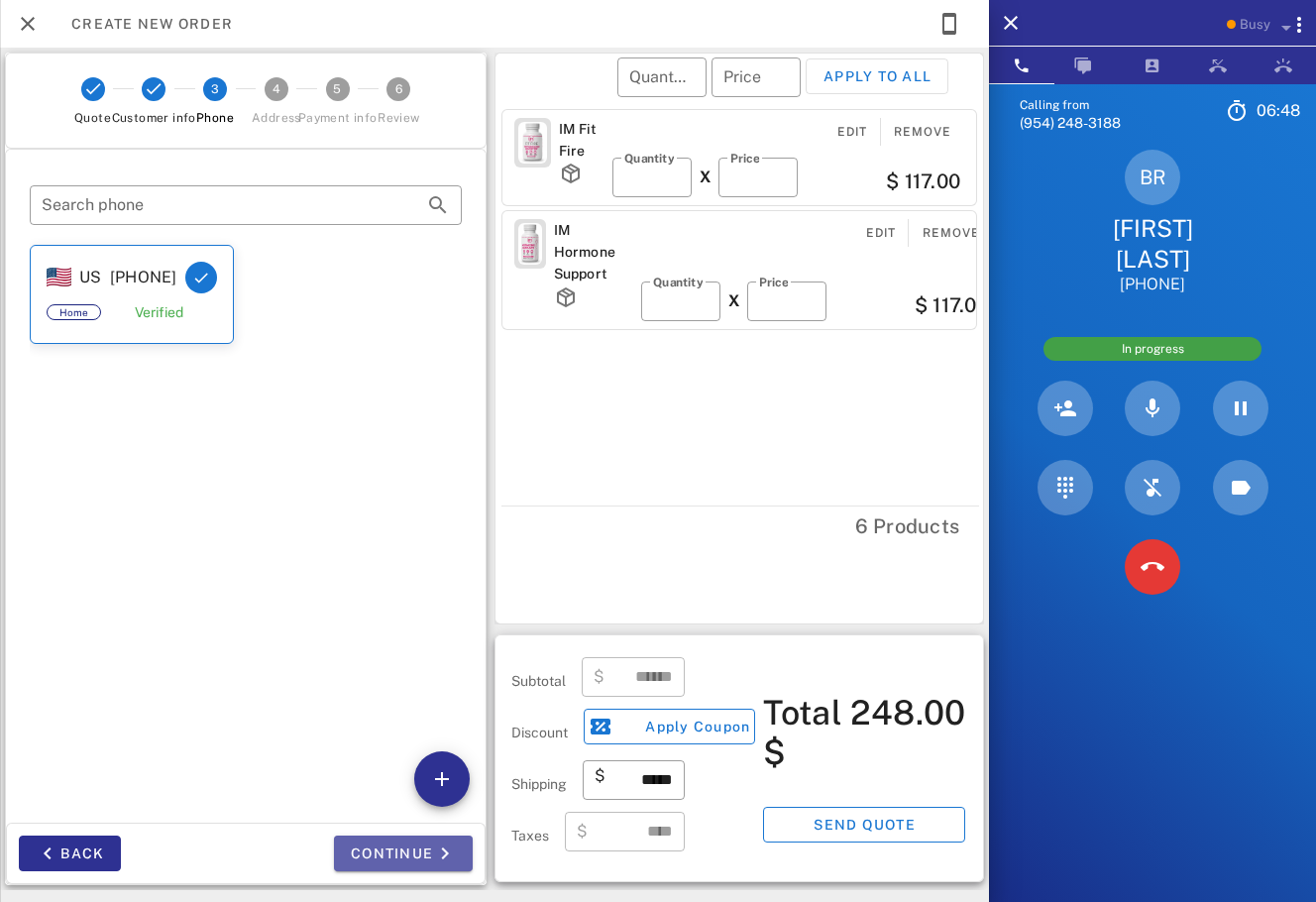 click on "Continue" at bounding box center [403, 853] 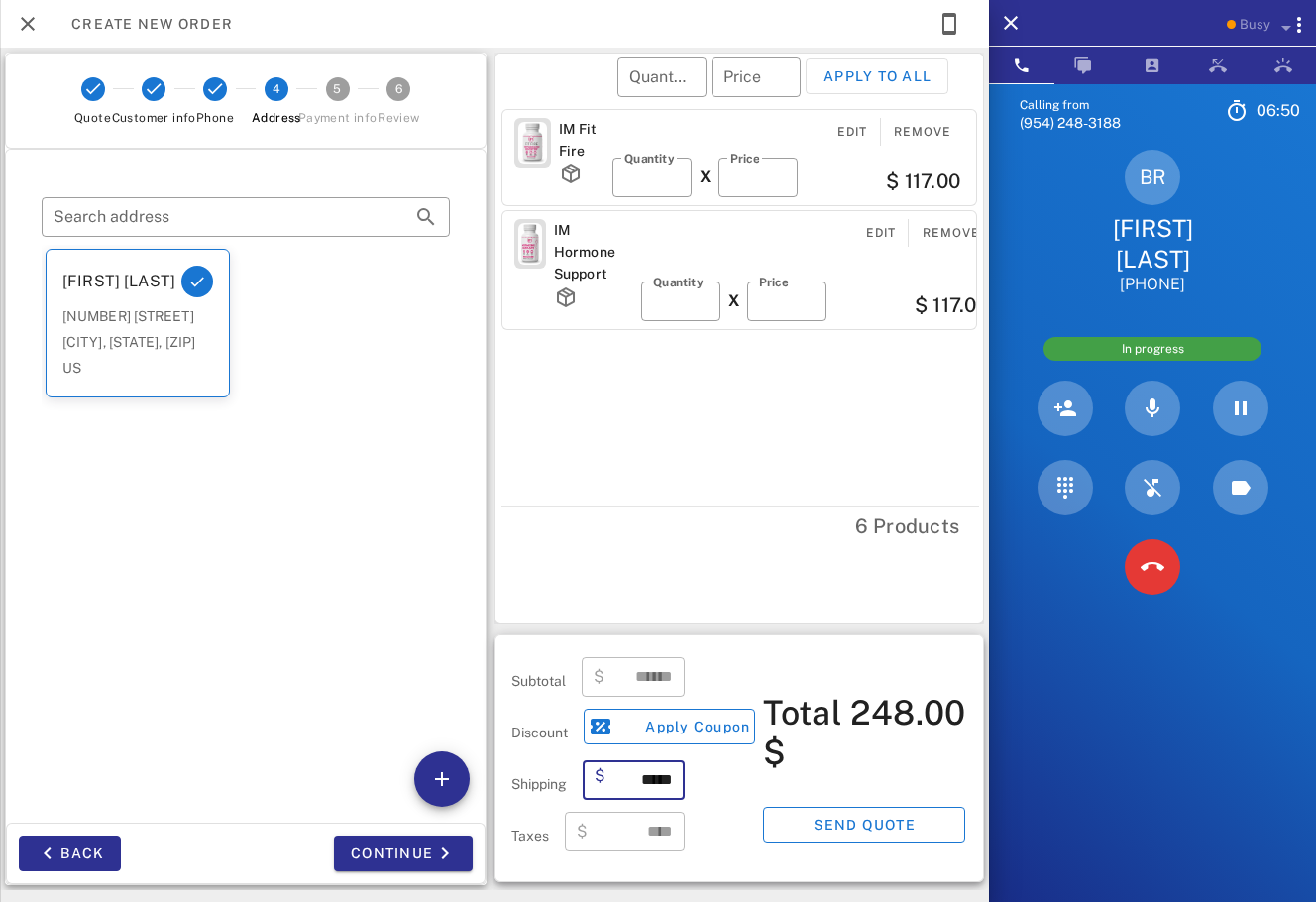 drag, startPoint x: 648, startPoint y: 783, endPoint x: 620, endPoint y: 779, distance: 28.284271 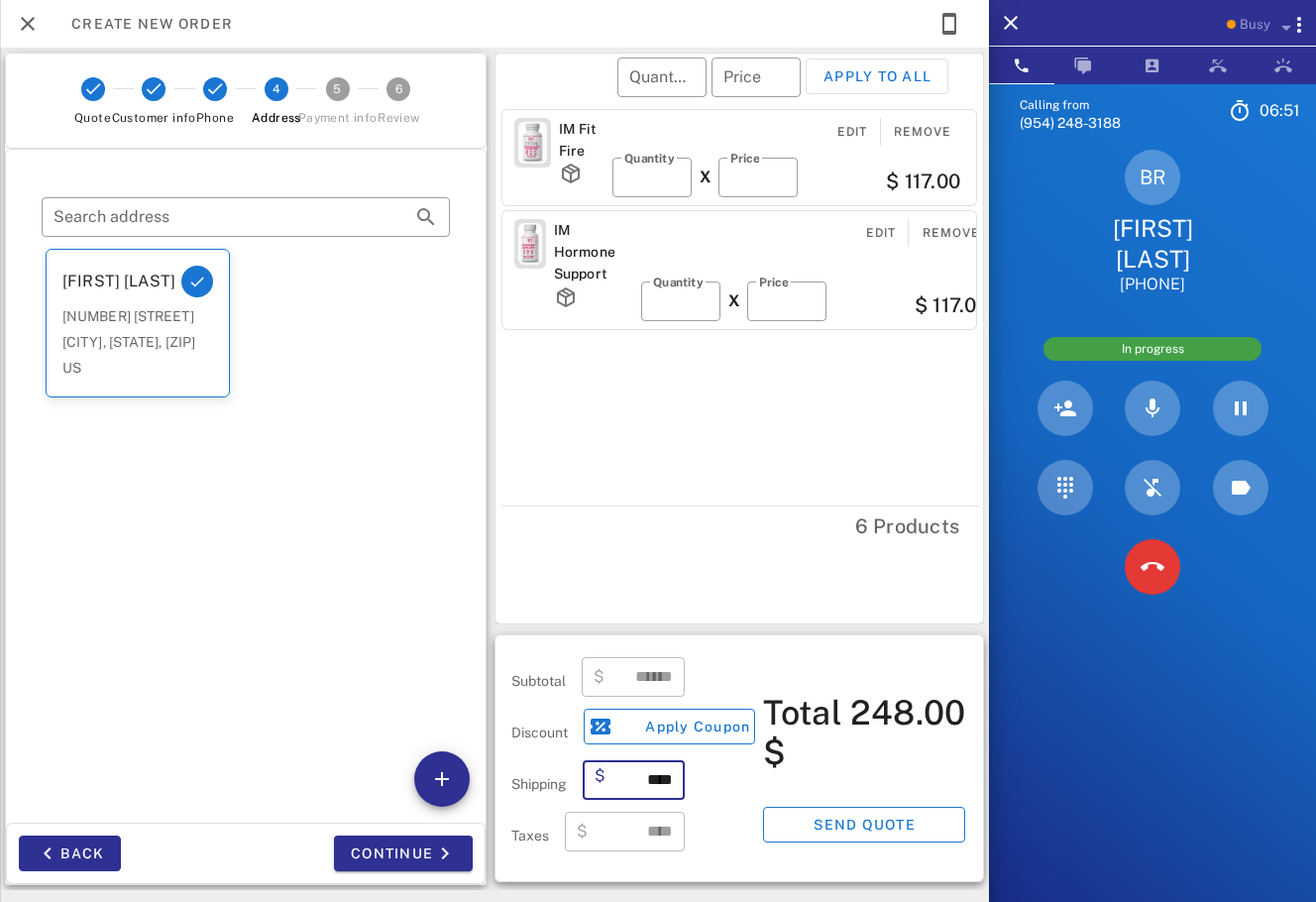 type on "****" 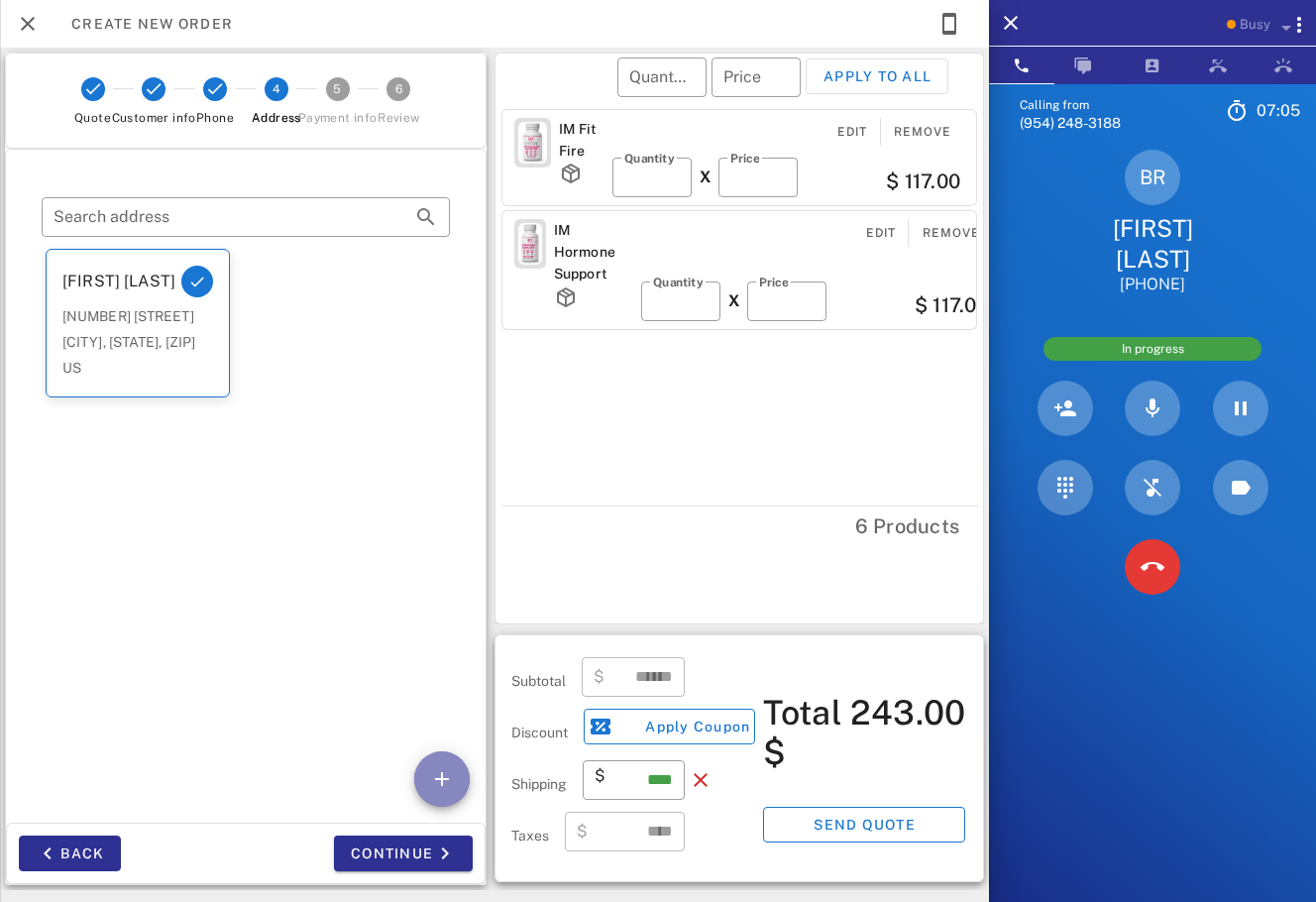 click at bounding box center [442, 779] 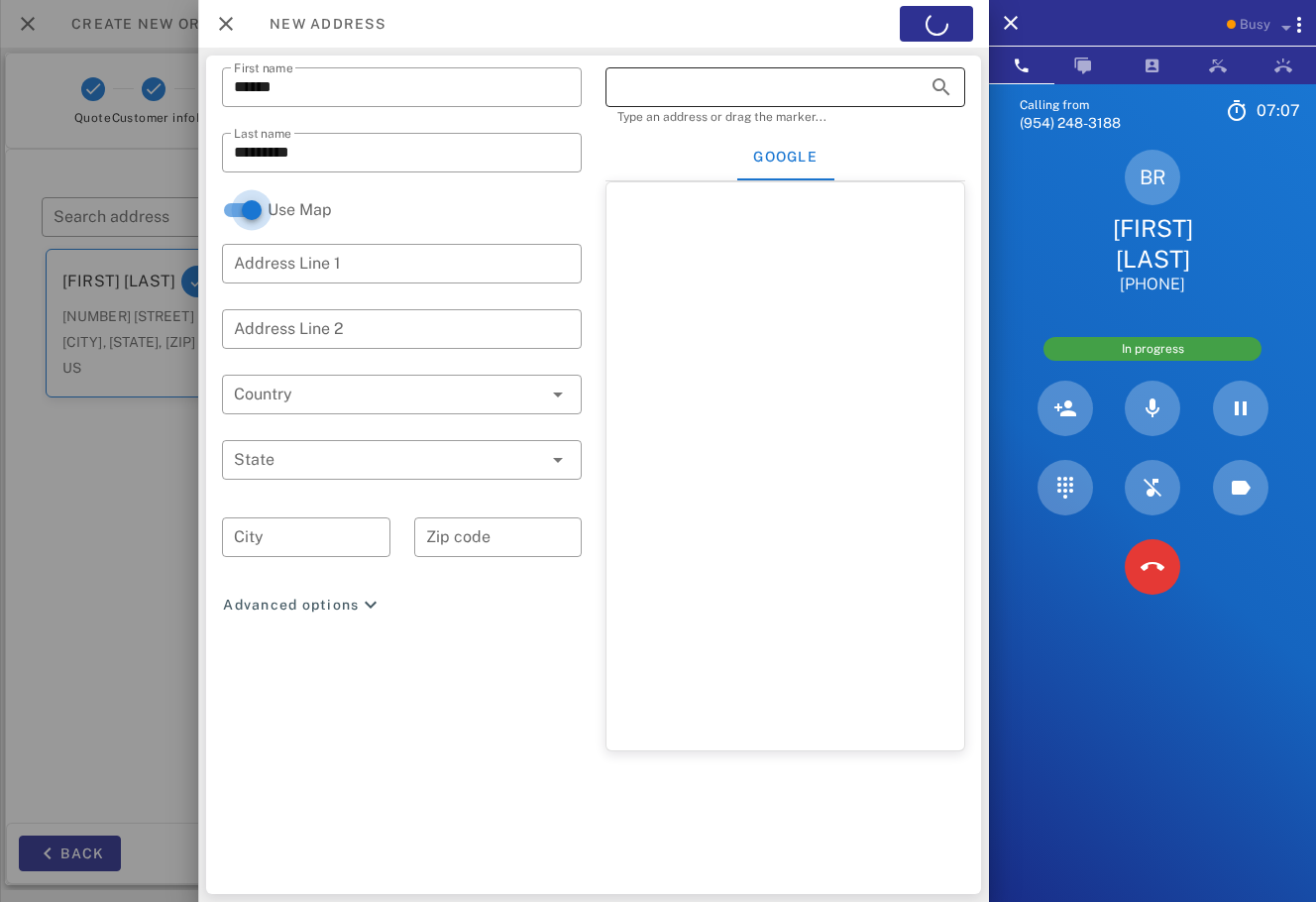 click at bounding box center [757, 87] 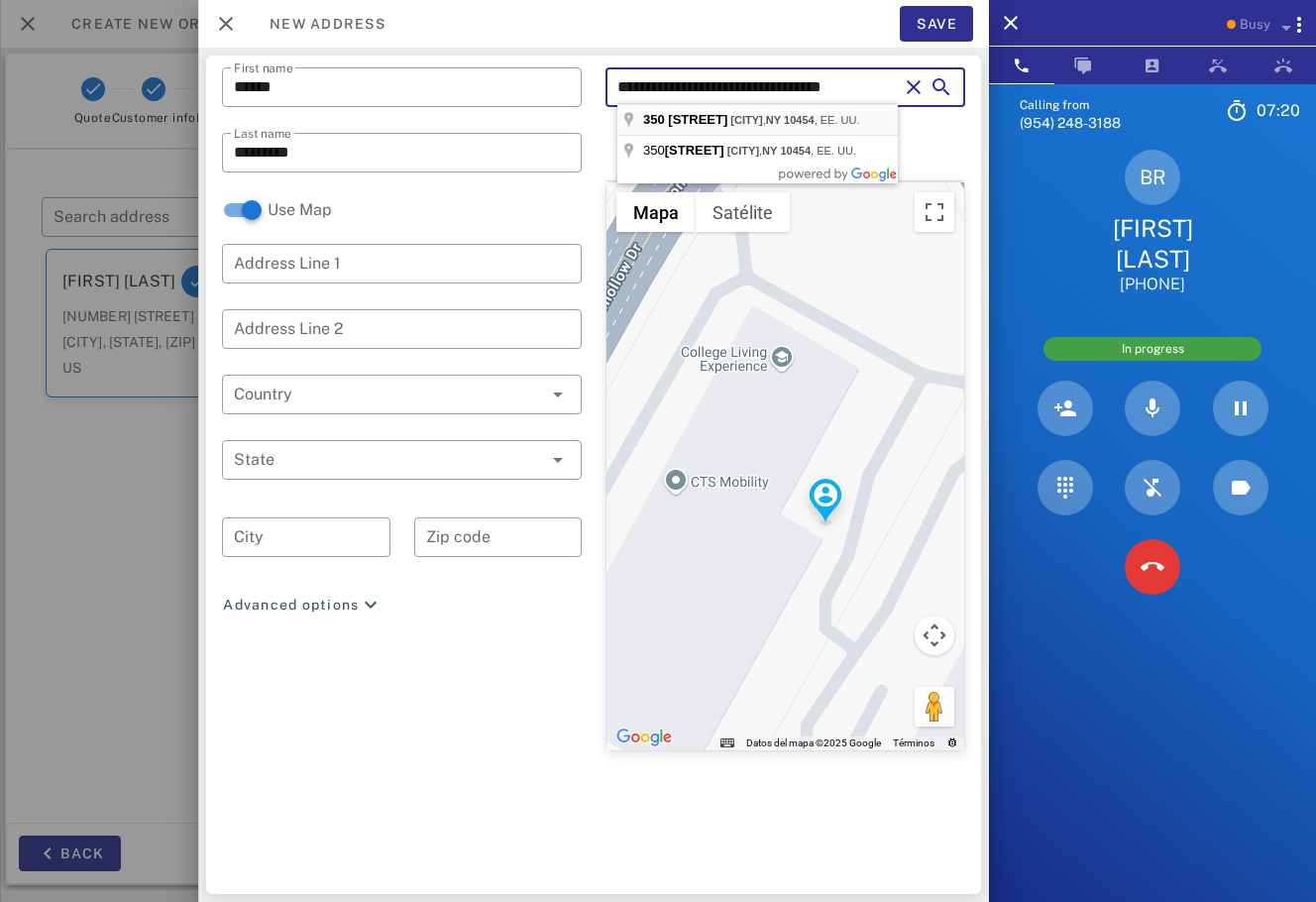 type on "**********" 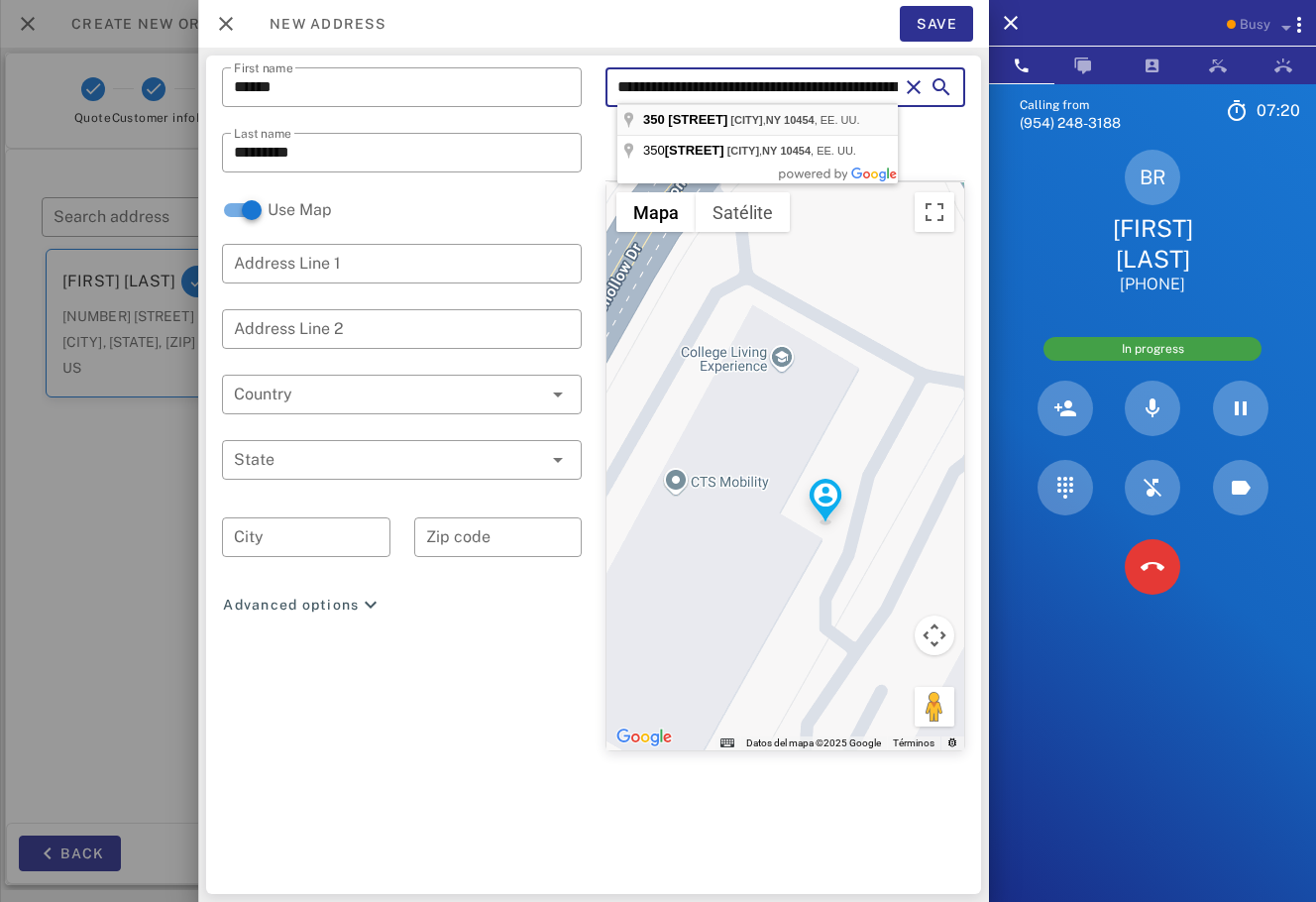 type on "**********" 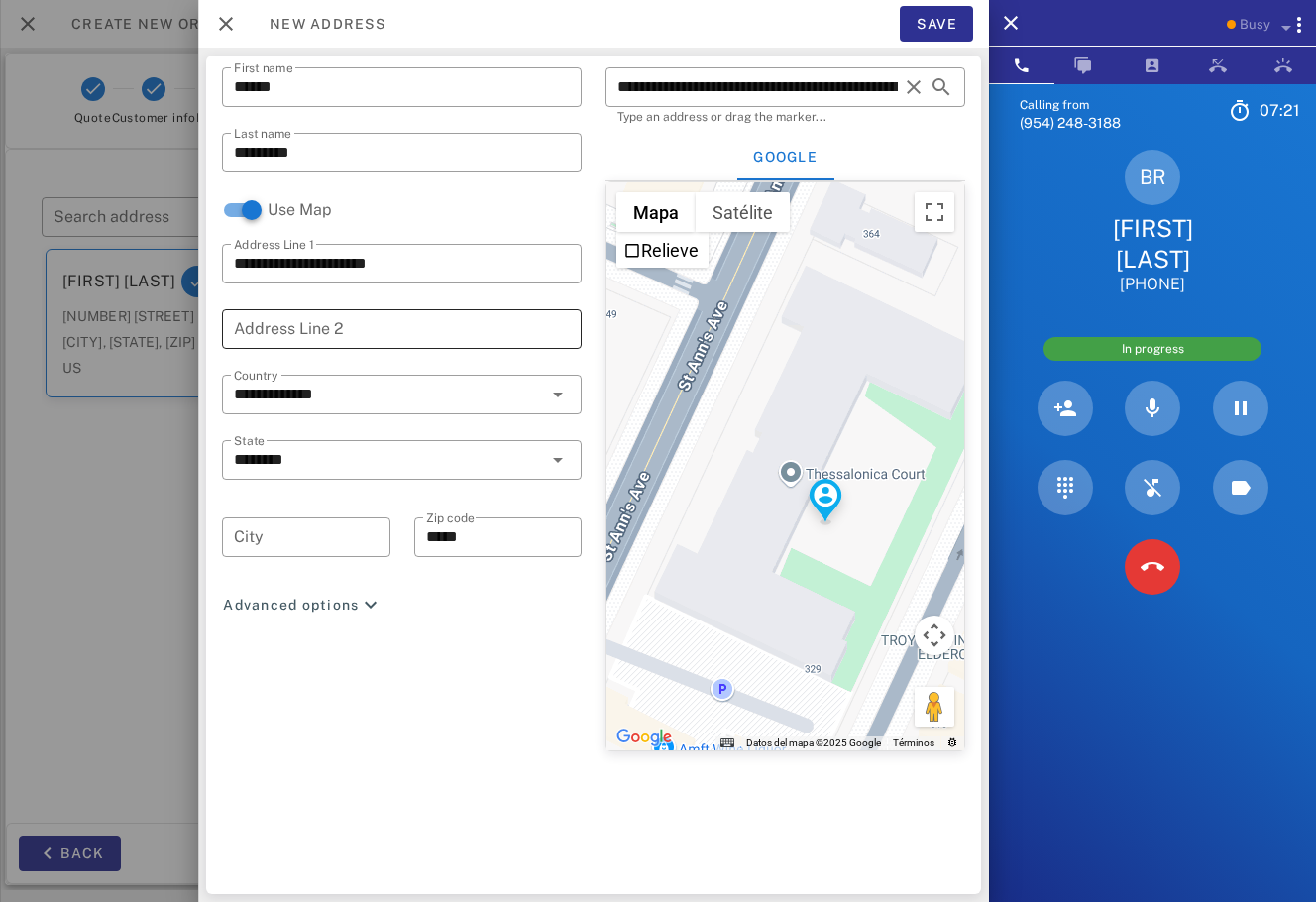 click on "Address Line 2" at bounding box center [401, 329] 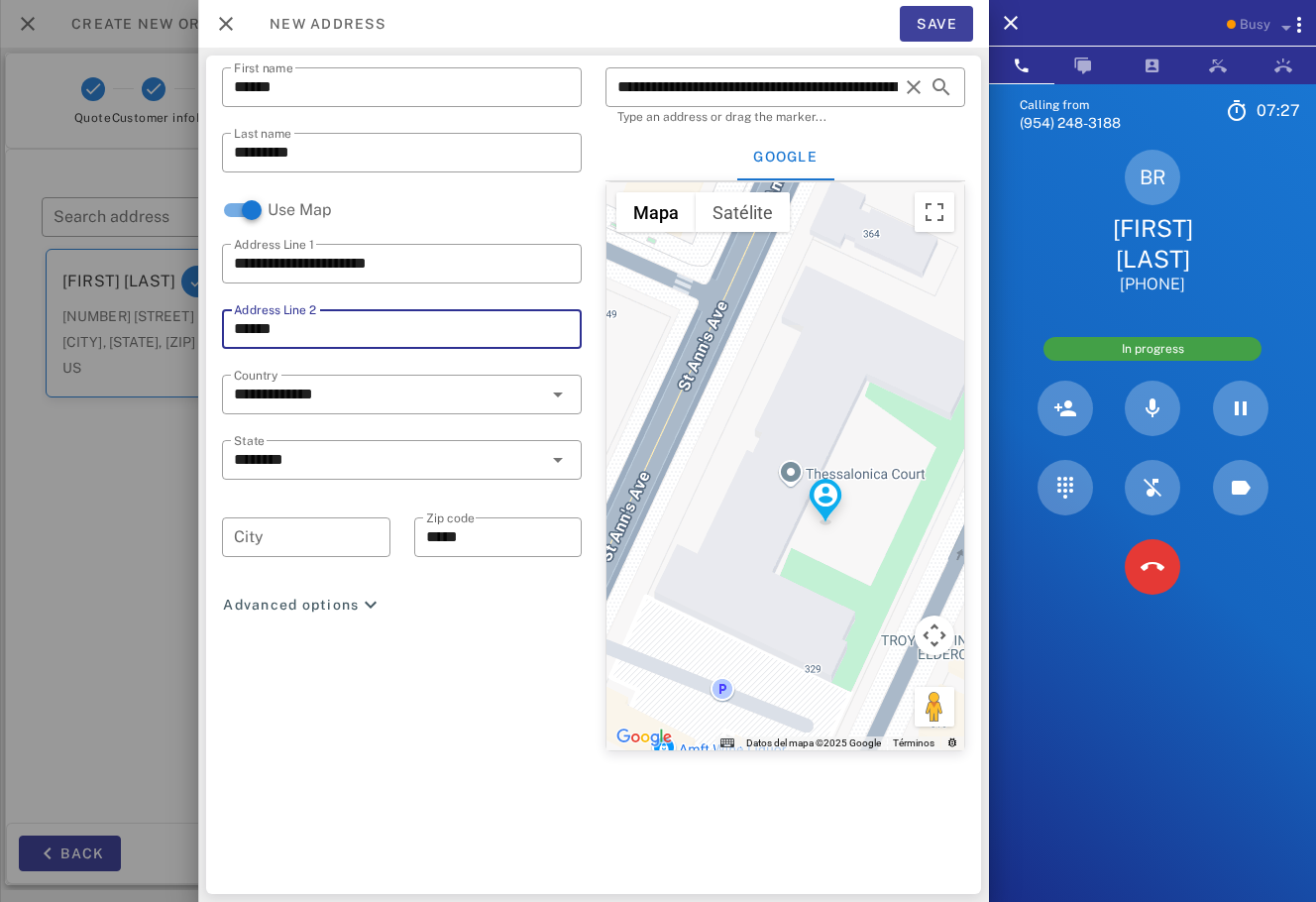 type on "******" 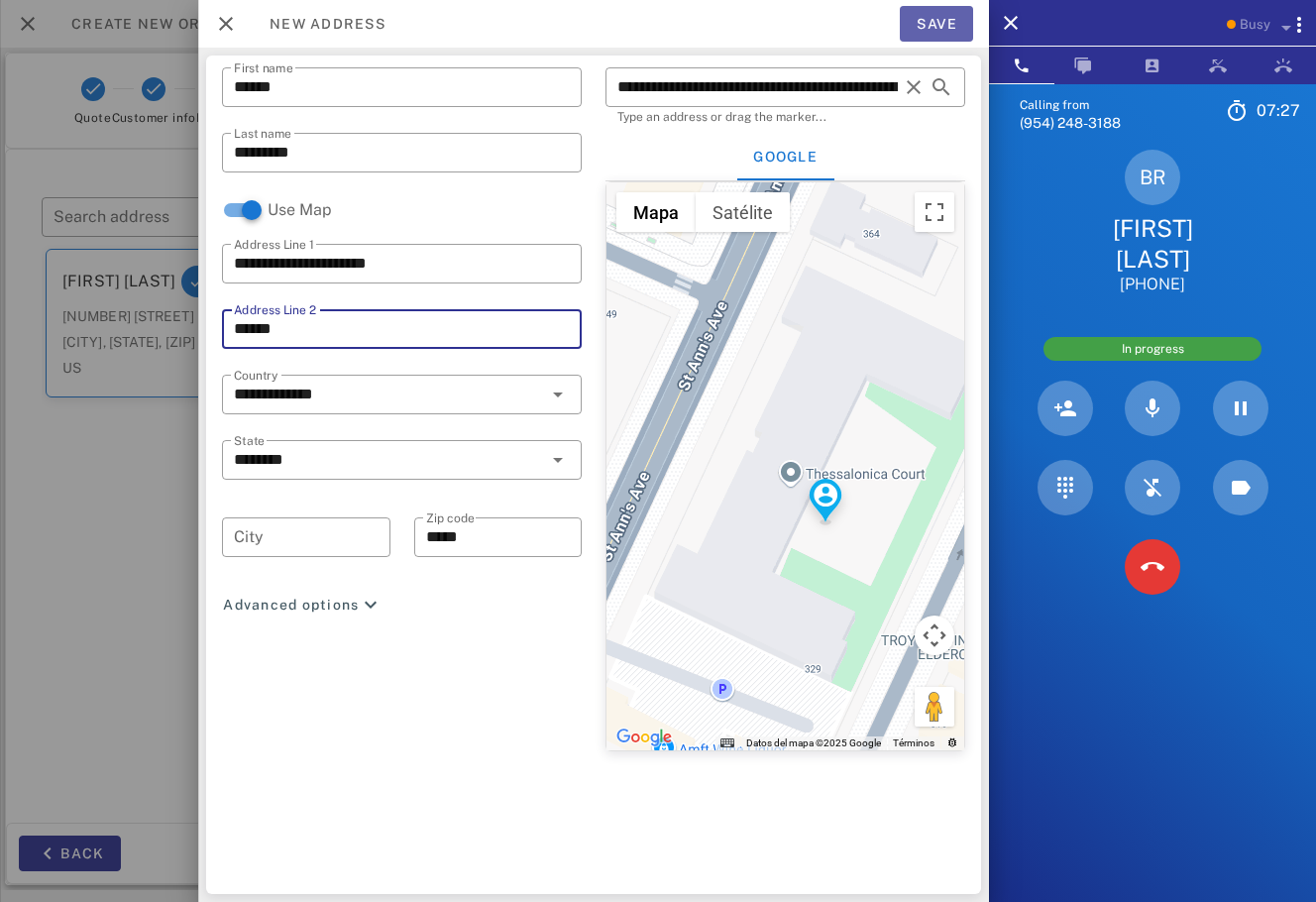 click on "Save" at bounding box center (936, 24) 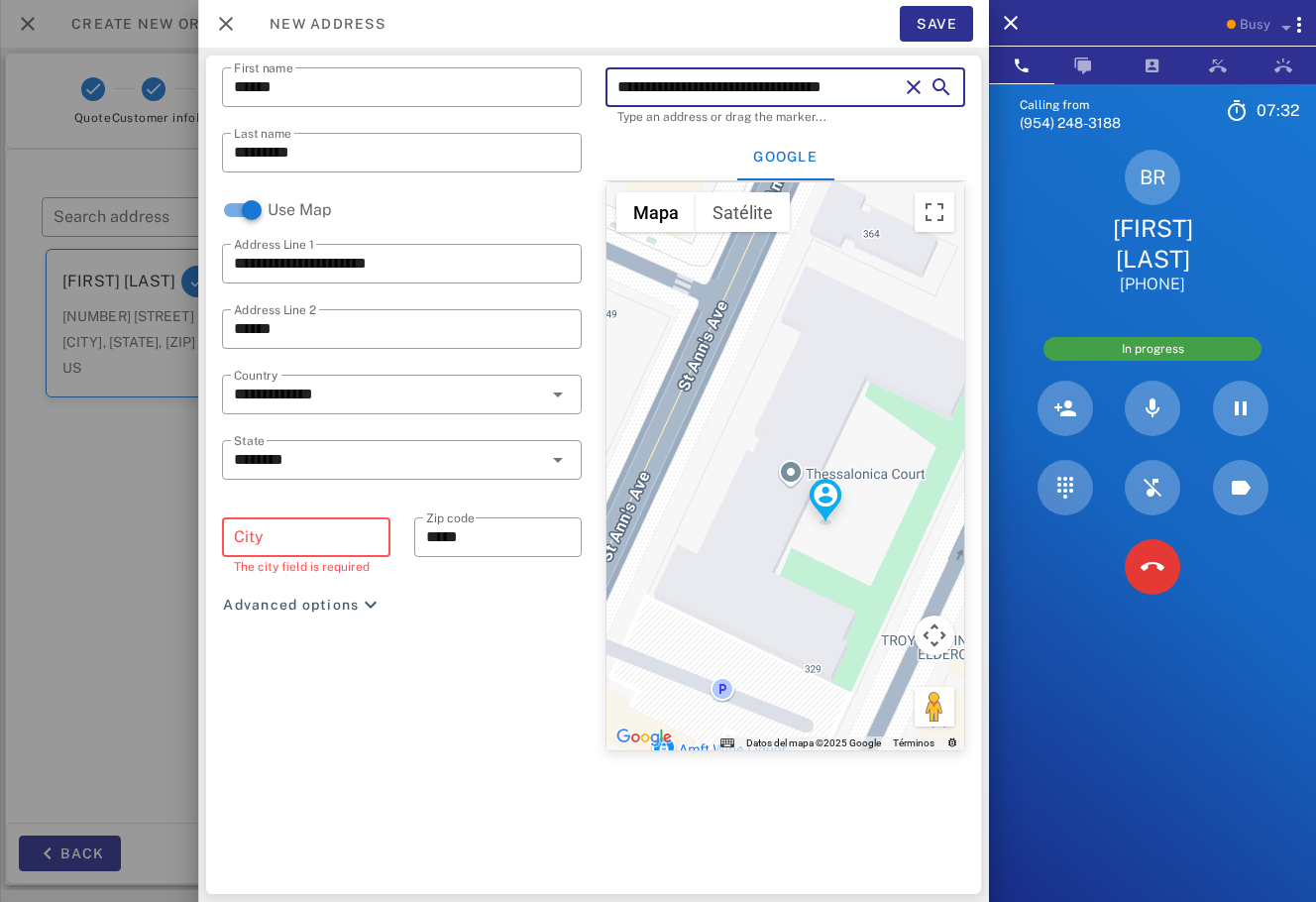 drag, startPoint x: 837, startPoint y: 84, endPoint x: 814, endPoint y: 96, distance: 25.942244 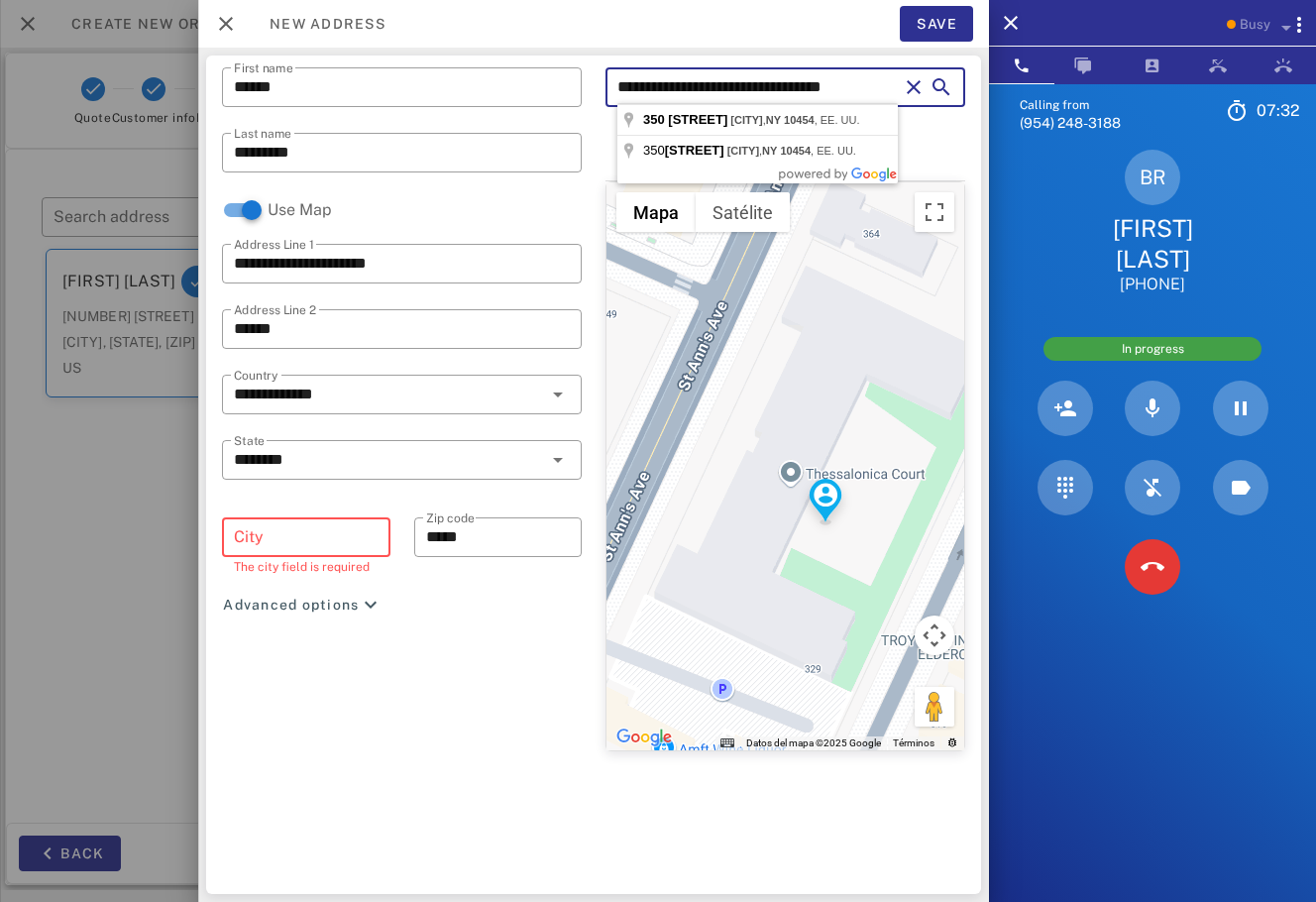 click on "**********" at bounding box center [757, 87] 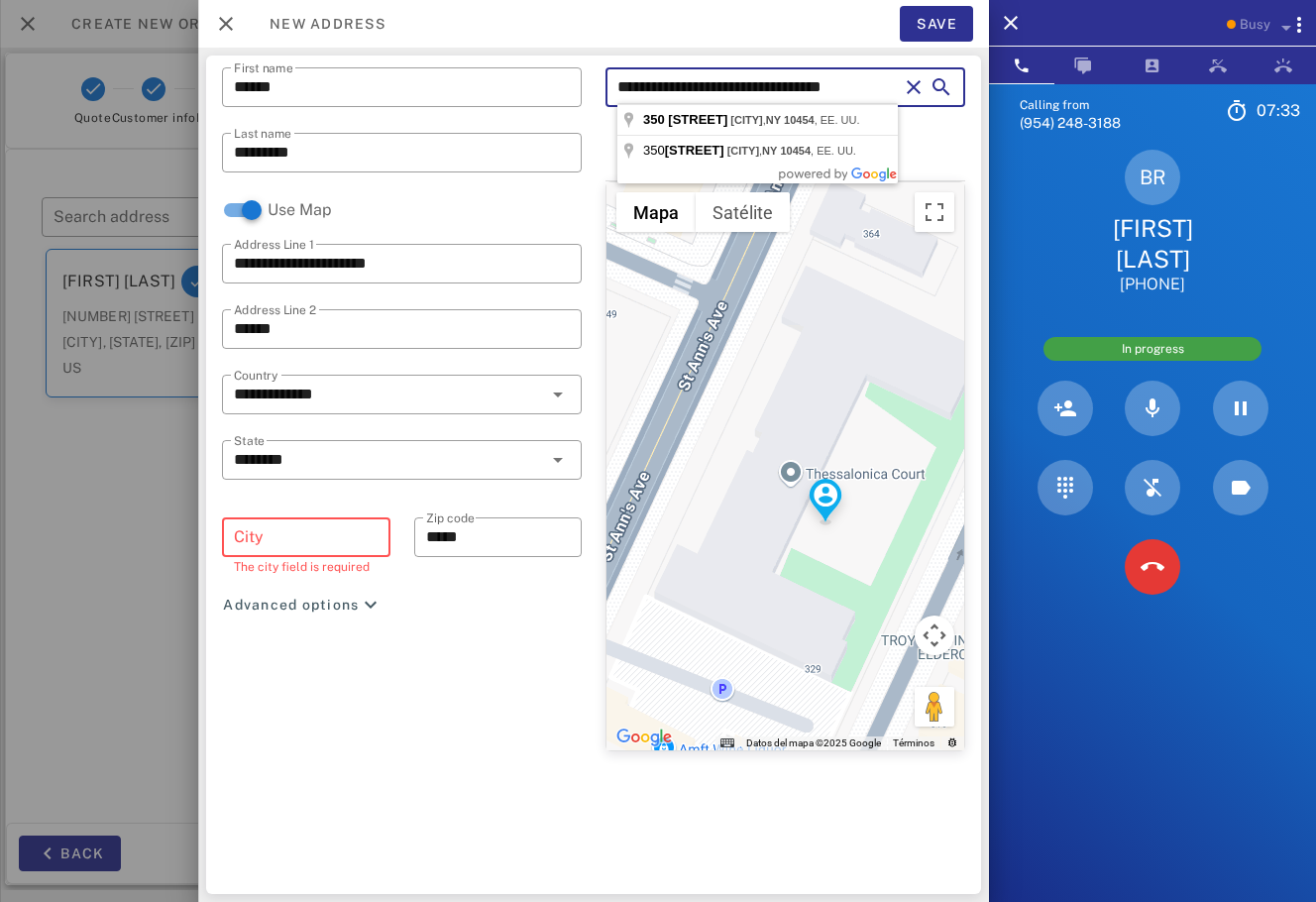 drag, startPoint x: 759, startPoint y: 95, endPoint x: 798, endPoint y: 92, distance: 39.115214 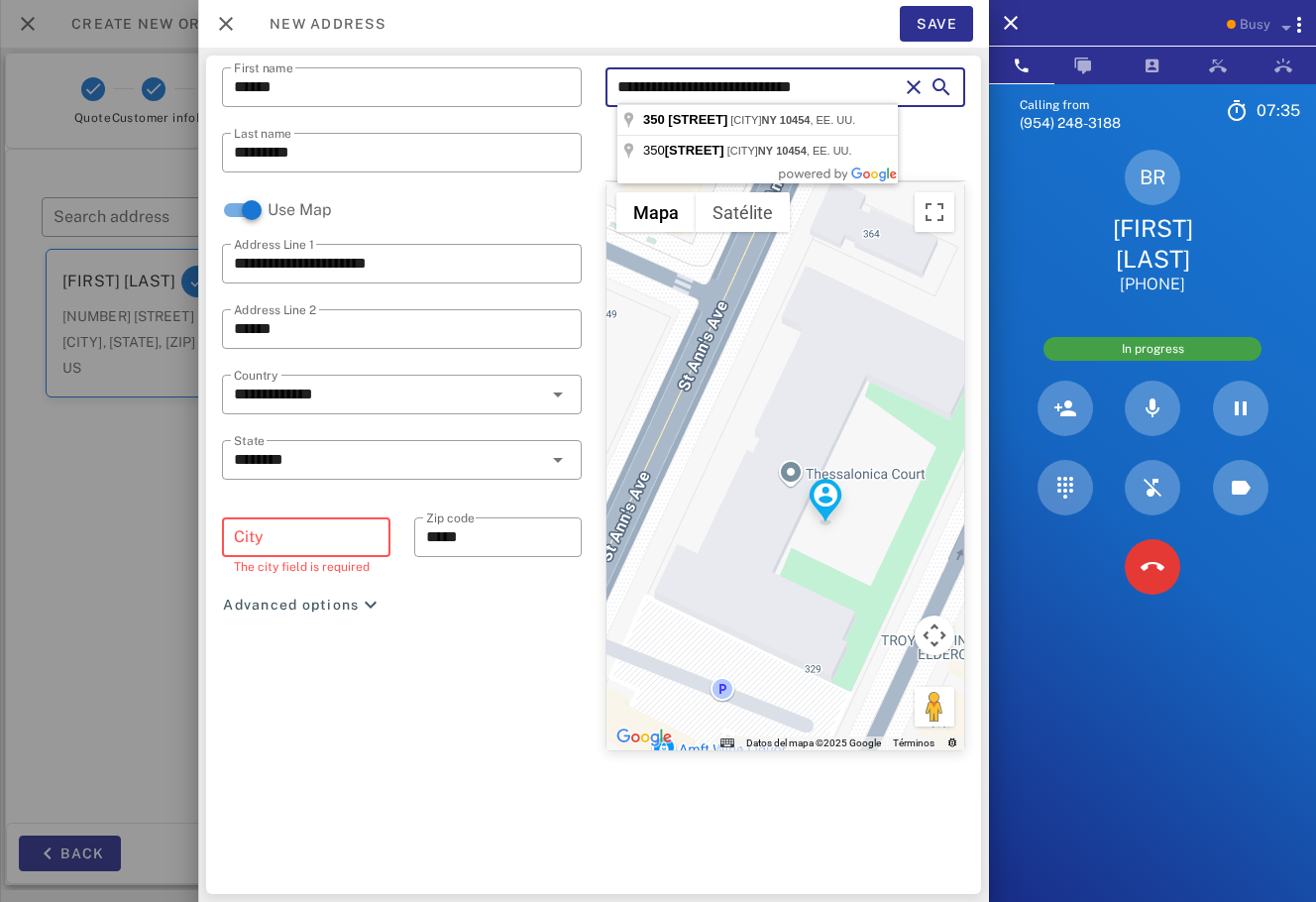 type on "**********" 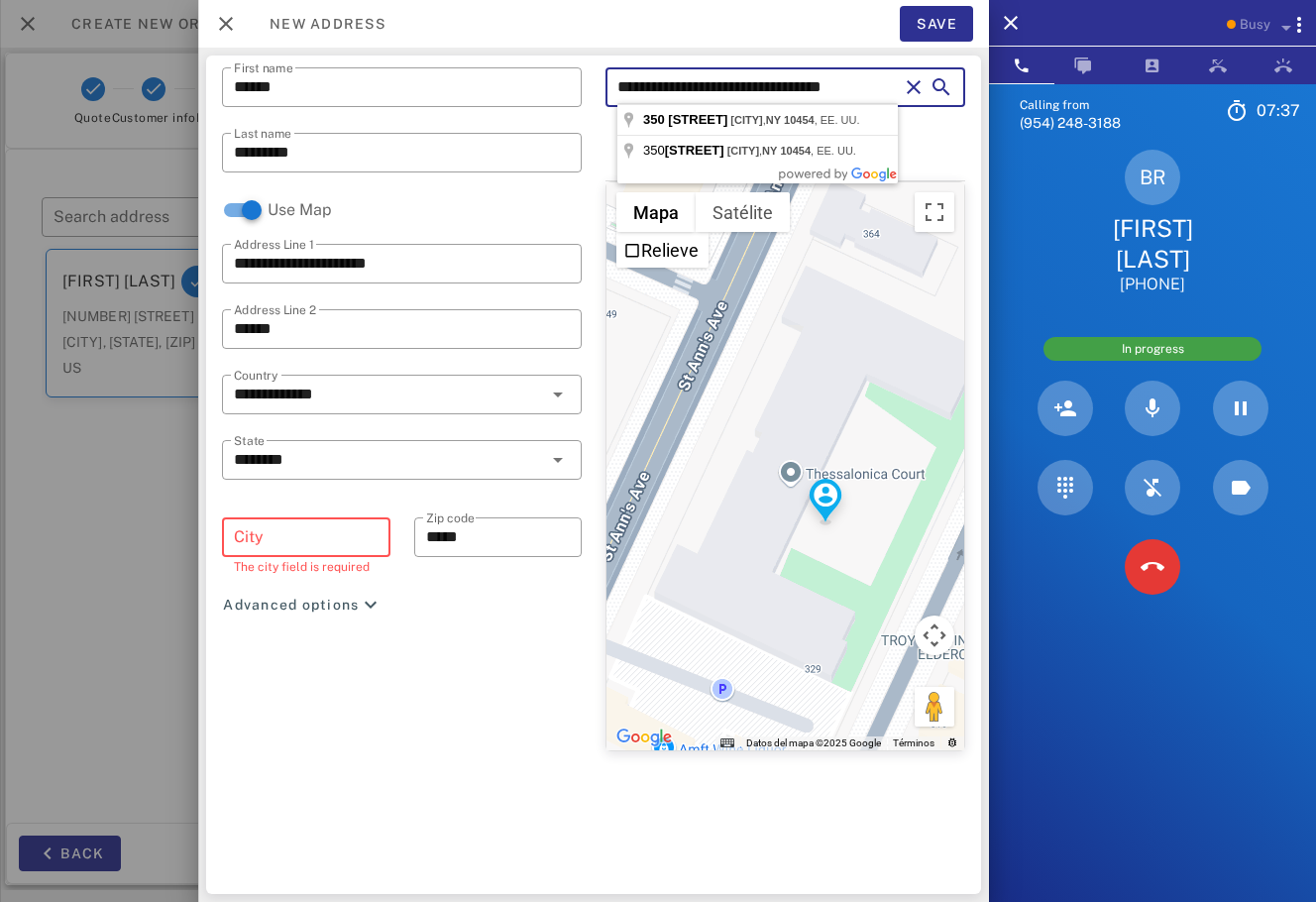click on "City" at bounding box center (306, 537) 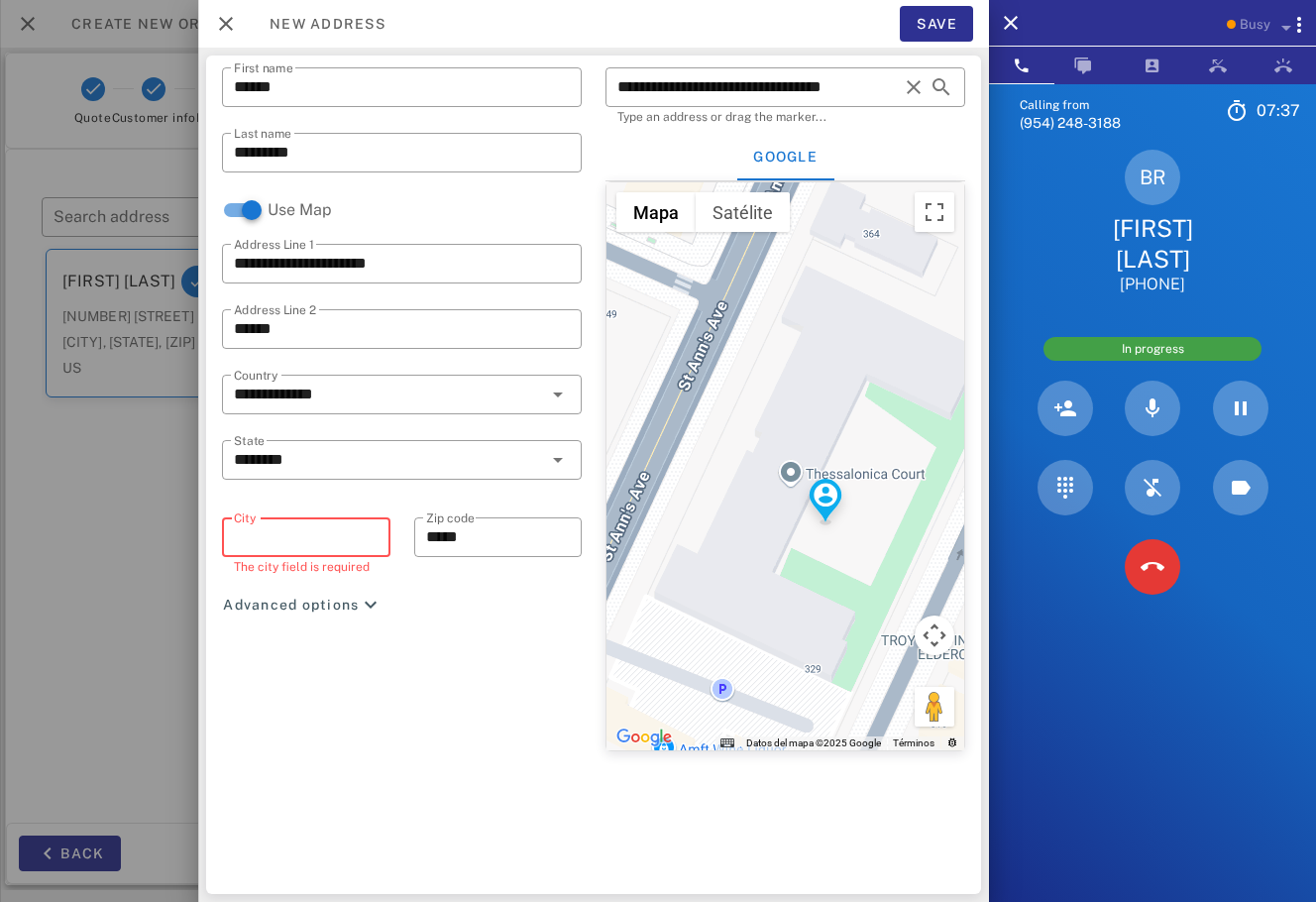 paste on "*****" 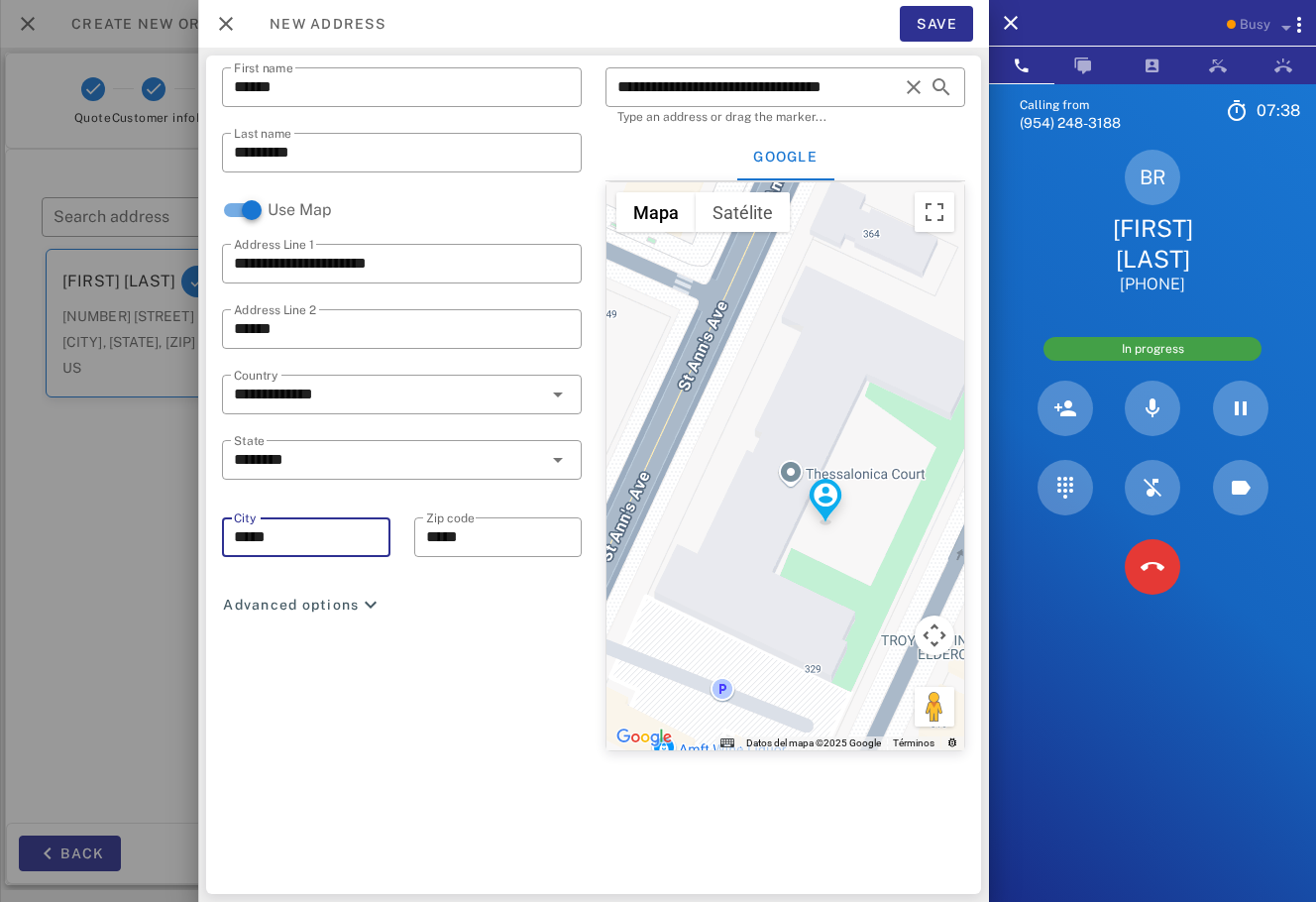 type on "*****" 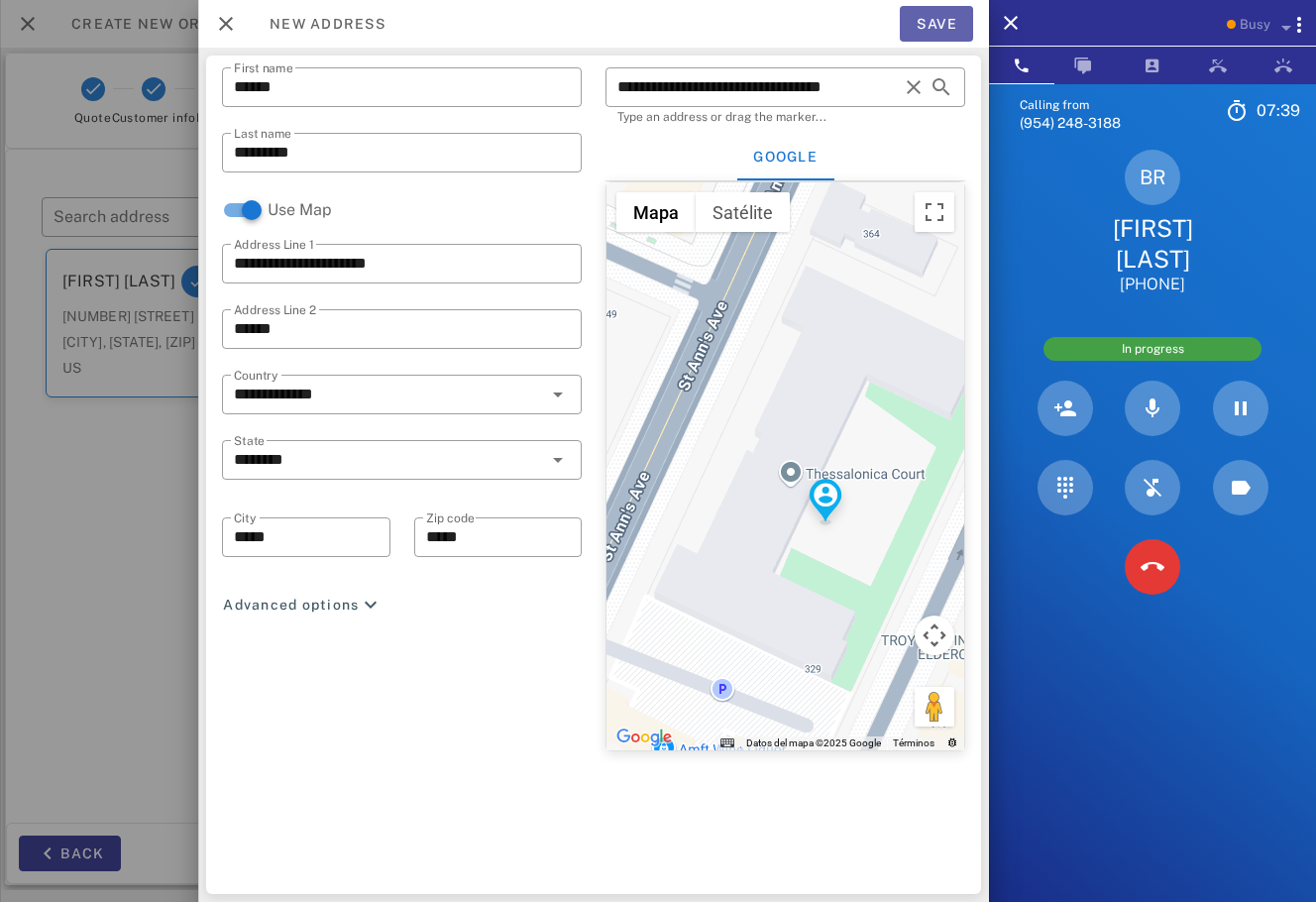 click on "Save" at bounding box center (936, 24) 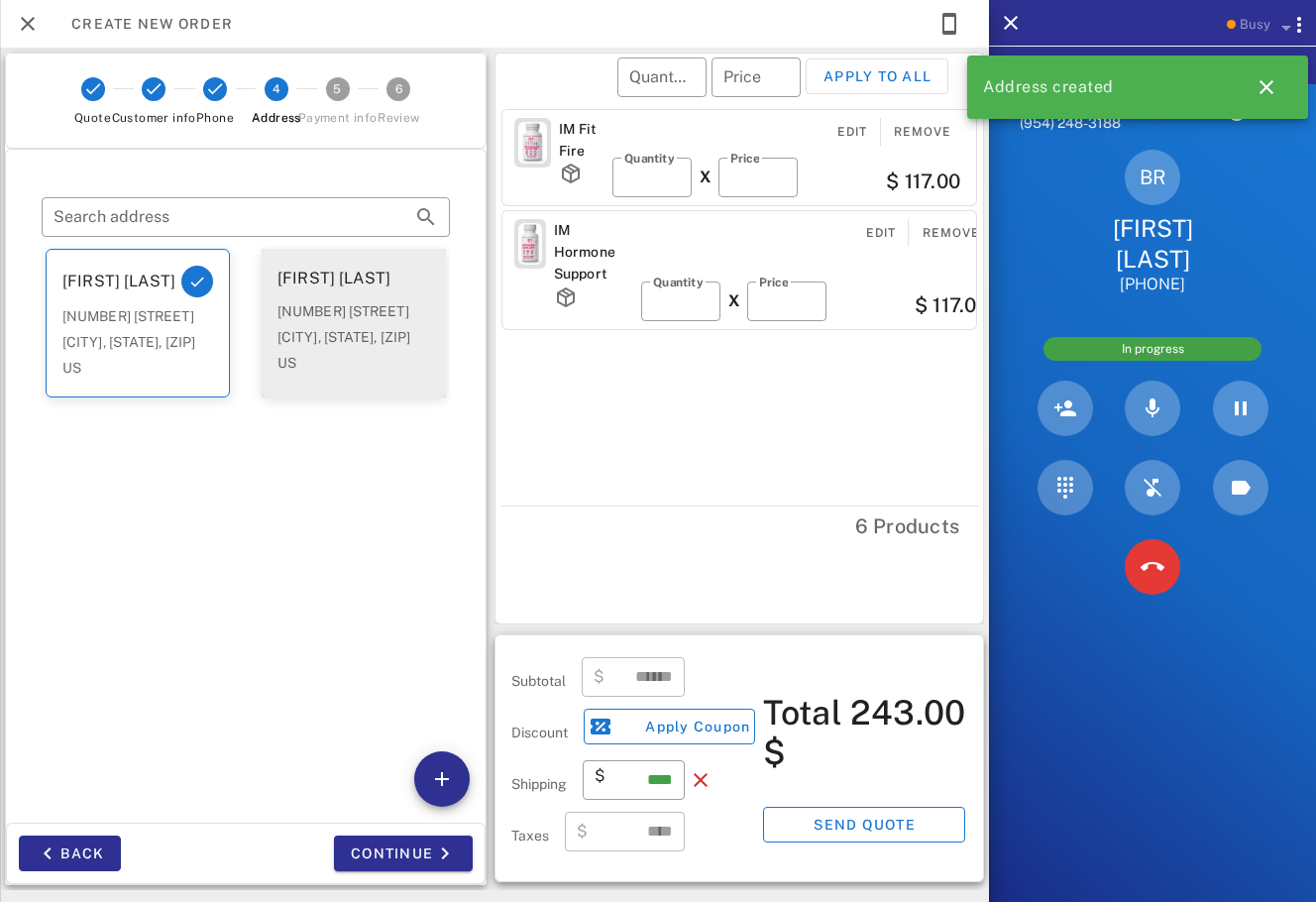 click on "bronx, NY, 10454" at bounding box center (354, 337) 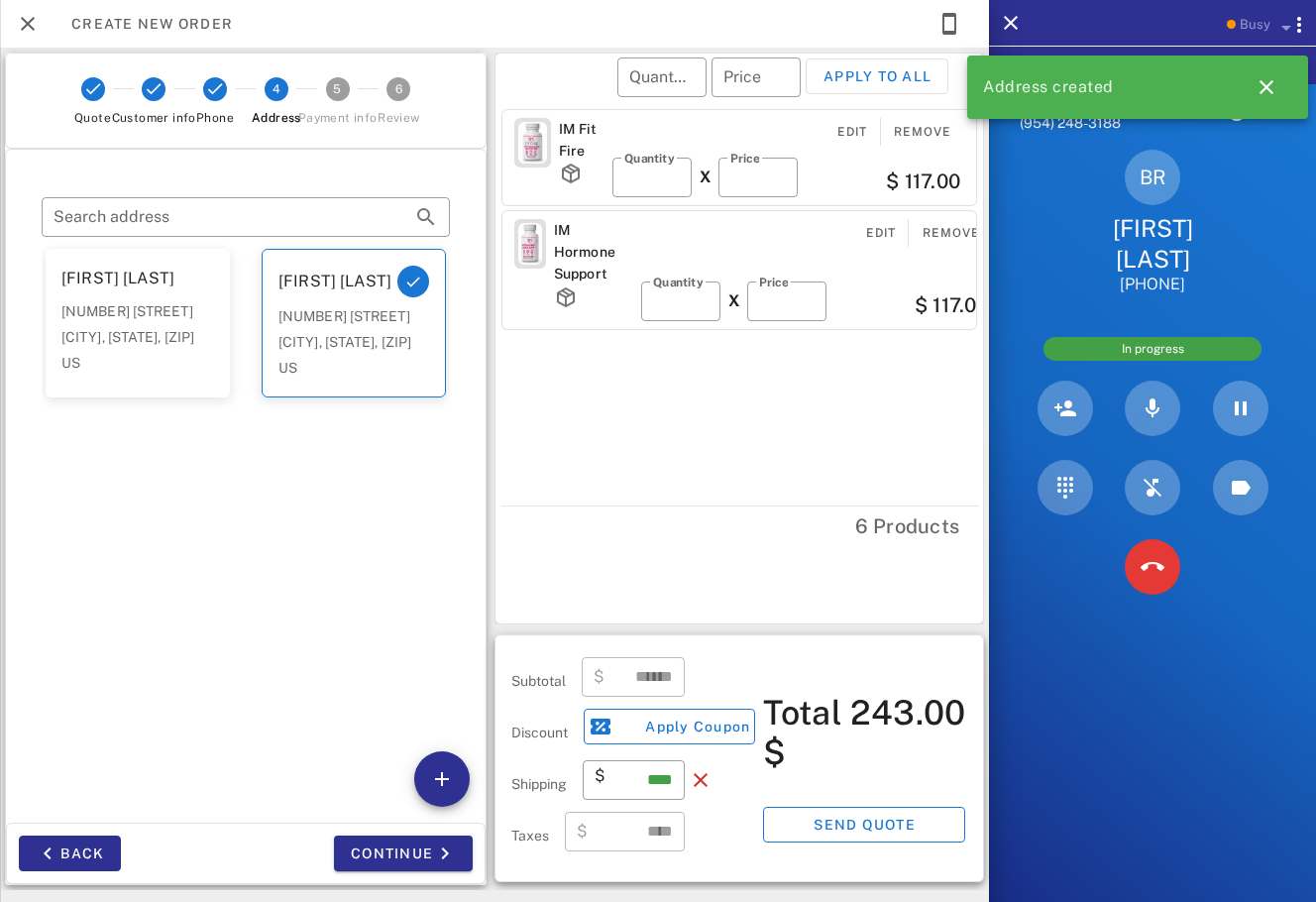 click on "Continue" at bounding box center (365, 853) 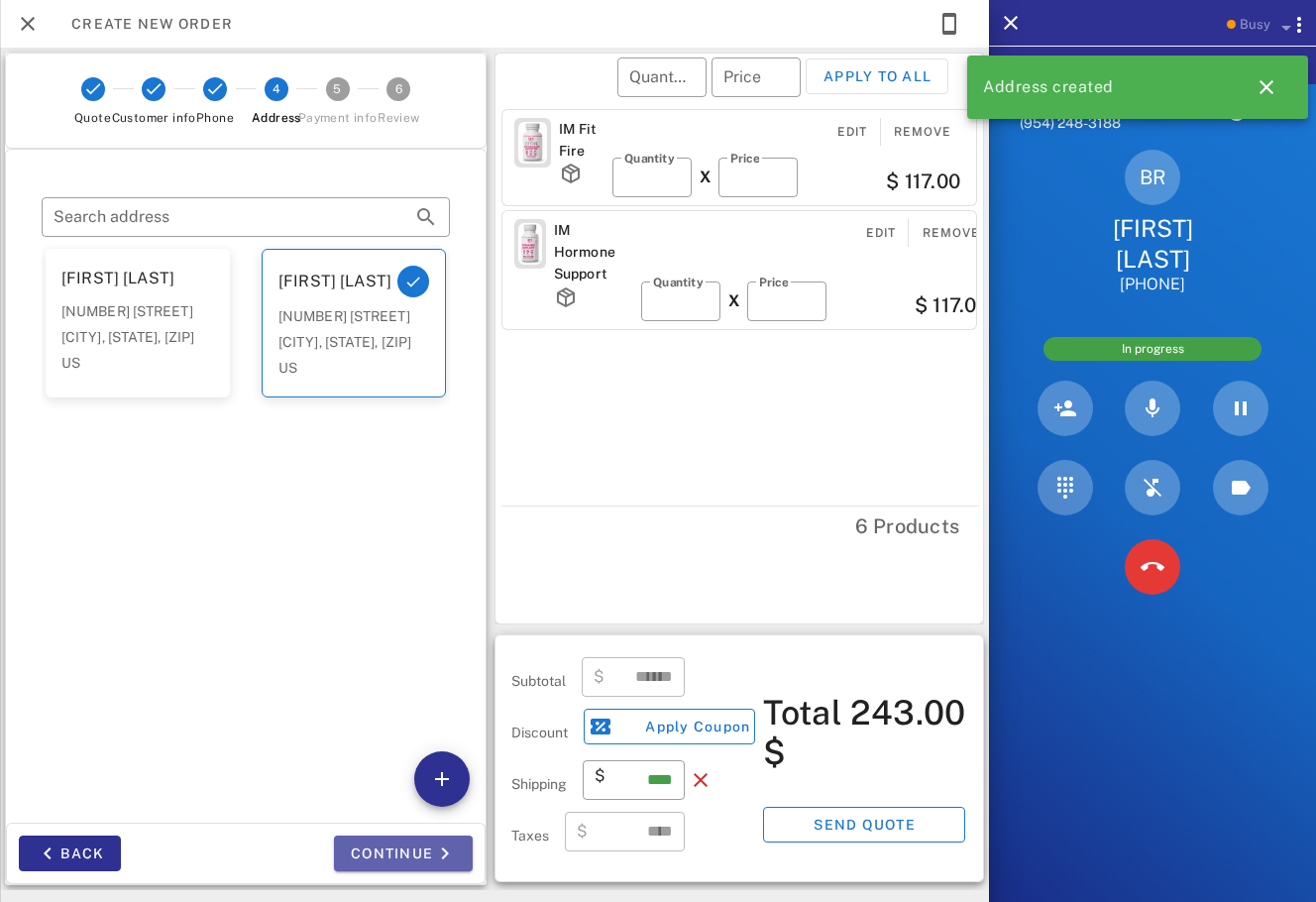 click on "Continue" at bounding box center [403, 853] 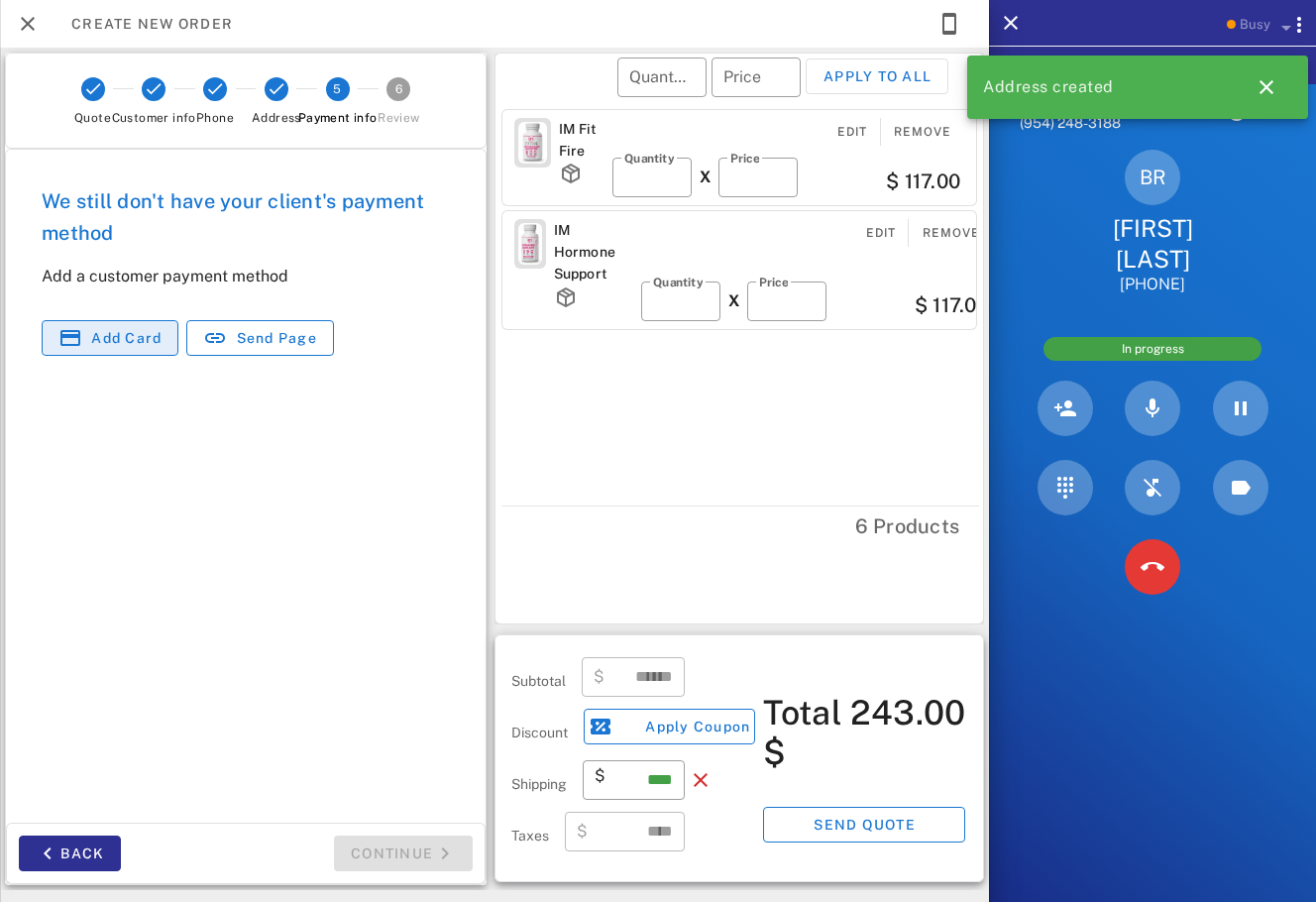 click on "Add card" at bounding box center [126, 338] 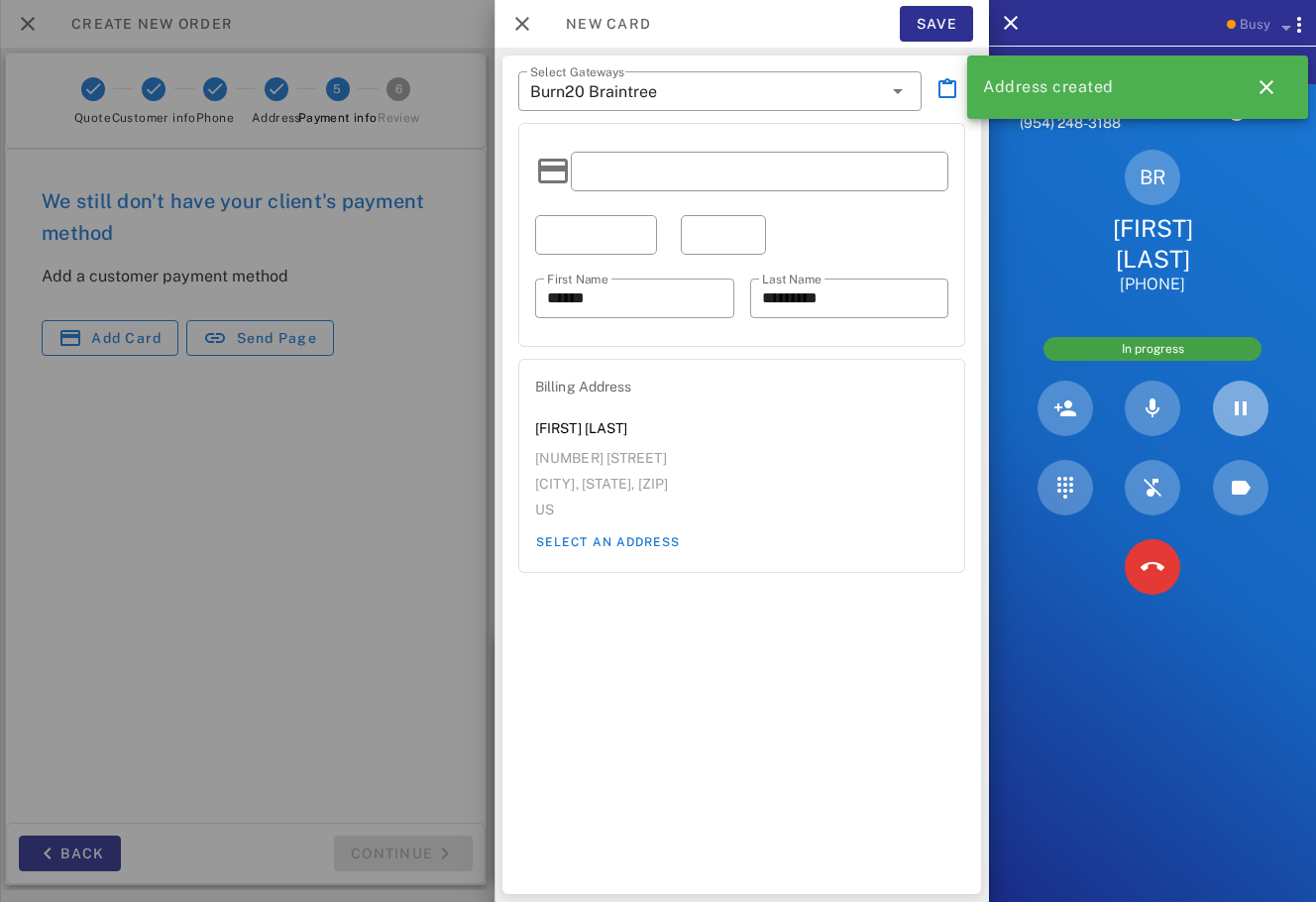 click at bounding box center (1241, 408) 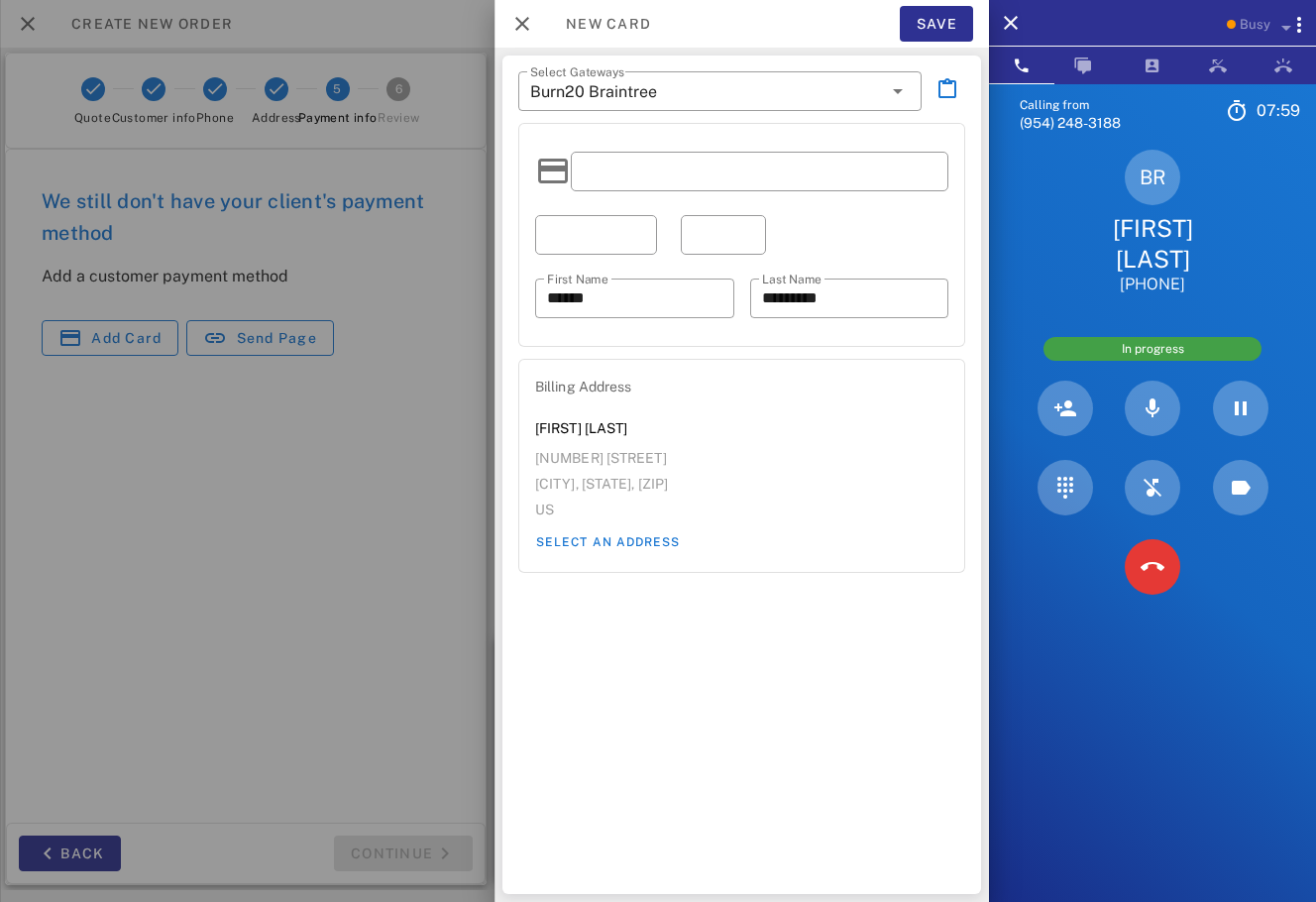 click at bounding box center [596, 235] 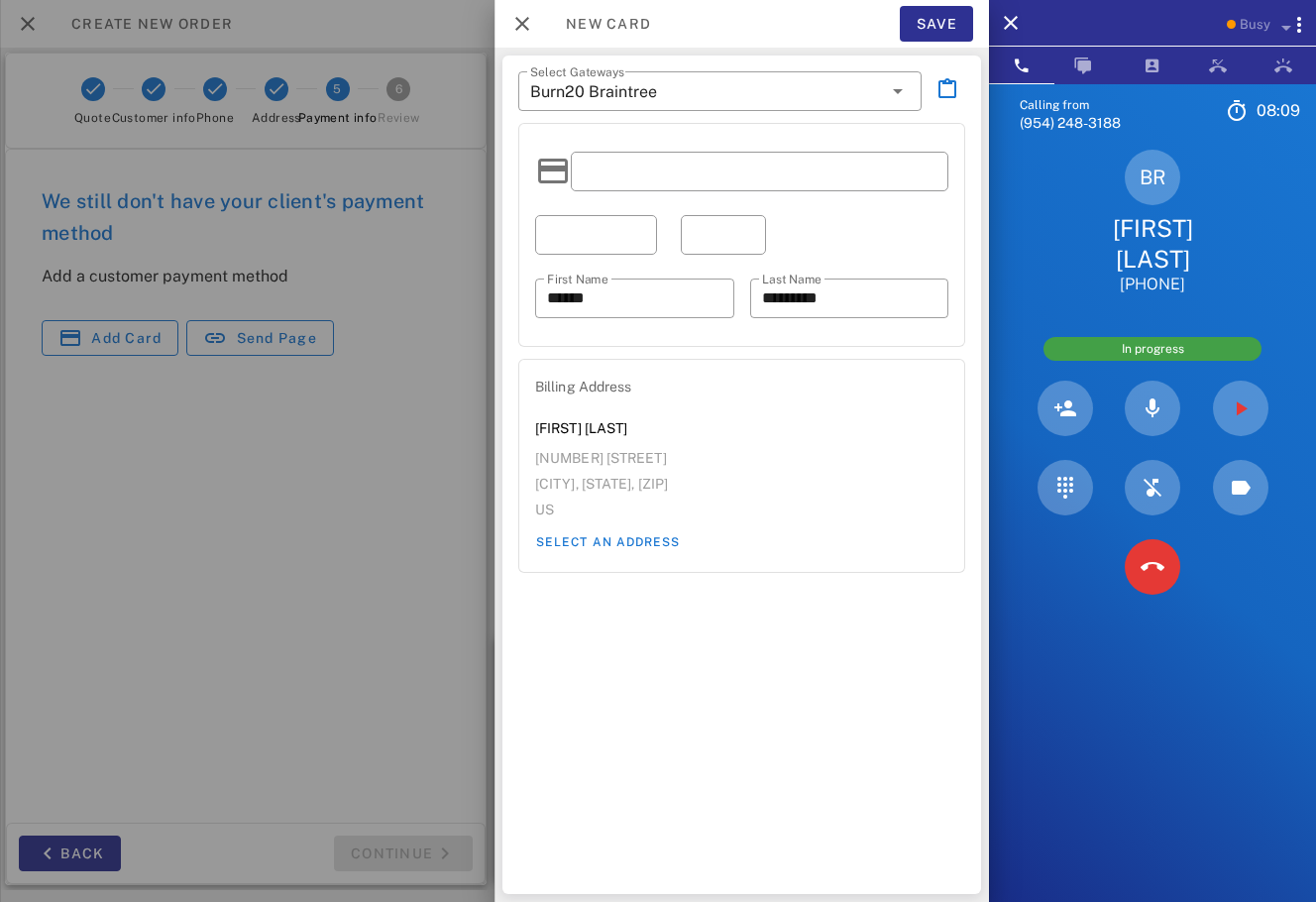 click at bounding box center [1240, 408] 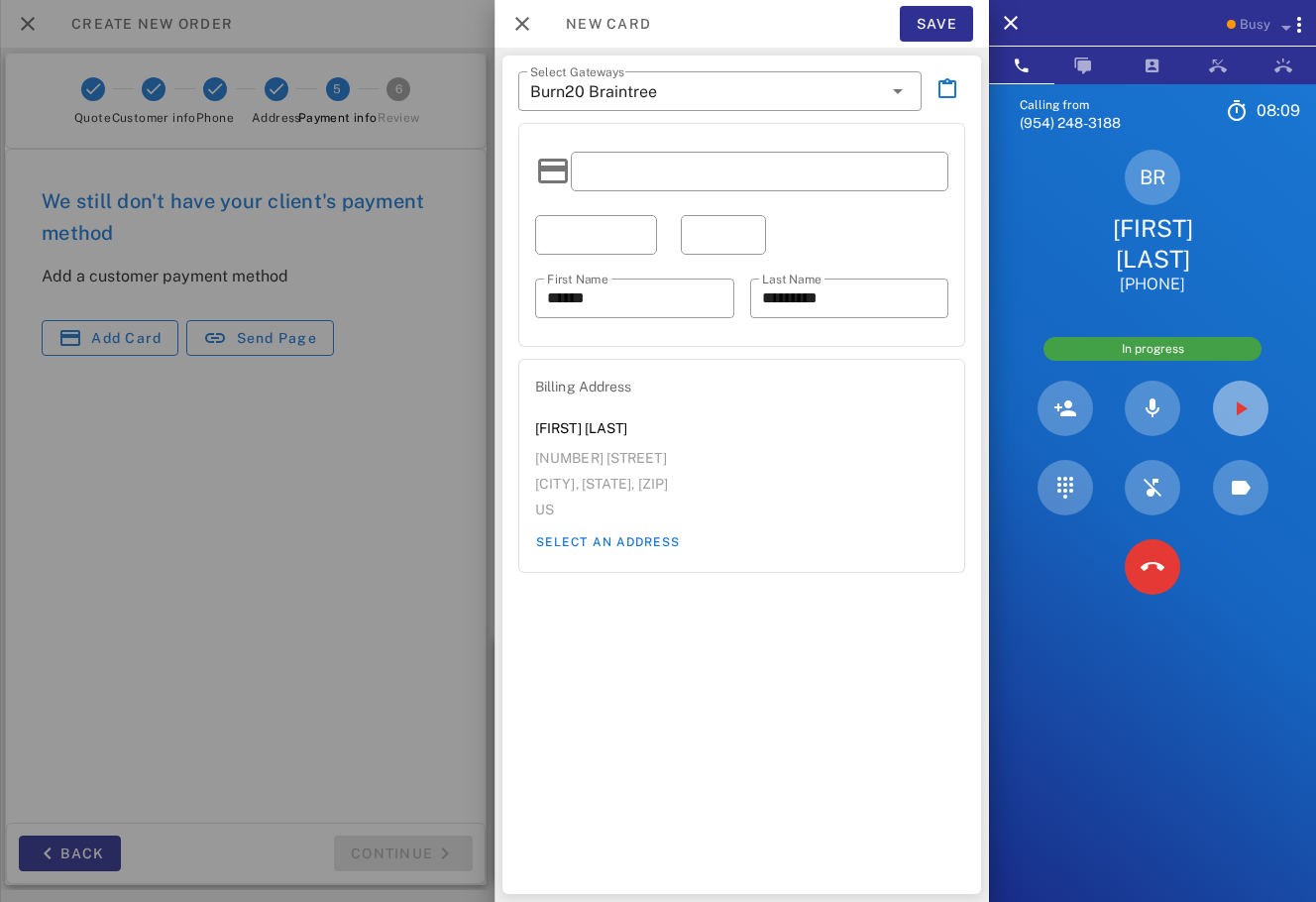 click at bounding box center [1241, 408] 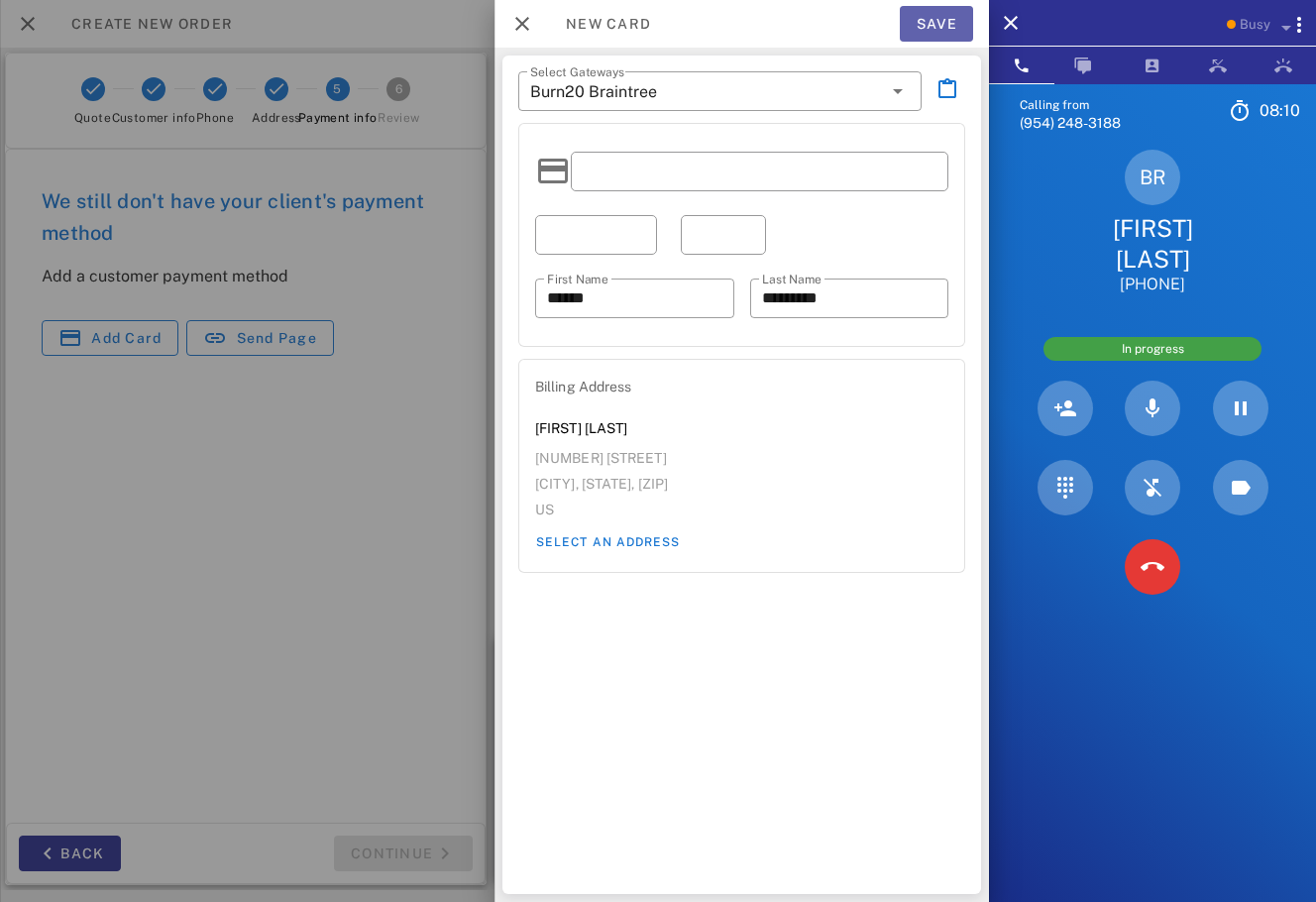 click on "Save" at bounding box center [936, 24] 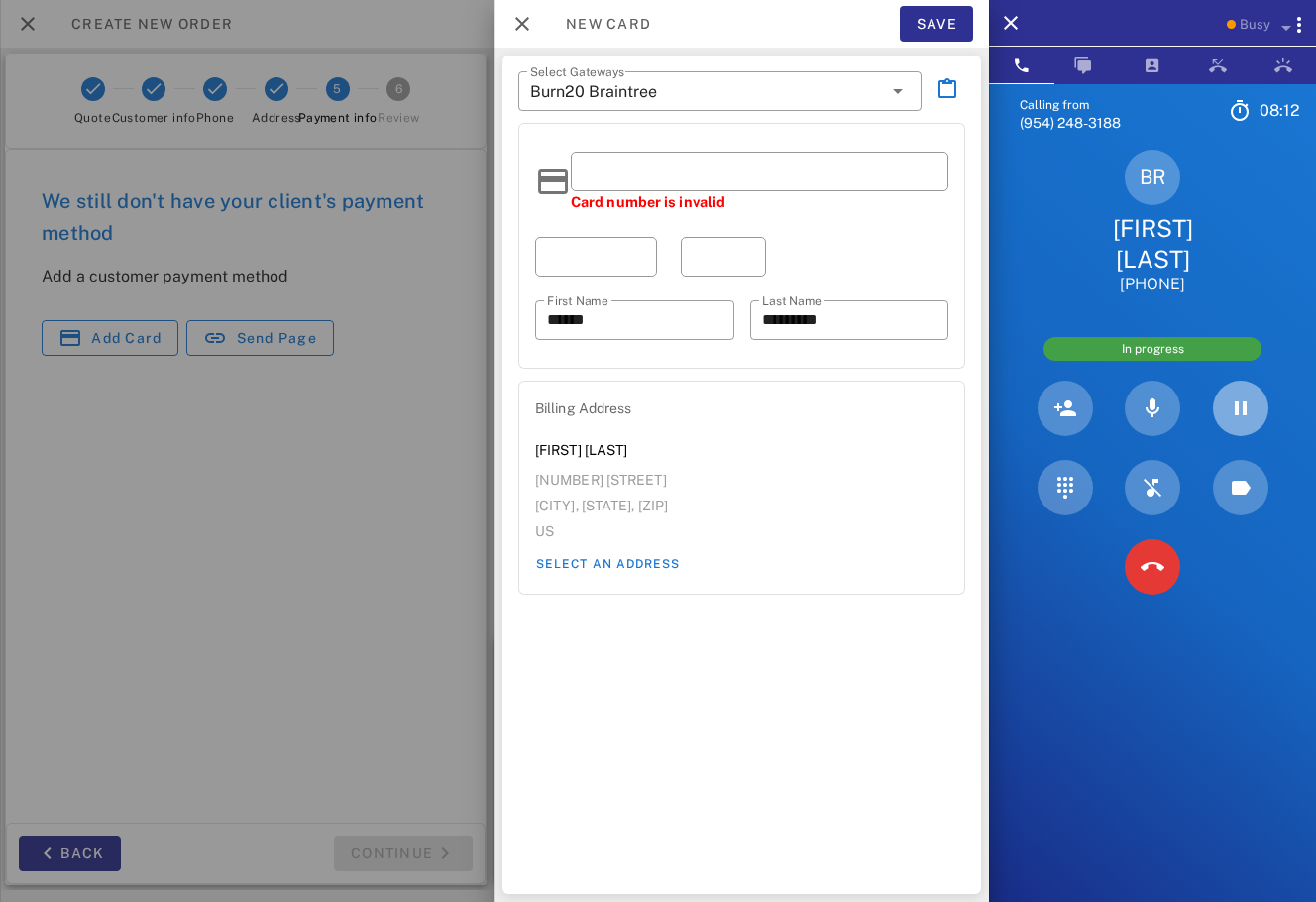 click at bounding box center (1241, 408) 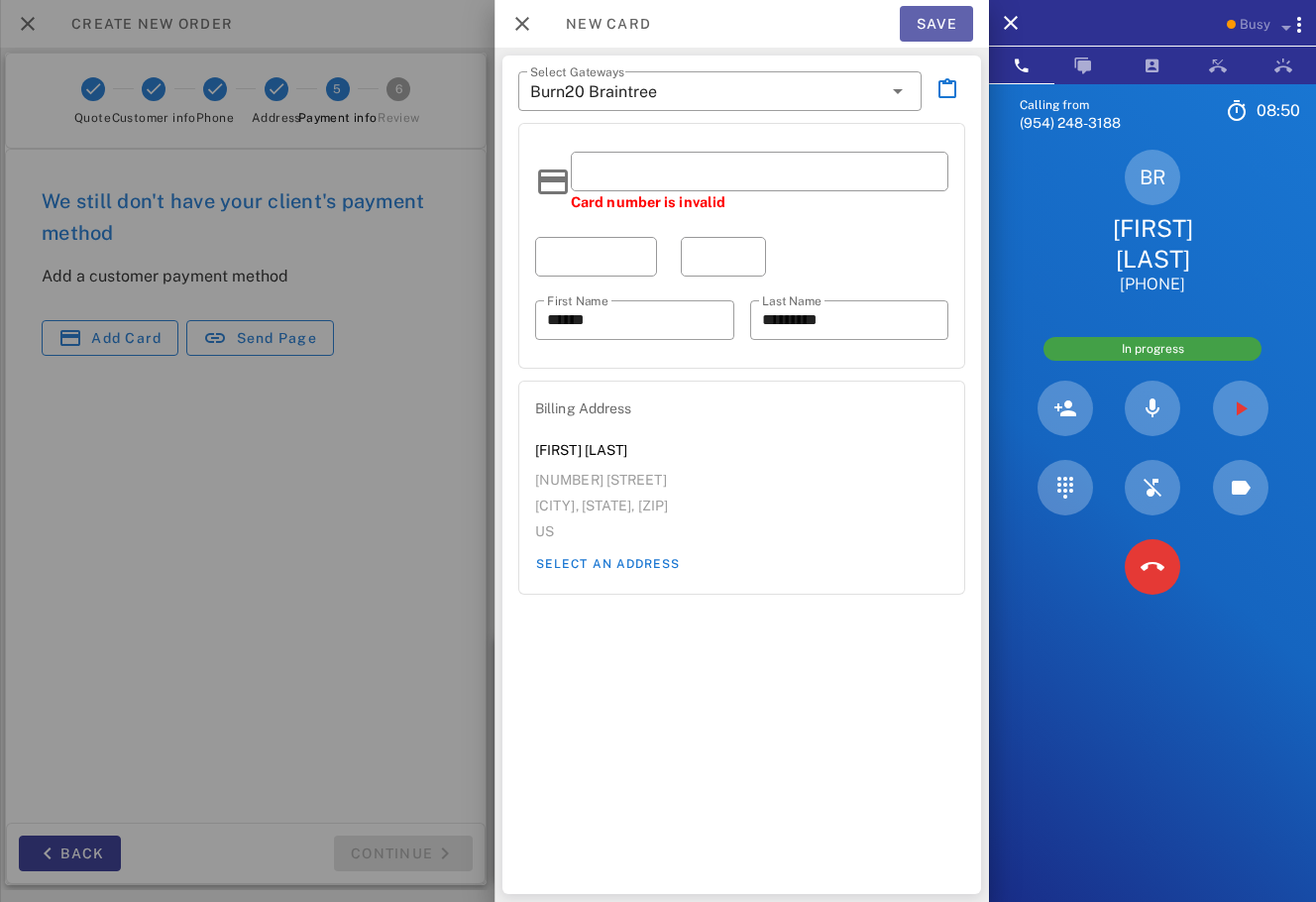 click on "Save" at bounding box center (936, 24) 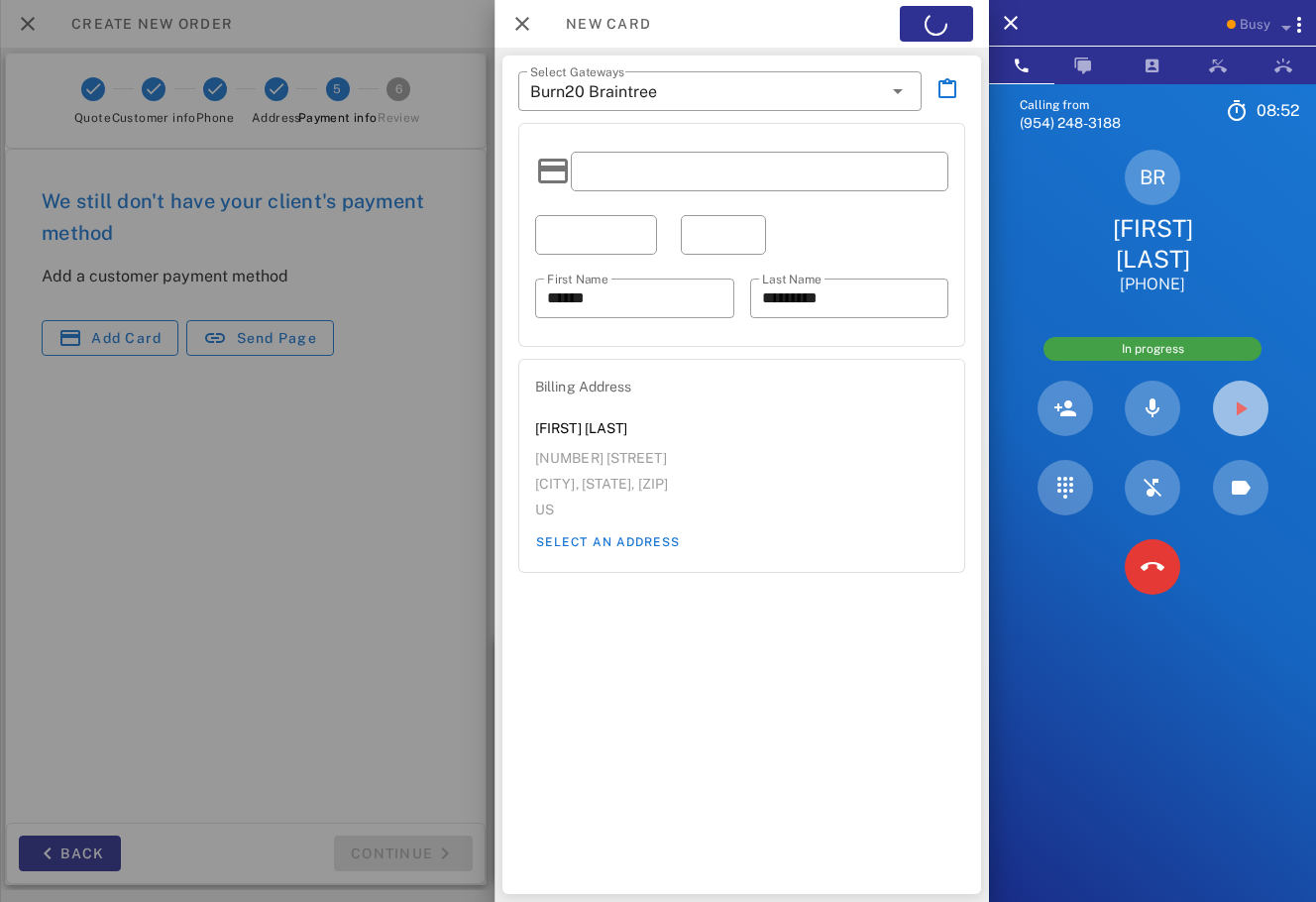 click at bounding box center (1241, 408) 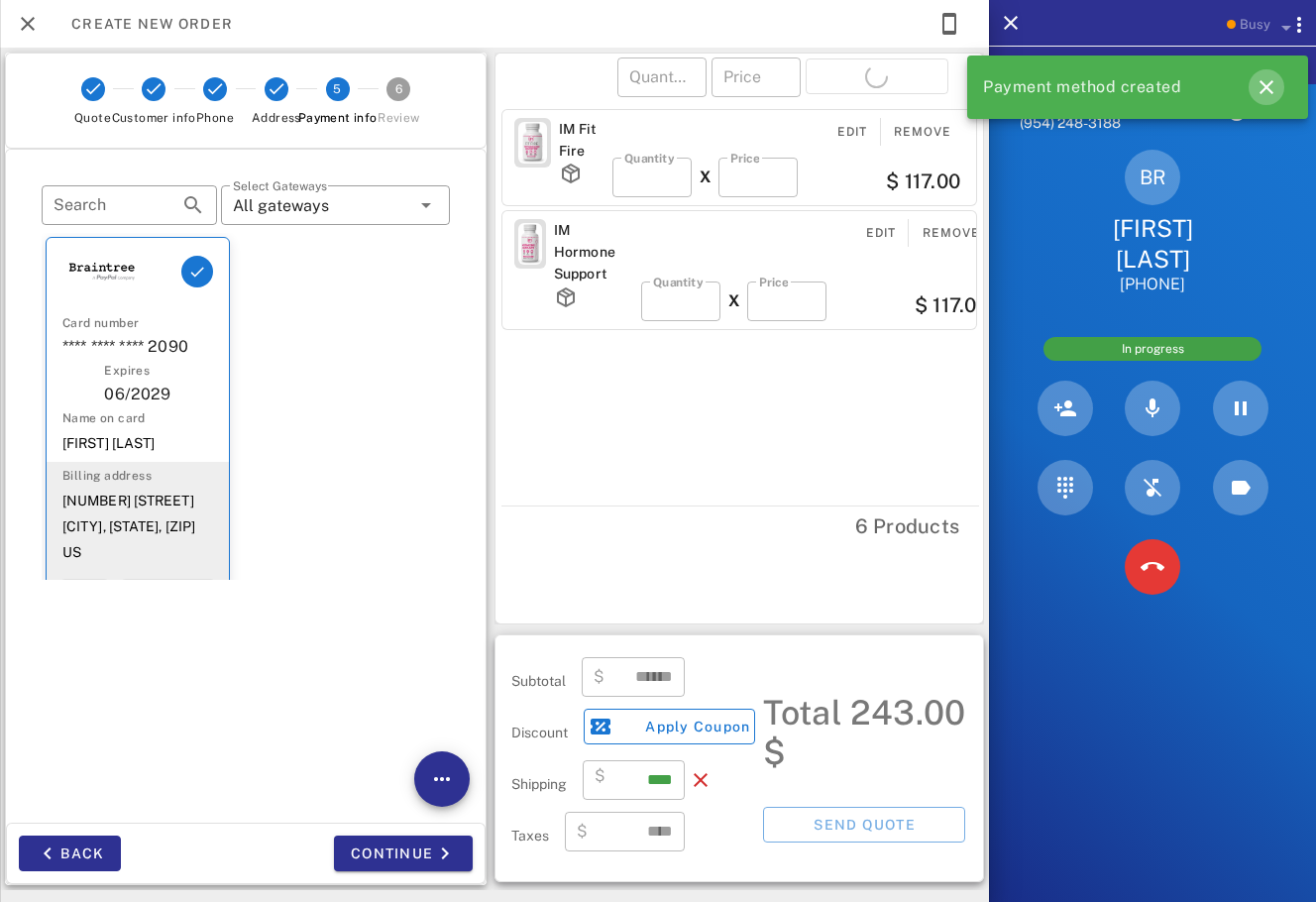 click at bounding box center [1266, 87] 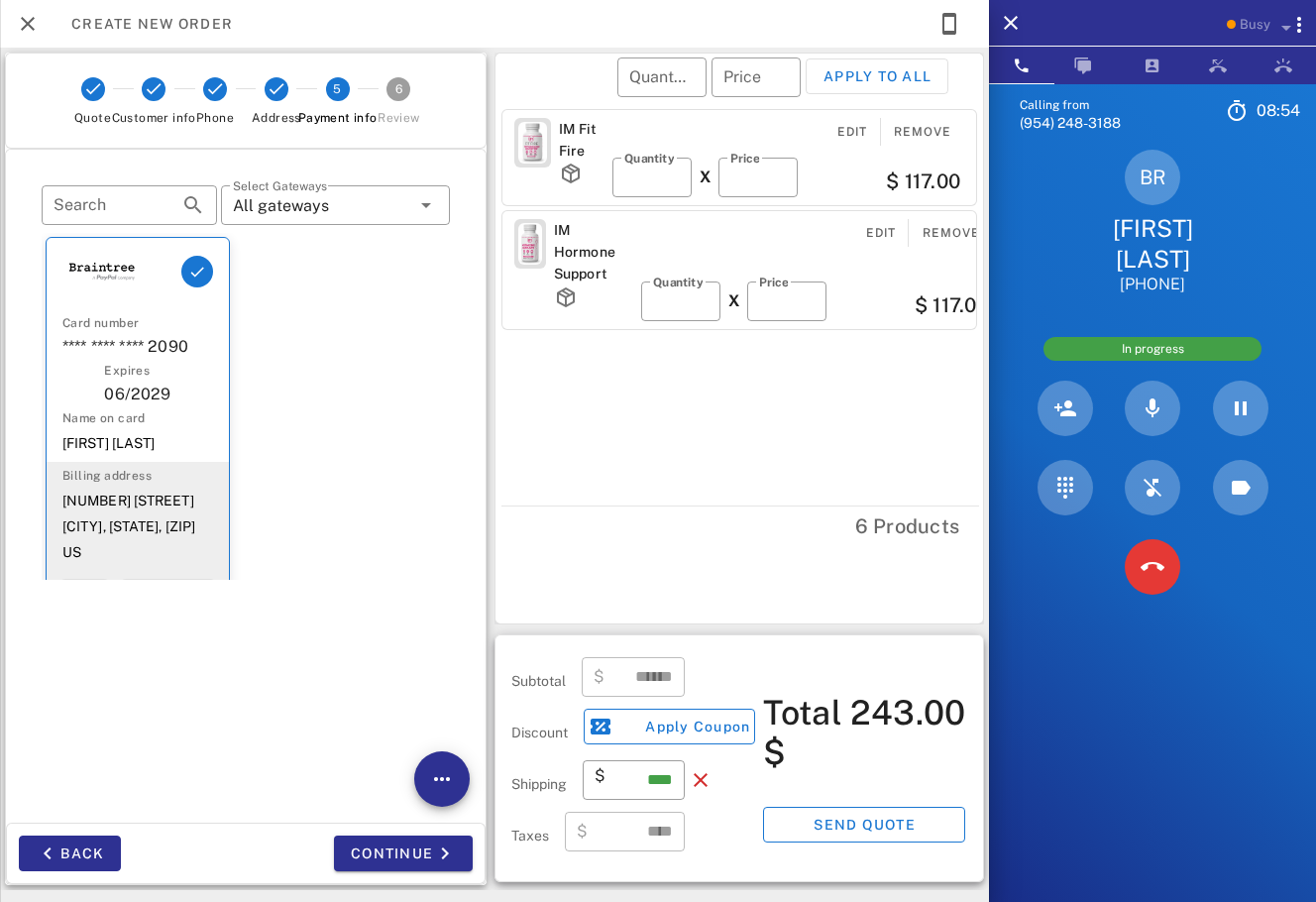 click on "IM Fit Fire  Edit   Remove  ​ Quantity * X ​ Price *****  $ 117.00  IM Hormone Support  Edit   Remove  ​ Quantity * X ​ Price *****  $ 117.00" at bounding box center [742, 303] 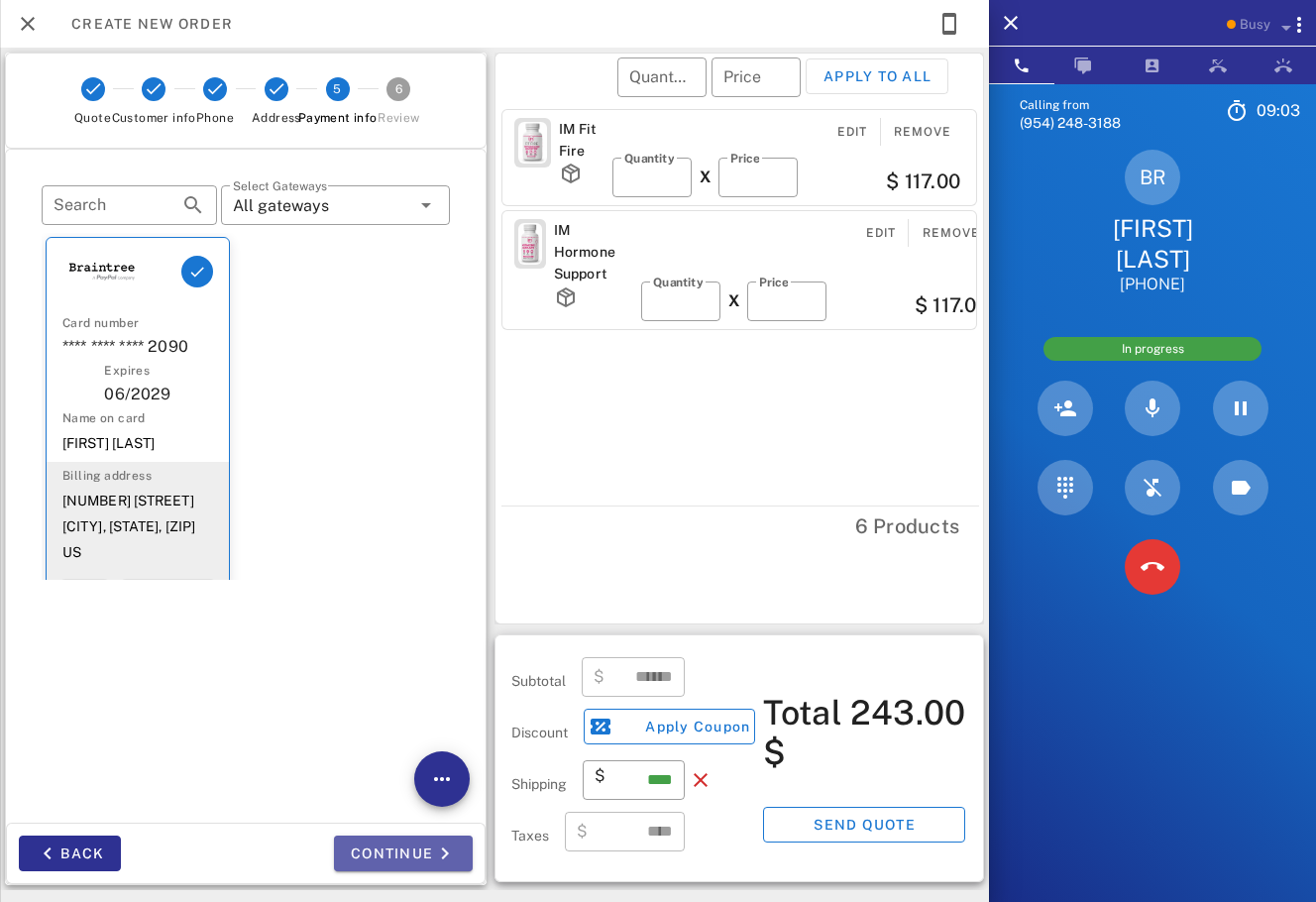 click on "Continue" at bounding box center (403, 853) 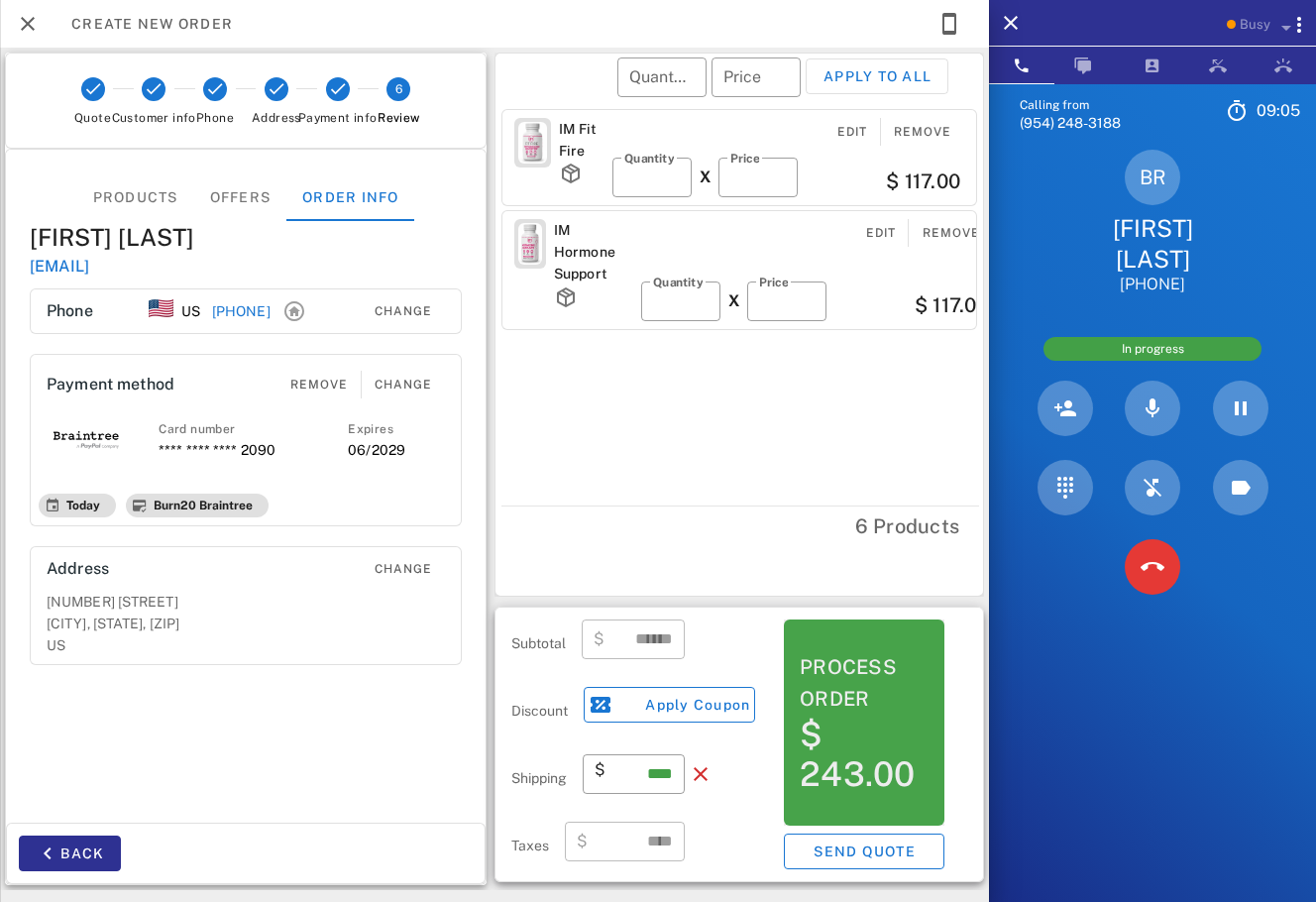 click on "Process order" at bounding box center [864, 683] 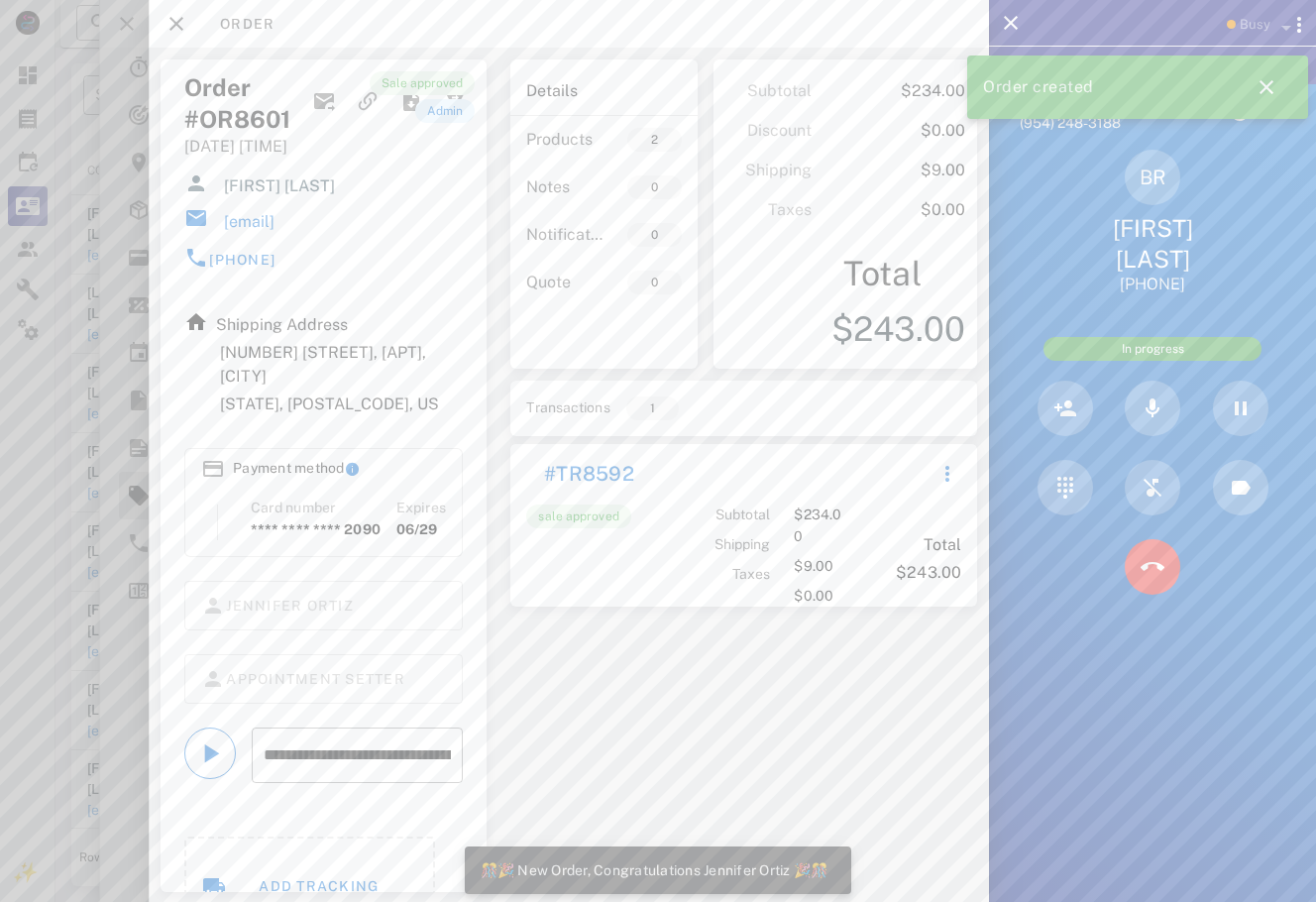 scroll, scrollTop: 30, scrollLeft: 0, axis: vertical 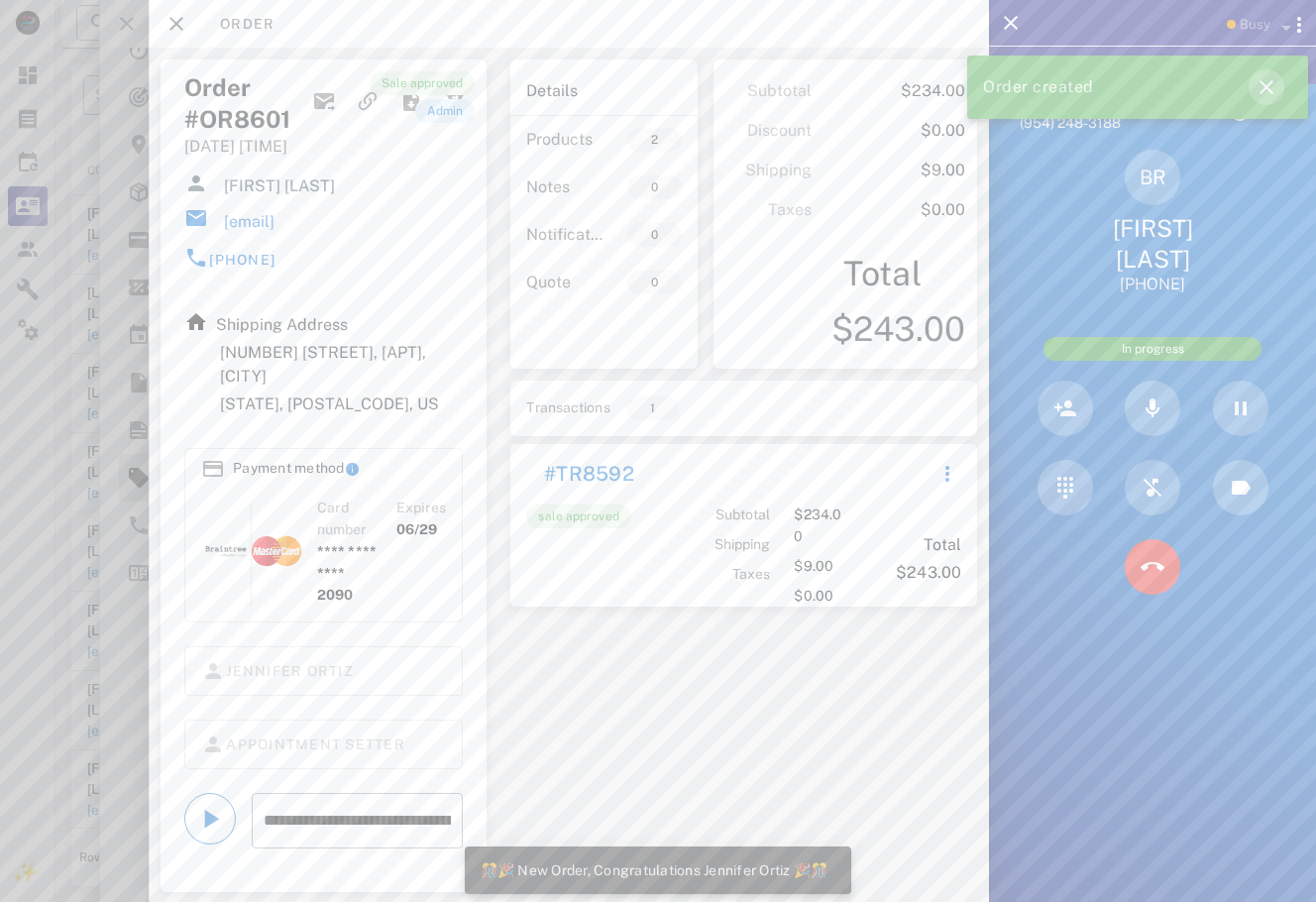click at bounding box center (1266, 87) 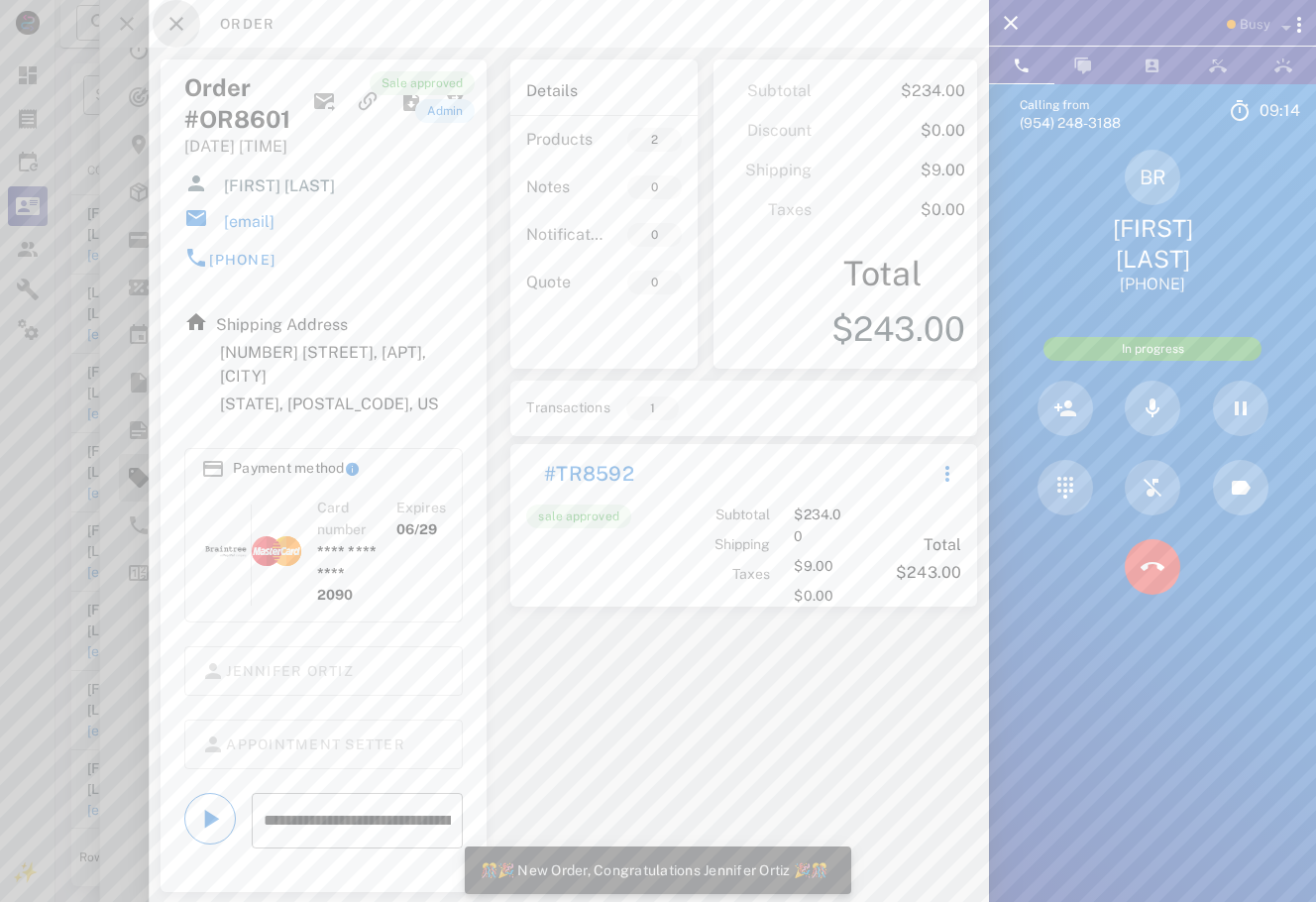 click at bounding box center (176, 24) 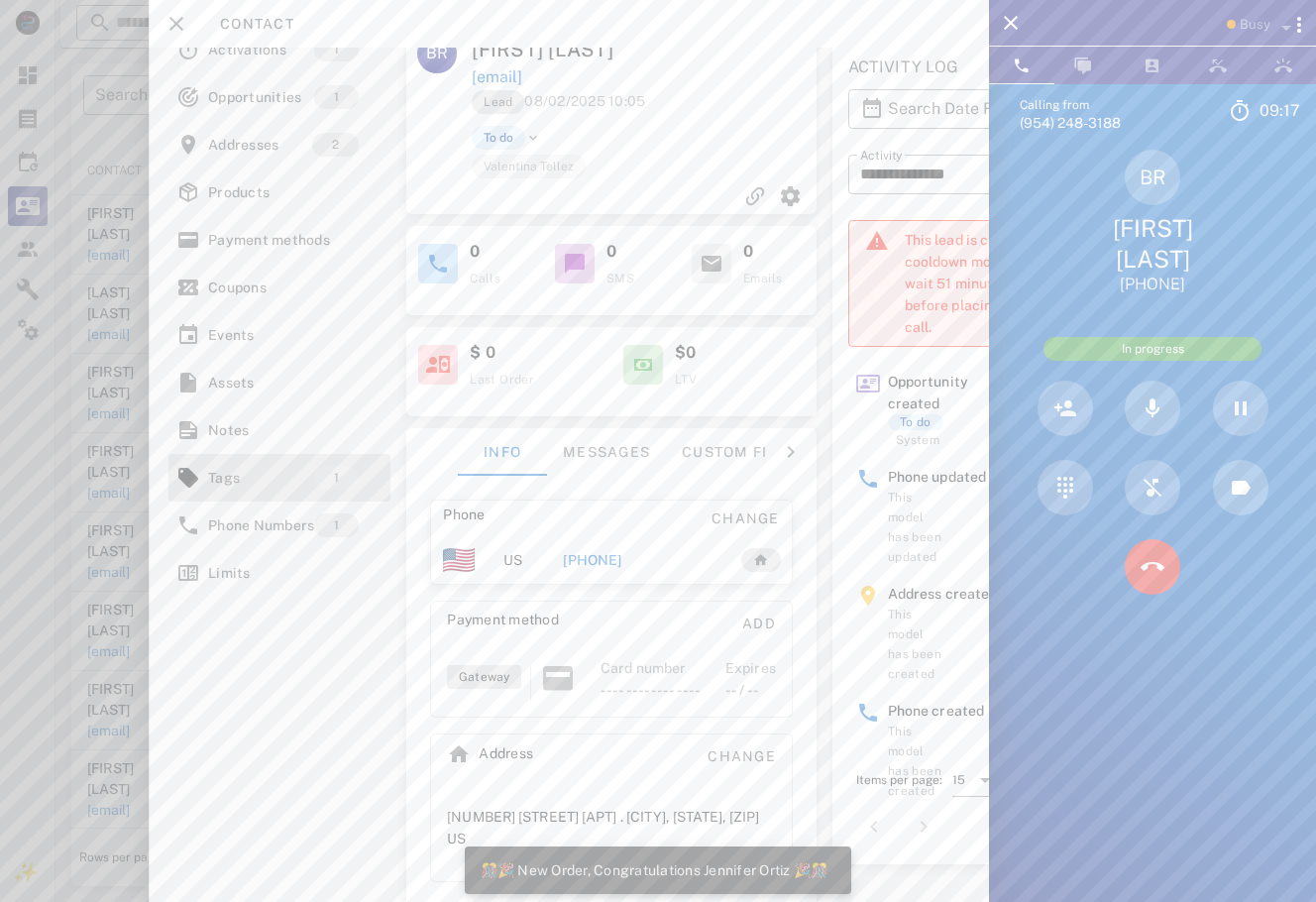 drag, startPoint x: 665, startPoint y: 74, endPoint x: 494, endPoint y: 79, distance: 171.07308 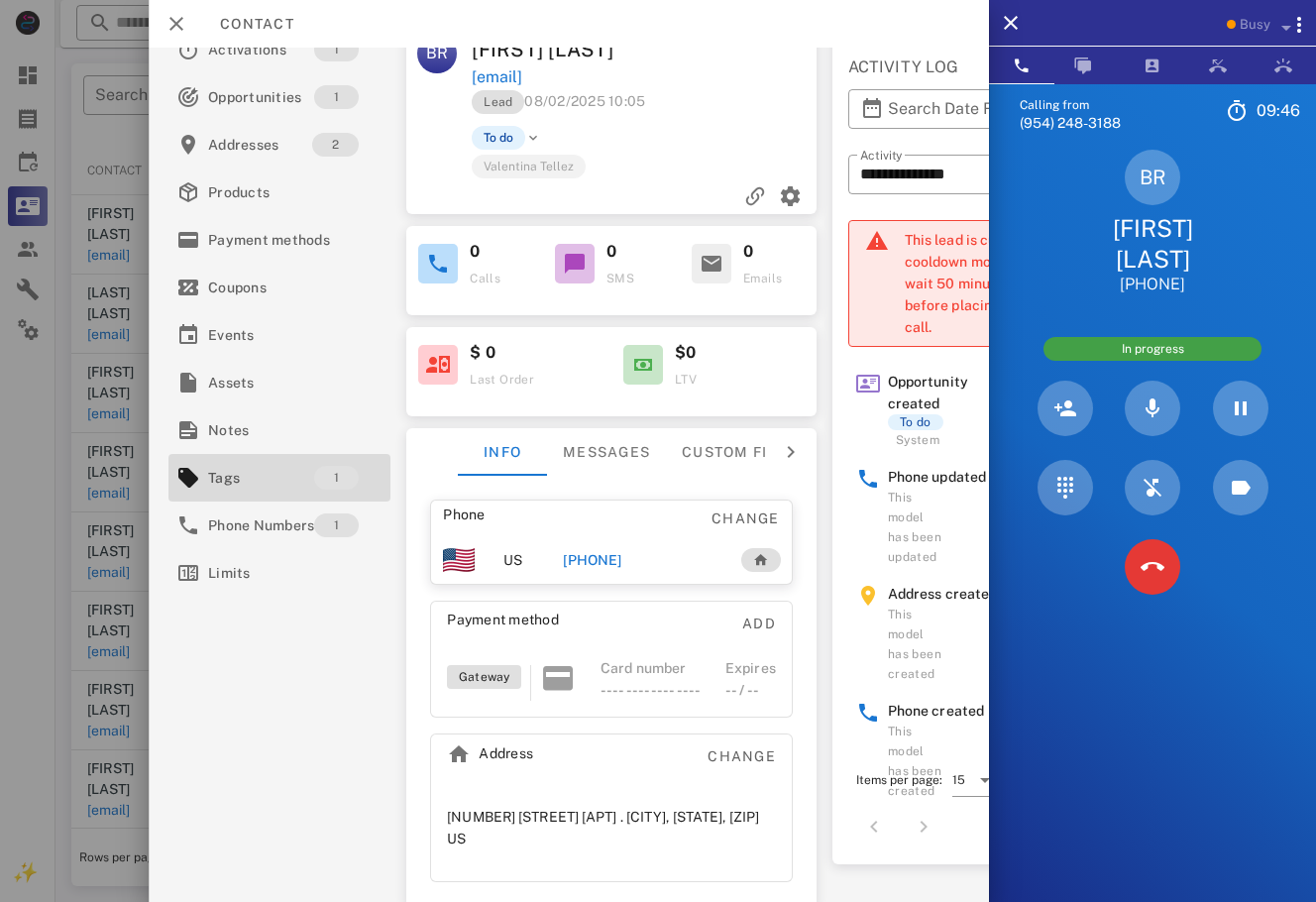 scroll, scrollTop: 52, scrollLeft: 0, axis: vertical 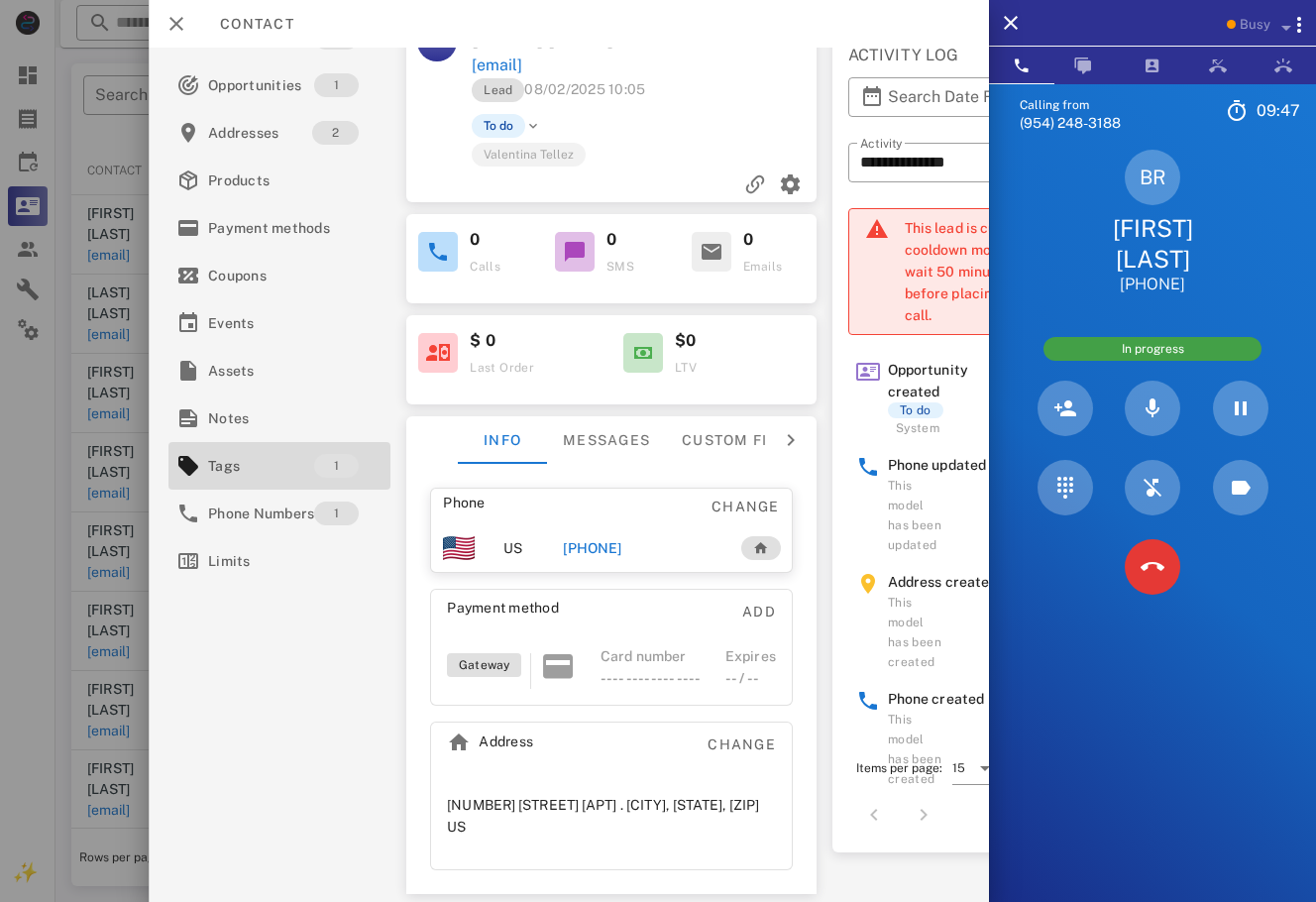 click on "Lead   08/02/2025 10:05" at bounding box center (645, 95) 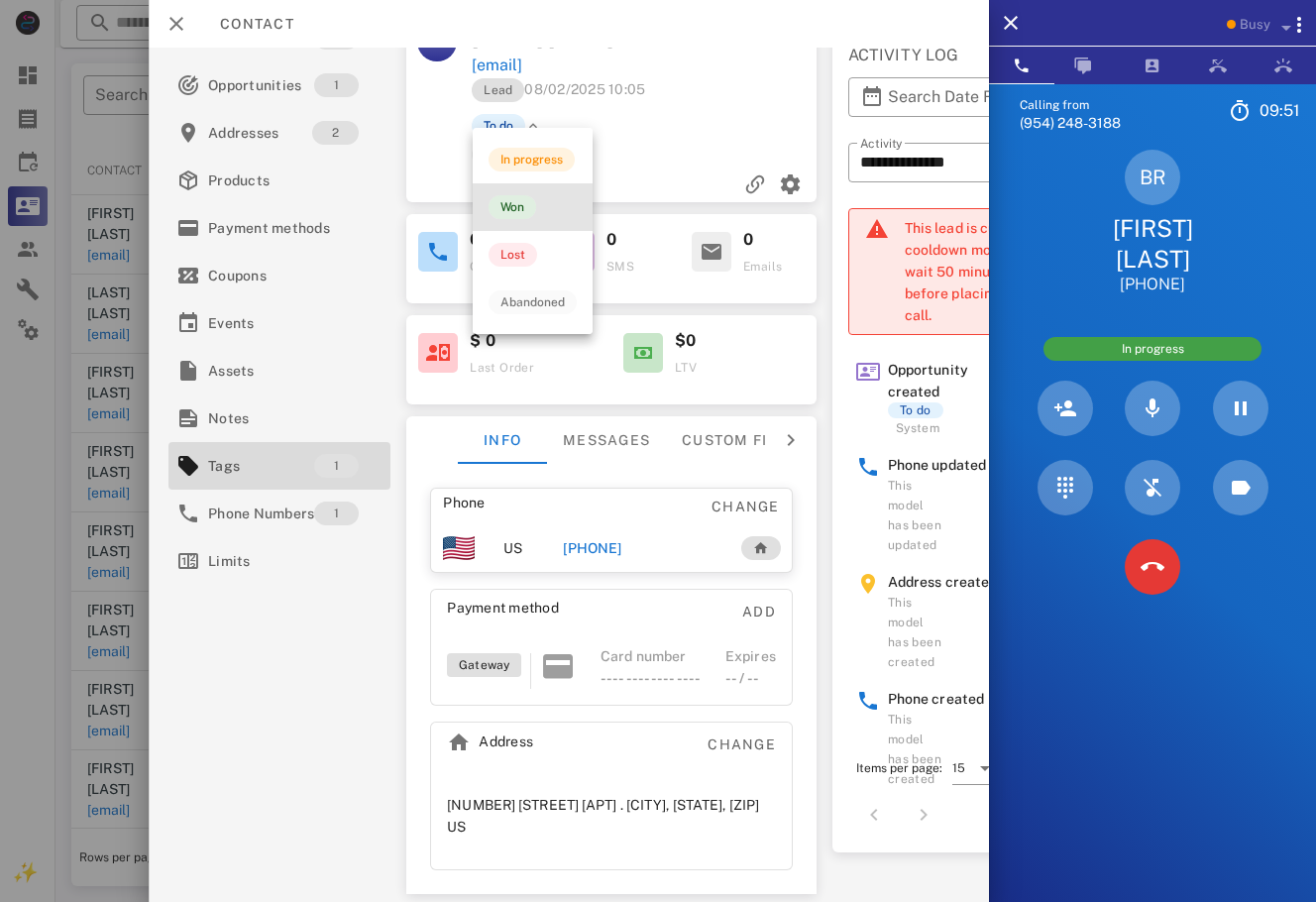 click on "Won" at bounding box center [512, 207] 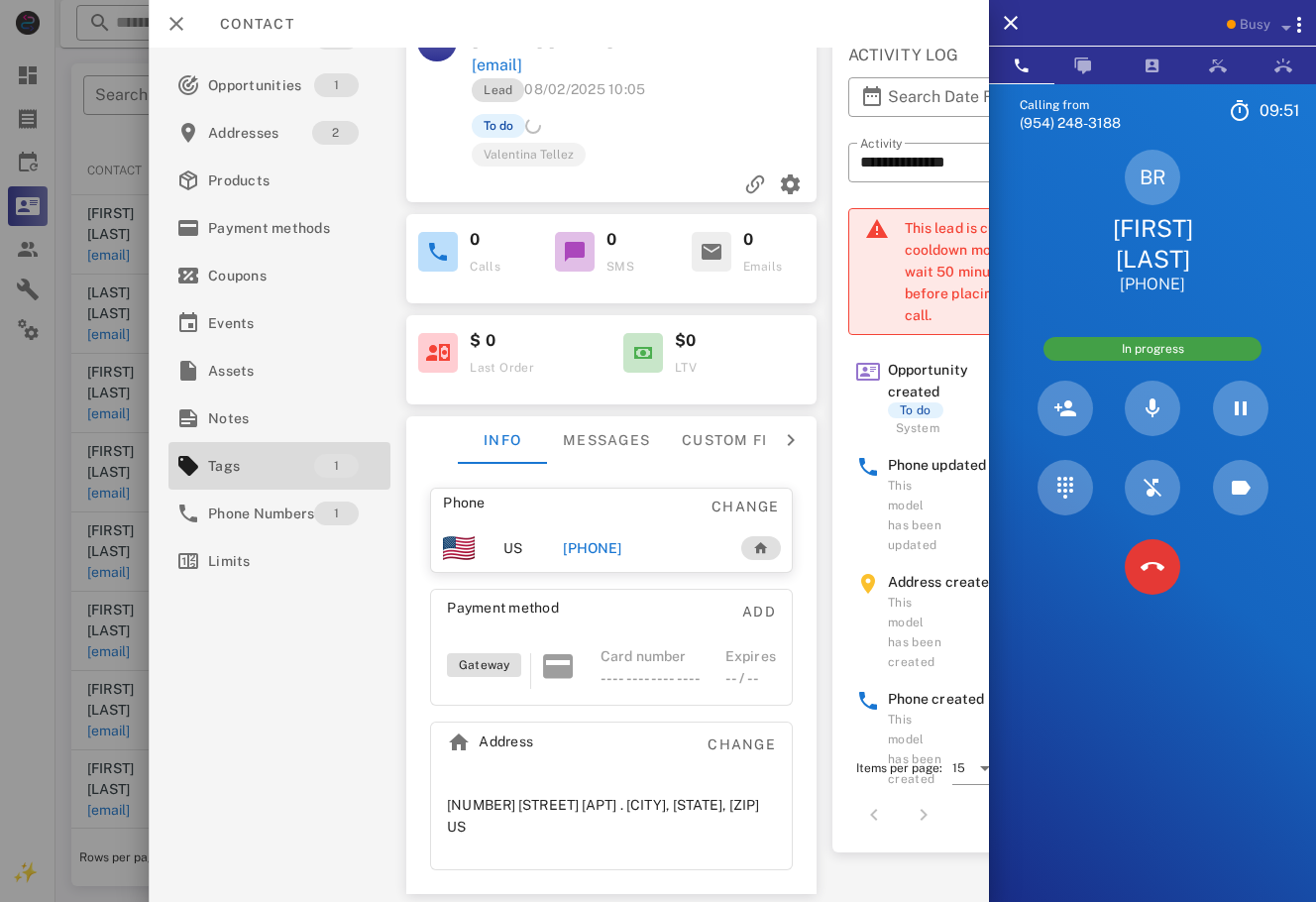 click on "To do" at bounding box center [681, 126] 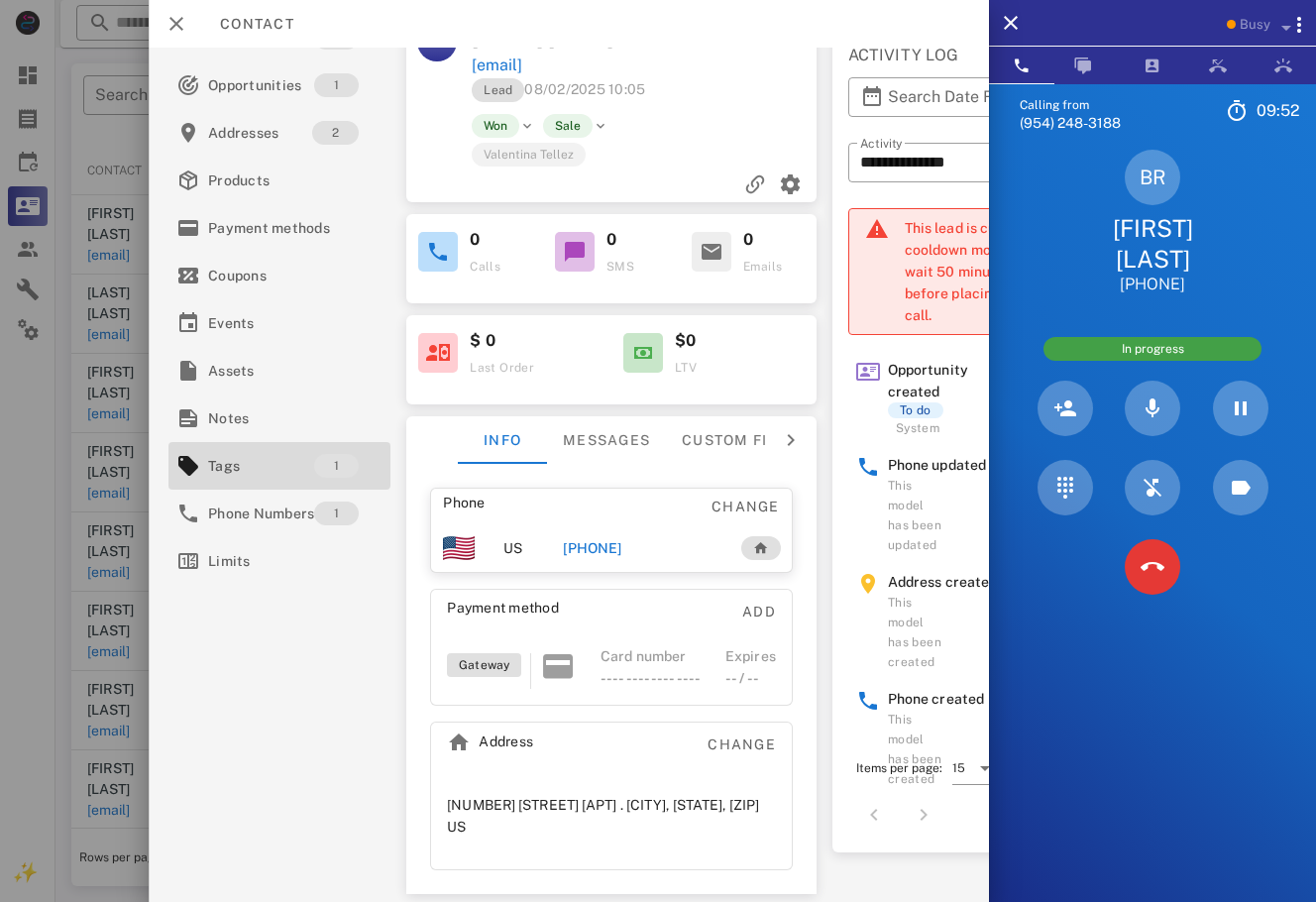 scroll, scrollTop: 0, scrollLeft: 0, axis: both 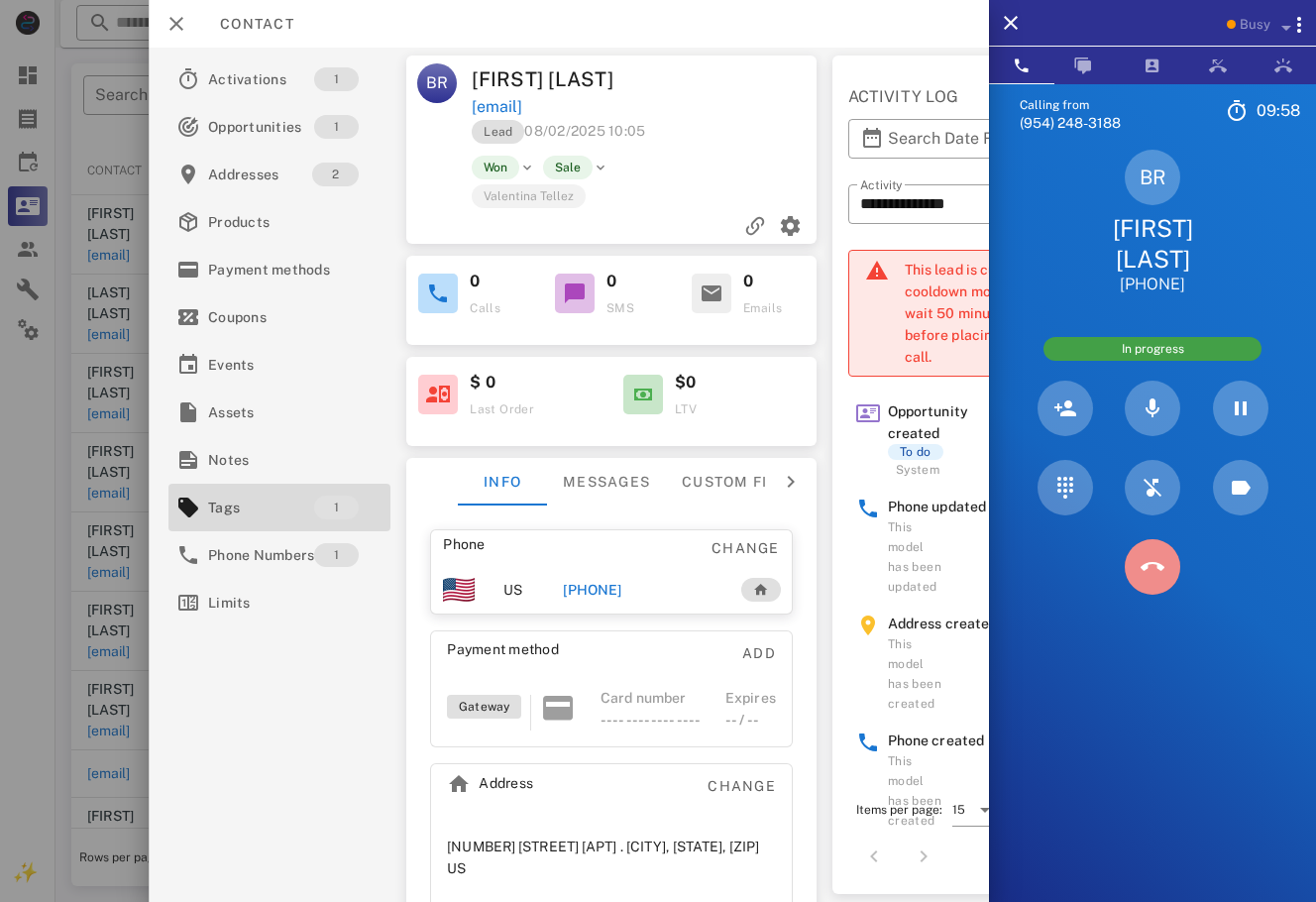 click at bounding box center (1152, 567) 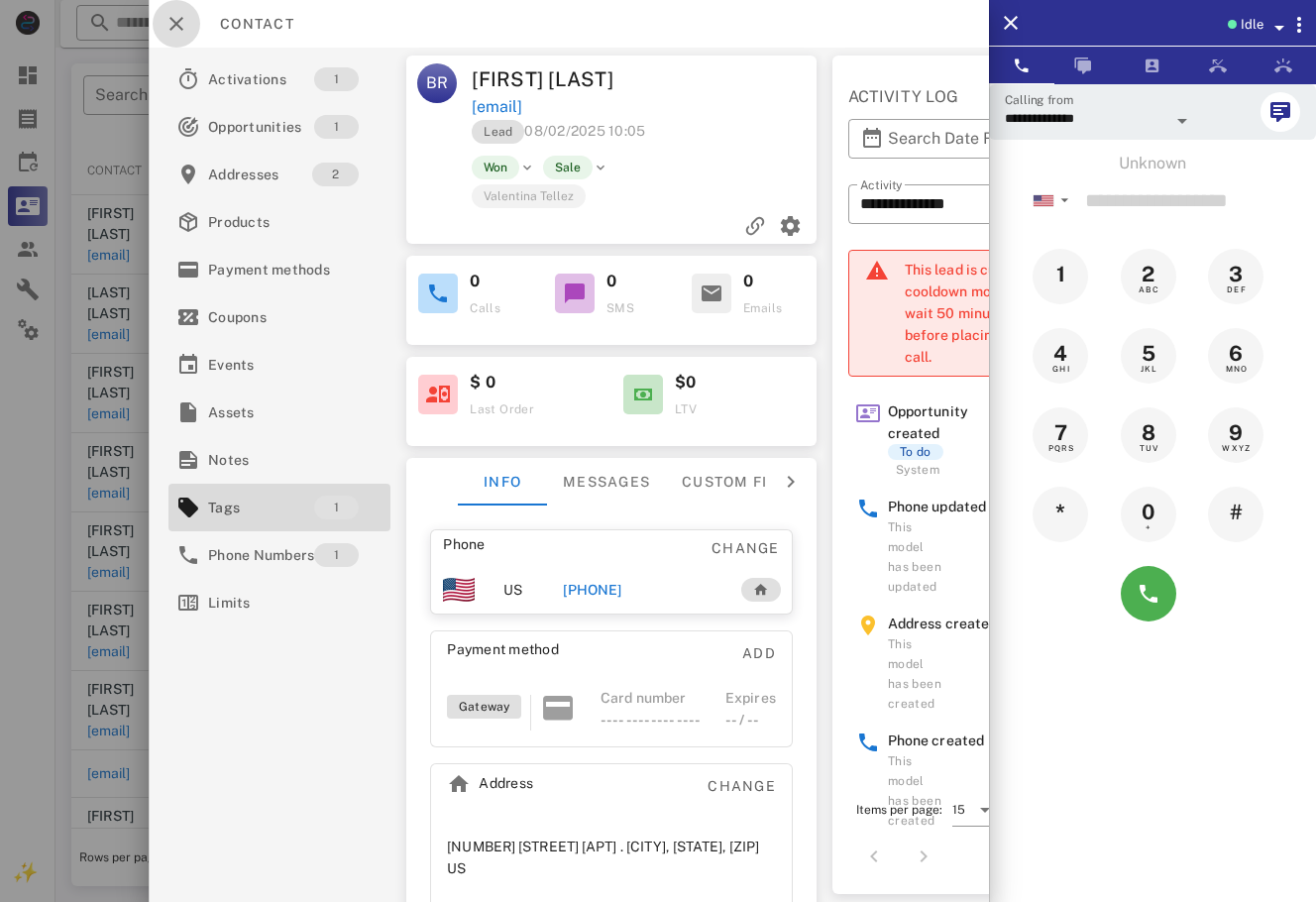 click at bounding box center [176, 24] 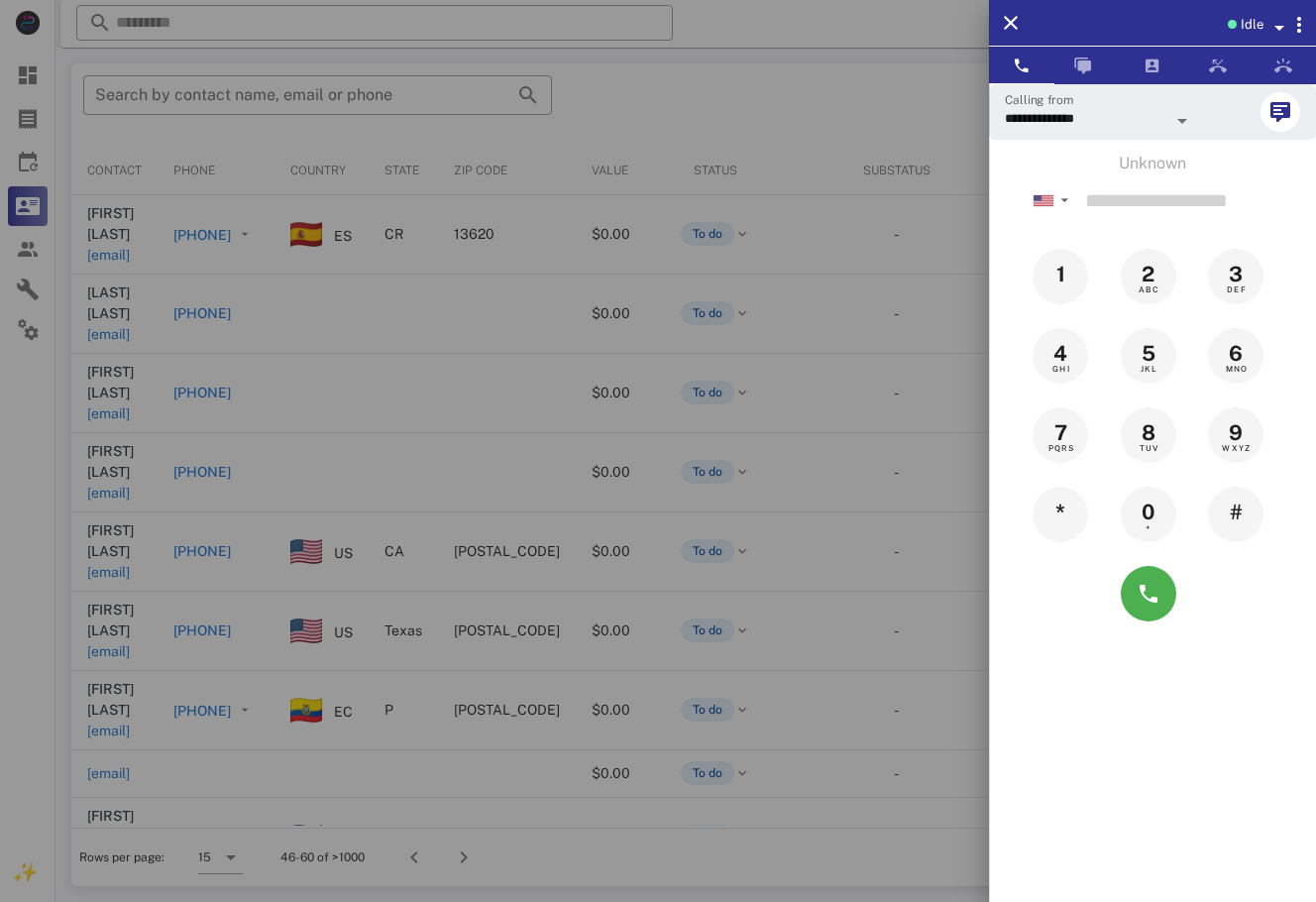 click at bounding box center [658, 451] 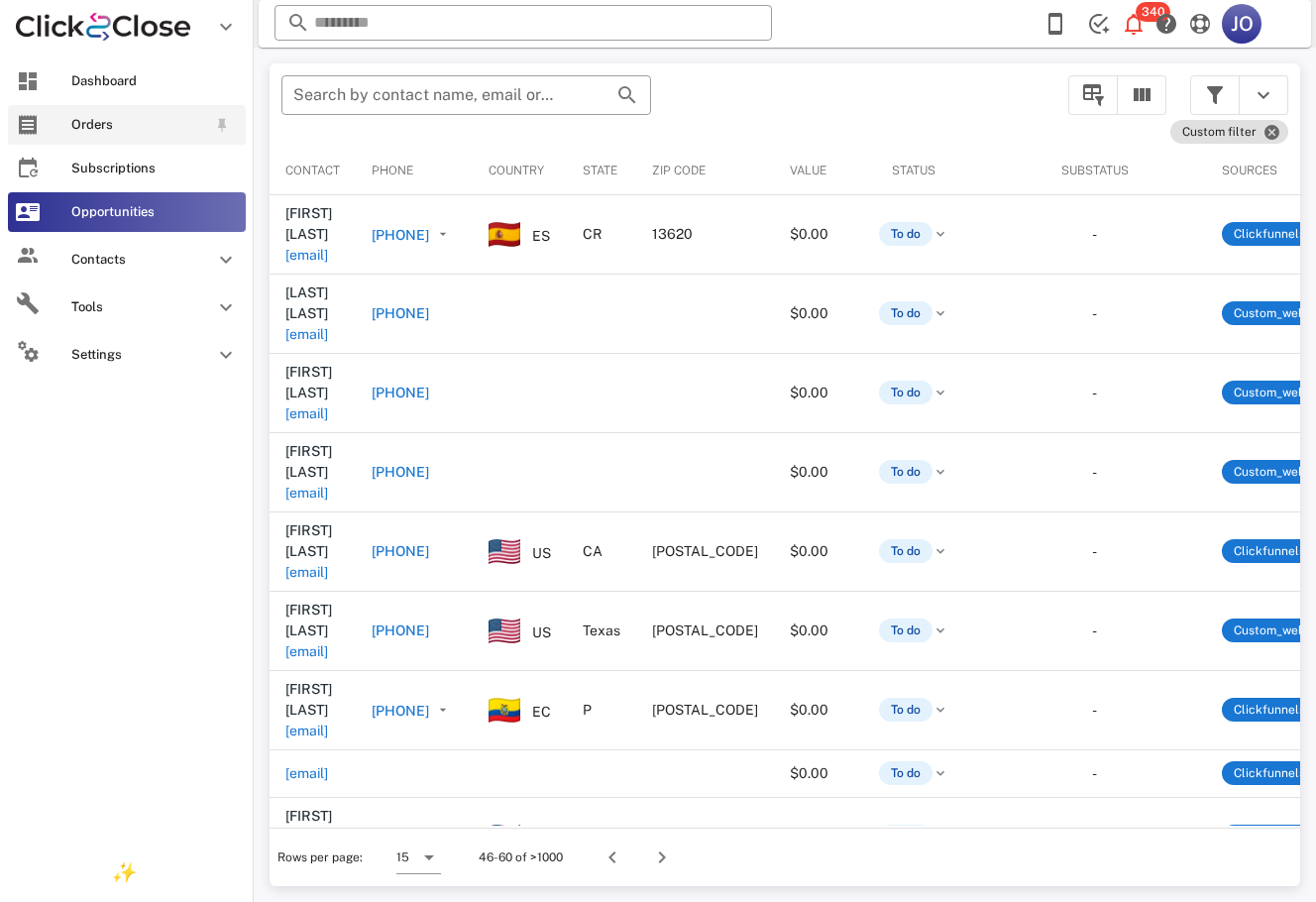 click on "Orders" at bounding box center (127, 125) 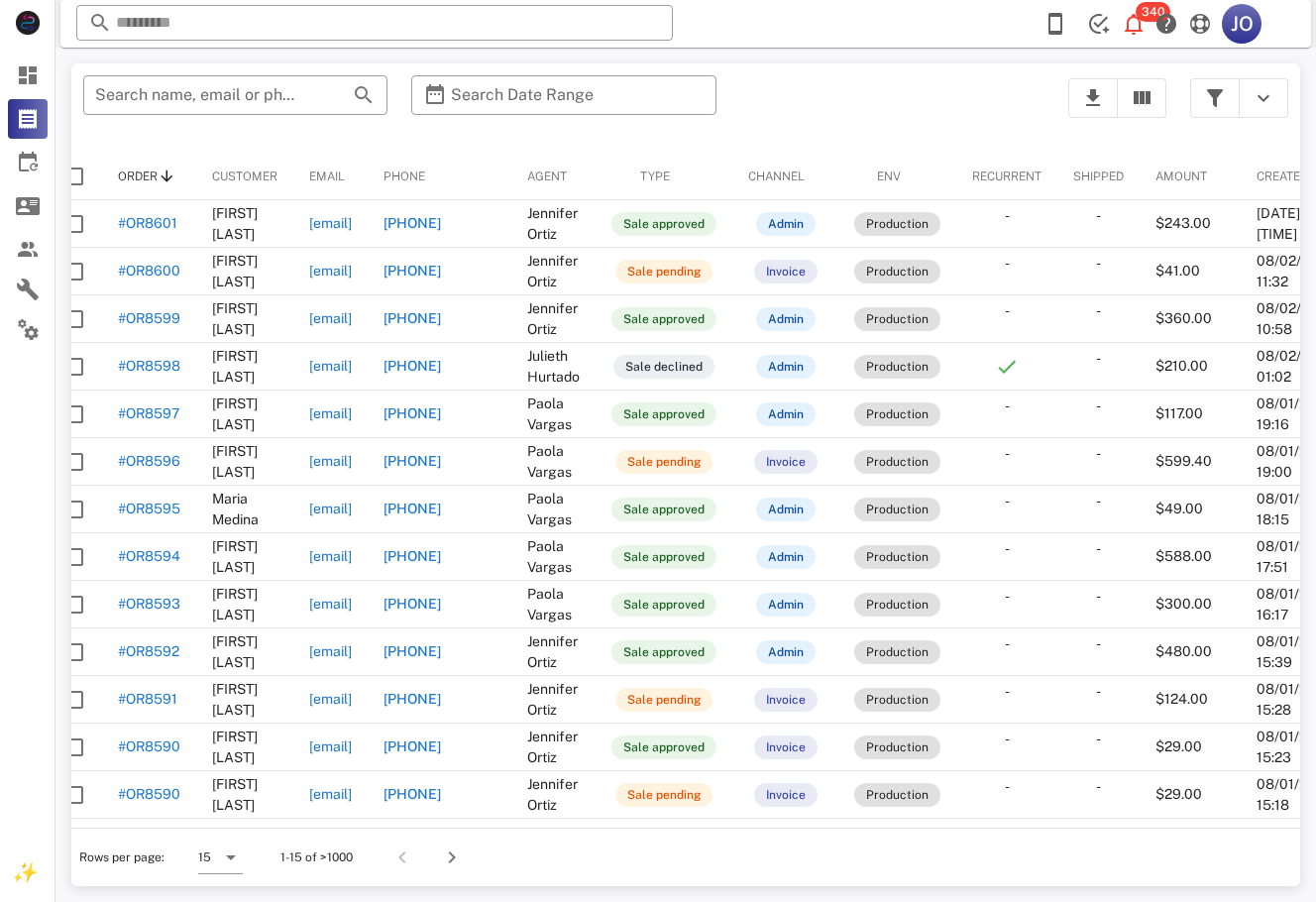 scroll, scrollTop: 0, scrollLeft: 0, axis: both 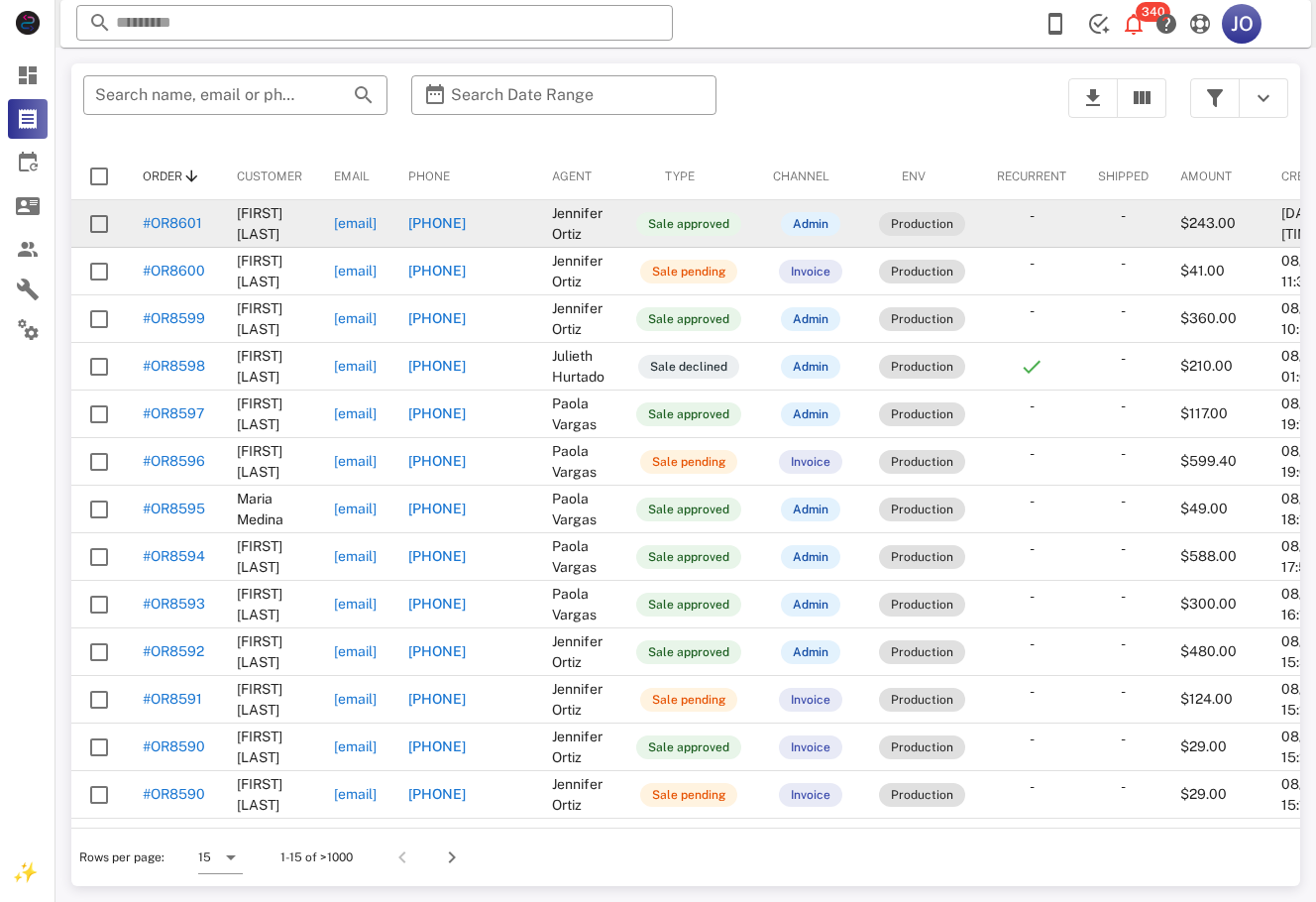 drag, startPoint x: 516, startPoint y: 228, endPoint x: 334, endPoint y: 228, distance: 182 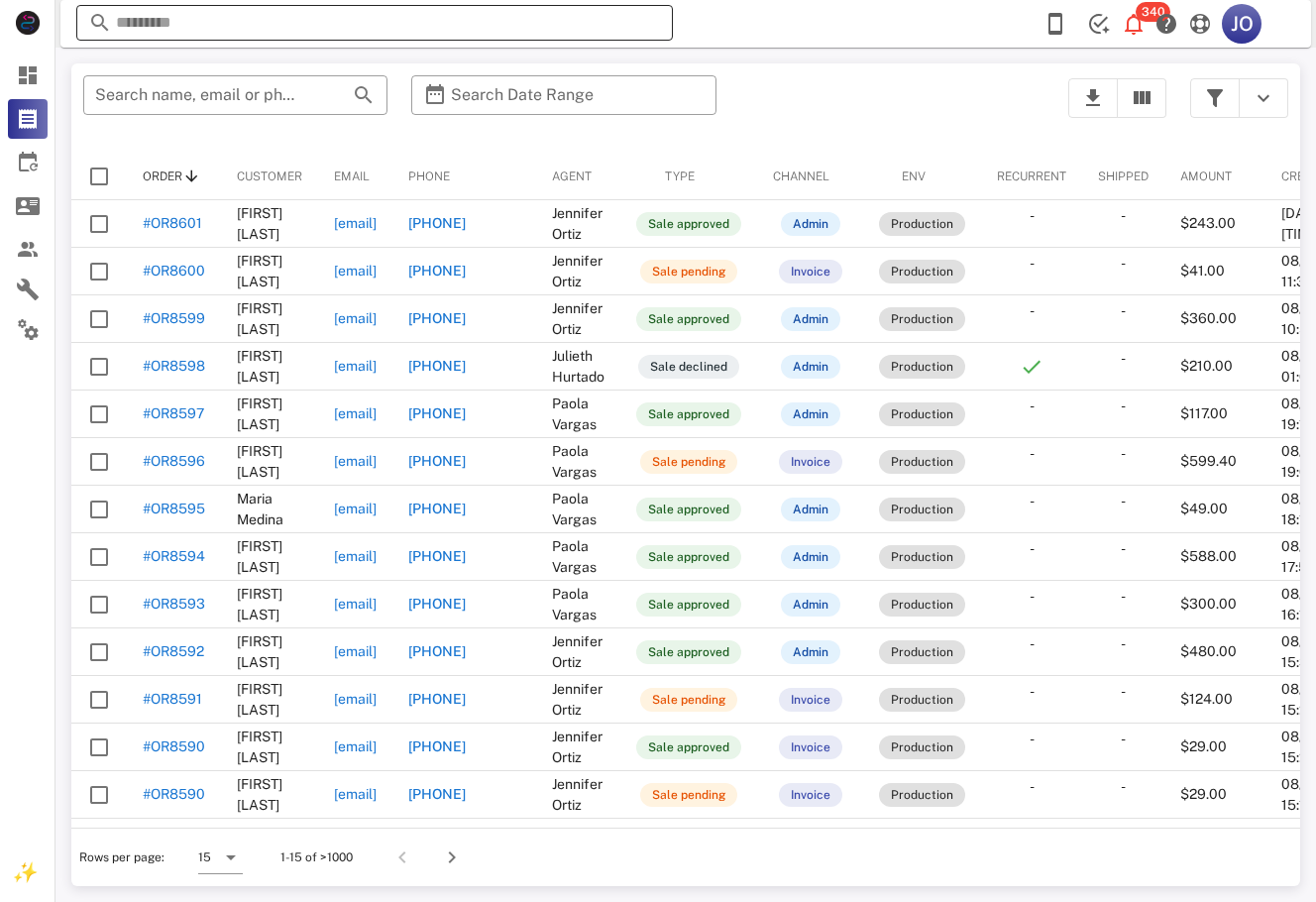 copy on "berkis0802@gmail.com" 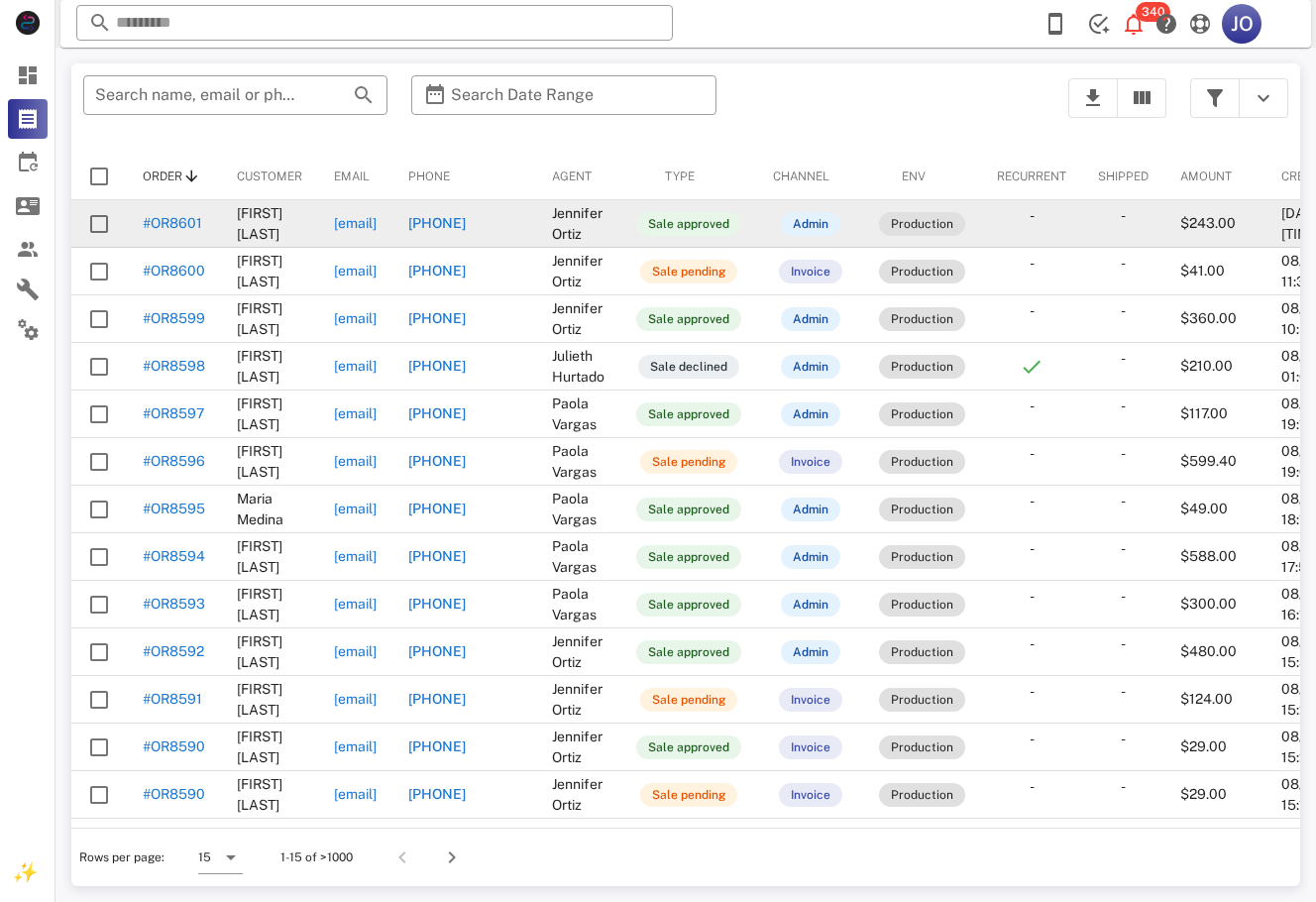 click on "#OR8601" at bounding box center (172, 223) 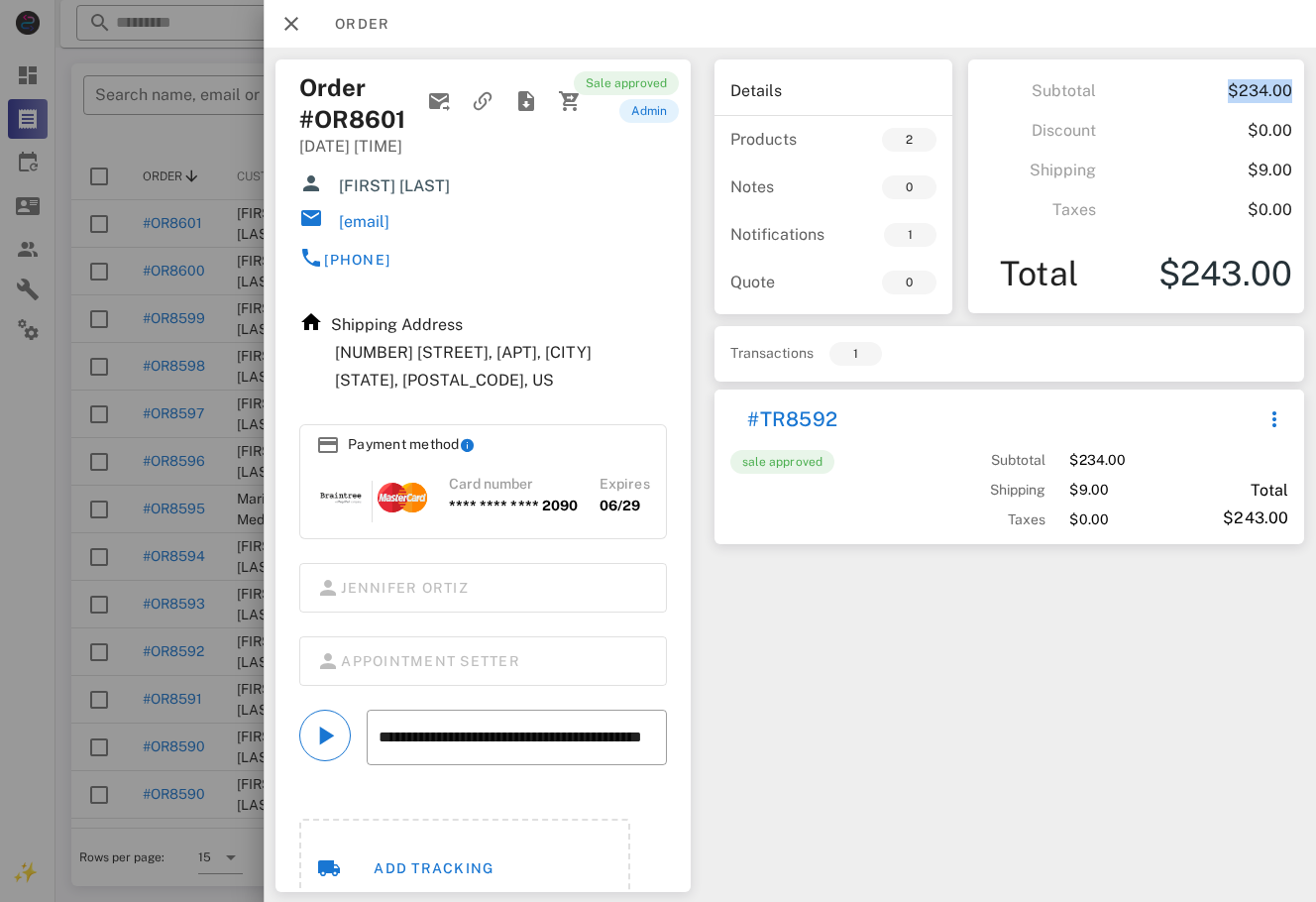 drag, startPoint x: 1278, startPoint y: 87, endPoint x: 1224, endPoint y: 97, distance: 54.9181 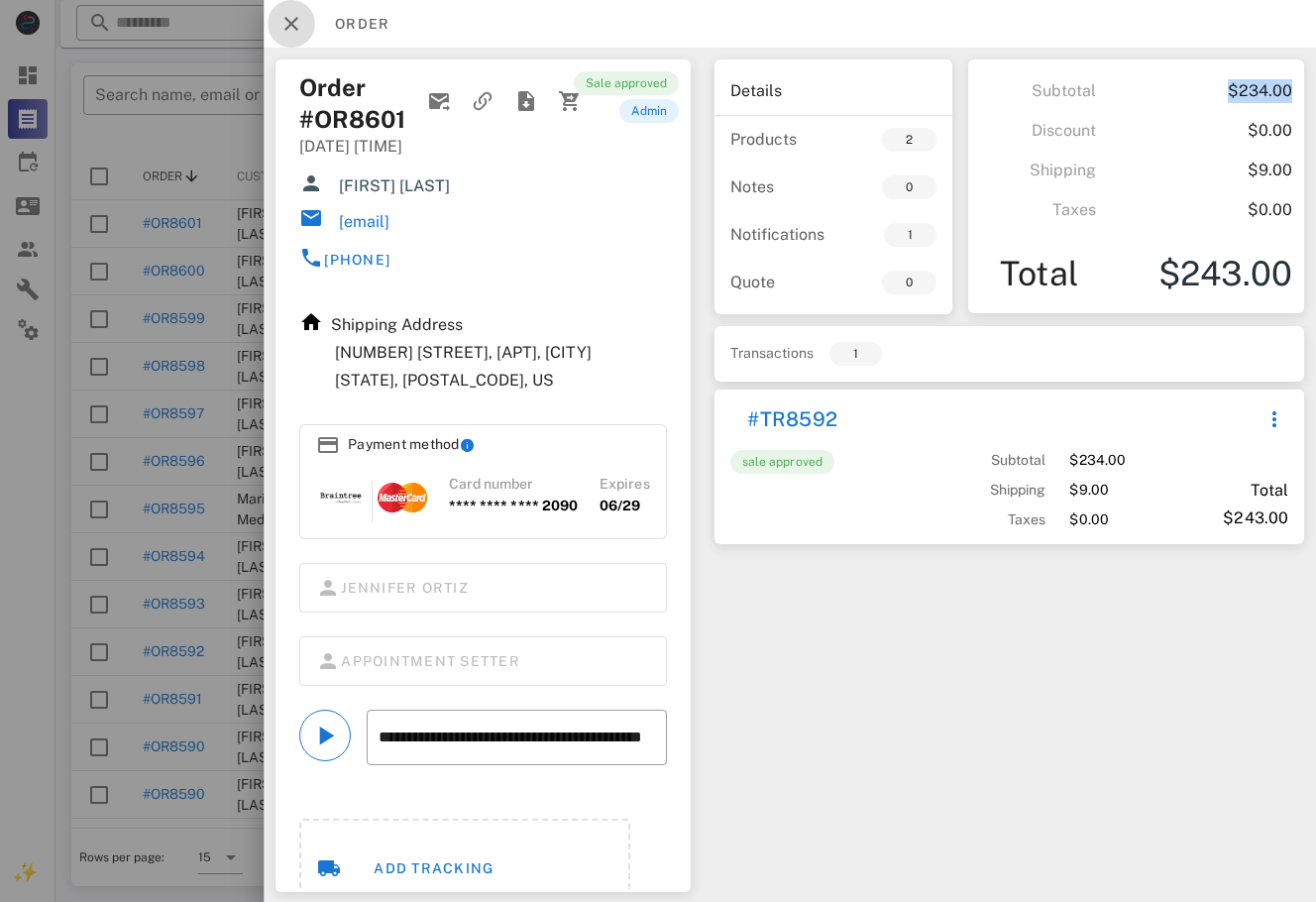 click at bounding box center (291, 24) 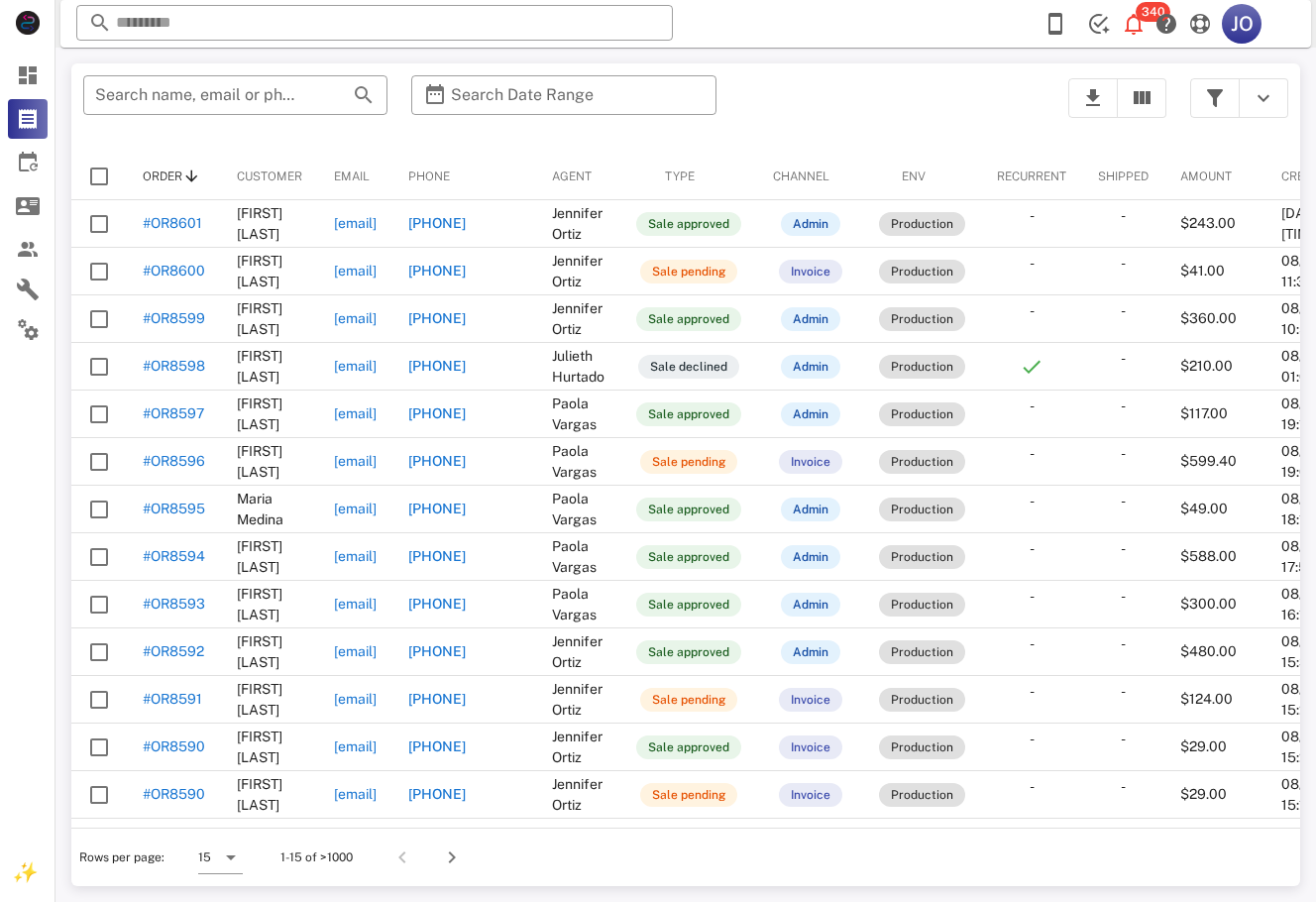 click on "​ Search name, email or phone ​ Search Date Range Order Customer Email Phone Agent Type Channel Env Recurrent Shipped Amount Created at  #OR8601  Berkis Rodriguez  berkis0802@gmail.com   +16466263888  Jennifer Ortiz  Sale approved   Admin   Production  - -  $243.00  08/02/2025 12:36  #OR8600  Ramona Aleys  radacri66@yahoo.com   +16464742624  Jennifer Ortiz  Sale pending   Invoice   Production  - -  $41.00  08/02/2025 11:32  #OR8599  Isabel Cadena  chavelita1124@hotmail.com   +18577191973  Jennifer Ortiz  Sale approved   Admin   Production  - -  $360.00  08/02/2025 10:58  #OR8598  Cindy Roman  cindy.roman02@icloud.com   +14077312018  Julieth Hurtado  Sale declined   Admin   Production  -  $210.00  08/02/2025 01:02  #OR8597  Manuela Garcia  neligarcia81@gmail.com   +14155713716  Paola Vargas  Sale approved   Admin   Production  - -  $117.00  08/01/2025 19:16  #OR8596  Mirary Andrade  miraryandrade@gmail.com   +523333065161  Paola Vargas  Sale pending   Invoice   Production  - -  $599.40  08/01/2025 19:00 -" at bounding box center (686, 475) 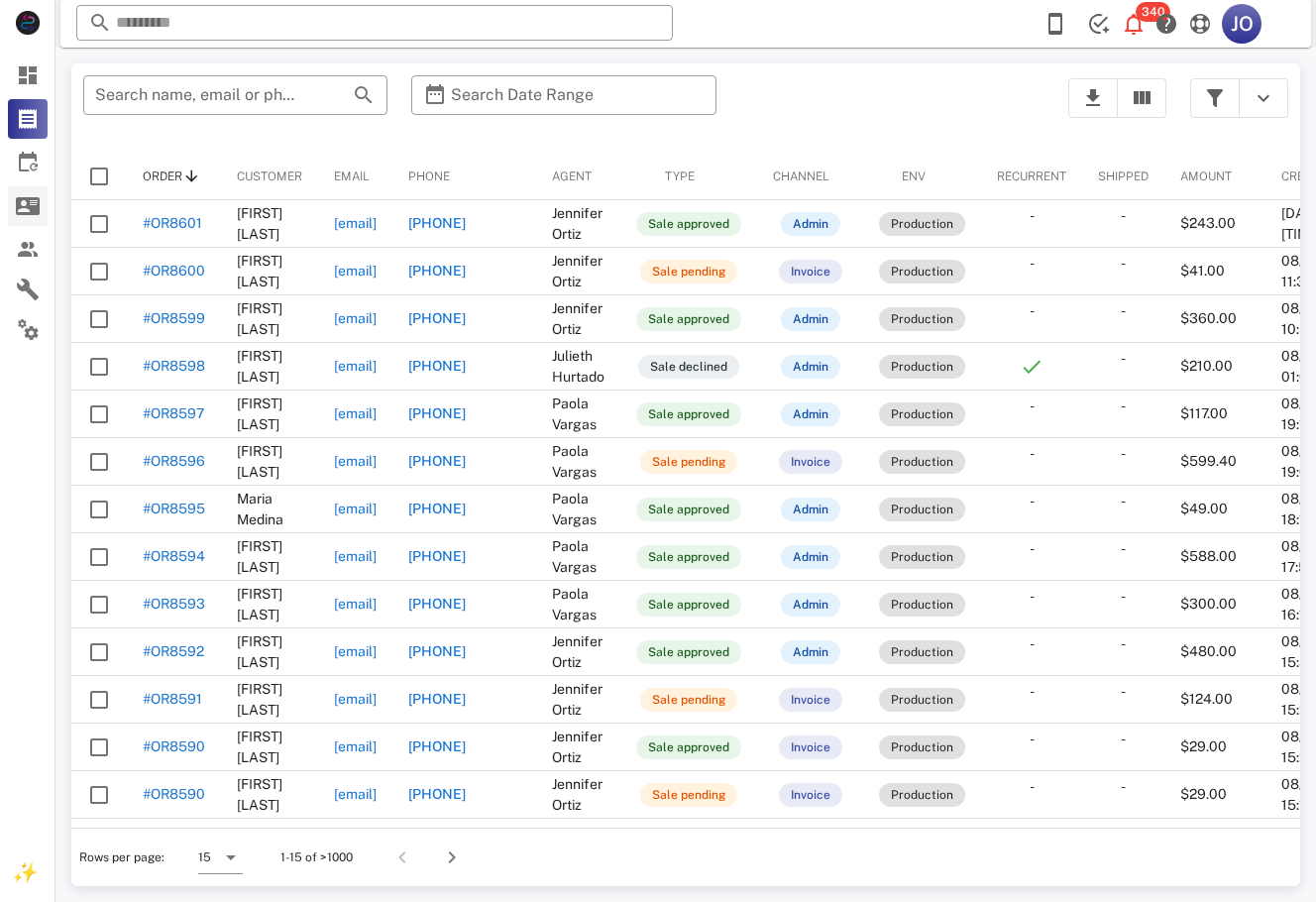click at bounding box center [28, 206] 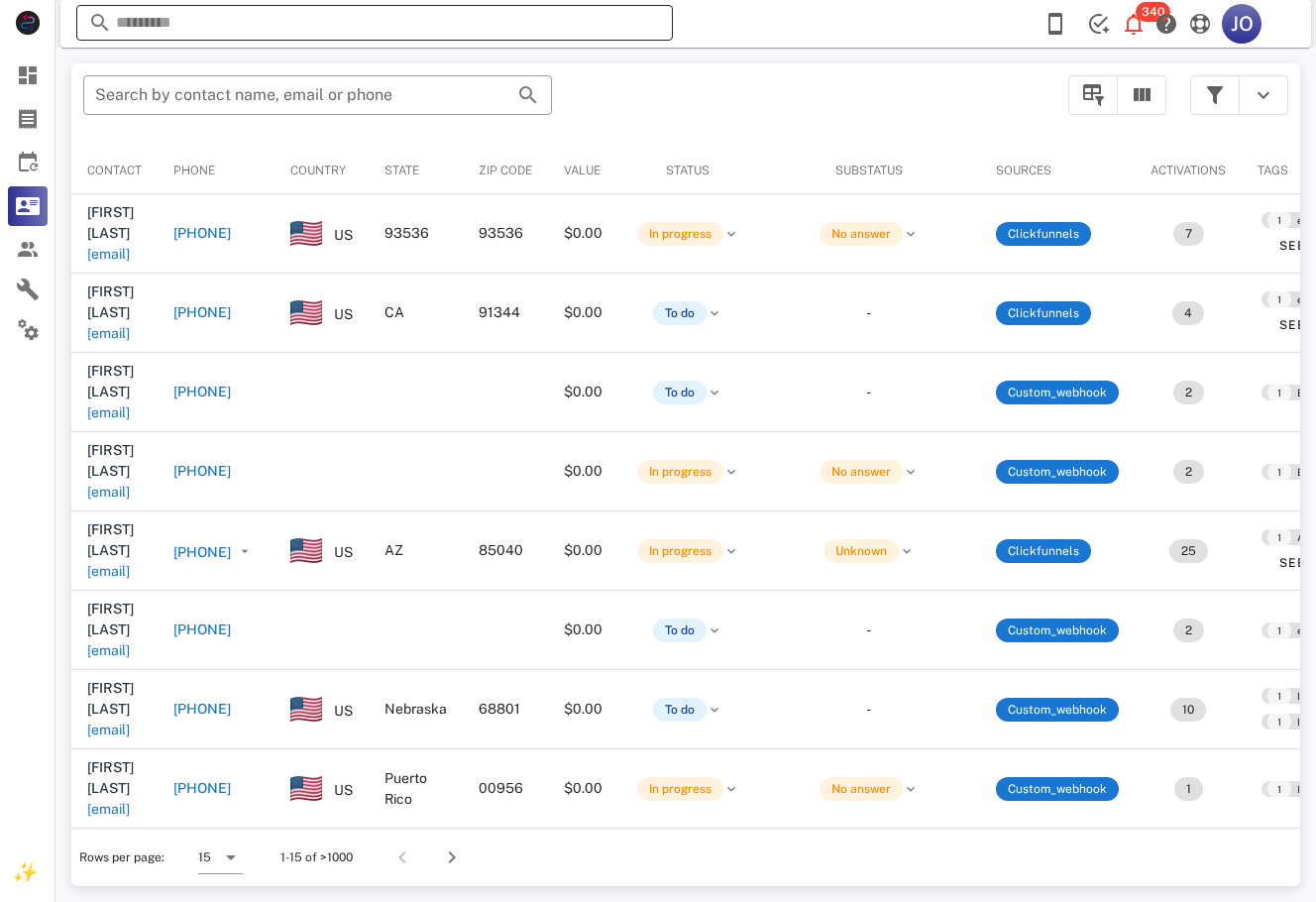 click at bounding box center [375, 23] 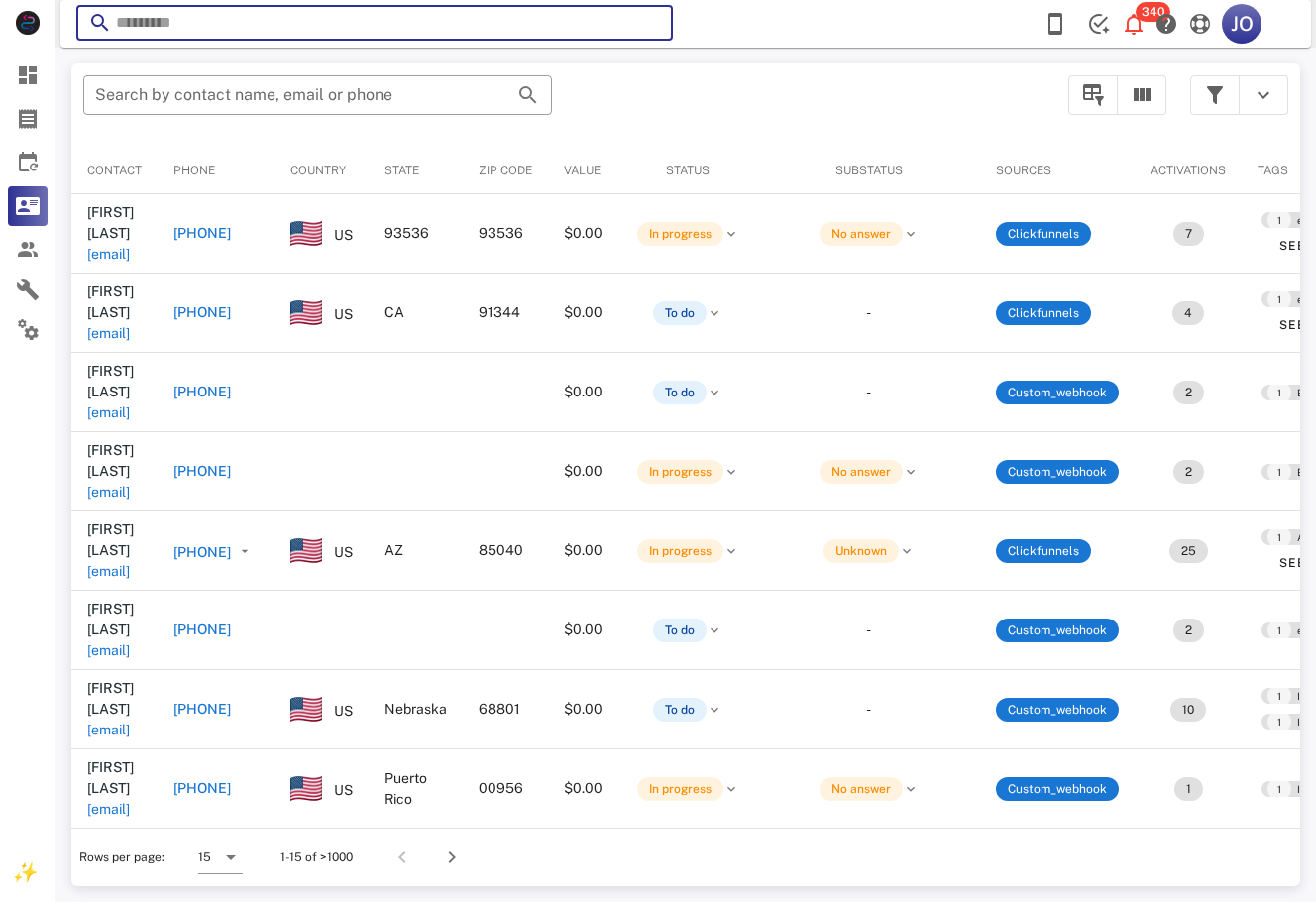 paste on "**********" 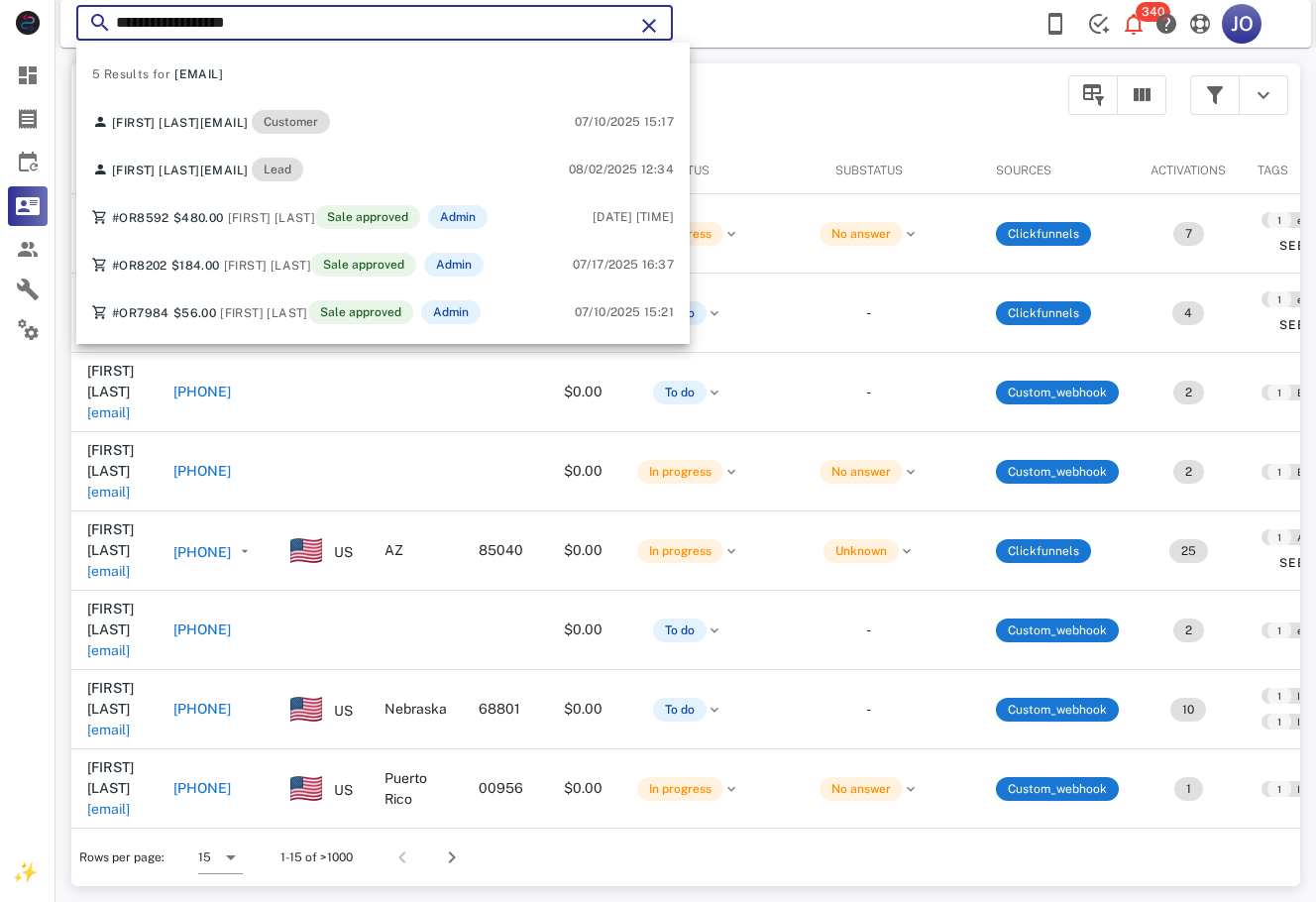 type on "**********" 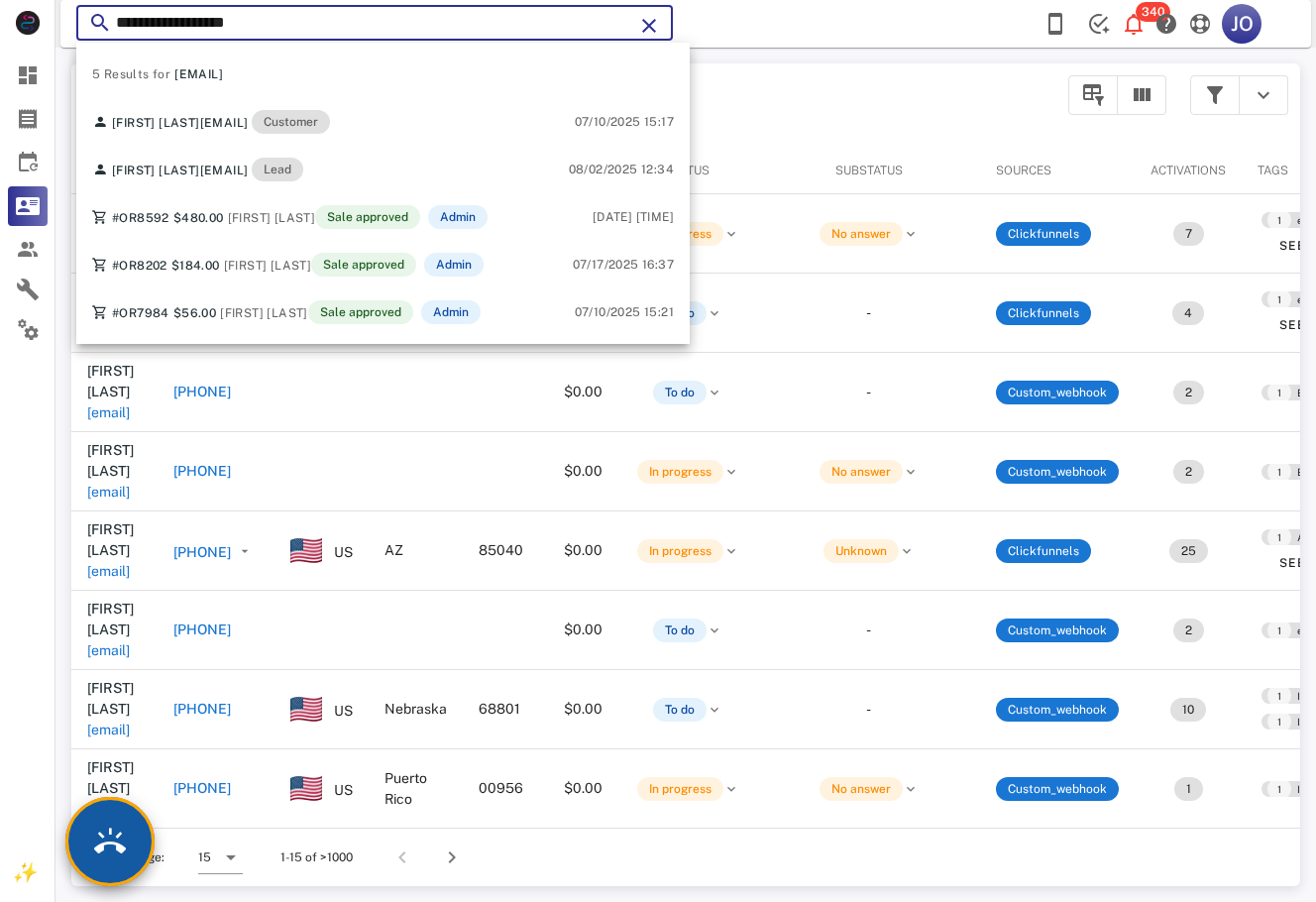 click at bounding box center (110, 842) 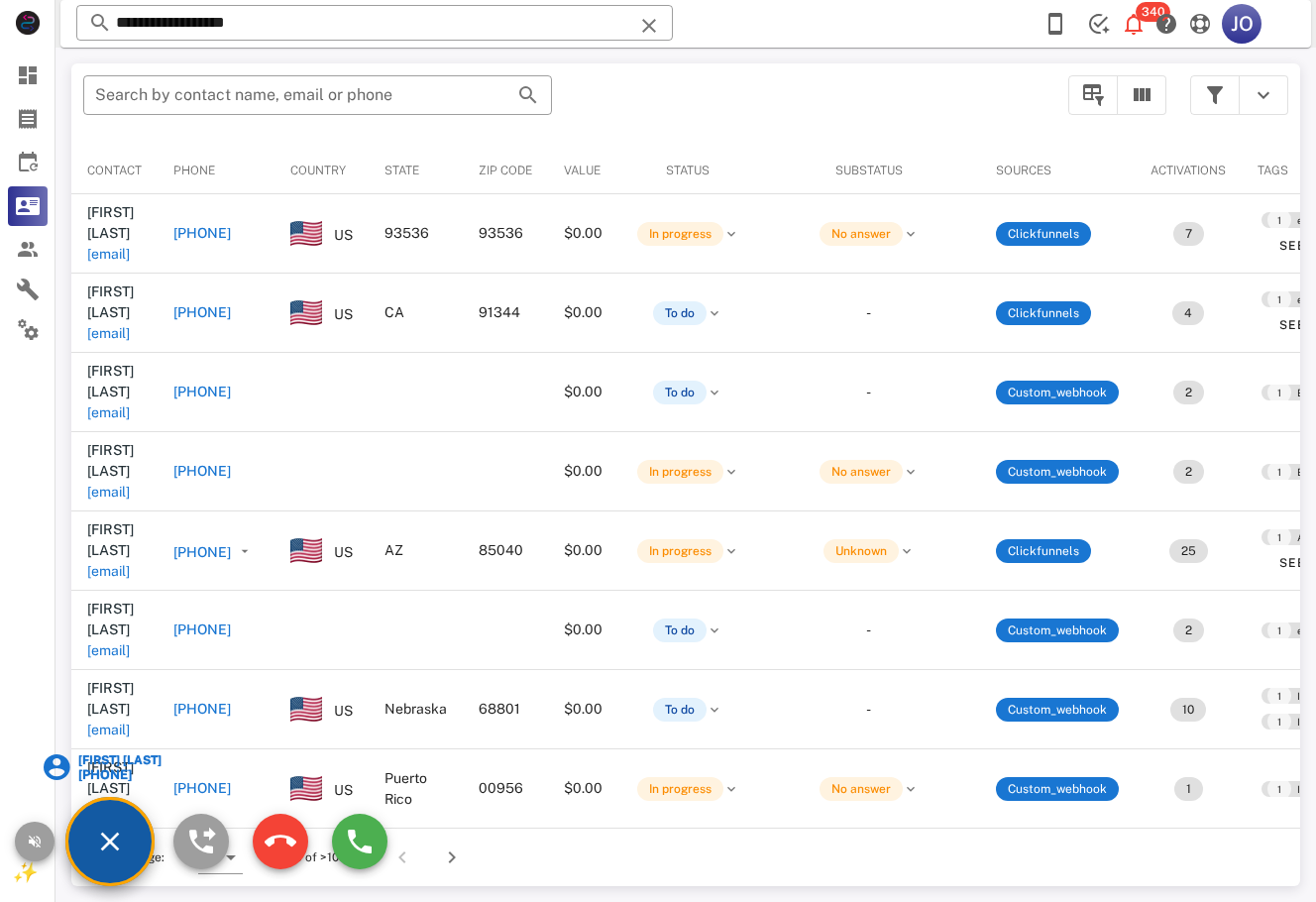 click on "Zulaika Rosenthal" at bounding box center [118, 760] 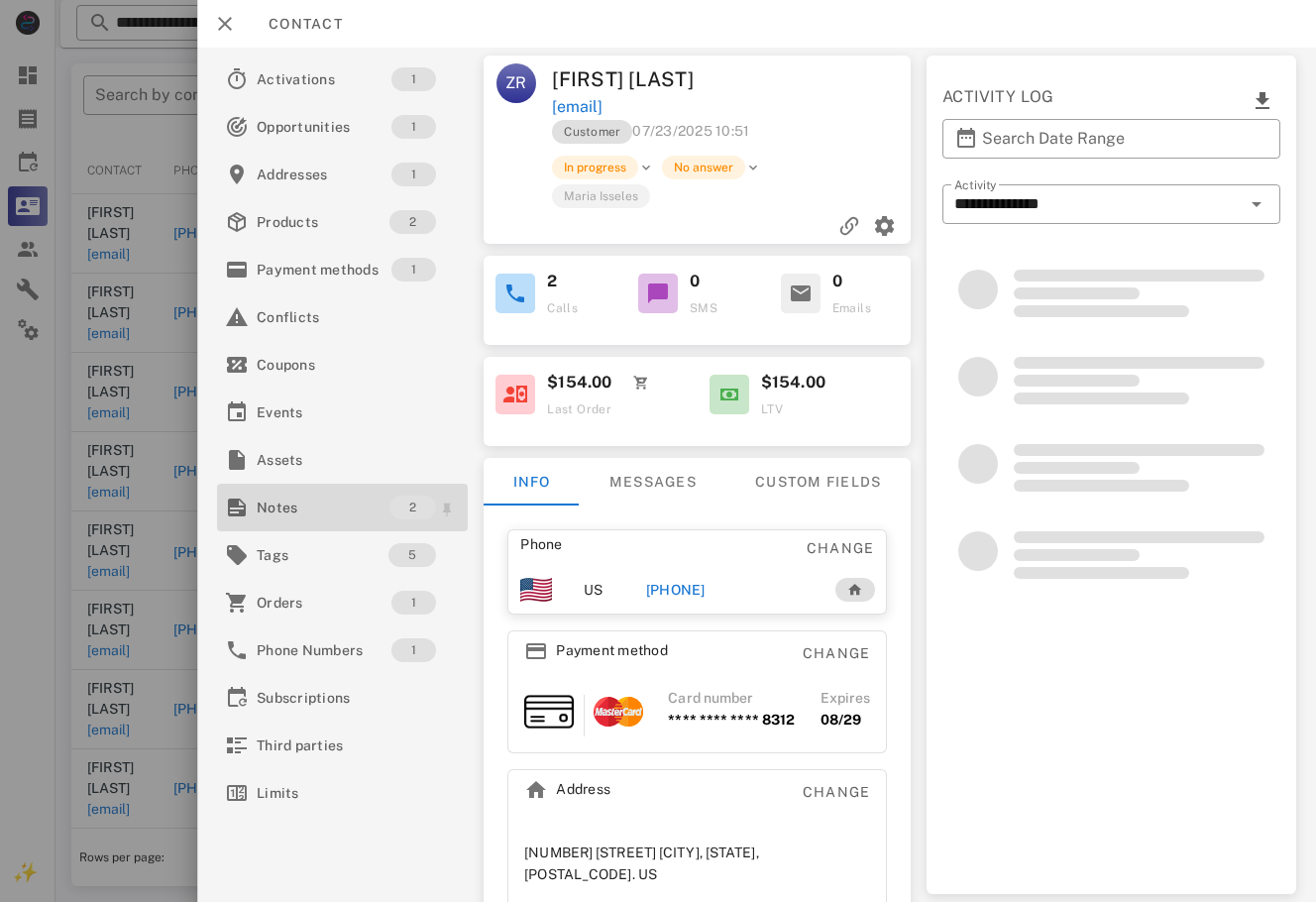 click on "Notes" at bounding box center [323, 507] 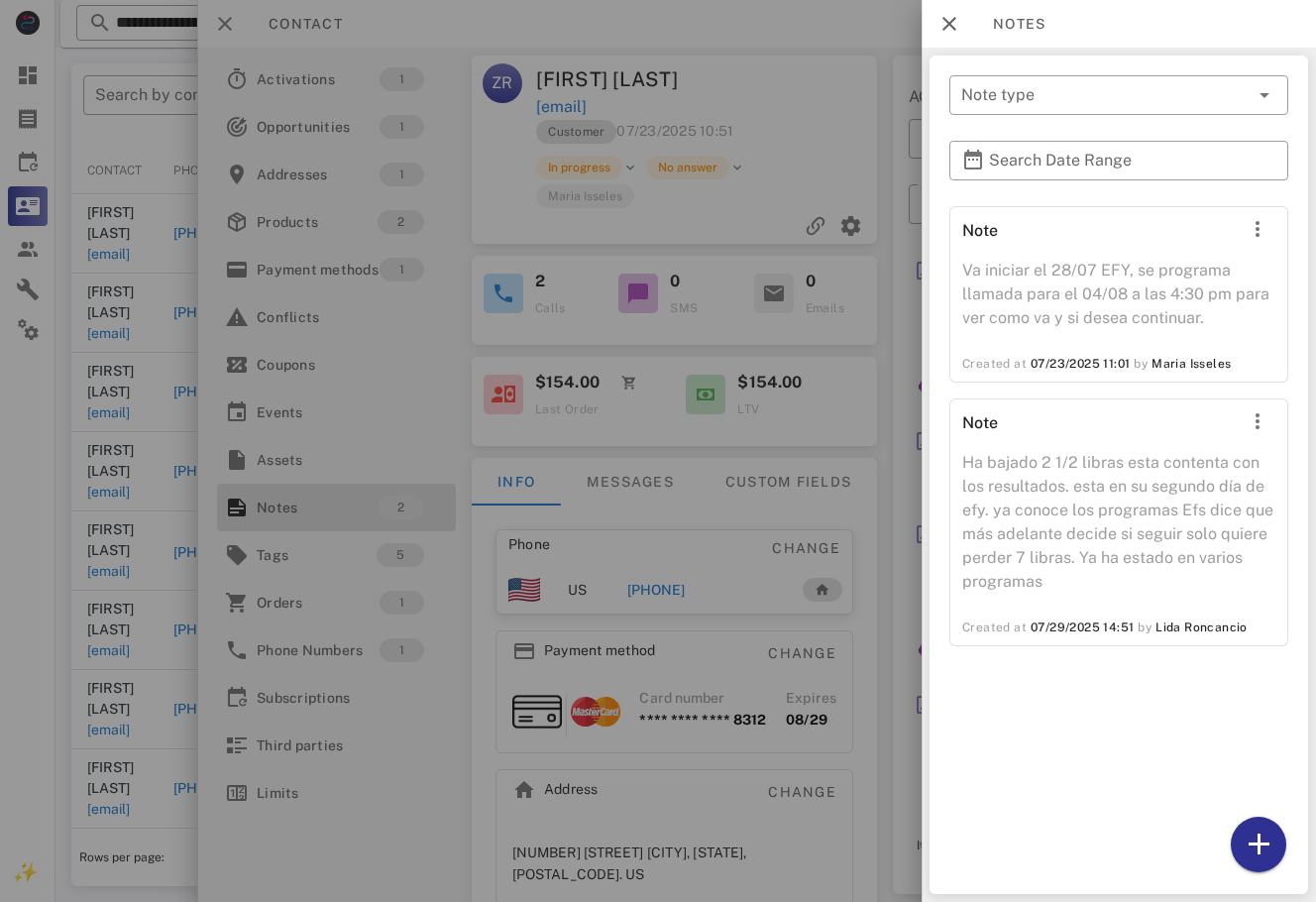 click at bounding box center (658, 451) 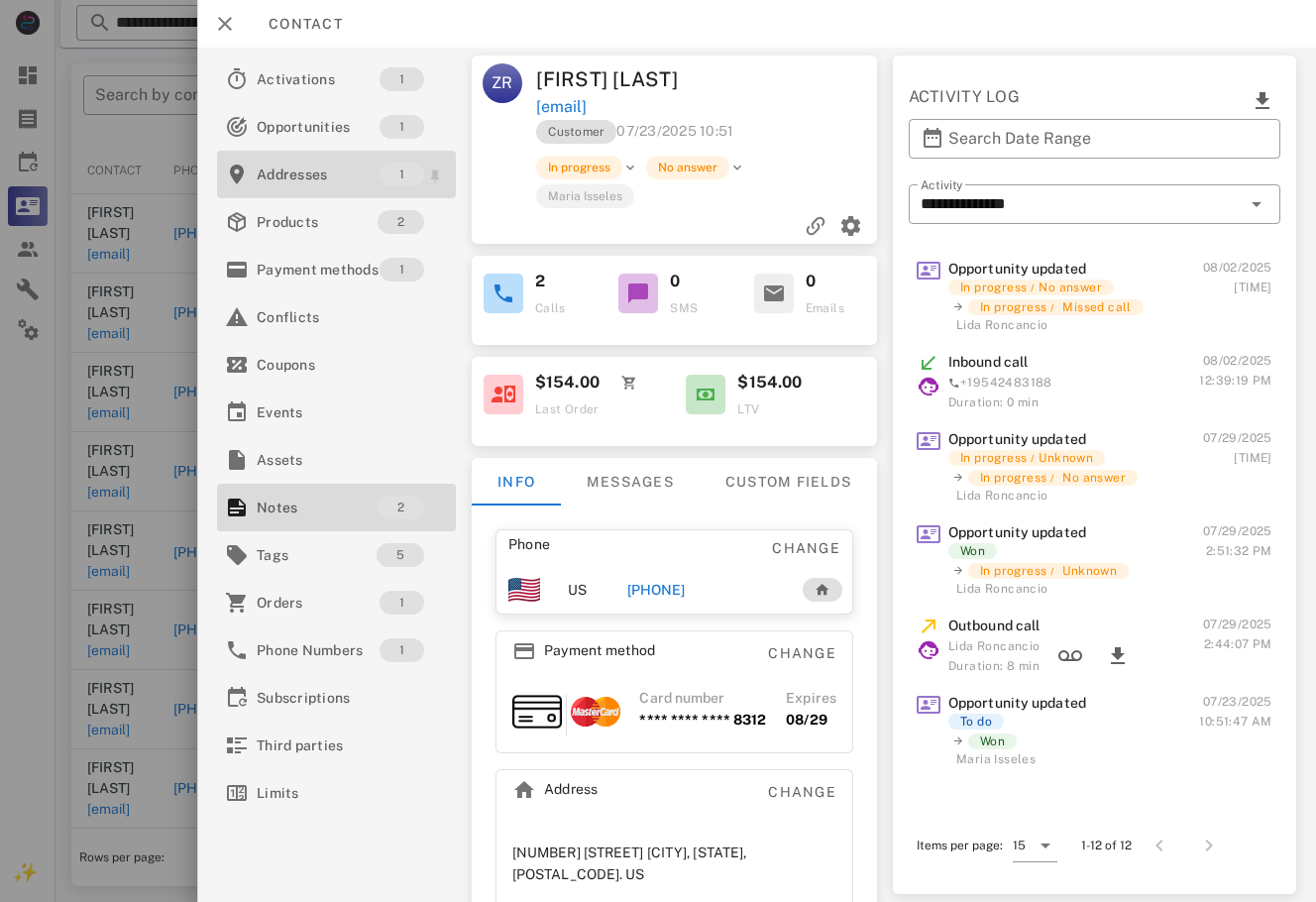 click on "Addresses  1" at bounding box center (336, 174) 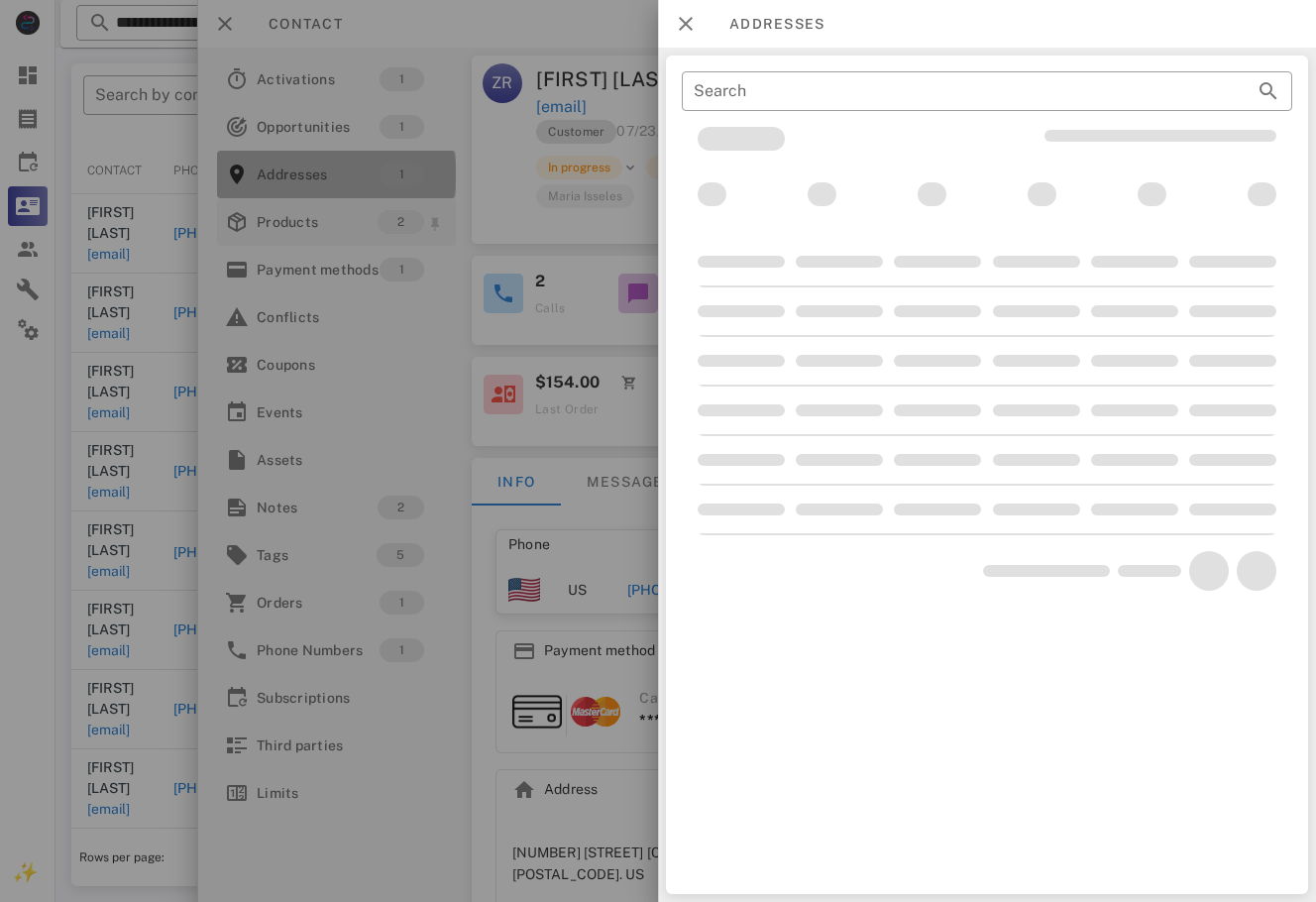 click at bounding box center (658, 451) 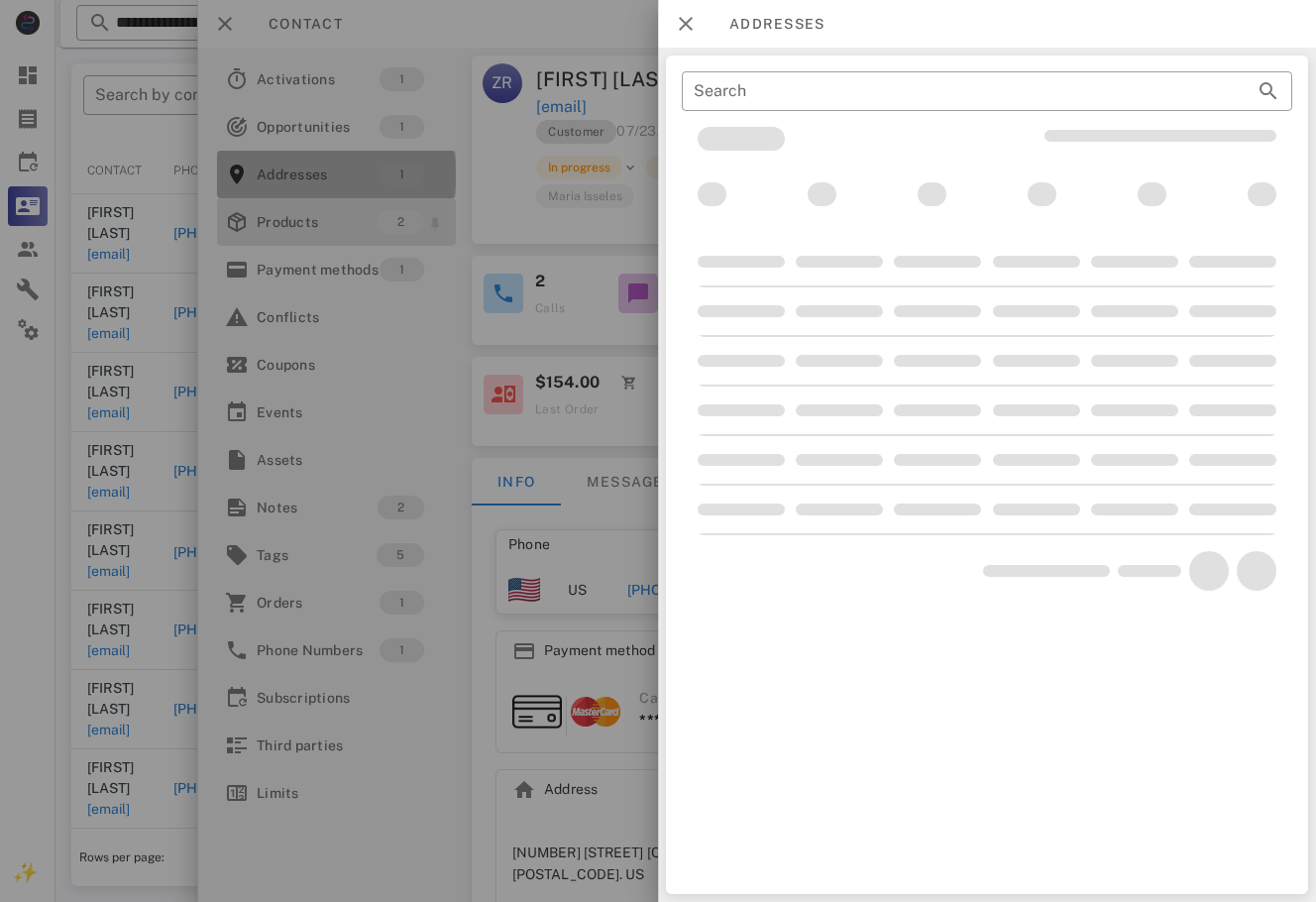 click on "Products" at bounding box center [317, 222] 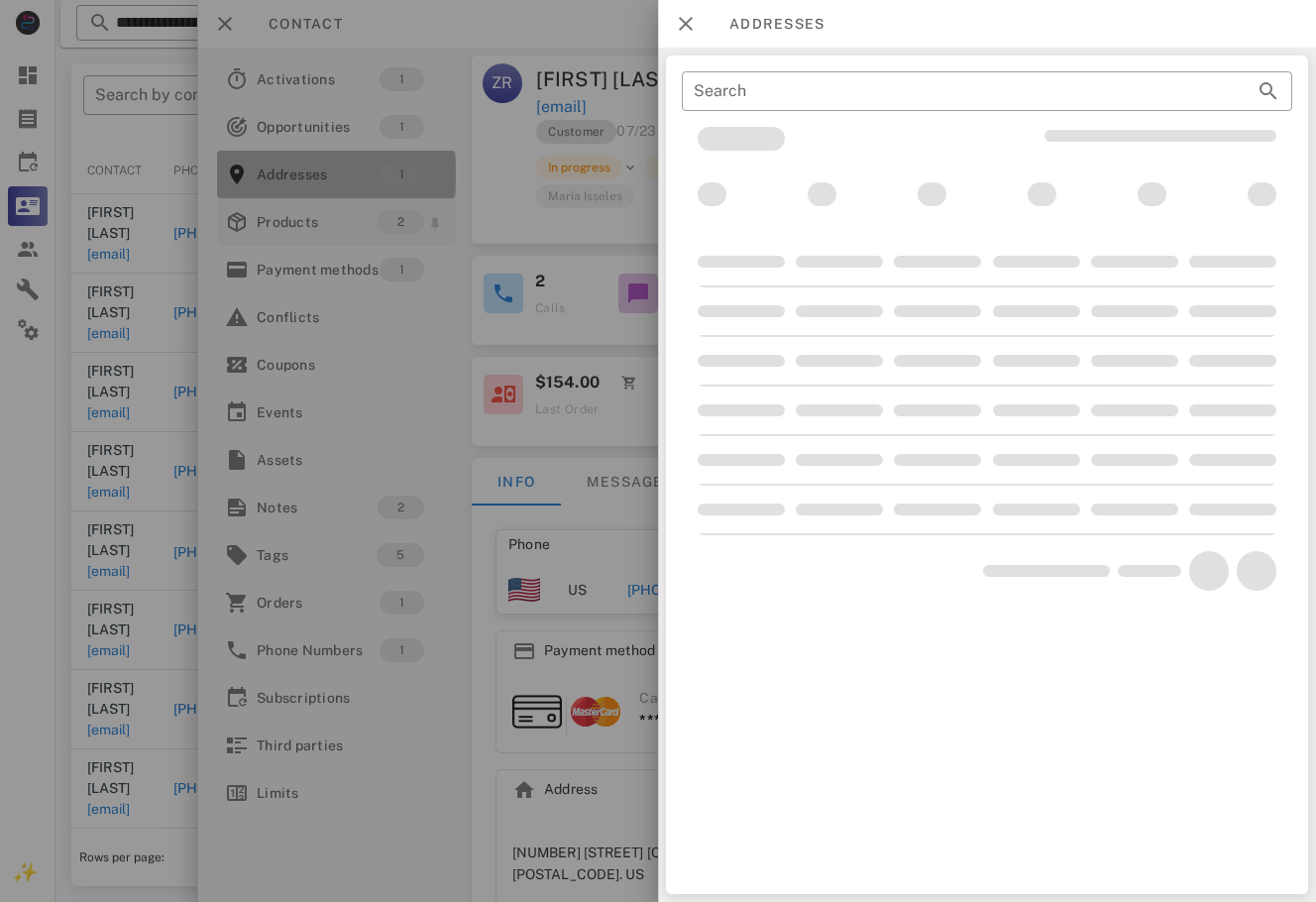 click at bounding box center [658, 451] 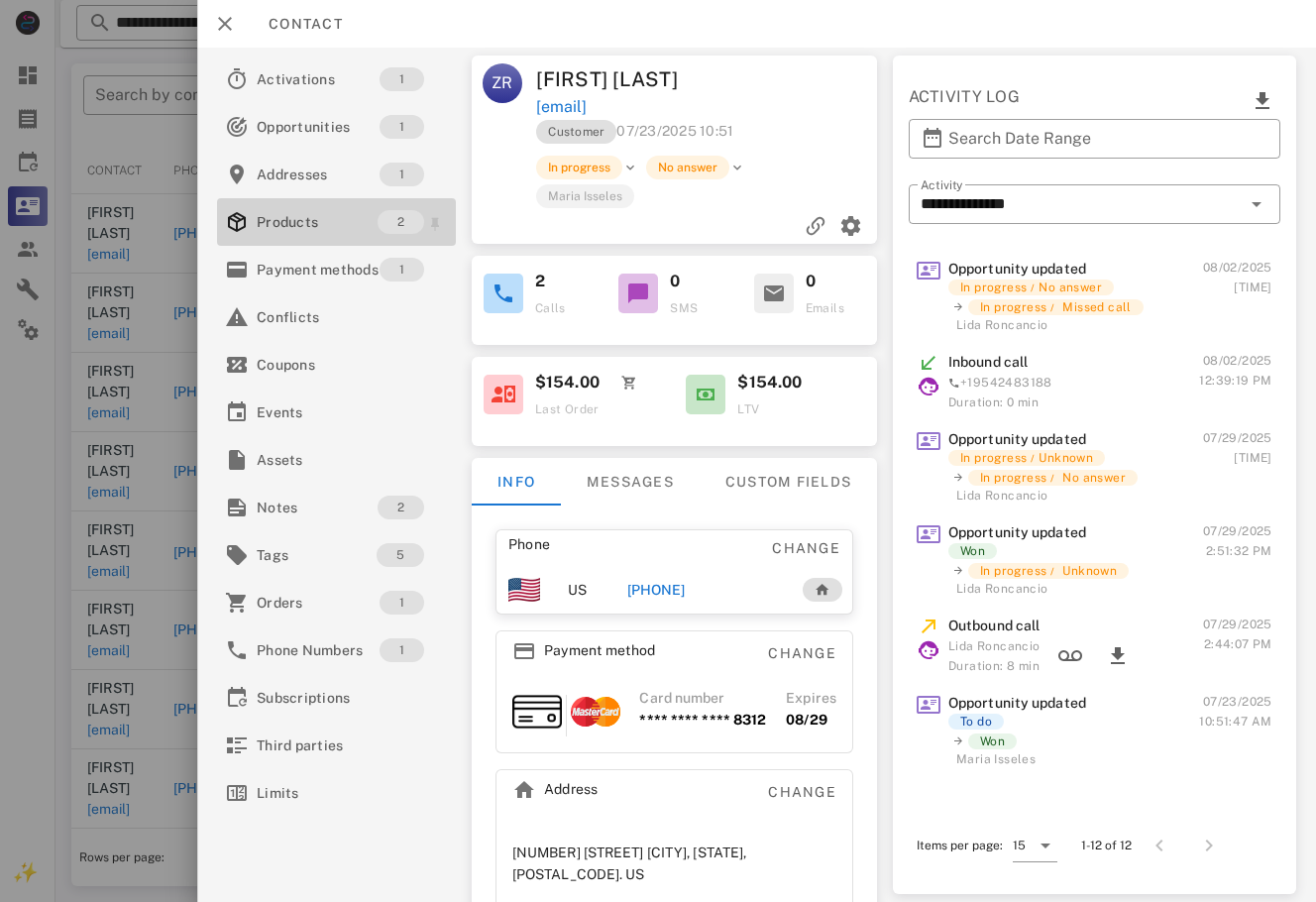 click on "Products  2" at bounding box center (336, 222) 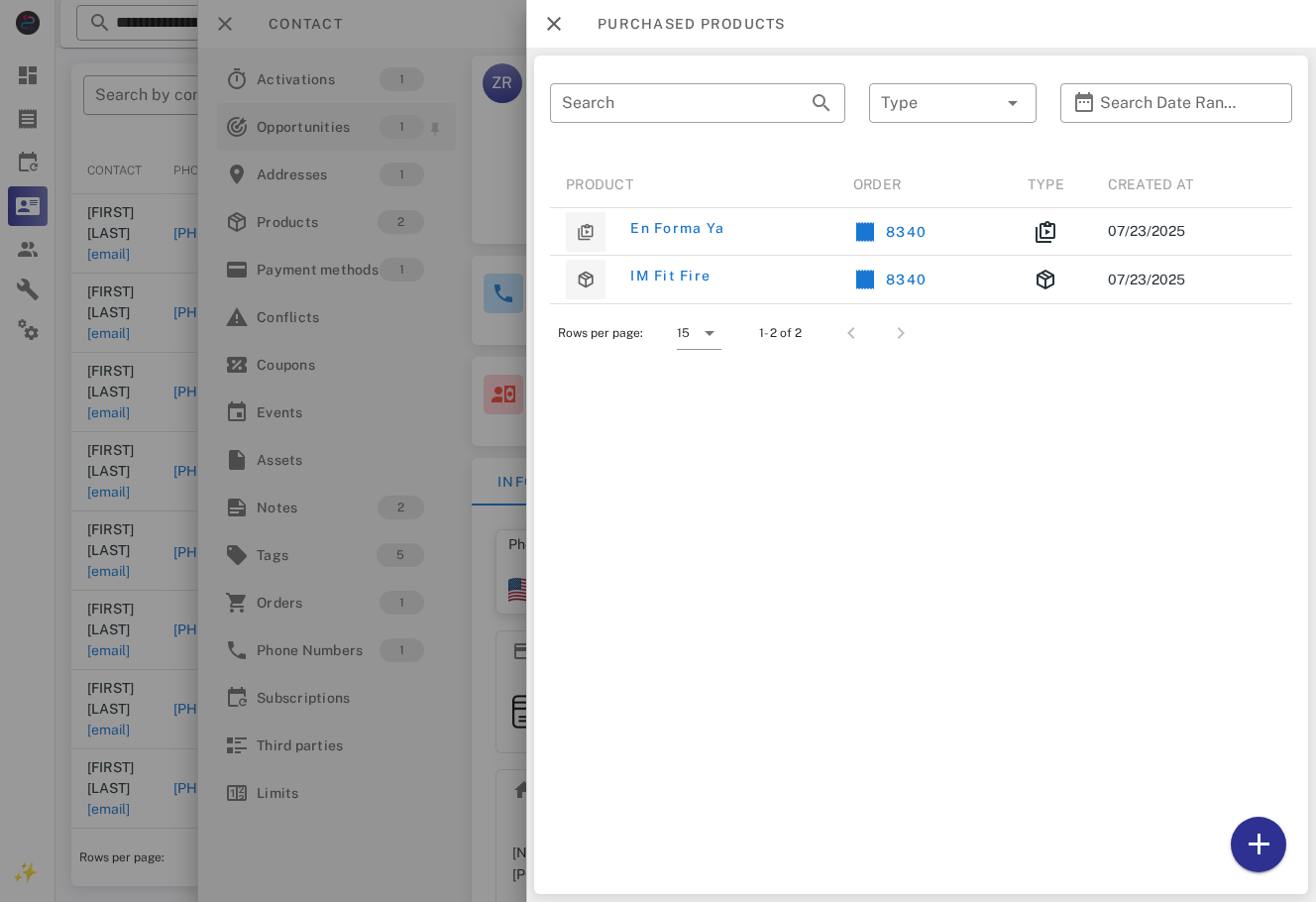 click at bounding box center (658, 451) 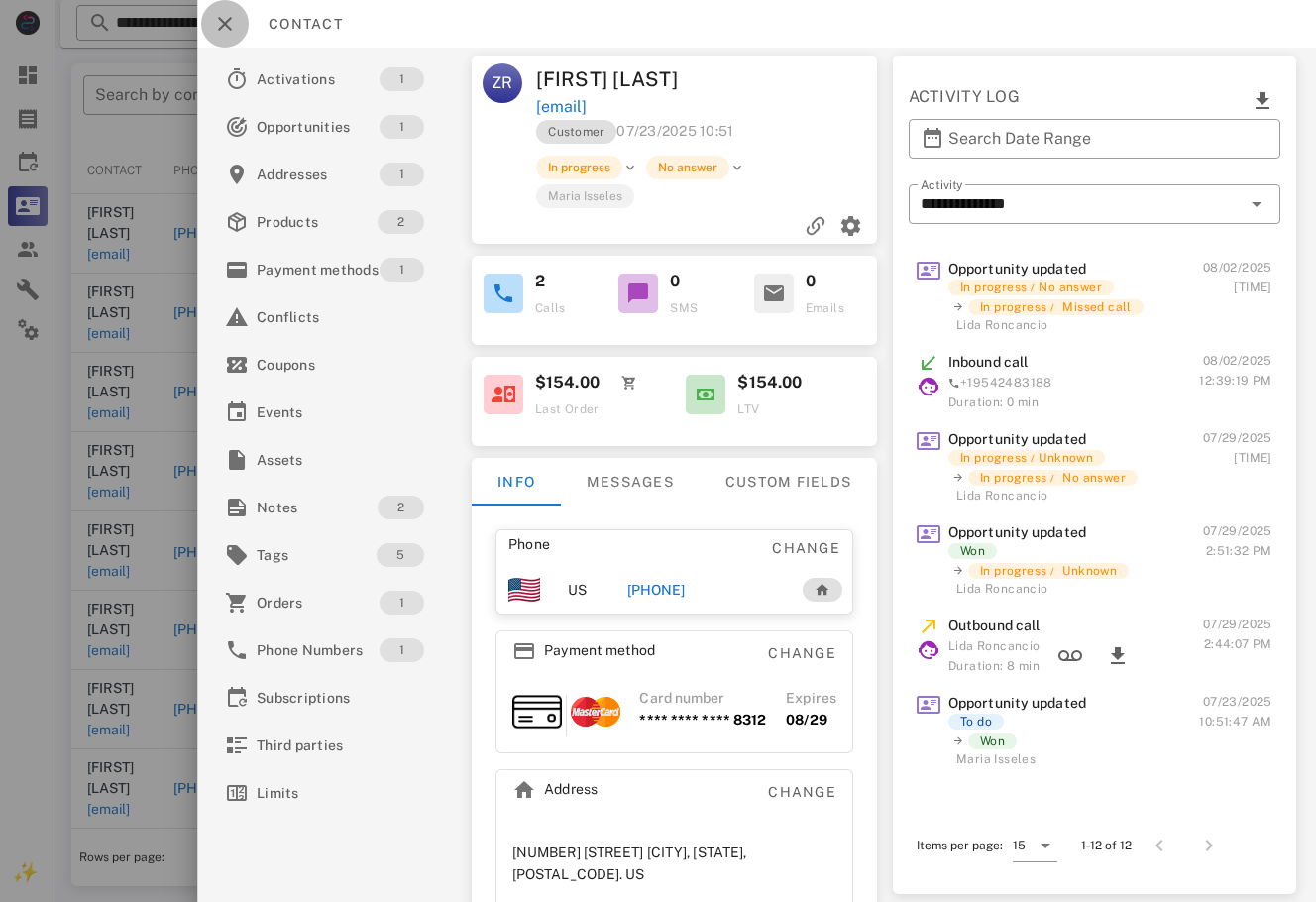 click at bounding box center [225, 24] 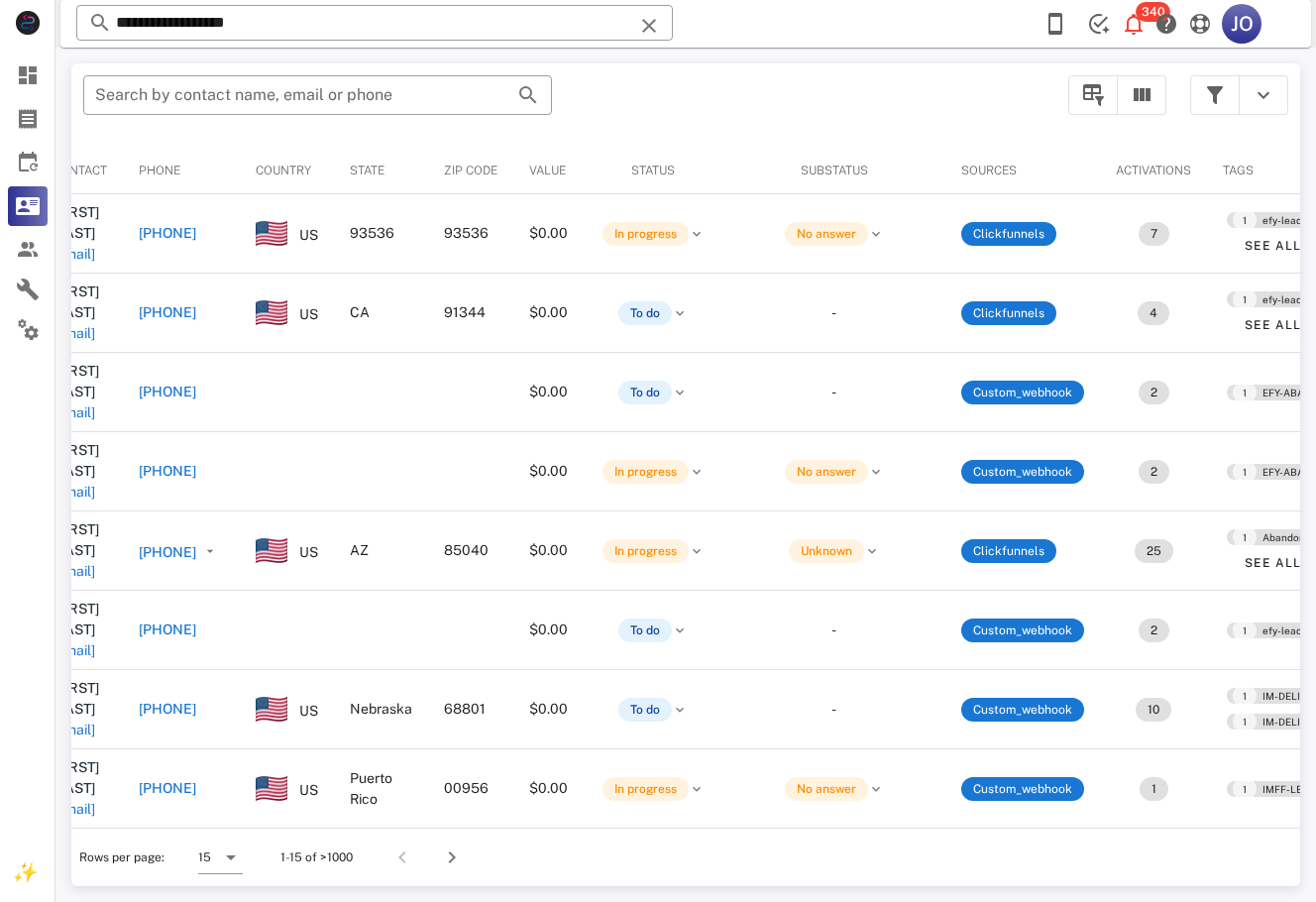 scroll, scrollTop: 0, scrollLeft: 0, axis: both 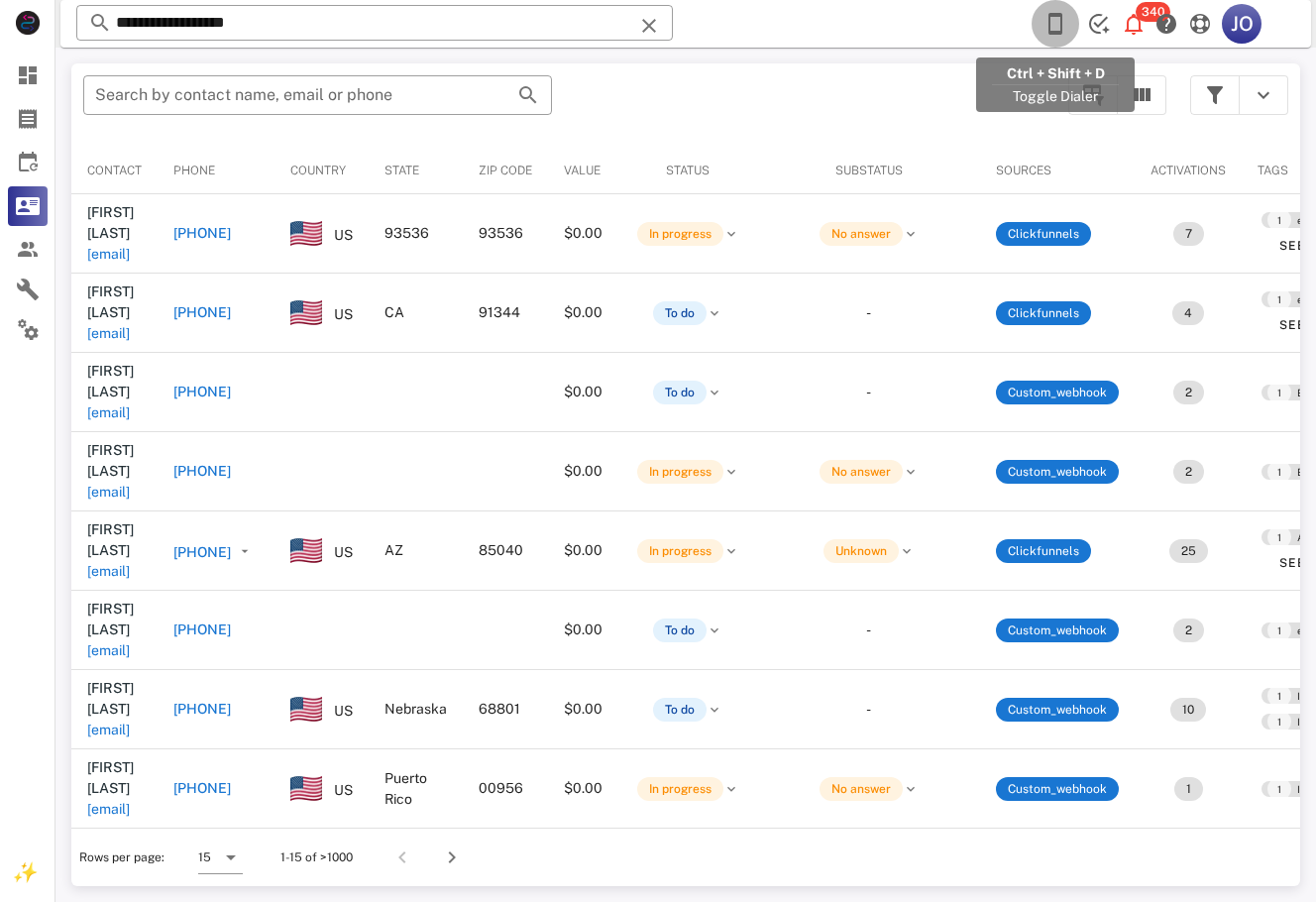 click at bounding box center [1055, 24] 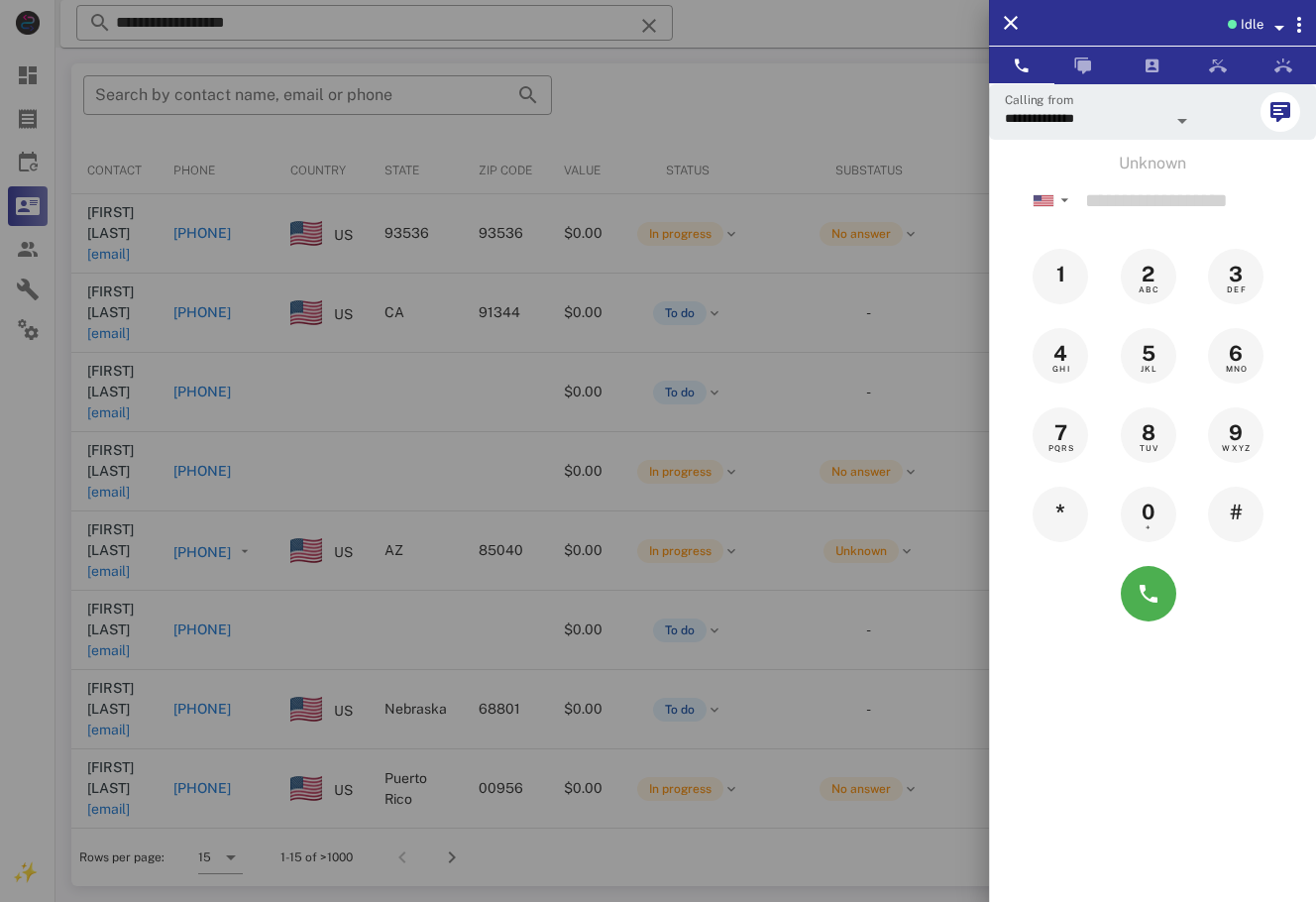 click on "Idle" at bounding box center [1152, 23] 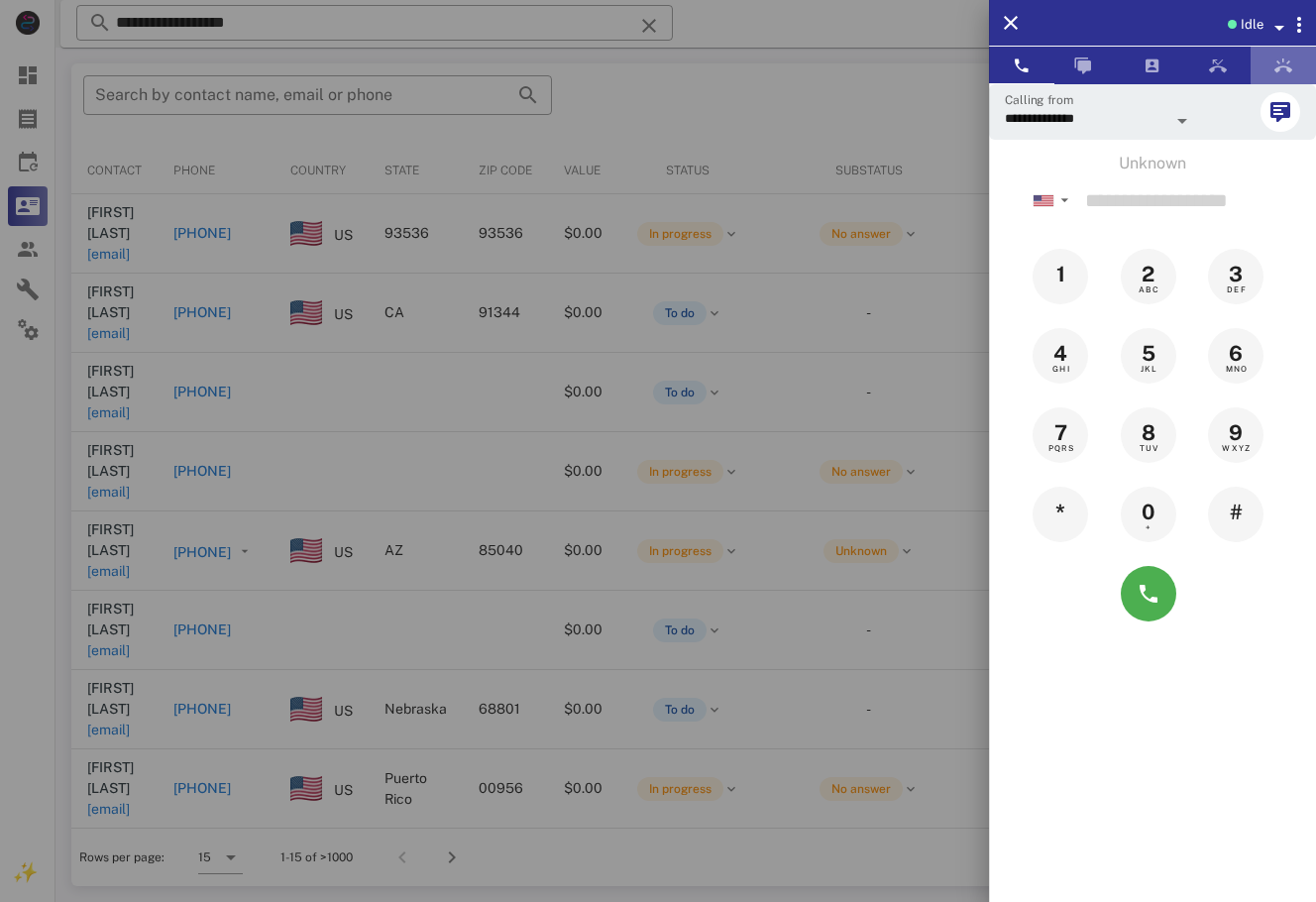 click at bounding box center (1283, 65) 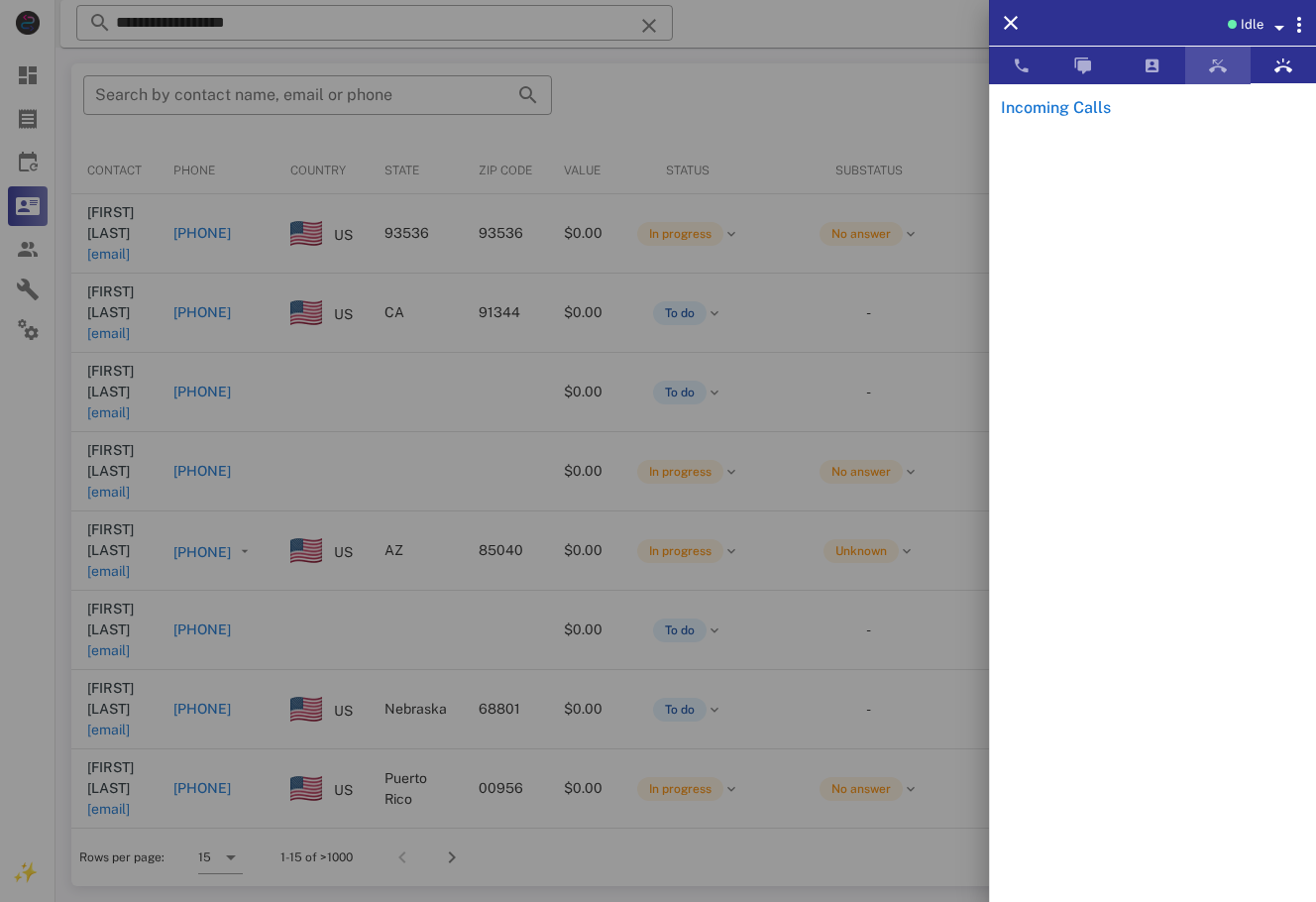 click at bounding box center [1218, 65] 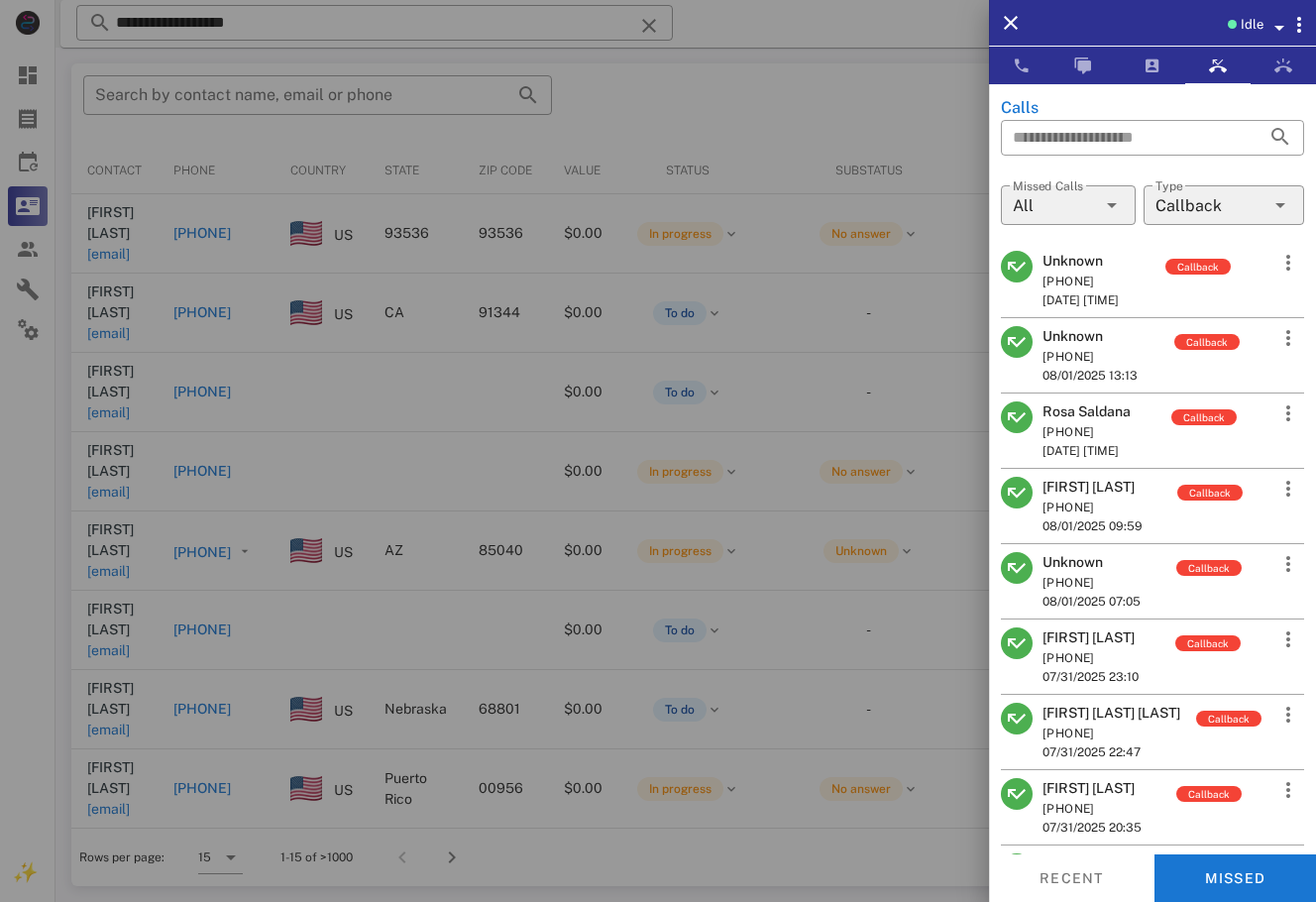 click at bounding box center (1110, 205) 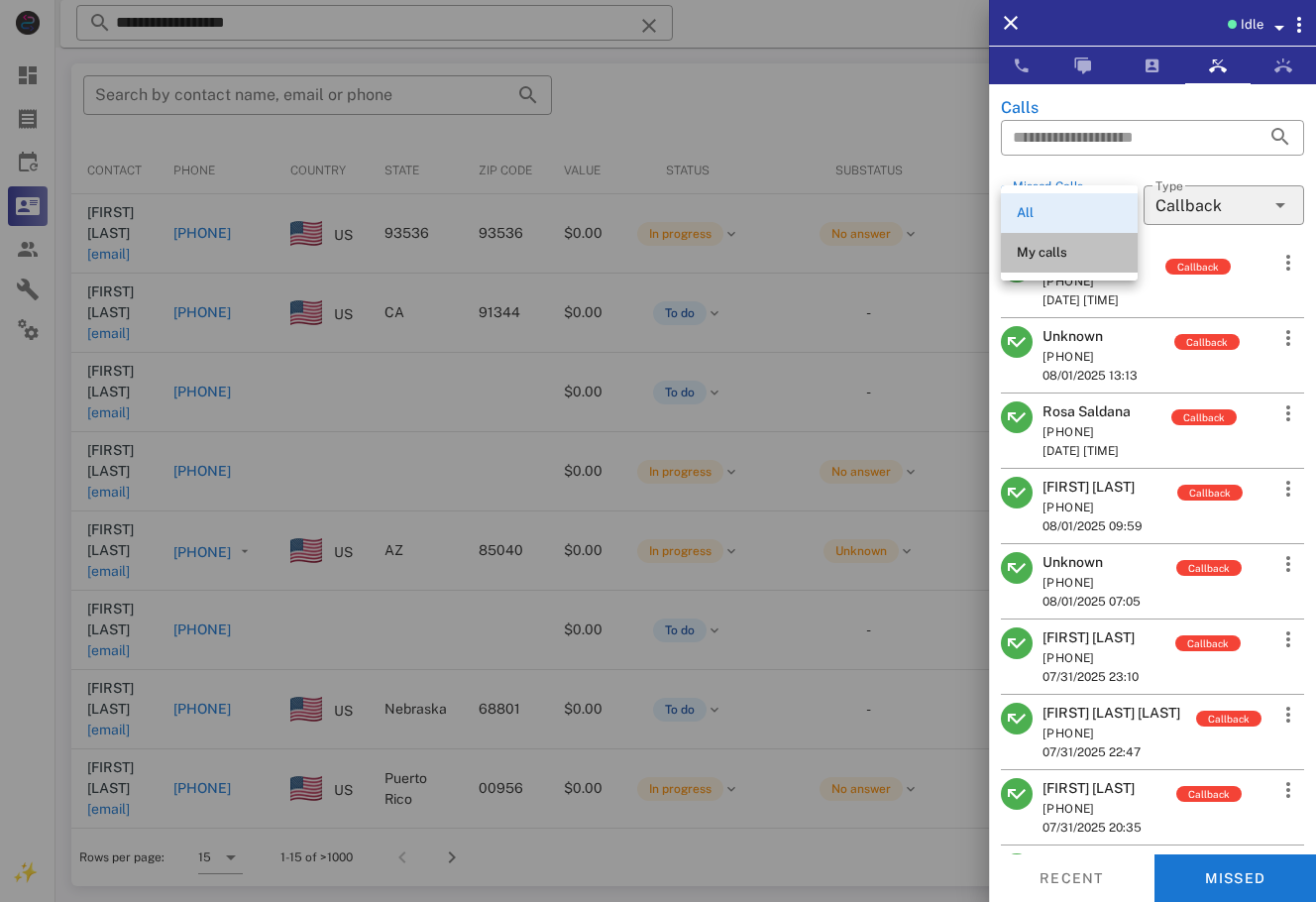 click on "My calls" at bounding box center [1069, 253] 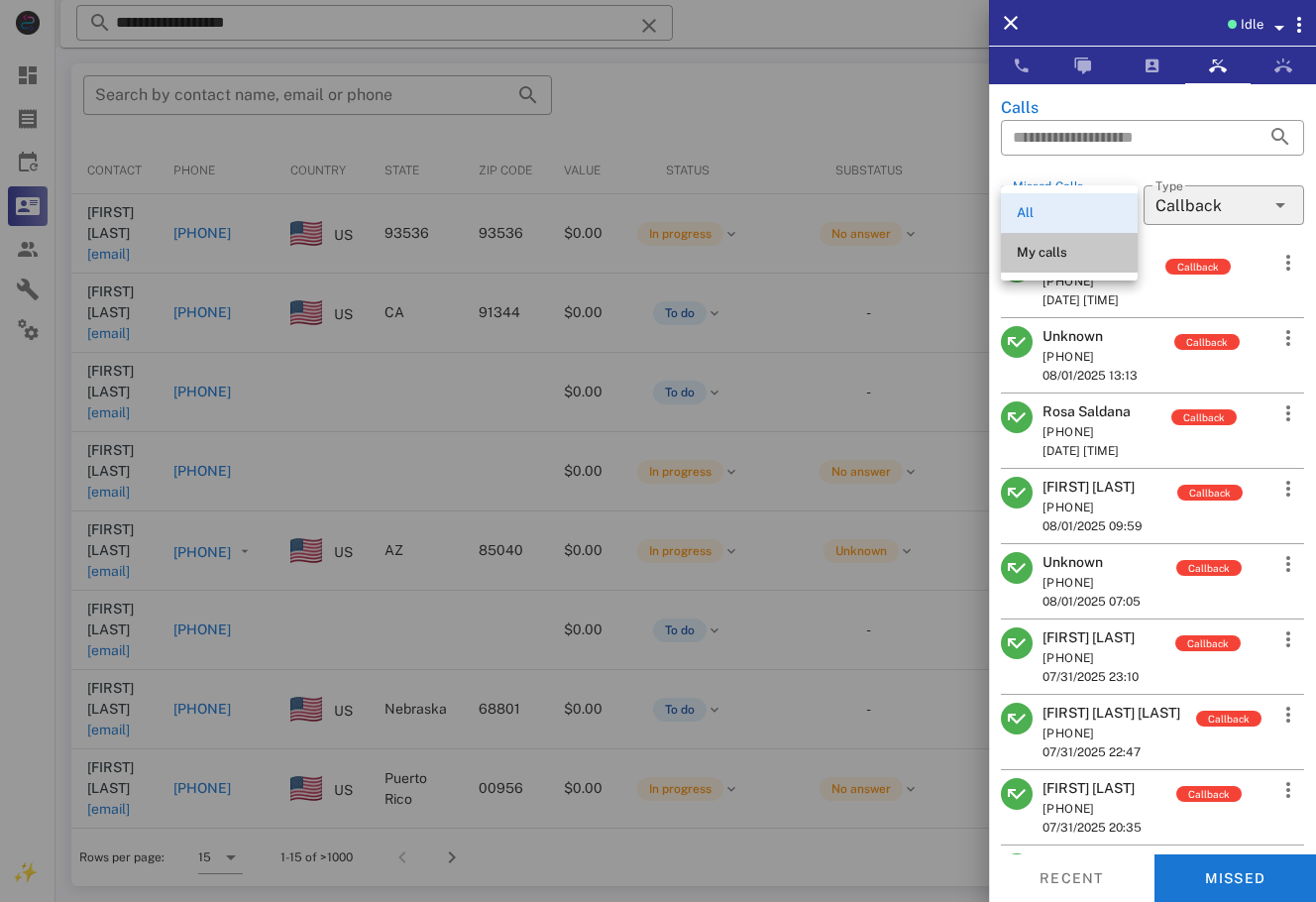 scroll, scrollTop: 0, scrollLeft: 0, axis: both 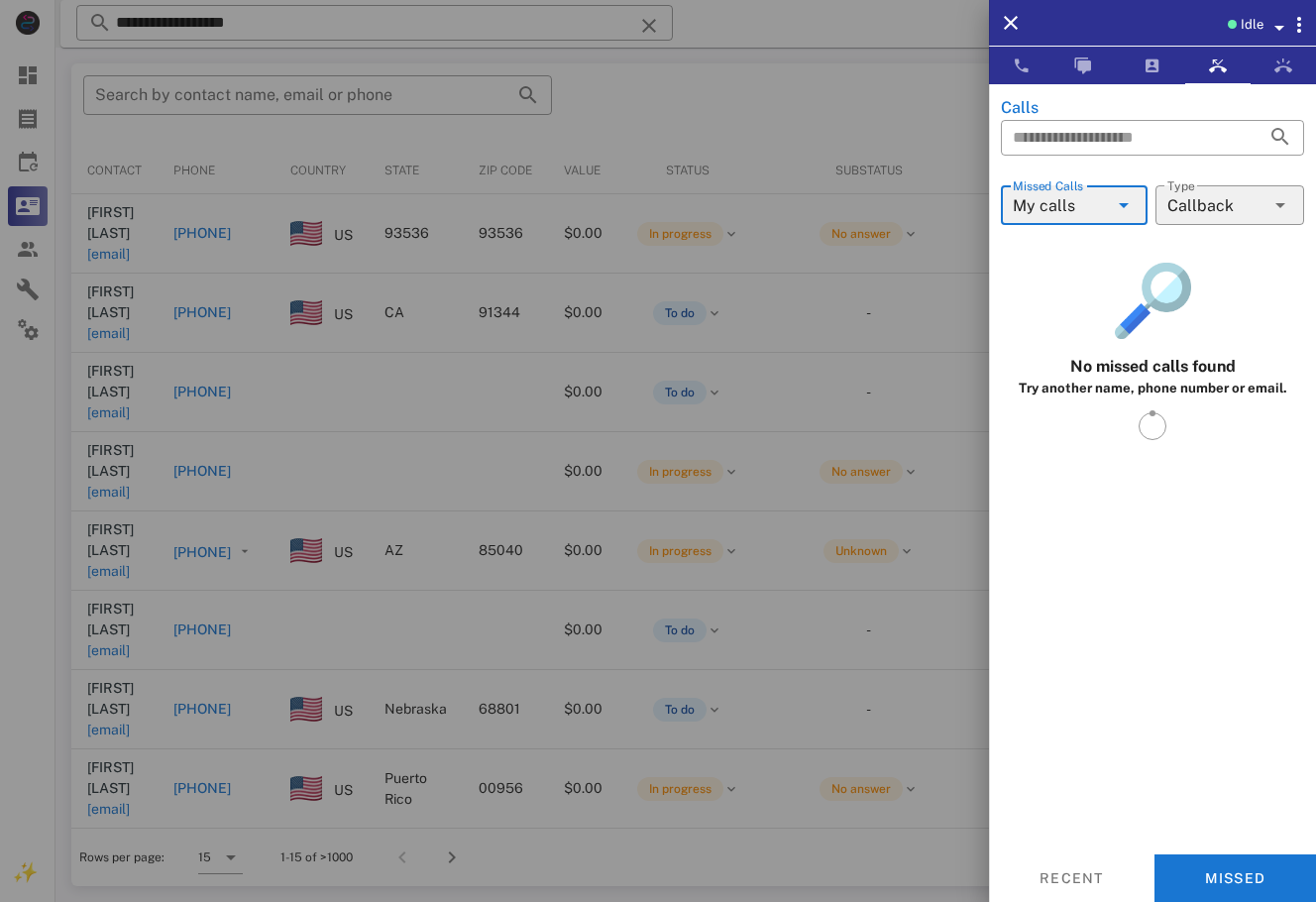 click on "My calls" at bounding box center [1060, 205] 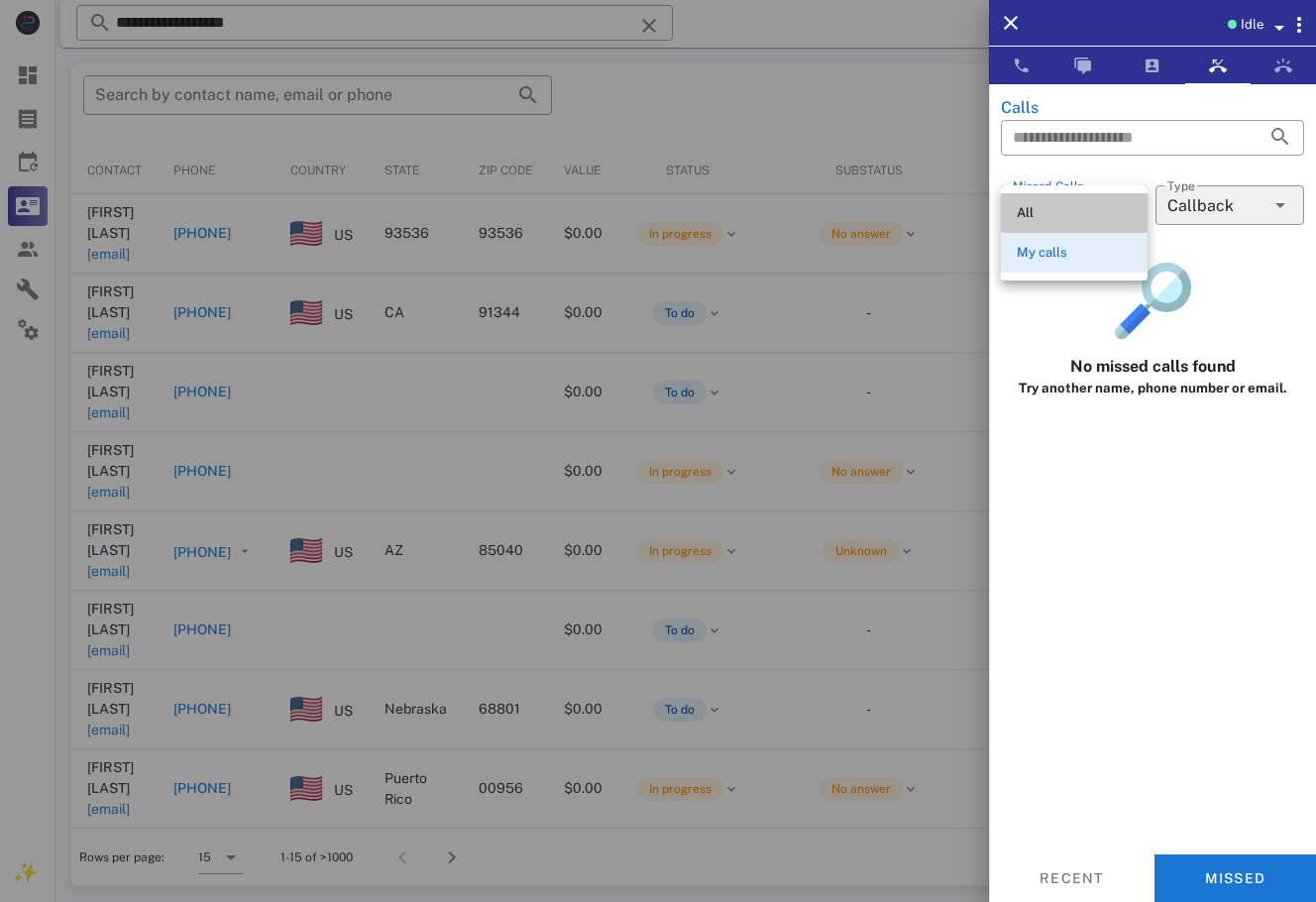 click on "All" at bounding box center (1074, 213) 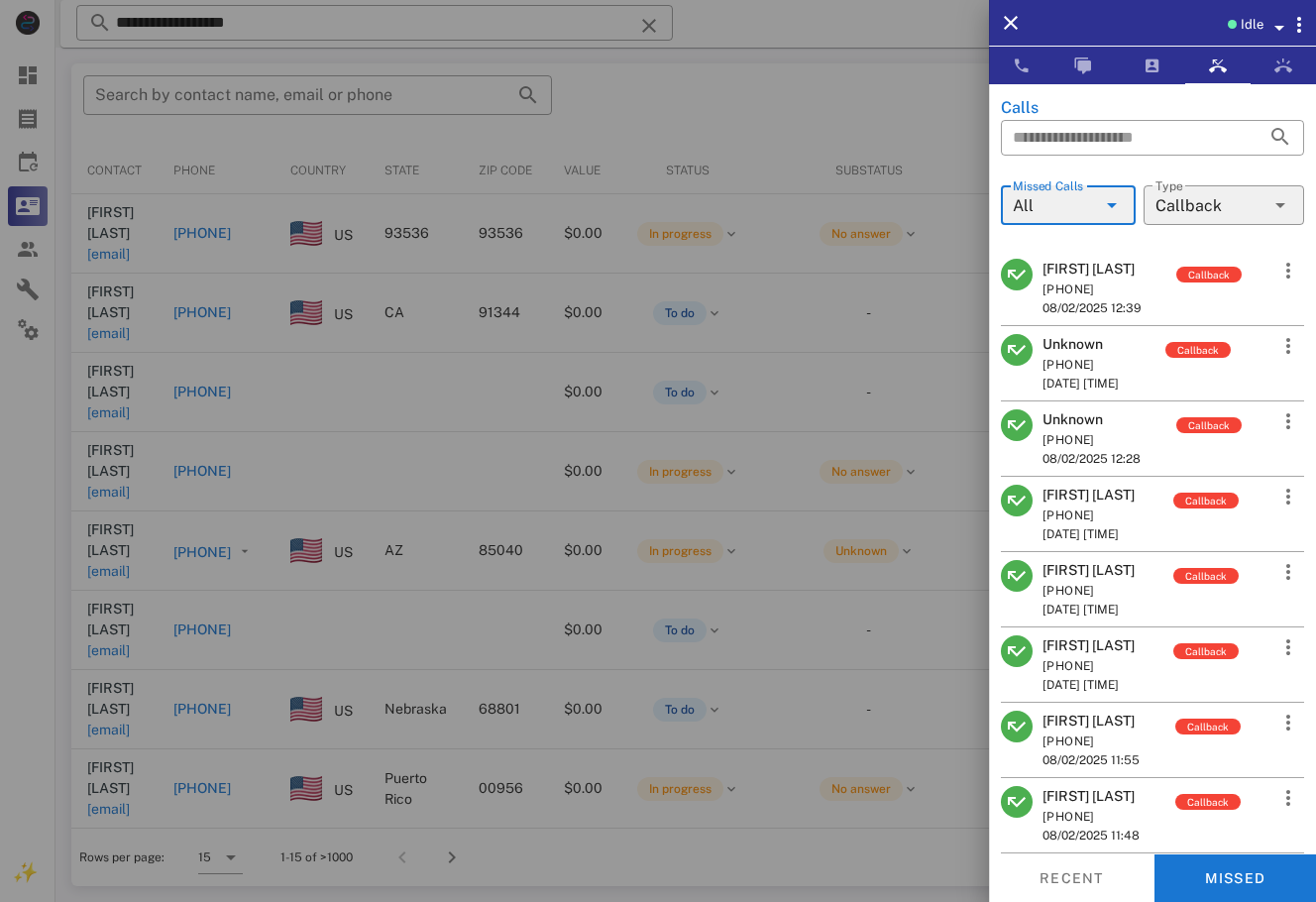 click on "Zulaika Rosenthal" at bounding box center (1092, 269) 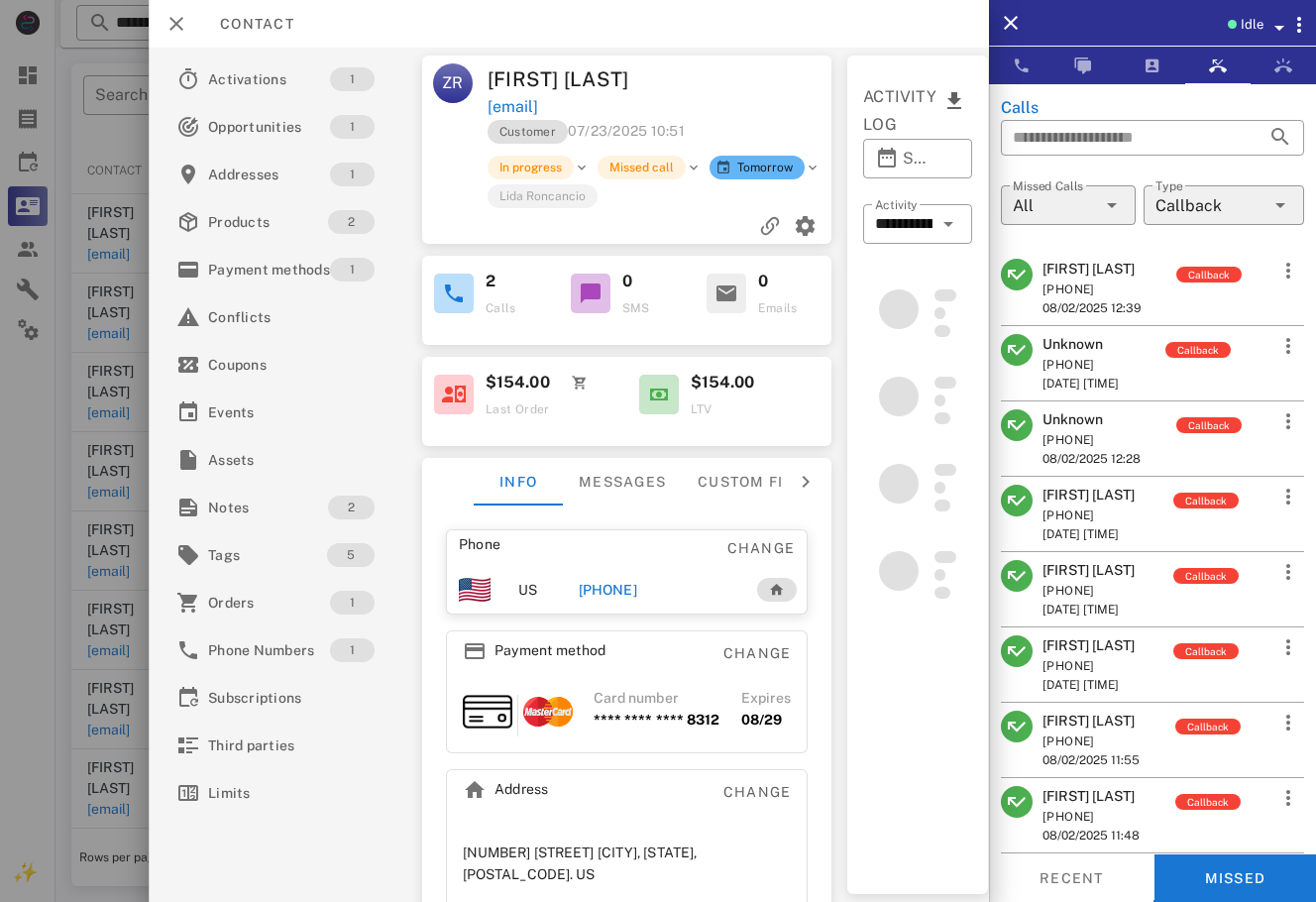 click on "+17135537885" at bounding box center [607, 590] 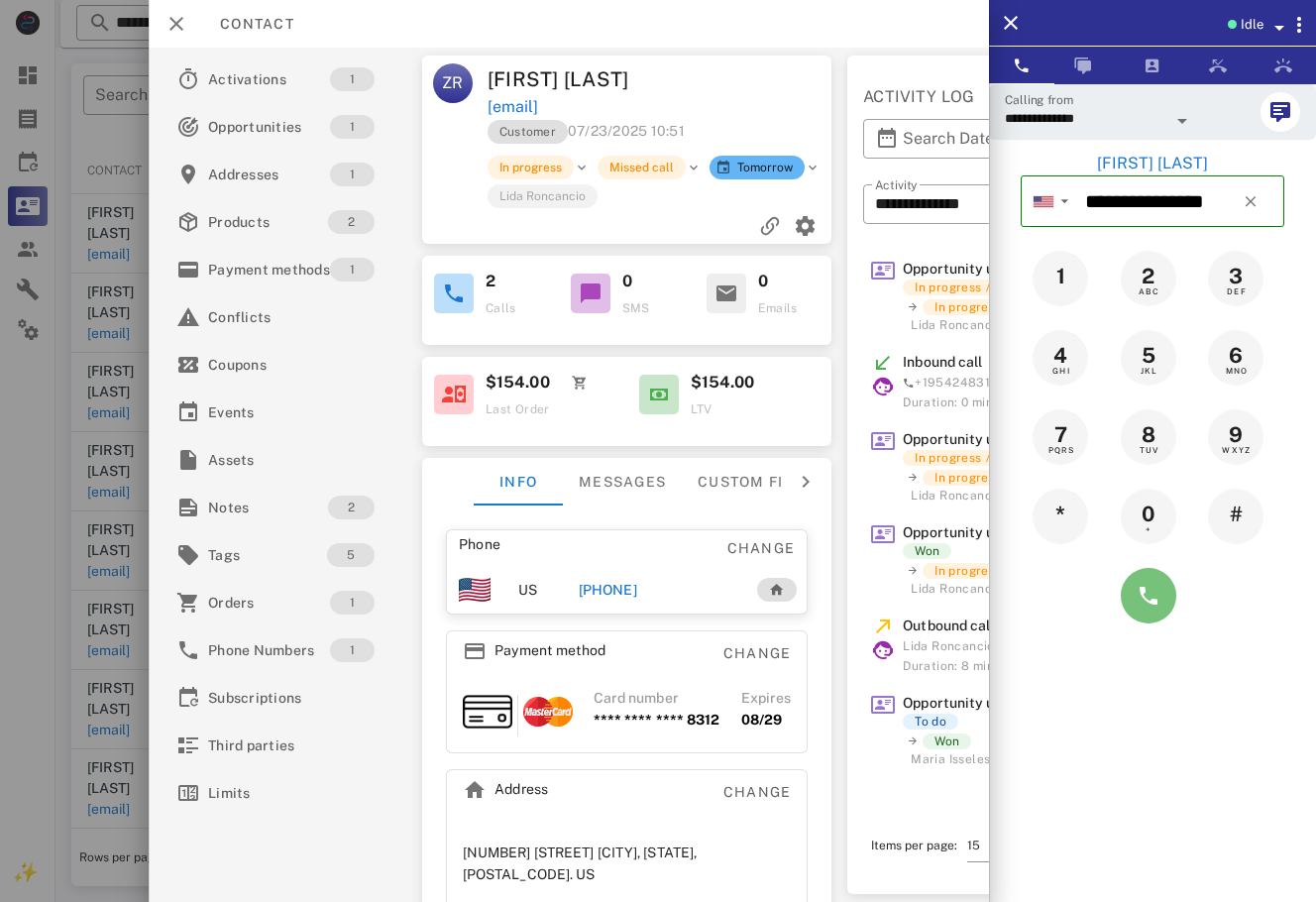 click at bounding box center (1149, 596) 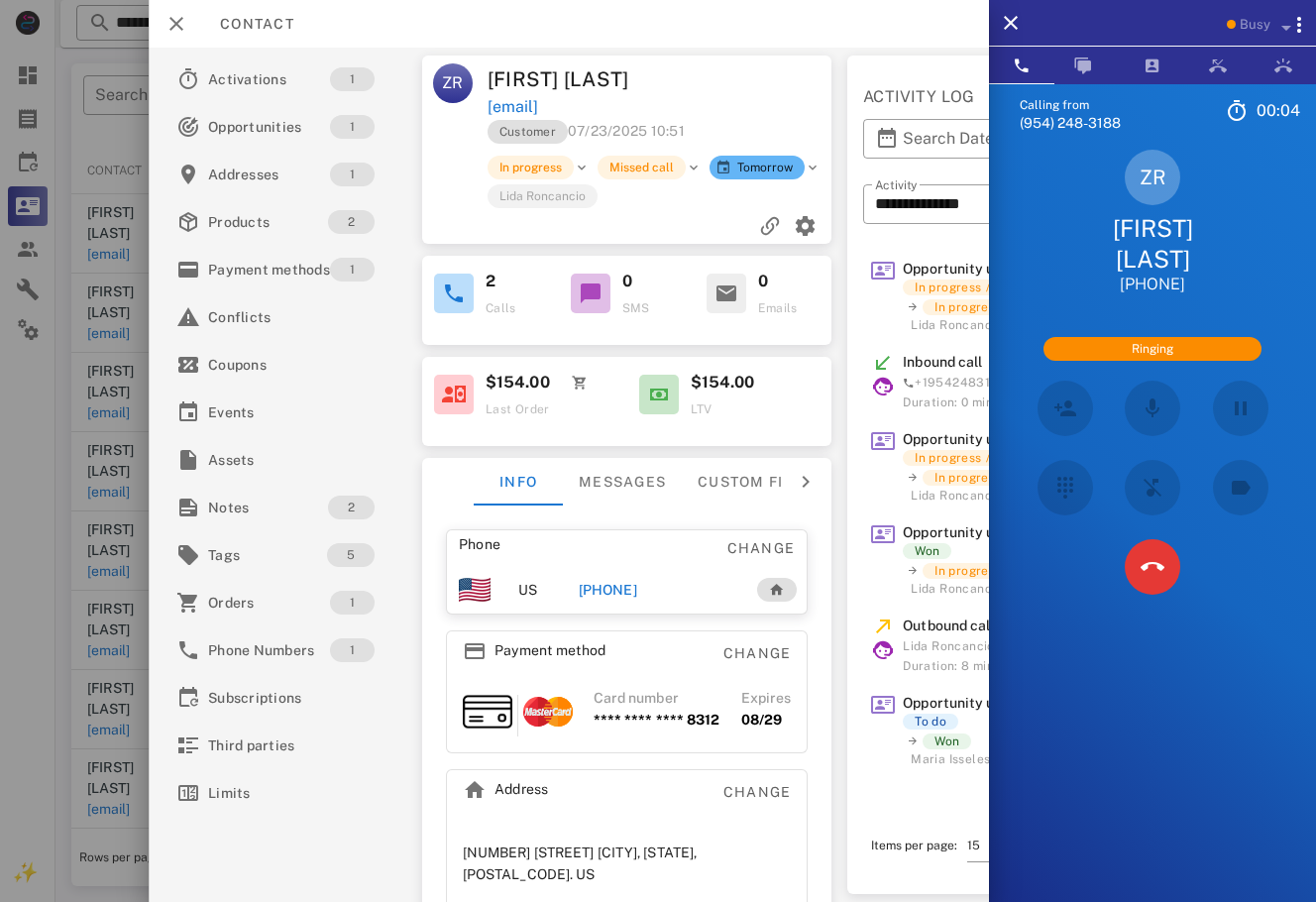 click at bounding box center [658, 451] 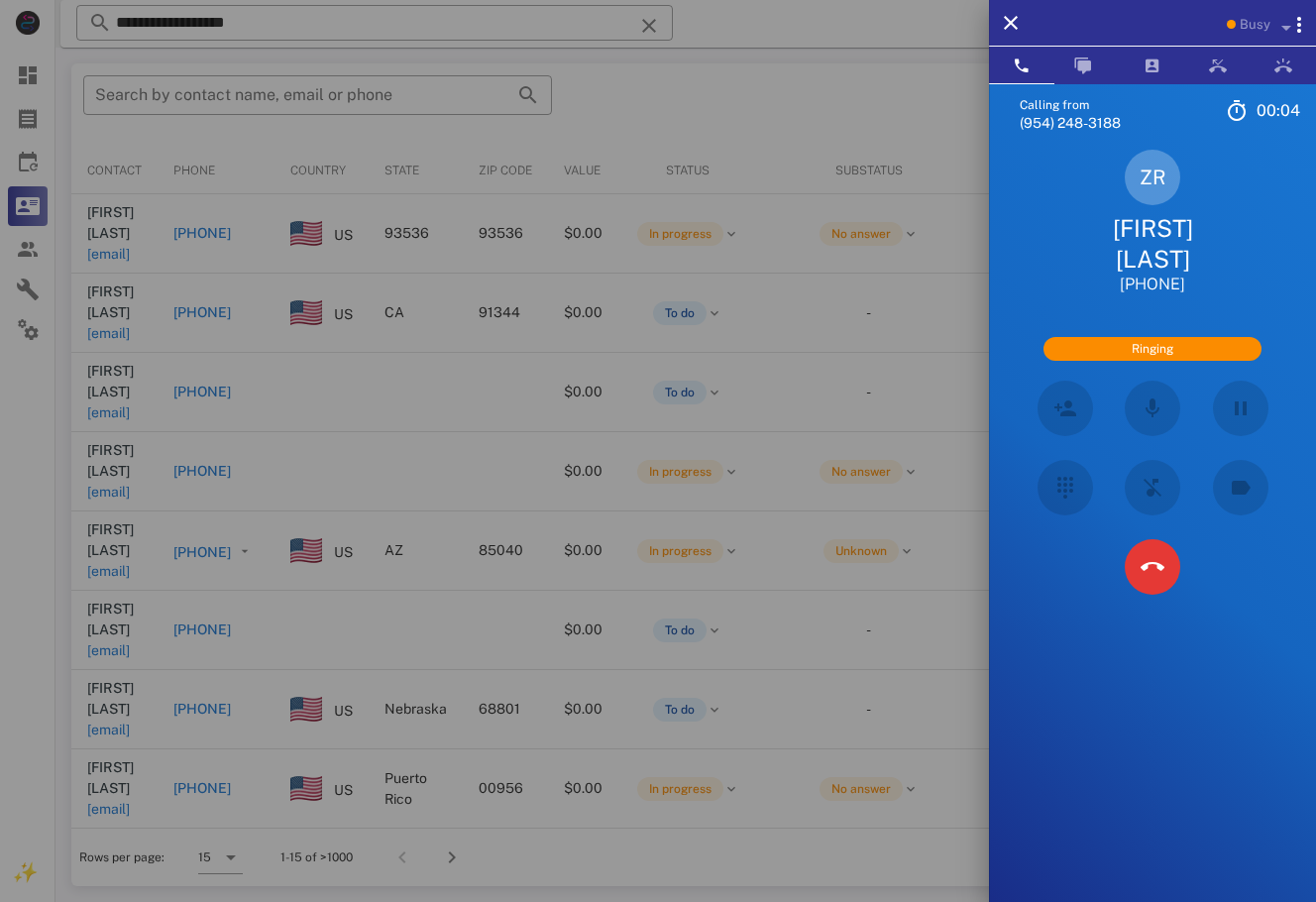 drag, startPoint x: 150, startPoint y: 842, endPoint x: 171, endPoint y: 806, distance: 41.677332 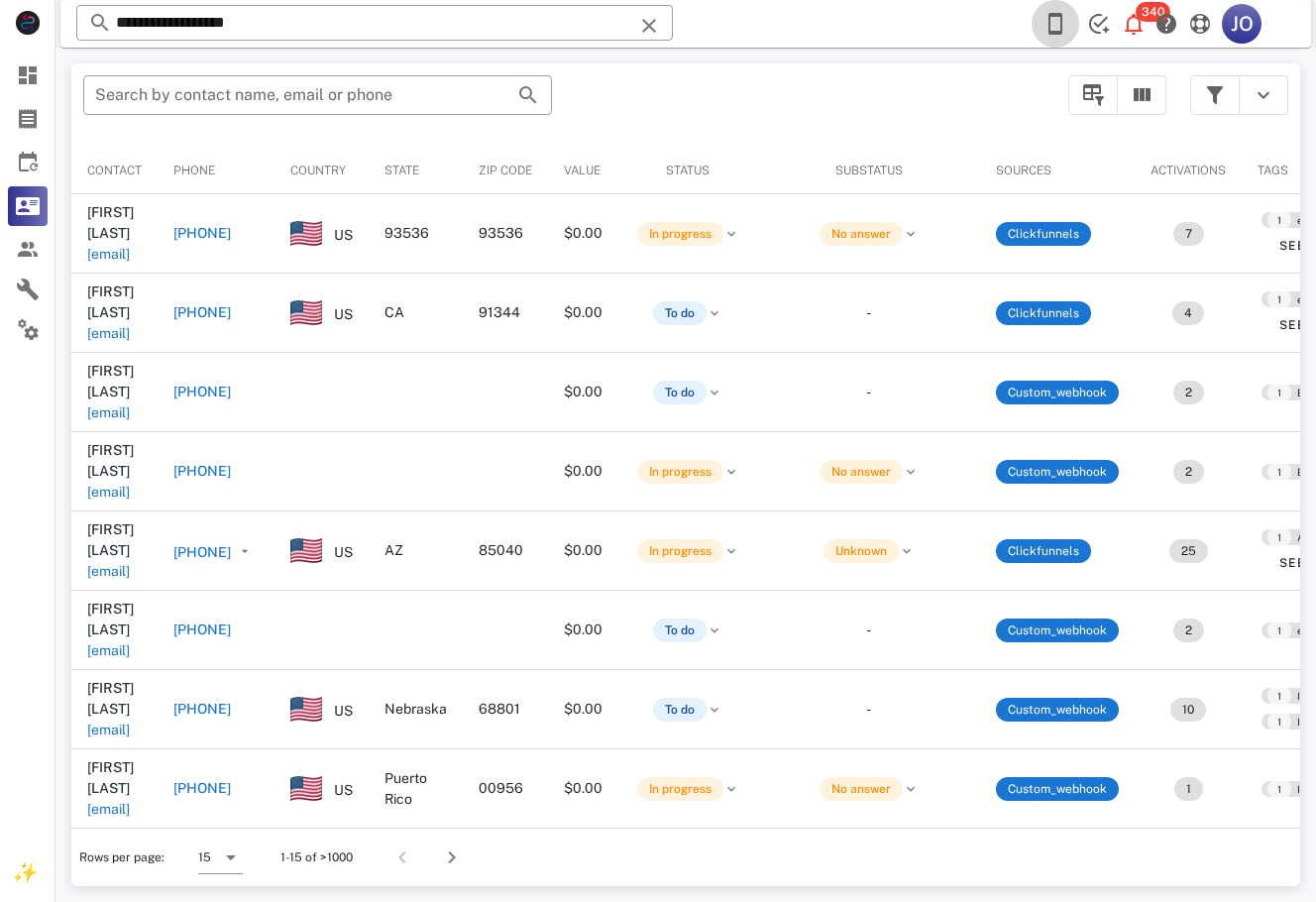 click at bounding box center [1055, 24] 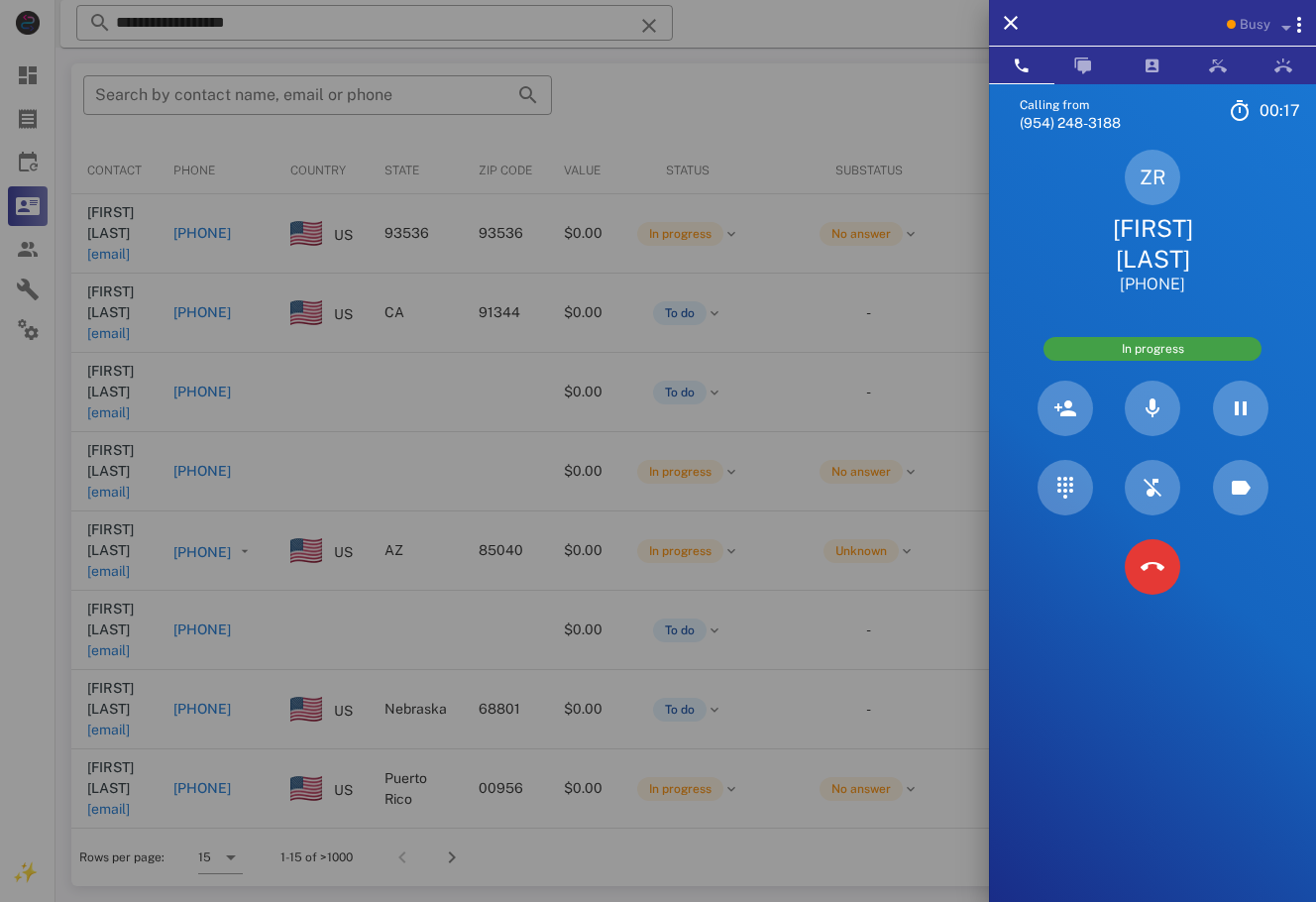 click on "Zulaika Rosenthal" at bounding box center [1152, 244] 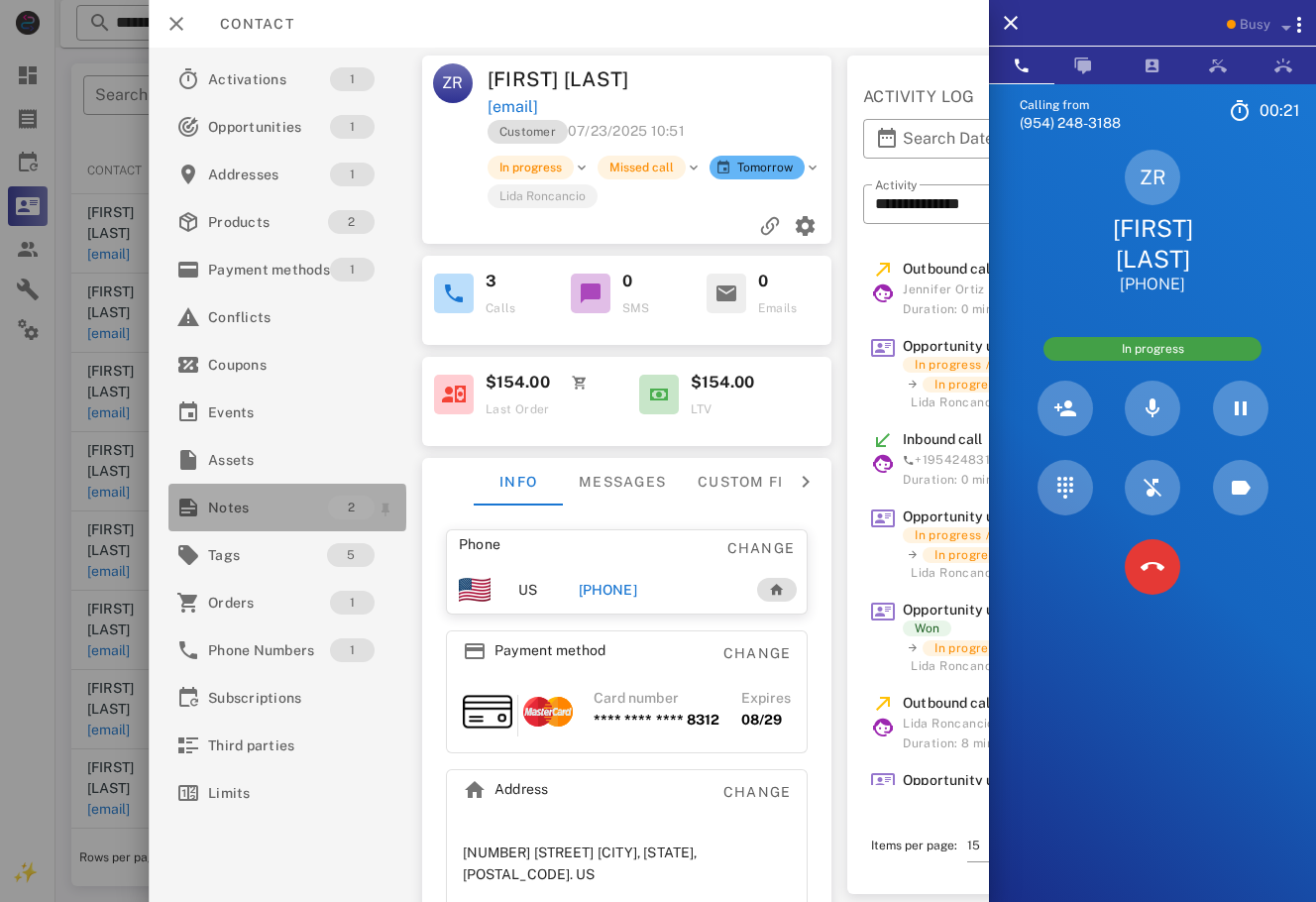 click on "Notes" at bounding box center (268, 507) 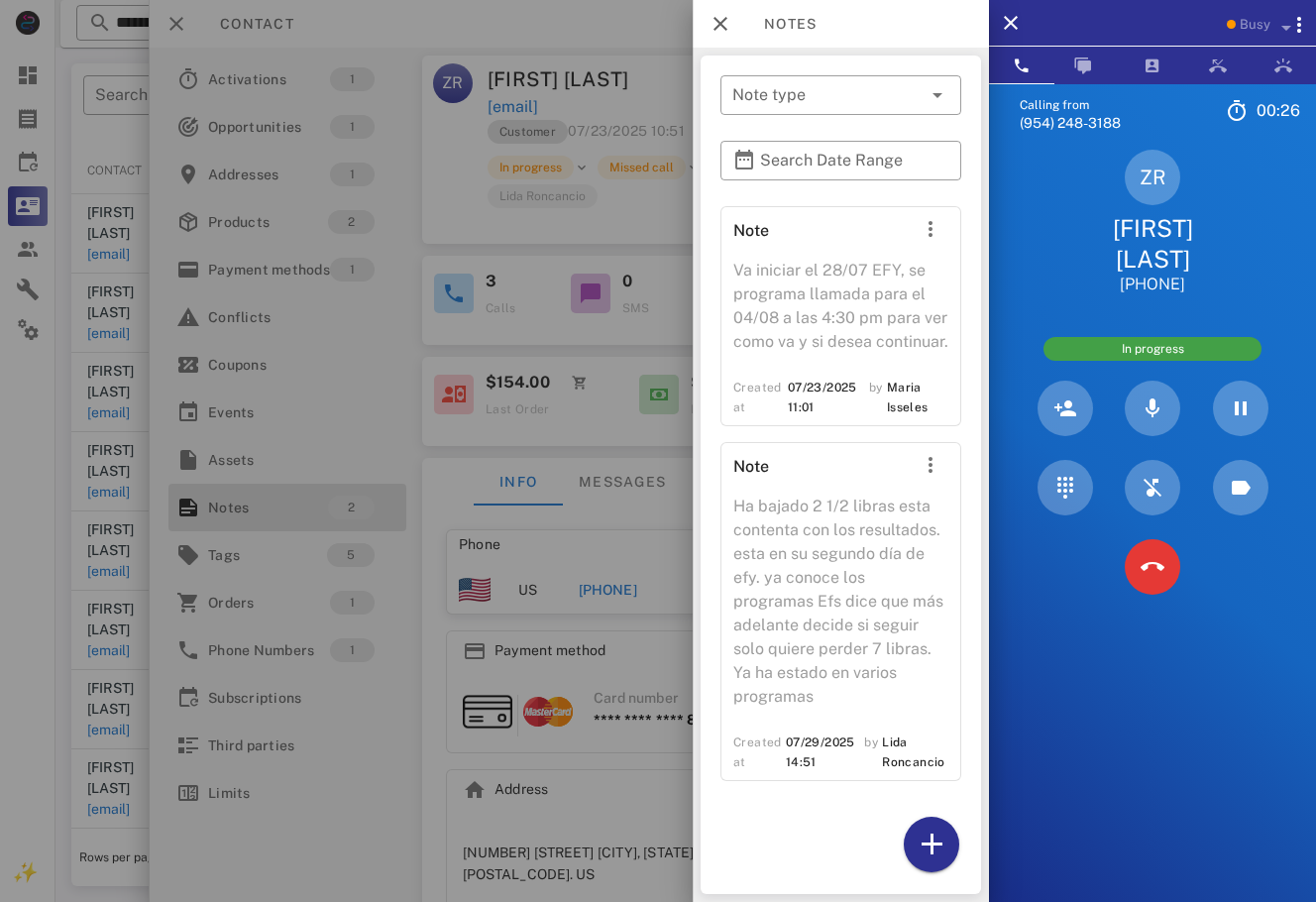click at bounding box center [658, 451] 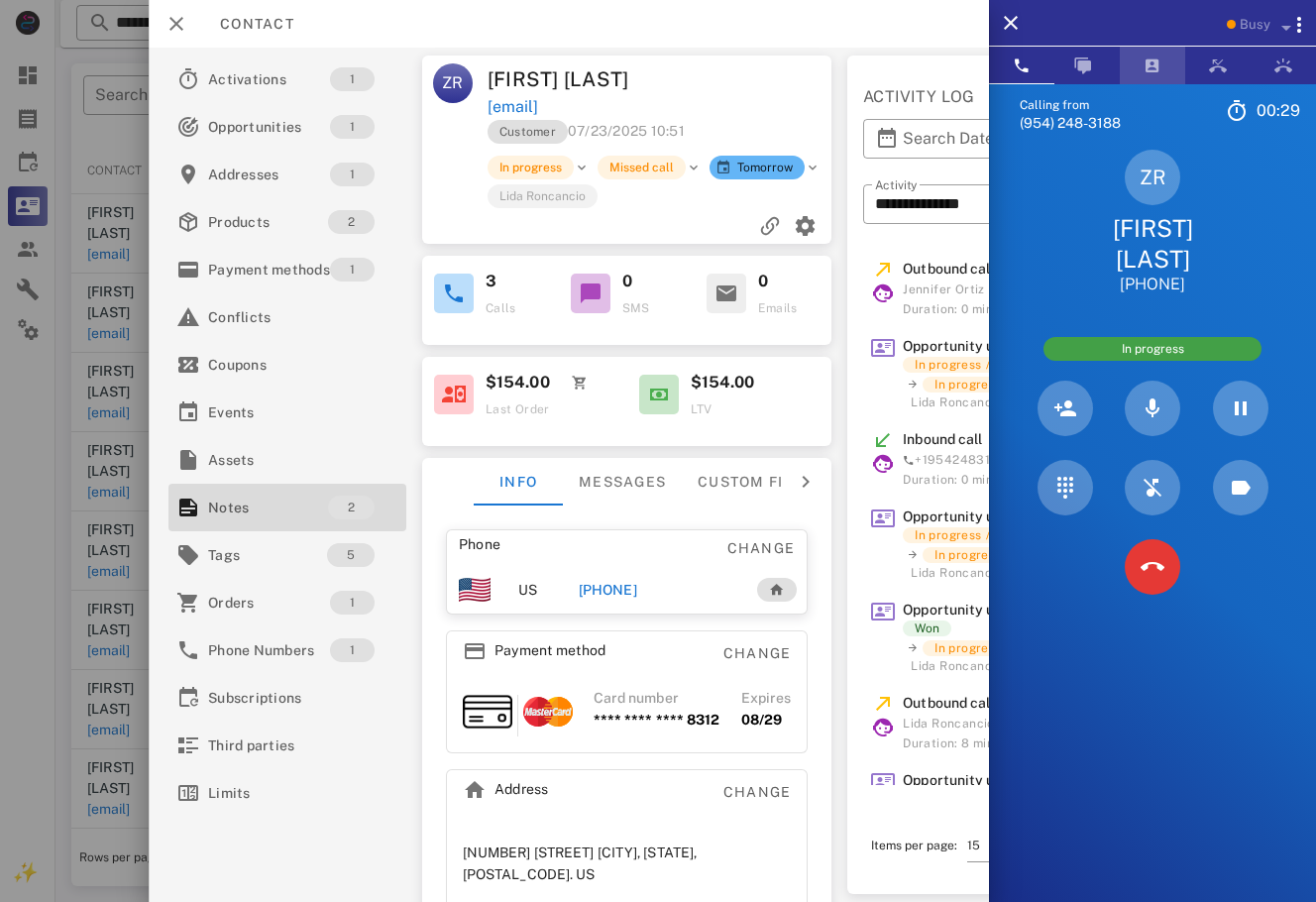 click at bounding box center [1152, 65] 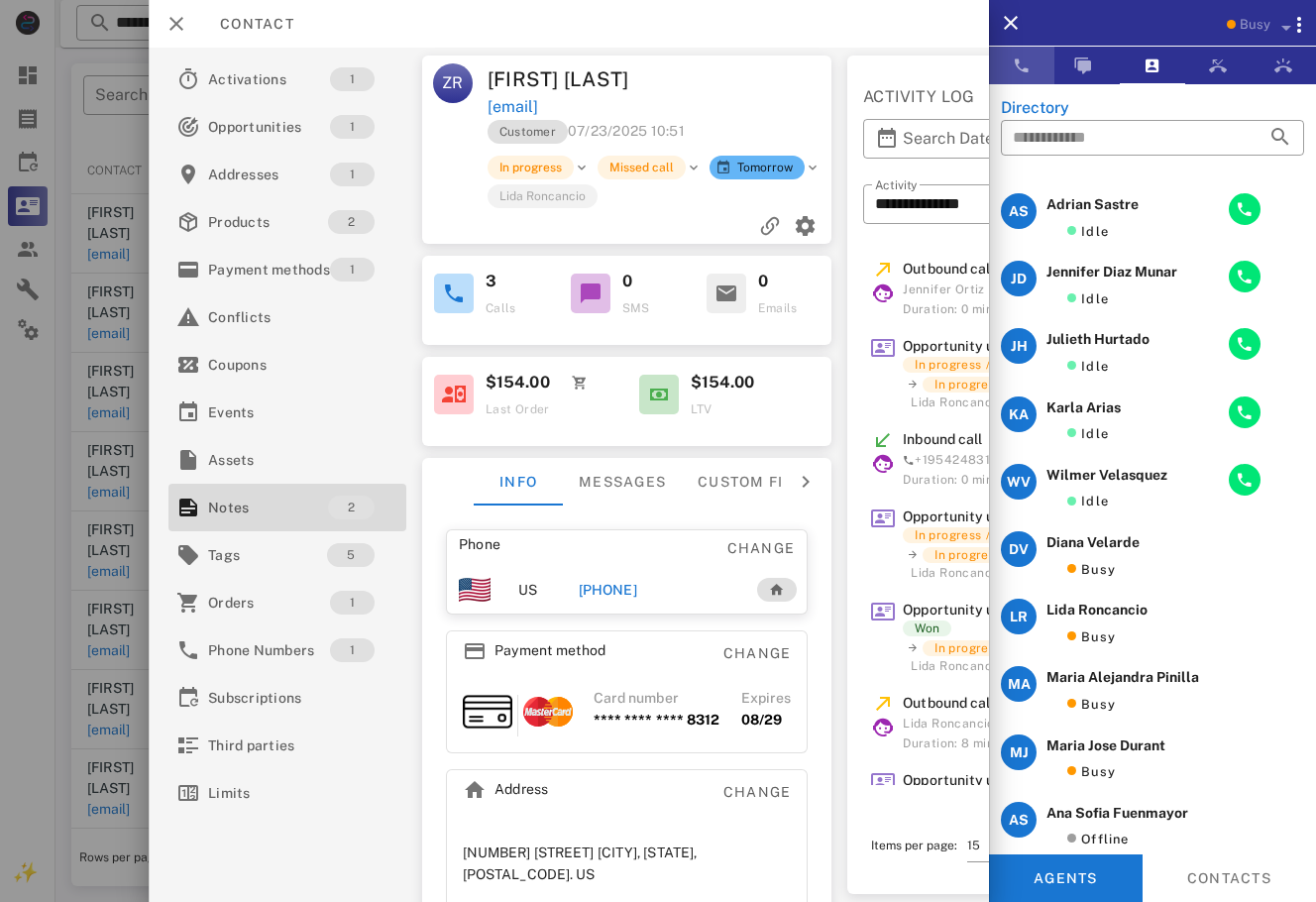 click at bounding box center (1022, 65) 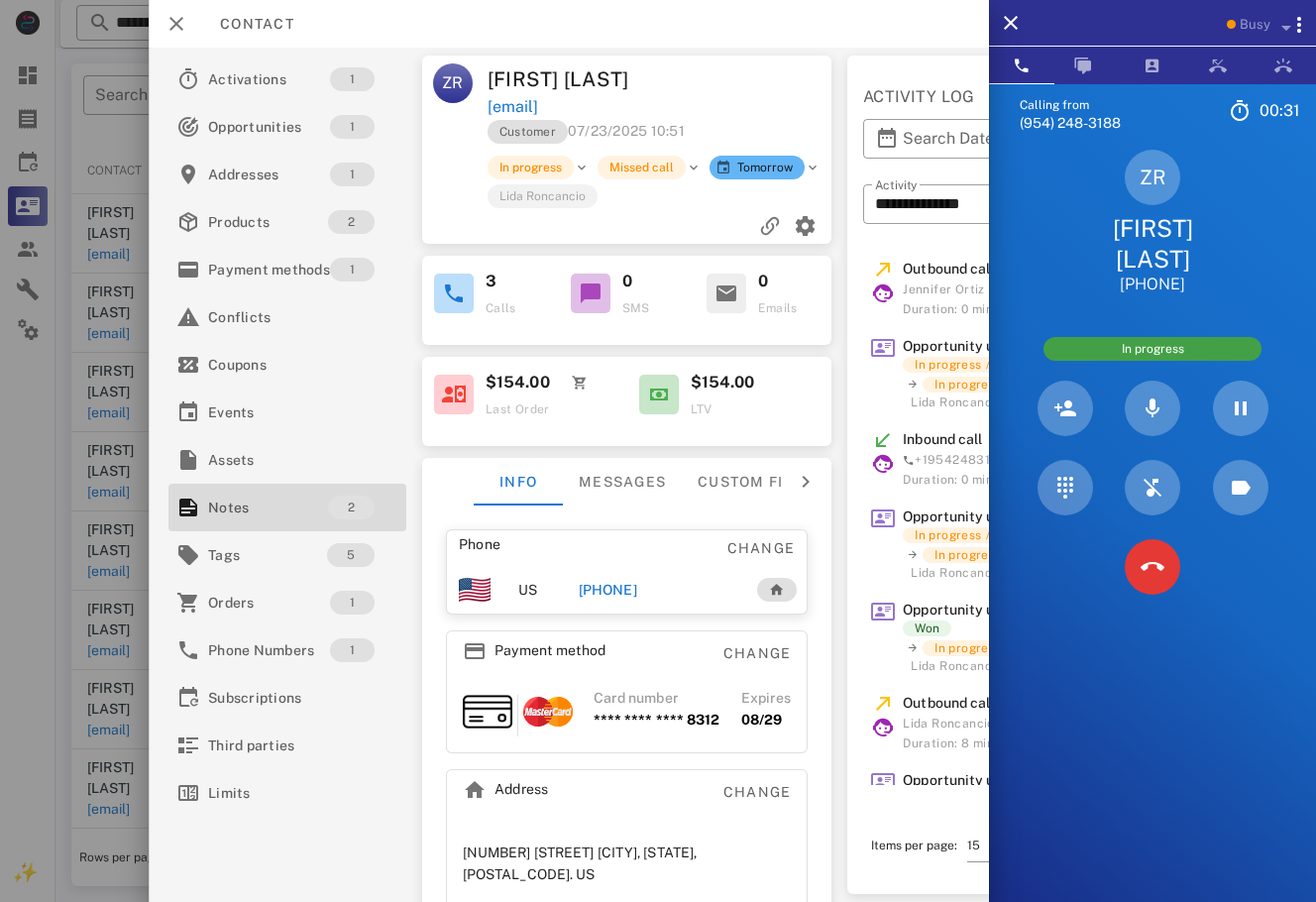 click on "ZR Zulaika Rosenthal  zulaika.rosenthal@gmail.com   Customer   07/23/2025 10:51   In progress   Missed call   Tomorrow   Lida Roncancio" at bounding box center [626, 150] 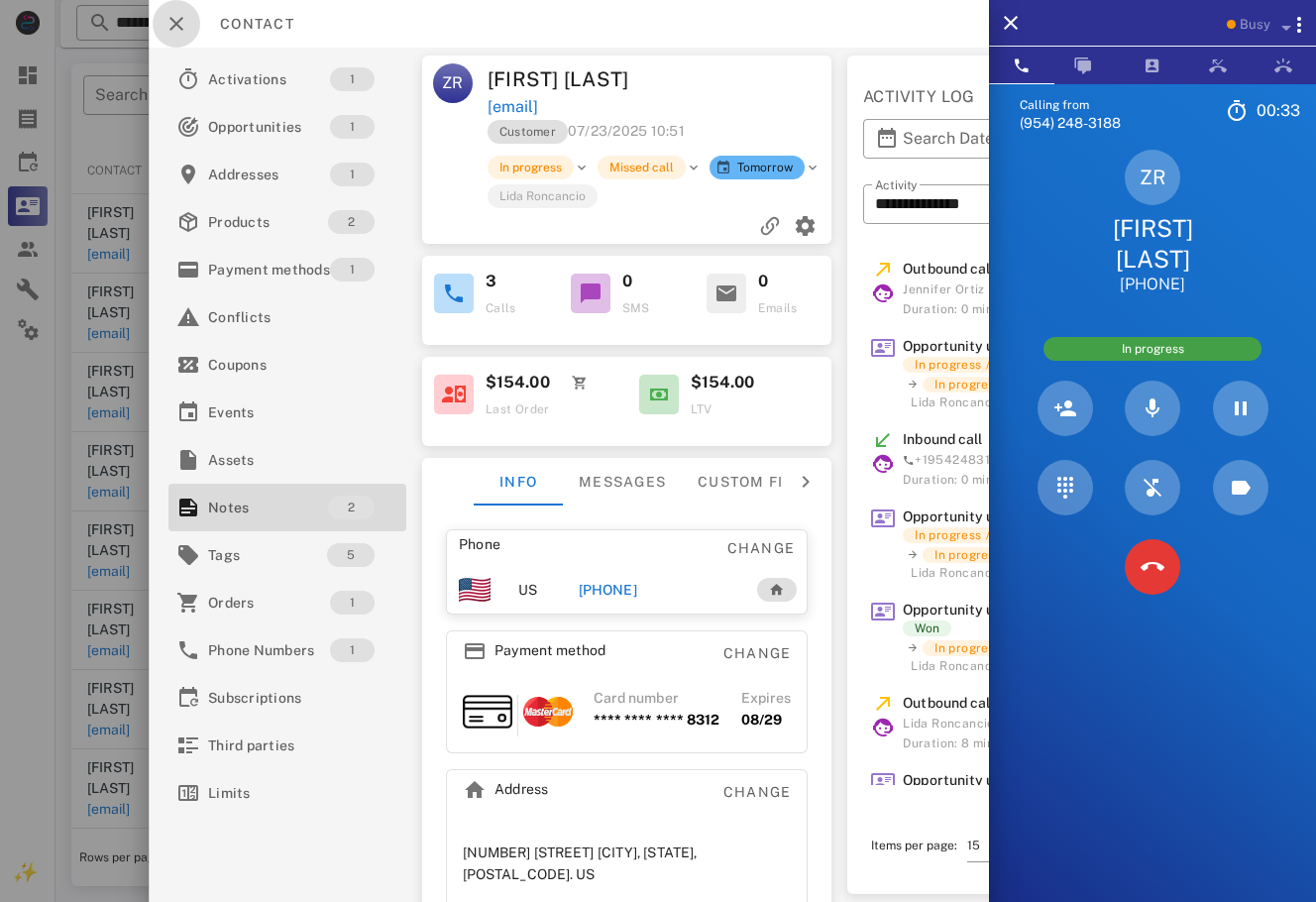 click at bounding box center (176, 24) 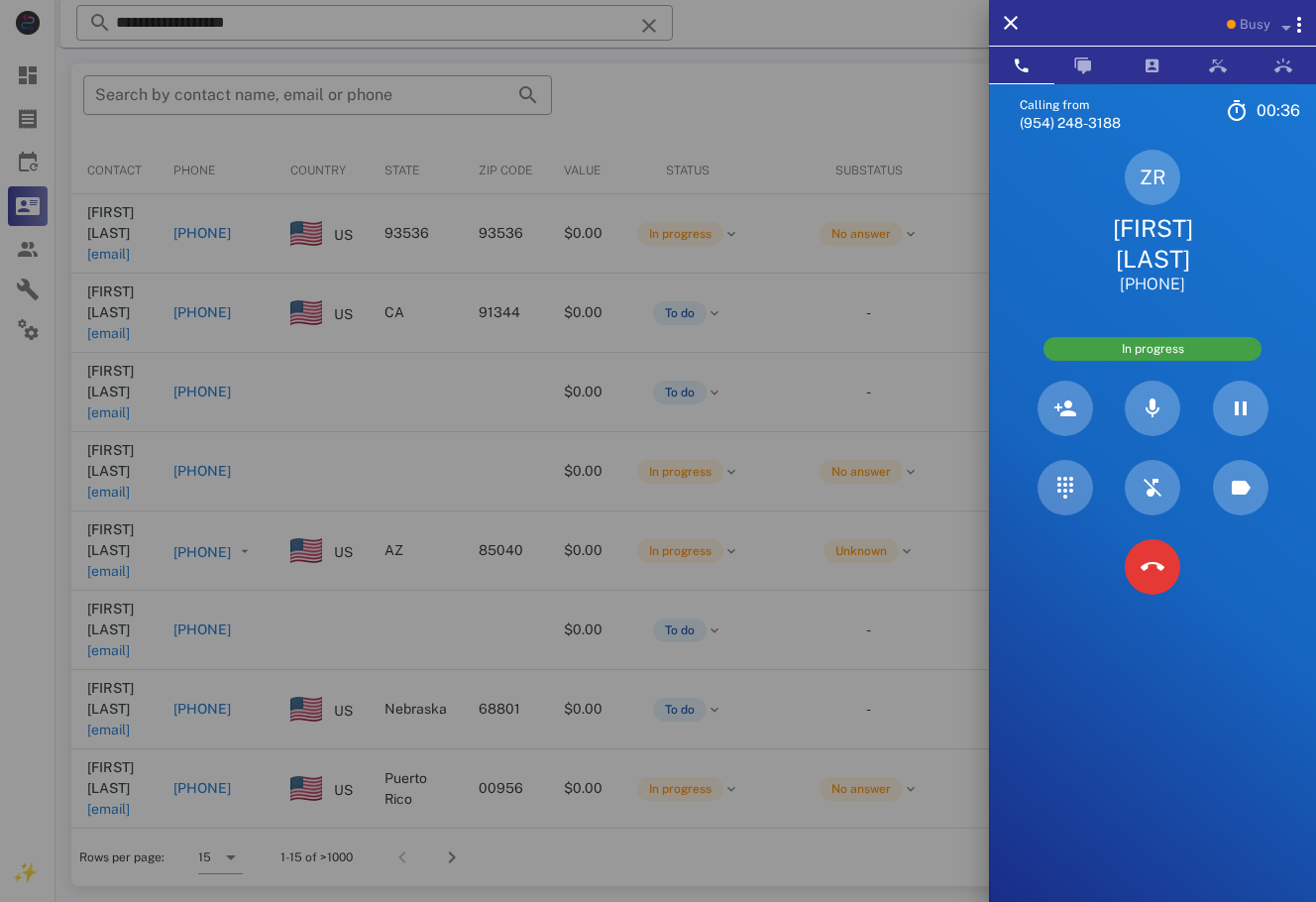 click at bounding box center (658, 451) 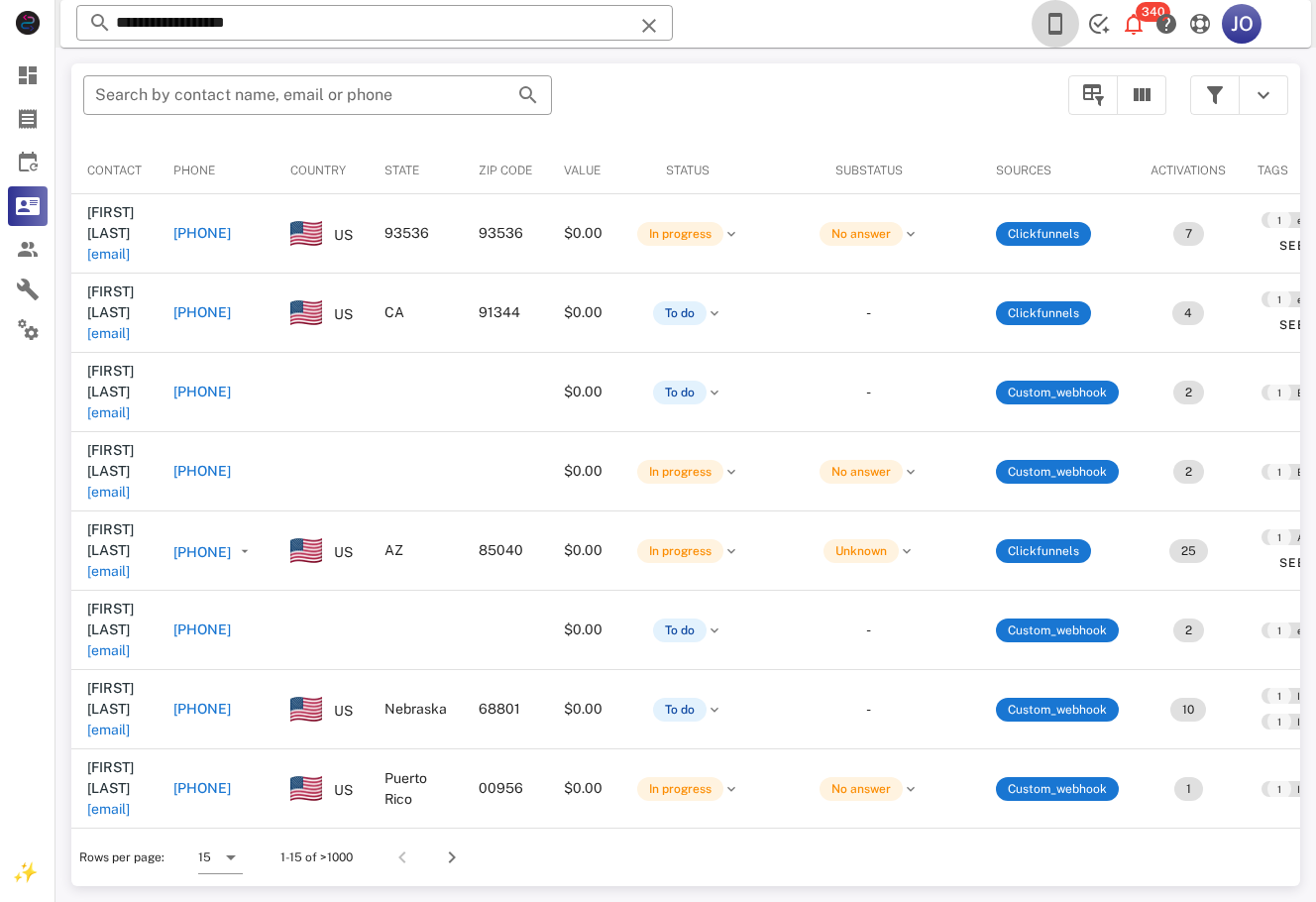 click at bounding box center (1055, 24) 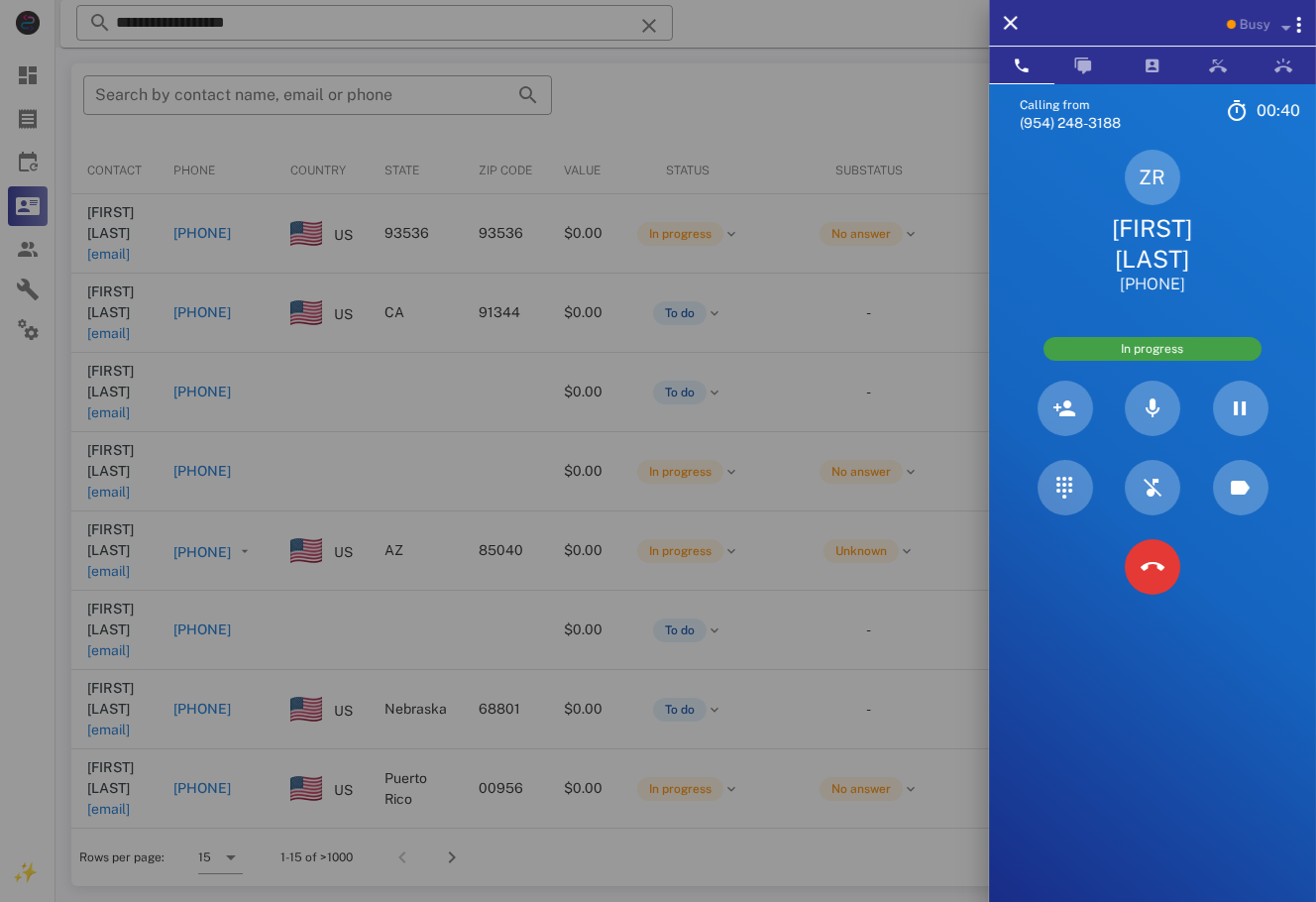 click on "Zulaika Rosenthal" at bounding box center [1152, 244] 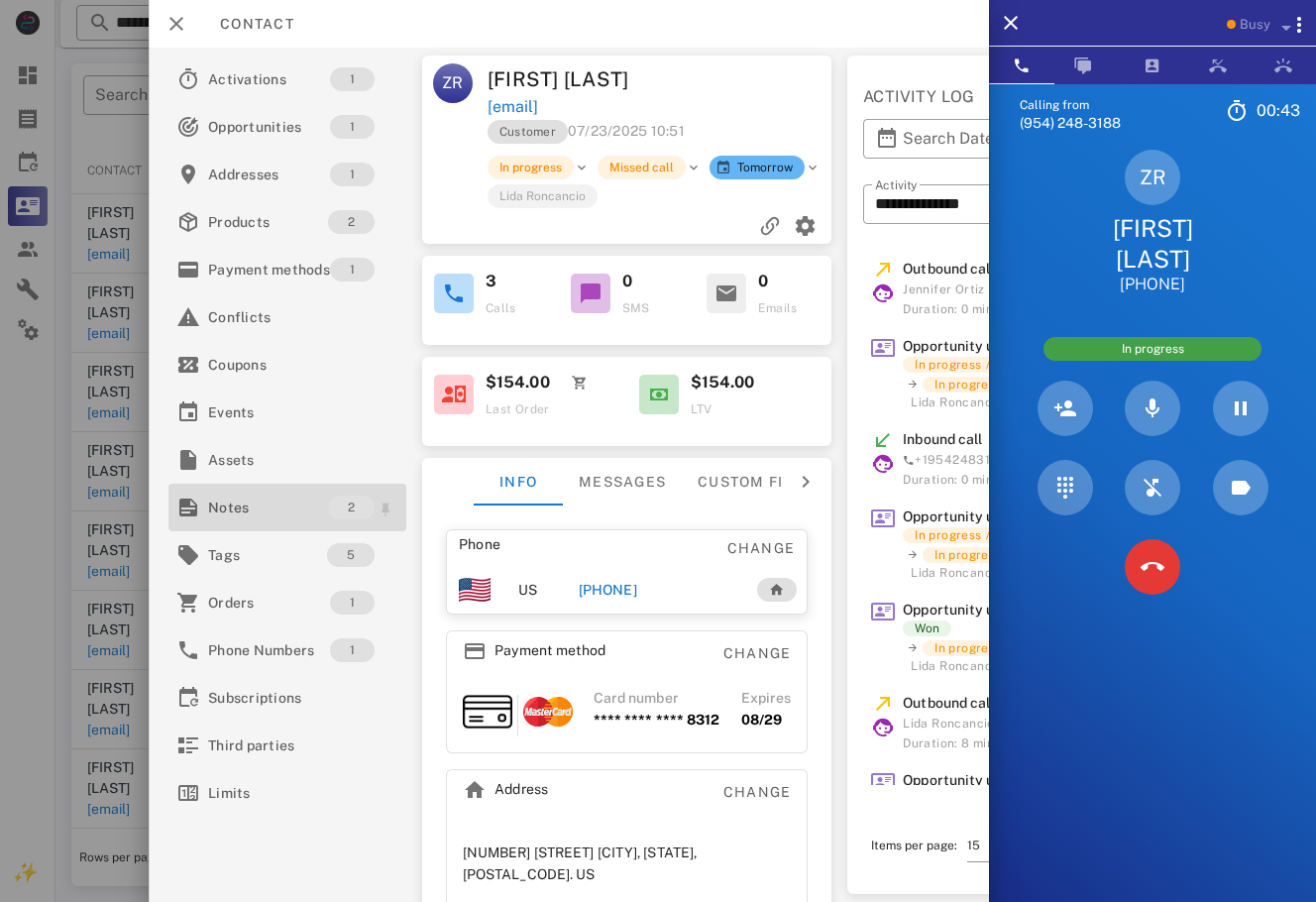 click on "Notes" at bounding box center (268, 507) 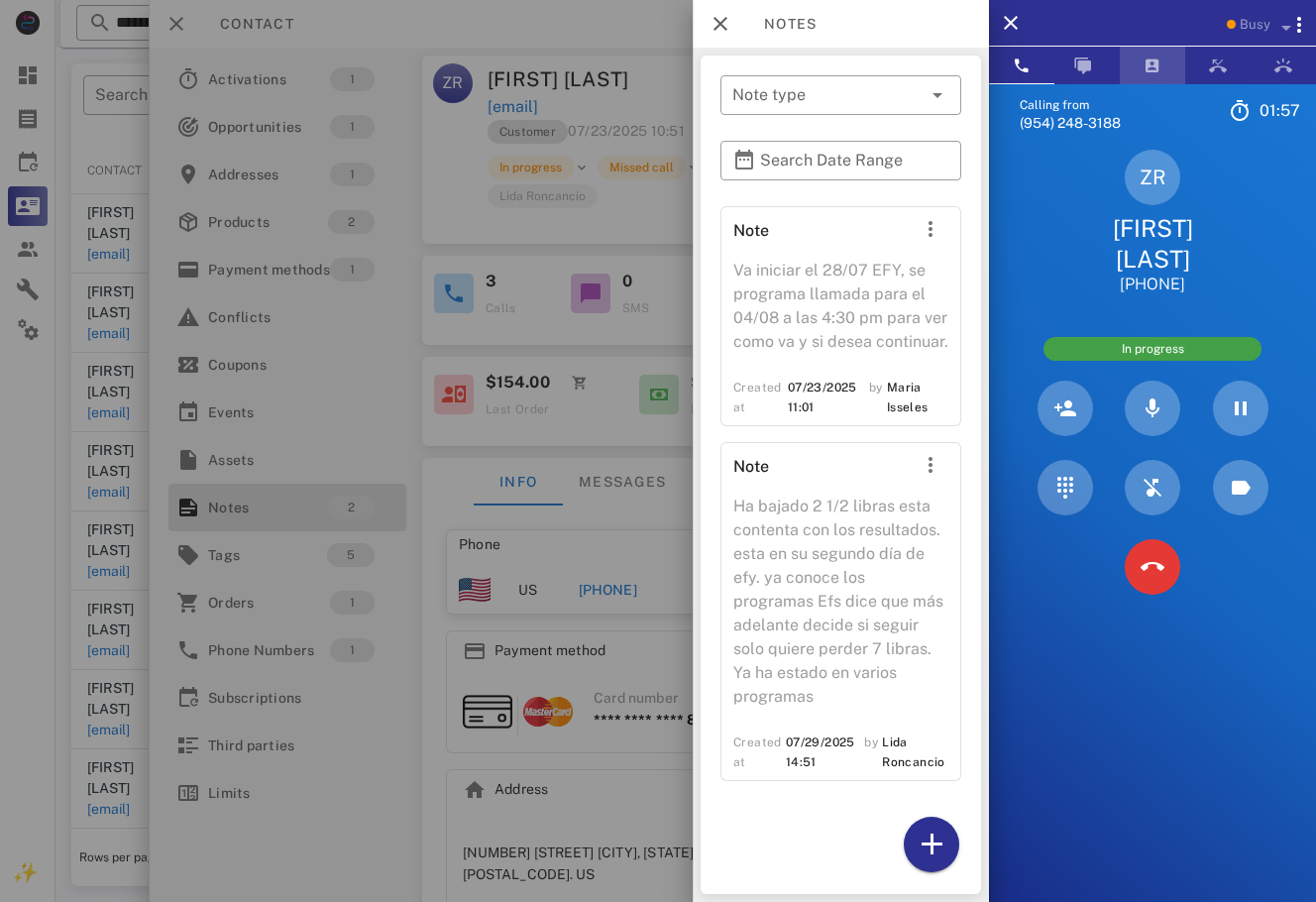 click at bounding box center (1152, 65) 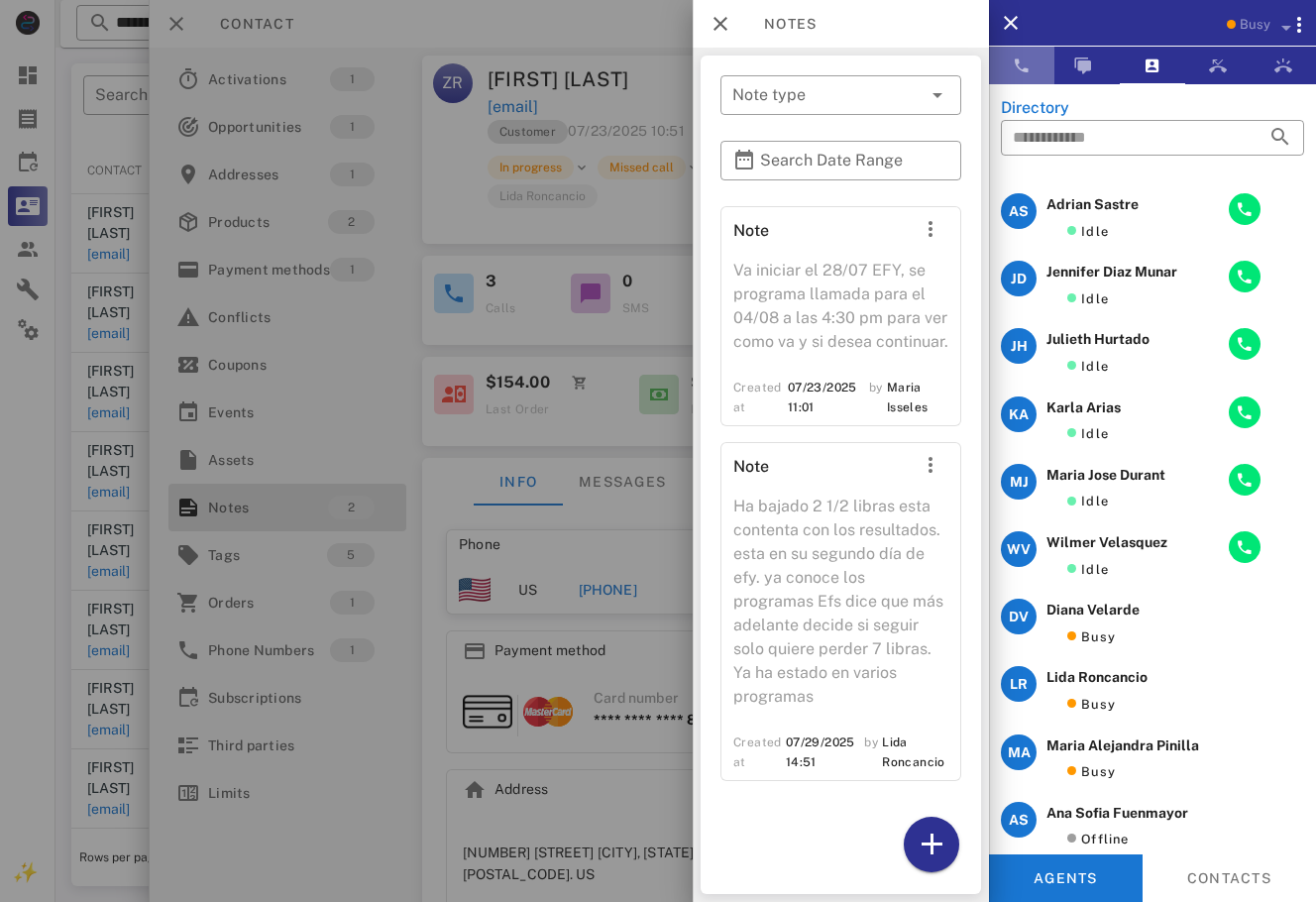 click at bounding box center (1022, 65) 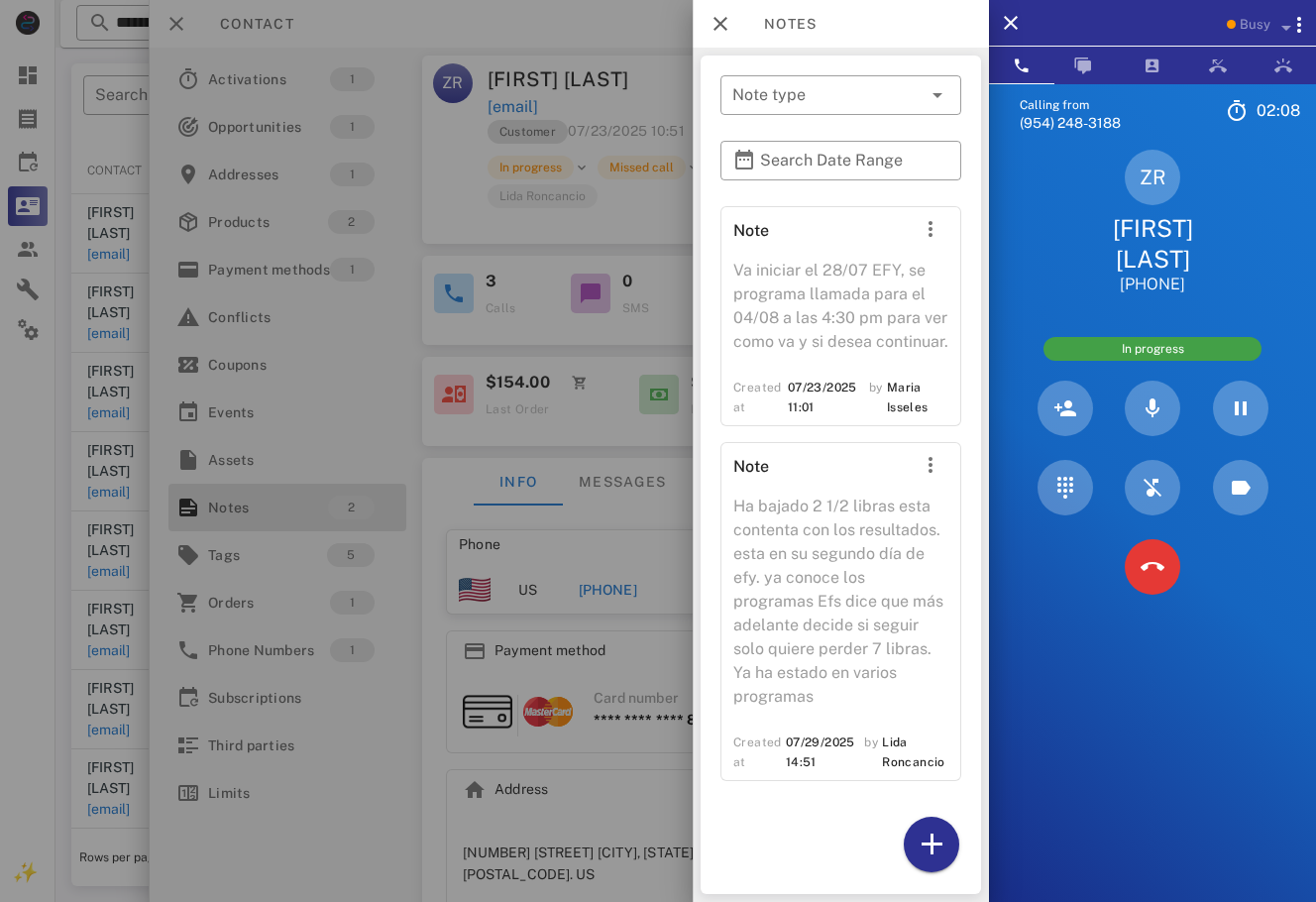 click at bounding box center (658, 451) 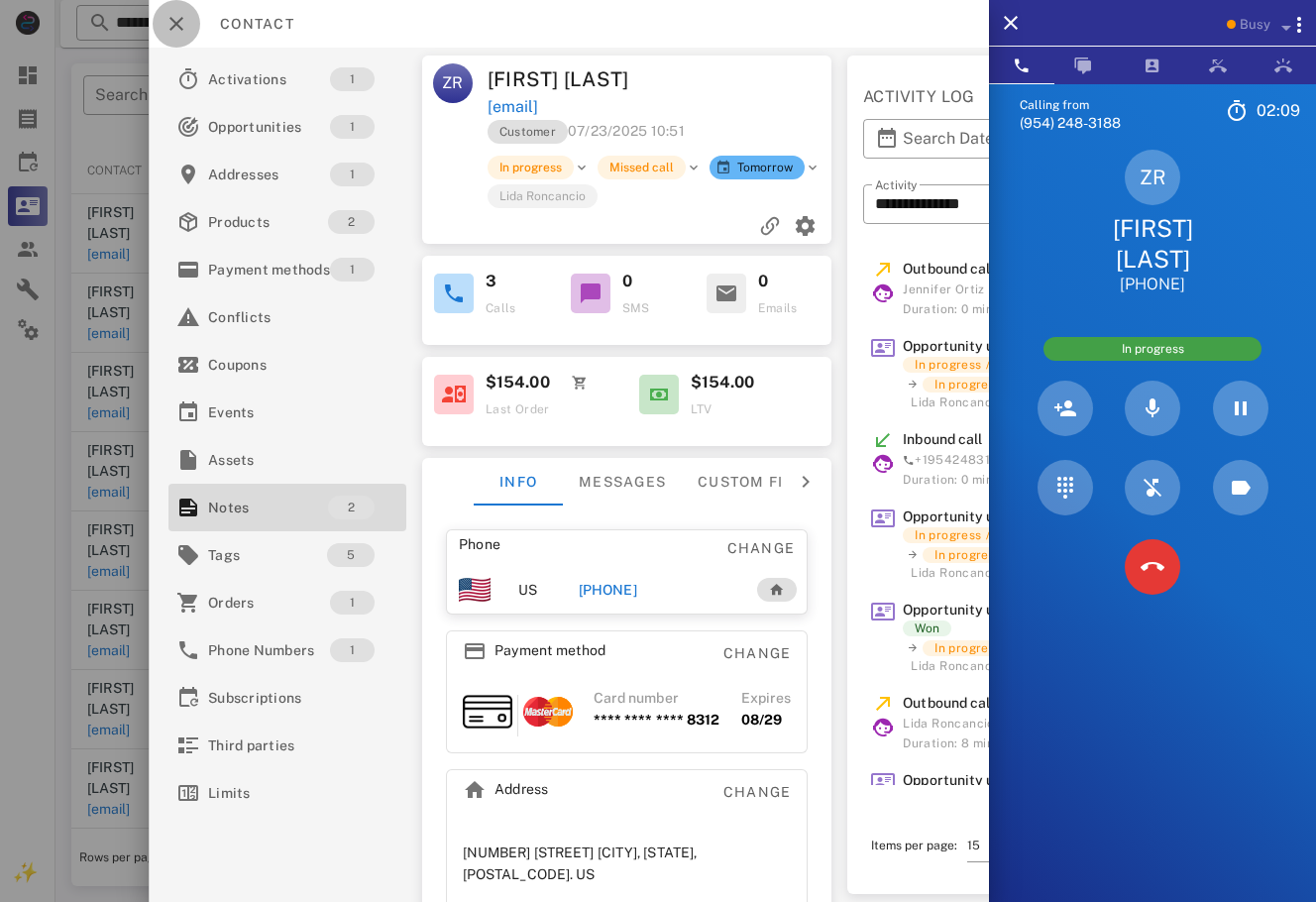 click at bounding box center (176, 24) 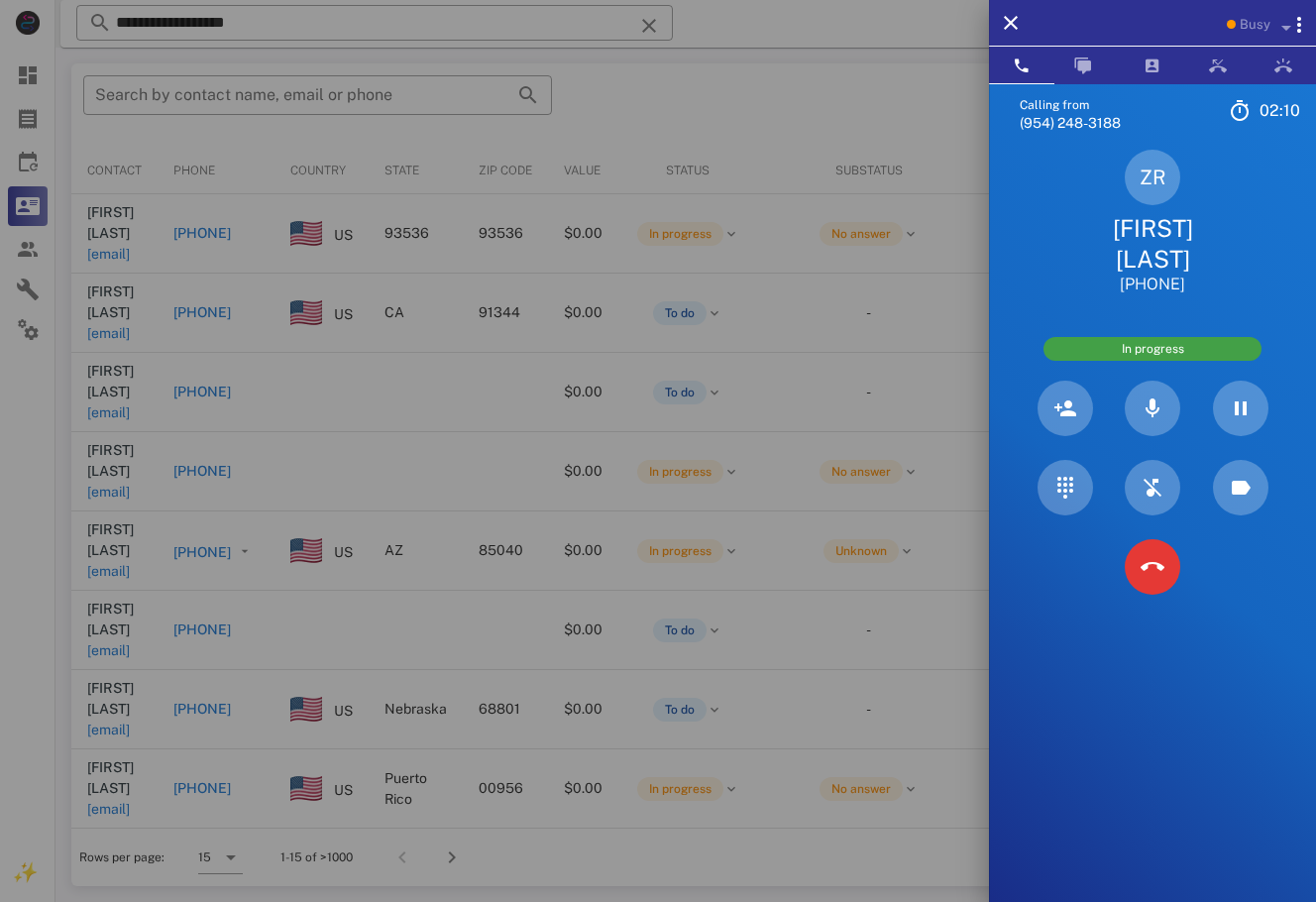 click at bounding box center (658, 451) 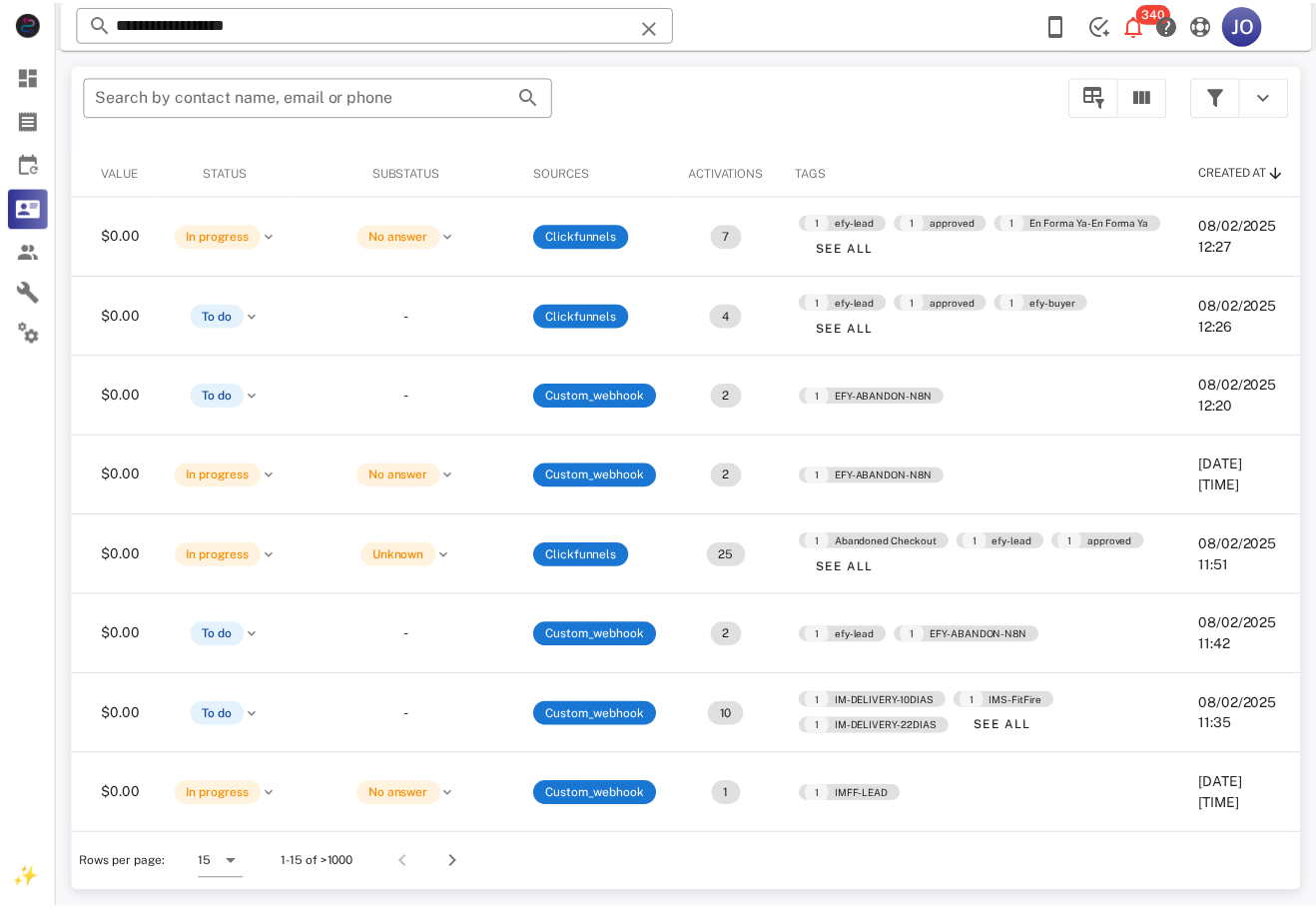 scroll, scrollTop: 0, scrollLeft: 0, axis: both 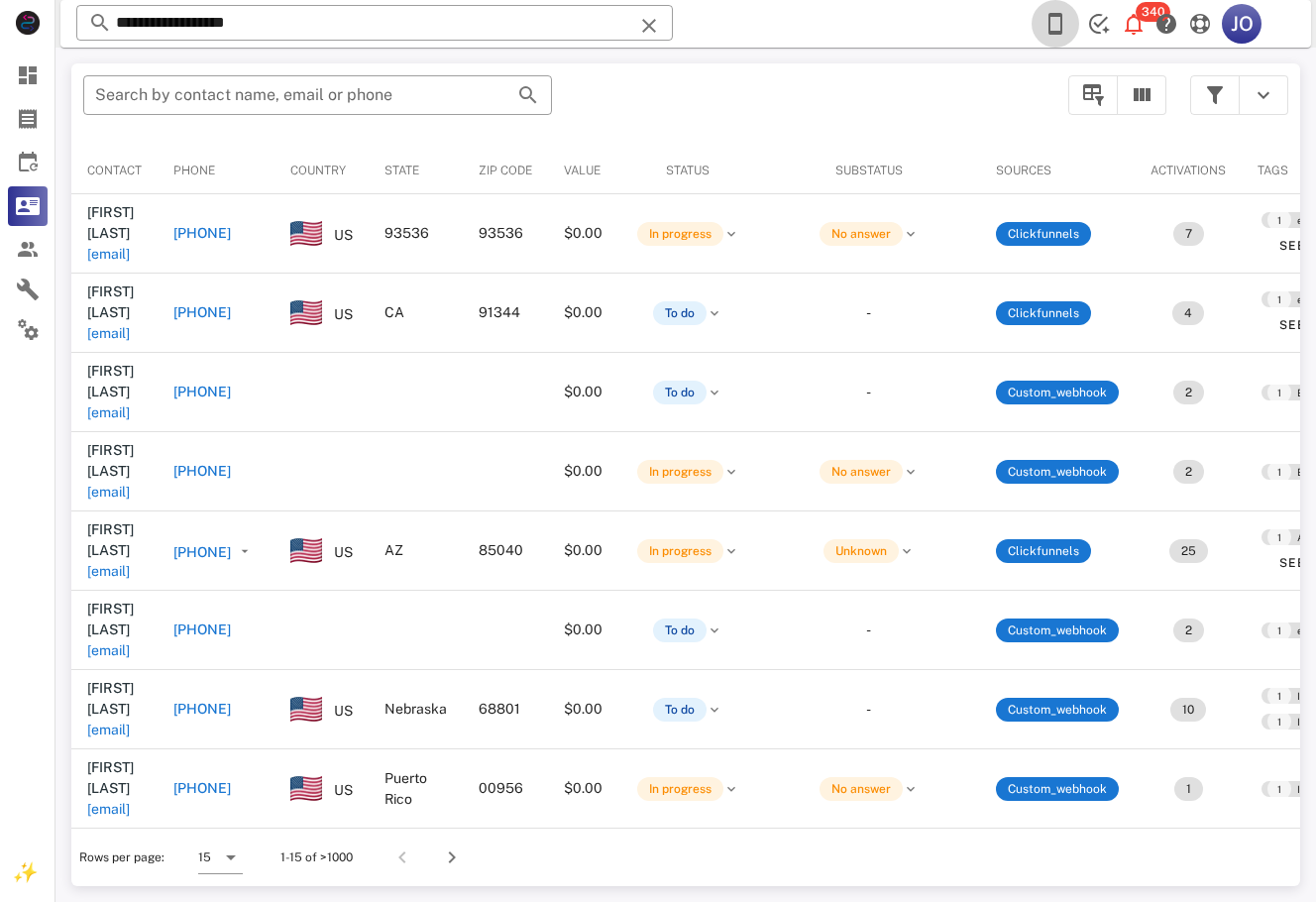 click at bounding box center (1055, 24) 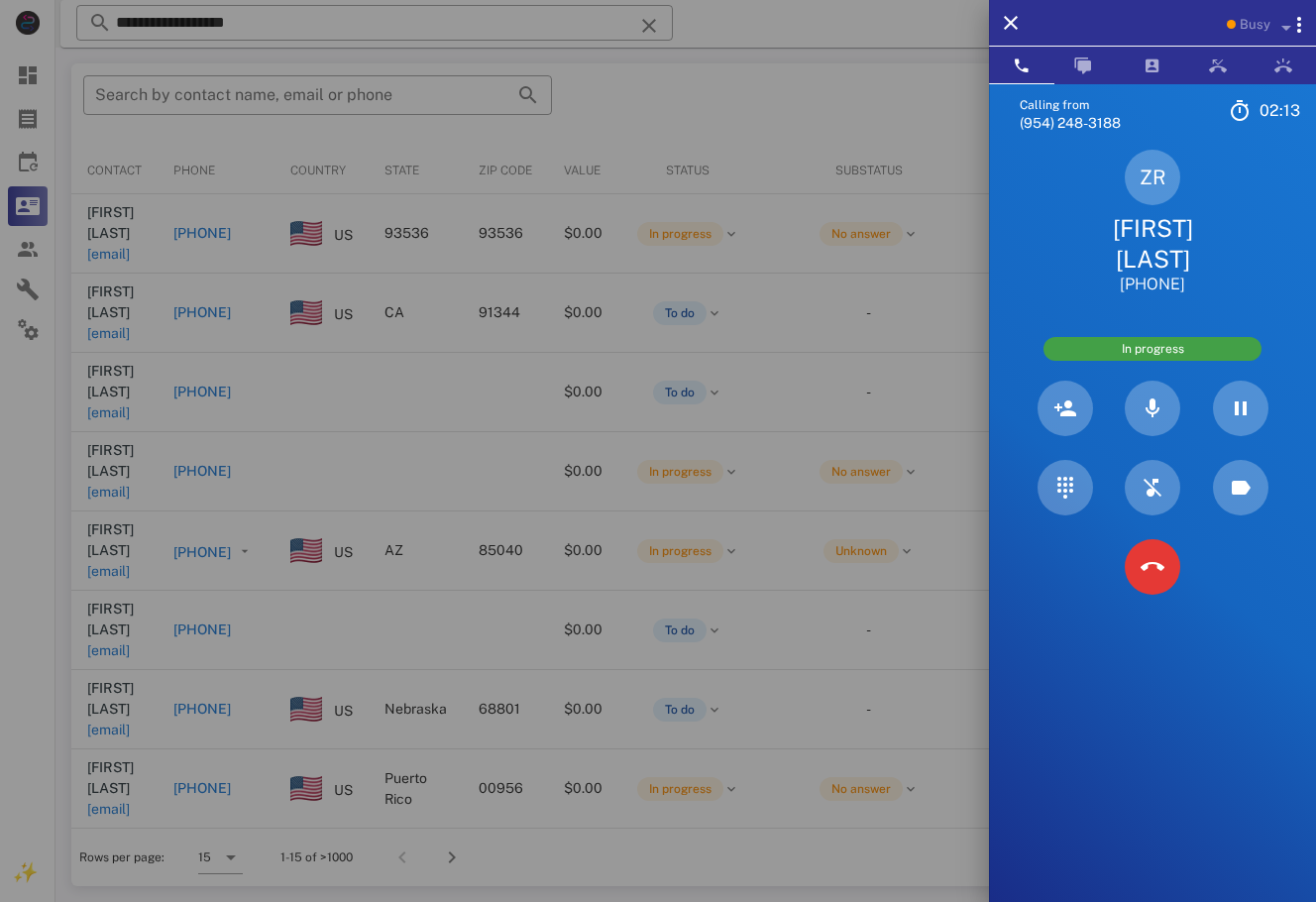 click on "Zulaika Rosenthal" at bounding box center [1152, 244] 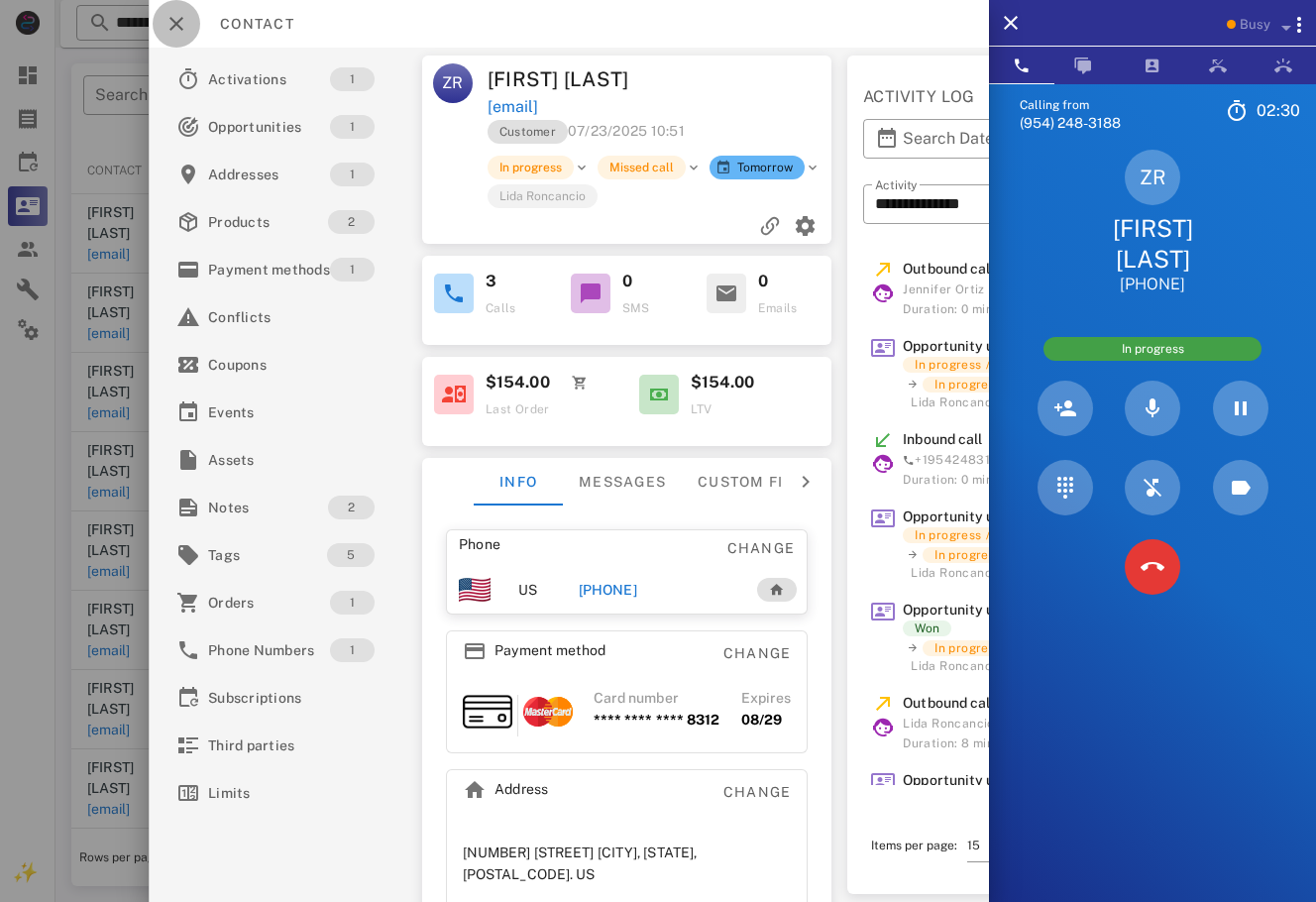 click at bounding box center (176, 24) 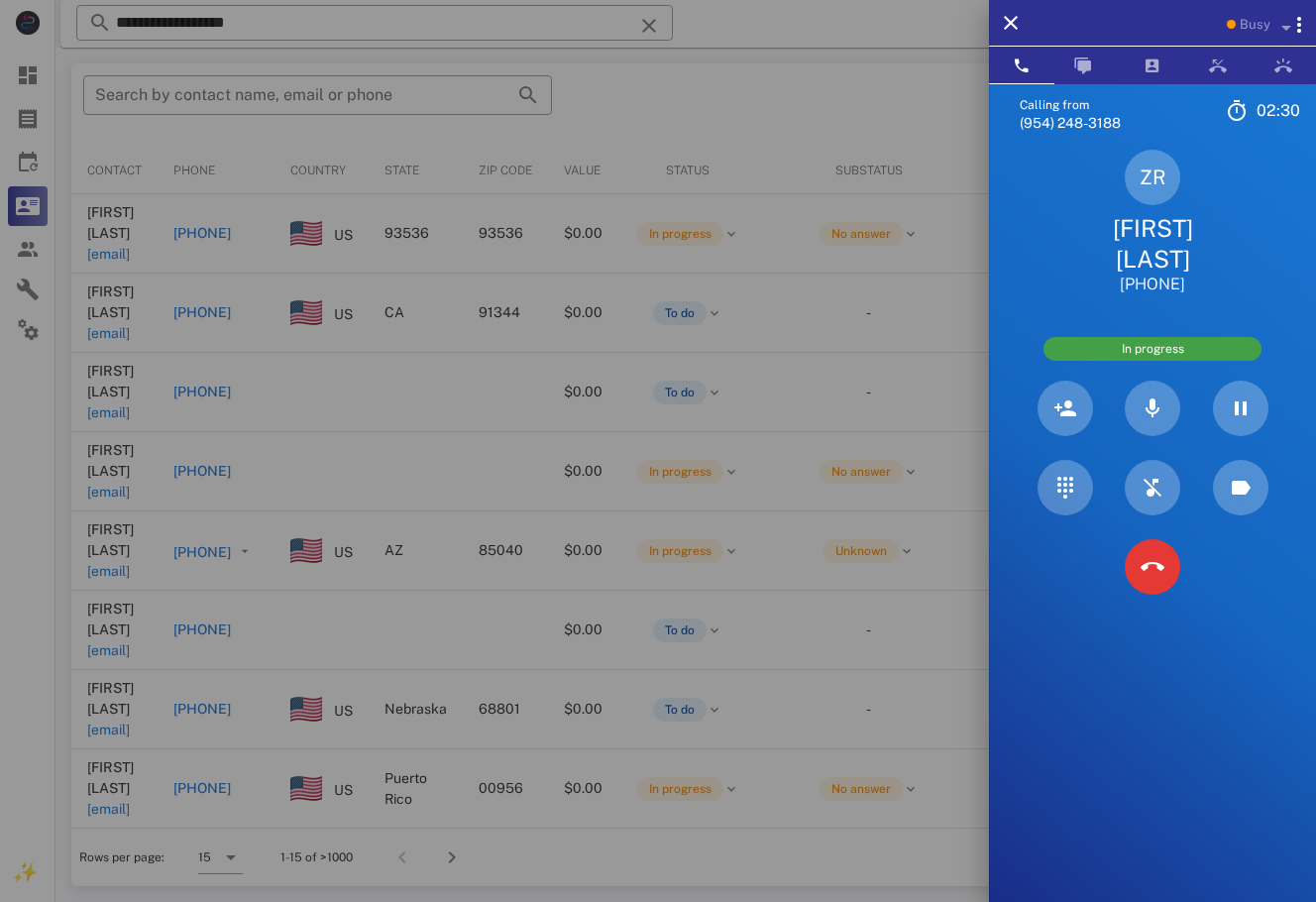 click at bounding box center (658, 451) 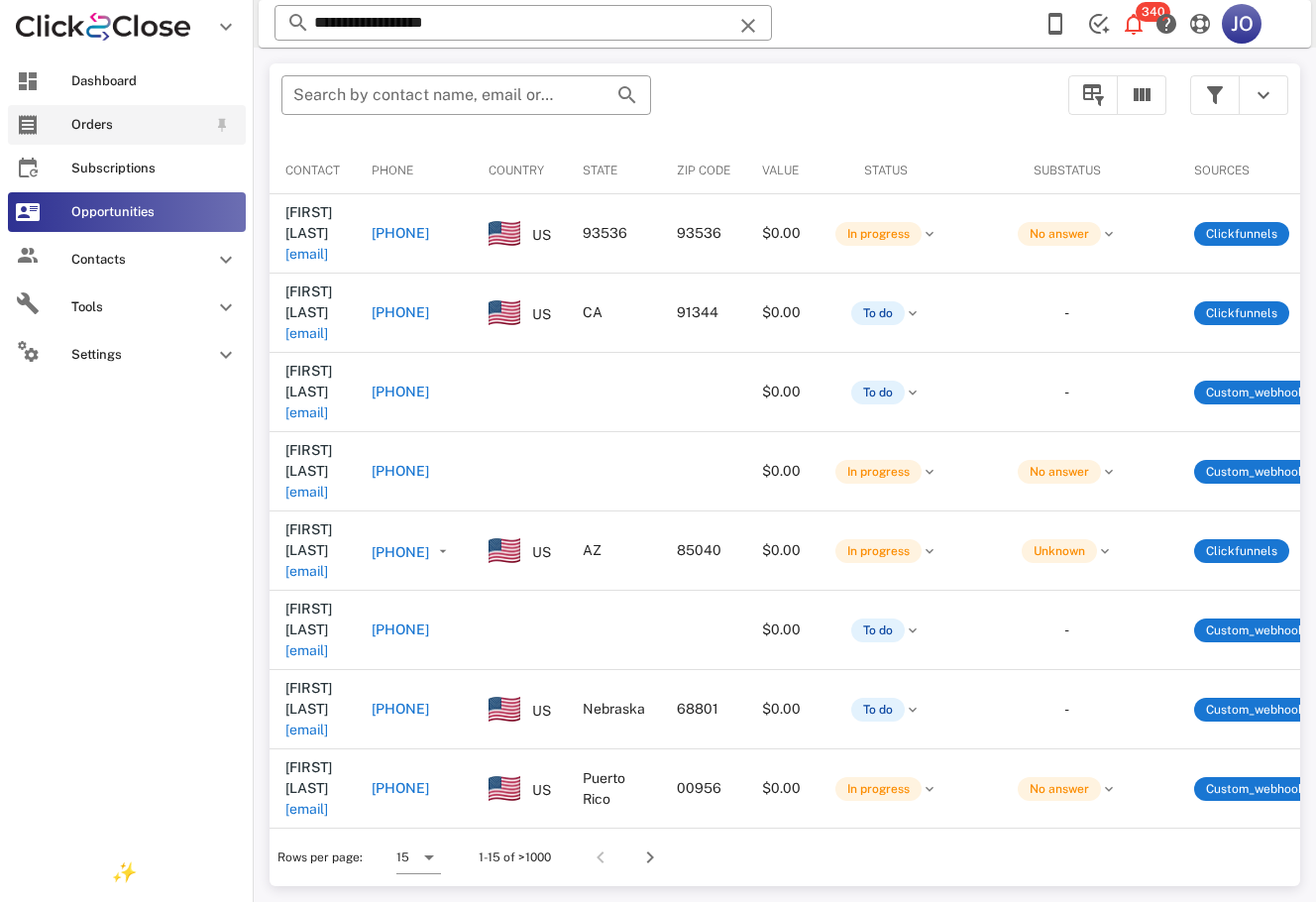 click on "Orders" at bounding box center (127, 125) 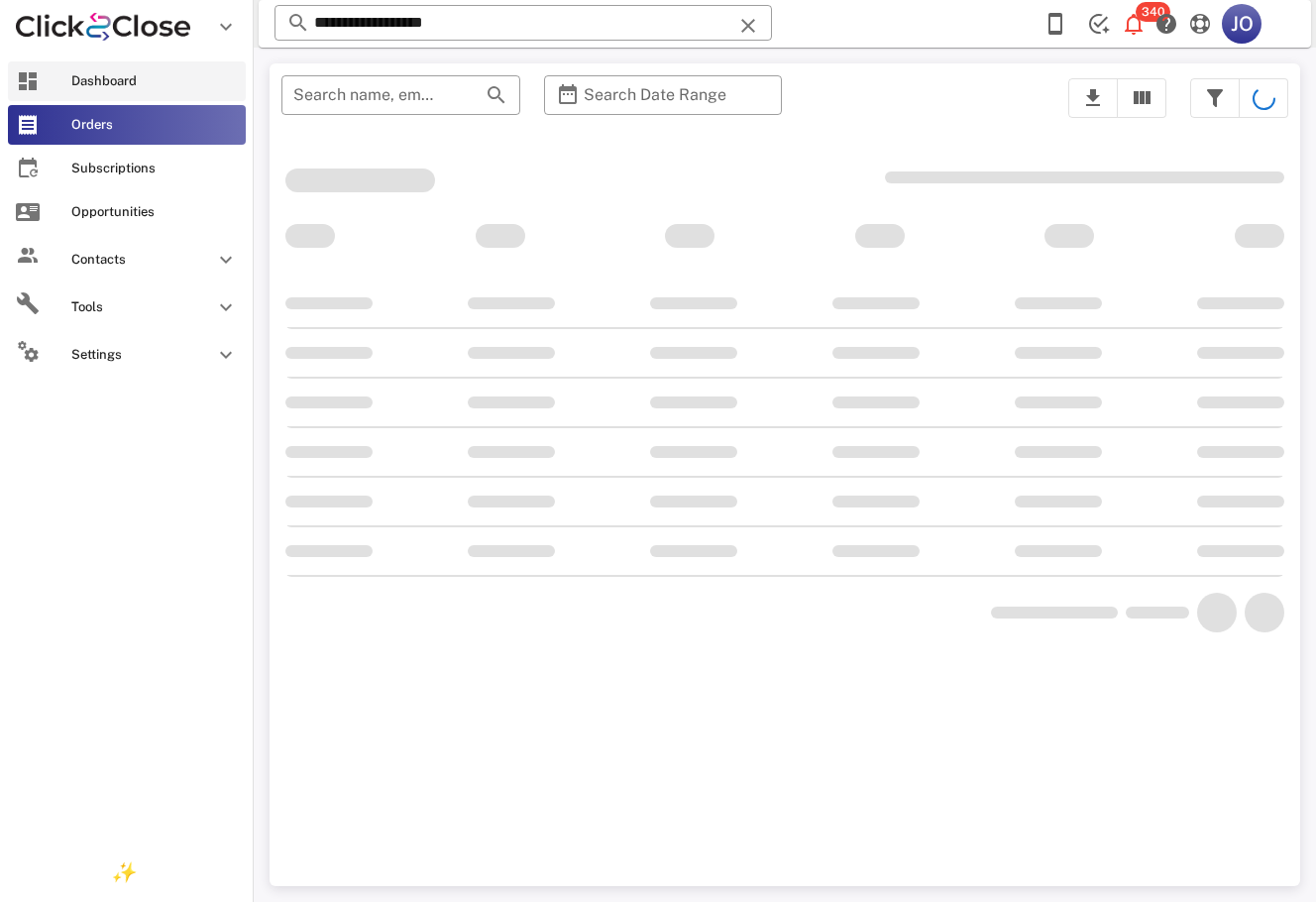 click on "Dashboard" at bounding box center [155, 81] 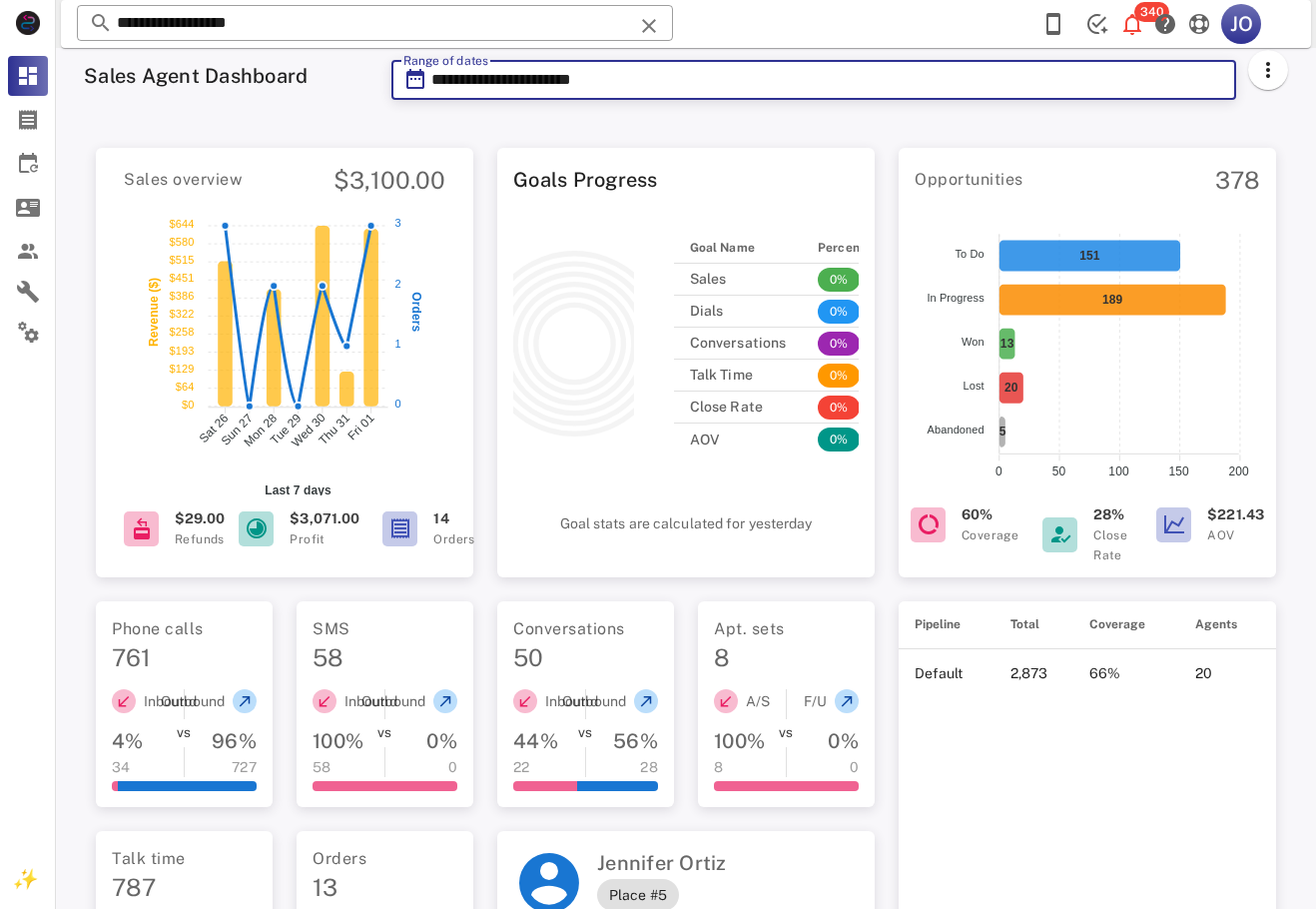 click on "**********" at bounding box center [828, 80] 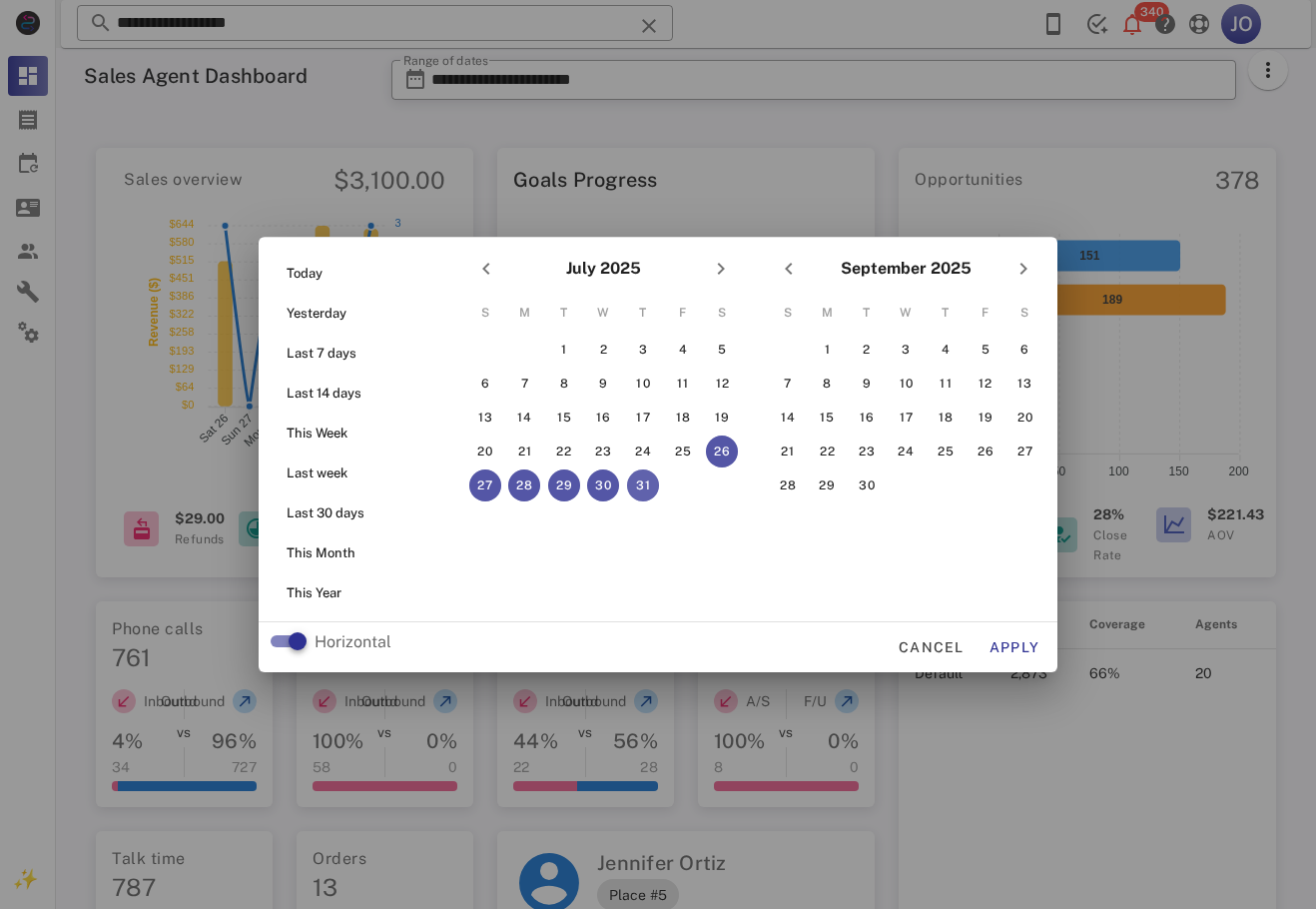 click on "31" at bounding box center (643, 485) 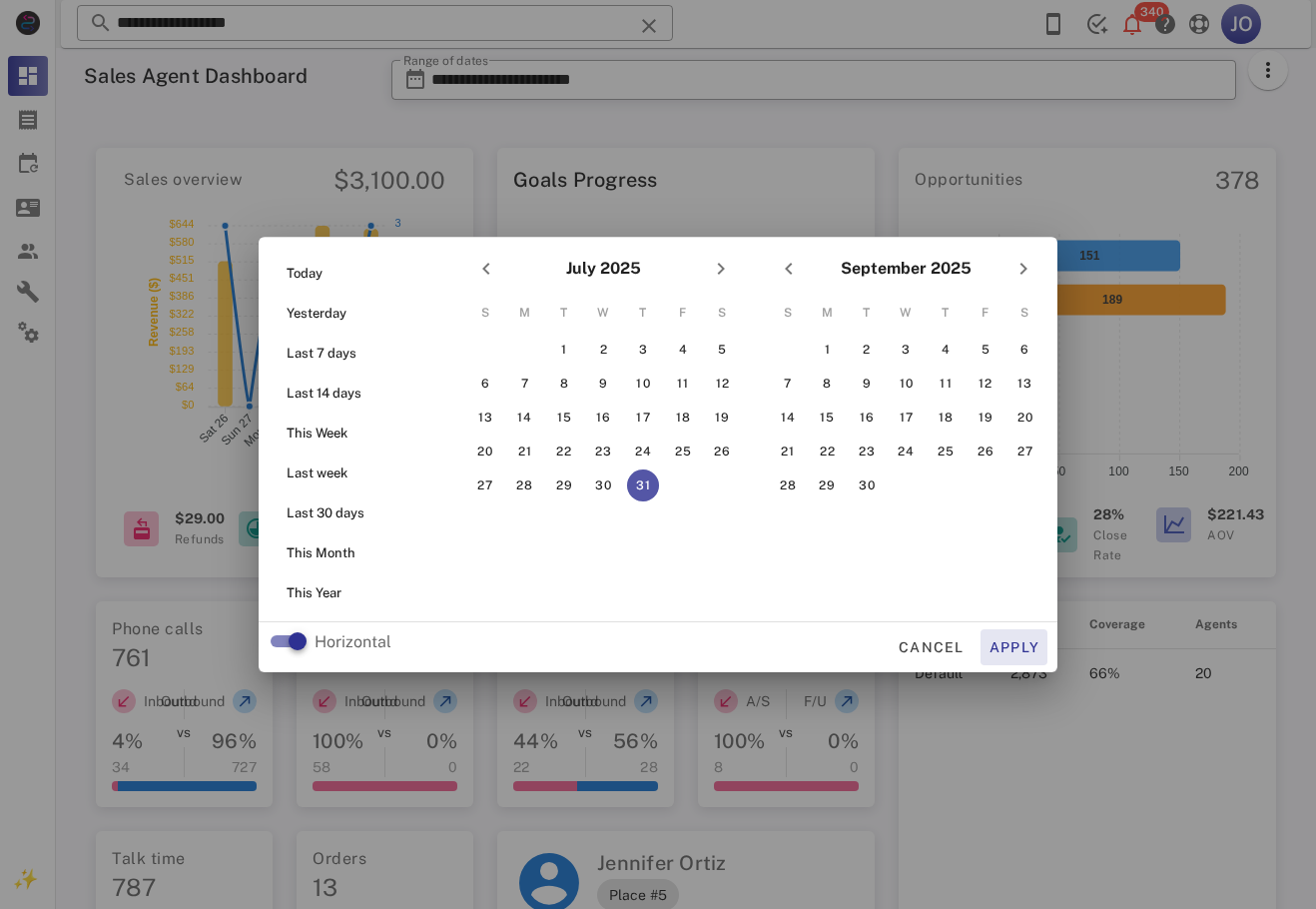 click on "Apply" at bounding box center (1014, 647) 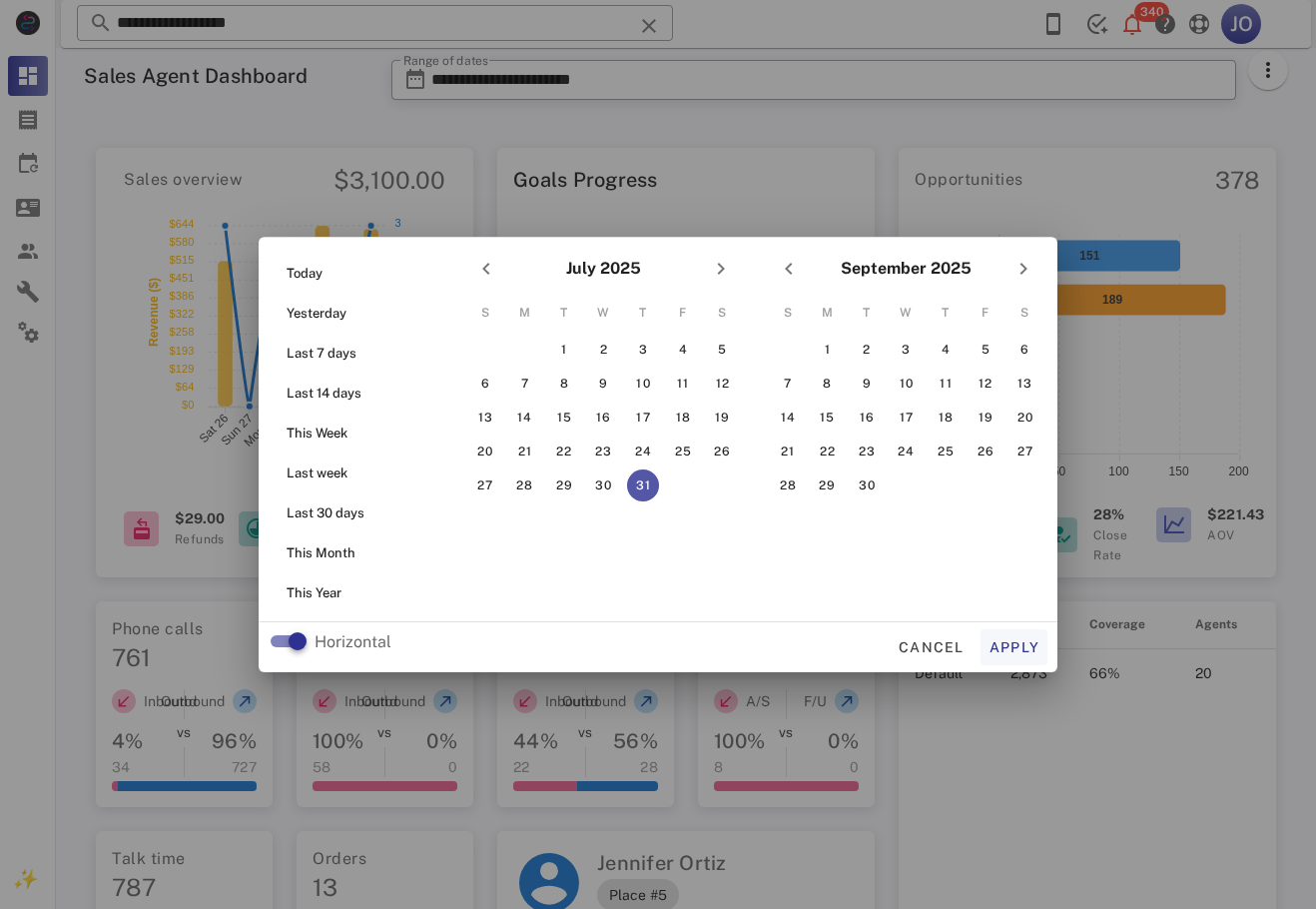 type on "**********" 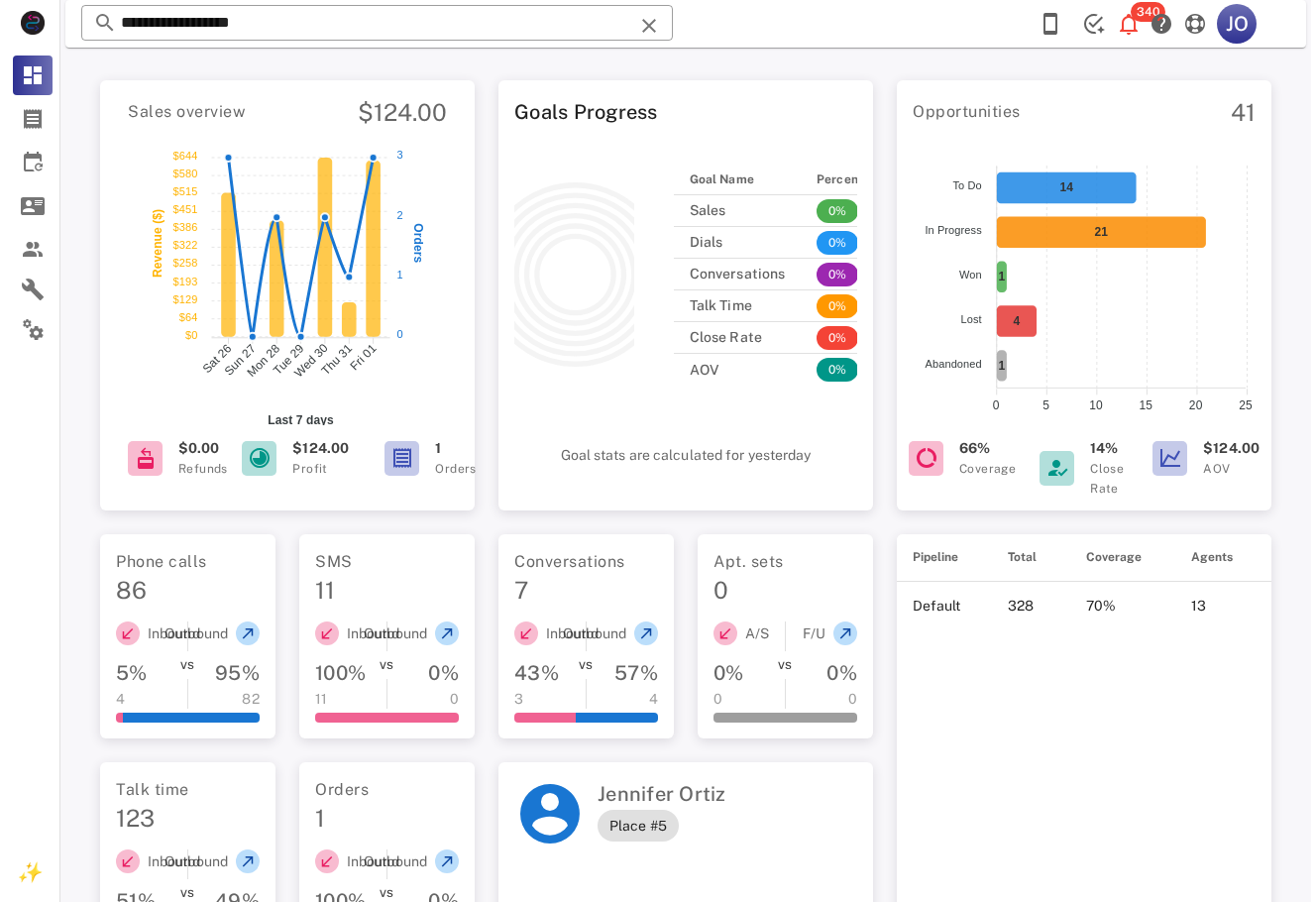 scroll, scrollTop: 0, scrollLeft: 0, axis: both 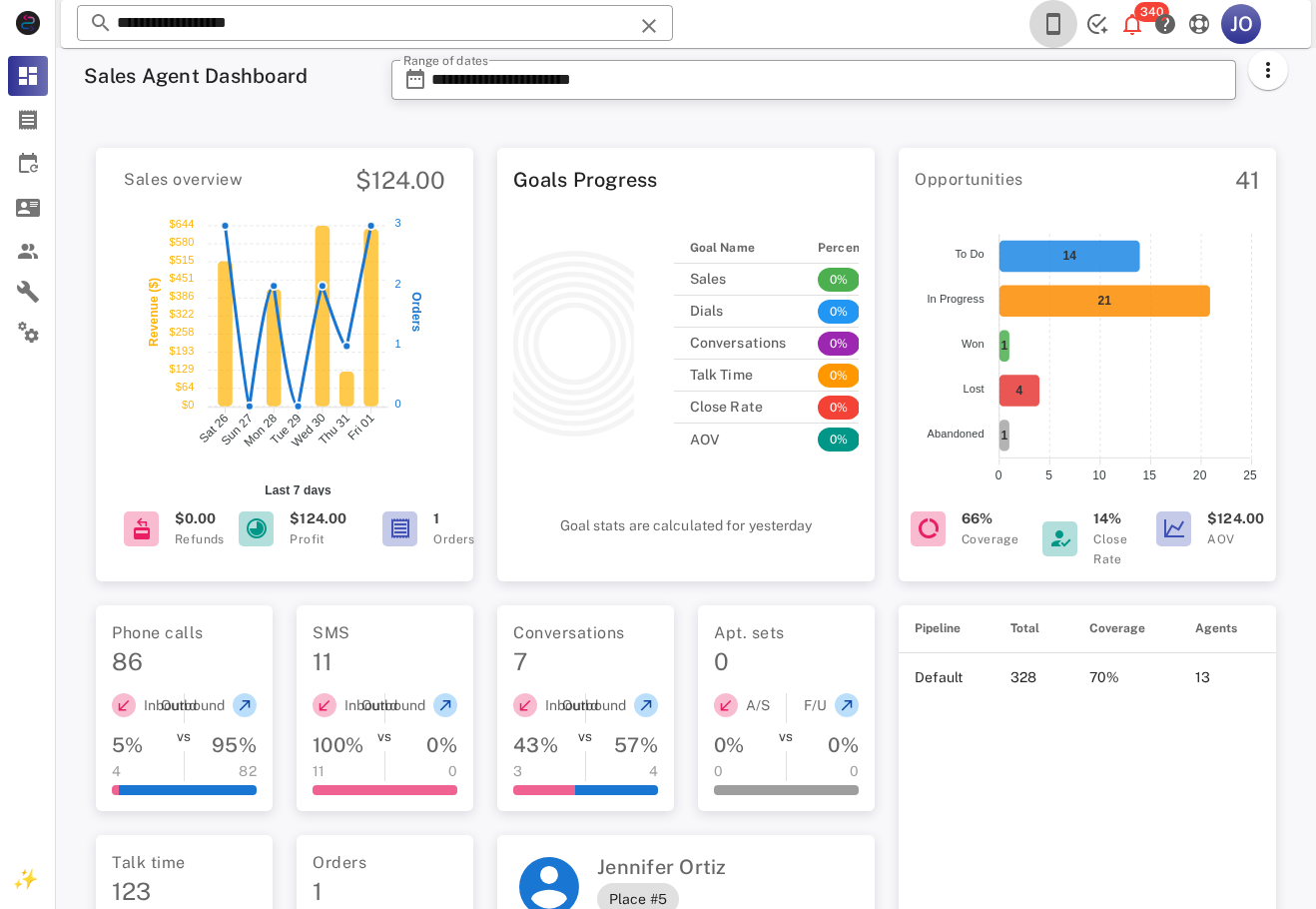 click at bounding box center [1053, 24] 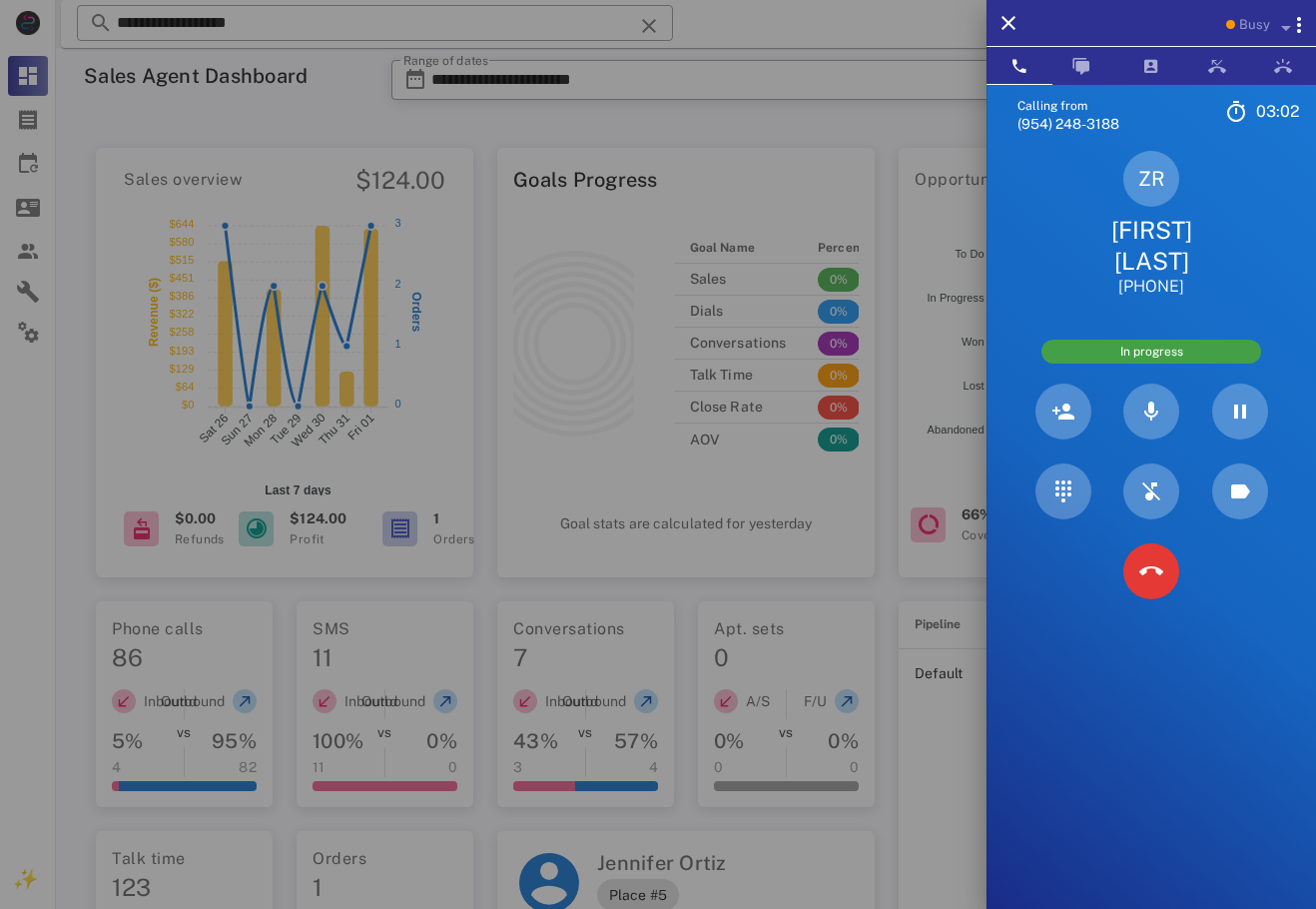 click on "Zulaika Rosenthal" at bounding box center [1151, 246] 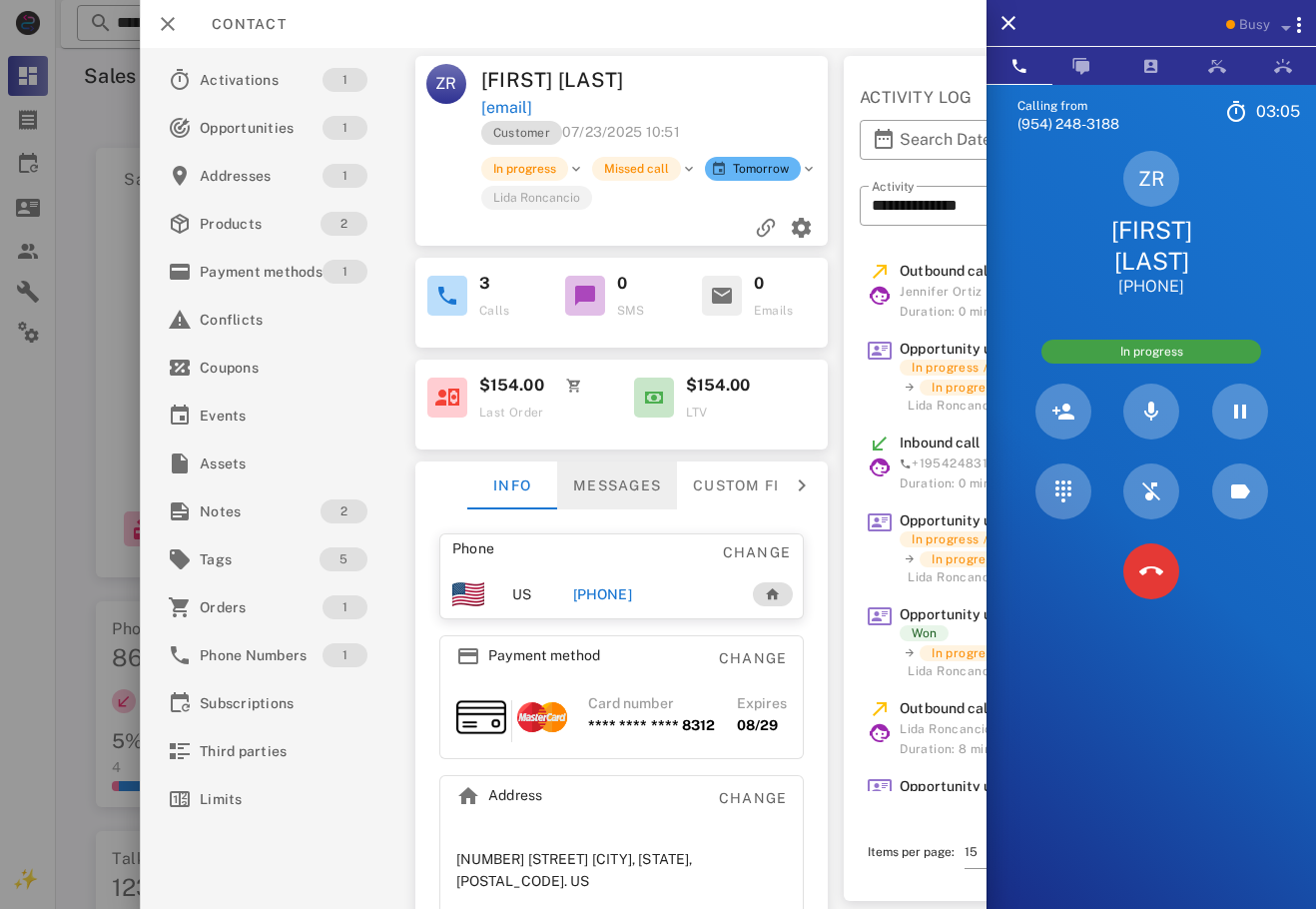 click on "Messages" at bounding box center [616, 485] 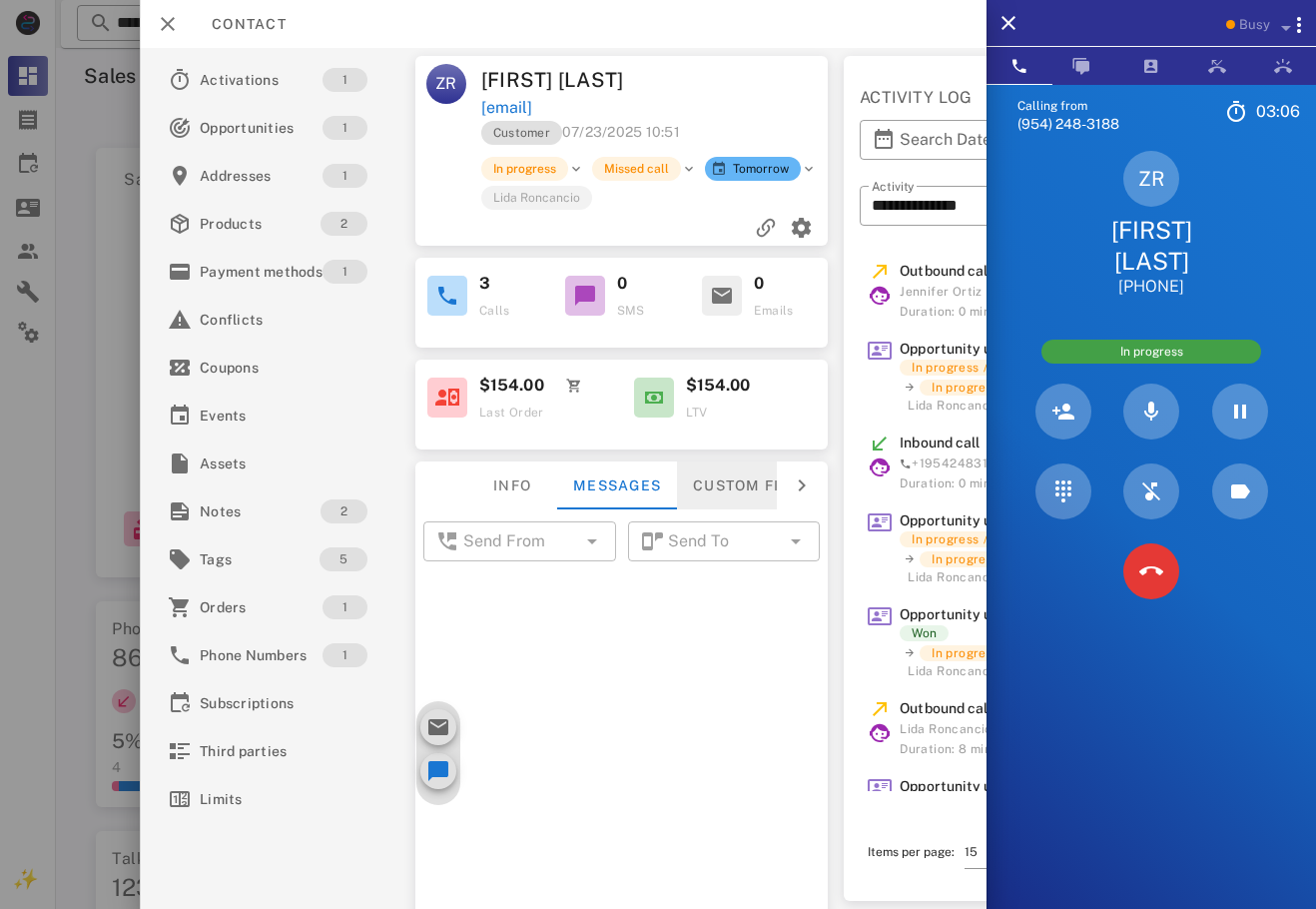 click on "Custom fields" at bounding box center (755, 485) 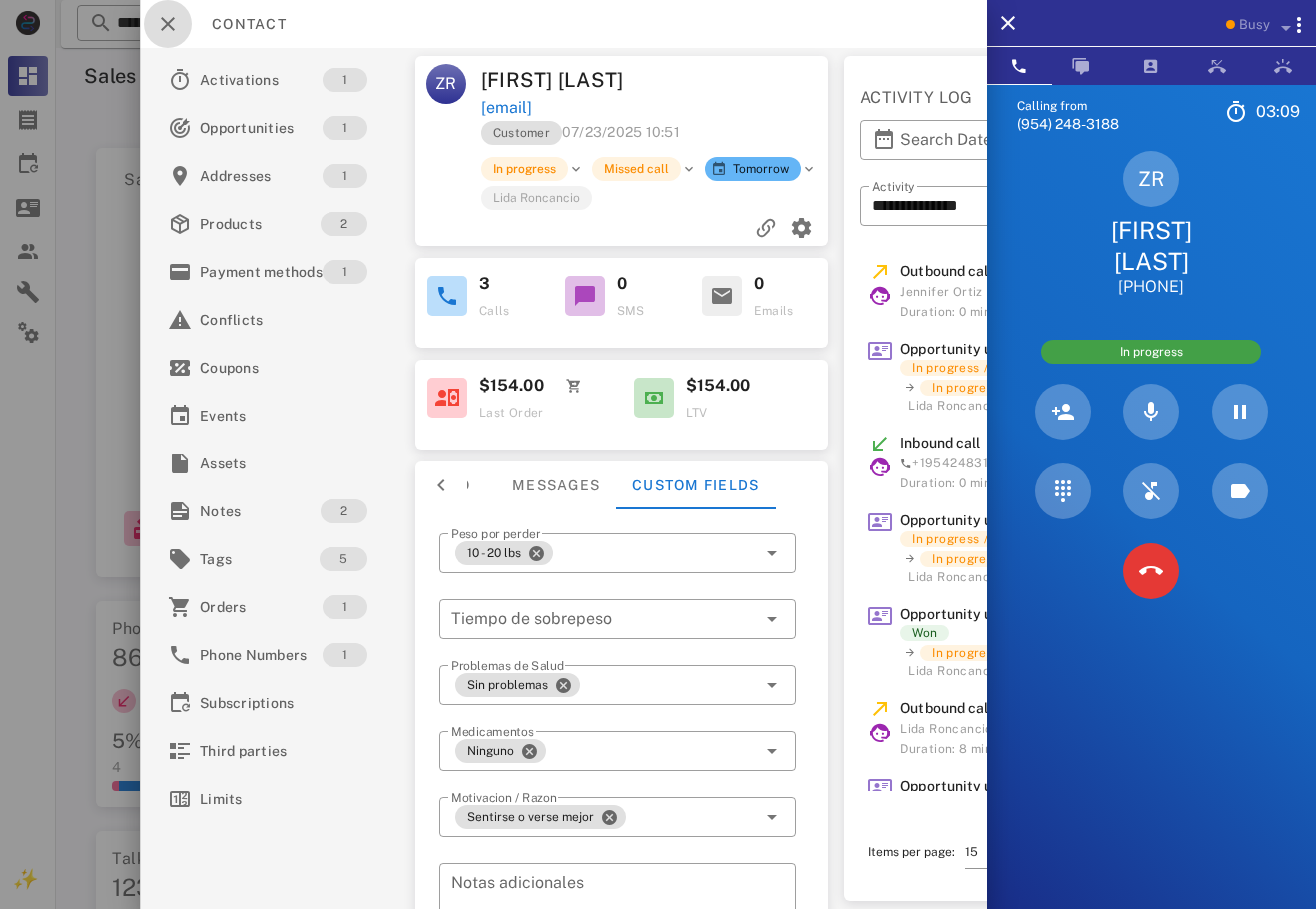 click at bounding box center (168, 24) 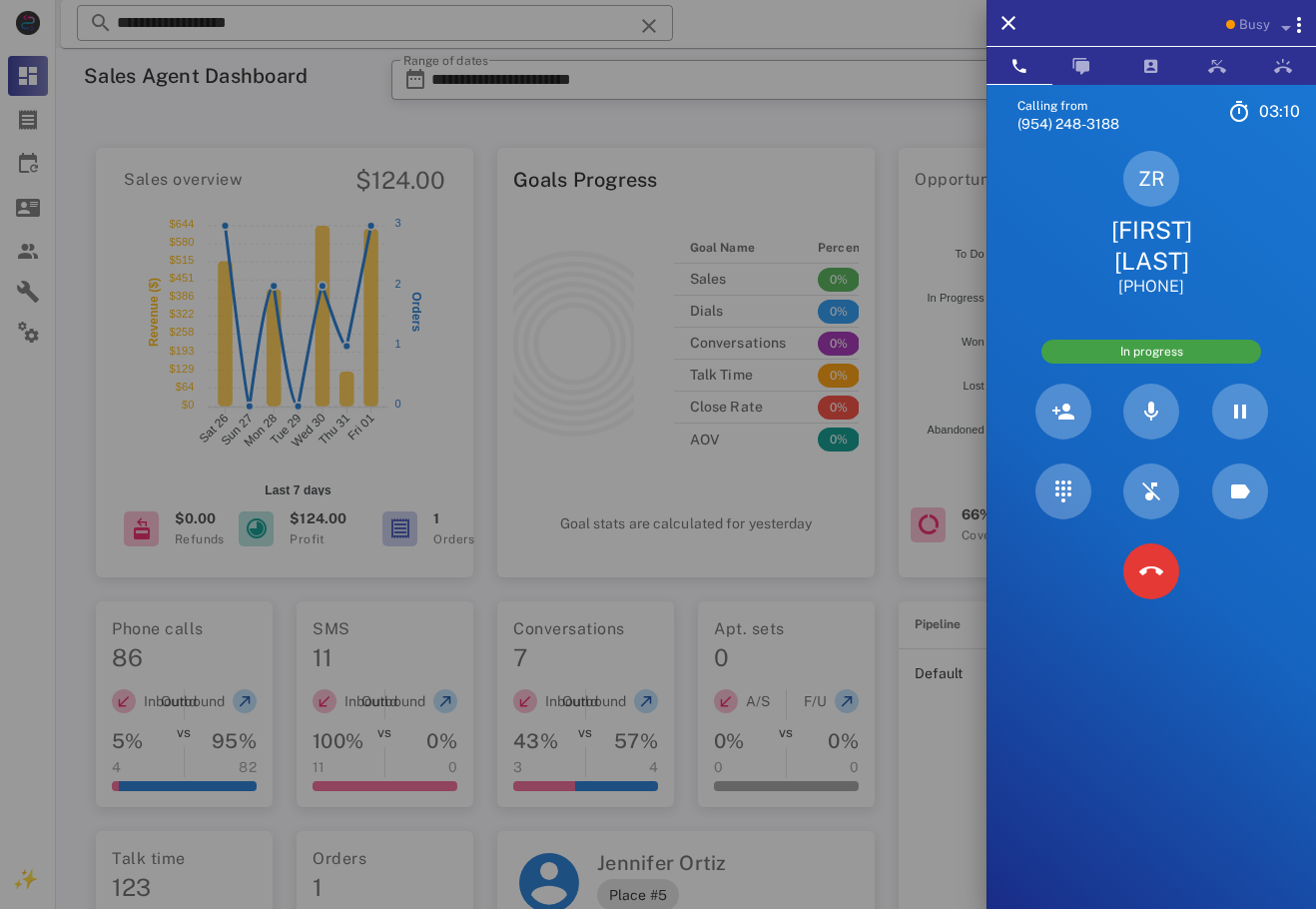 click at bounding box center (658, 454) 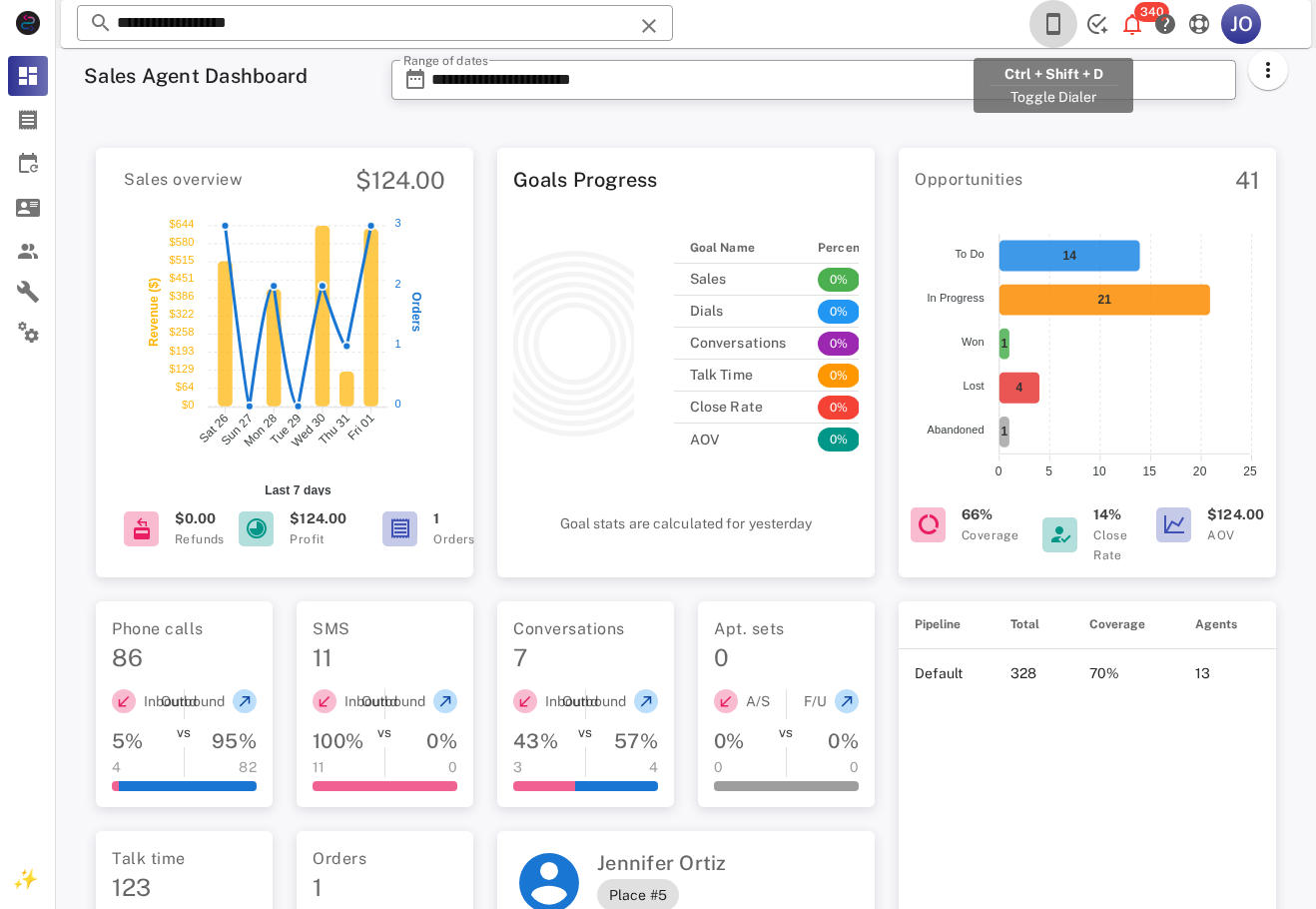 click at bounding box center [1053, 24] 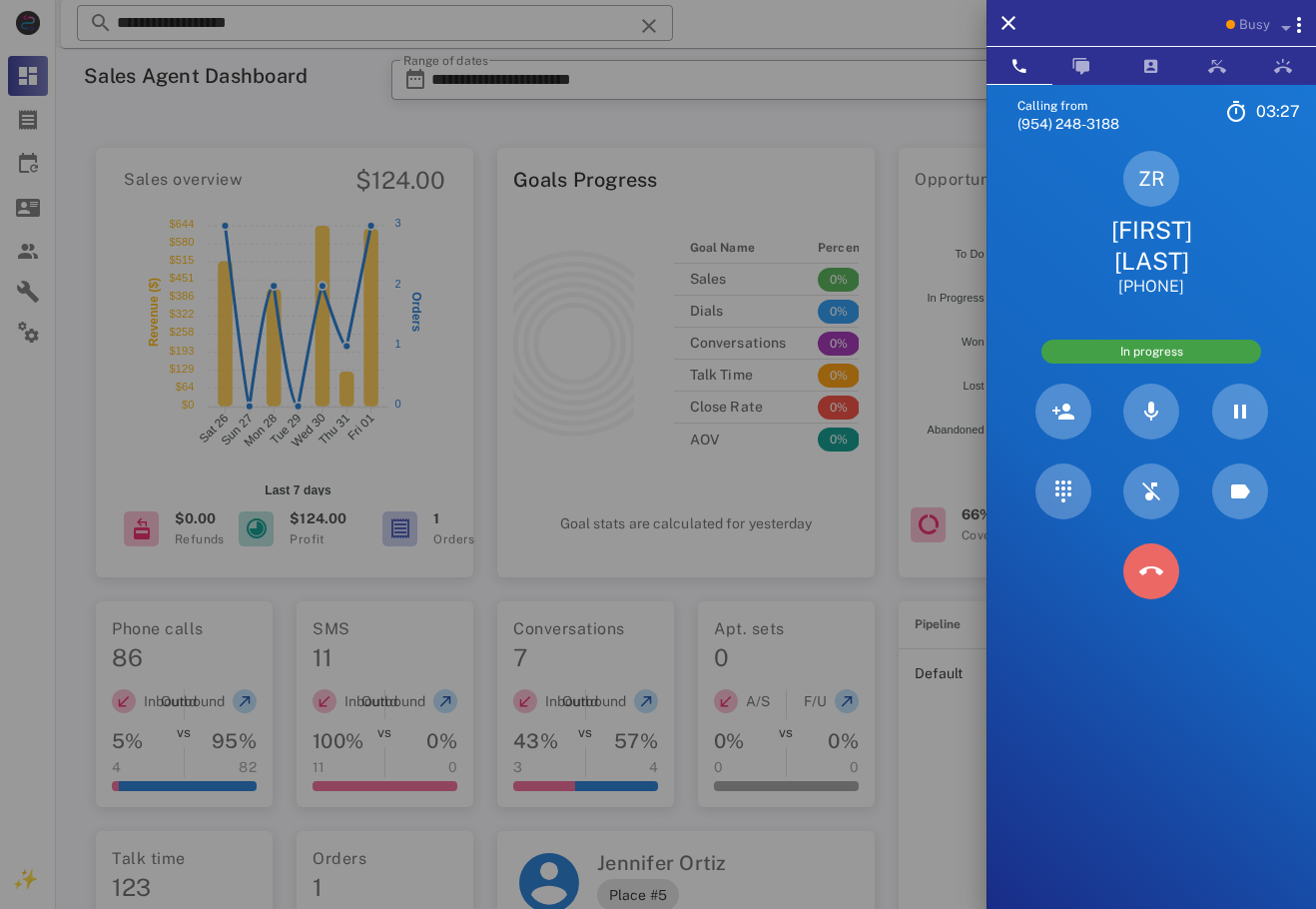 click at bounding box center [1151, 571] 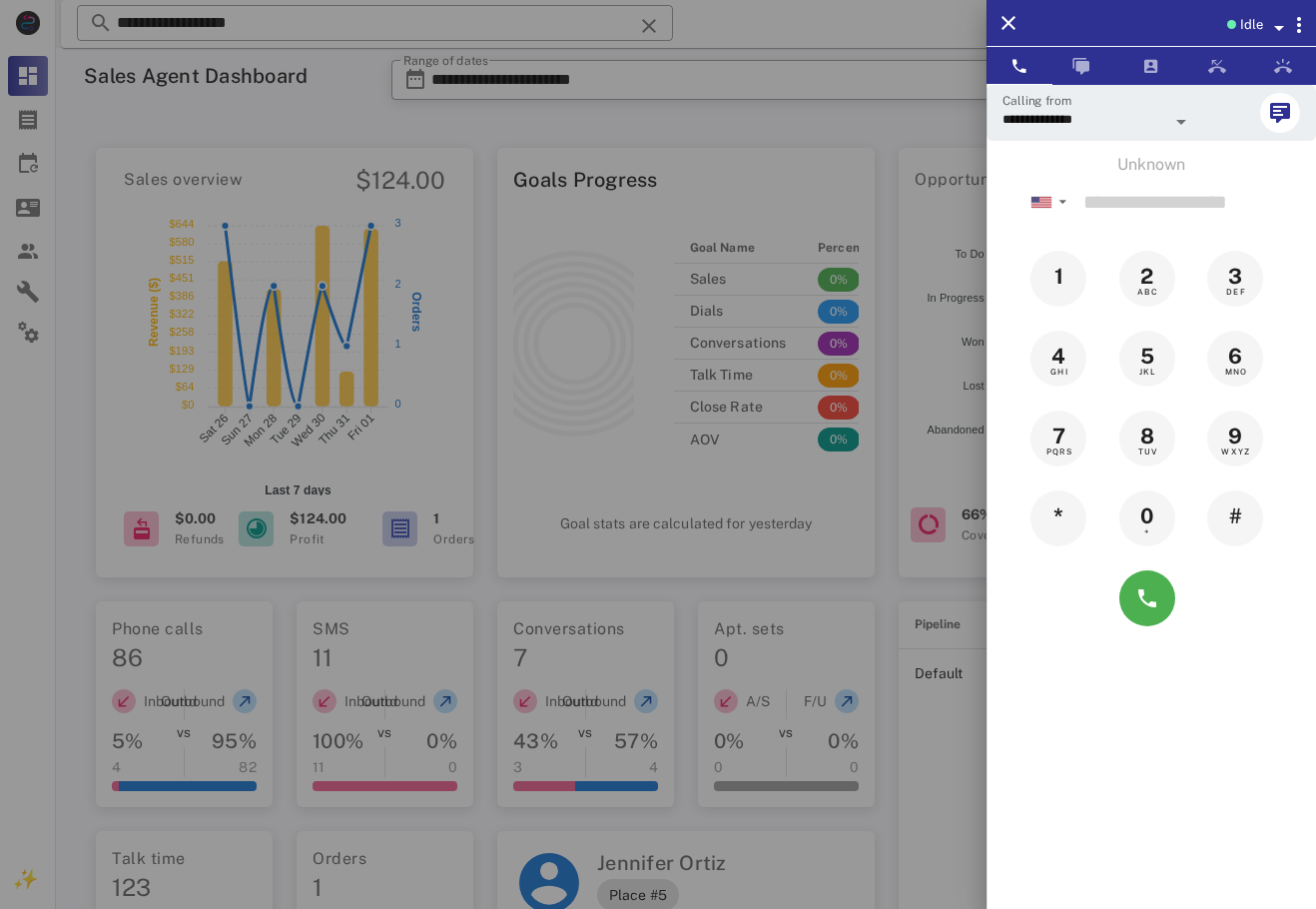 click at bounding box center (658, 454) 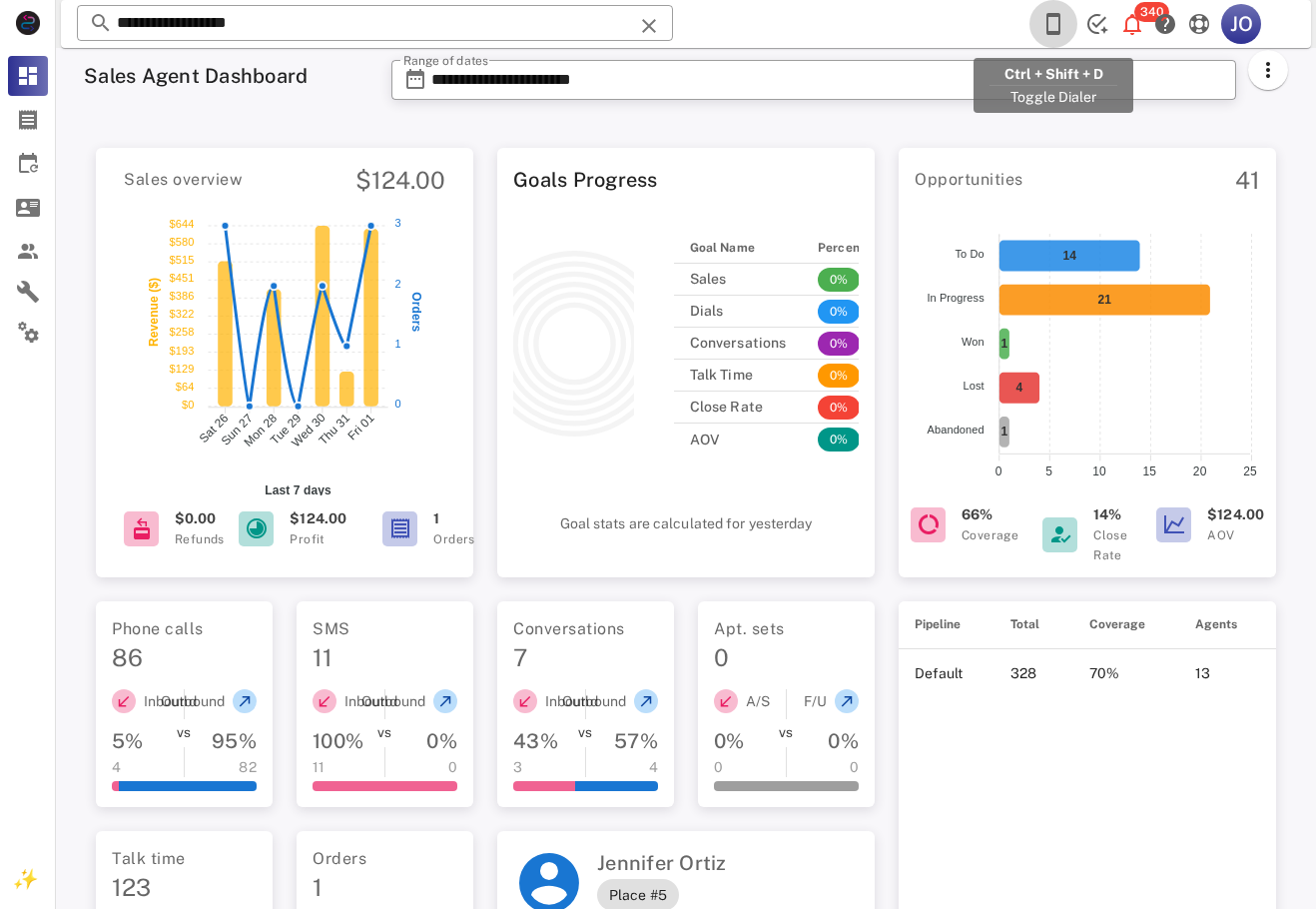 click at bounding box center (1053, 24) 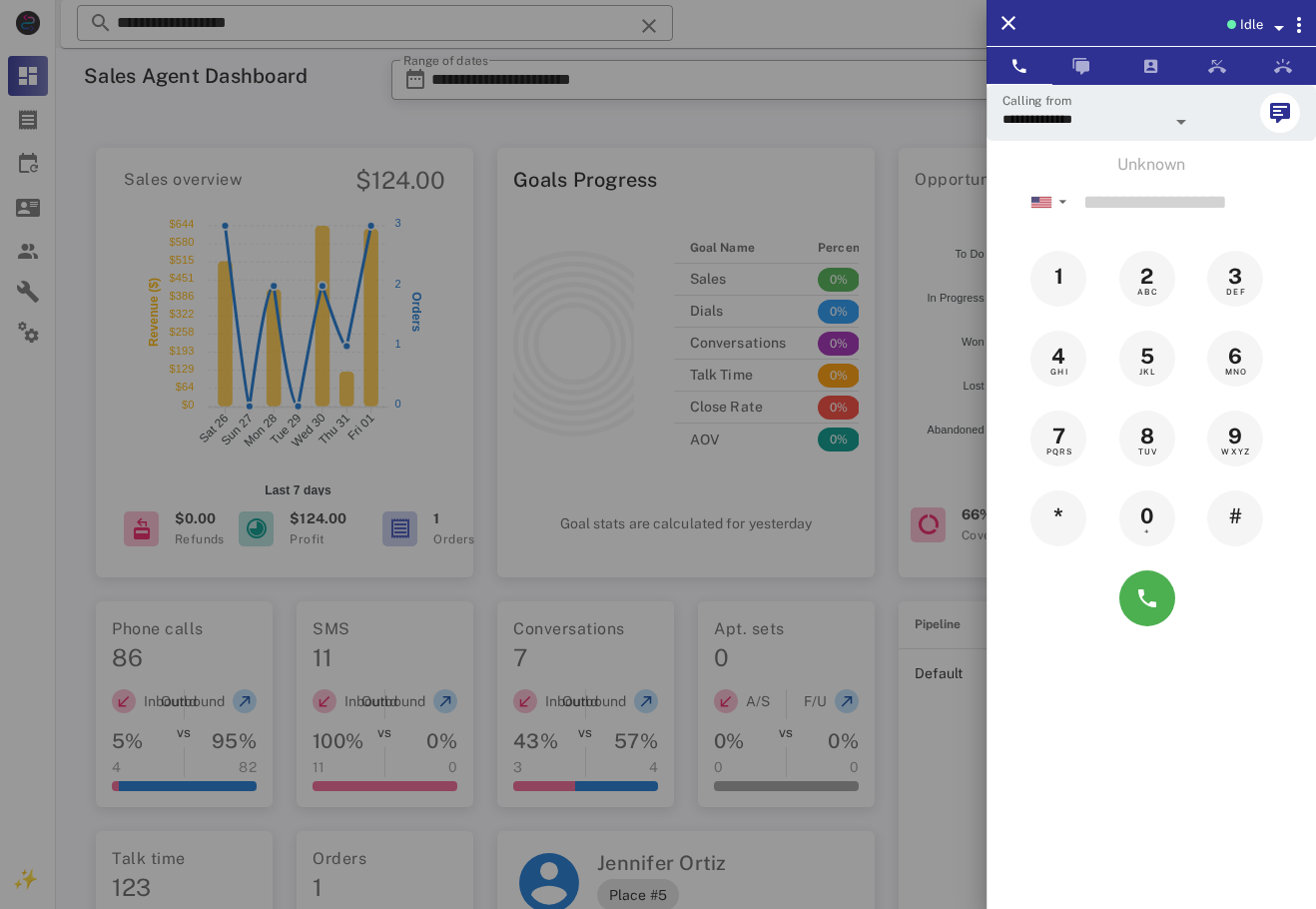 click at bounding box center [1231, 24] 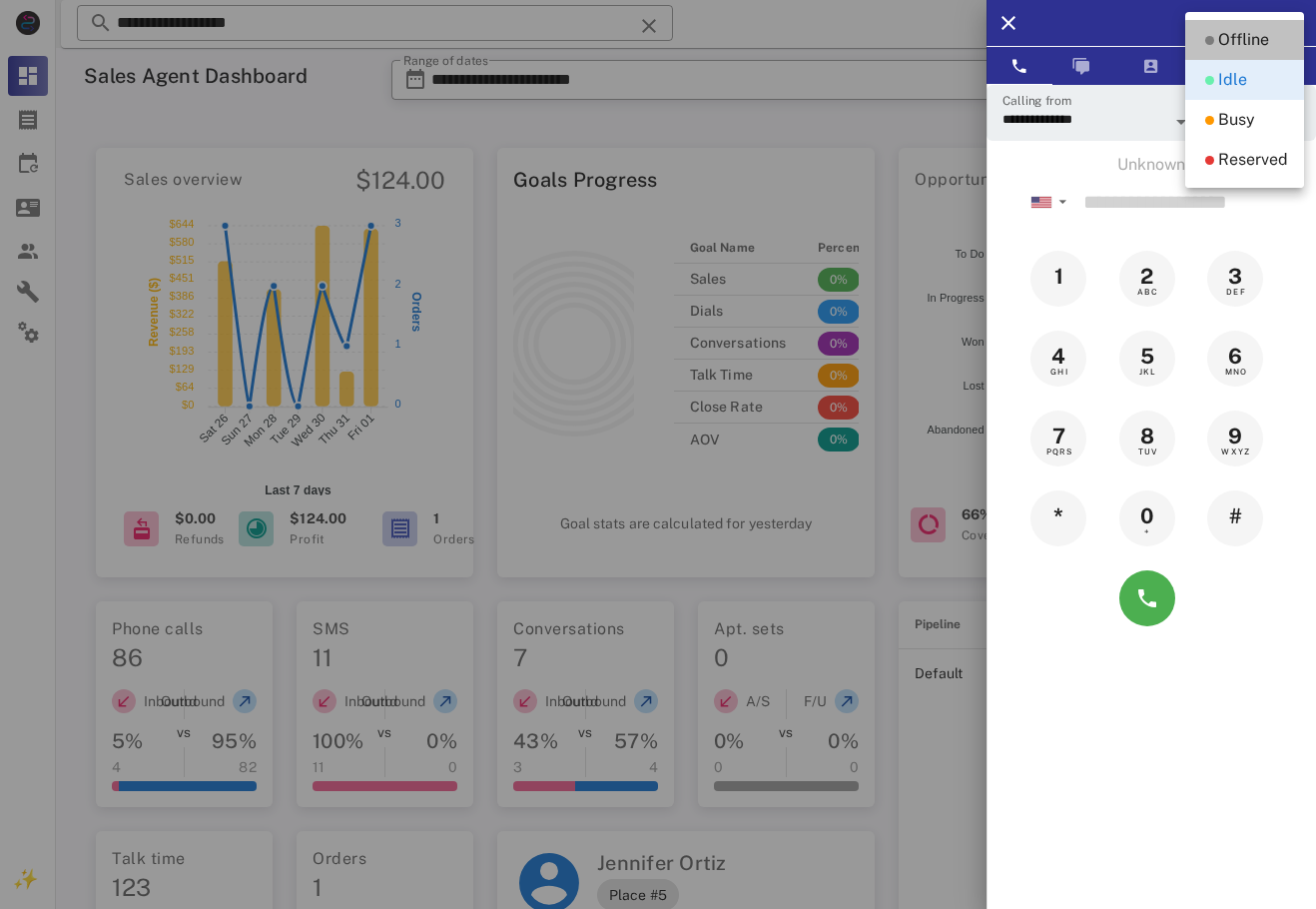 click on "Offline" at bounding box center [1243, 40] 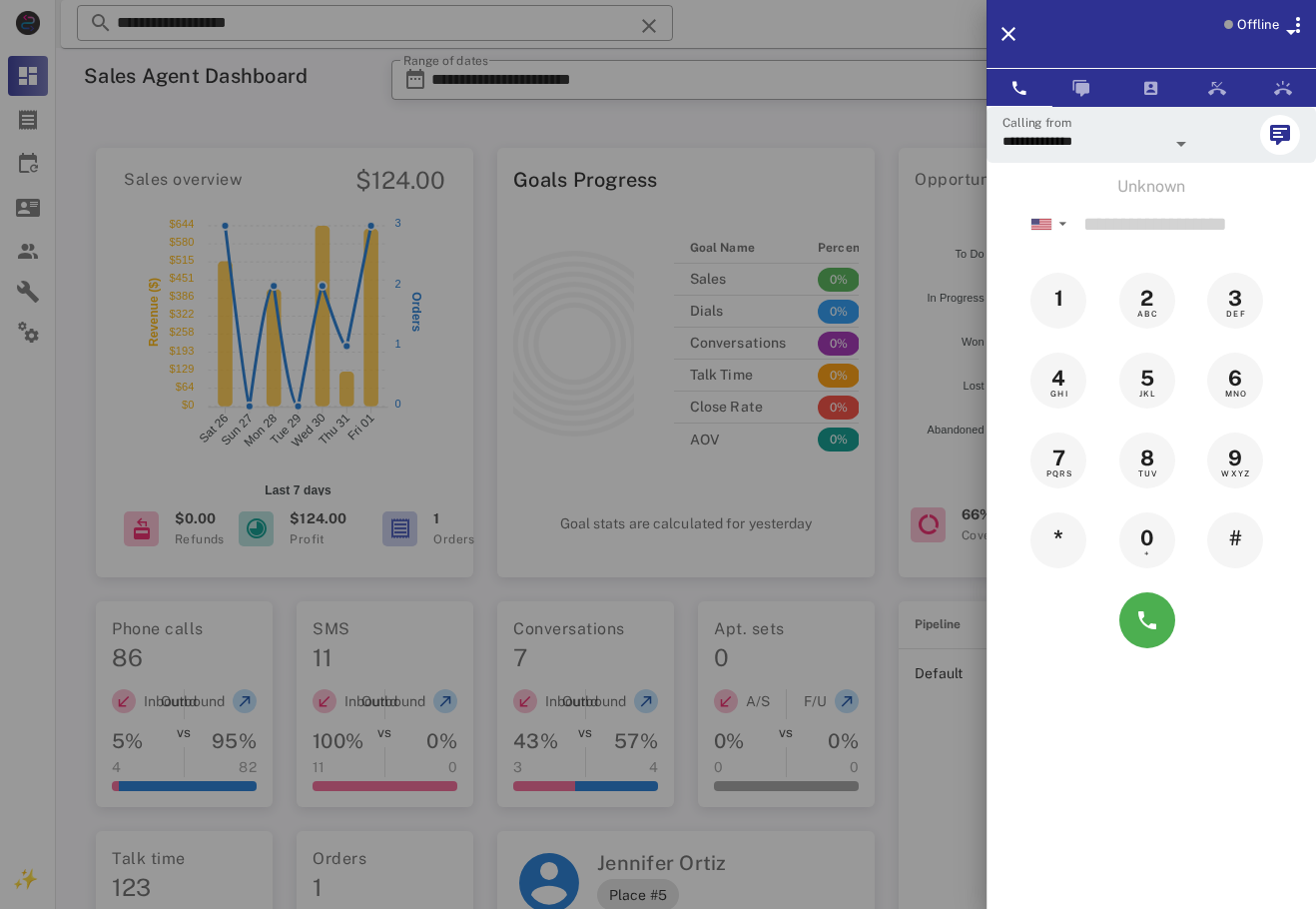 click at bounding box center [658, 454] 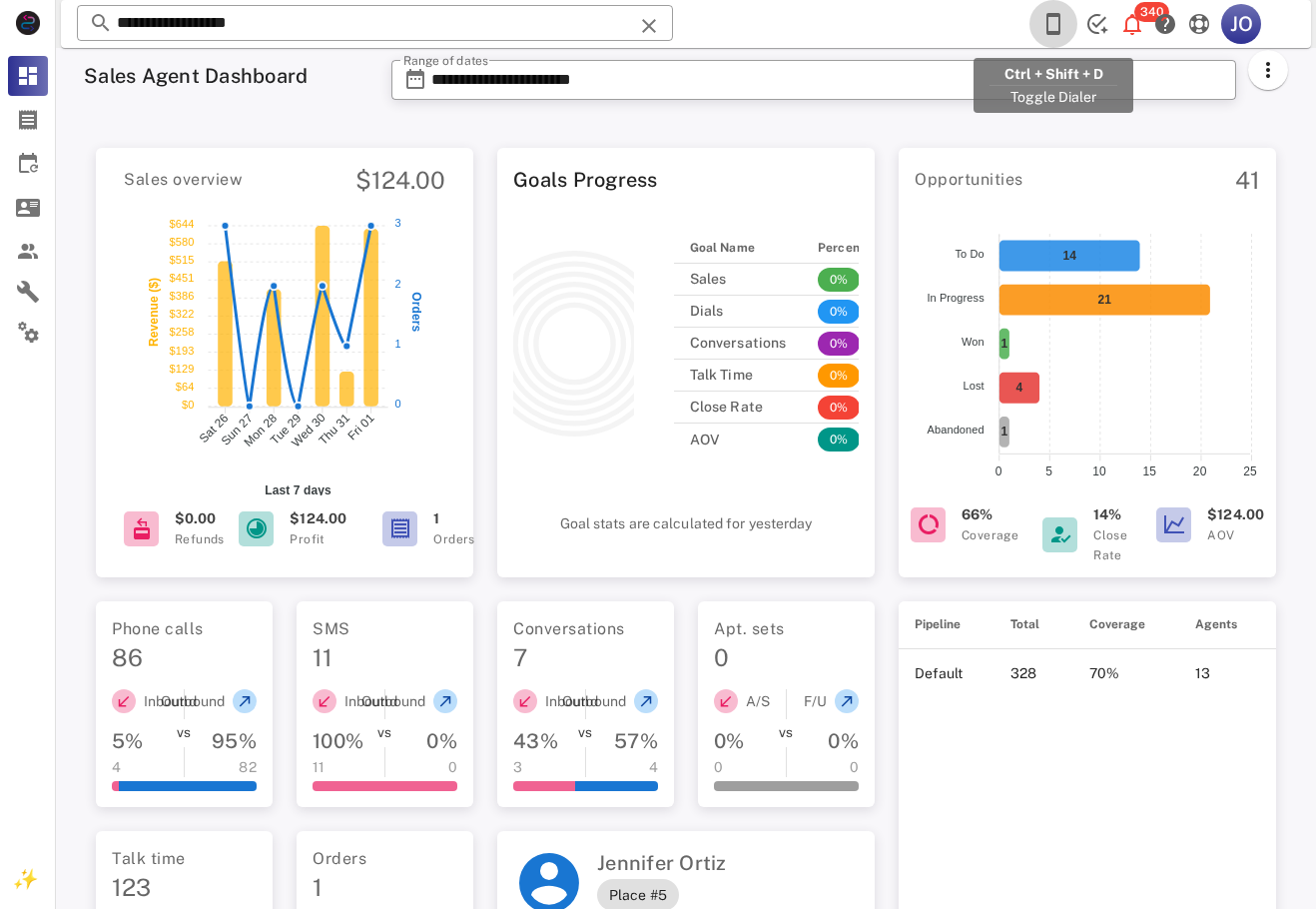 click at bounding box center [1053, 24] 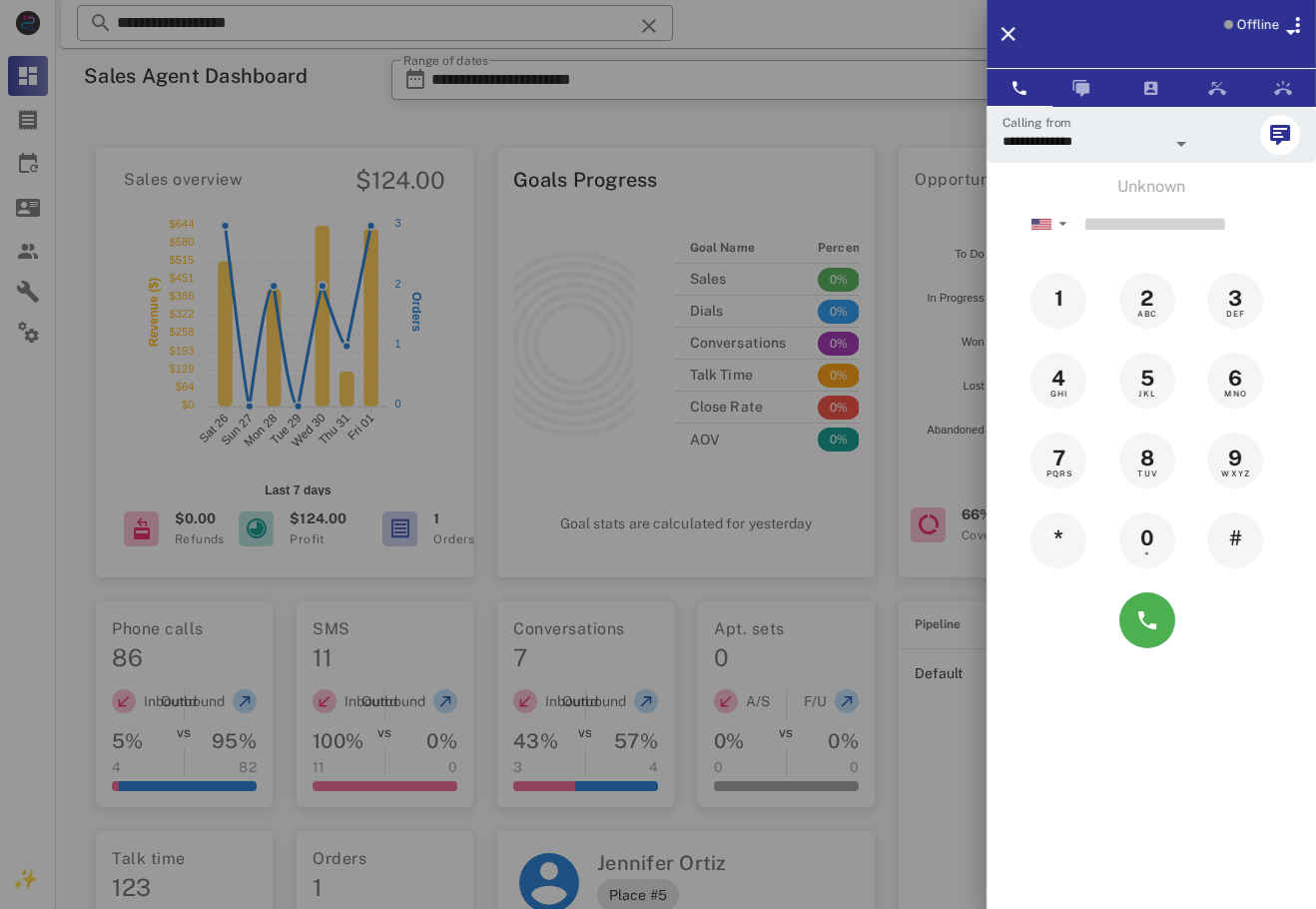 click at bounding box center [658, 454] 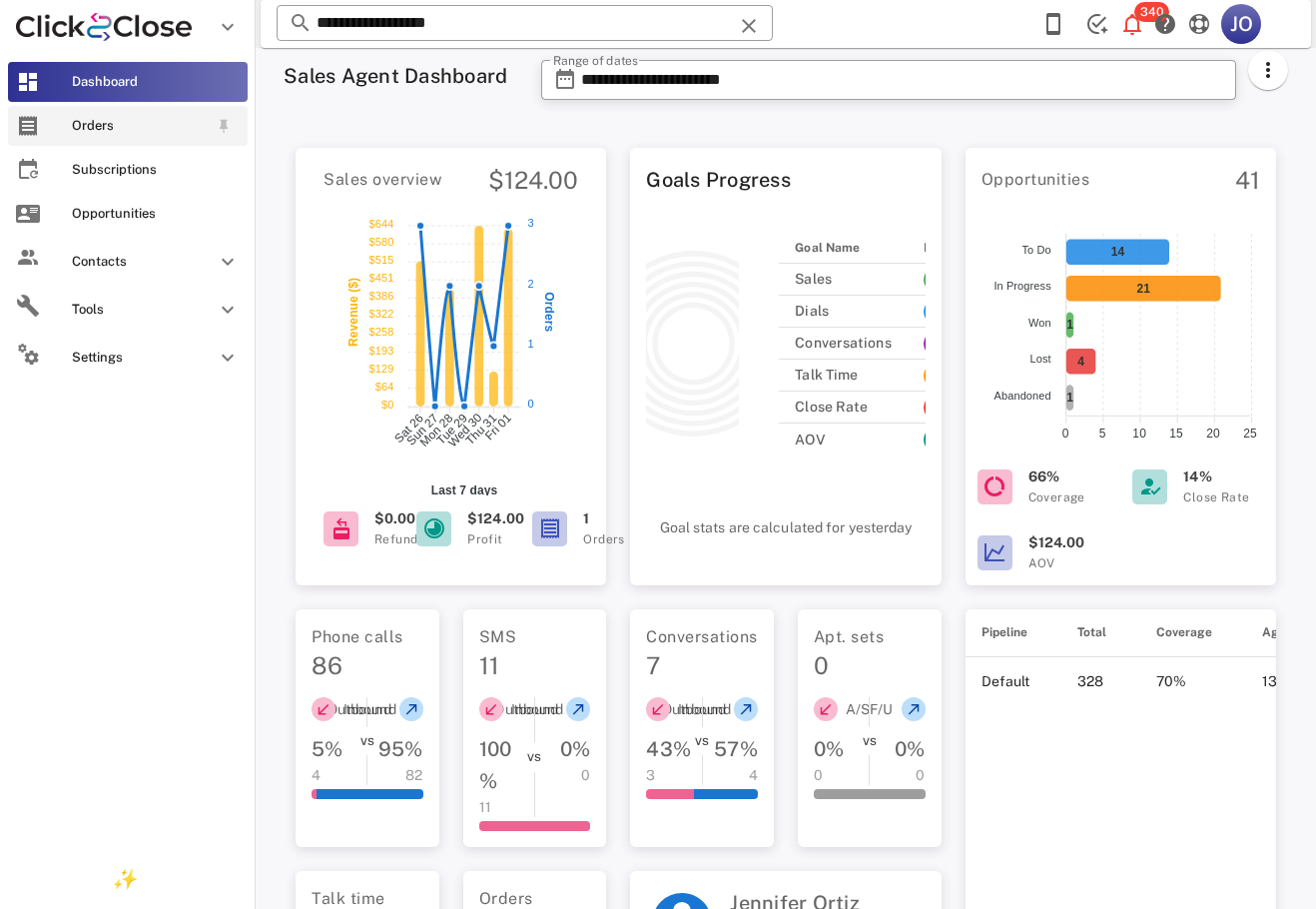 click on "Dashboard Orders Subscriptions Opportunities Contacts Tools Settings" at bounding box center (128, 222) 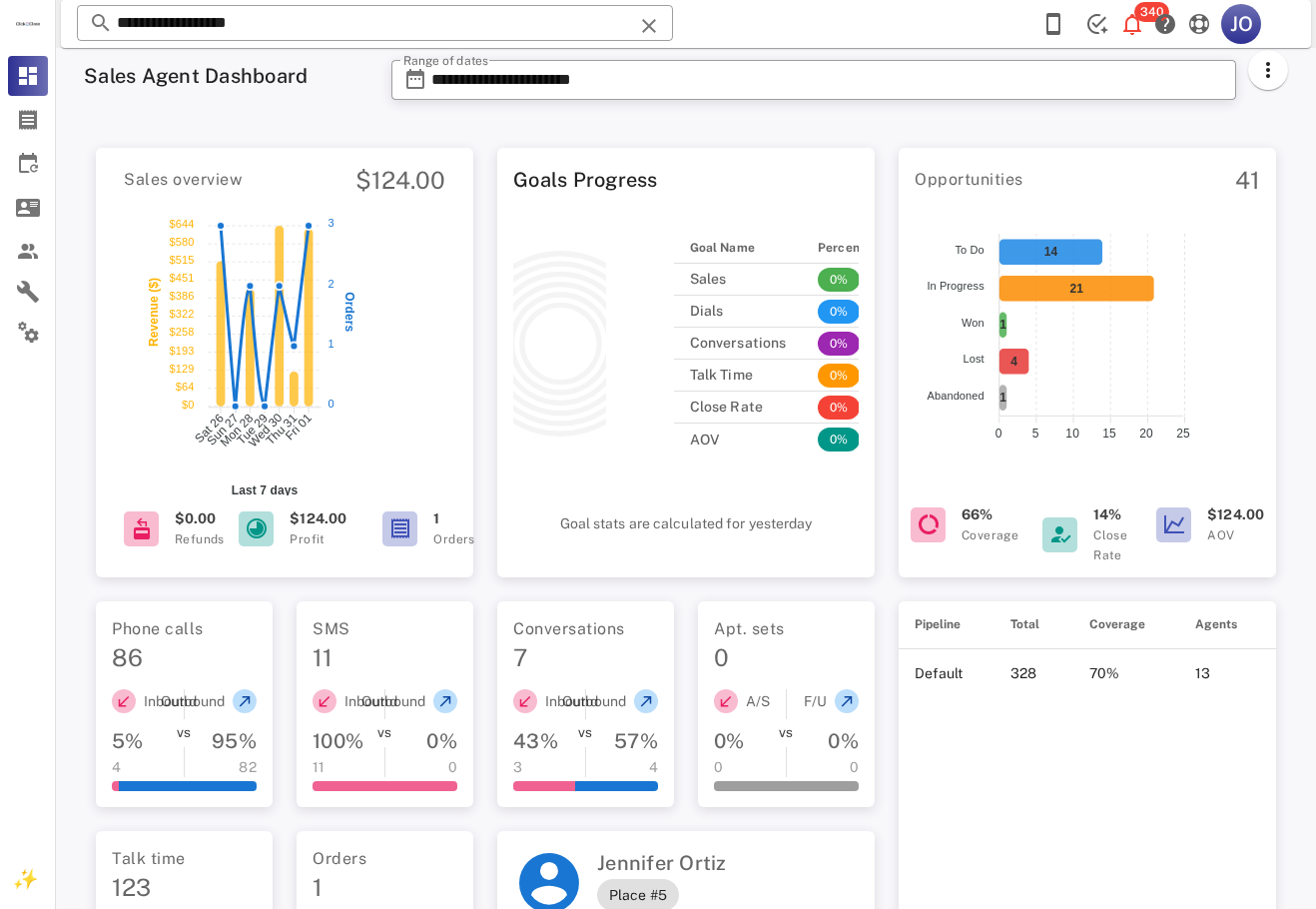 click on "Sales overview  $124.00 $644 $644 $580 $580 $515 $515 $451 $451 $386 $386 $322 $322 $258 $258 $193 $193 $129 $129 $64 $64 $0 $0 Revenue ($) Sat 26 Sat 26 Sun 27 Sun 27 Mon 28 Mon 28 Tue 29 Tue 29 Wed 30 Wed 30 Thu 31 Thu 31 Fri 01 Fri 01 Last 7 days 3 3 2 2 1 1 0 0 Orders $0.00 Refunds $124.00 Profit 1 Orders" at bounding box center (285, 357) 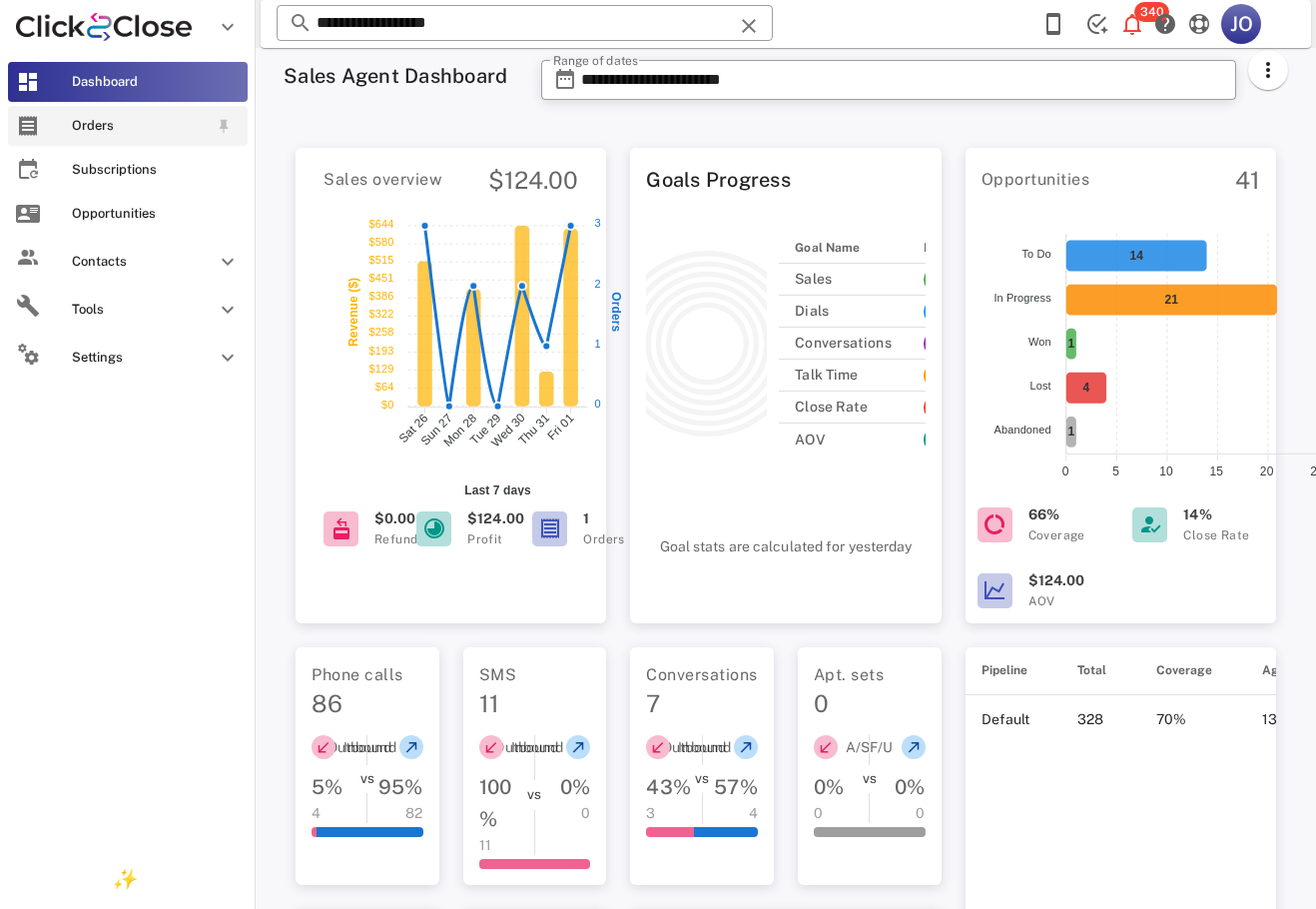 click at bounding box center (28, 126) 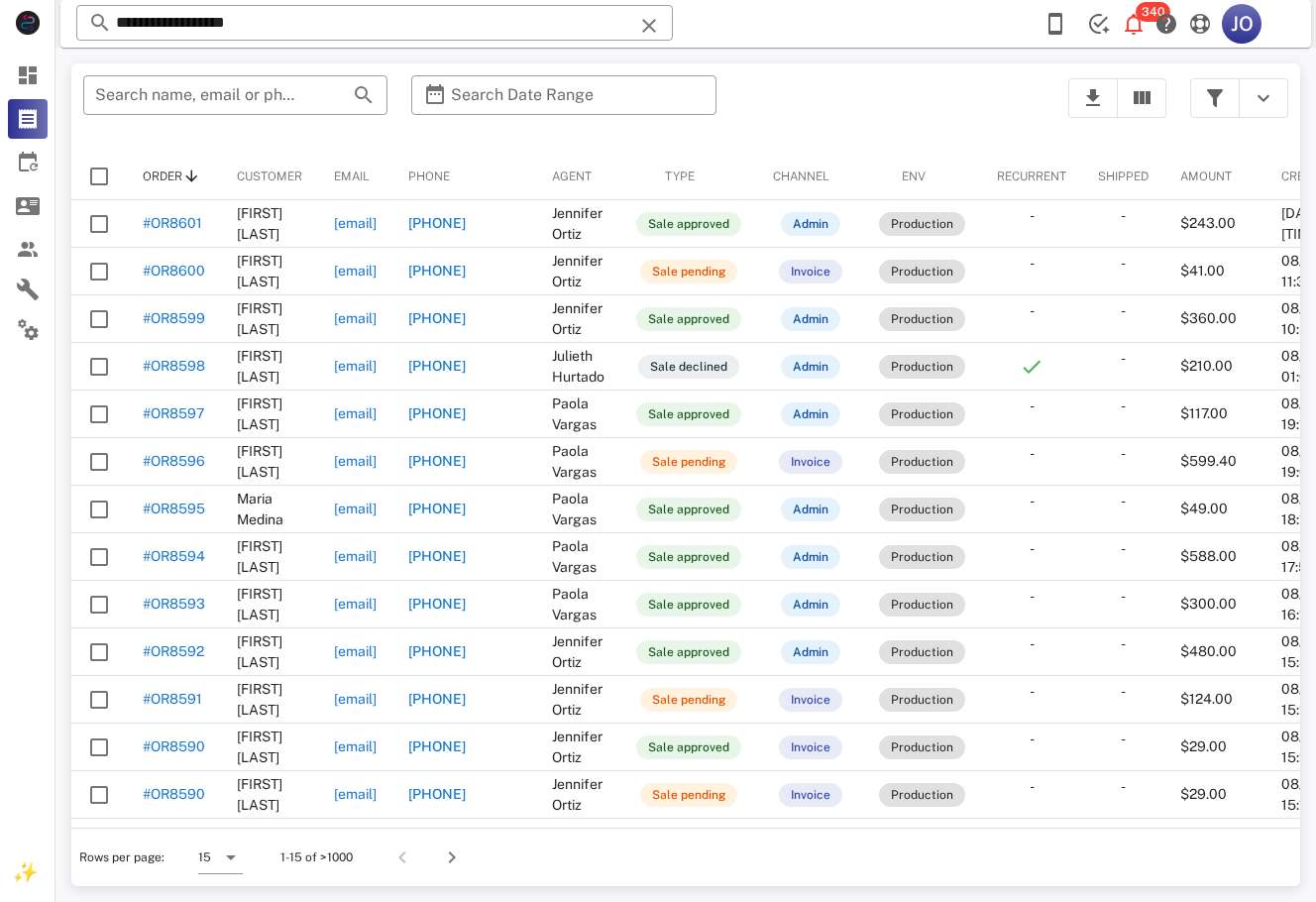 drag, startPoint x: 483, startPoint y: 826, endPoint x: 880, endPoint y: 869, distance: 399.32193 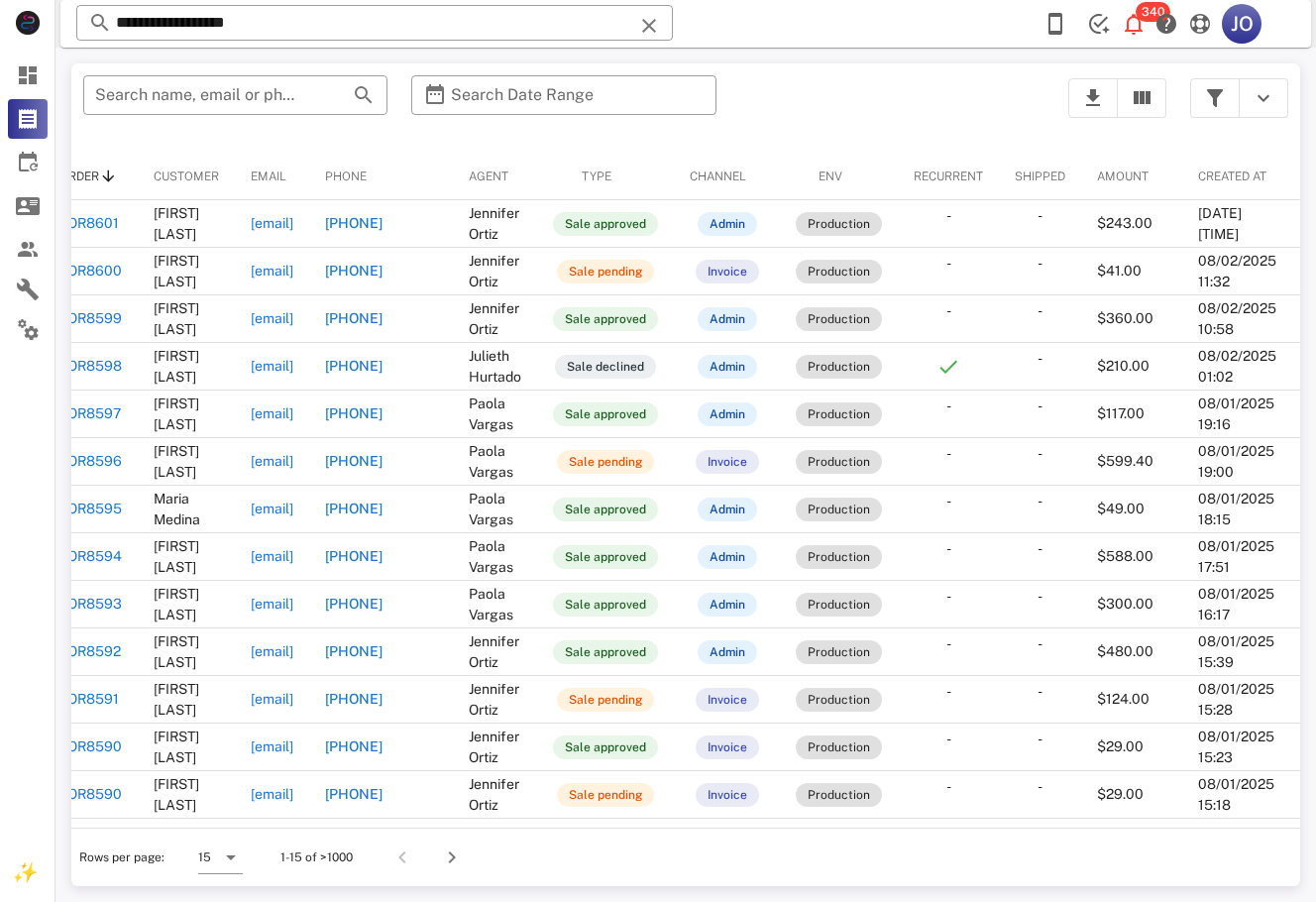 scroll, scrollTop: 0, scrollLeft: 0, axis: both 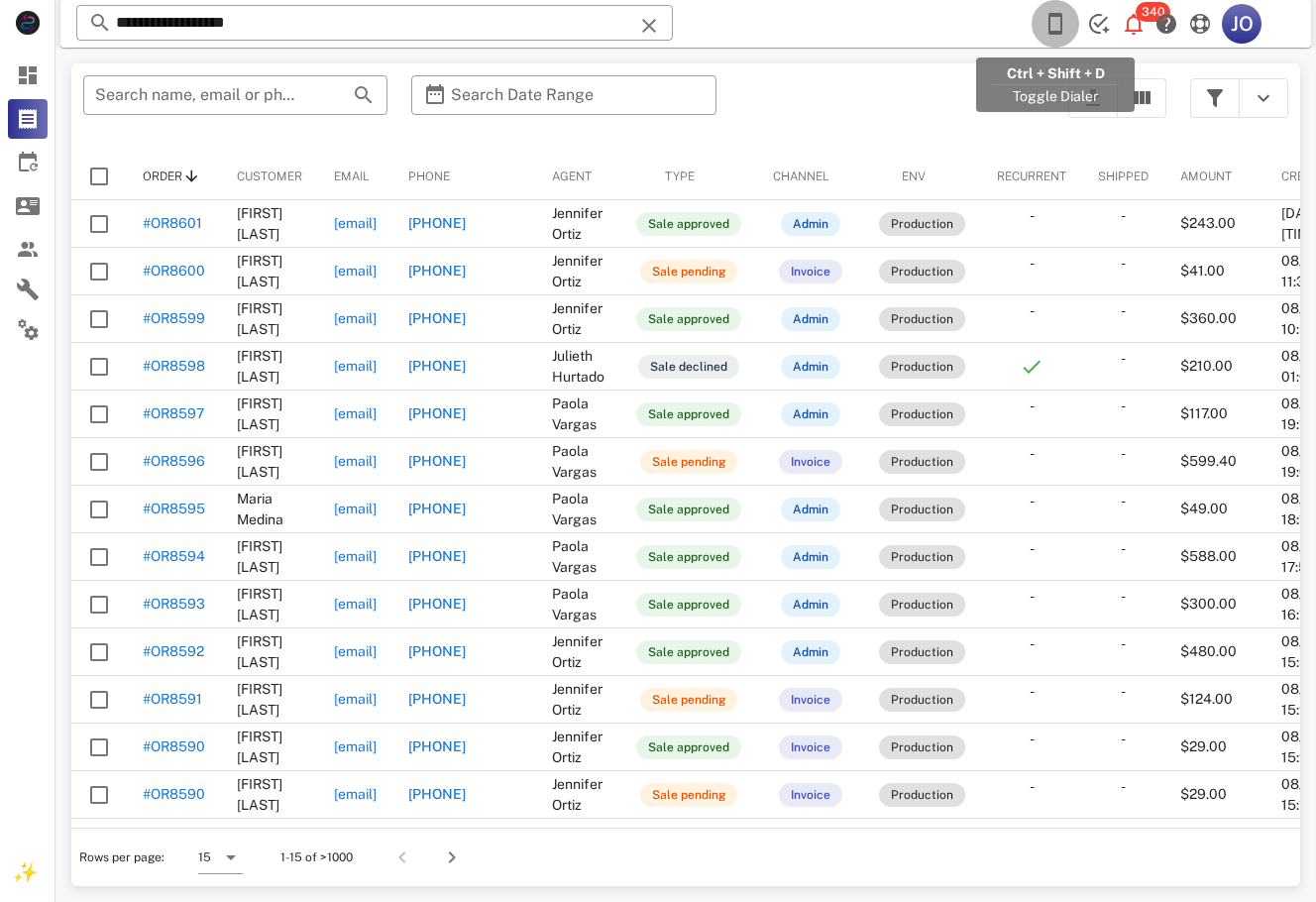 click at bounding box center [1055, 24] 